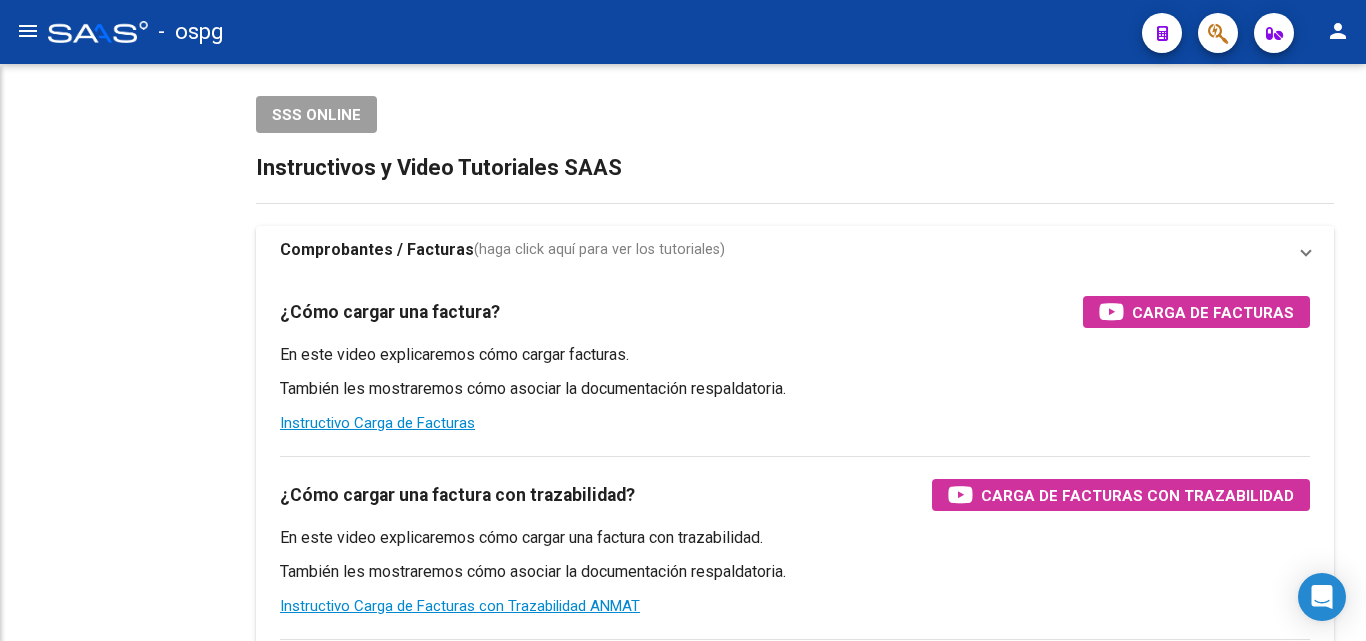 scroll, scrollTop: 0, scrollLeft: 0, axis: both 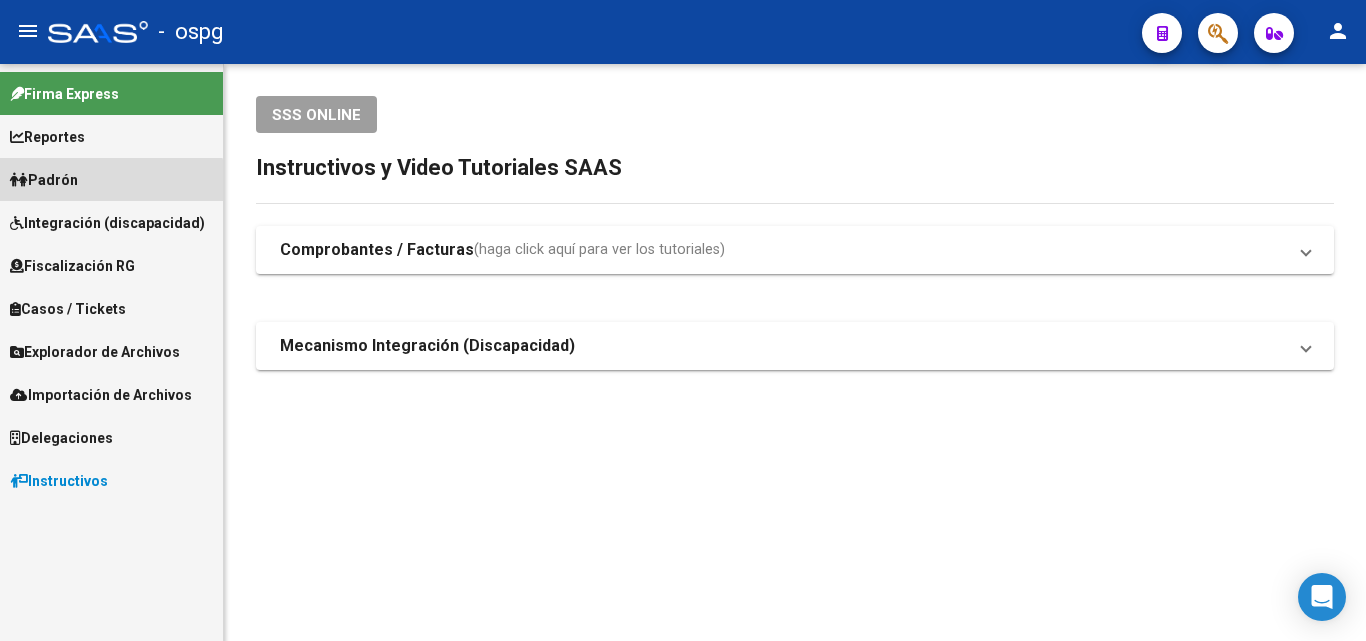 click on "Padrón" at bounding box center [111, 179] 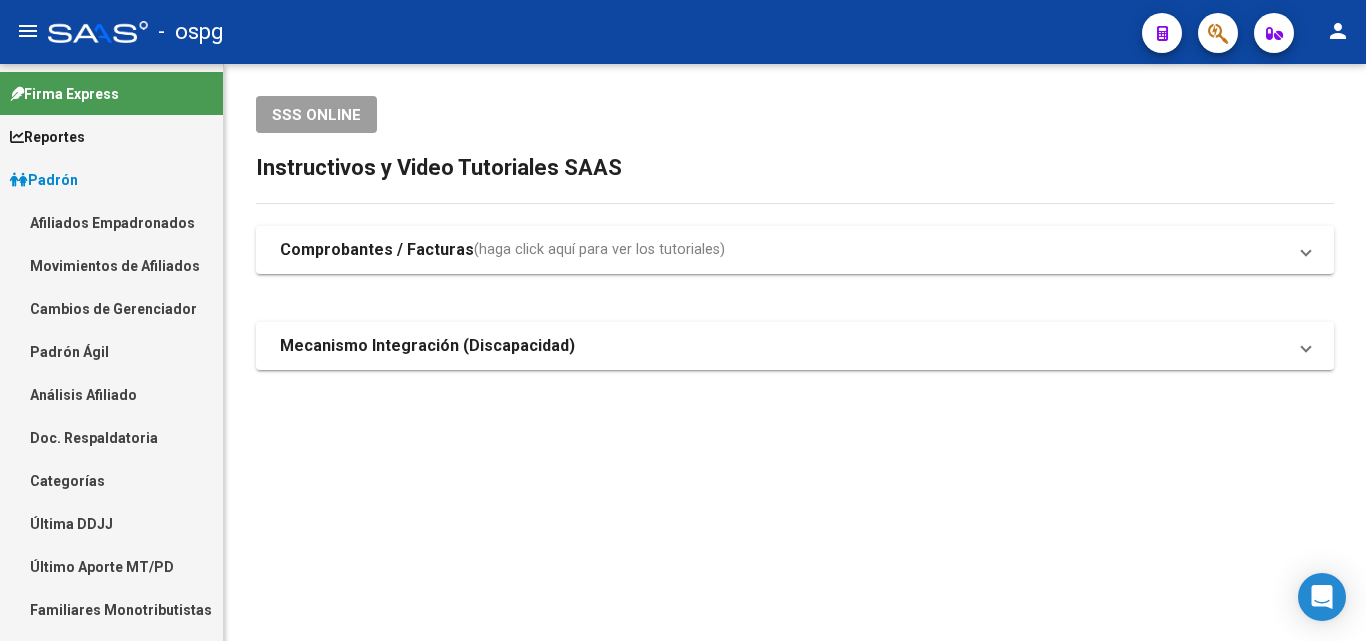 click on "Análisis Afiliado" at bounding box center [111, 394] 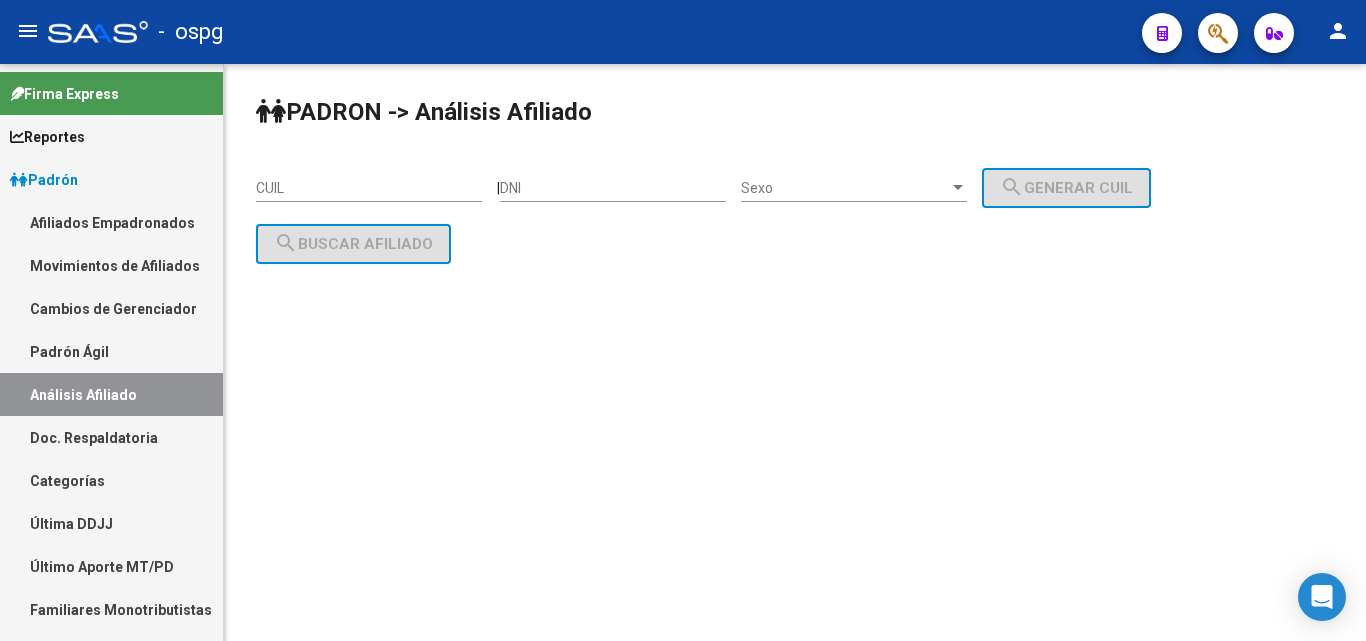 click on "CUIL" 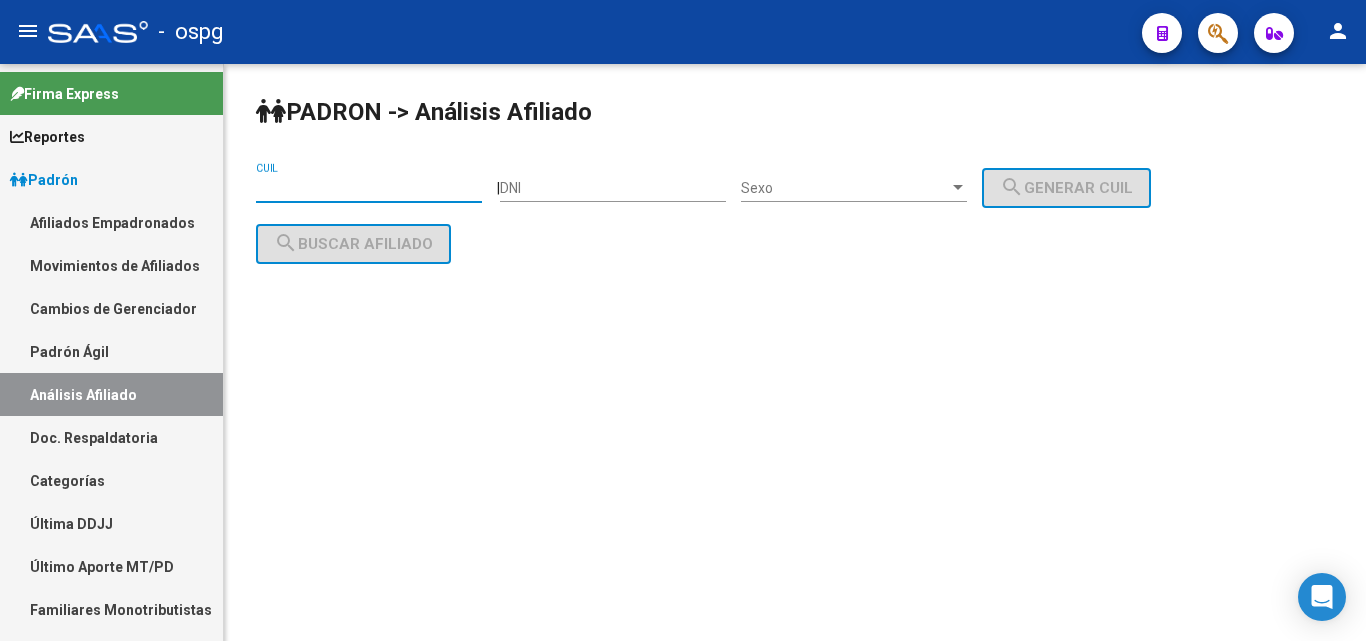 click on "CUIL" at bounding box center [369, 188] 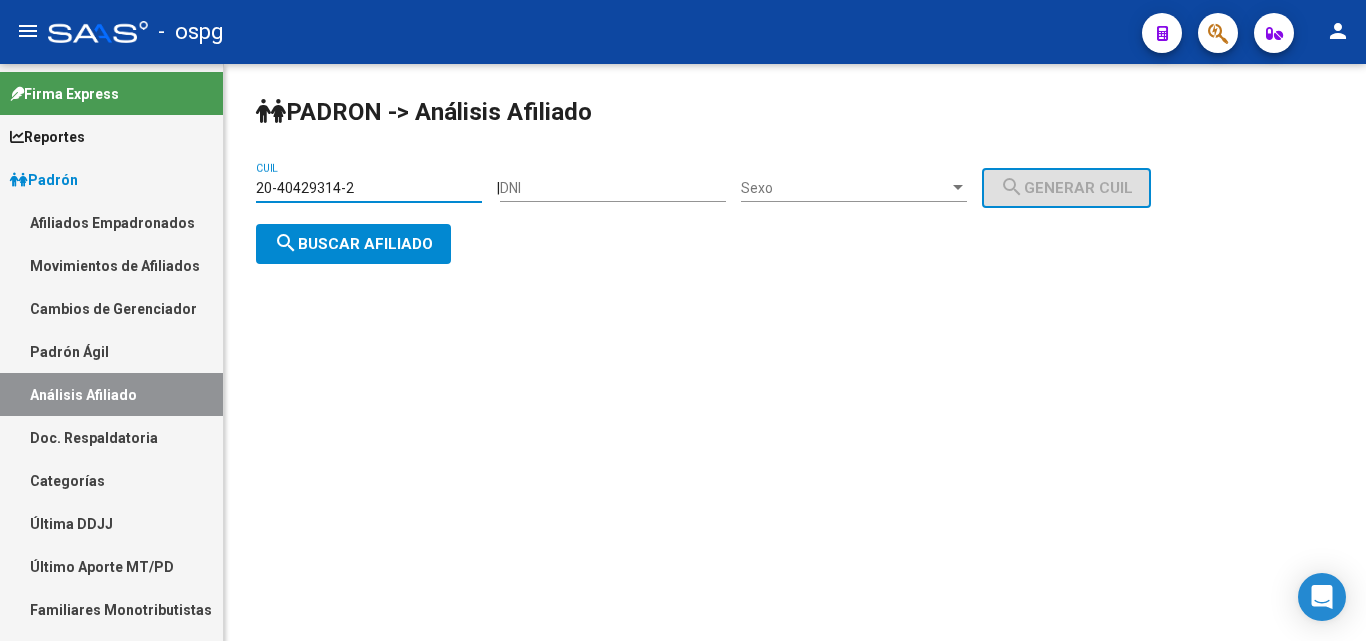 type on "20-40429314-2" 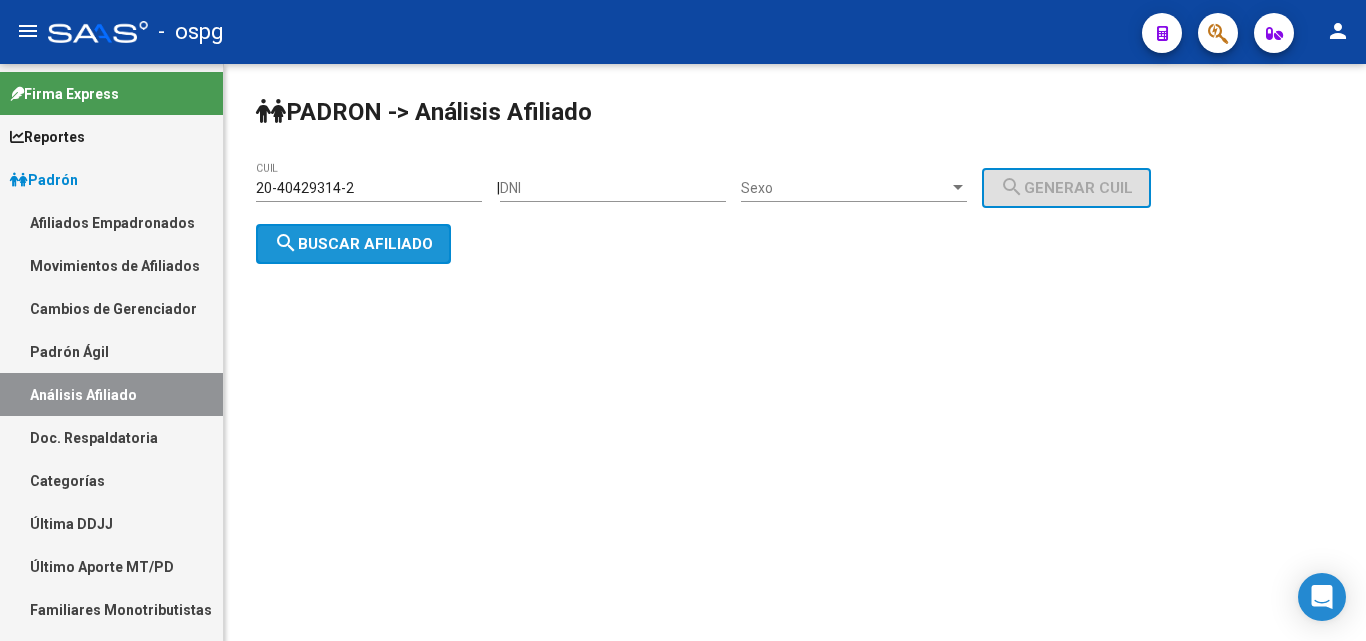 click on "search  Buscar afiliado" 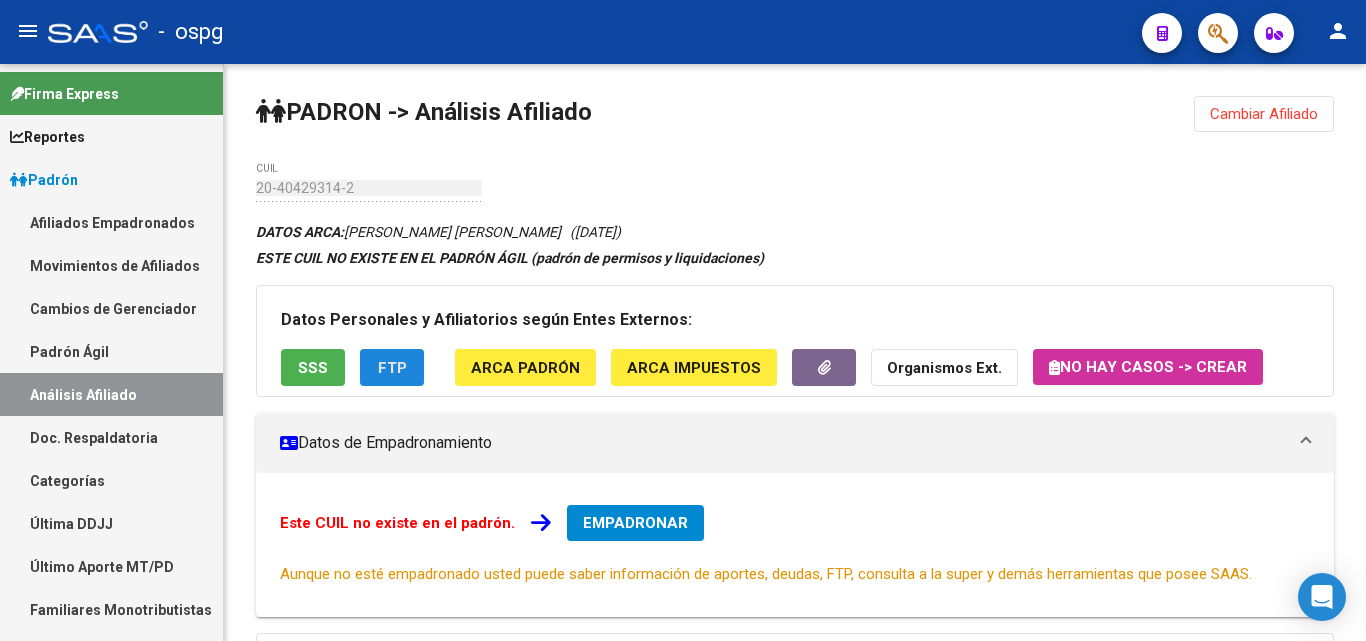 click on "FTP" 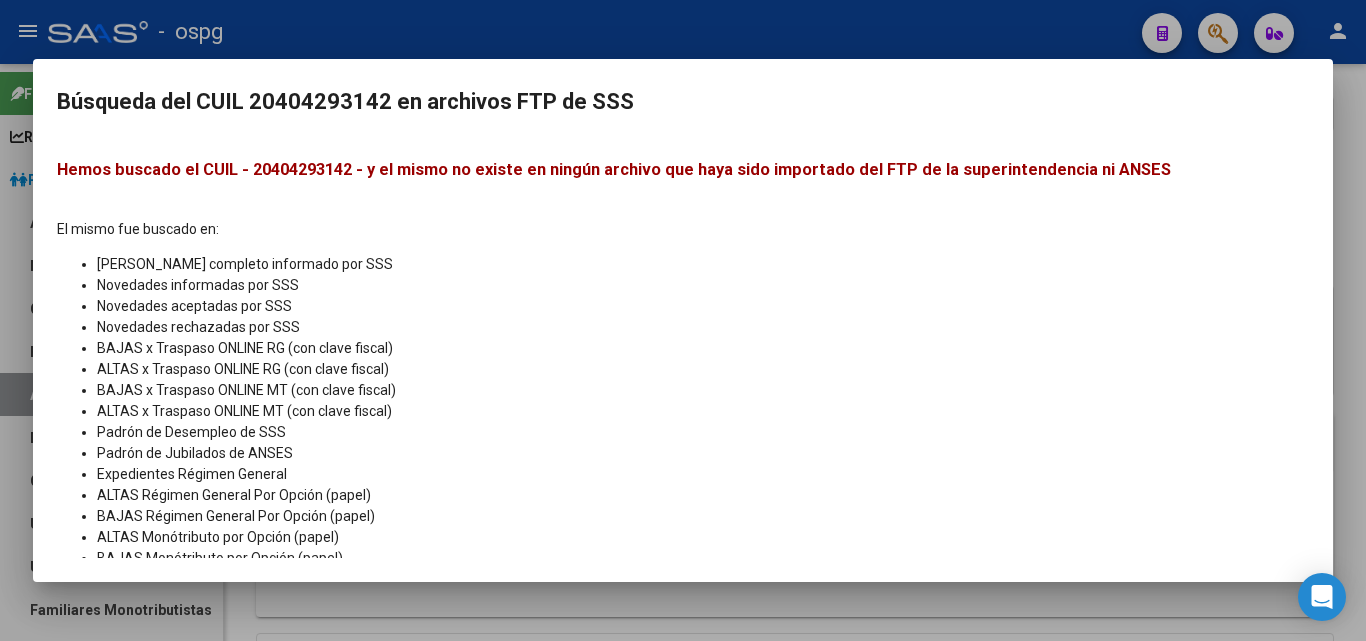 click at bounding box center [683, 320] 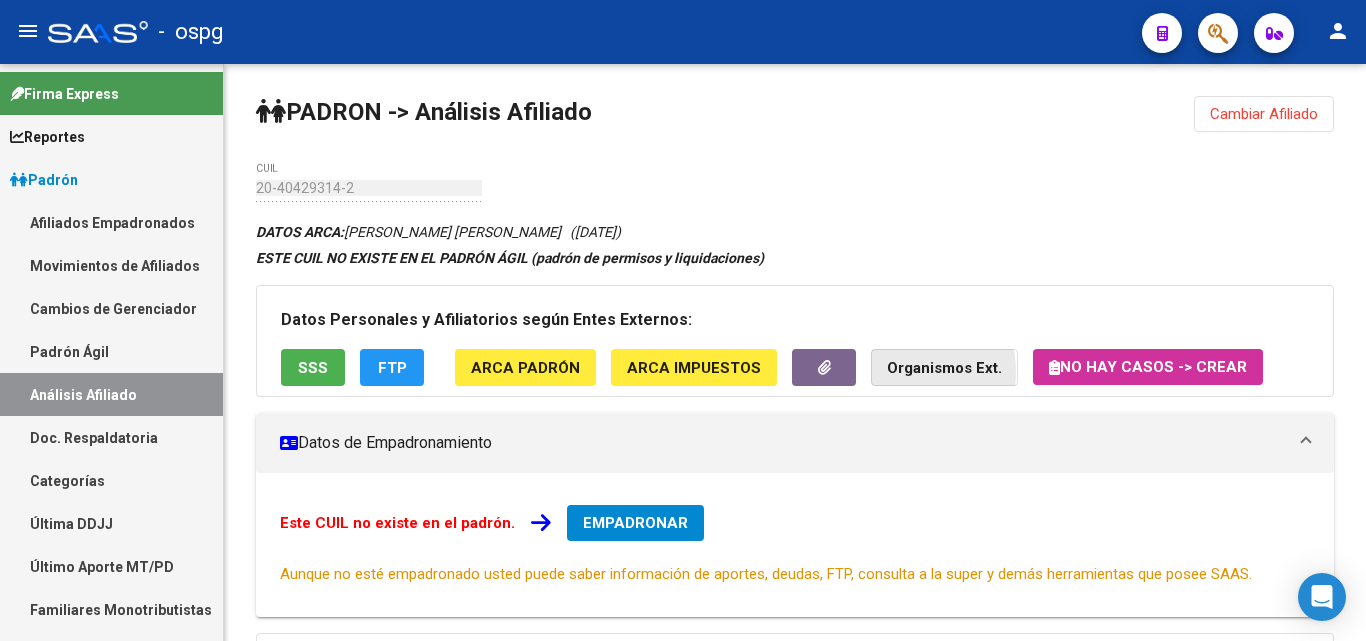 click on "Organismos Ext." 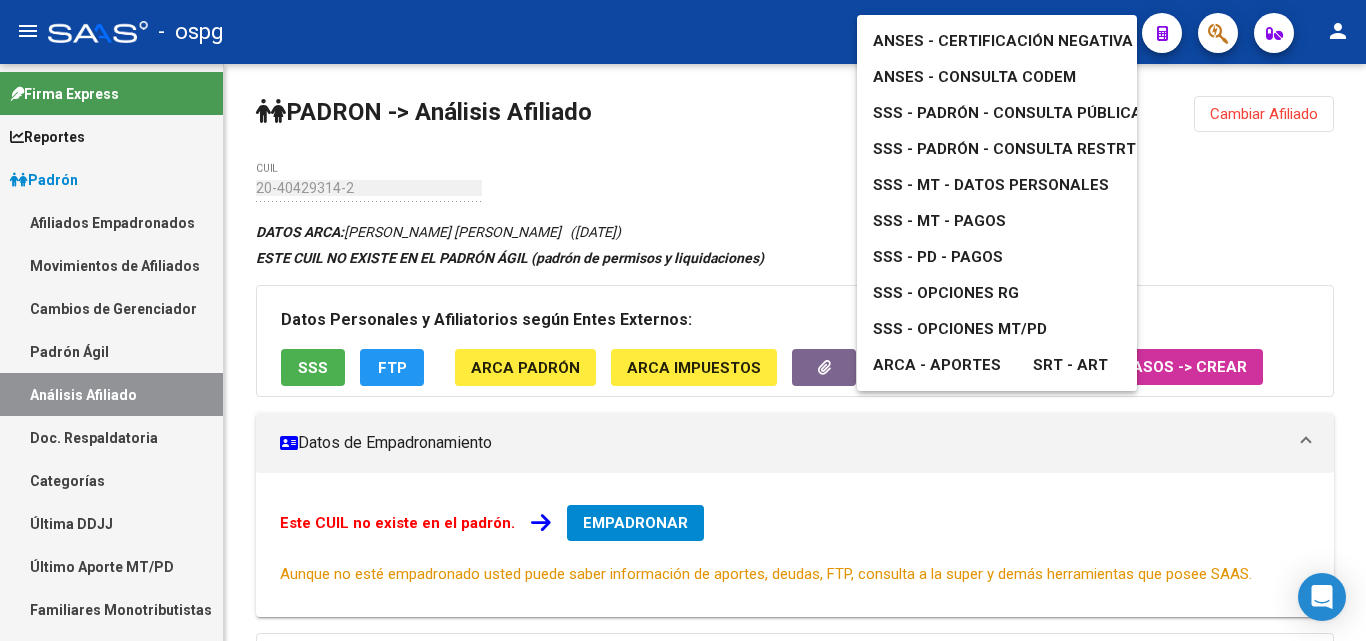 click on "ANSES - Consulta CODEM" at bounding box center (974, 77) 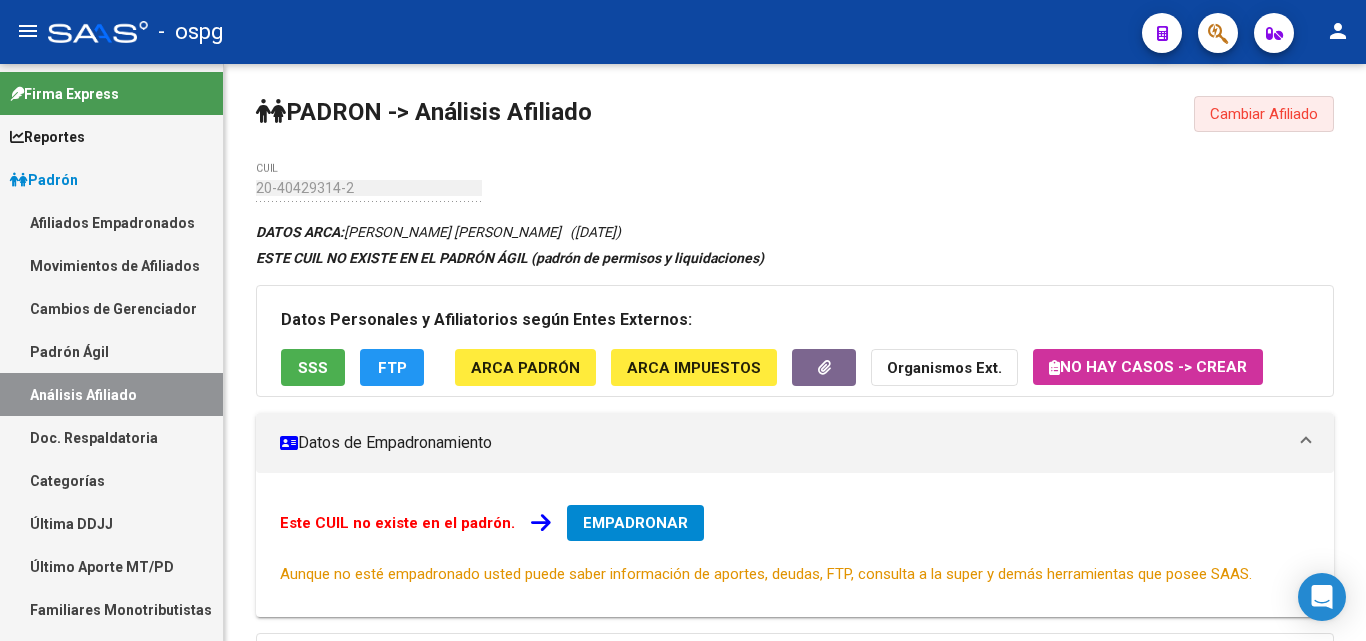 click on "Cambiar Afiliado" 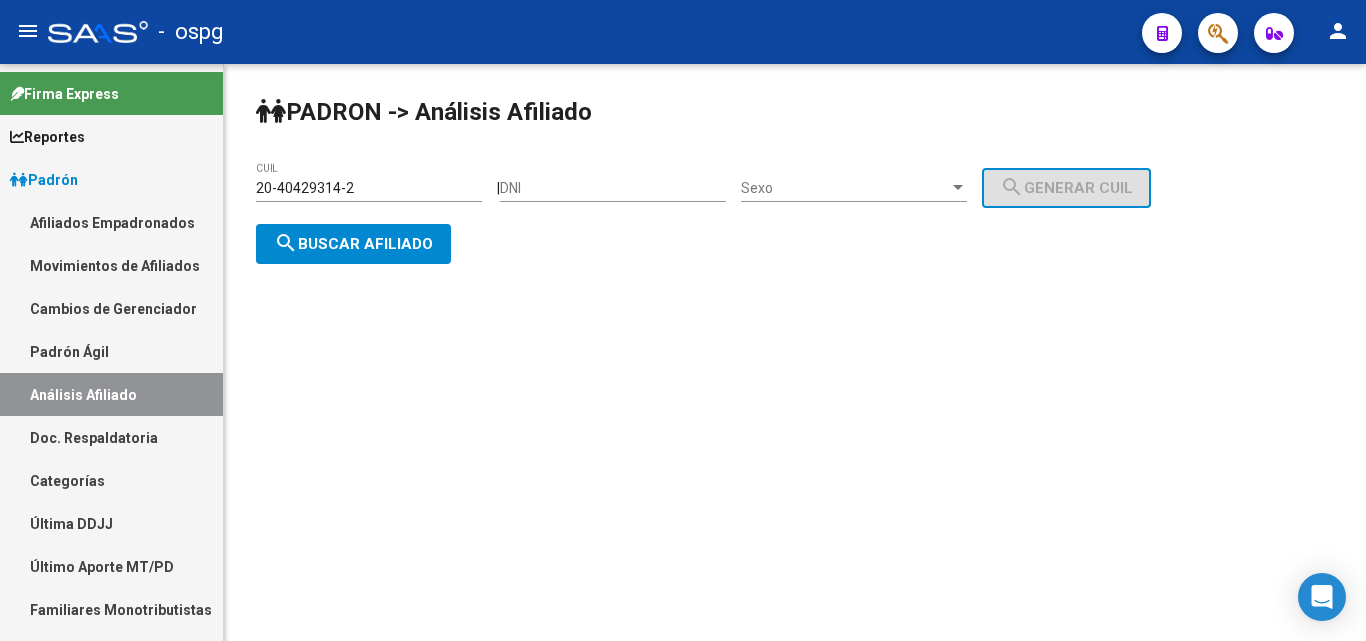 click on "DNI" 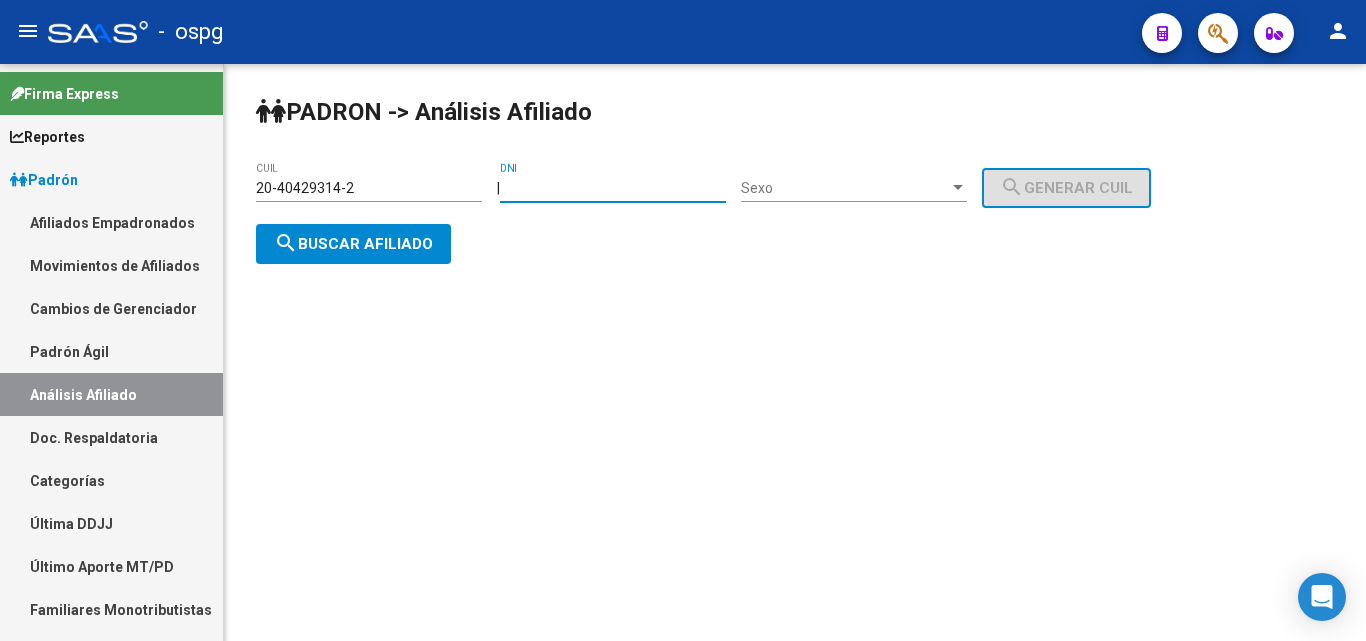click on "DNI" at bounding box center (613, 188) 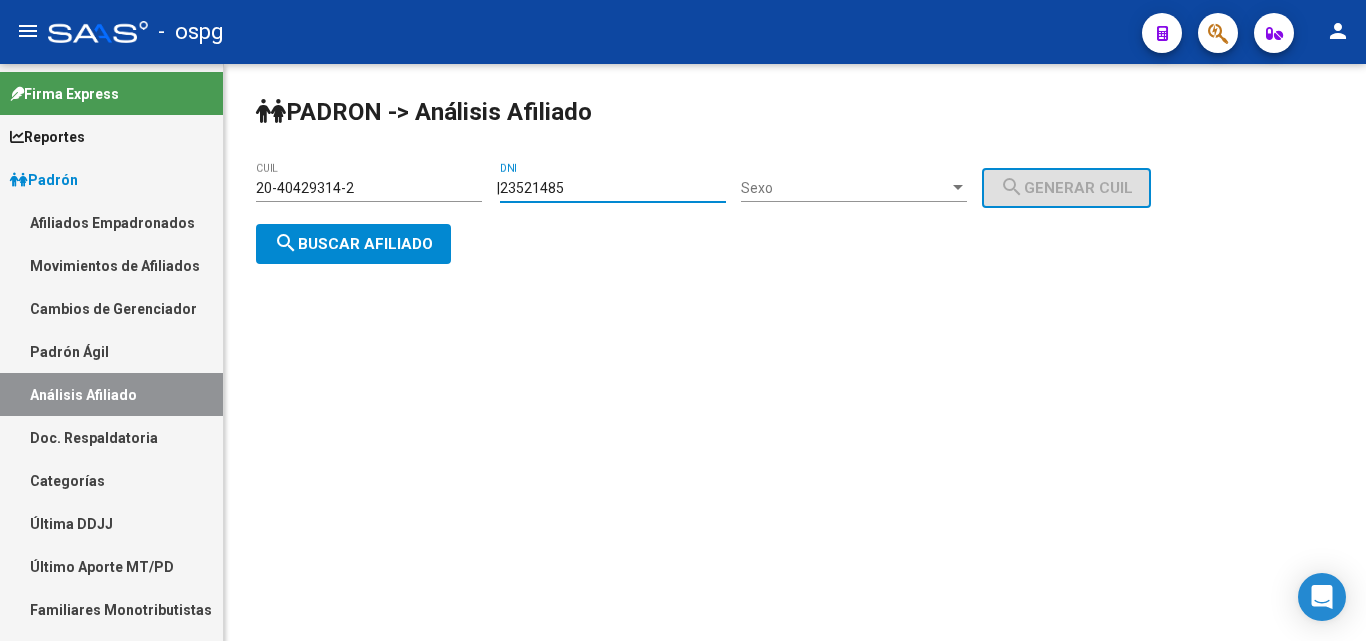type on "23521485" 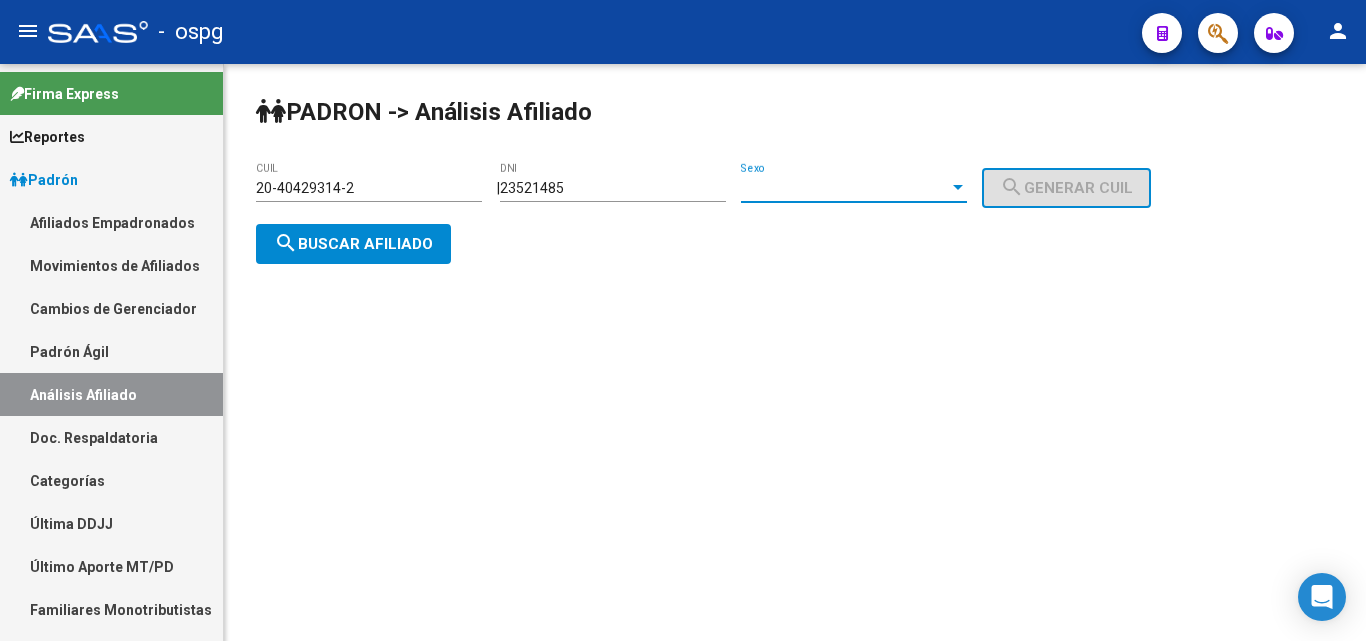 click on "Sexo" at bounding box center (845, 188) 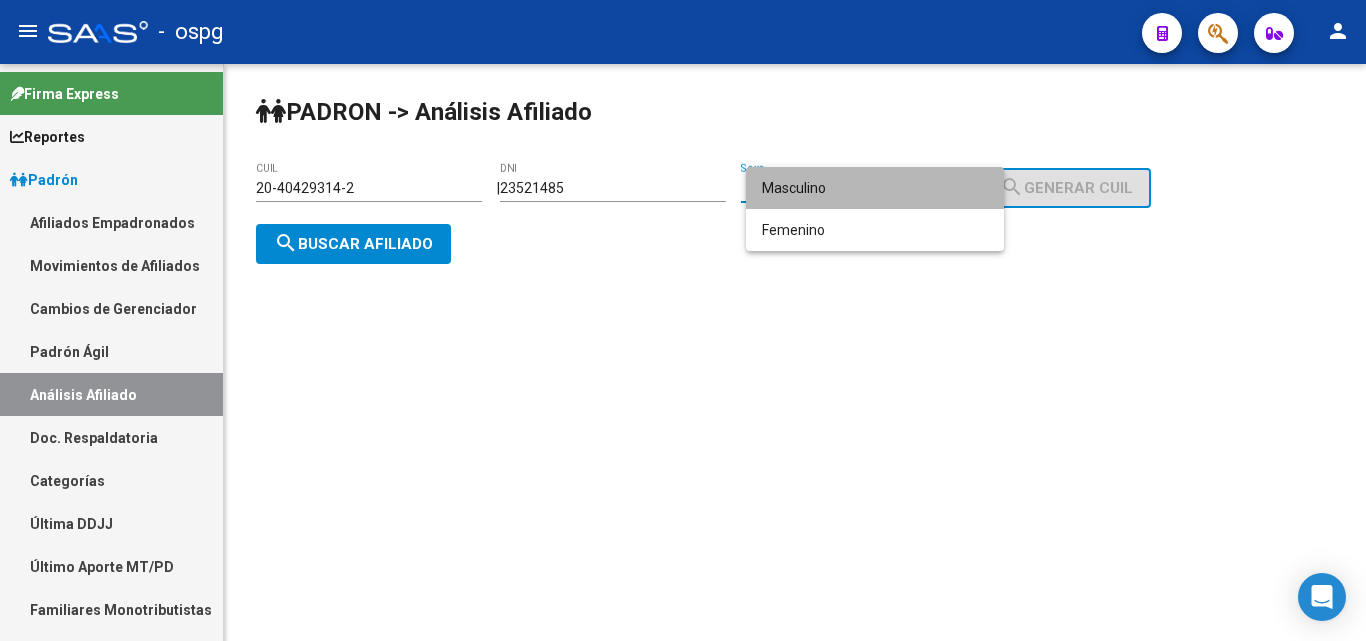 click on "Masculino" at bounding box center [875, 188] 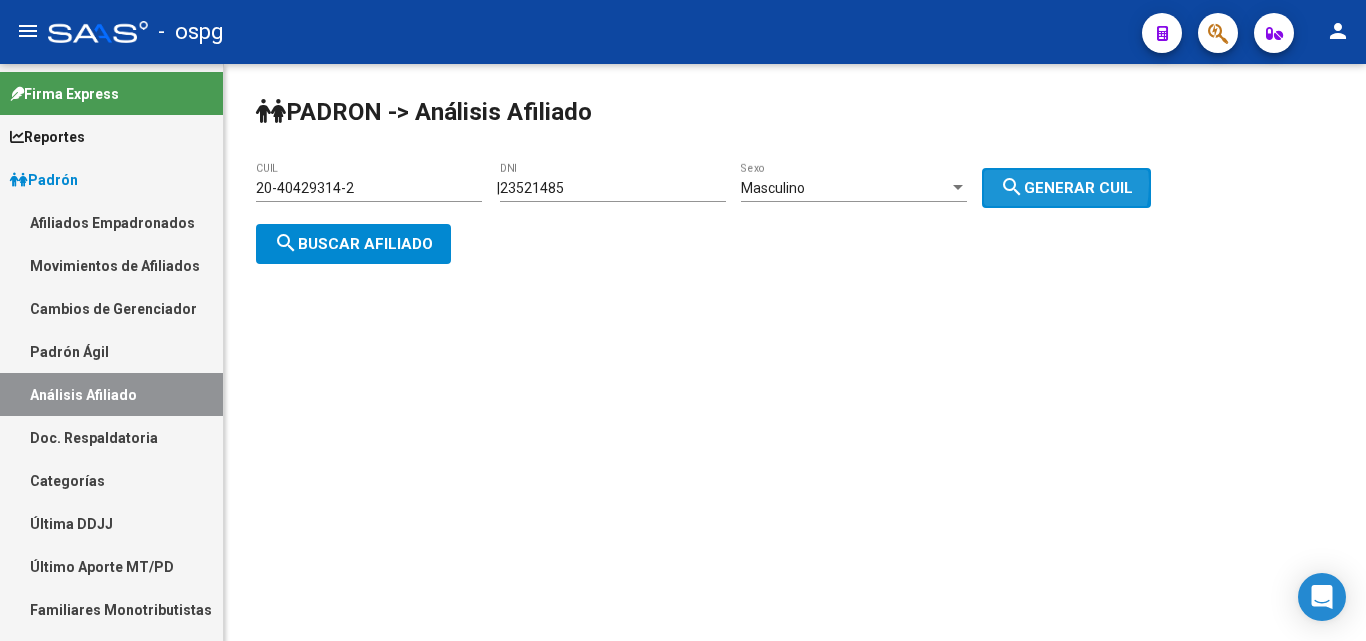 click on "search" 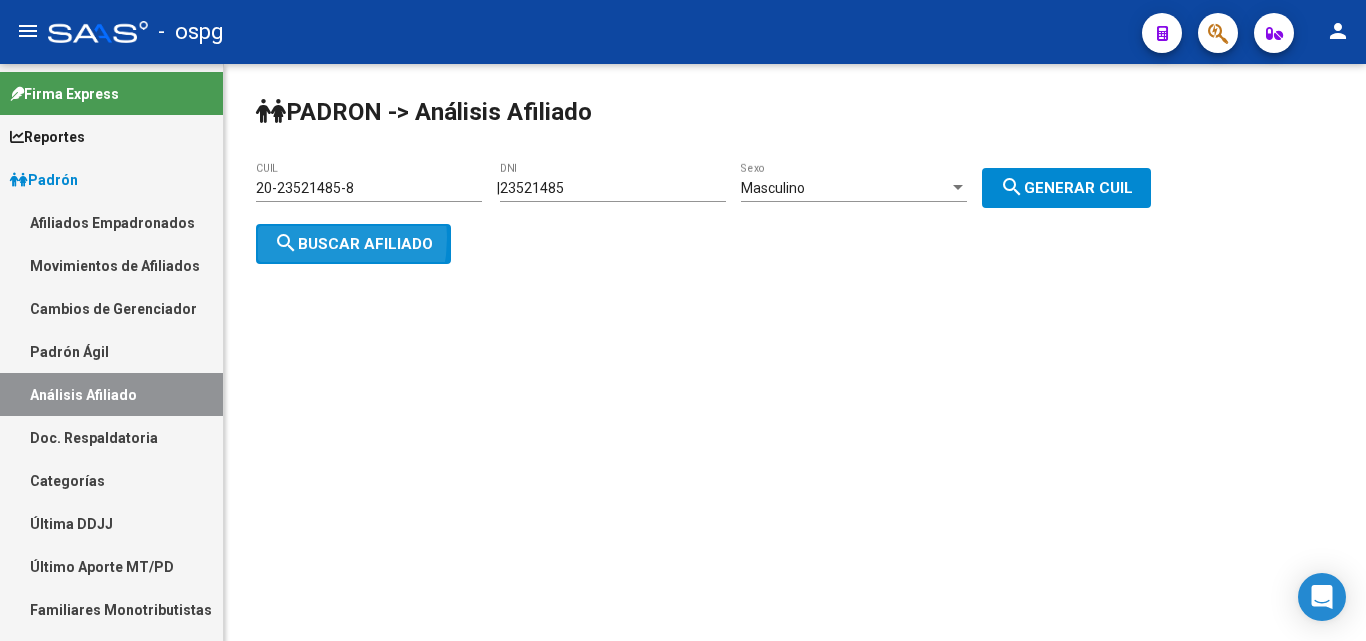 click on "search  Buscar afiliado" 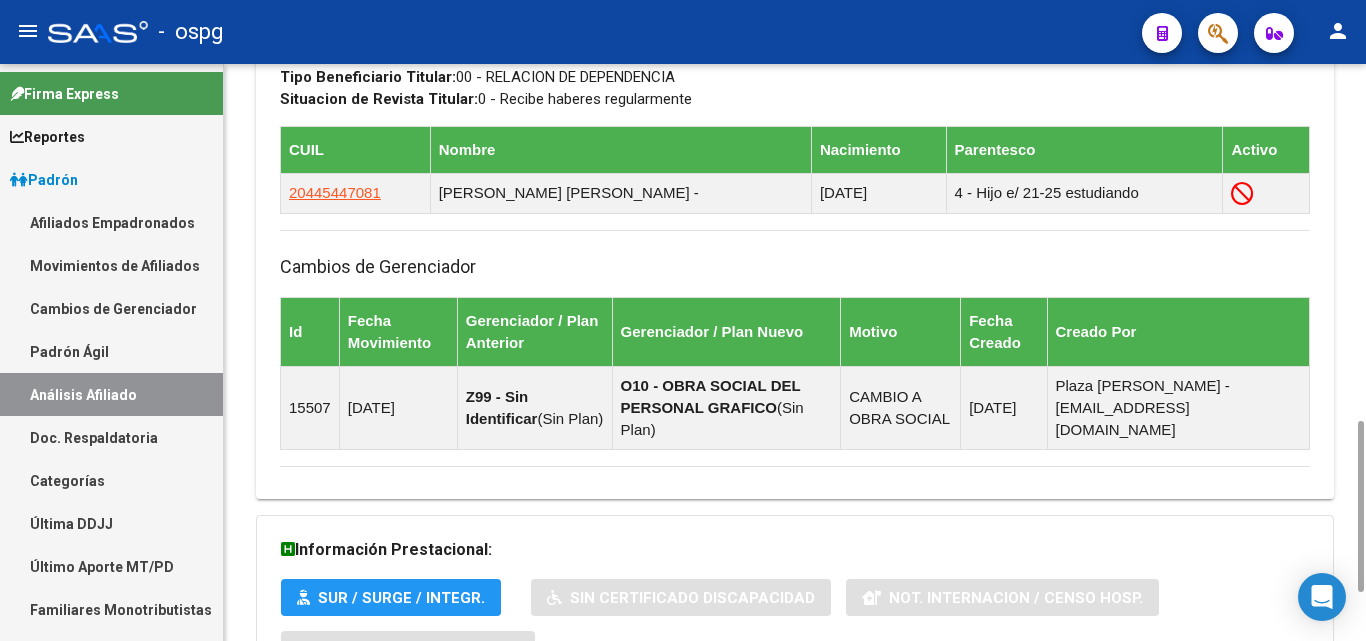 scroll, scrollTop: 1364, scrollLeft: 0, axis: vertical 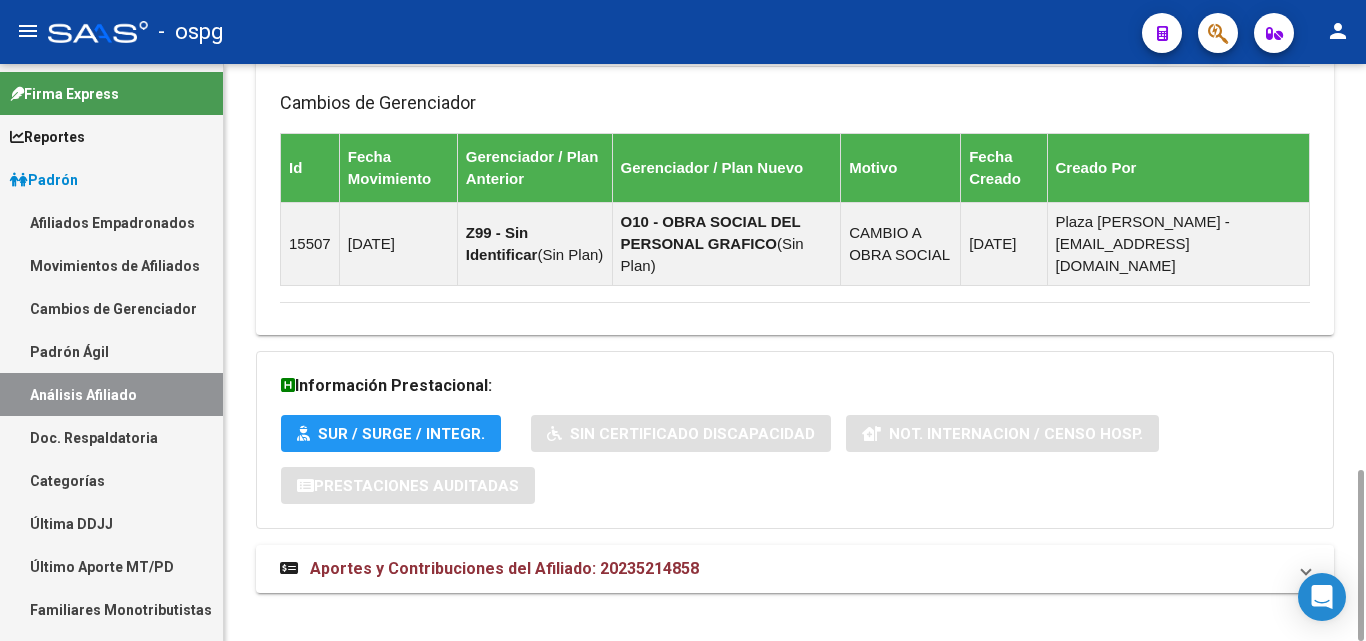 click on "DATOS PADRÓN ÁGIL:  MAFFEO ADRIAN OSCAR                 |   INACTIVO   |     AFILIADO TITULAR  Datos Personales y Afiliatorios según Entes Externos: SSS FTP ARCA Padrón ARCA Impuestos Organismos Ext.   No hay casos -> Crear
Gerenciador:      O10 - OBRA SOCIAL DEL PERSONAL GRAFICO Atención telefónica: Atención emergencias: Otros Datos Útiles:    Datos de Empadronamiento  Enviar Credencial Digital remove_red_eye Movimientos    Sin Certificado Discapacidad Crear Familiar ABM Rápido ABM Etiquetas: Estado: INACTIVO Última Alta Formal:  01/05/2022 Ultimo Tipo Movimiento Alta:  ALTA desde el Padrón Entregado x SSS Última Baja Formal:  05/06/2025 Ultimo Tipo Movimiento Baja:  DESPIDO Comentario ADMIN:  Migración Padrón Completo SSS el 2024-08-29 14:44:37 DATOS DEL AFILIADO Apellido:   MAFFEO ADRIAN OSCAR            CUIL:  20235214858 Documento:  DU - DOCUMENTO UNICO 23521485  Nacionalidad:  EXTRANJERO DESCONOCIDO Parentesco:  0 - Titular Estado Civil:  Soltero Discapacitado:    NO (00)  M" 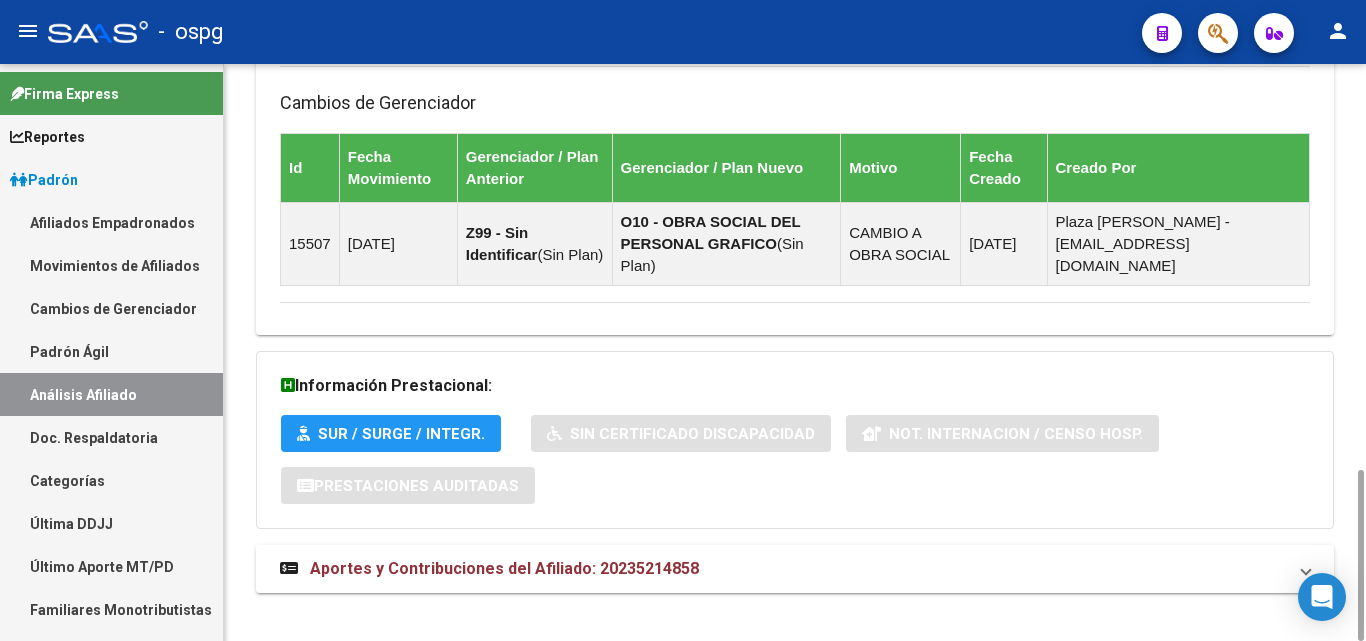 click on "Aportes y Contribuciones del Afiliado: 20235214858" at bounding box center (795, 569) 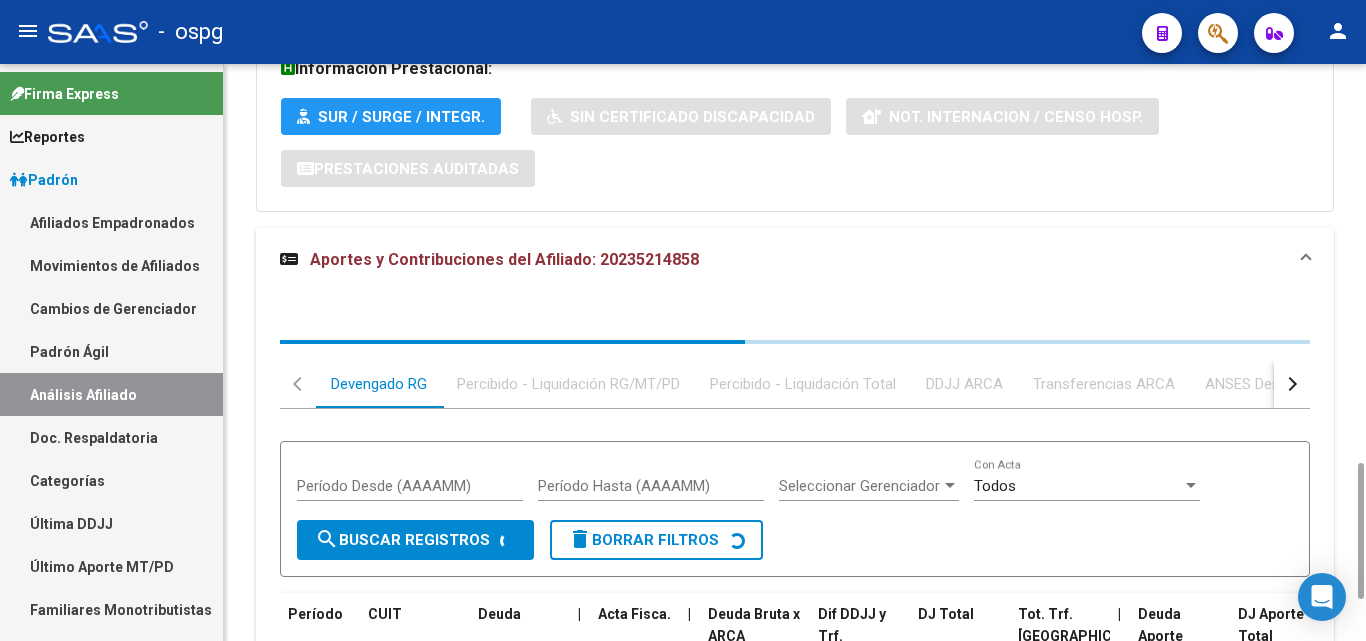 scroll, scrollTop: 1855, scrollLeft: 0, axis: vertical 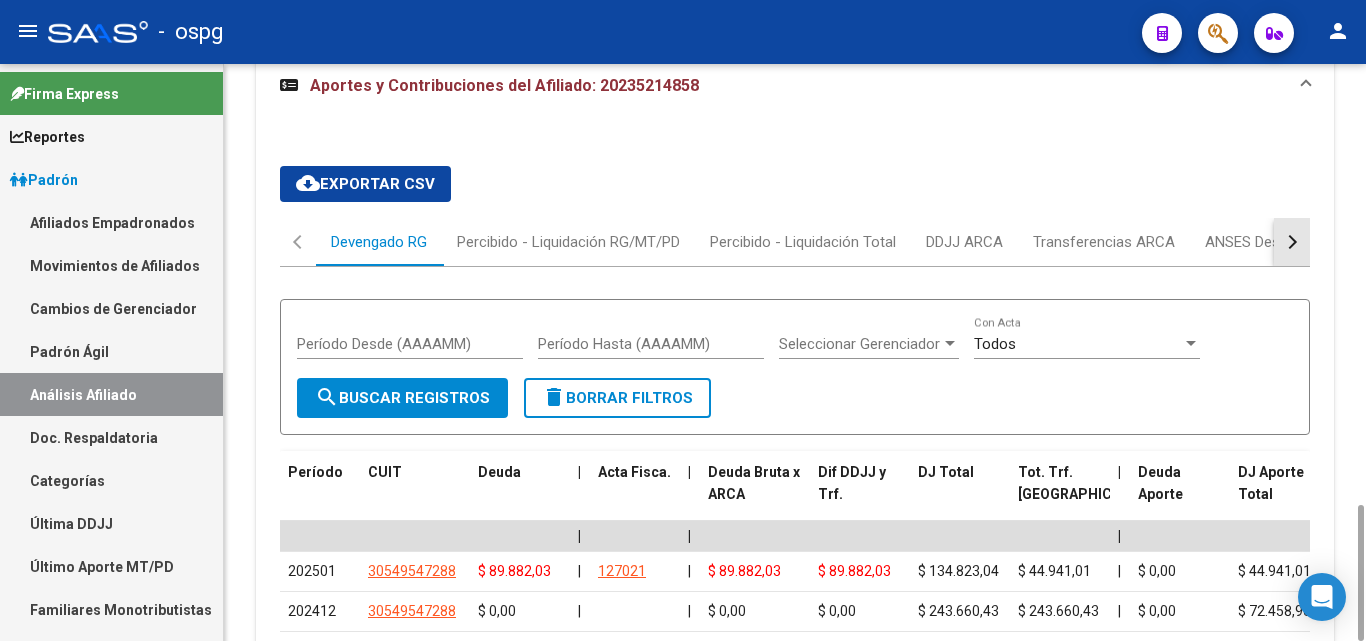 click at bounding box center [1292, 242] 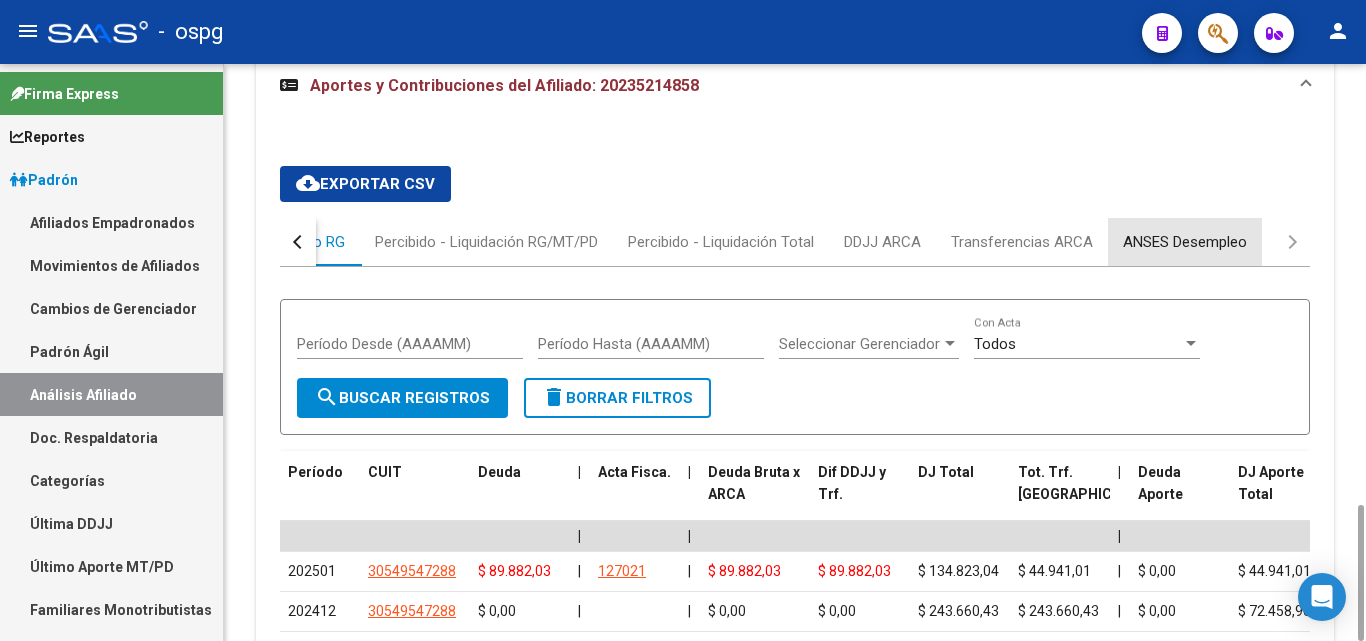 click on "ANSES Desempleo" at bounding box center (1185, 242) 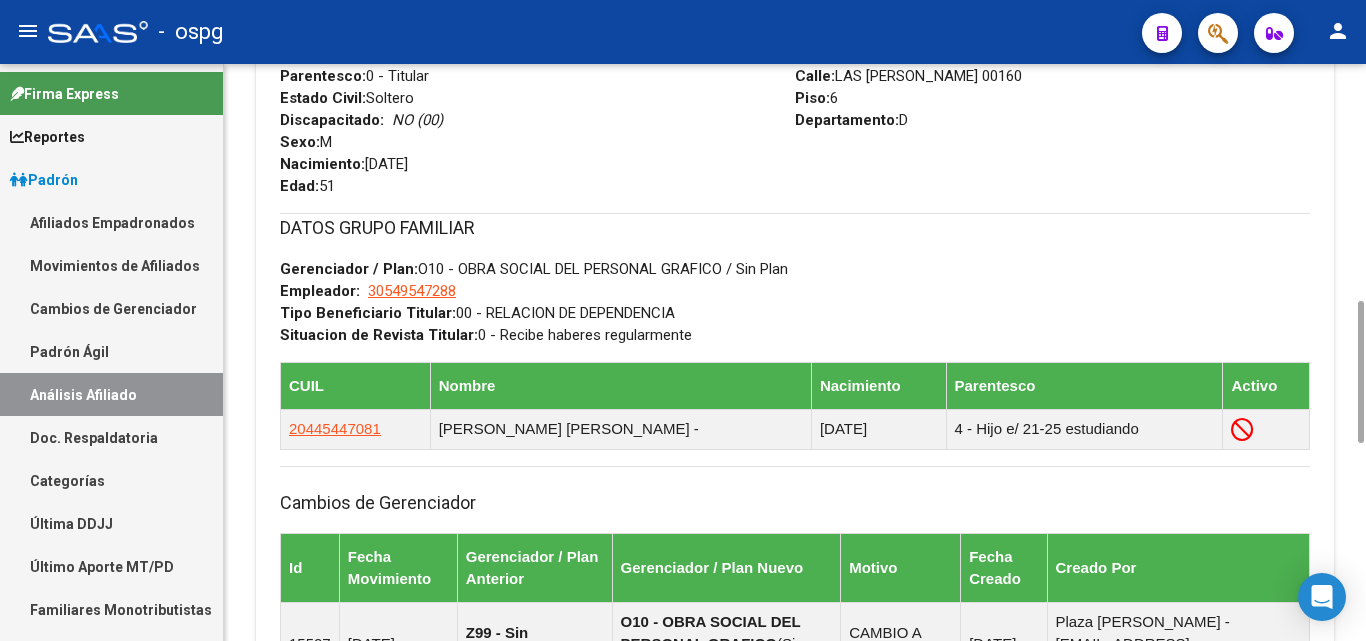 scroll, scrollTop: 0, scrollLeft: 0, axis: both 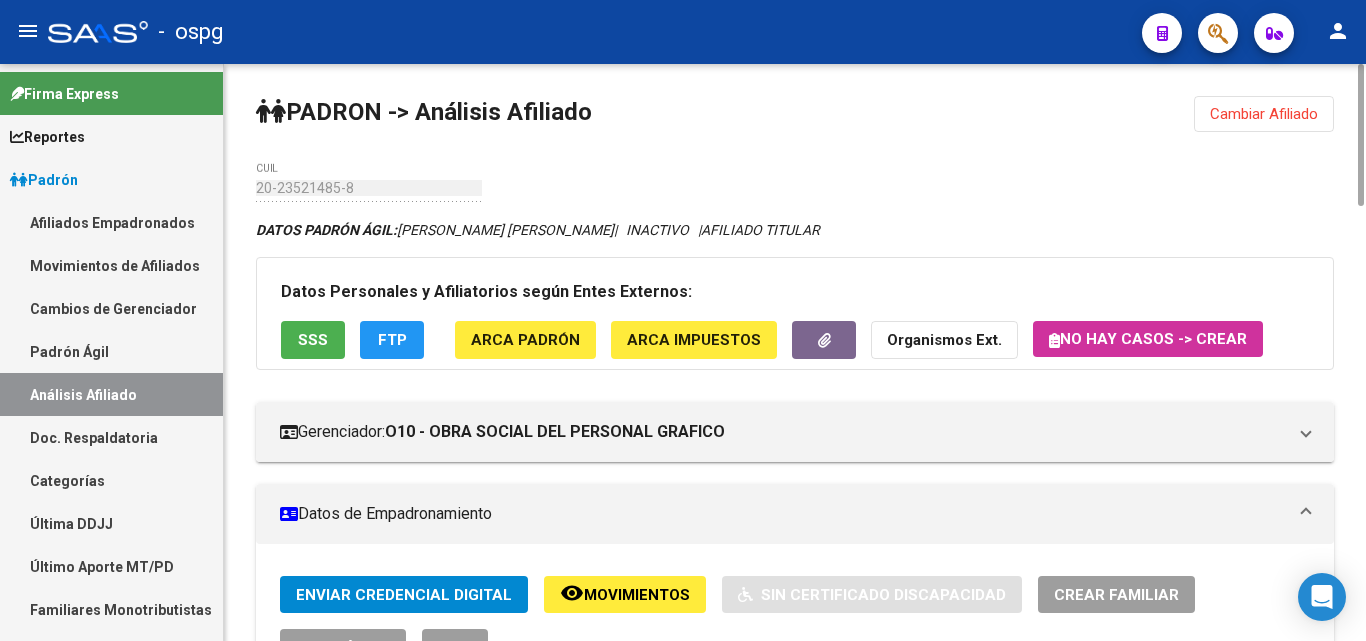 drag, startPoint x: 1290, startPoint y: 104, endPoint x: 806, endPoint y: 154, distance: 486.5758 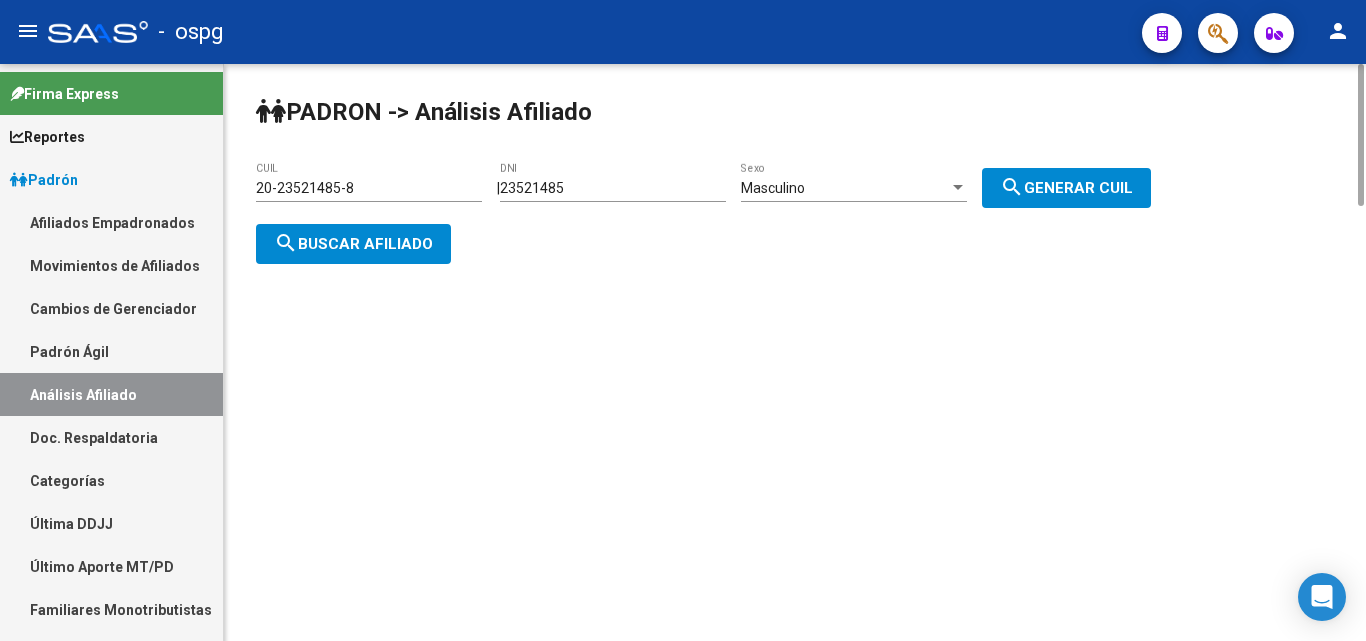 drag, startPoint x: 331, startPoint y: 187, endPoint x: 309, endPoint y: 190, distance: 22.203604 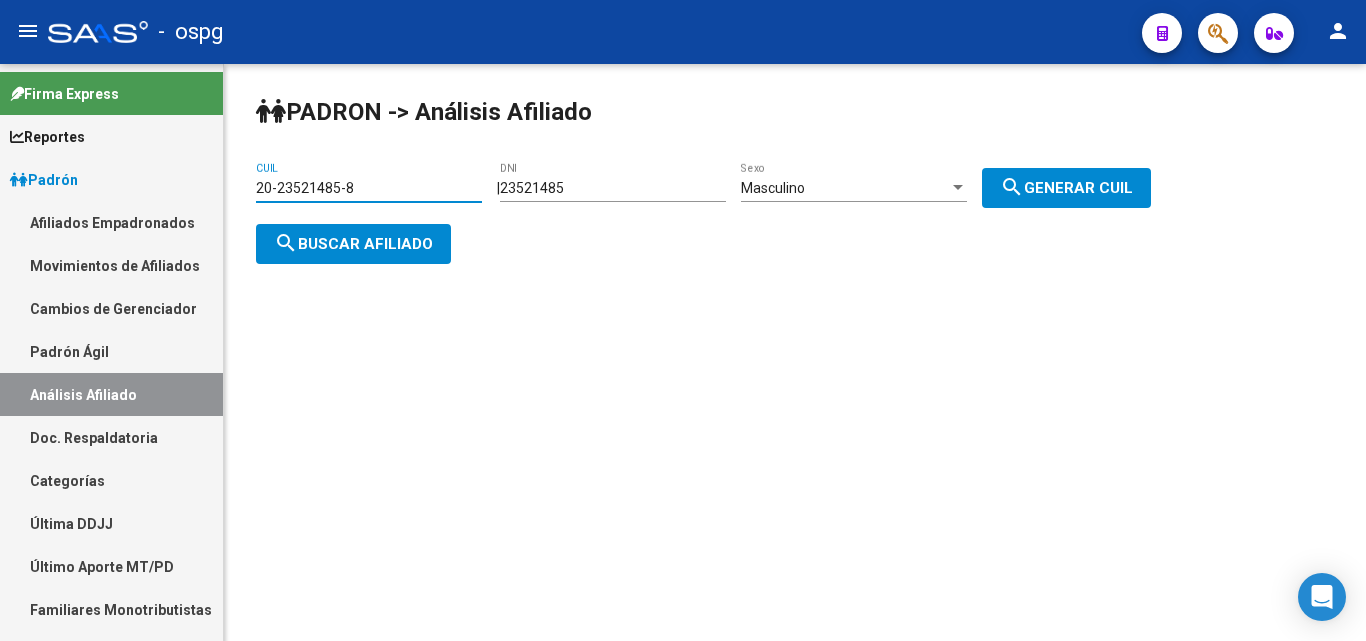 drag, startPoint x: 371, startPoint y: 189, endPoint x: 195, endPoint y: 207, distance: 176.91806 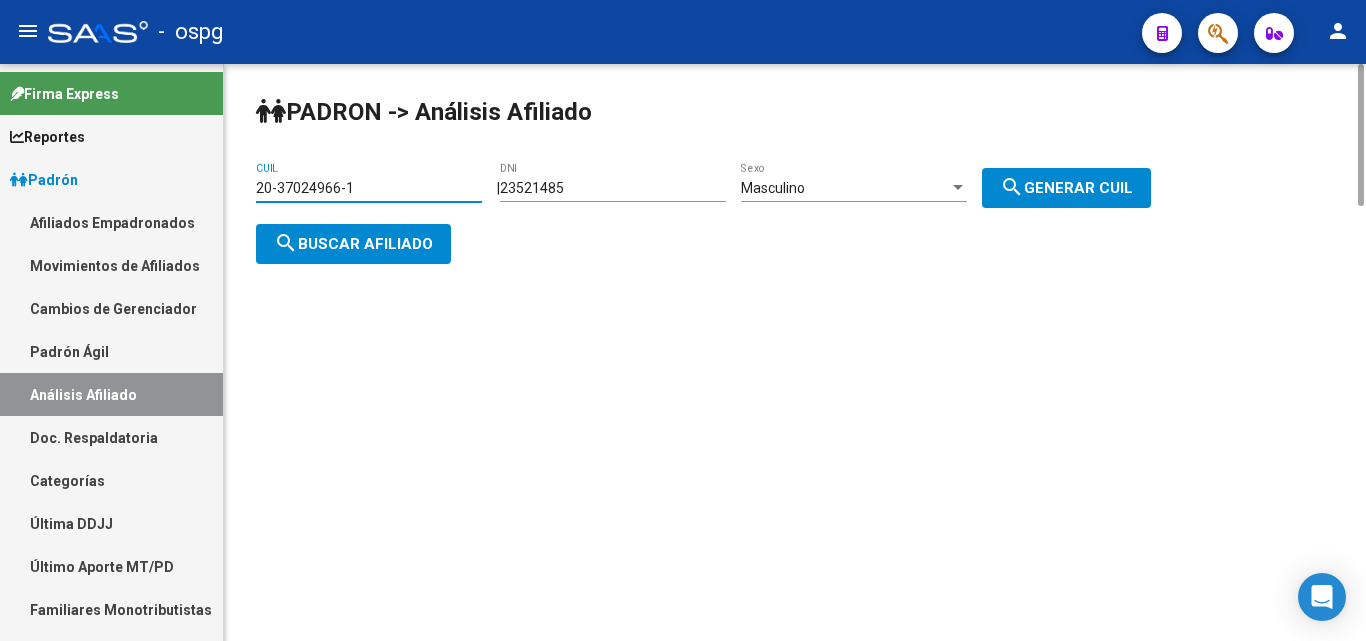 type on "20-37024966-1" 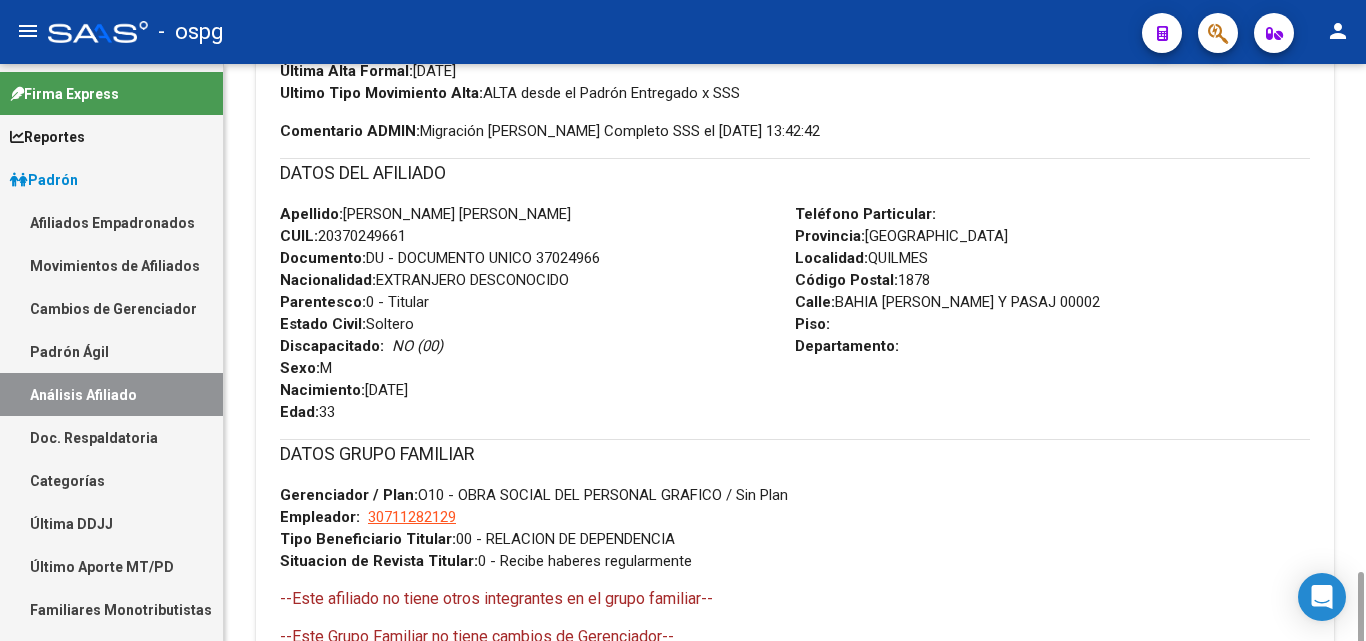 scroll, scrollTop: 1094, scrollLeft: 0, axis: vertical 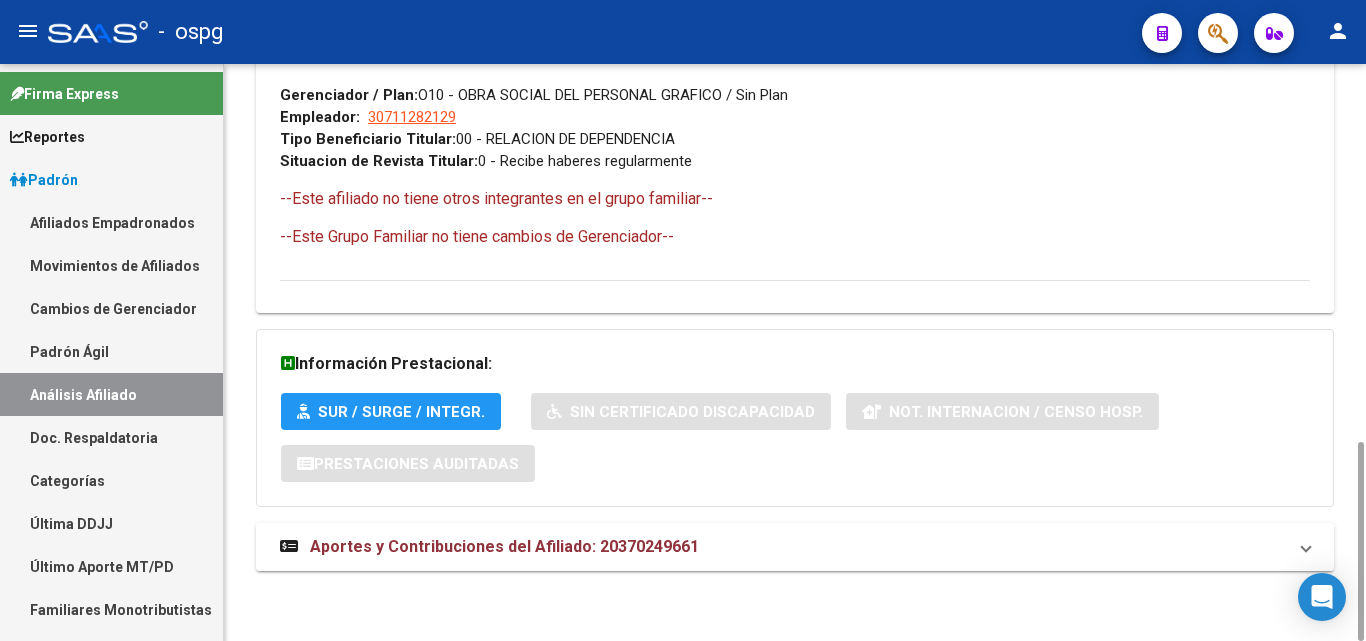 click on "Aportes y Contribuciones del Afiliado: 20370249661" at bounding box center (504, 546) 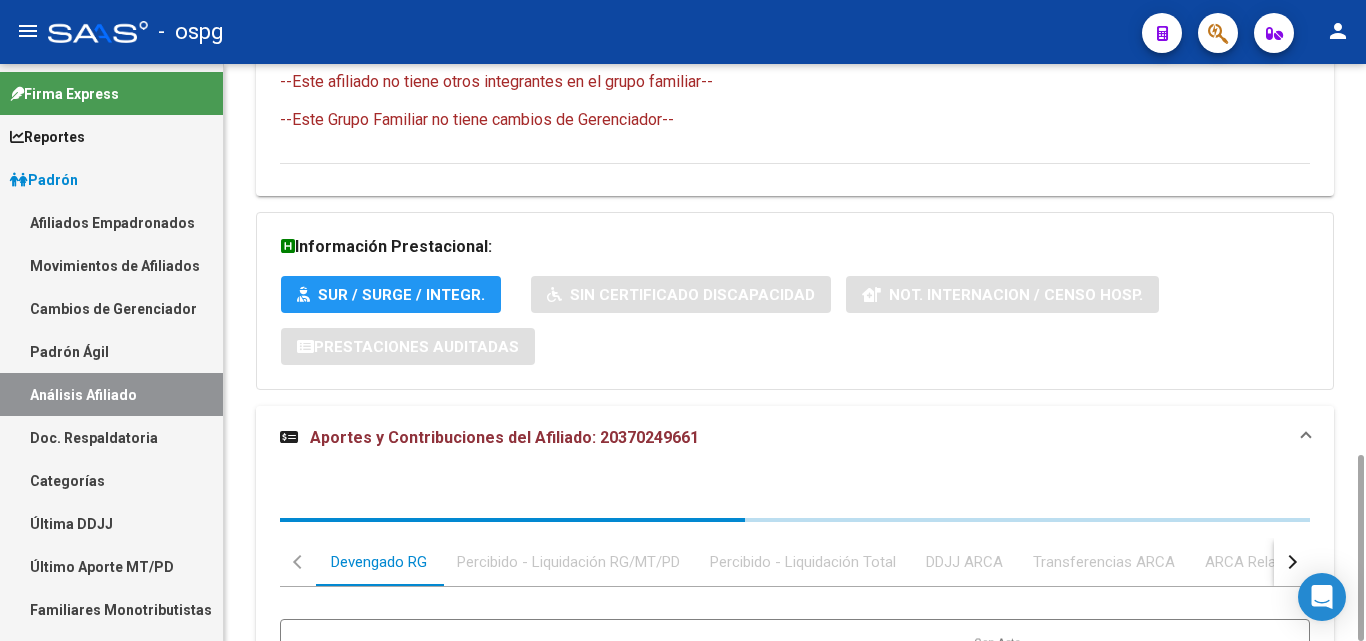 scroll, scrollTop: 1584, scrollLeft: 0, axis: vertical 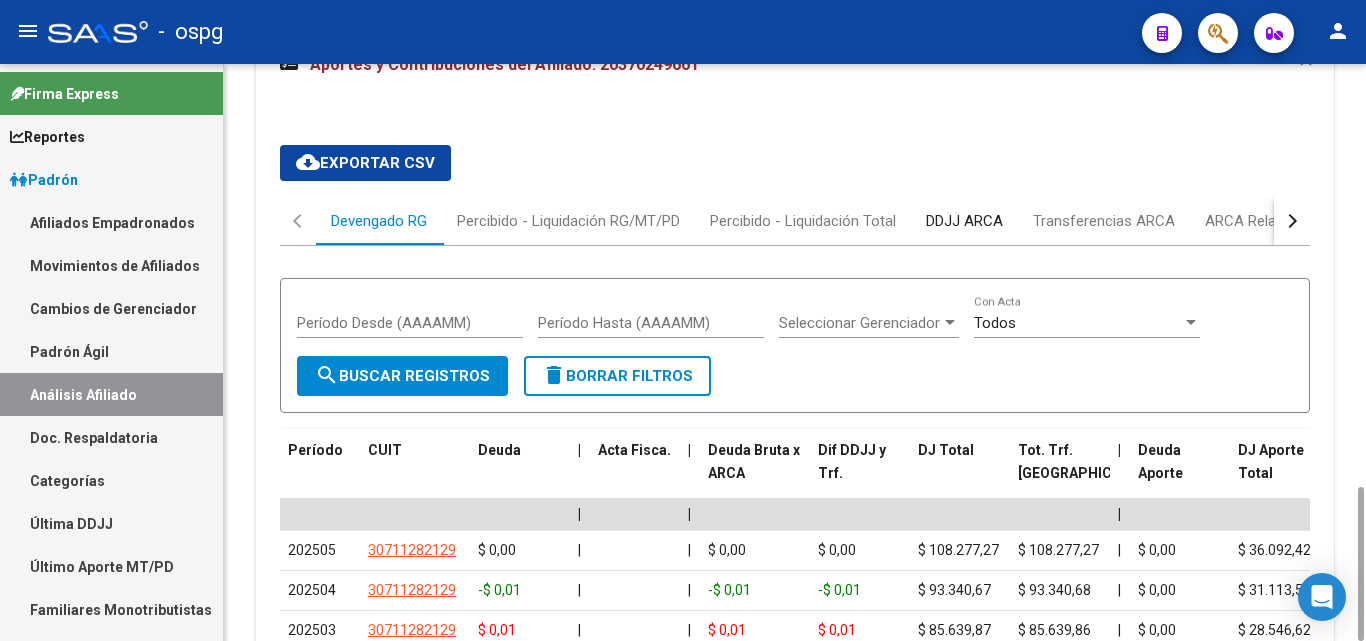click on "DDJJ ARCA" at bounding box center [964, 221] 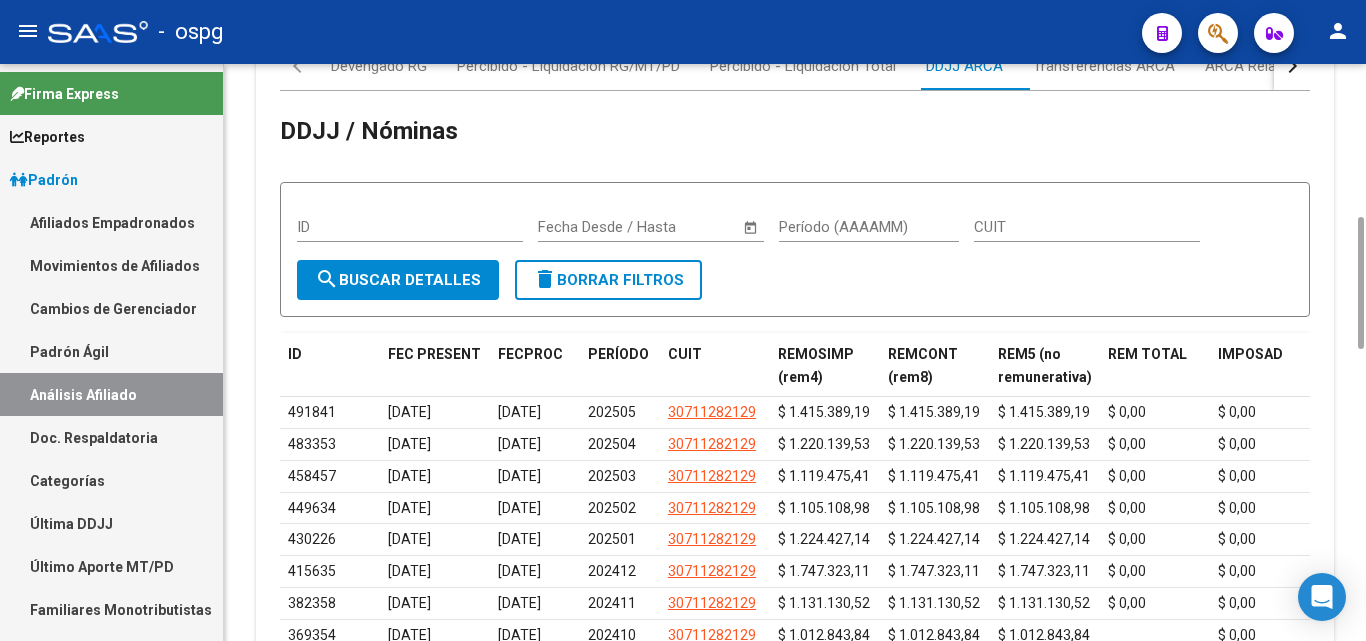 scroll, scrollTop: 1539, scrollLeft: 0, axis: vertical 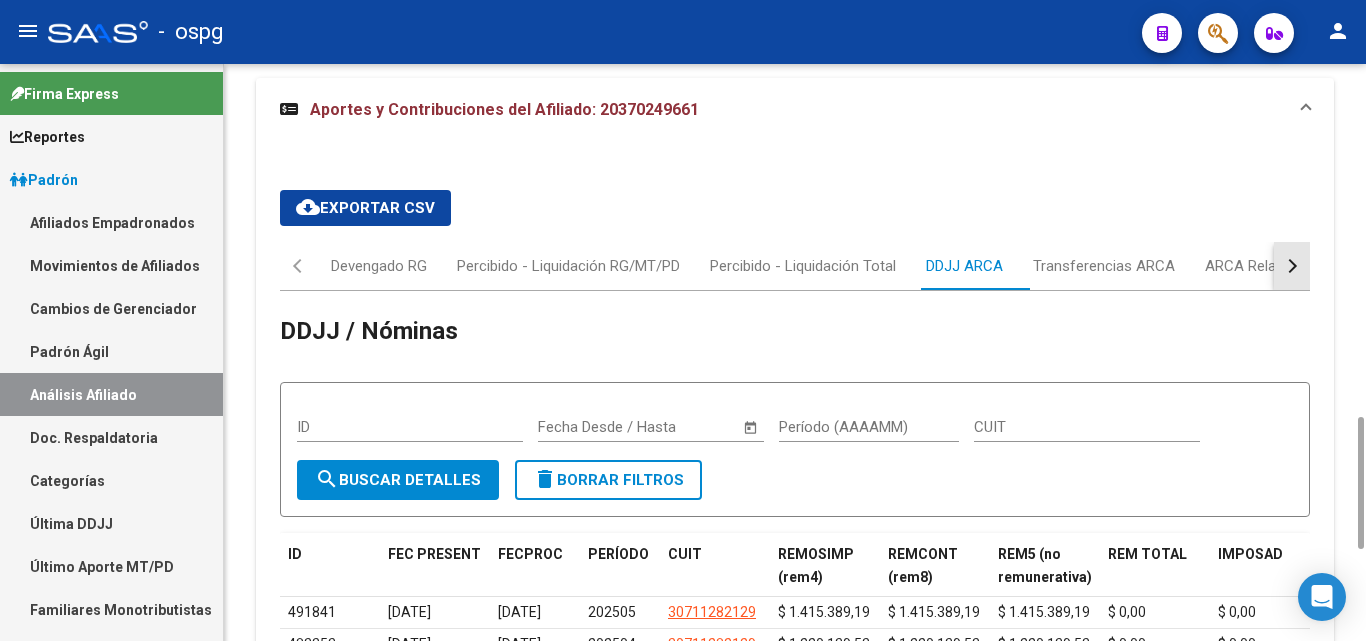 click at bounding box center (1292, 266) 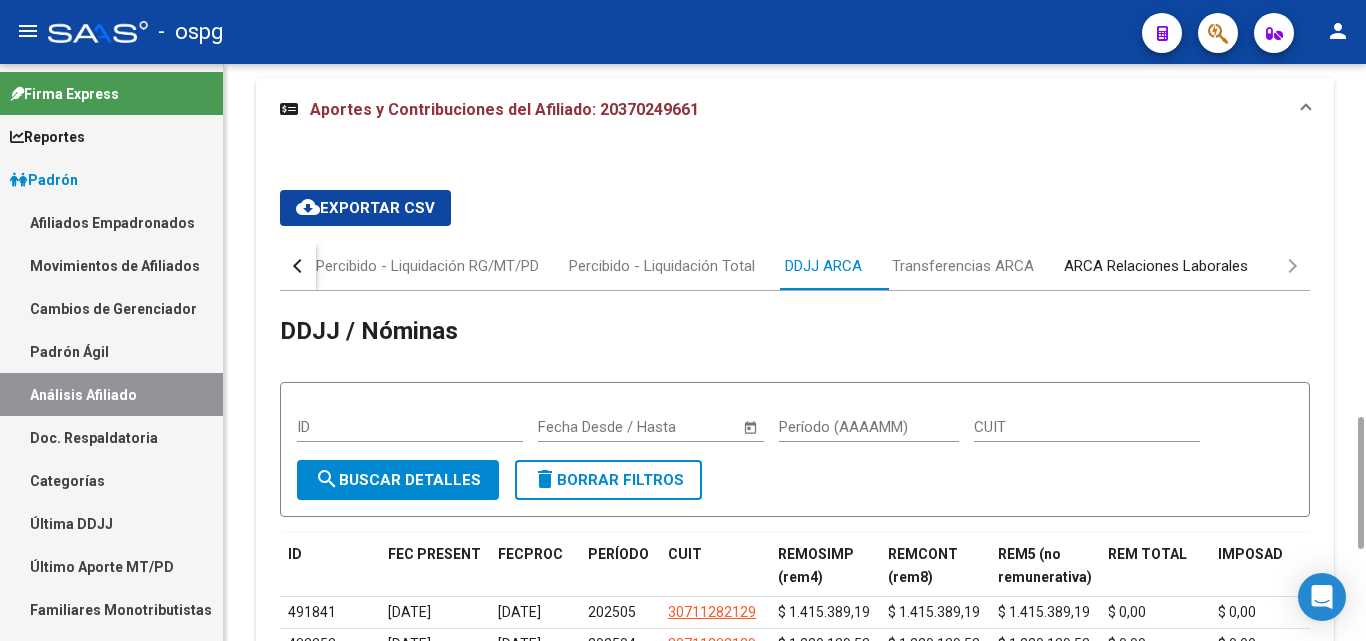 click on "ARCA Relaciones Laborales" at bounding box center (1156, 266) 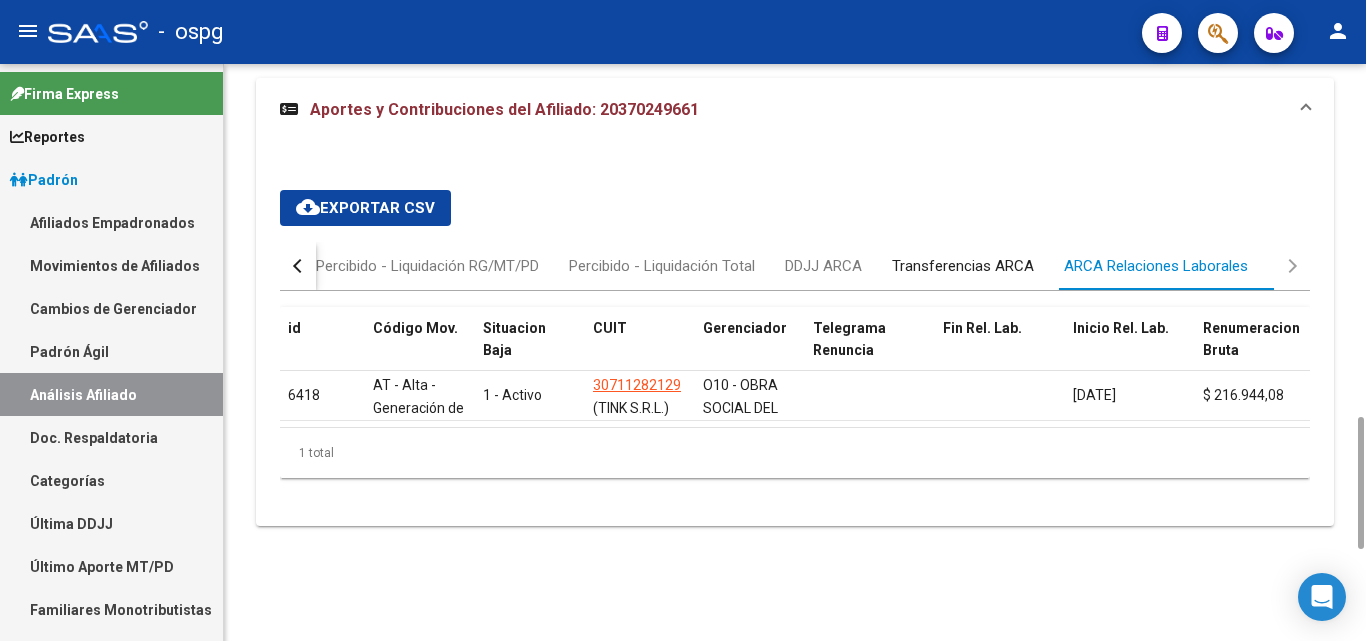 click on "Transferencias ARCA" at bounding box center [963, 266] 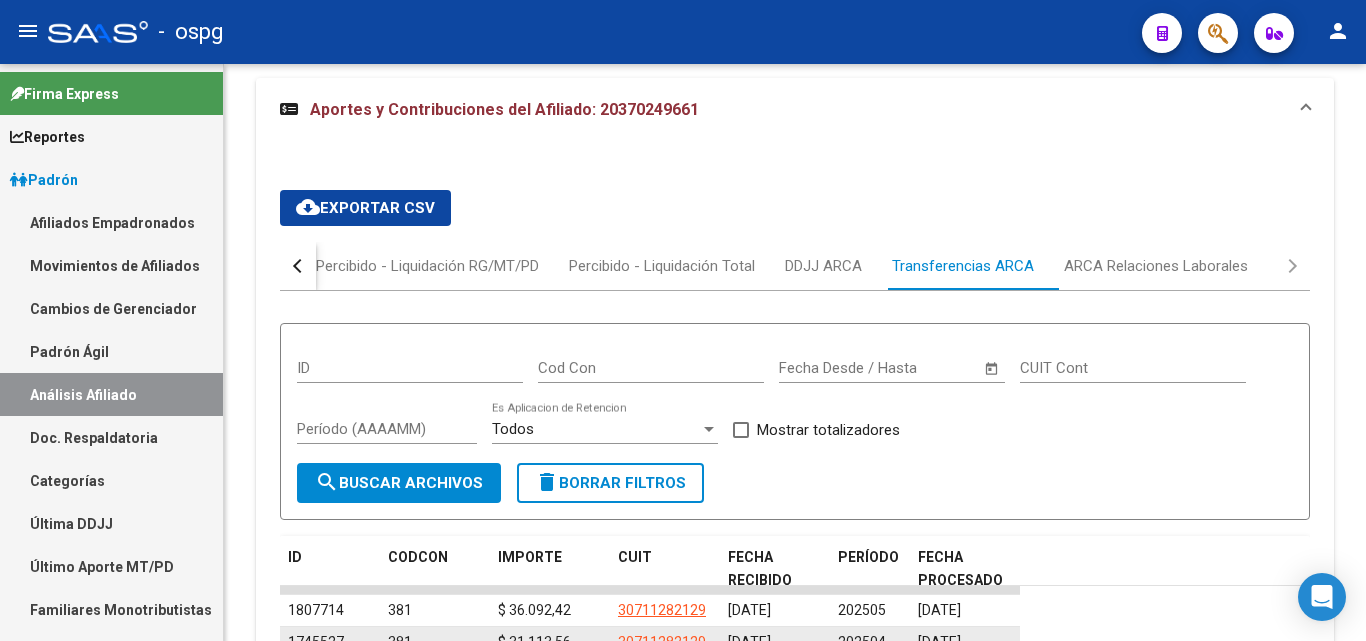 scroll, scrollTop: 1922, scrollLeft: 0, axis: vertical 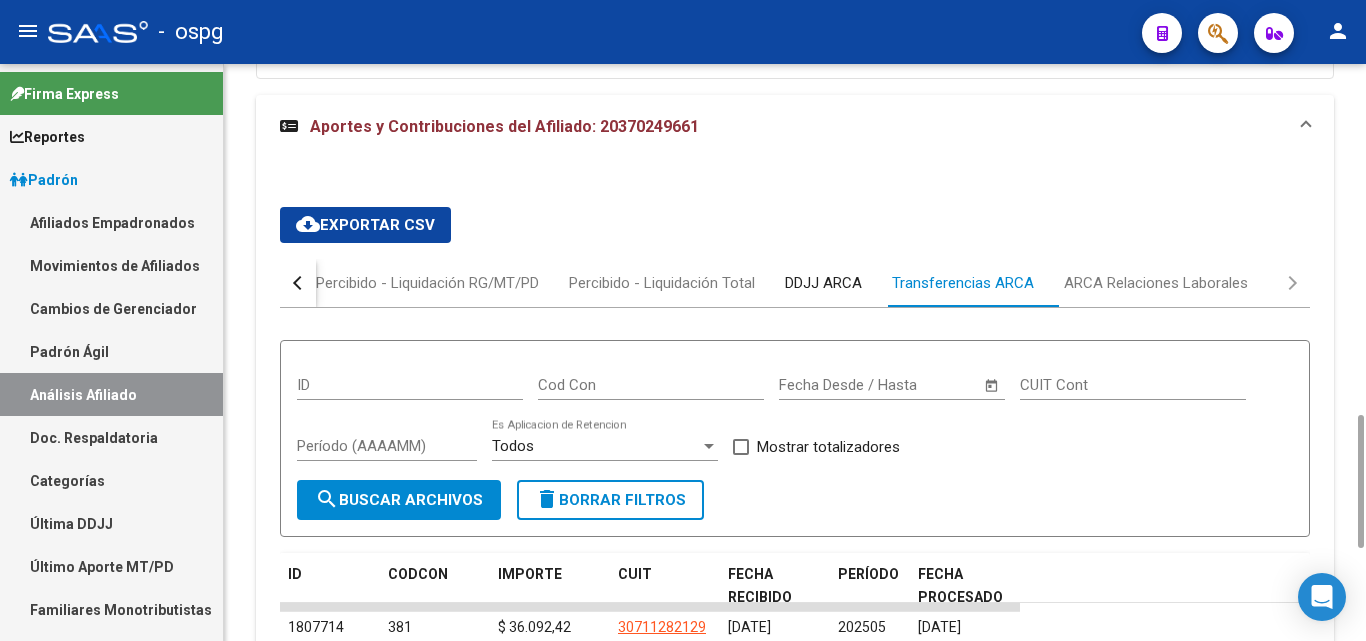 click on "DDJJ ARCA" at bounding box center [823, 283] 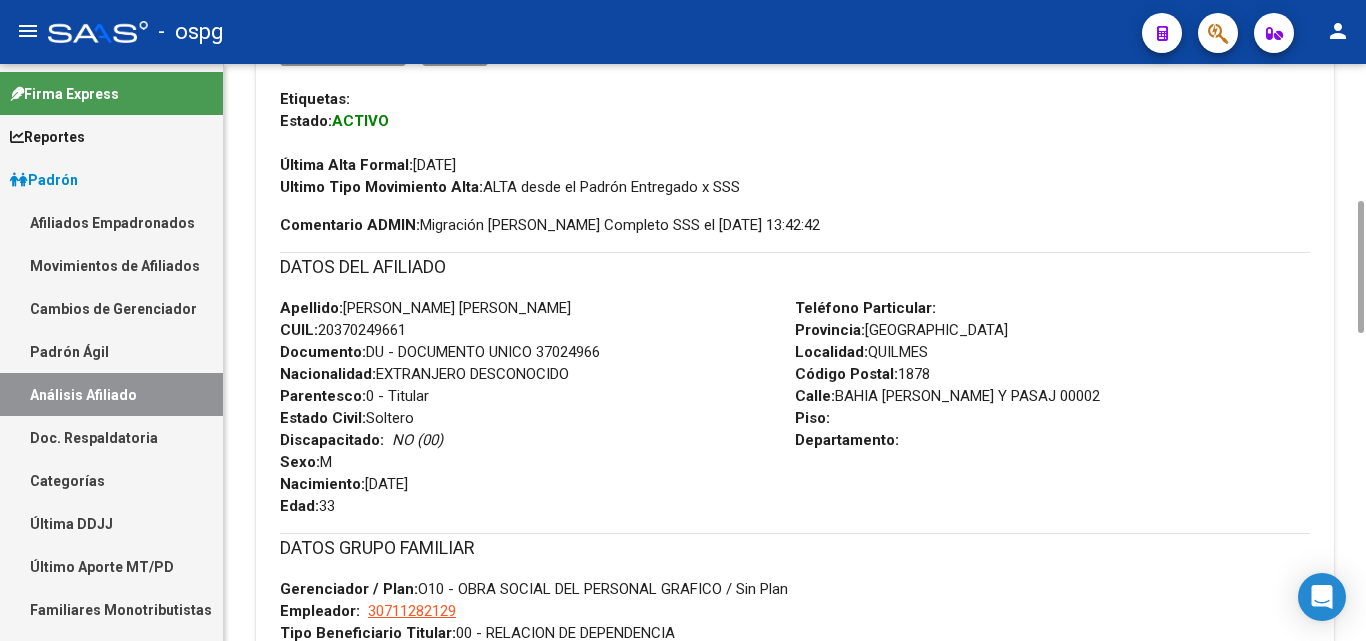 scroll, scrollTop: 200, scrollLeft: 0, axis: vertical 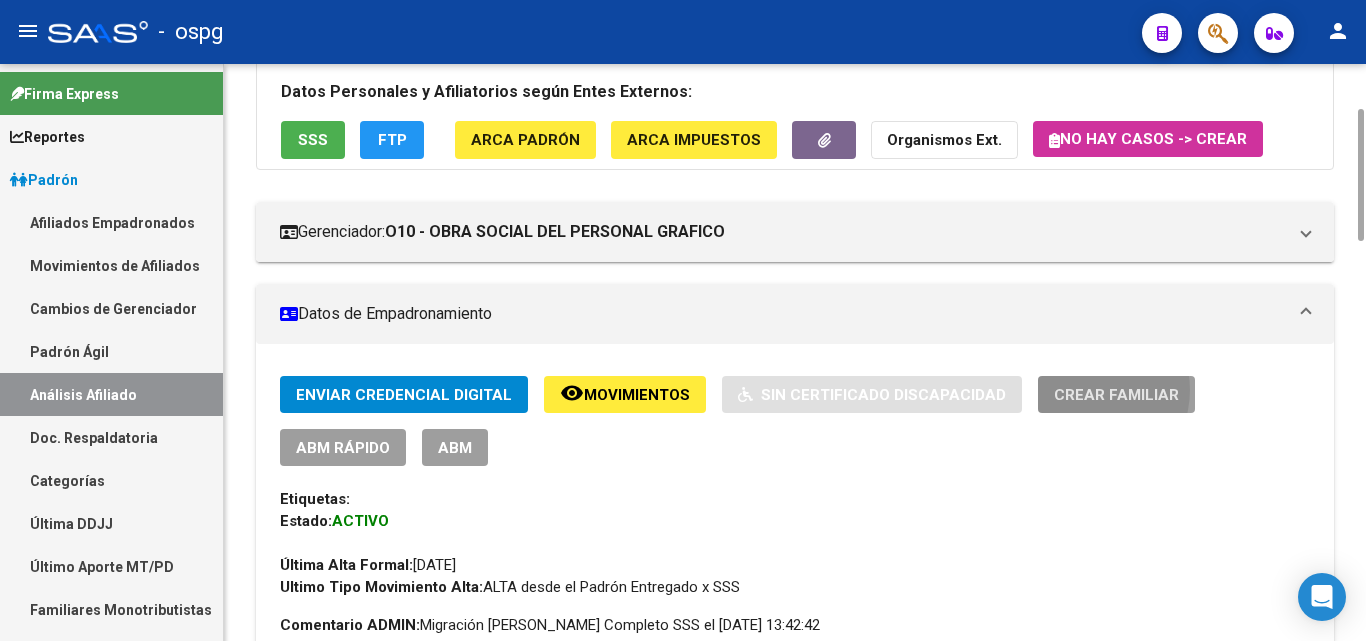click on "Crear Familiar" at bounding box center [1116, 395] 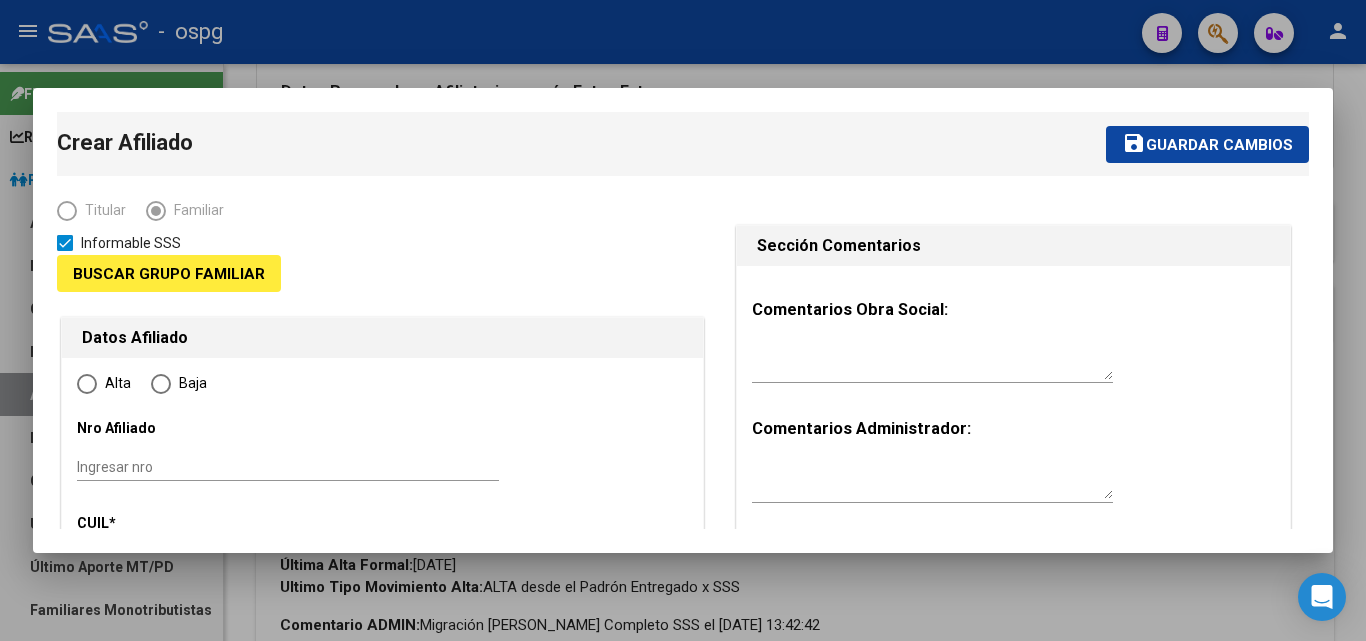 type on "30-71128212-9" 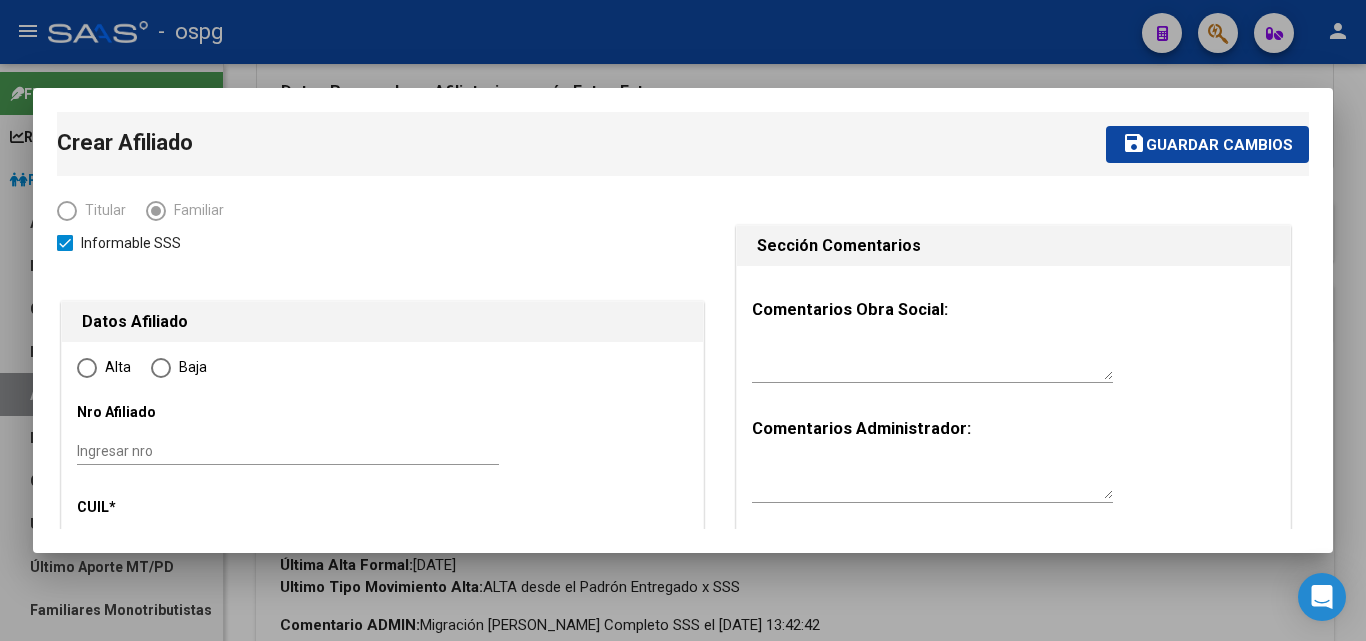 type on "QUILMES" 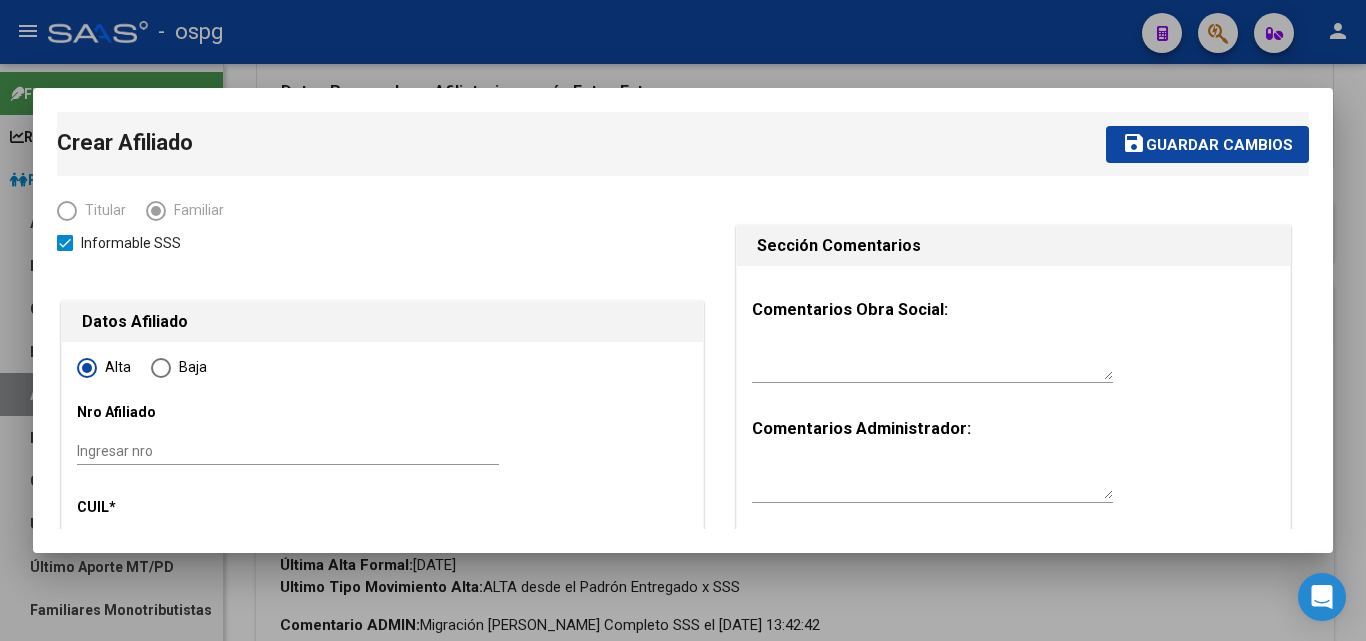 type on "30-71128212-9" 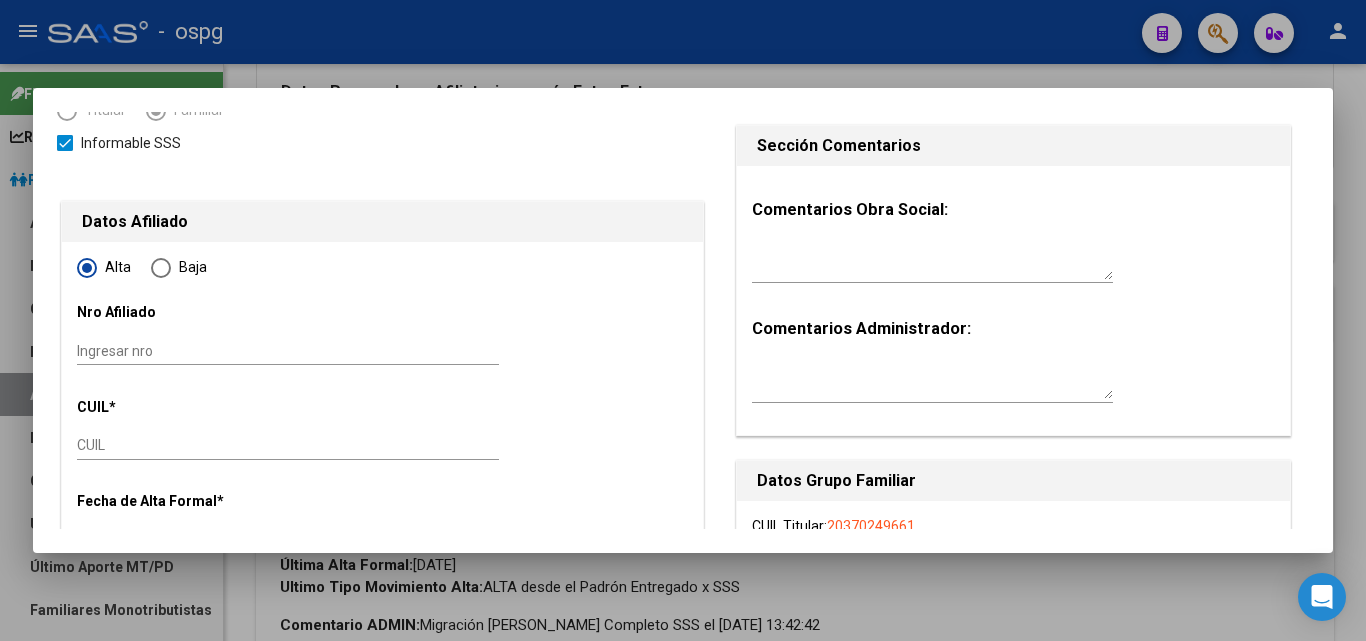 click on "CUIL" at bounding box center (288, 446) 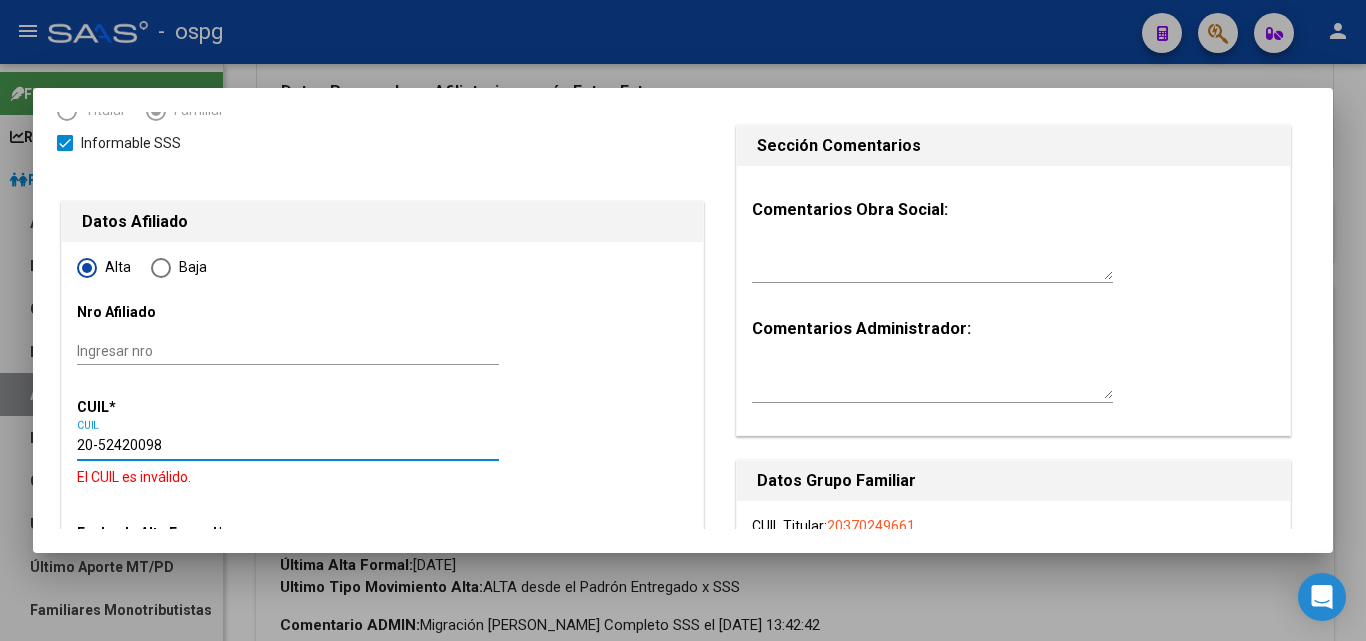 type on "20-52420098-9" 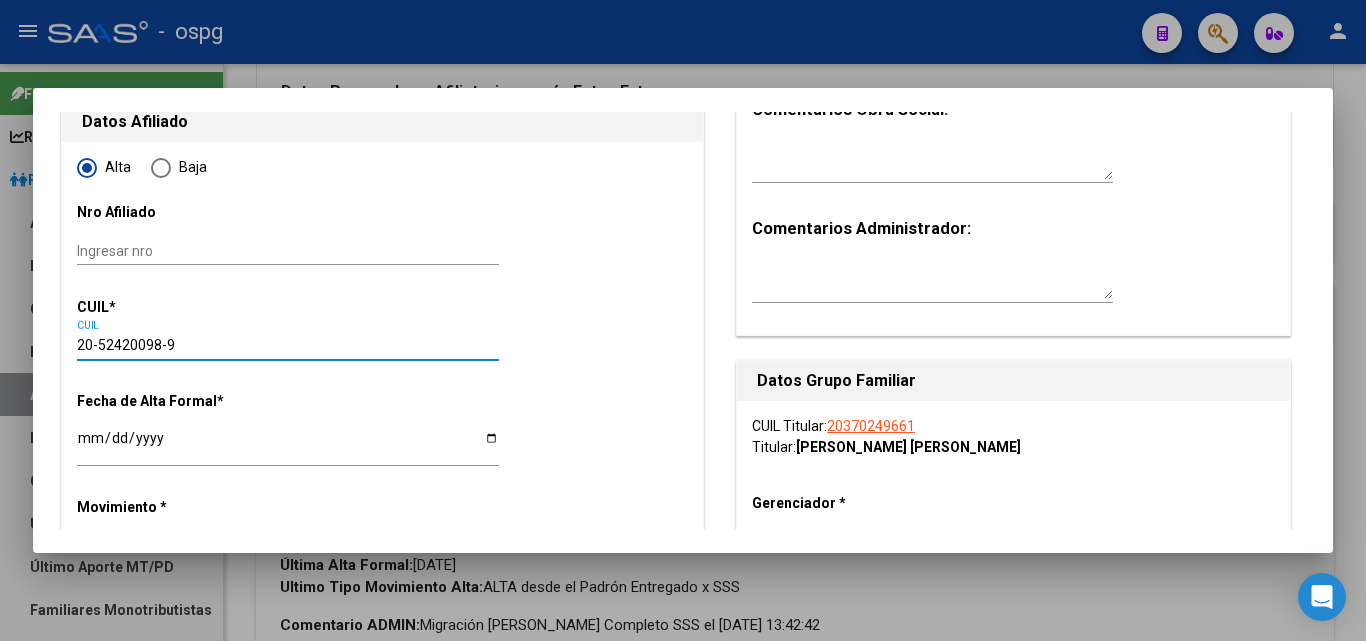 type on "52420098" 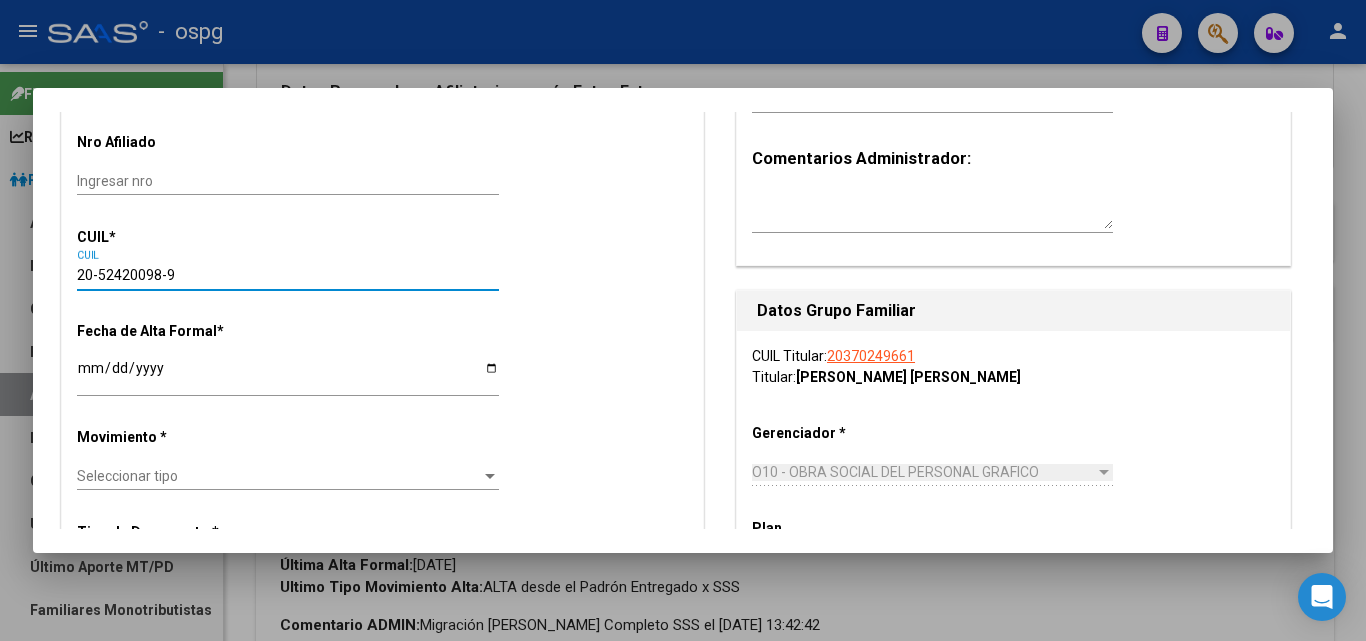 scroll, scrollTop: 300, scrollLeft: 0, axis: vertical 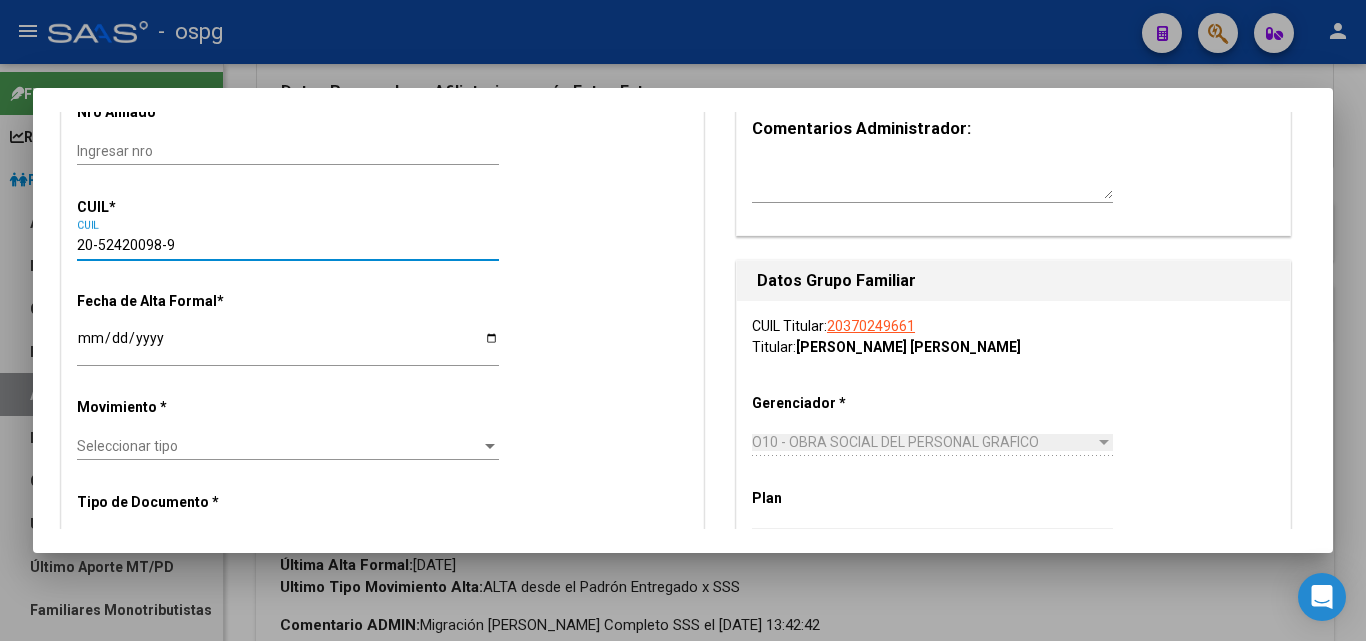 type on "20-52420098-9" 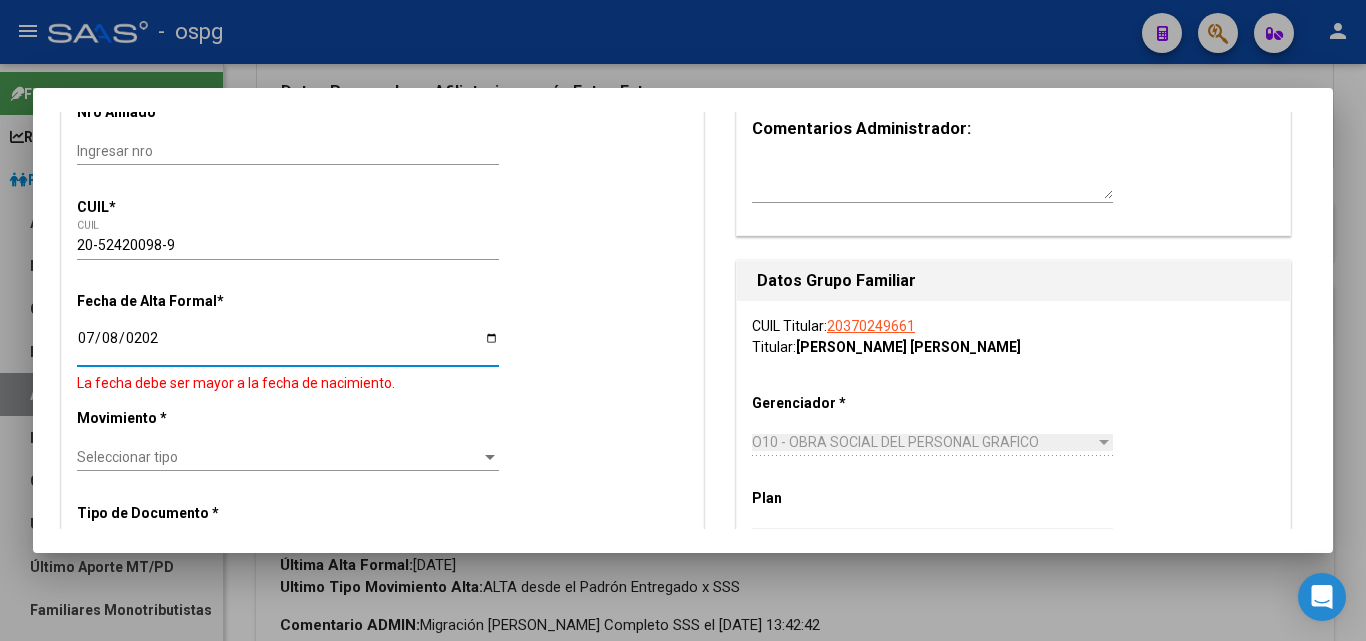 type on "[DATE]" 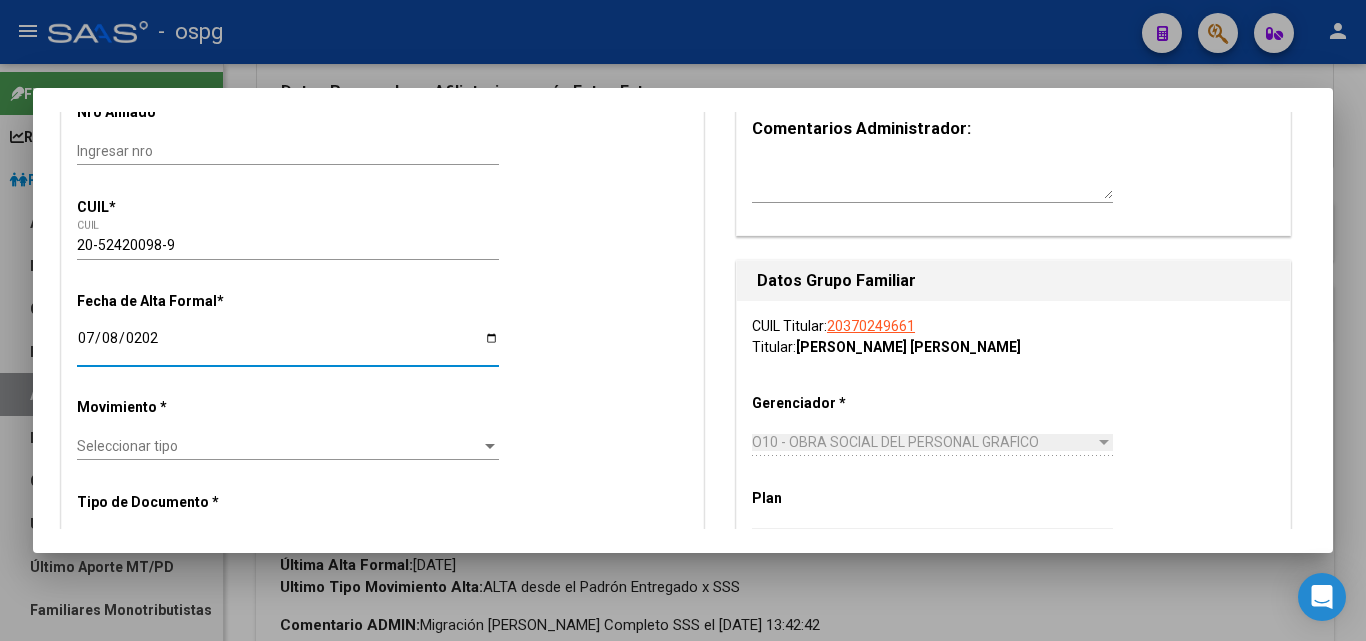 click on "Seleccionar tipo" at bounding box center (279, 446) 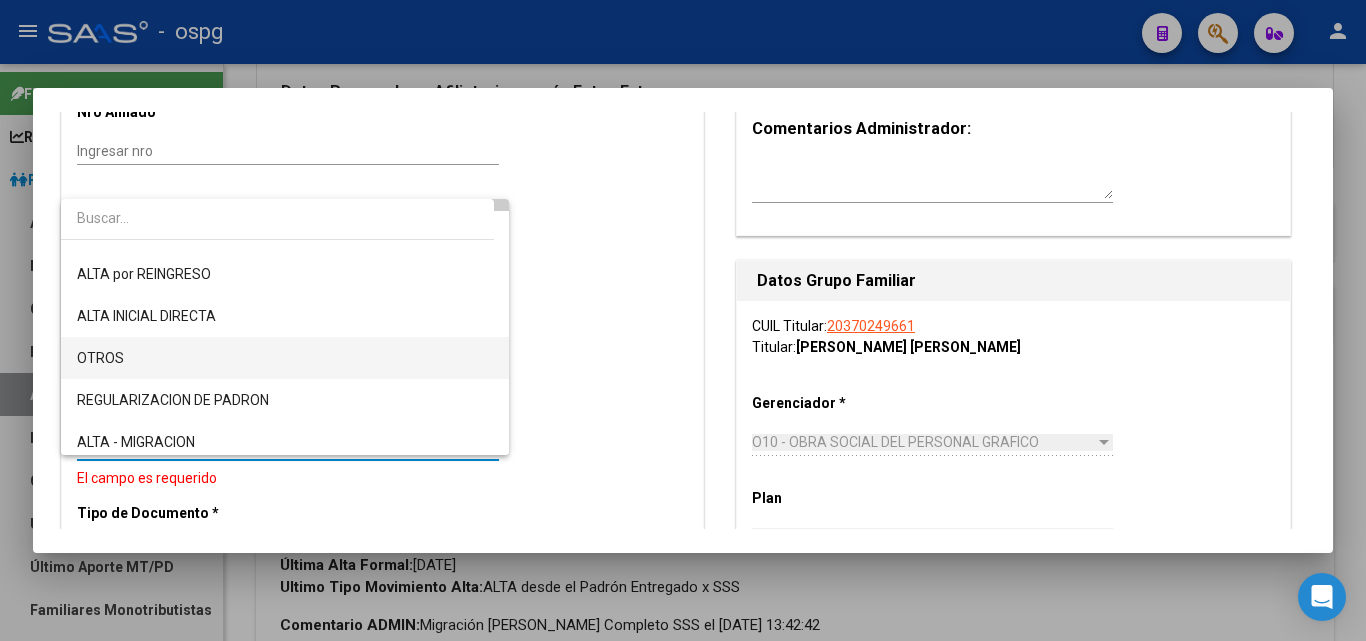 scroll, scrollTop: 100, scrollLeft: 0, axis: vertical 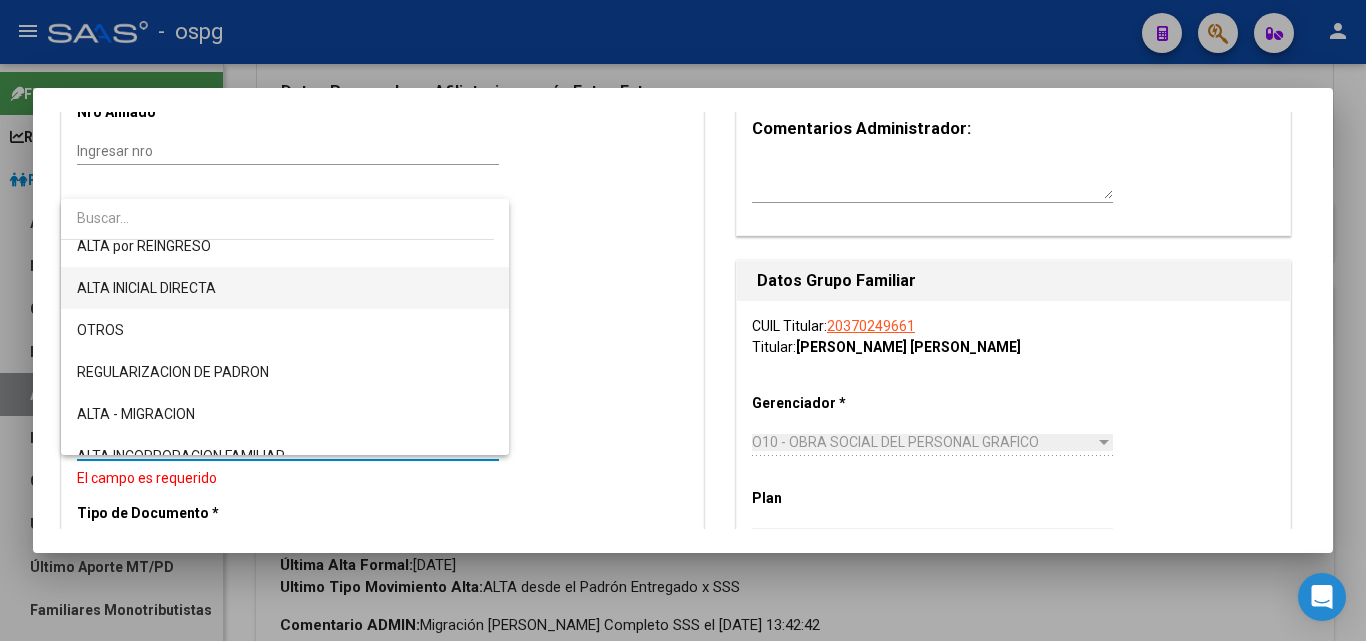 click on "ALTA INICIAL DIRECTA" at bounding box center [285, 288] 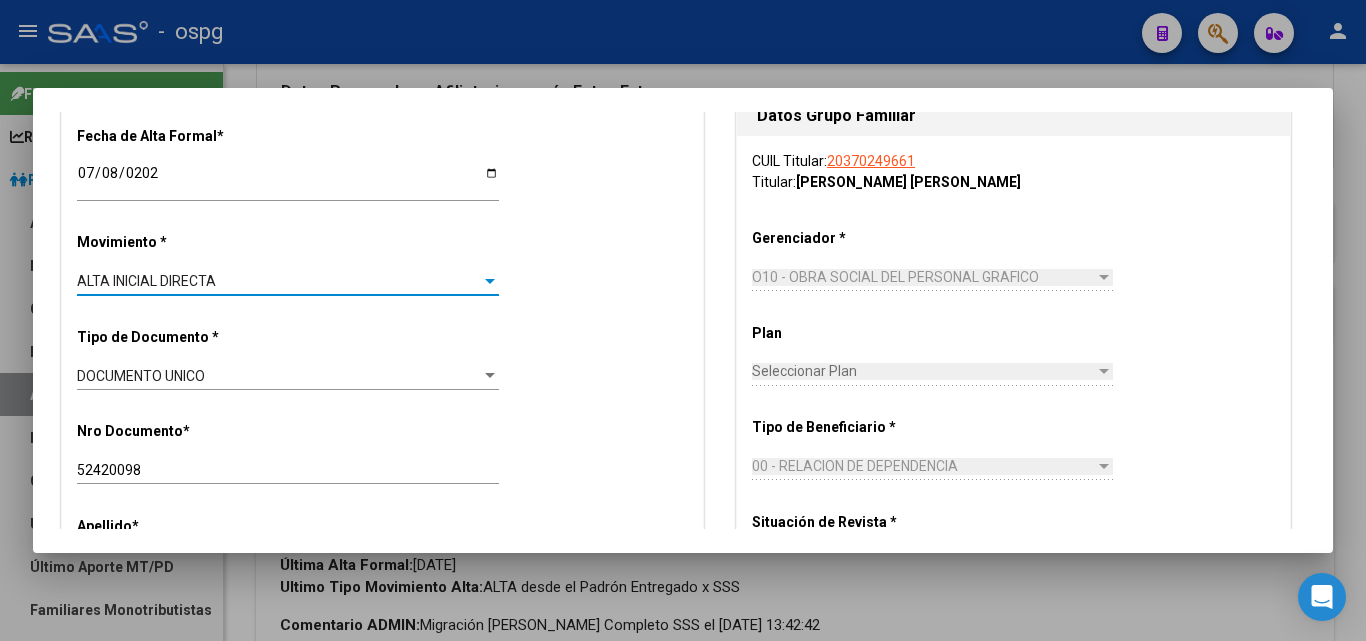 scroll, scrollTop: 500, scrollLeft: 0, axis: vertical 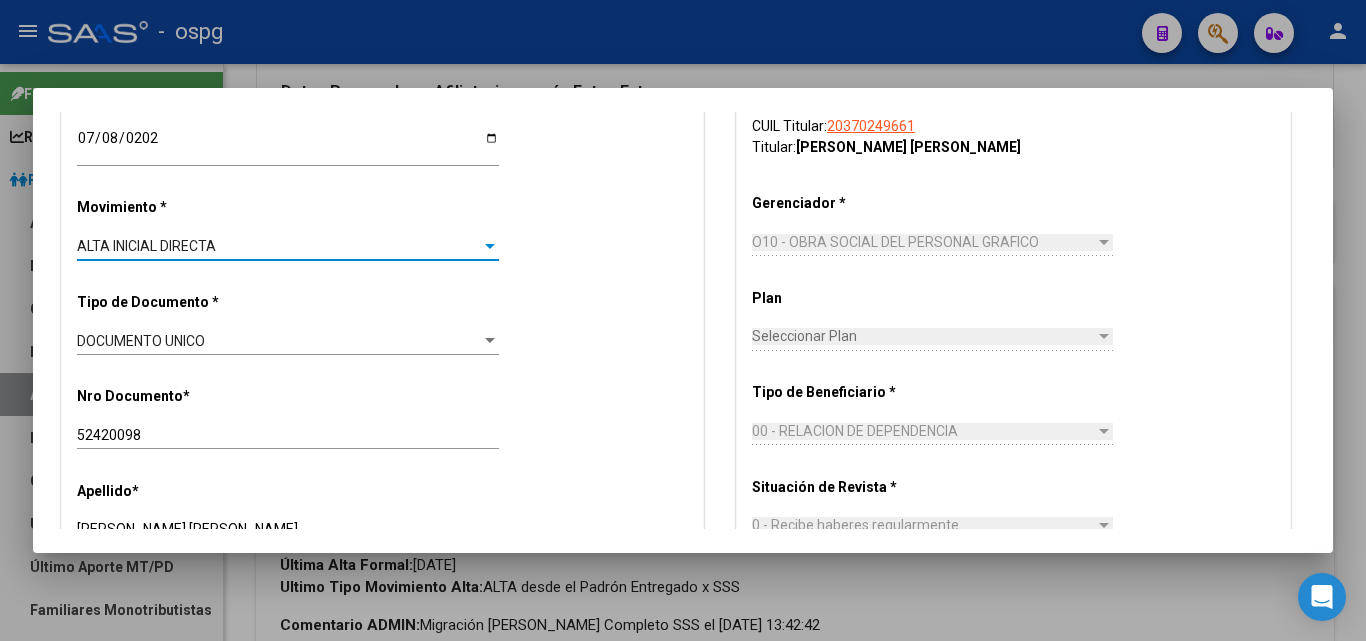 click on "ALTA INICIAL DIRECTA" at bounding box center (146, 246) 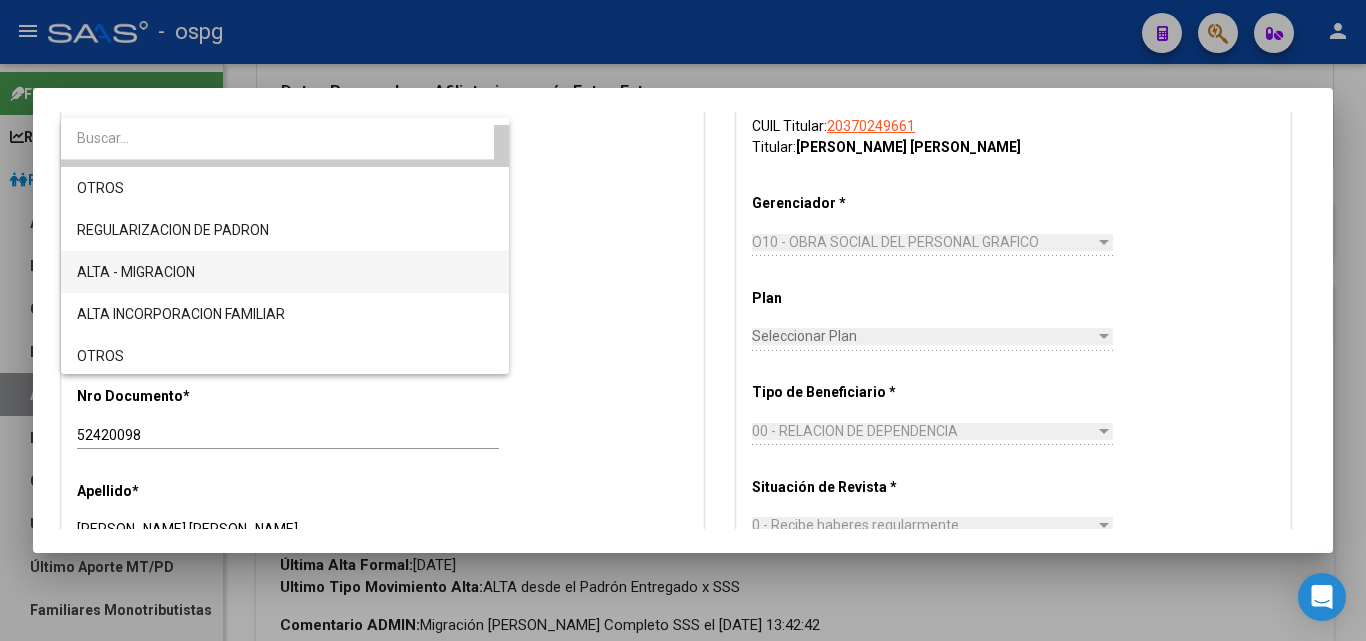 scroll, scrollTop: 261, scrollLeft: 0, axis: vertical 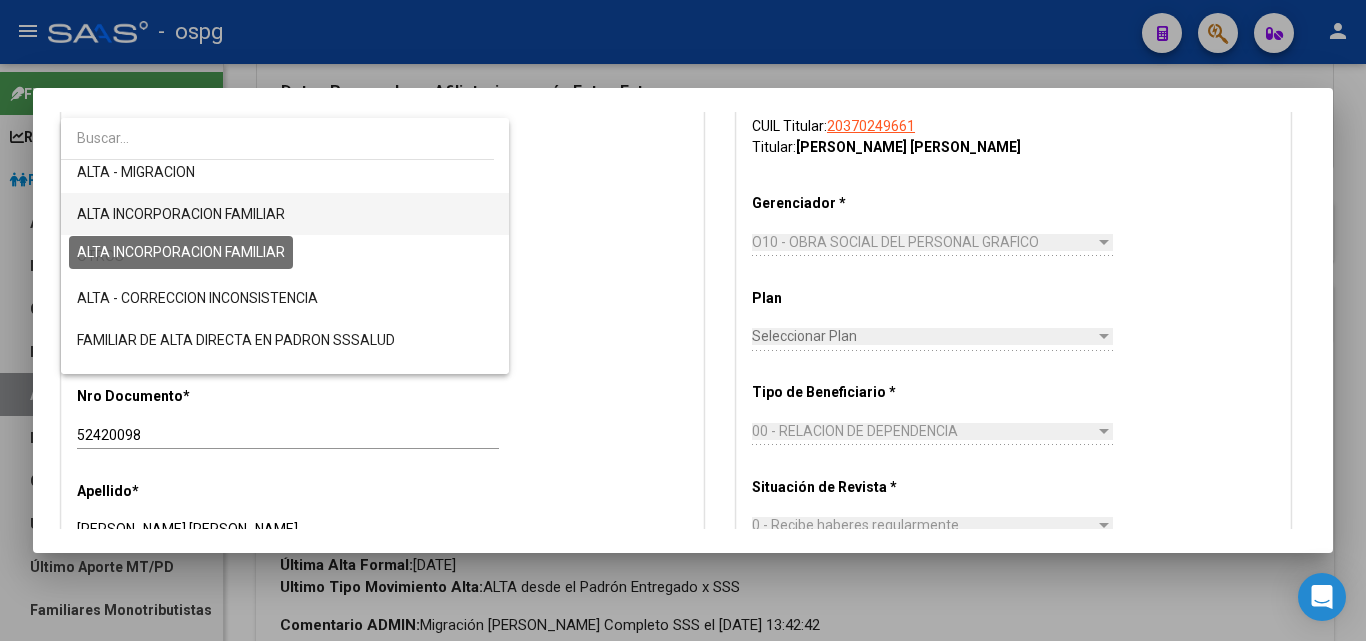 click on "ALTA INCORPORACION FAMILIAR" at bounding box center [181, 214] 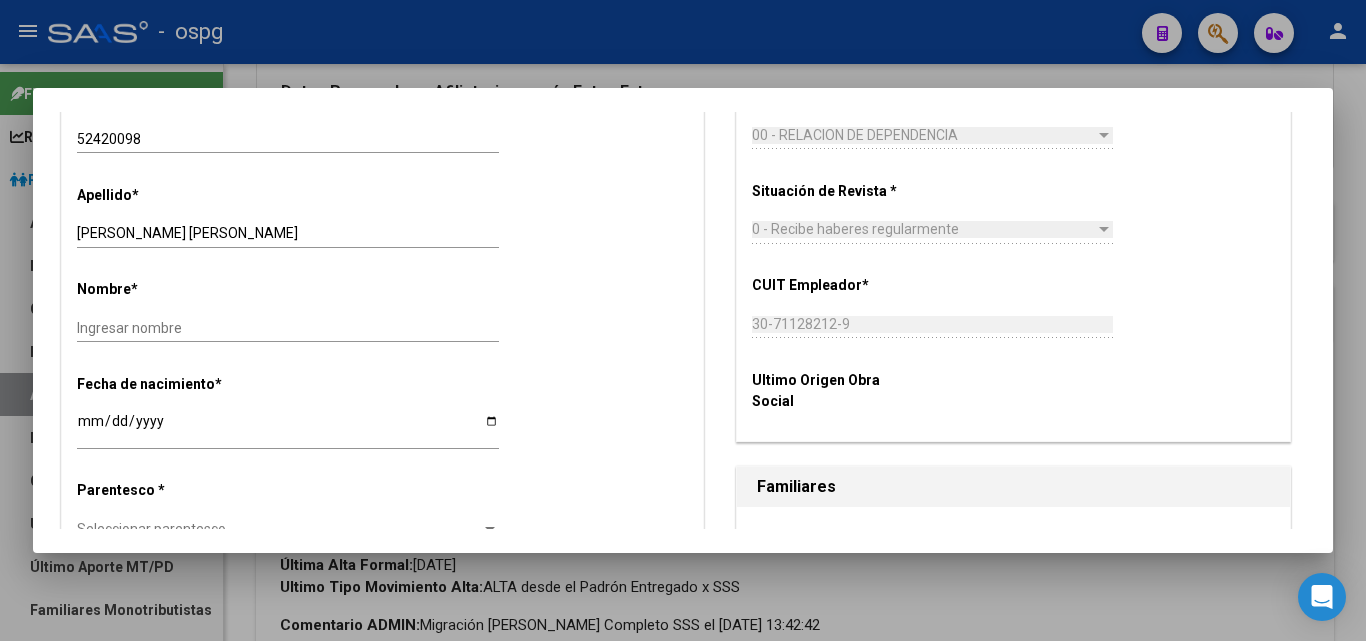 scroll, scrollTop: 800, scrollLeft: 0, axis: vertical 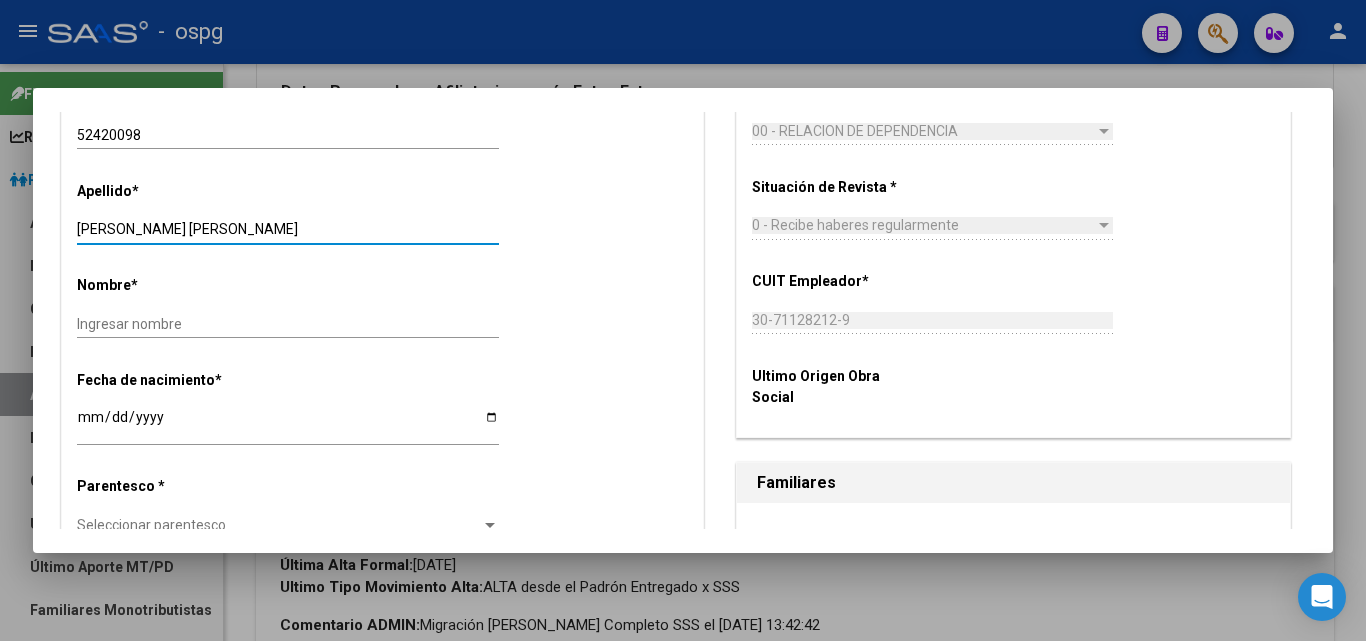 drag, startPoint x: 129, startPoint y: 232, endPoint x: 307, endPoint y: 219, distance: 178.47409 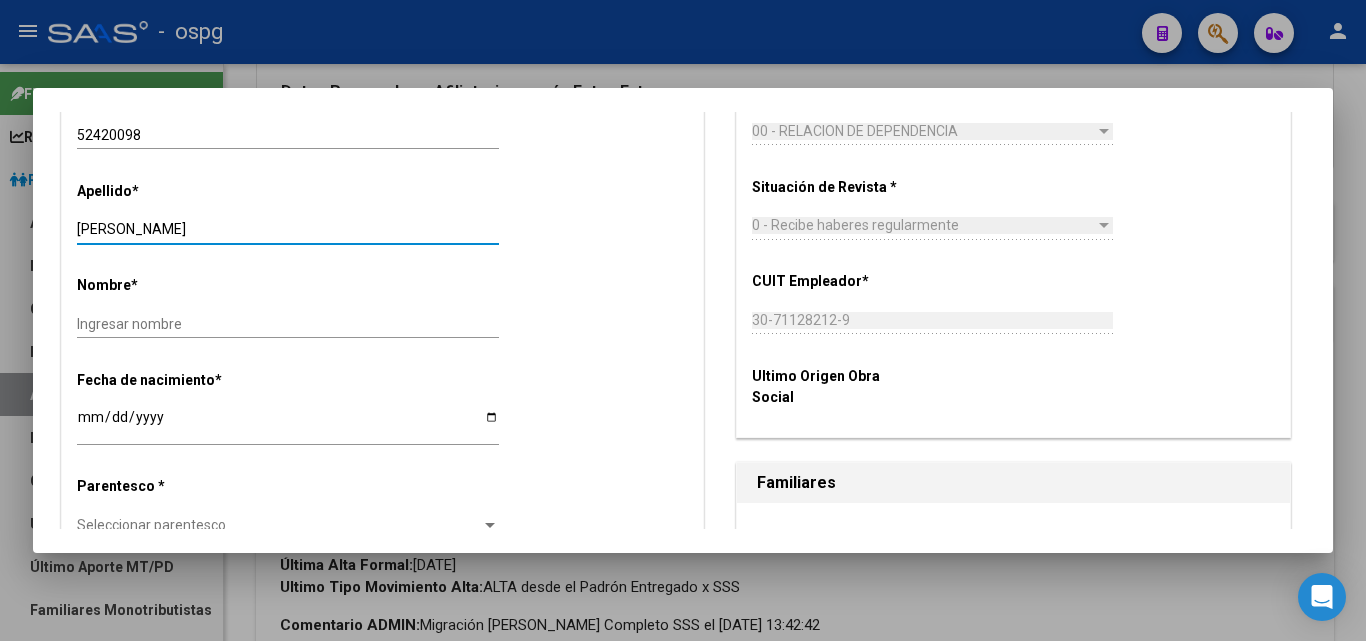 type on "VARELA" 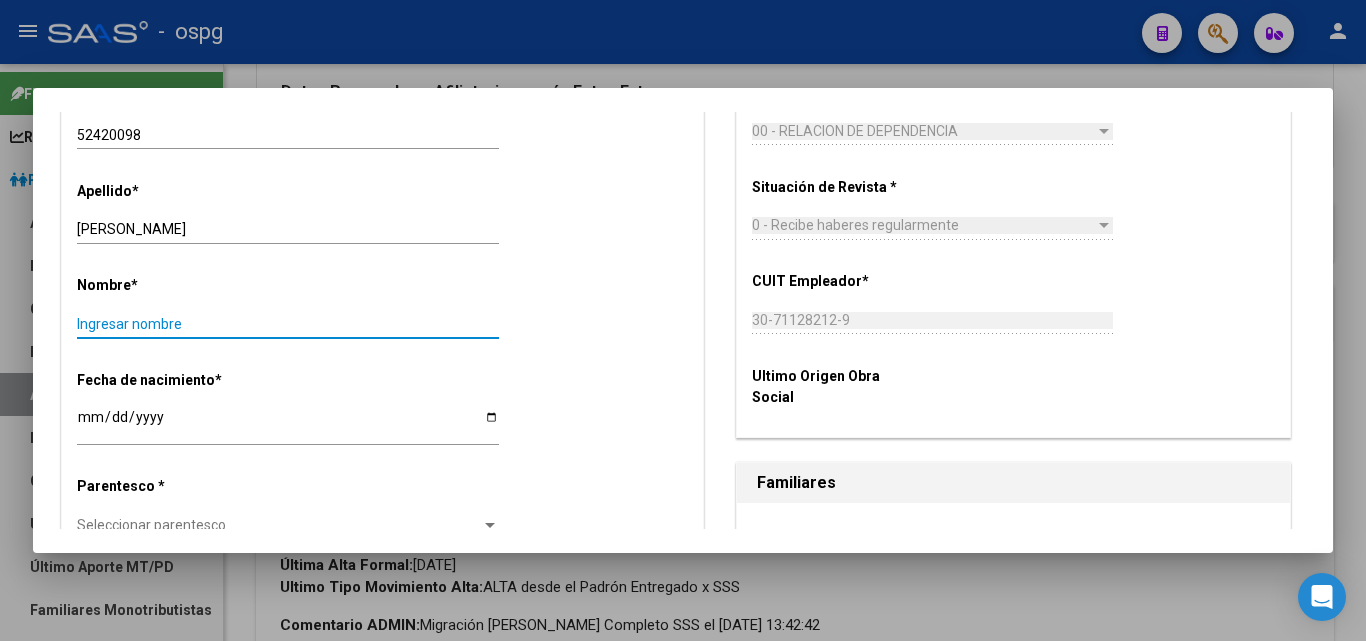 click on "Ingresar nombre" at bounding box center (288, 324) 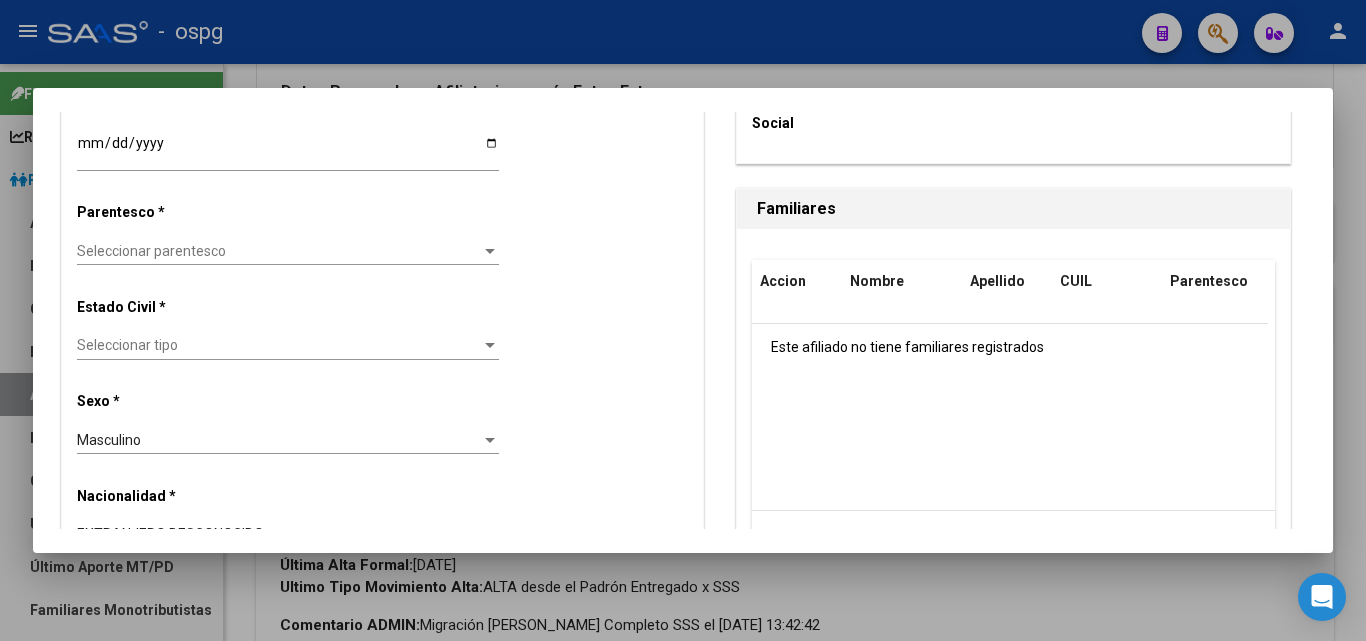 scroll, scrollTop: 1100, scrollLeft: 0, axis: vertical 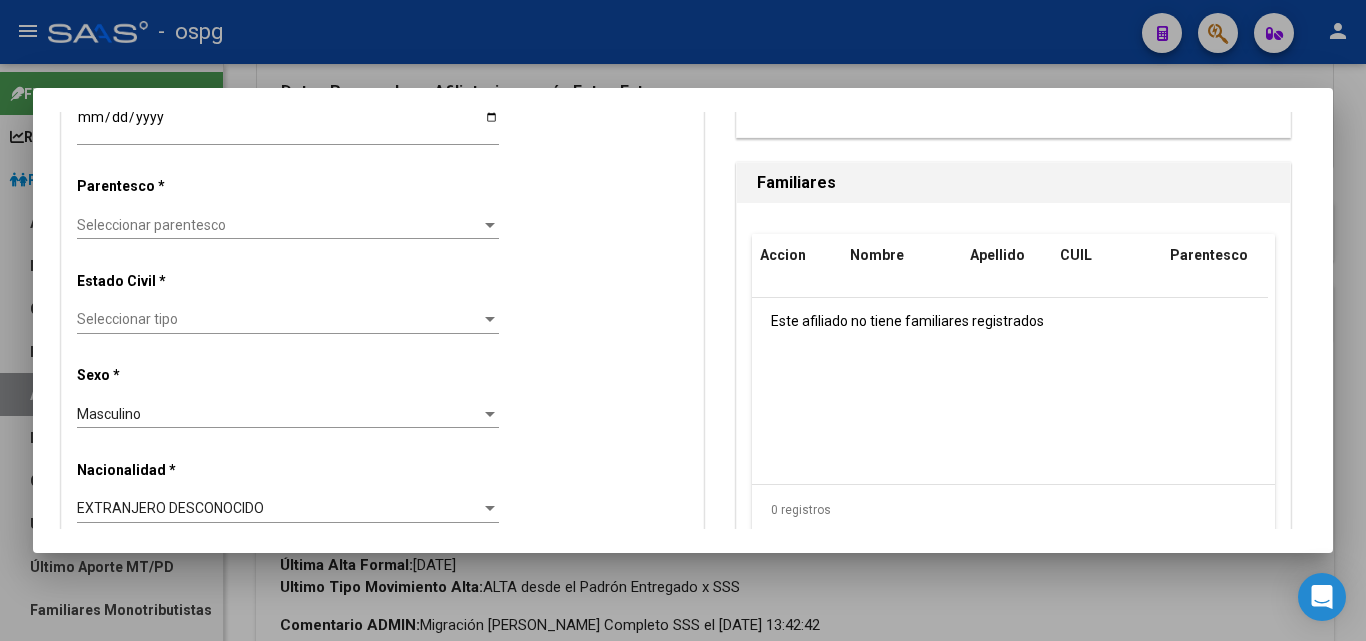 type on "EZEQUIEL AGUSTIN" 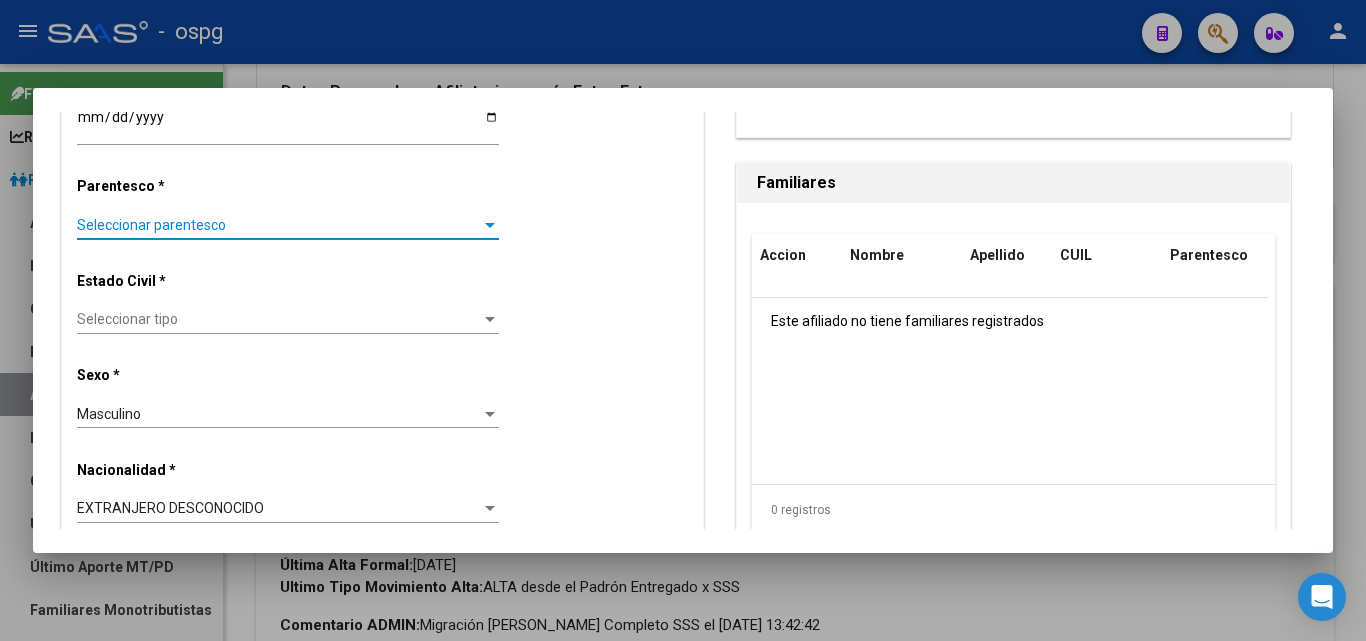 click on "Seleccionar parentesco" at bounding box center [279, 225] 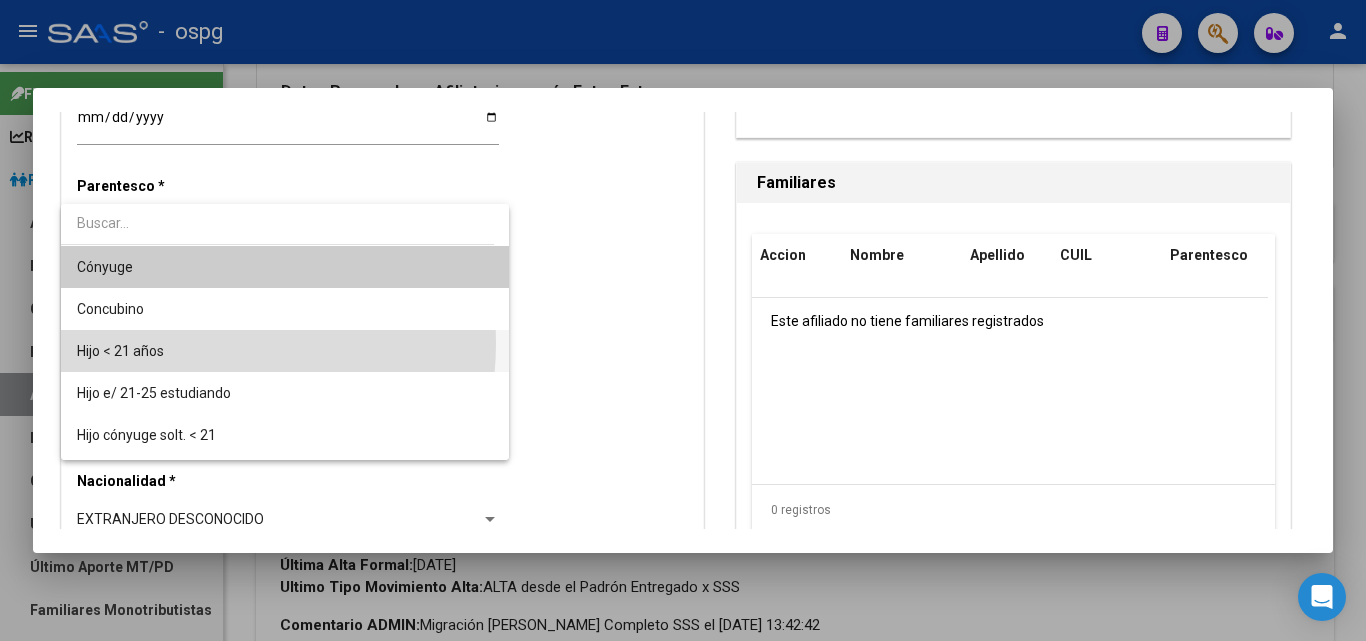 drag, startPoint x: 177, startPoint y: 342, endPoint x: 197, endPoint y: 326, distance: 25.612497 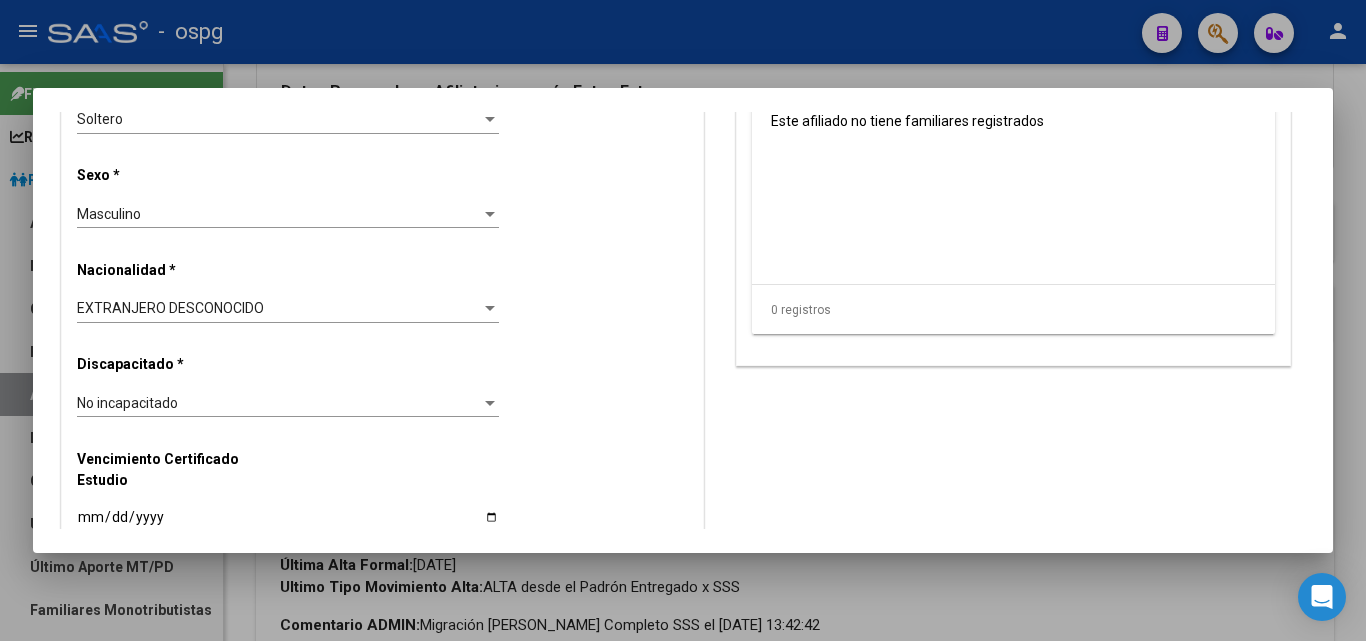 scroll, scrollTop: 1400, scrollLeft: 0, axis: vertical 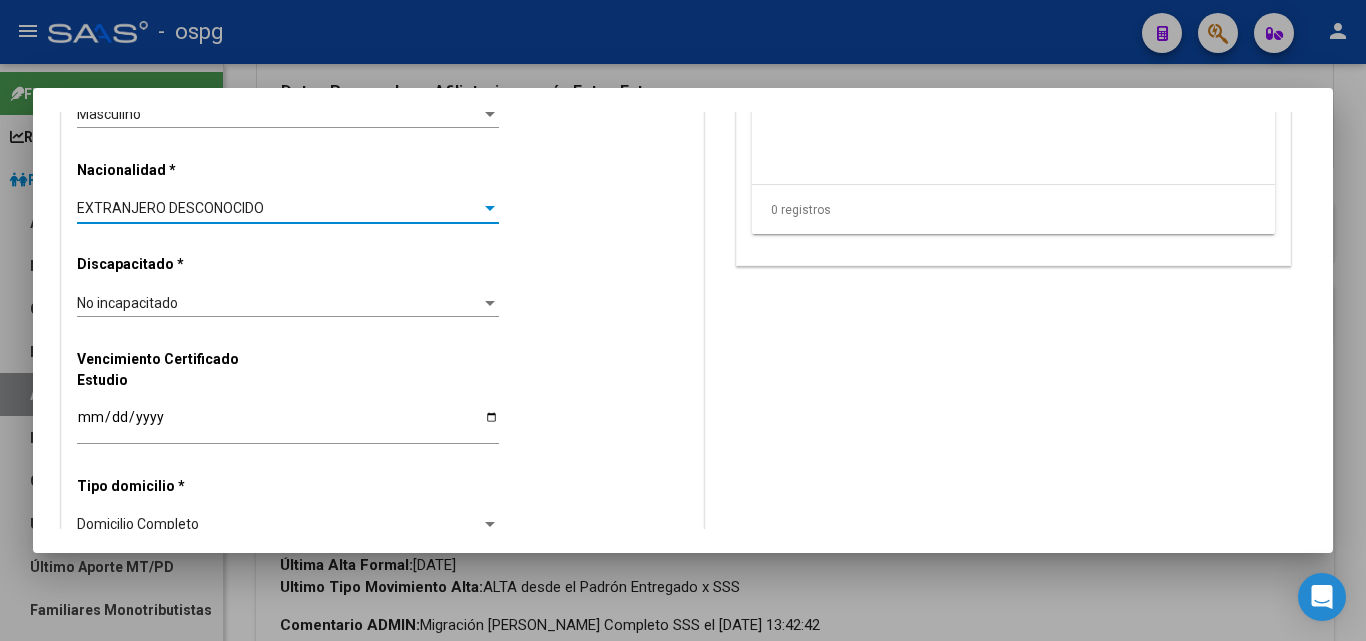 click on "EXTRANJERO DESCONOCIDO" at bounding box center [279, 208] 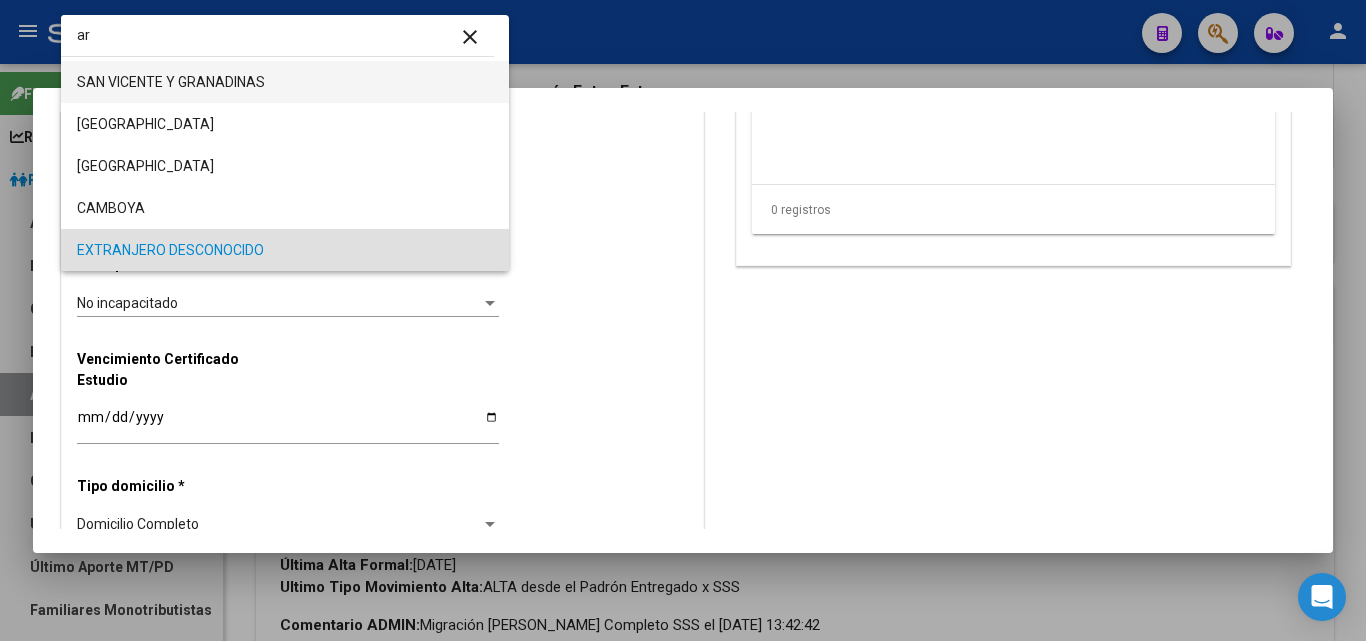 scroll, scrollTop: 0, scrollLeft: 0, axis: both 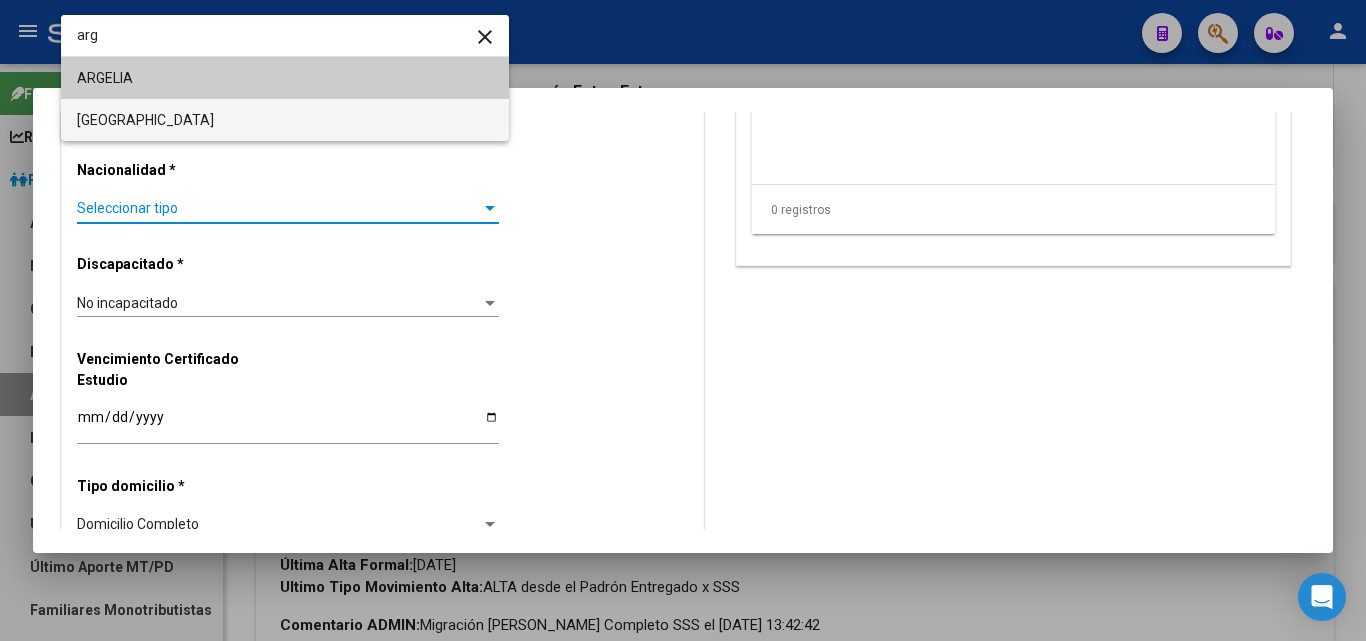 type on "arg" 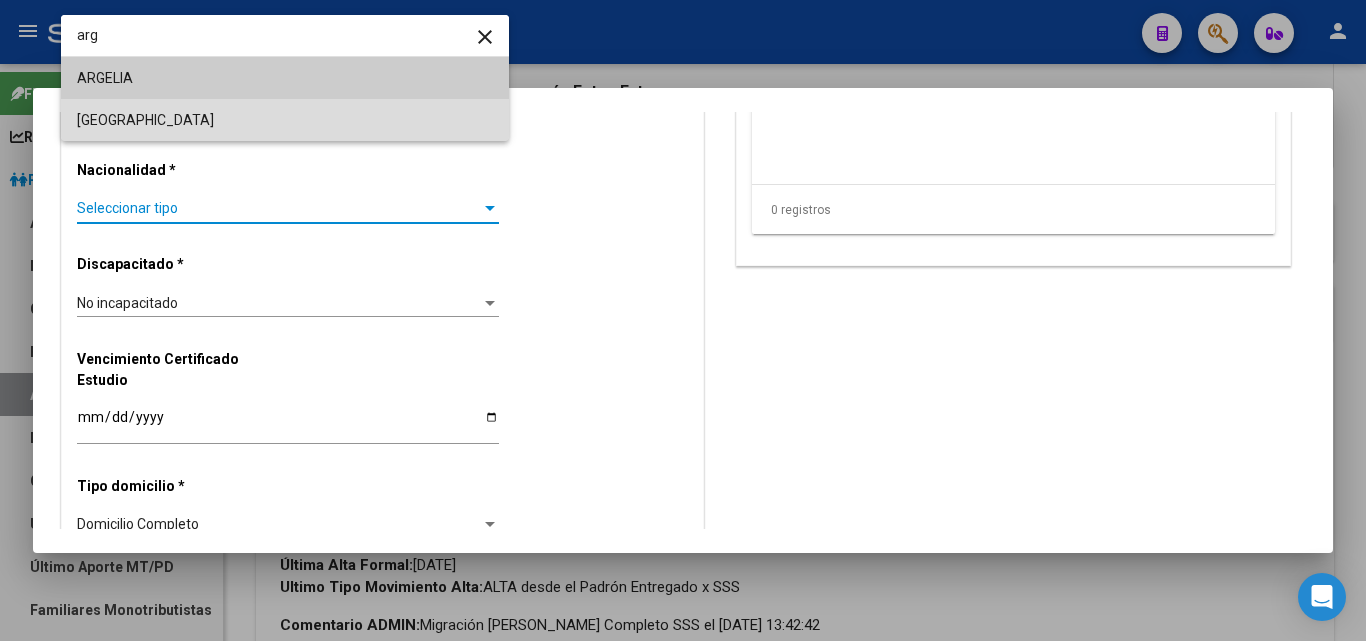 click on "[GEOGRAPHIC_DATA]" at bounding box center [285, 120] 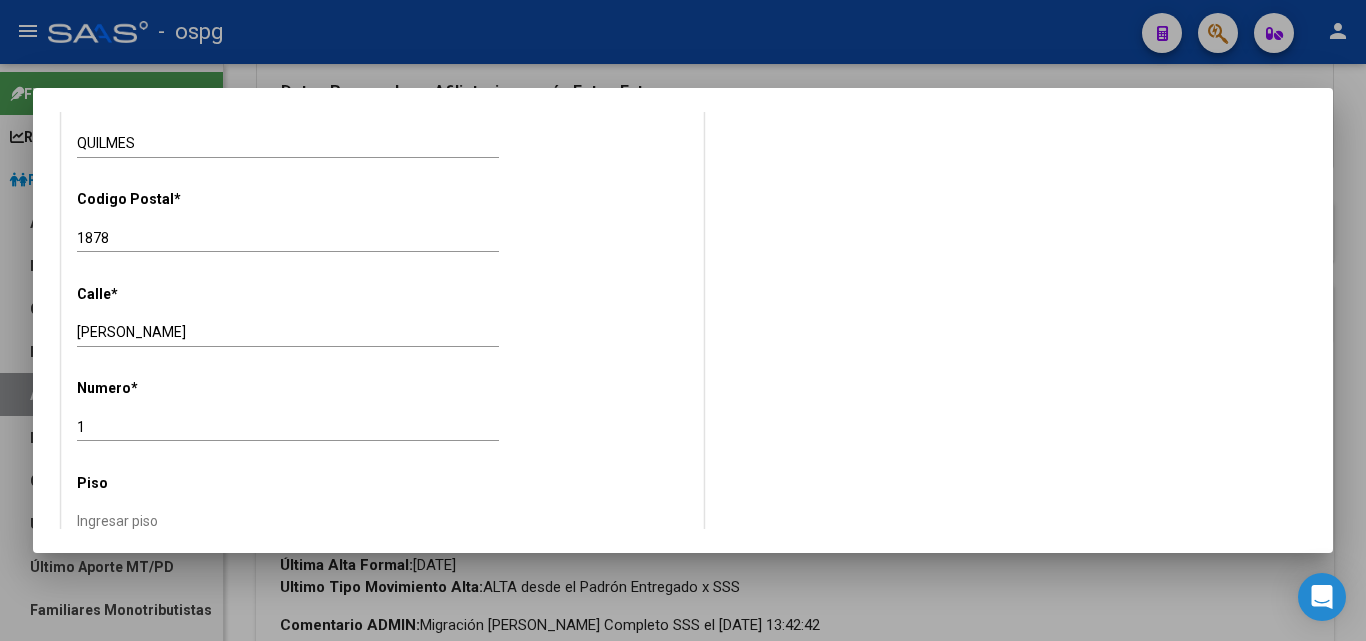 scroll, scrollTop: 2000, scrollLeft: 0, axis: vertical 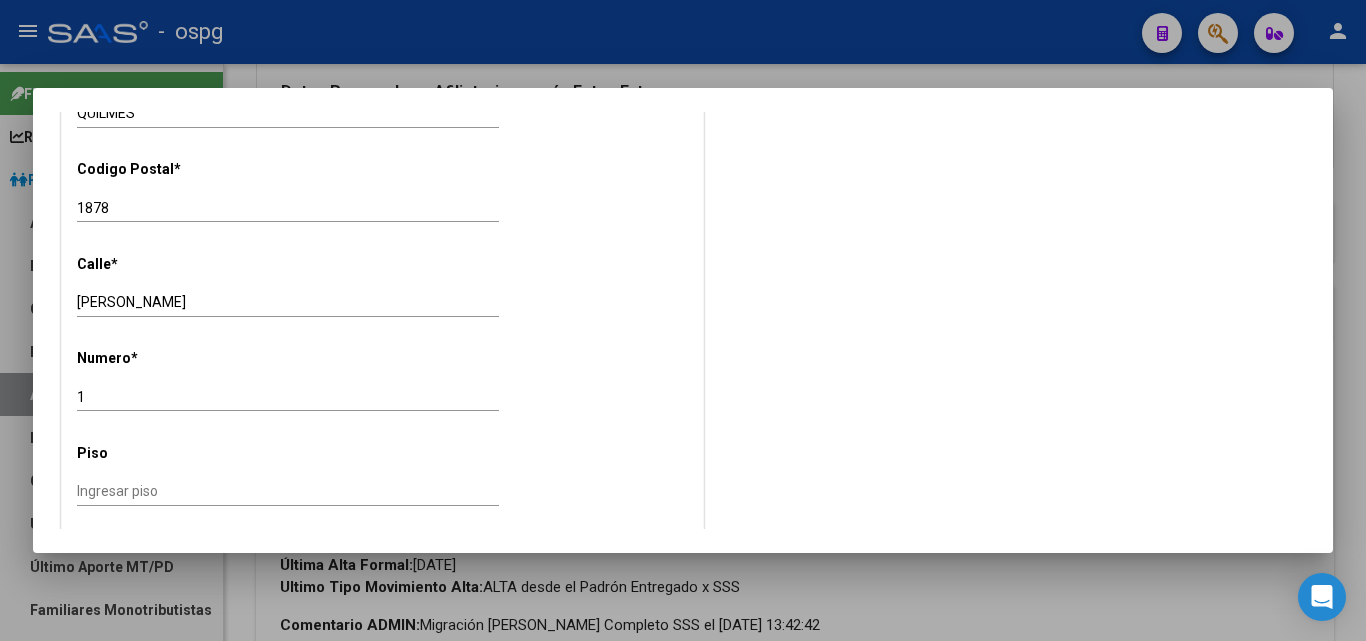 click on "T. DE ALVEAR" at bounding box center (288, 302) 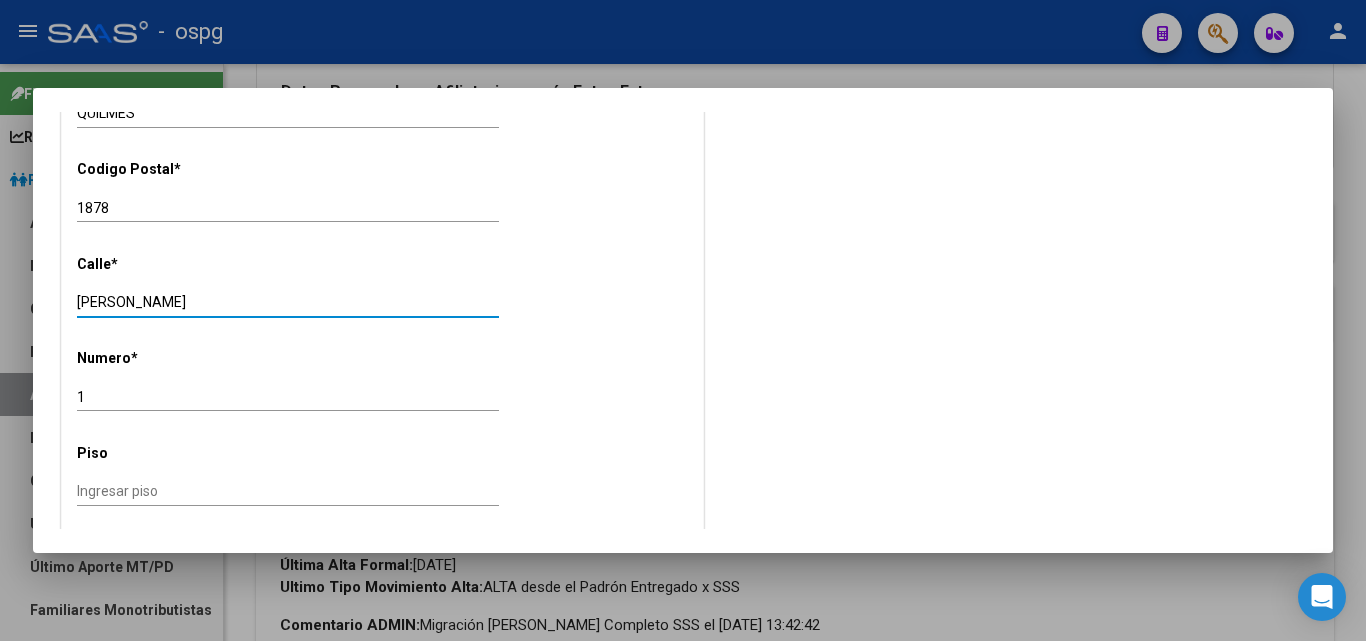 drag, startPoint x: 246, startPoint y: 299, endPoint x: 49, endPoint y: 354, distance: 204.53362 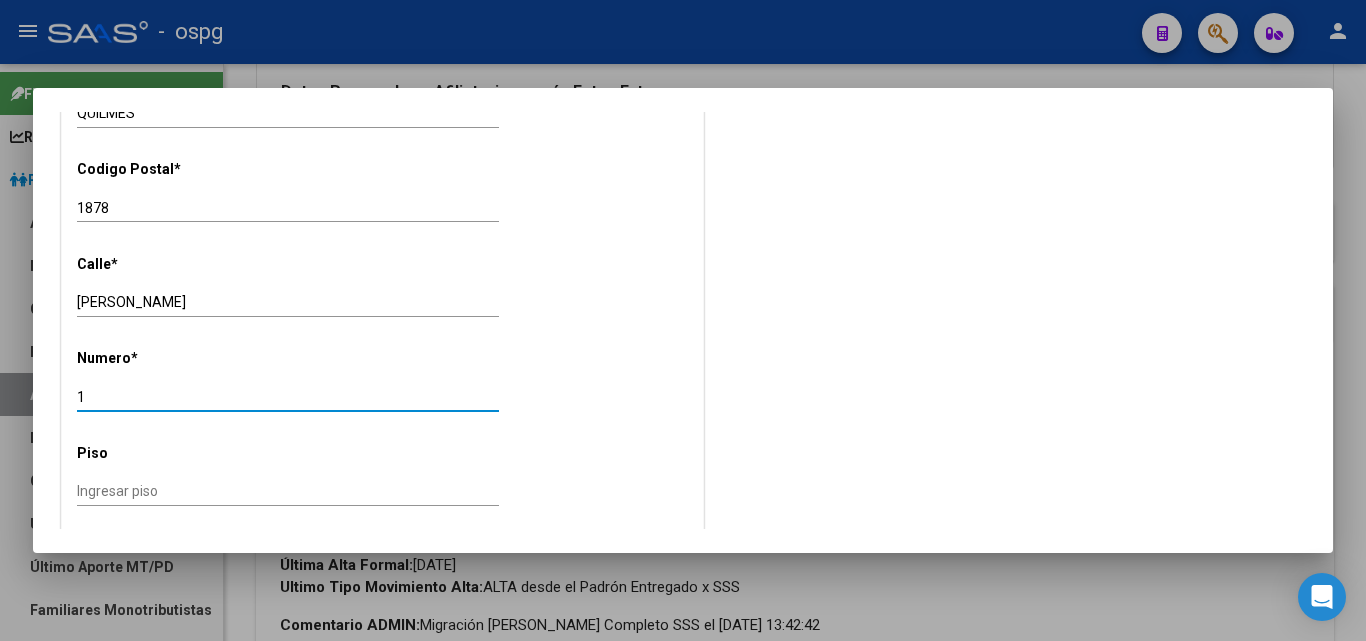 drag, startPoint x: 270, startPoint y: 389, endPoint x: 57, endPoint y: 418, distance: 214.96512 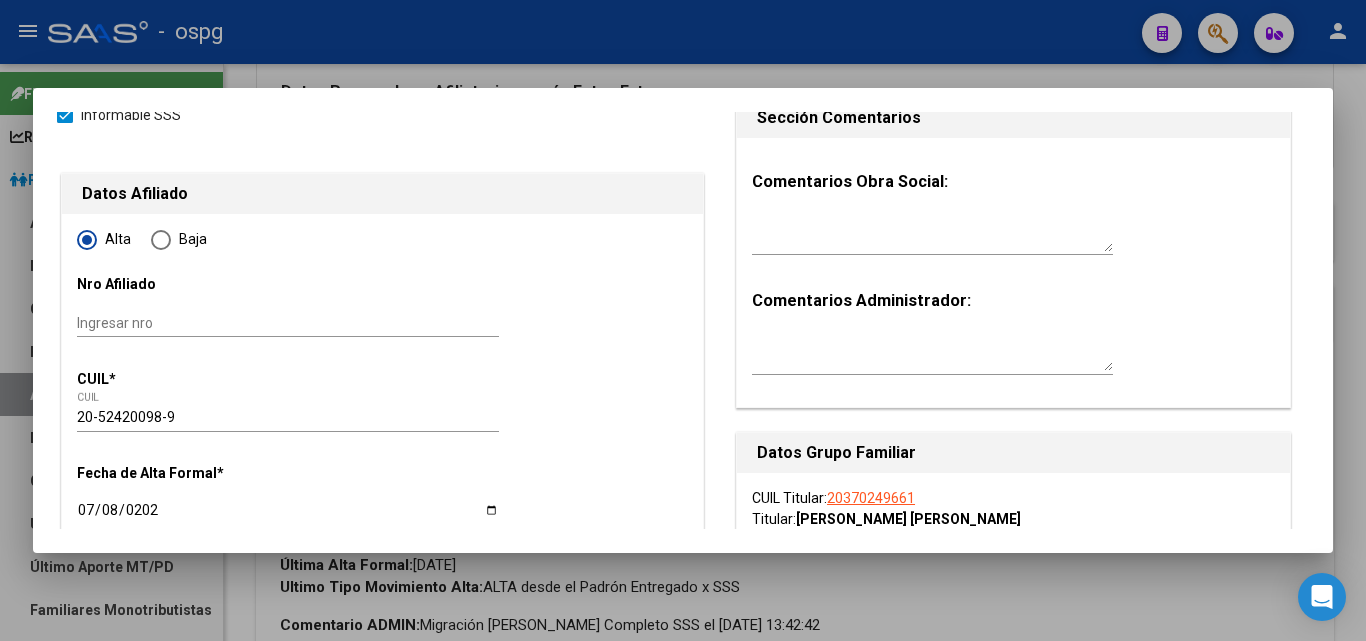 scroll, scrollTop: 0, scrollLeft: 0, axis: both 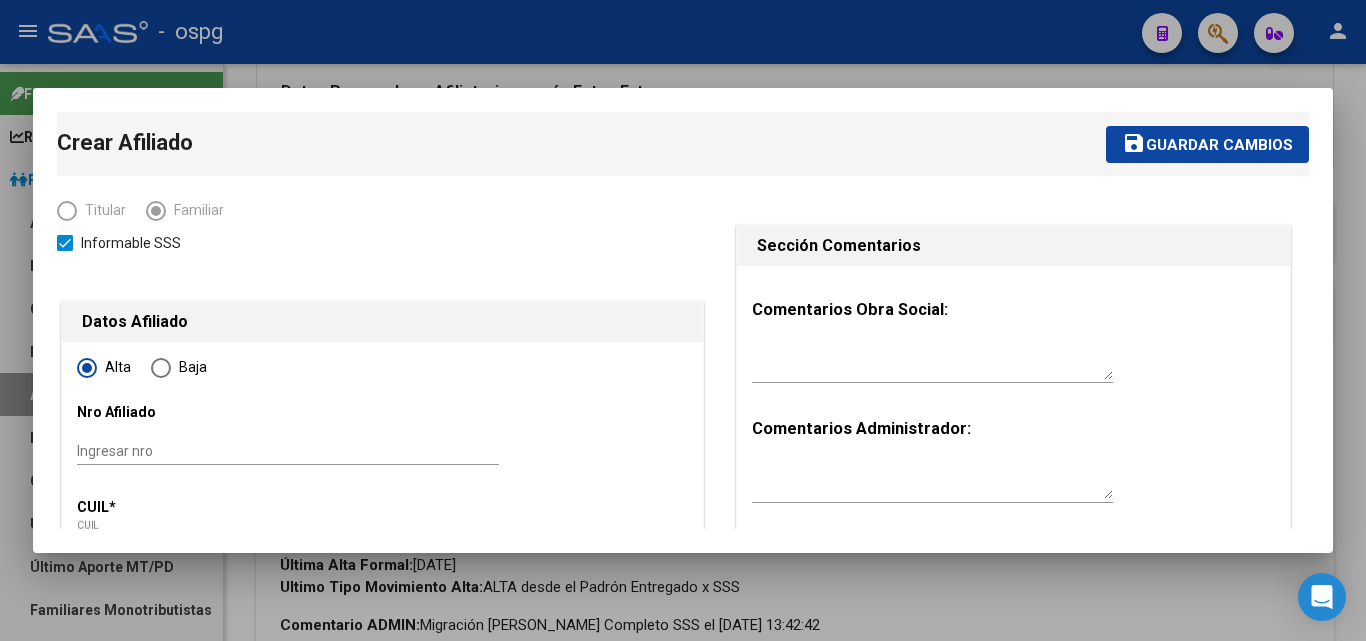 type on "20" 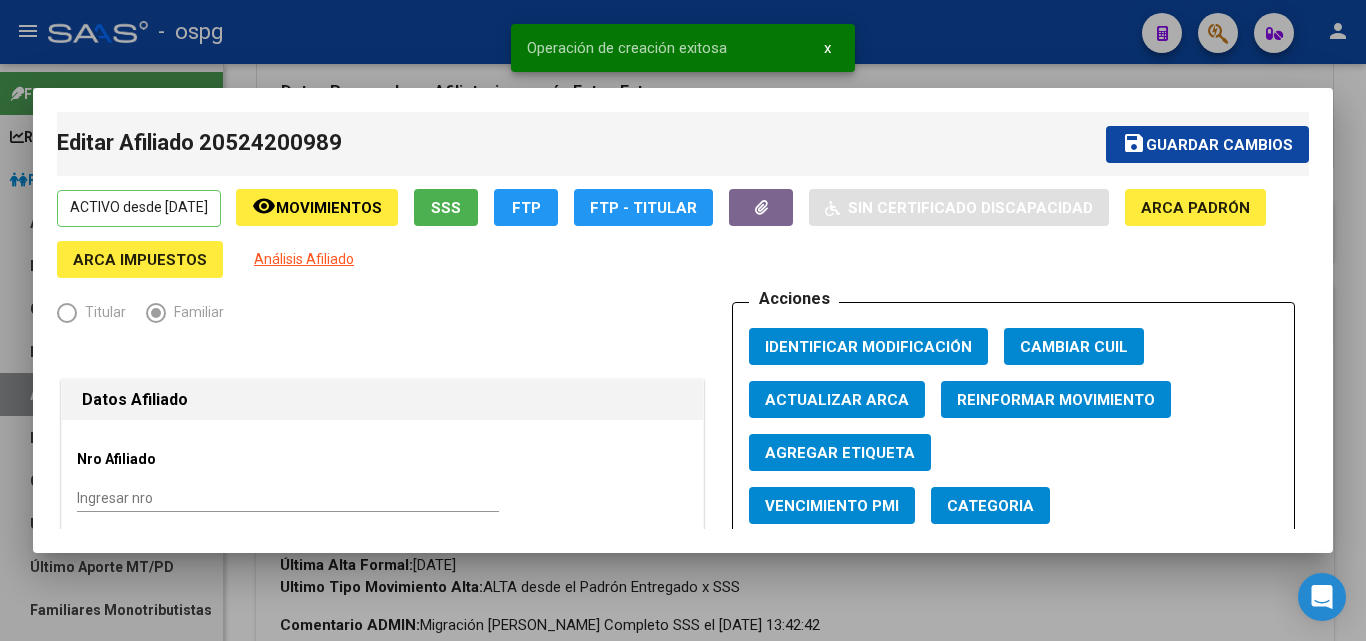 click at bounding box center (683, 320) 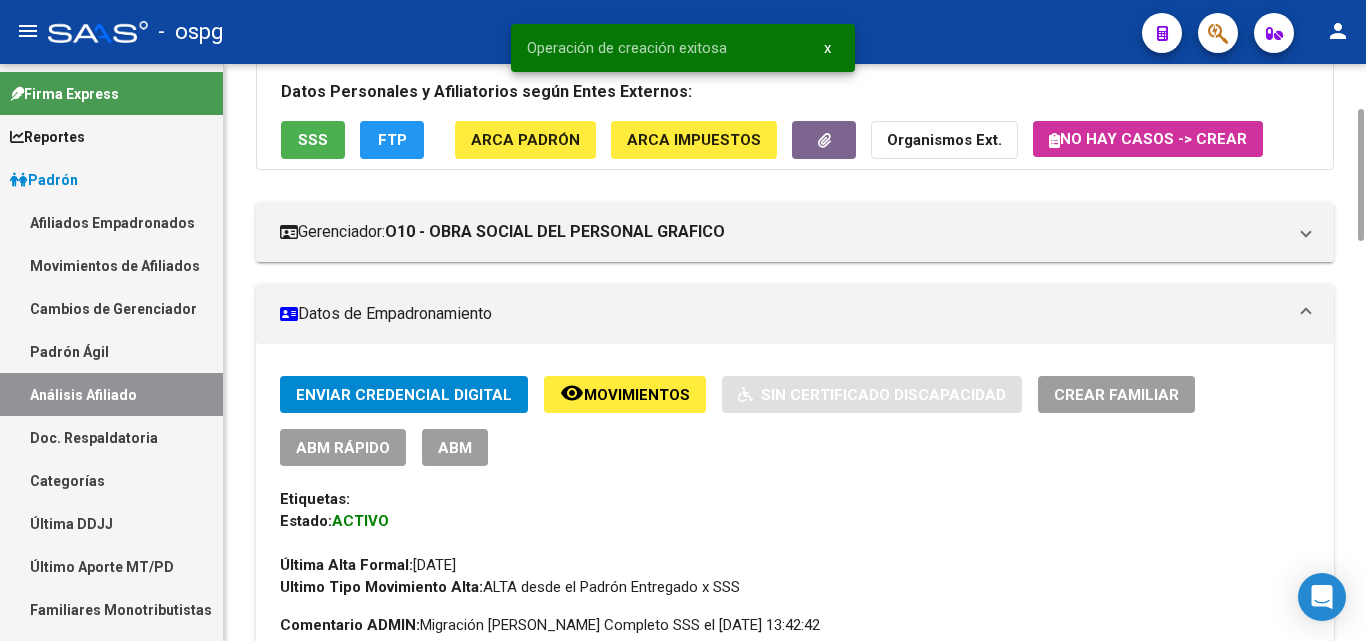 click on "Crear Familiar" at bounding box center (1116, 395) 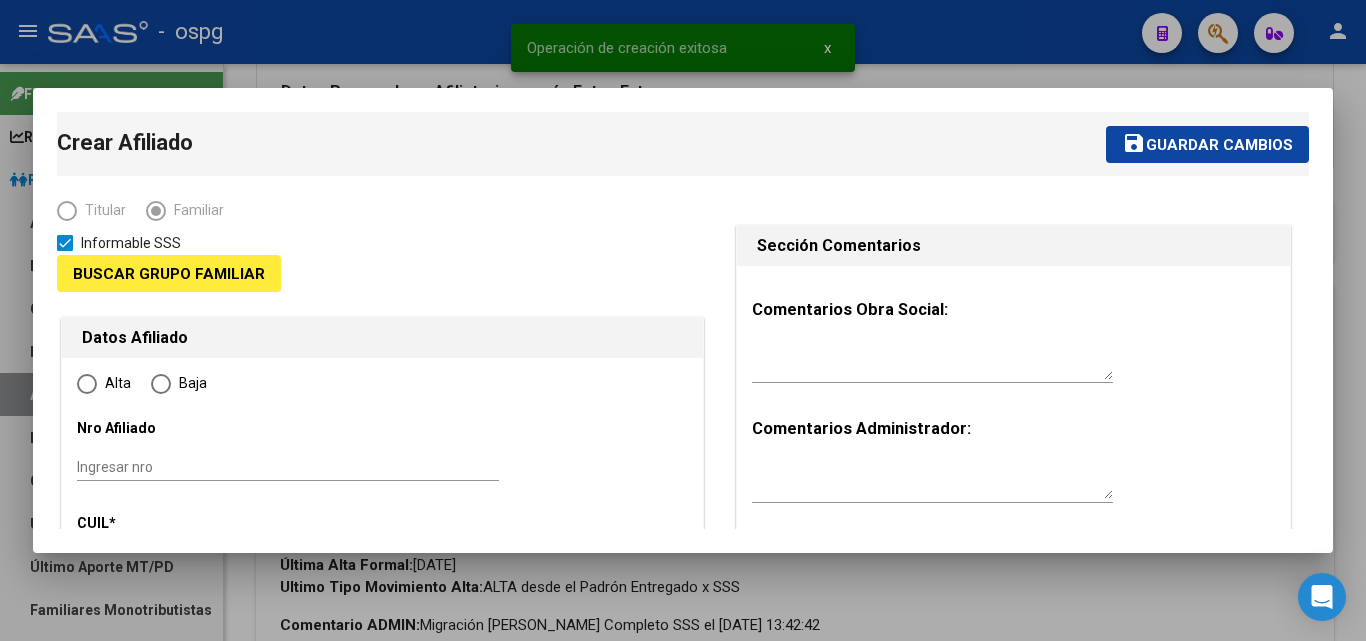 type on "30-71128212-9" 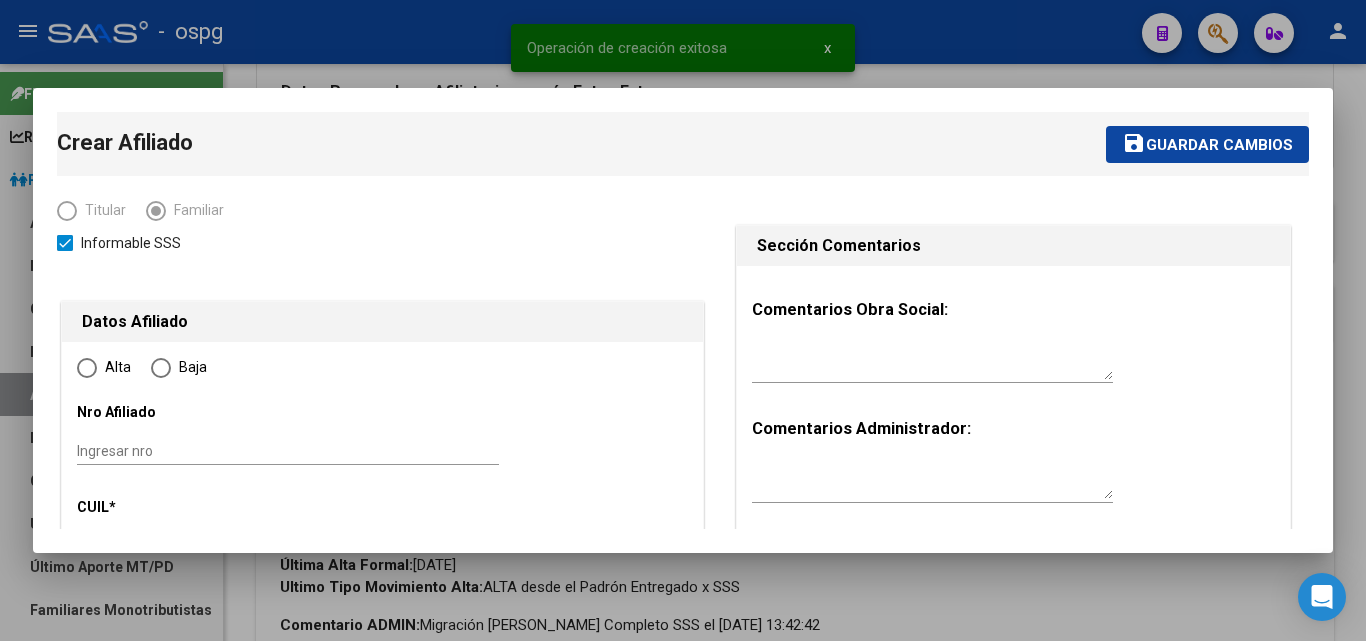 radio on "true" 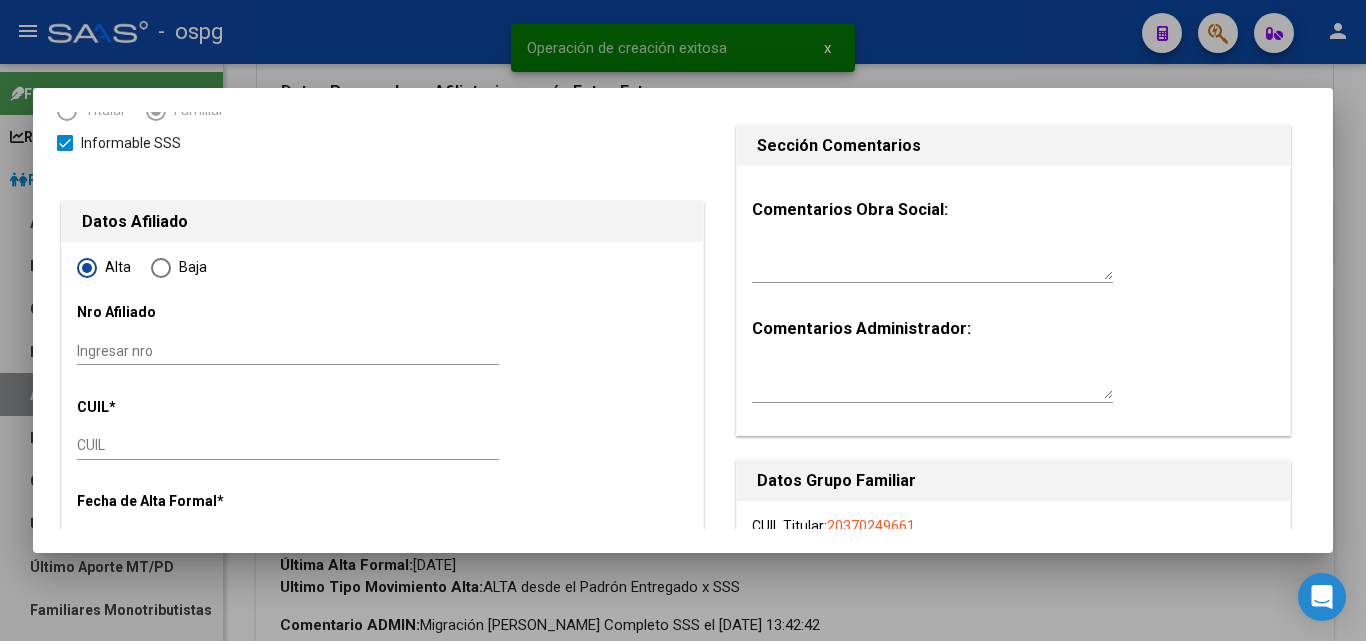 type on "30-71128212-9" 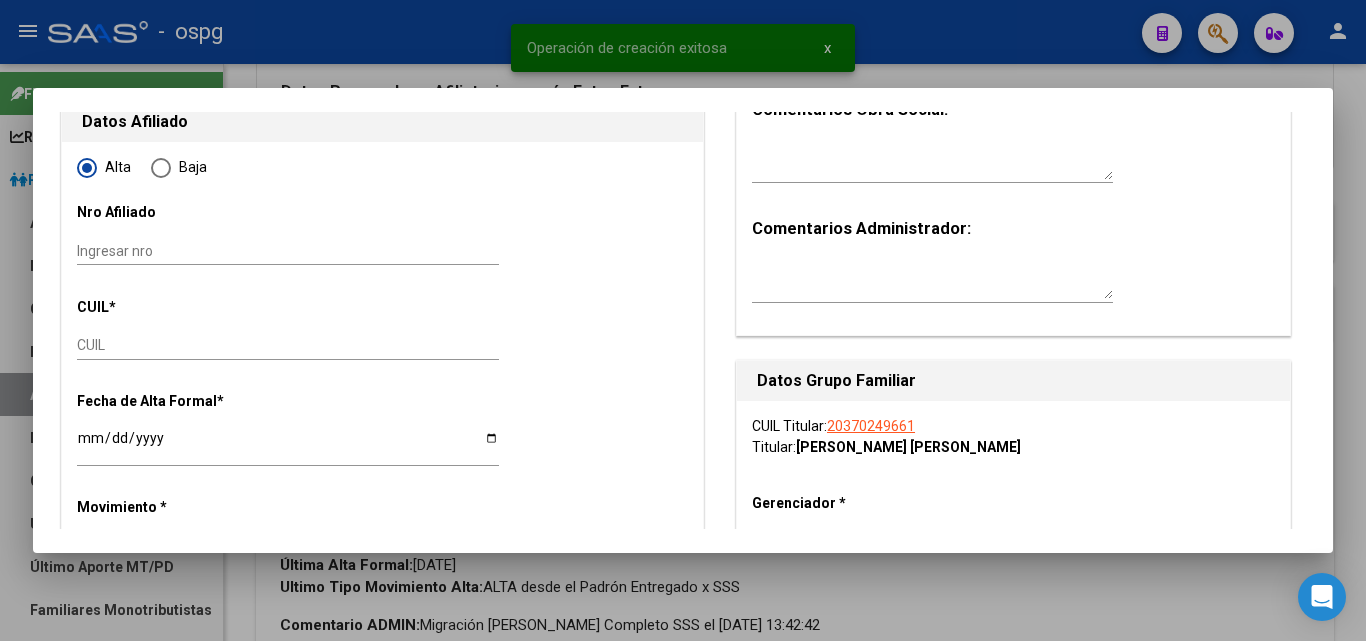 click on "CUIL" at bounding box center (288, 345) 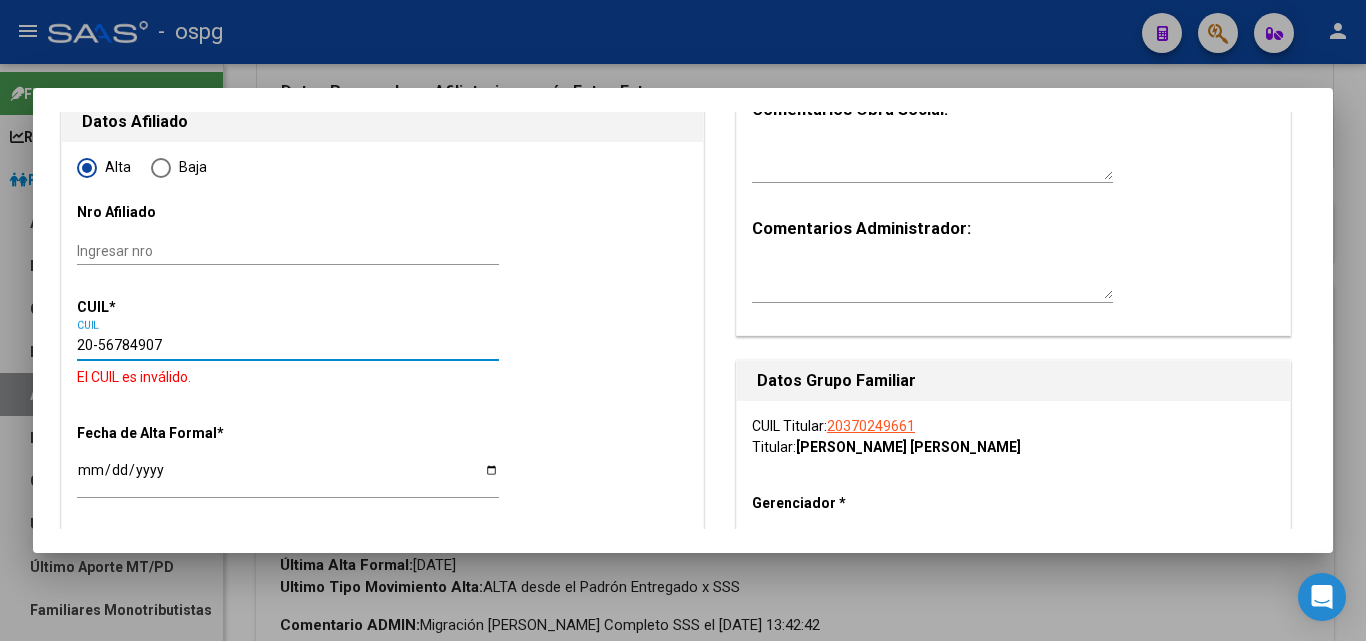 type on "20-56784907-5" 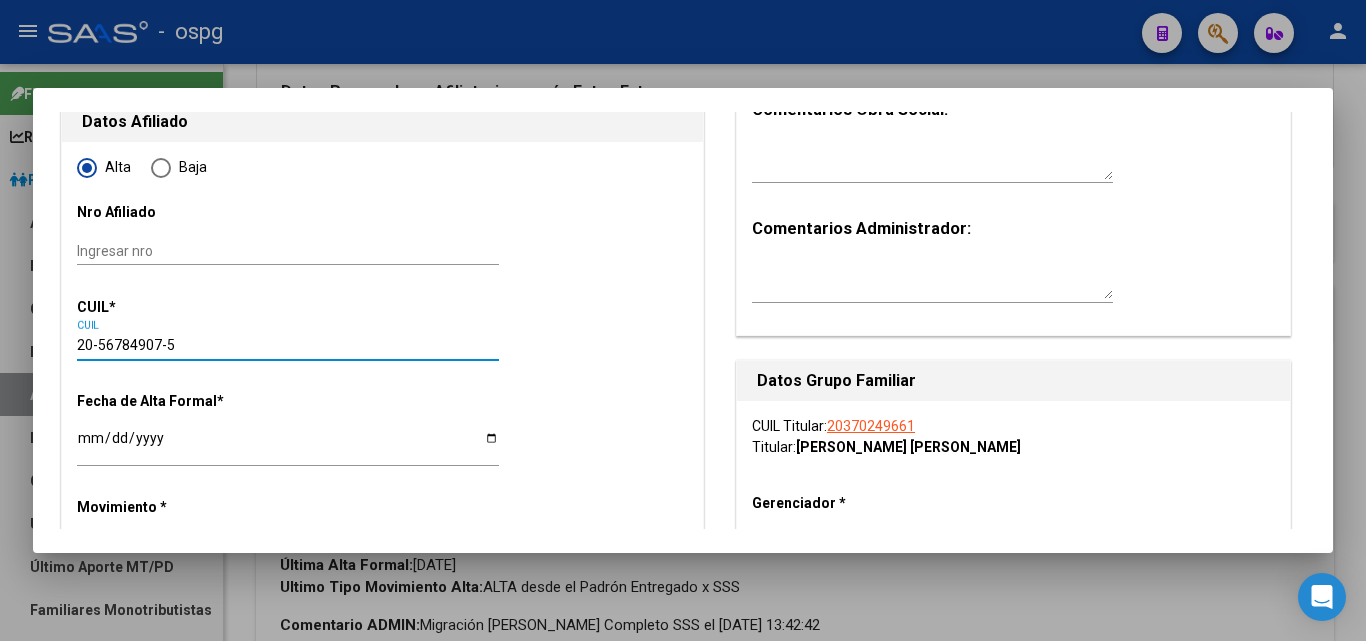 scroll, scrollTop: 300, scrollLeft: 0, axis: vertical 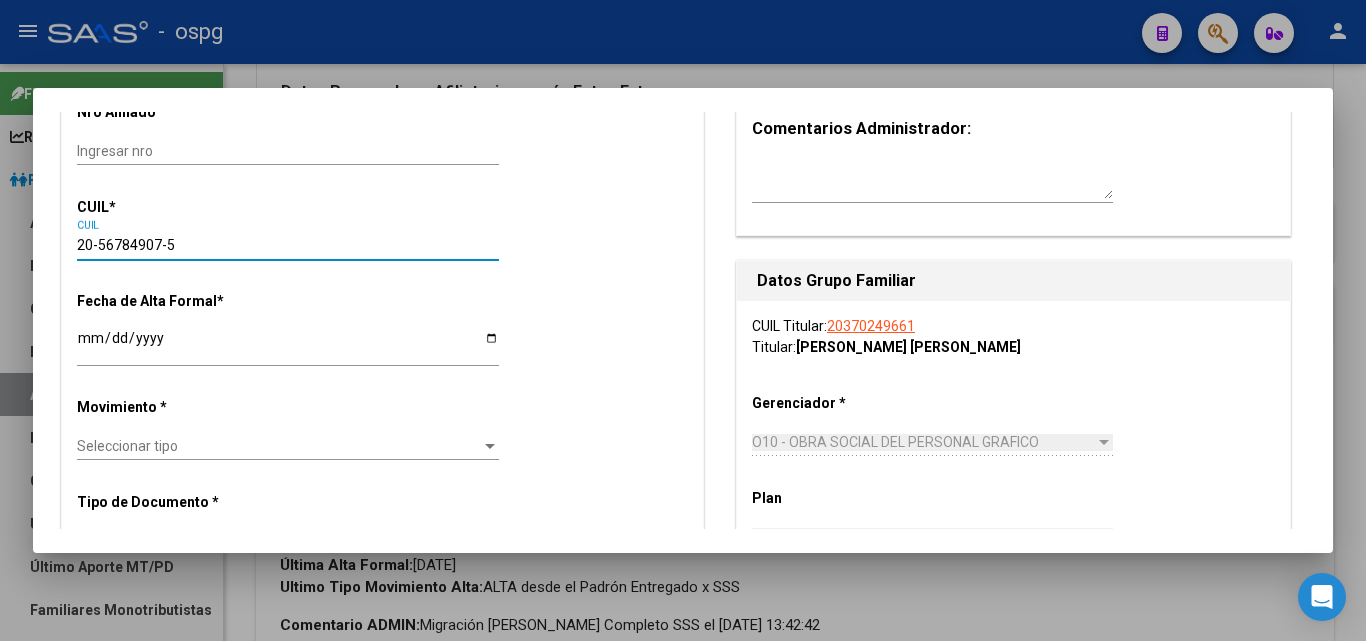 type on "56784907" 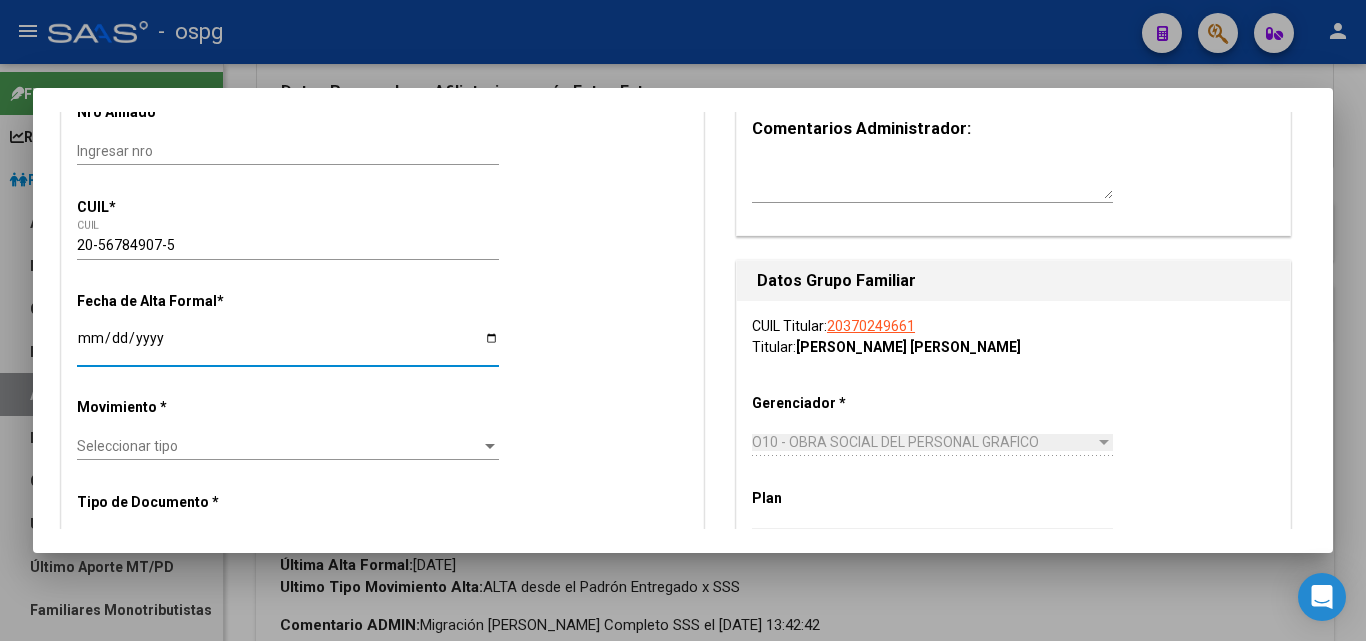 click on "Ingresar fecha" at bounding box center [288, 345] 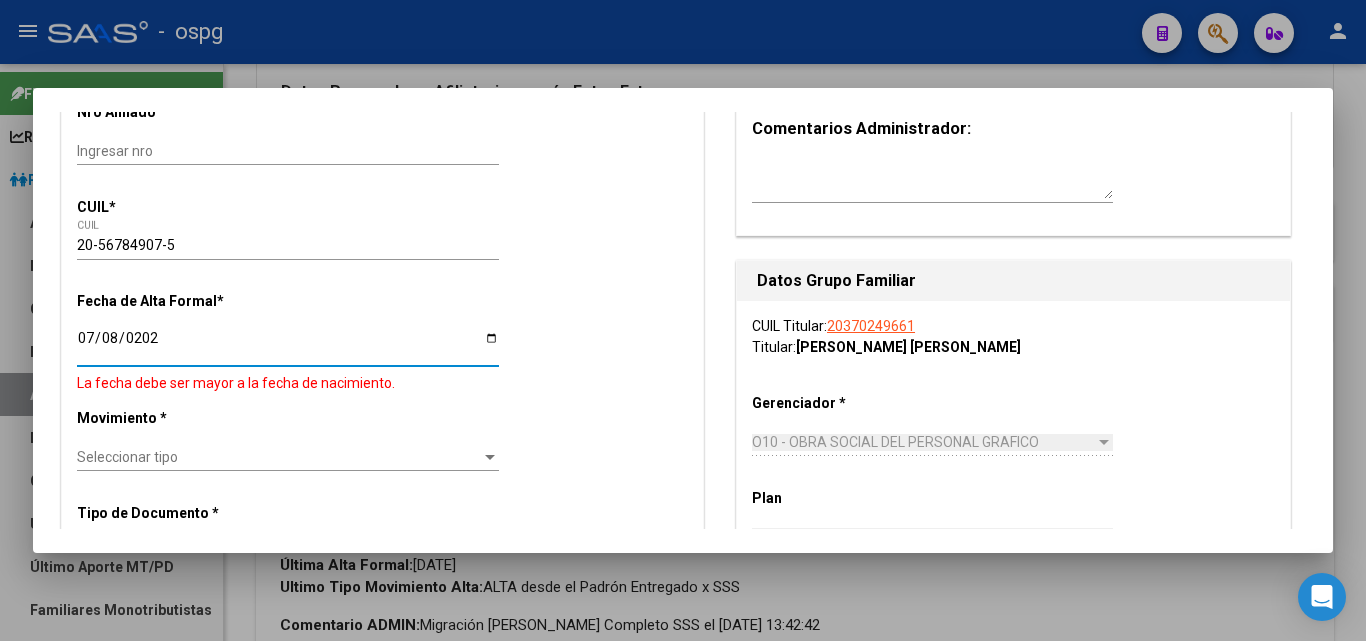 type on "[DATE]" 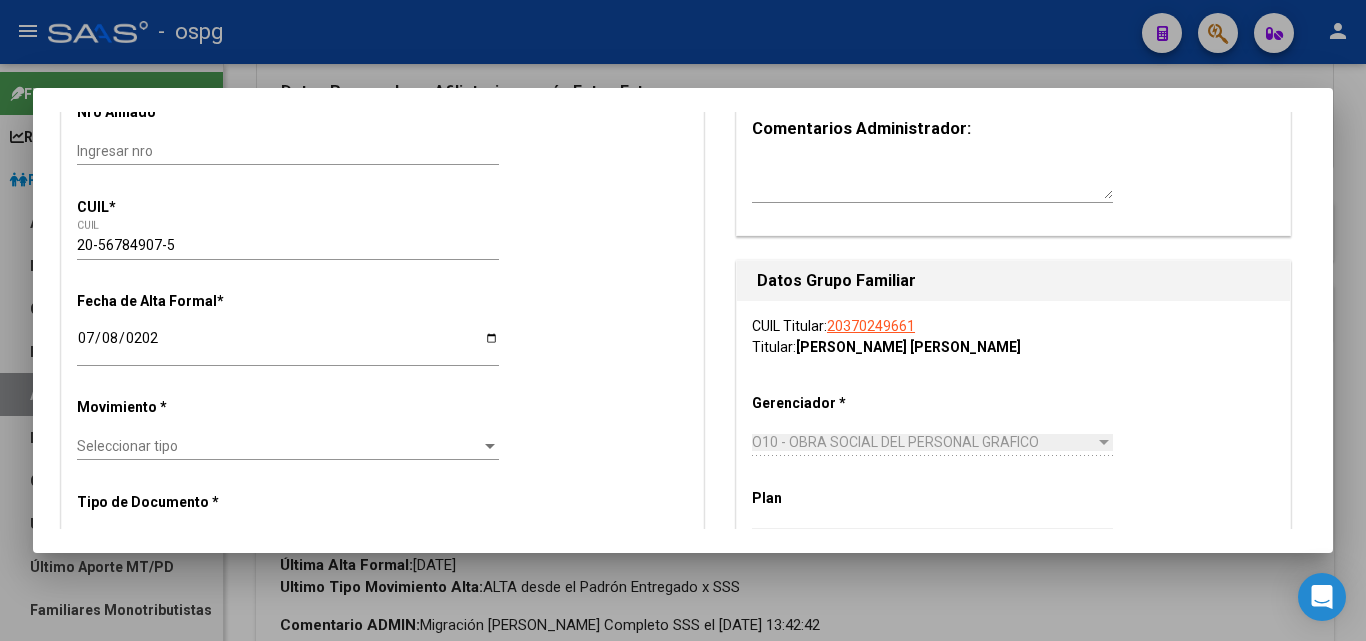 drag, startPoint x: 187, startPoint y: 437, endPoint x: 166, endPoint y: 468, distance: 37.44329 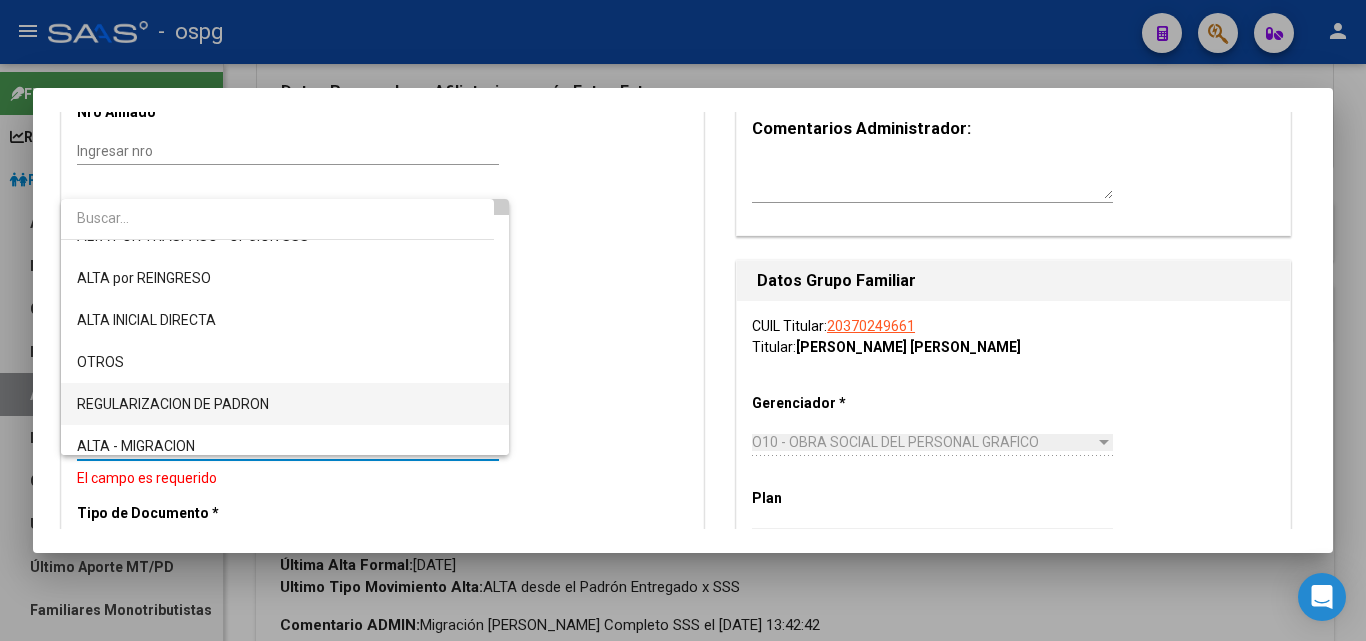 scroll, scrollTop: 100, scrollLeft: 0, axis: vertical 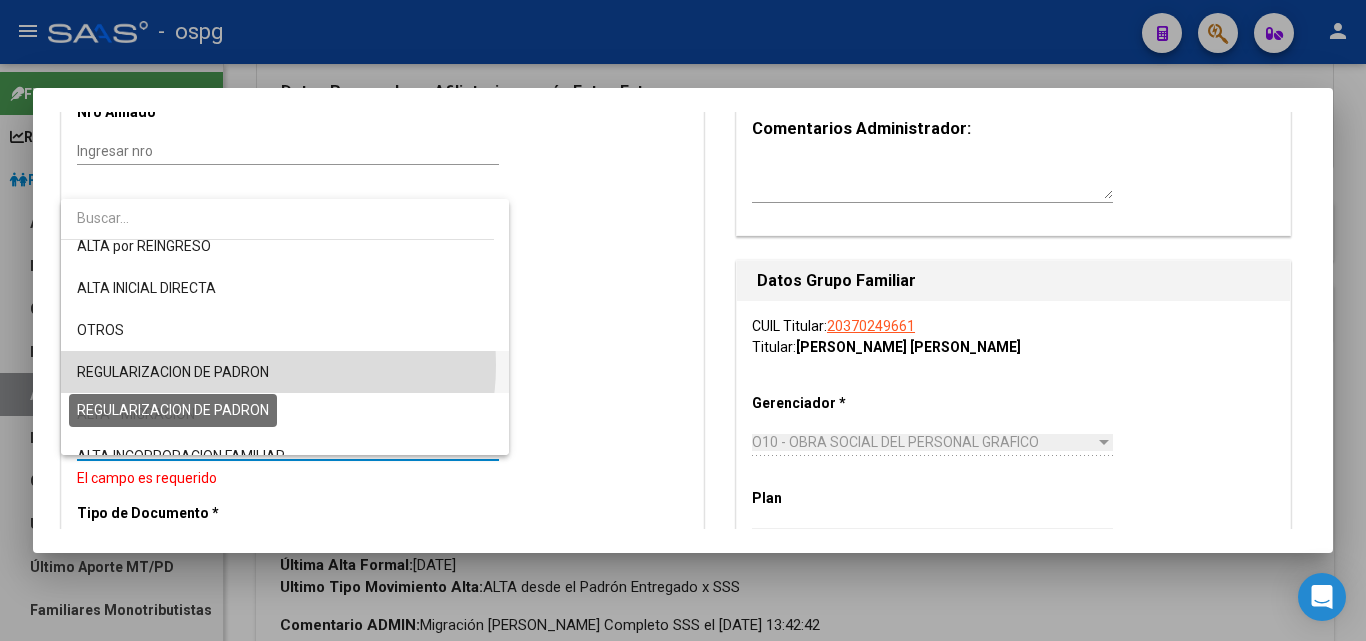 drag, startPoint x: 245, startPoint y: 365, endPoint x: 239, endPoint y: 385, distance: 20.880613 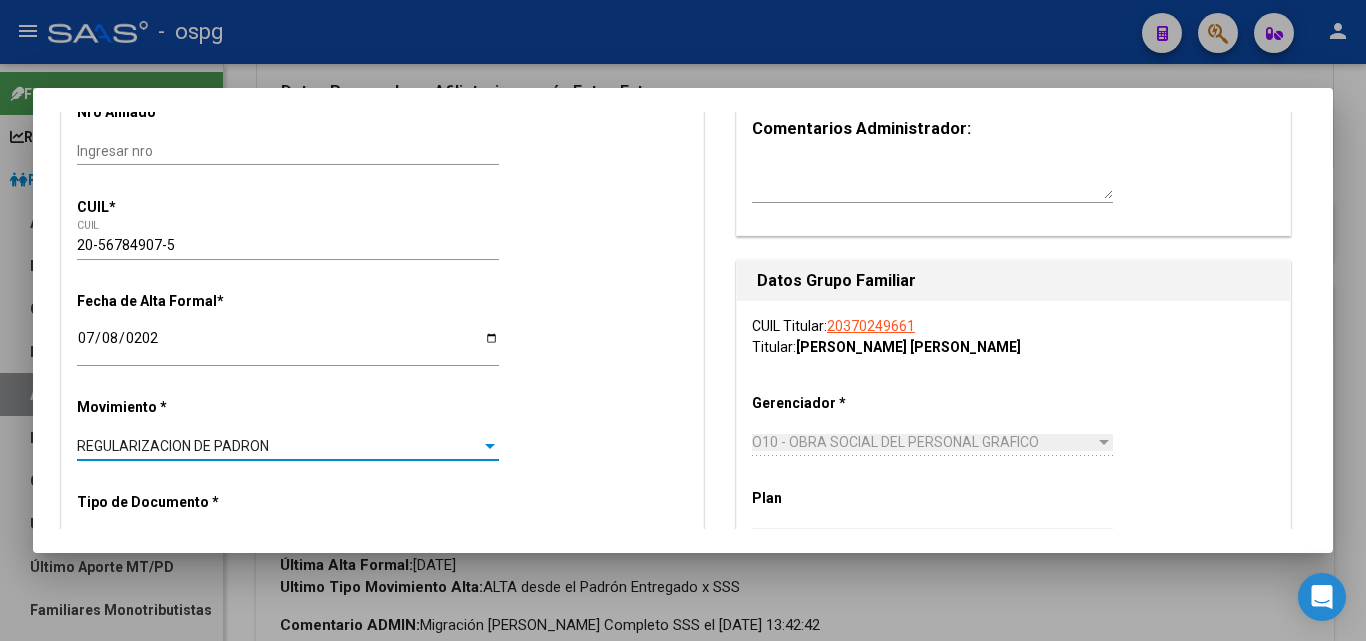 click on "REGULARIZACION DE PADRON" at bounding box center [173, 446] 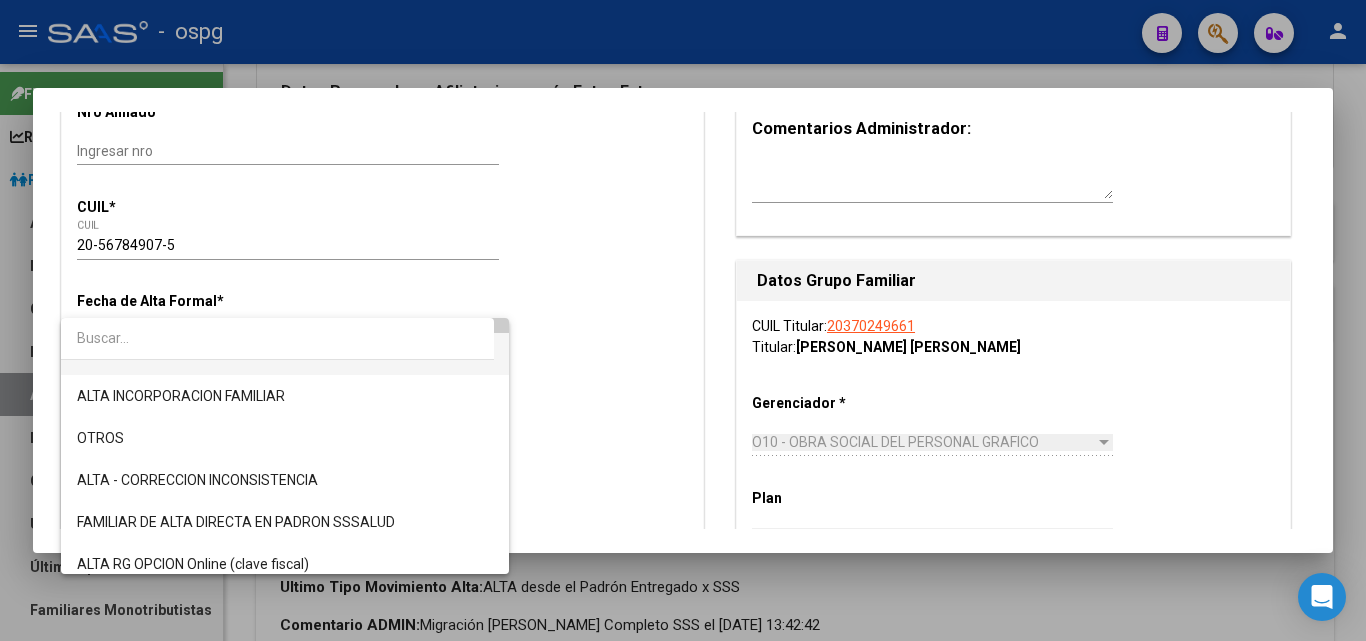 scroll, scrollTop: 245, scrollLeft: 0, axis: vertical 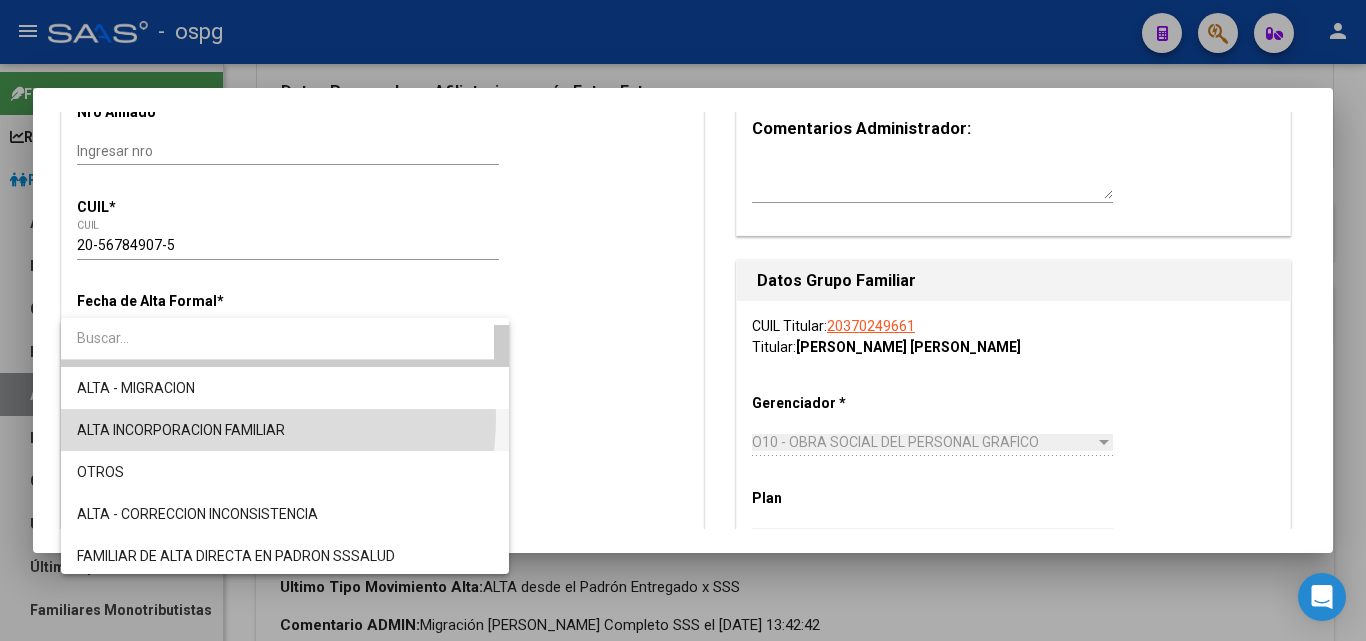 click on "ALTA INCORPORACION FAMILIAR" at bounding box center (285, 430) 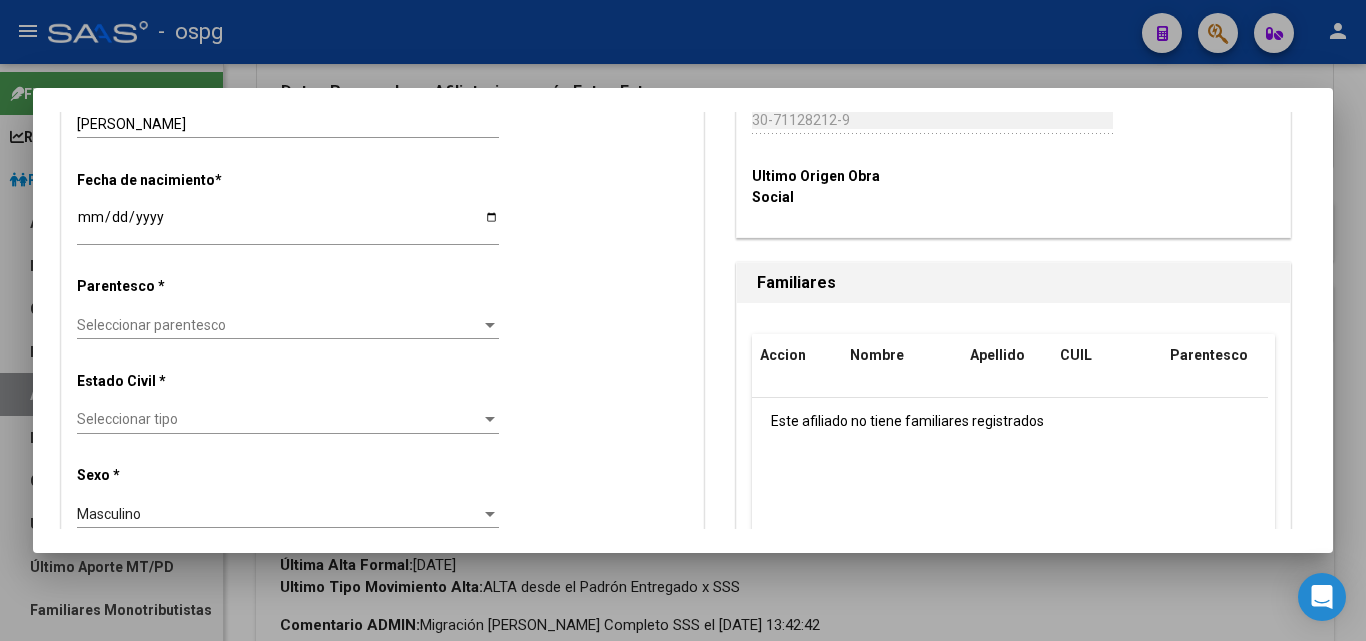 scroll, scrollTop: 1100, scrollLeft: 0, axis: vertical 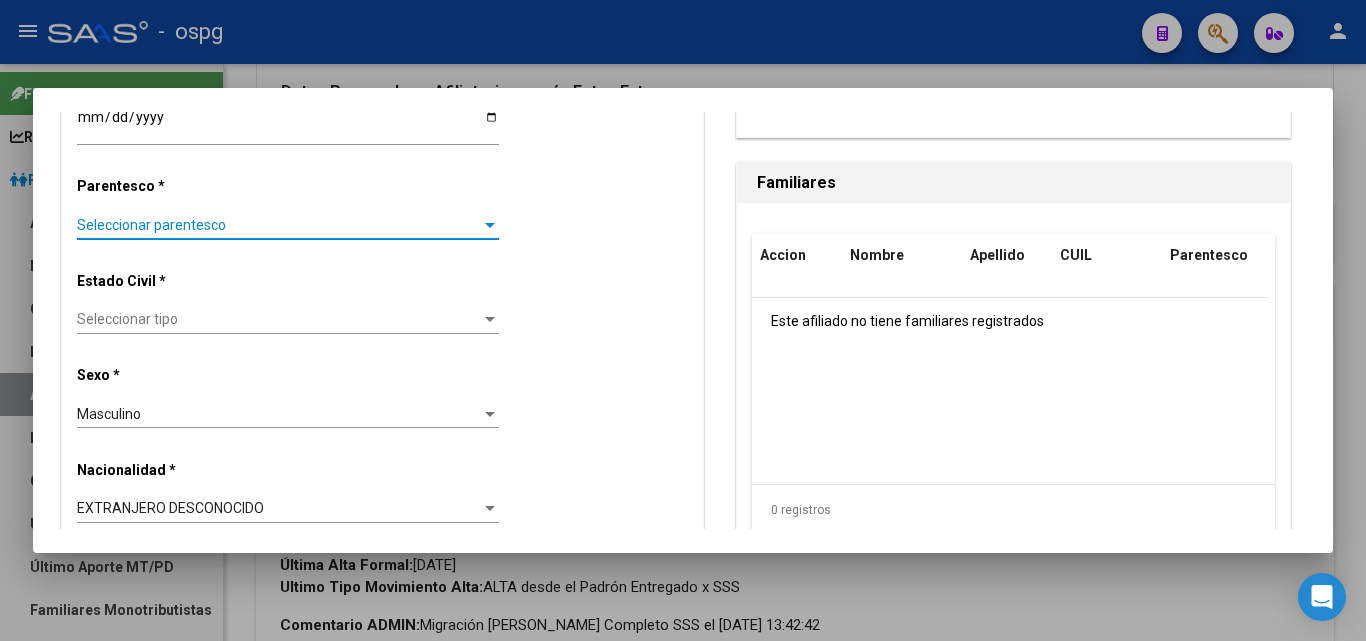 click on "Seleccionar parentesco" at bounding box center (279, 225) 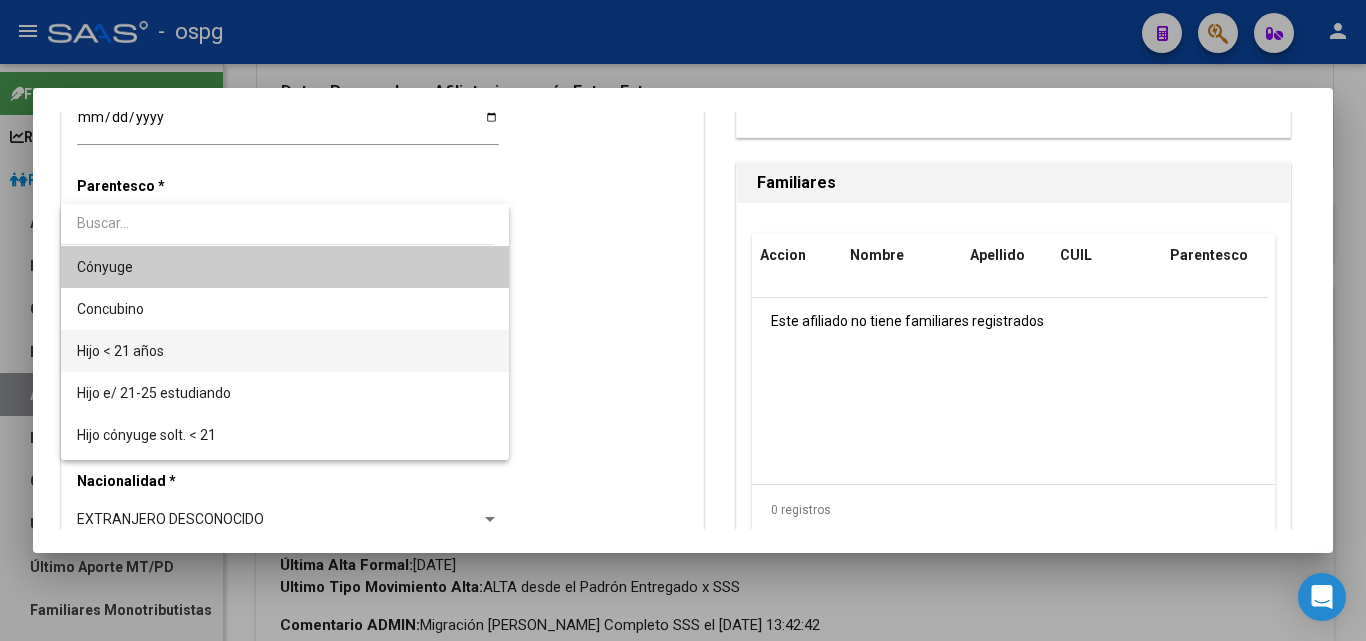click on "Hijo < 21 años" at bounding box center [285, 351] 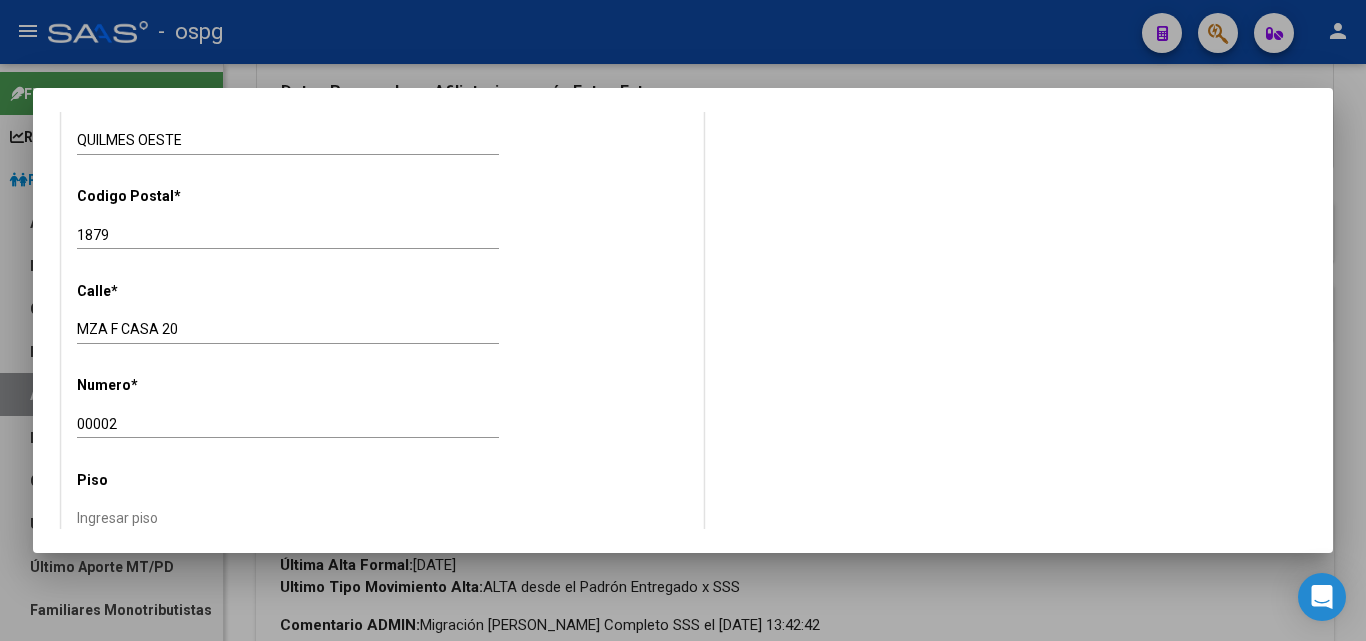 scroll, scrollTop: 2000, scrollLeft: 0, axis: vertical 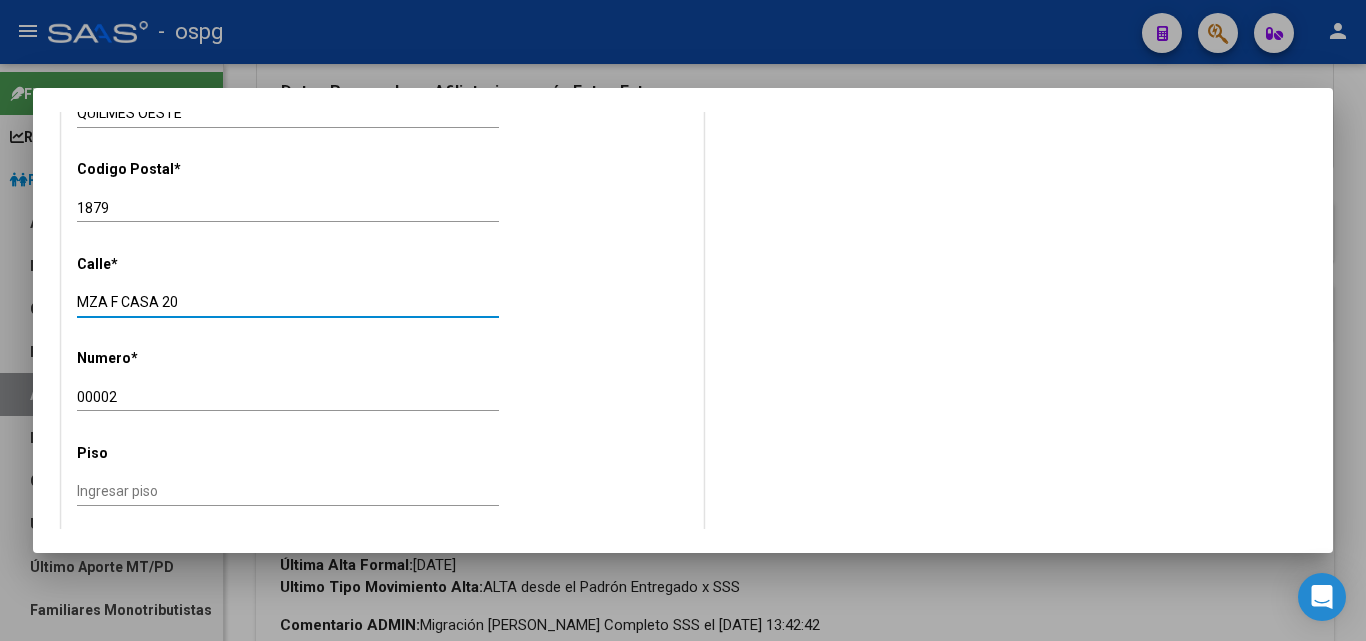 drag, startPoint x: 187, startPoint y: 299, endPoint x: 19, endPoint y: 299, distance: 168 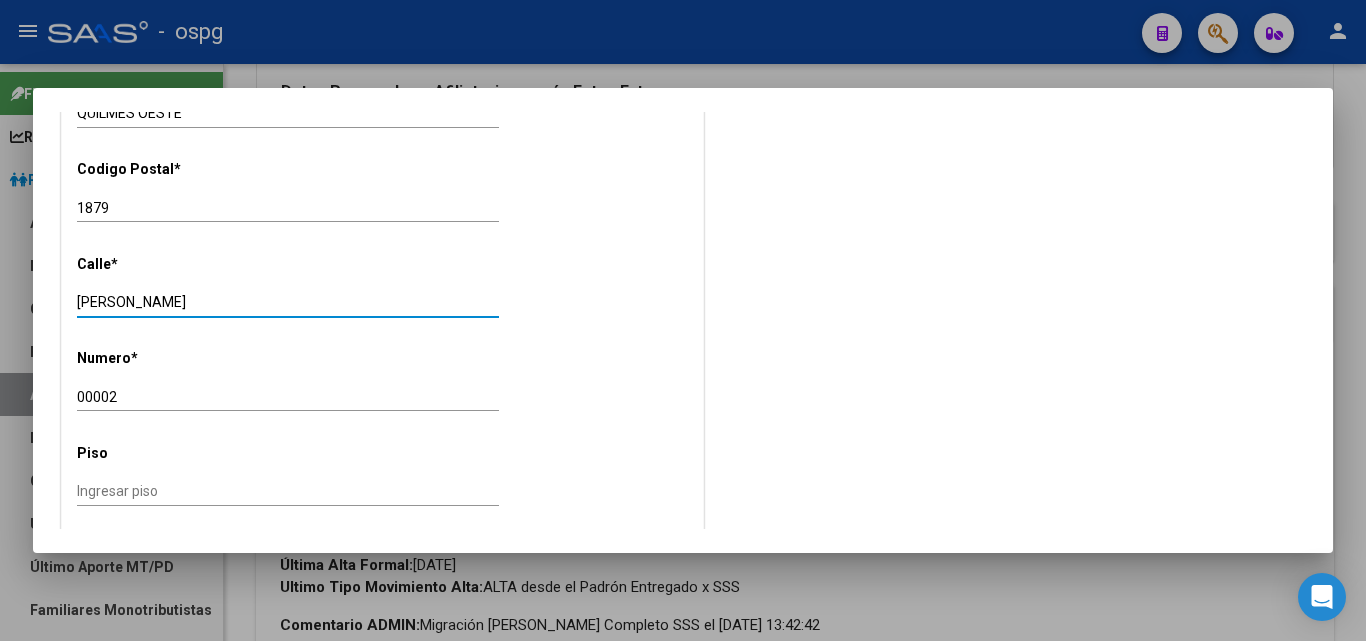 type on "hernandez" 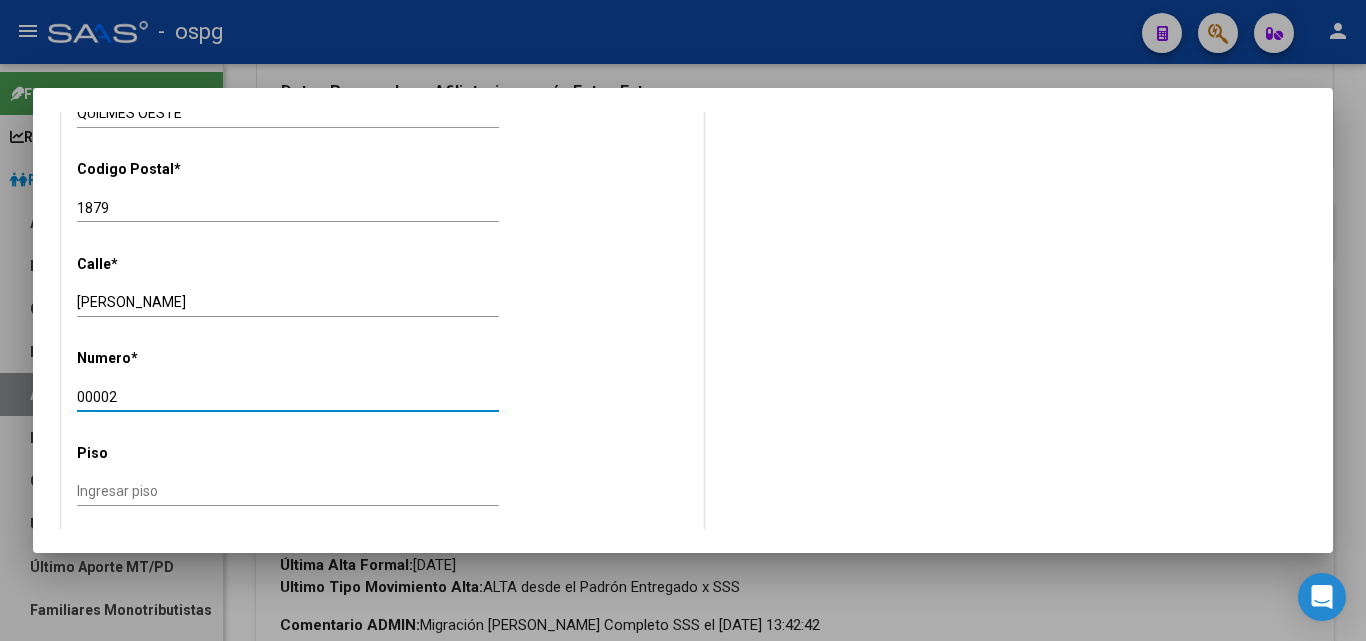 click on "00002" at bounding box center [288, 397] 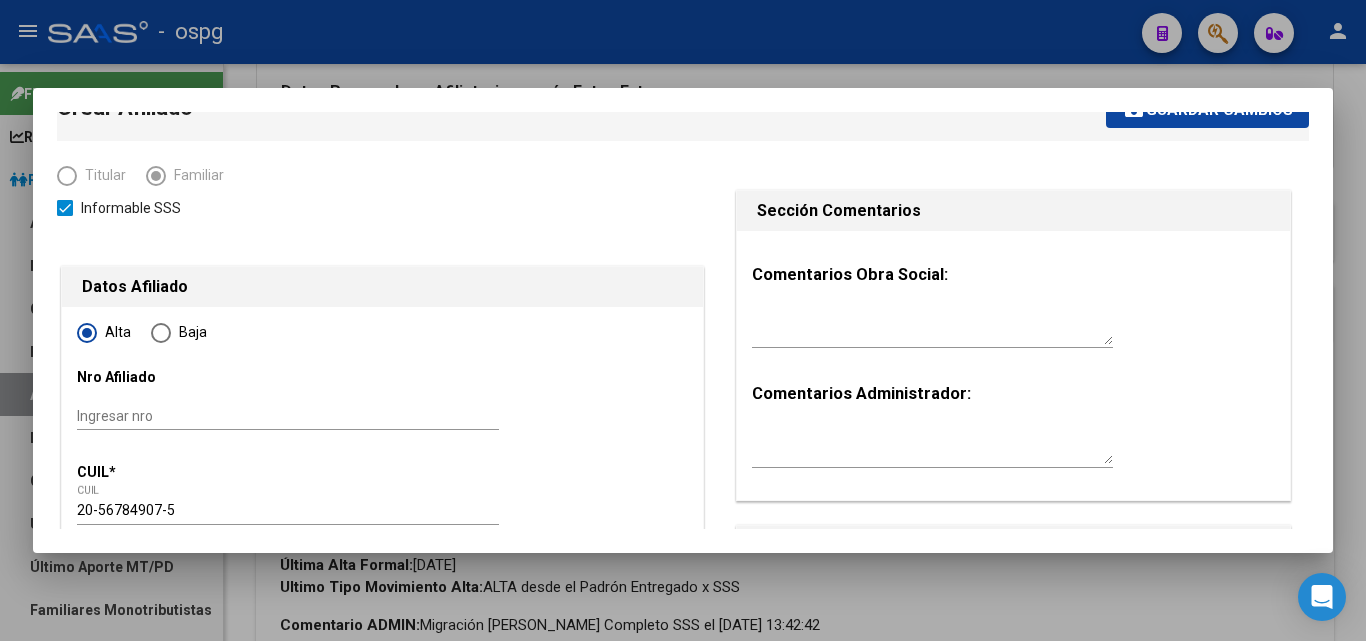 scroll, scrollTop: 0, scrollLeft: 0, axis: both 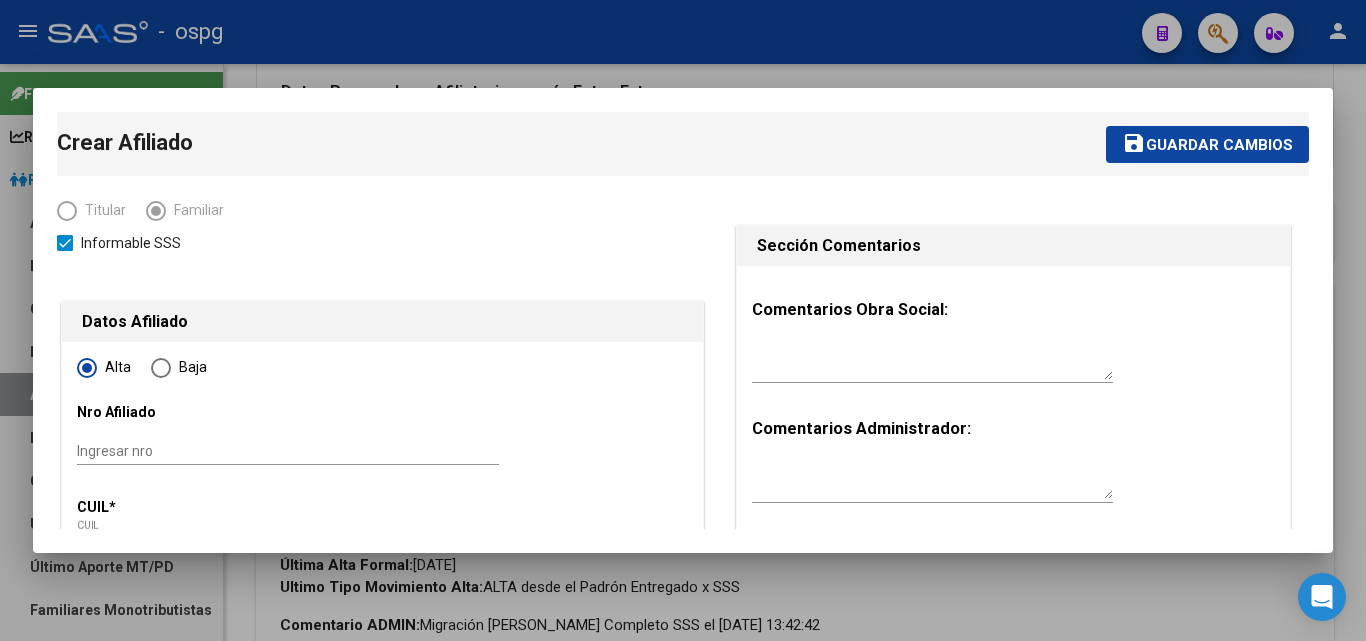type on "20" 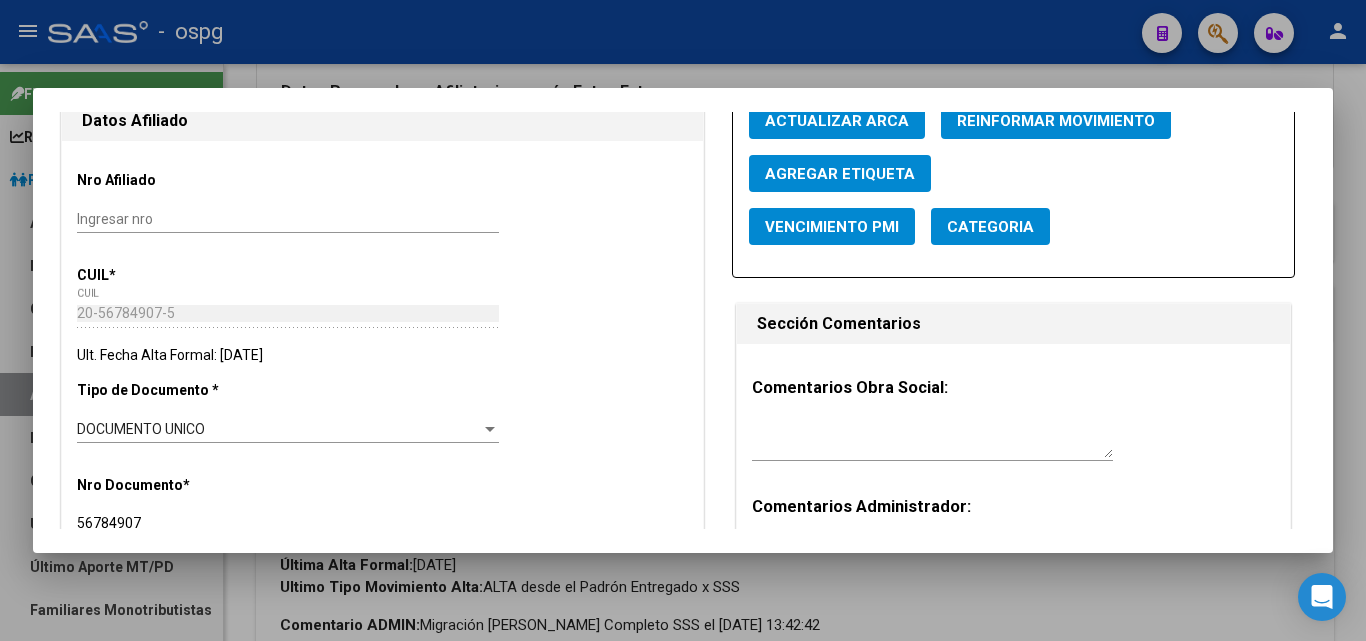 scroll, scrollTop: 0, scrollLeft: 0, axis: both 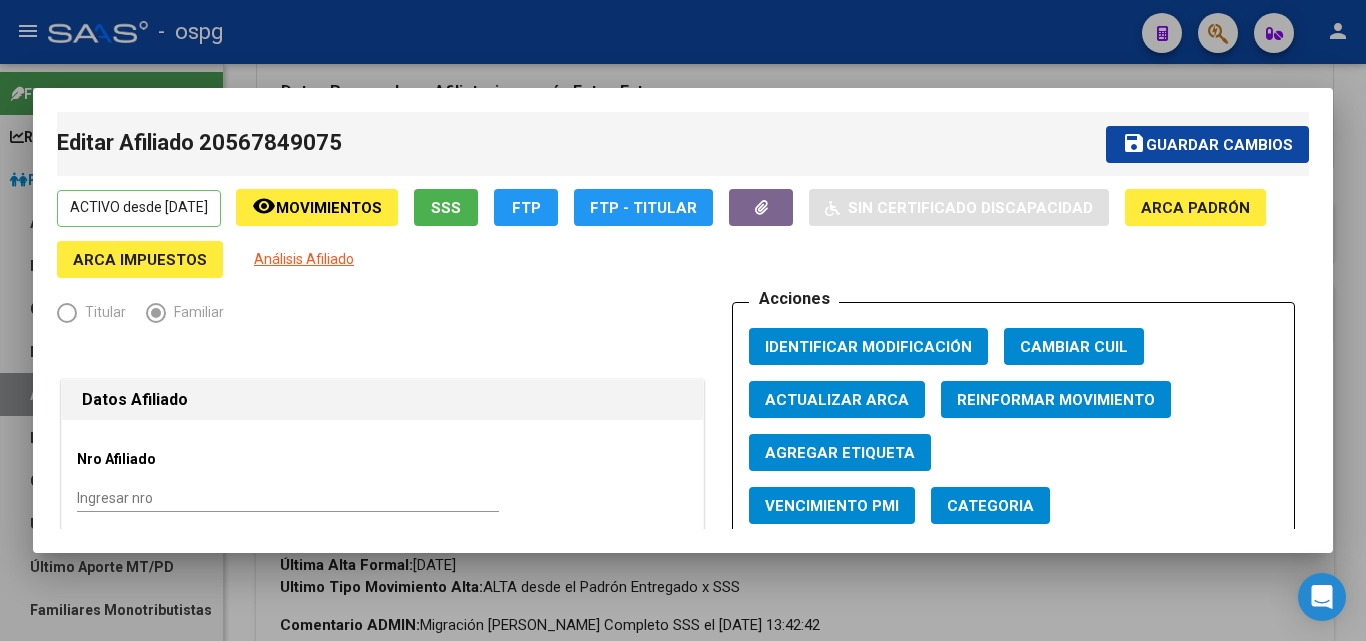 click at bounding box center (683, 320) 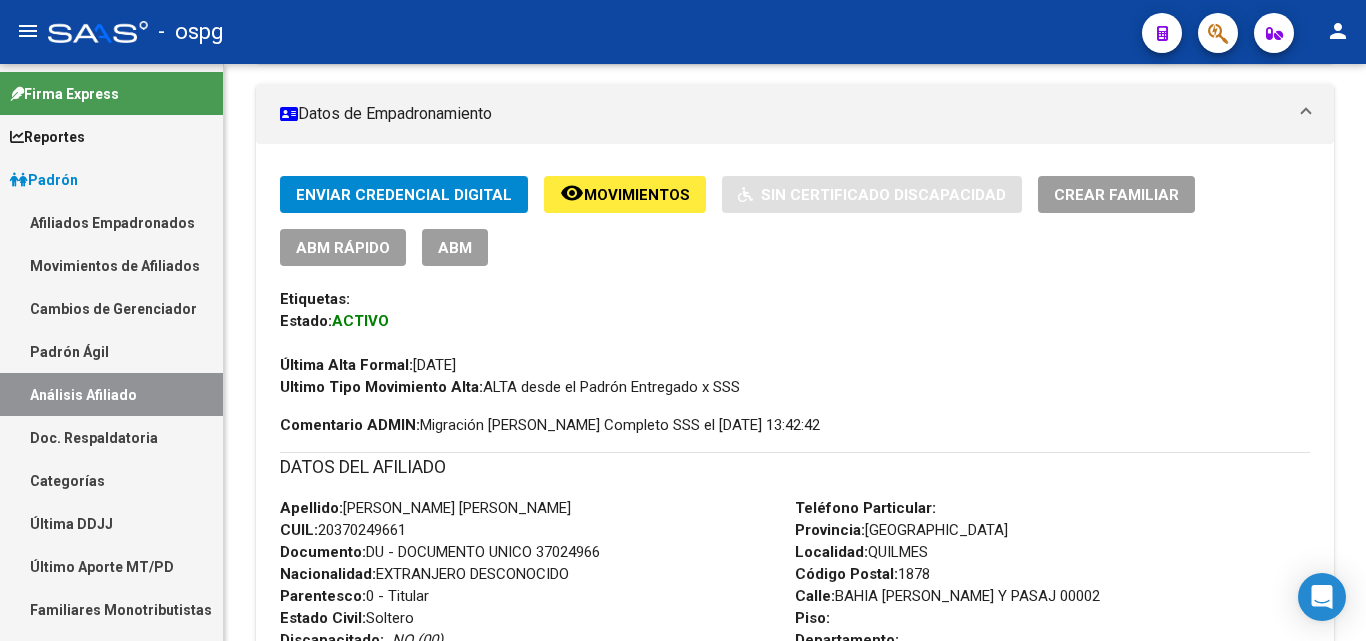 scroll, scrollTop: 0, scrollLeft: 0, axis: both 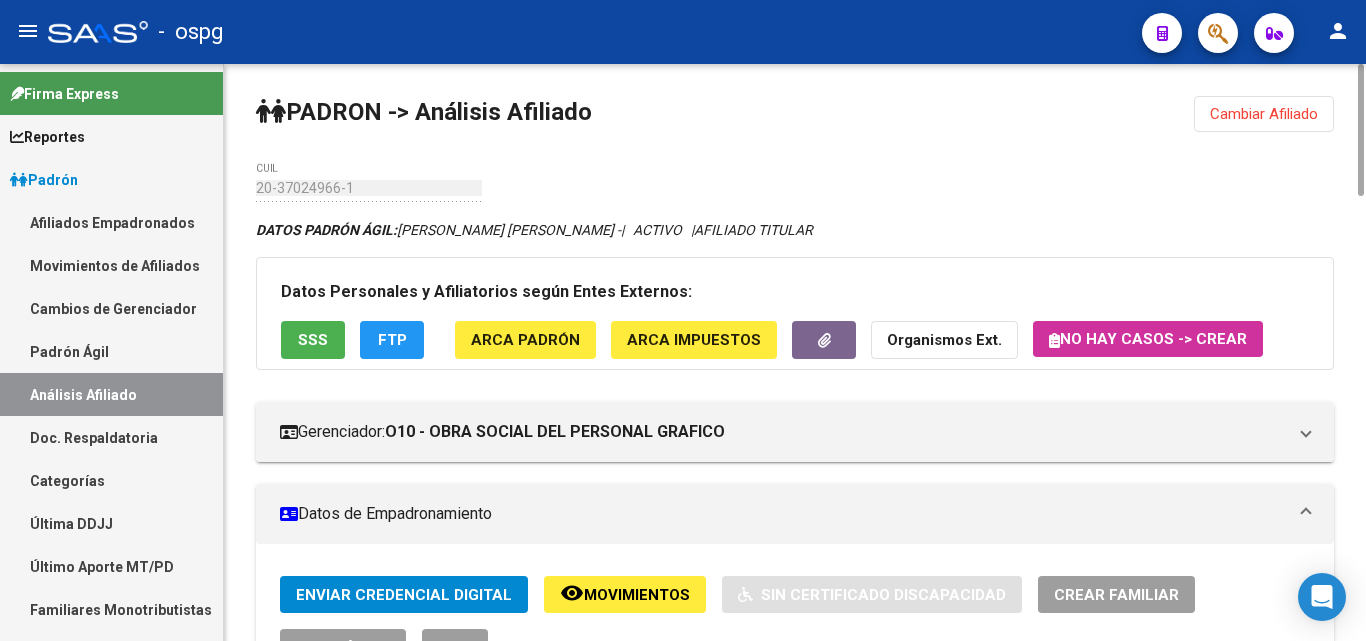 click on "Cambiar Afiliado" 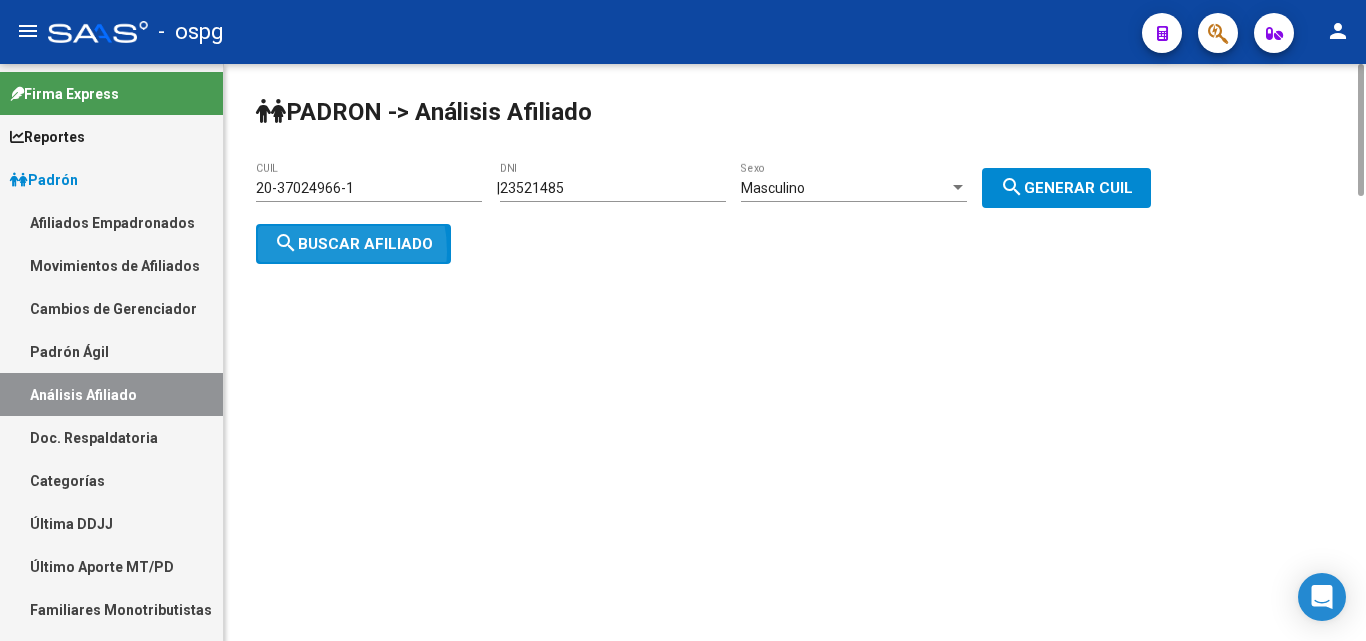 click on "search" 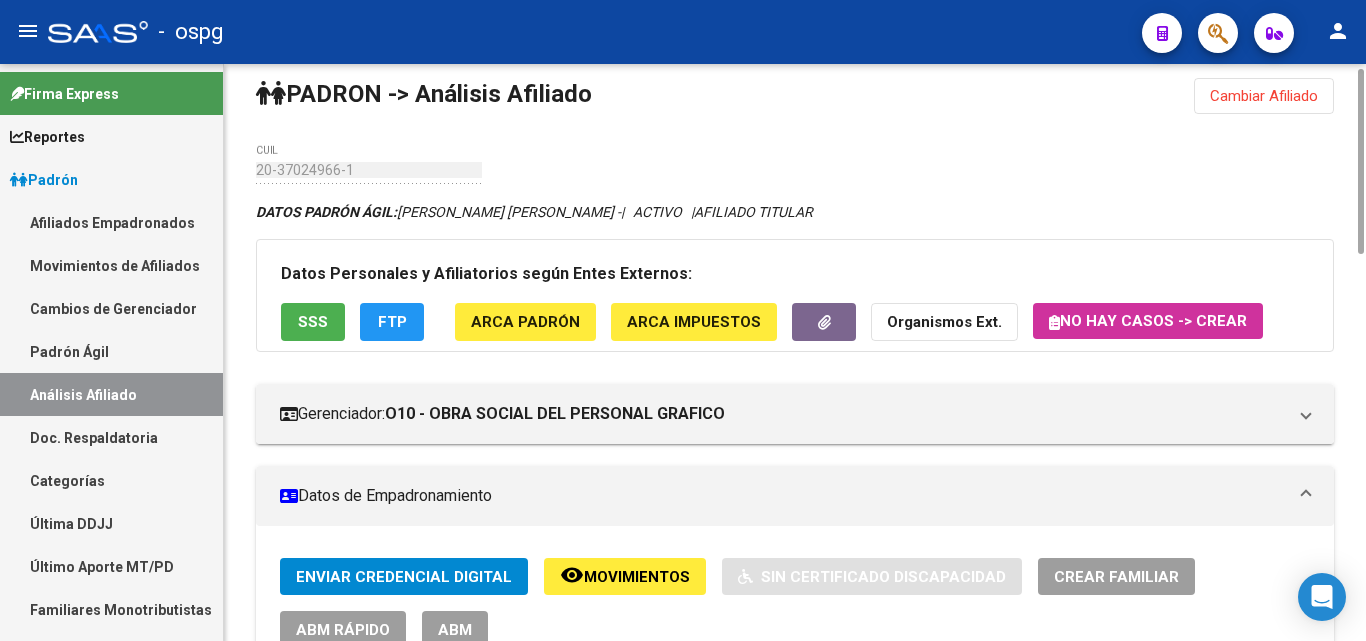 scroll, scrollTop: 0, scrollLeft: 0, axis: both 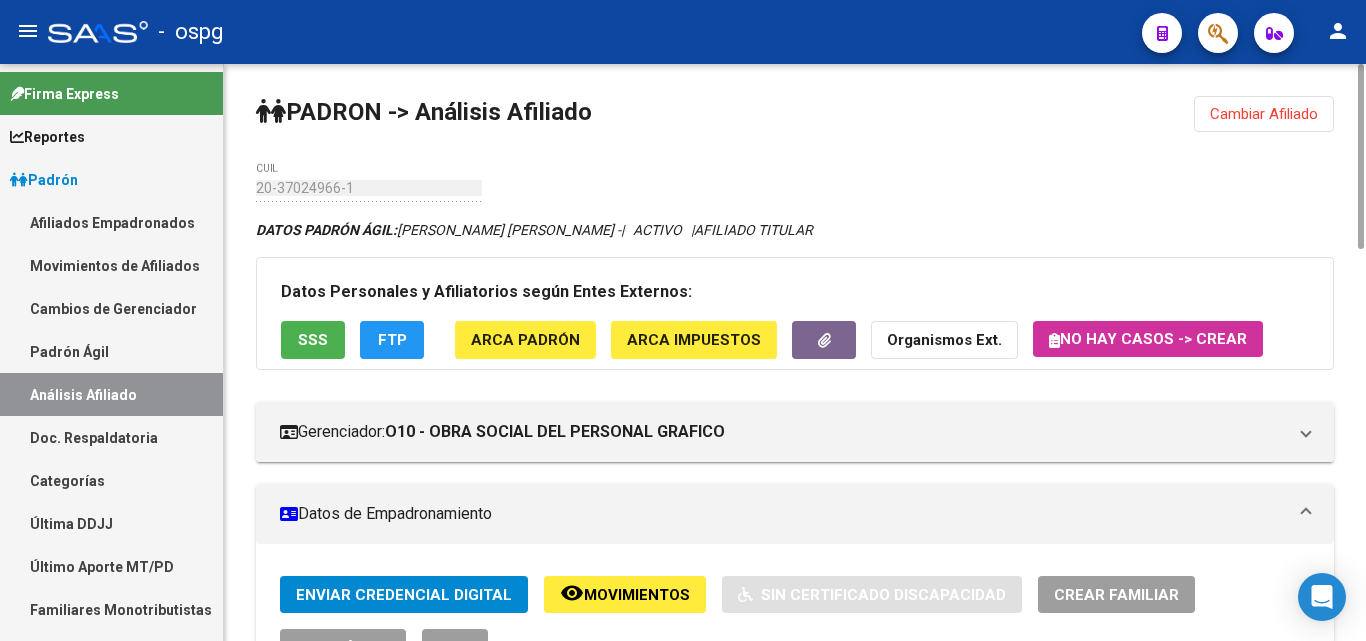 click on "Cambiar Afiliado" 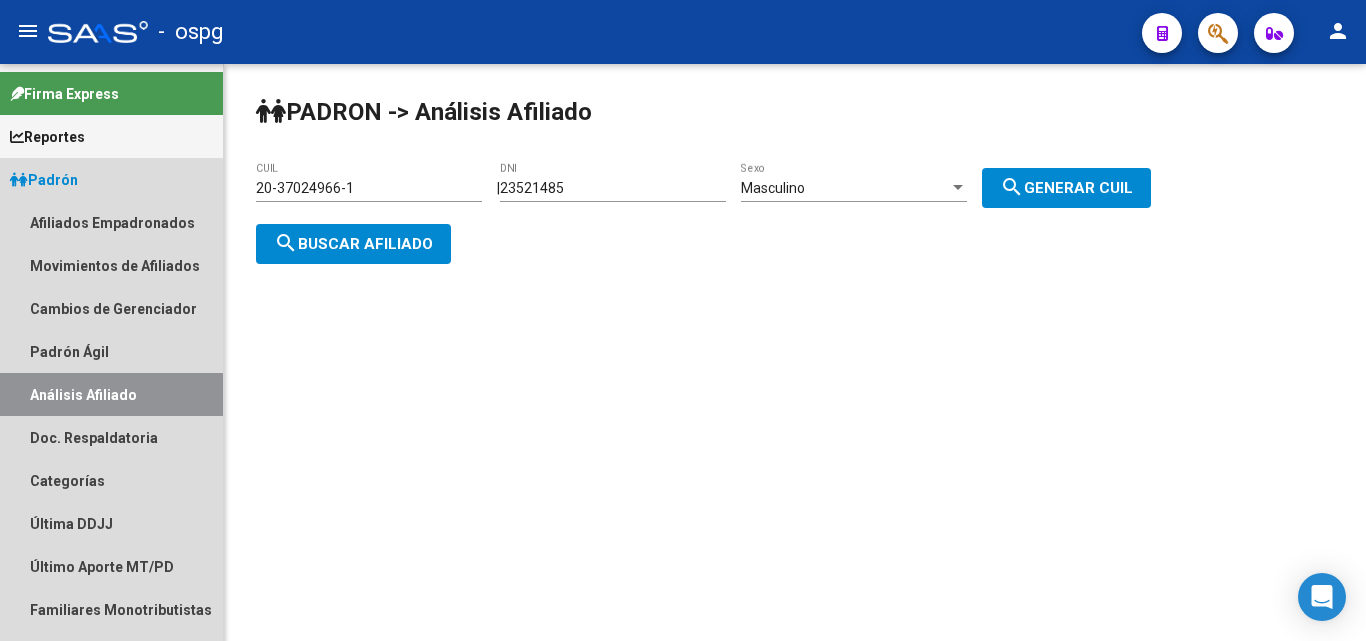 click on "Padrón" at bounding box center (111, 179) 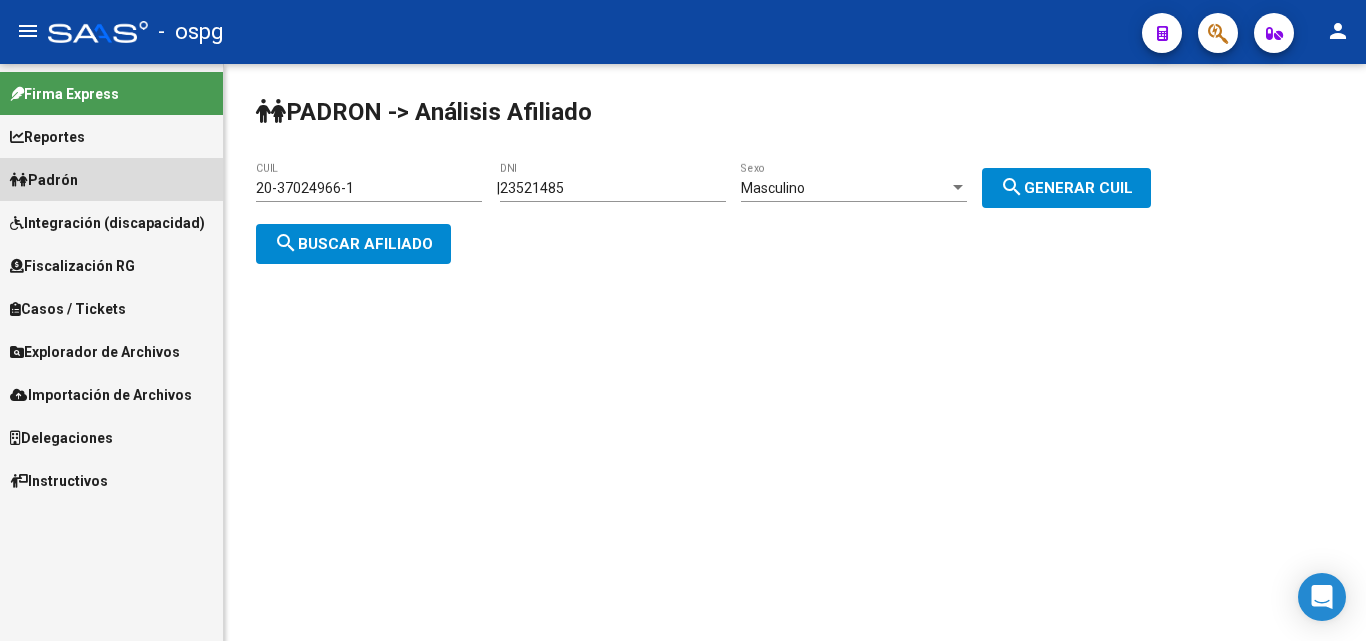 click on "Padrón" at bounding box center [111, 179] 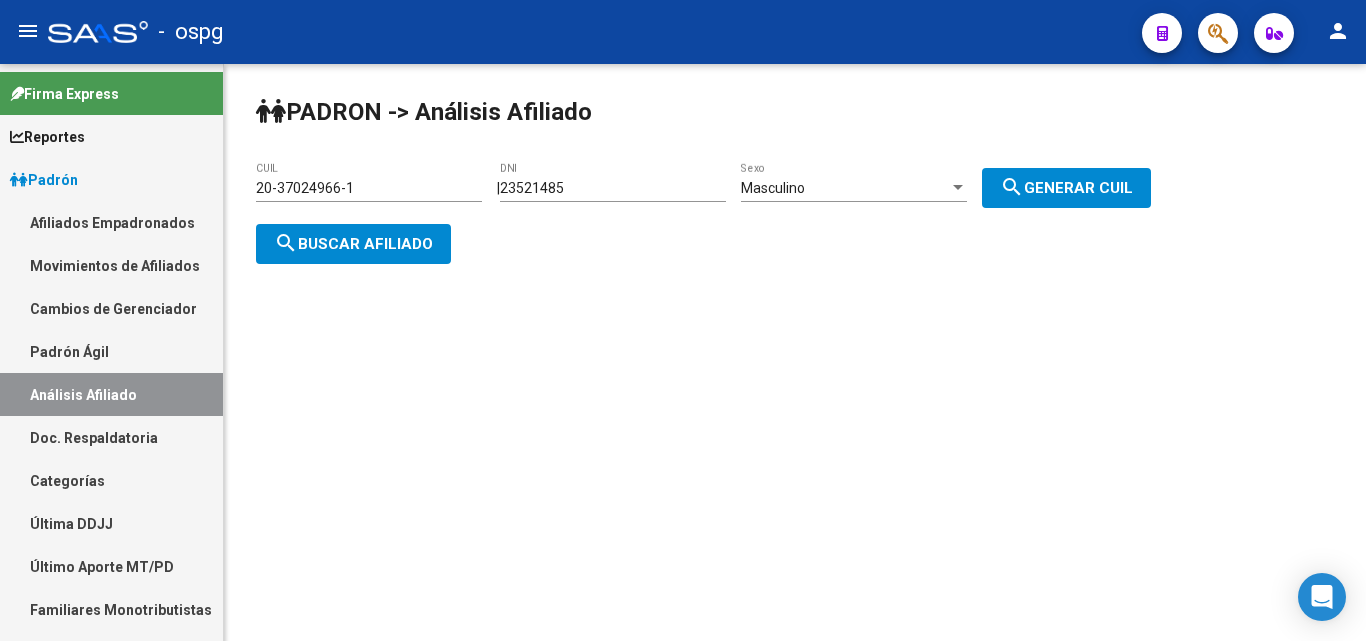 click on "Afiliados Empadronados" at bounding box center [111, 222] 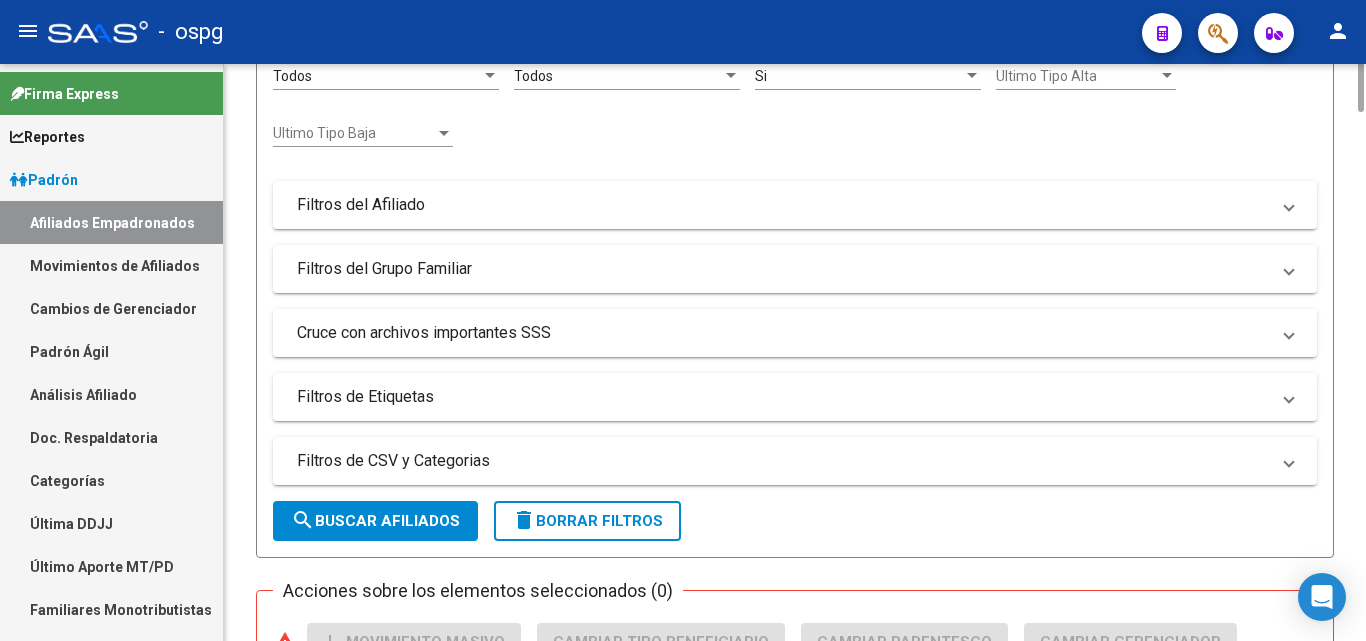 scroll, scrollTop: 200, scrollLeft: 0, axis: vertical 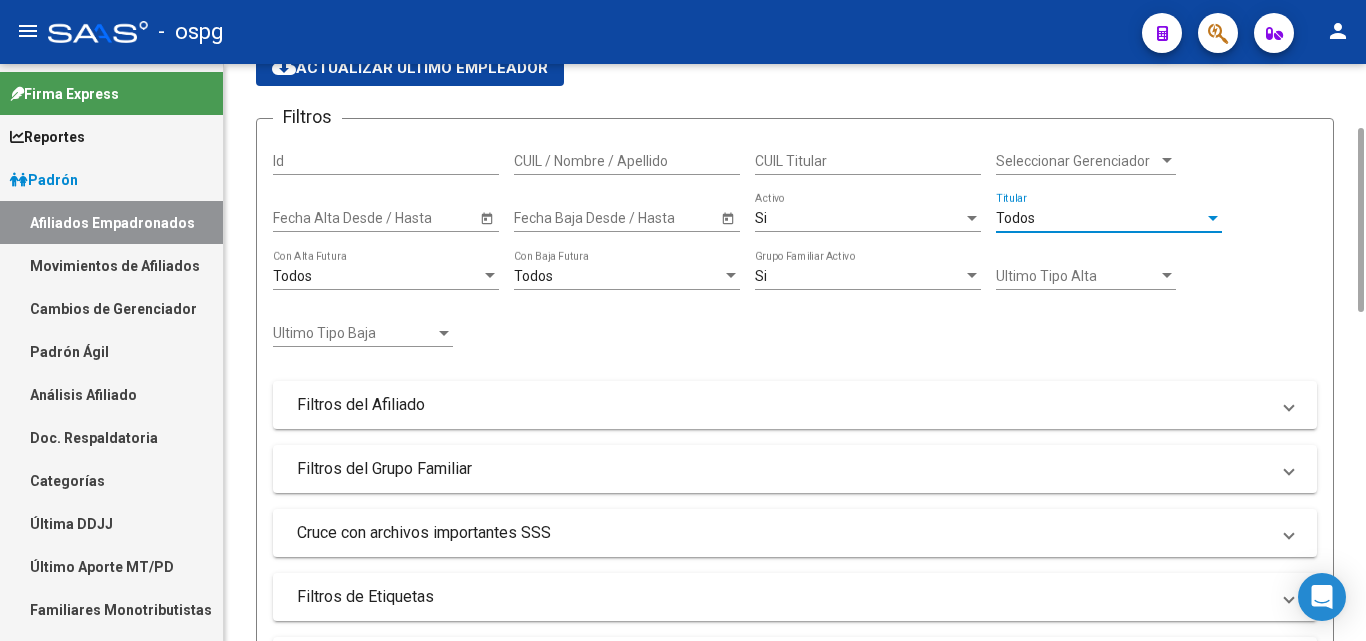 click on "Todos" at bounding box center (1015, 218) 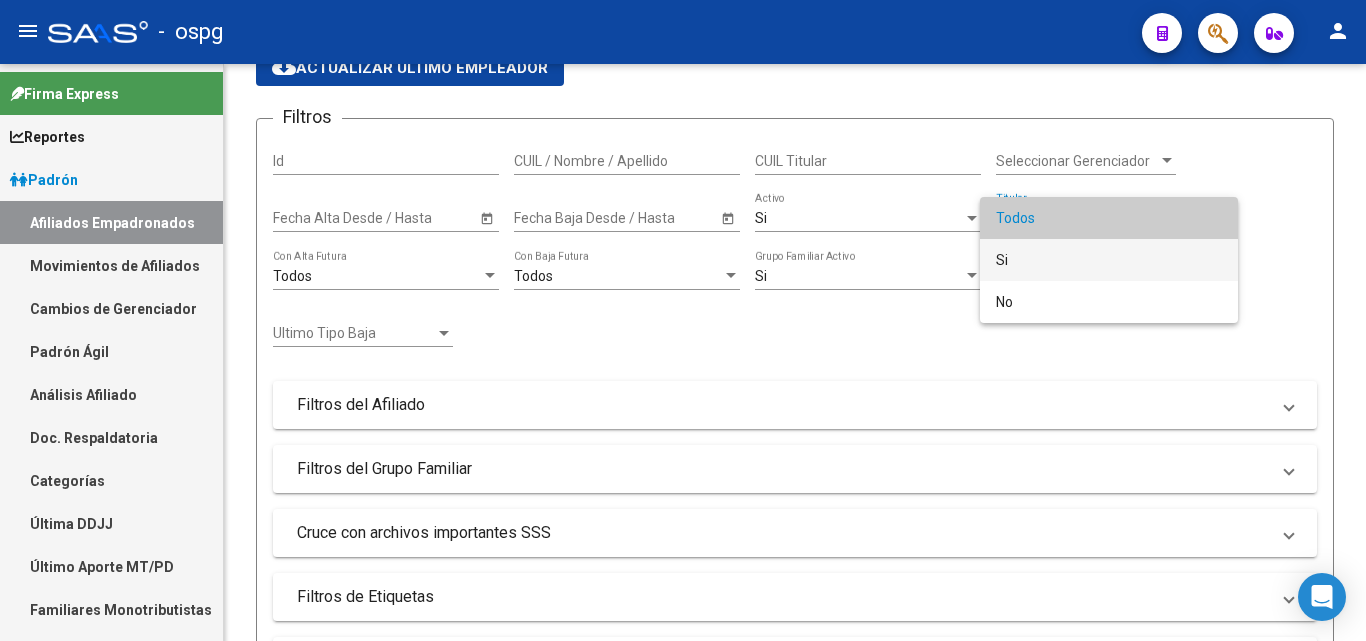 click on "Si" at bounding box center (1109, 260) 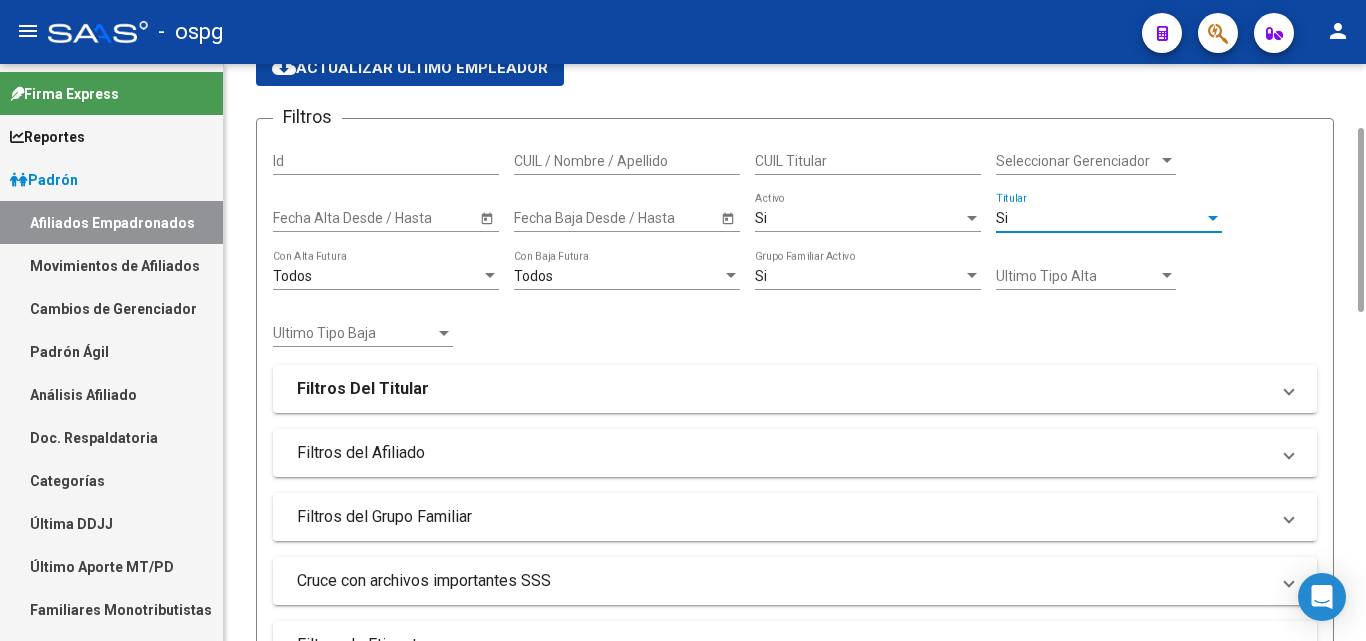 scroll, scrollTop: 400, scrollLeft: 0, axis: vertical 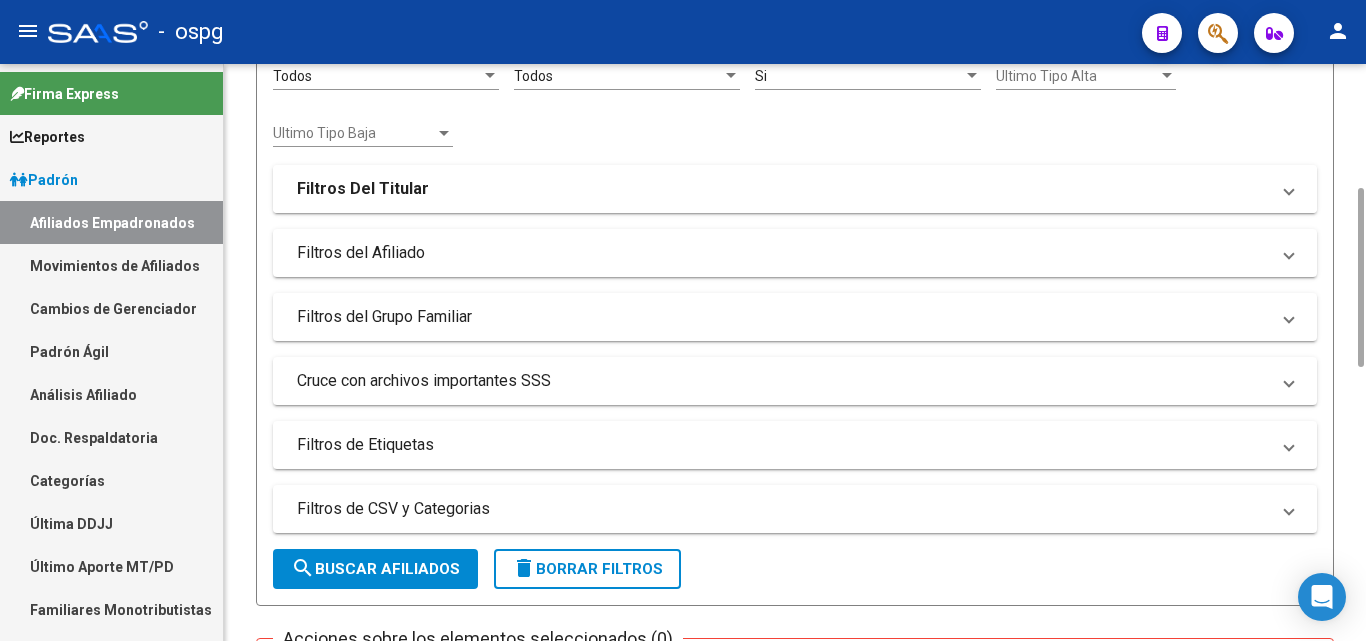 click on "Filtros Del Titular" at bounding box center (783, 189) 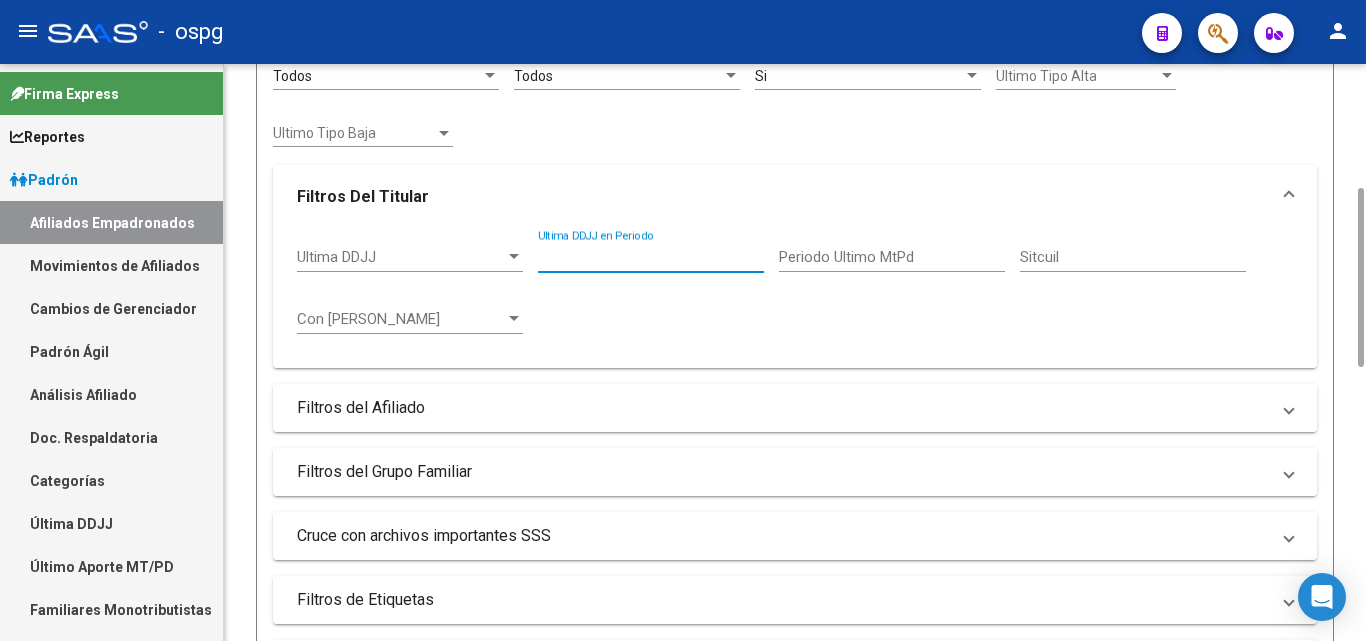 click on "Ultima DDJJ en Periodo" at bounding box center [651, 257] 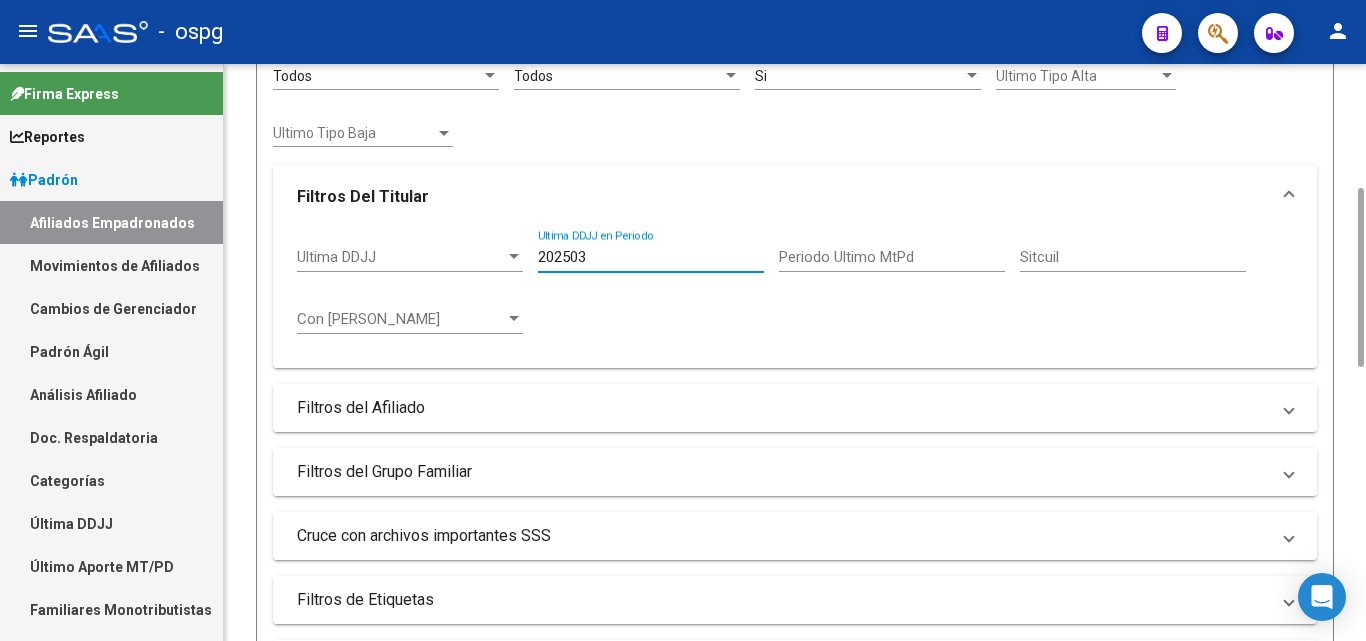 type on "202503" 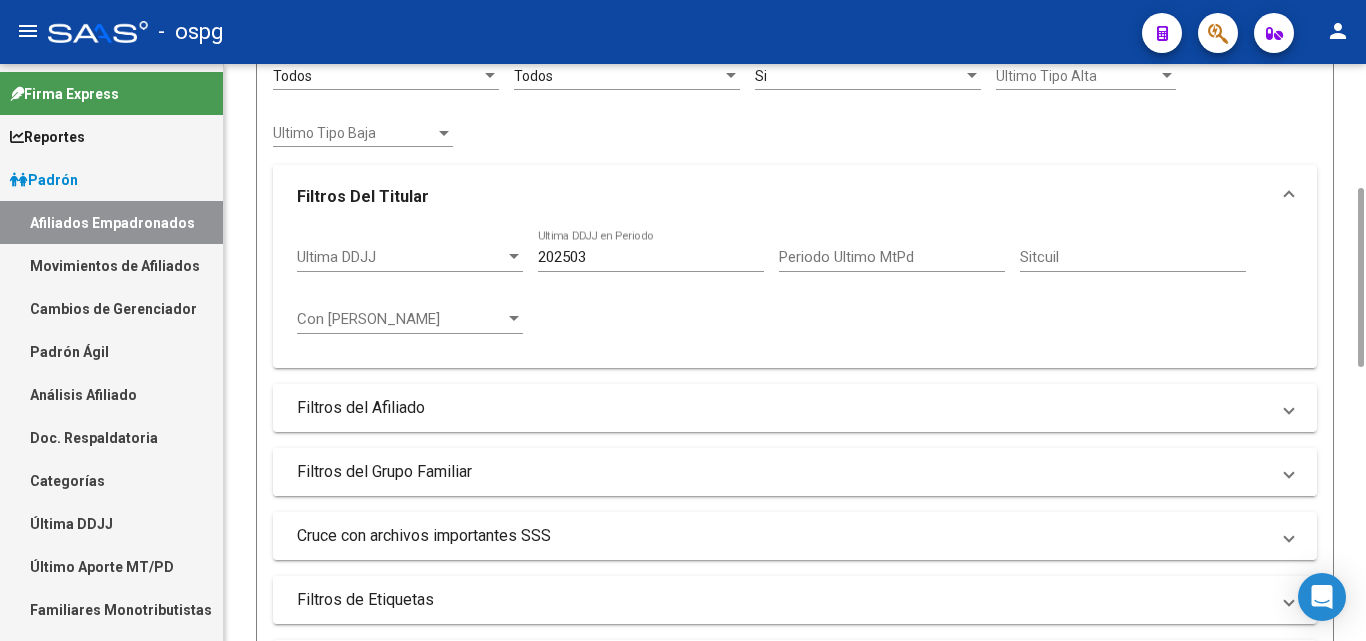 click on "Filtros del Grupo Familiar" at bounding box center (795, 472) 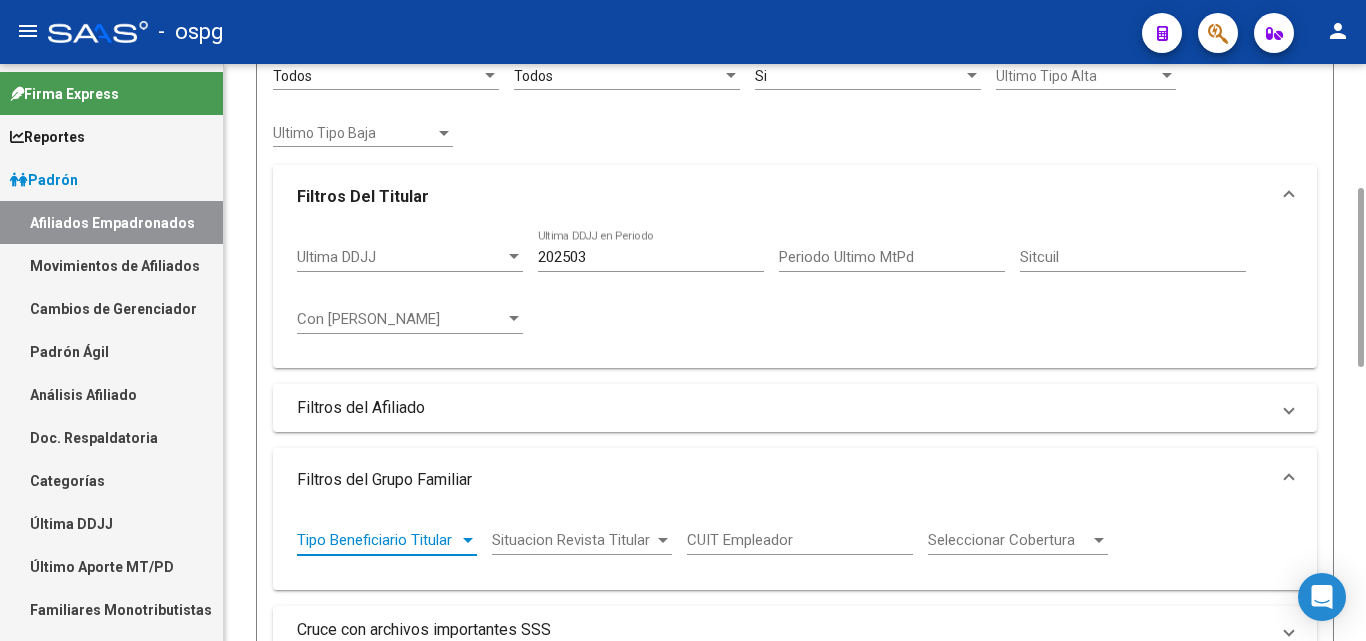 click on "Tipo Beneficiario Titular" at bounding box center (378, 540) 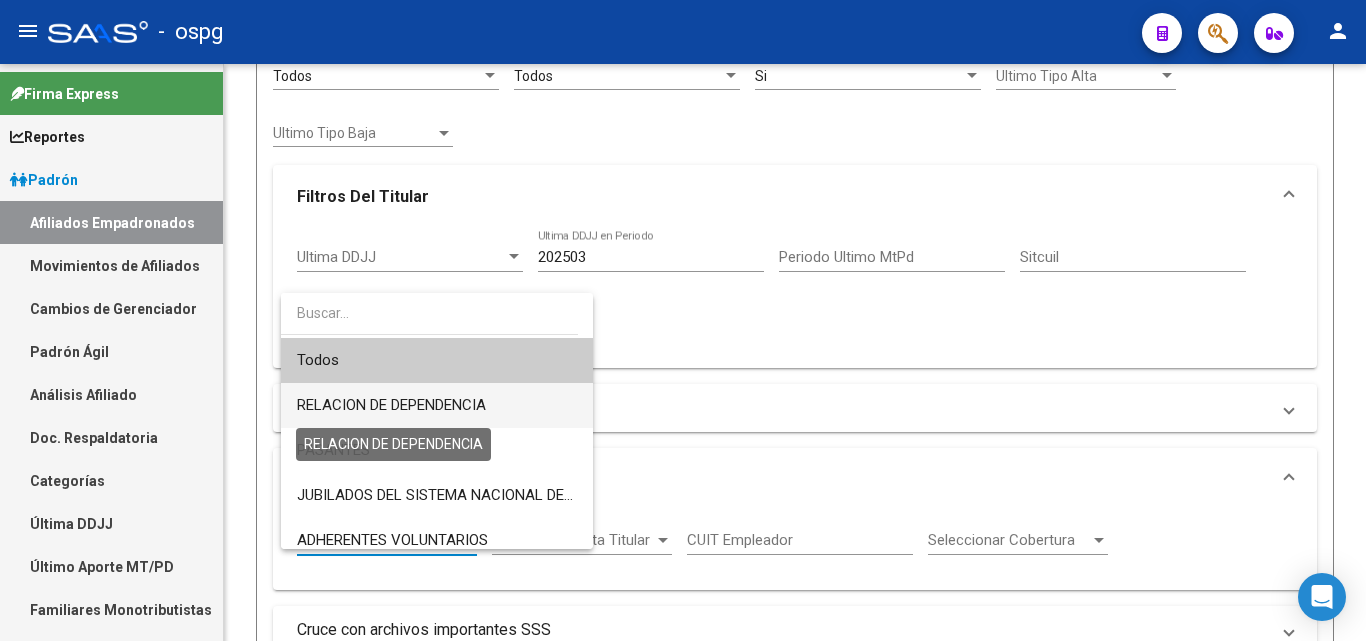 click on "RELACION DE DEPENDENCIA" at bounding box center (437, 405) 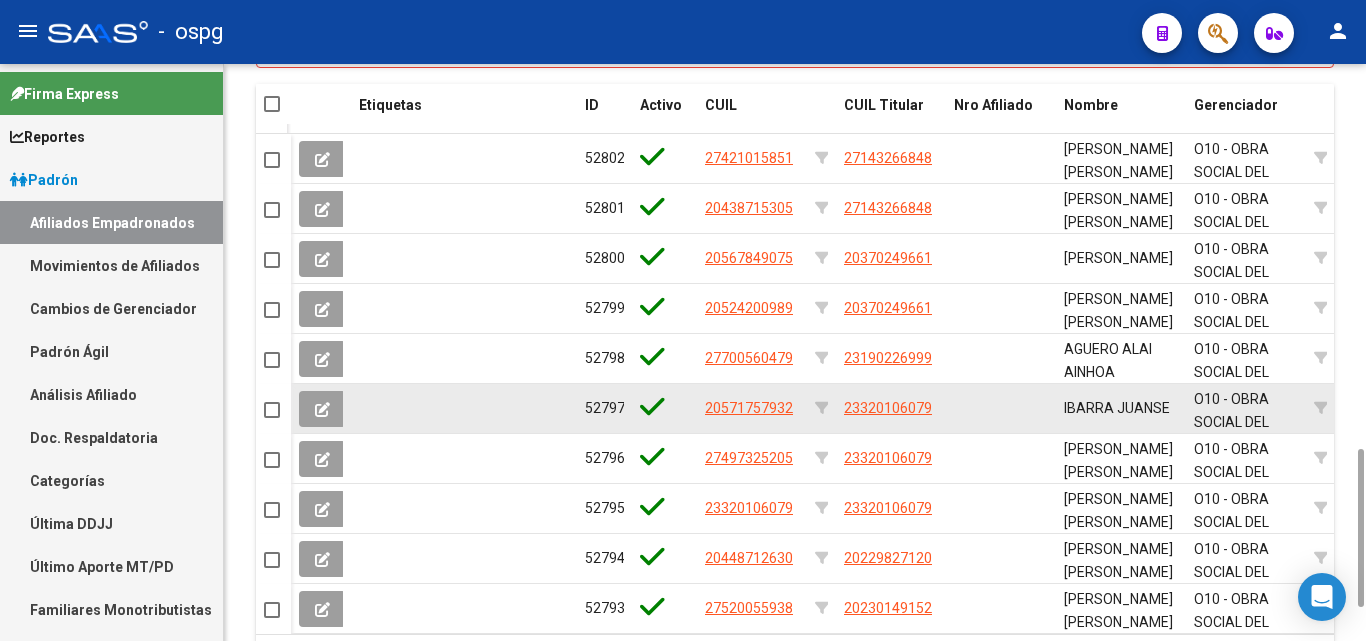 scroll, scrollTop: 1000, scrollLeft: 0, axis: vertical 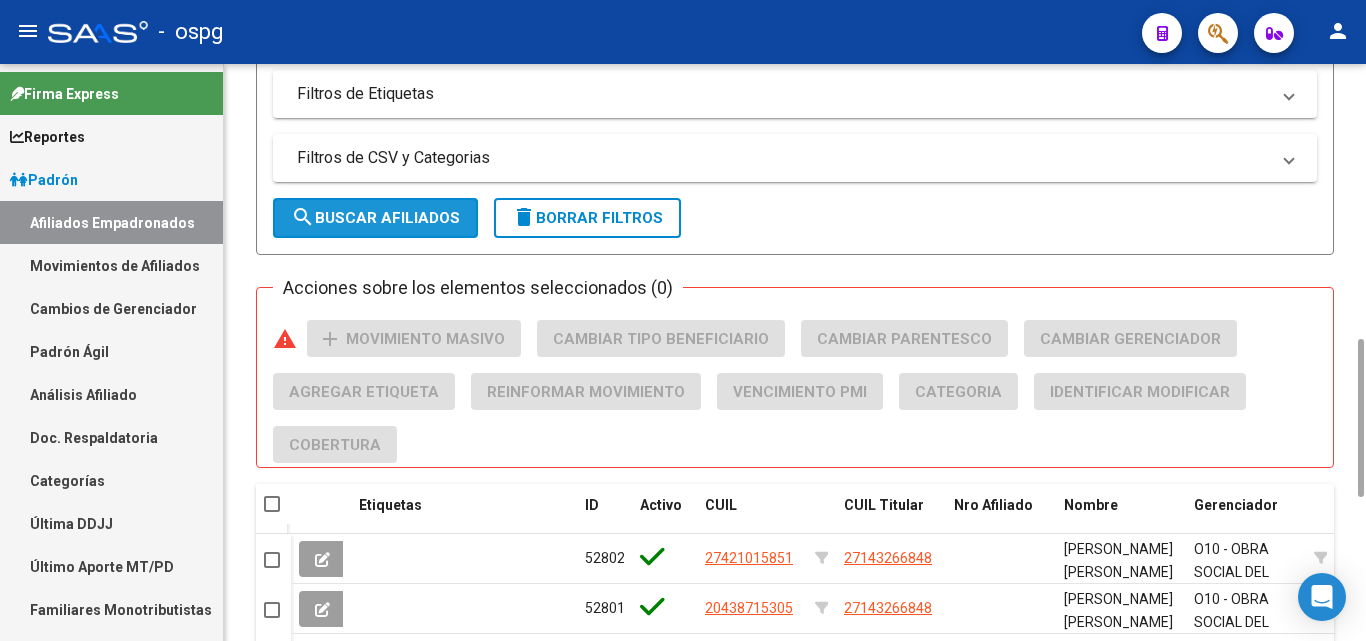 click on "search  Buscar Afiliados" 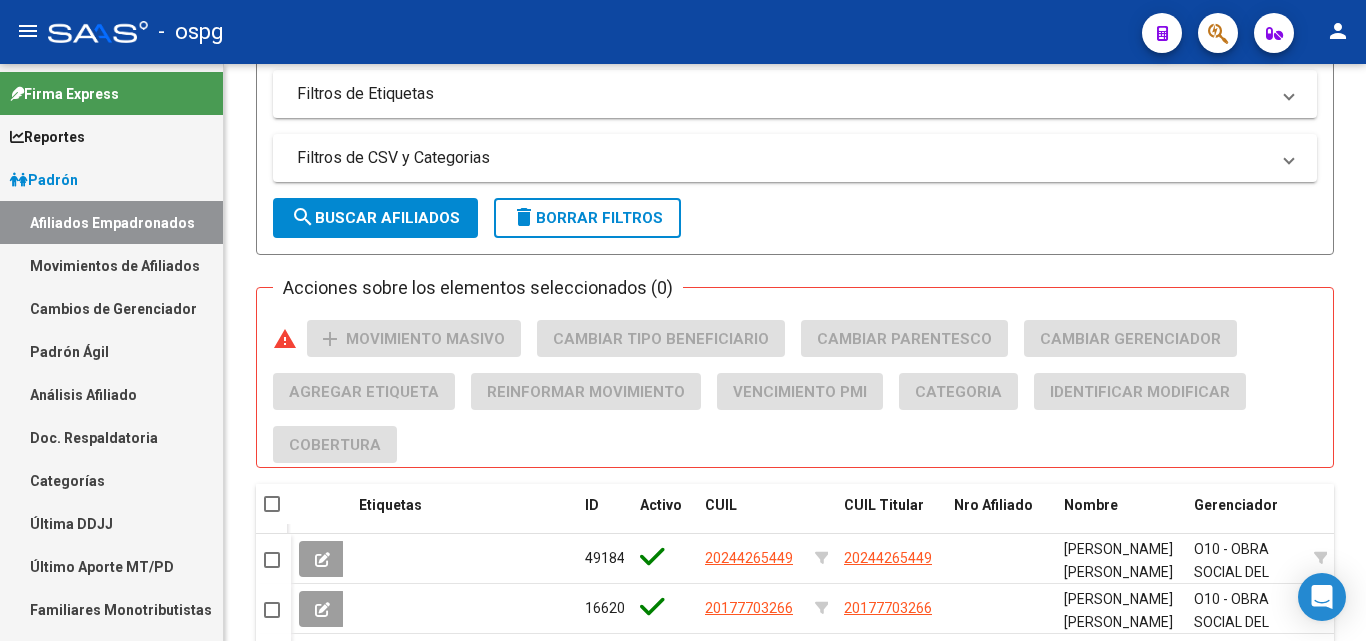 scroll, scrollTop: 1523, scrollLeft: 0, axis: vertical 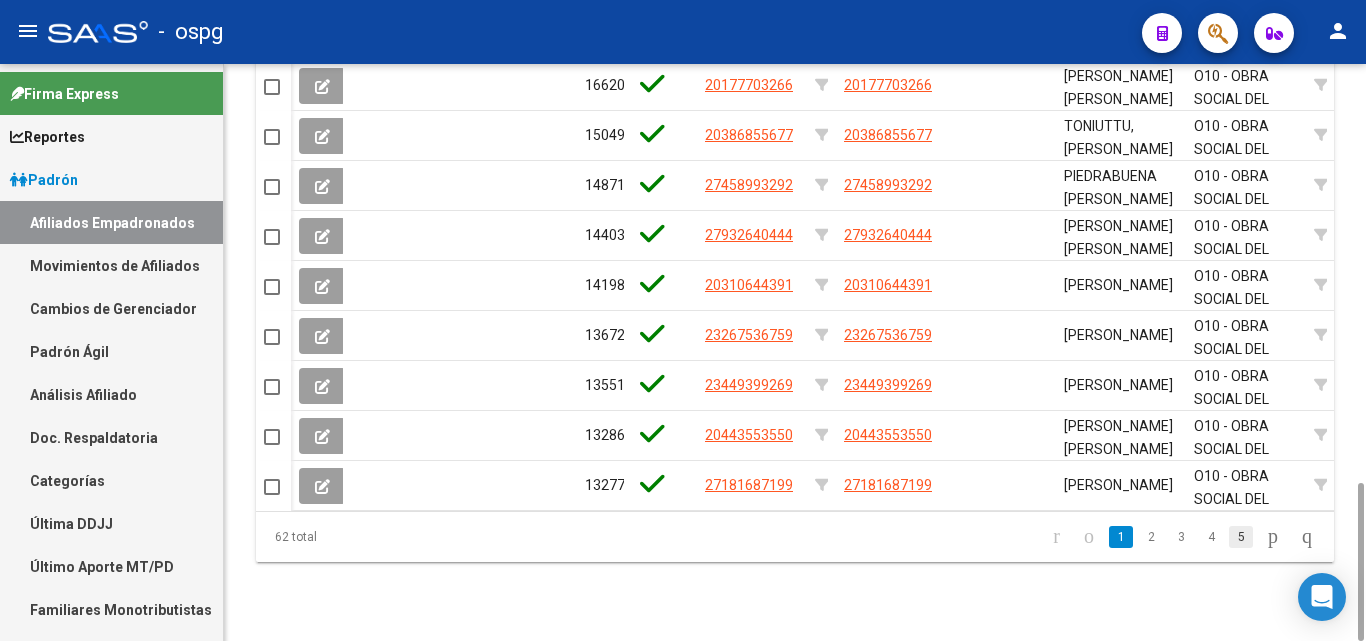 click on "5" 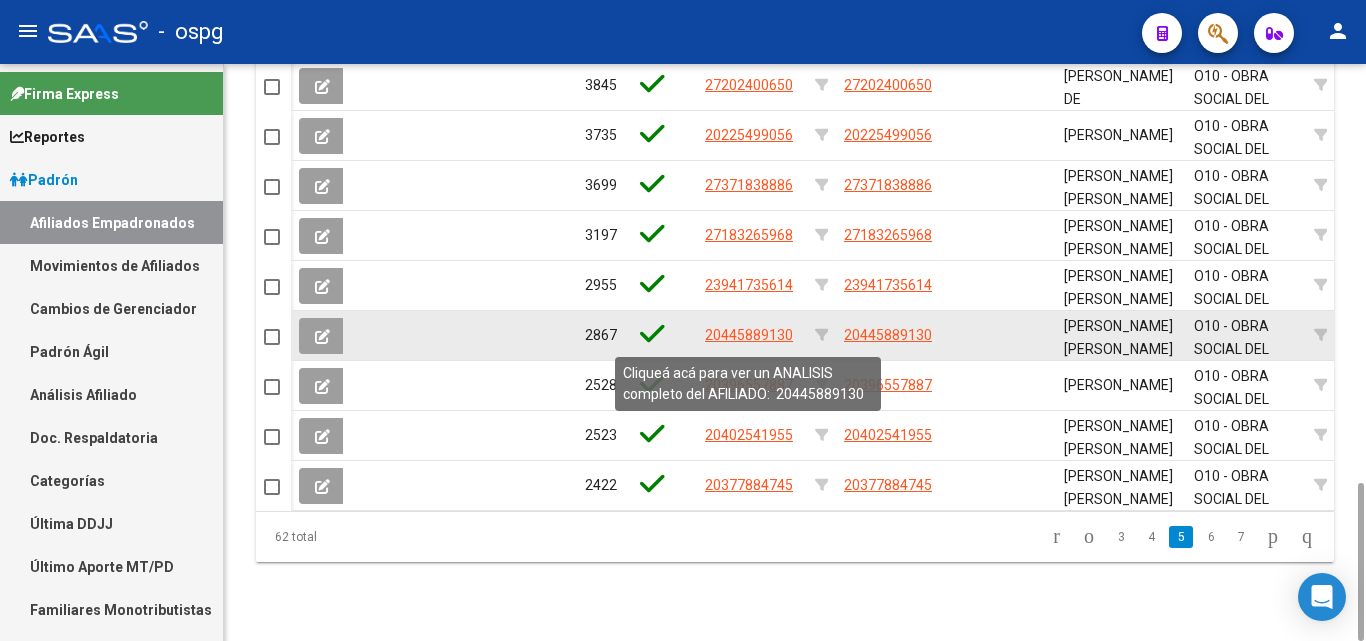 click on "20445889130" 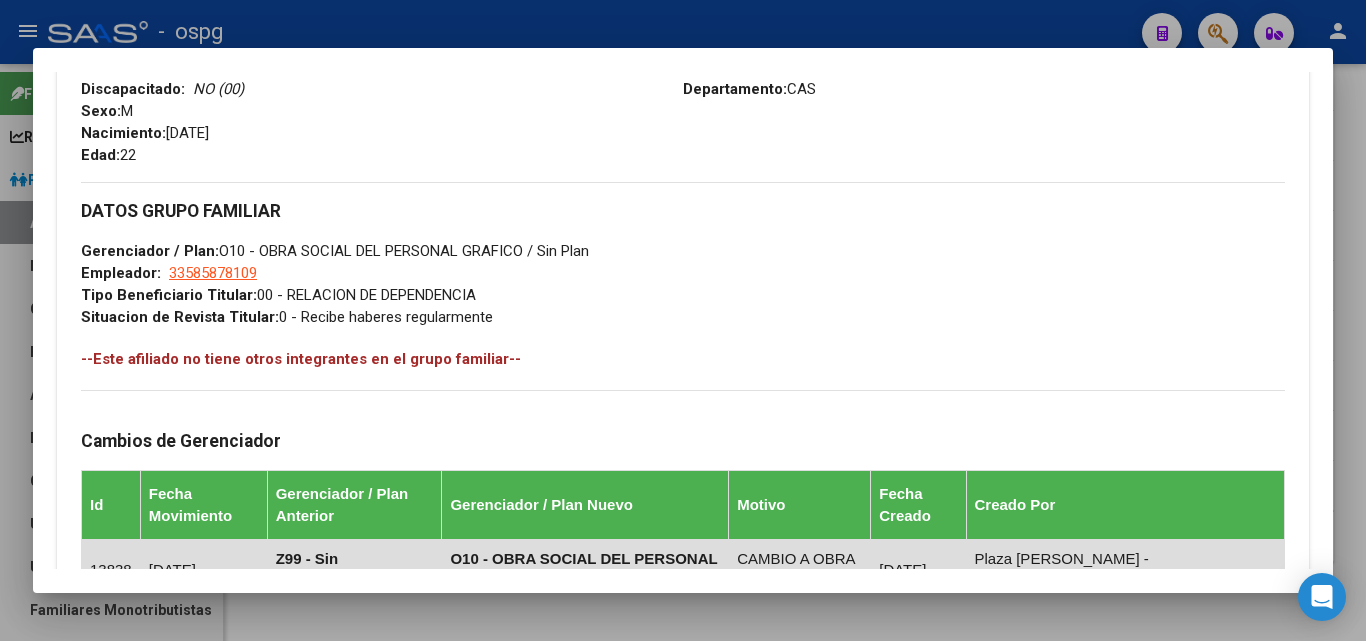 scroll, scrollTop: 1181, scrollLeft: 0, axis: vertical 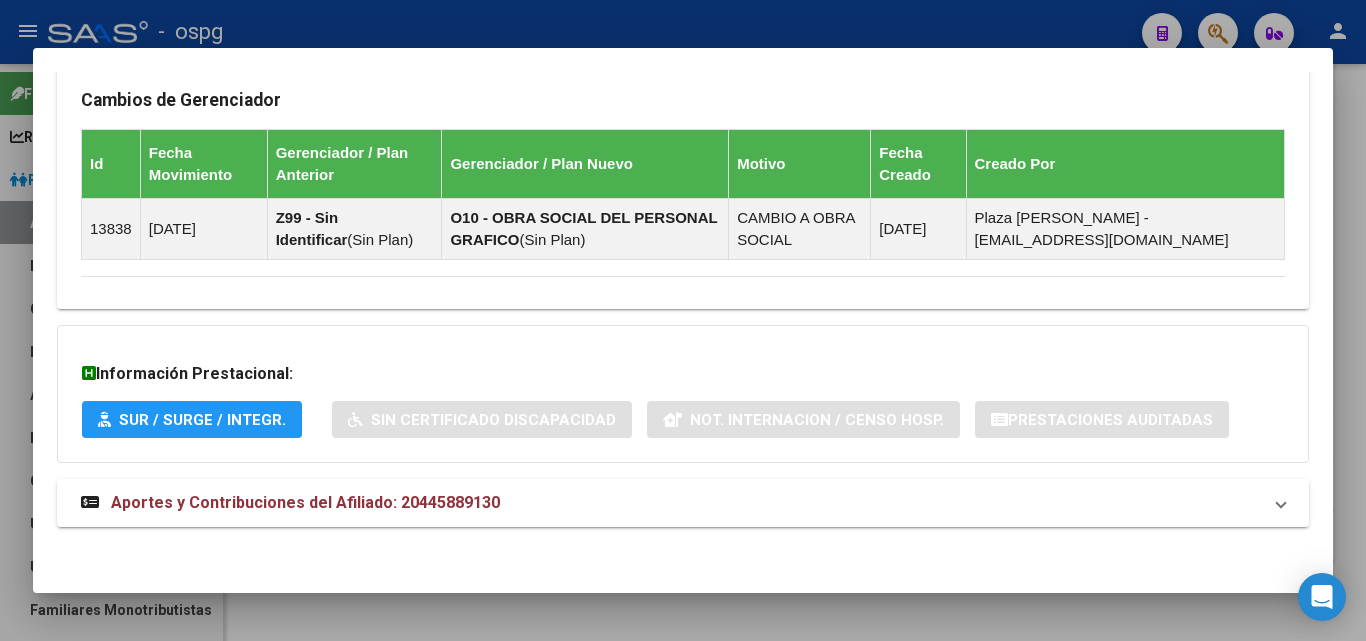 click on "Aportes y Contribuciones del Afiliado: 20445889130" at bounding box center [683, 503] 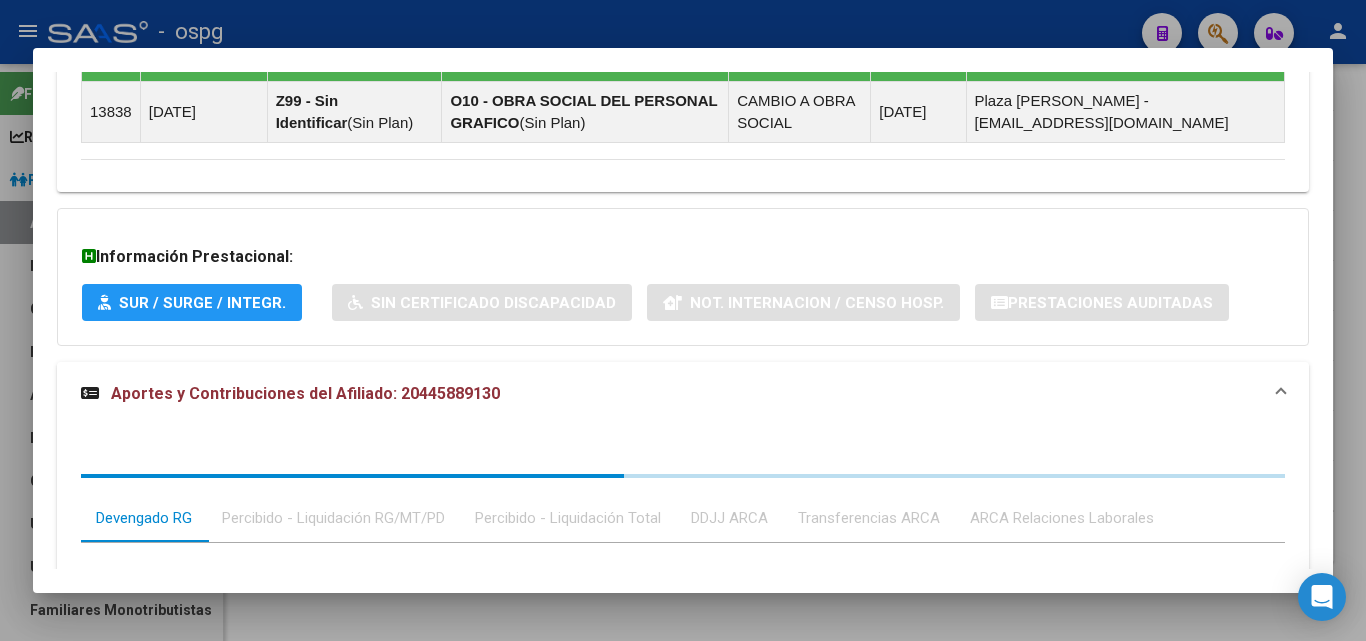 scroll, scrollTop: 1658, scrollLeft: 0, axis: vertical 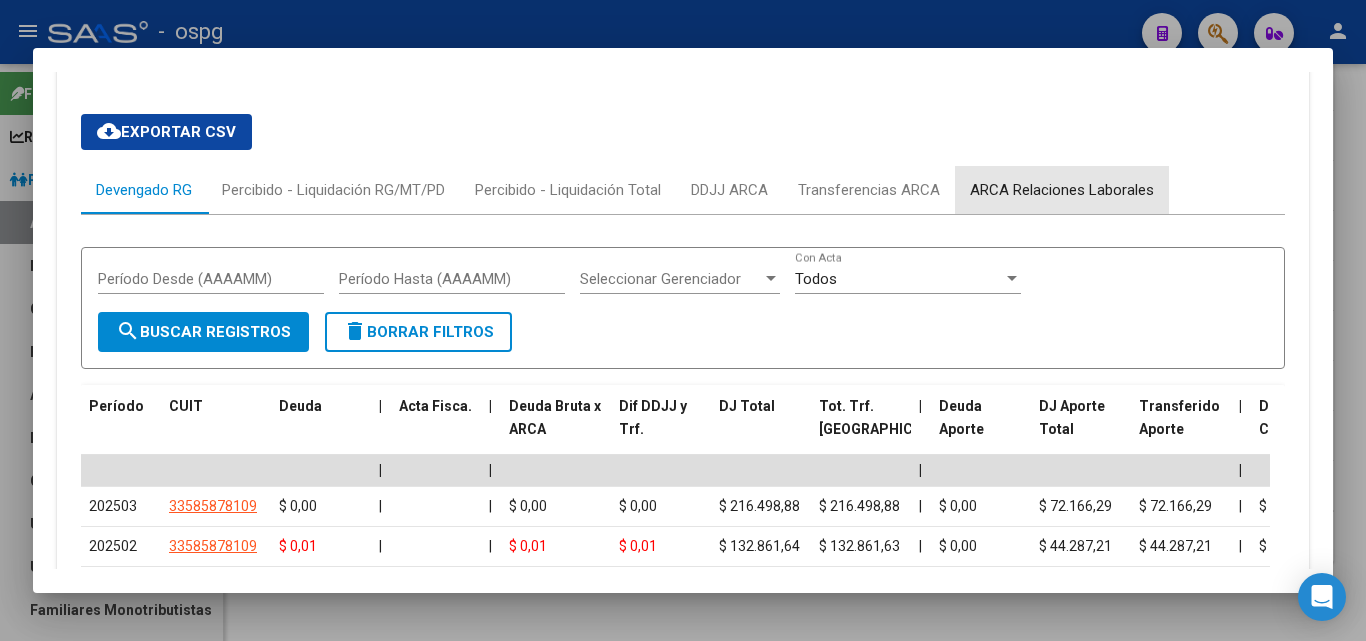 click on "ARCA Relaciones Laborales" at bounding box center (1062, 190) 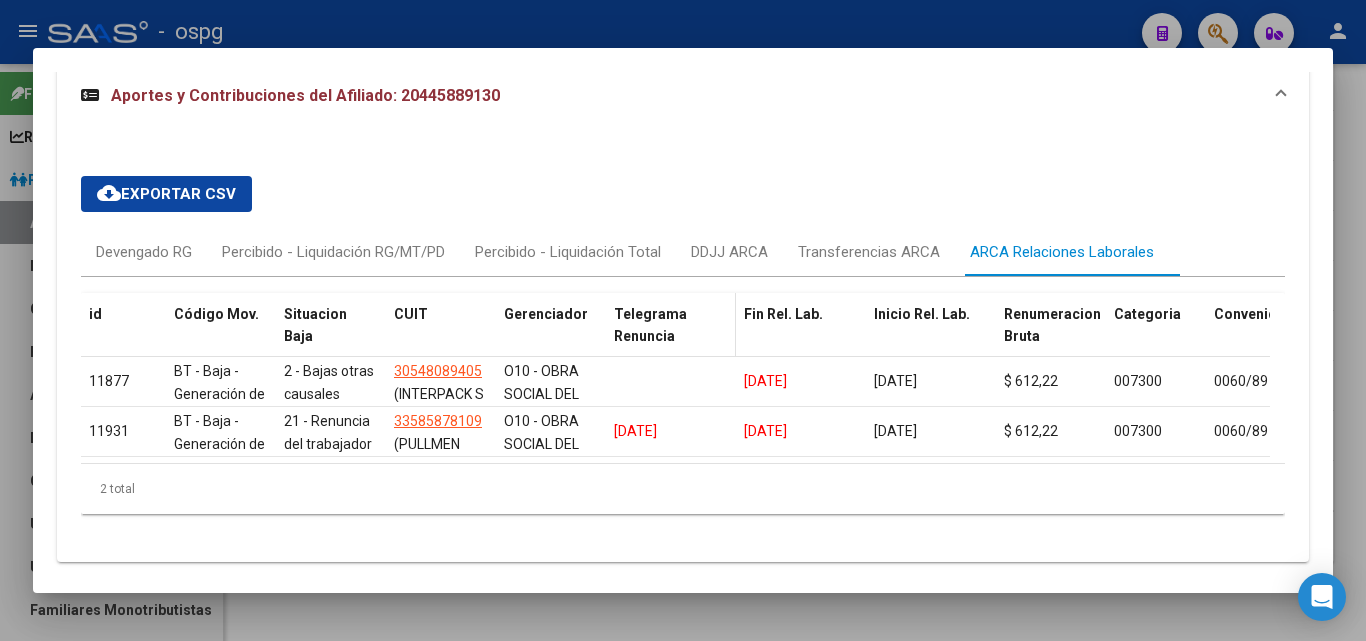 scroll, scrollTop: 1600, scrollLeft: 0, axis: vertical 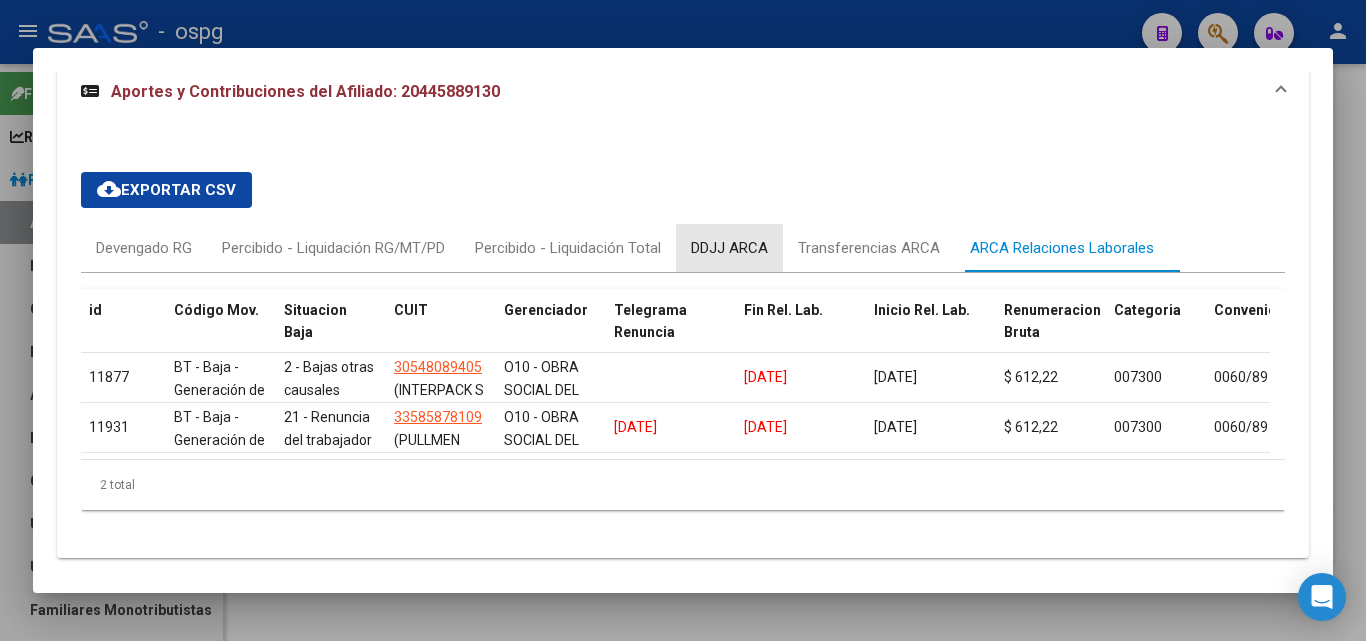 click on "DDJJ ARCA" at bounding box center (729, 248) 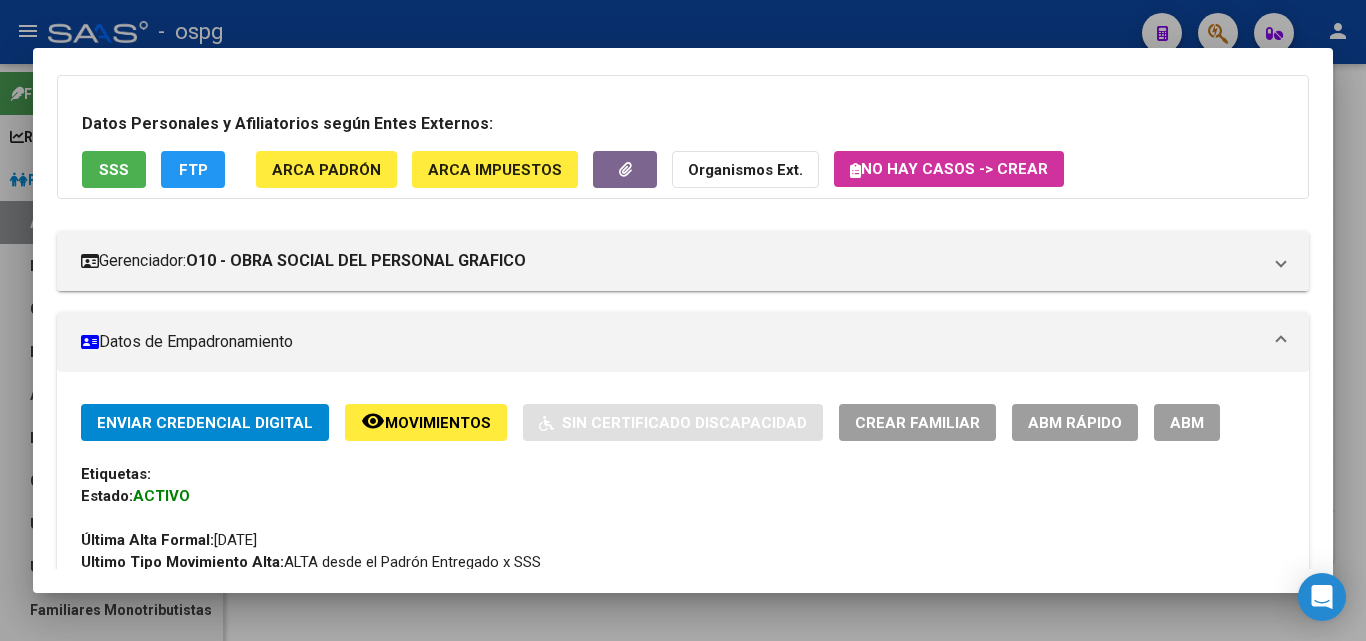 scroll, scrollTop: 0, scrollLeft: 0, axis: both 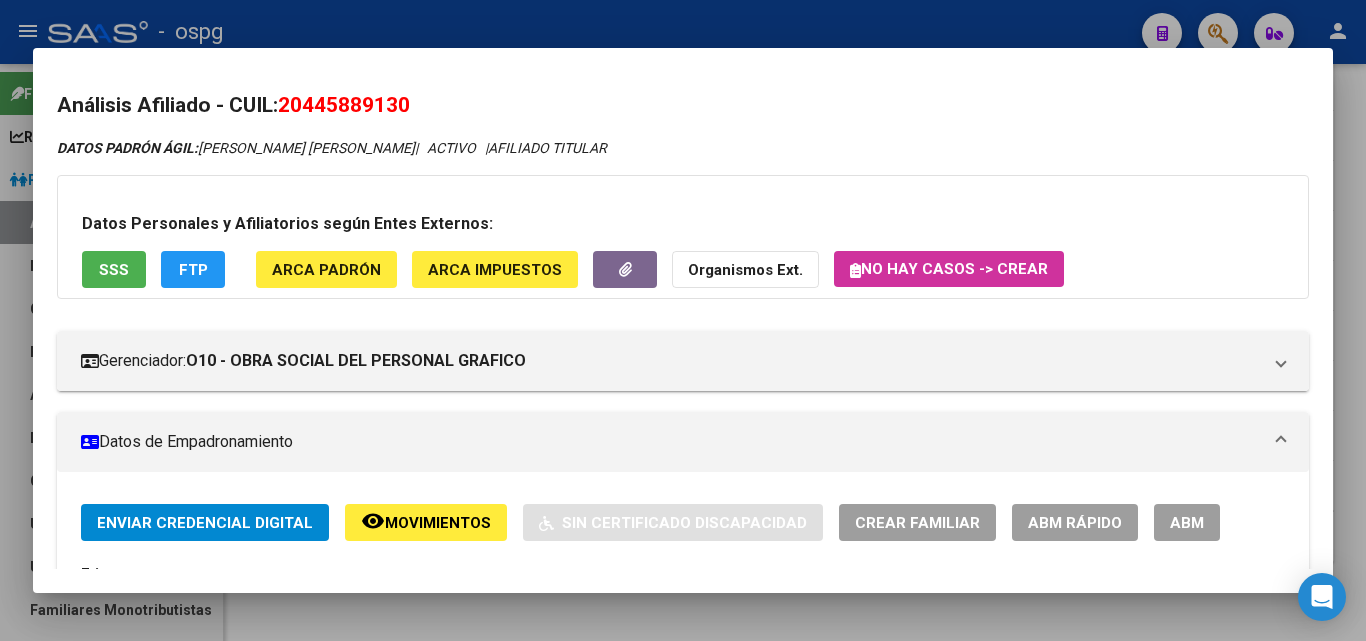 drag, startPoint x: 289, startPoint y: 99, endPoint x: 447, endPoint y: 106, distance: 158.15498 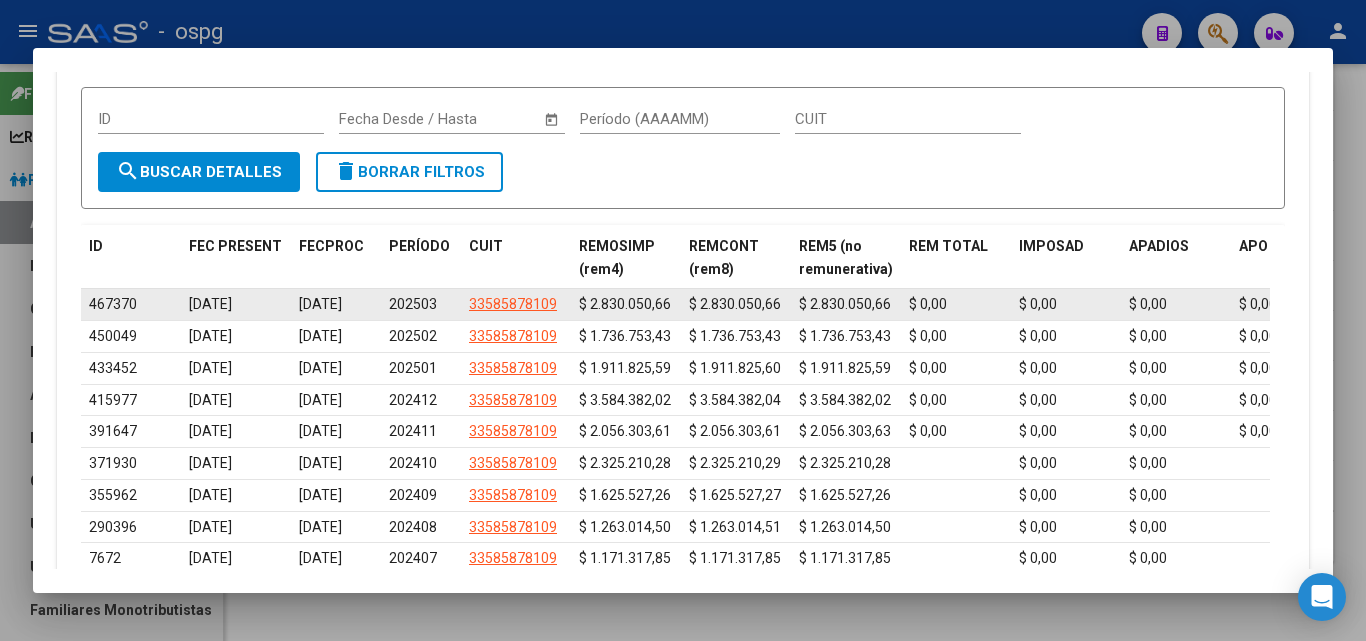 scroll, scrollTop: 1769, scrollLeft: 0, axis: vertical 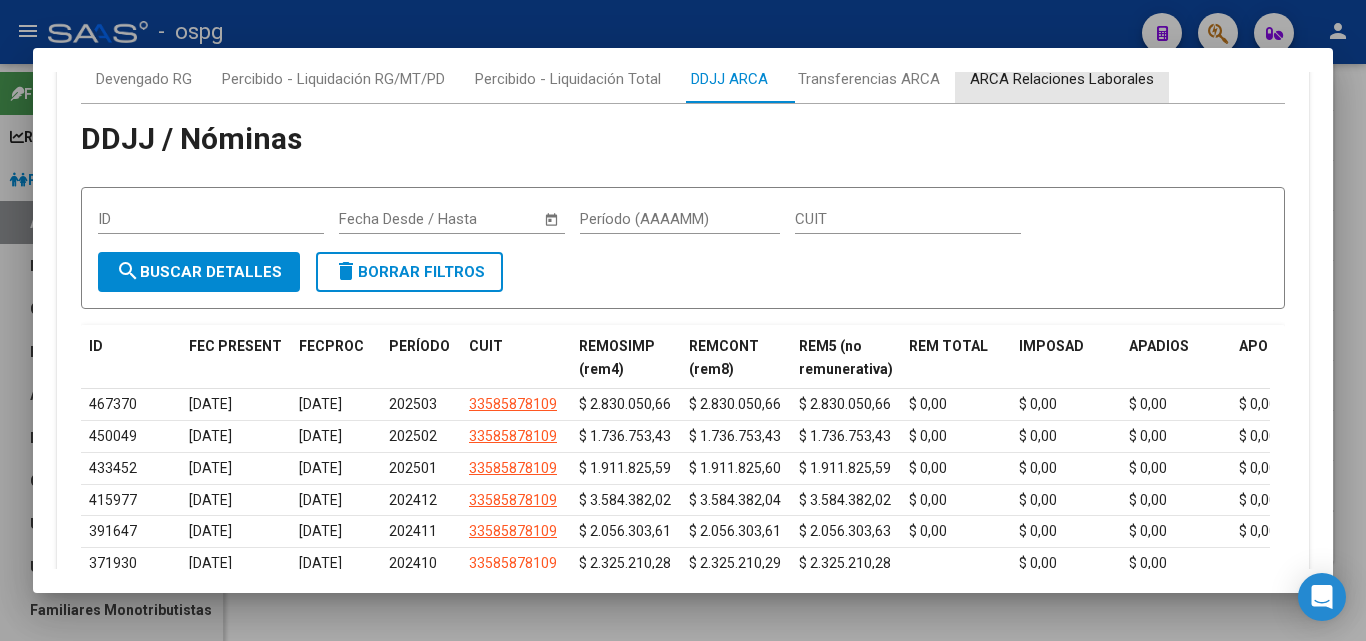 click on "ARCA Relaciones Laborales" at bounding box center [1062, 79] 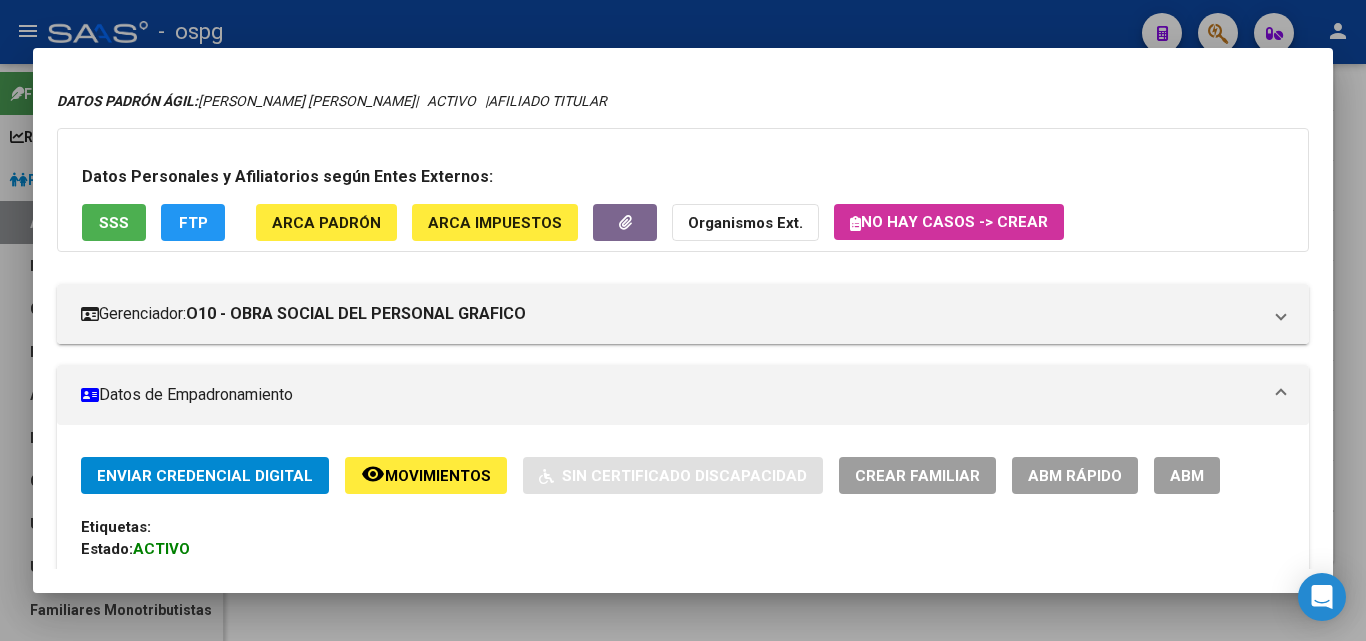 scroll, scrollTop: 46, scrollLeft: 0, axis: vertical 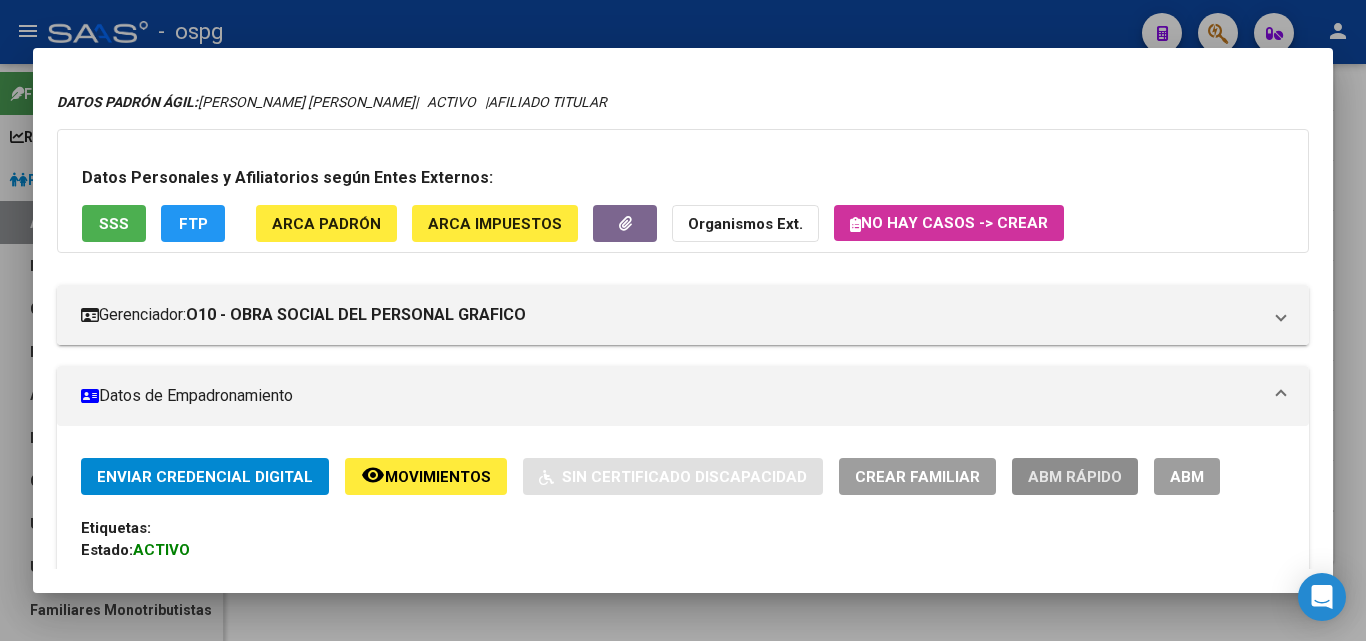 click on "ABM Rápido" 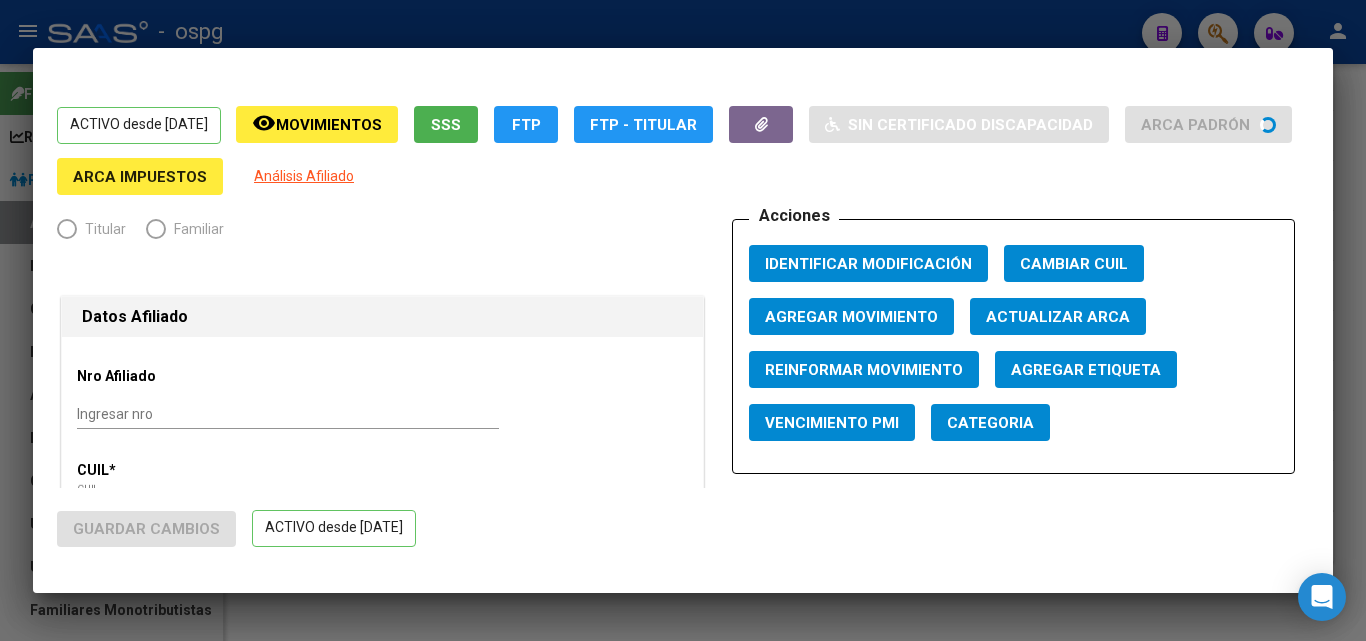 radio on "true" 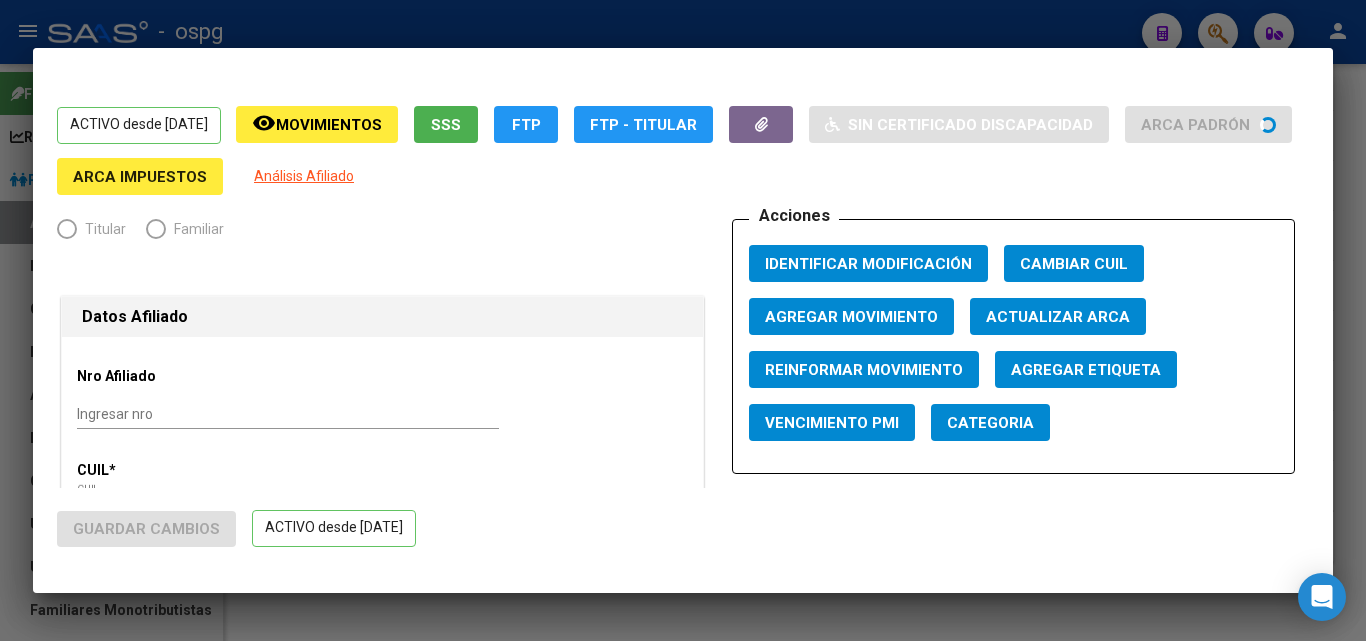 type on "33-58587810-9" 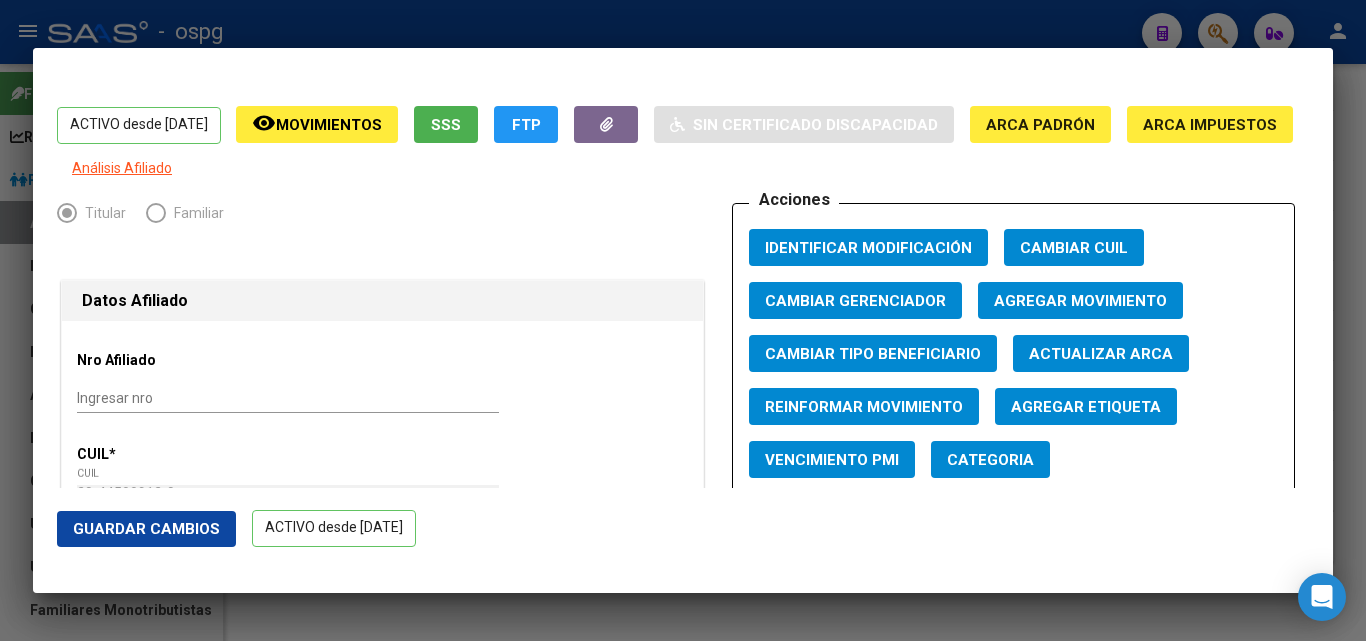 click on "Agregar Movimiento" 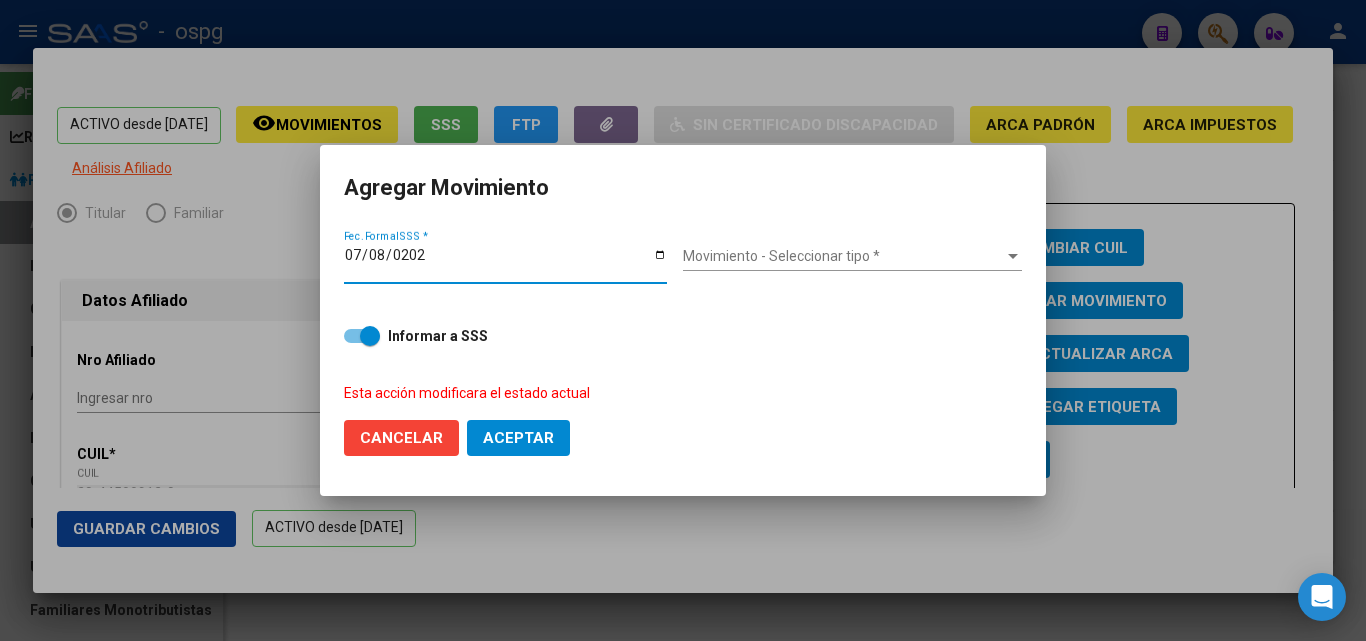 type on "[DATE]" 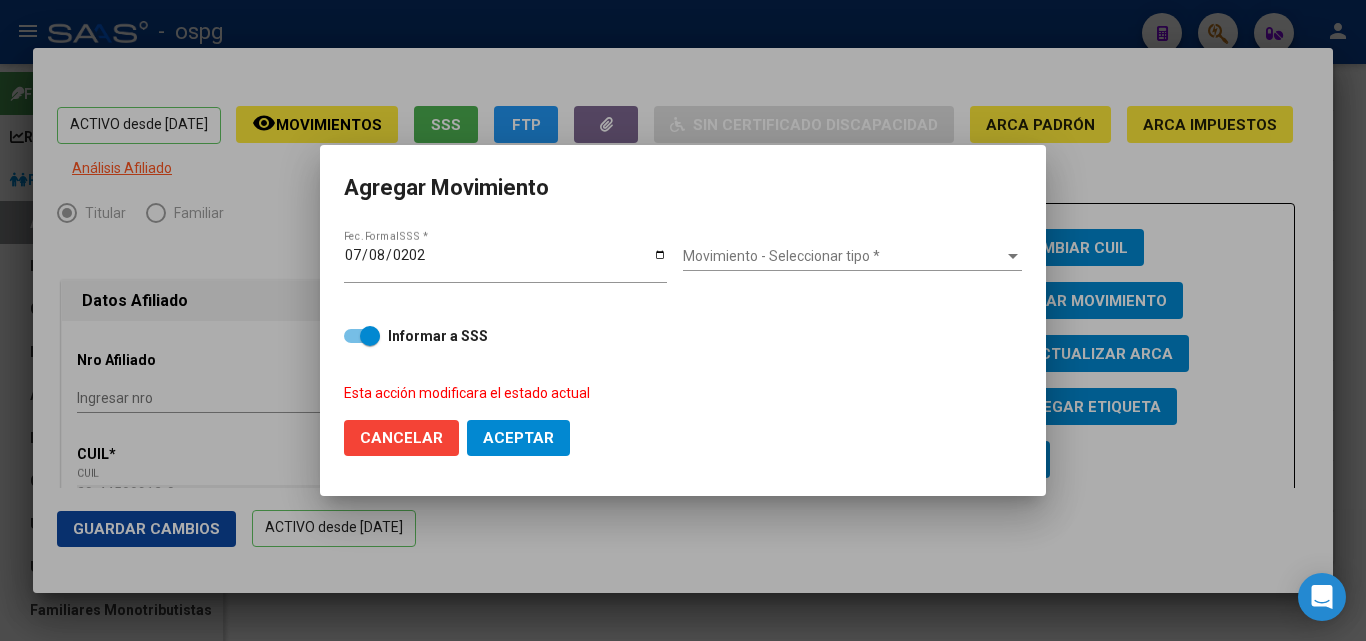 click on "Movimiento - Seleccionar tipo * Movimiento - Seleccionar tipo *" at bounding box center (852, 257) 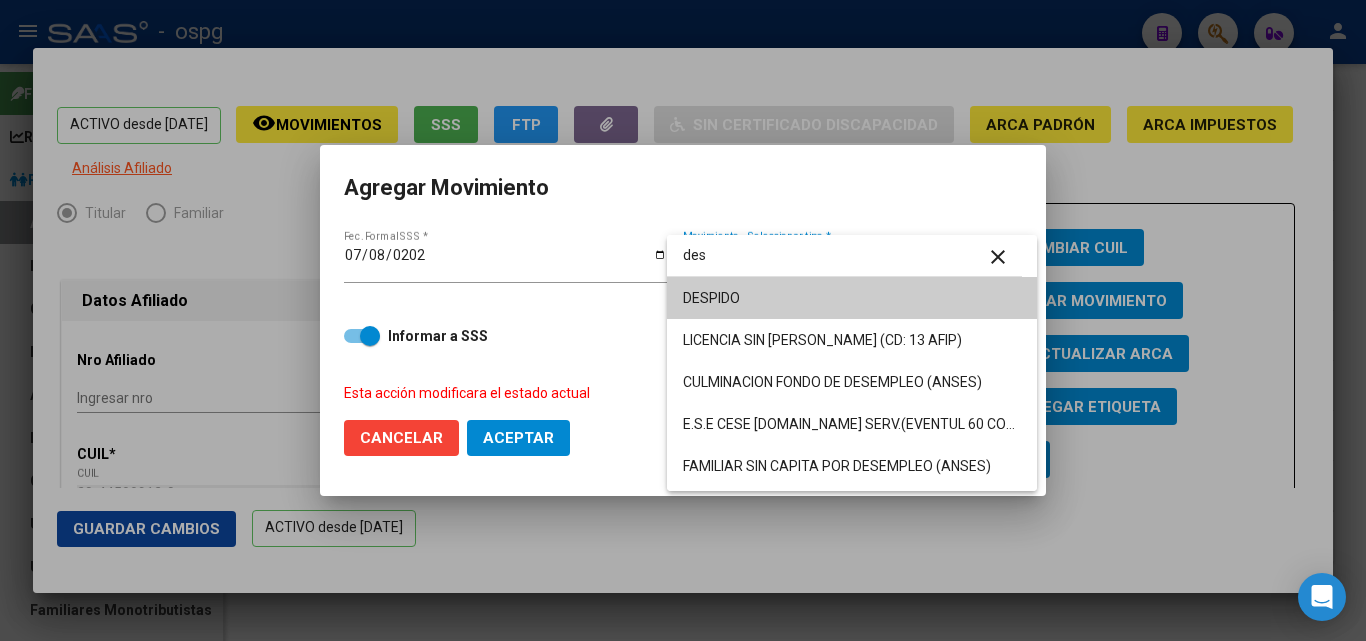 type on "des" 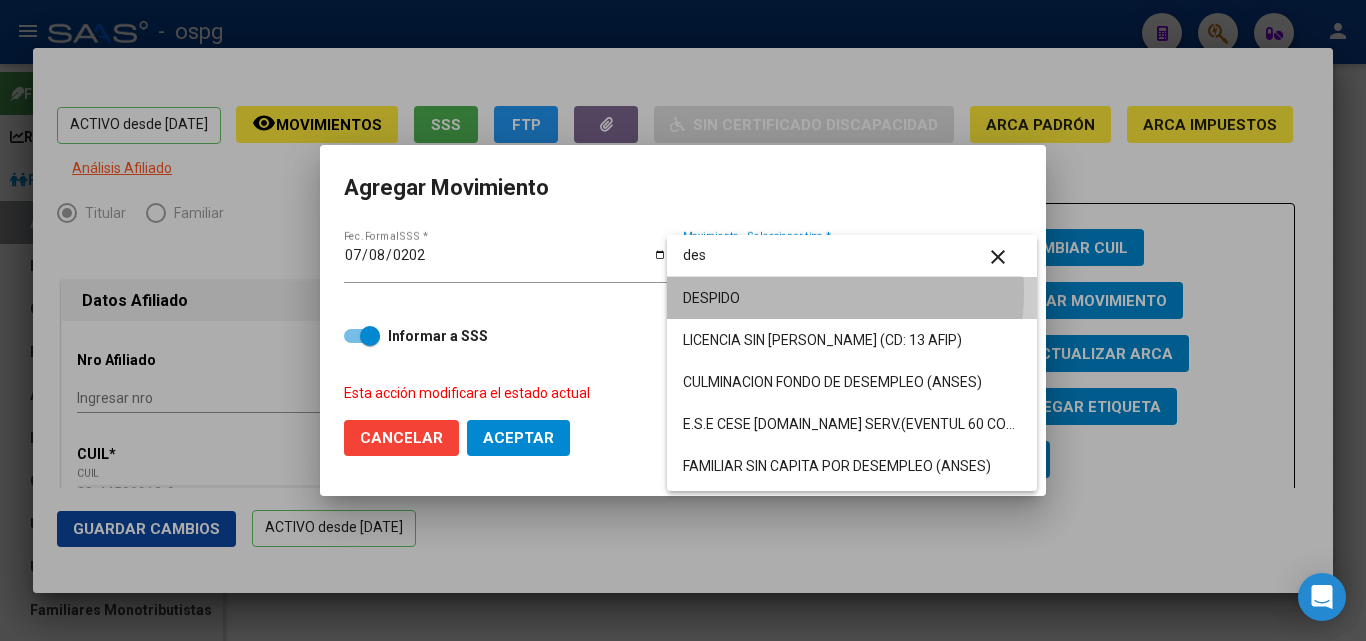 click on "DESPIDO" at bounding box center [852, 298] 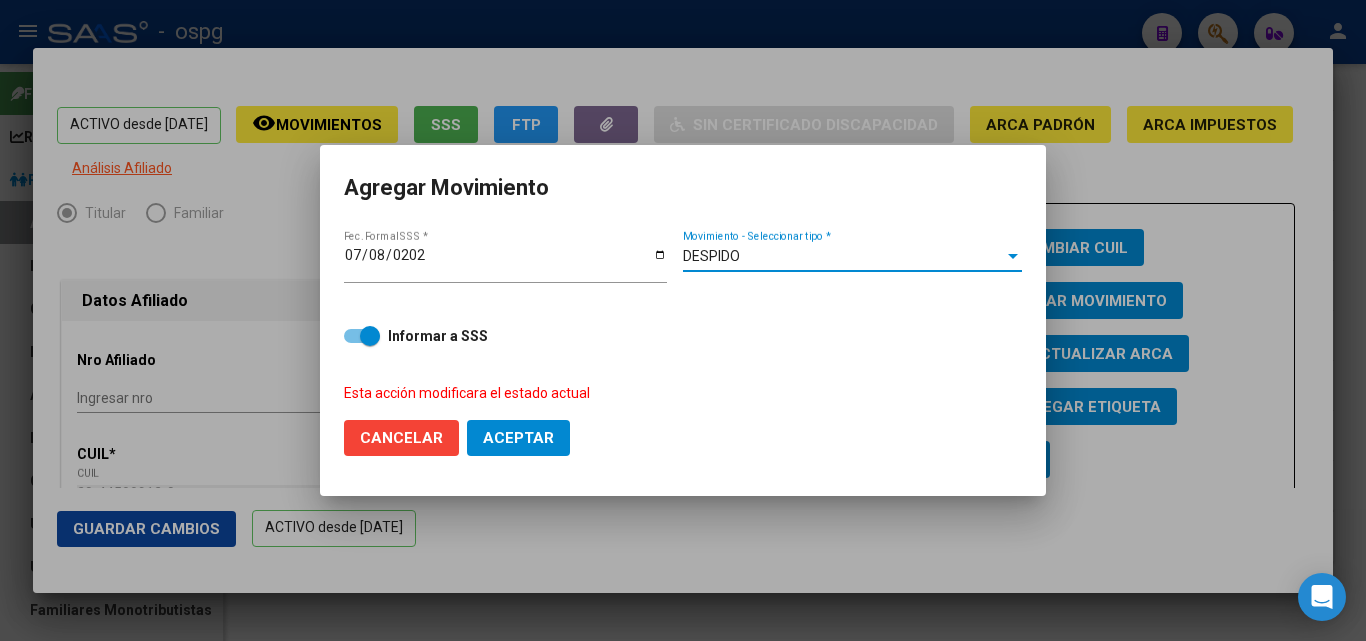 click on "Aceptar" 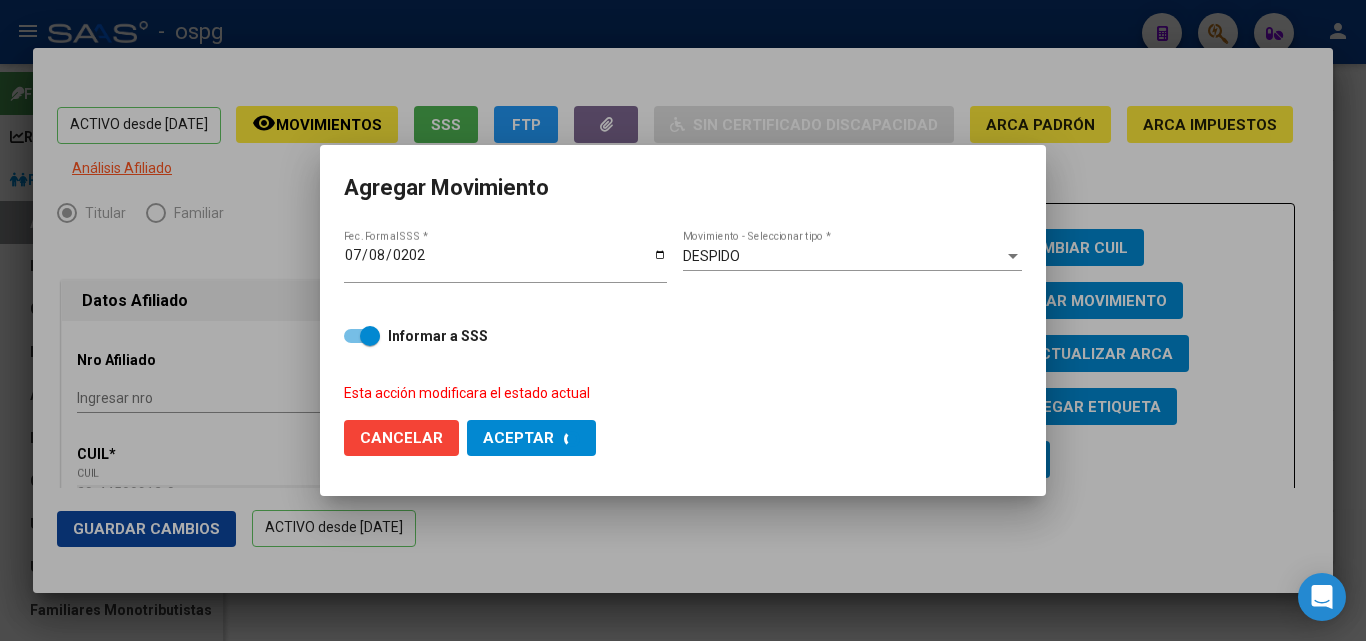 checkbox on "false" 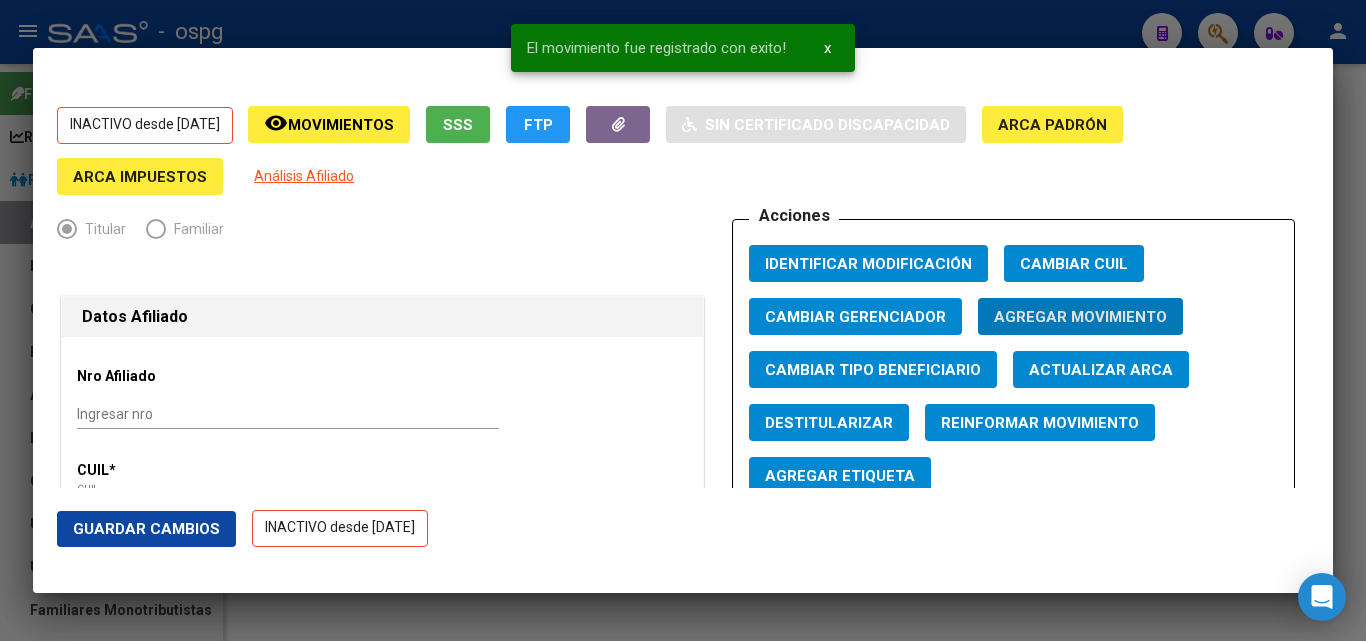 click at bounding box center (683, 320) 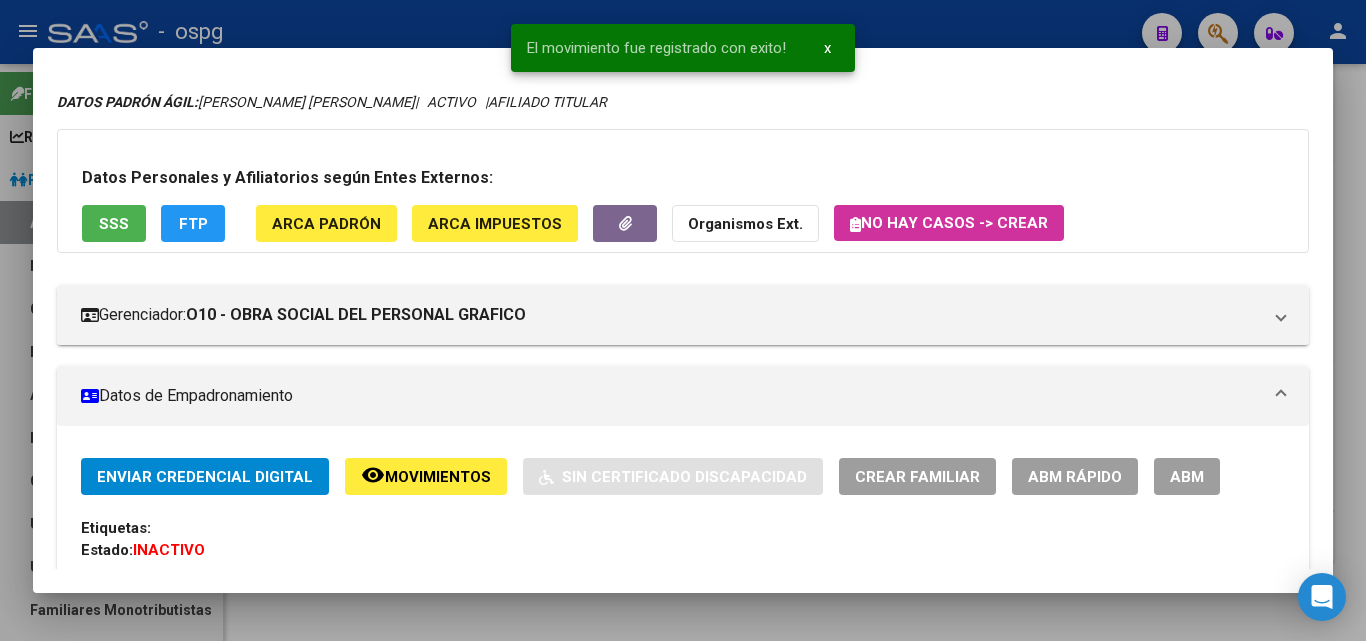 click at bounding box center [683, 320] 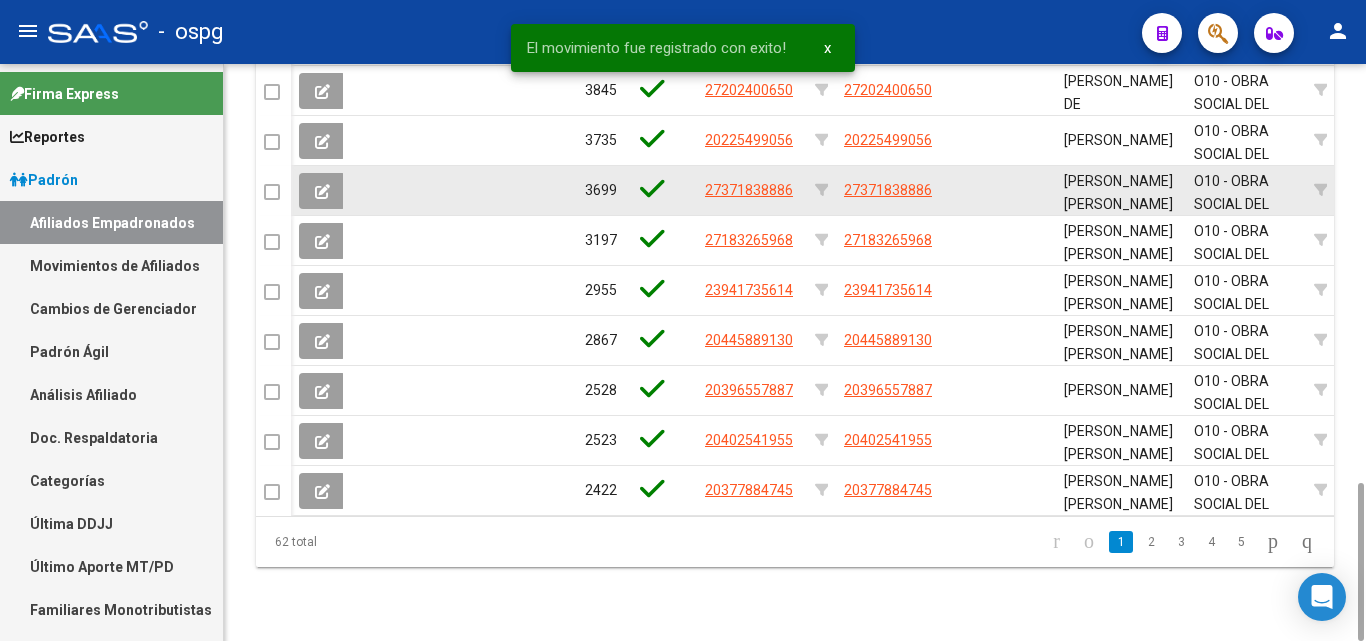 scroll, scrollTop: 1528, scrollLeft: 0, axis: vertical 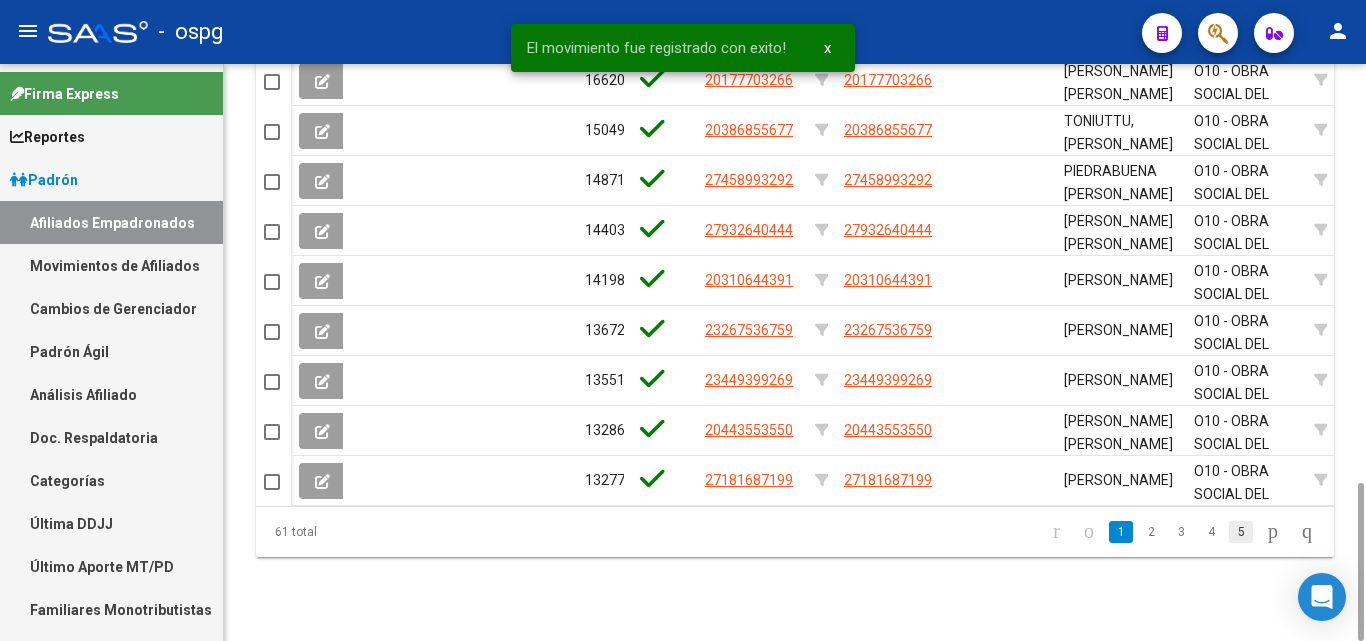 click on "5" 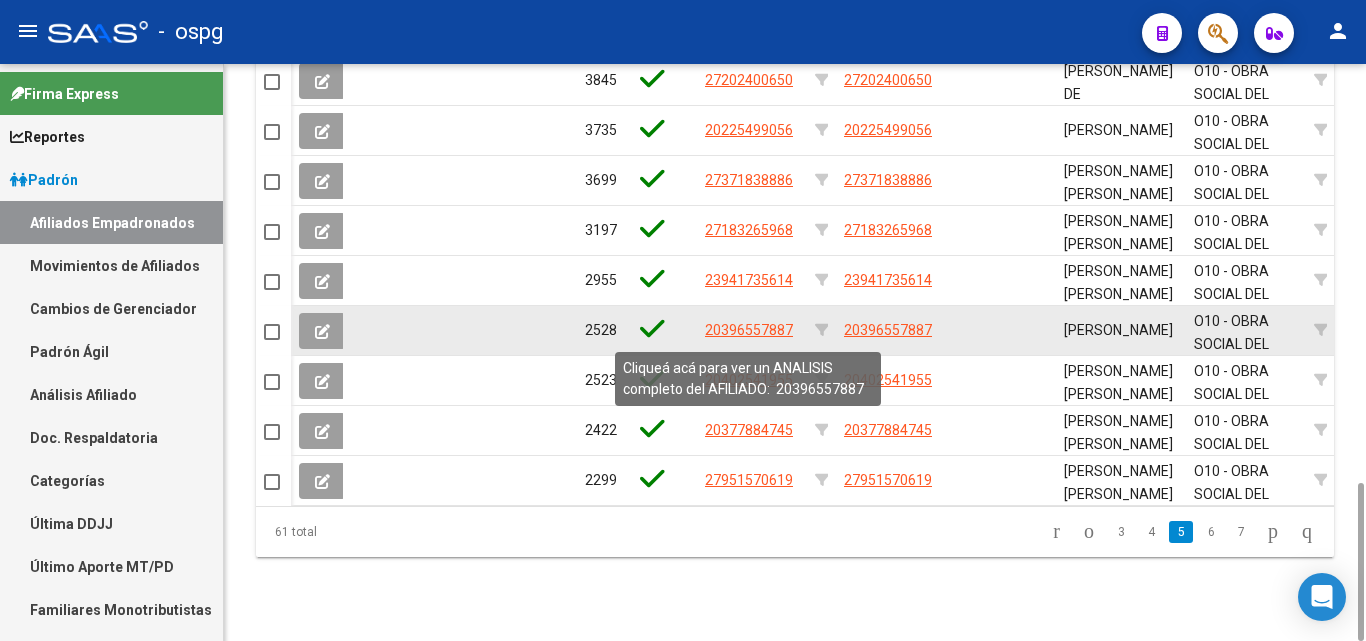 click on "20396557887" 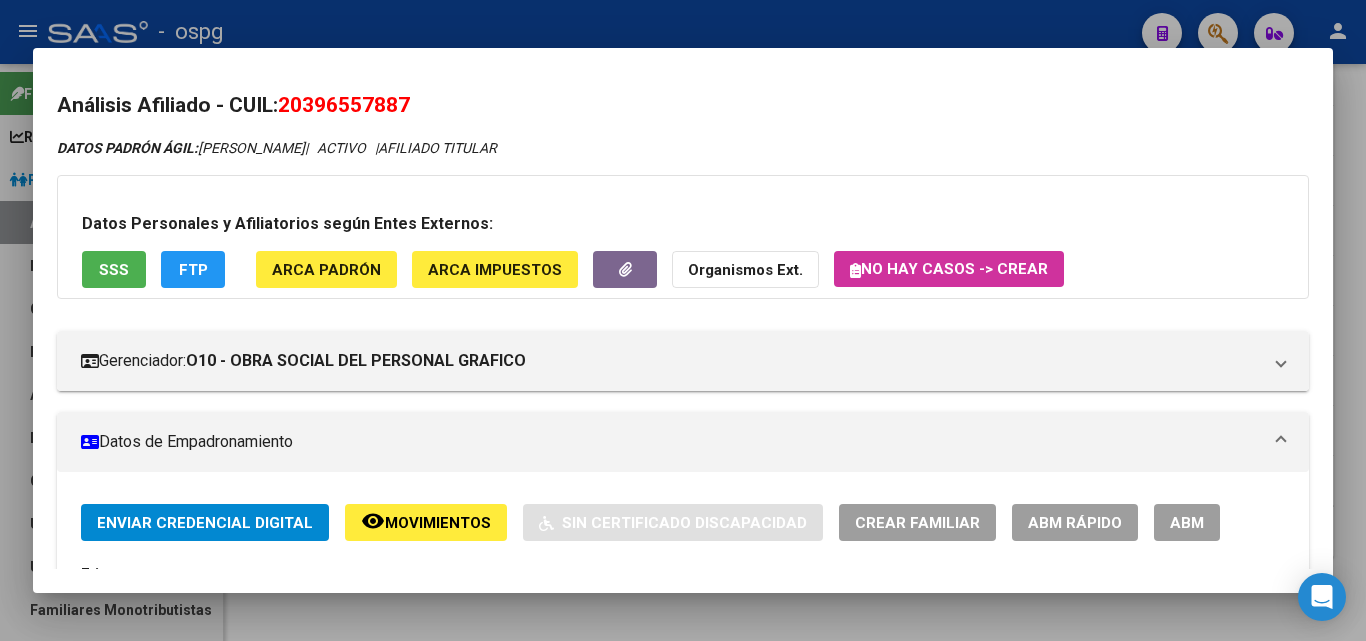 drag, startPoint x: 285, startPoint y: 98, endPoint x: 500, endPoint y: 108, distance: 215.23244 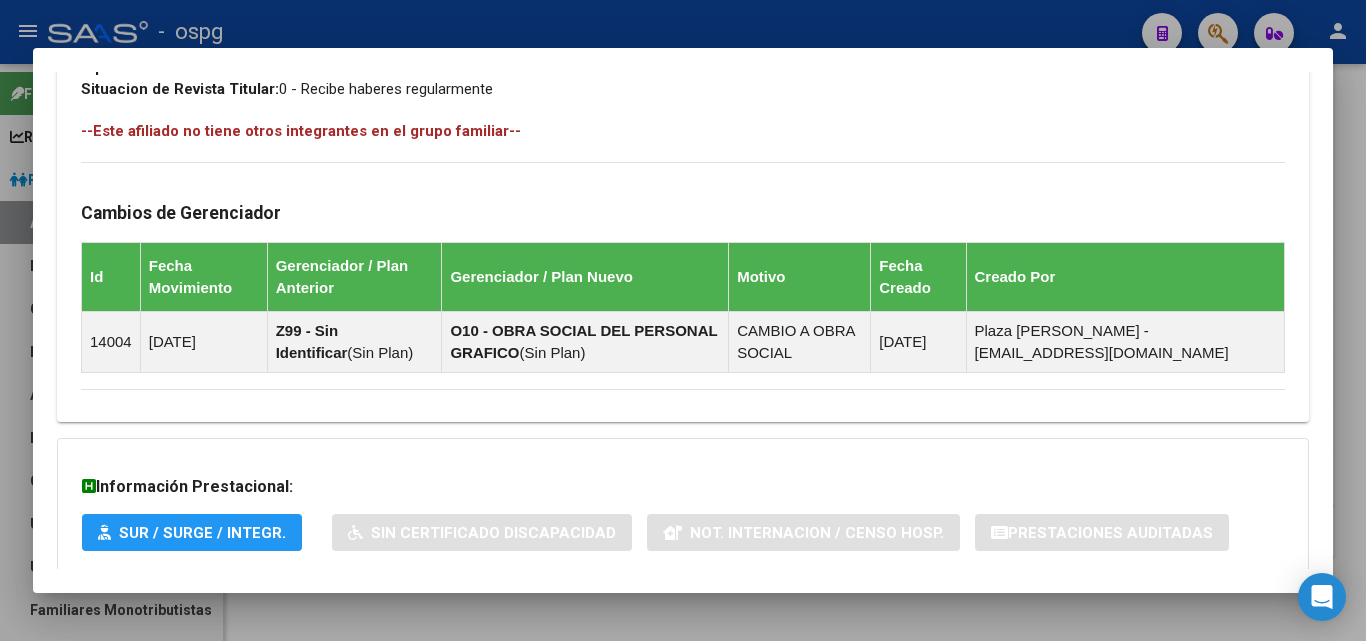 scroll, scrollTop: 1181, scrollLeft: 0, axis: vertical 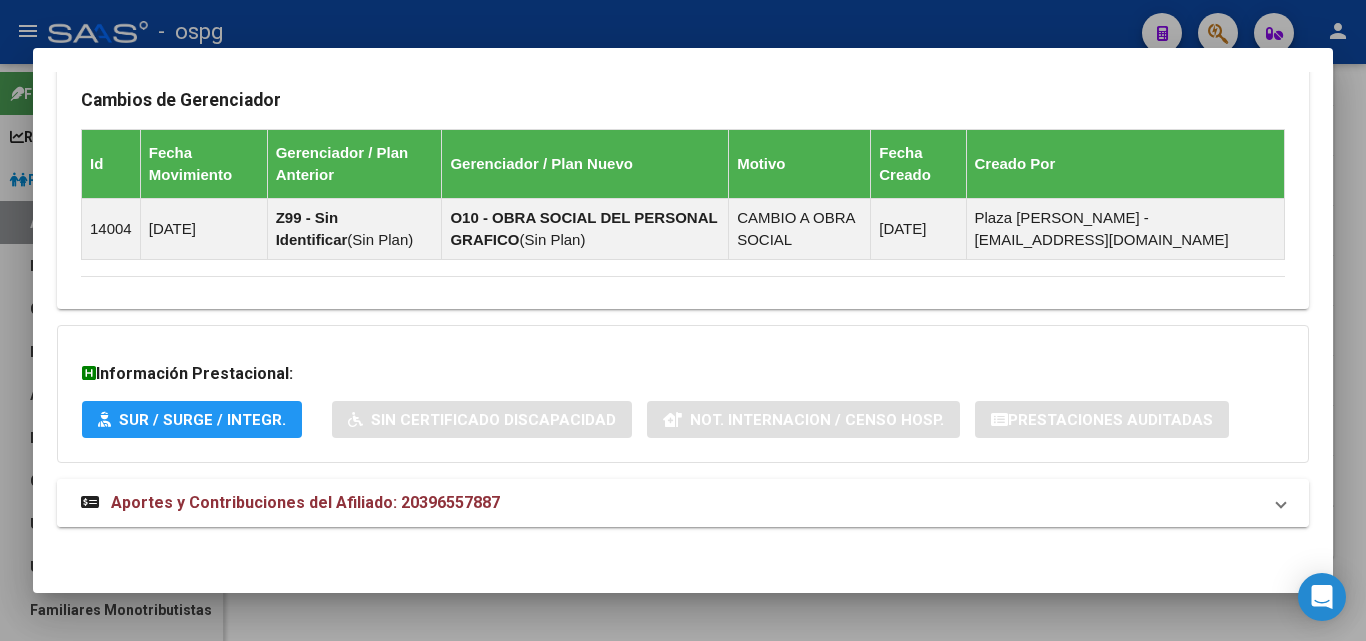 click on "Aportes y Contribuciones del Afiliado: 20396557887" at bounding box center [683, 503] 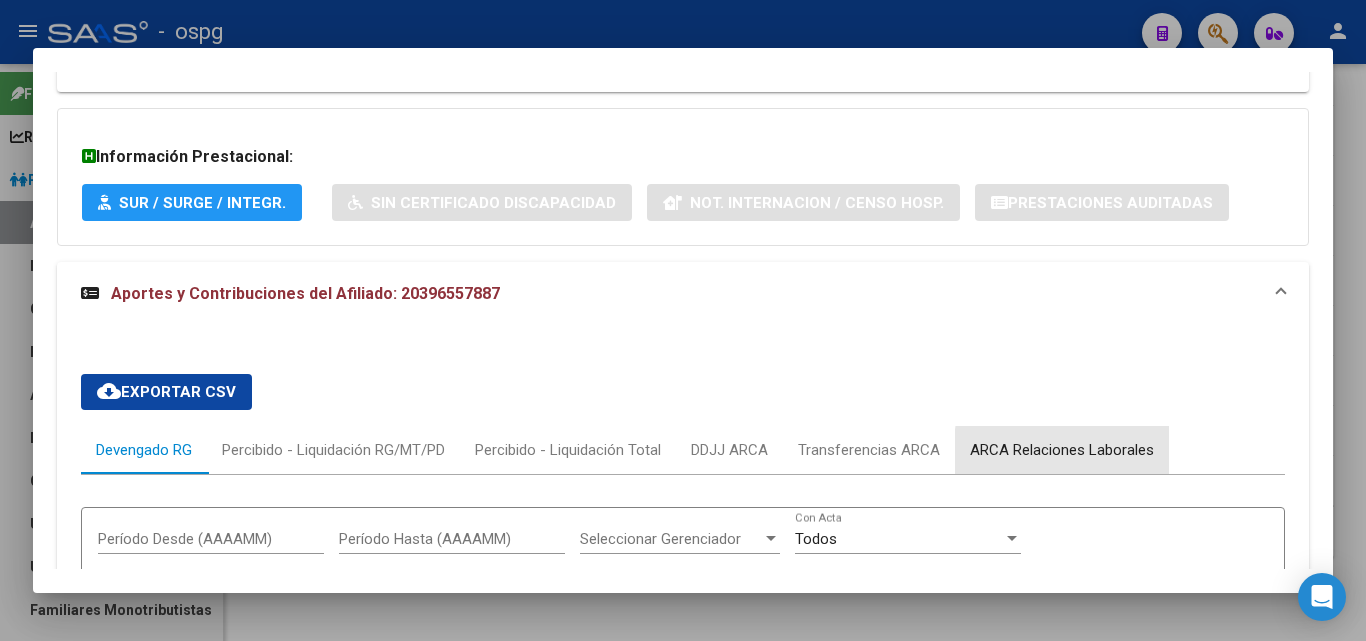 click on "ARCA Relaciones Laborales" at bounding box center (1062, 450) 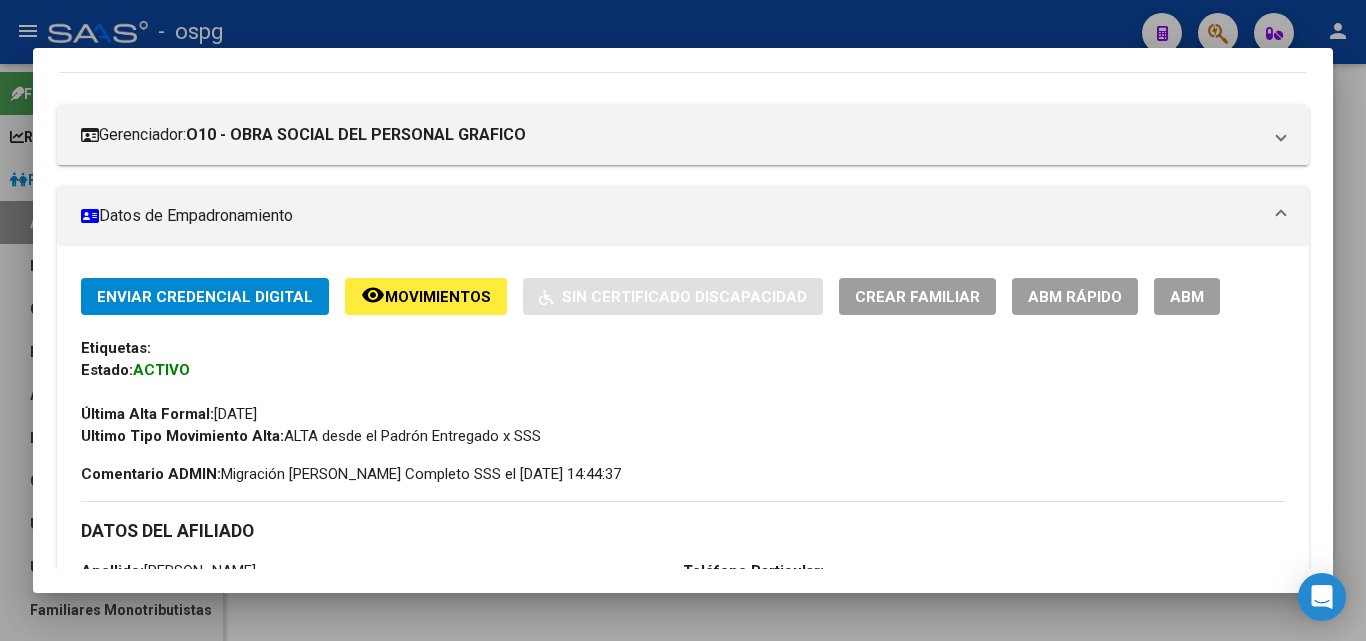 scroll, scrollTop: 0, scrollLeft: 0, axis: both 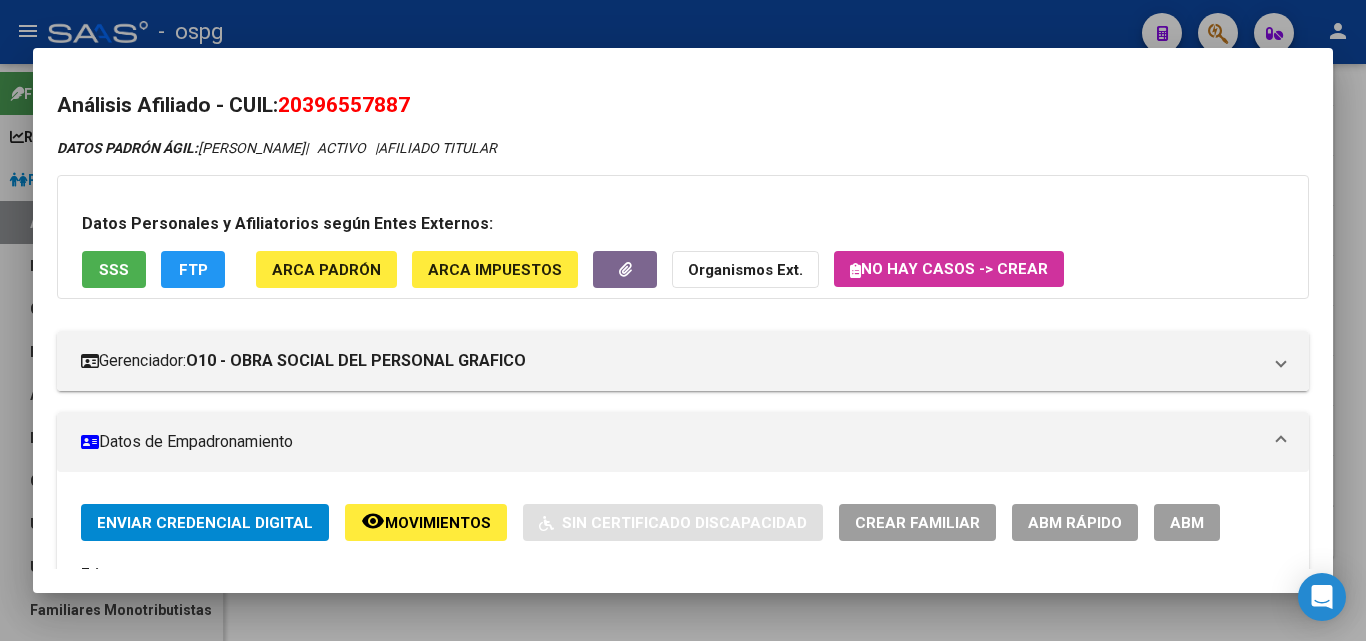 drag, startPoint x: 286, startPoint y: 102, endPoint x: 687, endPoint y: 127, distance: 401.77853 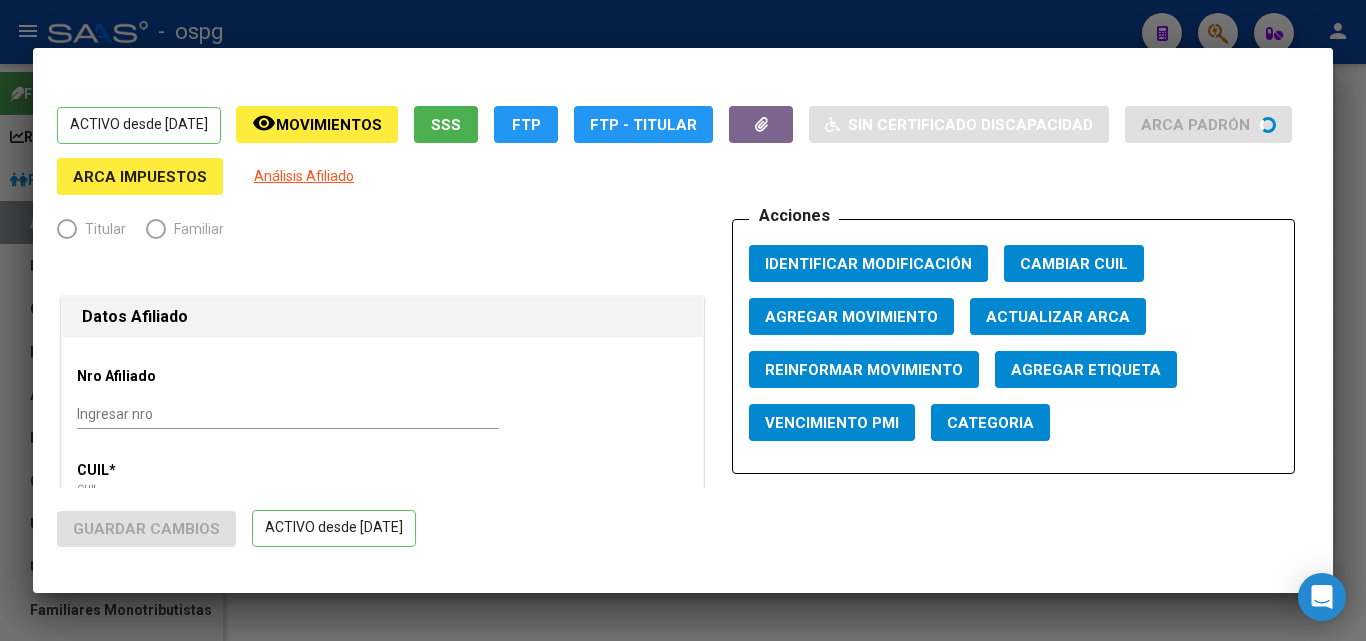 scroll, scrollTop: 103, scrollLeft: 0, axis: vertical 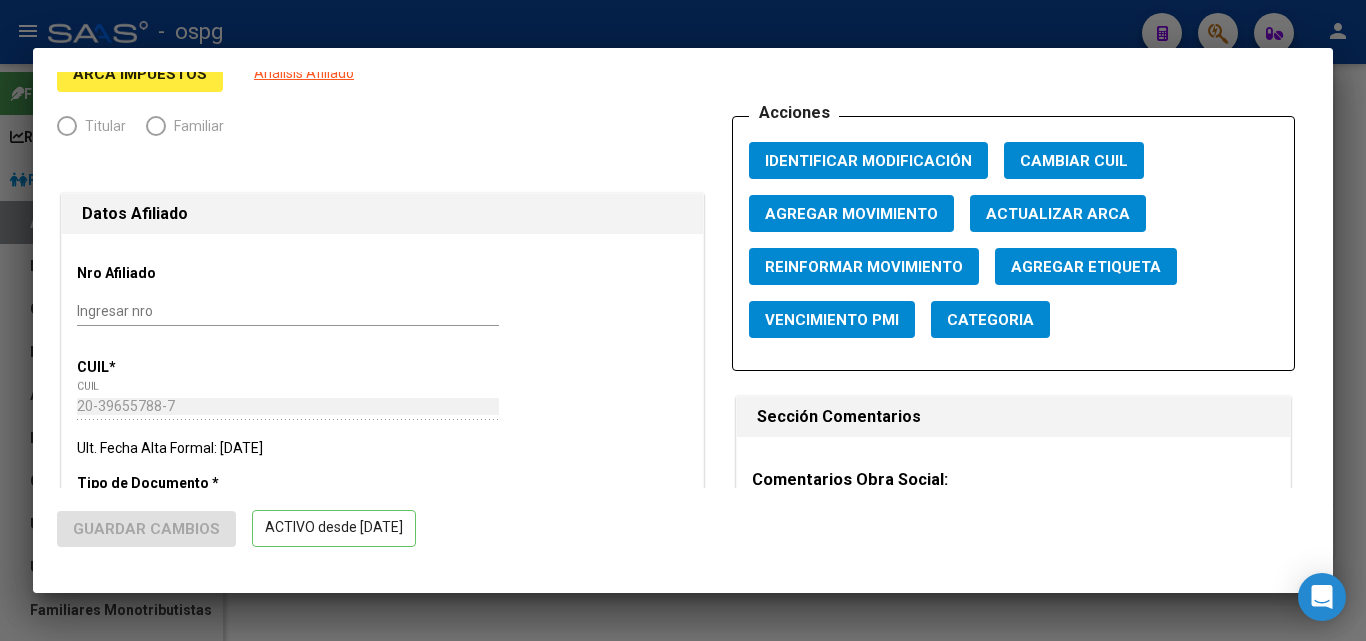 radio on "true" 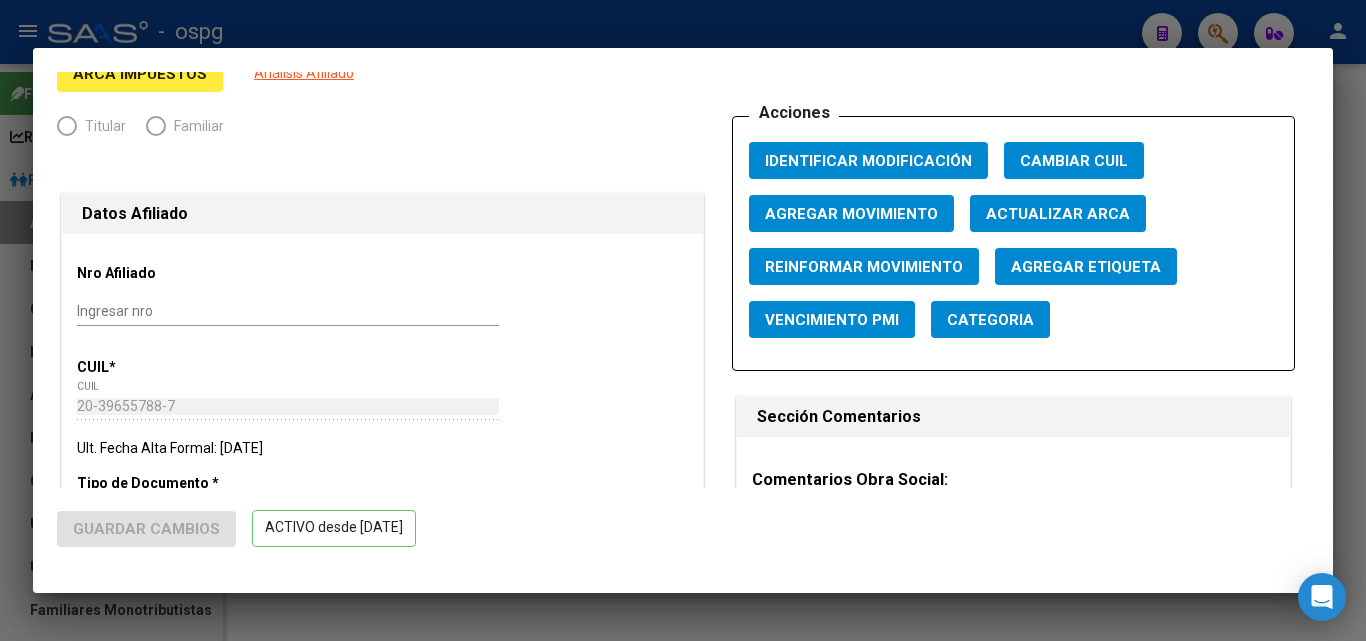 type on "33-50036501-9" 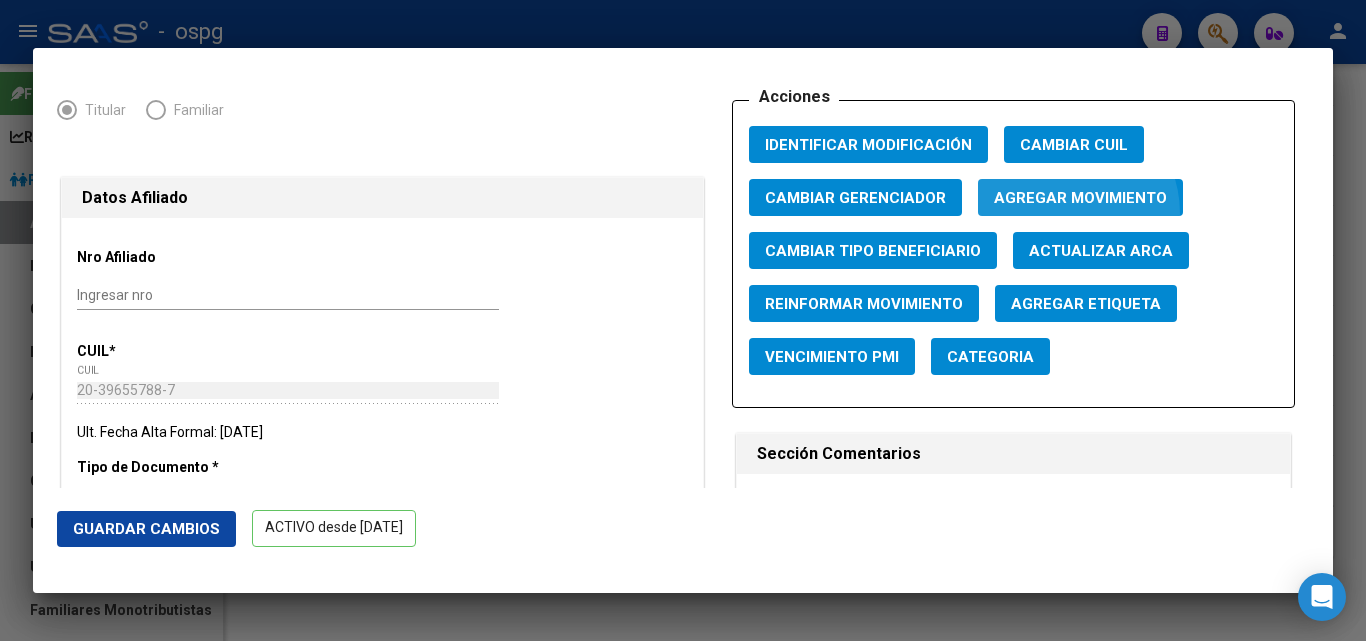 click on "Agregar Movimiento" 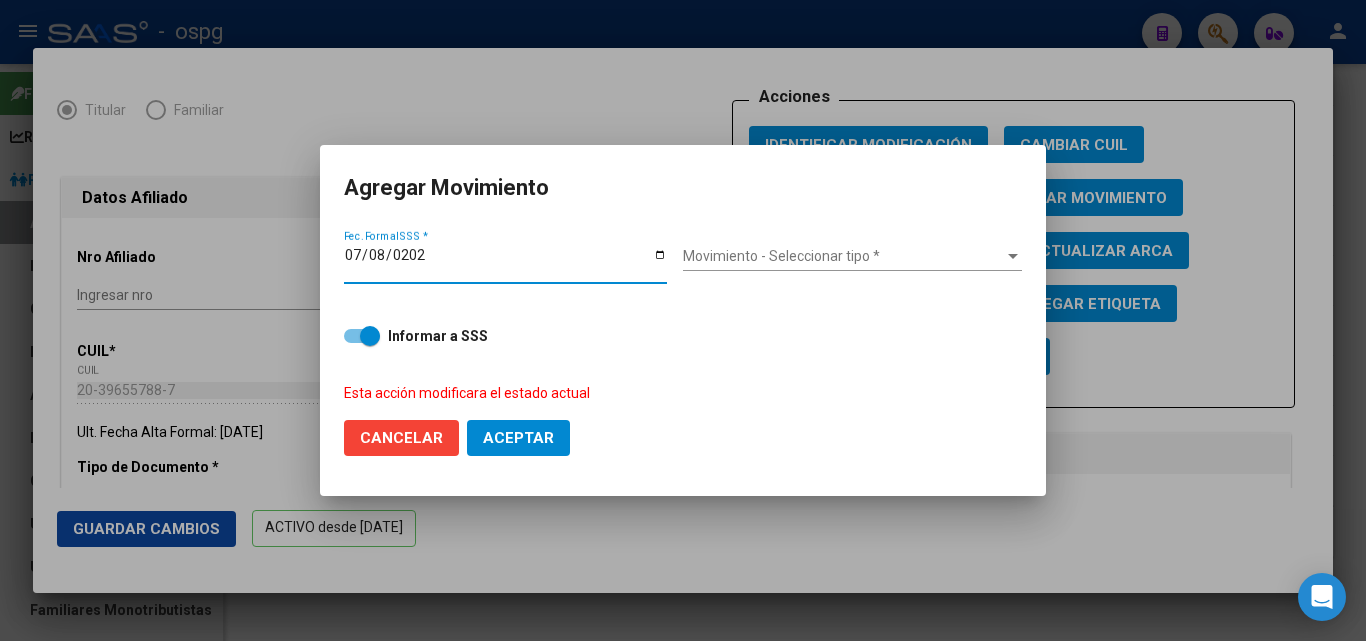 type on "[DATE]" 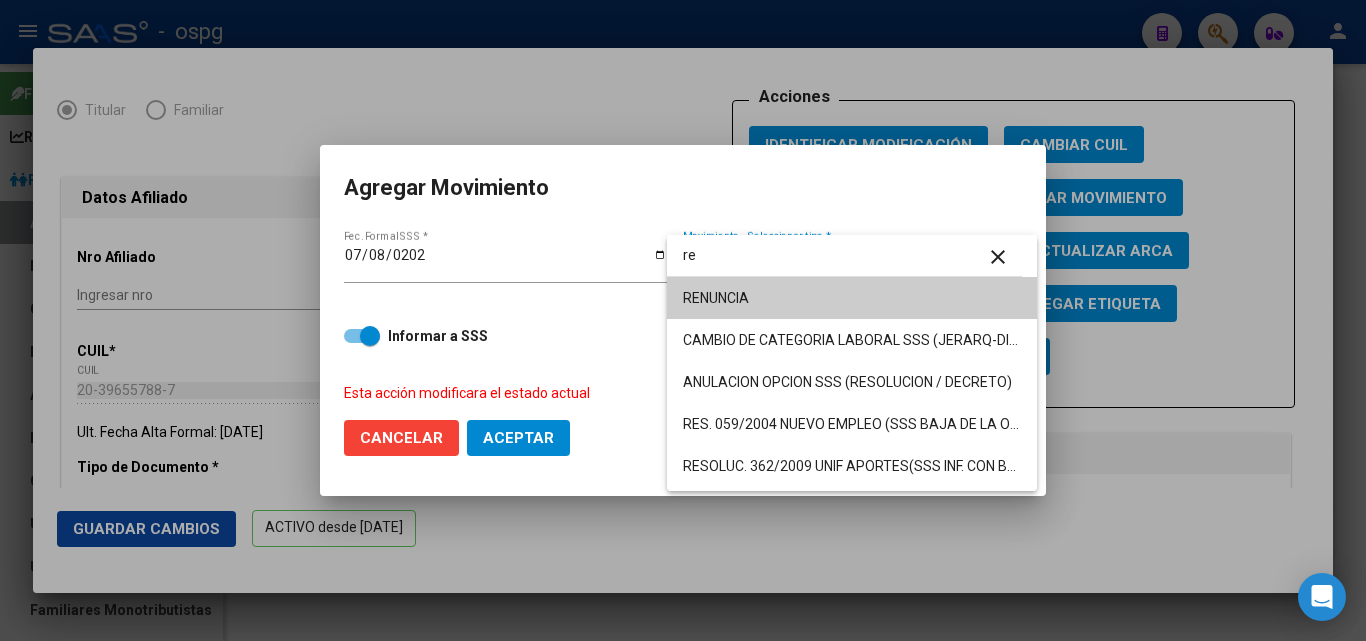 type on "re" 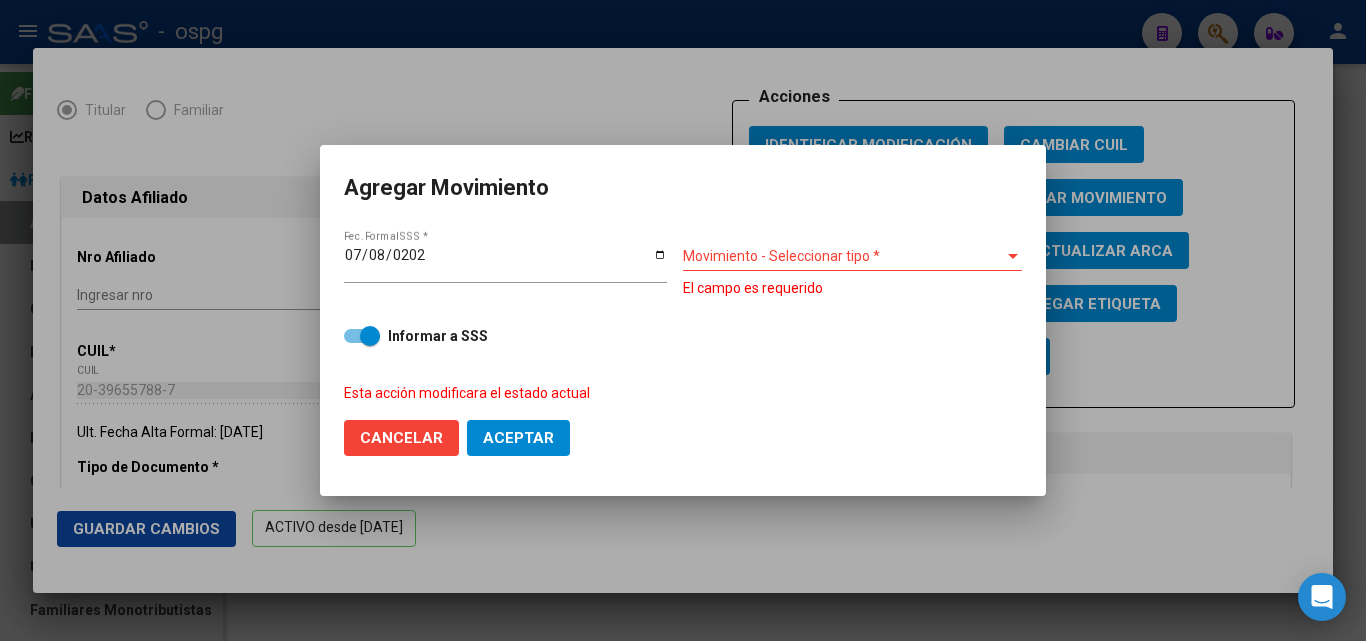 click on "Movimiento - Seleccionar tipo * Movimiento - Seleccionar tipo *" at bounding box center [852, 265] 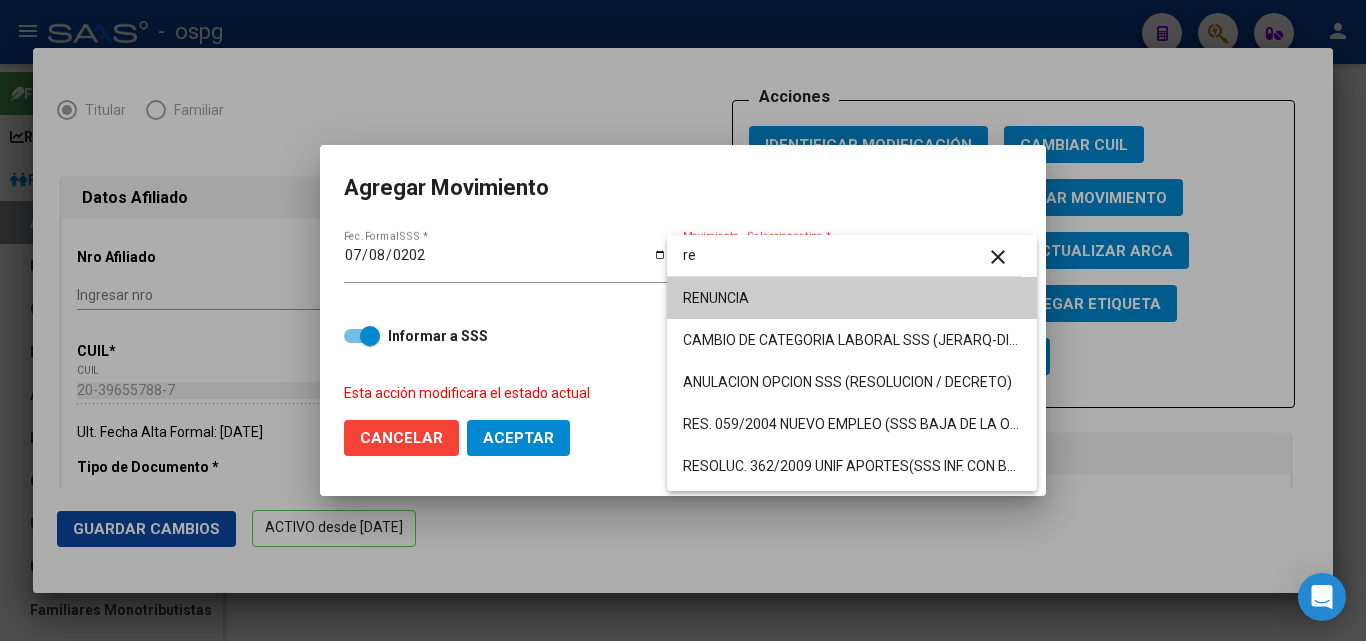 type on "re" 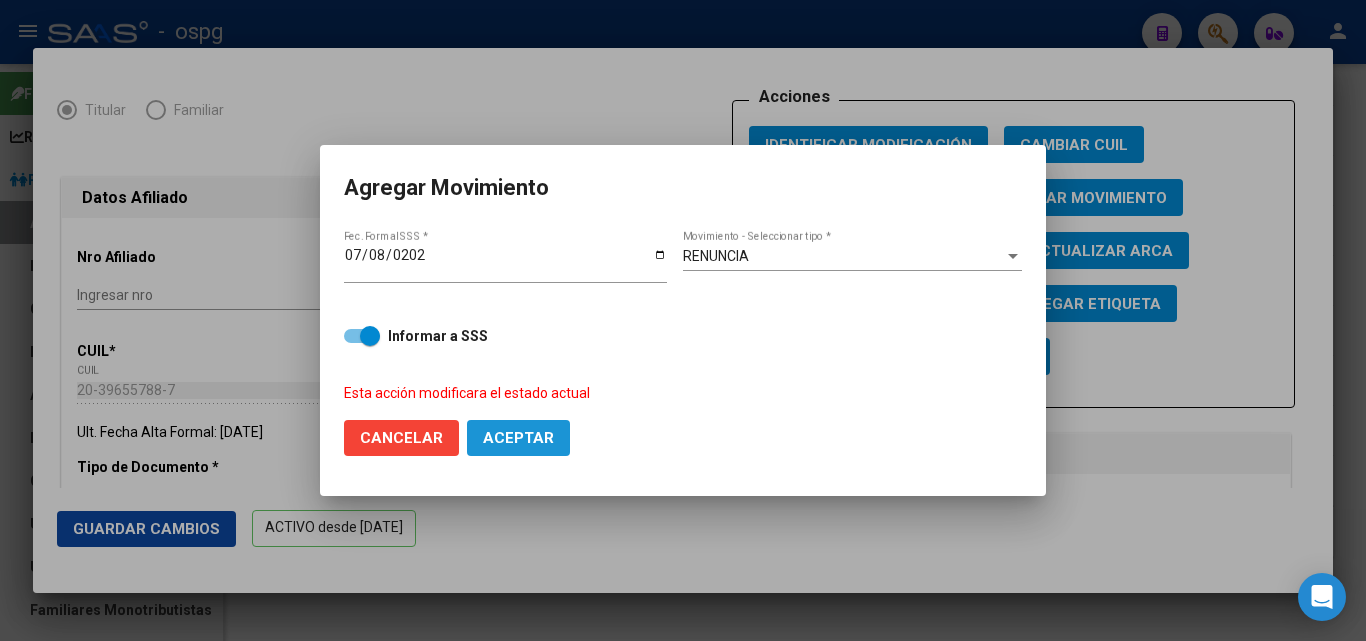 click on "Aceptar" 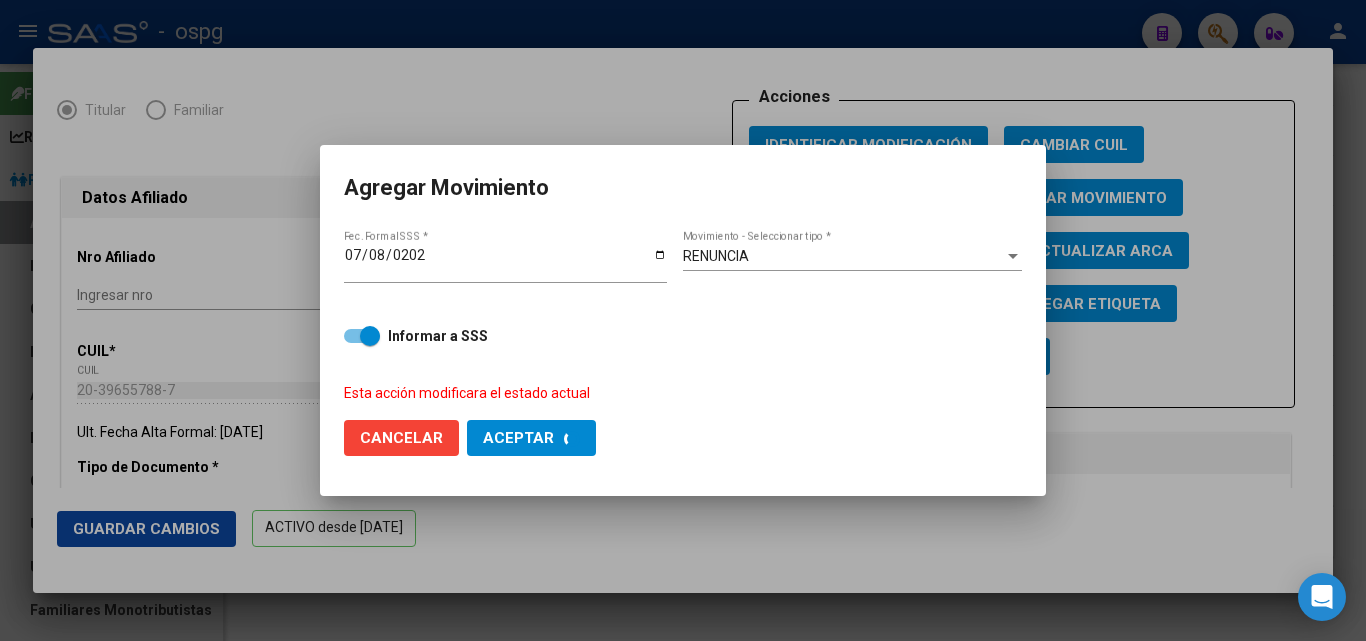 checkbox on "false" 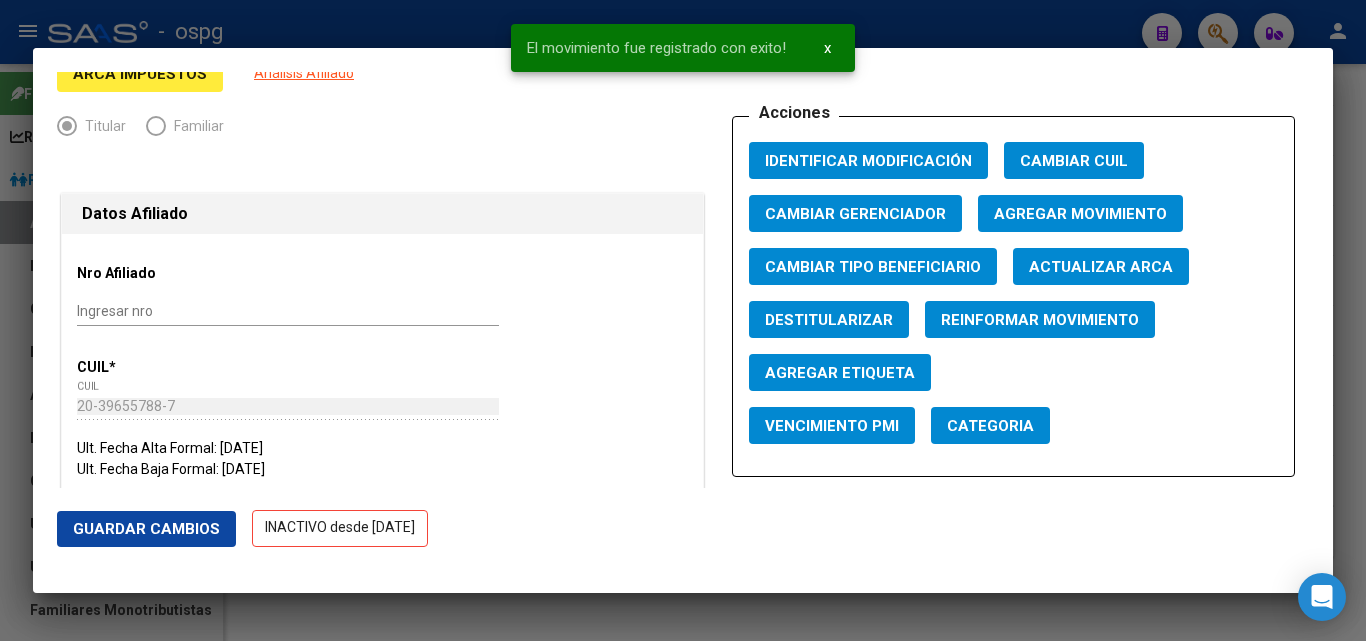 click on "INACTIVO desde [DATE]" 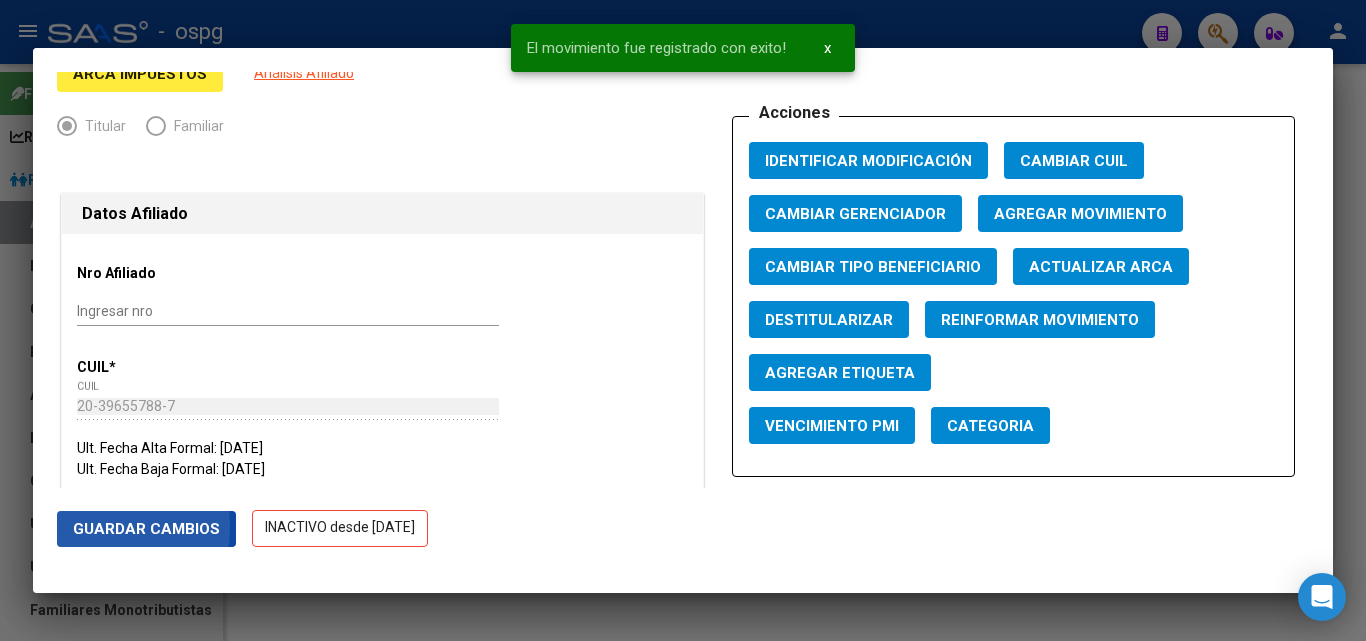 click on "Guardar Cambios" 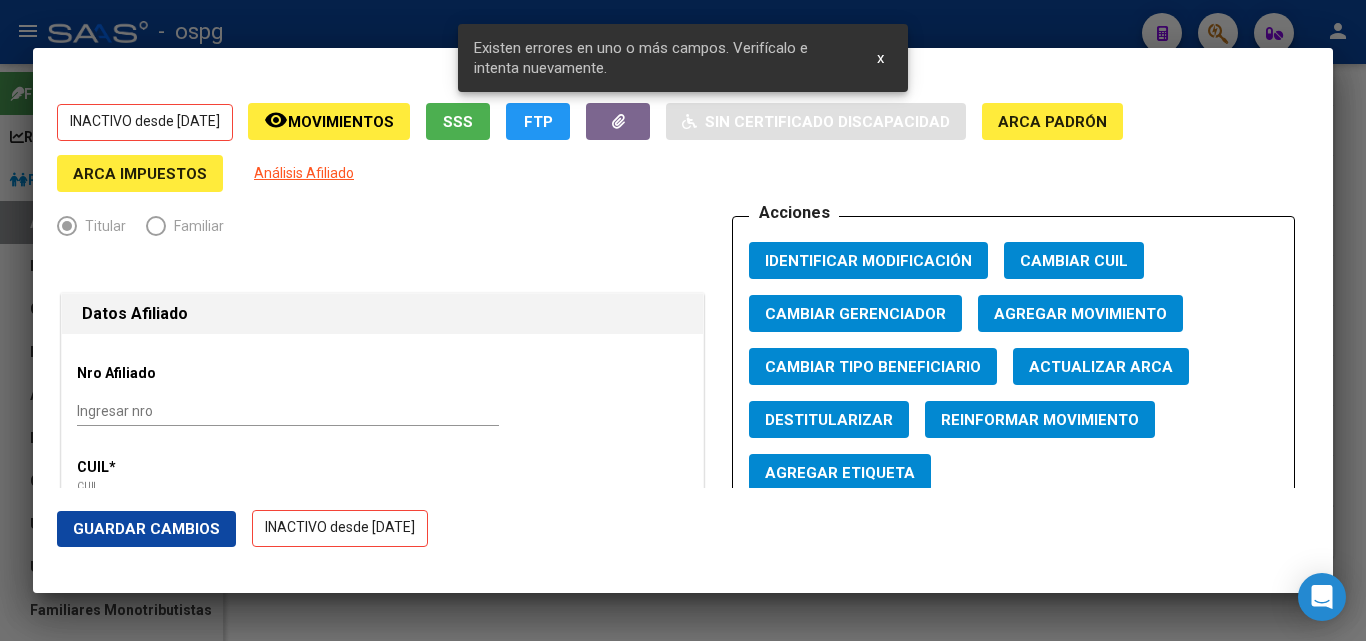 scroll, scrollTop: 0, scrollLeft: 0, axis: both 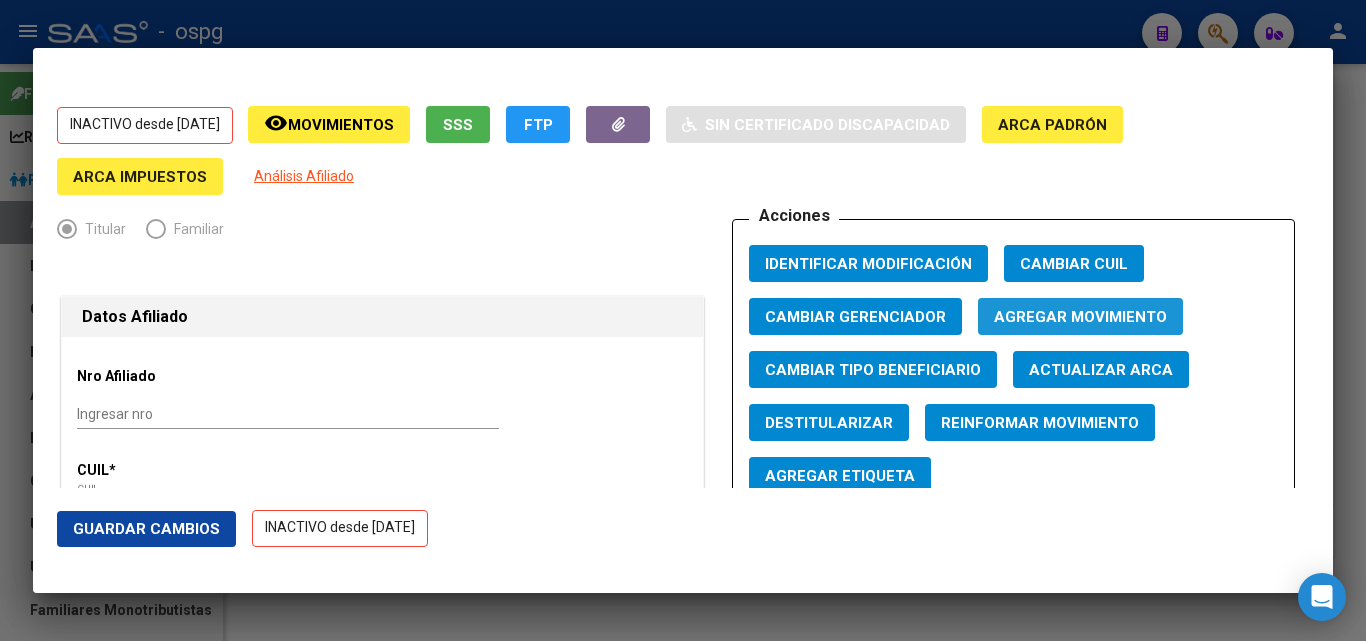 click on "Agregar Movimiento" 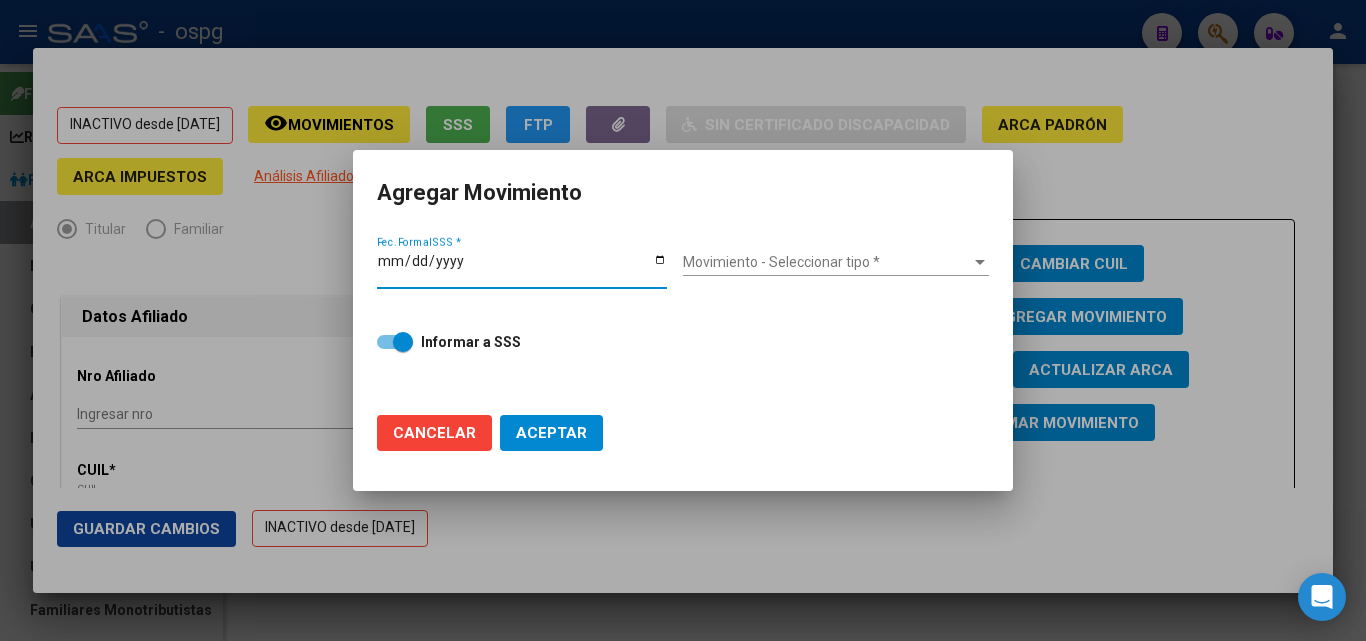 click at bounding box center [683, 320] 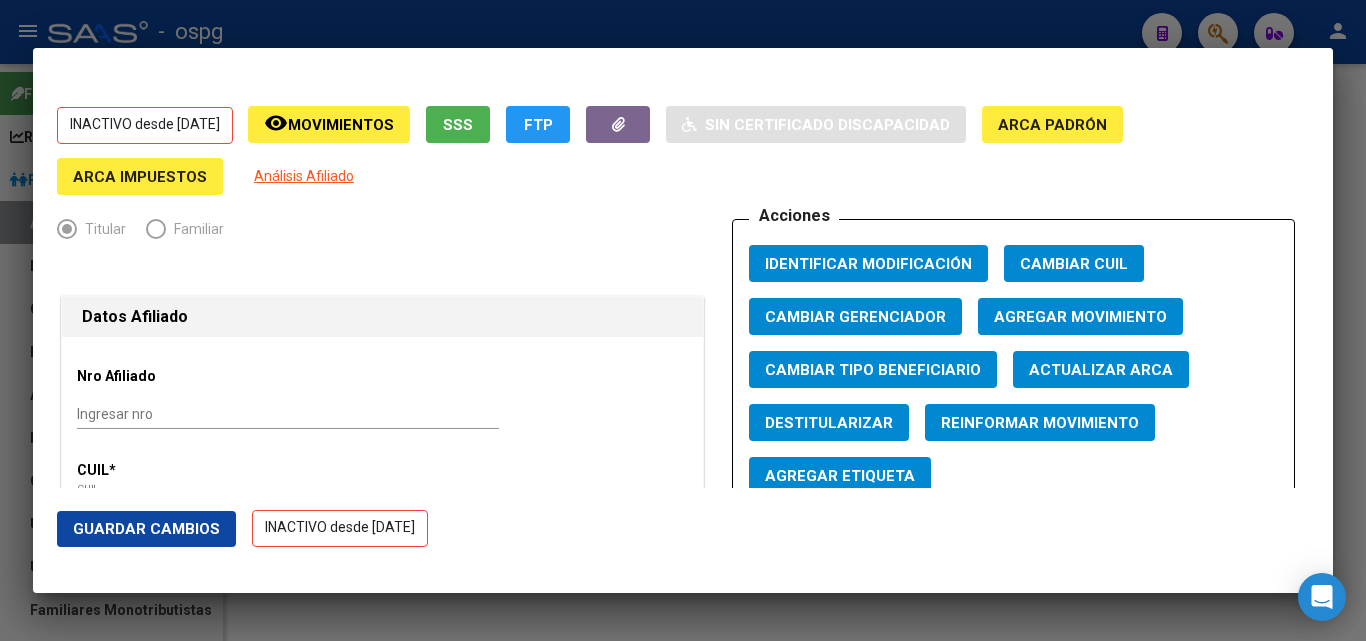click at bounding box center (683, 320) 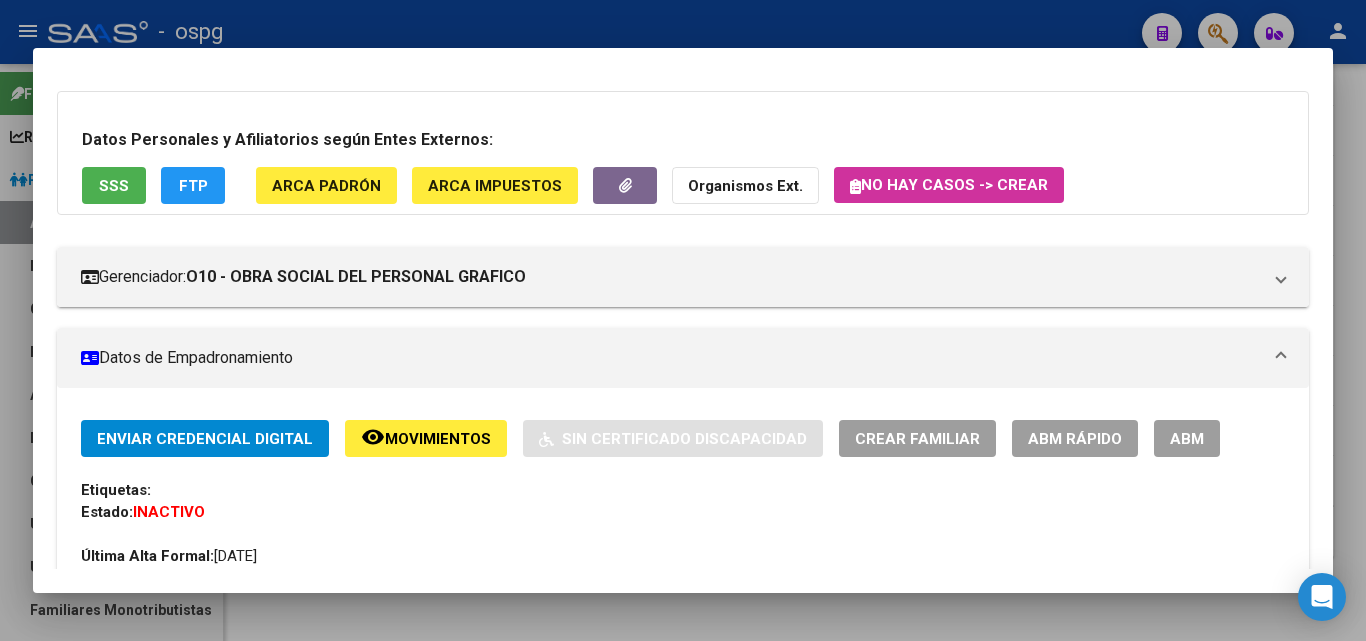 scroll, scrollTop: 0, scrollLeft: 0, axis: both 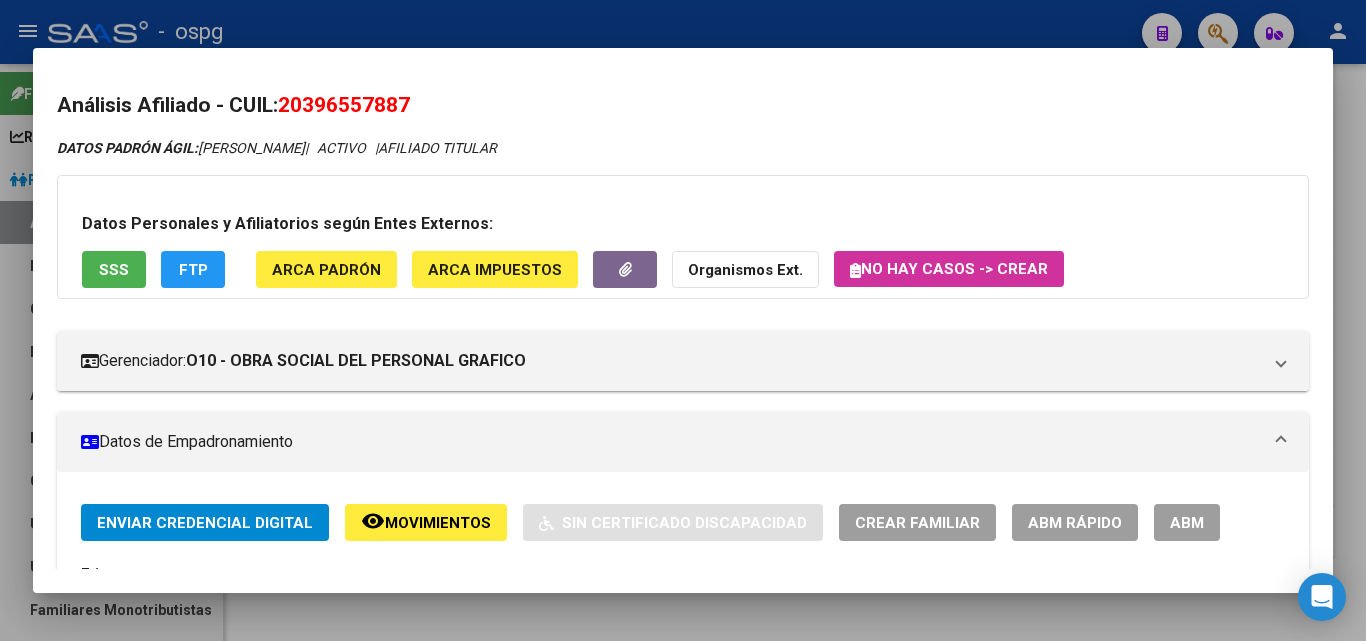 click at bounding box center (683, 320) 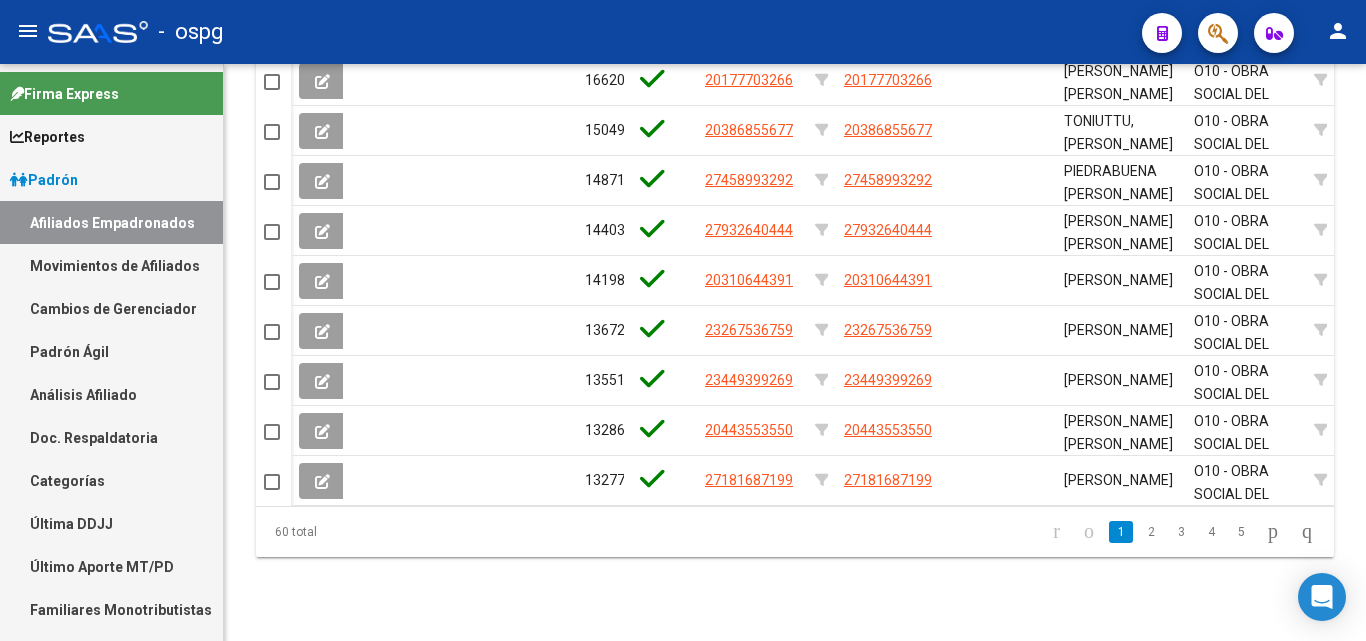 click on "5" 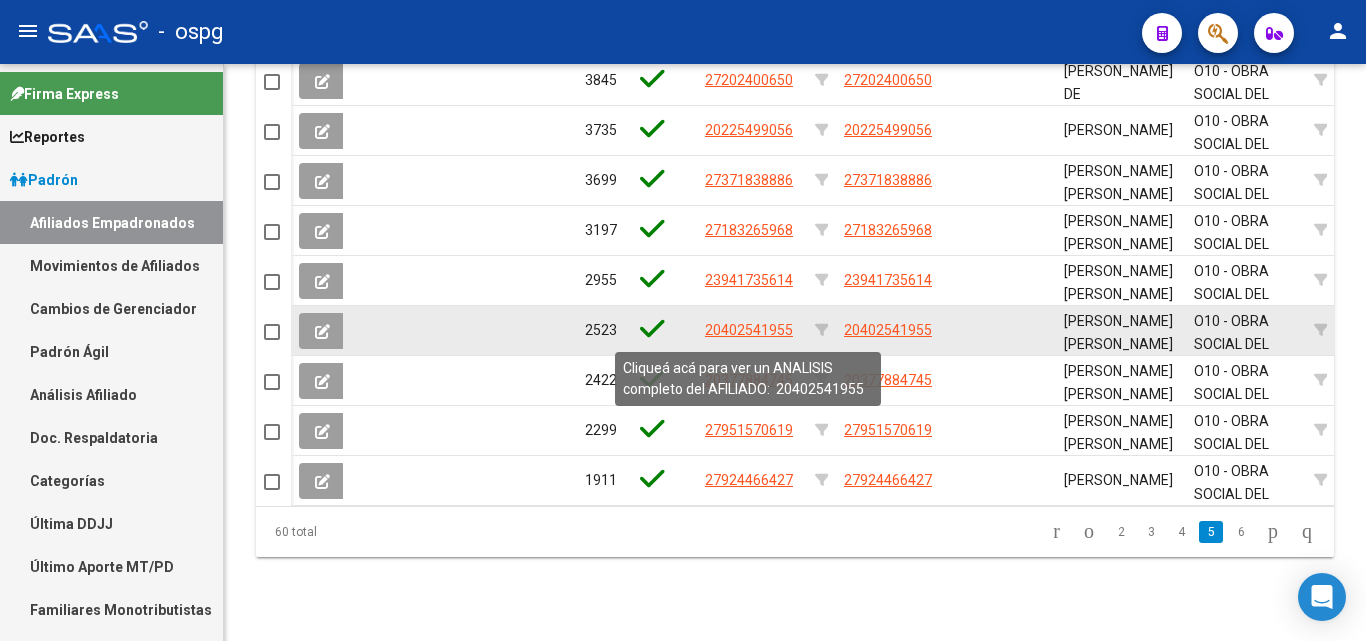 click on "20402541955" 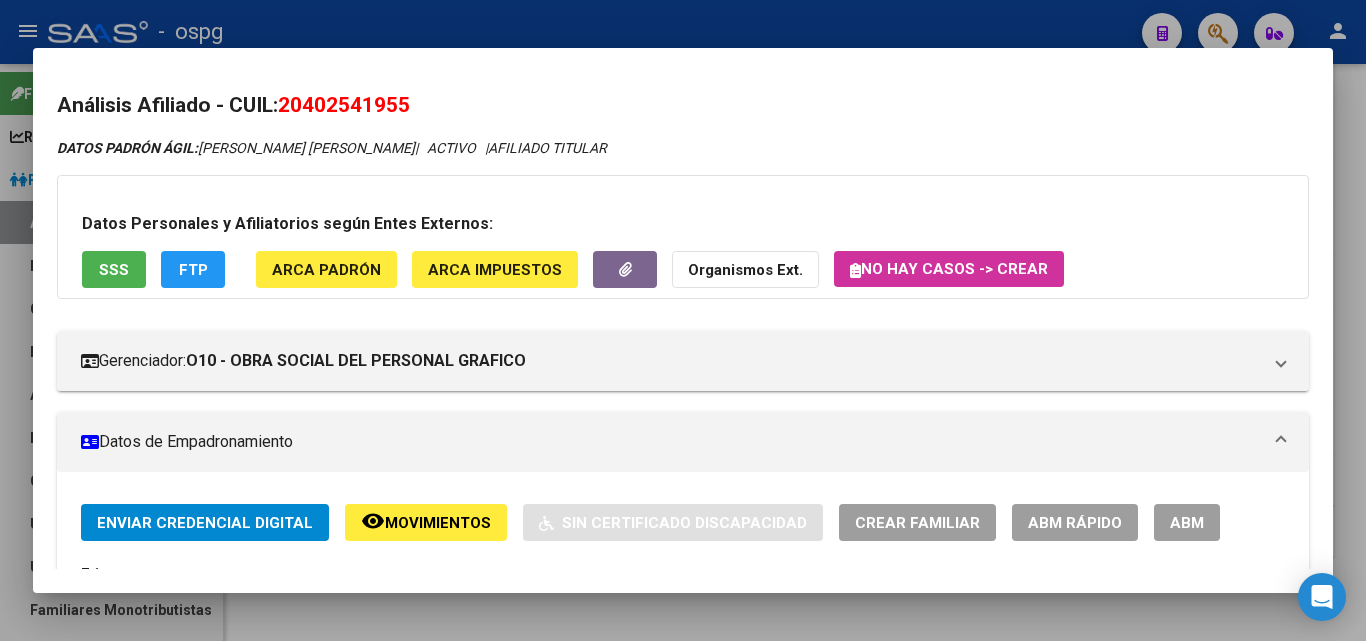 drag, startPoint x: 289, startPoint y: 107, endPoint x: 366, endPoint y: 99, distance: 77.41447 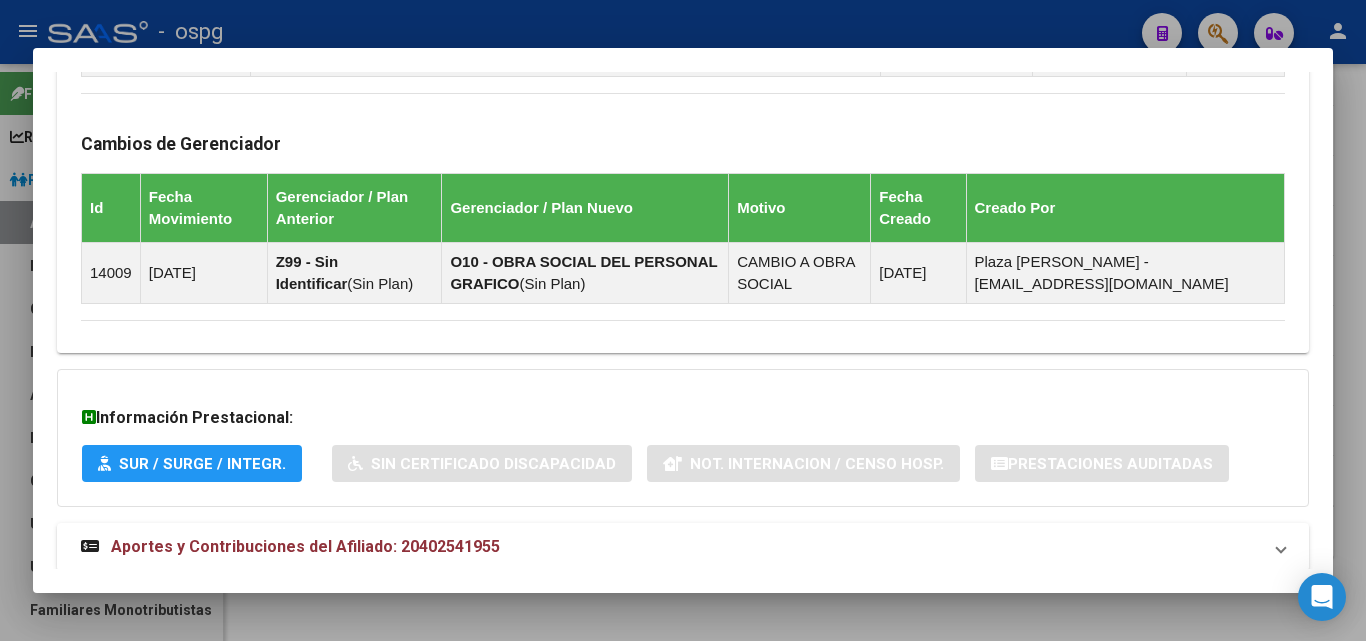 scroll, scrollTop: 1248, scrollLeft: 0, axis: vertical 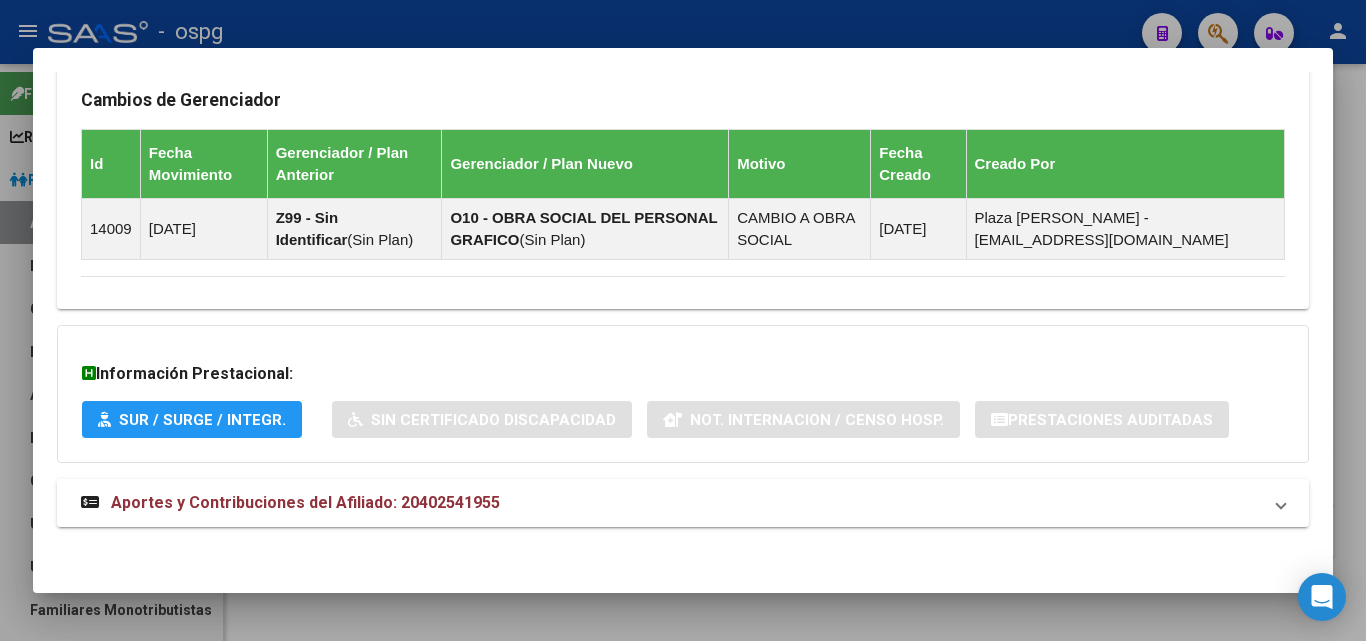 drag, startPoint x: 433, startPoint y: 498, endPoint x: 506, endPoint y: 490, distance: 73.43705 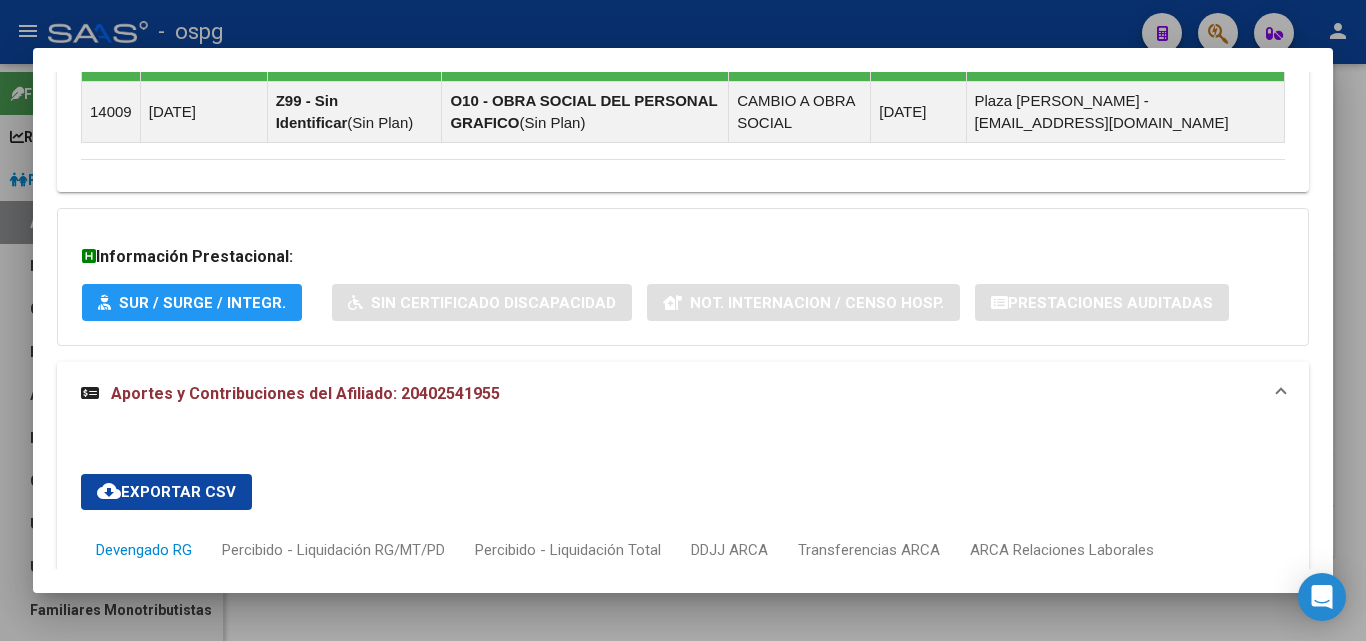 scroll, scrollTop: 1565, scrollLeft: 0, axis: vertical 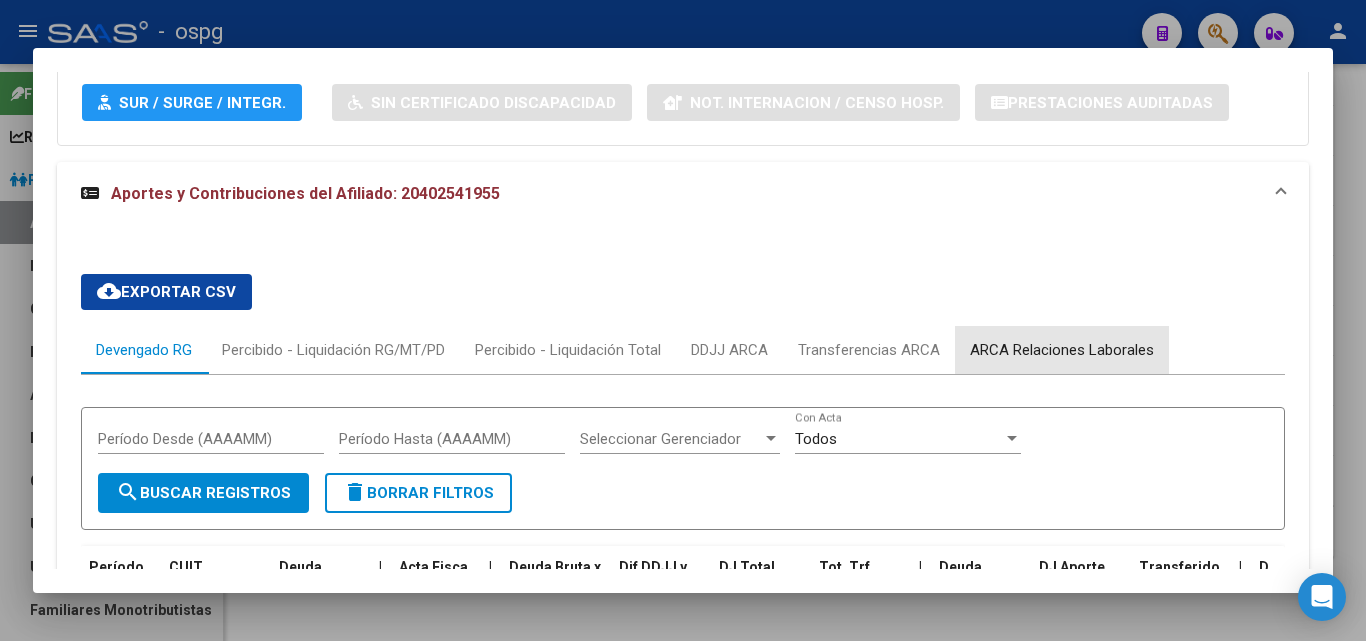 click on "ARCA Relaciones Laborales" at bounding box center (1062, 350) 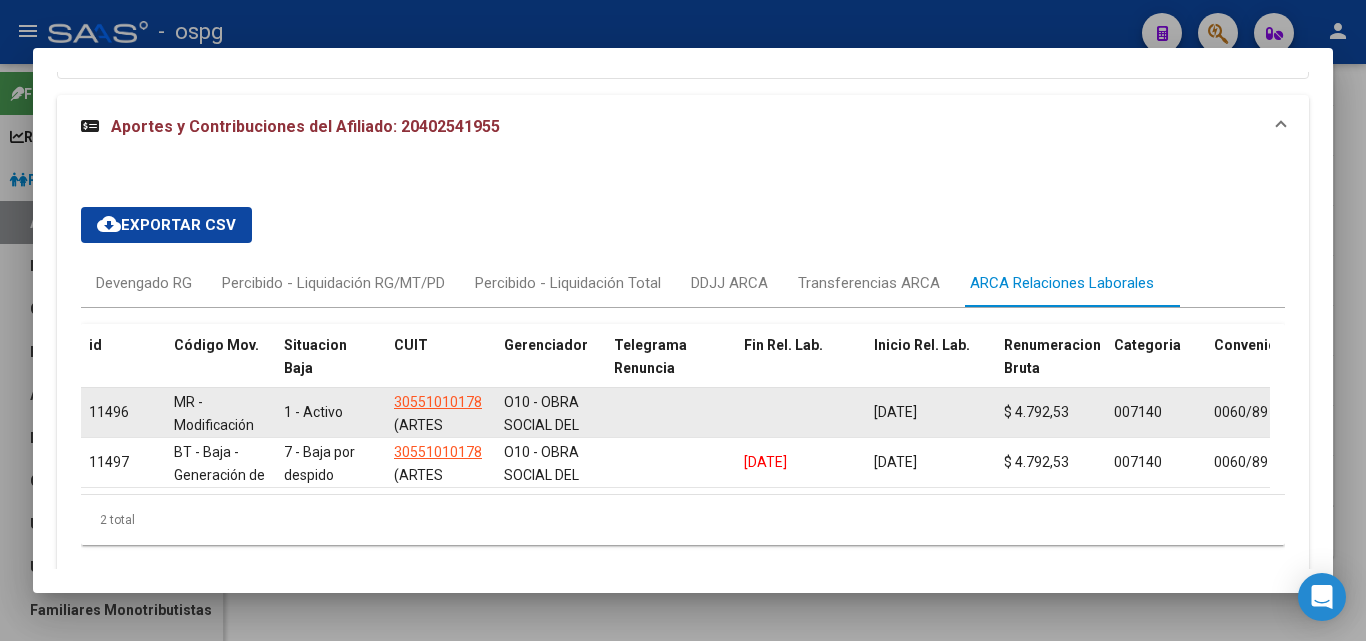 scroll, scrollTop: 1713, scrollLeft: 0, axis: vertical 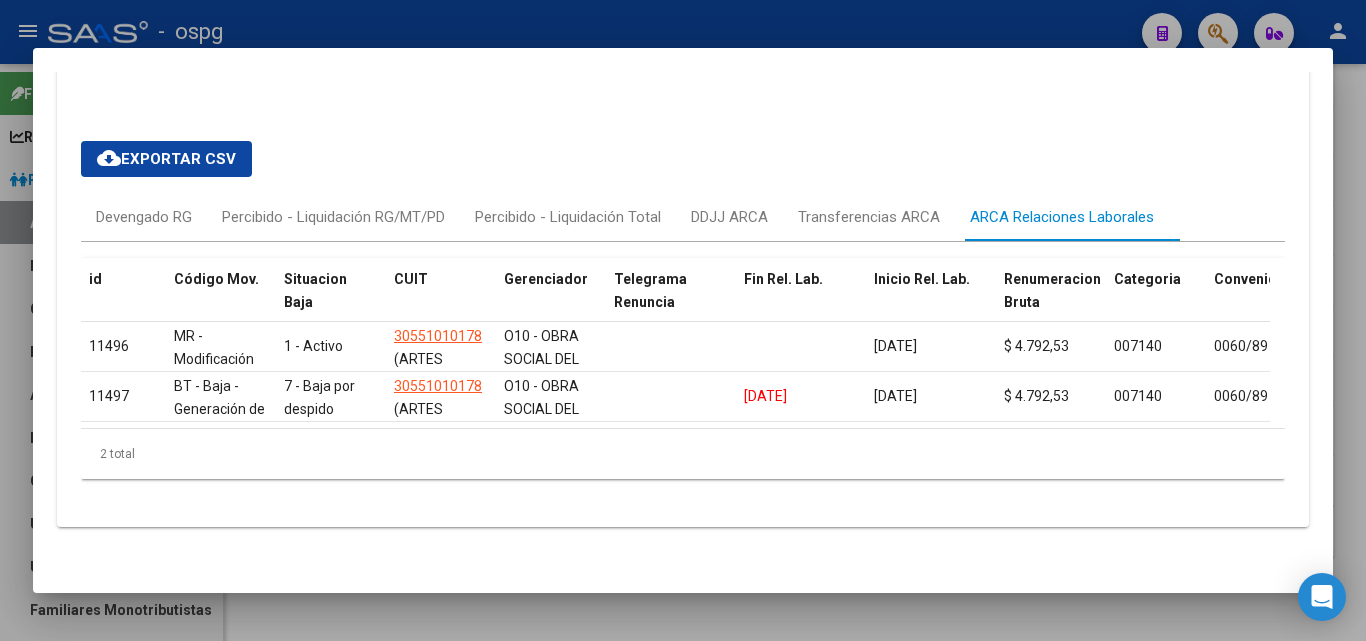click at bounding box center [683, 320] 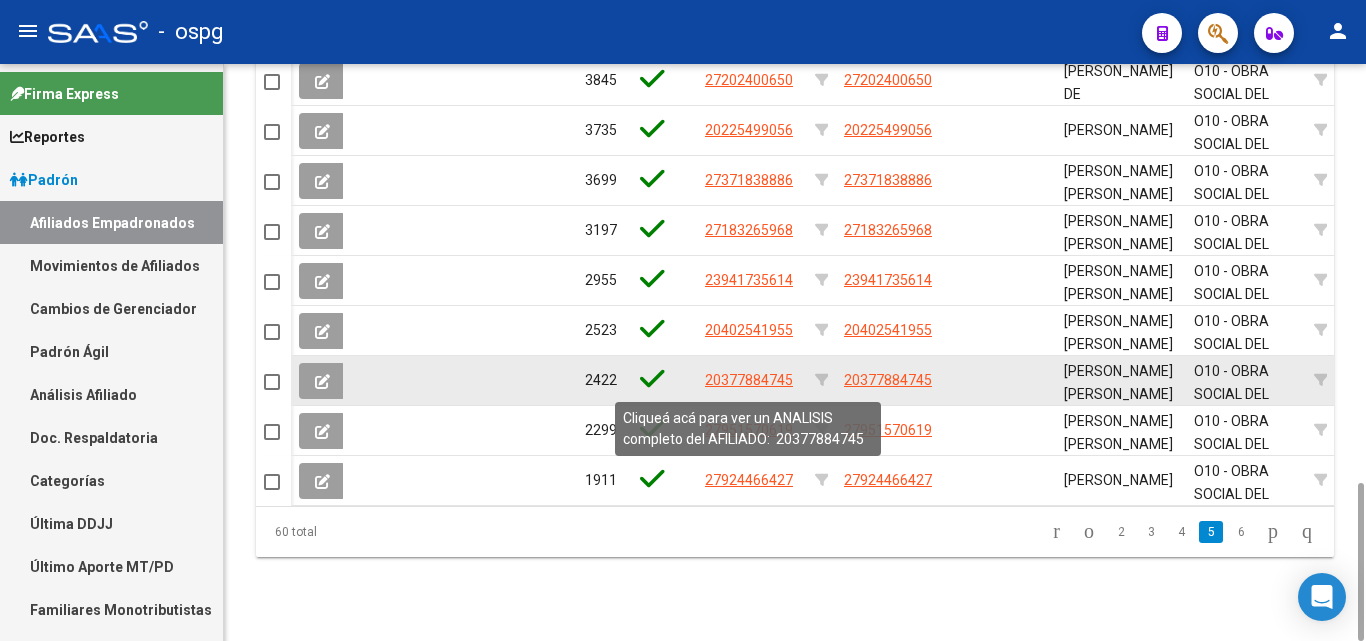 click on "20377884745" 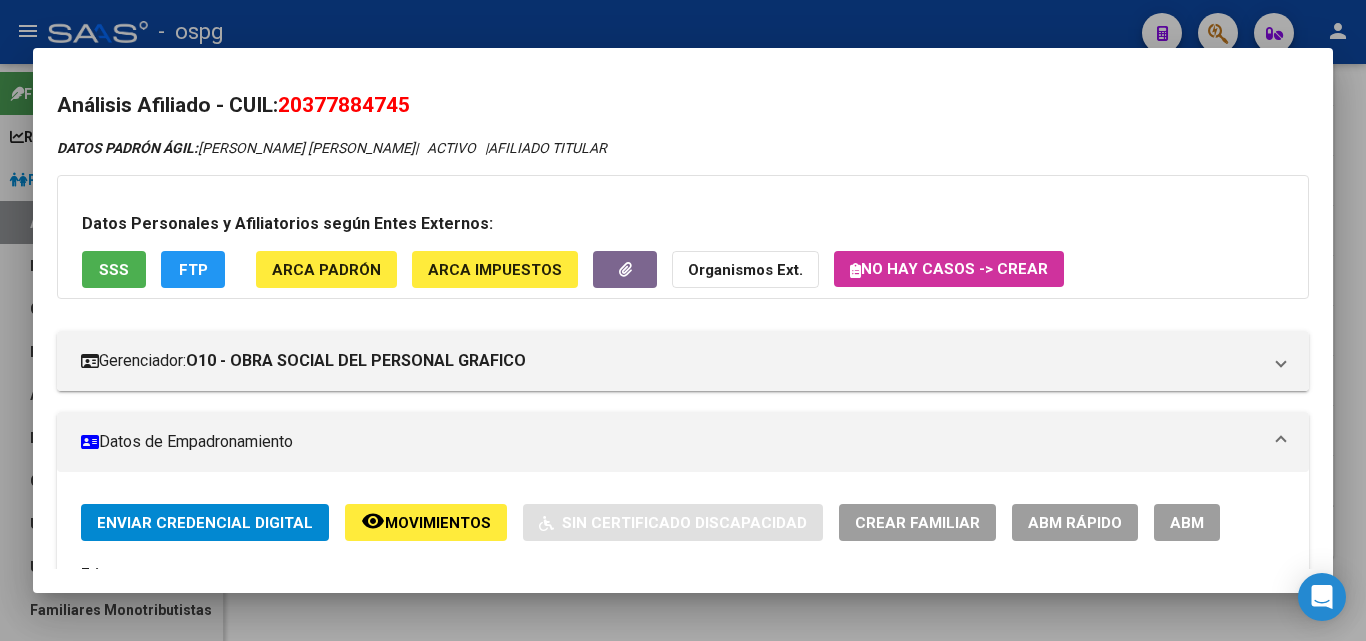 drag, startPoint x: 286, startPoint y: 105, endPoint x: 449, endPoint y: 97, distance: 163.1962 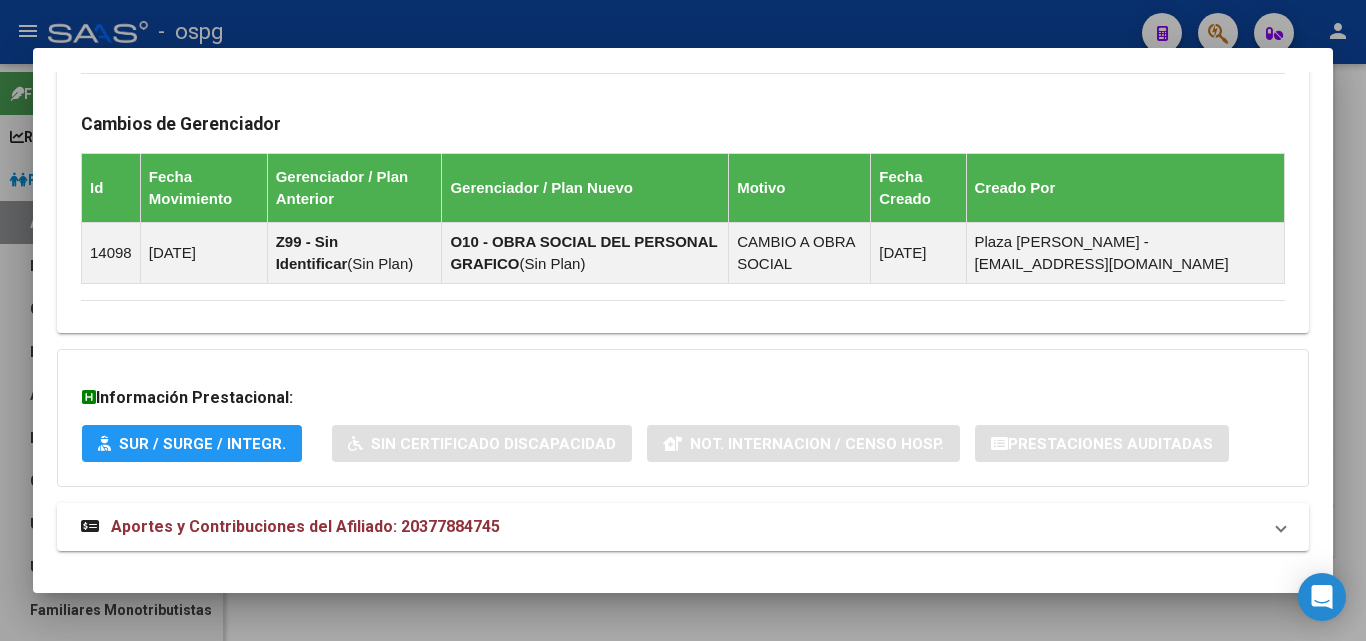 scroll, scrollTop: 1181, scrollLeft: 0, axis: vertical 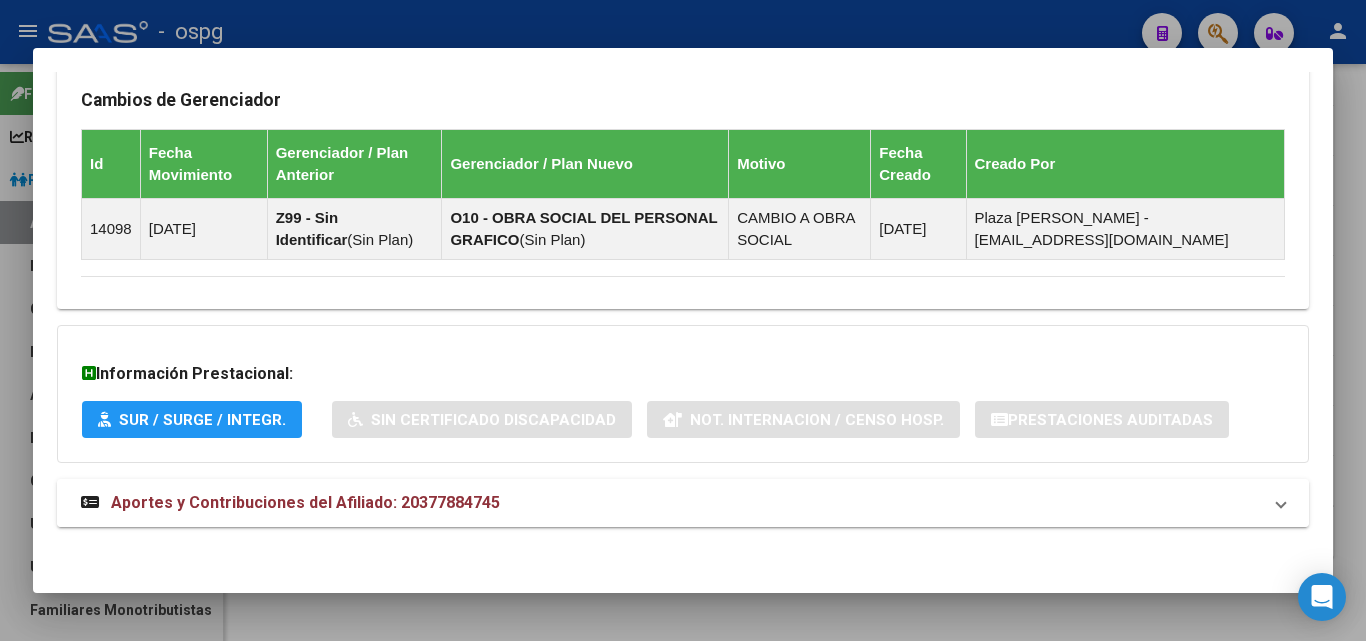 click on "Aportes y Contribuciones del Afiliado: 20377884745" at bounding box center [683, 503] 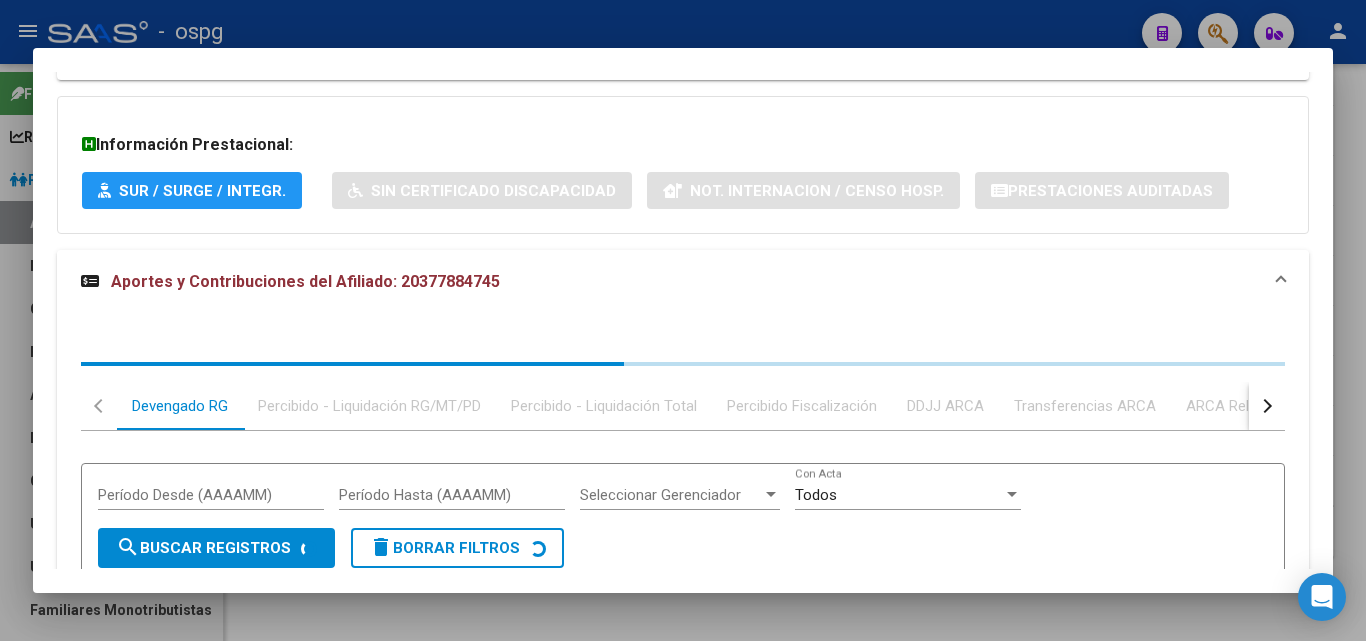scroll, scrollTop: 1498, scrollLeft: 0, axis: vertical 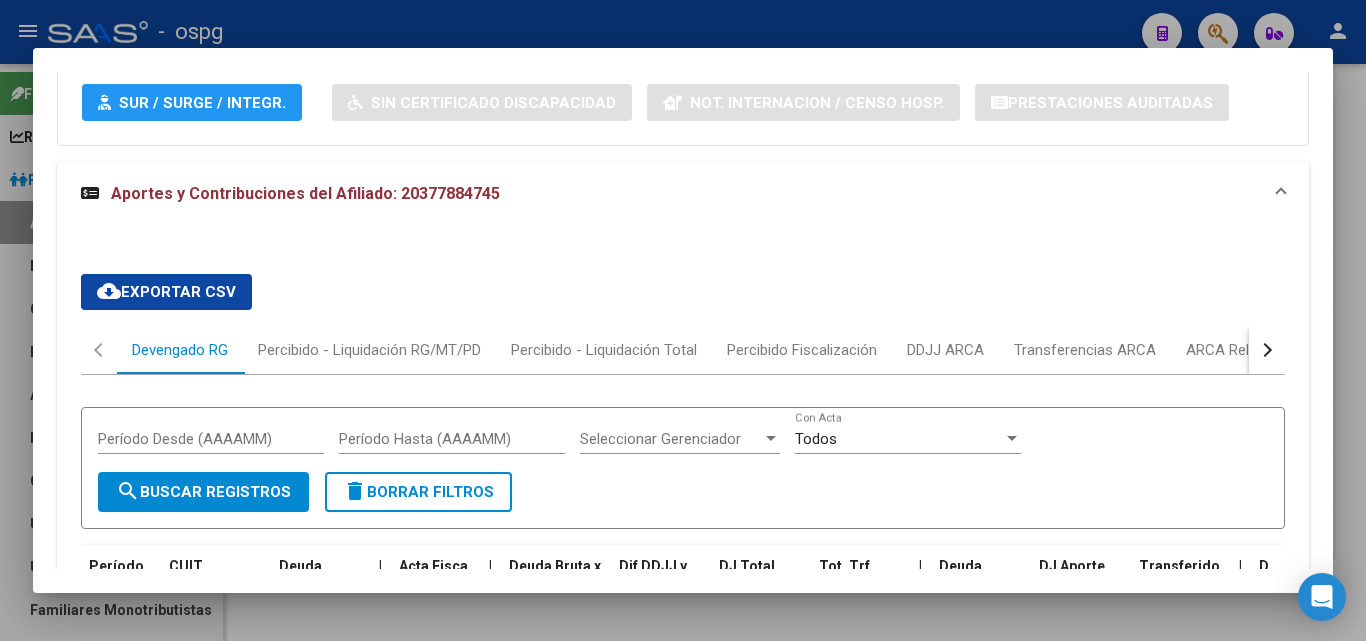 click at bounding box center (1267, 350) 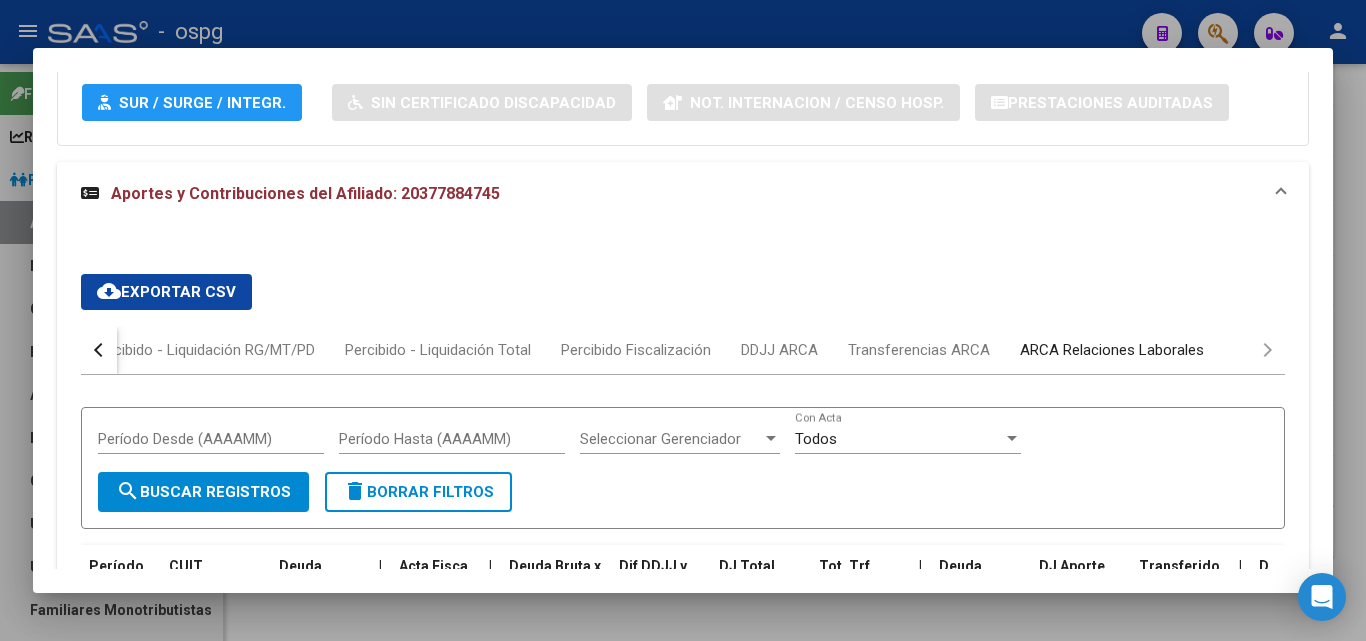 click on "ARCA Relaciones Laborales" at bounding box center [1112, 350] 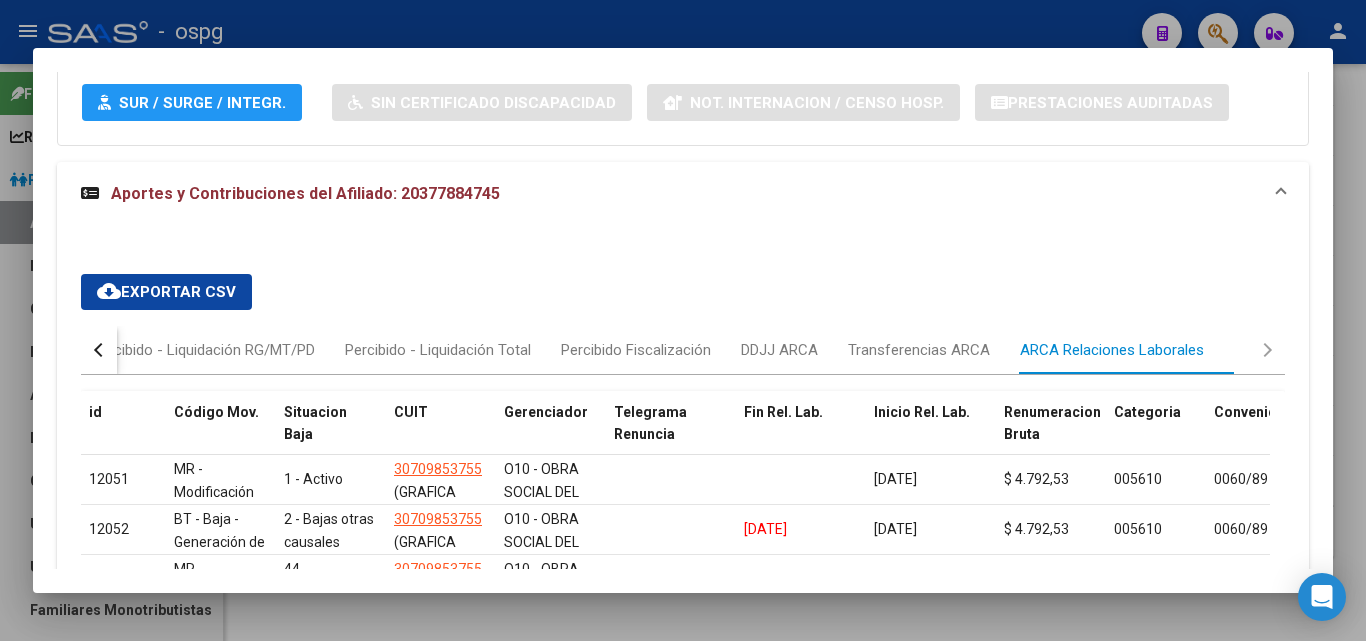 scroll, scrollTop: 1598, scrollLeft: 0, axis: vertical 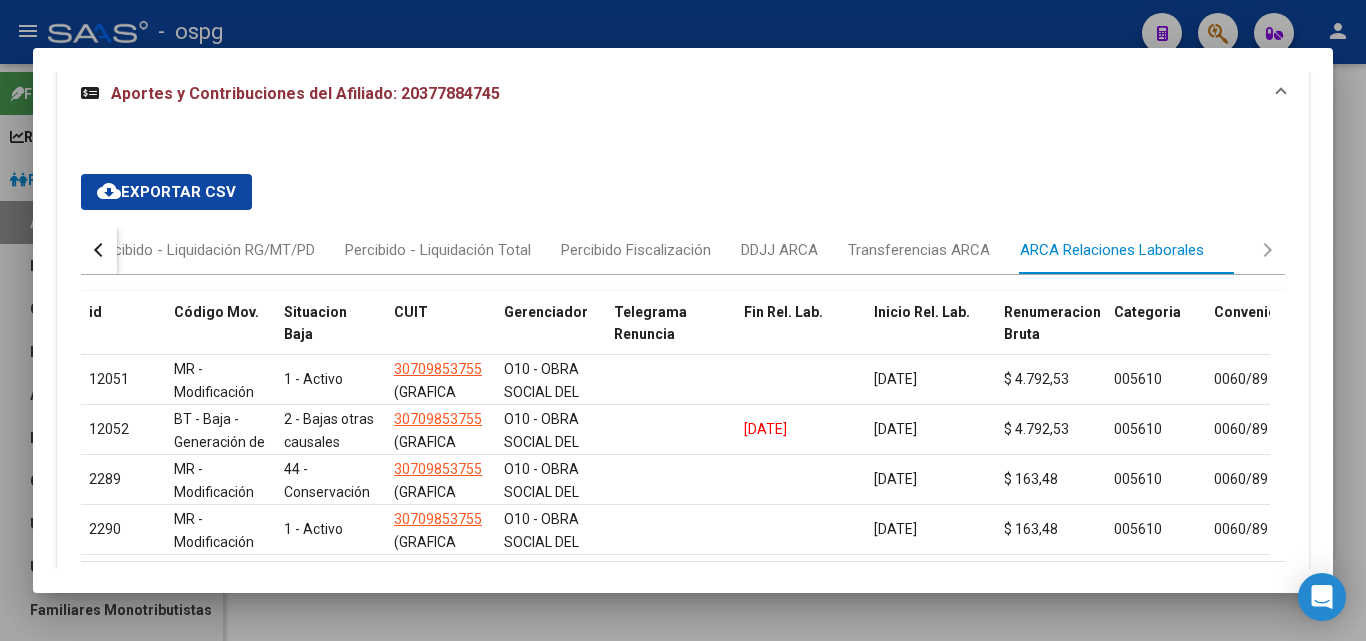 drag, startPoint x: 858, startPoint y: 1, endPoint x: 854, endPoint y: 12, distance: 11.7046995 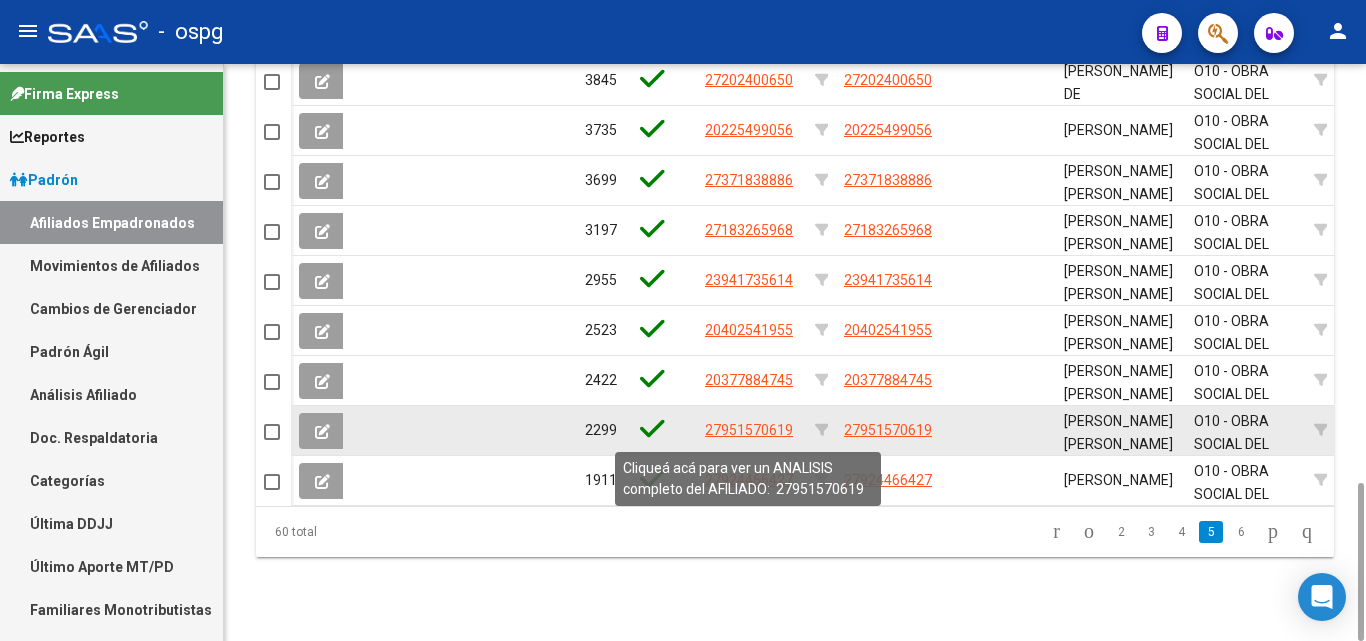 click on "27951570619" 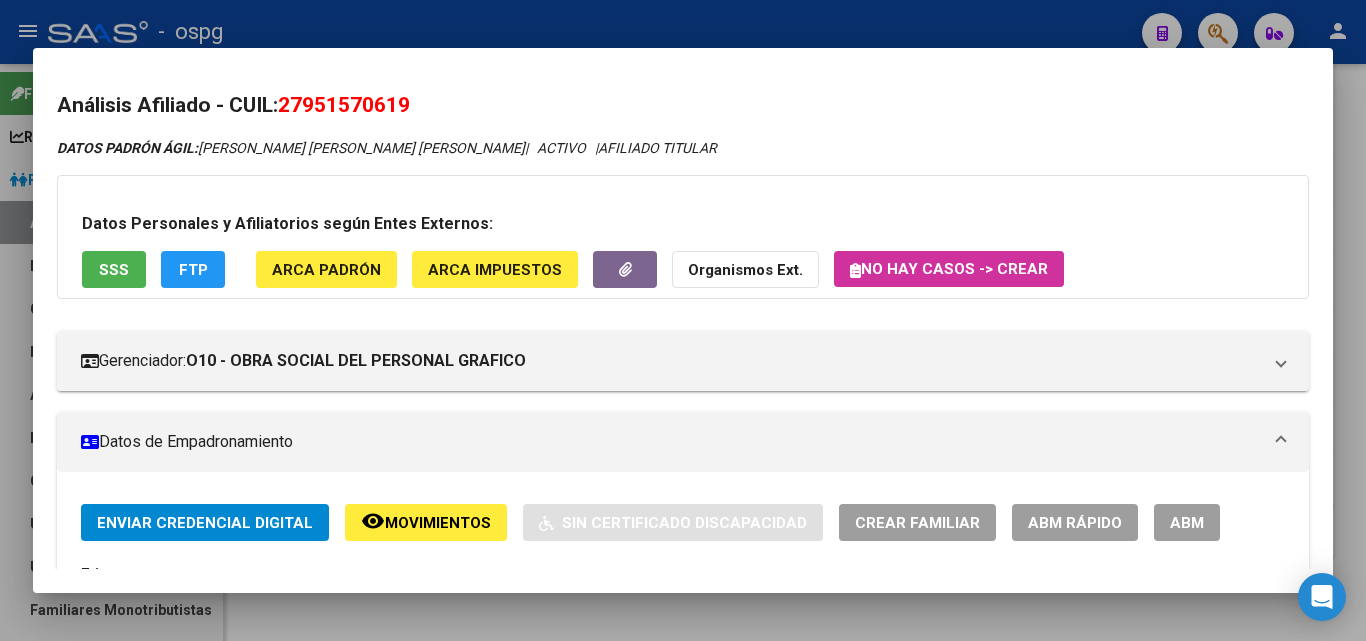 drag, startPoint x: 288, startPoint y: 96, endPoint x: 452, endPoint y: 88, distance: 164.195 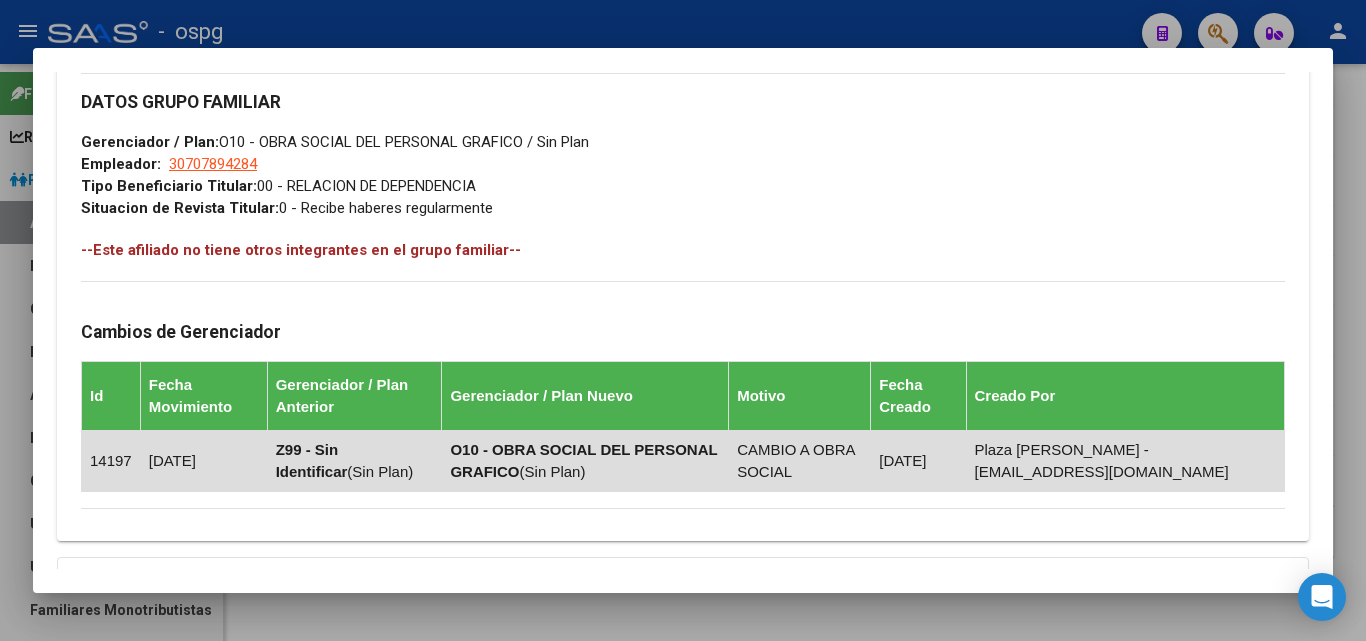 scroll, scrollTop: 1181, scrollLeft: 0, axis: vertical 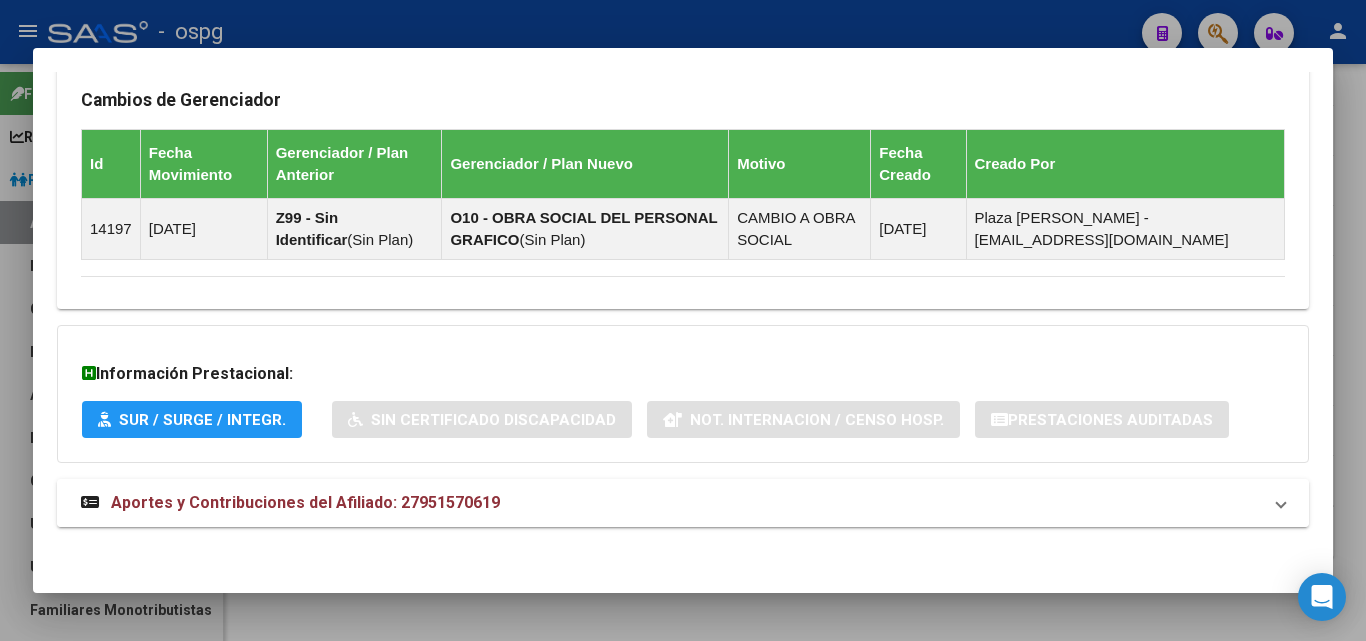 click on "Aportes y Contribuciones del Afiliado: 27951570619" at bounding box center [671, 503] 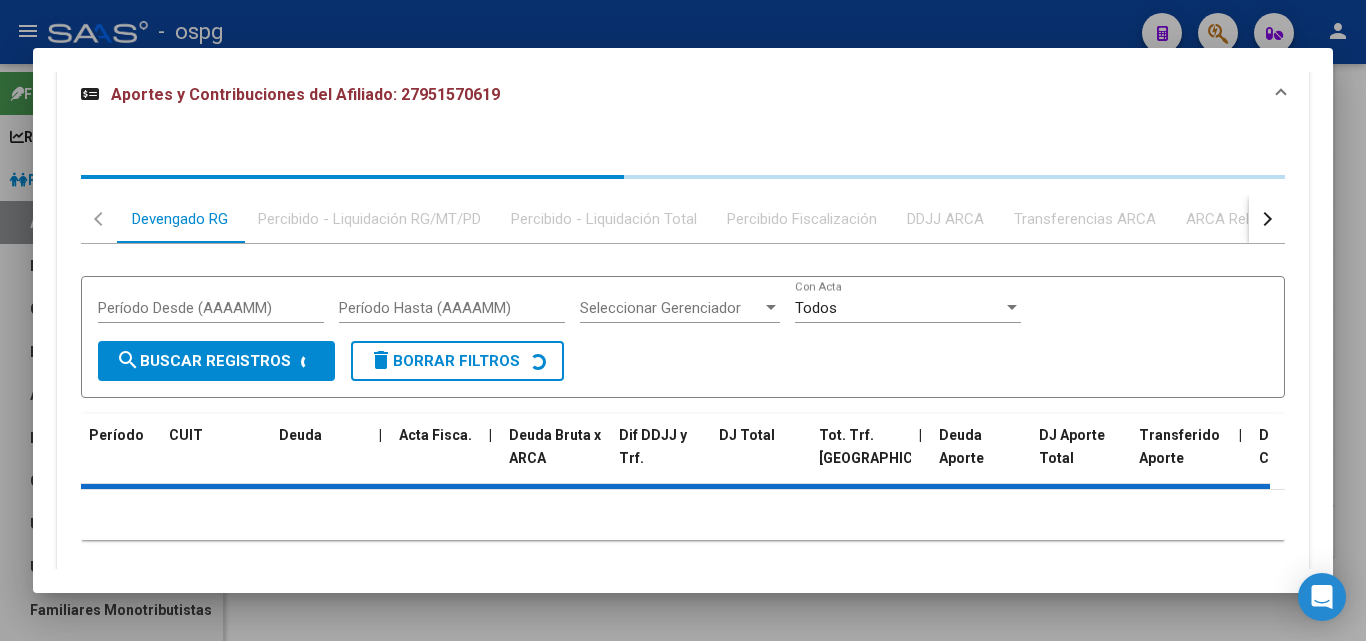 scroll, scrollTop: 1598, scrollLeft: 0, axis: vertical 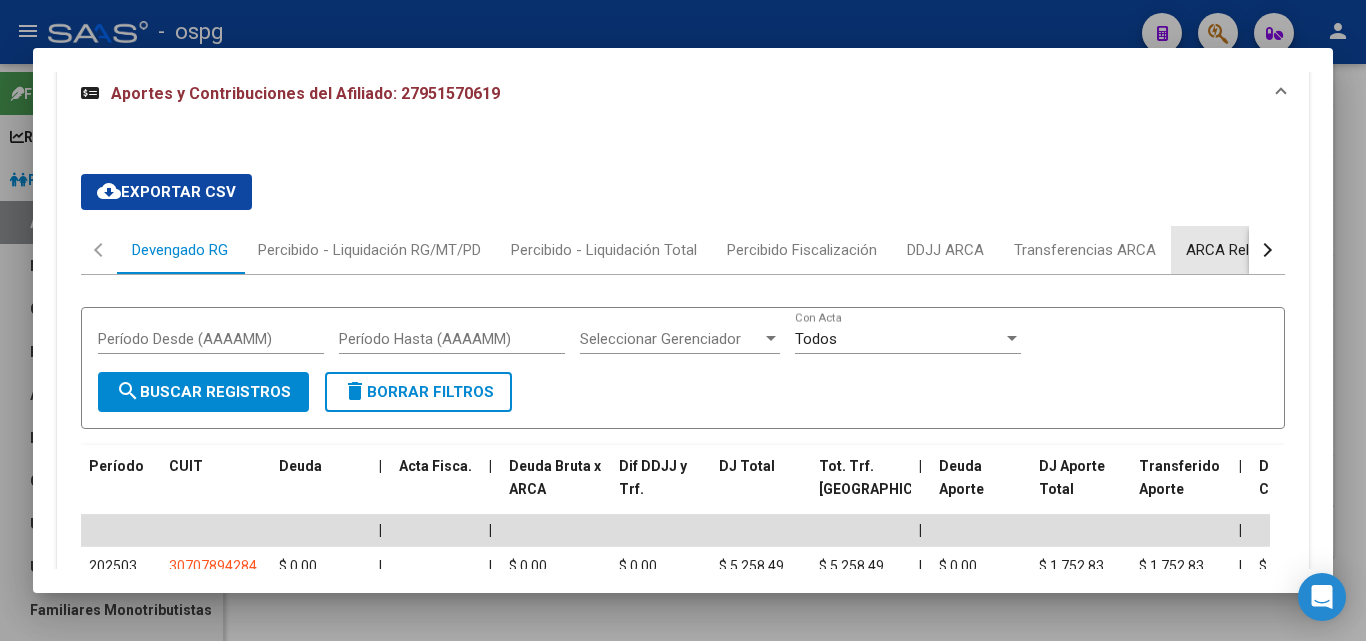click on "ARCA Relaciones Laborales" at bounding box center [1278, 250] 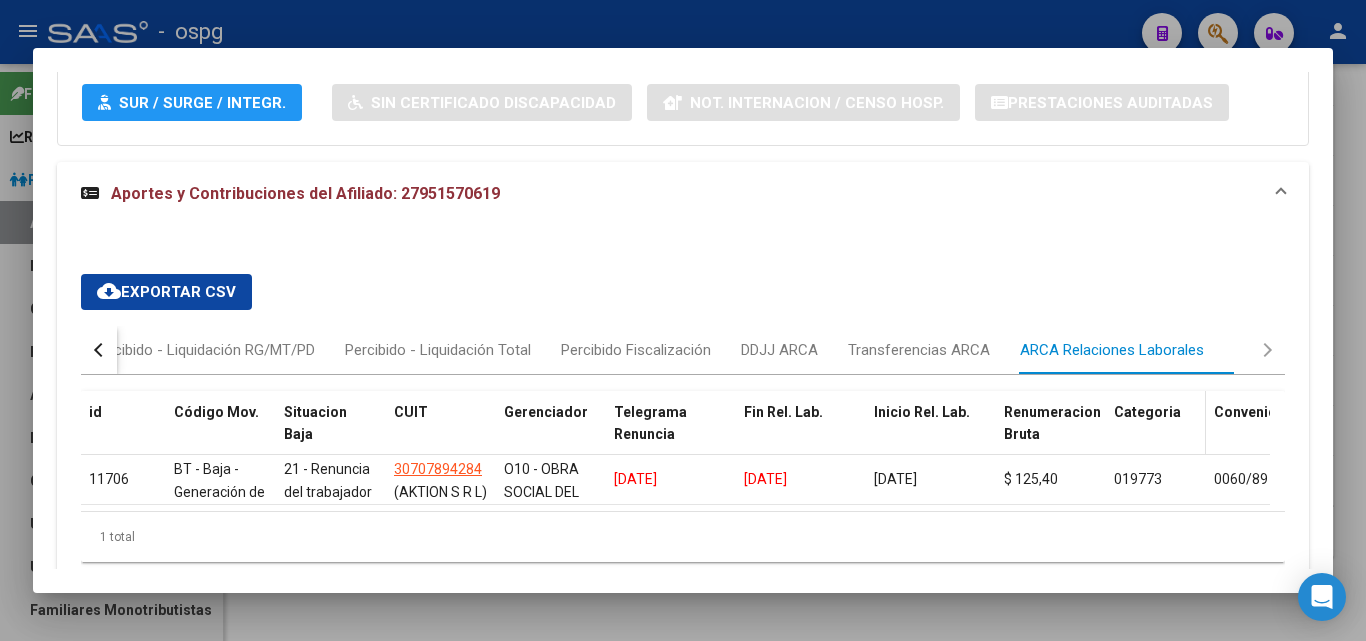 scroll, scrollTop: 1596, scrollLeft: 0, axis: vertical 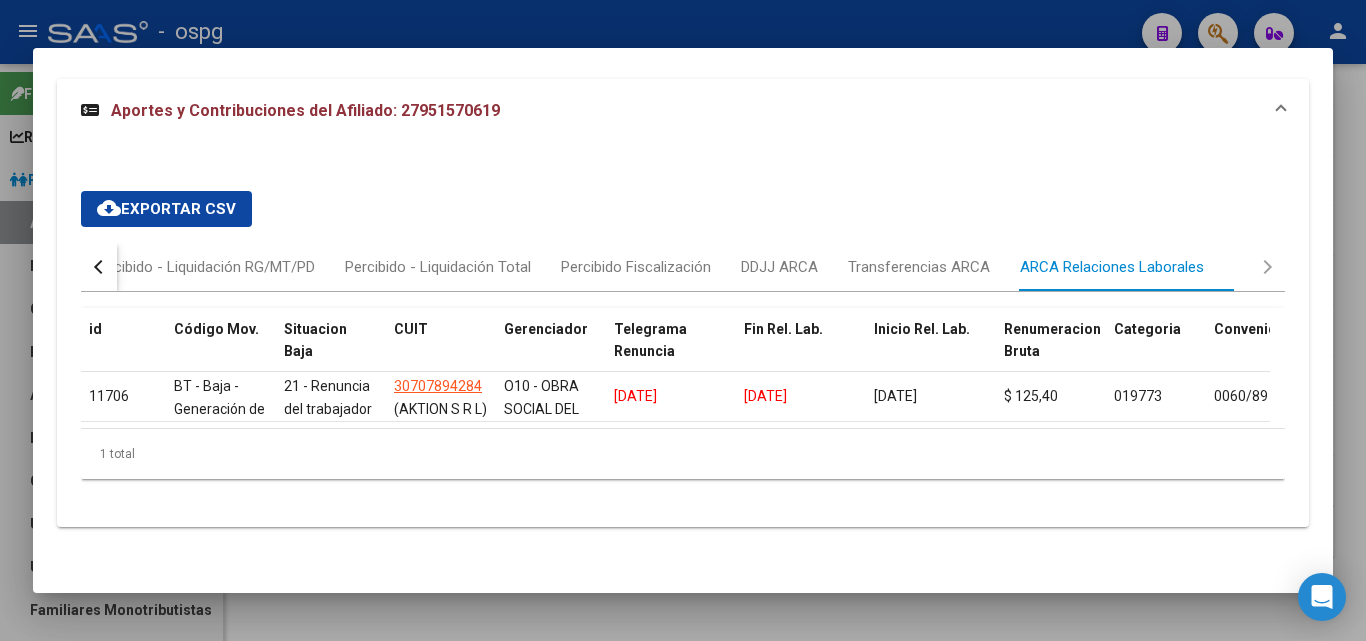 drag, startPoint x: 385, startPoint y: 94, endPoint x: 440, endPoint y: 116, distance: 59.236813 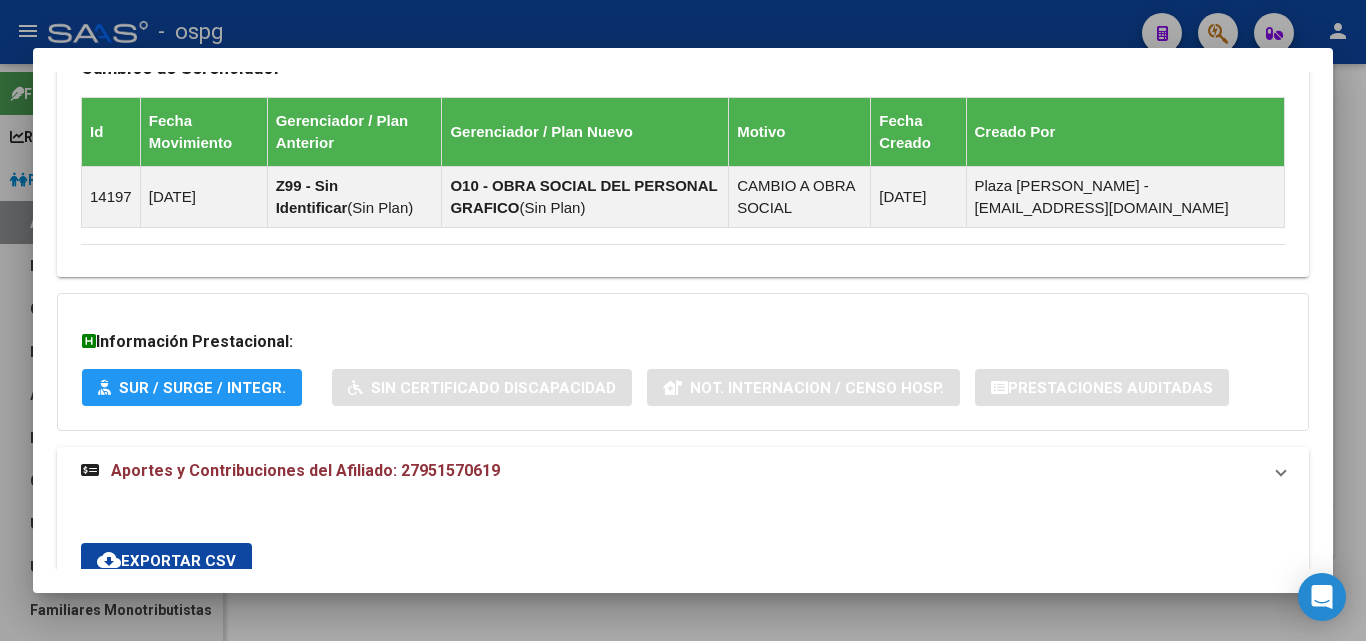 scroll, scrollTop: 1181, scrollLeft: 0, axis: vertical 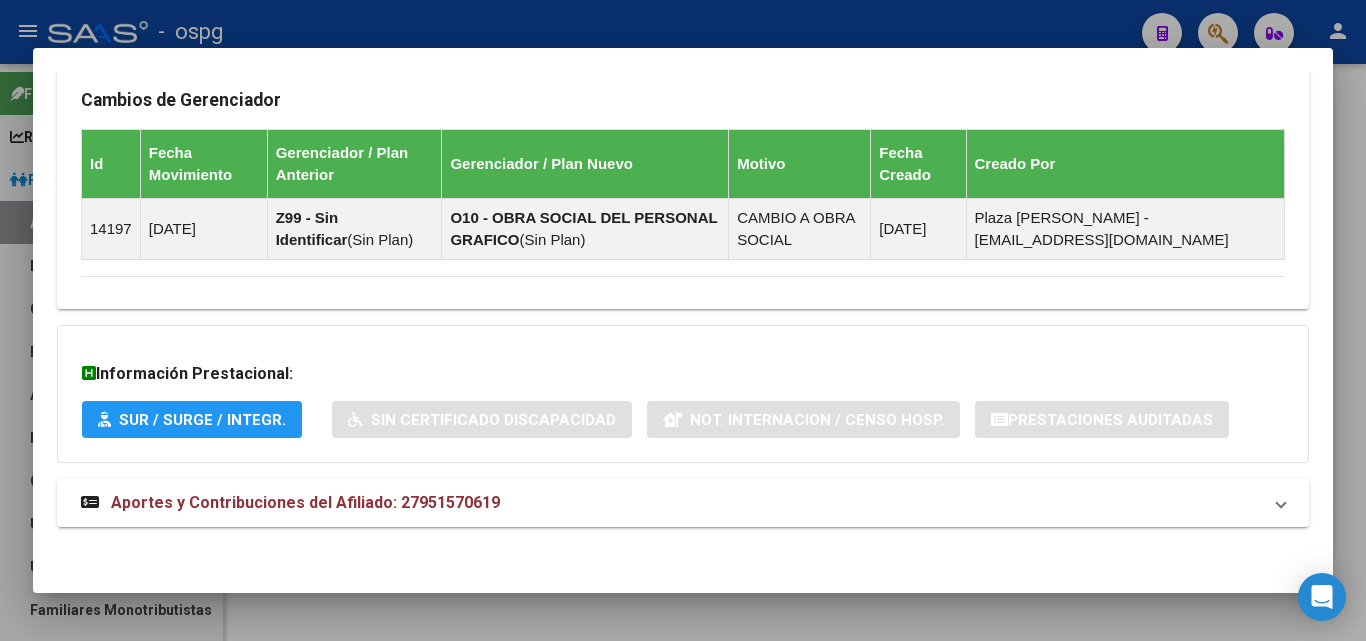 copy on "27951570619" 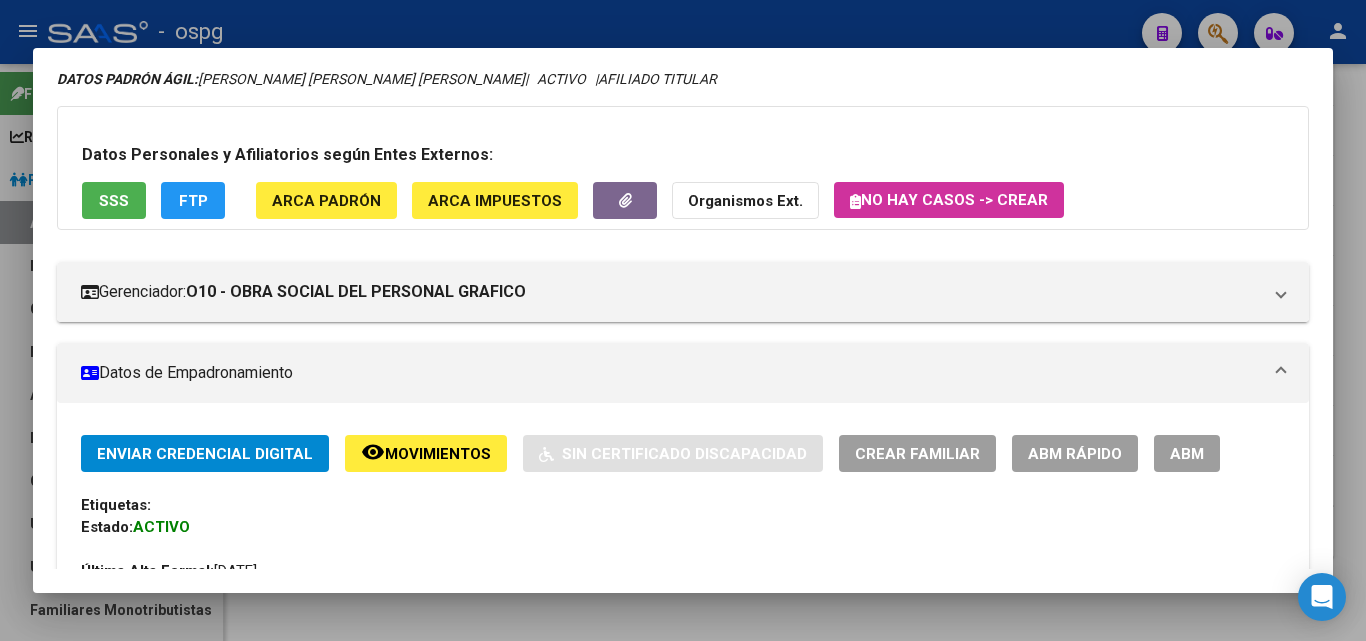 scroll, scrollTop: 200, scrollLeft: 0, axis: vertical 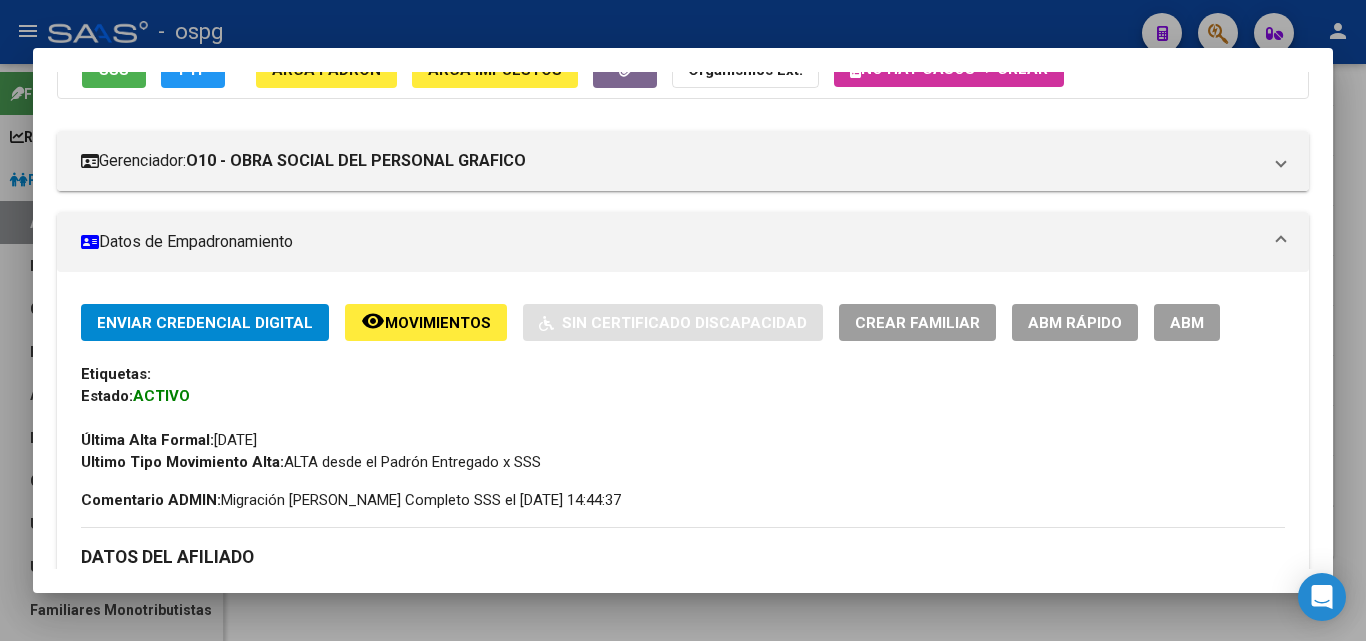 click on "ABM Rápido" 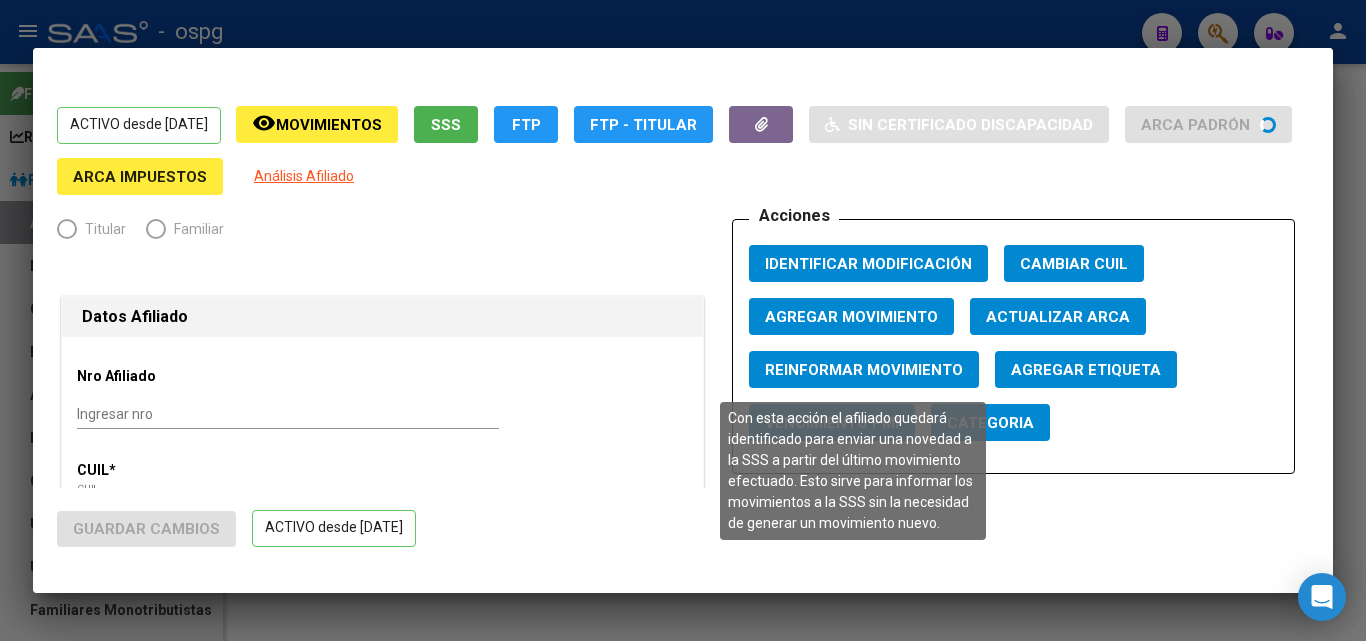 radio on "true" 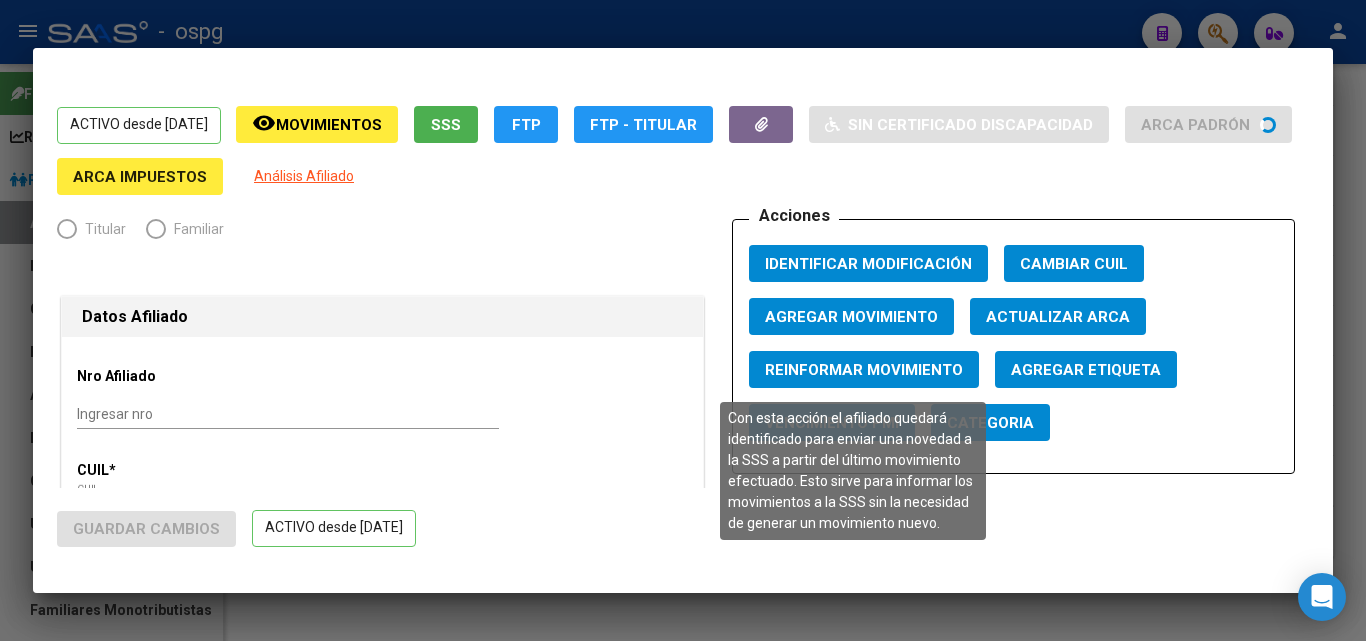 type on "30-70789428-4" 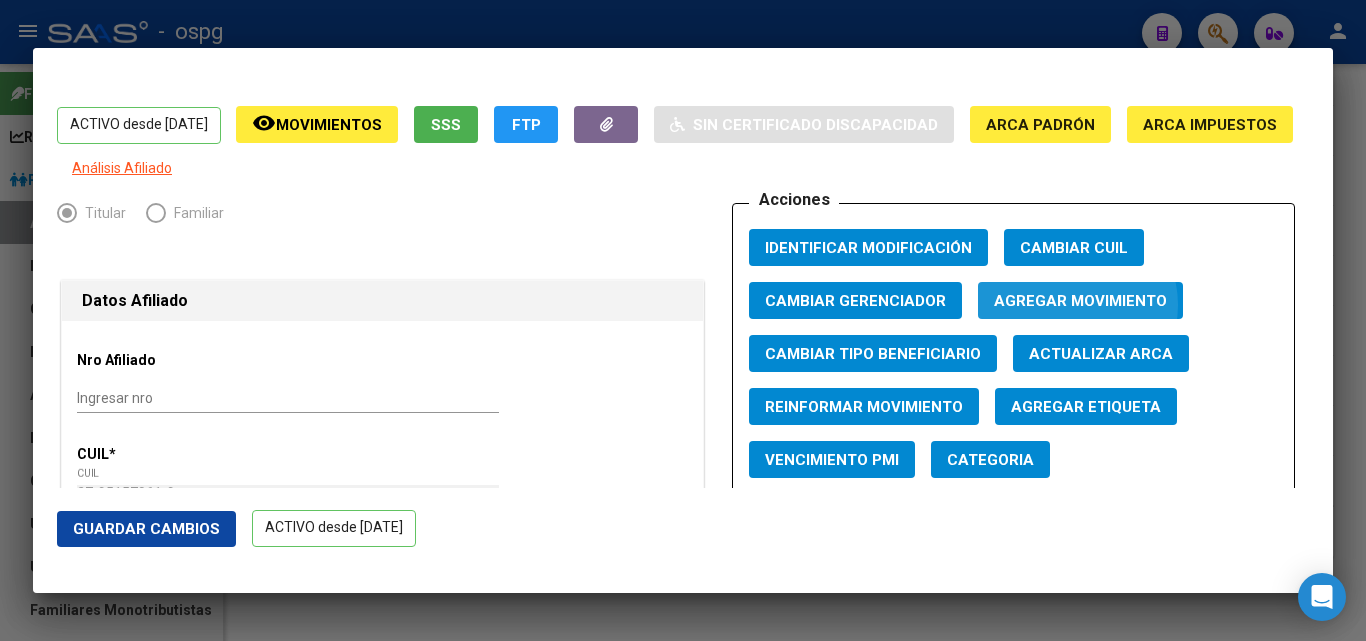 click on "Agregar Movimiento" 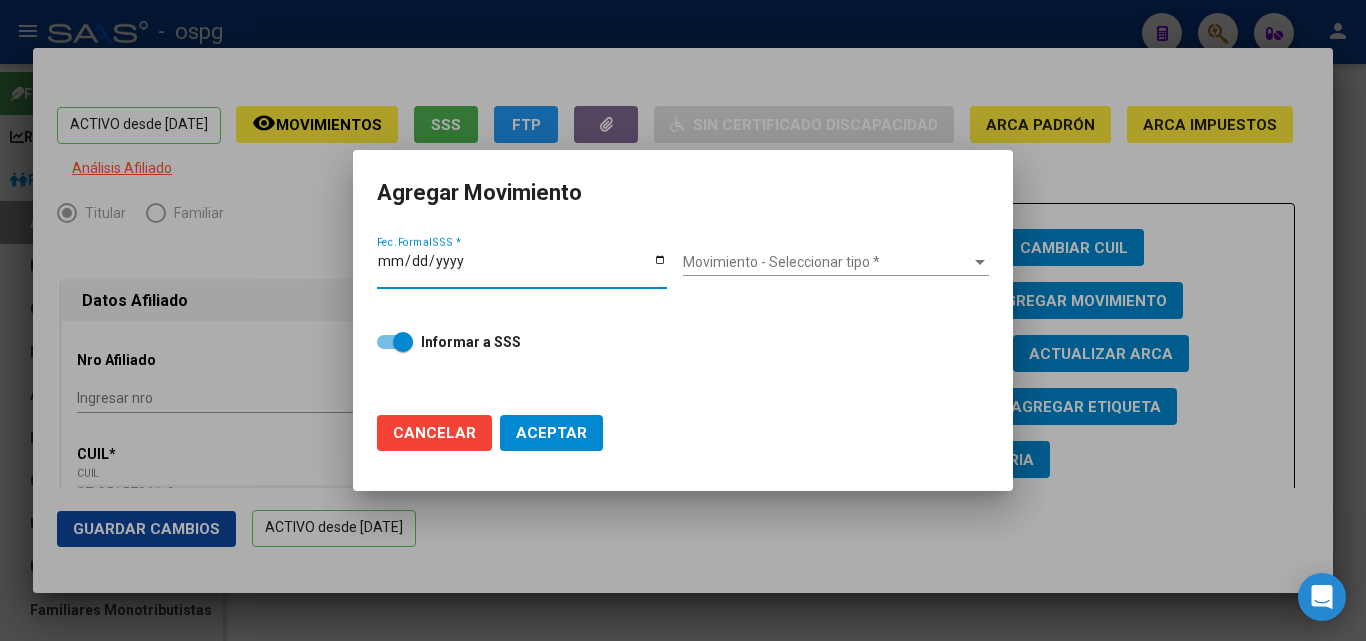 click on "Fec. Formal SSS *" at bounding box center [522, 268] 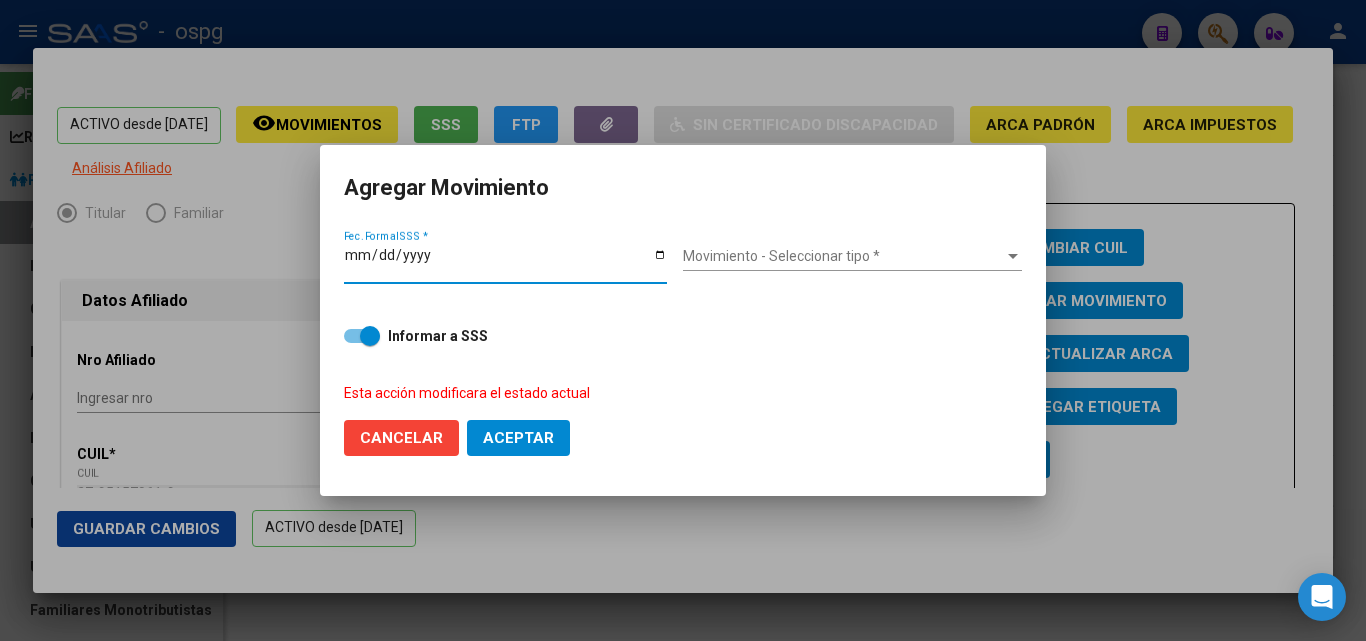 click on "Movimiento - Seleccionar tipo *" at bounding box center [843, 256] 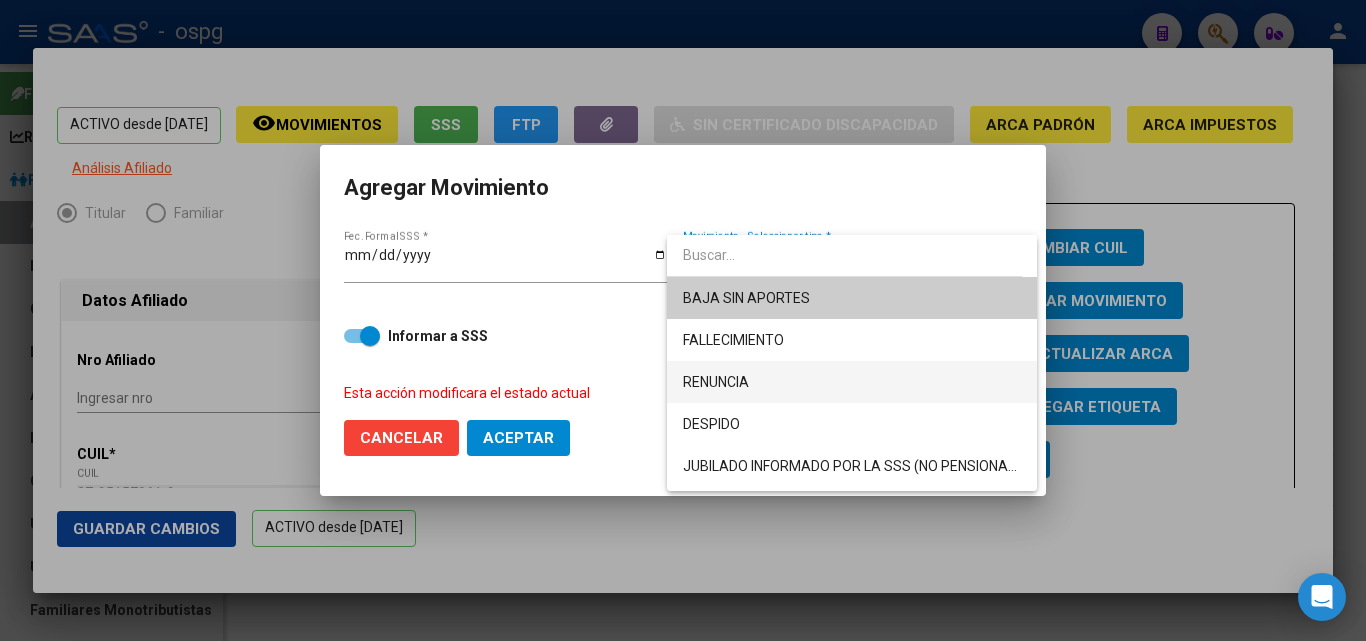 click on "RENUNCIA" at bounding box center [852, 382] 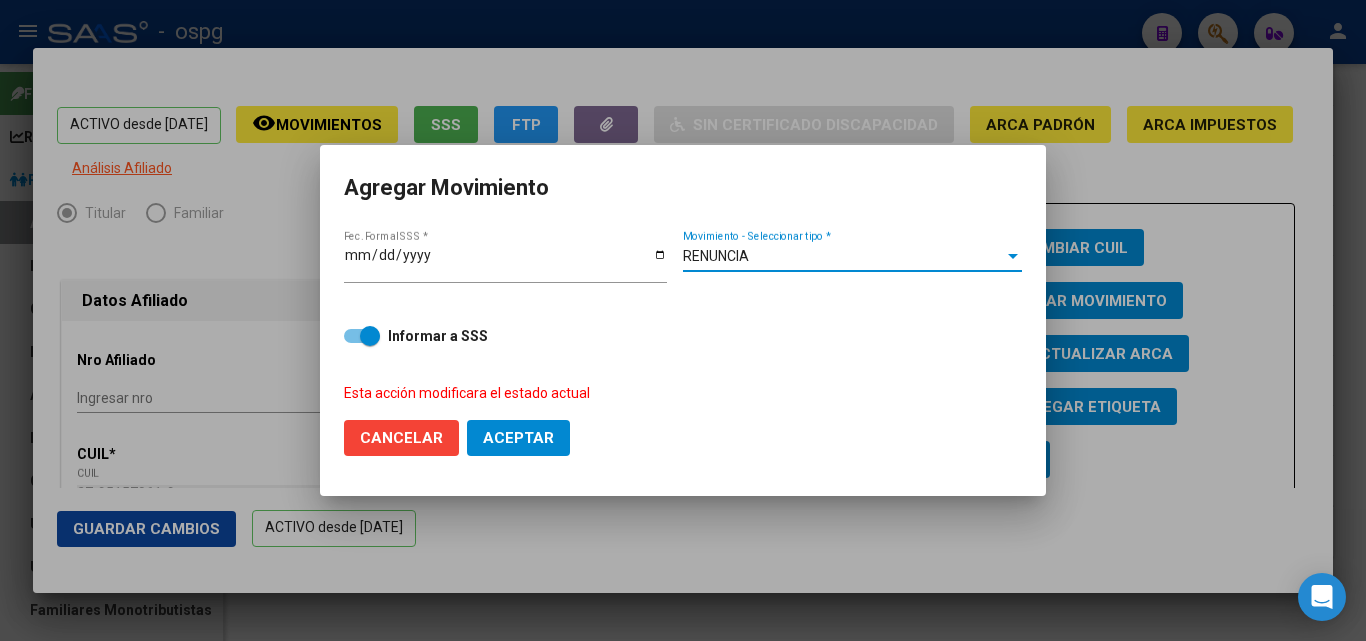 click on "Aceptar" 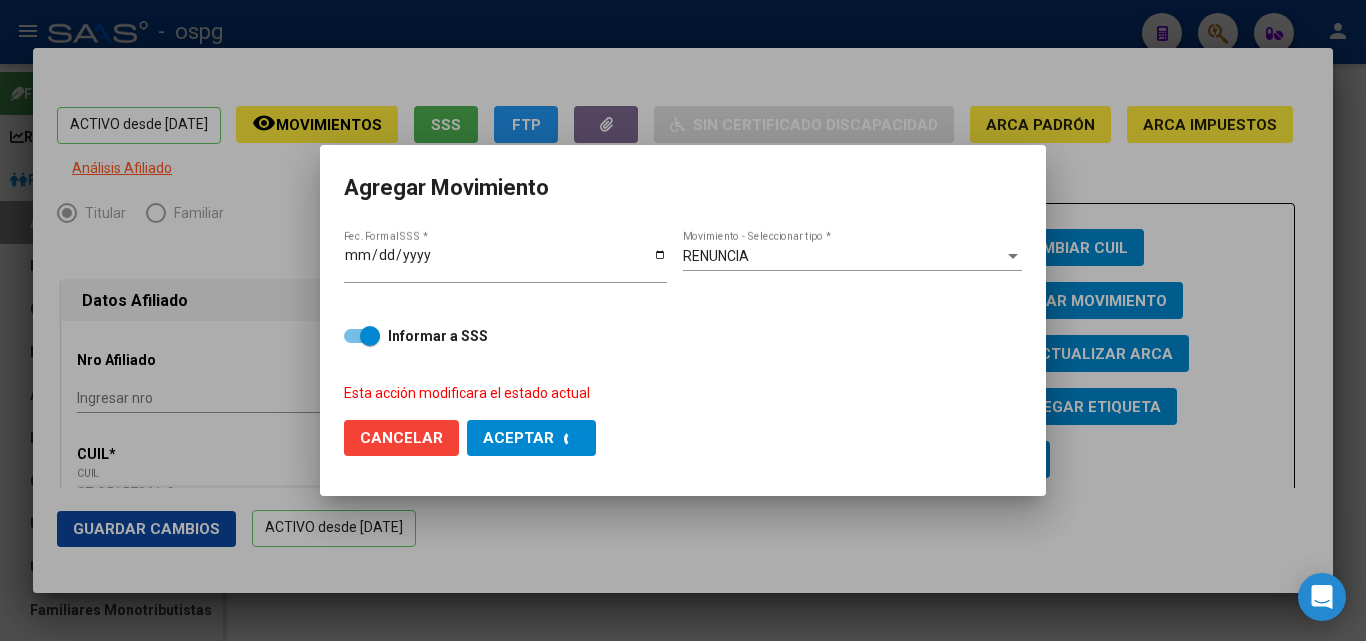 checkbox on "false" 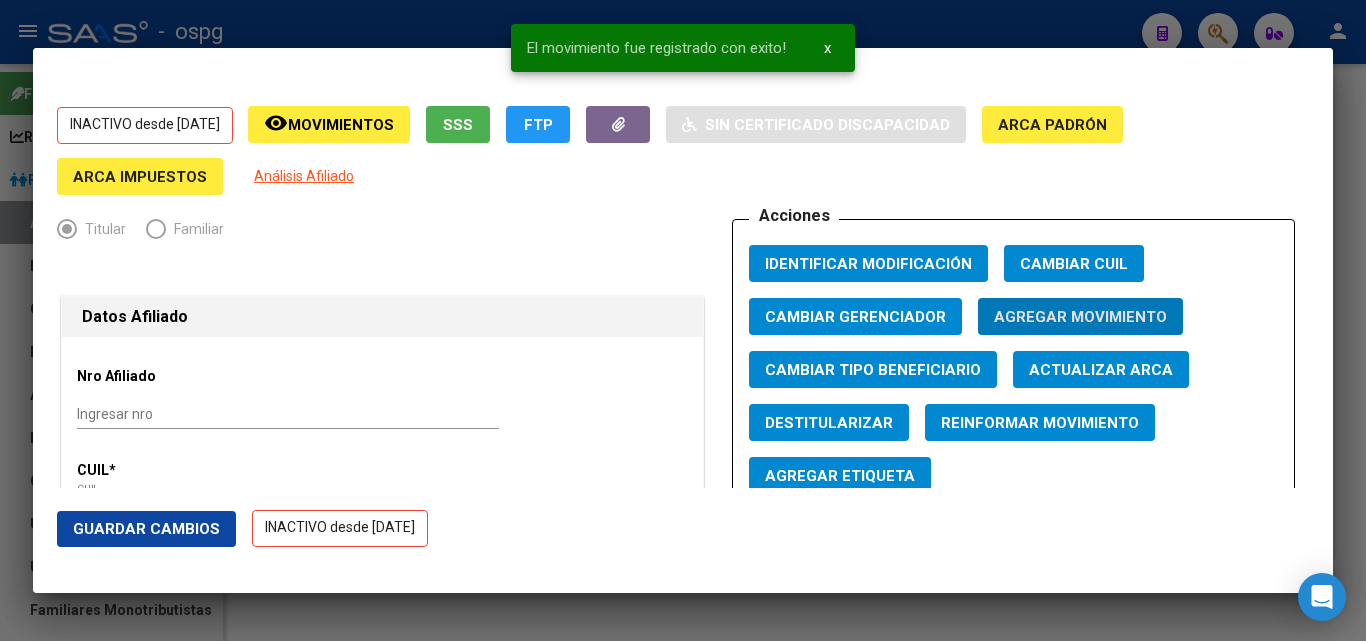 click on "El movimiento fue registrado con exito! x" at bounding box center (683, 48) 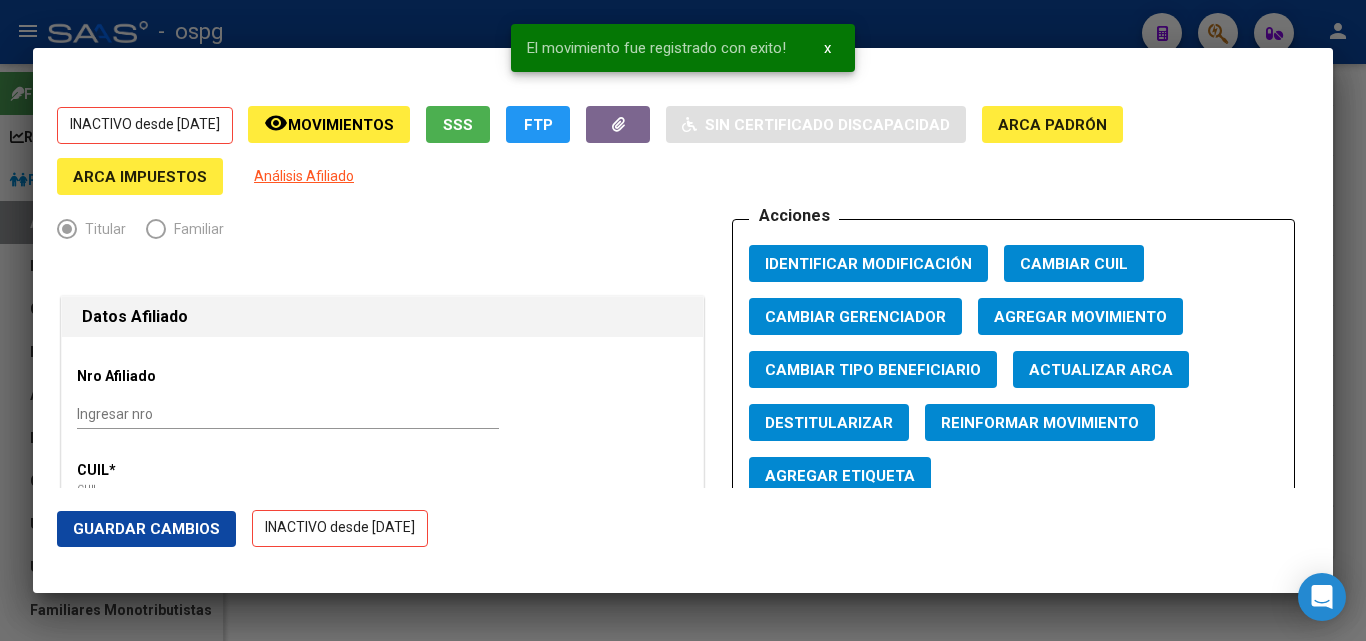 click at bounding box center [683, 320] 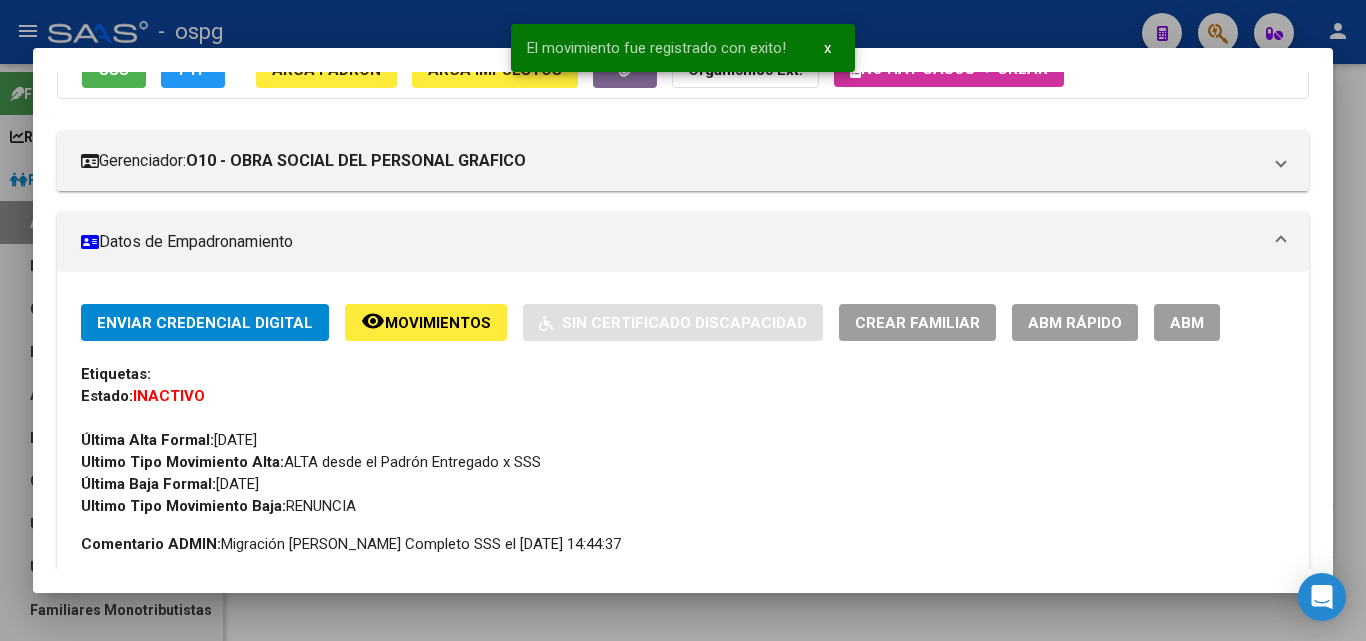 click on "El movimiento fue registrado con exito! x" at bounding box center (683, 48) 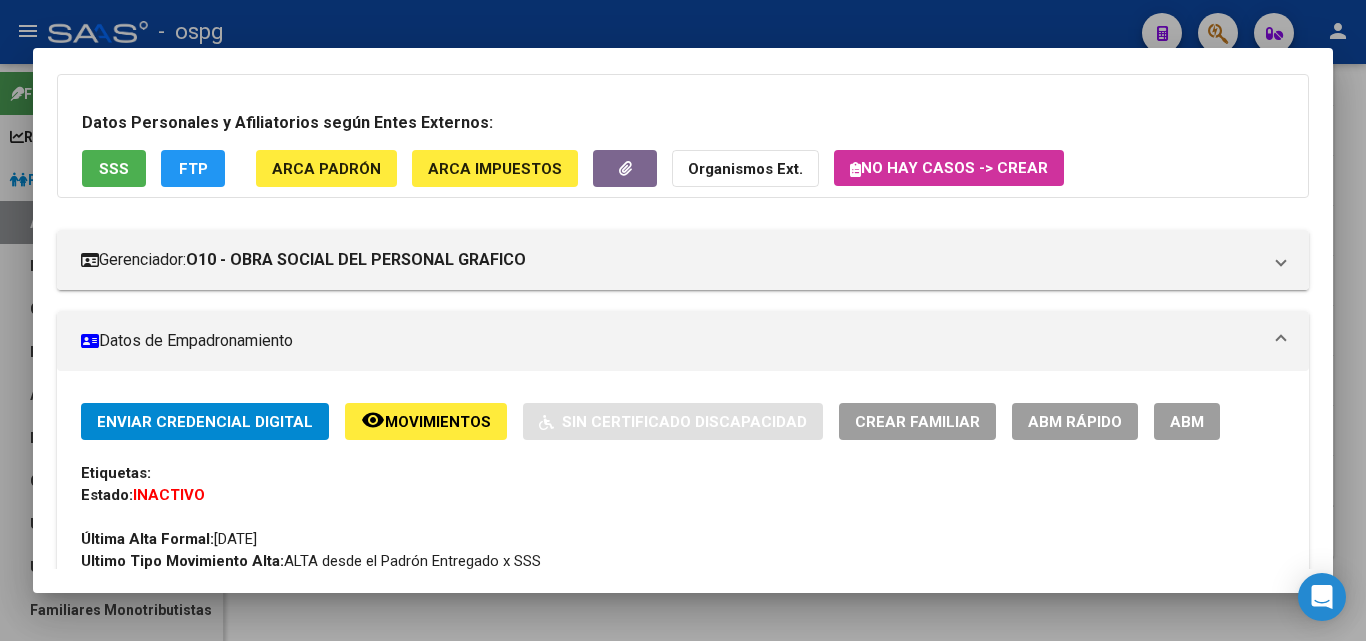 scroll, scrollTop: 100, scrollLeft: 0, axis: vertical 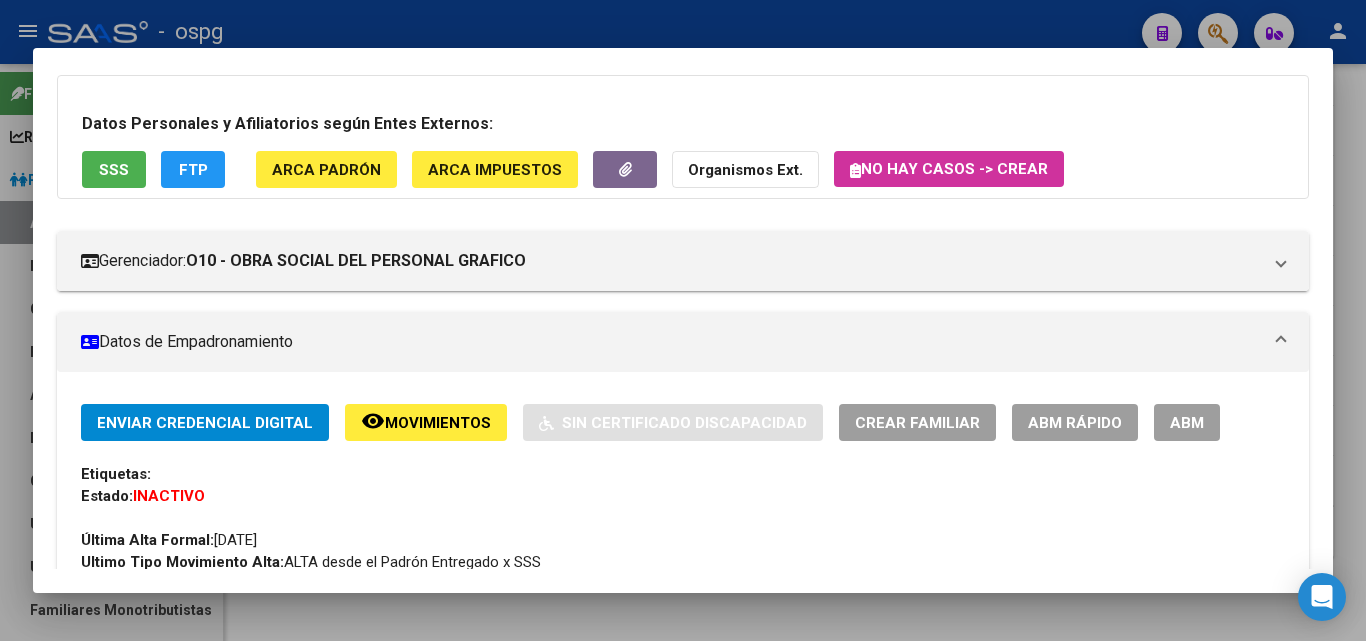 click at bounding box center (683, 320) 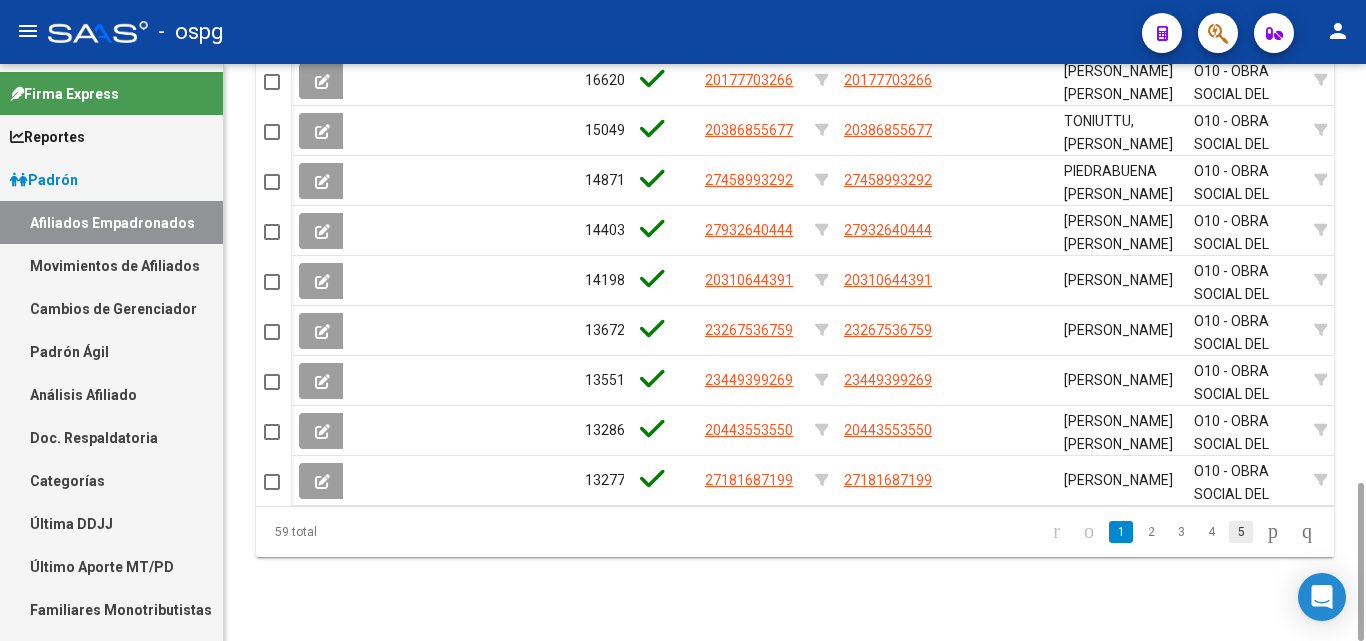 drag, startPoint x: 1215, startPoint y: 558, endPoint x: 1144, endPoint y: 545, distance: 72.18033 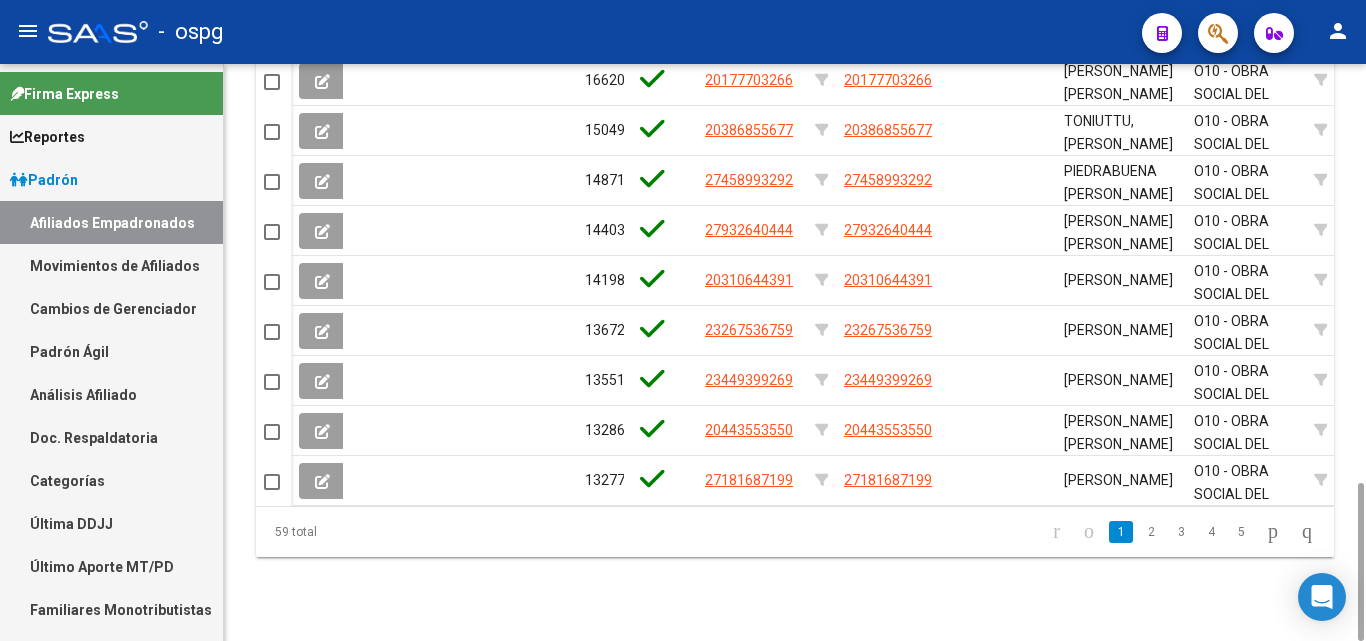 click on "5" 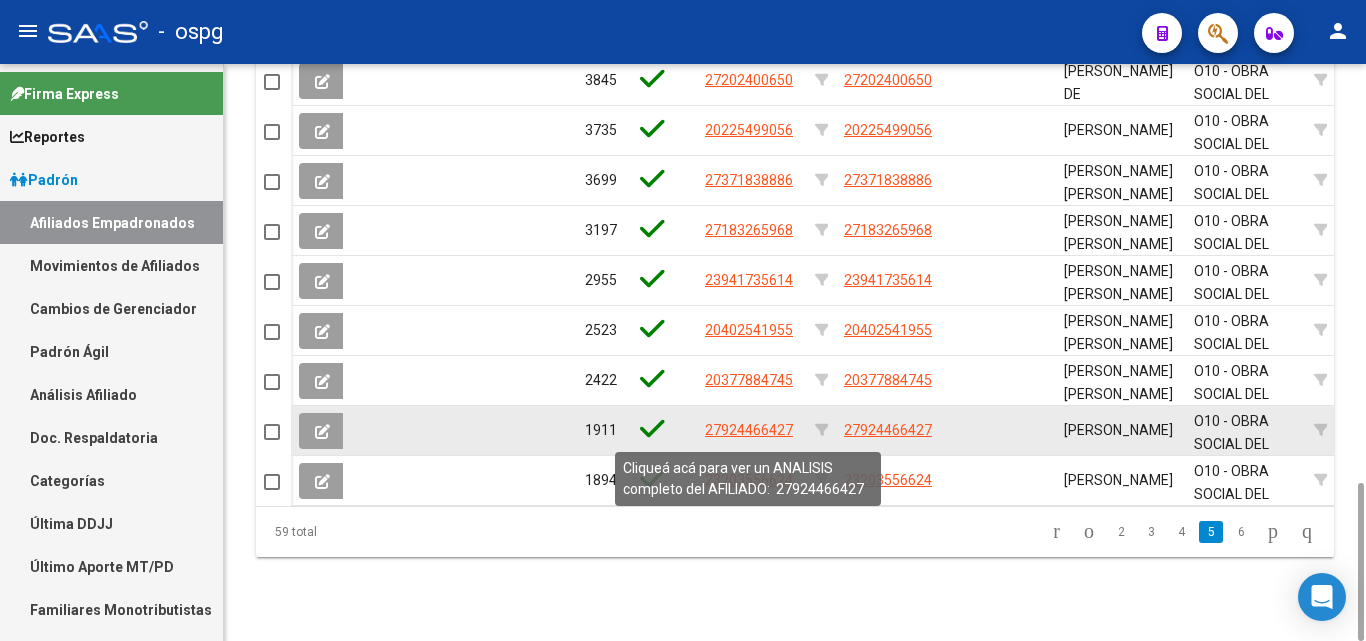 click on "27924466427" 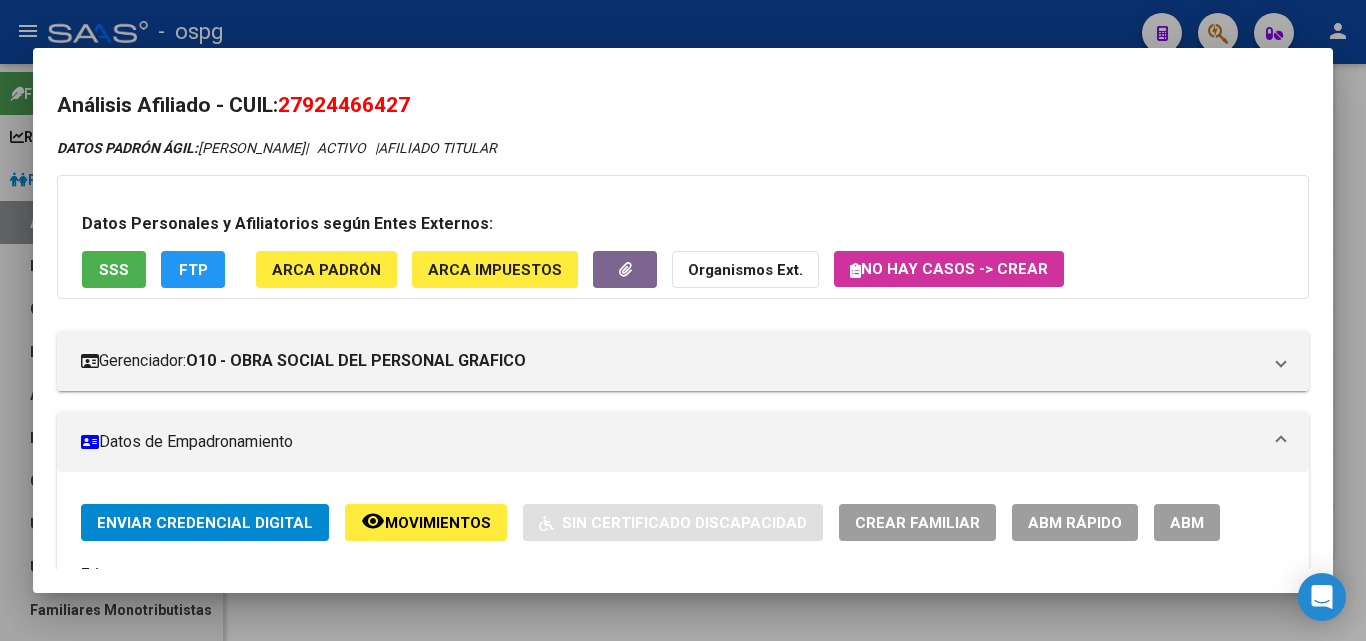 drag, startPoint x: 277, startPoint y: 105, endPoint x: 460, endPoint y: 105, distance: 183 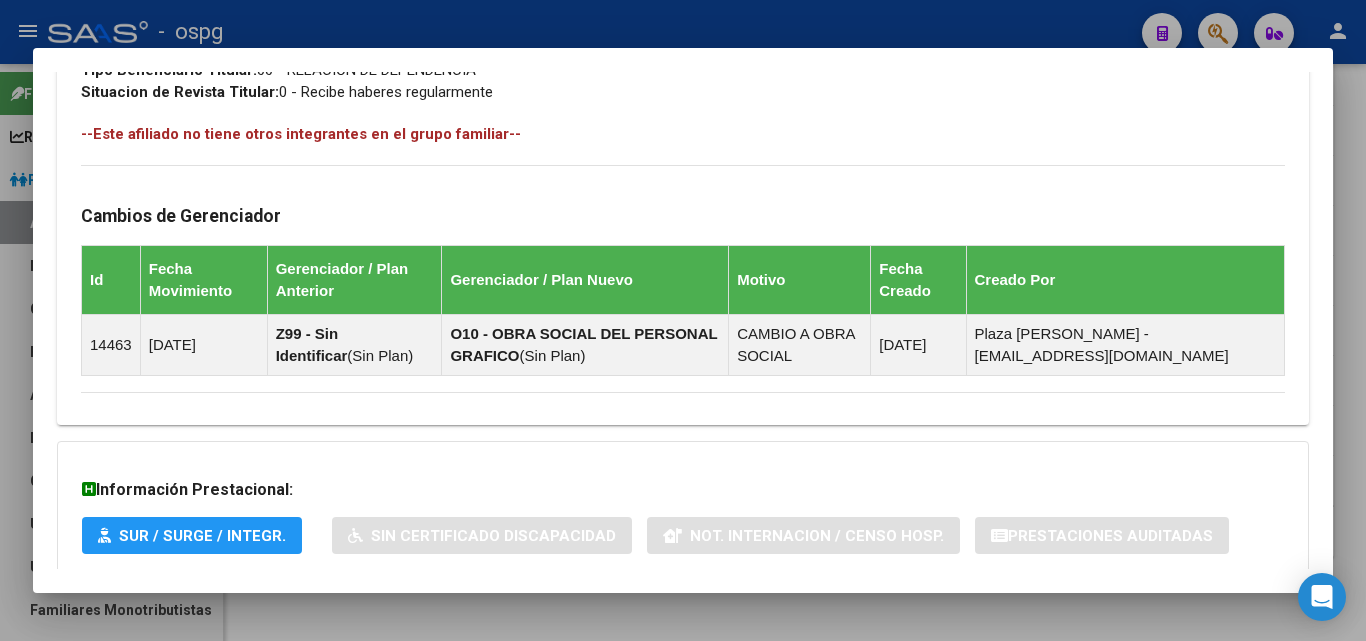 scroll, scrollTop: 1181, scrollLeft: 0, axis: vertical 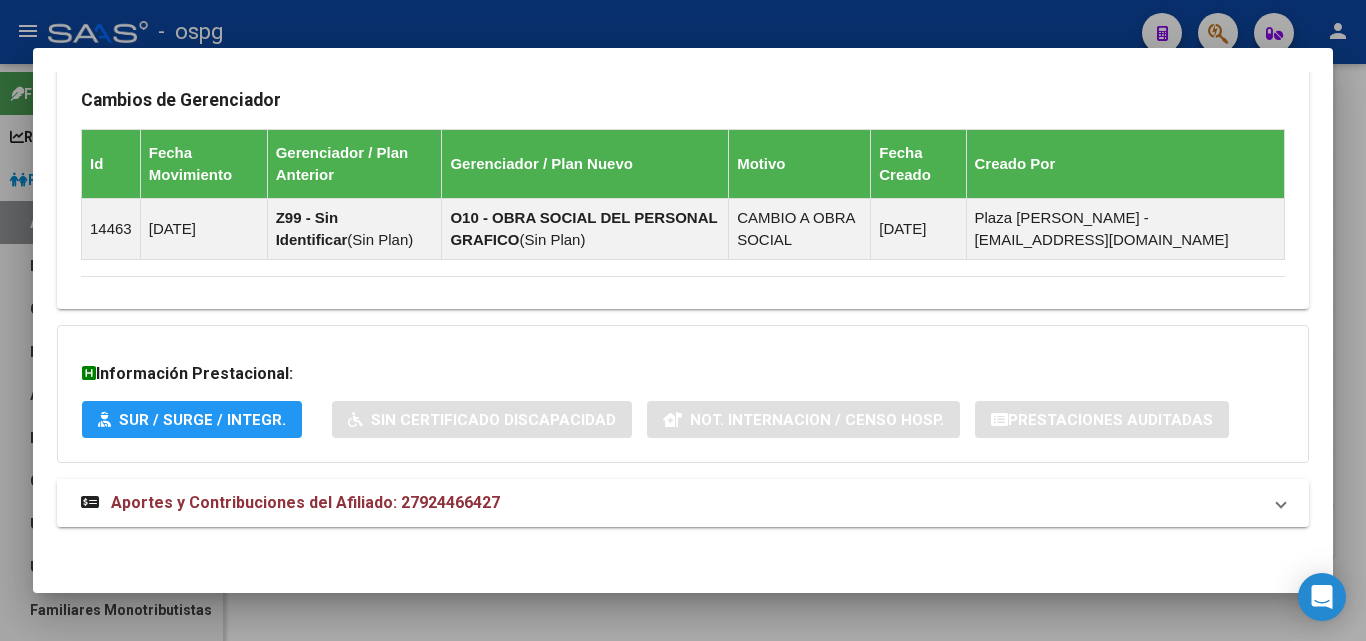 click on "Aportes y Contribuciones del Afiliado: 27924466427" at bounding box center (683, 503) 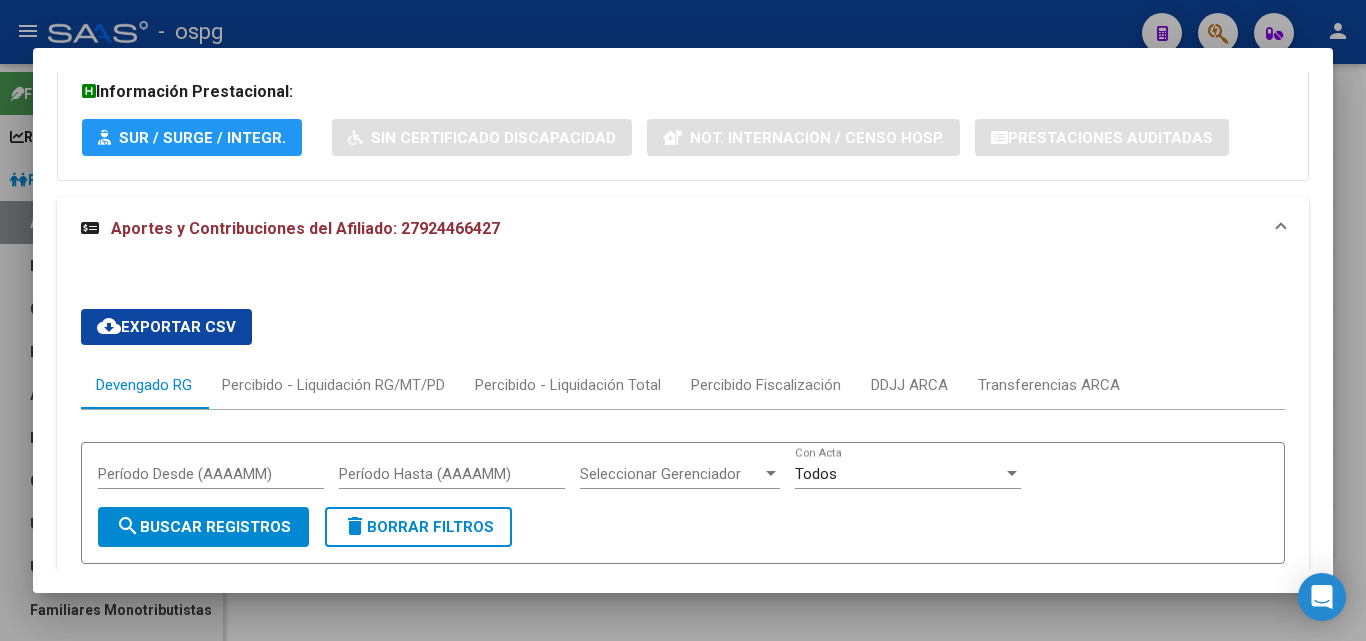 scroll, scrollTop: 1498, scrollLeft: 0, axis: vertical 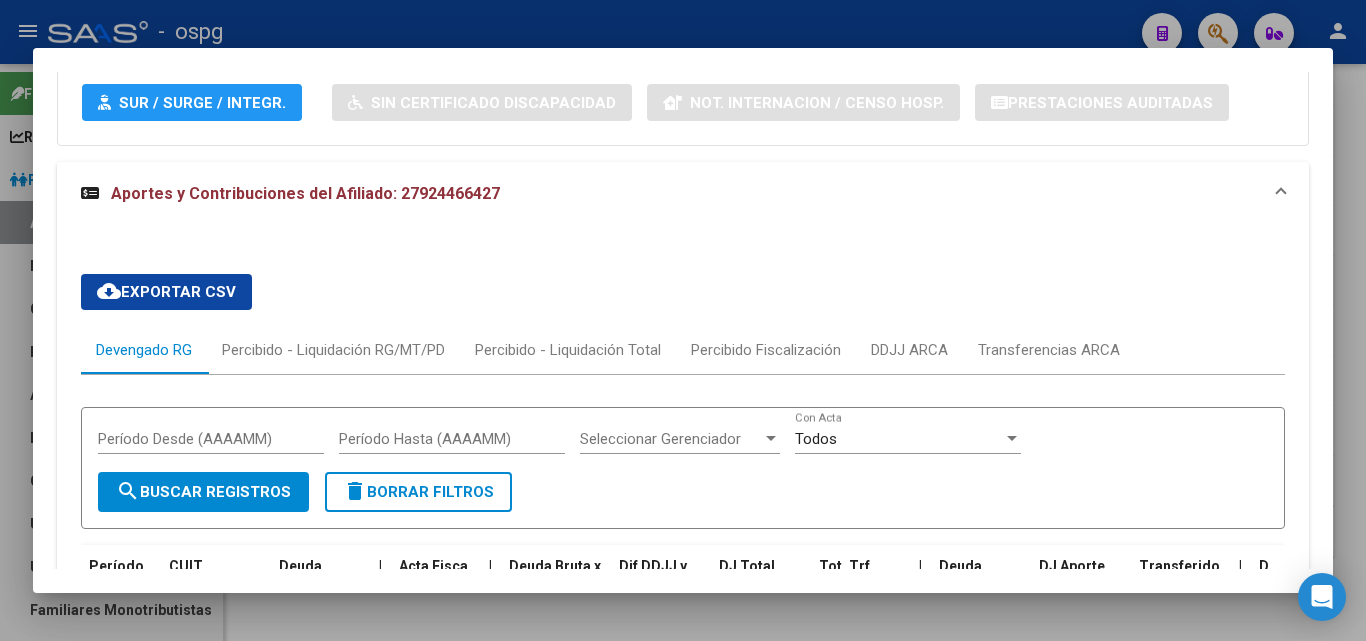 click at bounding box center (683, 320) 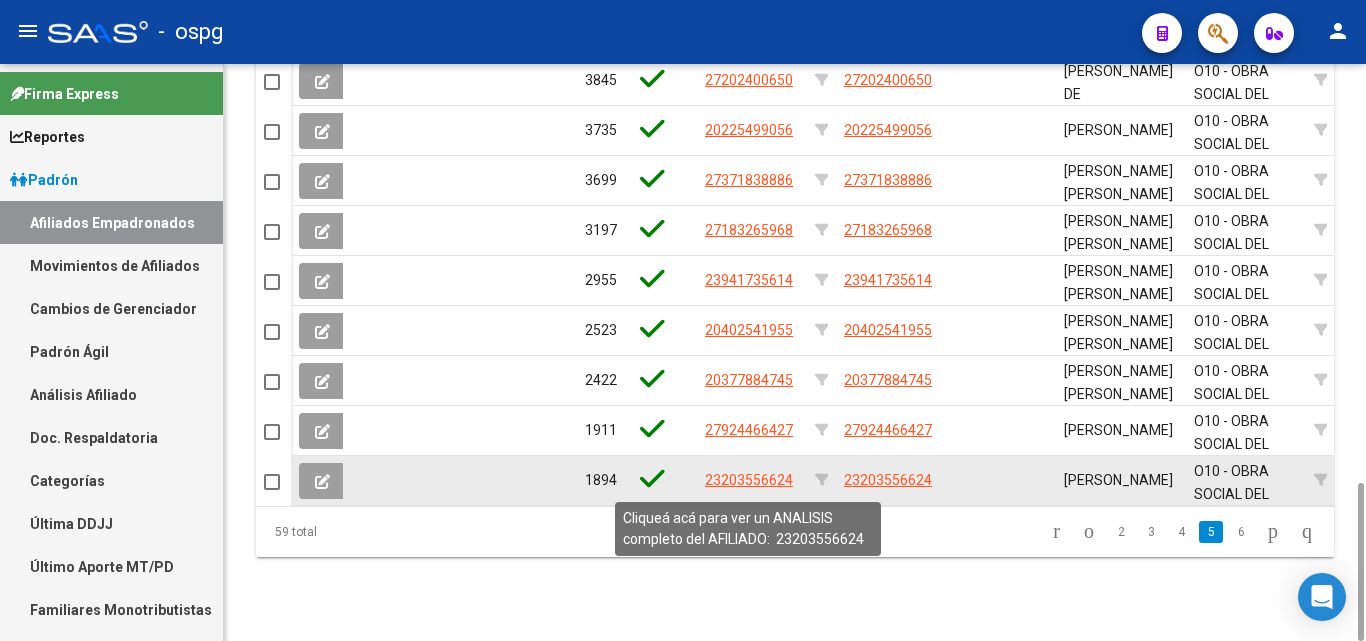 click on "23203556624" 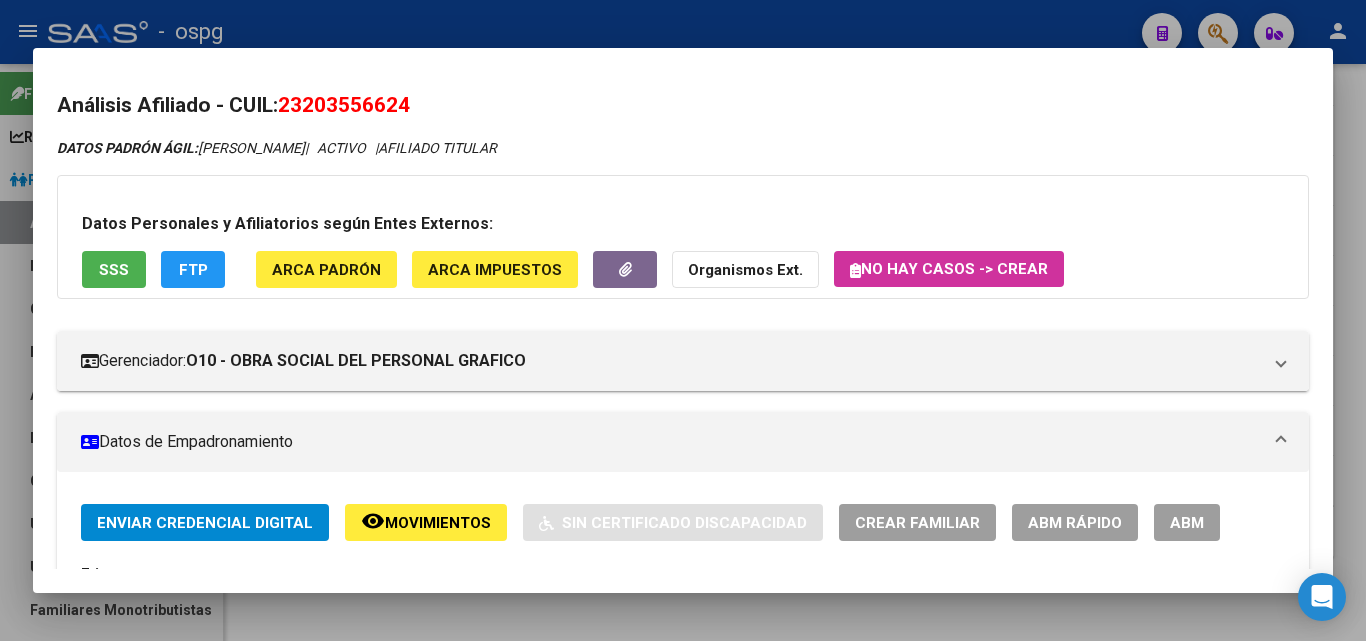 drag, startPoint x: 285, startPoint y: 108, endPoint x: 505, endPoint y: 135, distance: 221.65062 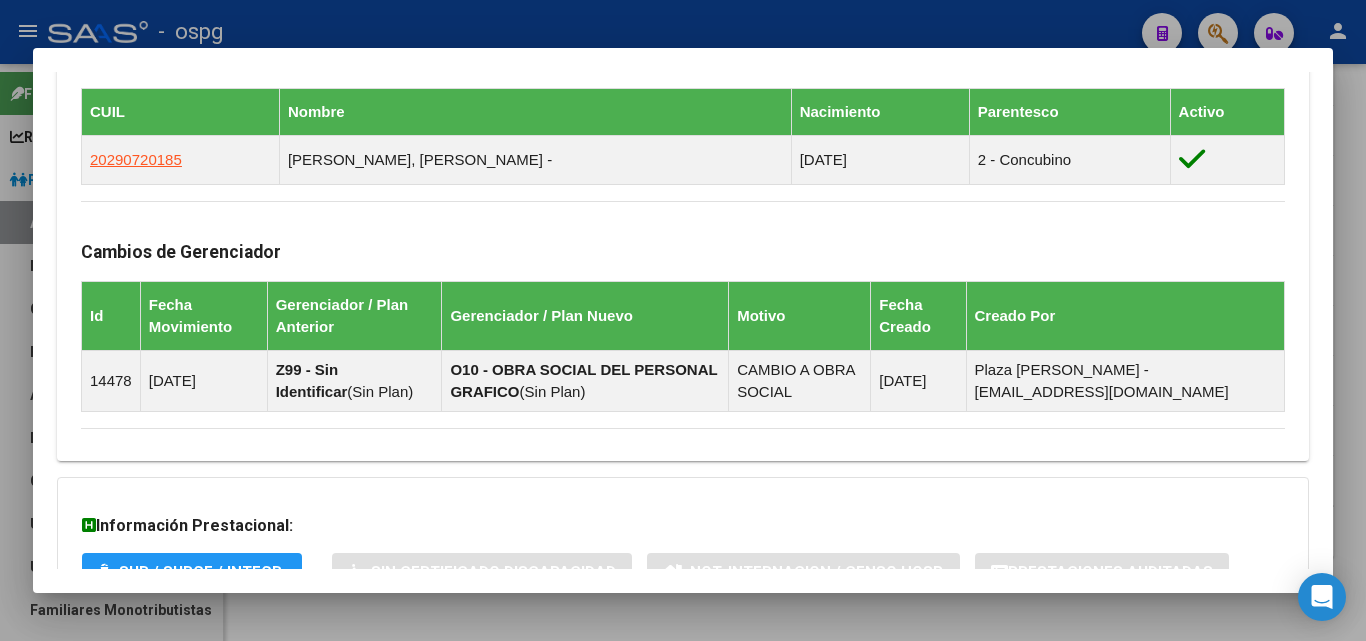 scroll, scrollTop: 1248, scrollLeft: 0, axis: vertical 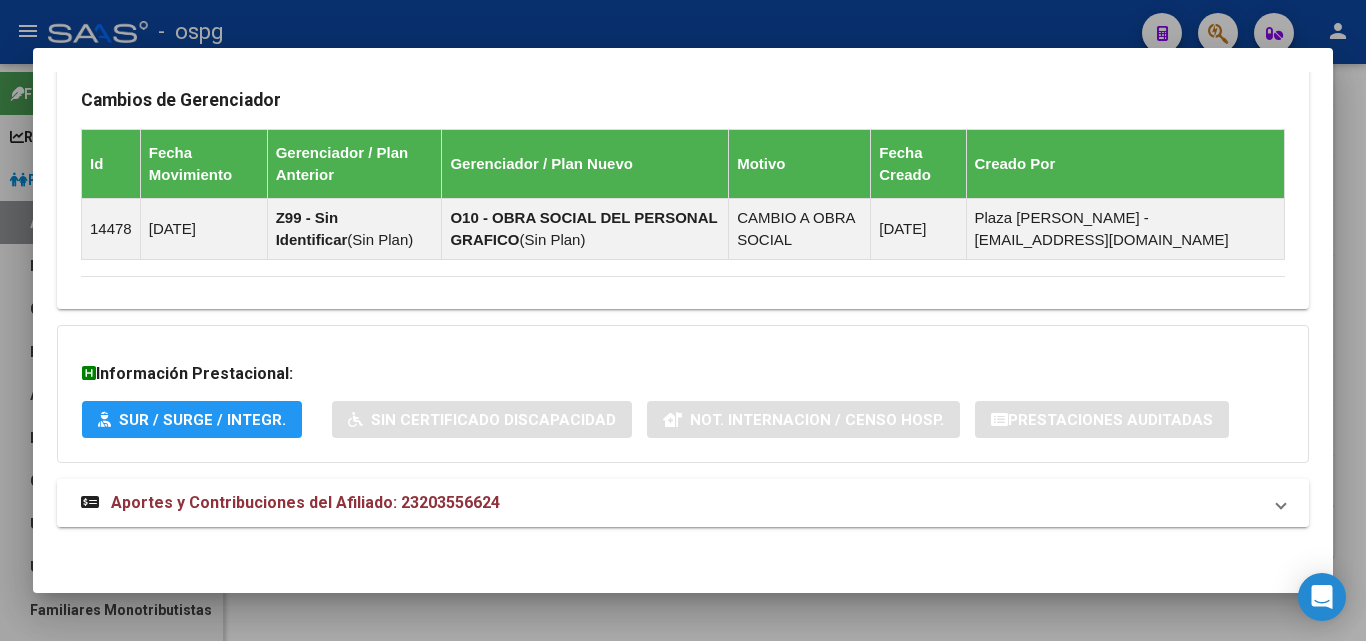 click on "Aportes y Contribuciones del Afiliado: 23203556624" at bounding box center [671, 503] 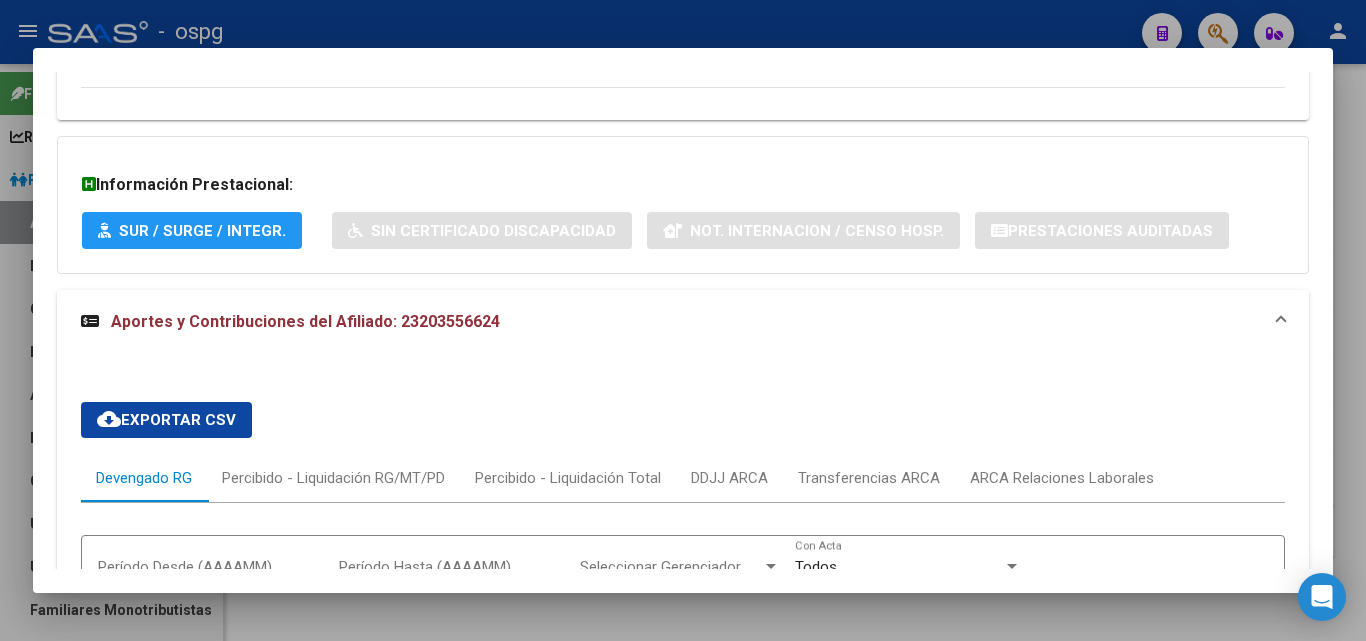 scroll, scrollTop: 1726, scrollLeft: 0, axis: vertical 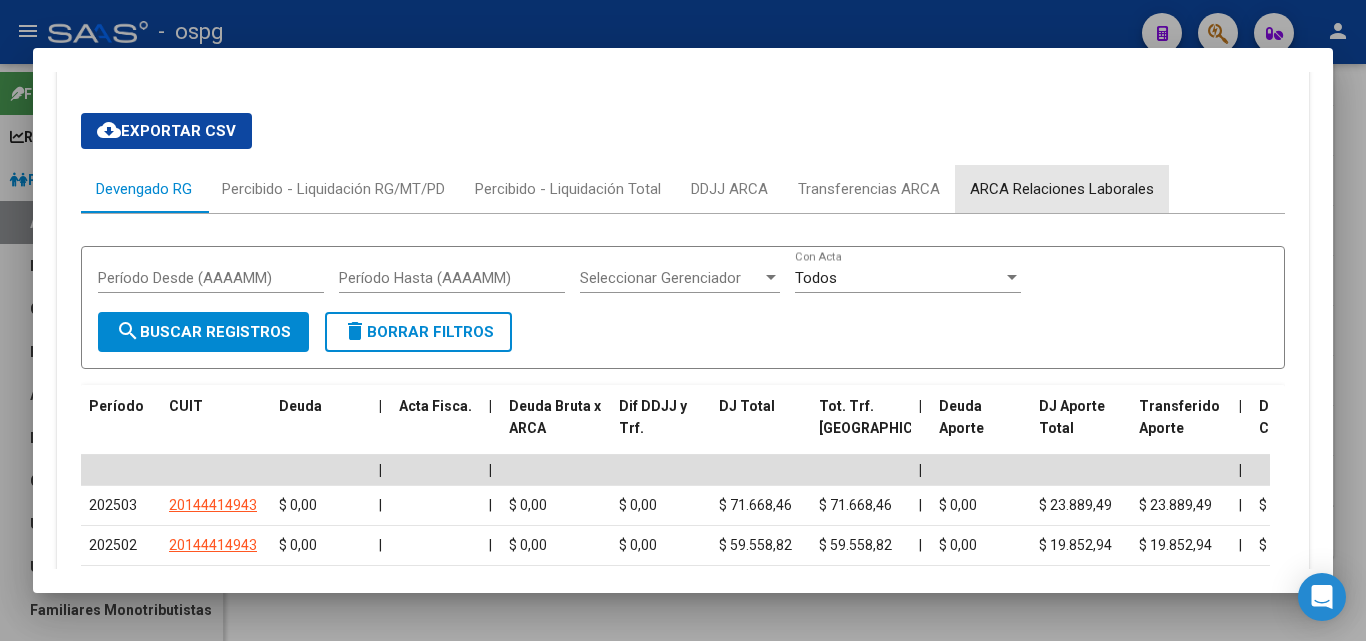 click on "ARCA Relaciones Laborales" at bounding box center (1062, 189) 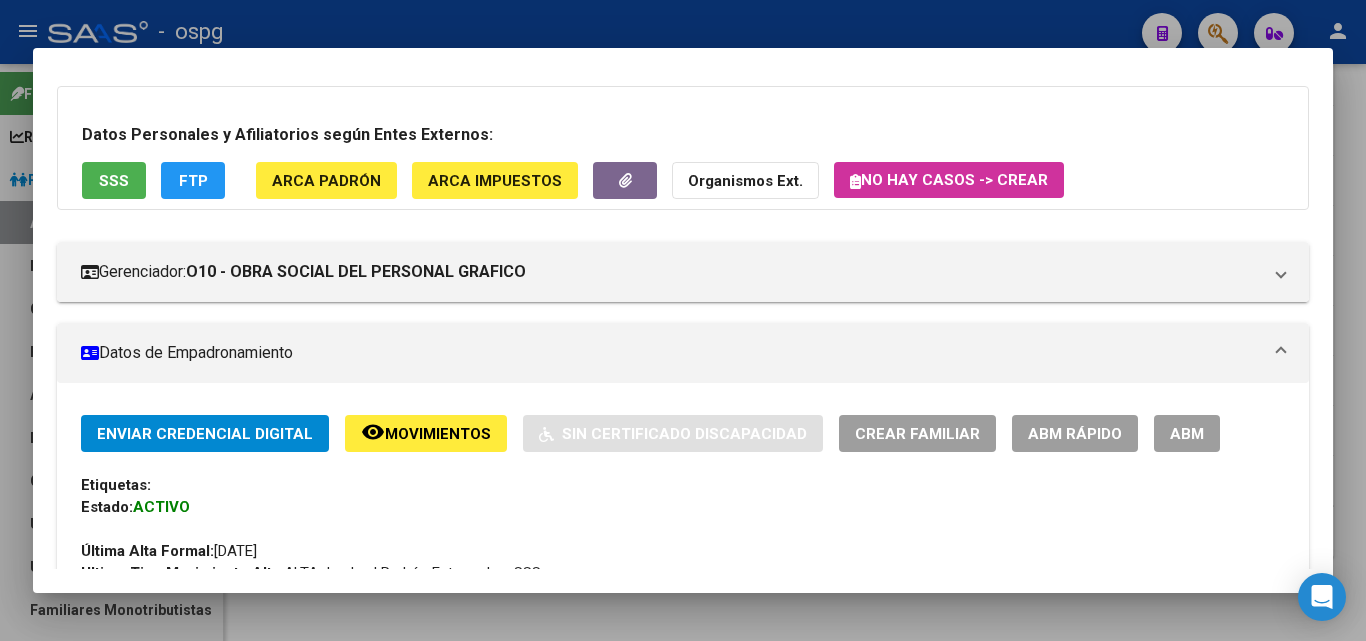 scroll, scrollTop: 0, scrollLeft: 0, axis: both 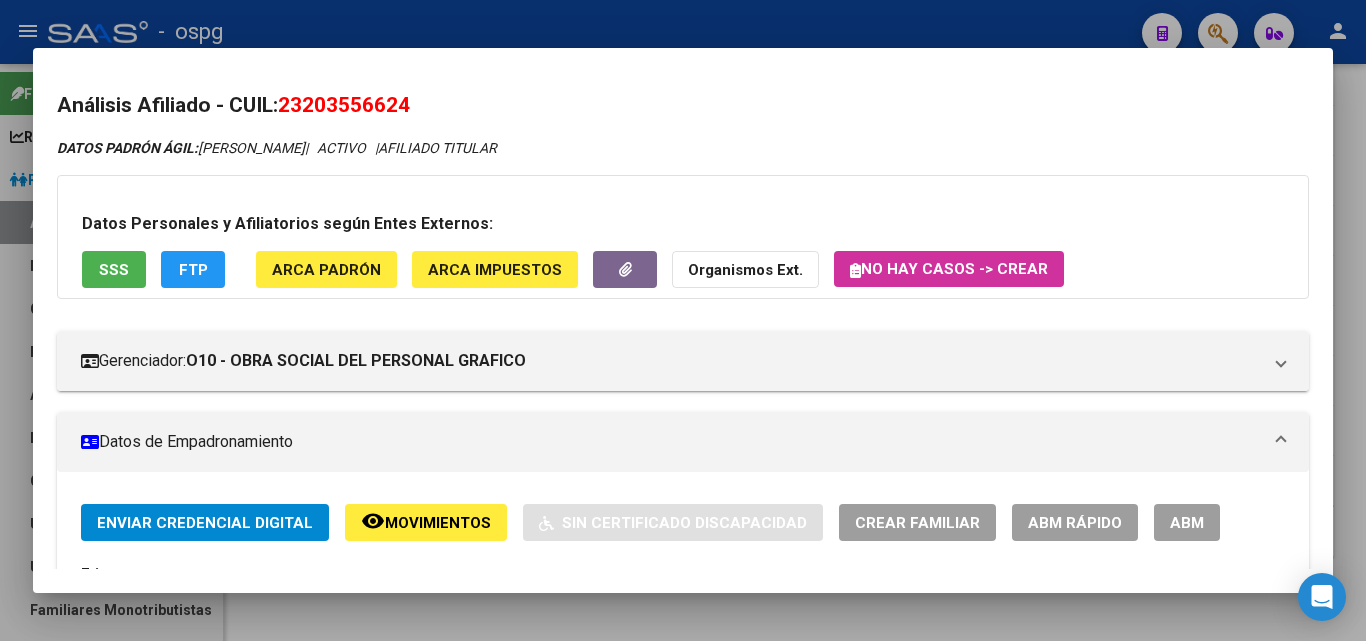 drag, startPoint x: 290, startPoint y: 103, endPoint x: 667, endPoint y: 126, distance: 377.70093 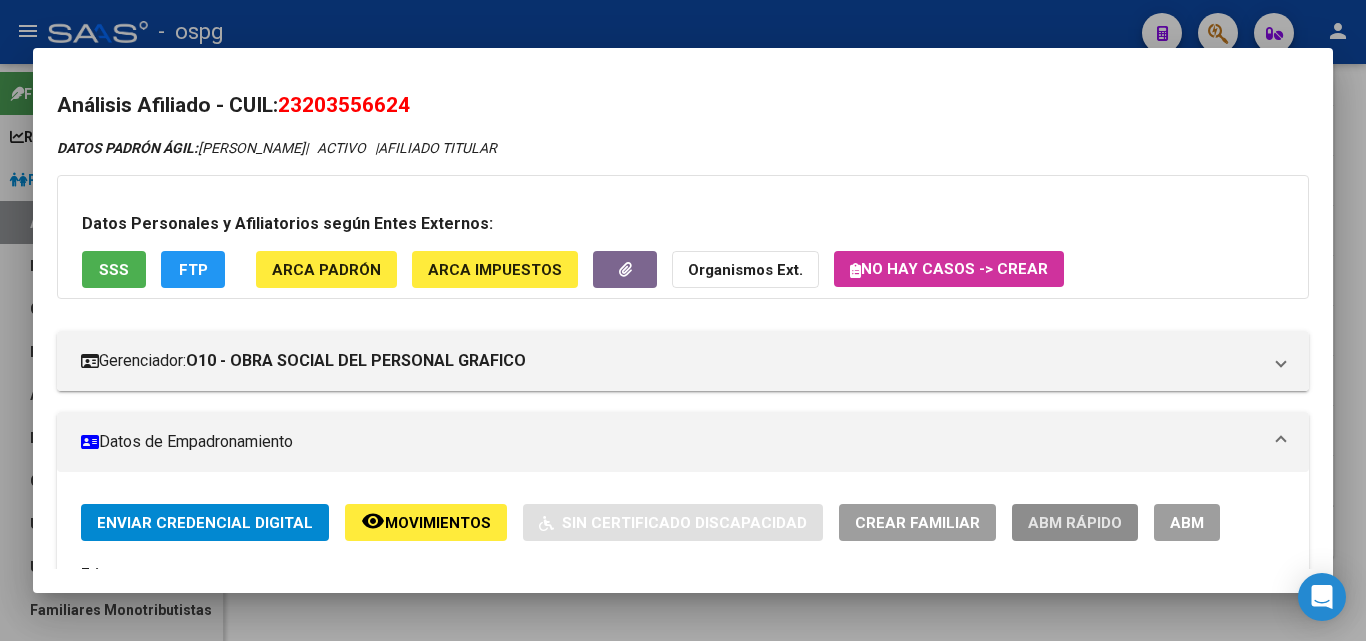 click on "ABM Rápido" 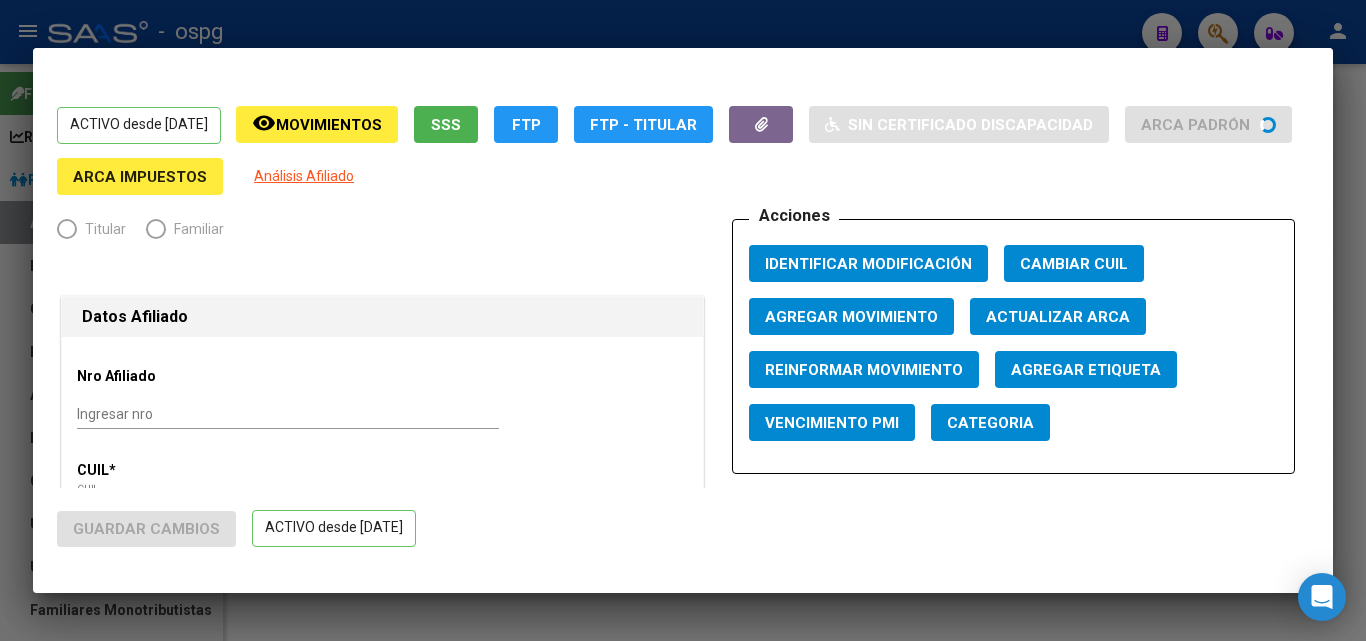 radio on "true" 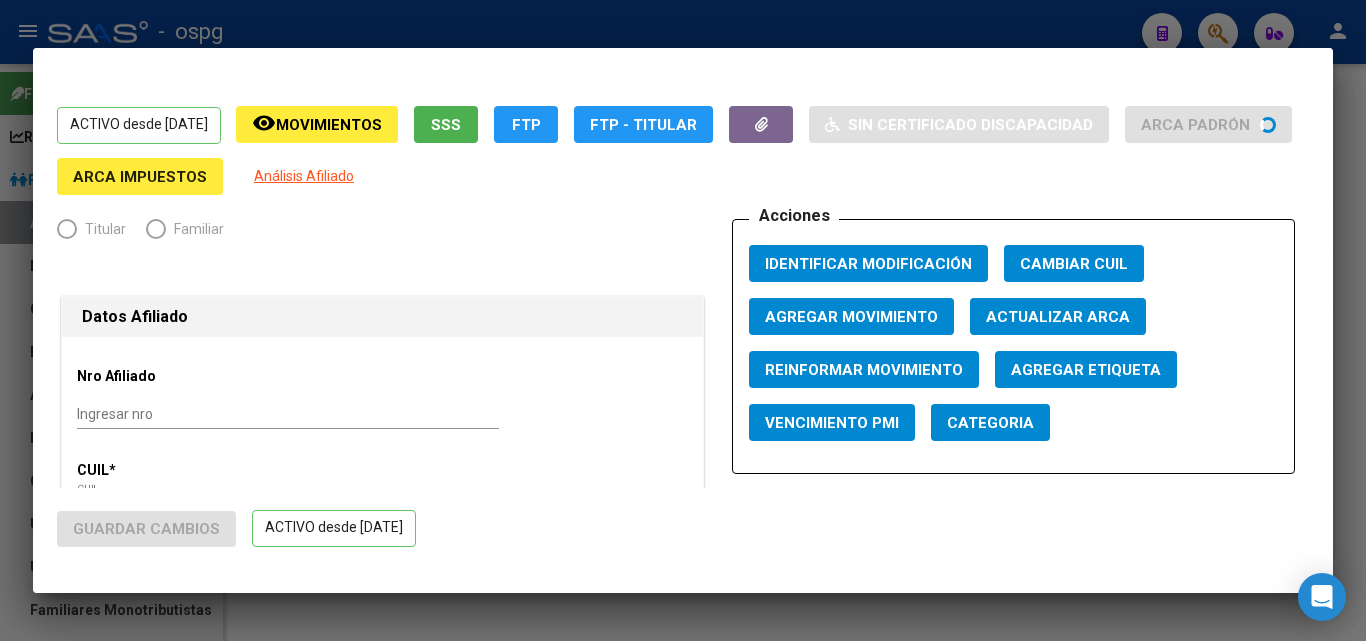 type on "20-14441494-3" 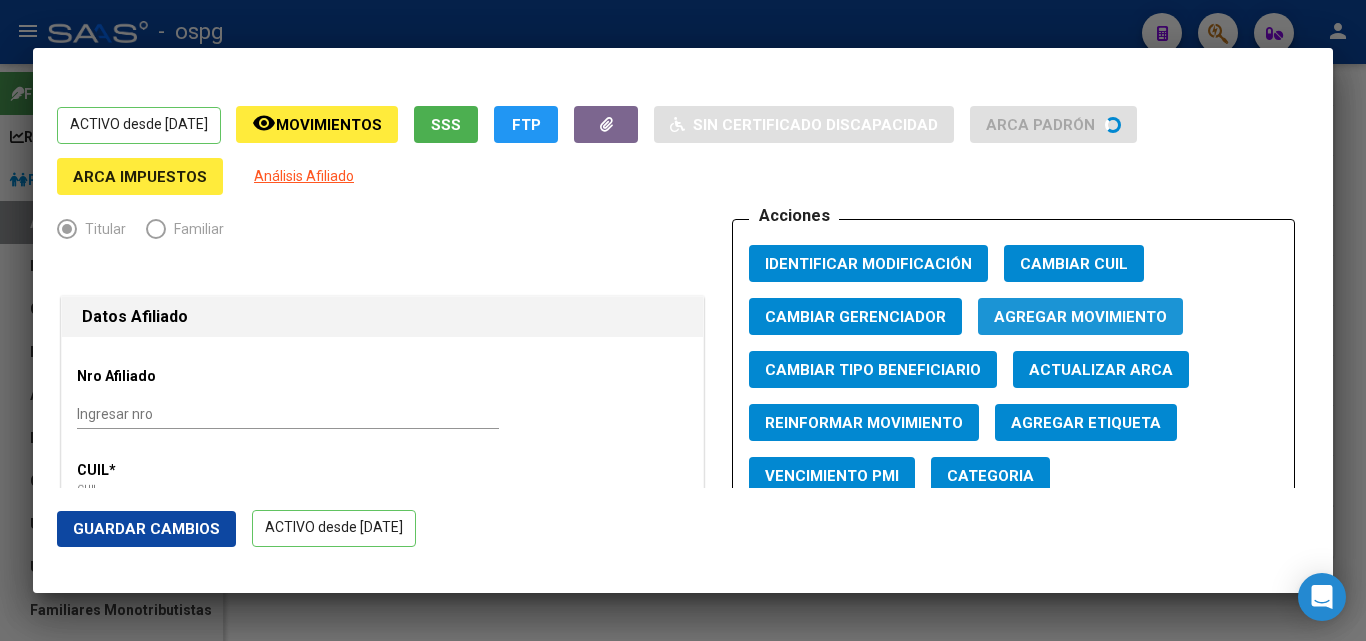 click on "Agregar Movimiento" 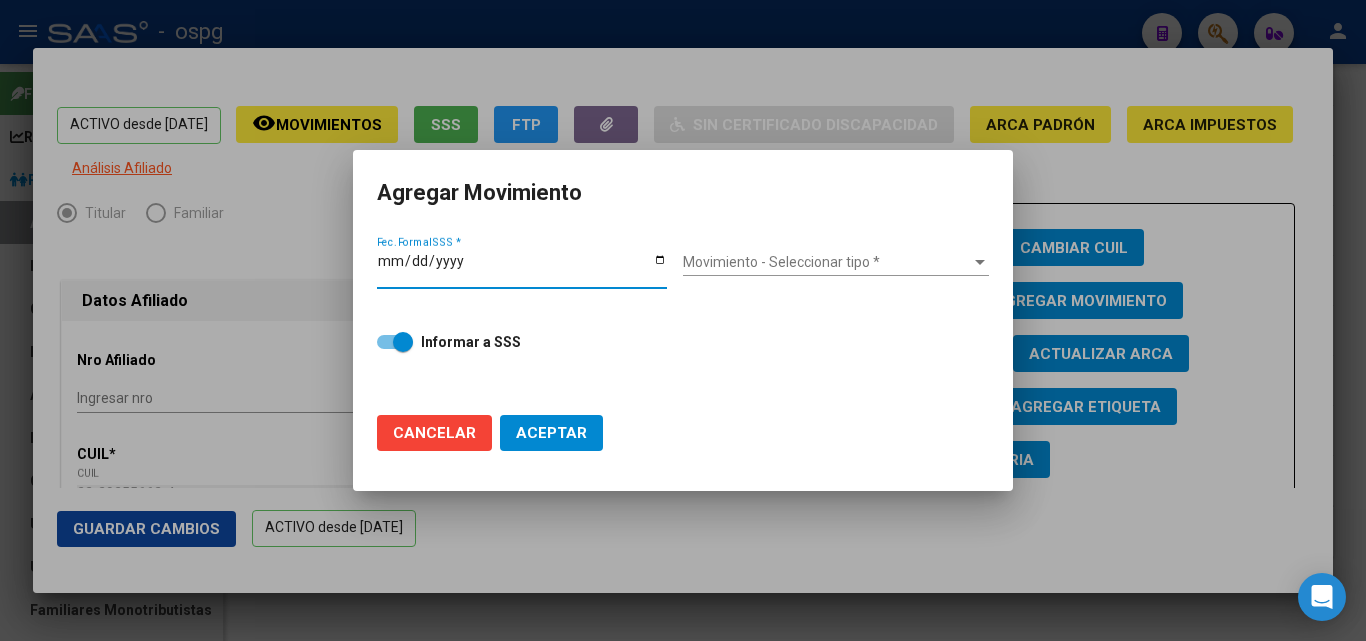 click on "Fec. Formal SSS *" at bounding box center (522, 268) 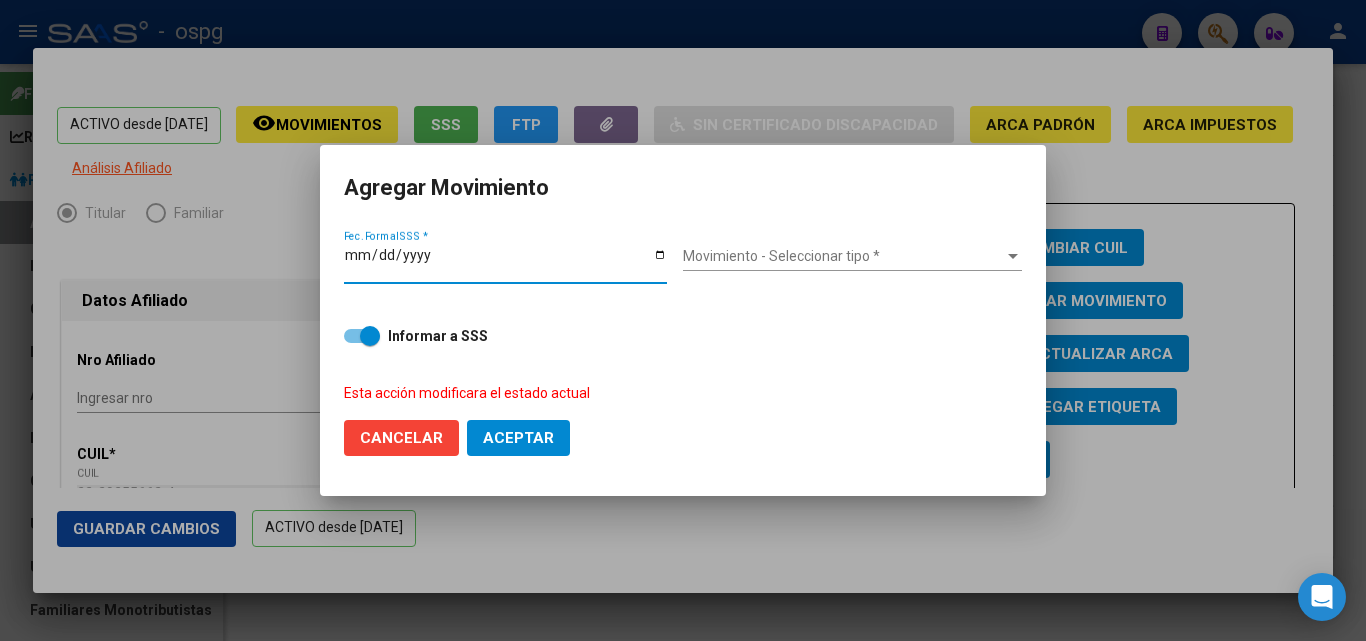 click on "Movimiento - Seleccionar tipo *" at bounding box center (843, 256) 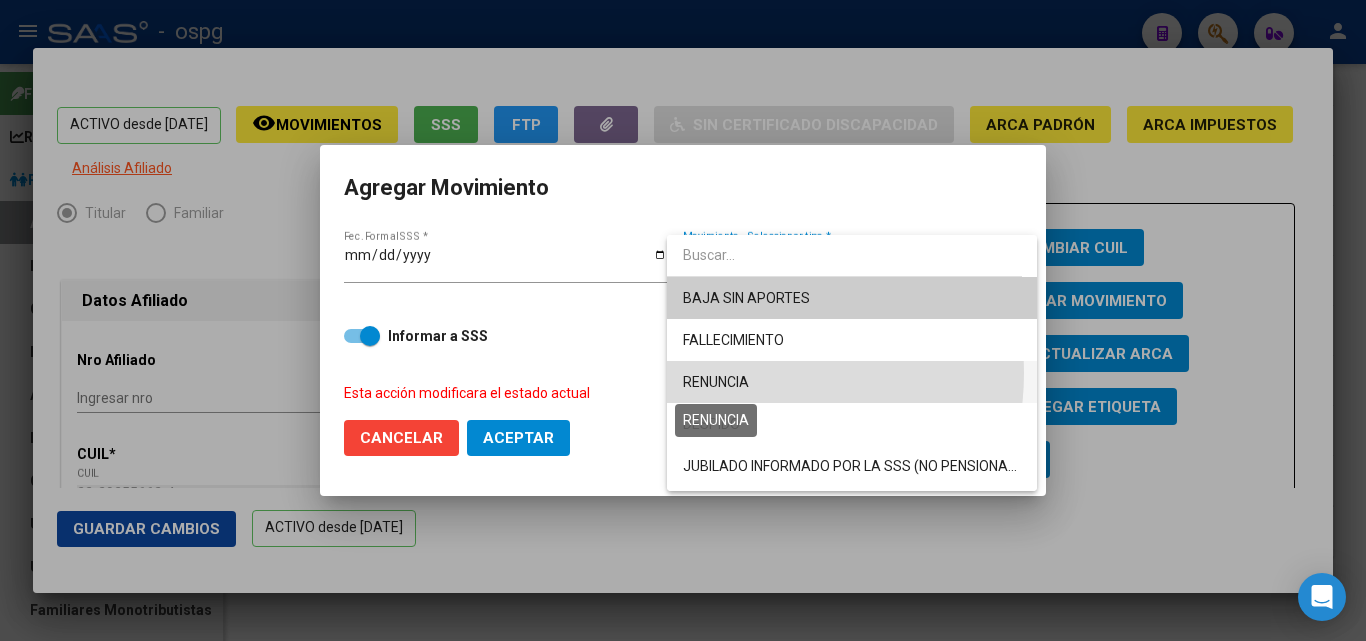 click on "RENUNCIA" at bounding box center (716, 382) 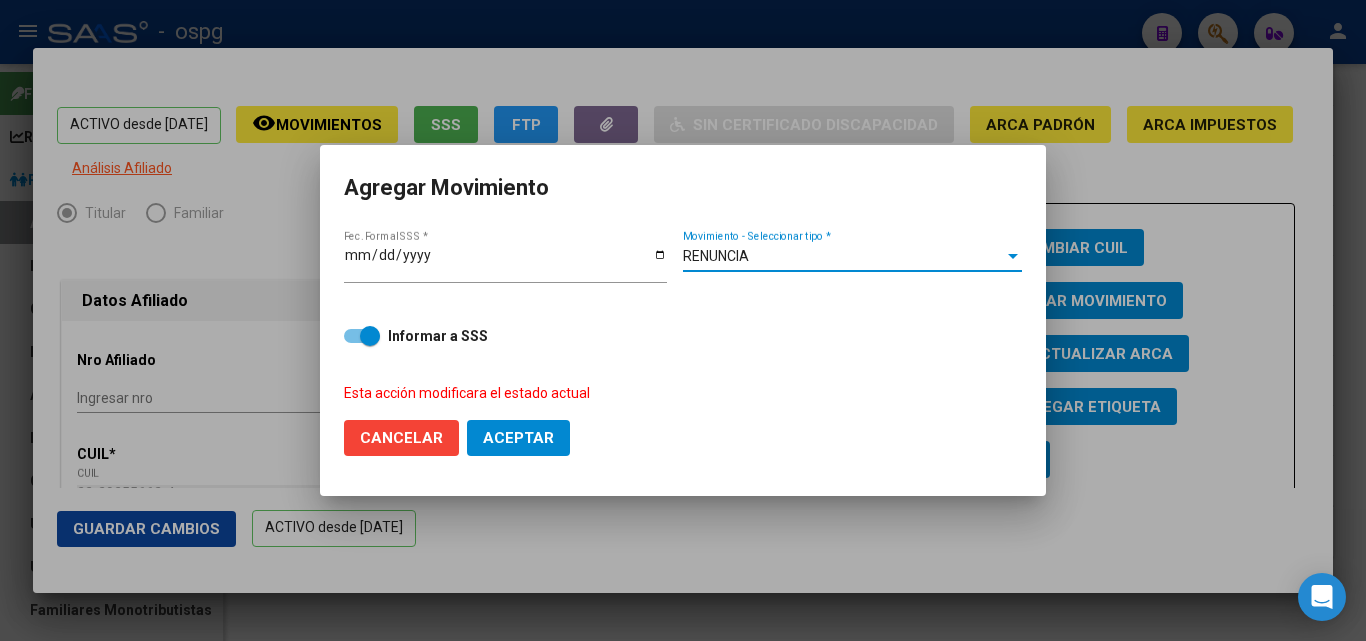click on "Aceptar" 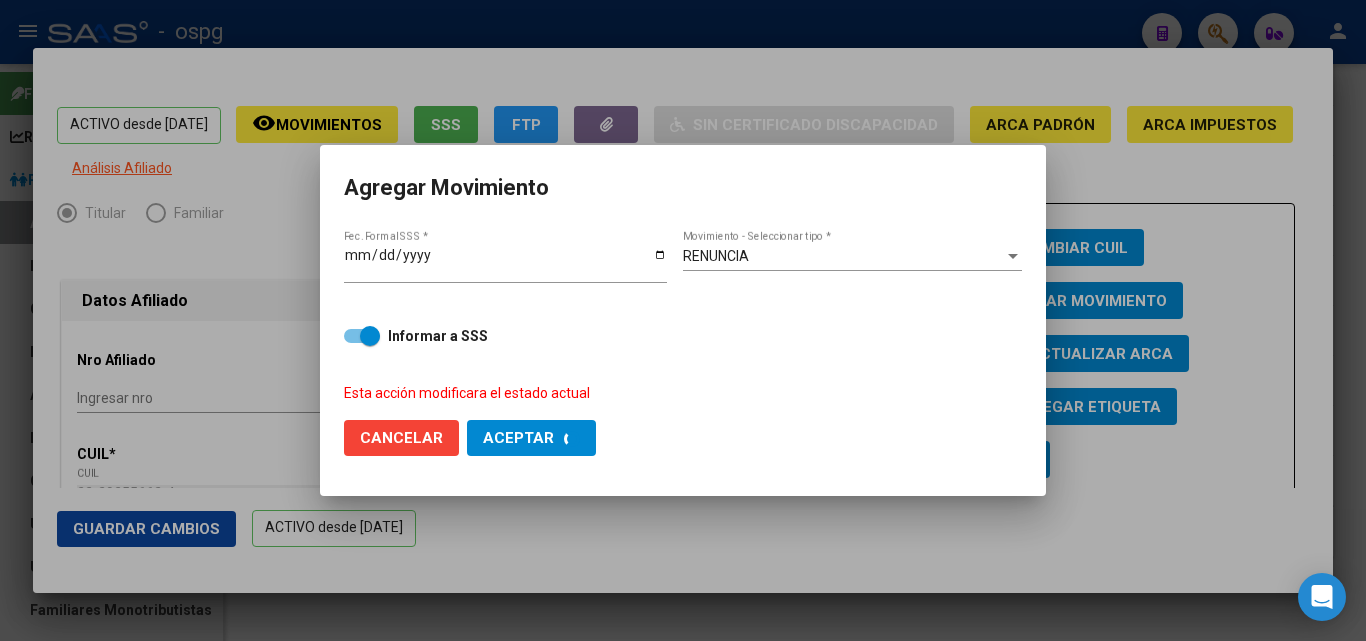 checkbox on "false" 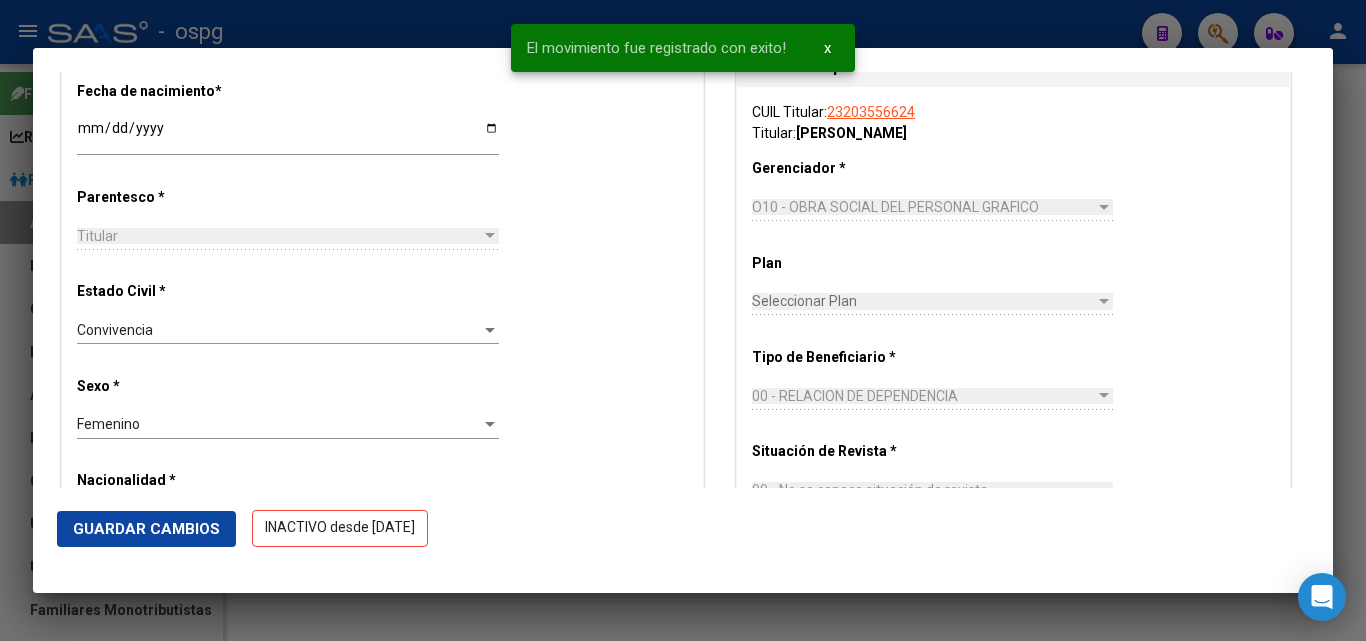 scroll, scrollTop: 900, scrollLeft: 0, axis: vertical 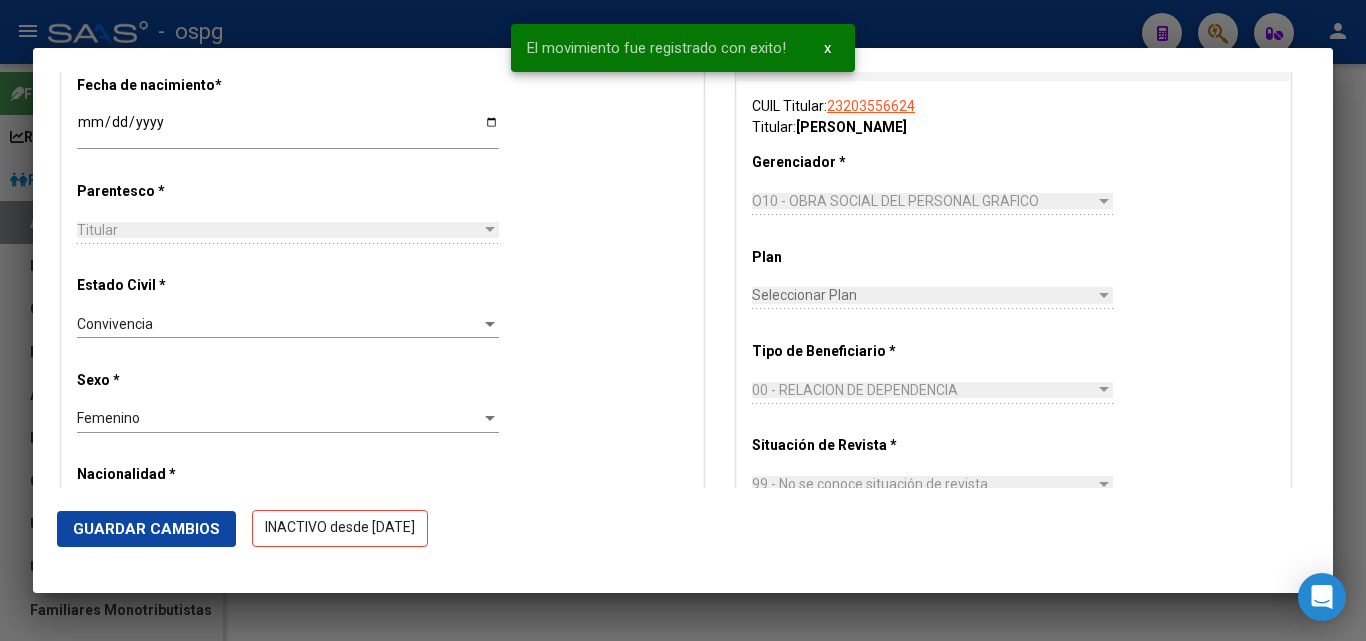 click on "El movimiento fue registrado con exito! x" at bounding box center (683, 48) 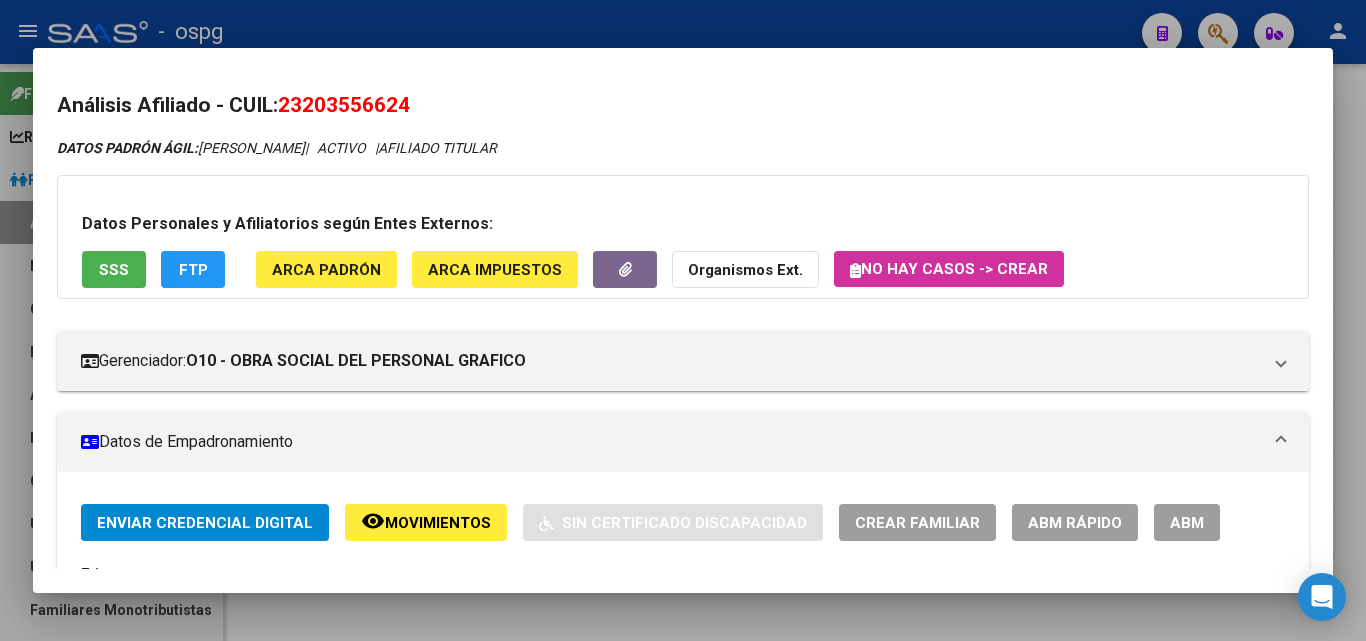 click at bounding box center [683, 320] 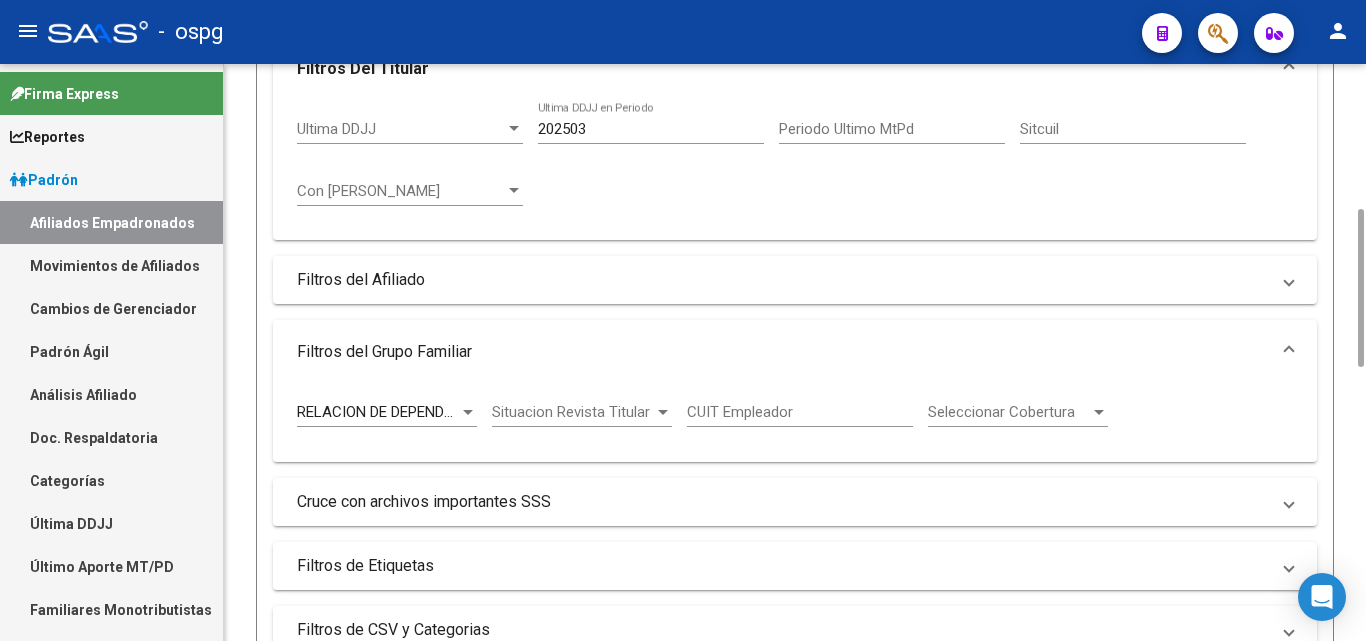 scroll, scrollTop: 1523, scrollLeft: 0, axis: vertical 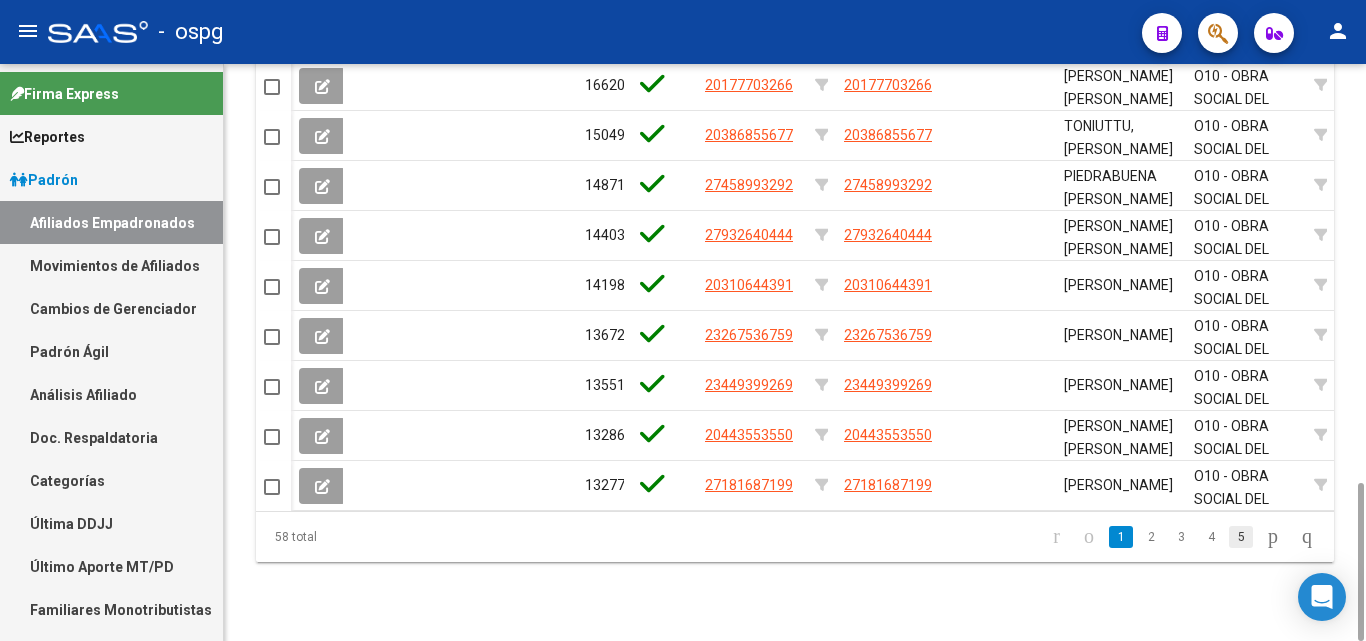 click on "5" 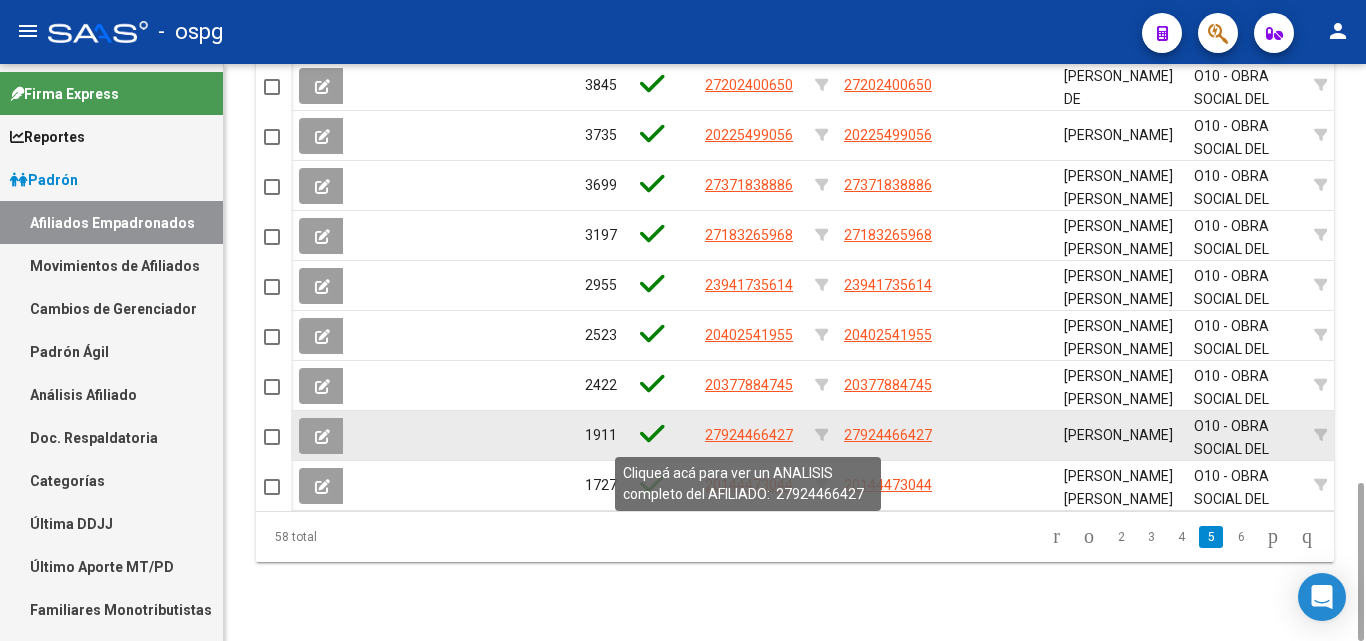 click on "27924466427" 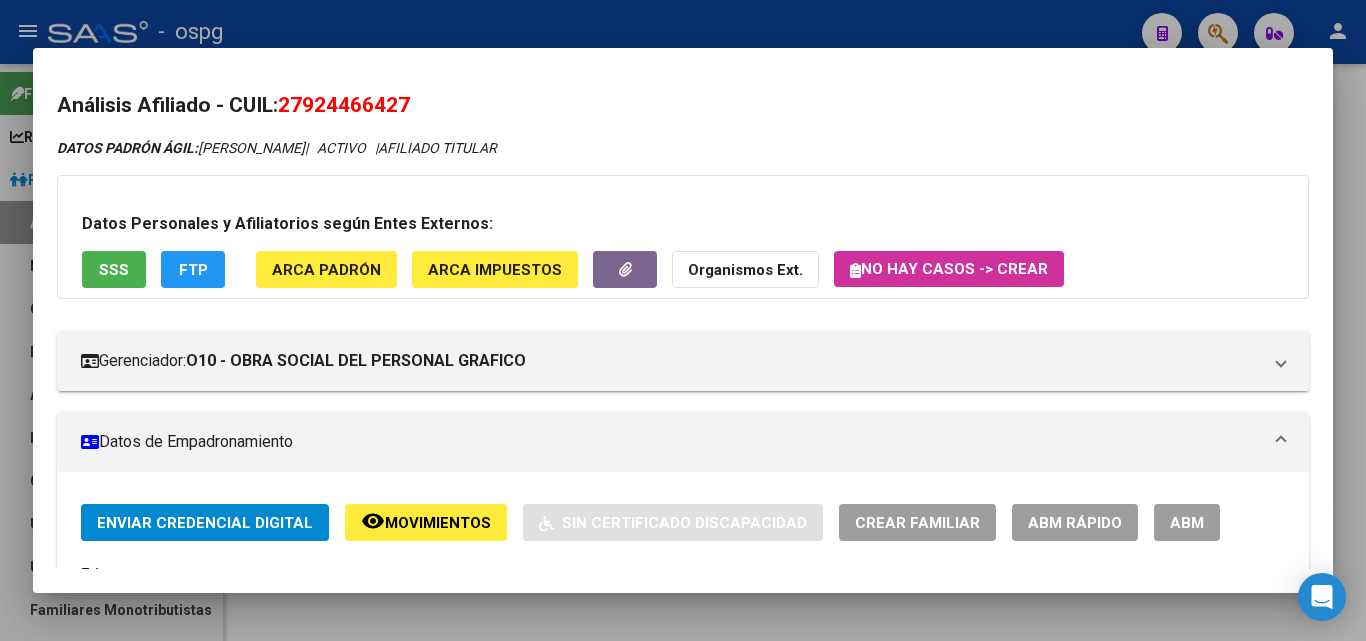 drag, startPoint x: 294, startPoint y: 104, endPoint x: 435, endPoint y: 102, distance: 141.01419 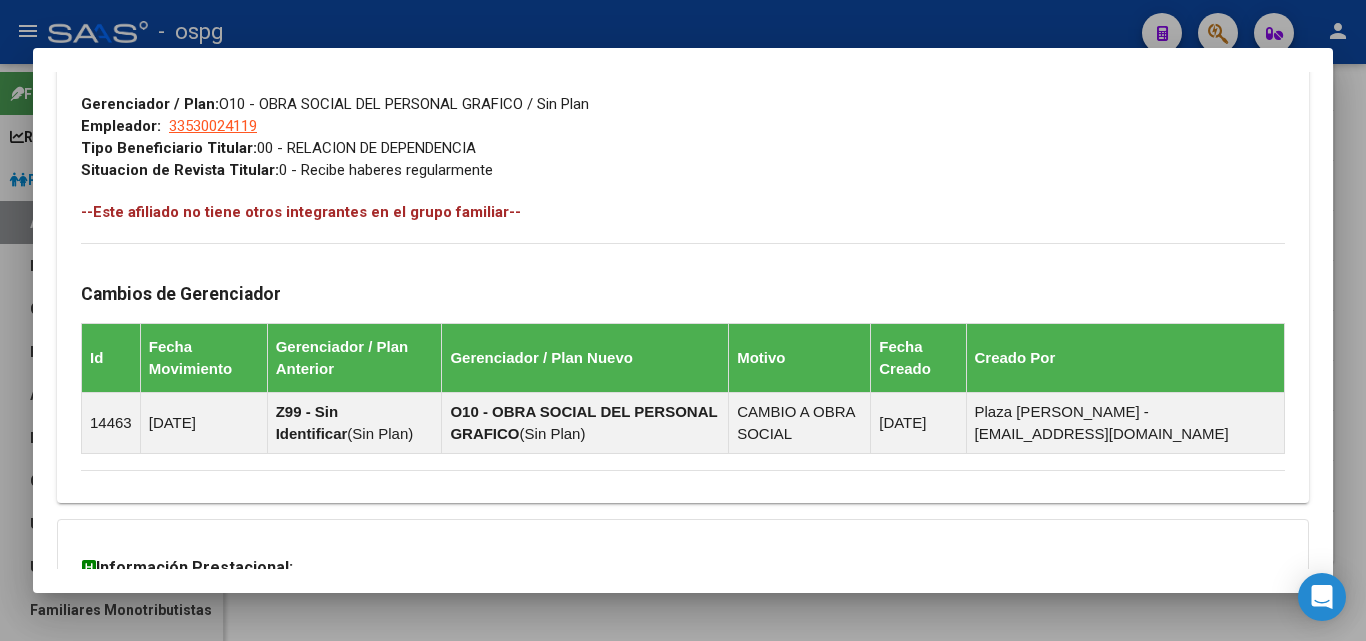 scroll, scrollTop: 1181, scrollLeft: 0, axis: vertical 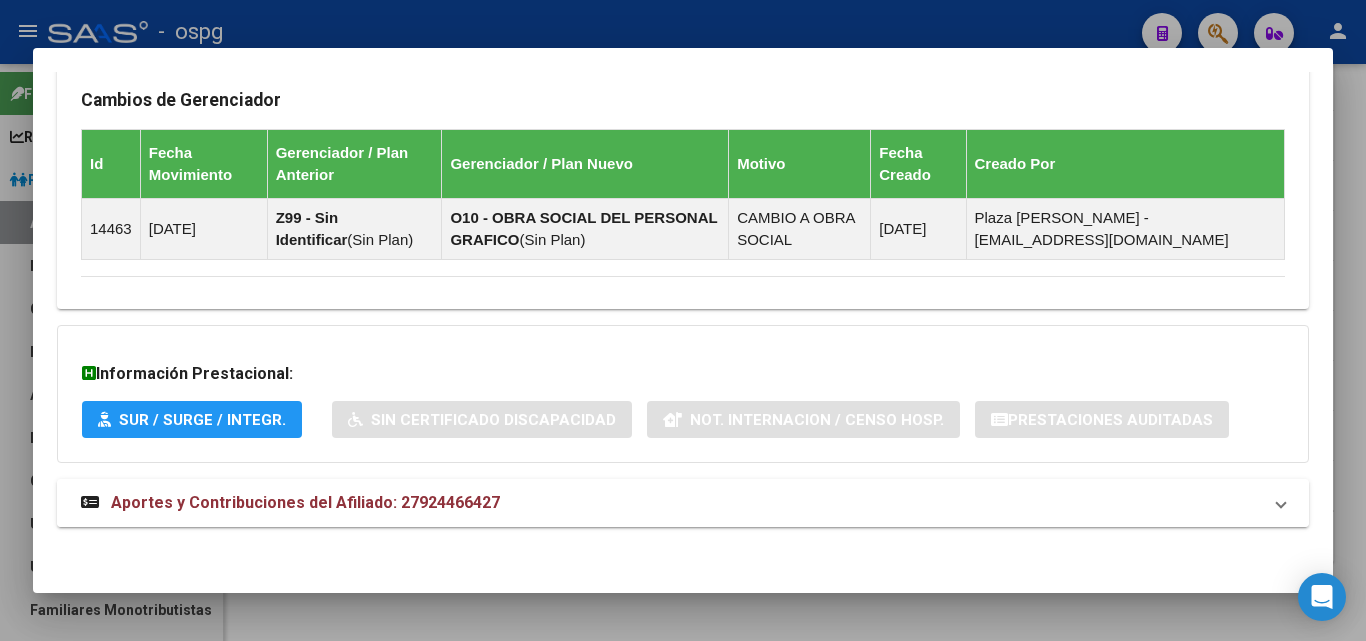 click on "Aportes y Contribuciones del Afiliado: 27924466427" at bounding box center [671, 503] 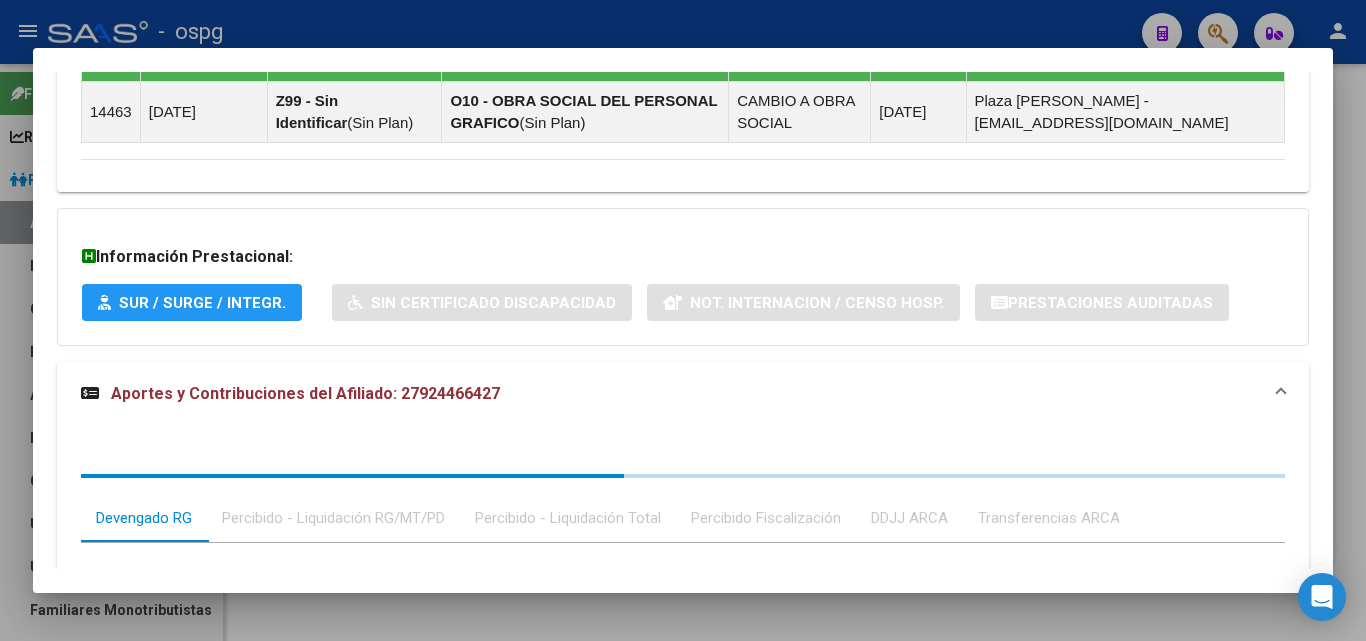 scroll, scrollTop: 1498, scrollLeft: 0, axis: vertical 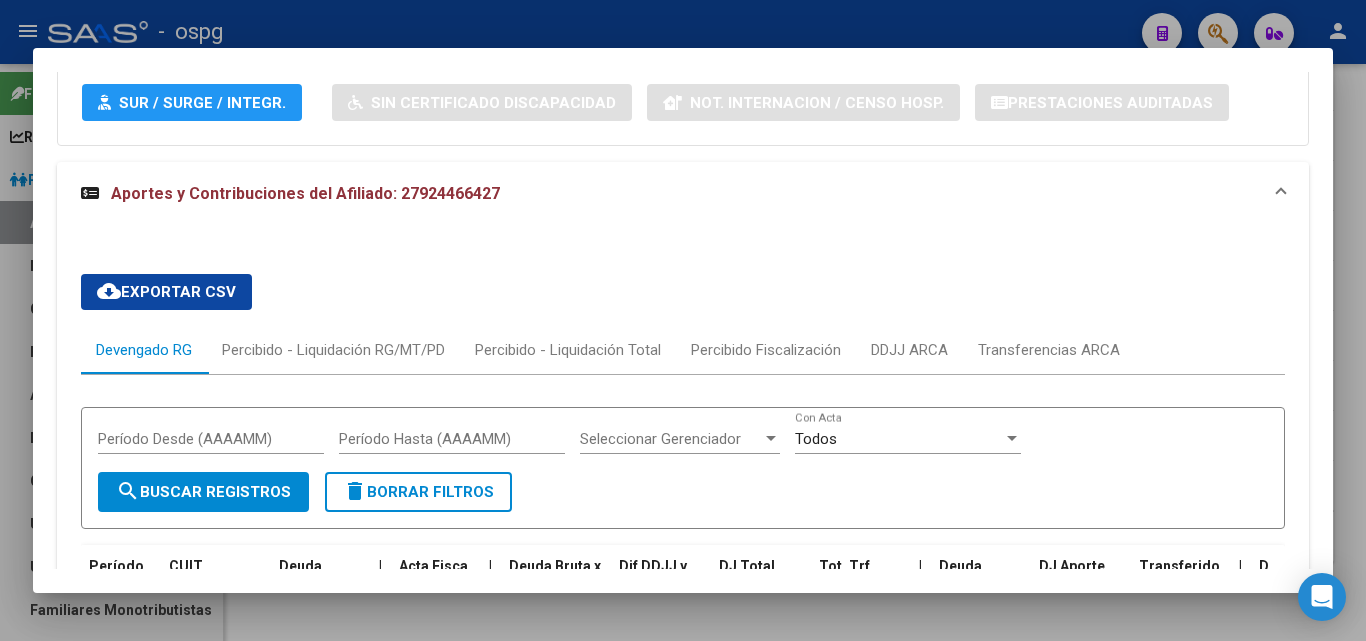 click at bounding box center (683, 320) 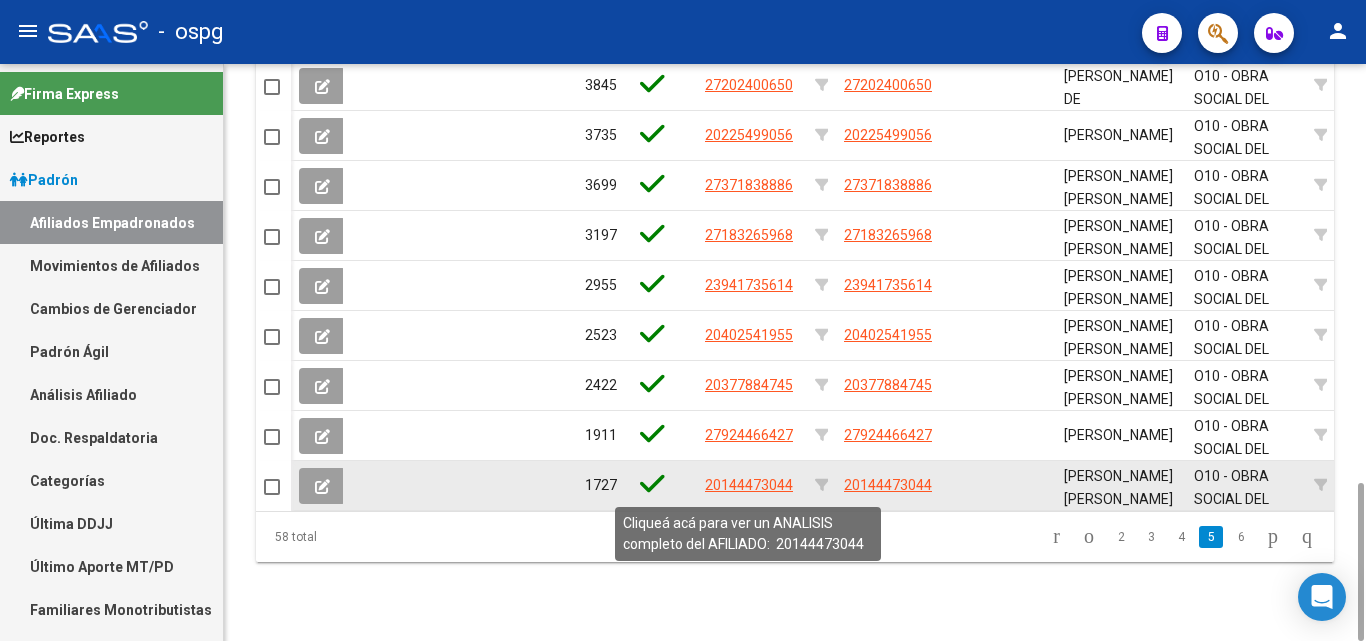 click on "20144473044" 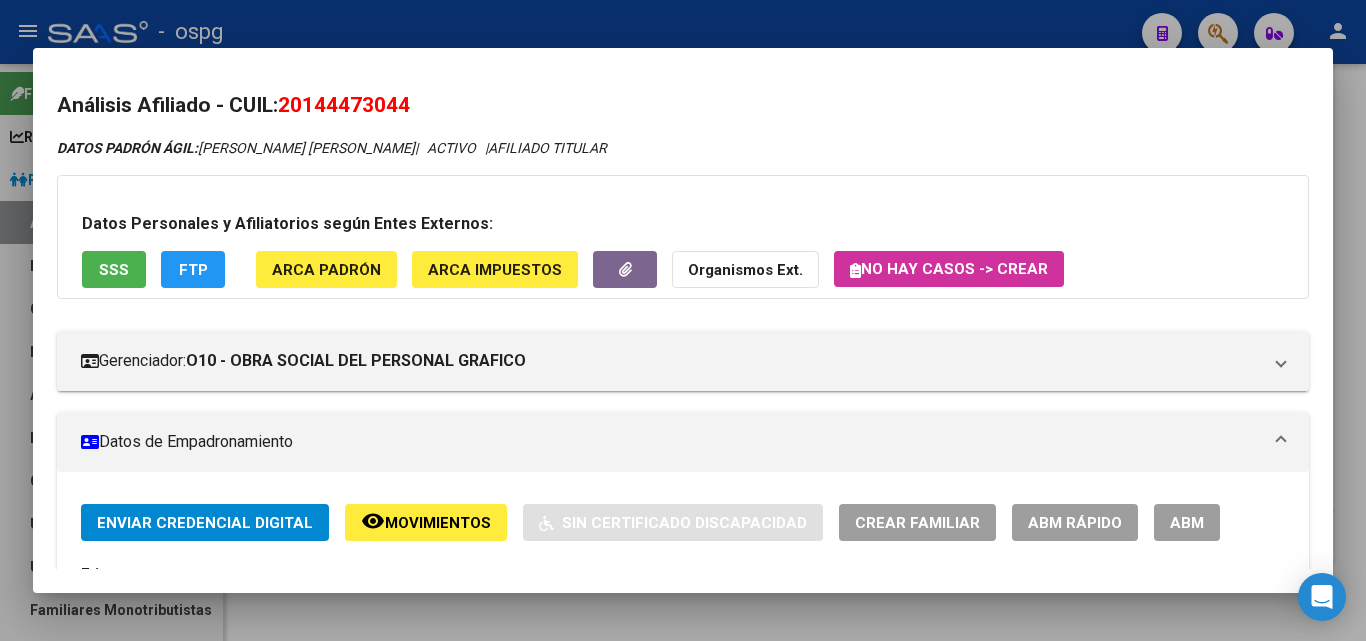 drag, startPoint x: 284, startPoint y: 108, endPoint x: 473, endPoint y: 105, distance: 189.0238 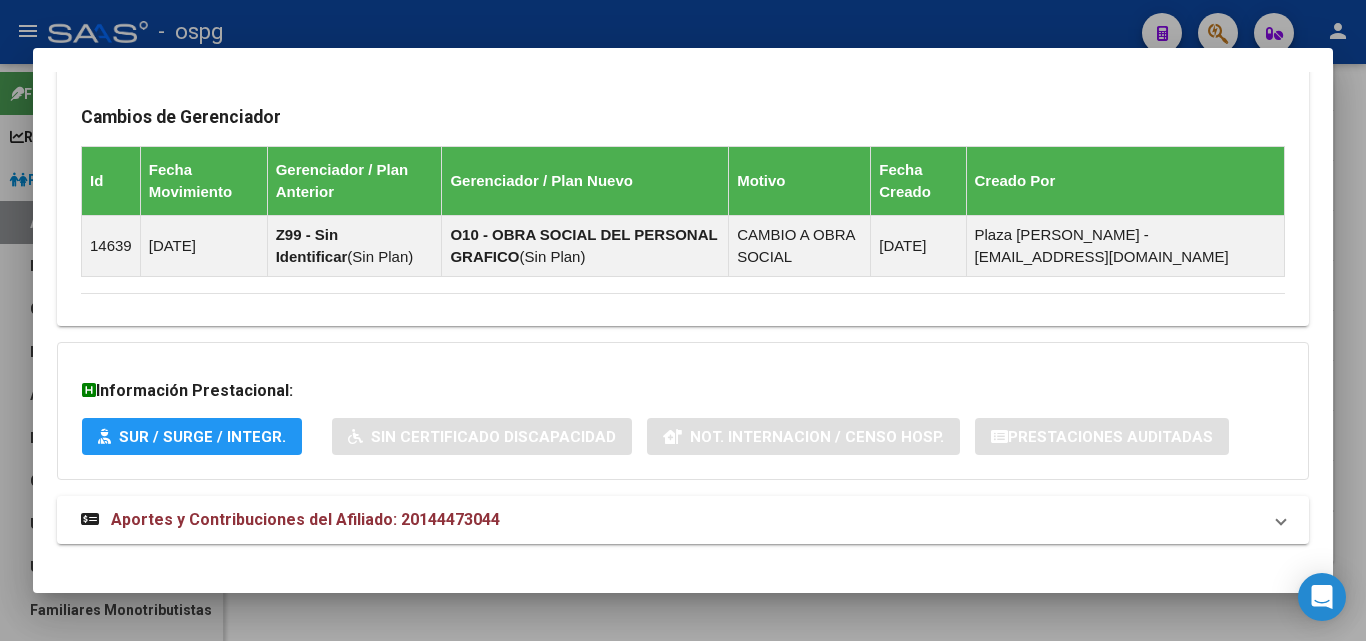 scroll, scrollTop: 1181, scrollLeft: 0, axis: vertical 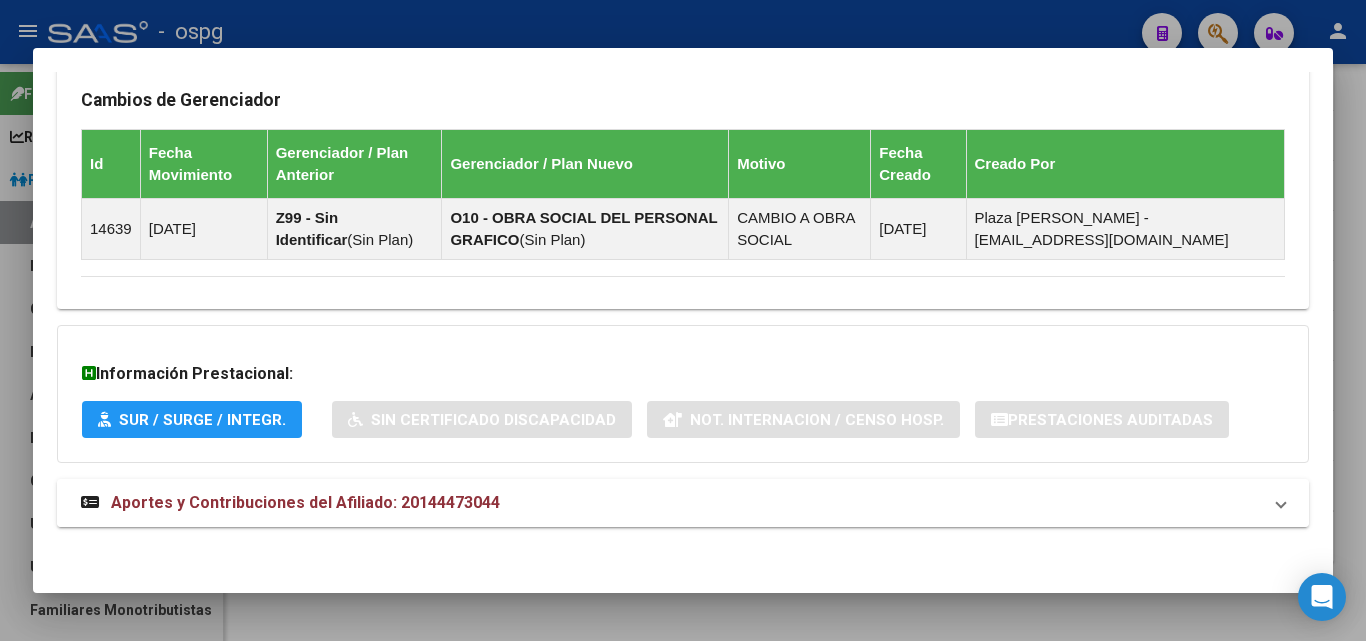 click on "Aportes y Contribuciones del Afiliado: 20144473044" at bounding box center (671, 503) 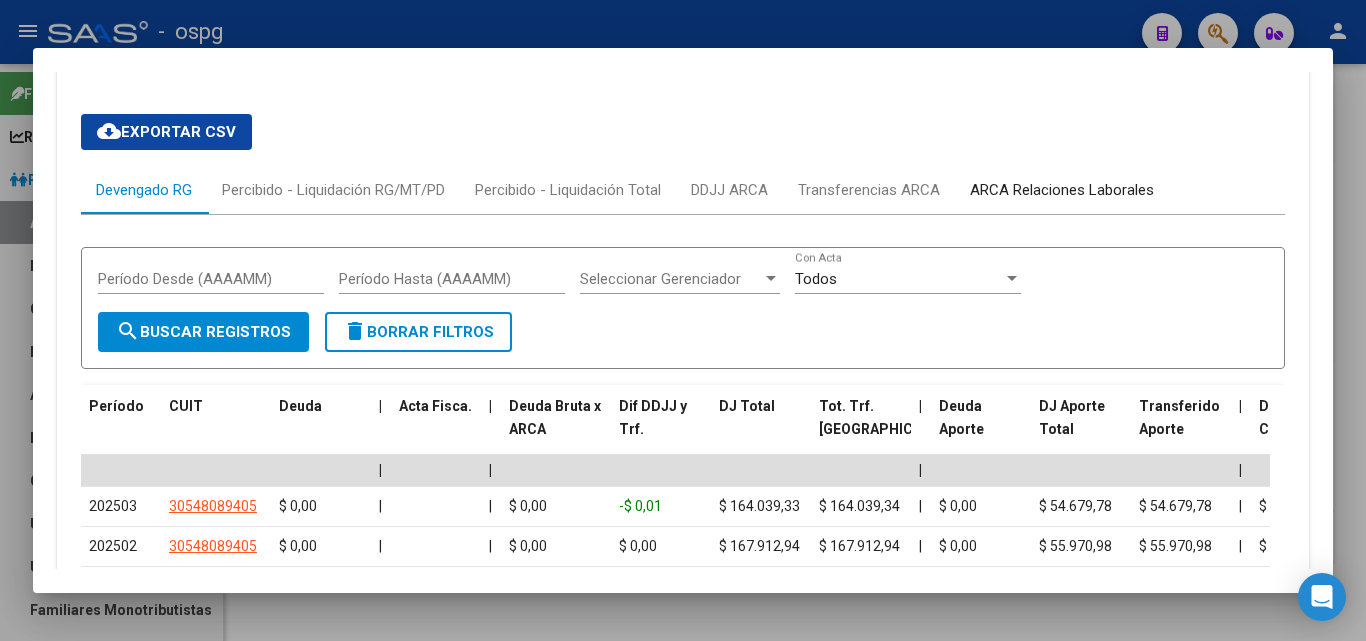 click on "ARCA Relaciones Laborales" at bounding box center [1062, 190] 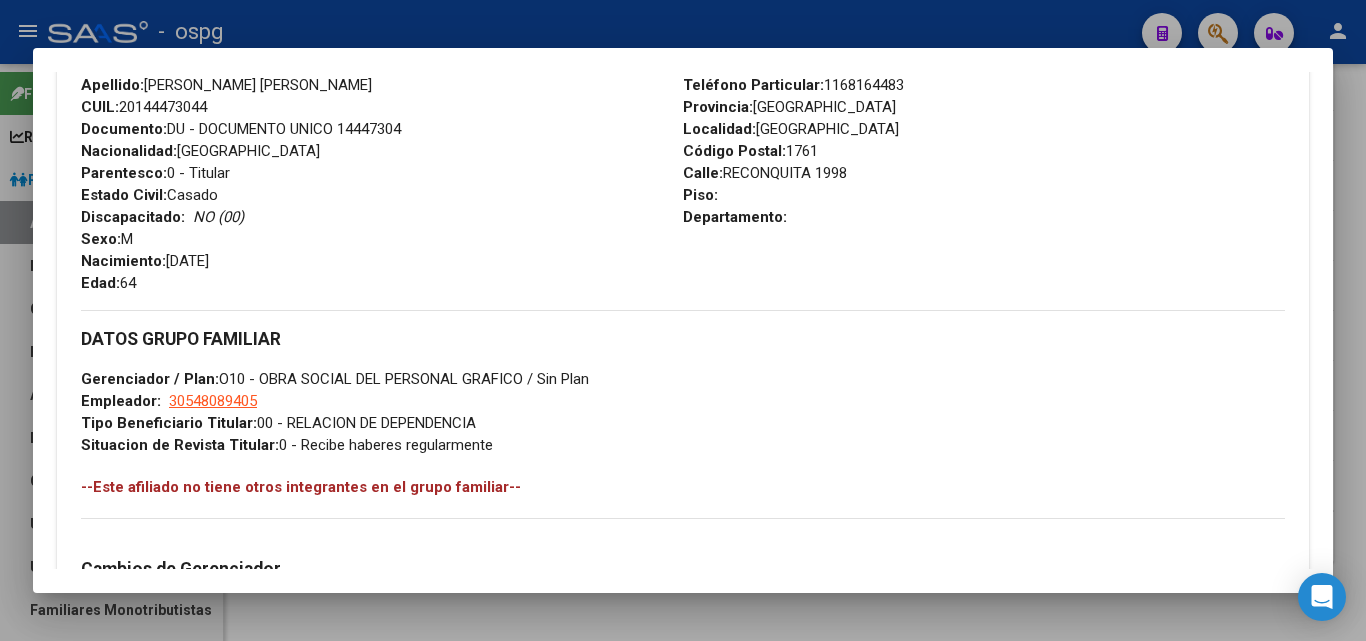 scroll, scrollTop: 800, scrollLeft: 0, axis: vertical 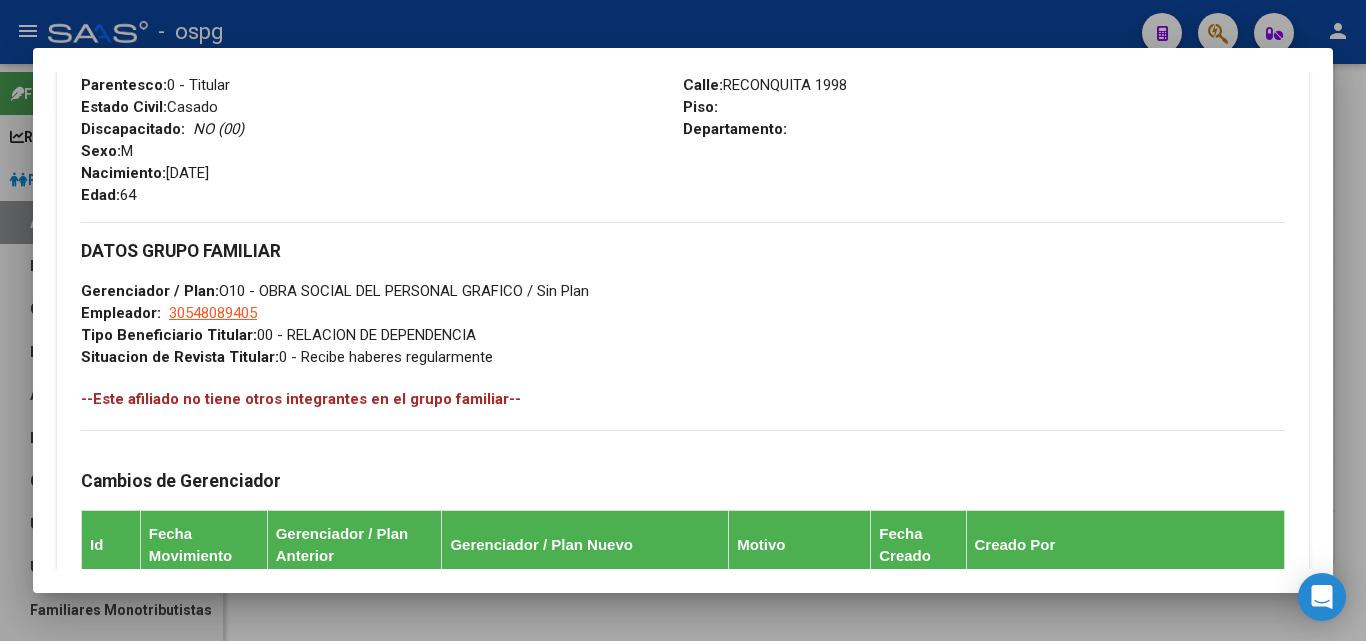 click at bounding box center [683, 320] 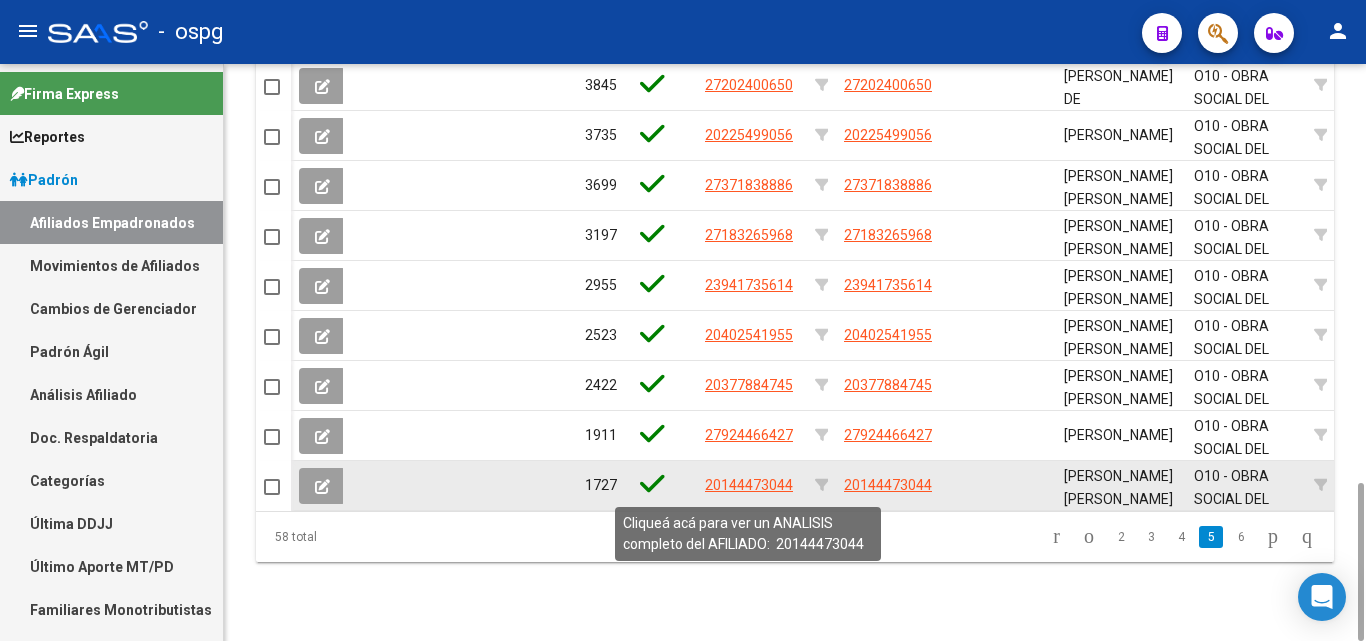 click on "20144473044" 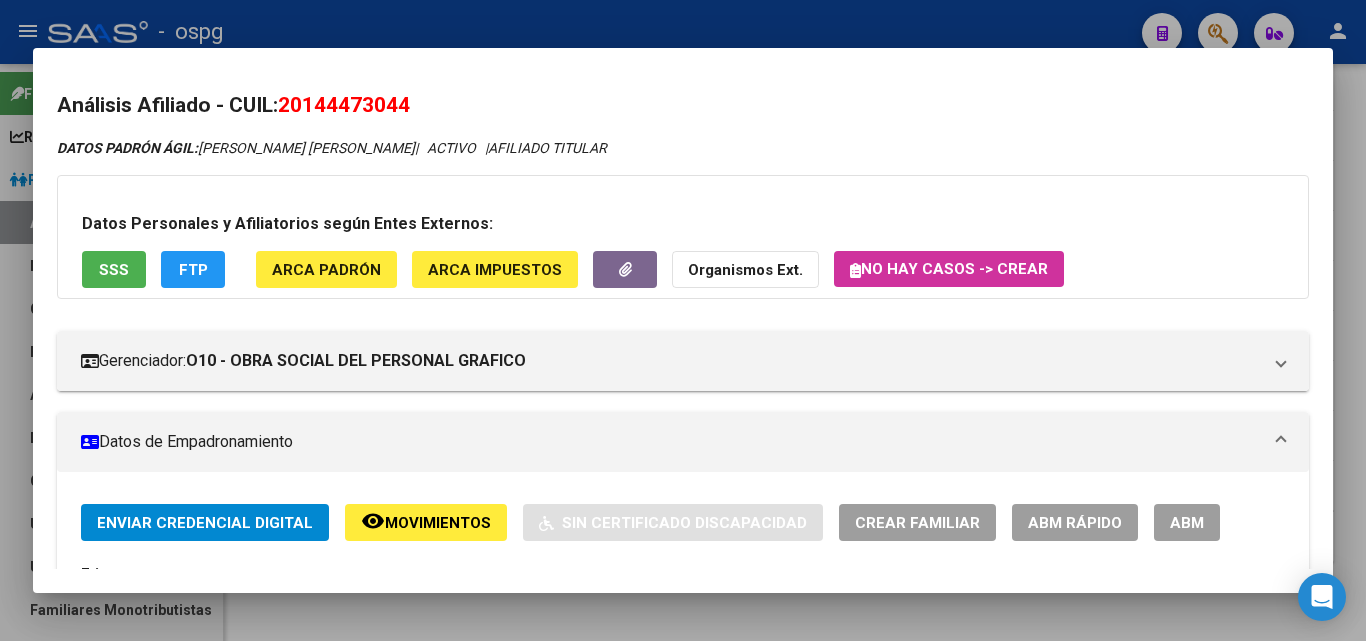 click at bounding box center [683, 320] 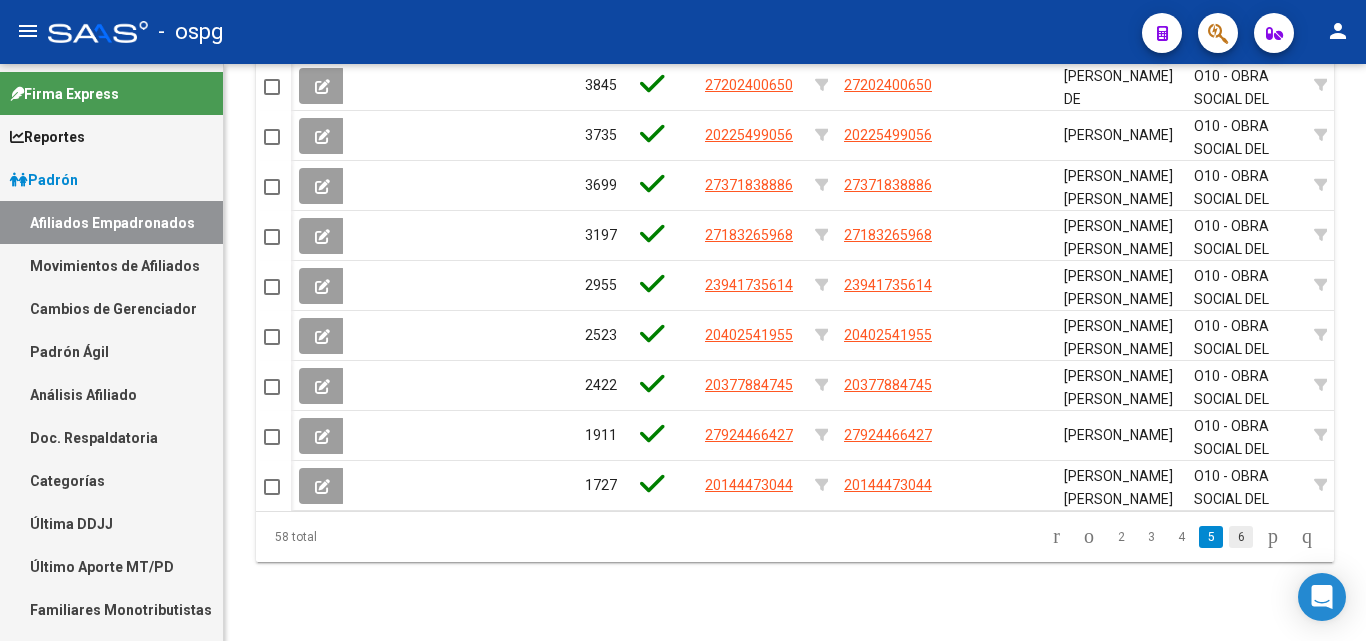 click on "6" 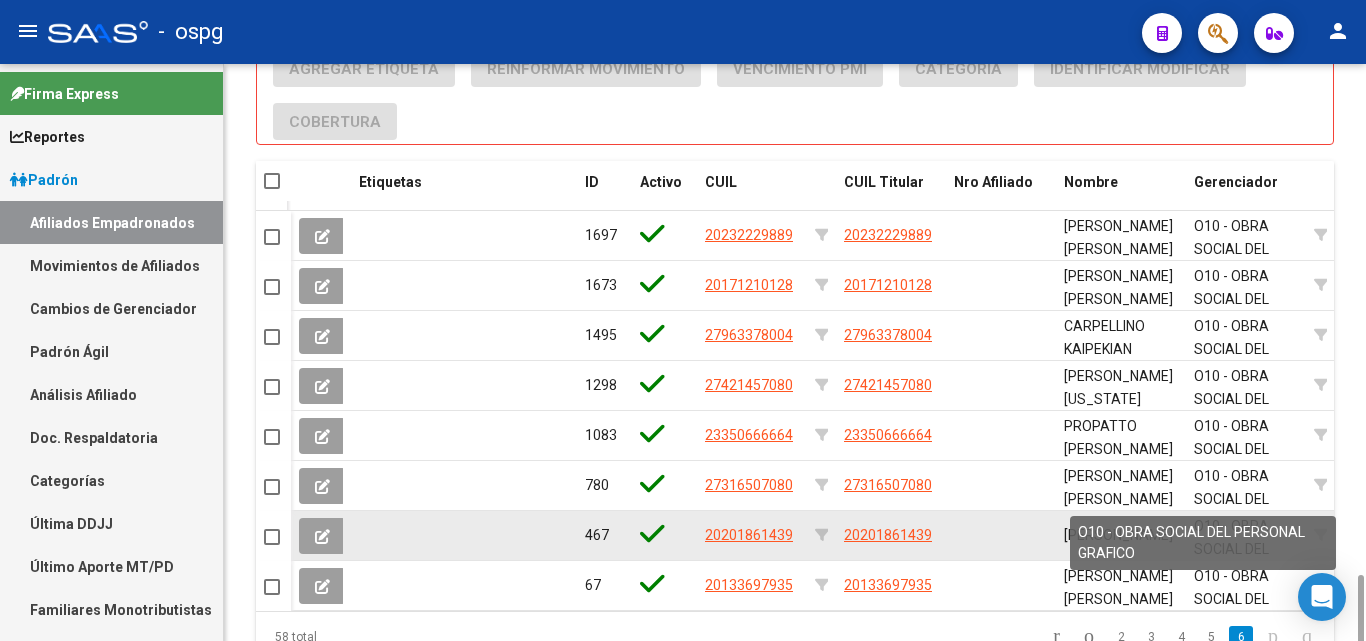 scroll, scrollTop: 1423, scrollLeft: 0, axis: vertical 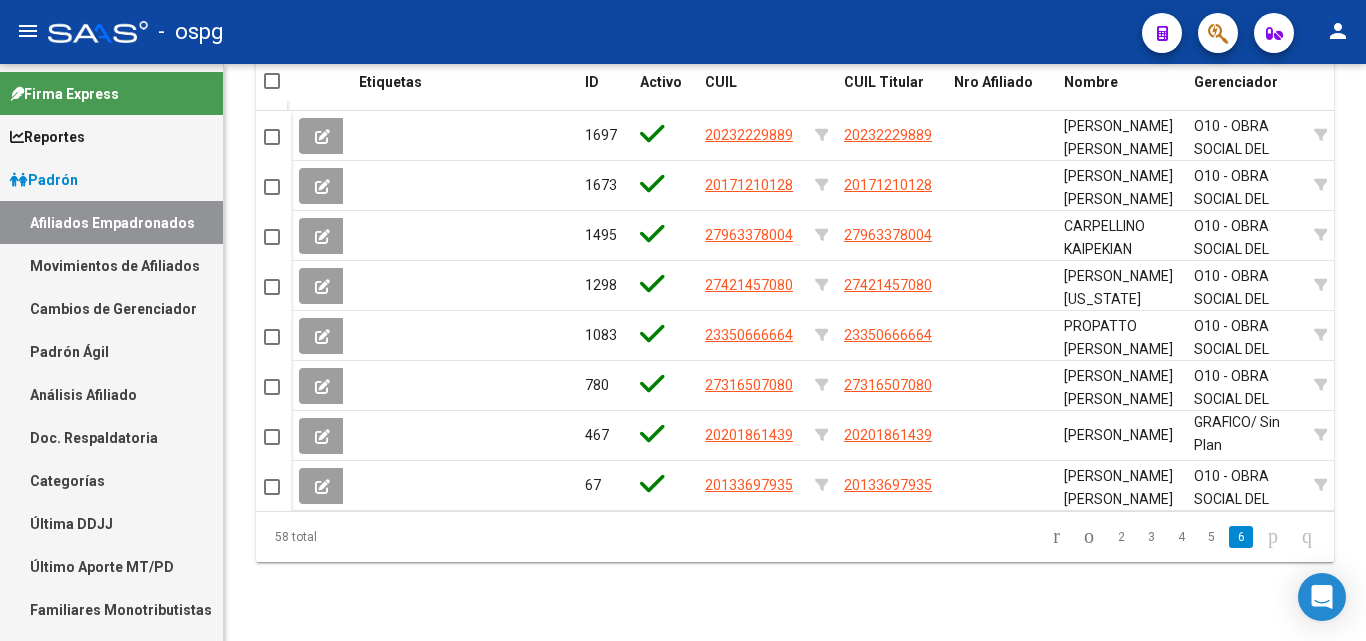 click 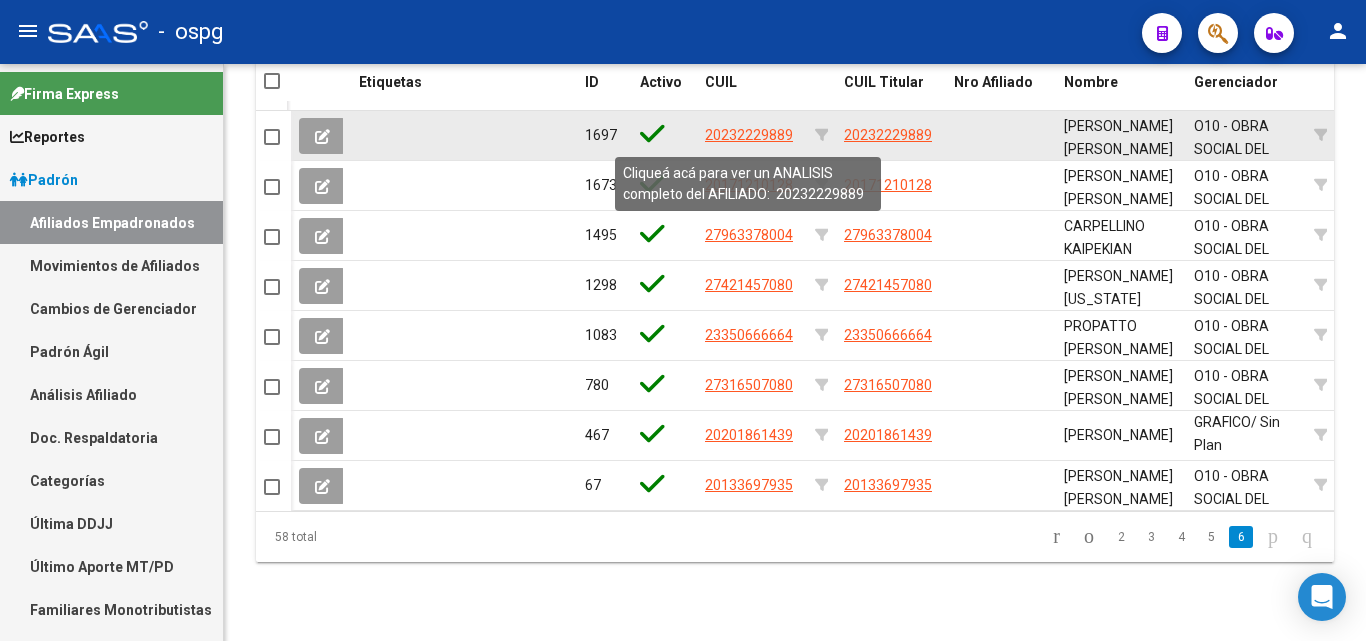 click on "20232229889" 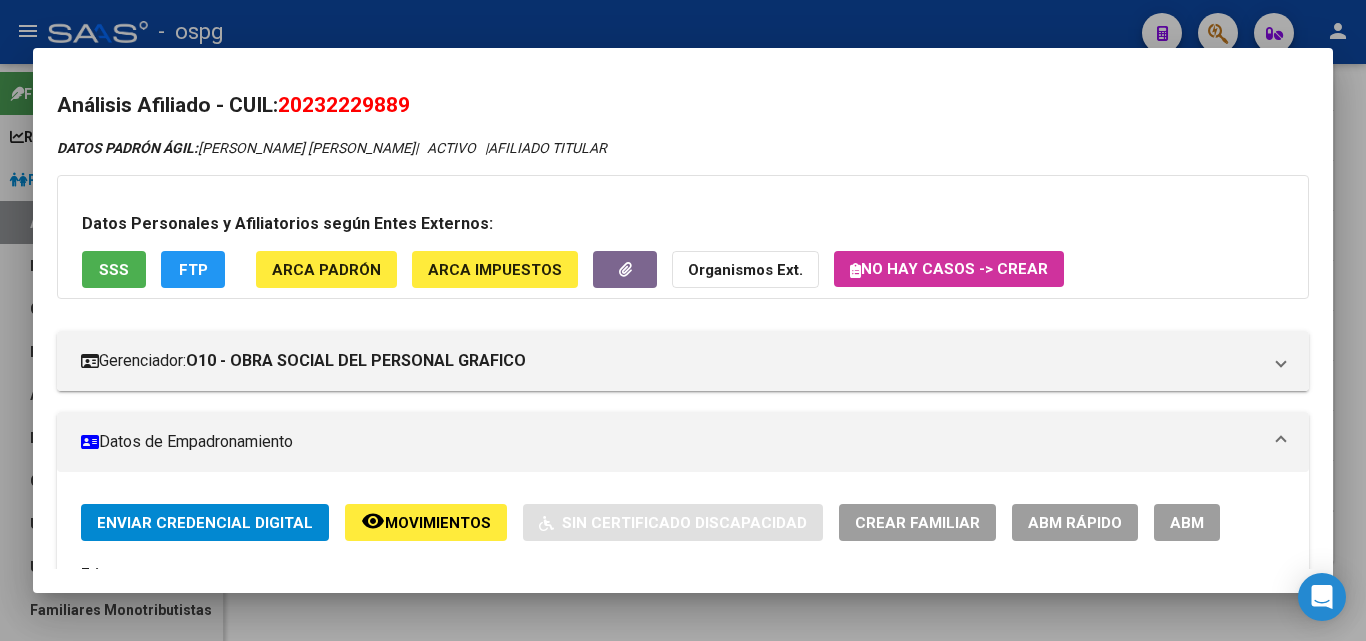 drag, startPoint x: 288, startPoint y: 108, endPoint x: 483, endPoint y: 91, distance: 195.73962 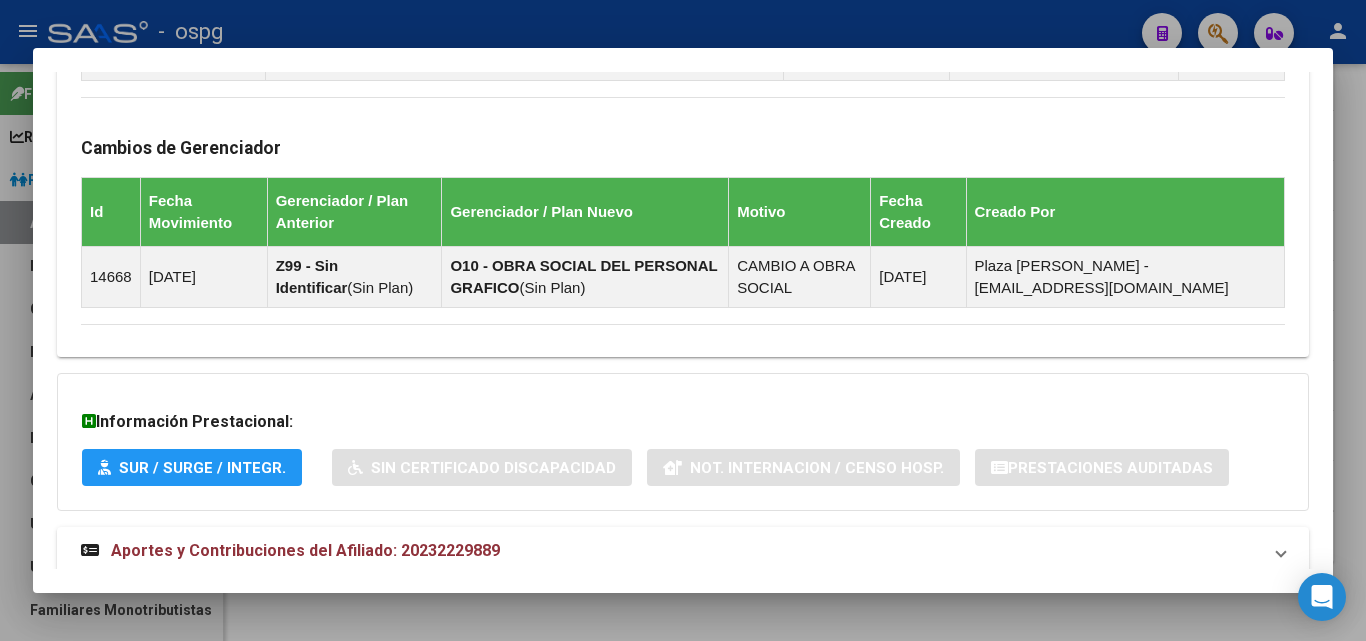 scroll, scrollTop: 1248, scrollLeft: 0, axis: vertical 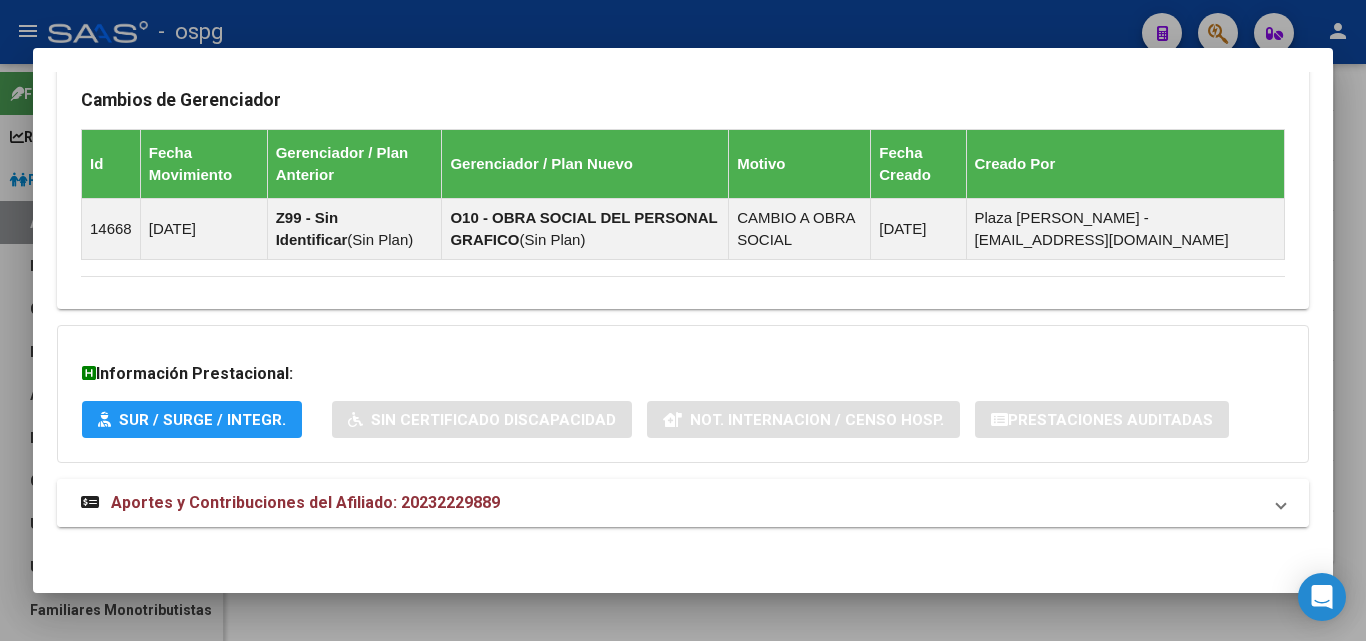 click on "Aportes y Contribuciones del Afiliado: 20232229889" at bounding box center [671, 503] 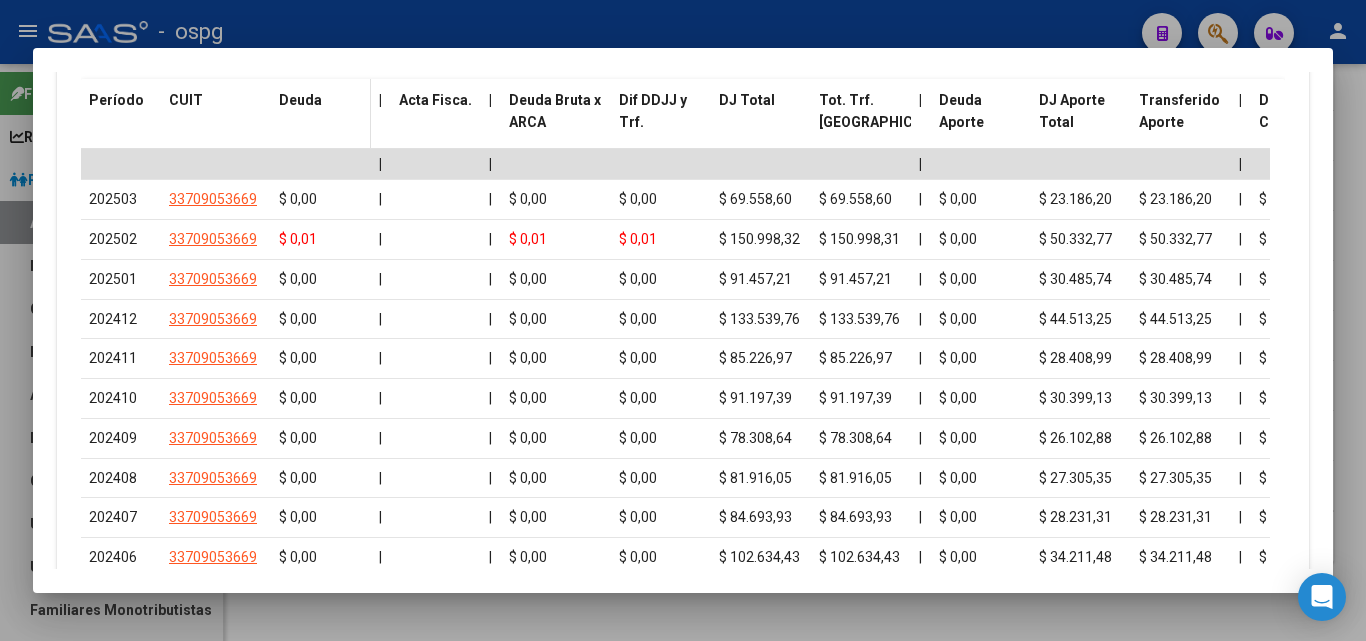 scroll, scrollTop: 1748, scrollLeft: 0, axis: vertical 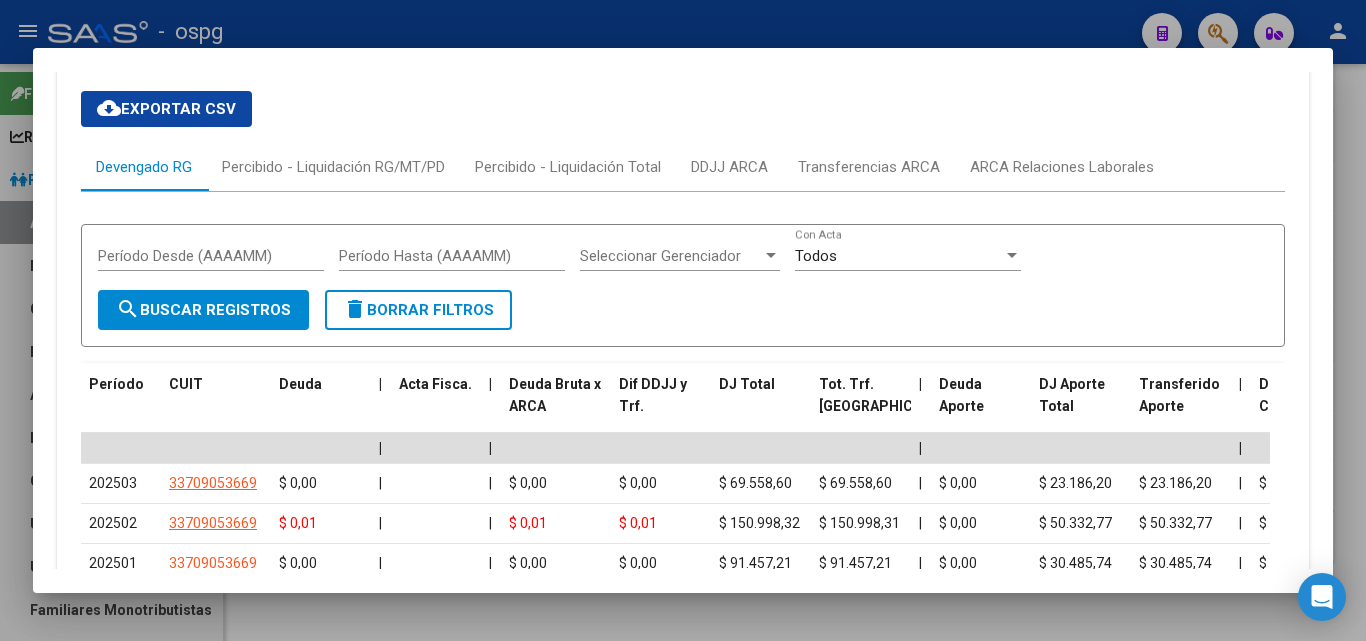 drag, startPoint x: 316, startPoint y: 137, endPoint x: 331, endPoint y: 160, distance: 27.45906 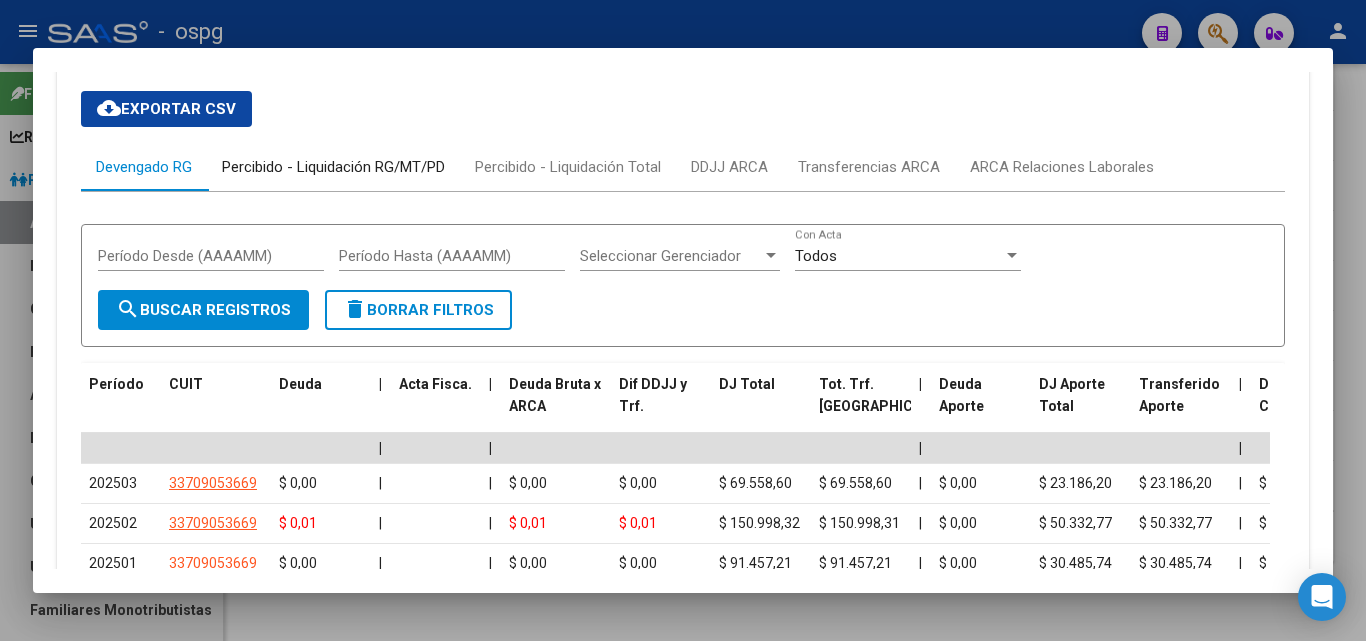 click on "Percibido - Liquidación RG/MT/PD" at bounding box center [333, 167] 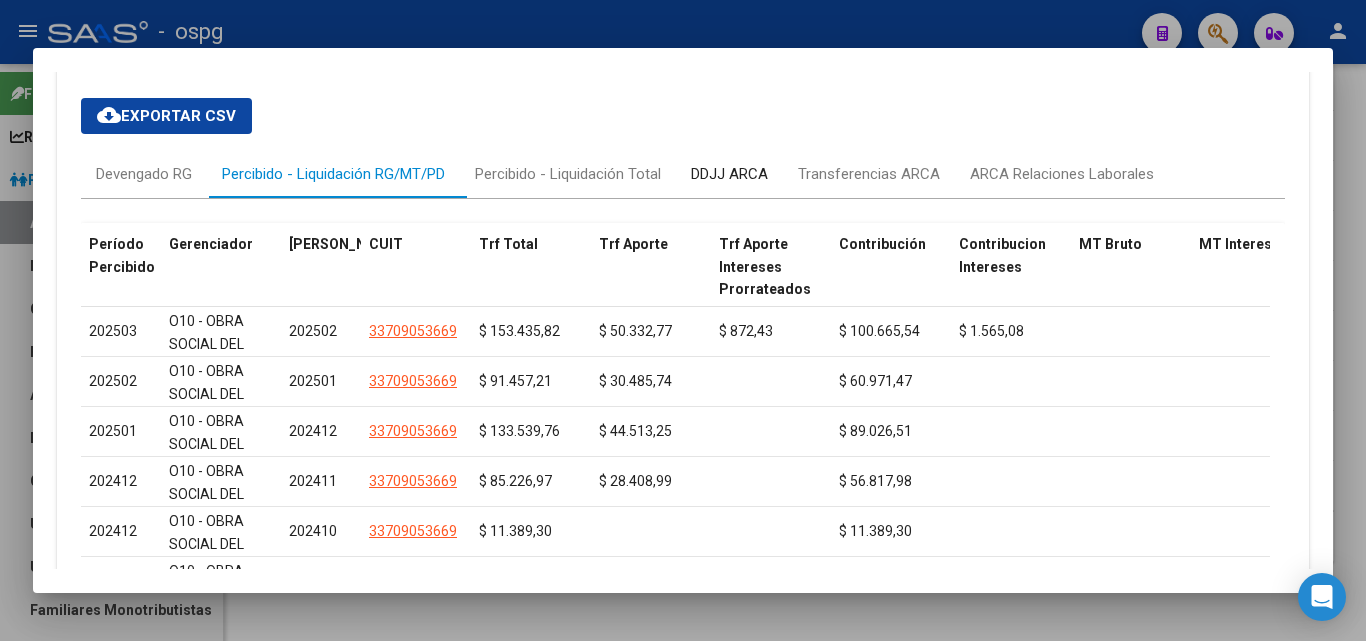 click on "DDJJ ARCA" at bounding box center (729, 174) 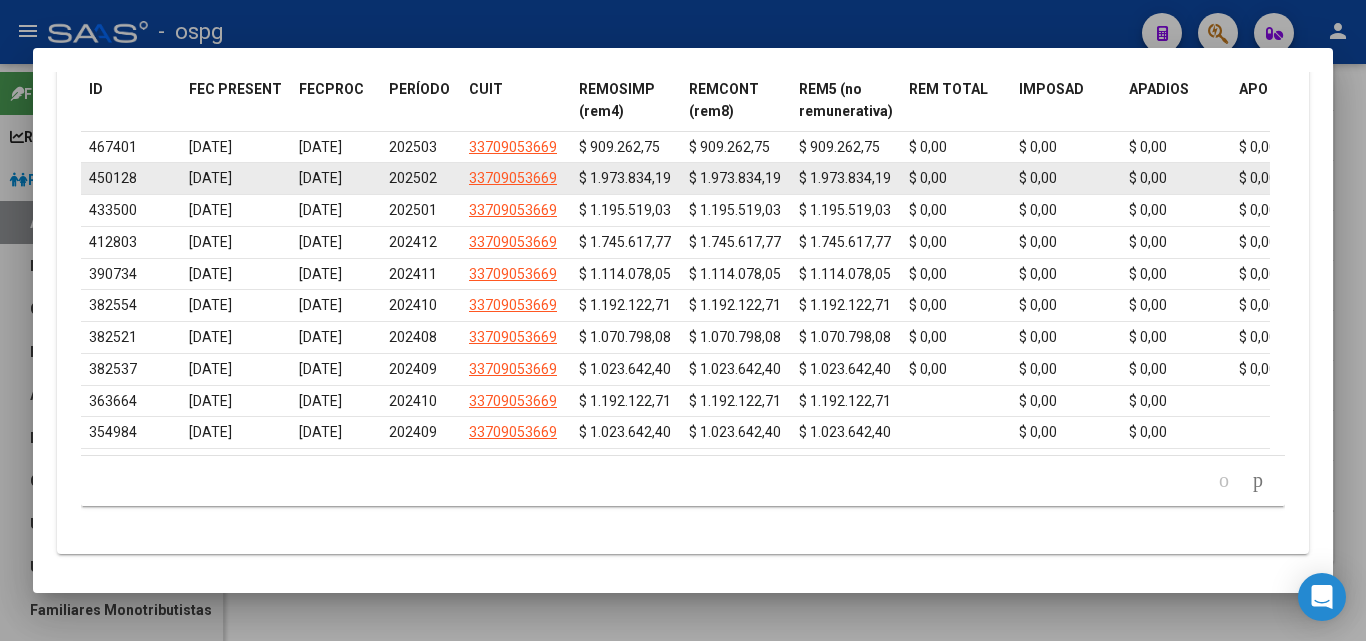 scroll, scrollTop: 2136, scrollLeft: 0, axis: vertical 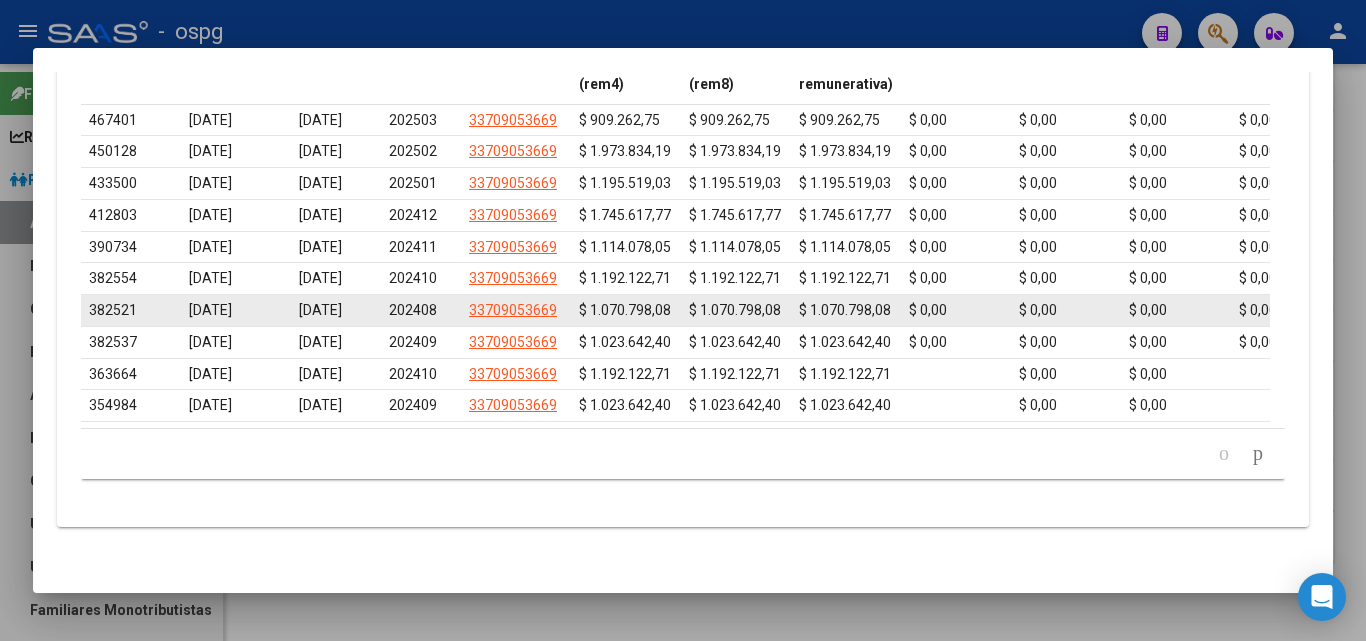 drag, startPoint x: 412, startPoint y: 302, endPoint x: 436, endPoint y: 296, distance: 24.738634 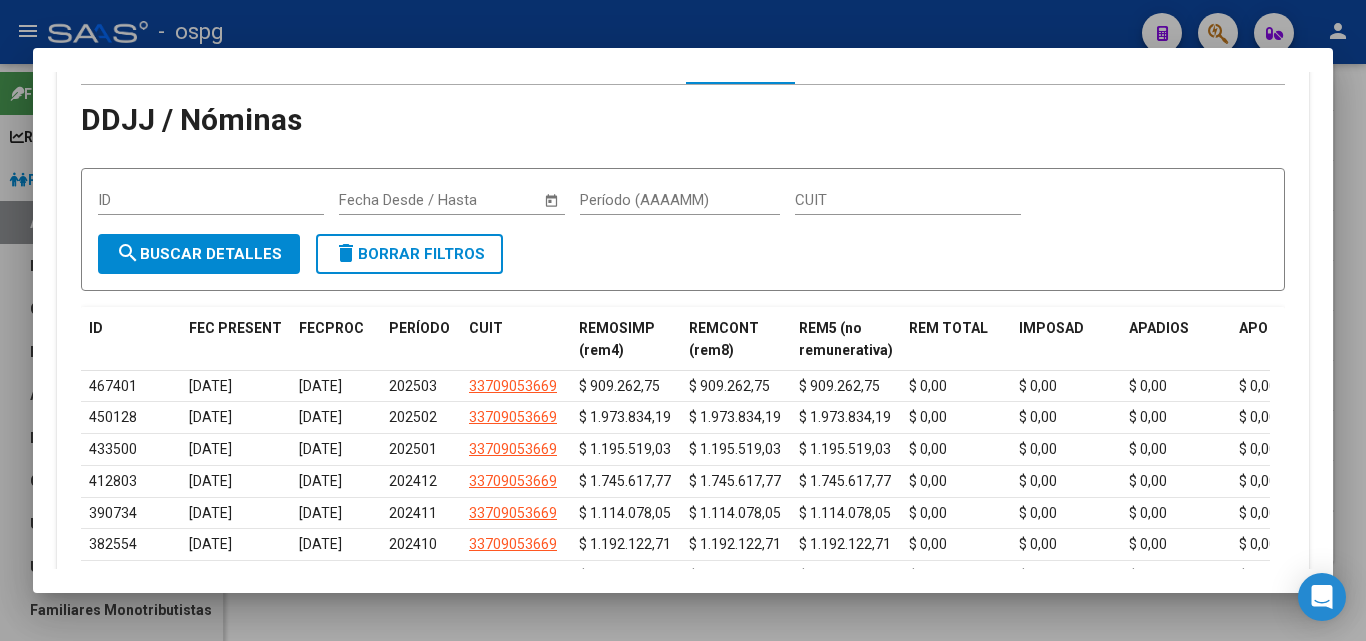 scroll, scrollTop: 1736, scrollLeft: 0, axis: vertical 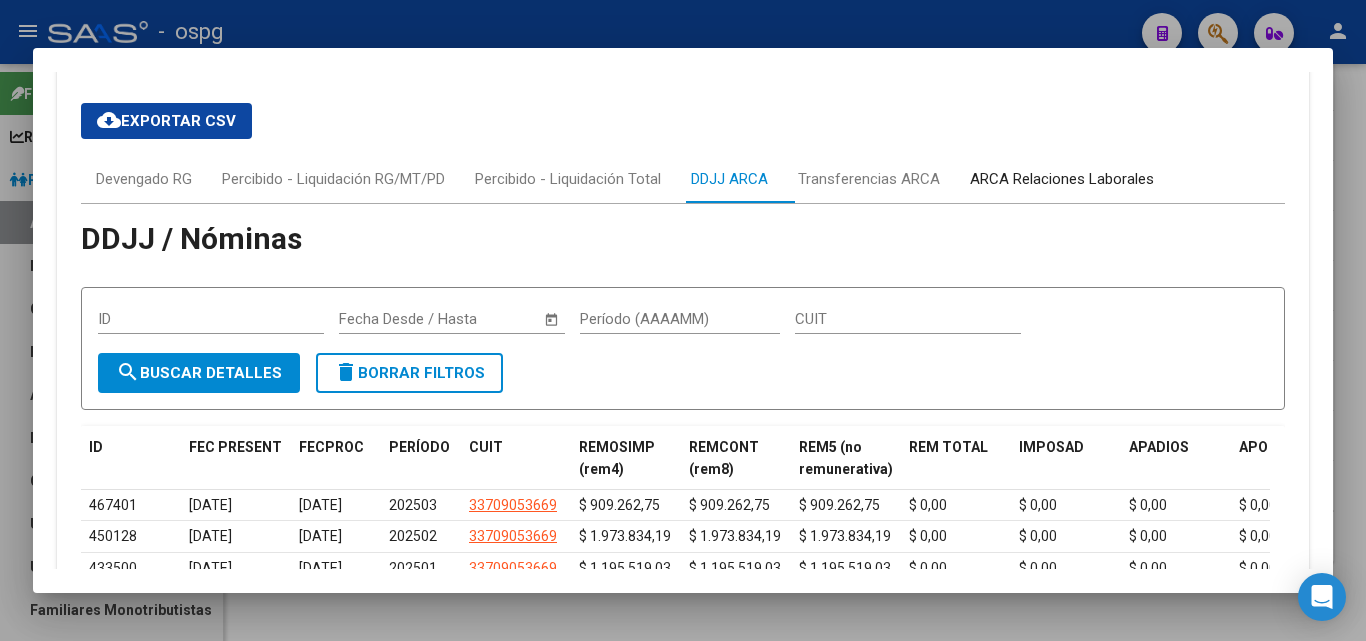 click on "ARCA Relaciones Laborales" at bounding box center (1062, 179) 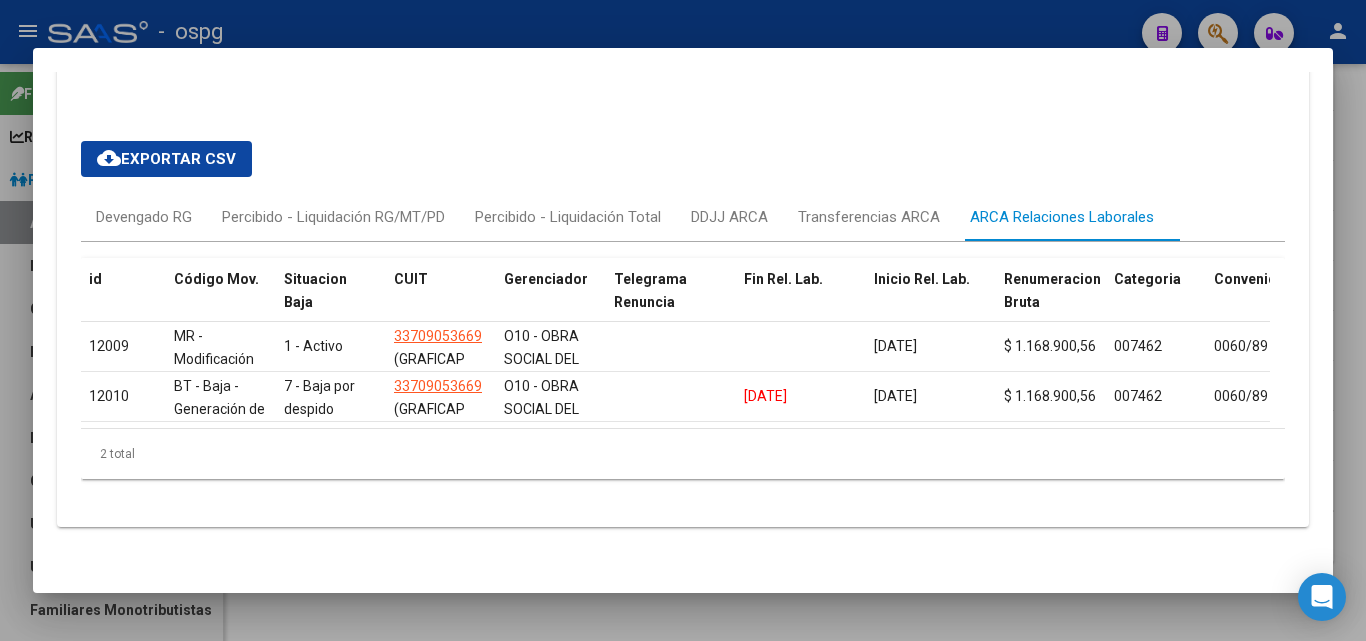 scroll, scrollTop: 1713, scrollLeft: 0, axis: vertical 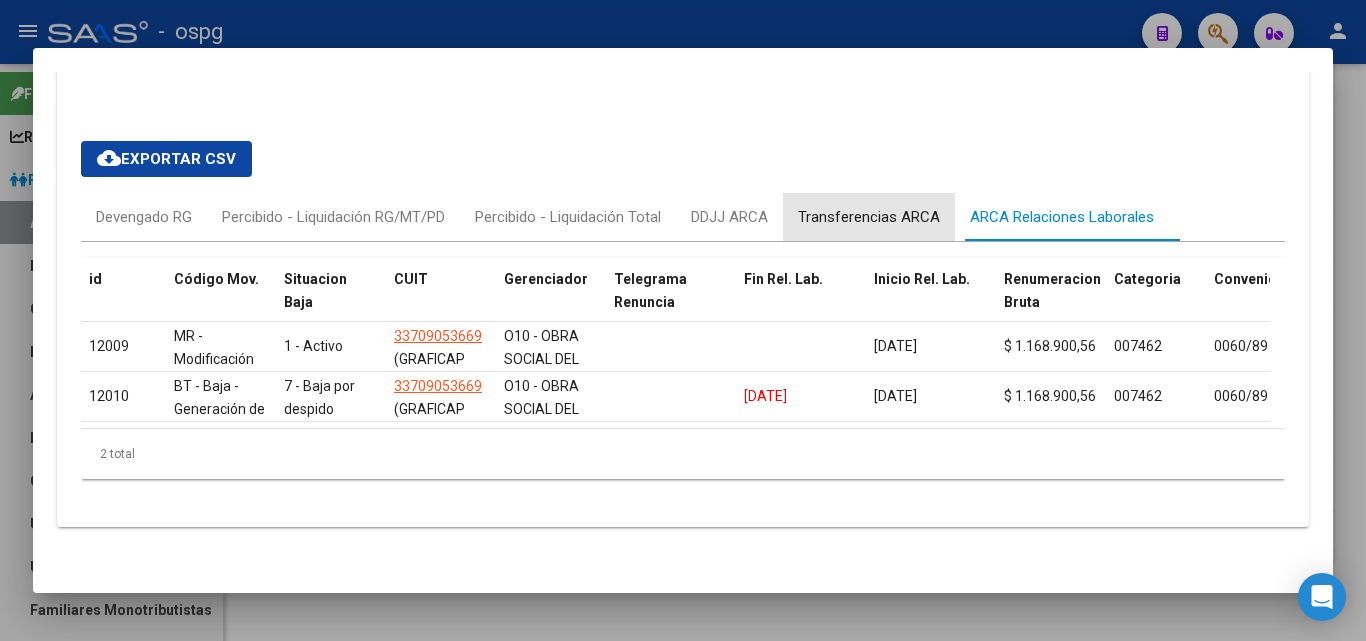 click on "Transferencias ARCA" at bounding box center (869, 217) 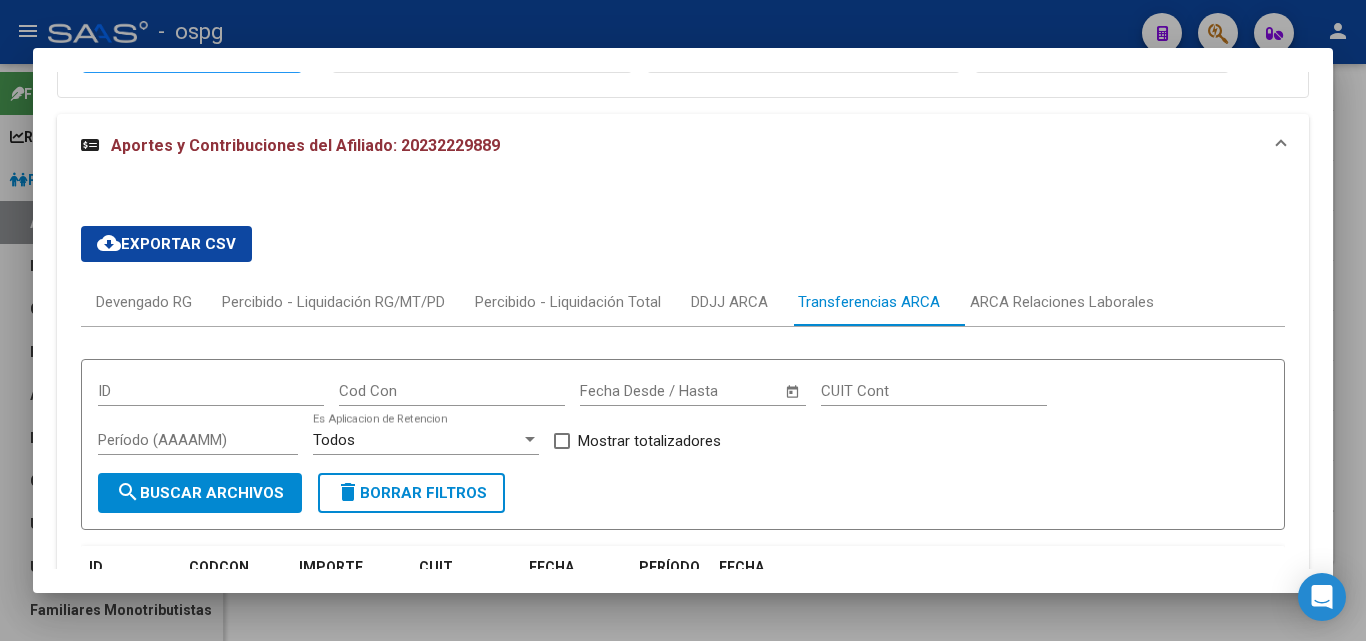 scroll, scrollTop: 1713, scrollLeft: 0, axis: vertical 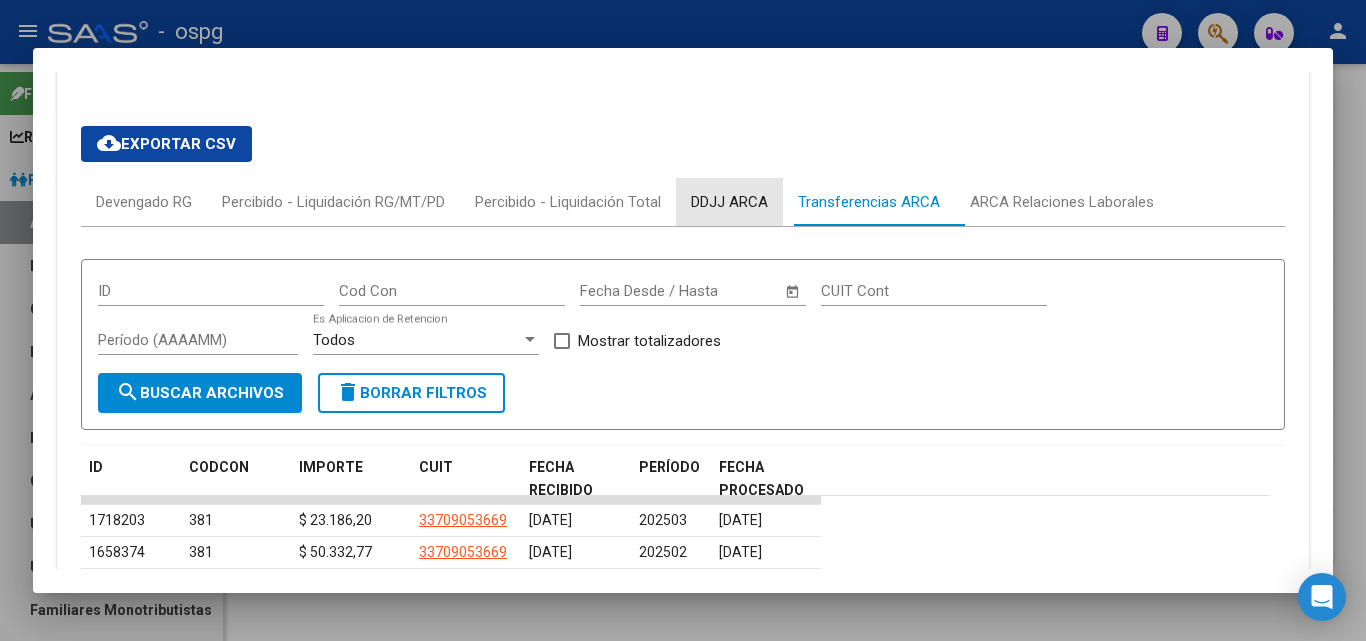 click on "DDJJ ARCA" at bounding box center (729, 202) 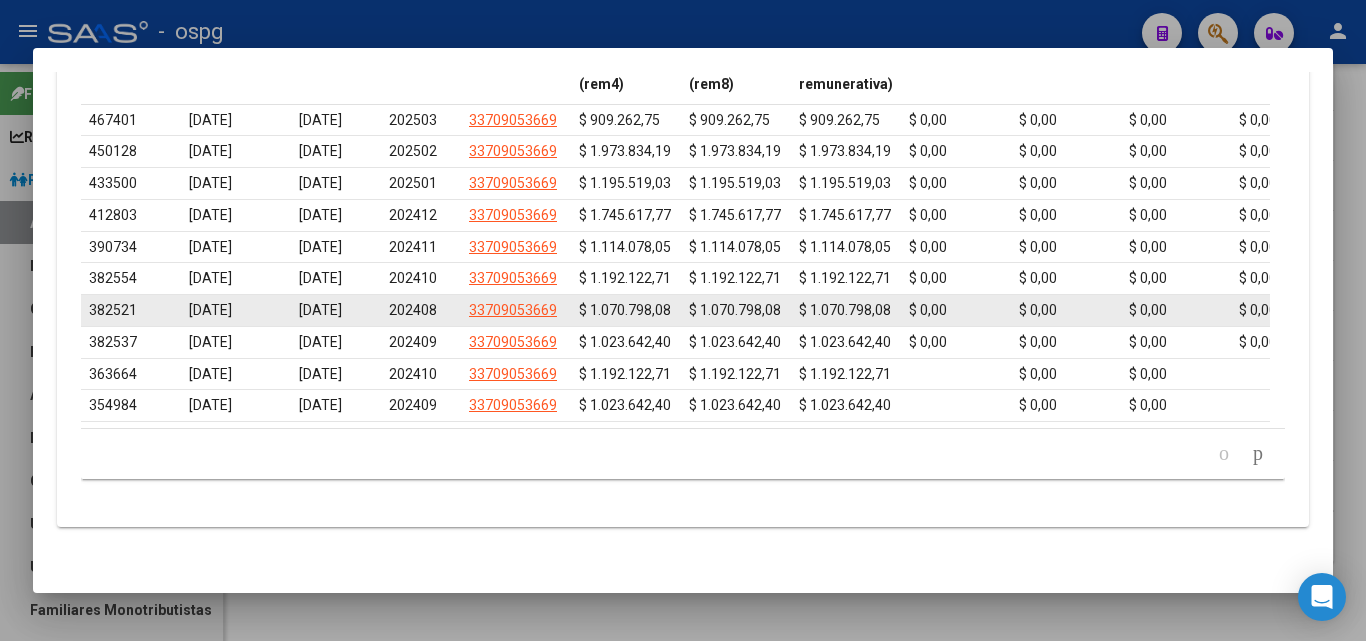 scroll, scrollTop: 2136, scrollLeft: 0, axis: vertical 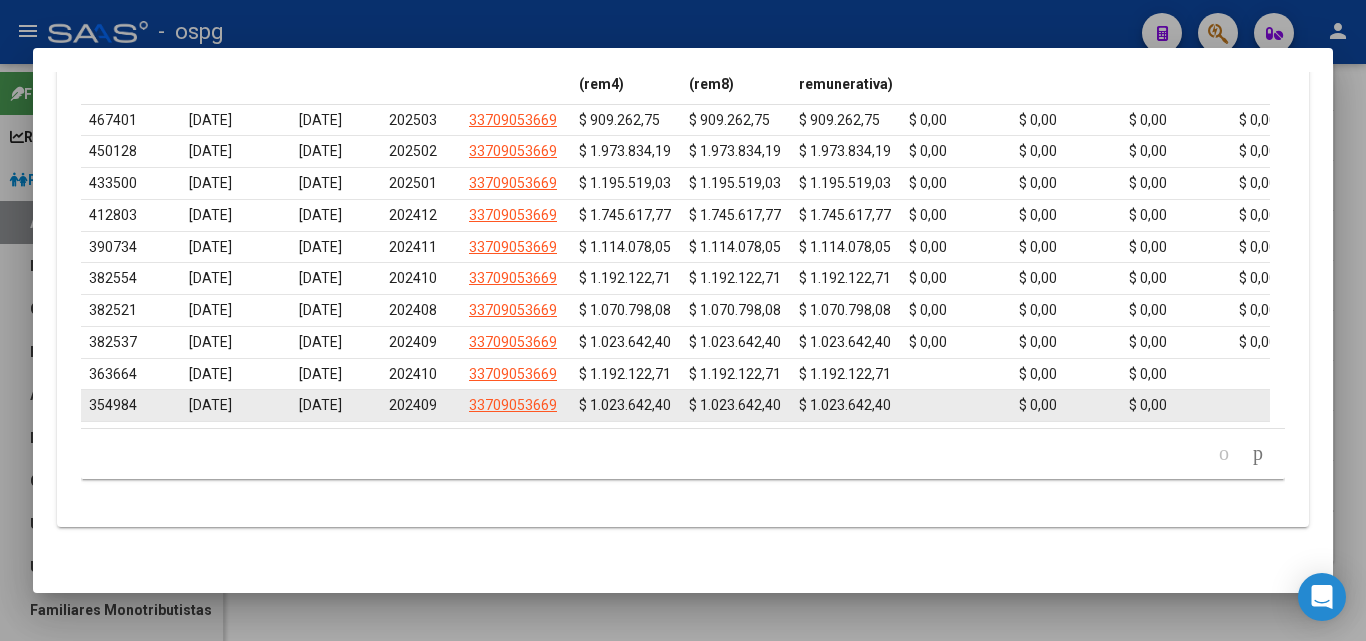 drag, startPoint x: 403, startPoint y: 390, endPoint x: 468, endPoint y: 392, distance: 65.03076 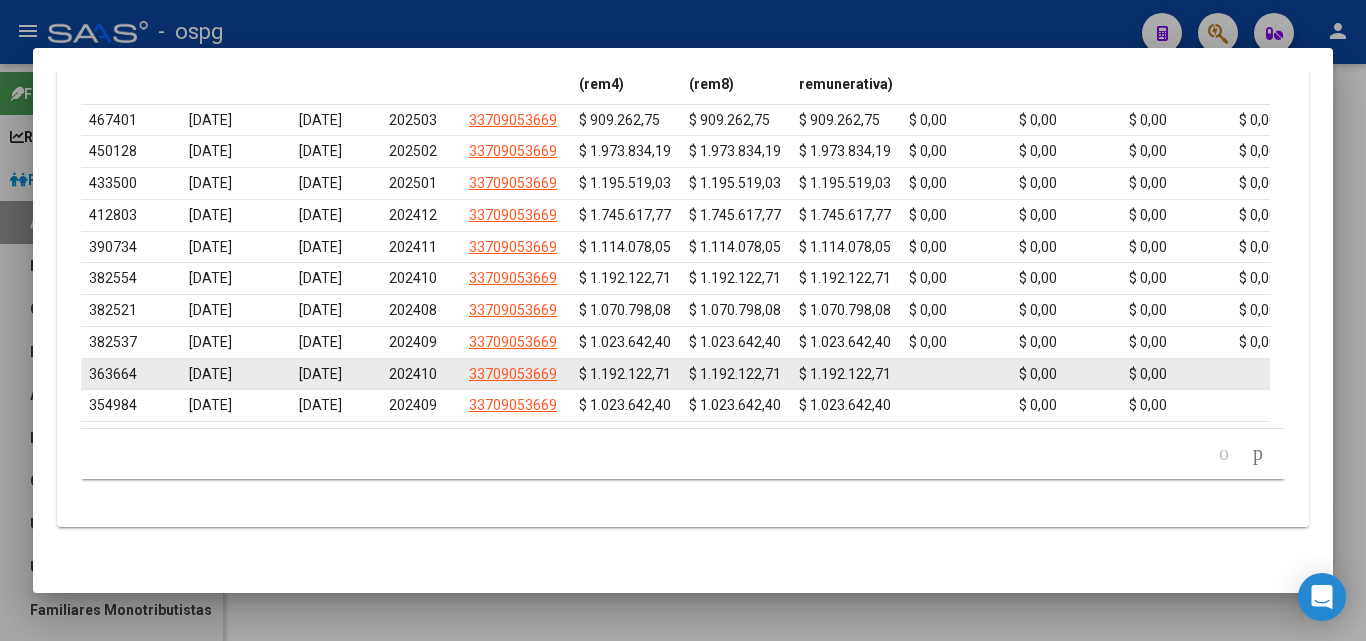 drag, startPoint x: 432, startPoint y: 386, endPoint x: 391, endPoint y: 354, distance: 52.009613 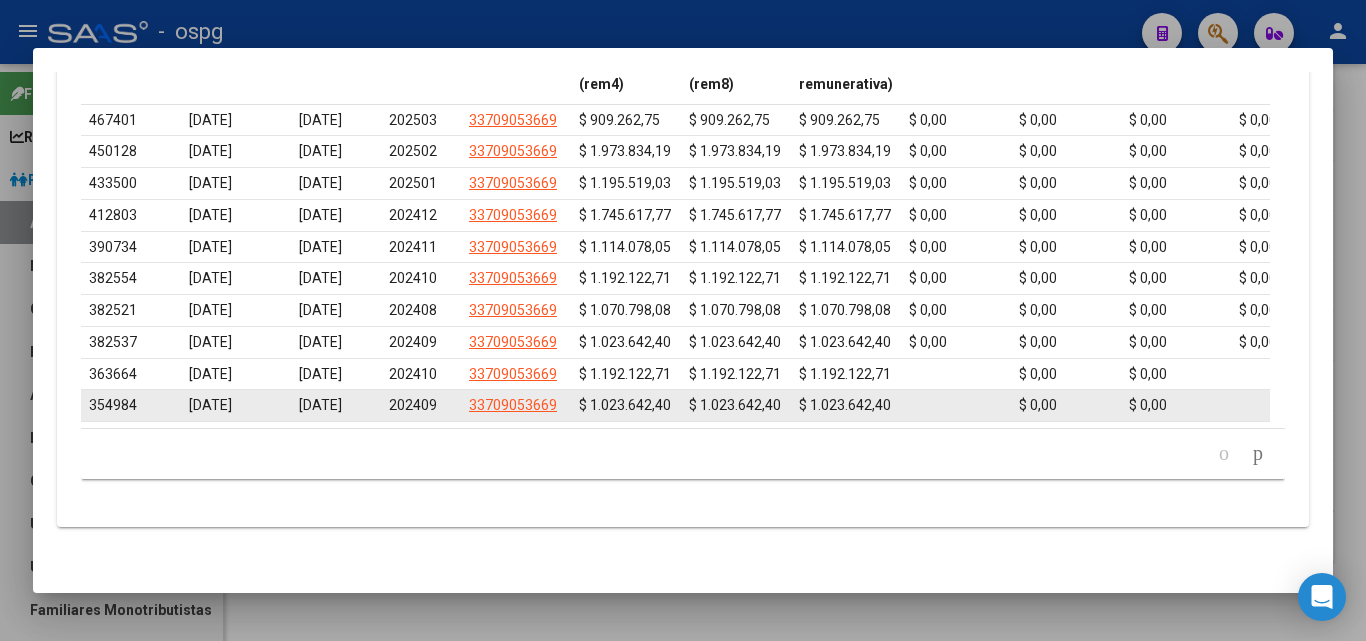click on "202409" 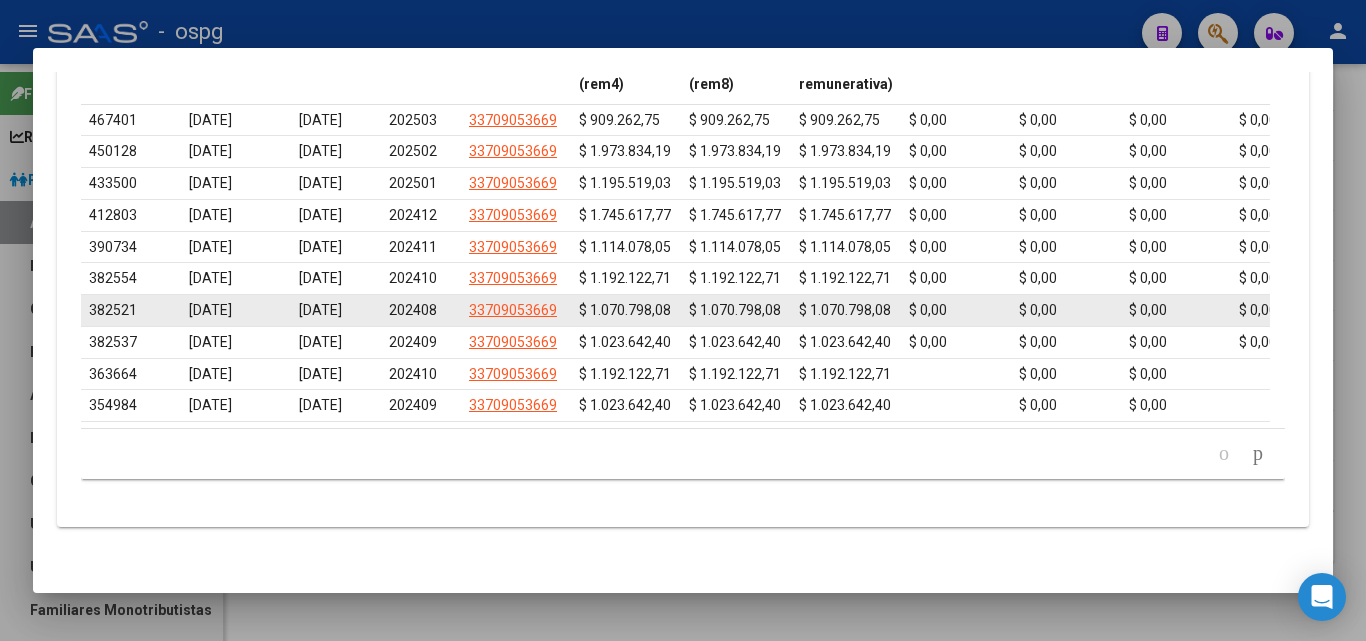 drag, startPoint x: 420, startPoint y: 294, endPoint x: 438, endPoint y: 295, distance: 18.027756 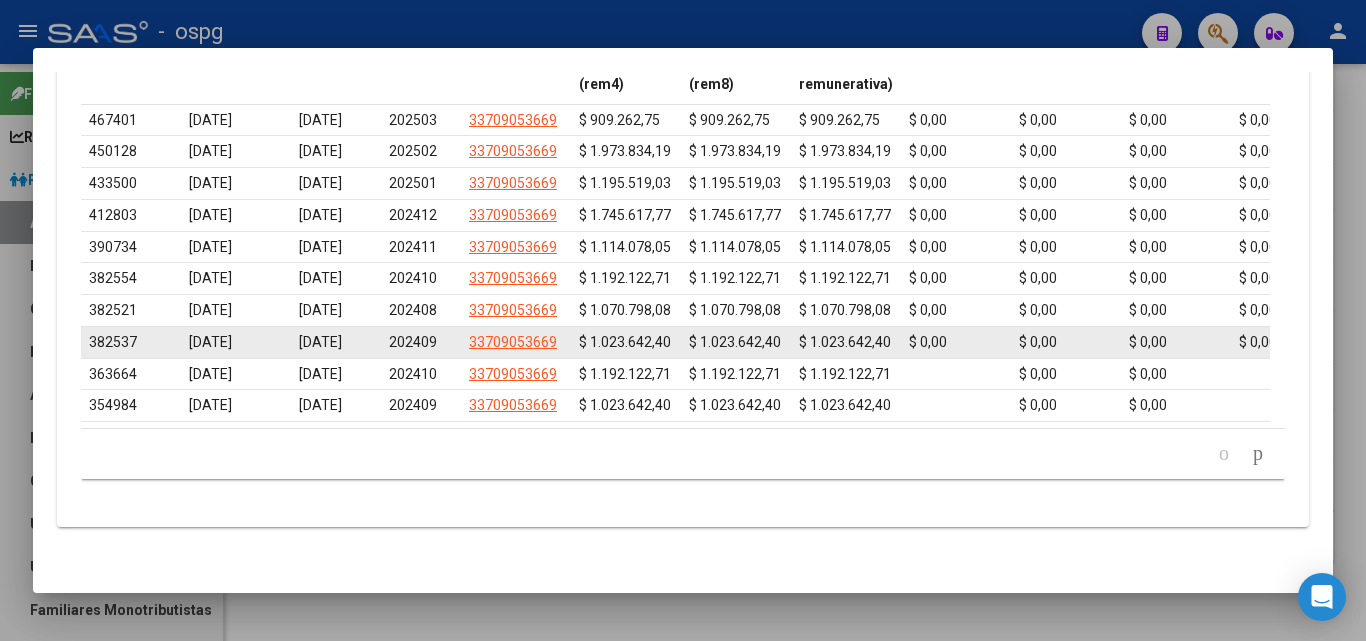 click on "202409" 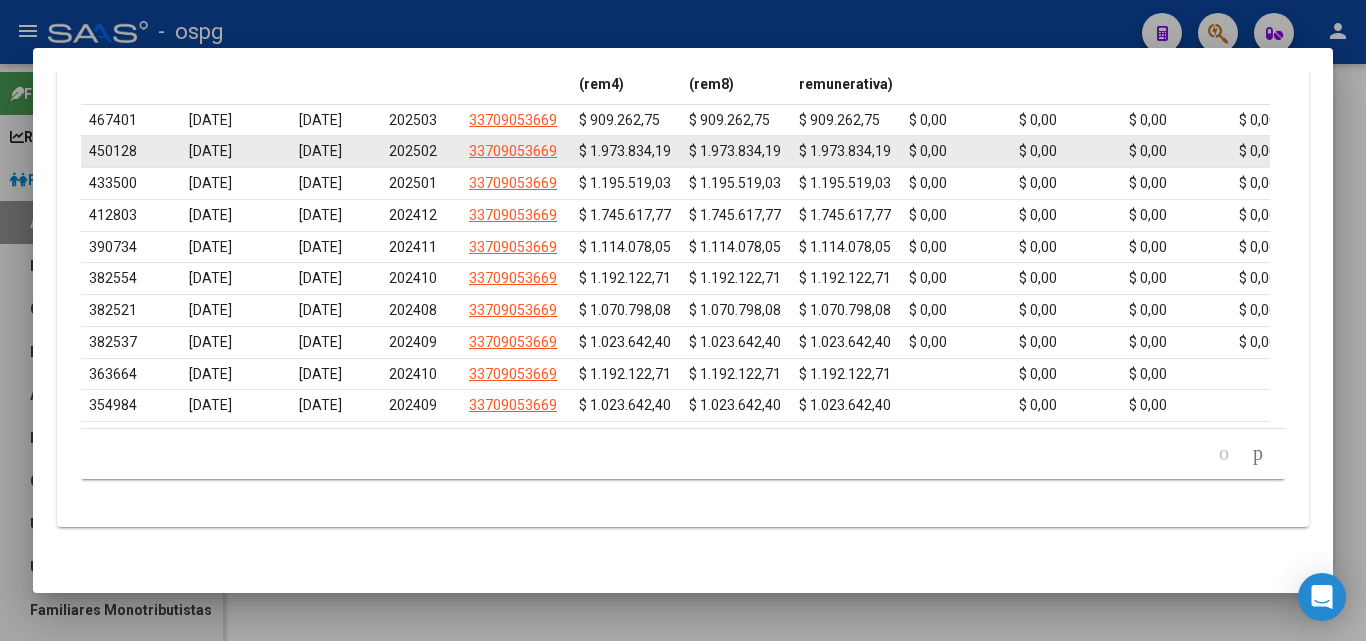 drag, startPoint x: 441, startPoint y: 389, endPoint x: 415, endPoint y: 151, distance: 239.41595 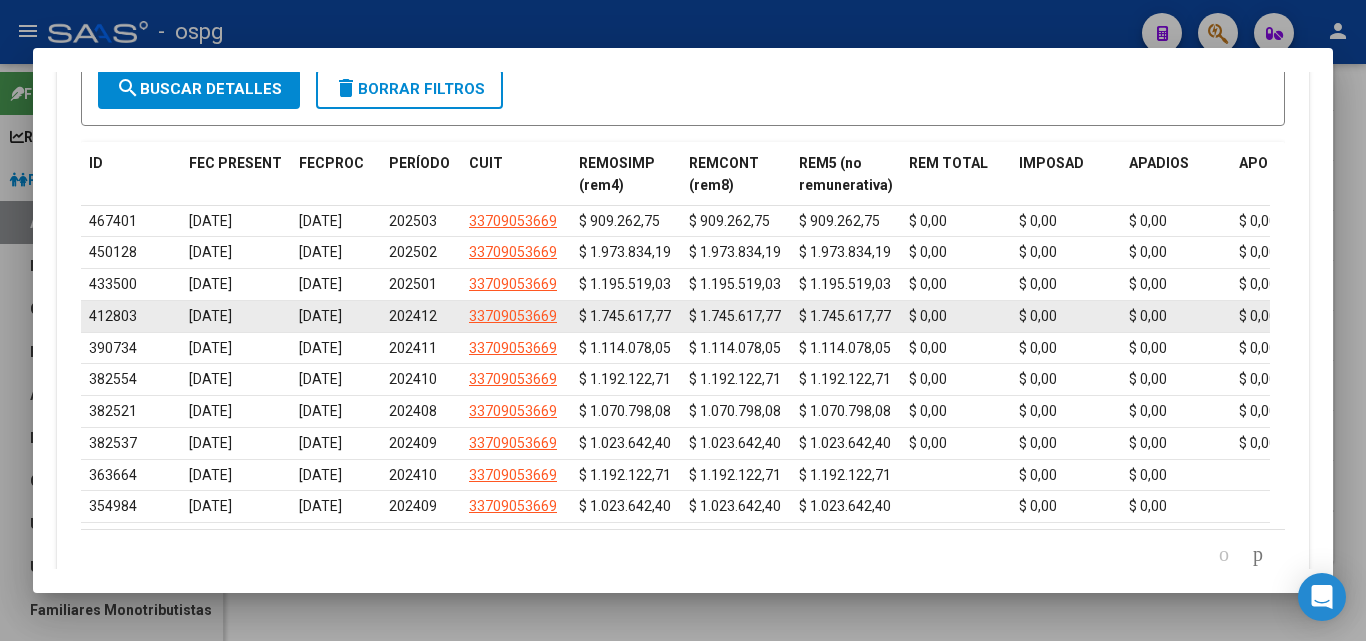 scroll, scrollTop: 1936, scrollLeft: 0, axis: vertical 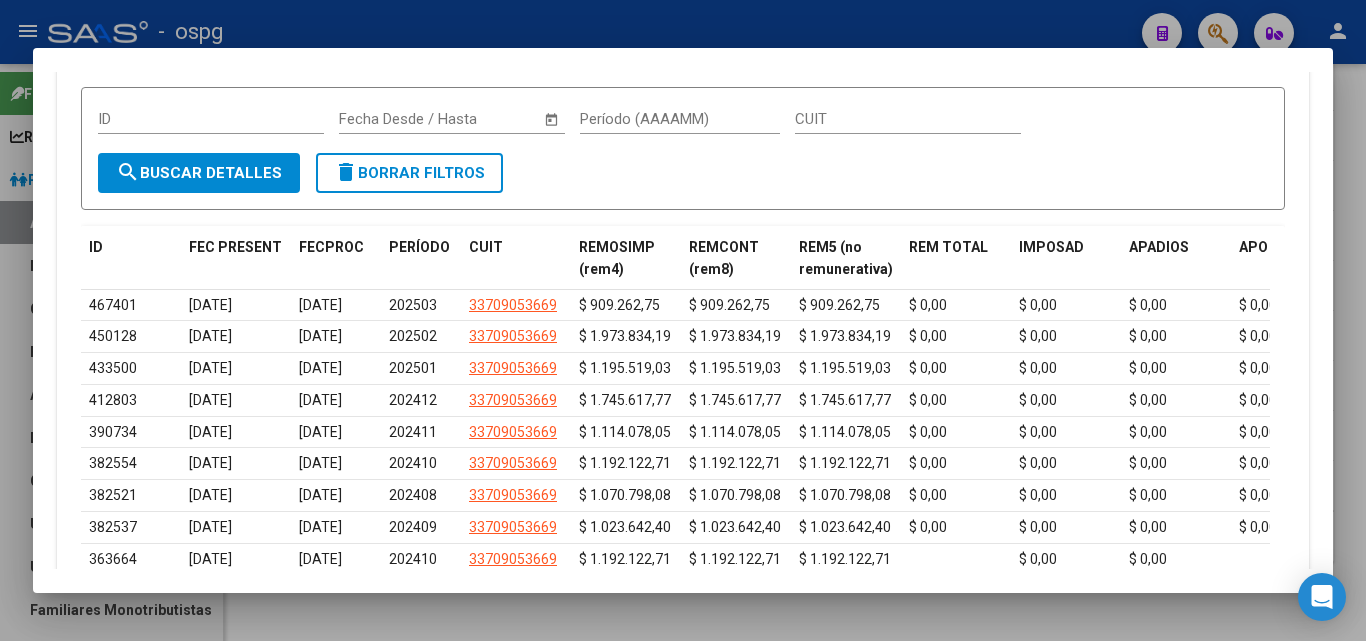 click on "DDJJ / Nóminas ID Start date – Fecha Desde / Hasta   Período (AAAAMM)  CUIT search  Buscar Detalles  delete  Borrar Filtros  ID FEC PRESENT FECPROC PERÍODO CUIT REMOSIMP (rem4) REMCONT (rem8) REM5 (no remunerativa) REM TOTAL IMPOSAD APADIOS APO B SOC CONOS GRPFAM NOGRPFAM SECOBLIG CONDCUIL SITCUIL ACTIVDES MODALIDAD CODSINI ZONA ESPOSA EXCOSAPO INDRET INDEXCCON ORIGRECT RELEASE VER VERSION 467401 11/04/2025 14/04/2025 202503 33709053669 $ 909.262,75 $ 909.262,75 $ 909.262,75 $ 0,00 $ 0,00 $ 0,00 $ 0,00 $ 0,00 0 0 1 1 1 49 8 0 01 0 0 S N 0 3 47 450128 12/03/2025 13/03/2025 202502 33709053669 $ 1.973.834,19 $ 1.973.834,19 $ 1.973.834,19 $ 0,00 $ 0,00 $ 0,00 $ 0,00 $ 0,00 0 0 1 1 1 49 8 0 01 0 0 S N 0 3 47 433500 11/02/2025 13/02/2025 202501 33709053669 $ 1.195.519,03 $ 1.195.519,03 $ 1.195.519,03 $ 0,00 $ 0,00 $ 0,00 $ 0,00 $ 0,00 0 0 1 1 1 49 8 0 01 0 0 S N 0 3 47 412803 09/01/2025 10/01/2025 202412 33709053669 $ 1.745.617,77 $ 1.745.617,77 $ 1.745.617,77 $ 0,00 $ 0,00 $ 0,00" at bounding box center [683, 346] 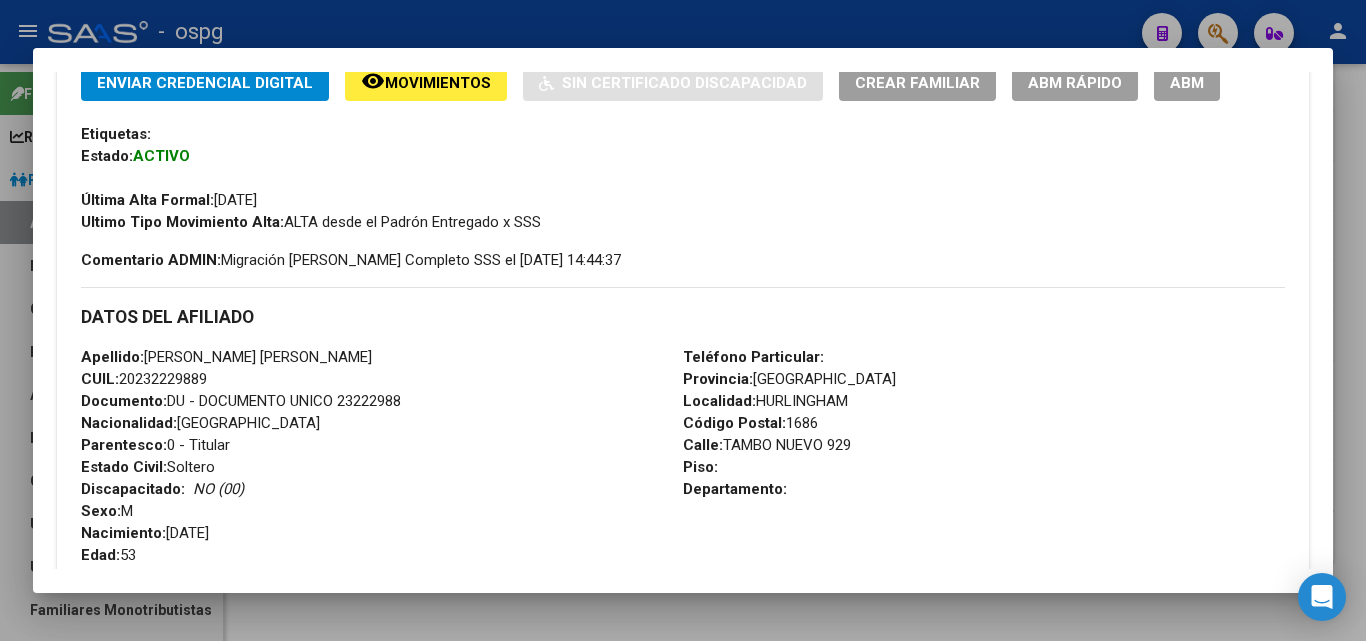 scroll, scrollTop: 436, scrollLeft: 0, axis: vertical 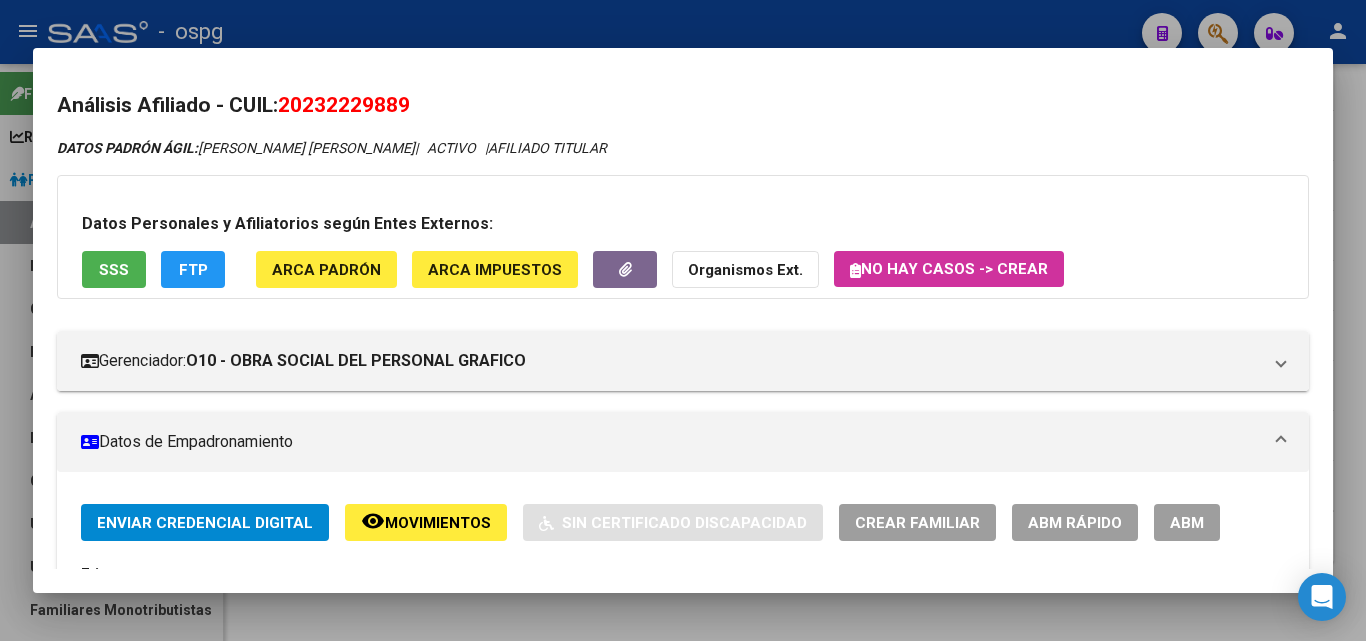 drag, startPoint x: 285, startPoint y: 109, endPoint x: 416, endPoint y: 94, distance: 131.85599 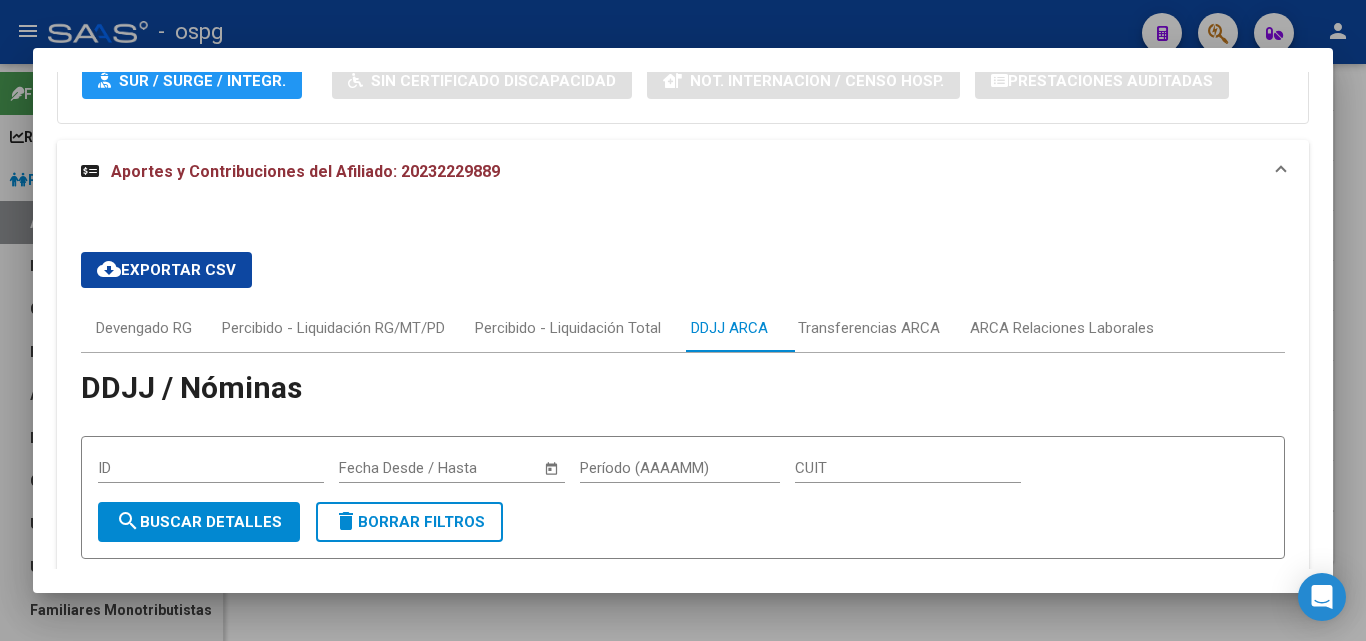scroll, scrollTop: 1700, scrollLeft: 0, axis: vertical 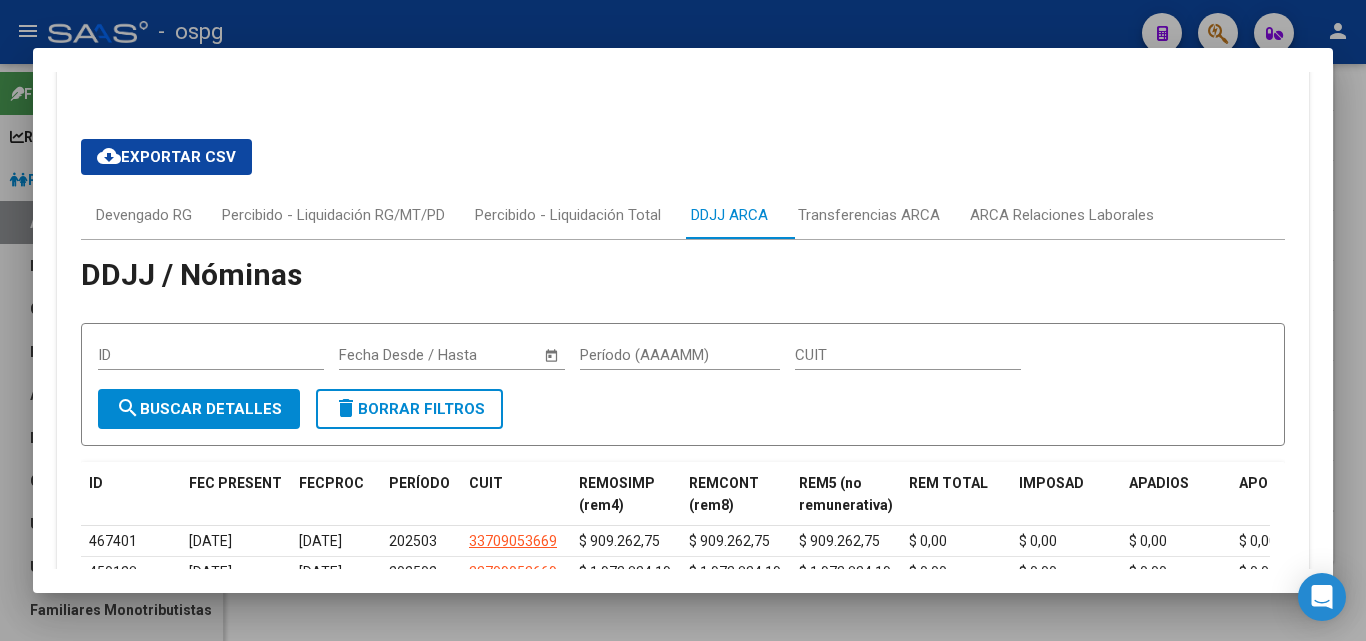 click on "DDJJ / Nóminas ID Start date – Fecha Desde / Hasta   Período (AAAAMM)  CUIT search  Buscar Detalles  delete  Borrar Filtros  ID FEC PRESENT FECPROC PERÍODO CUIT REMOSIMP (rem4) REMCONT (rem8) REM5 (no remunerativa) REM TOTAL IMPOSAD APADIOS APO B SOC CONOS GRPFAM NOGRPFAM SECOBLIG CONDCUIL SITCUIL ACTIVDES MODALIDAD CODSINI ZONA ESPOSA EXCOSAPO INDRET INDEXCCON ORIGRECT RELEASE VER VERSION 467401 11/04/2025 14/04/2025 202503 33709053669 $ 909.262,75 $ 909.262,75 $ 909.262,75 $ 0,00 $ 0,00 $ 0,00 $ 0,00 $ 0,00 0 0 1 1 1 49 8 0 01 0 0 S N 0 3 47 450128 12/03/2025 13/03/2025 202502 33709053669 $ 1.973.834,19 $ 1.973.834,19 $ 1.973.834,19 $ 0,00 $ 0,00 $ 0,00 $ 0,00 $ 0,00 0 0 1 1 1 49 8 0 01 0 0 S N 0 3 47 433500 11/02/2025 13/02/2025 202501 33709053669 $ 1.195.519,03 $ 1.195.519,03 $ 1.195.519,03 $ 0,00 $ 0,00 $ 0,00 $ 0,00 $ 0,00 0 0 1 1 1 49 8 0 01 0 0 S N 0 3 47 412803 09/01/2025 10/01/2025 202412 33709053669 $ 1.745.617,77 $ 1.745.617,77 $ 1.745.617,77 $ 0,00 $ 0,00 $ 0,00" at bounding box center (683, 578) 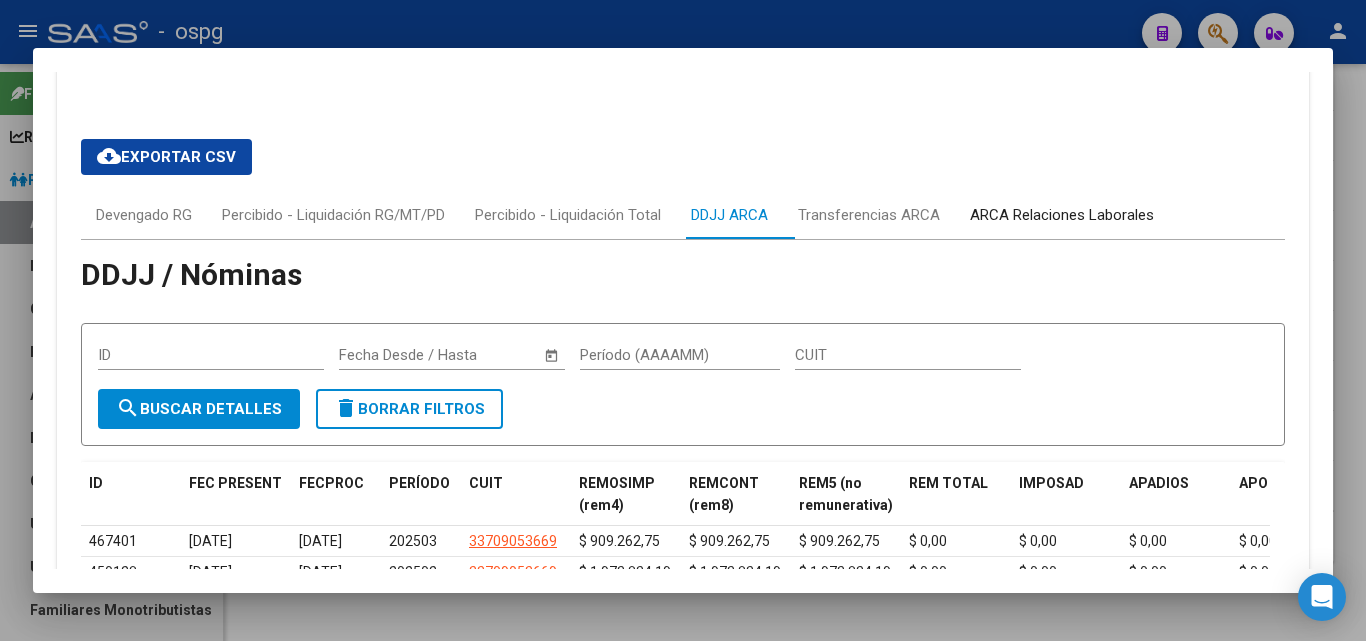 click on "ARCA Relaciones Laborales" at bounding box center [1062, 215] 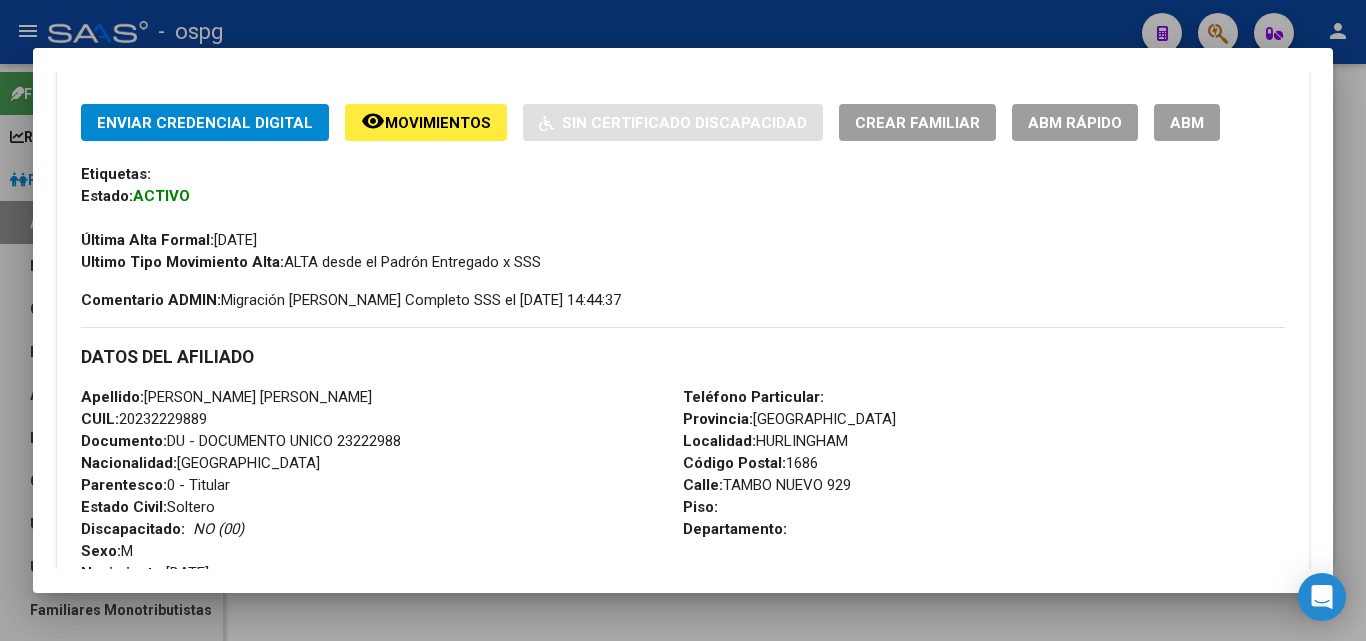 scroll, scrollTop: 0, scrollLeft: 0, axis: both 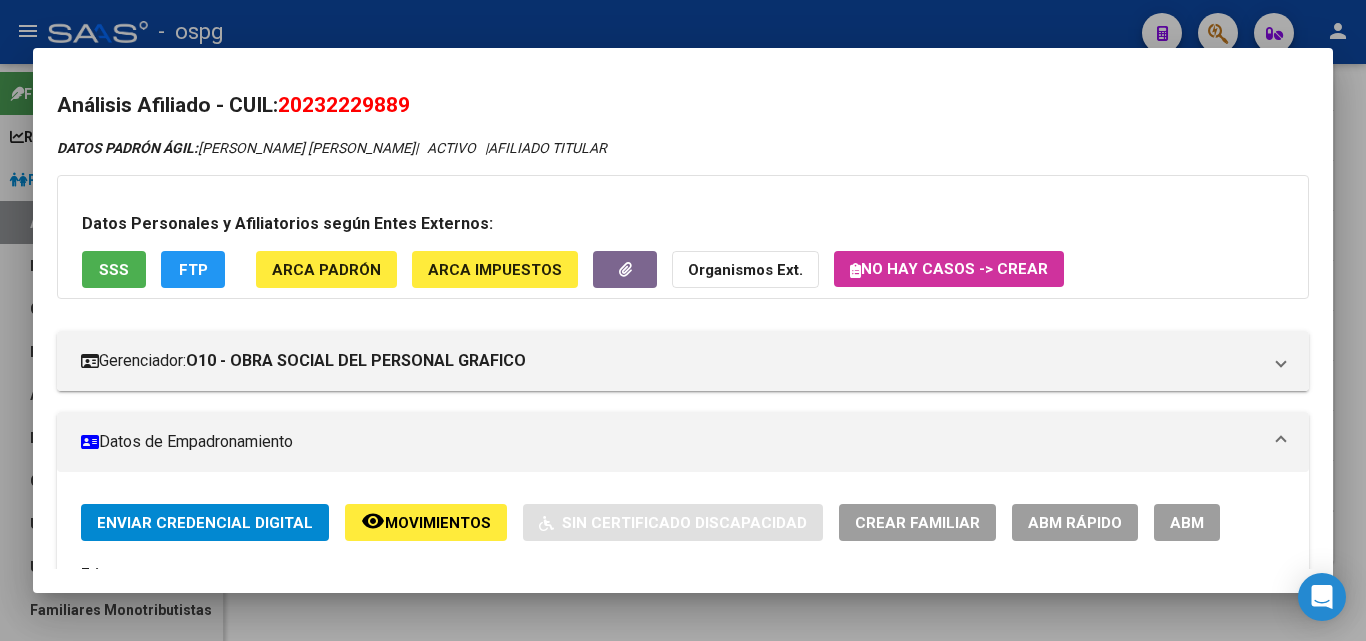 click at bounding box center (683, 320) 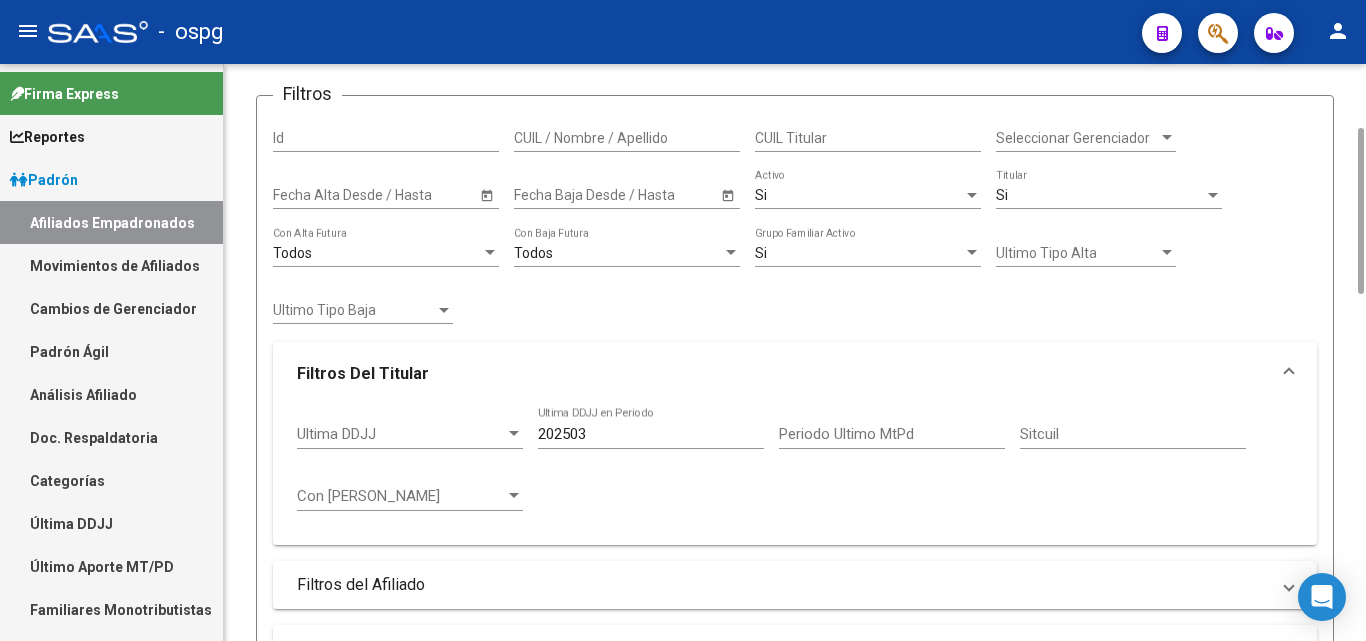 scroll, scrollTop: 1423, scrollLeft: 0, axis: vertical 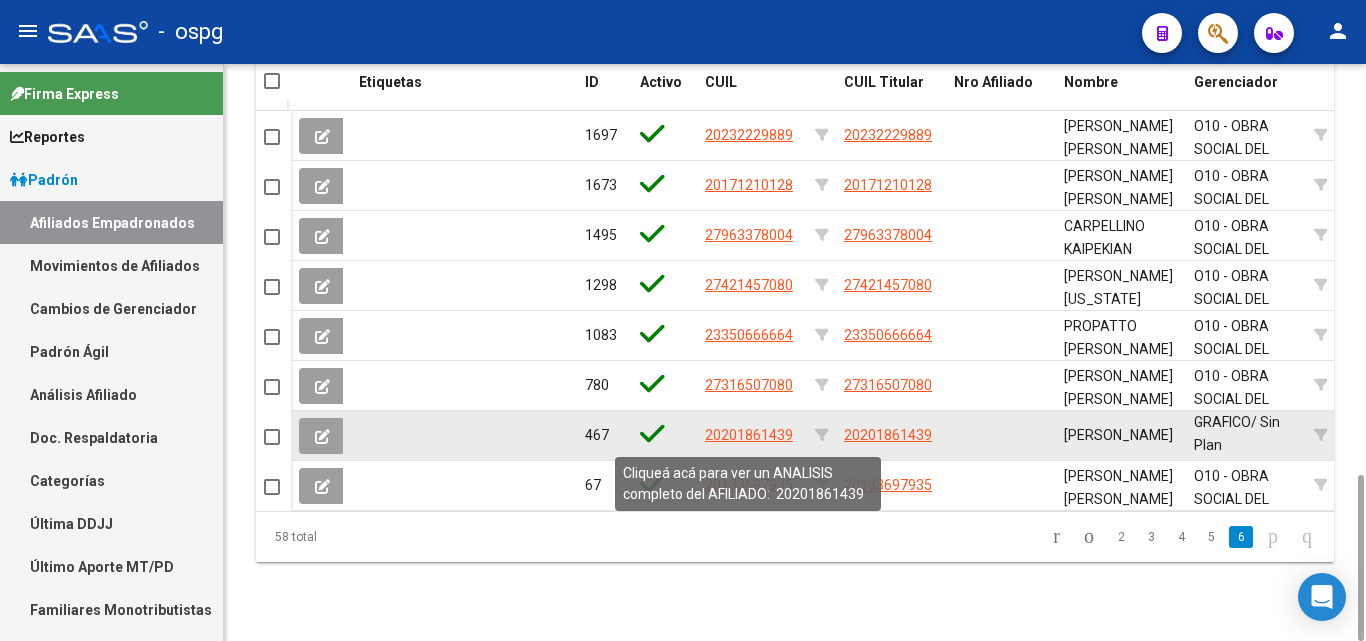 click on "20201861439" 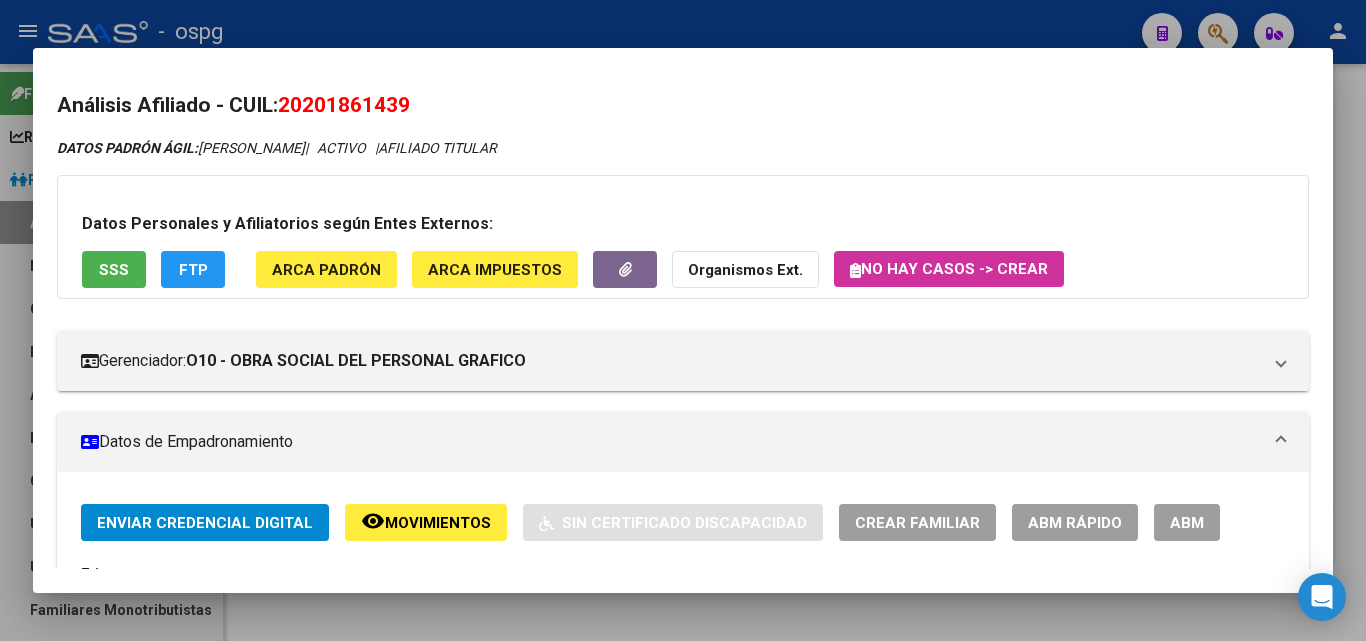 drag, startPoint x: 287, startPoint y: 107, endPoint x: 417, endPoint y: 114, distance: 130.18832 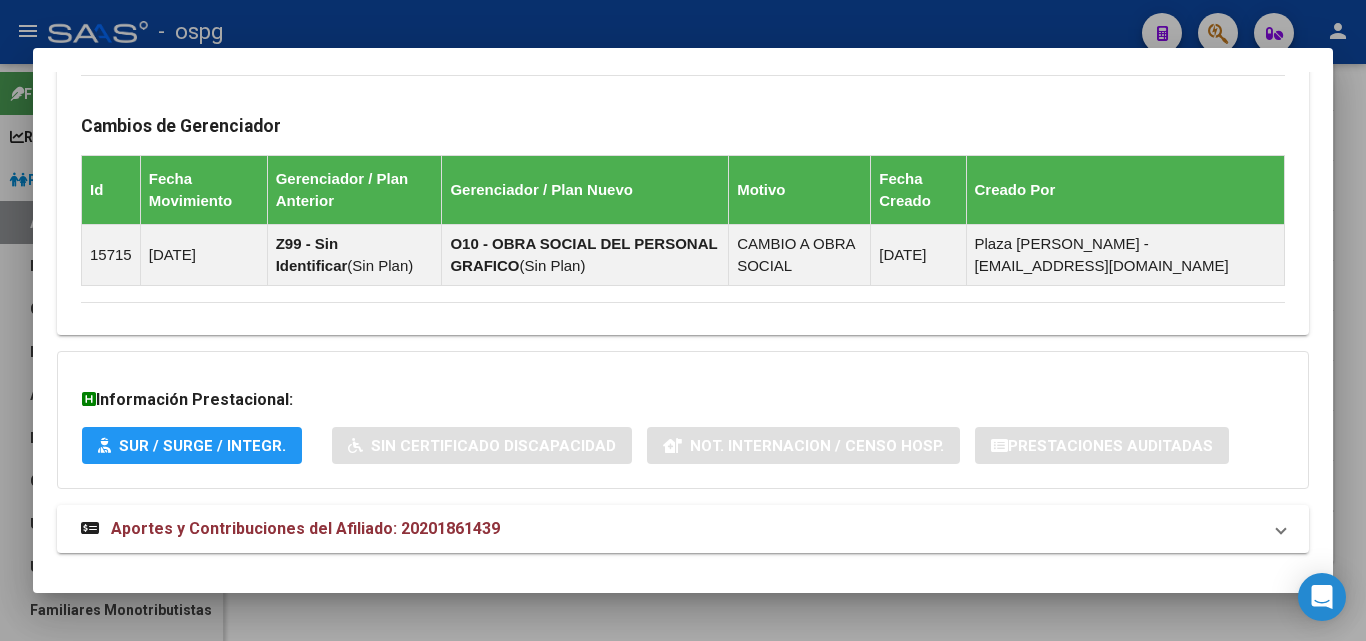 scroll, scrollTop: 1181, scrollLeft: 0, axis: vertical 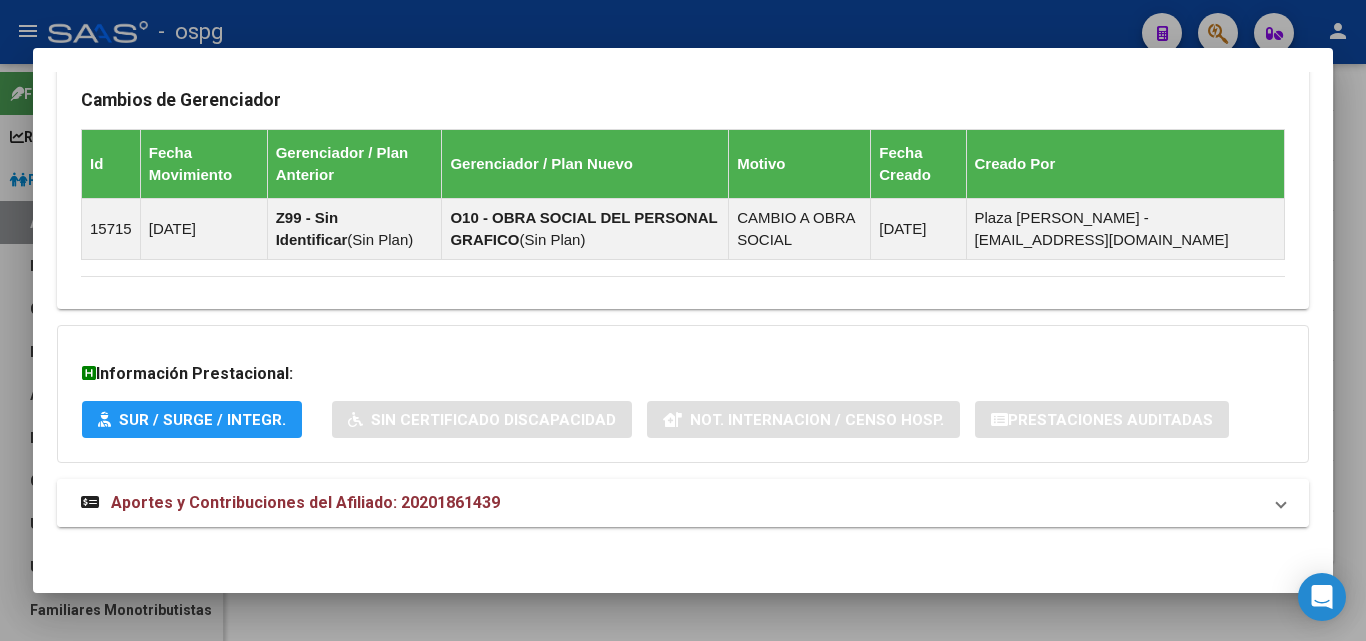 click on "Aportes y Contribuciones del Afiliado: 20201861439" at bounding box center (305, 502) 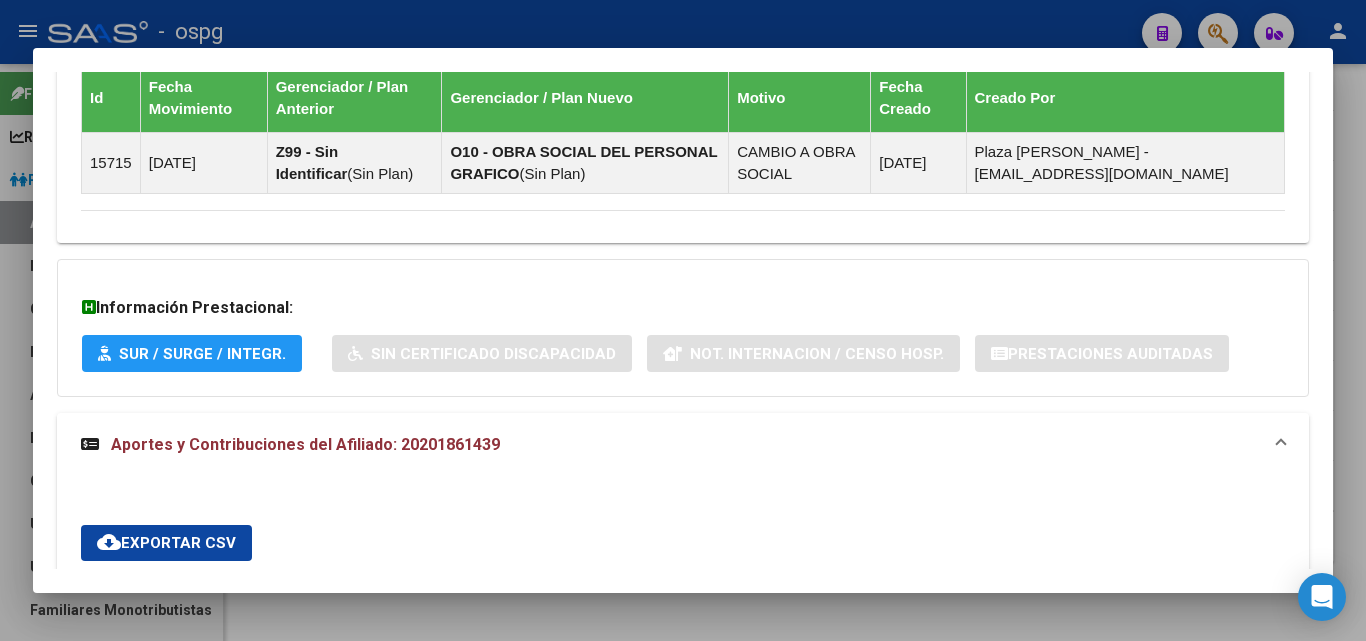 scroll, scrollTop: 1658, scrollLeft: 0, axis: vertical 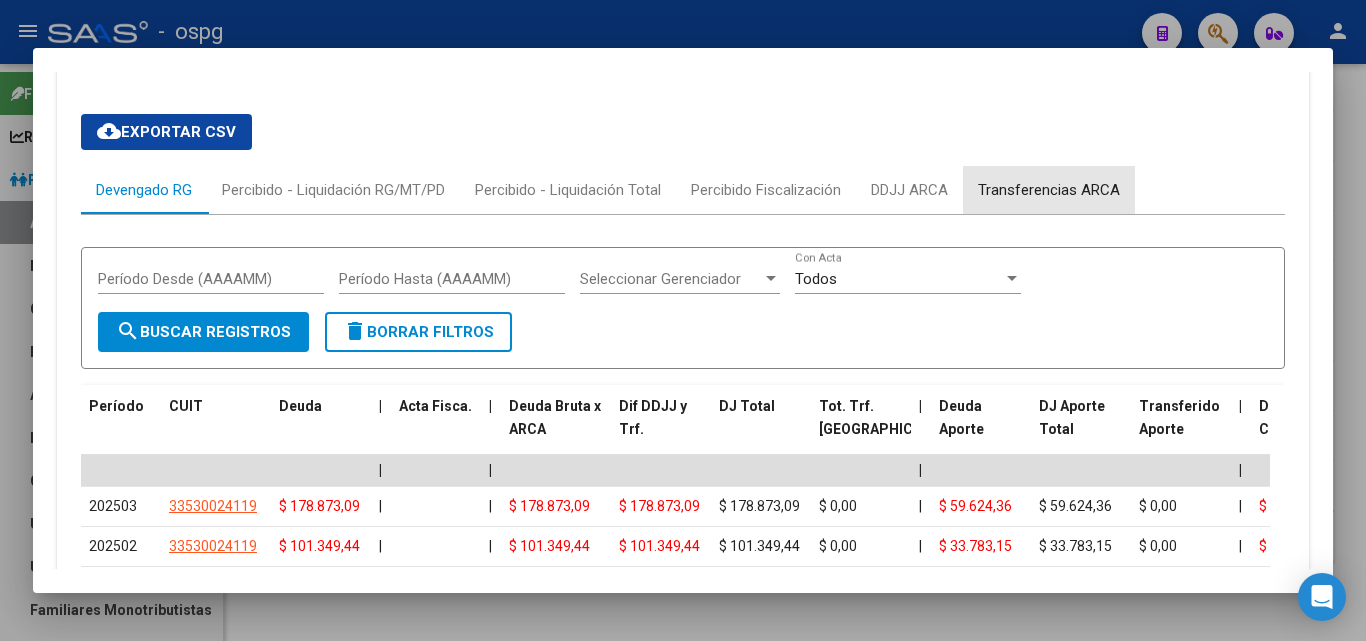 click on "Transferencias ARCA" at bounding box center [1049, 190] 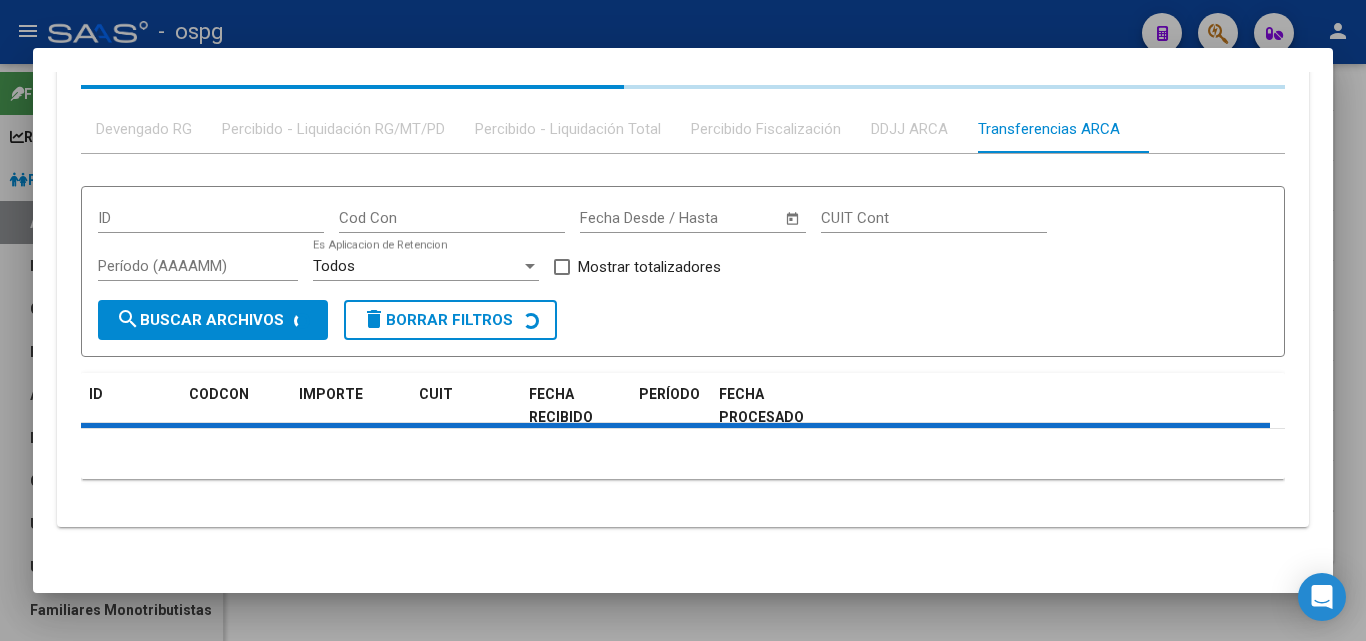 scroll, scrollTop: 1678, scrollLeft: 0, axis: vertical 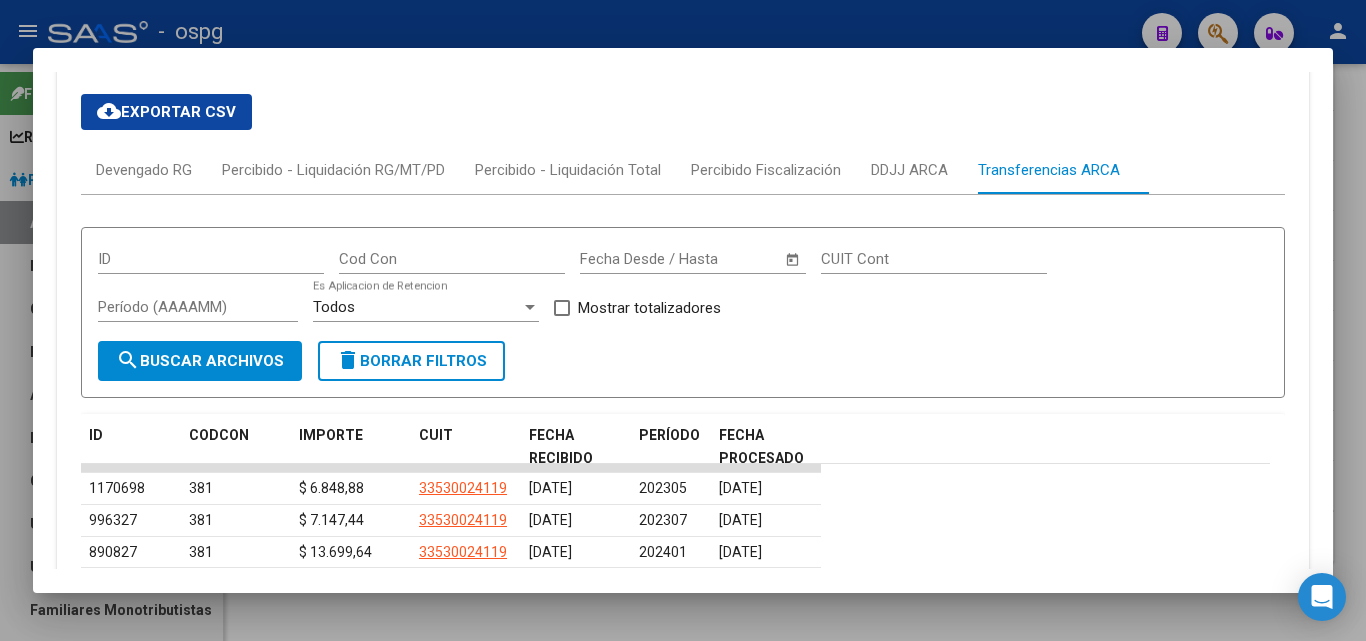 click at bounding box center [683, 320] 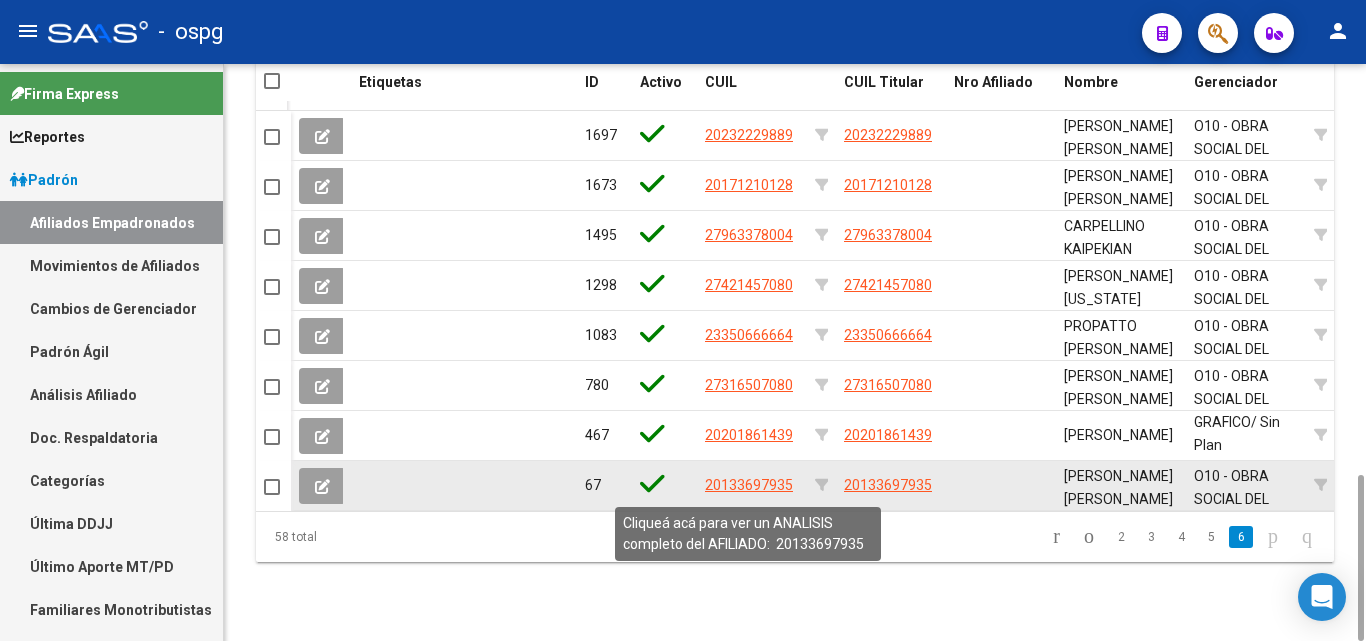 click on "20133697935" 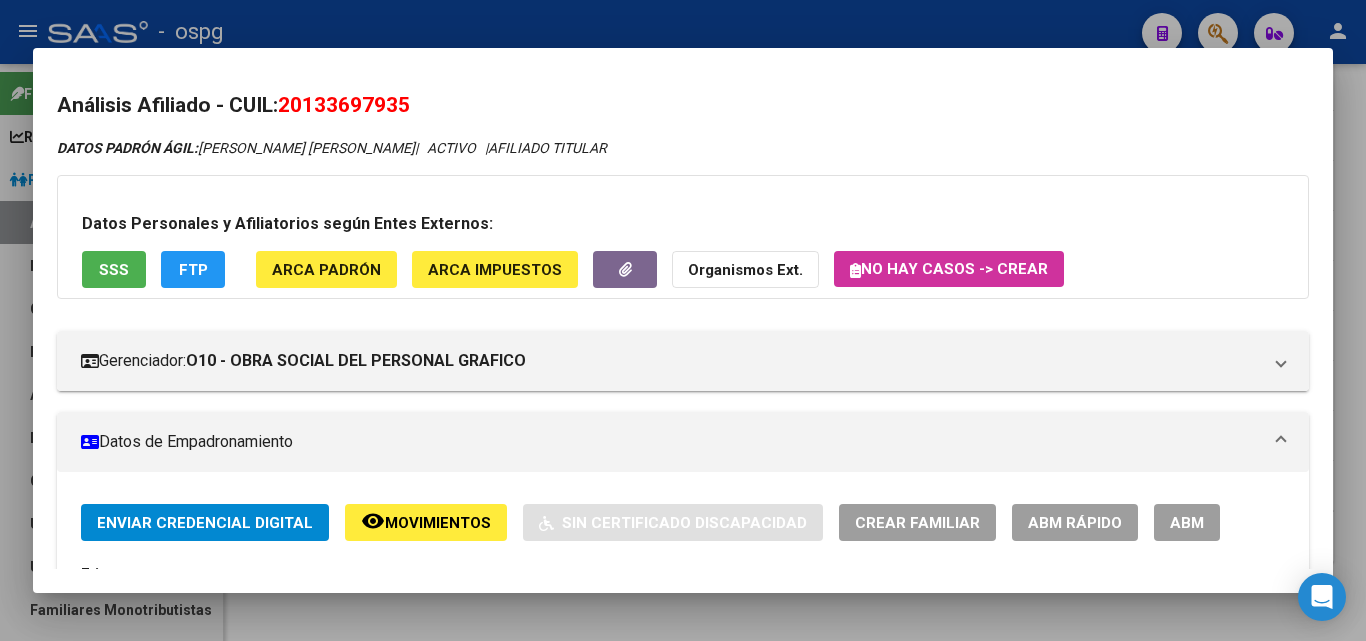 drag, startPoint x: 290, startPoint y: 104, endPoint x: 450, endPoint y: 105, distance: 160.00313 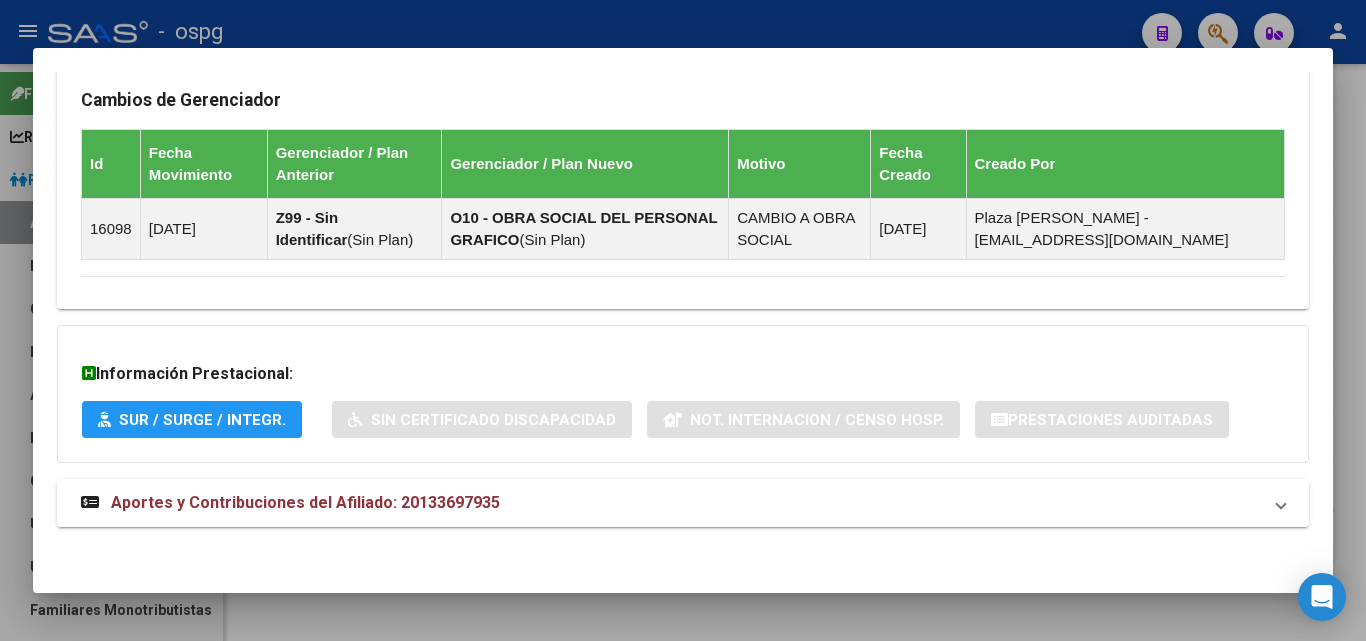 click on "Aportes y Contribuciones del Afiliado: 20133697935" at bounding box center (305, 502) 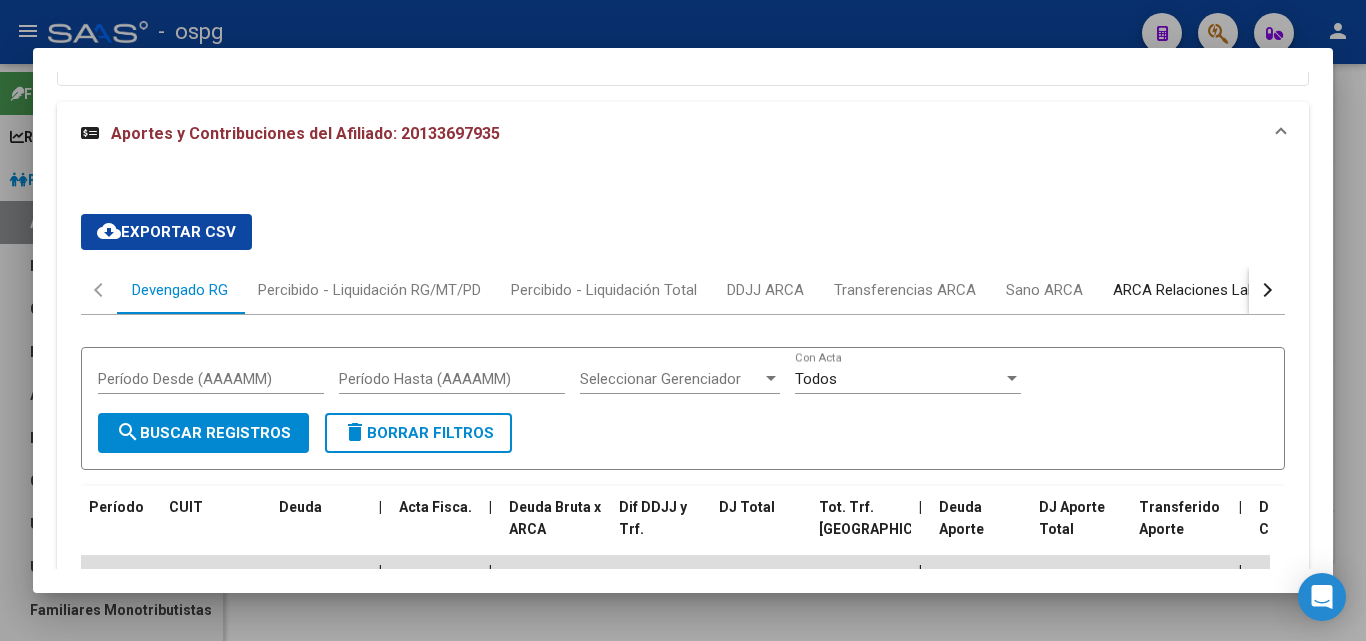 click on "ARCA Relaciones Laborales" at bounding box center [1205, 290] 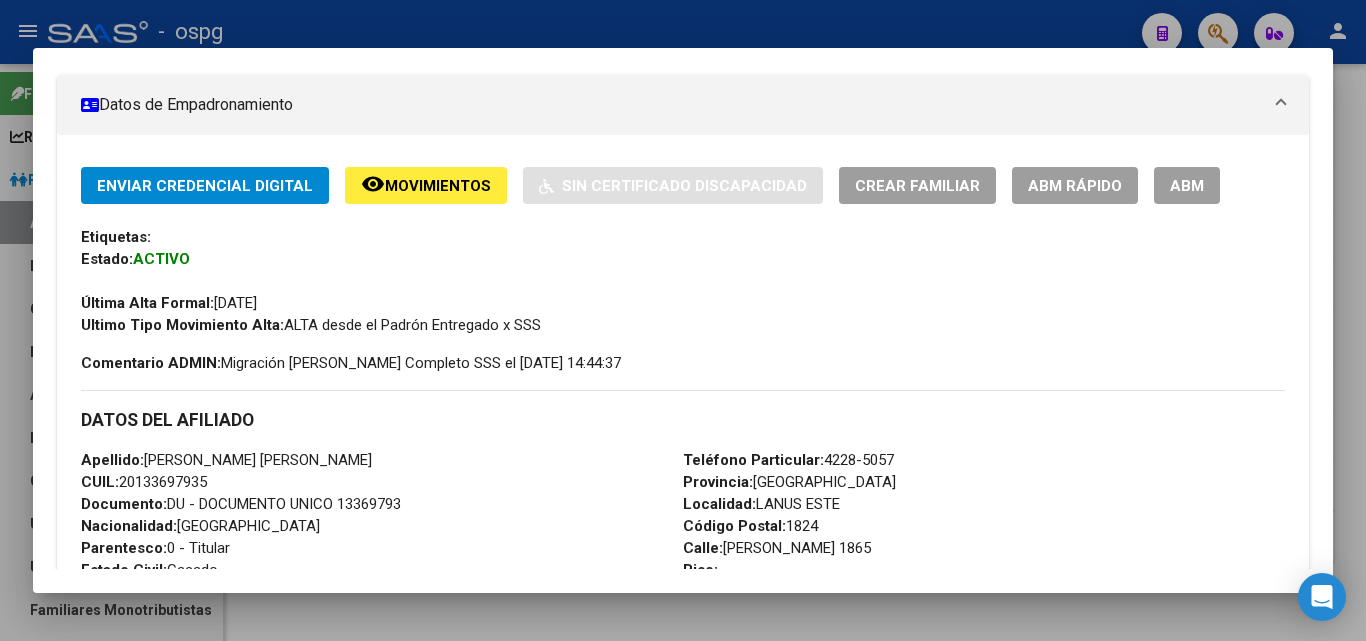 scroll, scrollTop: 0, scrollLeft: 0, axis: both 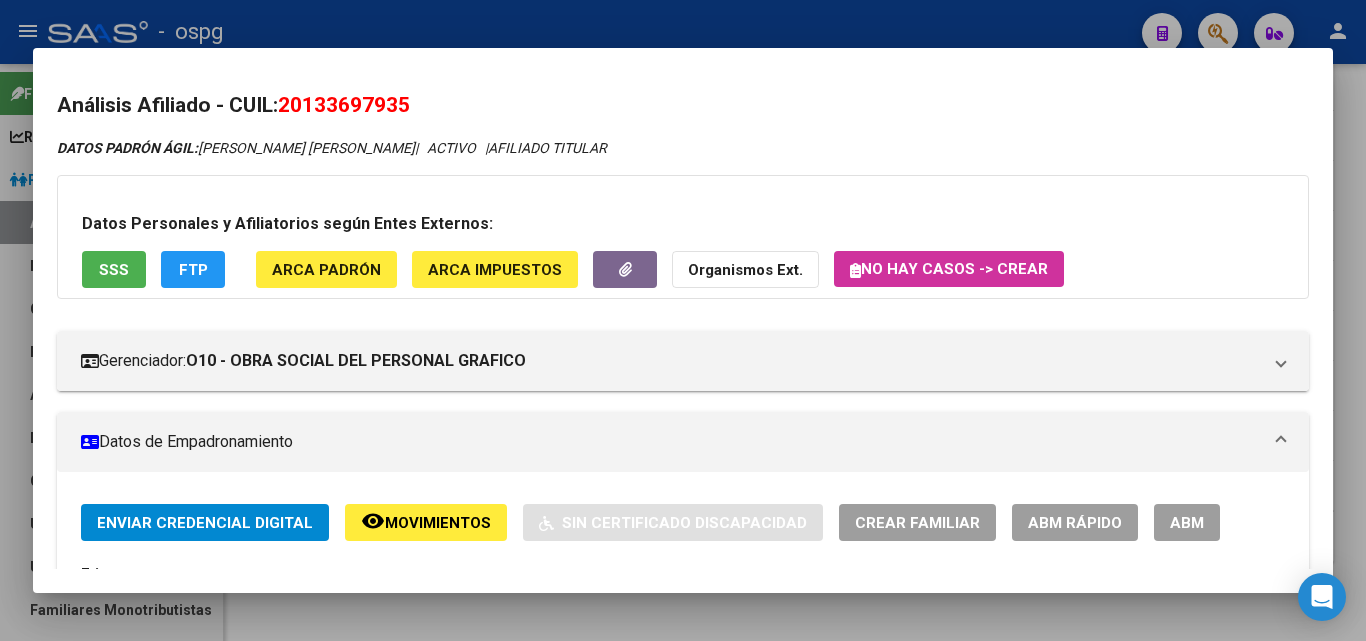 drag, startPoint x: 291, startPoint y: 99, endPoint x: 459, endPoint y: 99, distance: 168 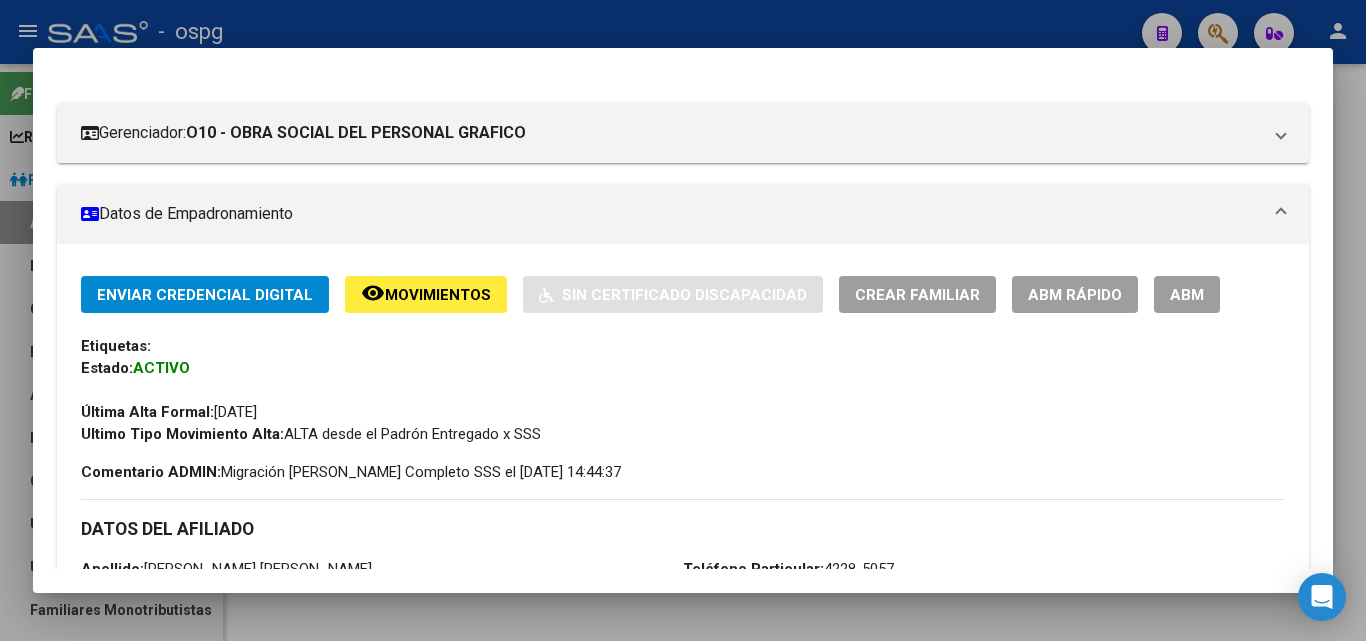 scroll, scrollTop: 200, scrollLeft: 0, axis: vertical 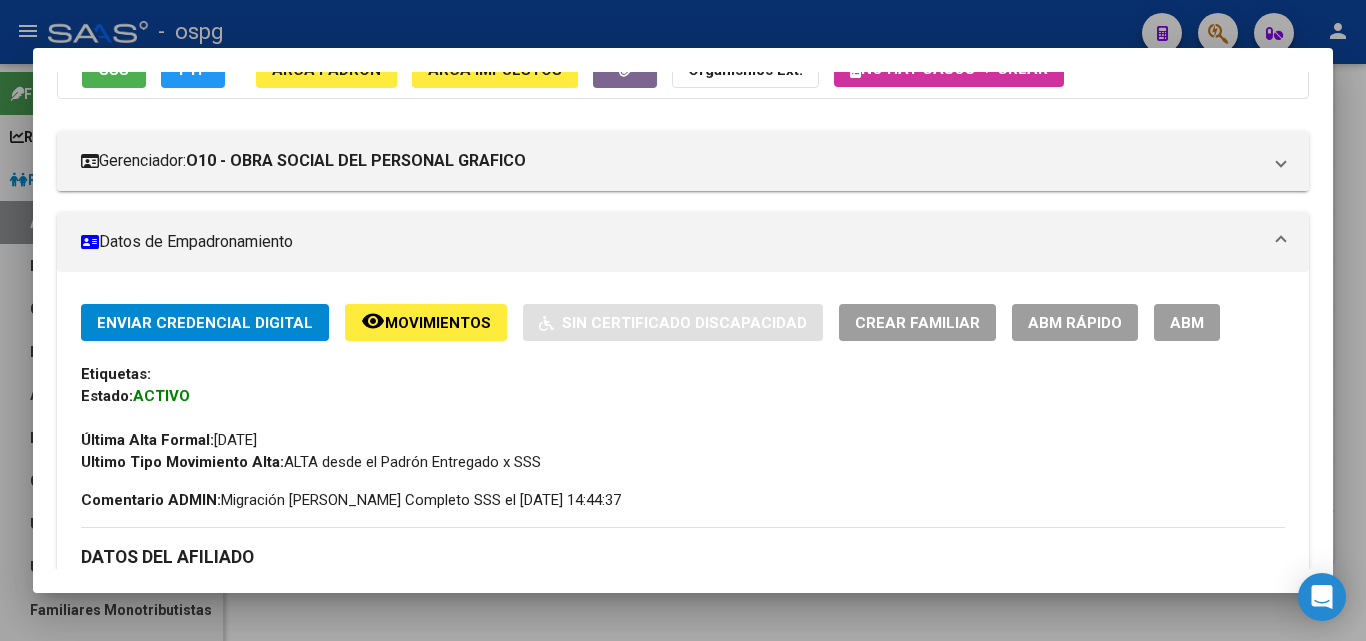 click on "ABM Rápido" 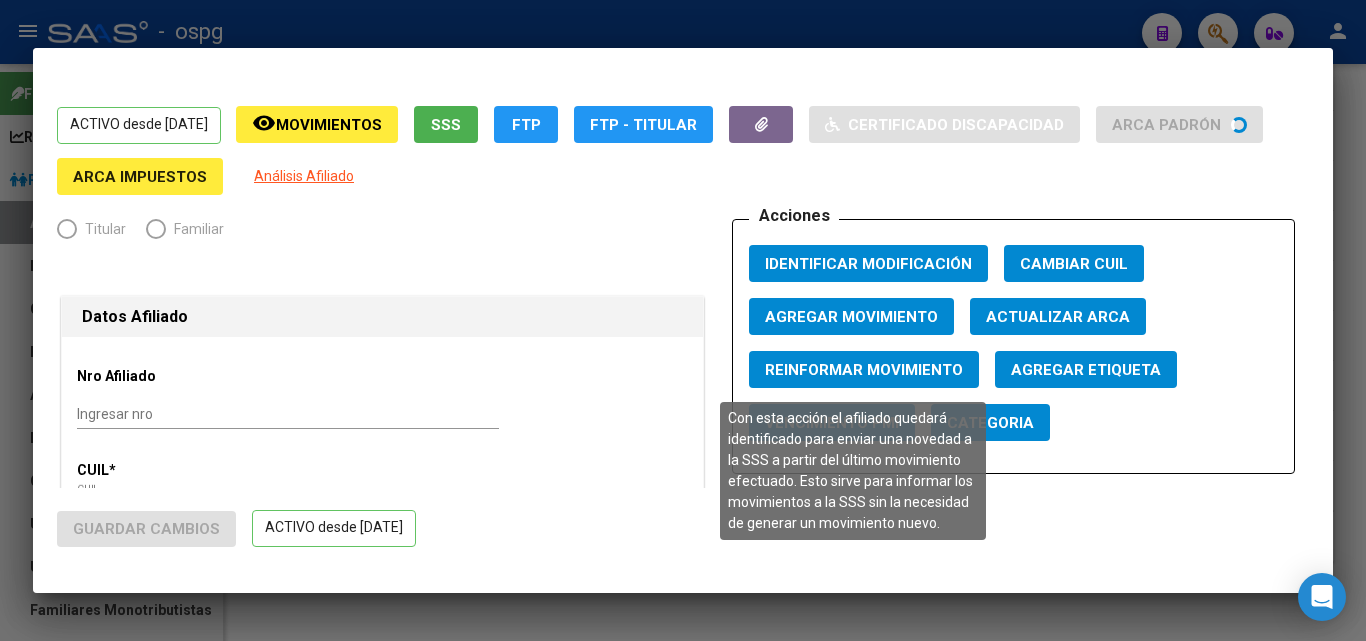 radio on "true" 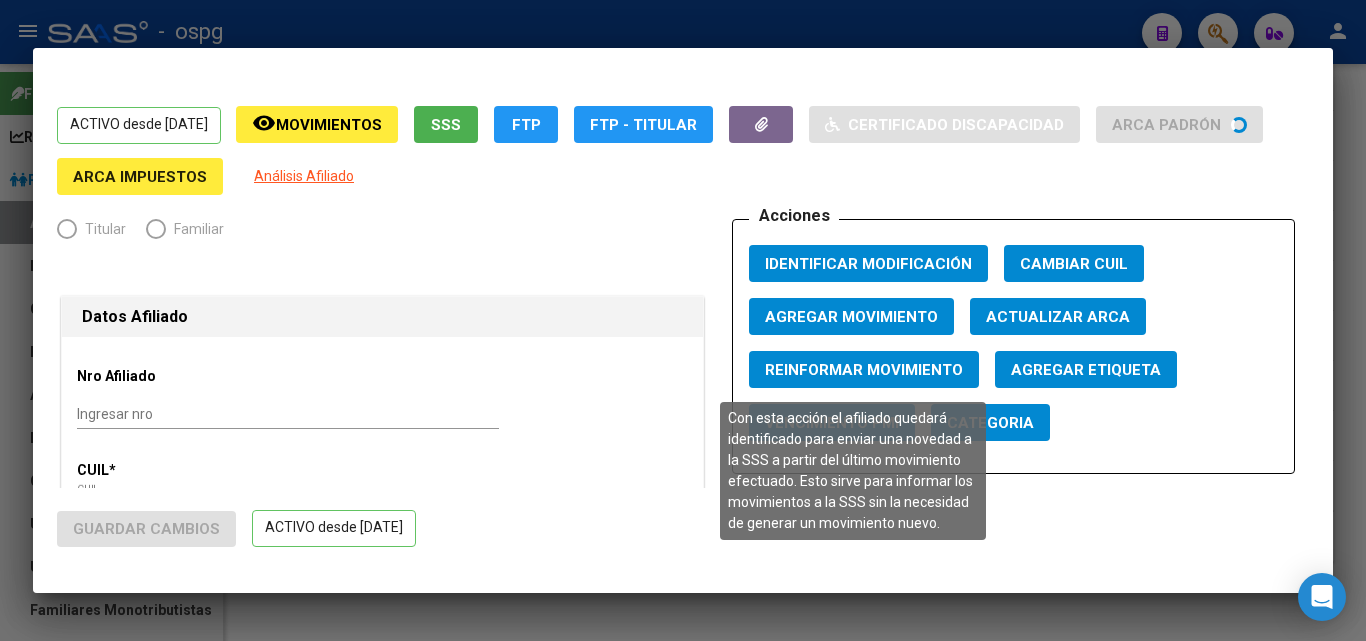 type on "30-68033705-1" 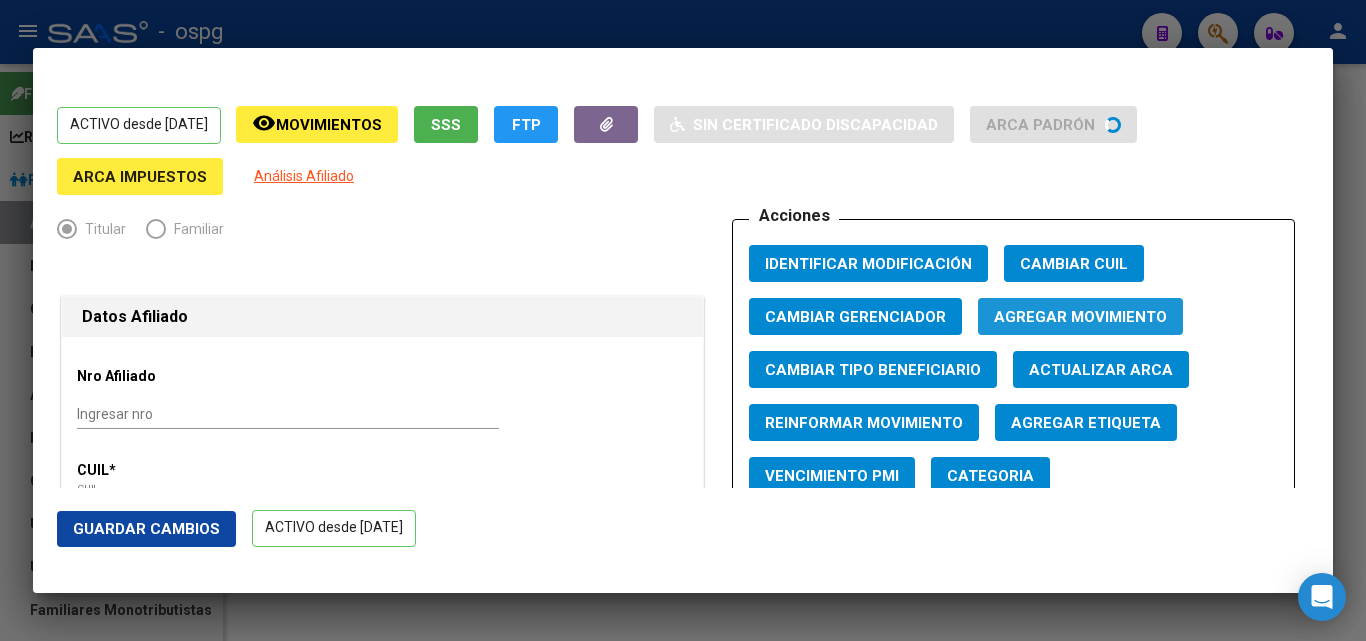 click on "Agregar Movimiento" 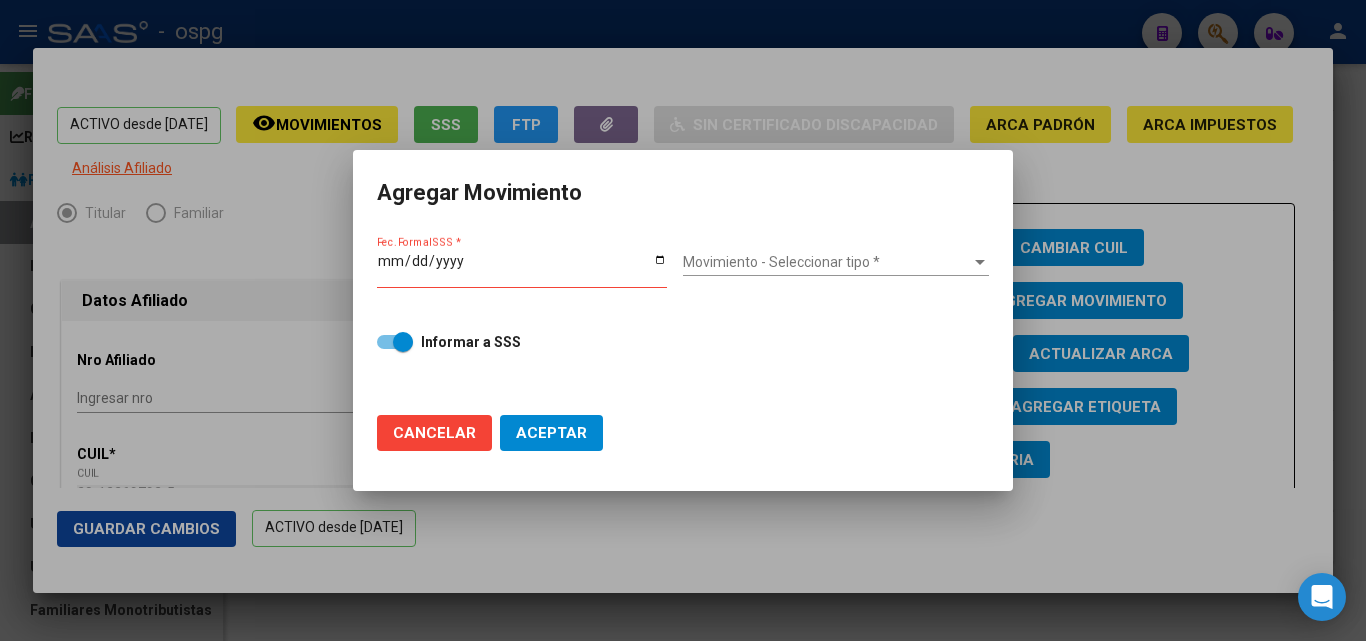 click on "Fec. Formal SSS *" at bounding box center [530, 268] 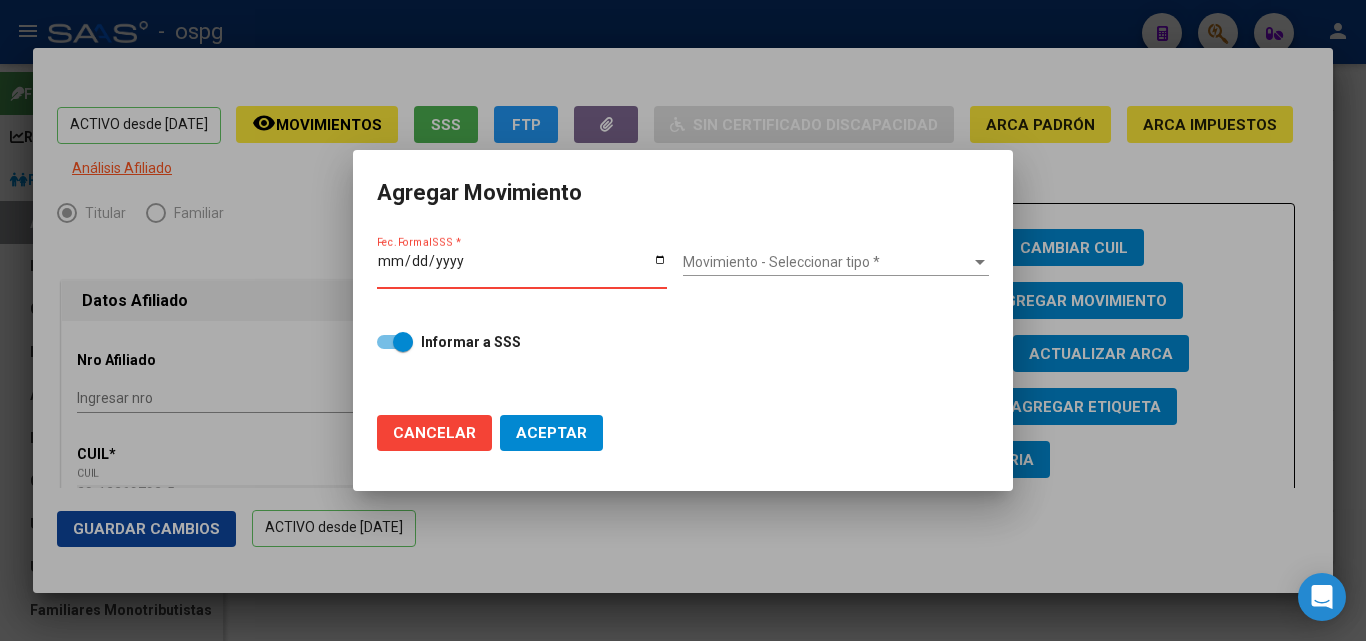 type on "[DATE]" 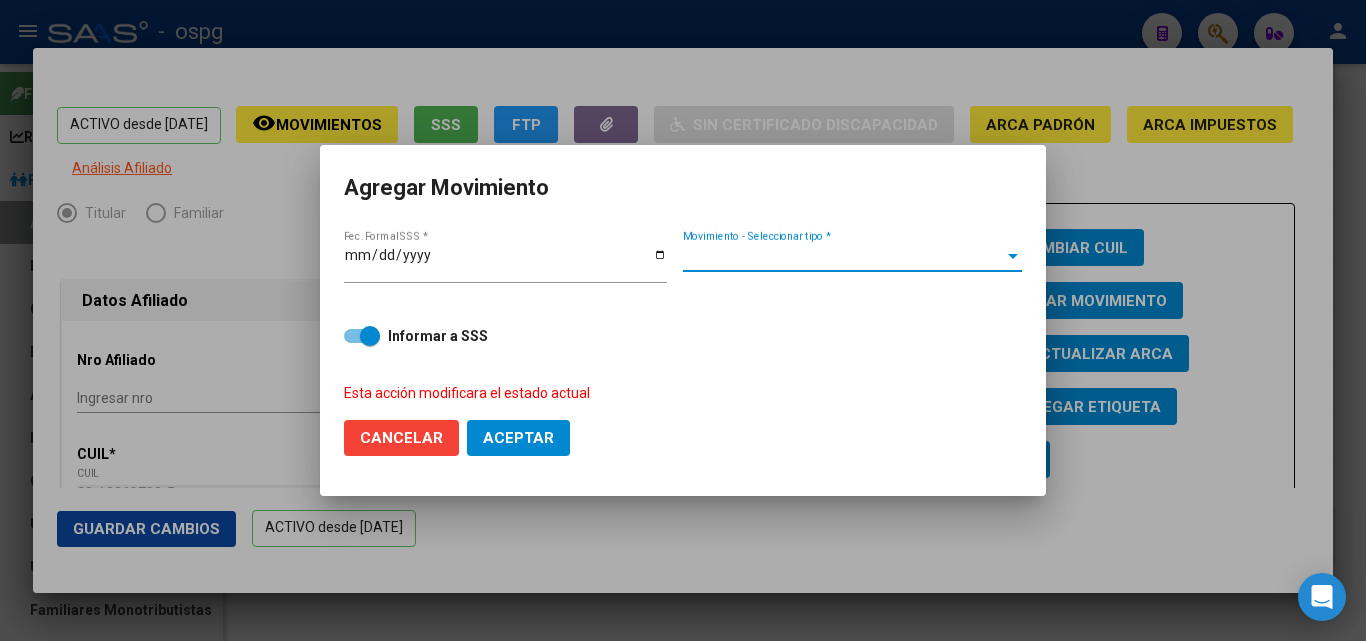 click on "Movimiento - Seleccionar tipo *" at bounding box center (843, 256) 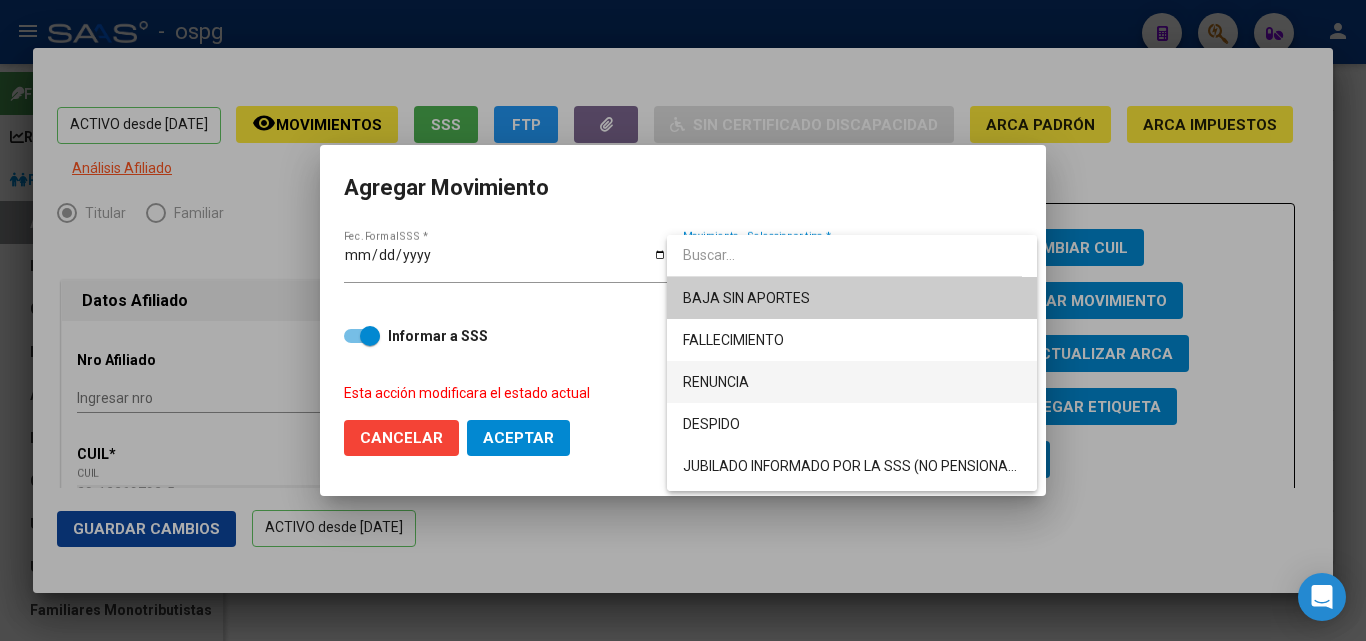 drag, startPoint x: 809, startPoint y: 386, endPoint x: 798, endPoint y: 386, distance: 11 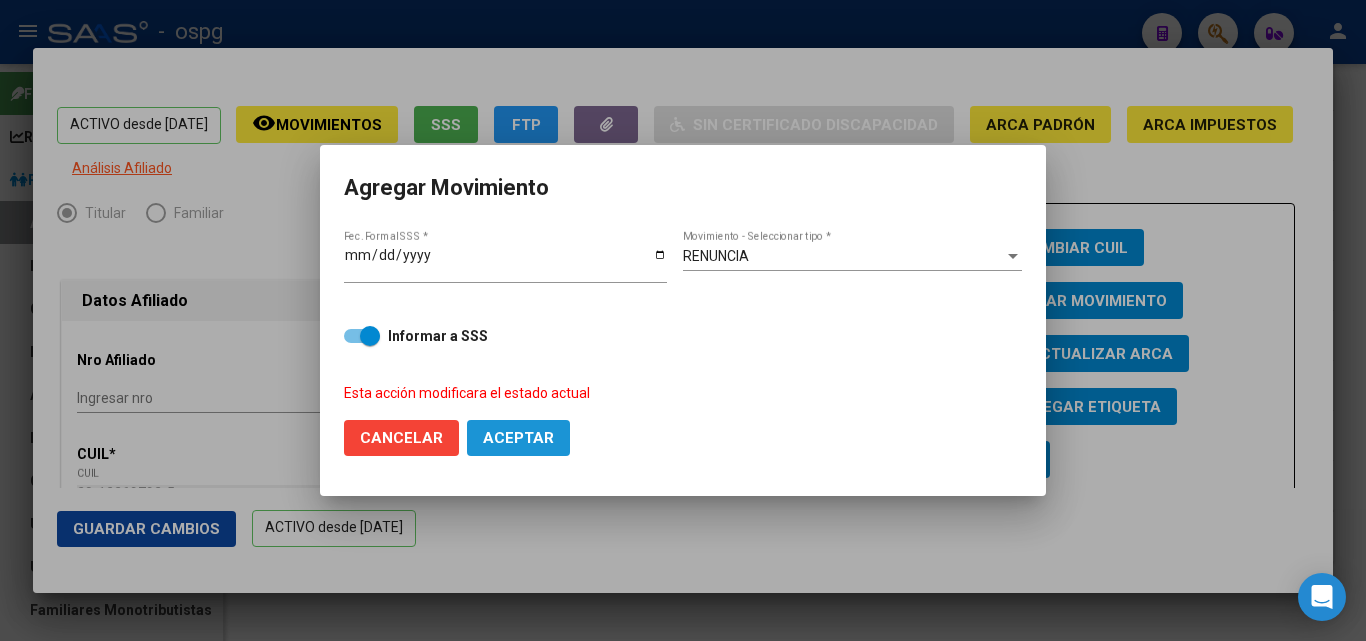 click on "Aceptar" 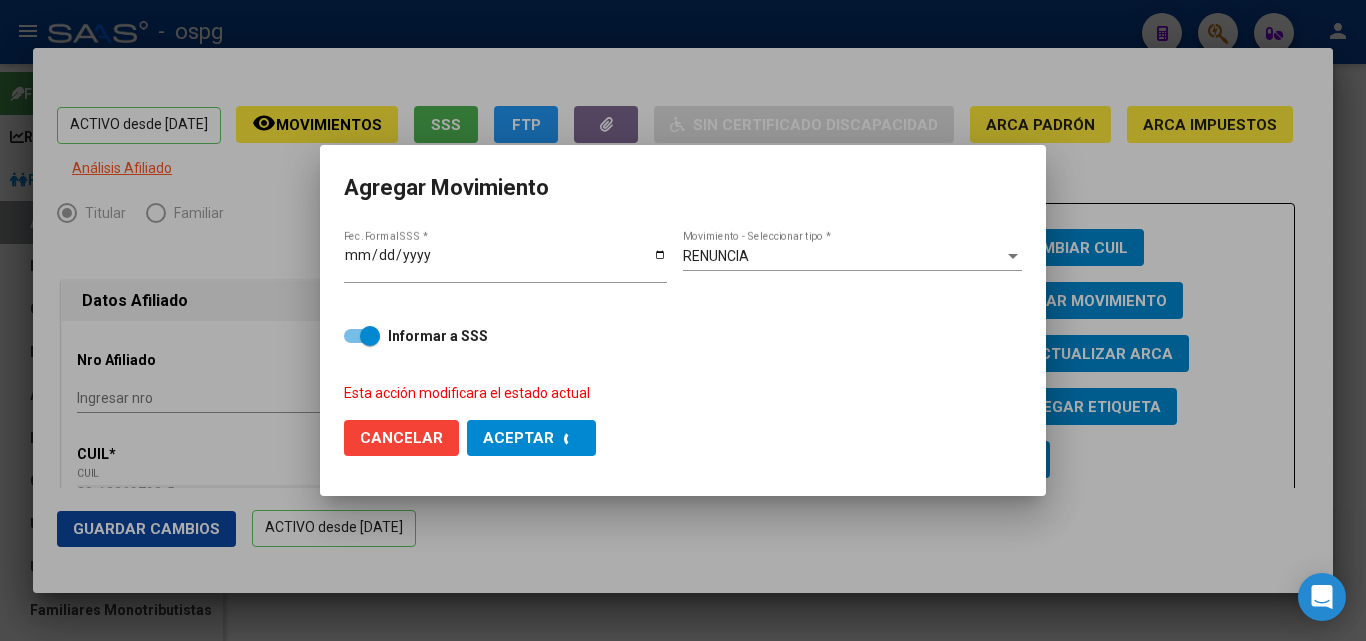 checkbox on "false" 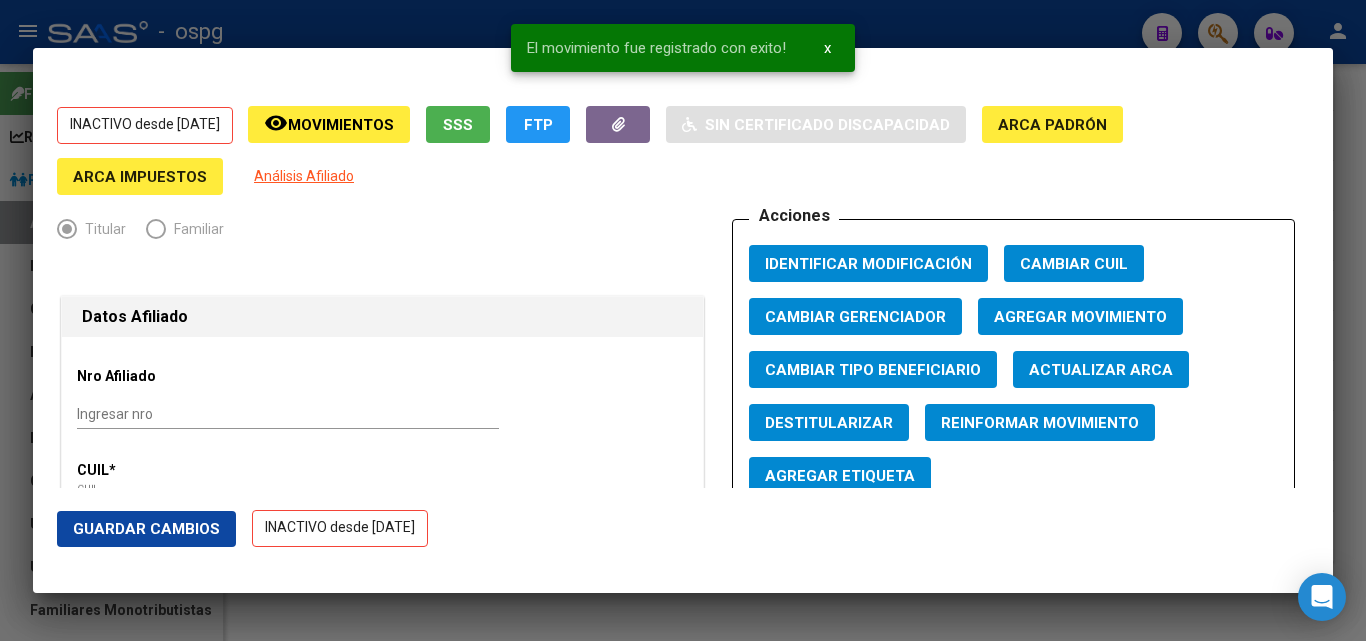 drag, startPoint x: 305, startPoint y: 65, endPoint x: 309, endPoint y: 44, distance: 21.377558 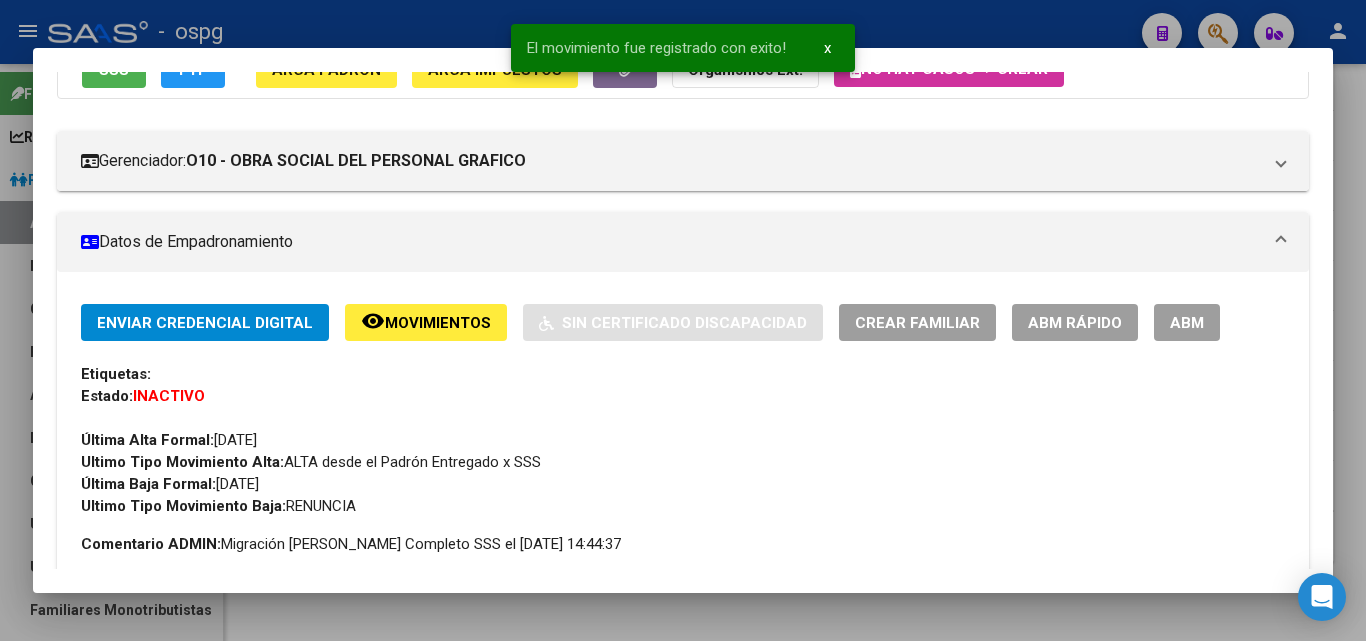 click at bounding box center (683, 320) 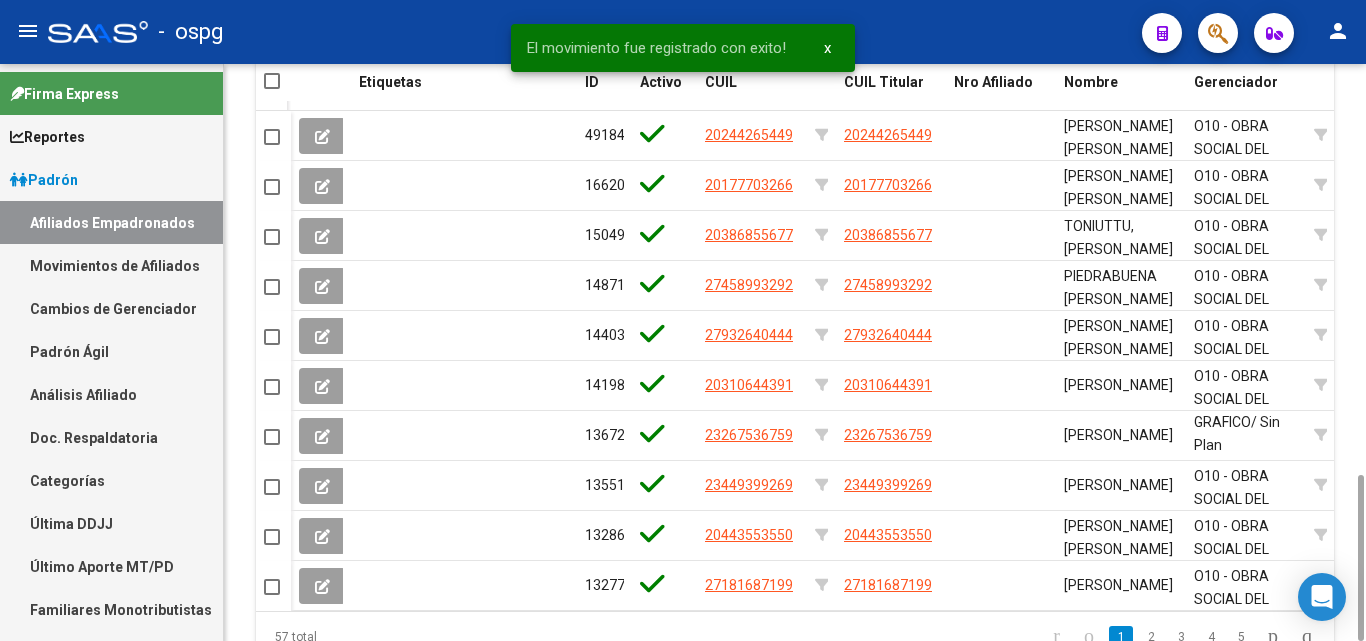scroll, scrollTop: 1523, scrollLeft: 0, axis: vertical 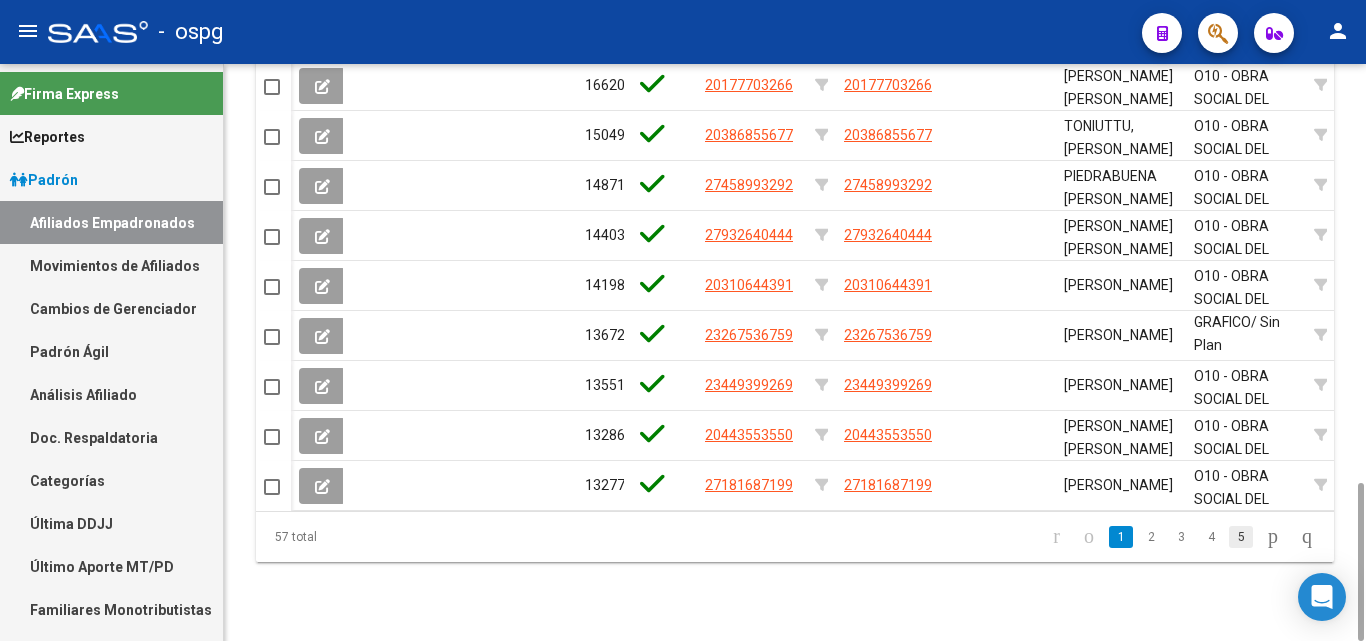 click on "5" 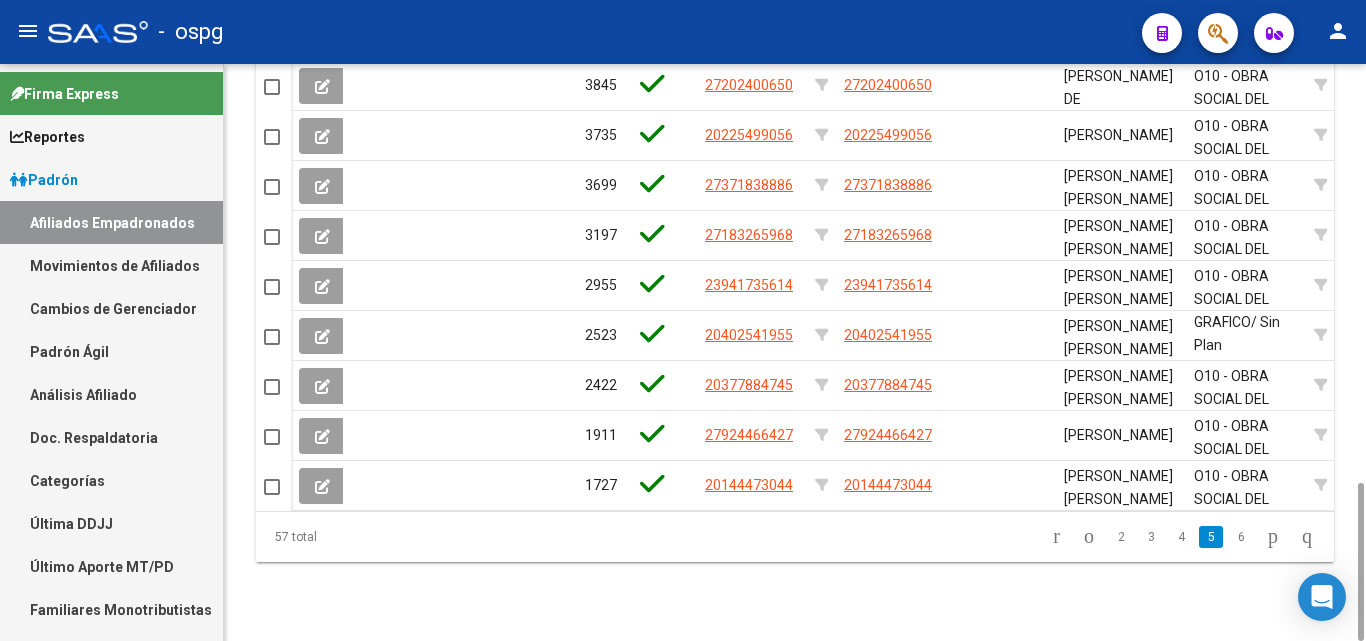 click on "6" 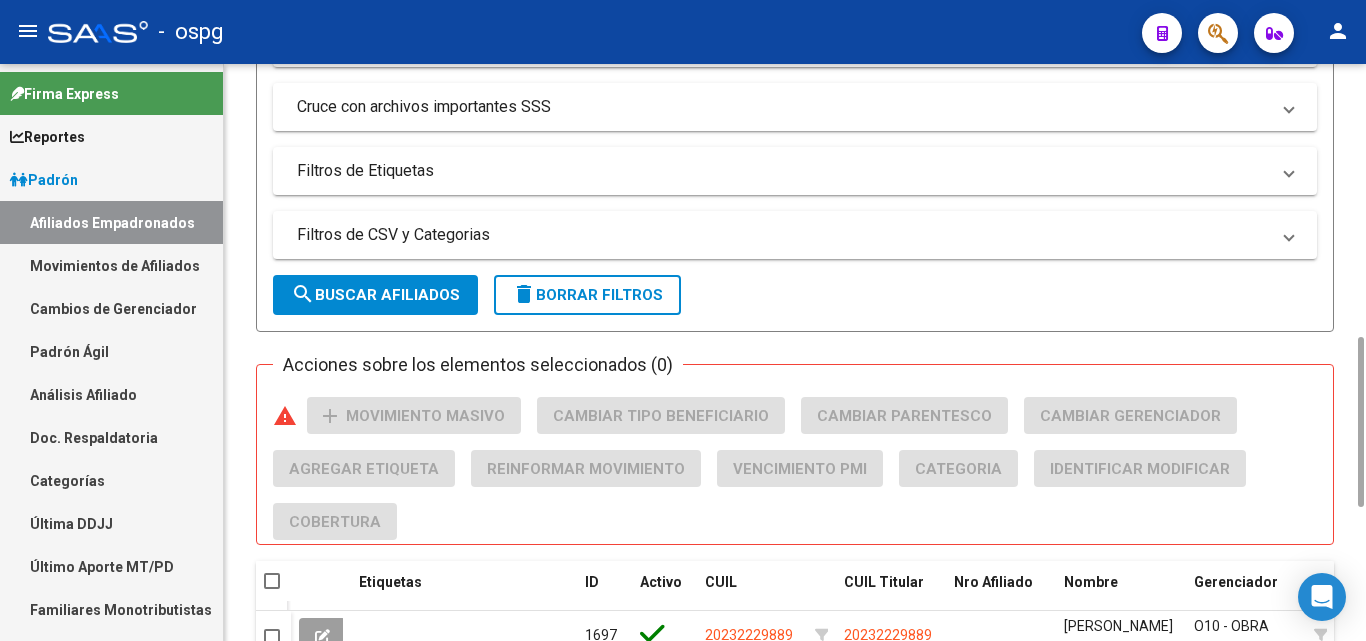 scroll, scrollTop: 1323, scrollLeft: 0, axis: vertical 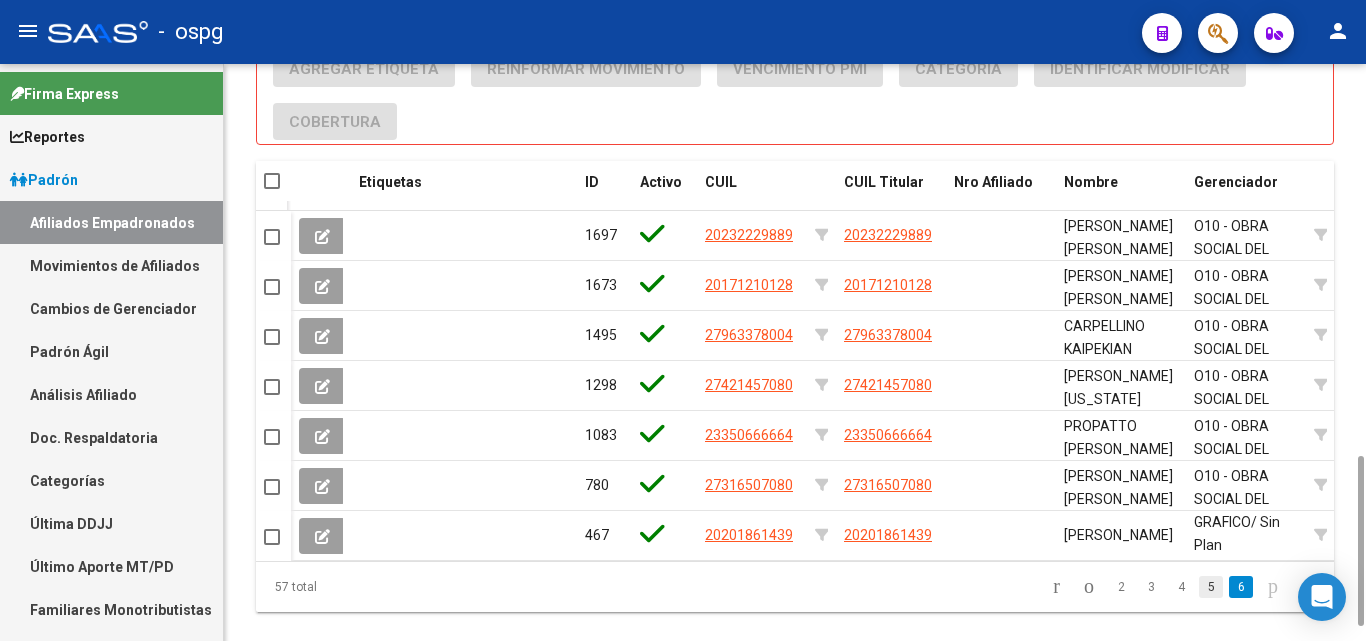 click on "5" 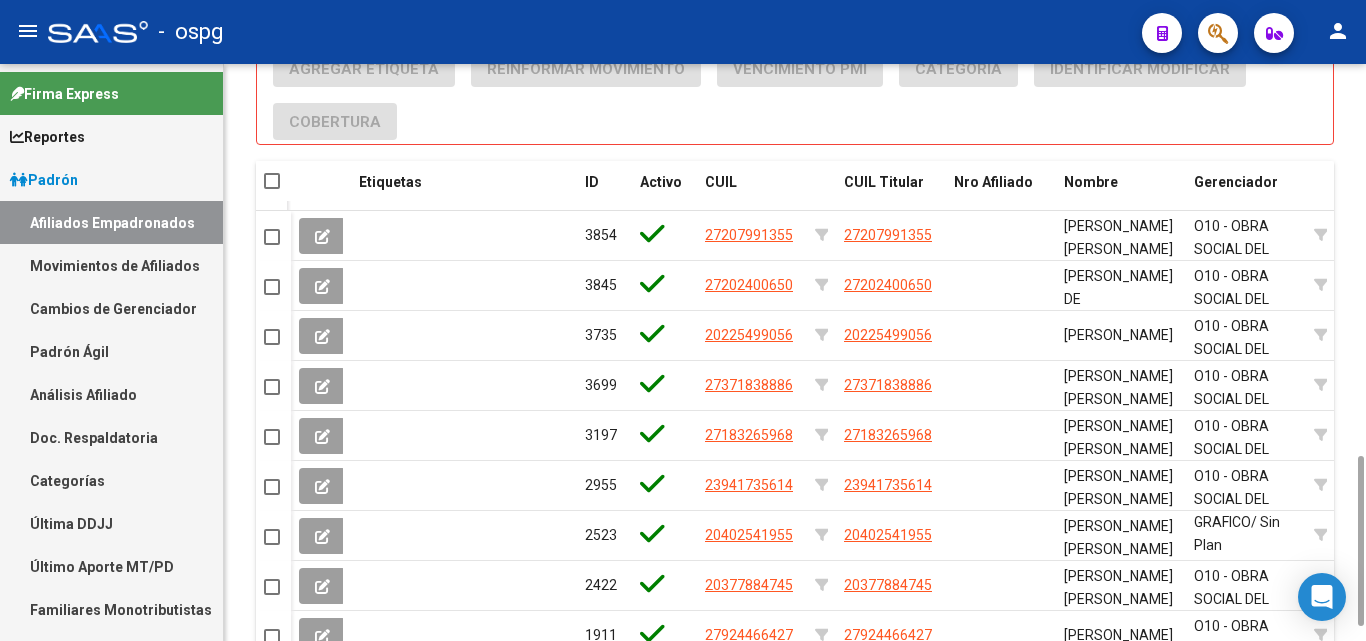 scroll, scrollTop: 1523, scrollLeft: 0, axis: vertical 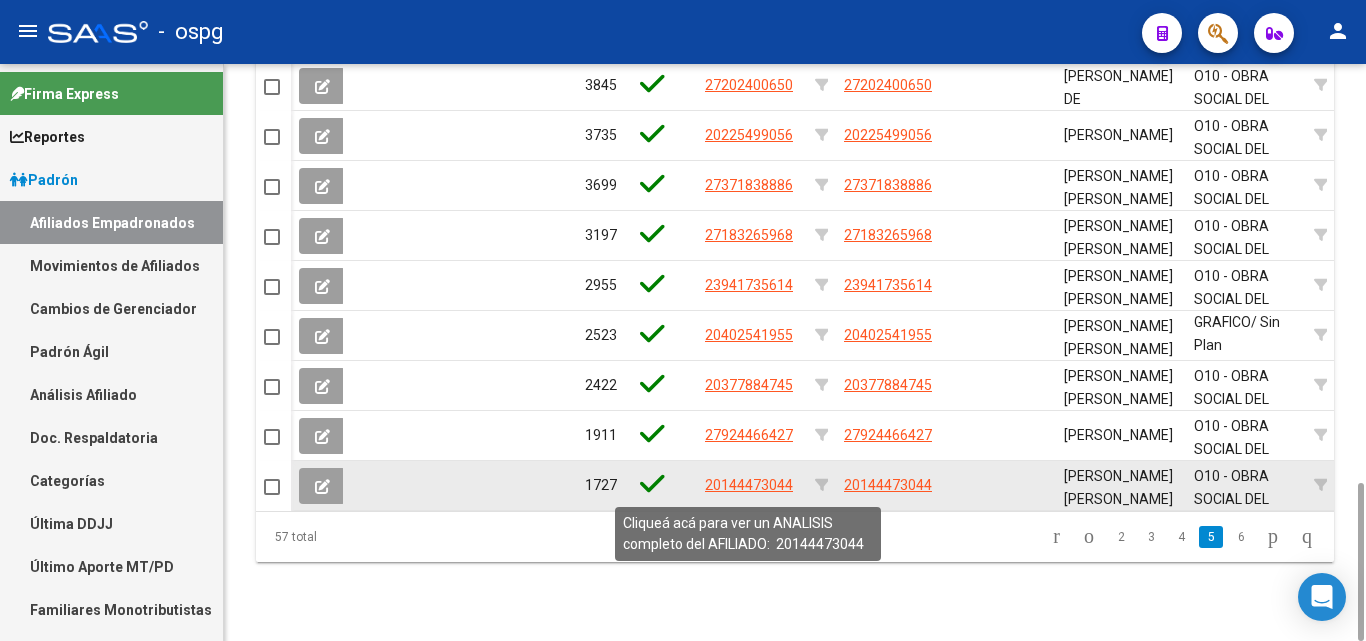 click on "20144473044" 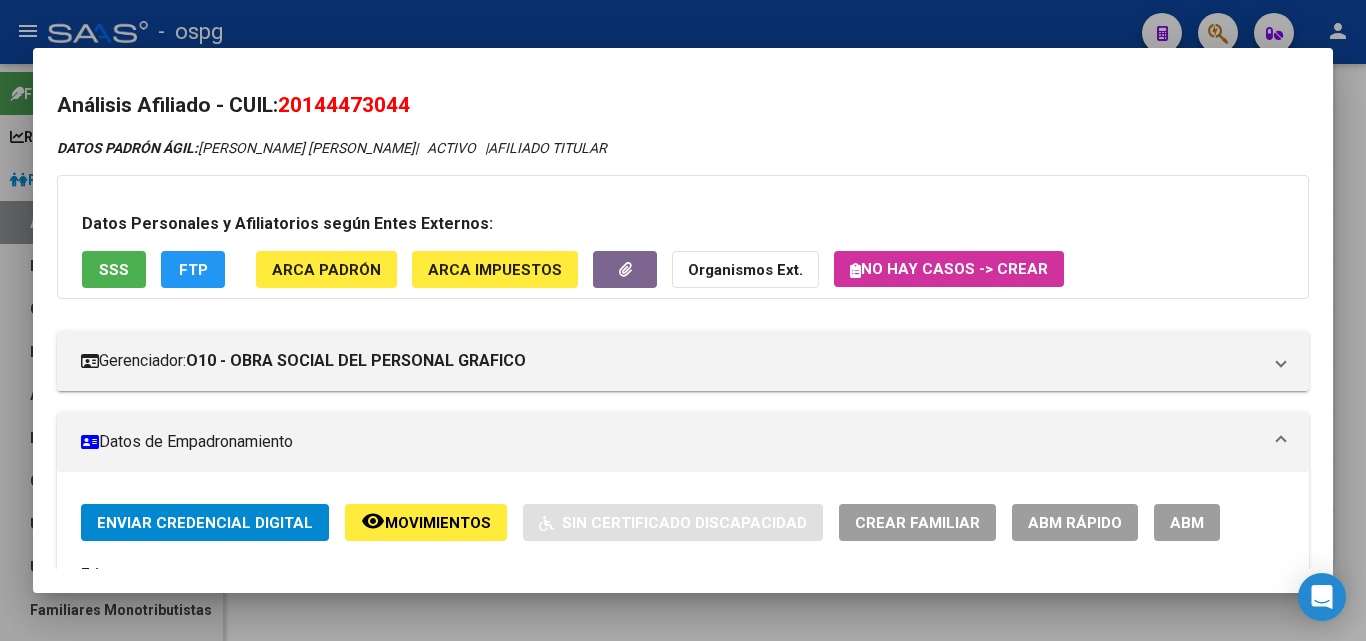 click on "Análisis Afiliado - CUIL:  20144473044 DATOS PADRÓN ÁGIL:  SALVATORE GERARDO ALFONSO           |   ACTIVO   |     AFILIADO TITULAR  Datos Personales y Afiliatorios según Entes Externos: SSS FTP ARCA Padrón ARCA Impuestos Organismos Ext.   No hay casos -> Crear
Gerenciador:      O10 - OBRA SOCIAL DEL PERSONAL GRAFICO Atención telefónica: Atención emergencias: Otros Datos Útiles:    Datos de Empadronamiento  Enviar Credencial Digital remove_red_eye Movimientos    Sin Certificado Discapacidad Crear Familiar ABM Rápido ABM Etiquetas: Estado: ACTIVO Última Alta Formal:  16/04/1987 Ultimo Tipo Movimiento Alta:  ALTA desde el Padrón Entregado x SSS Comentario ADMIN:  Migración Padrón Completo SSS el 2024-08-29 14:44:37 DATOS DEL AFILIADO Apellido:   SALVATORE GERARDO ALFONSO      CUIL:  20144473044 Documento:  DU - DOCUMENTO UNICO 14447304  Nacionalidad:  ARGENTINA Parentesco:  0 - Titular Estado Civil:  Casado Discapacitado:    NO (00) Sexo:  M Nacimiento:  21/03/1961 Edad:  64   1761" at bounding box center [683, 320] 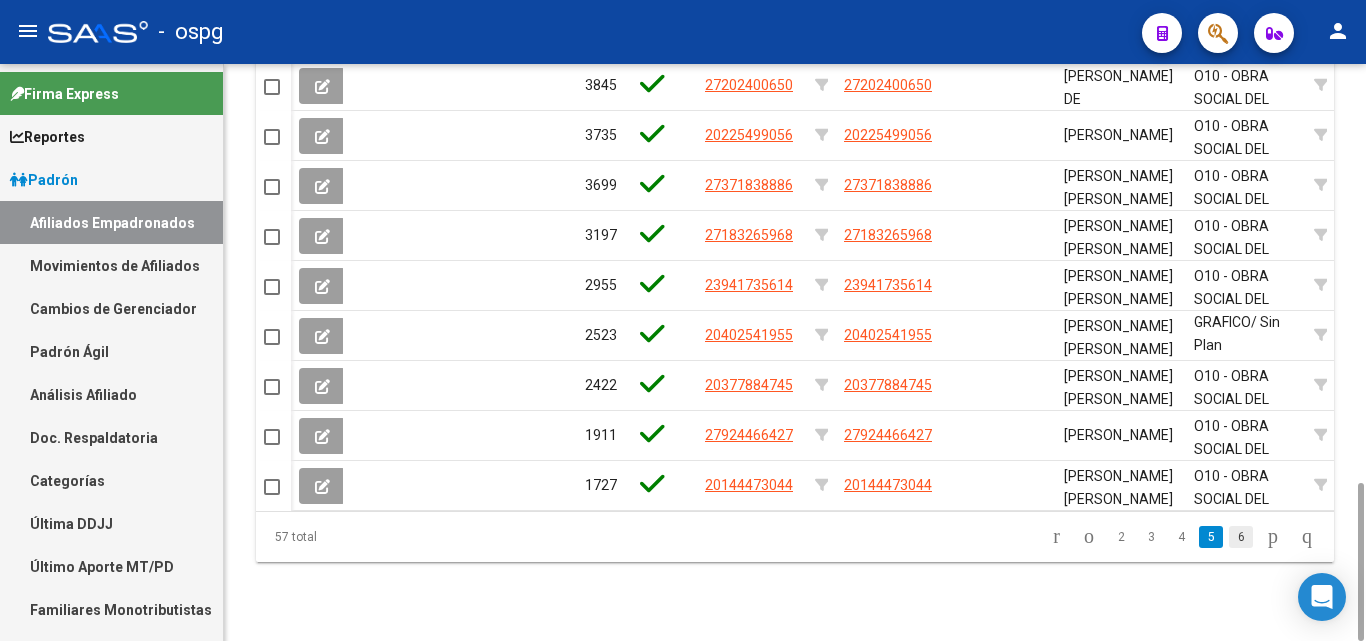 click on "6" 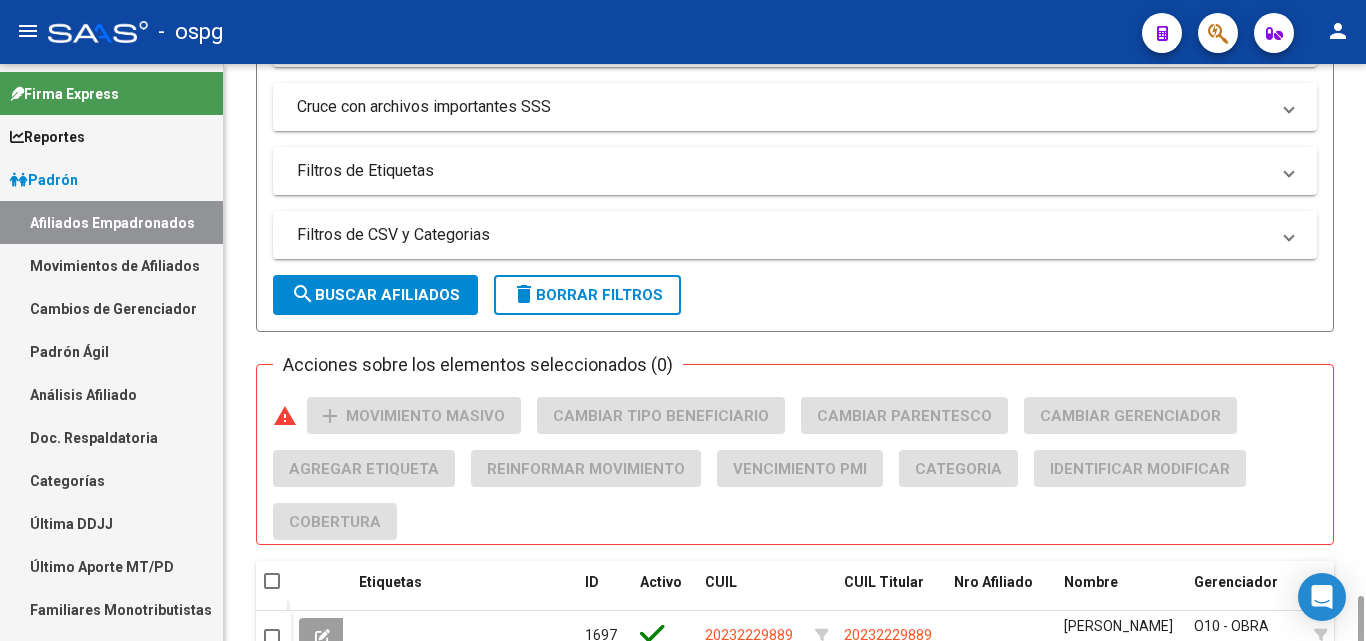 scroll, scrollTop: 1323, scrollLeft: 0, axis: vertical 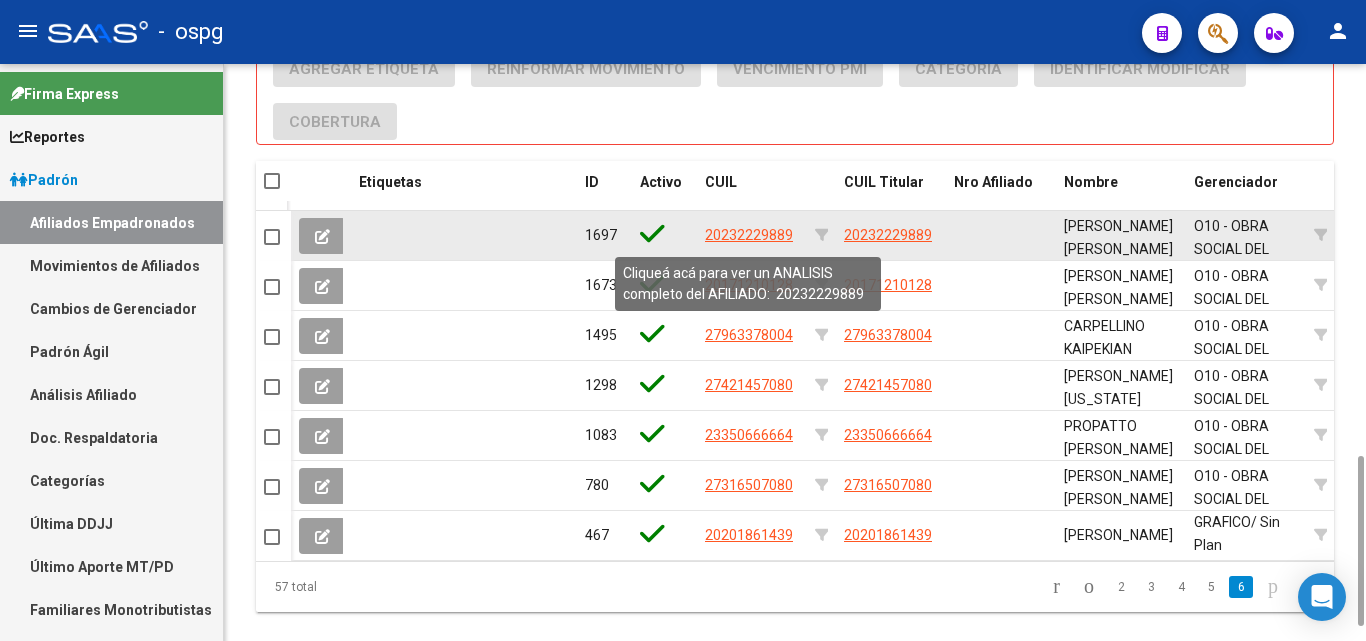 click on "20232229889" 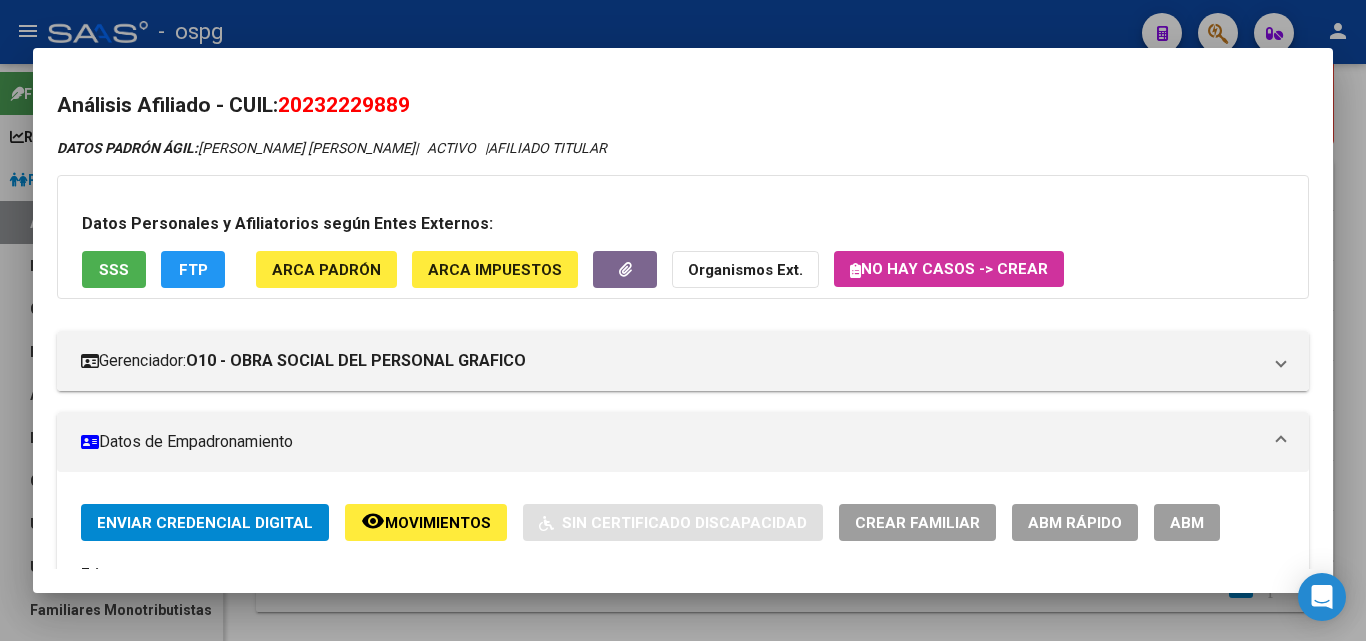 drag, startPoint x: 284, startPoint y: 110, endPoint x: 430, endPoint y: 105, distance: 146.08559 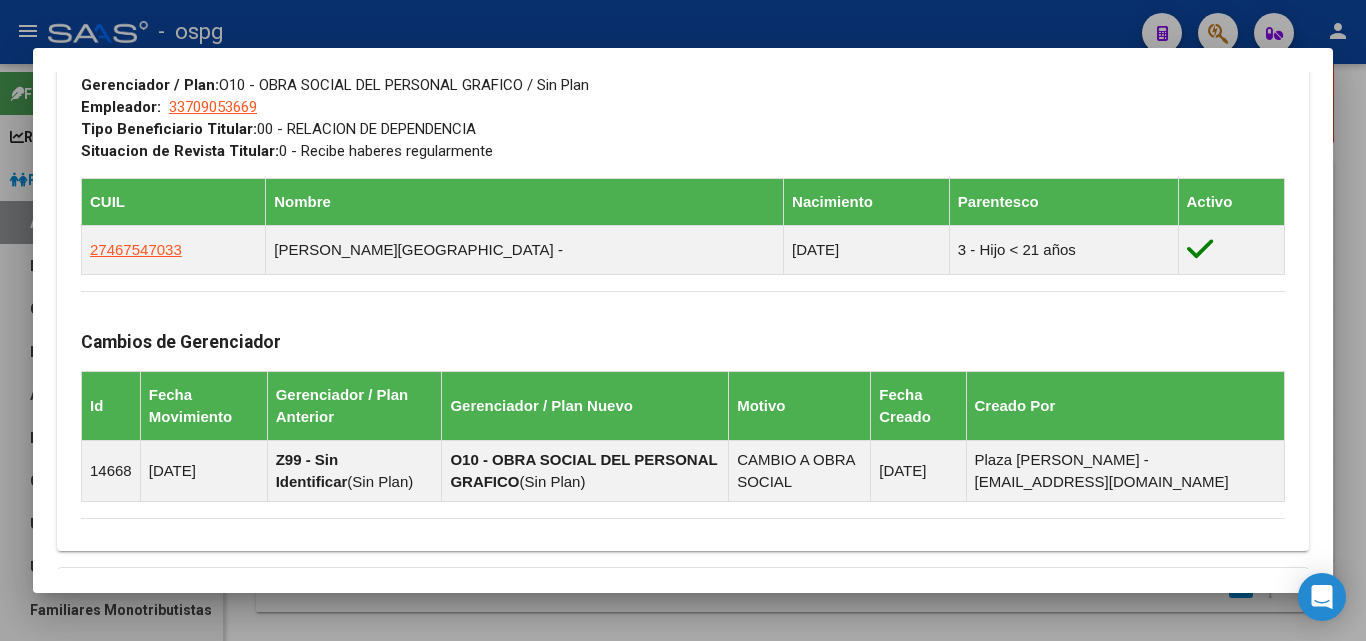 scroll, scrollTop: 1248, scrollLeft: 0, axis: vertical 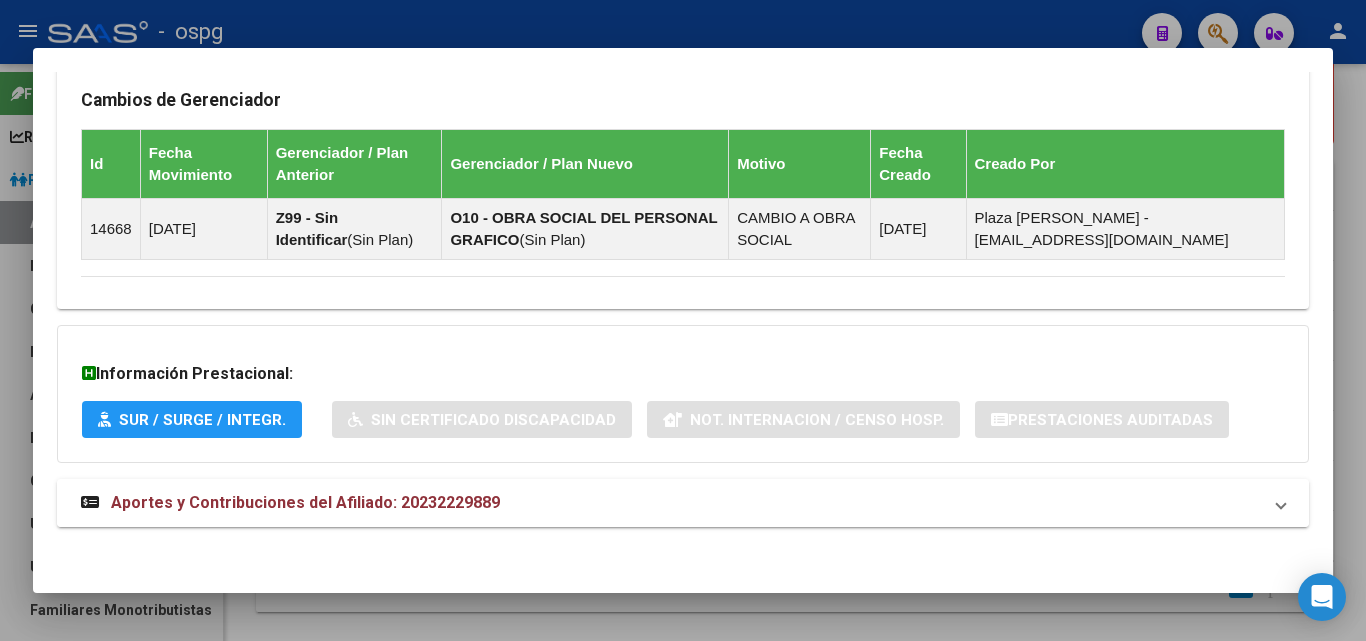 click on "Aportes y Contribuciones del Afiliado: 20232229889" at bounding box center (683, 503) 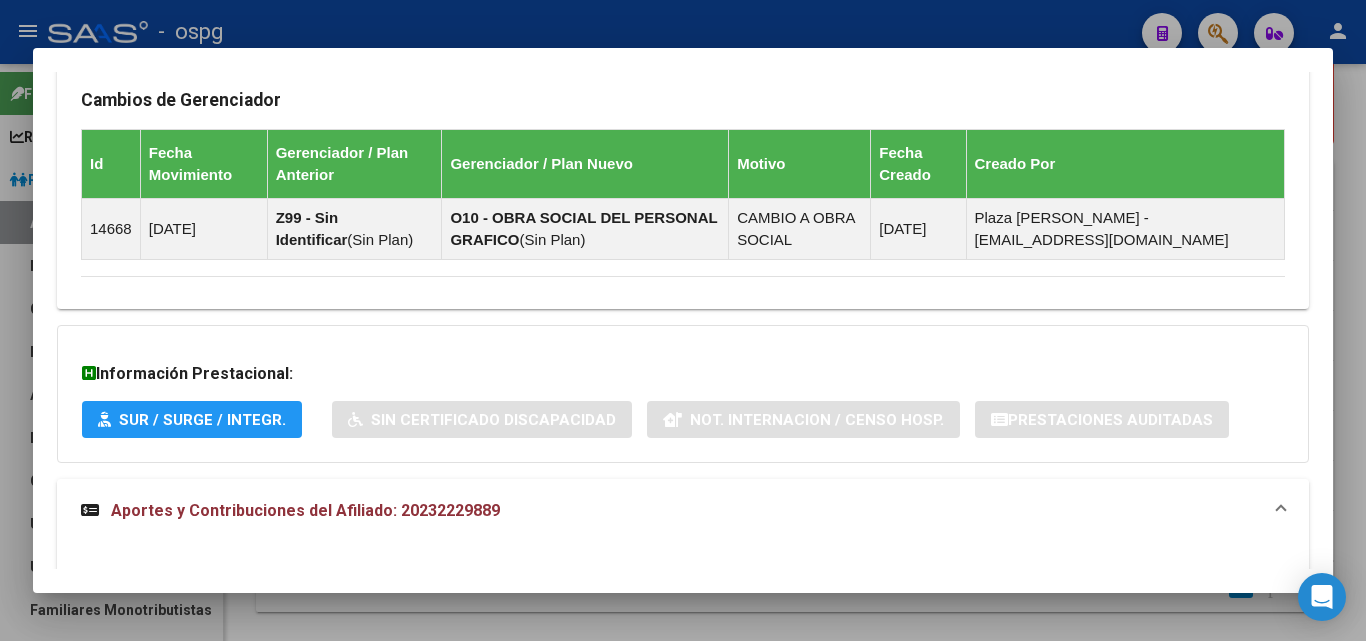 scroll, scrollTop: 1548, scrollLeft: 0, axis: vertical 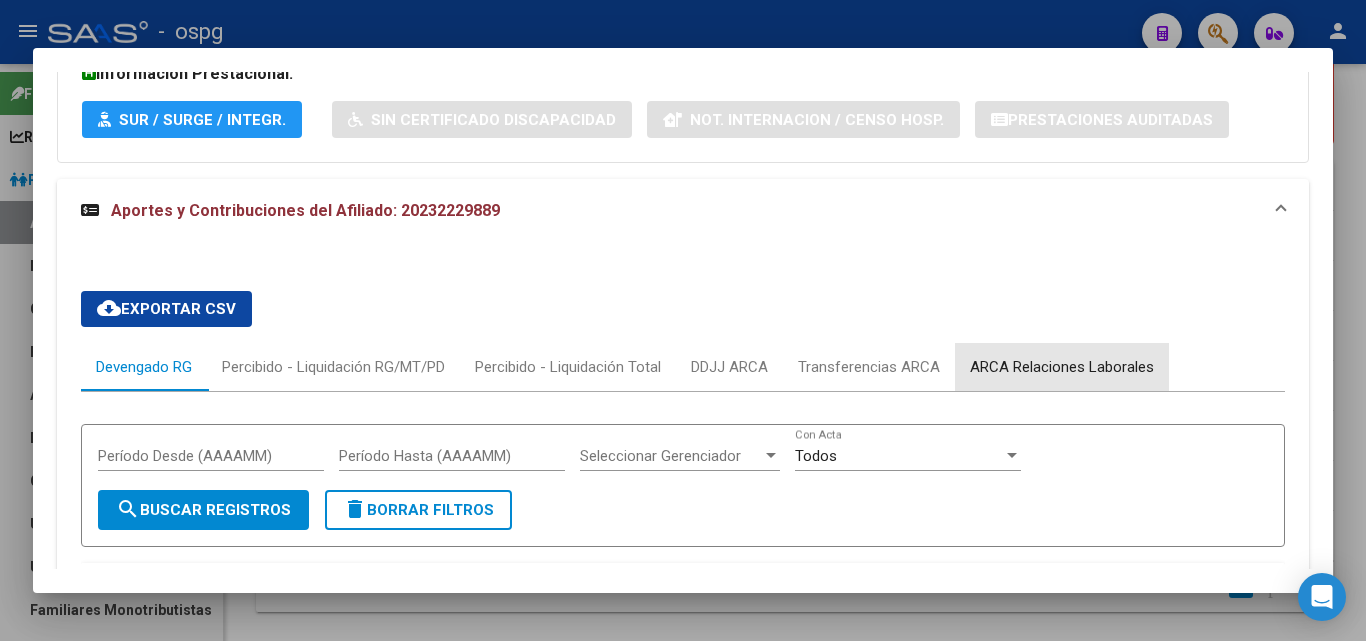 click on "ARCA Relaciones Laborales" at bounding box center (1062, 367) 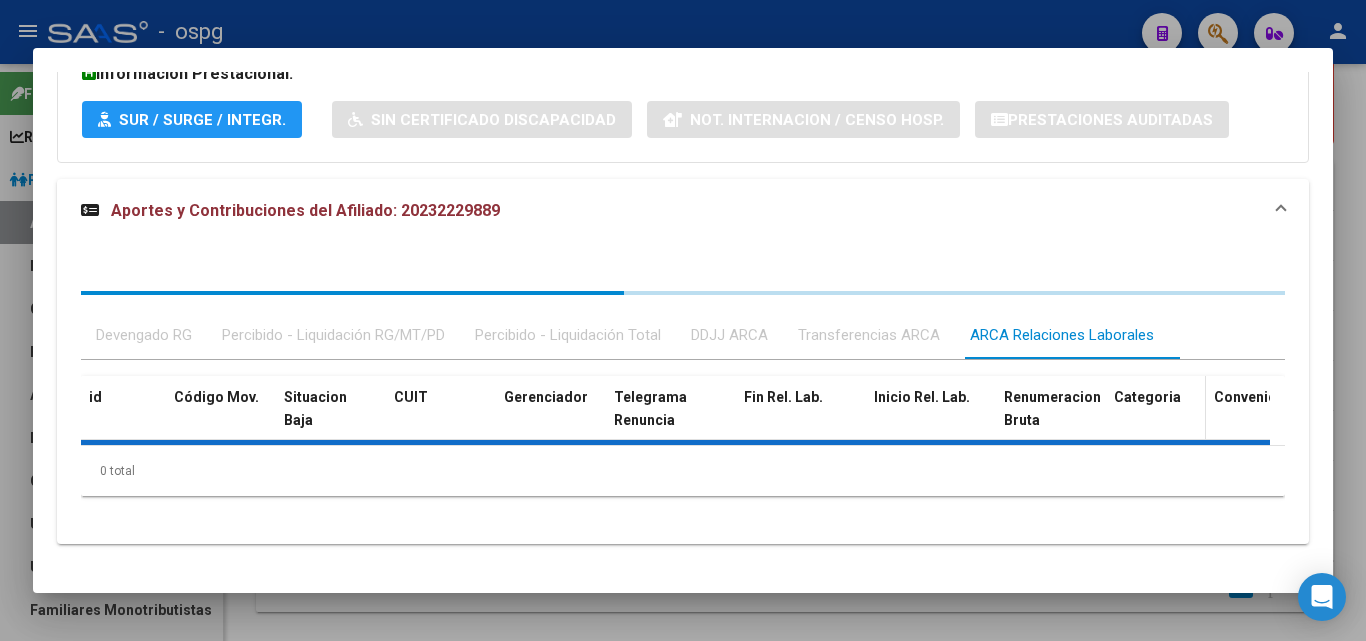 scroll, scrollTop: 1565, scrollLeft: 0, axis: vertical 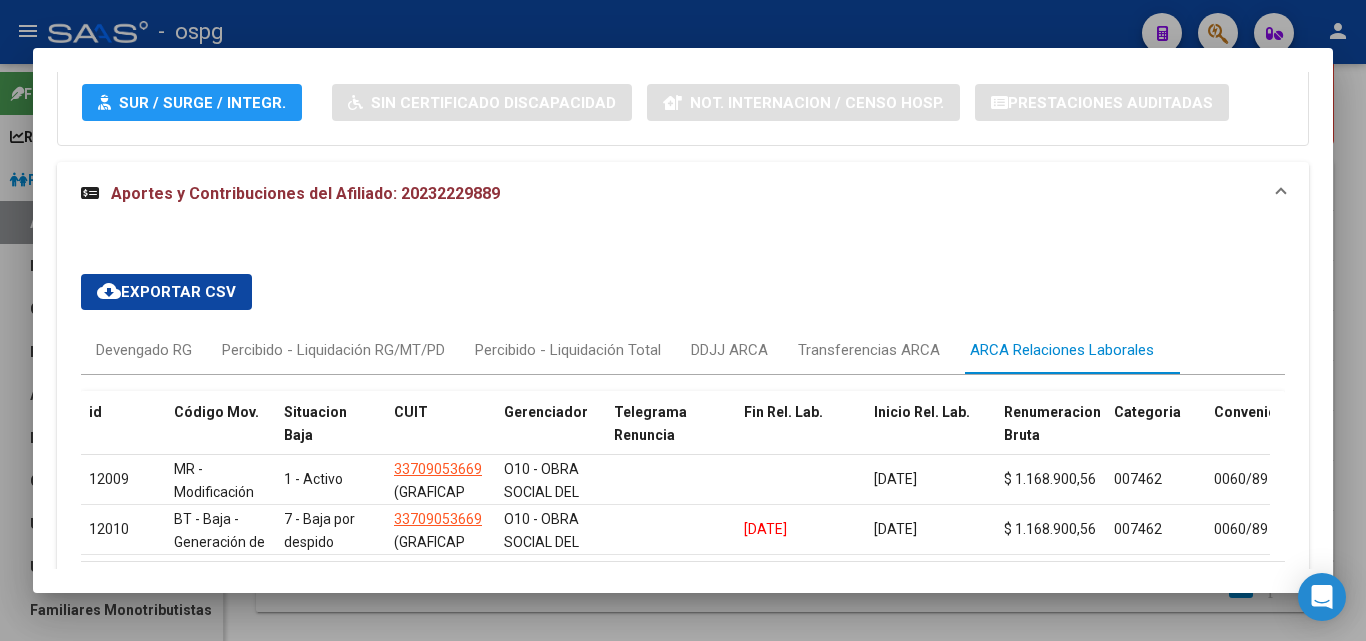 click at bounding box center (683, 320) 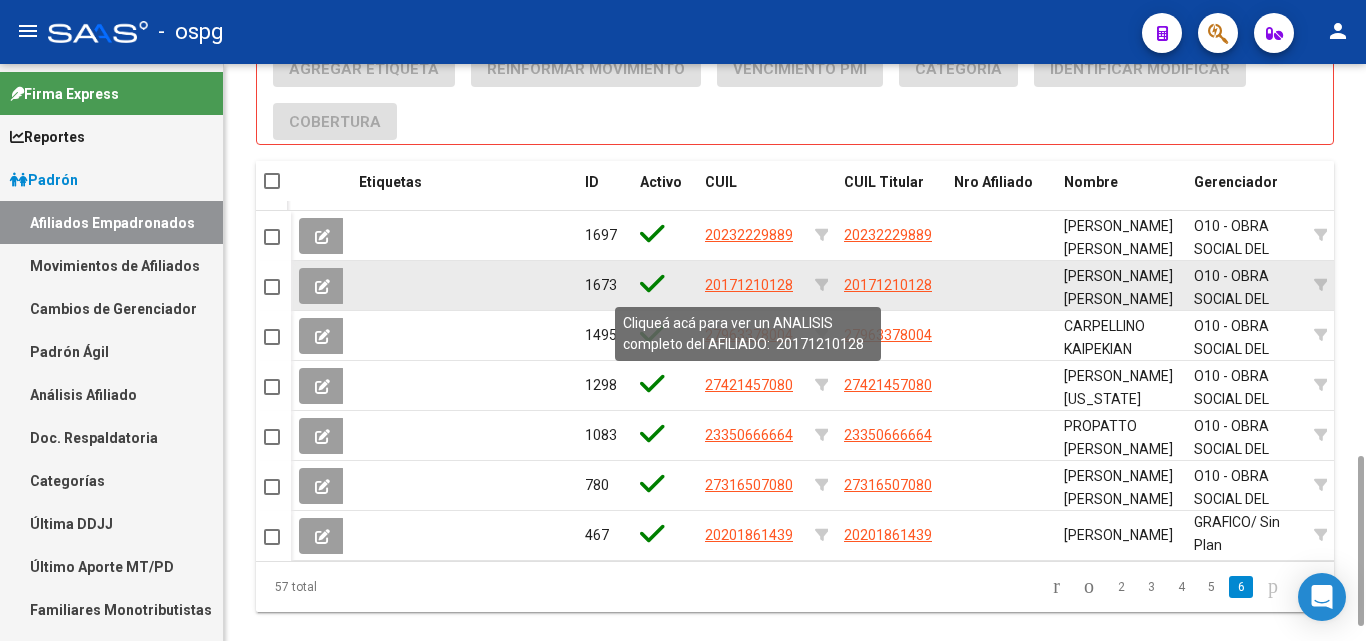 click on "20171210128" 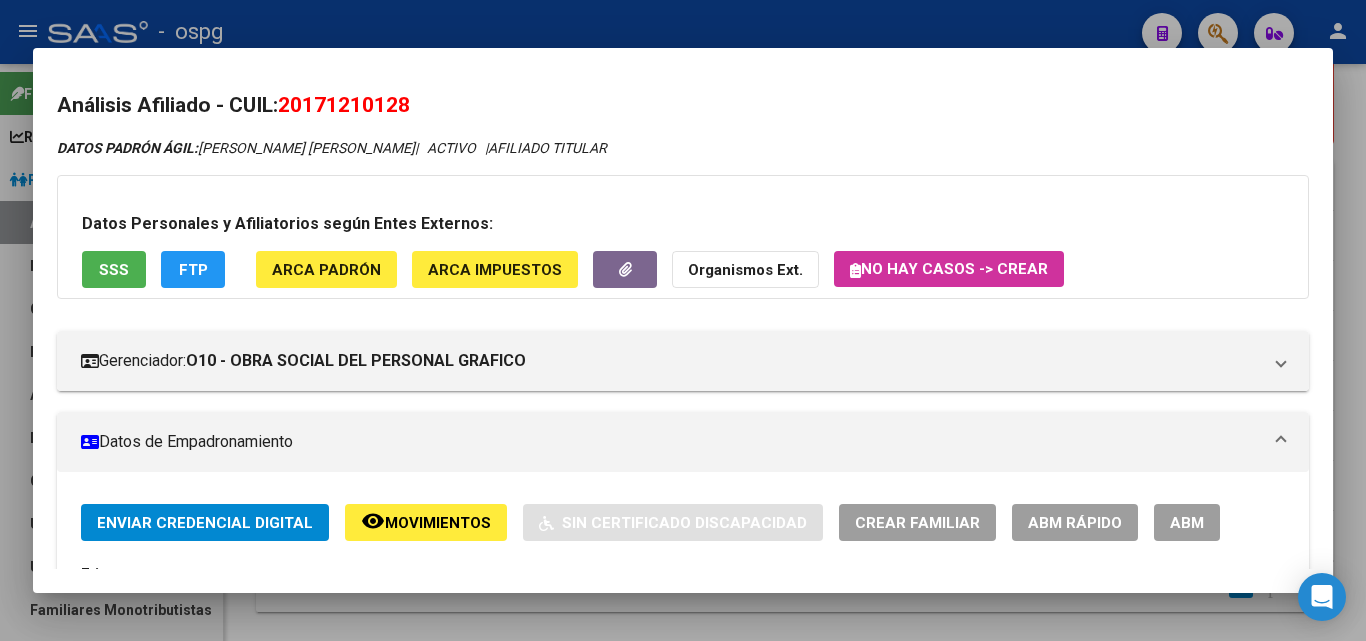 drag, startPoint x: 289, startPoint y: 106, endPoint x: 439, endPoint y: 96, distance: 150.33296 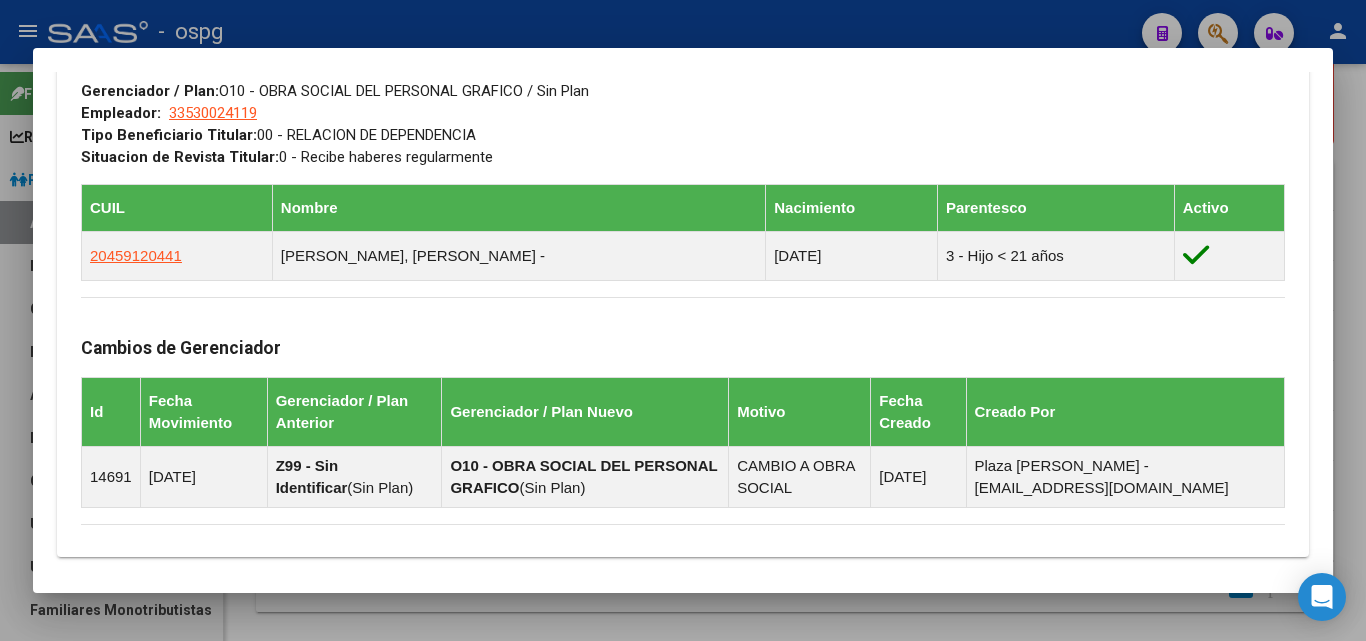 scroll, scrollTop: 1248, scrollLeft: 0, axis: vertical 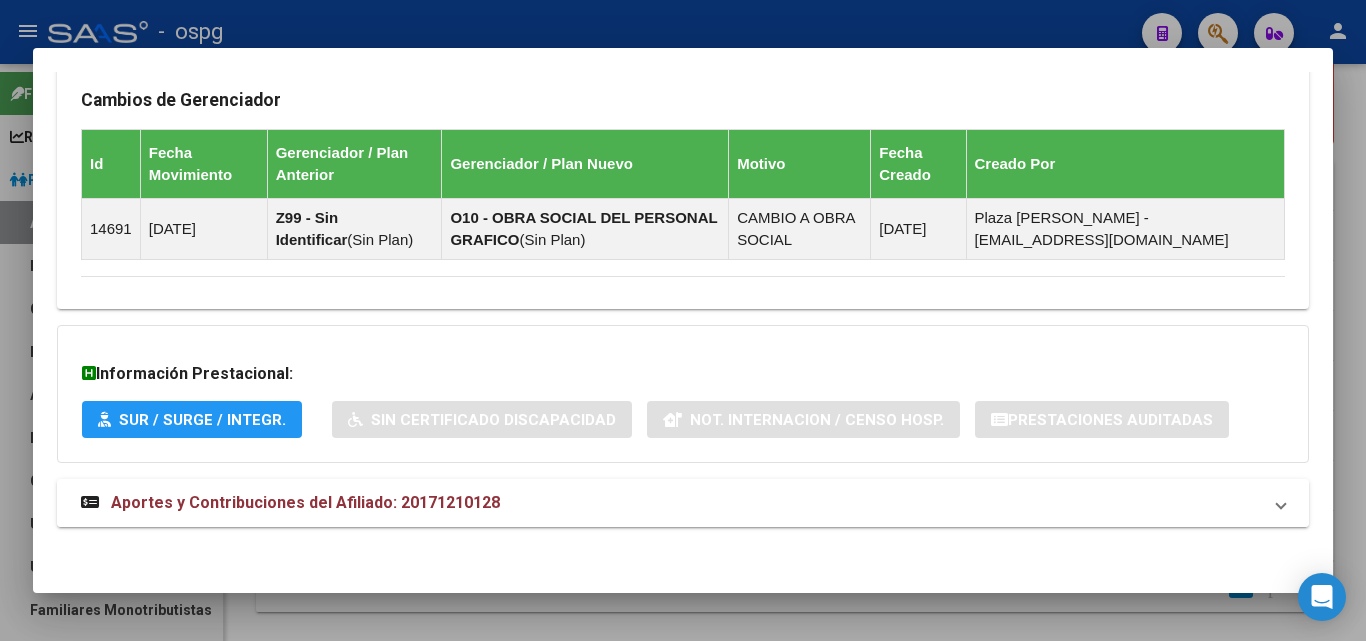 click on "Aportes y Contribuciones del Afiliado: 20171210128" at bounding box center (305, 502) 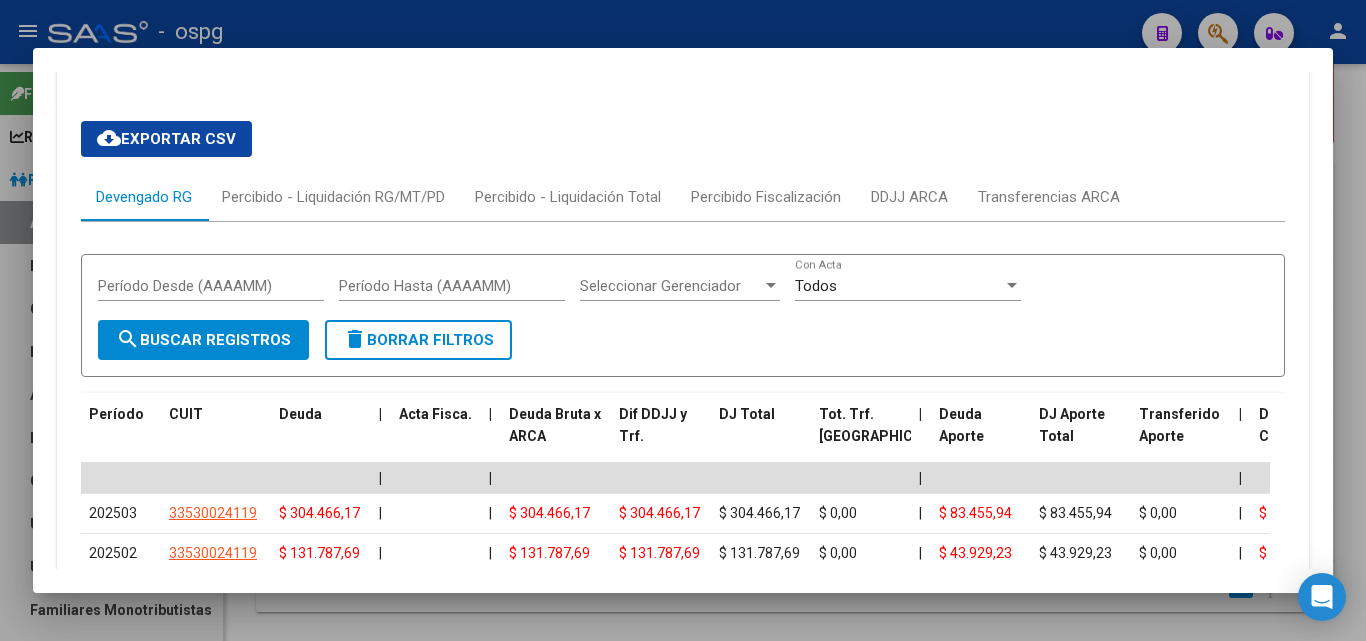 scroll, scrollTop: 1726, scrollLeft: 0, axis: vertical 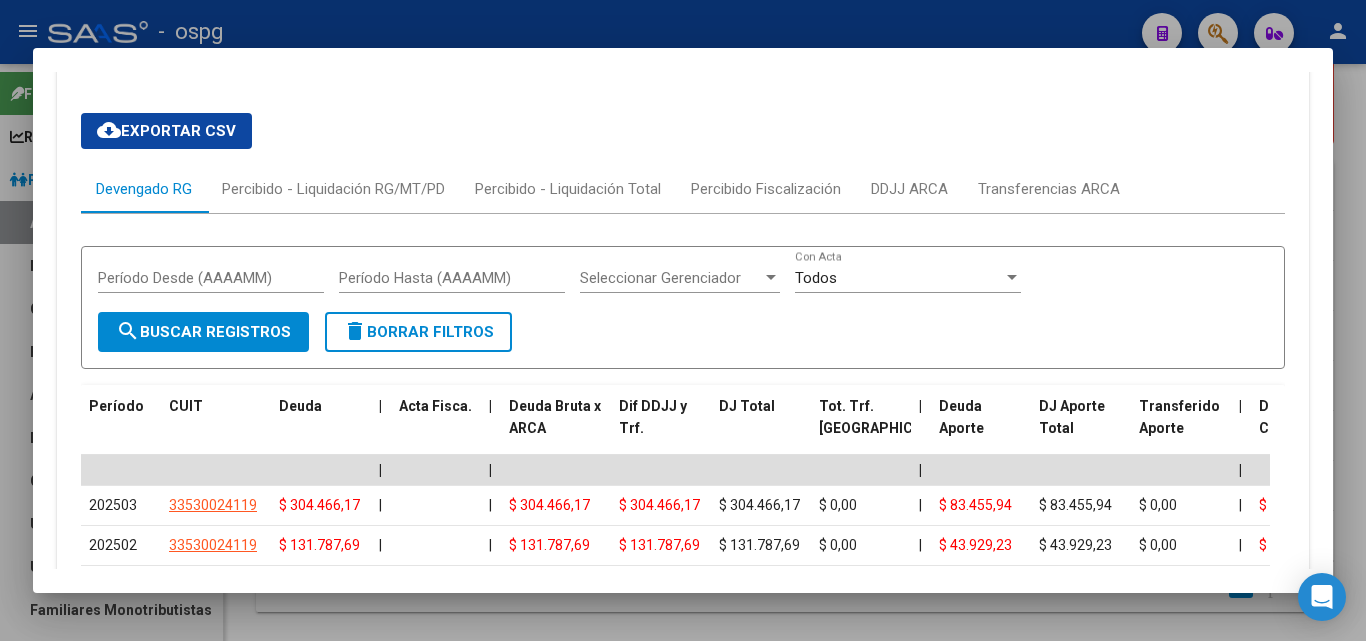 click at bounding box center [683, 320] 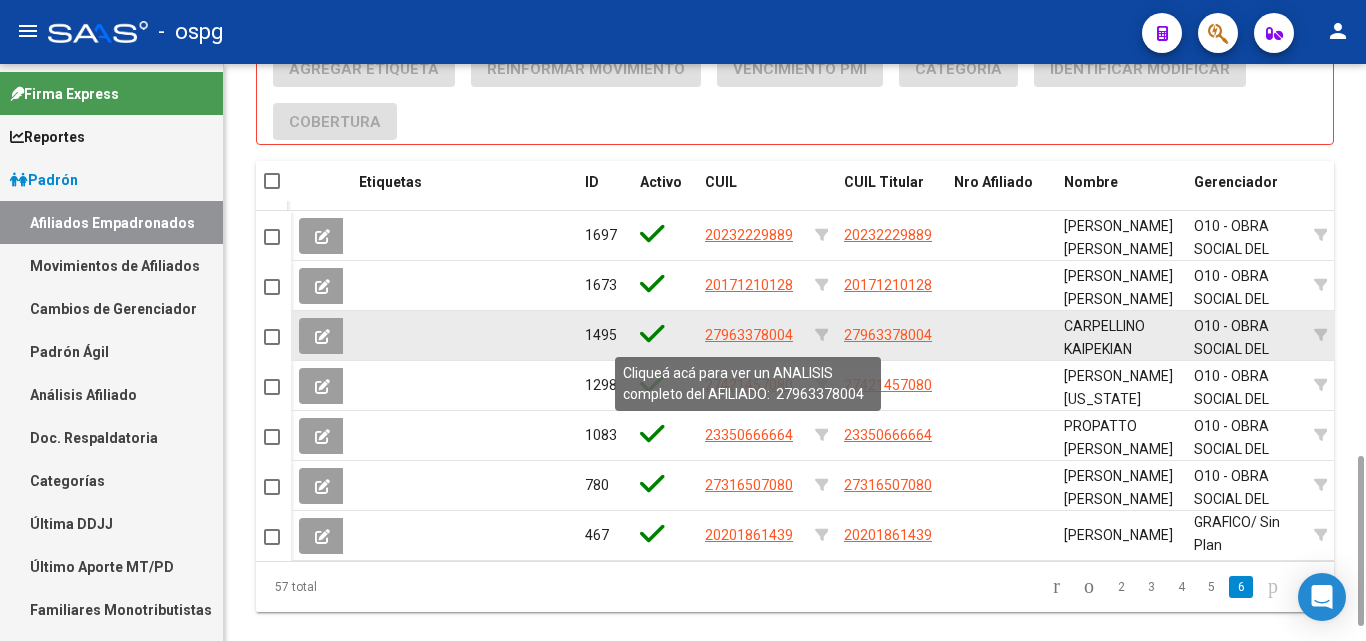 click on "27963378004" 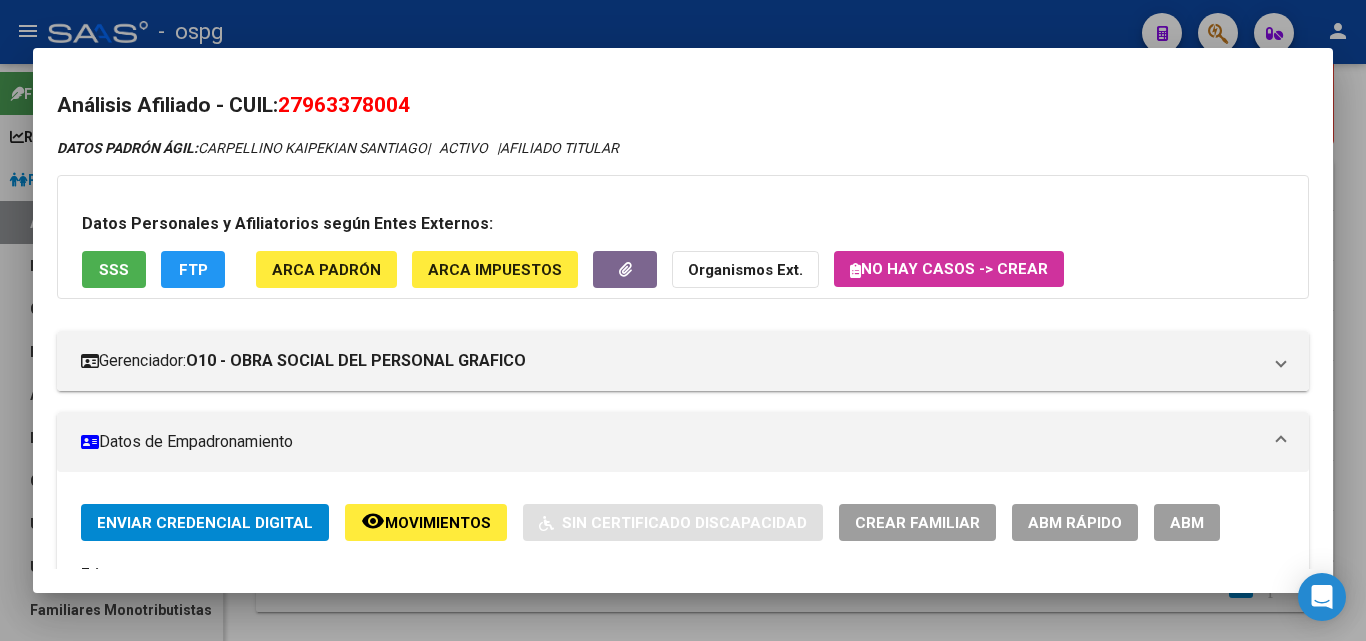 drag, startPoint x: 290, startPoint y: 104, endPoint x: 495, endPoint y: 119, distance: 205.54805 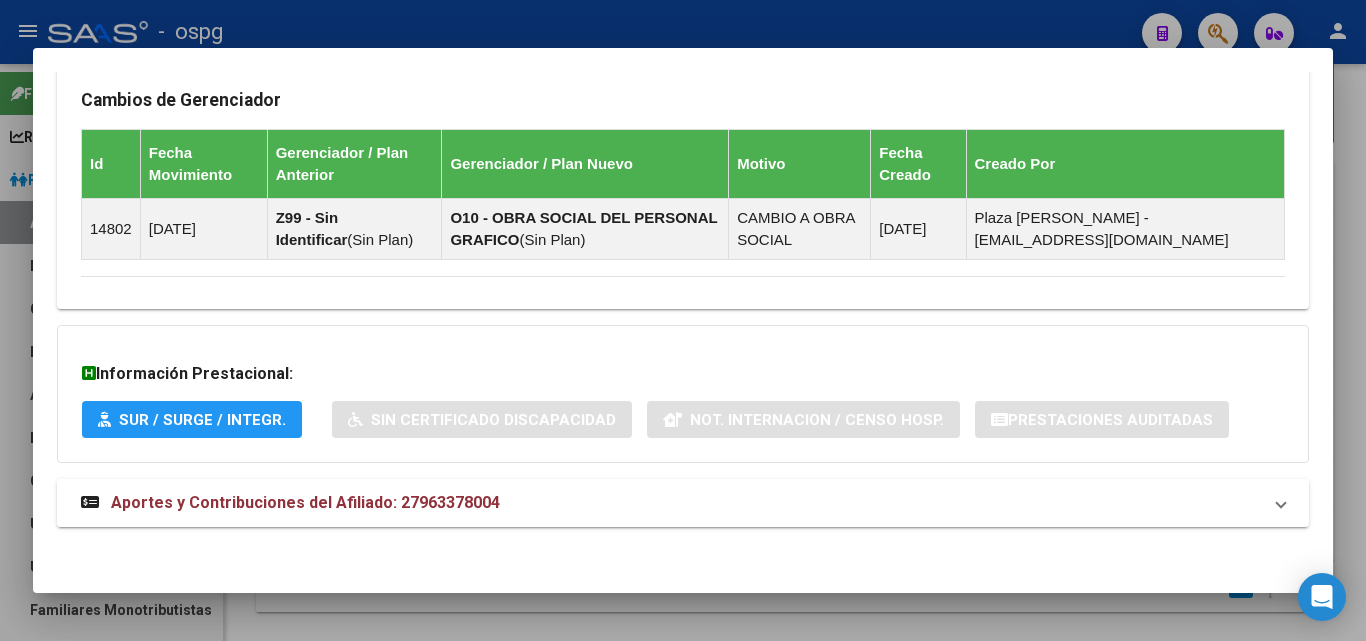 click on "Aportes y Contribuciones del Afiliado: 27963378004" at bounding box center [671, 503] 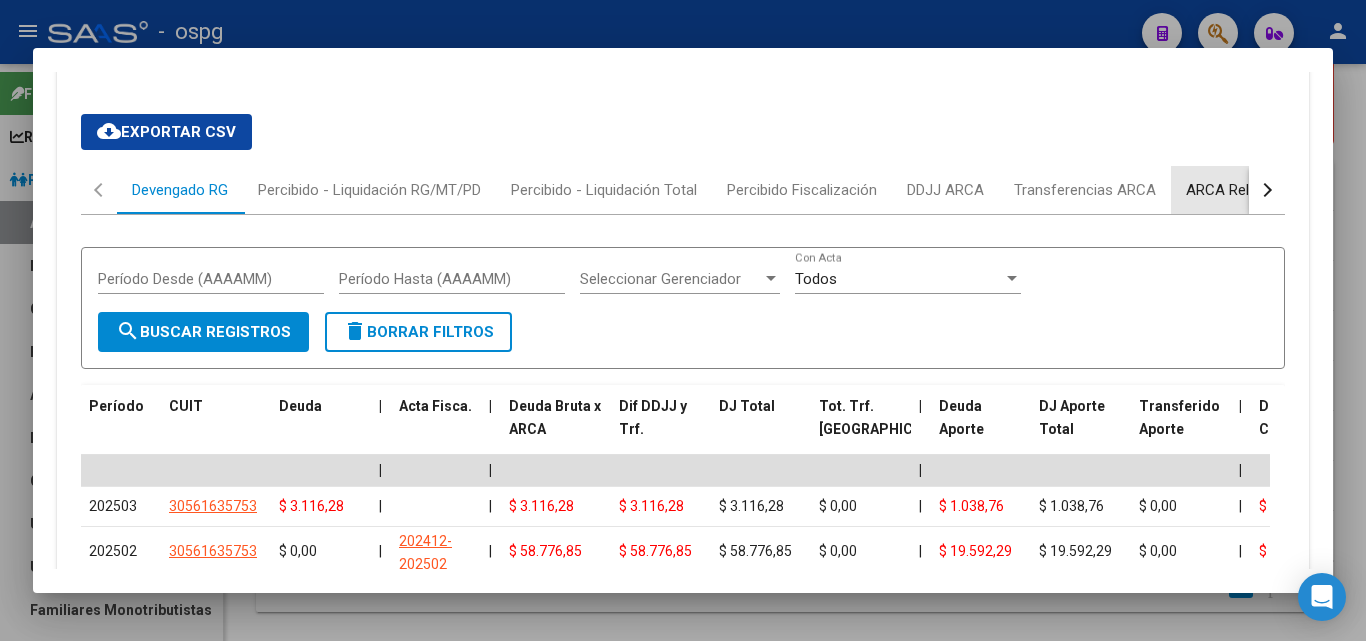 click on "ARCA Relaciones Laborales" at bounding box center [1278, 190] 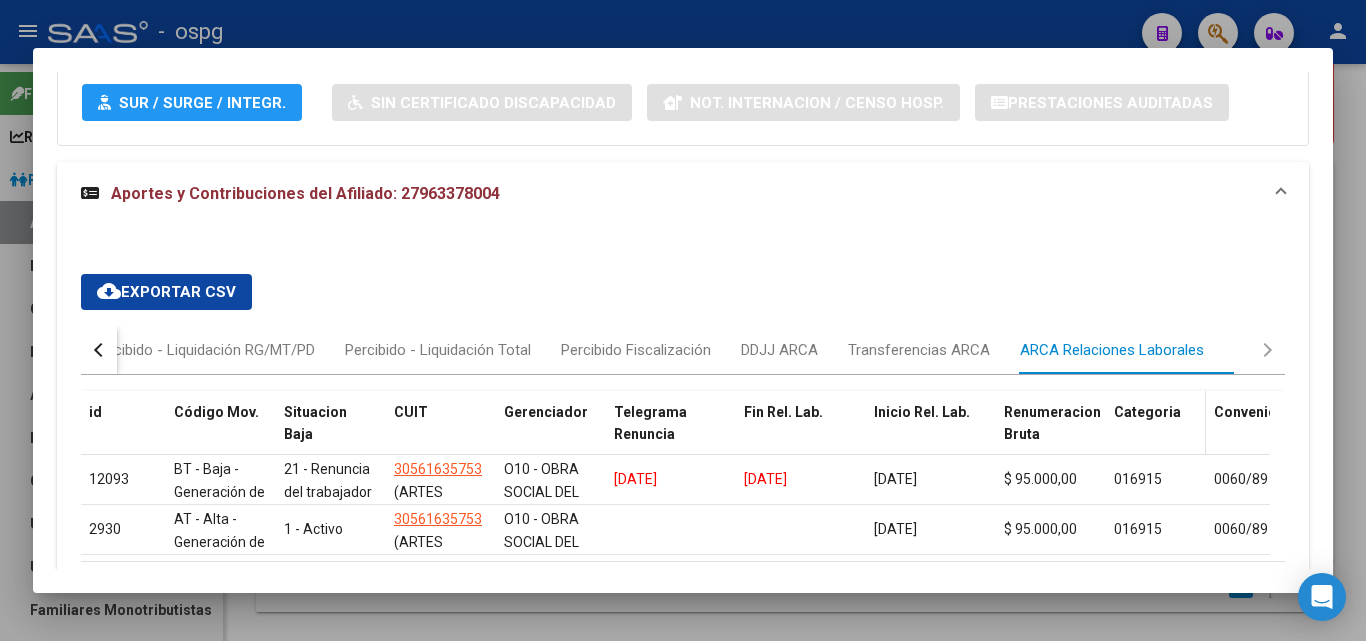 scroll, scrollTop: 1631, scrollLeft: 0, axis: vertical 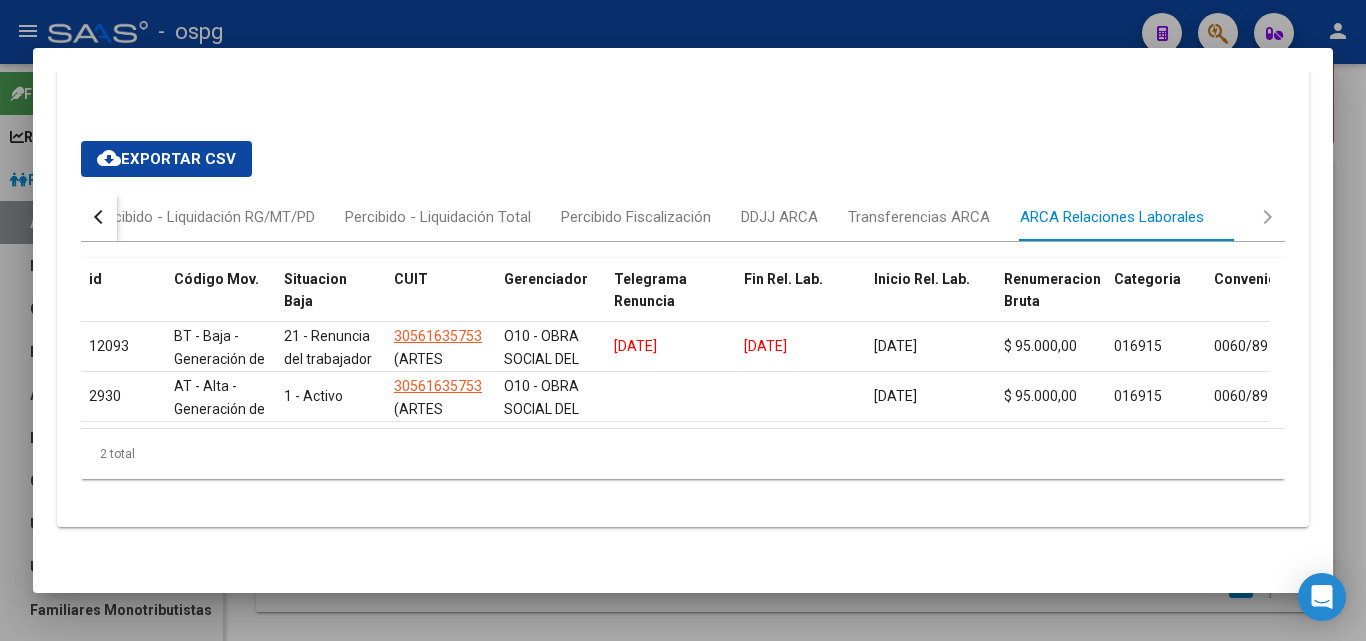 click on "cloud_download  Exportar CSV  Devengado RG Percibido - Liquidación RG/MT/PD Percibido - Liquidación Total Percibido Fiscalización DDJJ ARCA Transferencias ARCA ARCA Relaciones Laborales id Código Mov. Situacion Baja CUIT Gerenciador Telegrama Renuncia Fin Rel. Lab. Inicio Rel. Lab. Renumeracion Bruta Categoria Convenio Actividad Puesto Modalidad Régimen Aportes Rectificación Clave Alta Clave Baja Fecha Clave Alta Fecha Clave Baja Formulario Agropecuario 12093 BT - Baja - Generación de Clave 21 - Renuncia del trabajador / ART.240 - LCT / ART.64 Inc.a) L22248 y otras 30561635753 (ARTES GRAFICAS SAGITARIO SOCIEDAD DE RESPONSABILIDAD LIMITADA) O10 - OBRA SOCIAL DEL PERSONAL GRAFICO 06/03/2025 06/03/2025 05/02/2024 $ 95.000,00 016915 0060/89 000000 4132 08 RE 0 20857804658087131337 73065697014029221437 06/03/2024 09/04/2025 0000000000 2930 AT - Alta - Generación de clave 1 - Activo 30561635753 (ARTES GRAFICAS SAGITARIO SOCIEDAD DE RESPONSABILIDAD LIMITADA) O10 - OBRA SOCIAL DEL PERSONAL GRAFICO 05/02/2024" at bounding box center (683, 310) 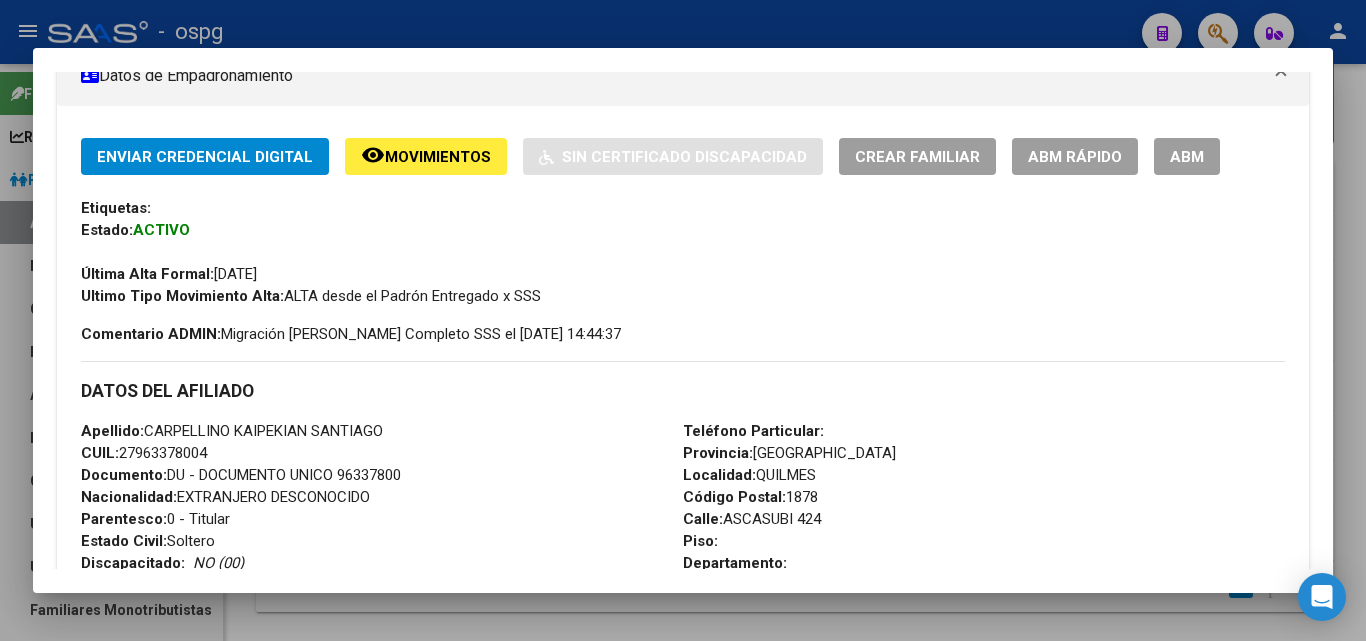 scroll, scrollTop: 0, scrollLeft: 0, axis: both 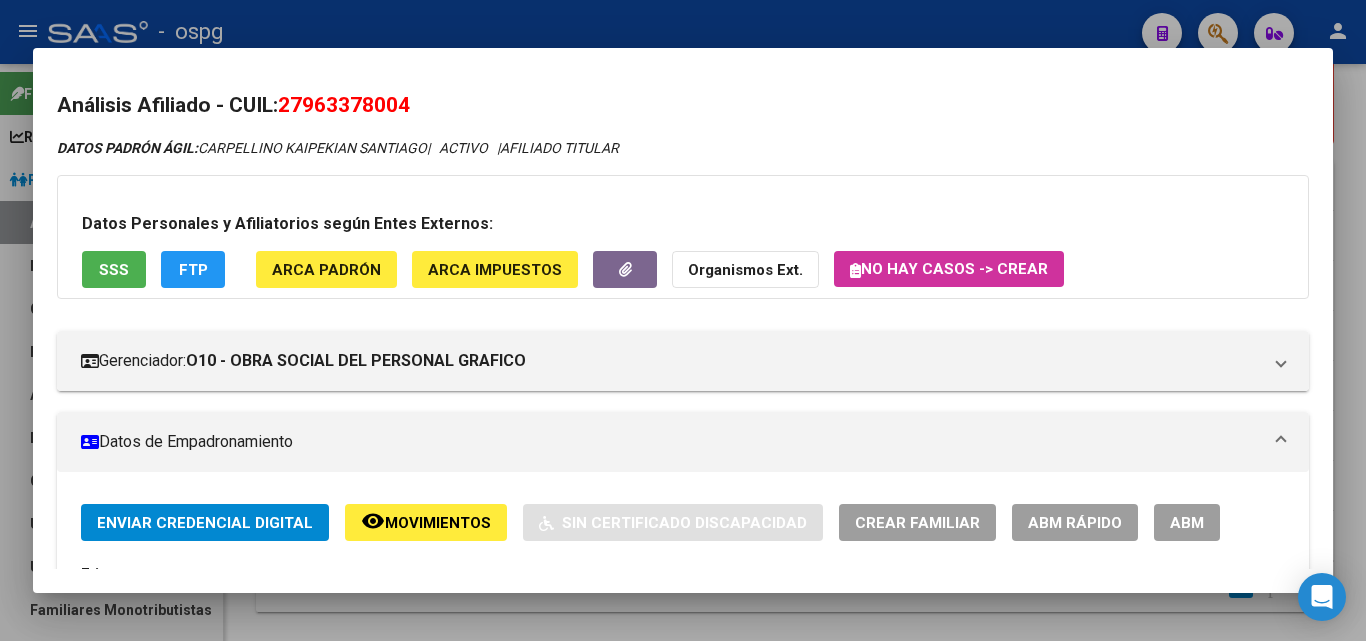 drag, startPoint x: 288, startPoint y: 99, endPoint x: 475, endPoint y: 109, distance: 187.26718 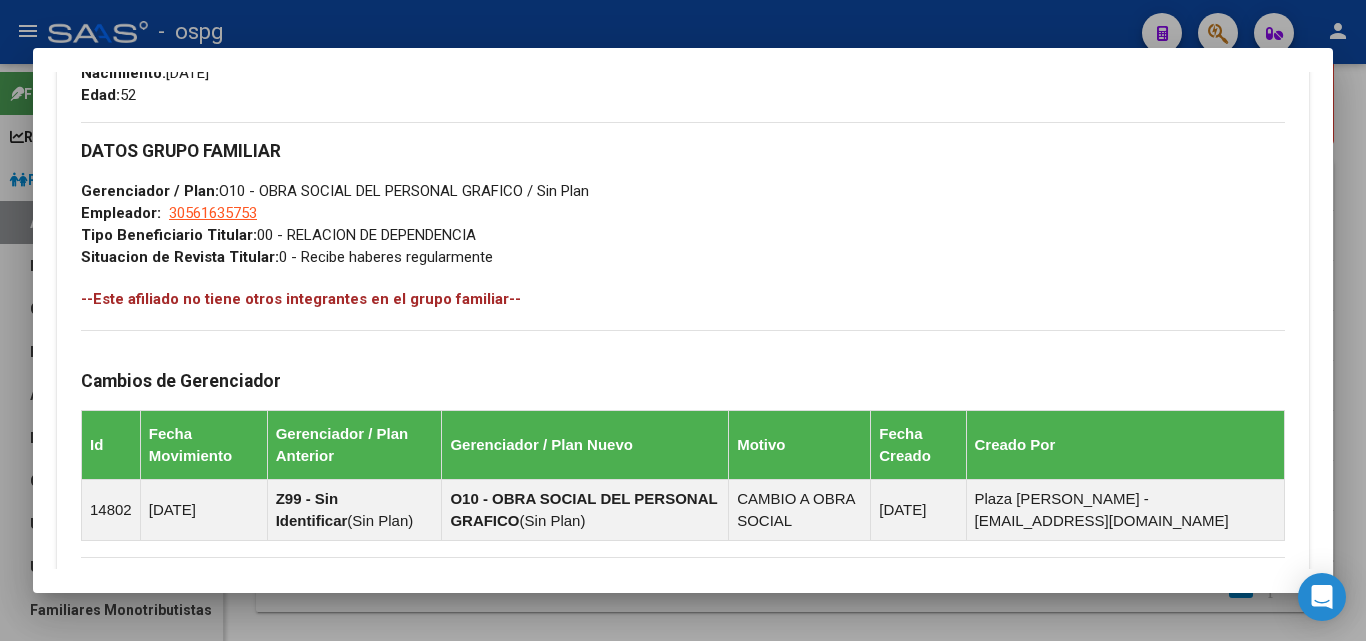 scroll, scrollTop: 400, scrollLeft: 0, axis: vertical 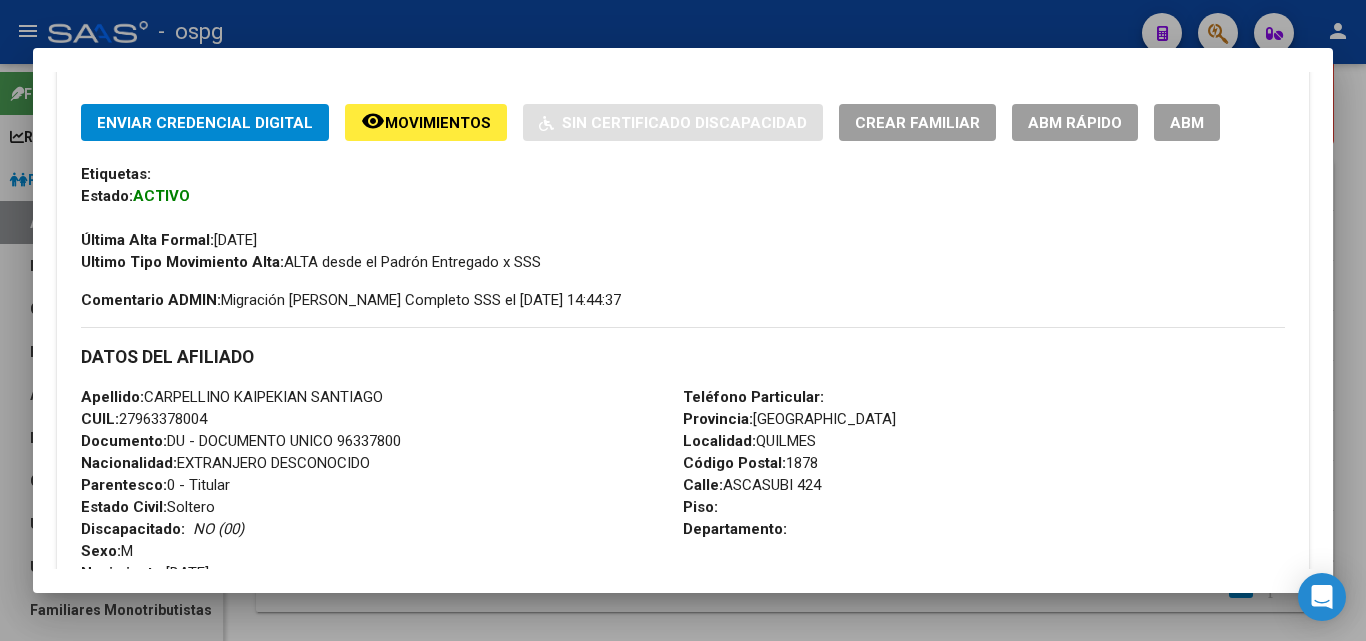 click on "ABM Rápido" 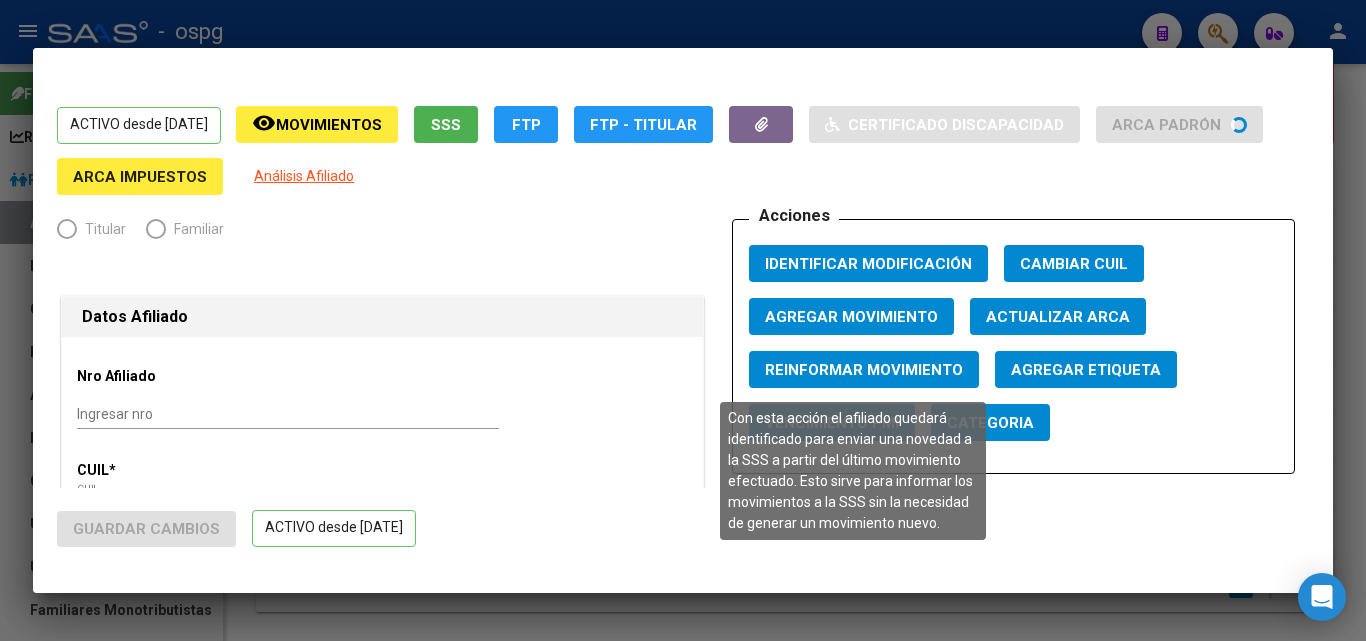 radio on "true" 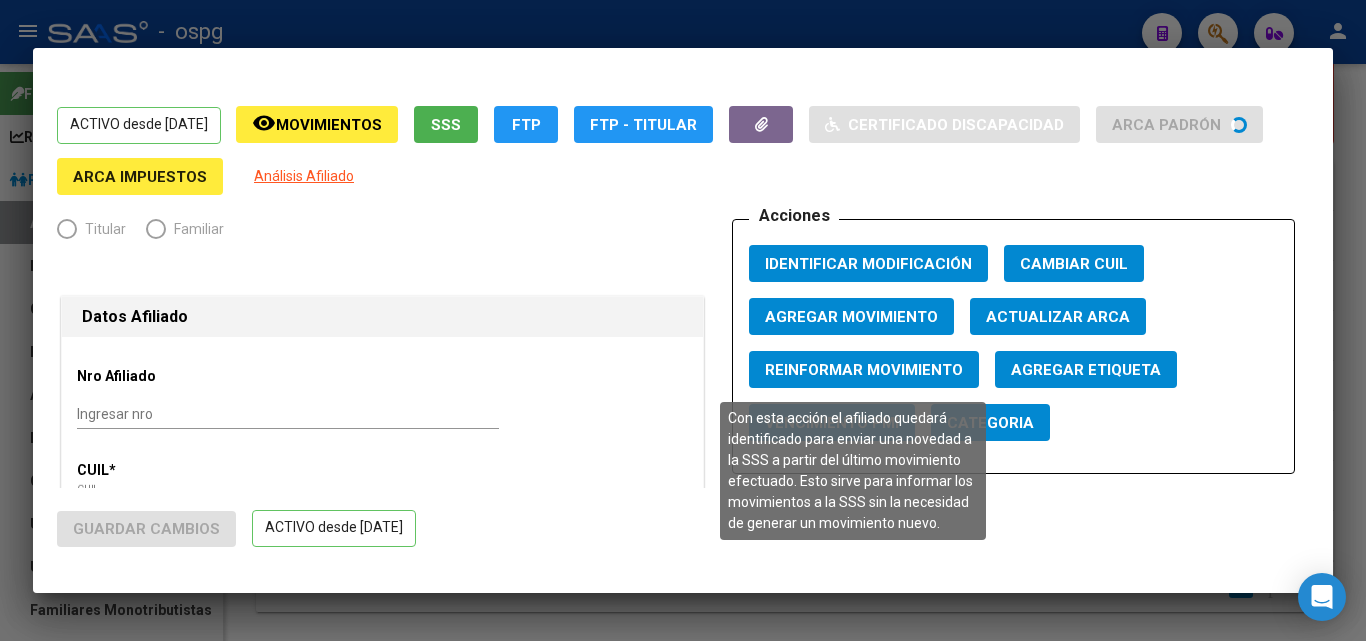 type on "30-56163575-3" 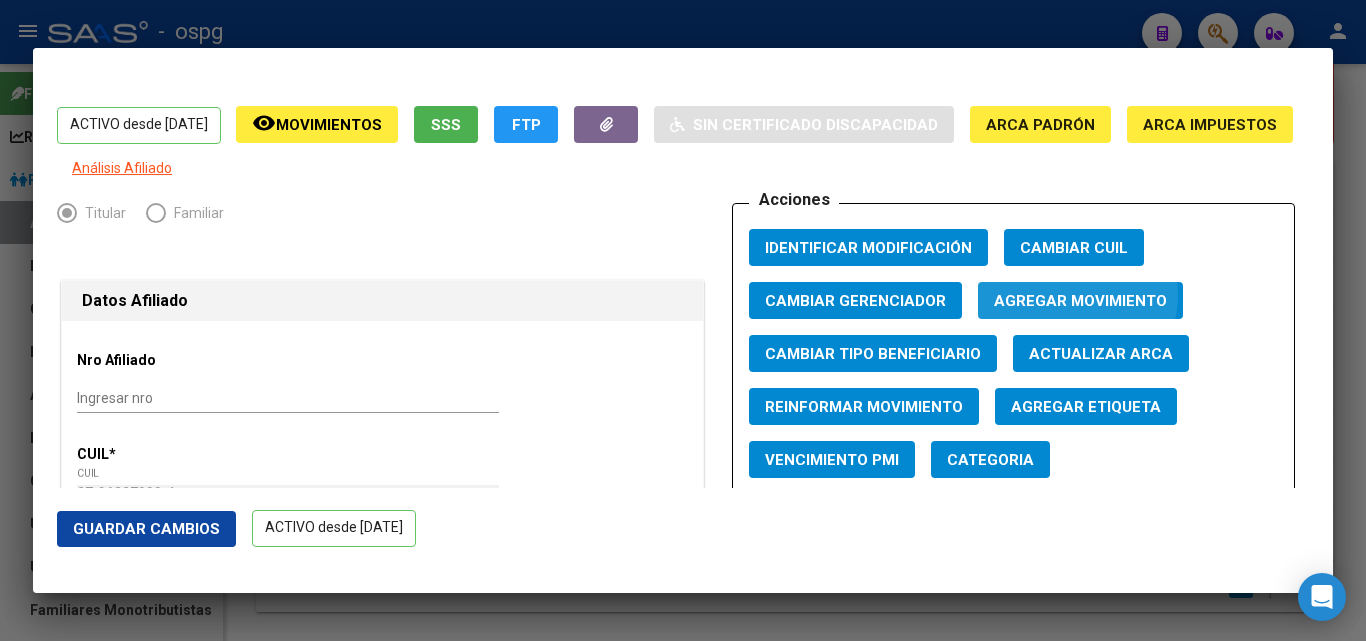 click on "Agregar Movimiento" 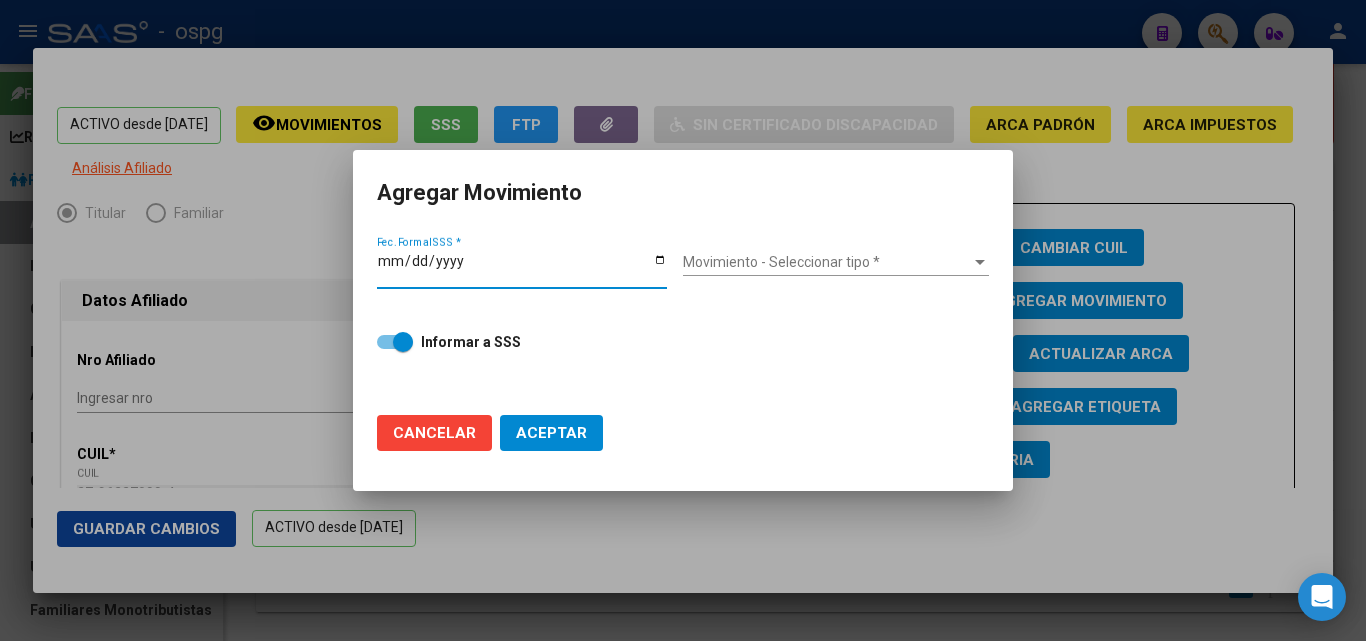 click on "Fec. Formal SSS *" at bounding box center (522, 268) 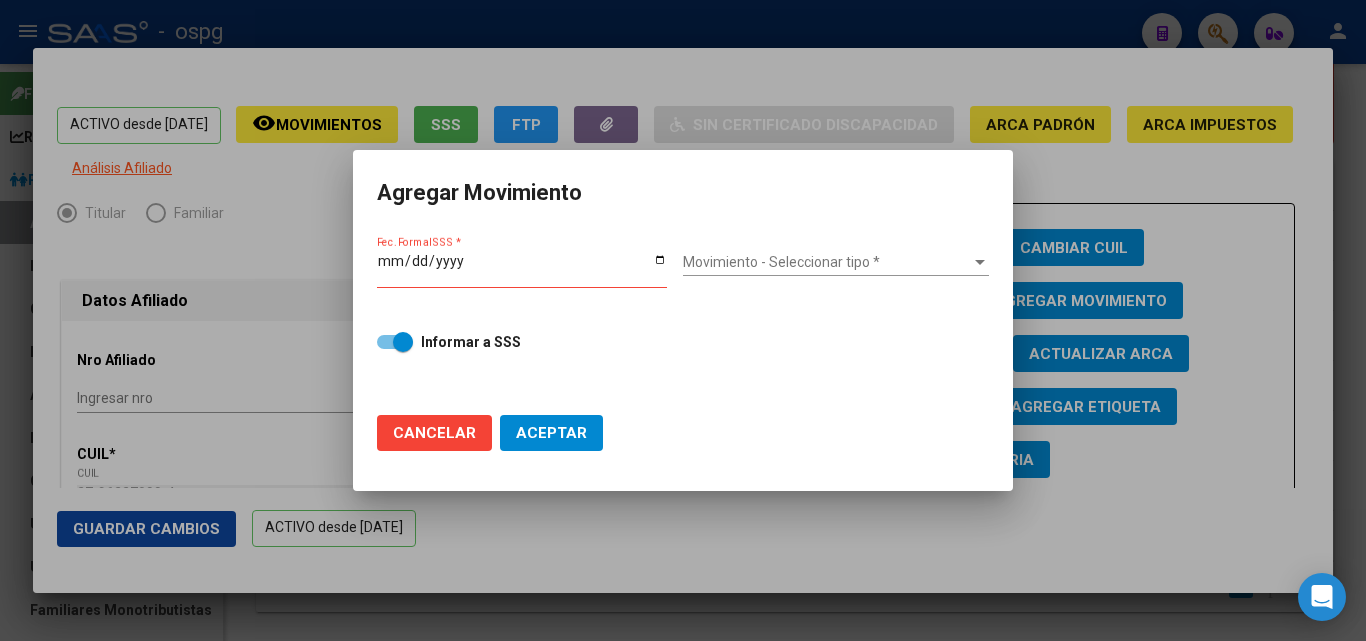 click on "Fec. Formal SSS *" at bounding box center (530, 274) 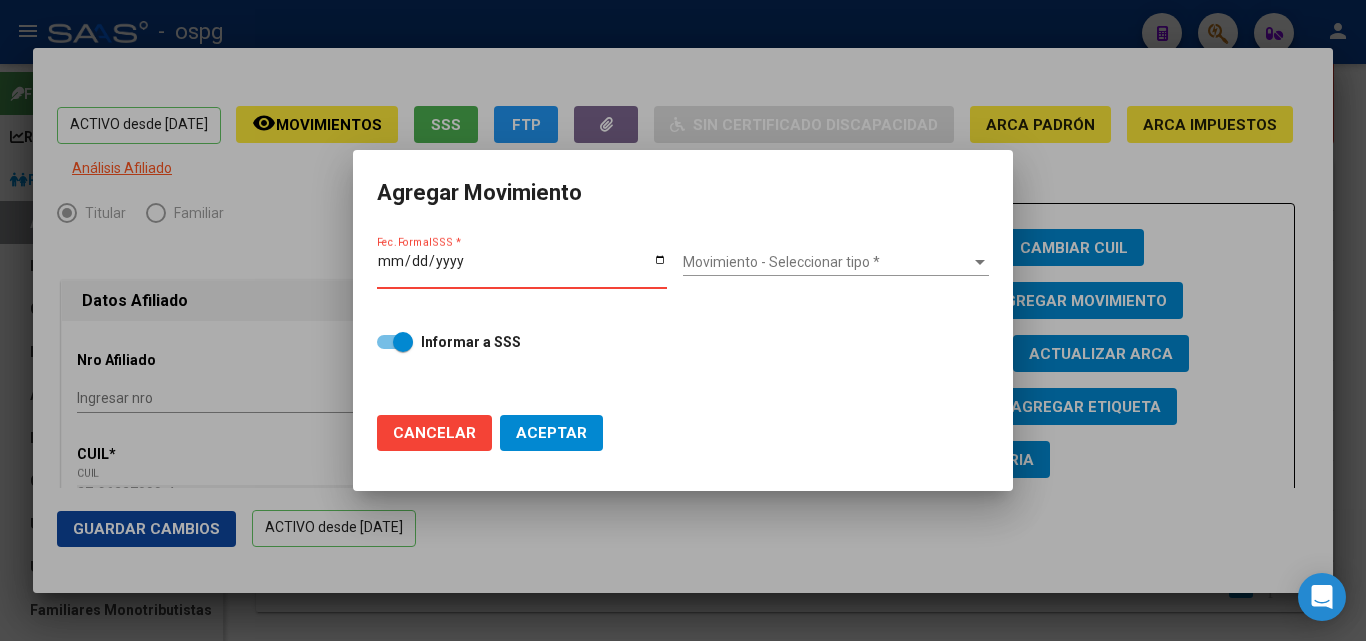 type on "[DATE]" 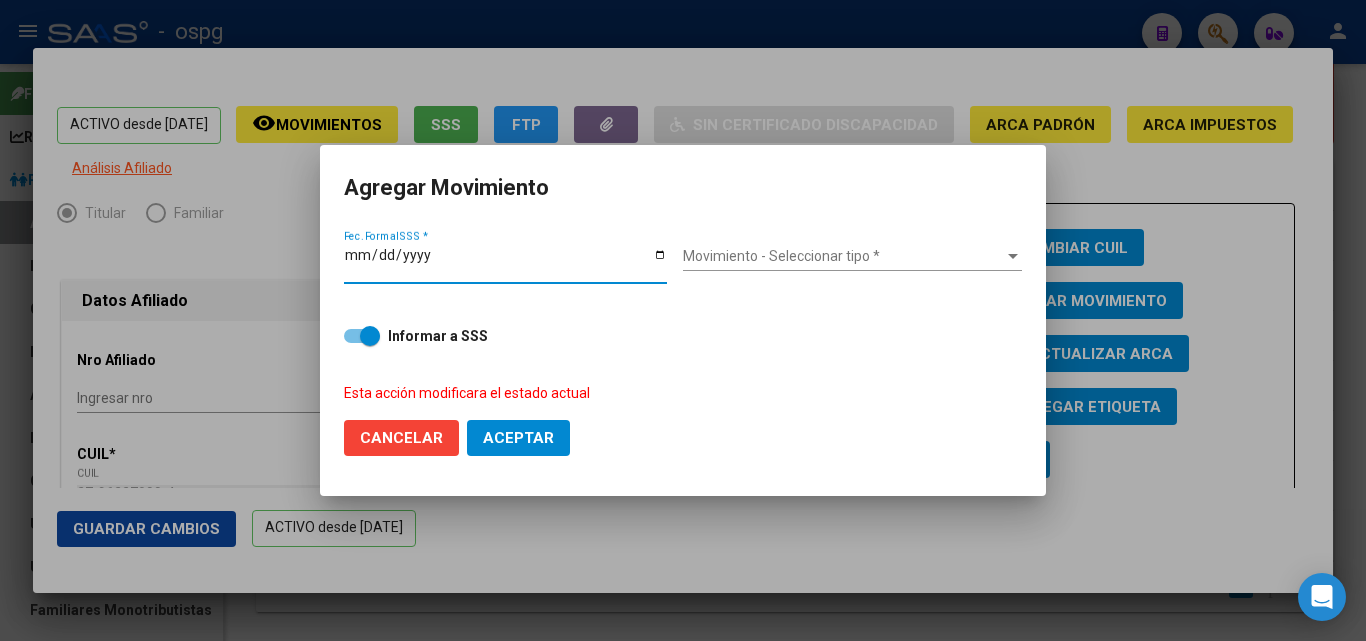 click on "Movimiento - Seleccionar tipo * Movimiento - Seleccionar tipo *" at bounding box center [852, 257] 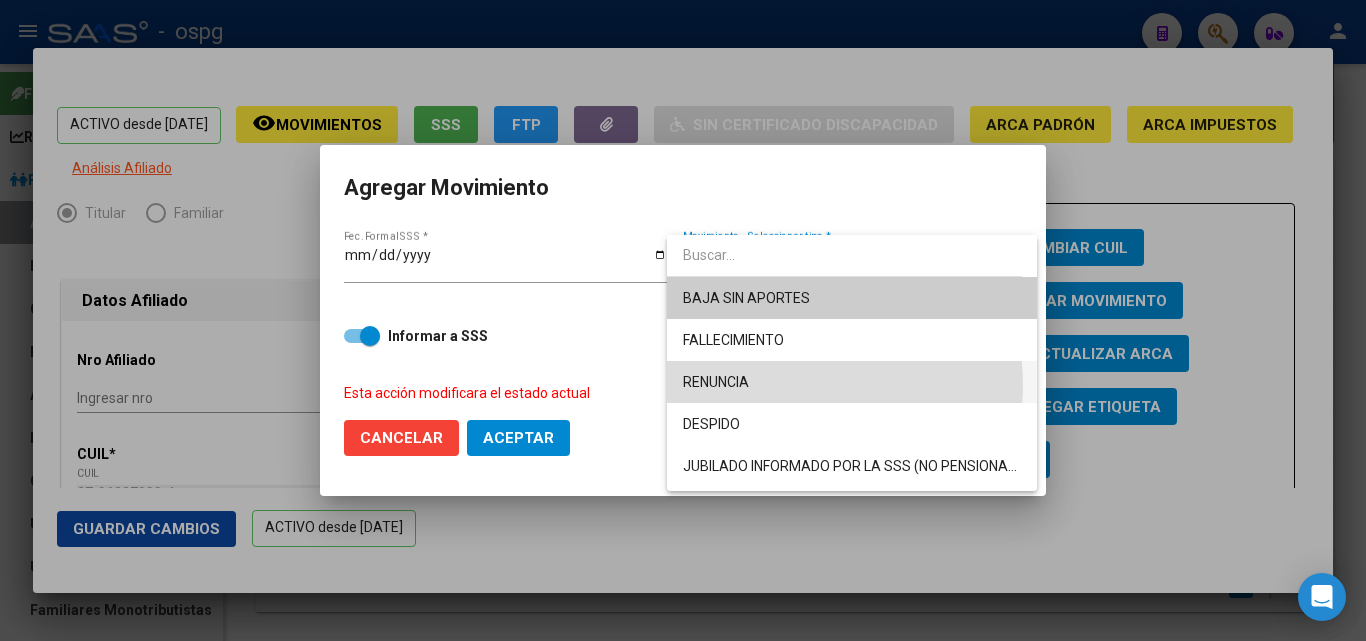 click on "RENUNCIA" at bounding box center [852, 382] 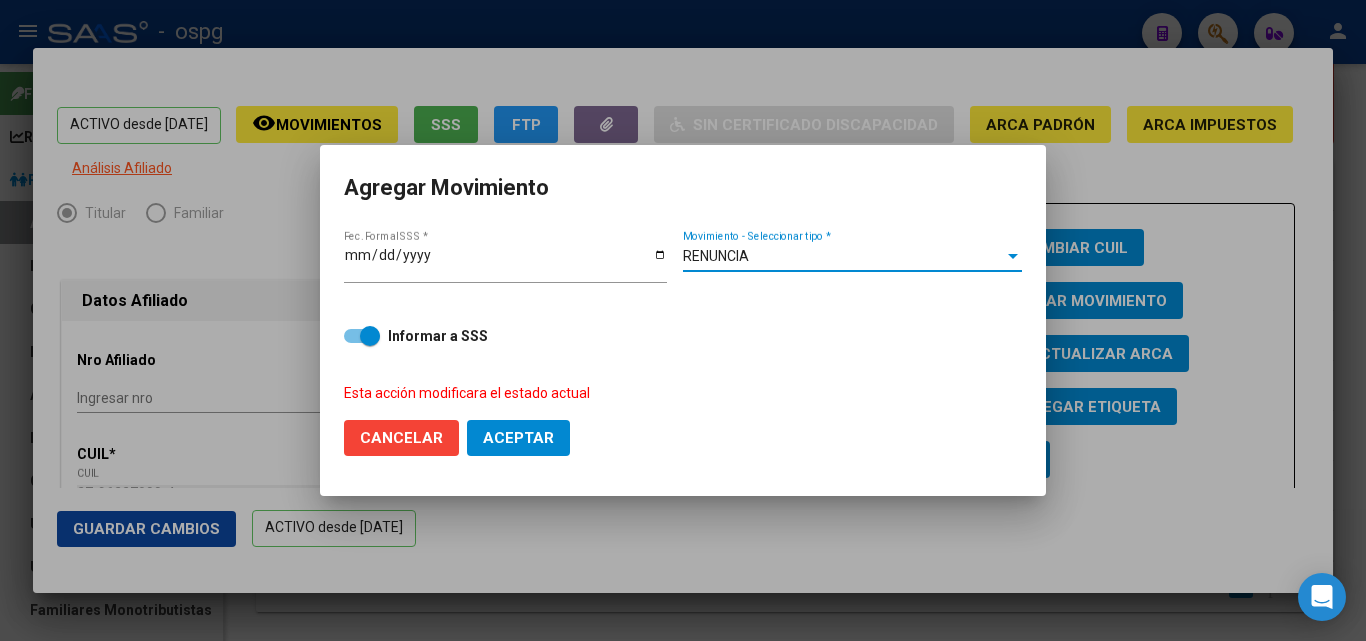 click on "Aceptar" 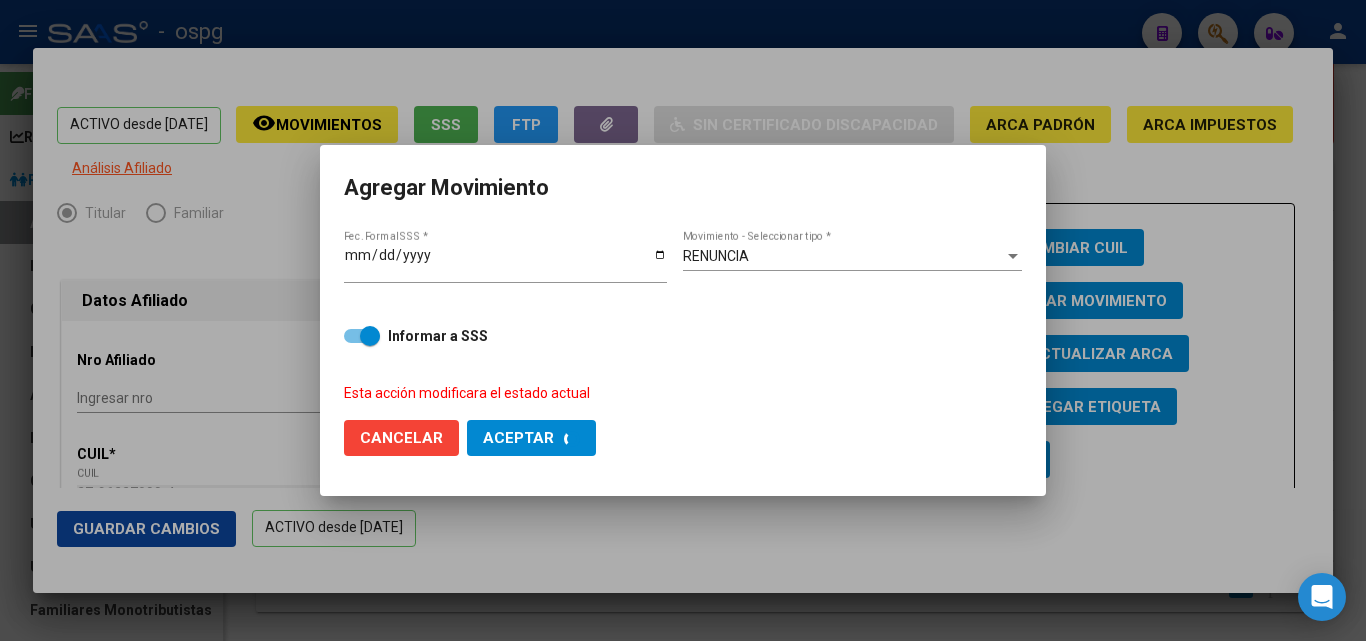 checkbox on "false" 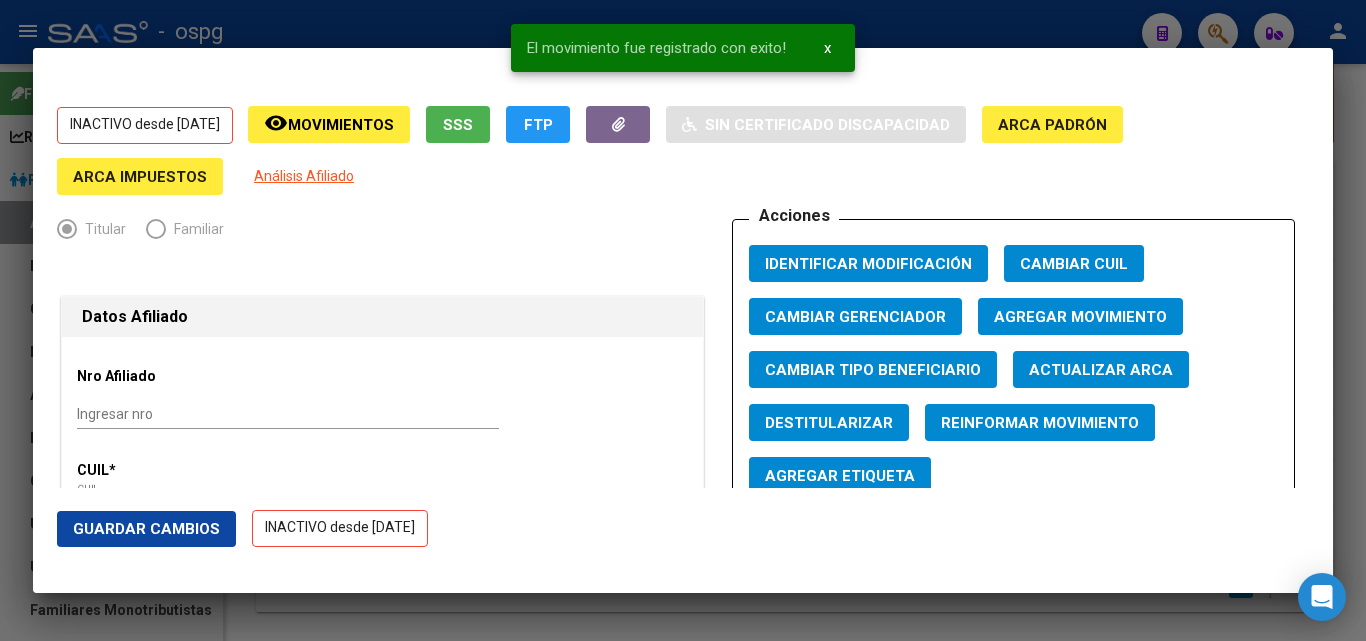 click on "El movimiento fue registrado con exito! x" at bounding box center [683, 48] 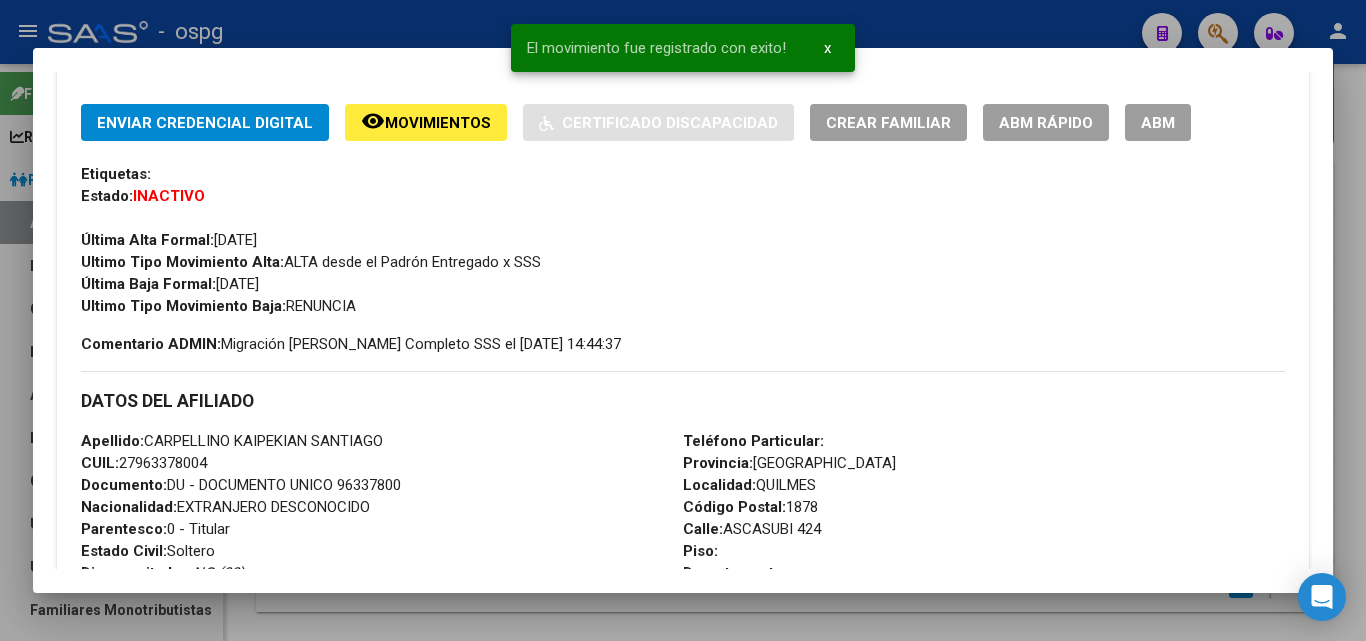 click at bounding box center (683, 320) 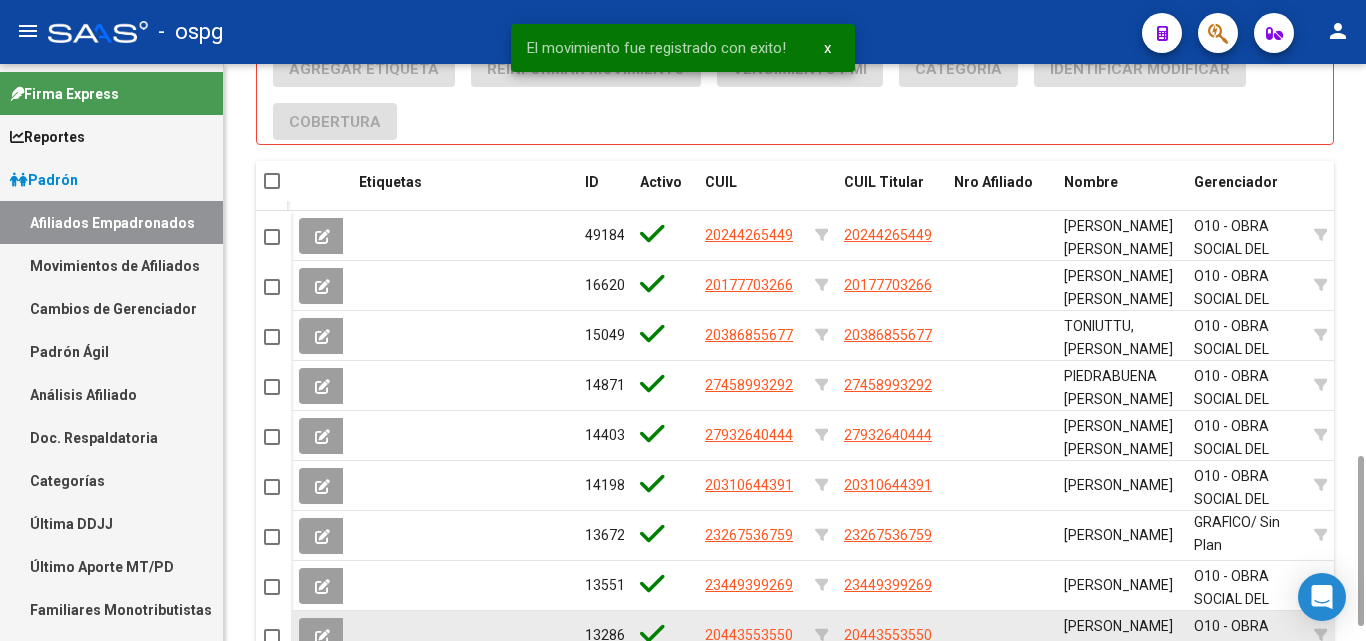 scroll, scrollTop: 1523, scrollLeft: 0, axis: vertical 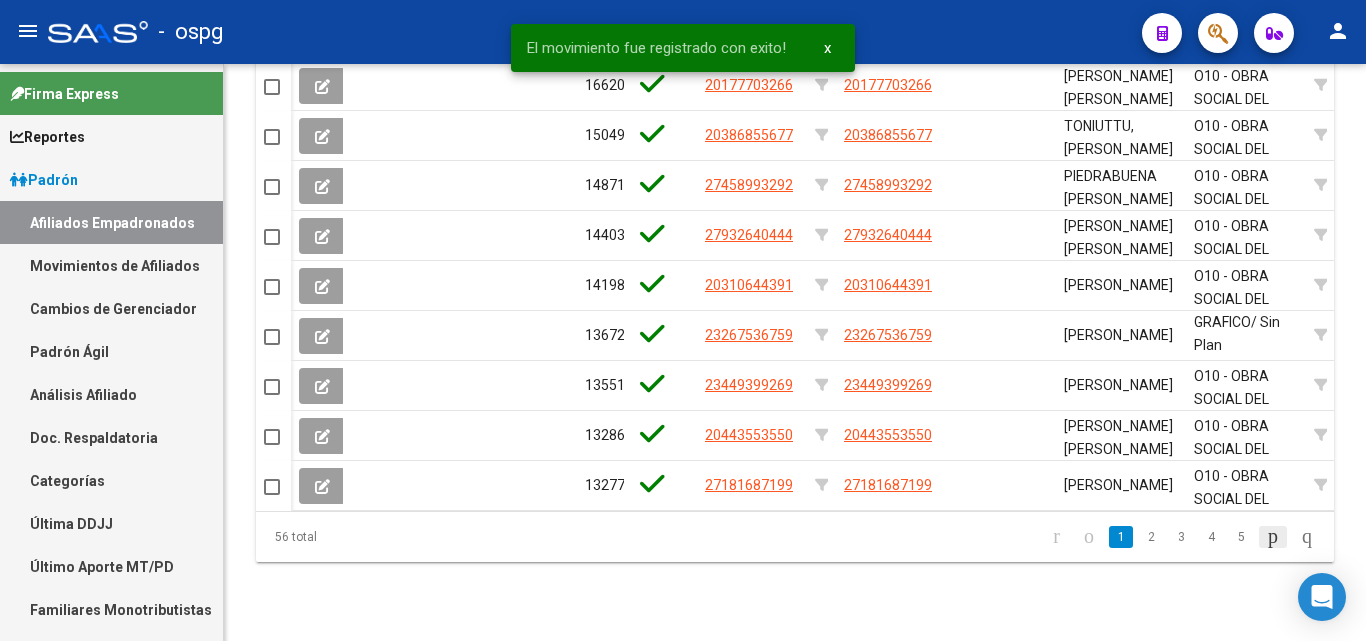 click 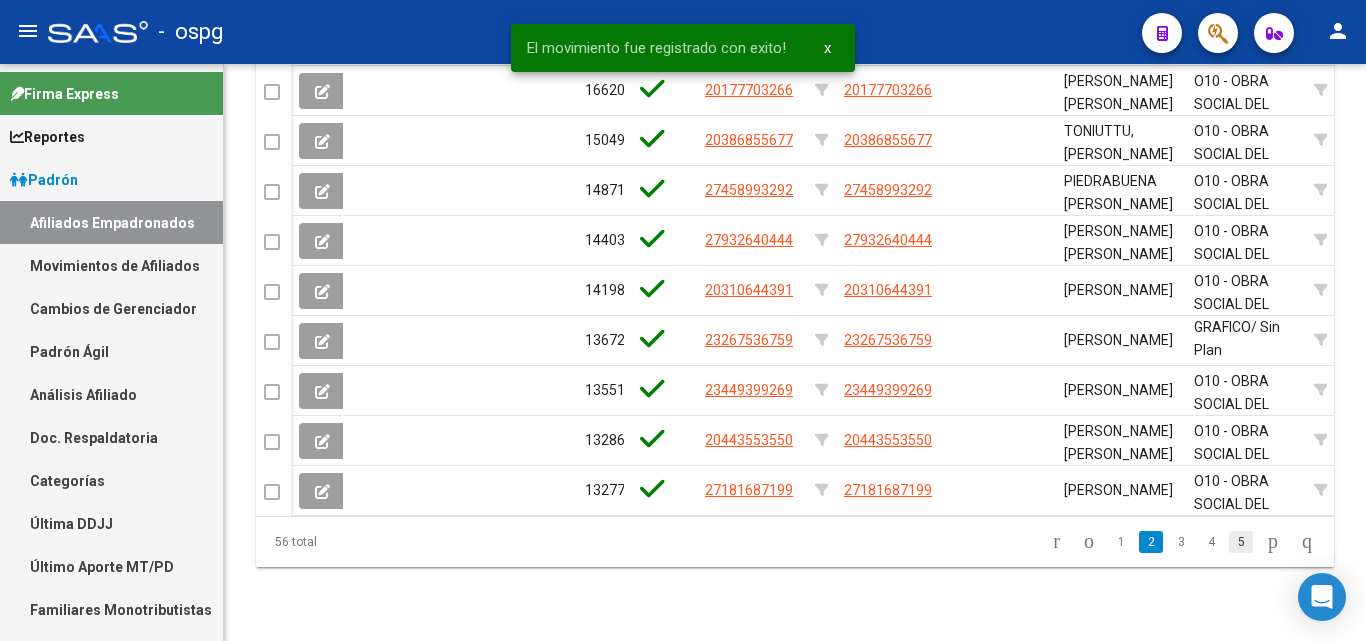 click on "56 total   1   2   3   4   5" 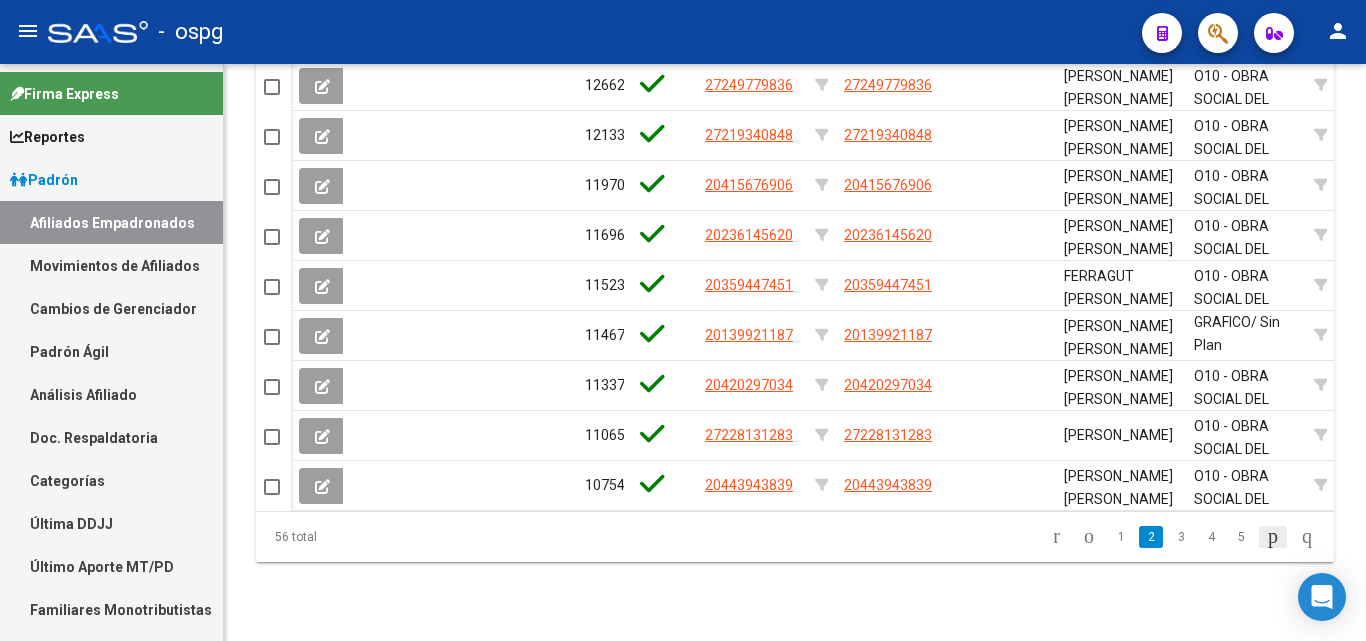 click 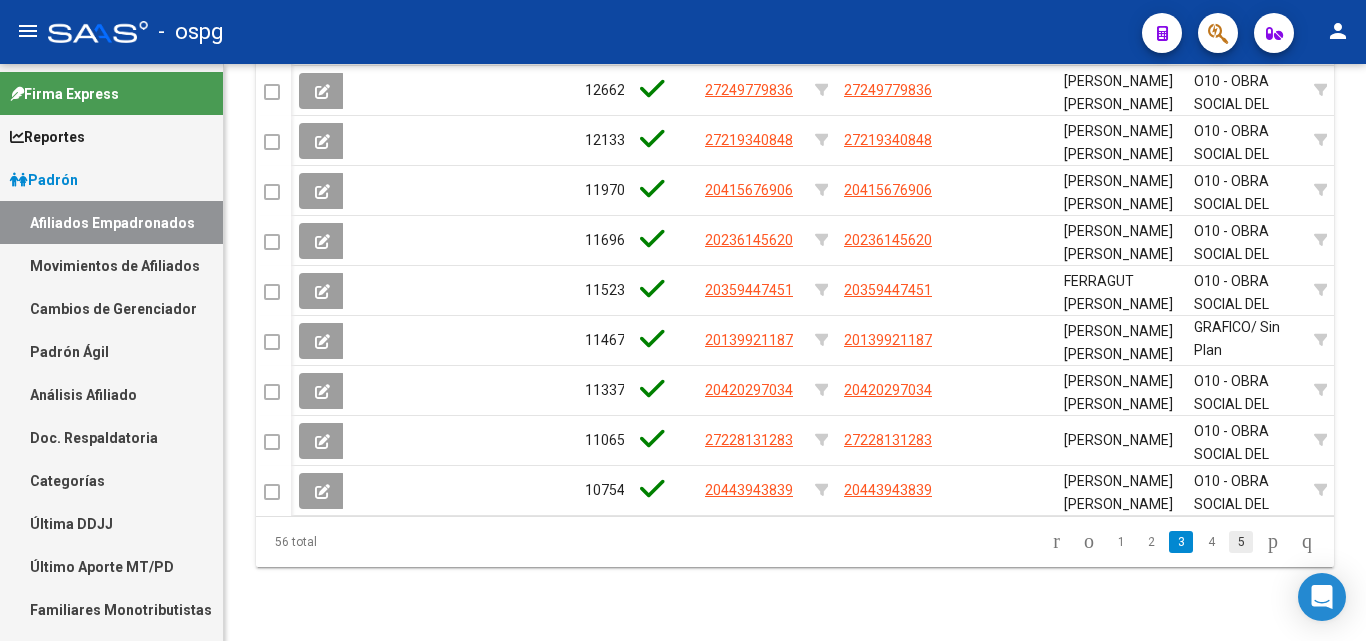 click on "56 total   1   2   3   4   5" 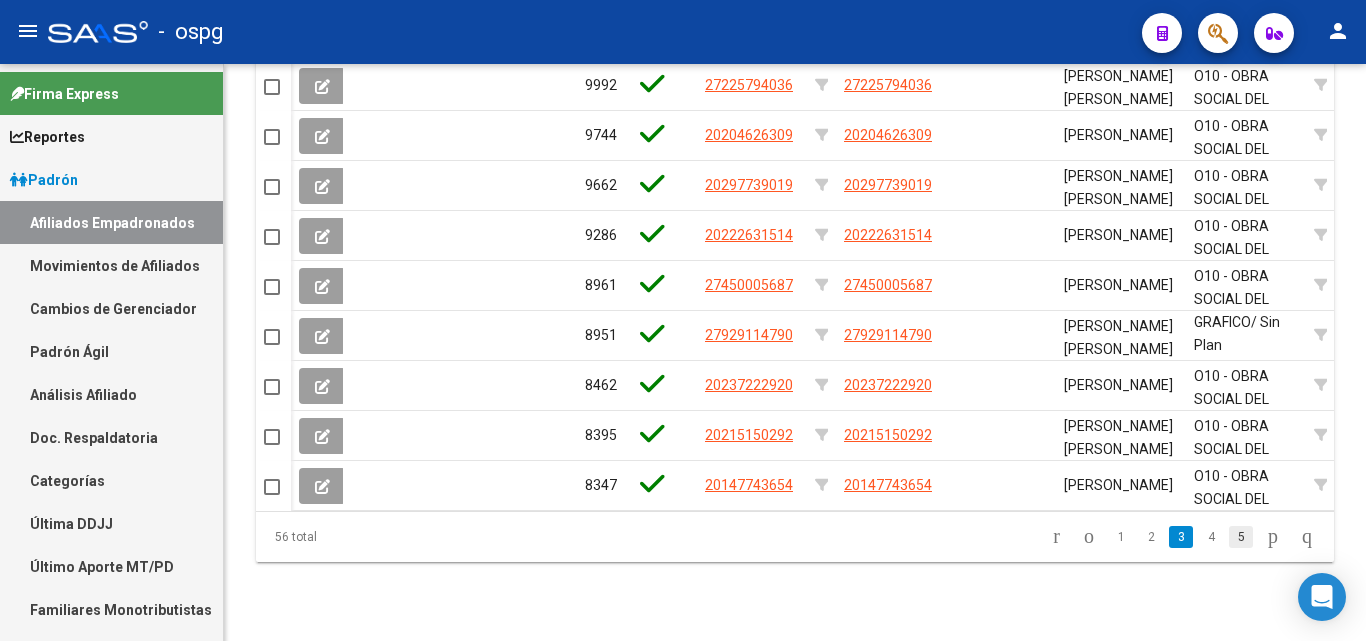 click on "5" 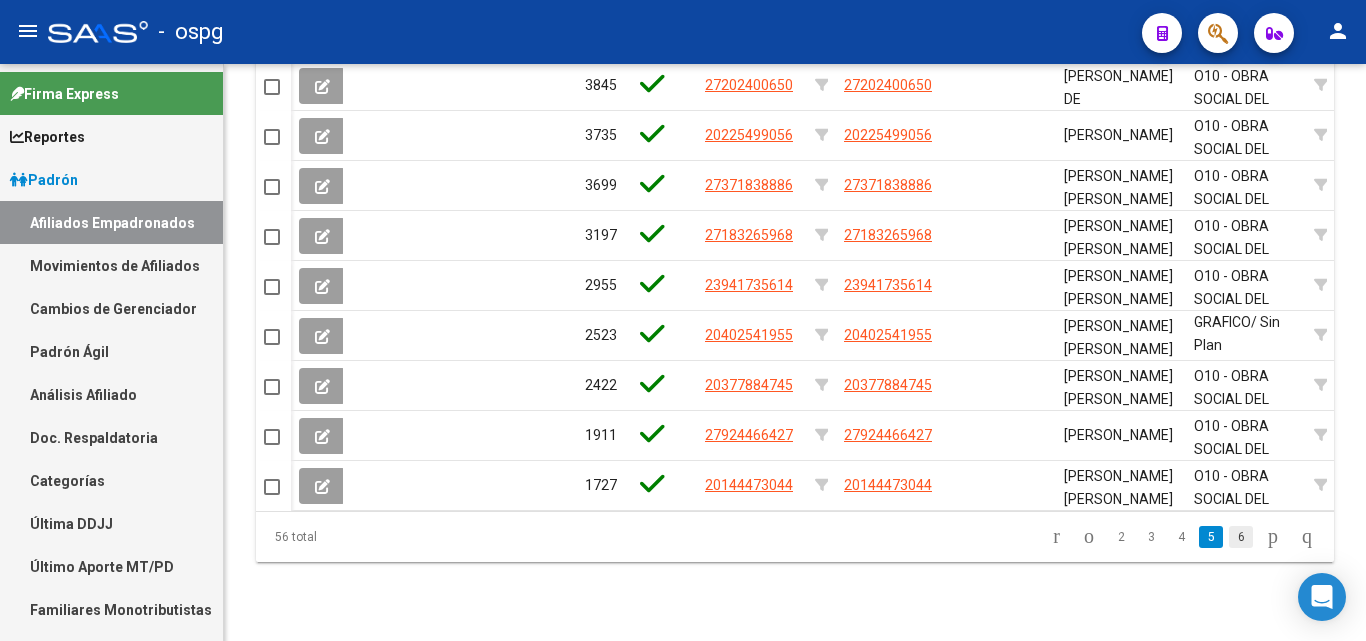click on "6" 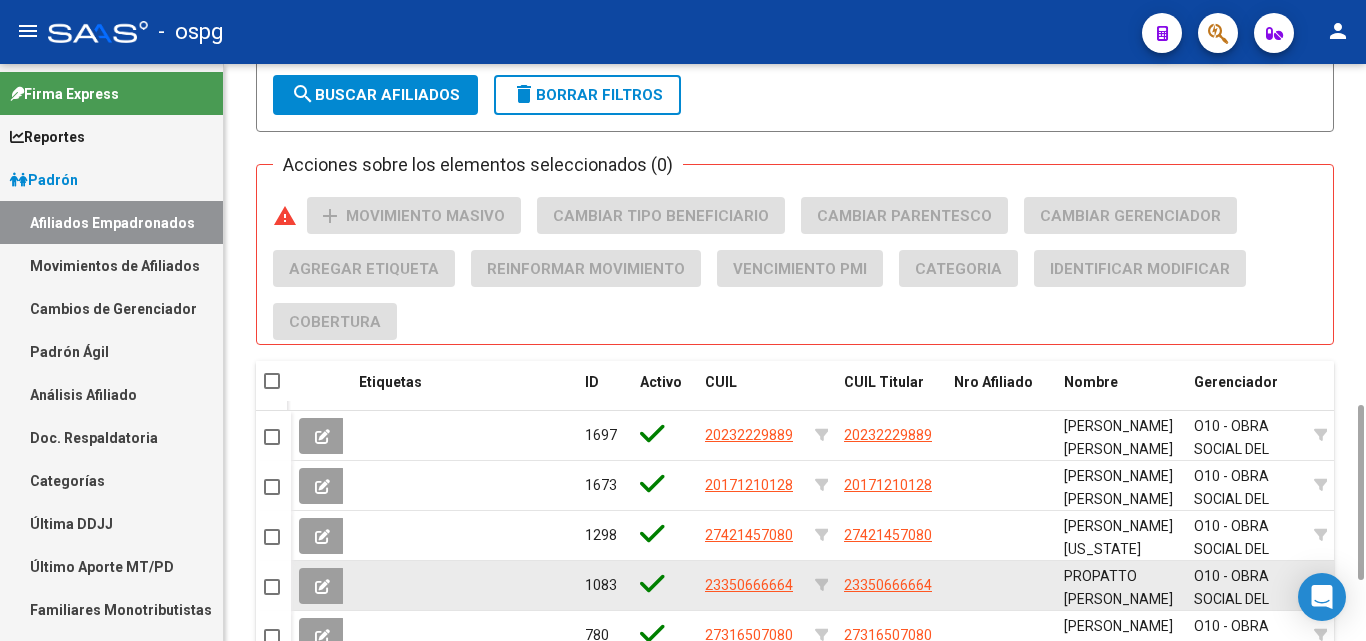 scroll, scrollTop: 1323, scrollLeft: 0, axis: vertical 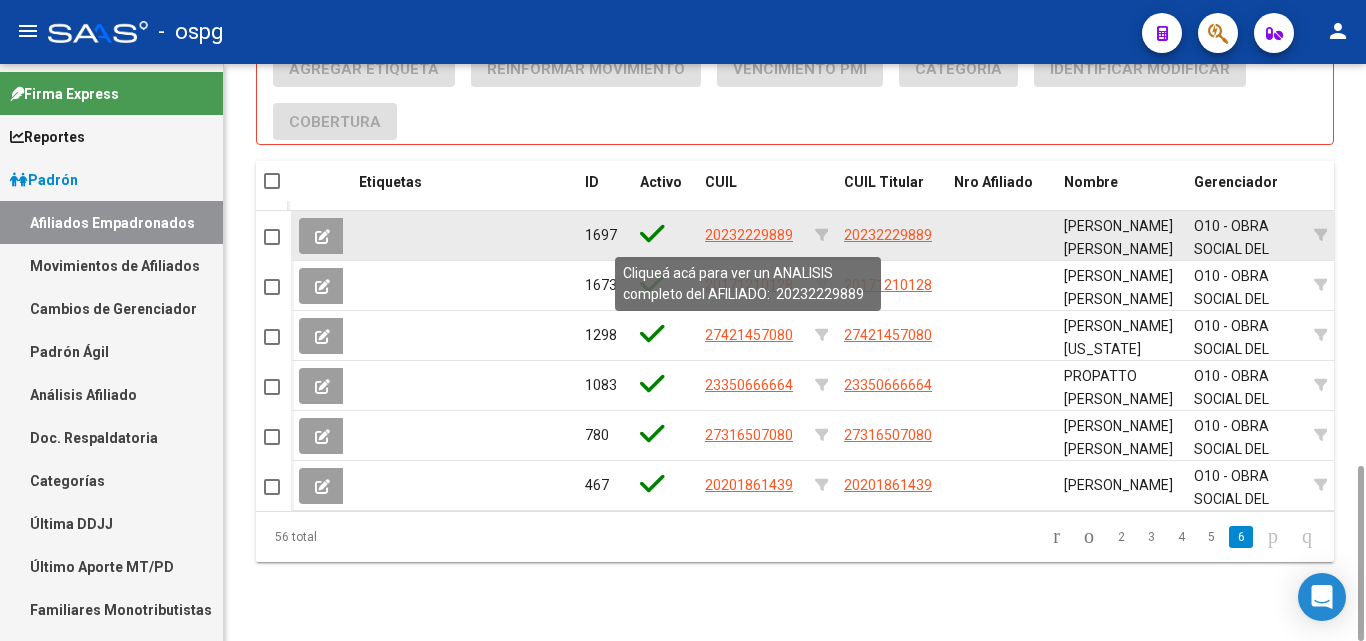 click on "20232229889" 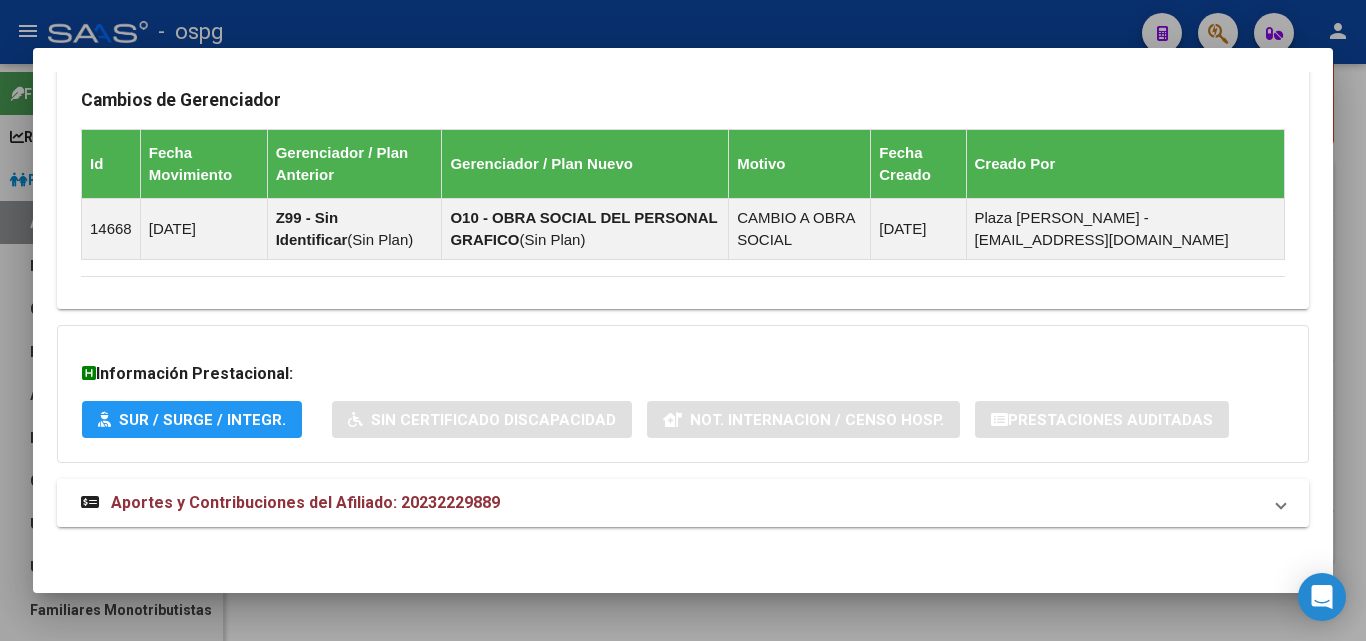 drag, startPoint x: 455, startPoint y: 514, endPoint x: 476, endPoint y: 498, distance: 26.400757 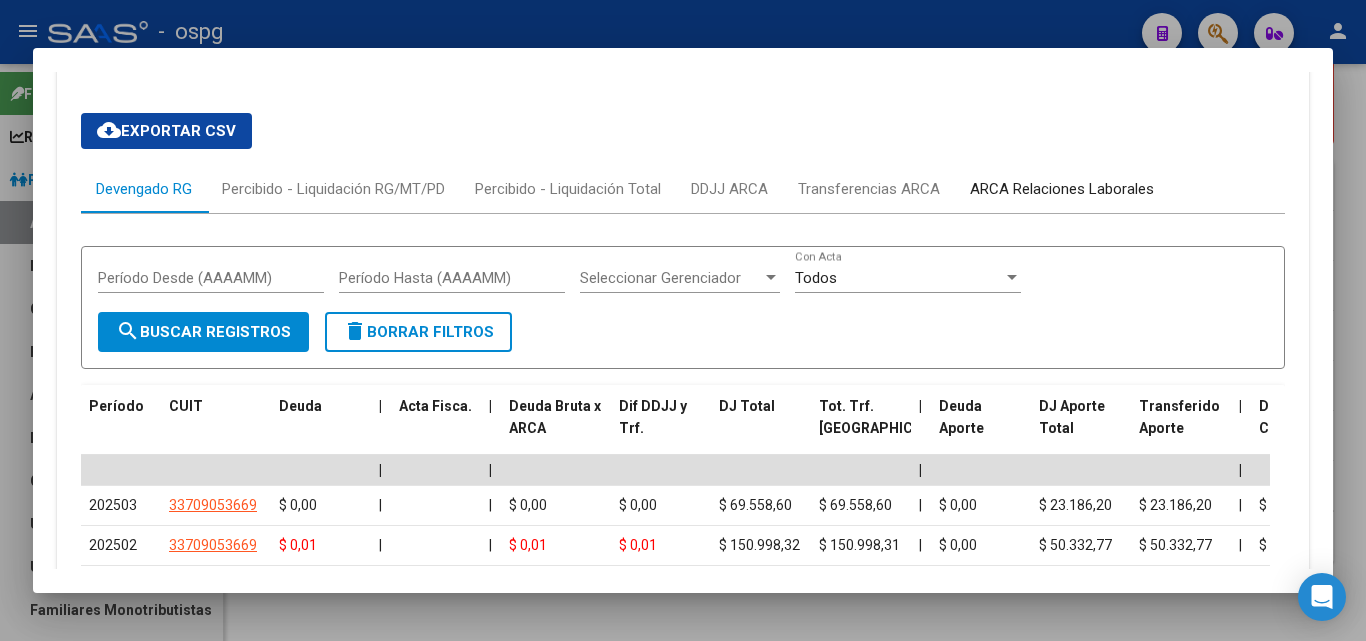 click on "ARCA Relaciones Laborales" at bounding box center (1062, 189) 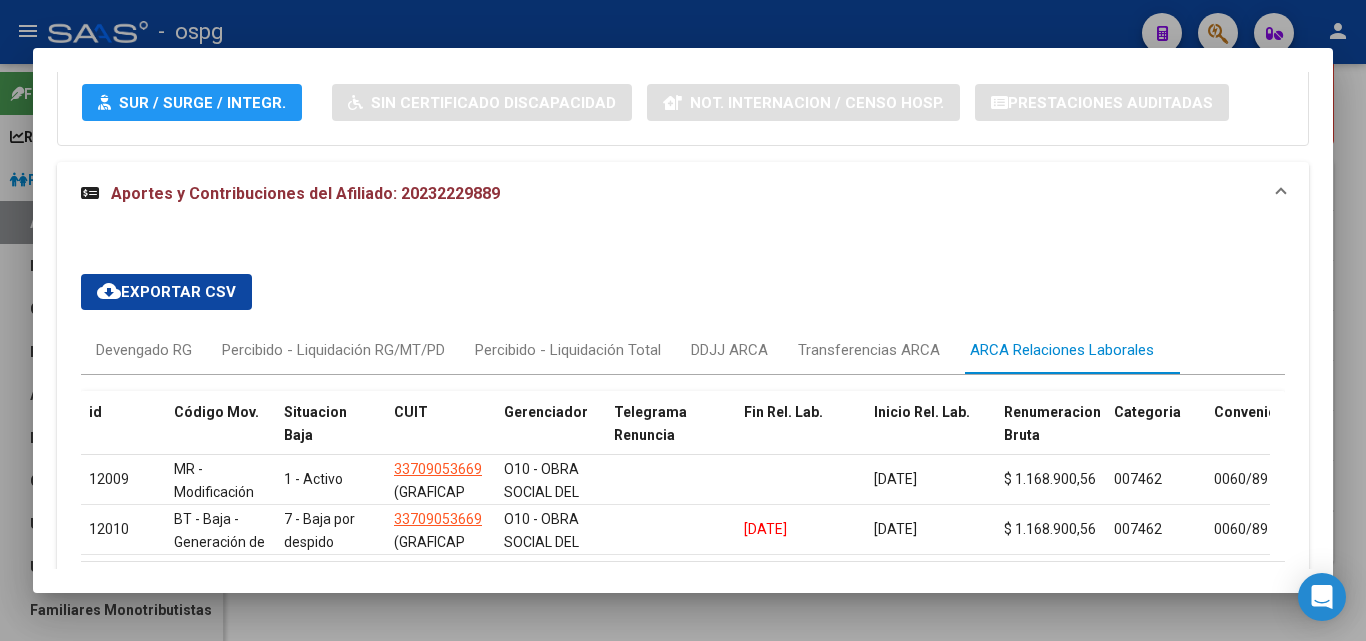 scroll, scrollTop: 1698, scrollLeft: 0, axis: vertical 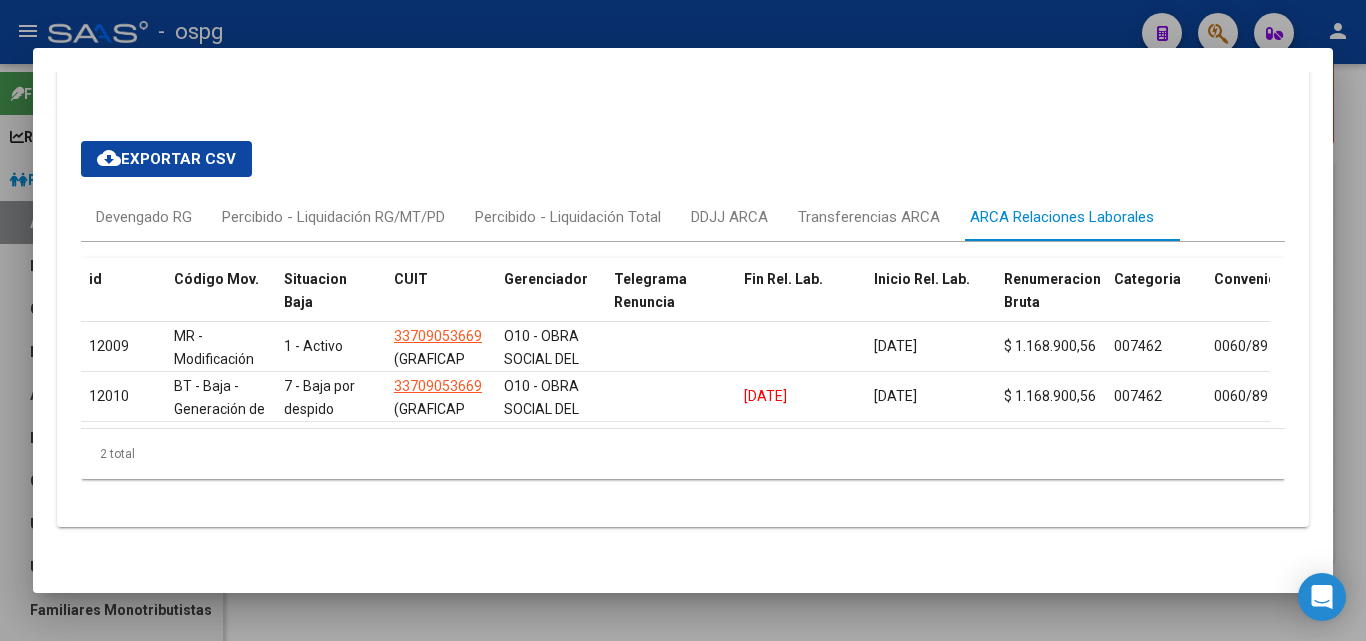 click at bounding box center (683, 320) 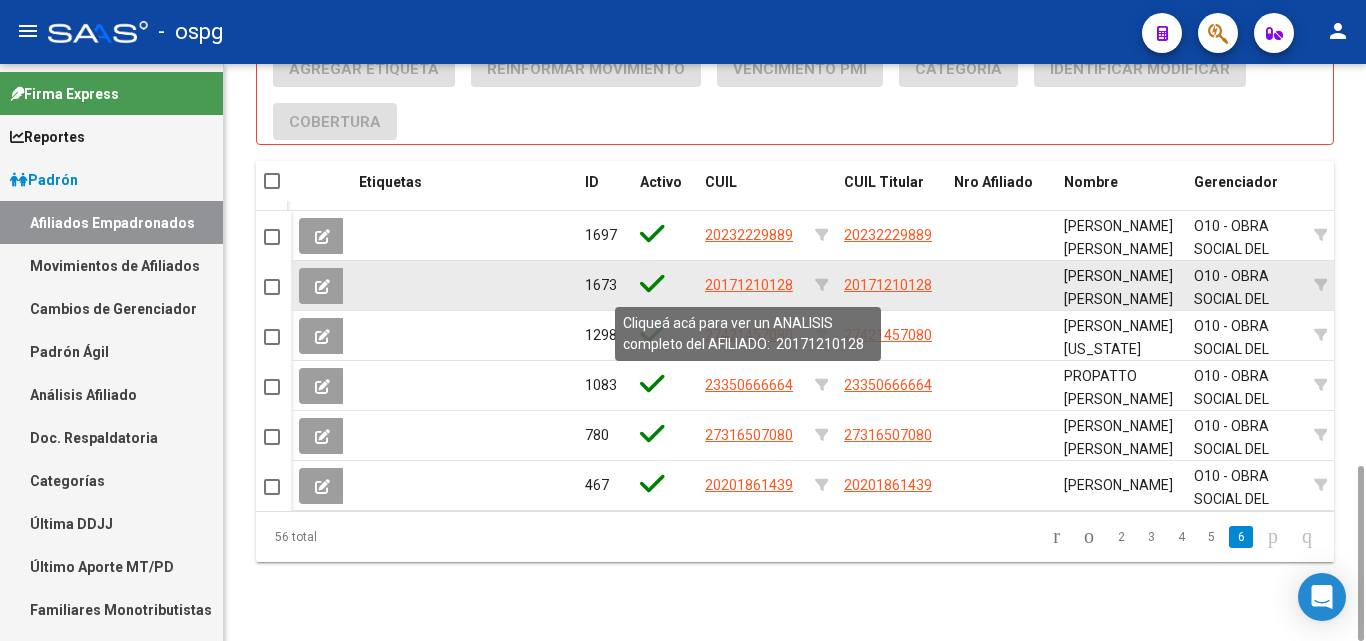 click on "20171210128" 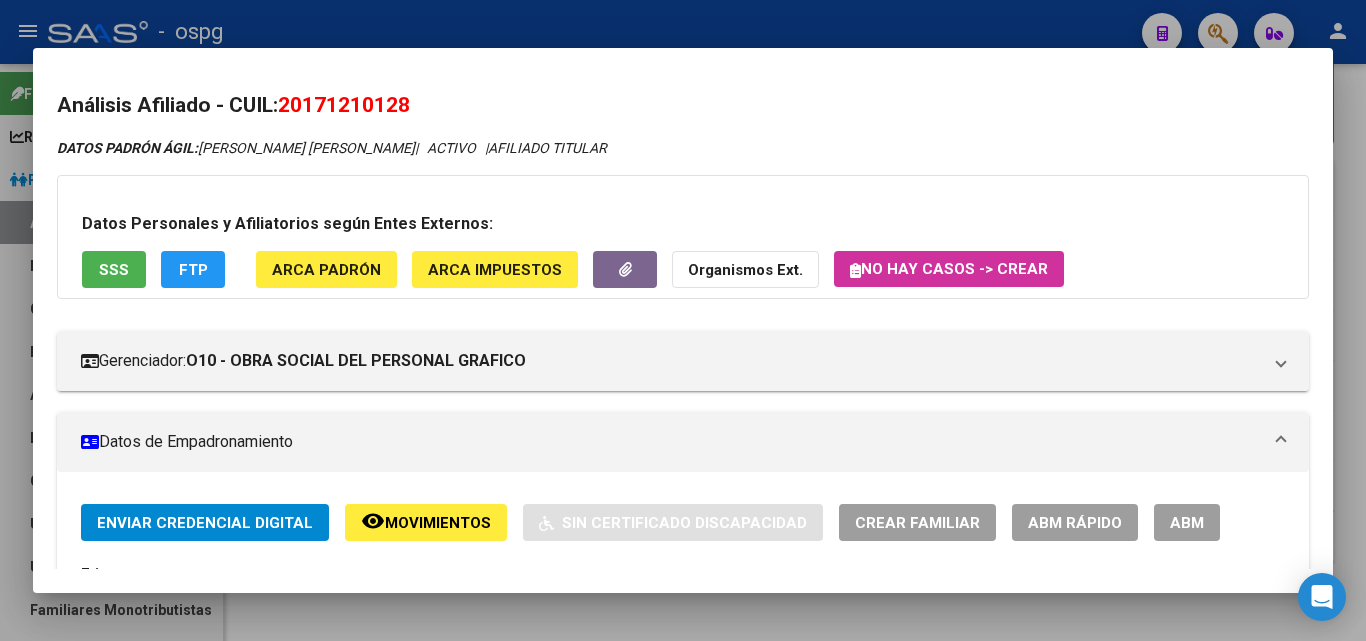 drag, startPoint x: 284, startPoint y: 101, endPoint x: 461, endPoint y: 98, distance: 177.02542 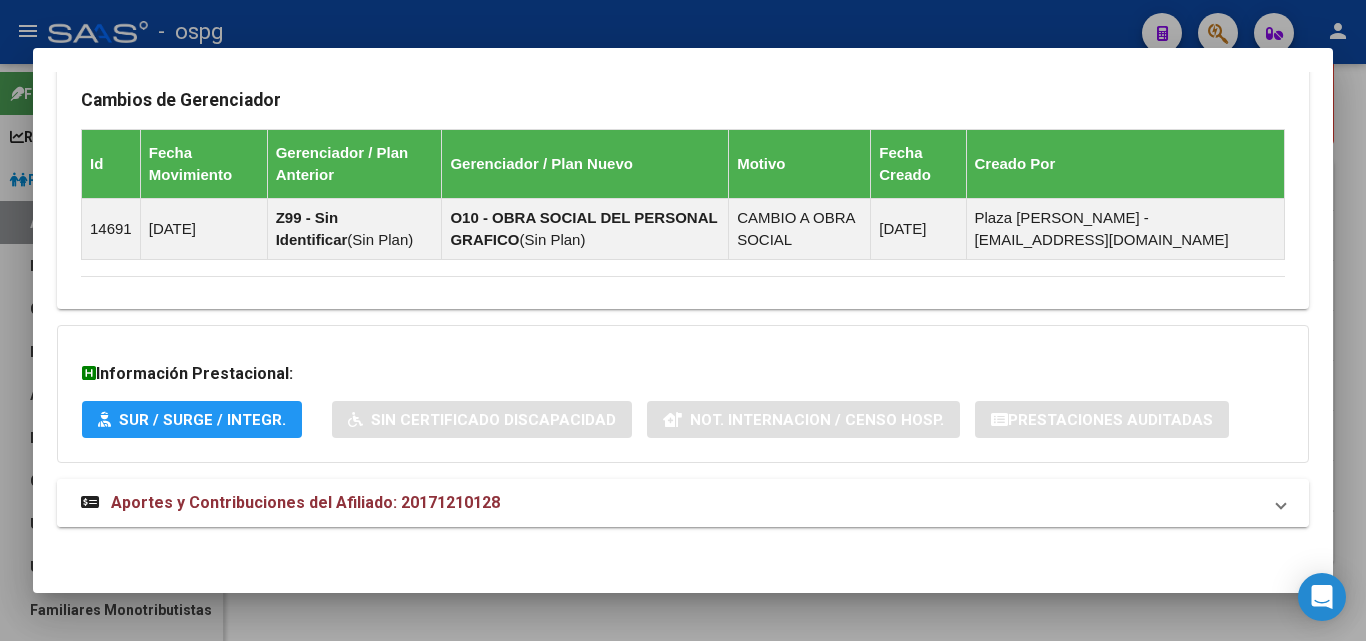 click on "Aportes y Contribuciones del Afiliado: 20171210128" at bounding box center [671, 503] 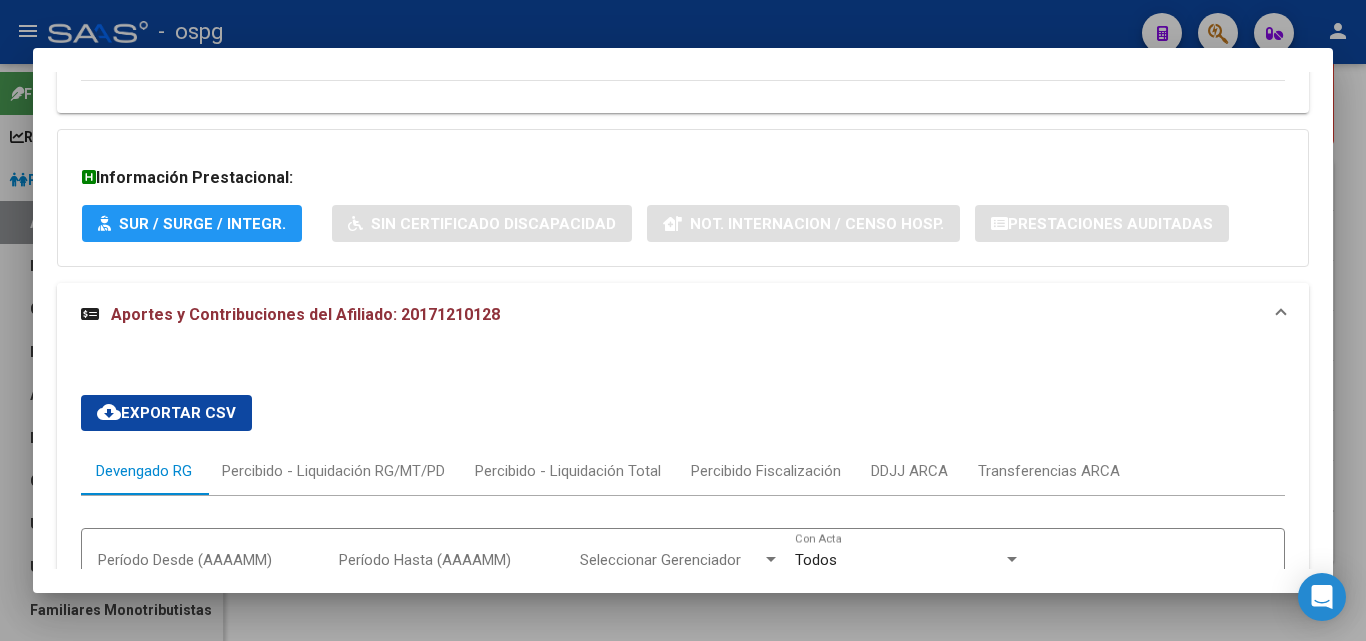 scroll, scrollTop: 1665, scrollLeft: 0, axis: vertical 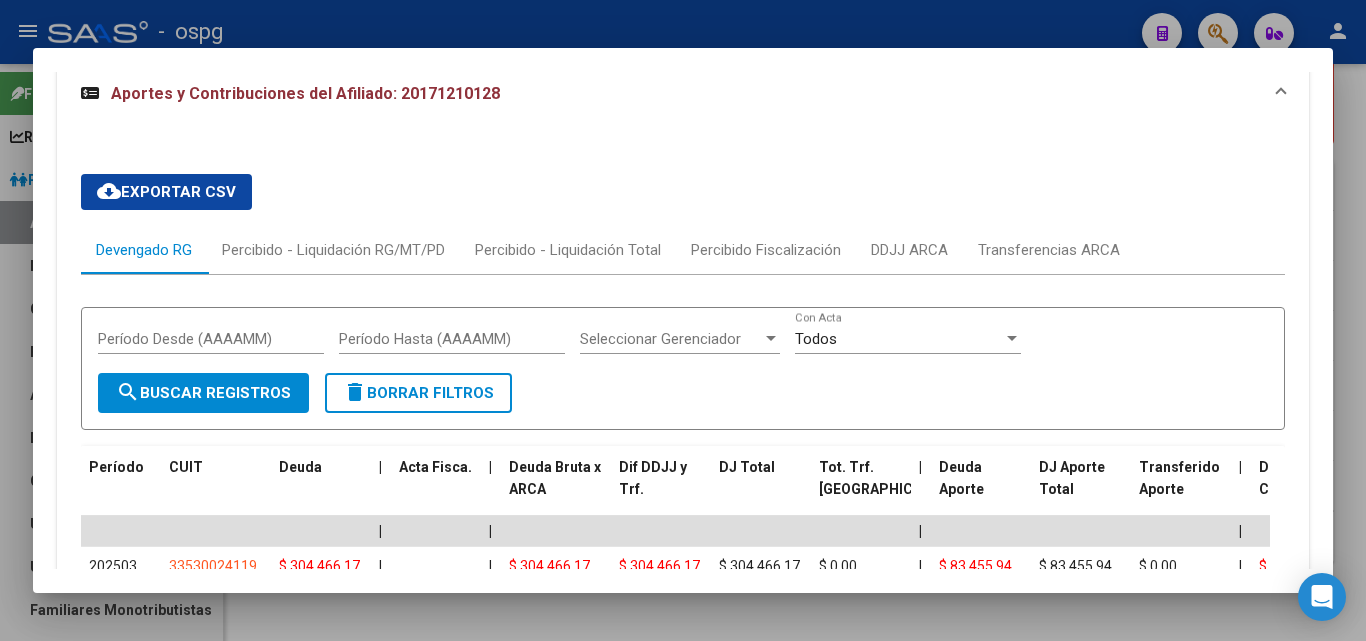 click at bounding box center [683, 320] 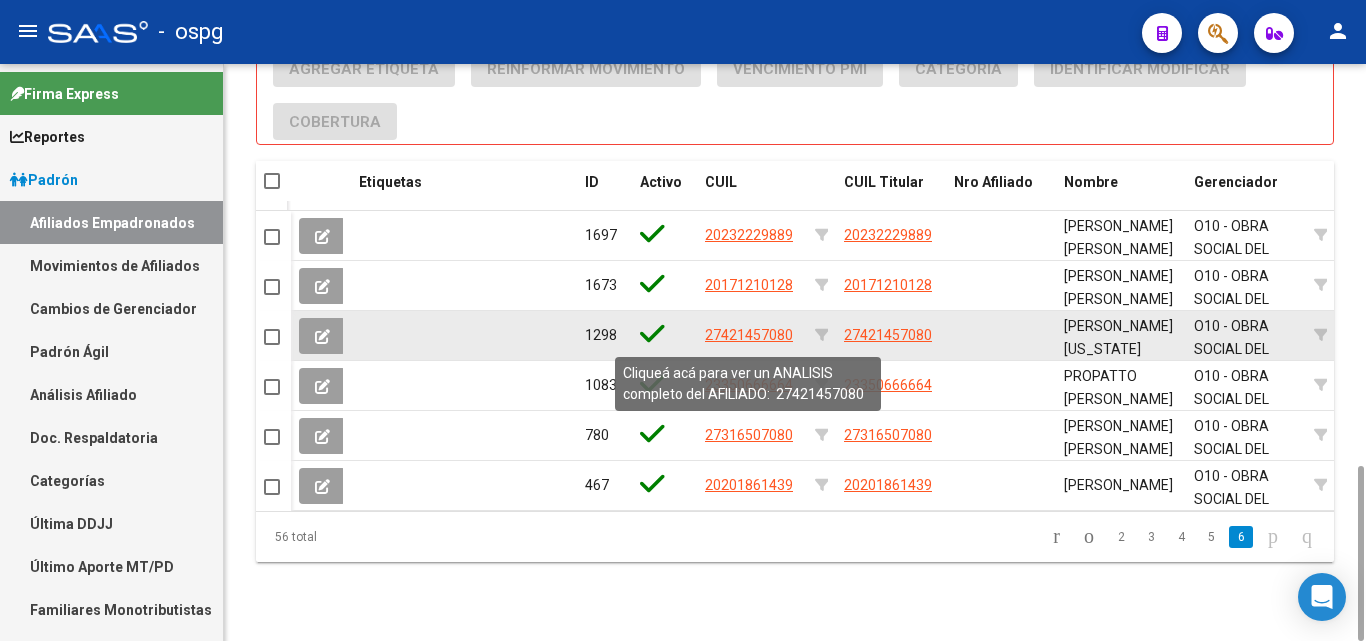 click on "27421457080" 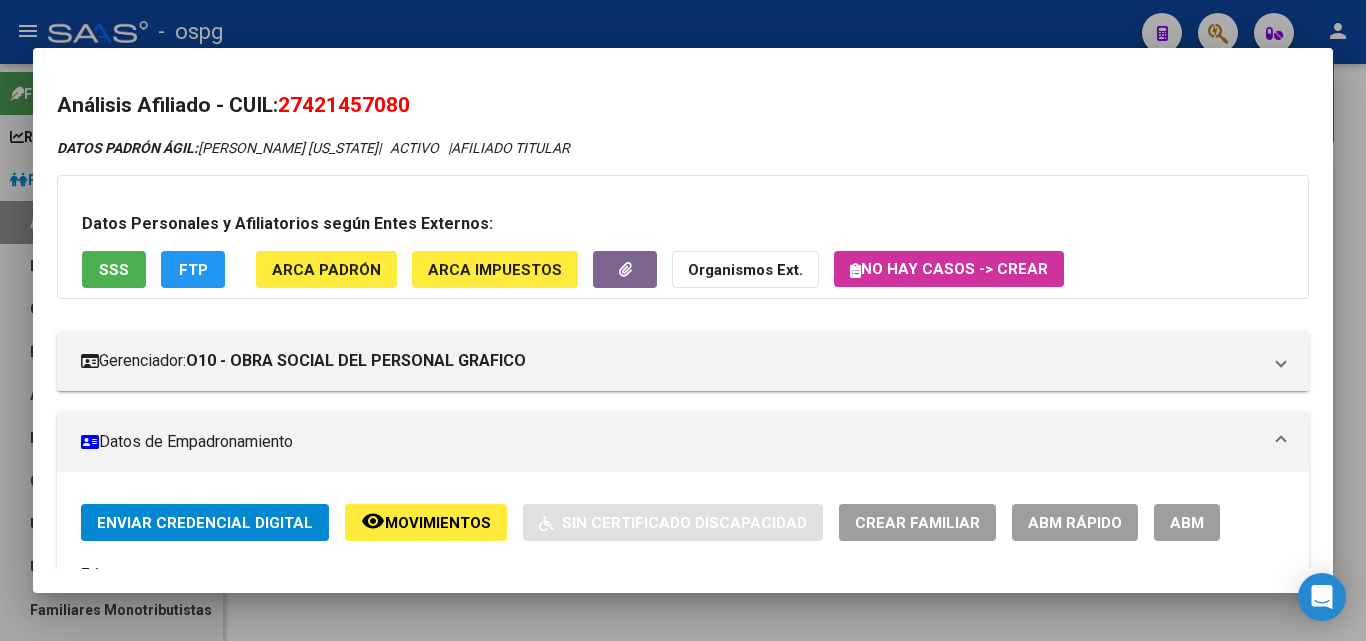 drag, startPoint x: 291, startPoint y: 105, endPoint x: 536, endPoint y: 104, distance: 245.00204 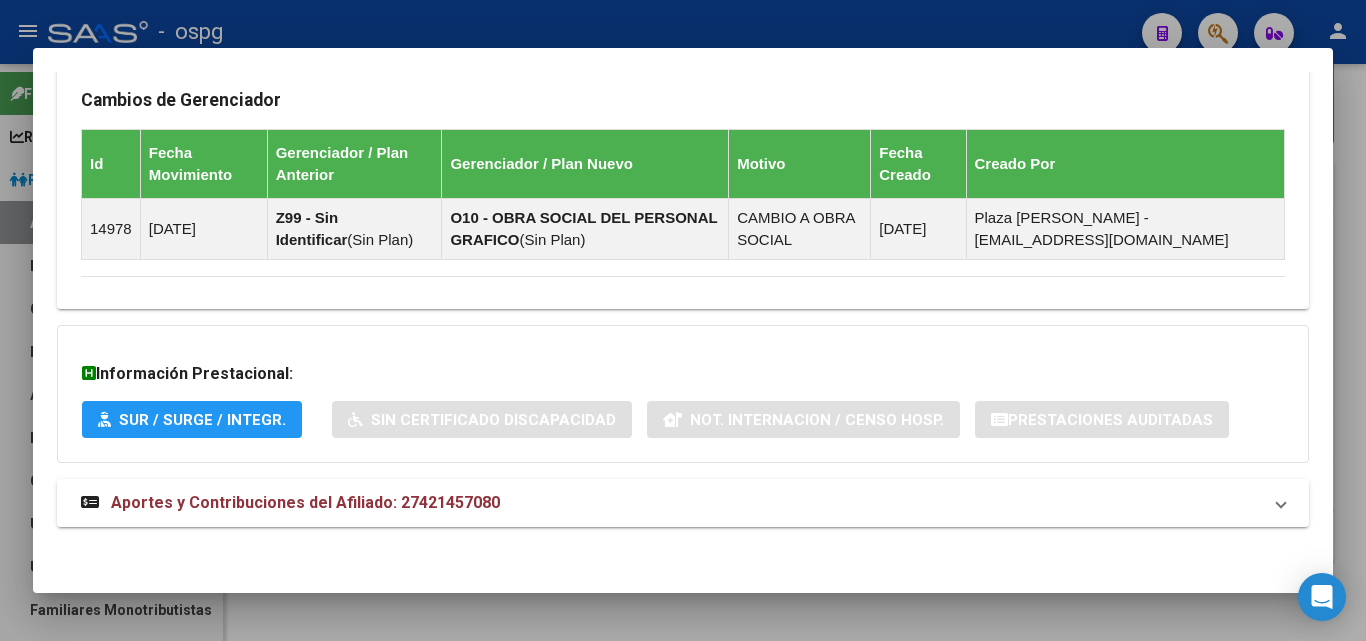 click on "Aportes y Contribuciones del Afiliado: 27421457080" at bounding box center (683, 503) 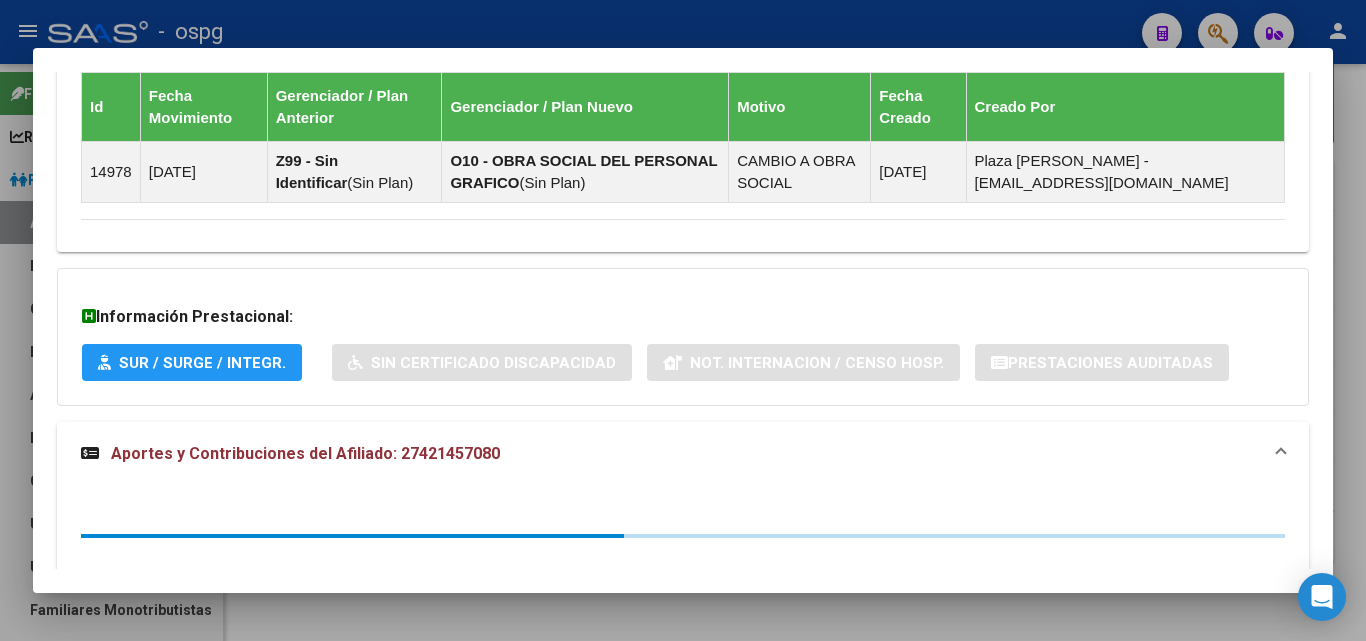 scroll, scrollTop: 1298, scrollLeft: 0, axis: vertical 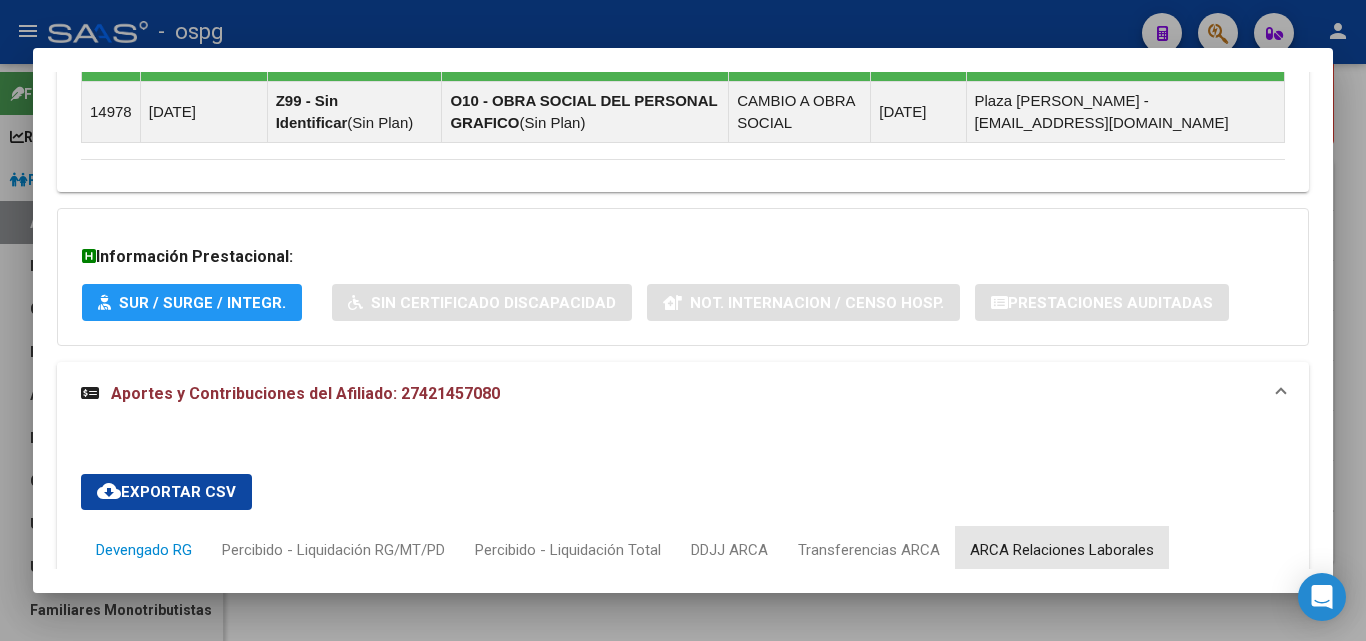 click on "ARCA Relaciones Laborales" at bounding box center [1062, 550] 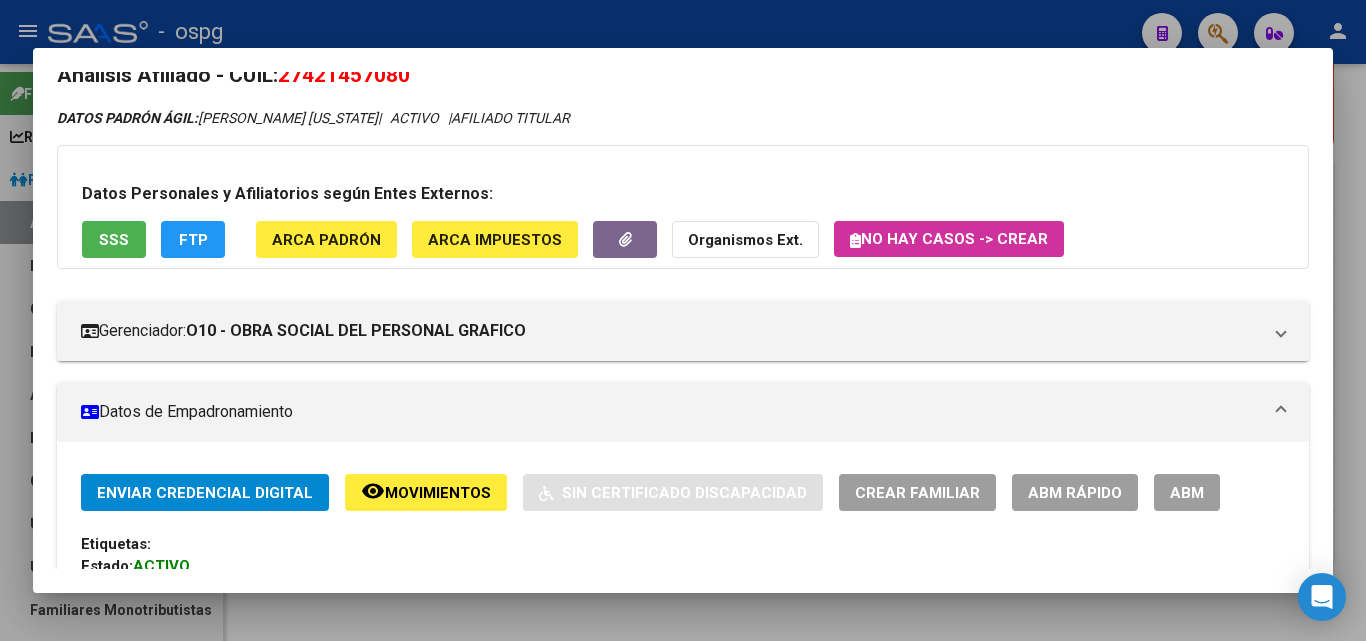 scroll, scrollTop: 0, scrollLeft: 0, axis: both 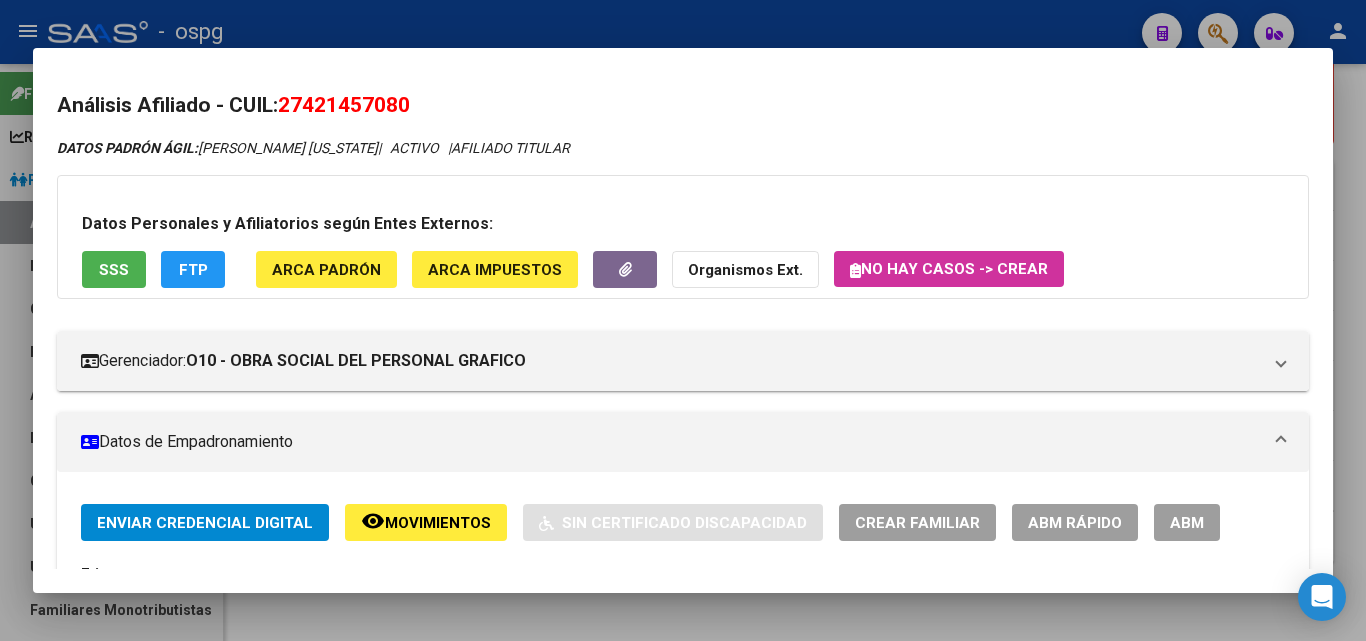 drag, startPoint x: 281, startPoint y: 112, endPoint x: 457, endPoint y: 113, distance: 176.00284 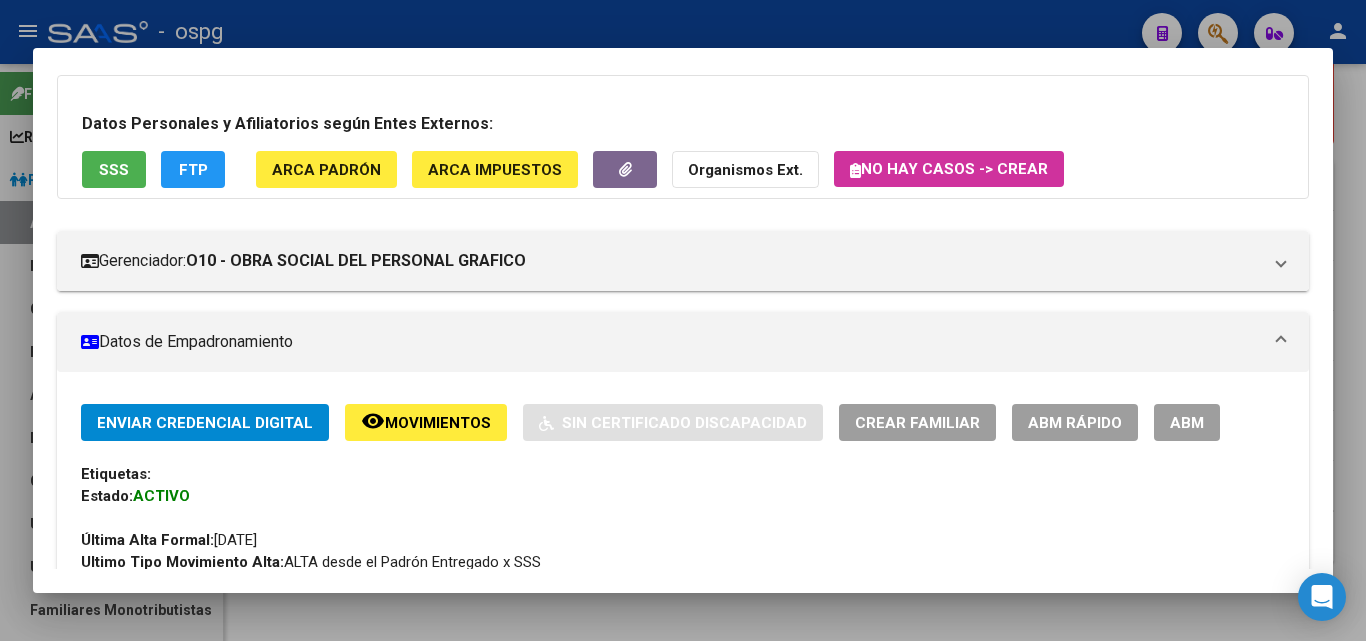 click on "ABM Rápido" 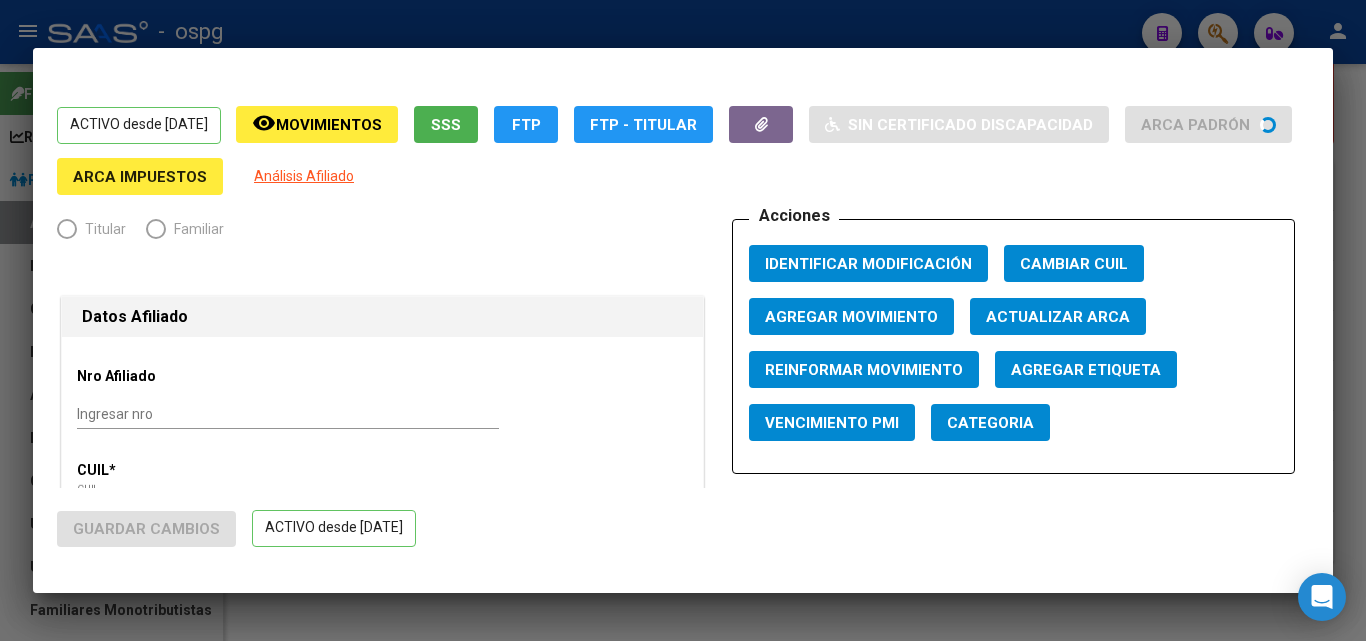 radio on "true" 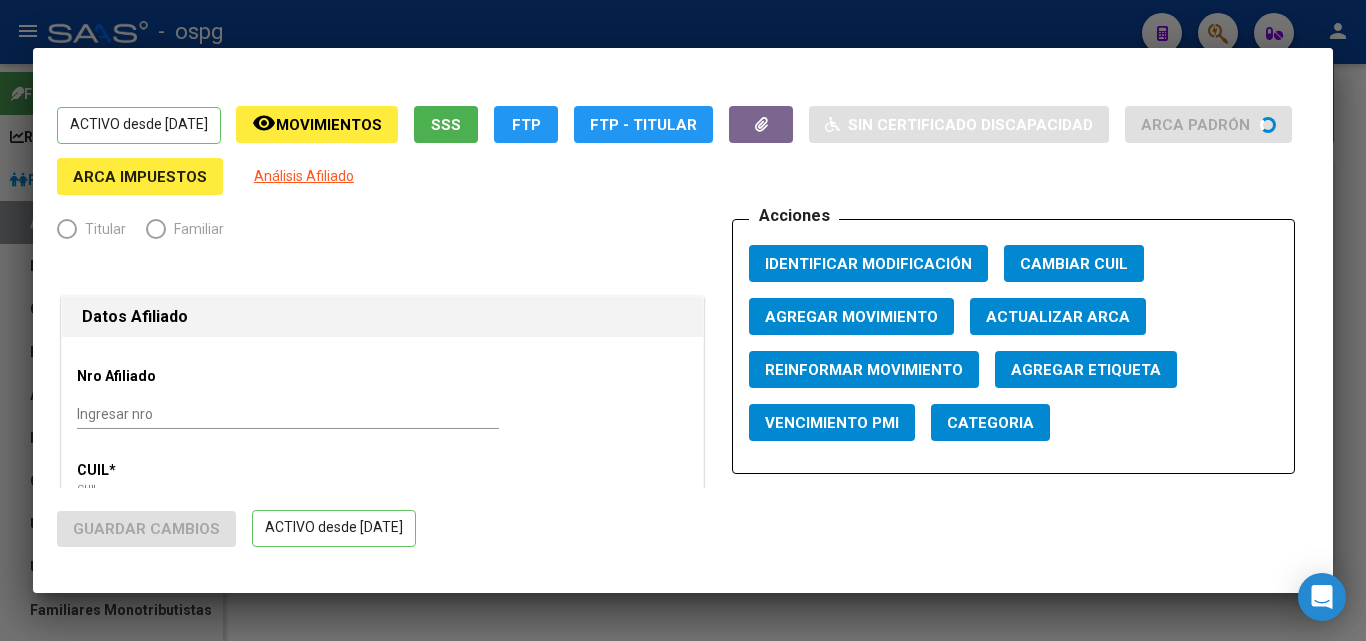 type on "20-18118414-1" 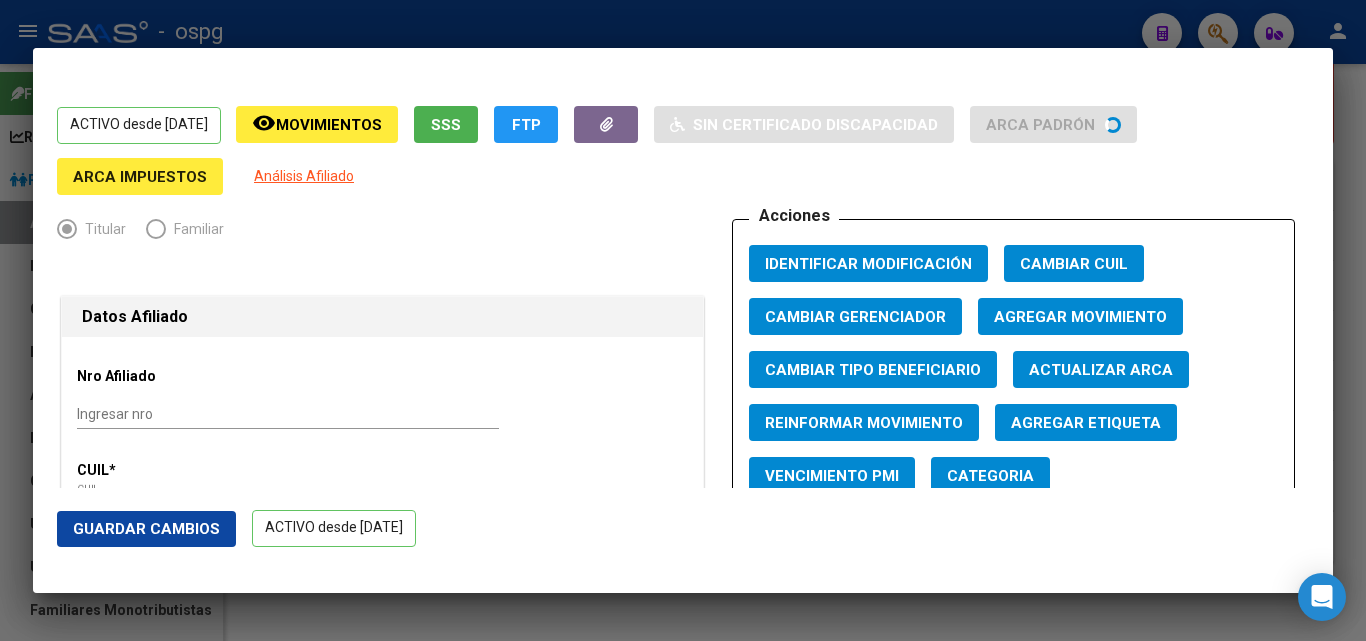 click on "Agregar Movimiento" 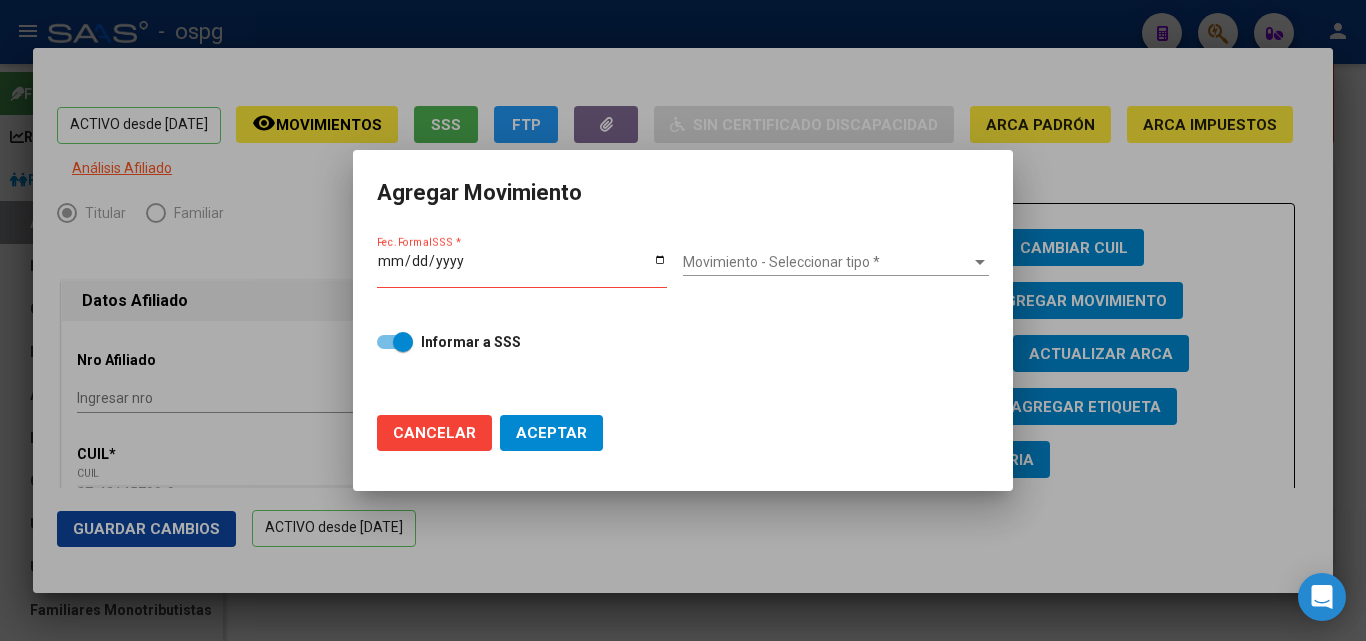 click on "Fec. Formal SSS *" at bounding box center [522, 268] 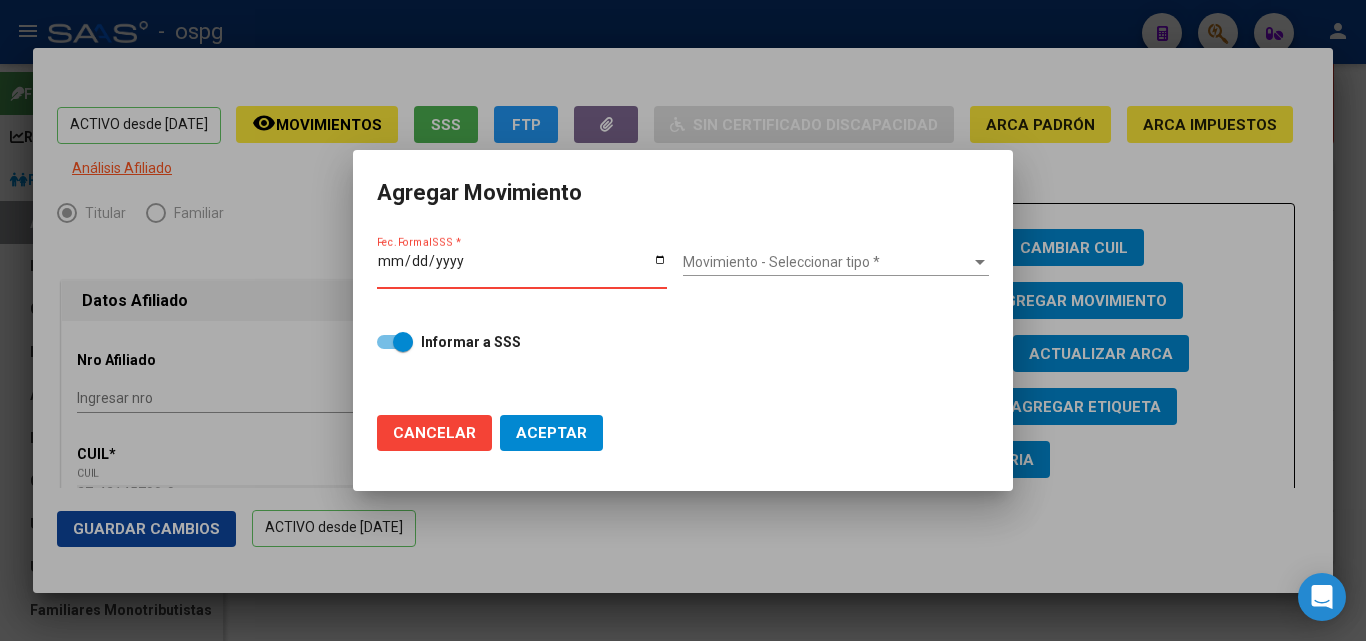 click on "Fec. Formal SSS *" at bounding box center (522, 268) 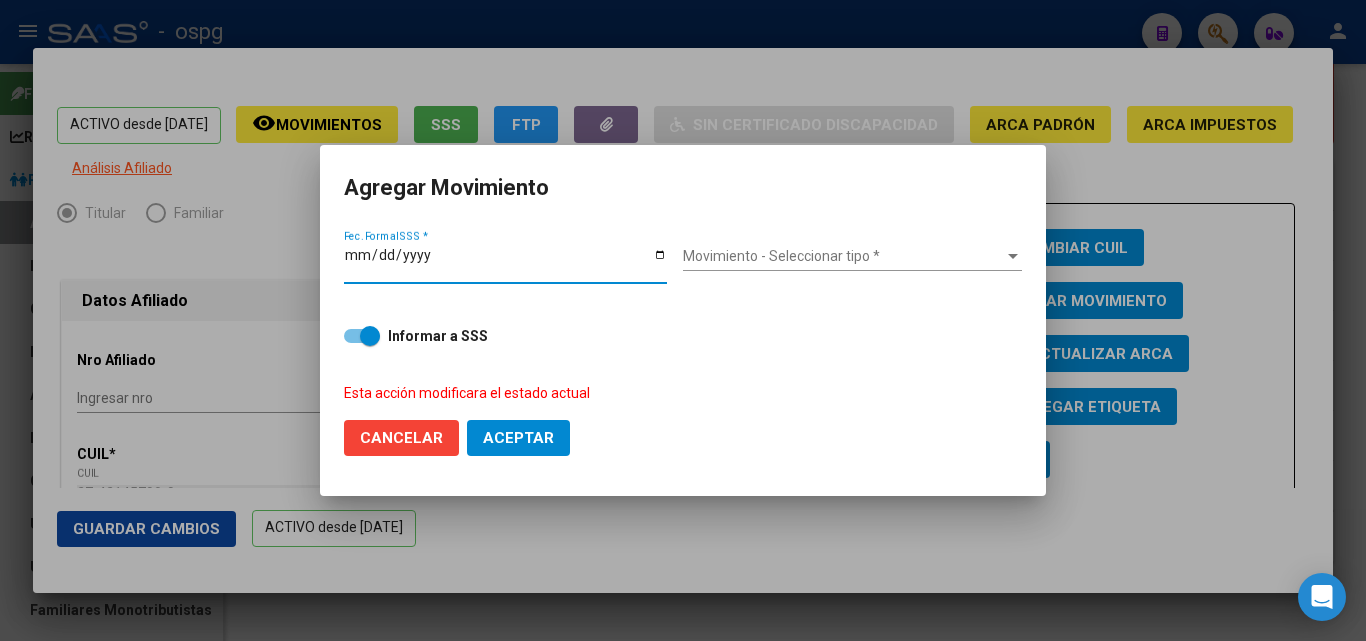 click on "Movimiento - Seleccionar tipo *" at bounding box center (843, 256) 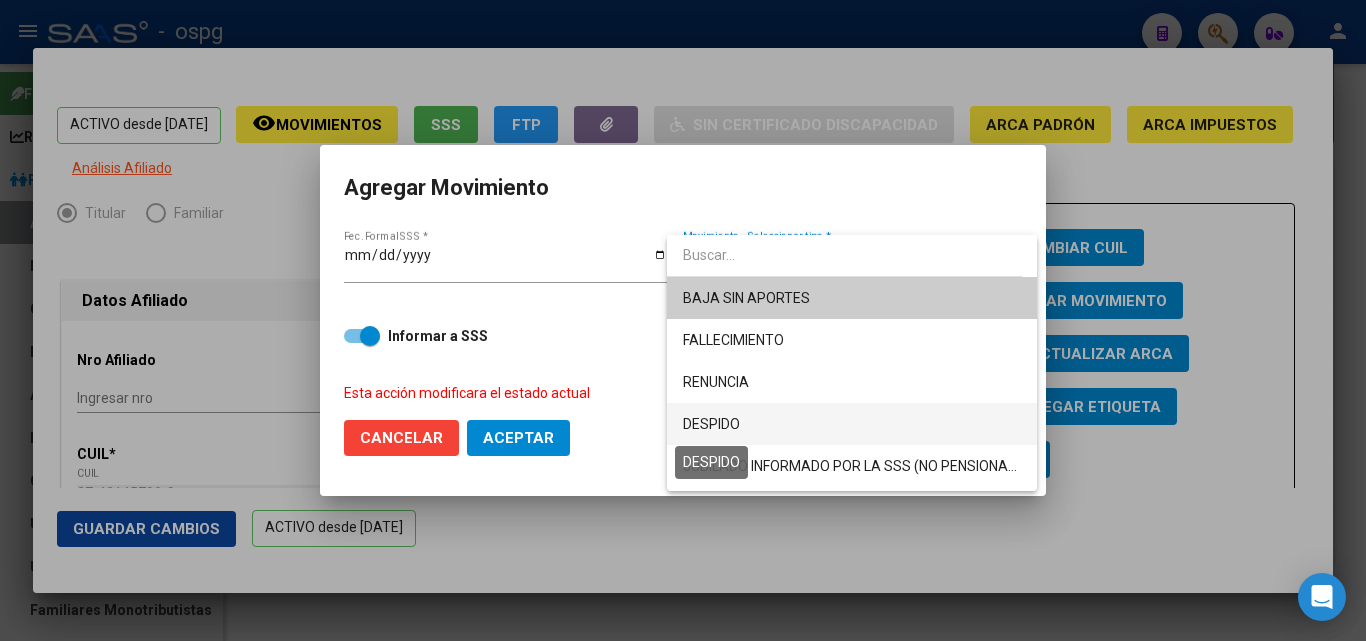 click on "DESPIDO" at bounding box center [711, 424] 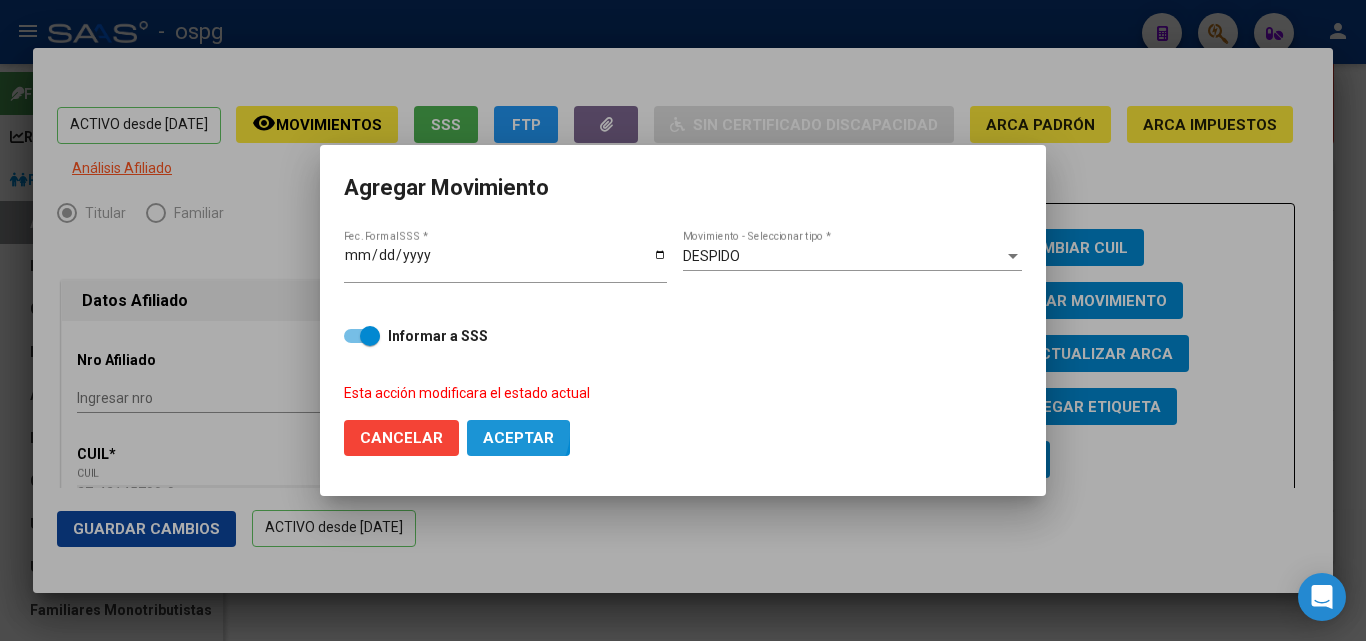click on "Aceptar" 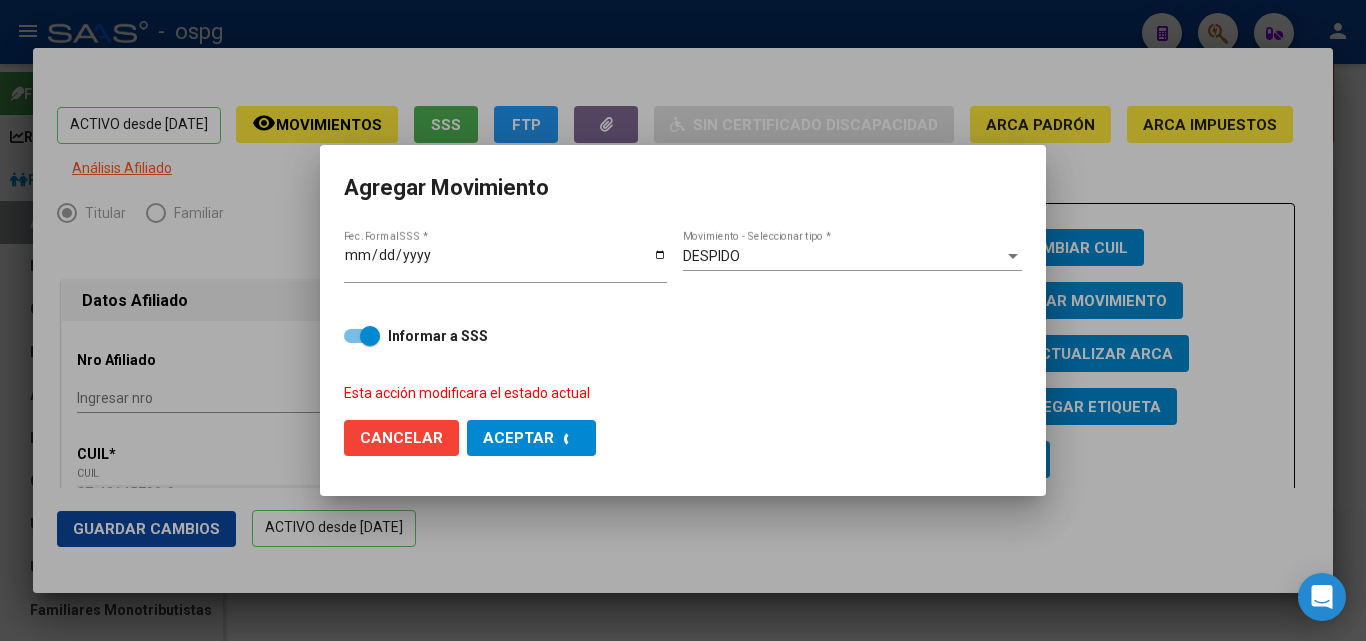 checkbox on "false" 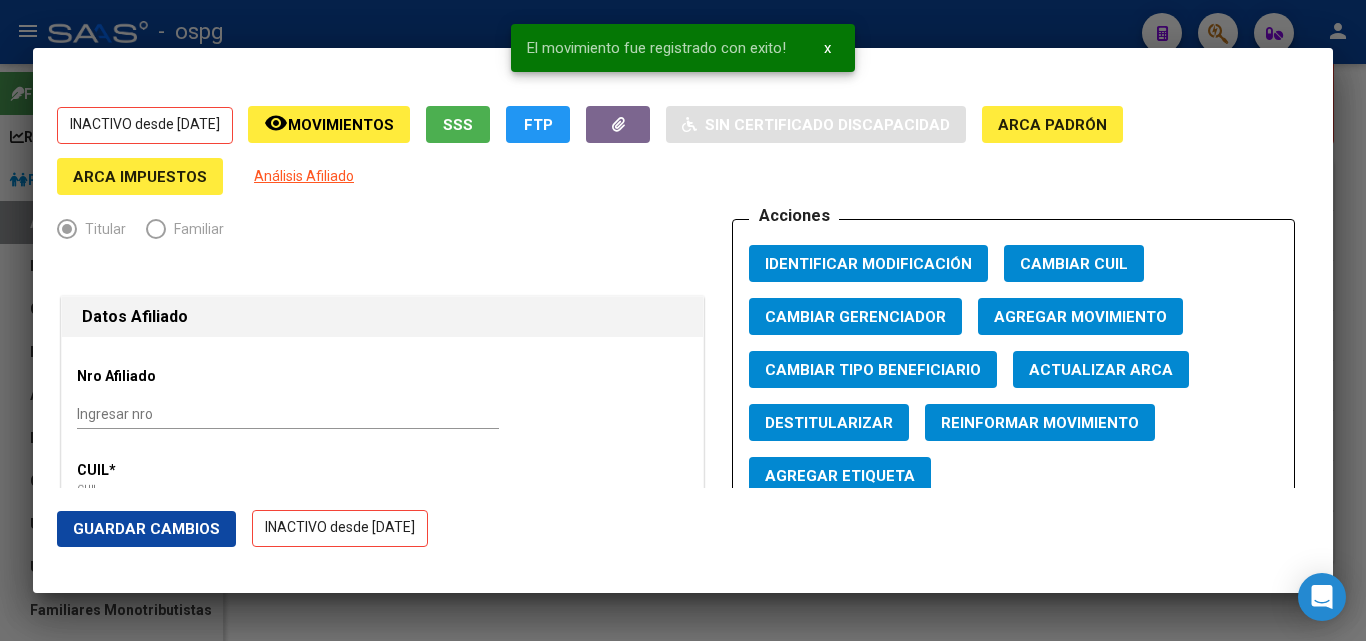 click at bounding box center (683, 320) 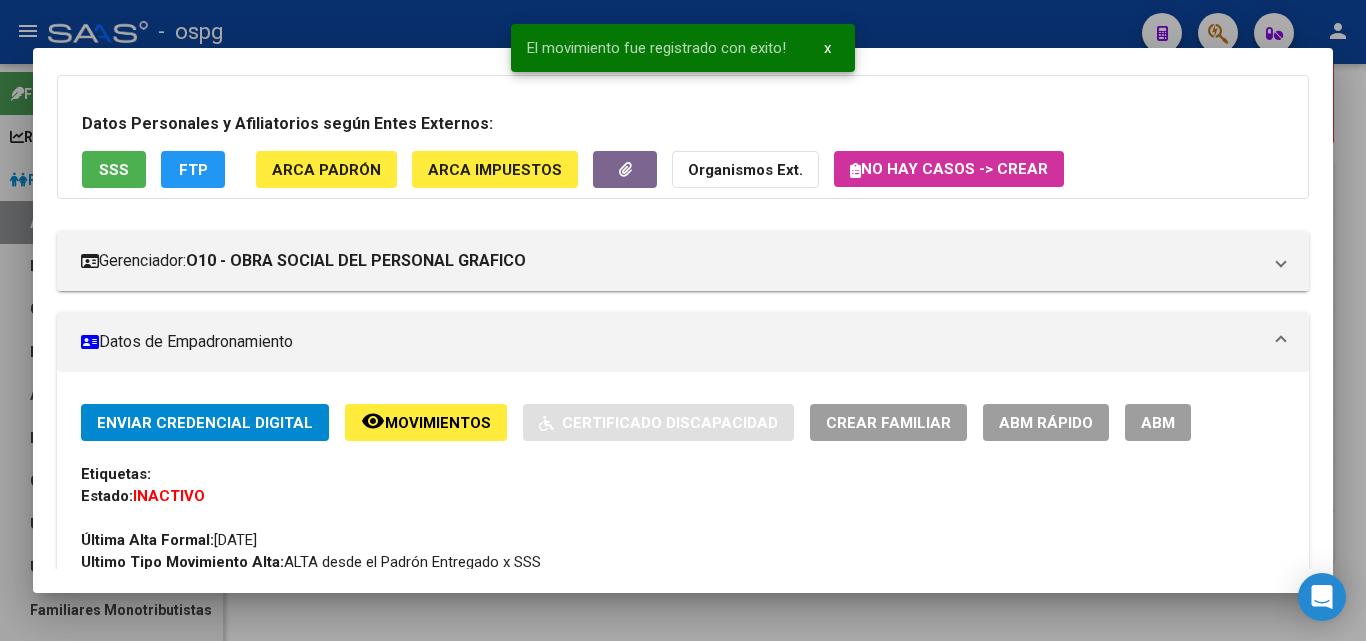 click at bounding box center [683, 320] 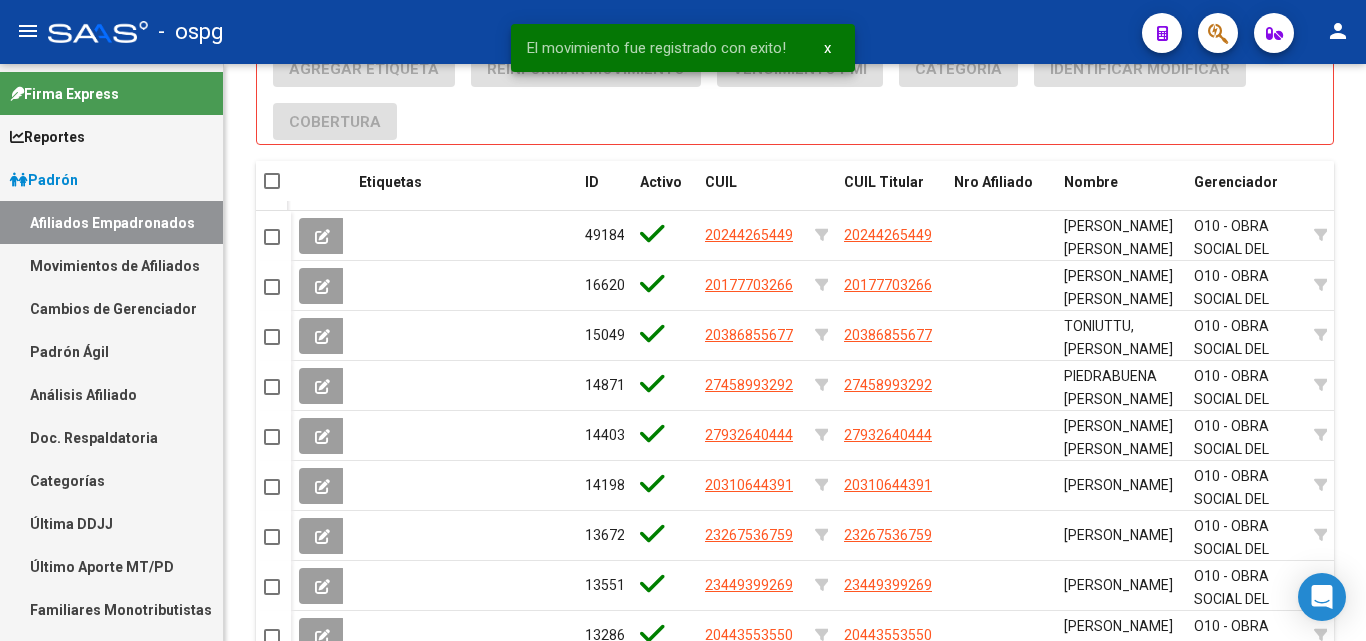 scroll, scrollTop: 1523, scrollLeft: 0, axis: vertical 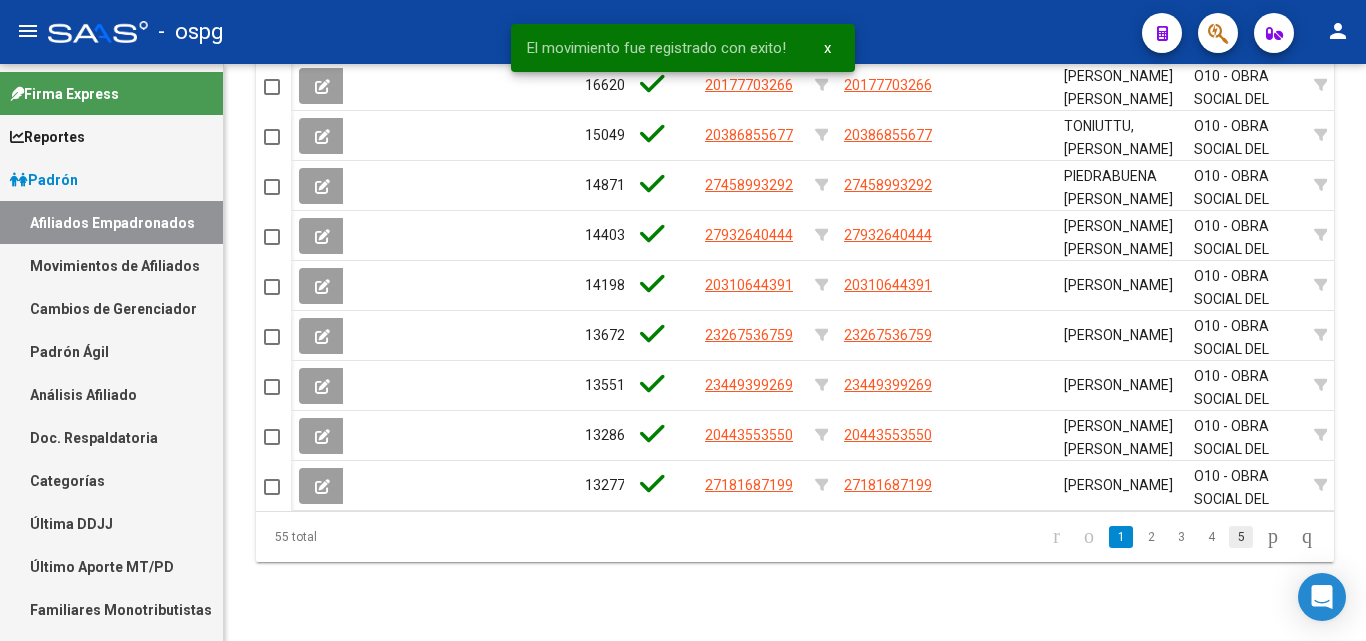 click on "5" 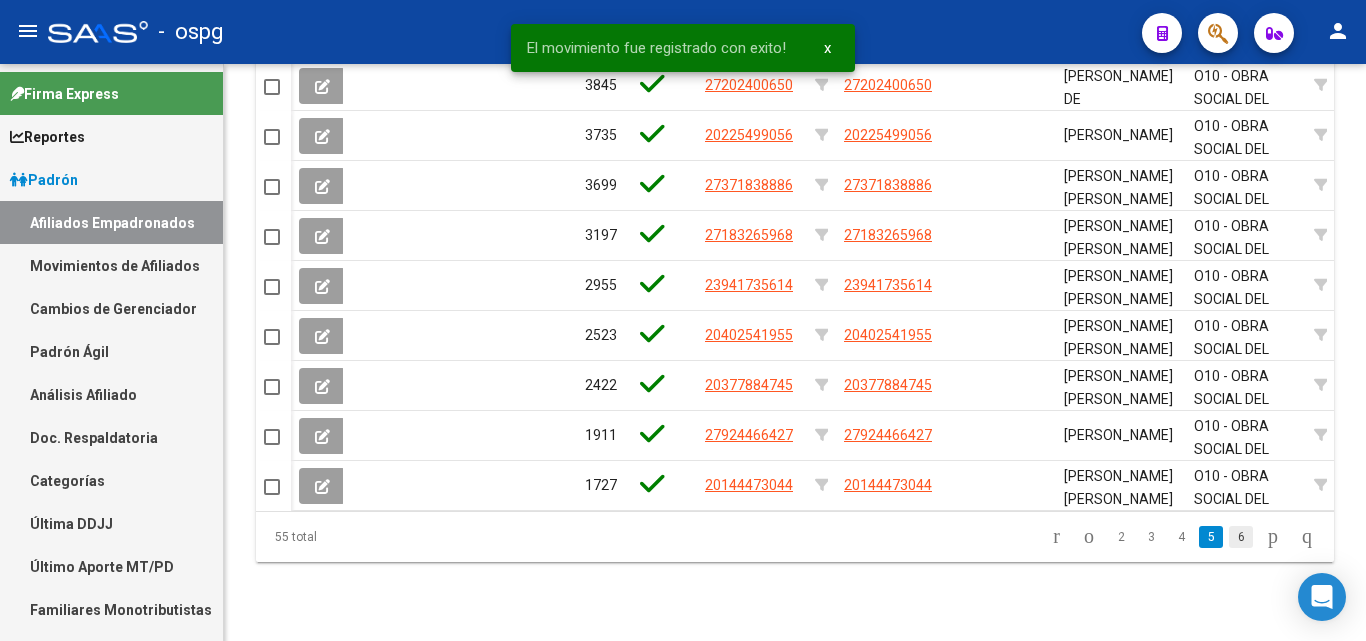 click on "6" 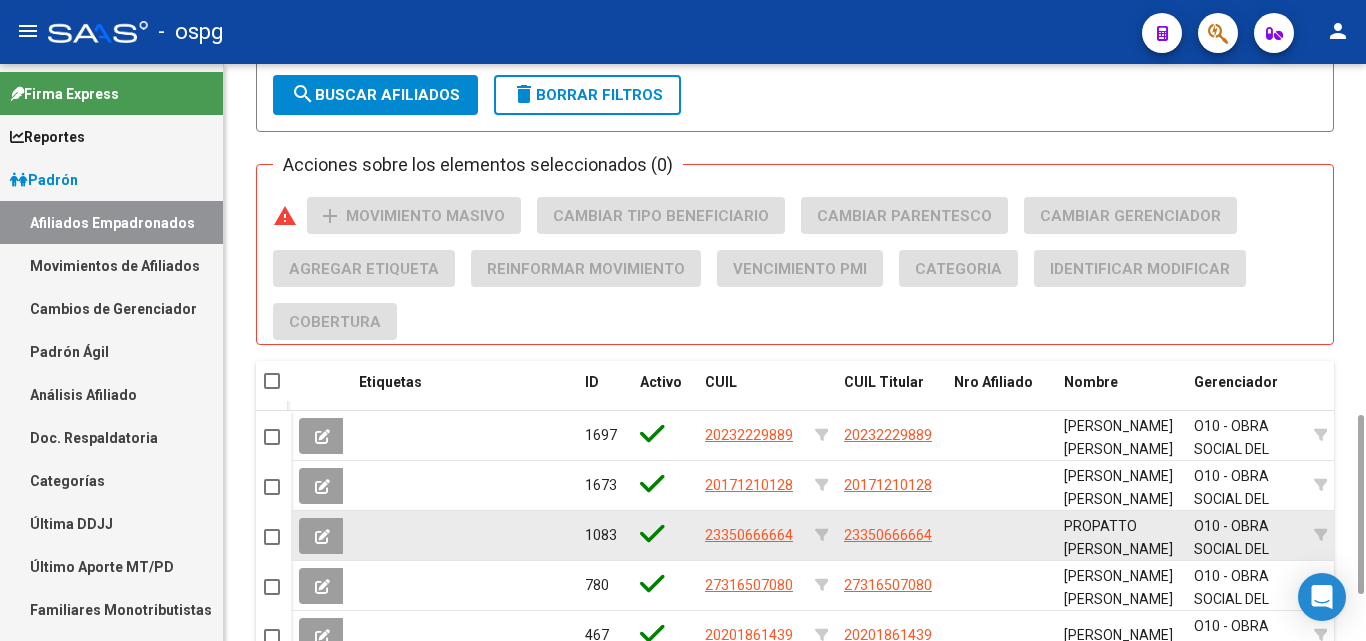 scroll, scrollTop: 1273, scrollLeft: 0, axis: vertical 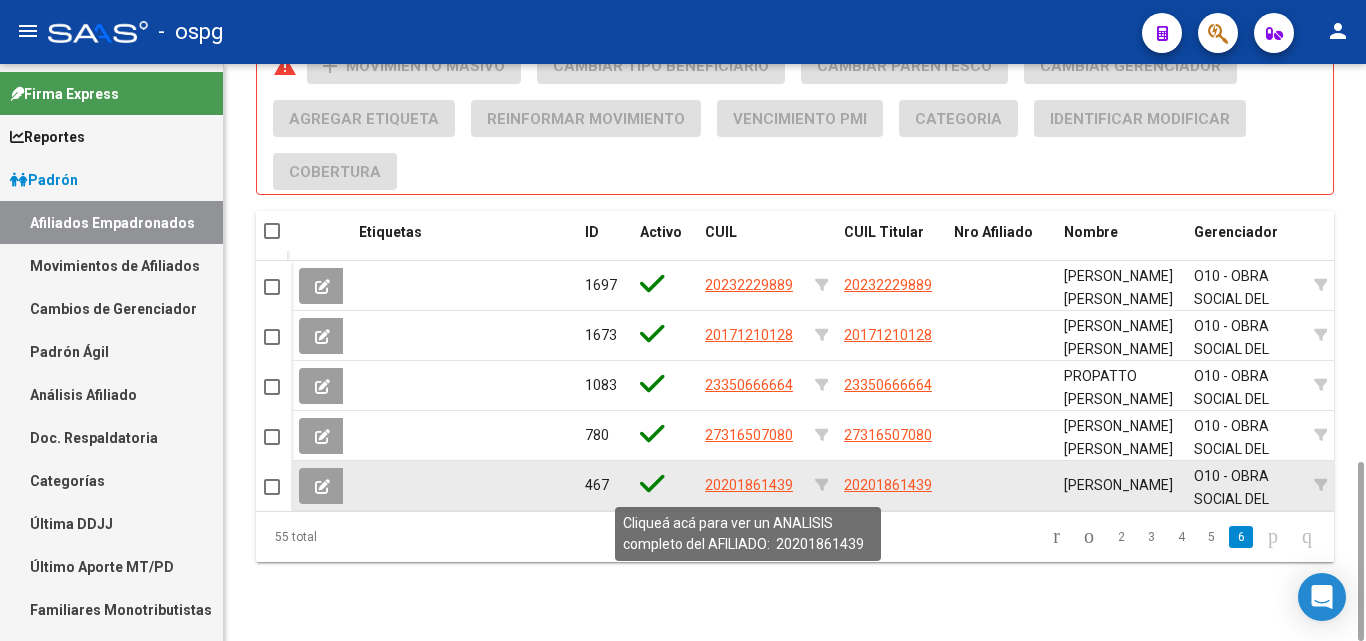 click on "20201861439" 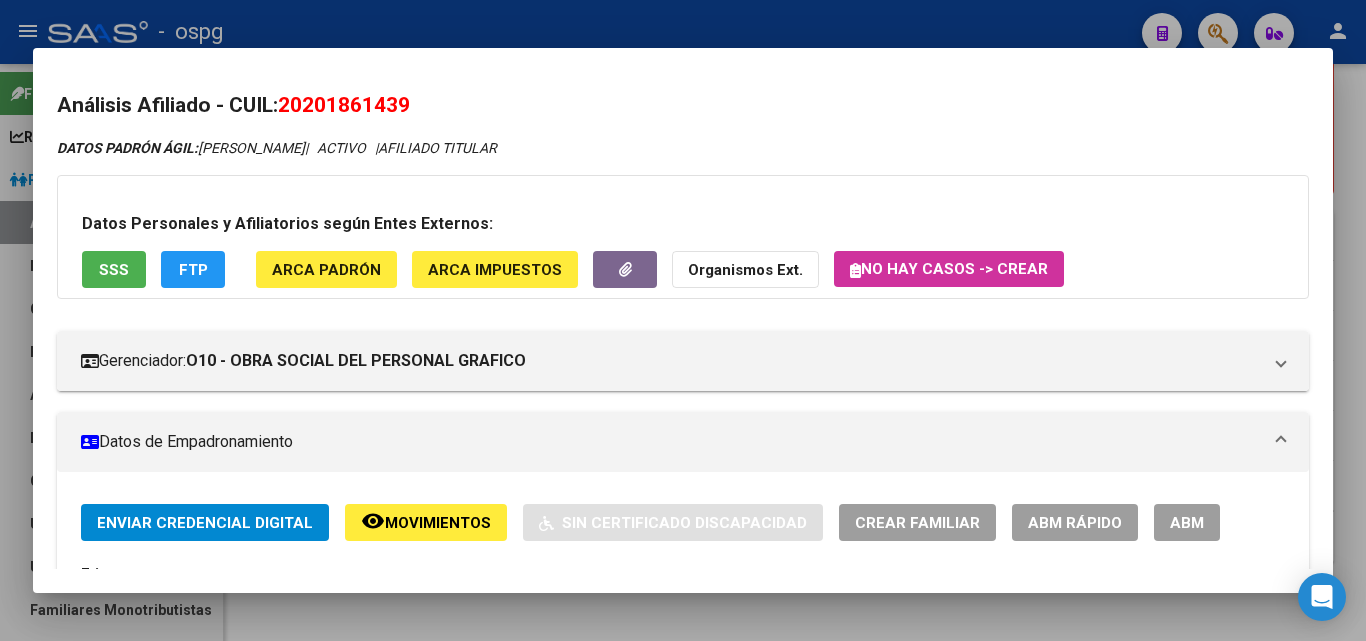drag, startPoint x: 311, startPoint y: 106, endPoint x: 449, endPoint y: 108, distance: 138.0145 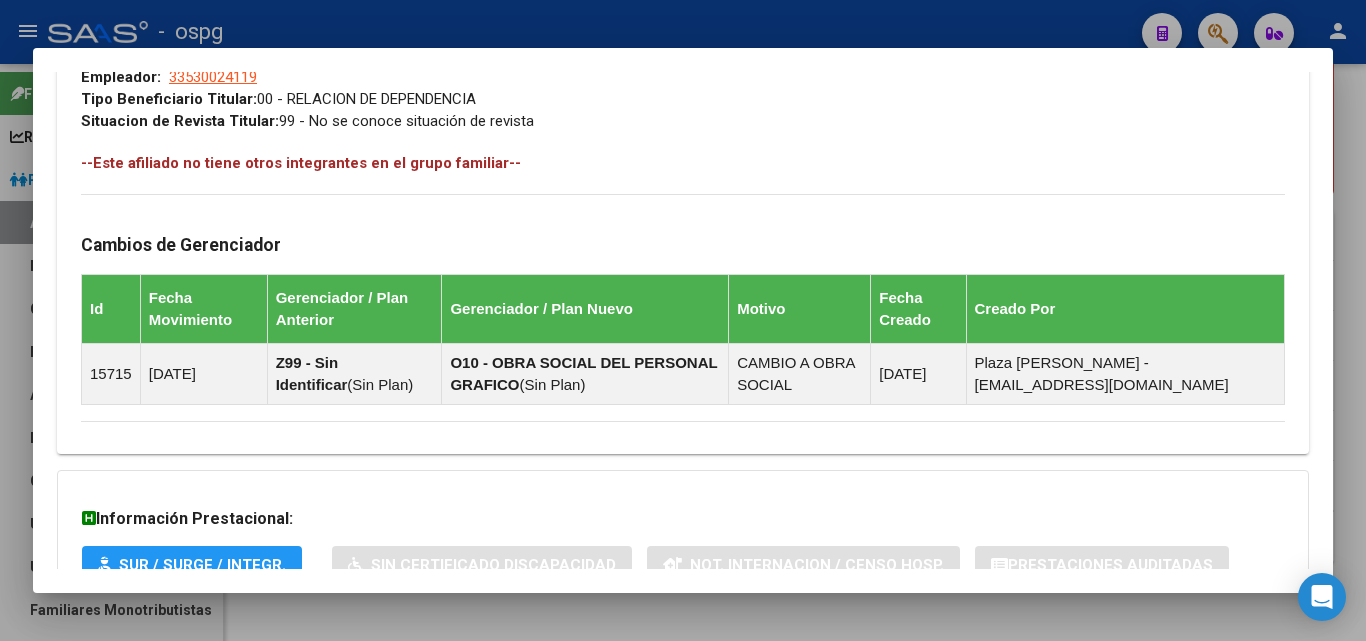 scroll, scrollTop: 1181, scrollLeft: 0, axis: vertical 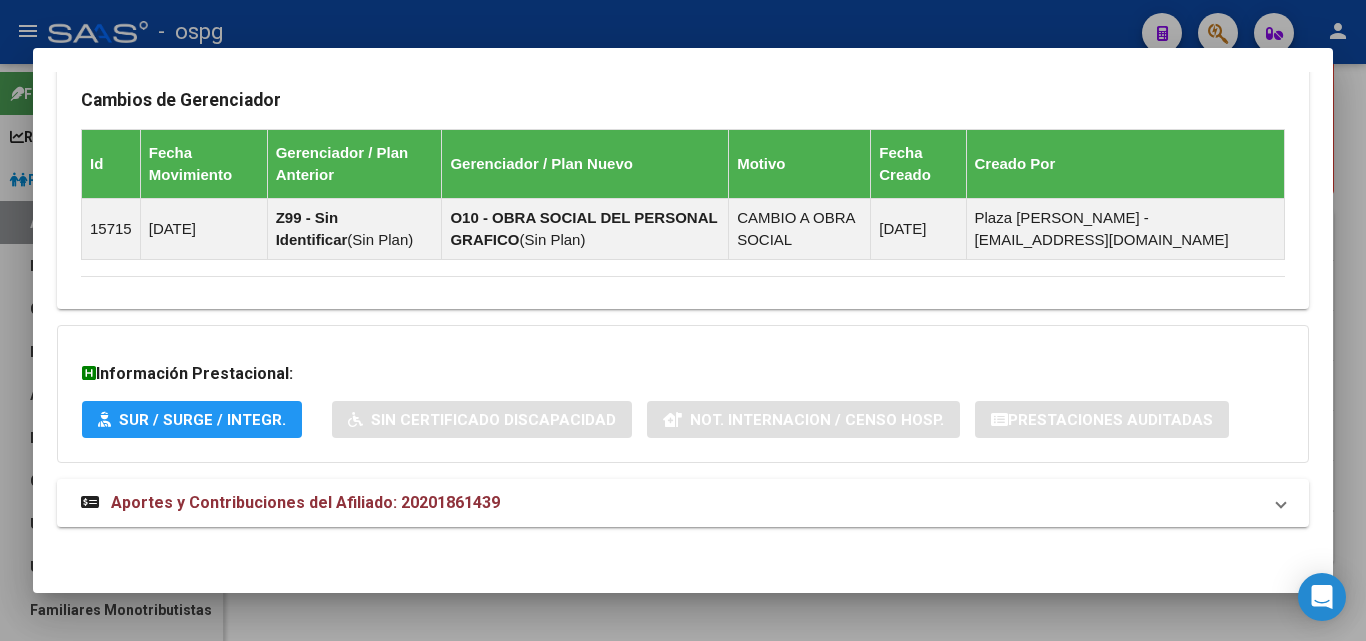 click on "DATOS PADRÓN ÁGIL:  AFFATATO, EDUARDO NATALIO           |   ACTIVO   |     AFILIADO TITULAR  Datos Personales y Afiliatorios según Entes Externos: SSS FTP ARCA Padrón ARCA Impuestos Organismos Ext.   No hay casos -> Crear
Gerenciador:      O10 - OBRA SOCIAL DEL PERSONAL GRAFICO Atención telefónica: Atención emergencias: Otros Datos Útiles:    Datos de Empadronamiento  Enviar Credencial Digital remove_red_eye Movimientos    Sin Certificado Discapacidad Crear Familiar ABM Rápido ABM Etiquetas: Estado: ACTIVO Última Alta Formal:  23/06/1995 Ultimo Tipo Movimiento Alta:  ALTA desde el Padrón Entregado x SSS Comentario ADMIN:  Migración Padrón Completo SSS el 2024-08-29 14:44:37 DATOS DEL AFILIADO Apellido:   AFFATATO, EDUARDO NATALIO      CUIL:  20201861439 Documento:  DU - DOCUMENTO UNICO 20186143  Nacionalidad:  ARGENTINA Parentesco:  0 - Titular Estado Civil:  Soltero Discapacitado:    NO (00) Sexo:  M Nacimiento:  03/05/1968 Edad:  57  Teléfono Particular:  4246-0473            Id" at bounding box center (683, -248) 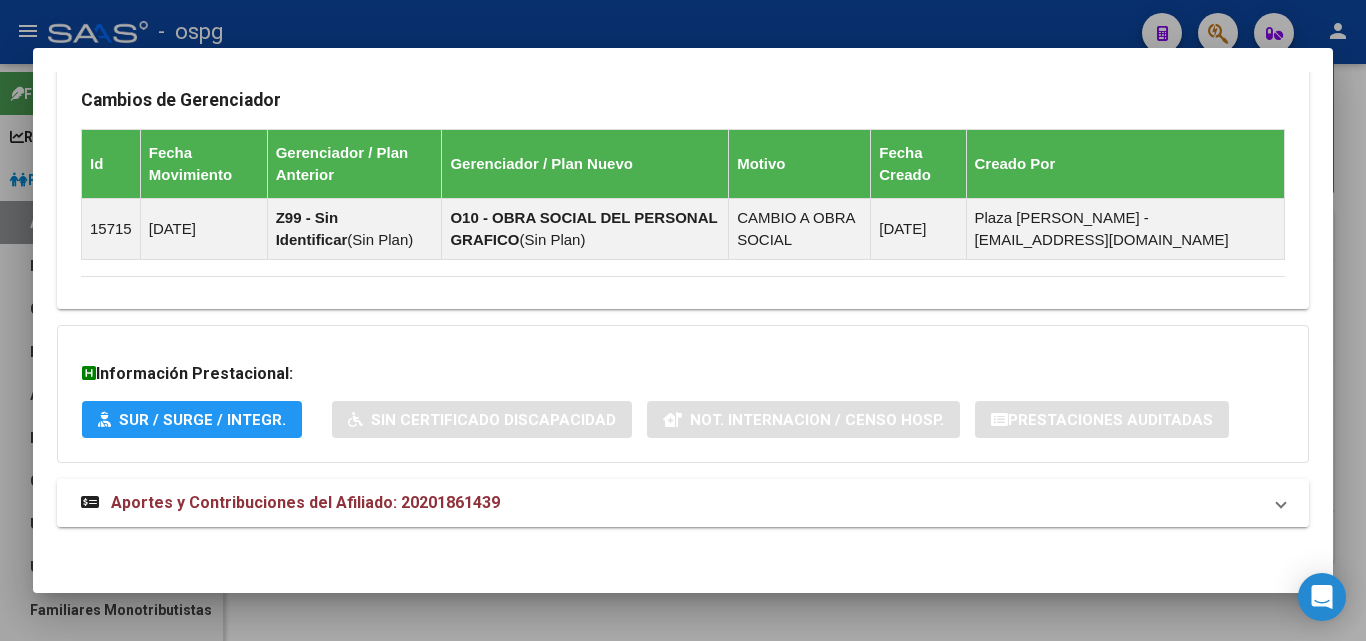click on "Aportes y Contribuciones del Afiliado: 20201861439" at bounding box center [305, 502] 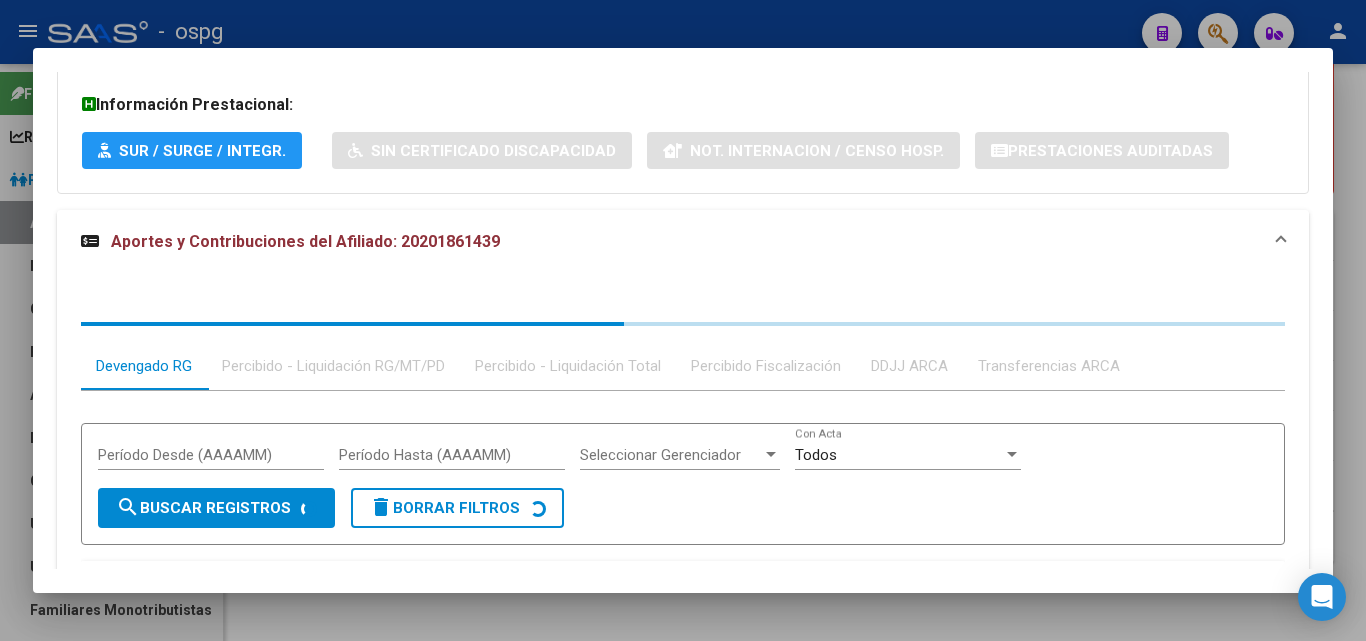 scroll, scrollTop: 1598, scrollLeft: 0, axis: vertical 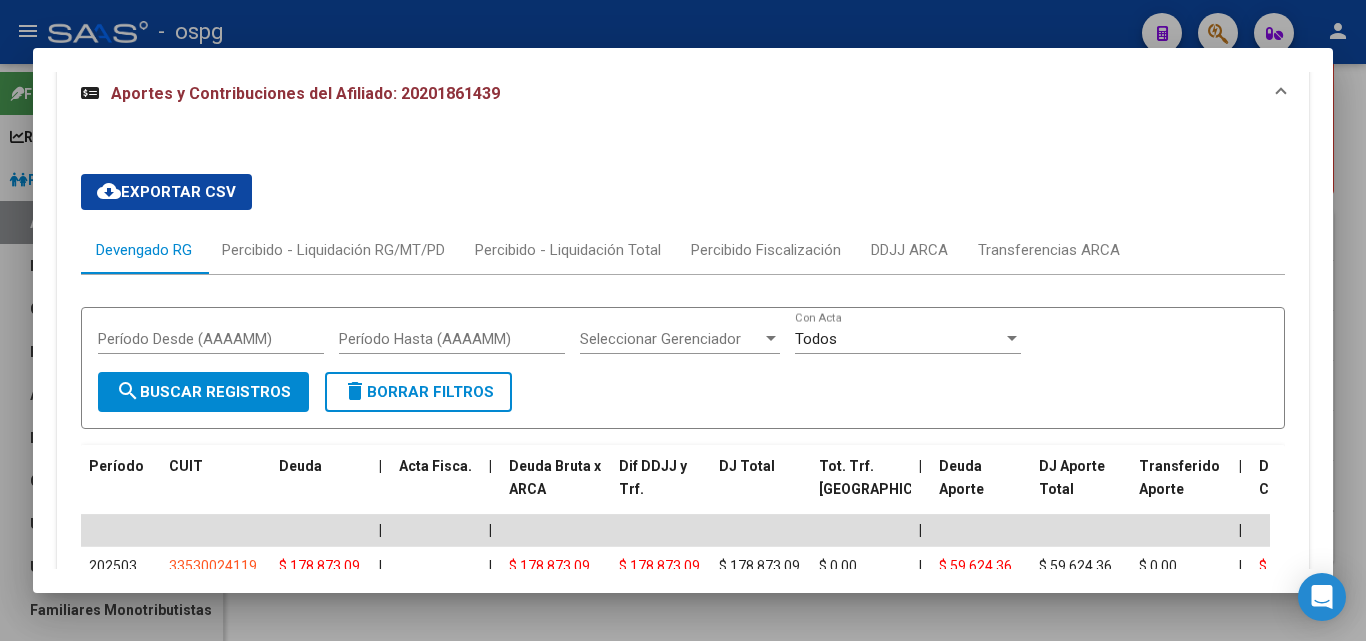 click at bounding box center [683, 320] 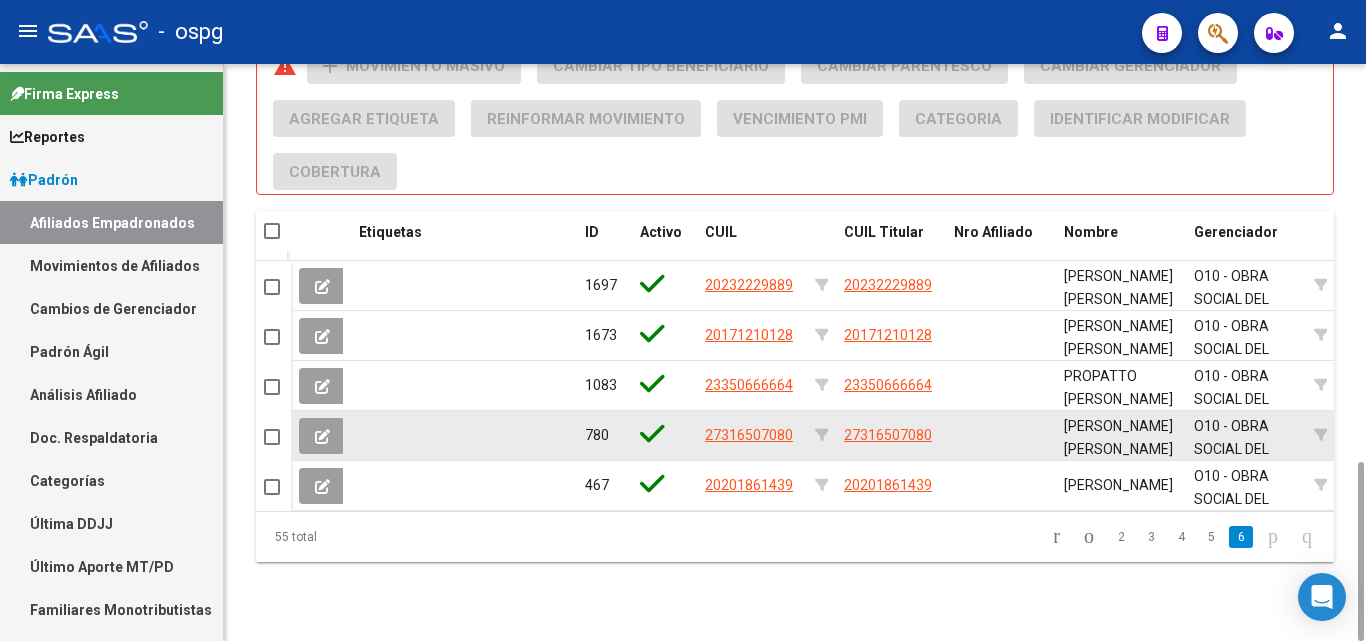 click on "27316507080" 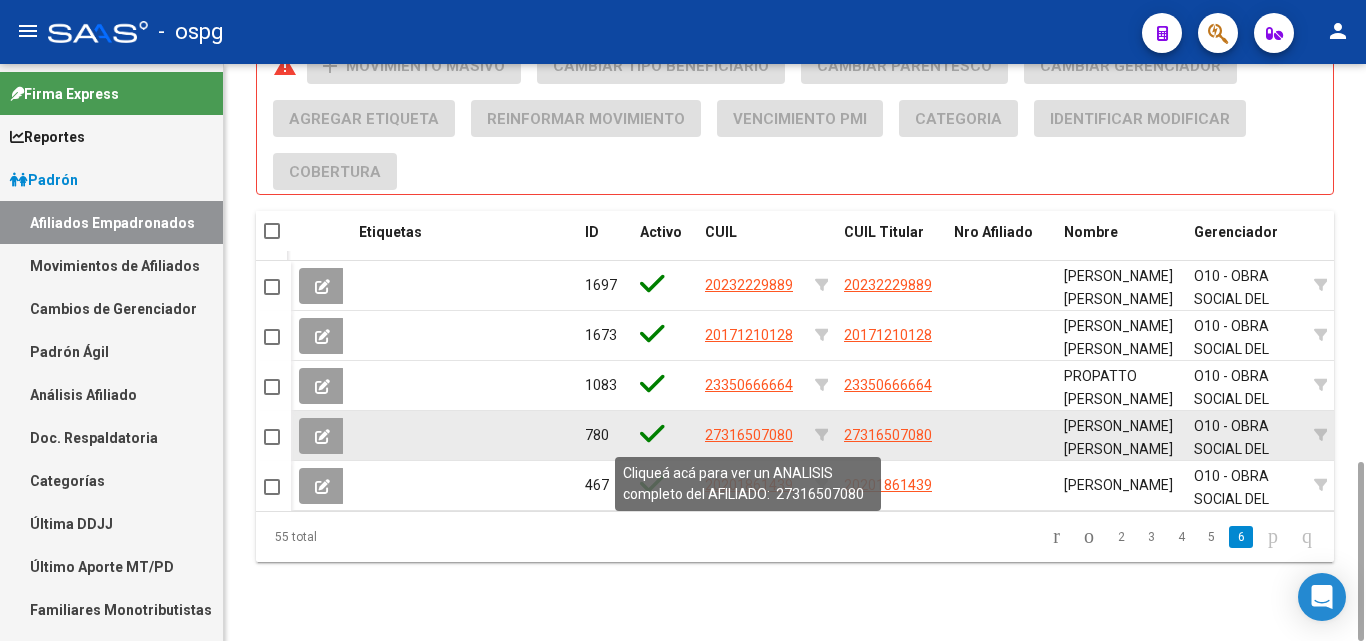 click on "27316507080" 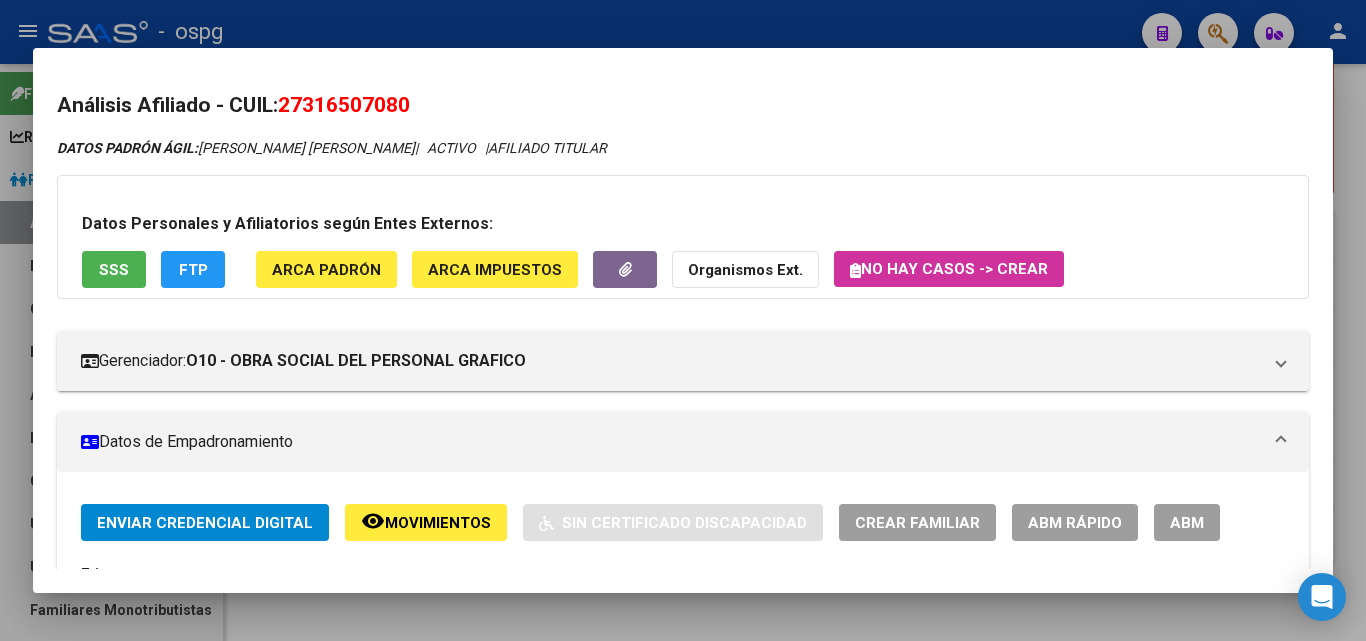 drag, startPoint x: 287, startPoint y: 110, endPoint x: 456, endPoint y: 120, distance: 169.2956 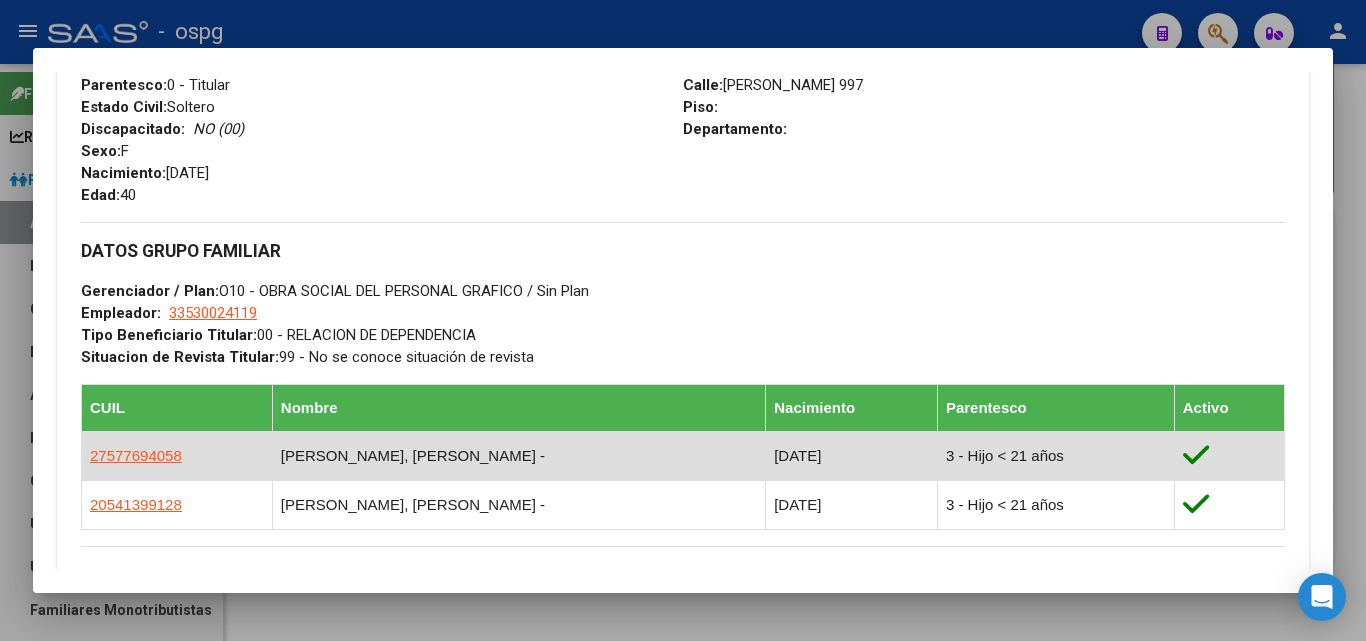 scroll, scrollTop: 1297, scrollLeft: 0, axis: vertical 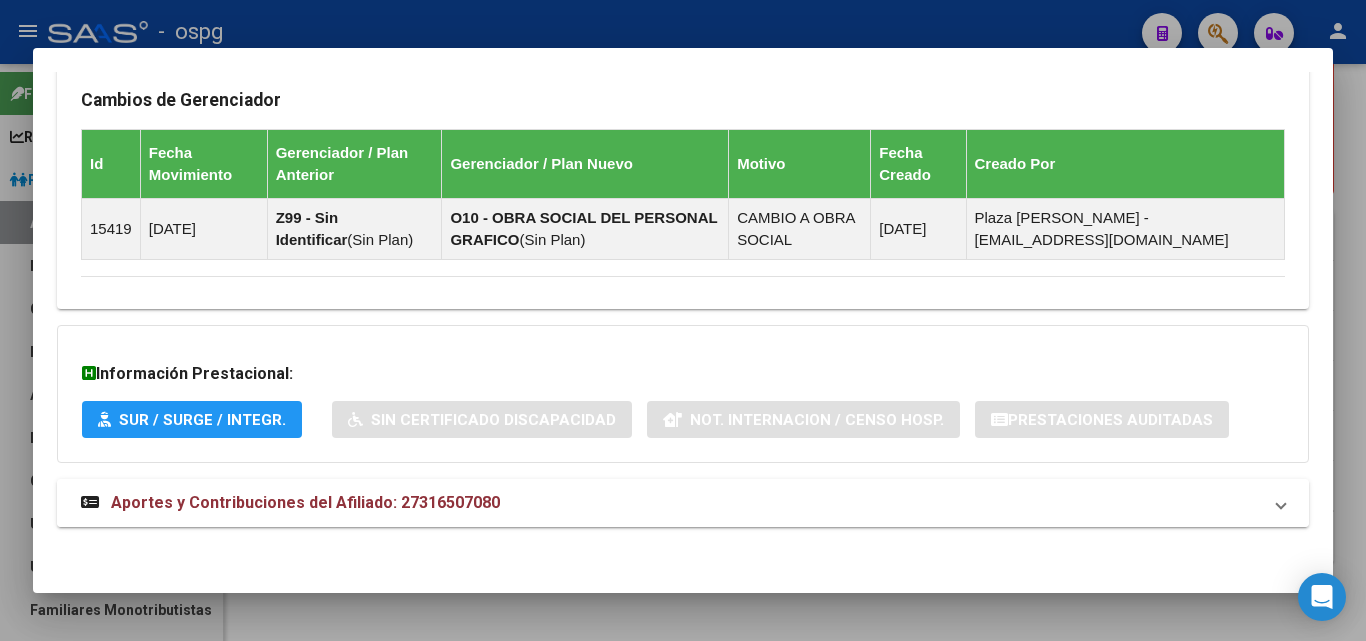 click on "Aportes y Contribuciones del Afiliado: 27316507080" at bounding box center (671, 503) 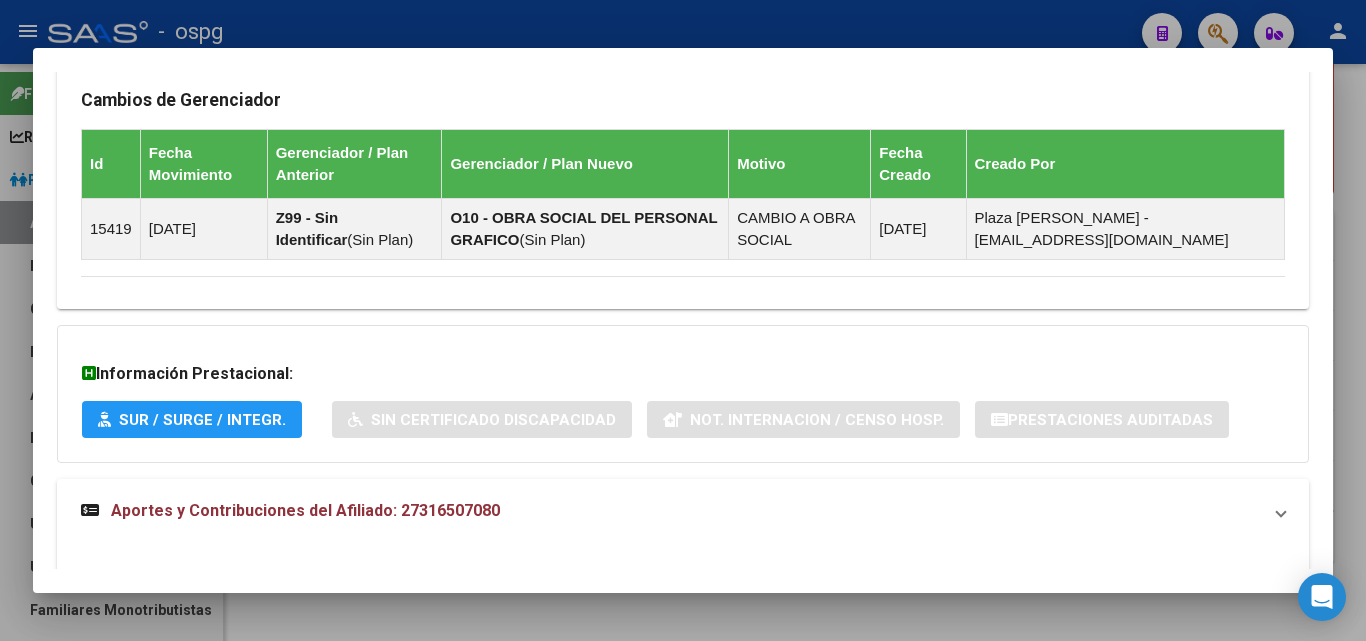 scroll, scrollTop: 1414, scrollLeft: 0, axis: vertical 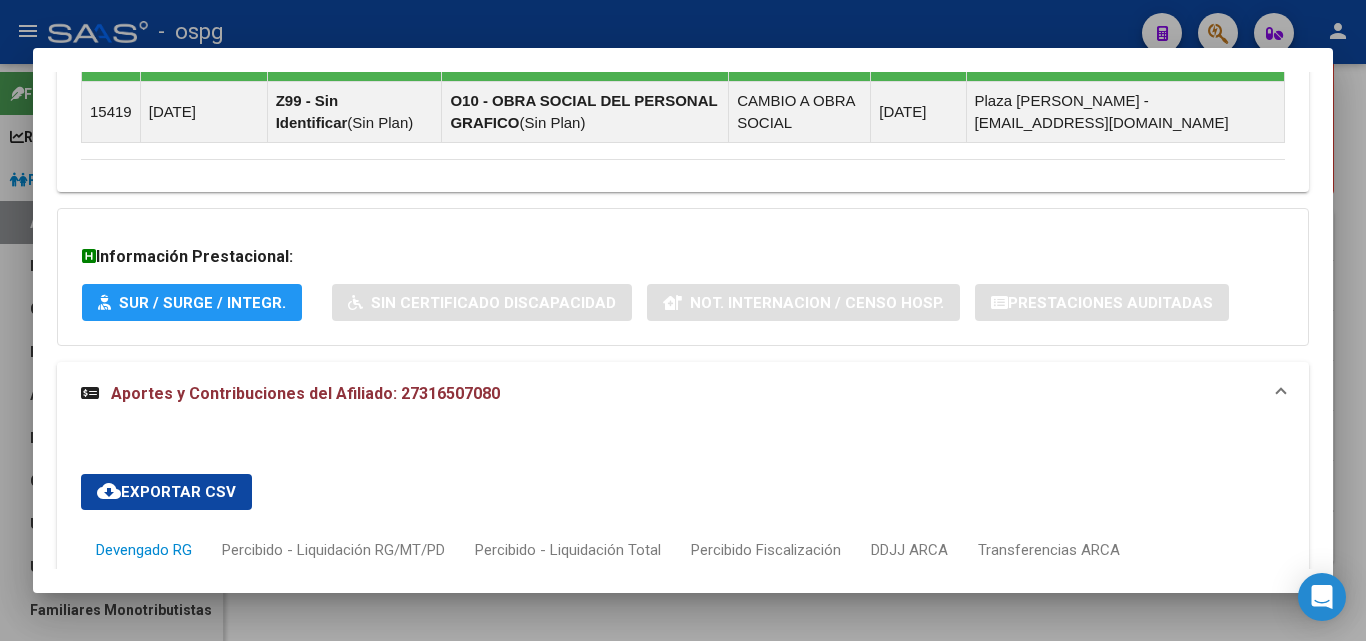 click at bounding box center (683, 320) 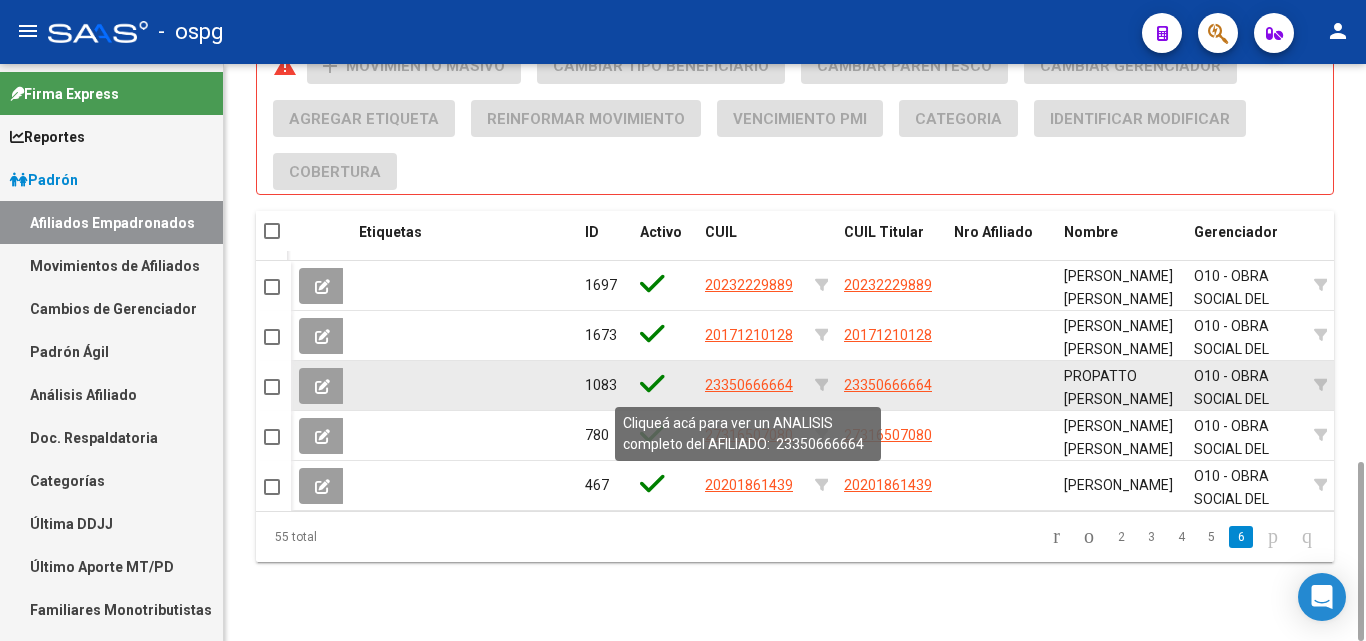click on "23350666664" 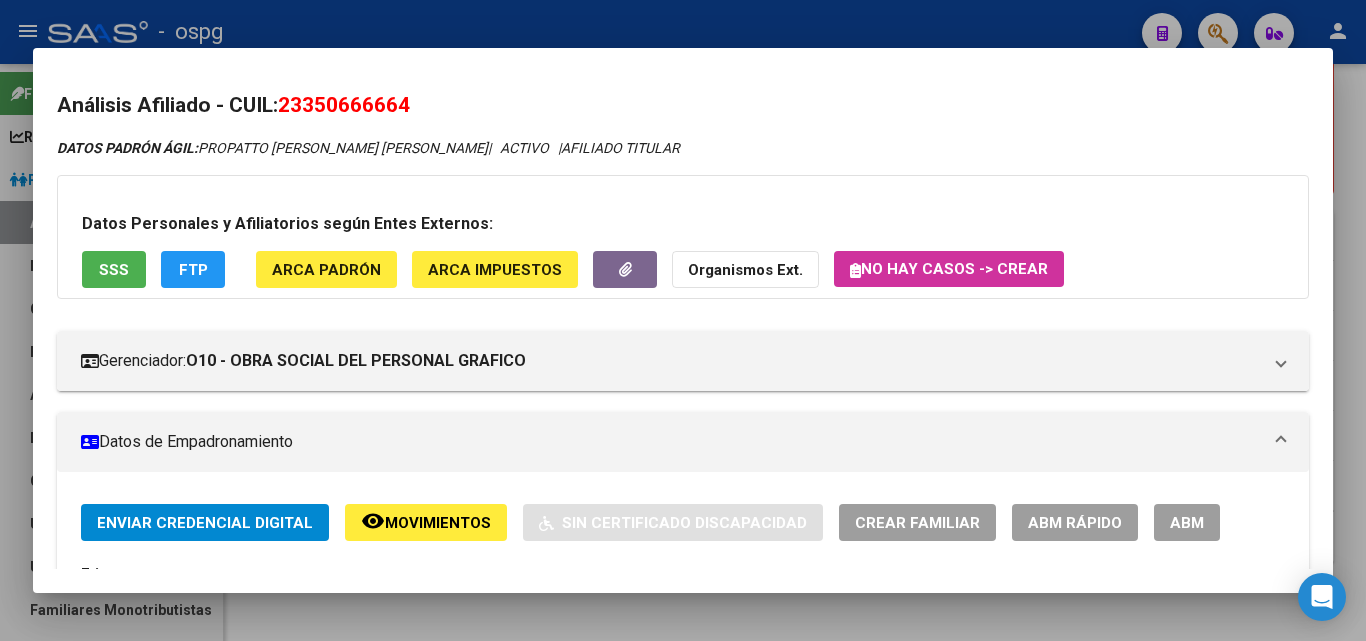drag, startPoint x: 293, startPoint y: 107, endPoint x: 476, endPoint y: 112, distance: 183.0683 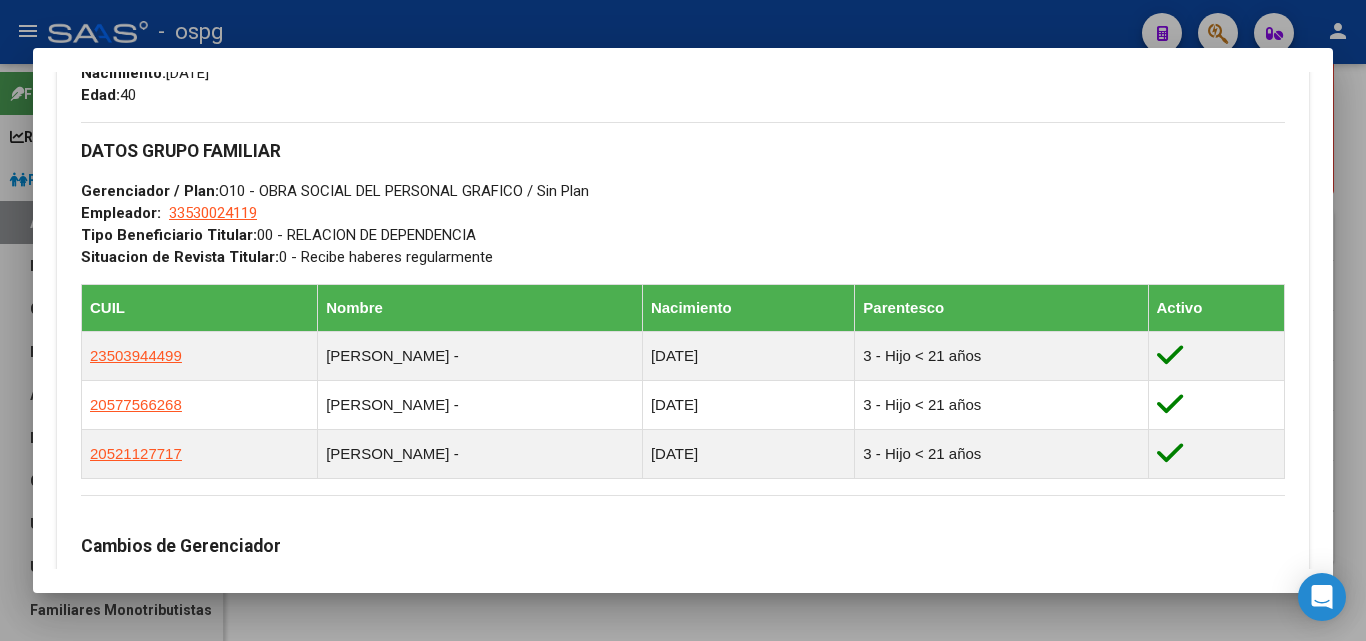 scroll, scrollTop: 1346, scrollLeft: 0, axis: vertical 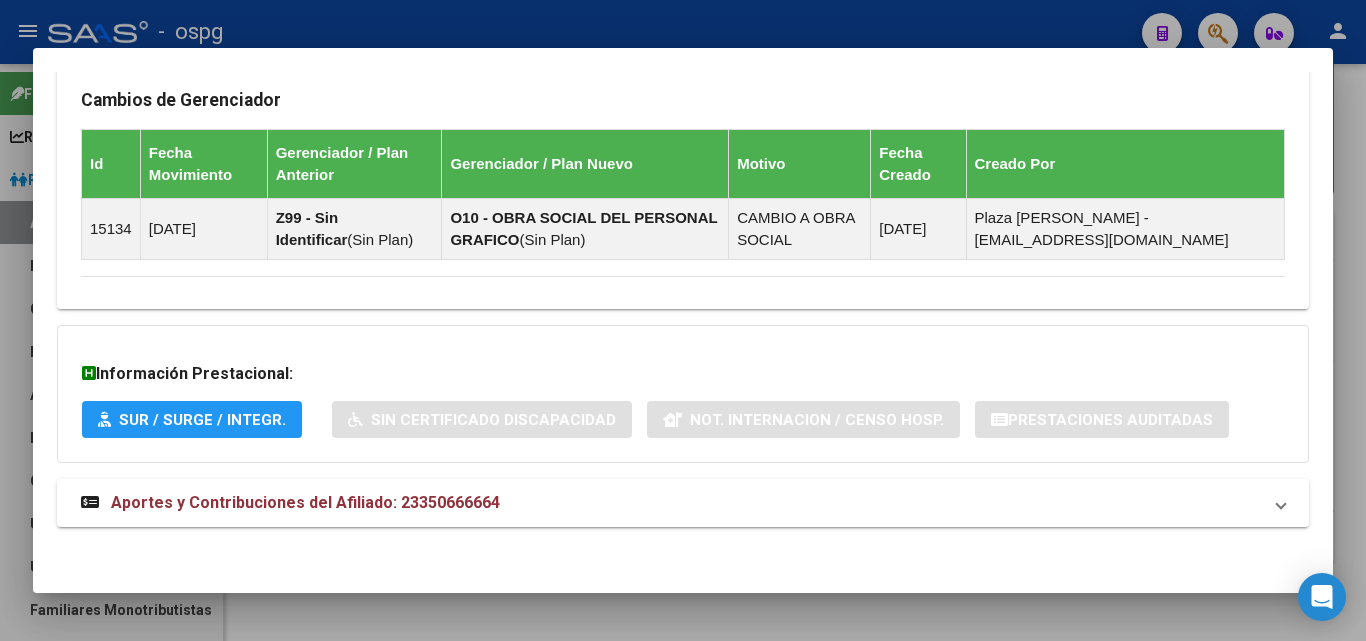 drag, startPoint x: 475, startPoint y: 473, endPoint x: 462, endPoint y: 476, distance: 13.341664 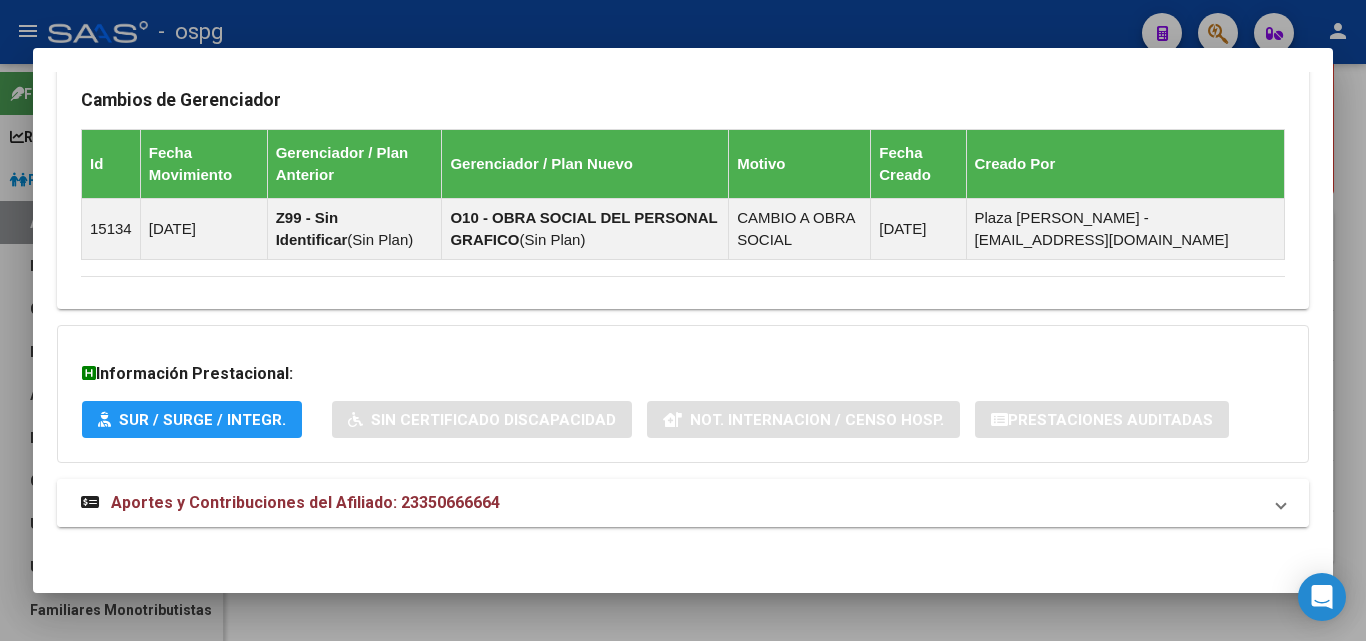 click on "Aportes y Contribuciones del Afiliado: 23350666664" at bounding box center (683, 503) 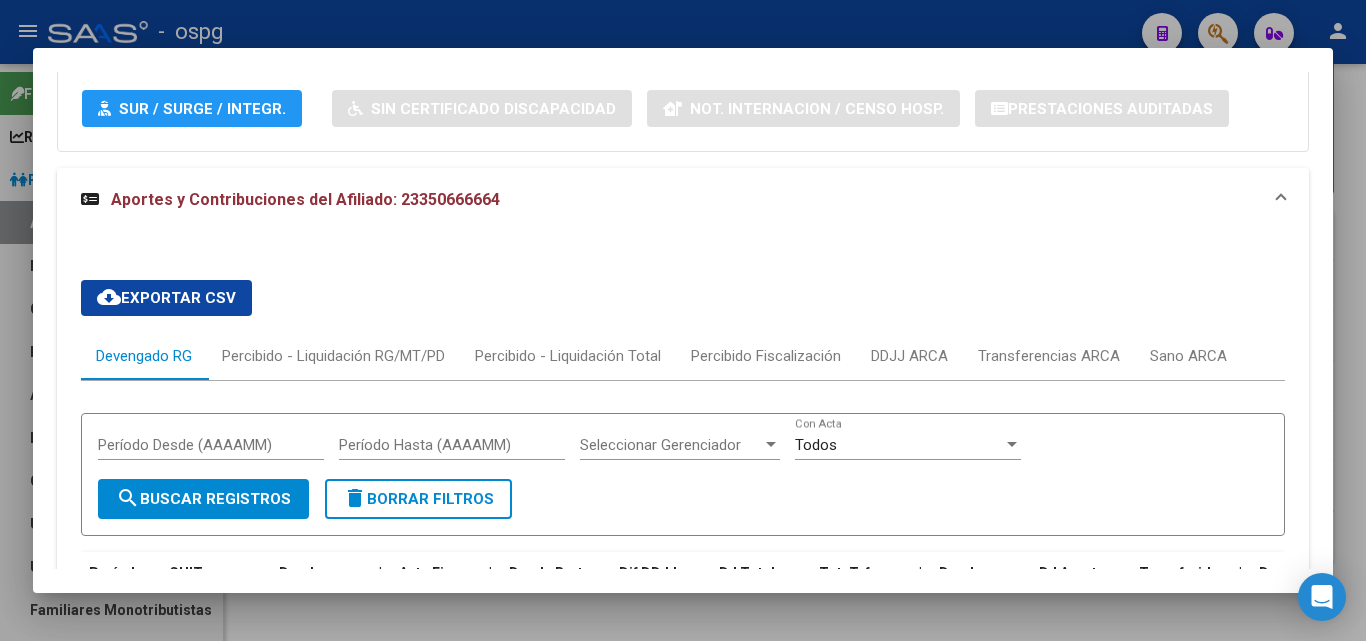 scroll, scrollTop: 1663, scrollLeft: 0, axis: vertical 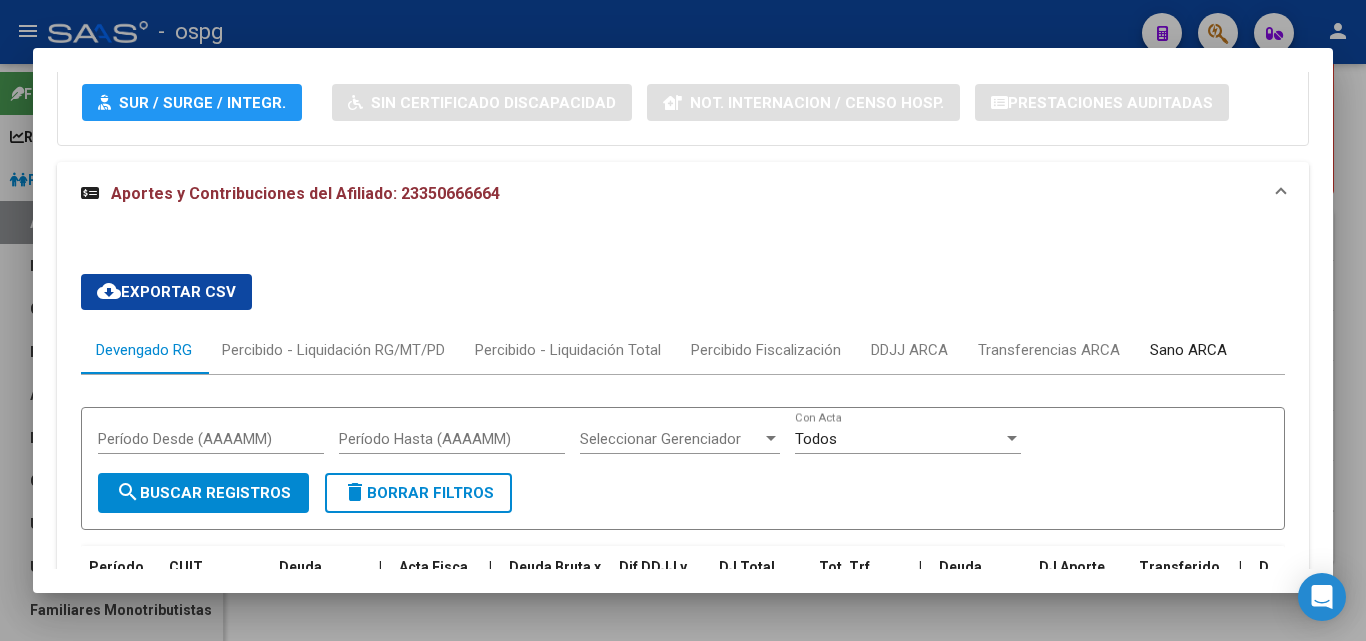 click on "Sano ARCA" at bounding box center (1188, 350) 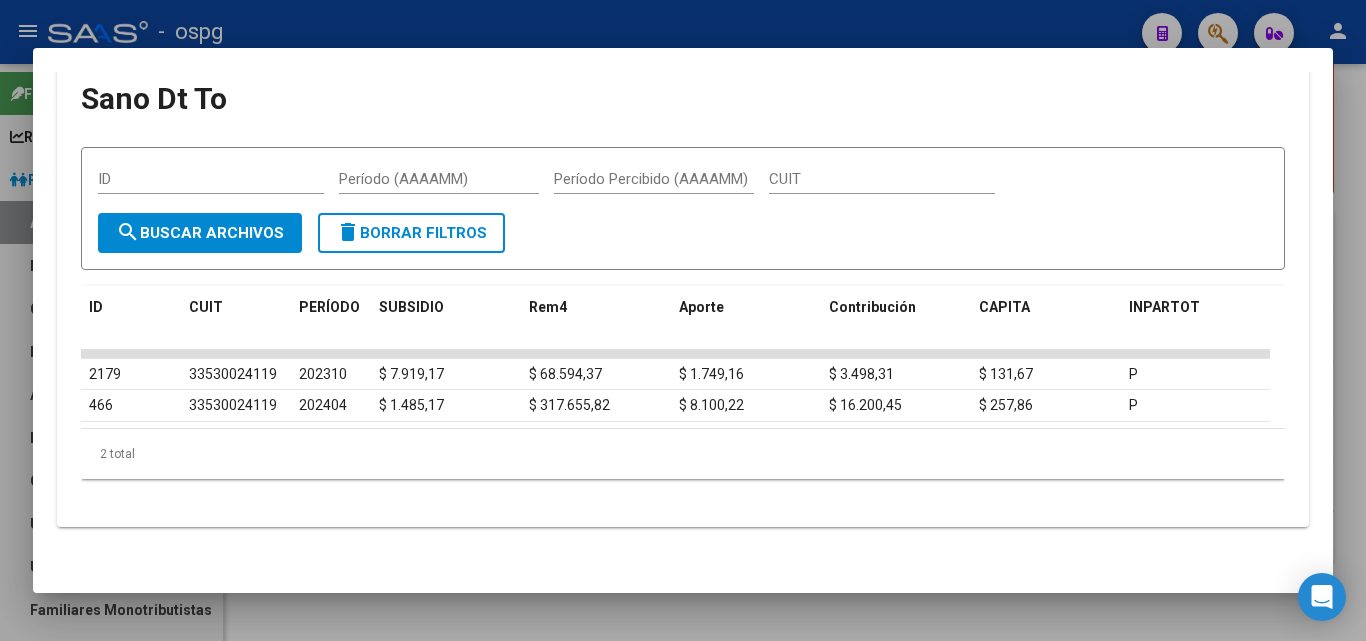 scroll, scrollTop: 1989, scrollLeft: 0, axis: vertical 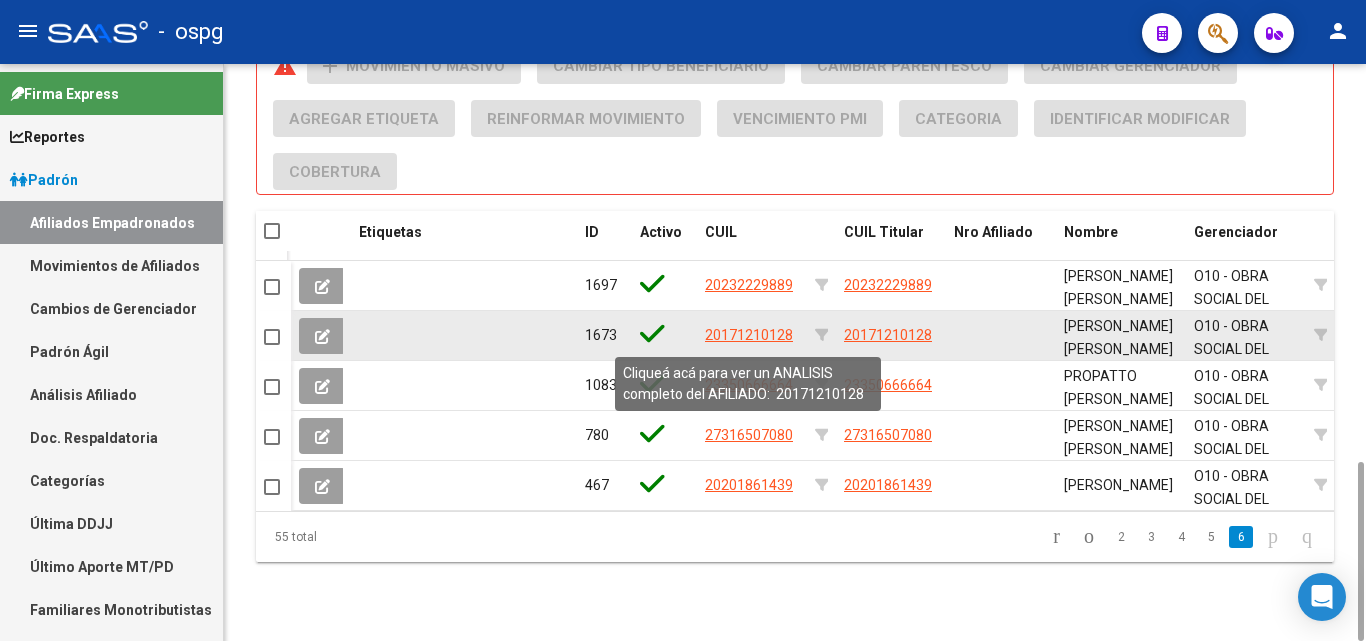 click on "20171210128" 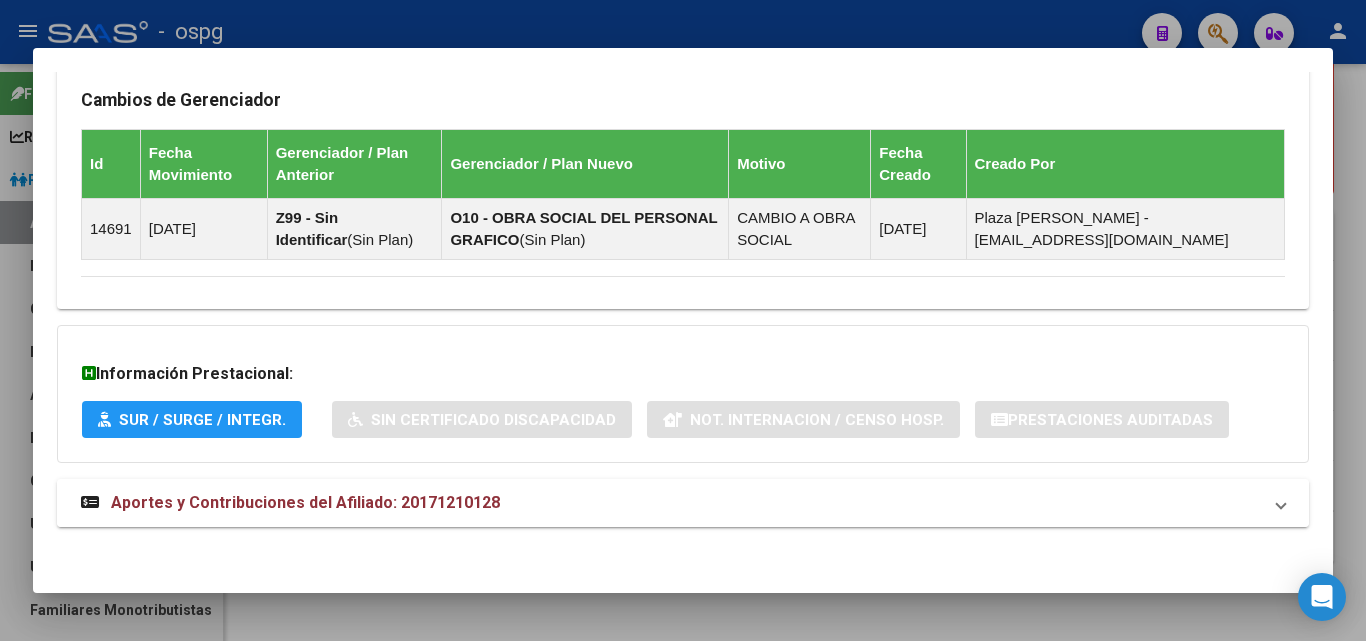 click on "Aportes y Contribuciones del Afiliado: 20171210128" at bounding box center [290, 503] 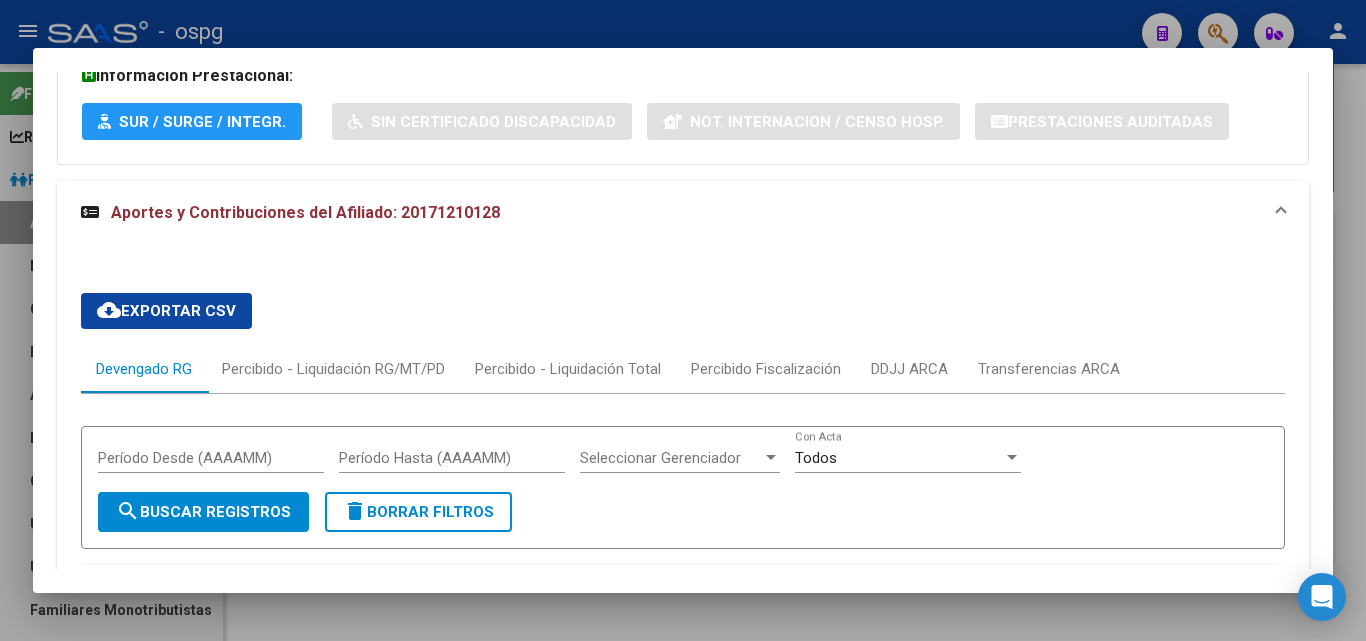 scroll, scrollTop: 1565, scrollLeft: 0, axis: vertical 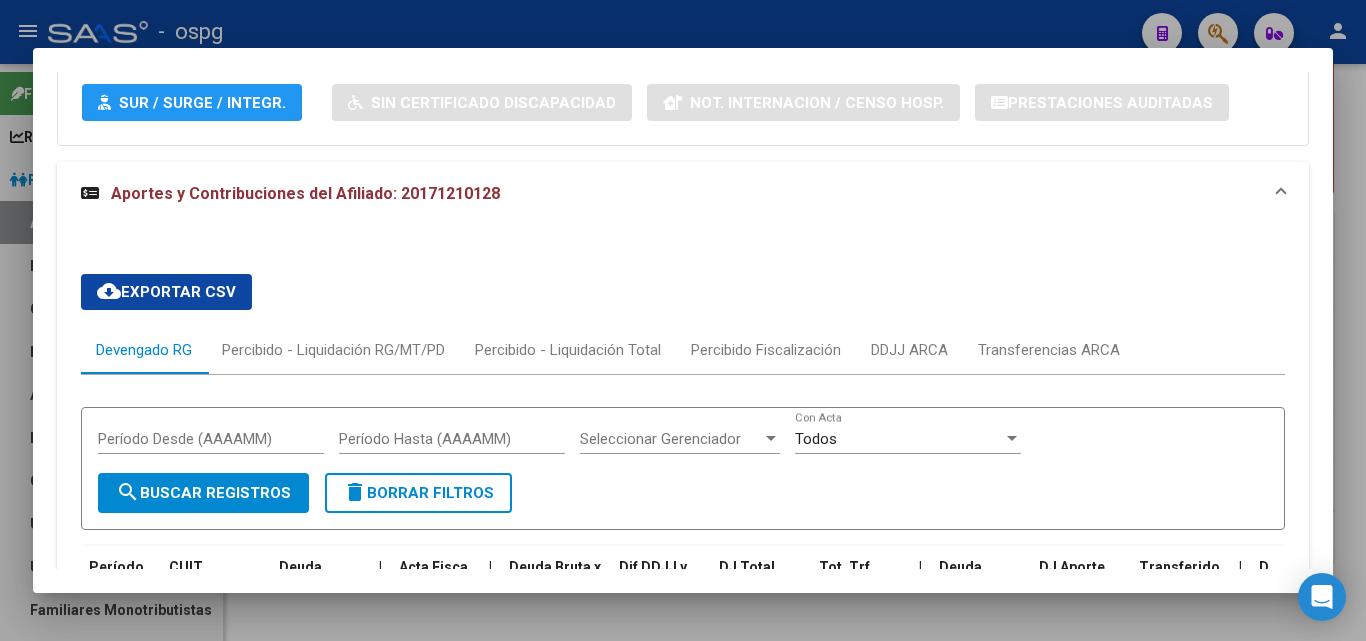 click at bounding box center [683, 320] 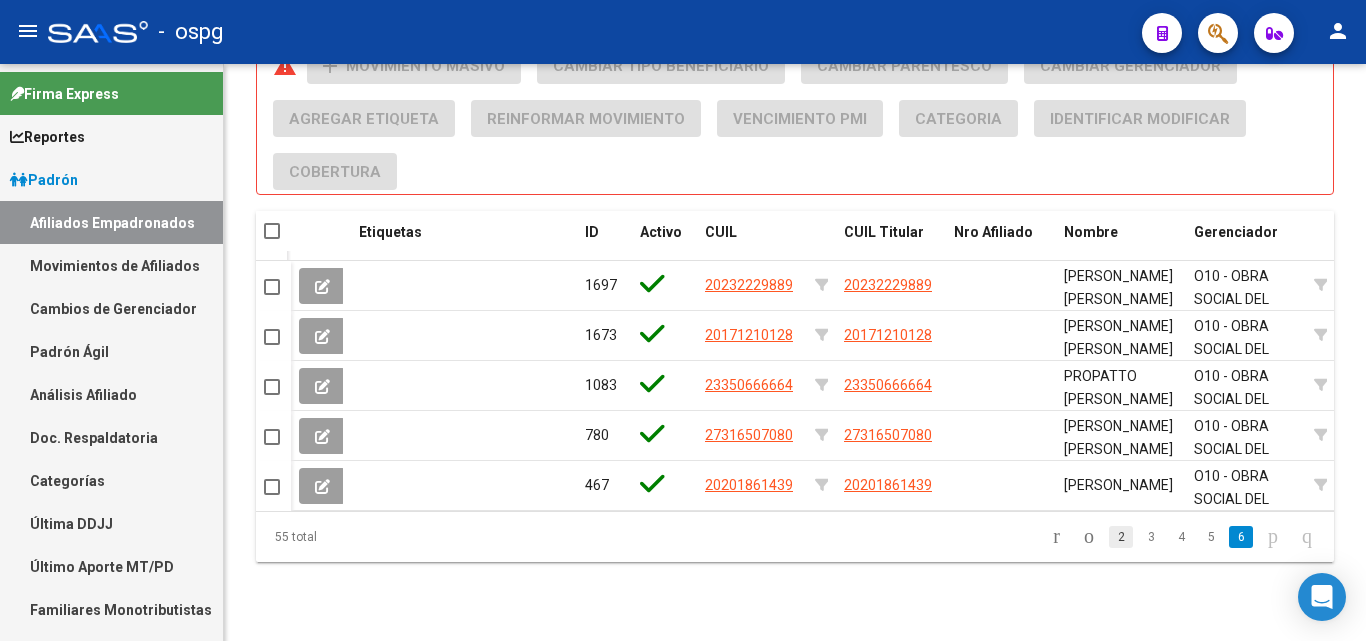 click on "2" 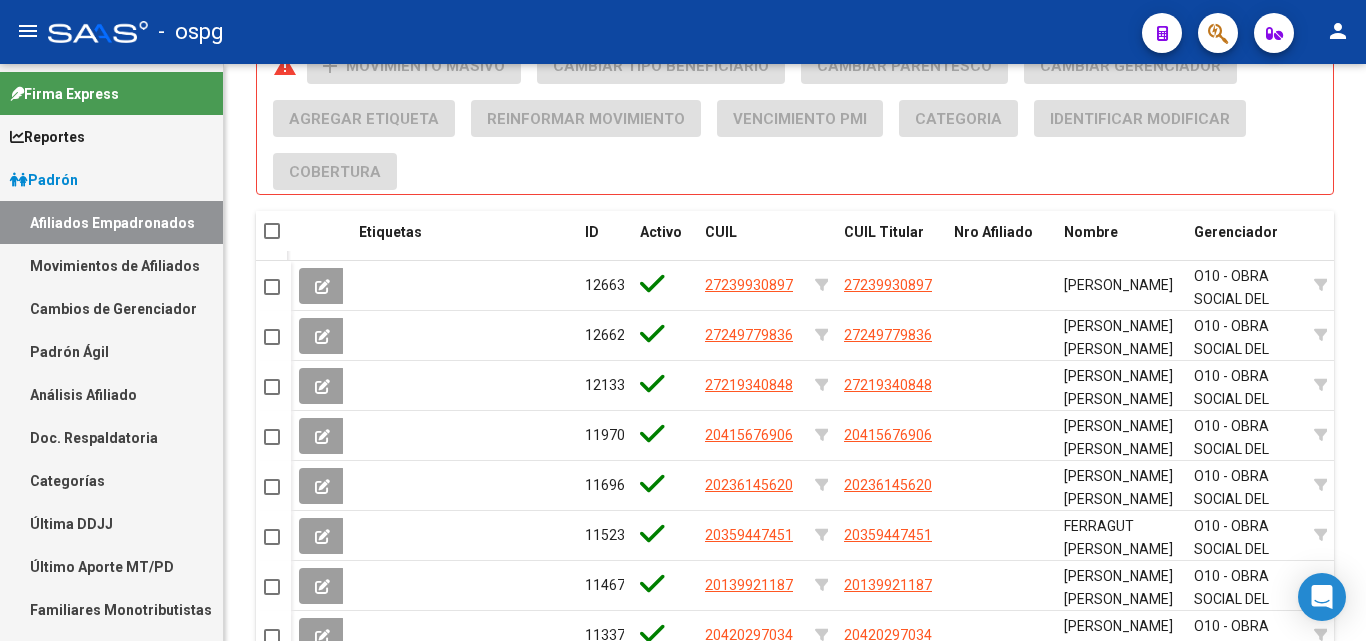 click on "[PERSON_NAME] [PERSON_NAME]" 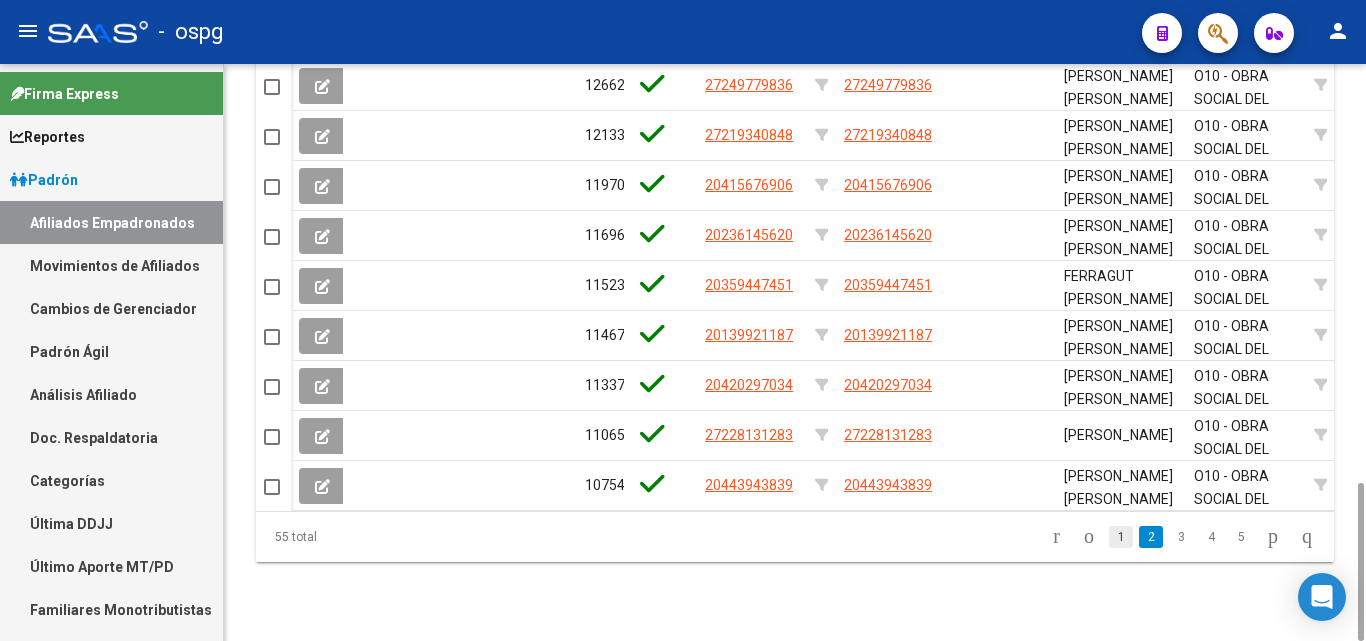 click on "1" 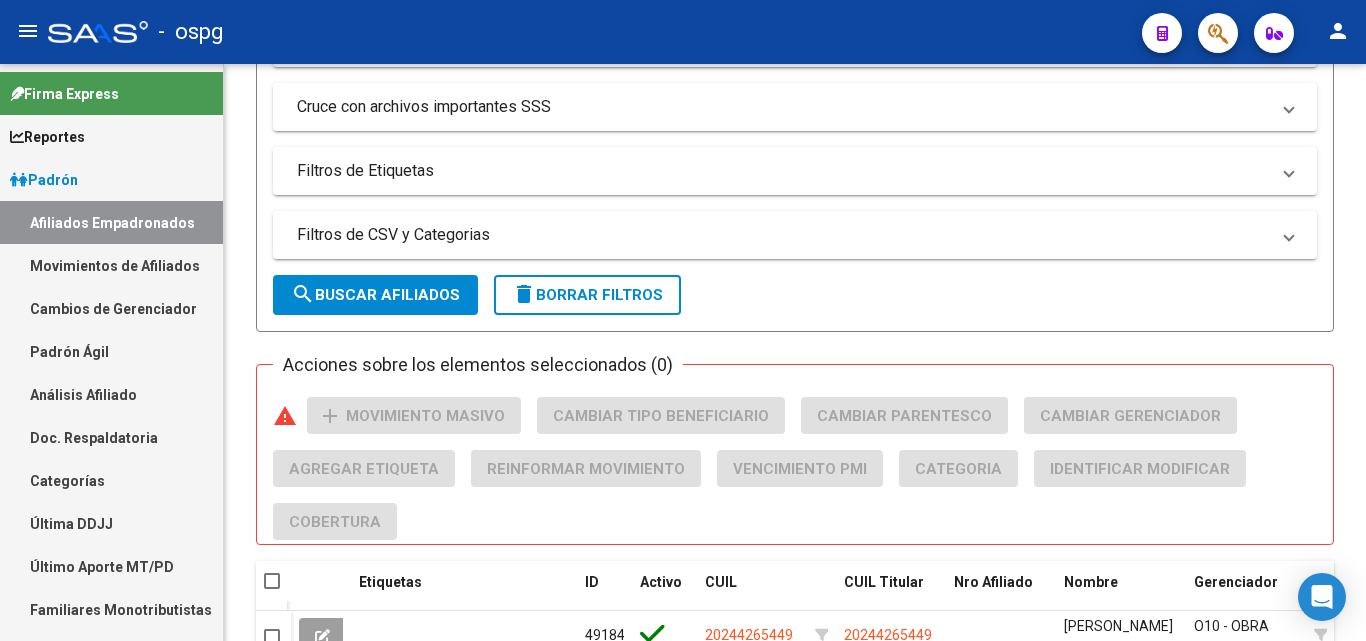 scroll, scrollTop: 1323, scrollLeft: 0, axis: vertical 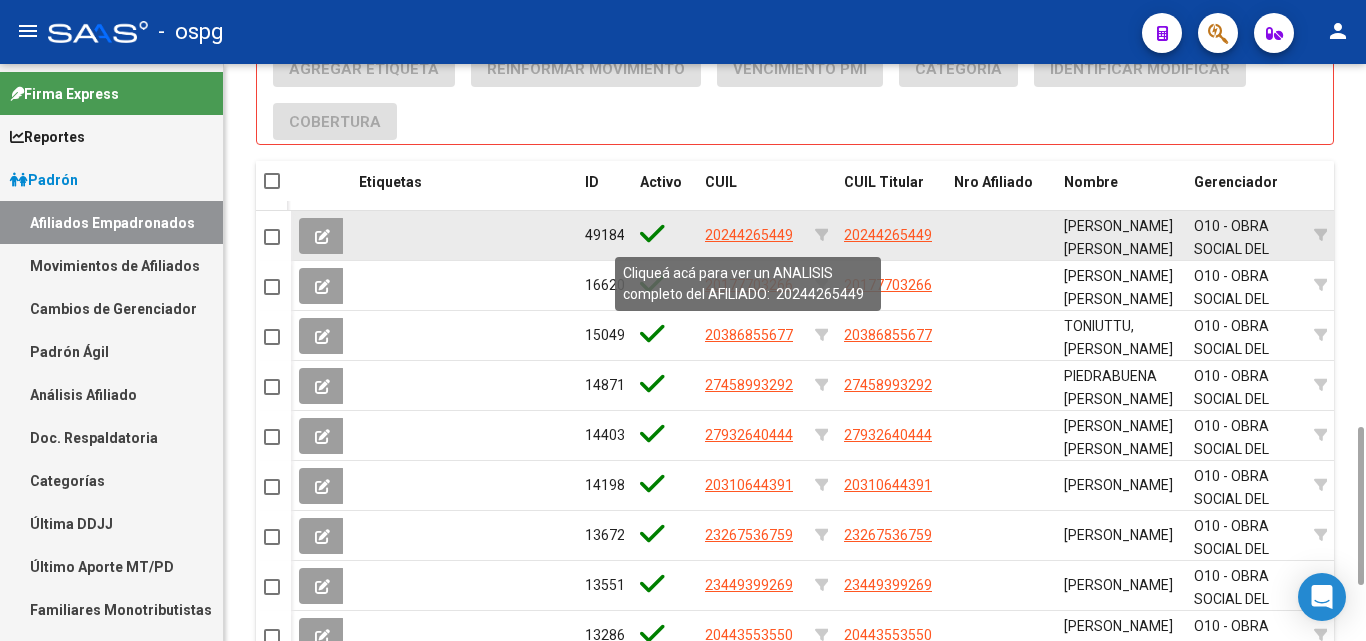 click on "20244265449" 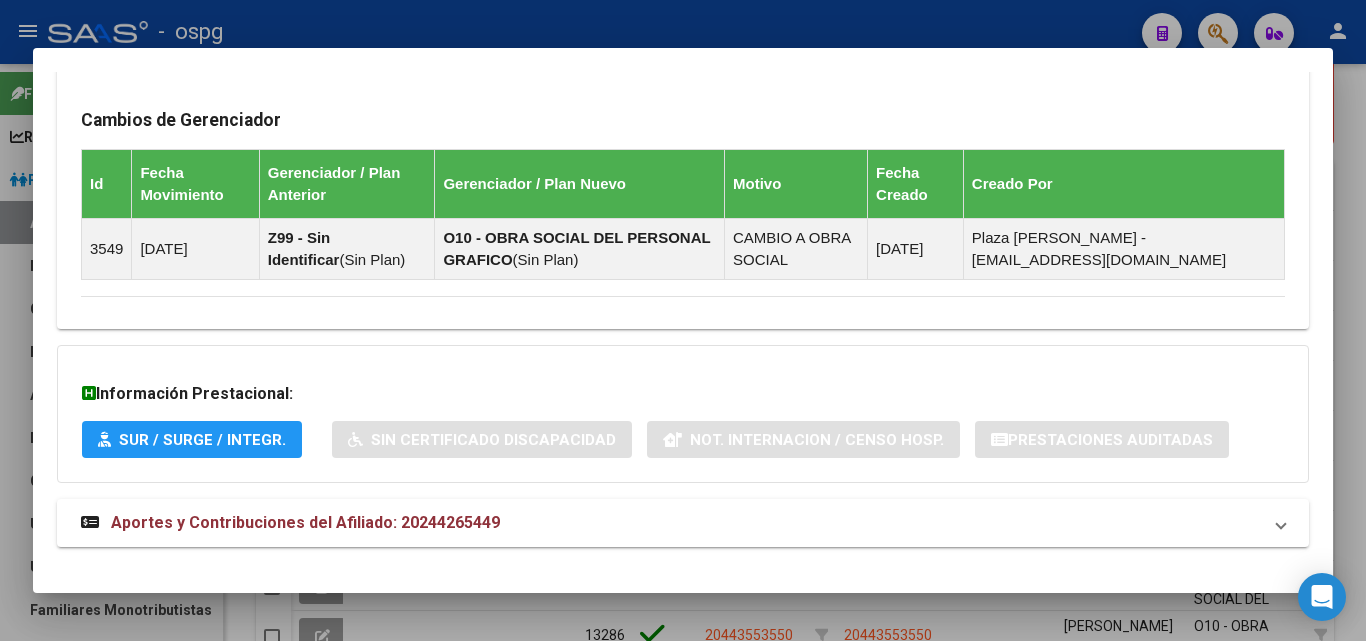 scroll, scrollTop: 1346, scrollLeft: 0, axis: vertical 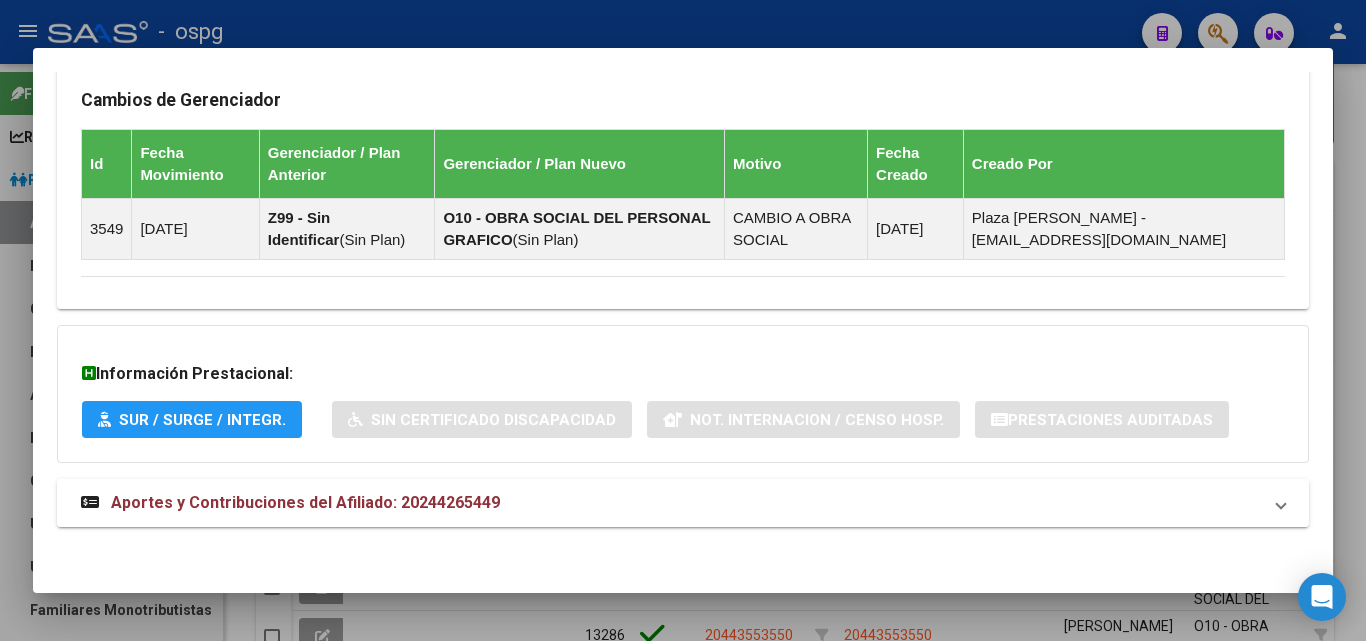 click on "Aportes y Contribuciones del Afiliado: 20244265449" at bounding box center (305, 502) 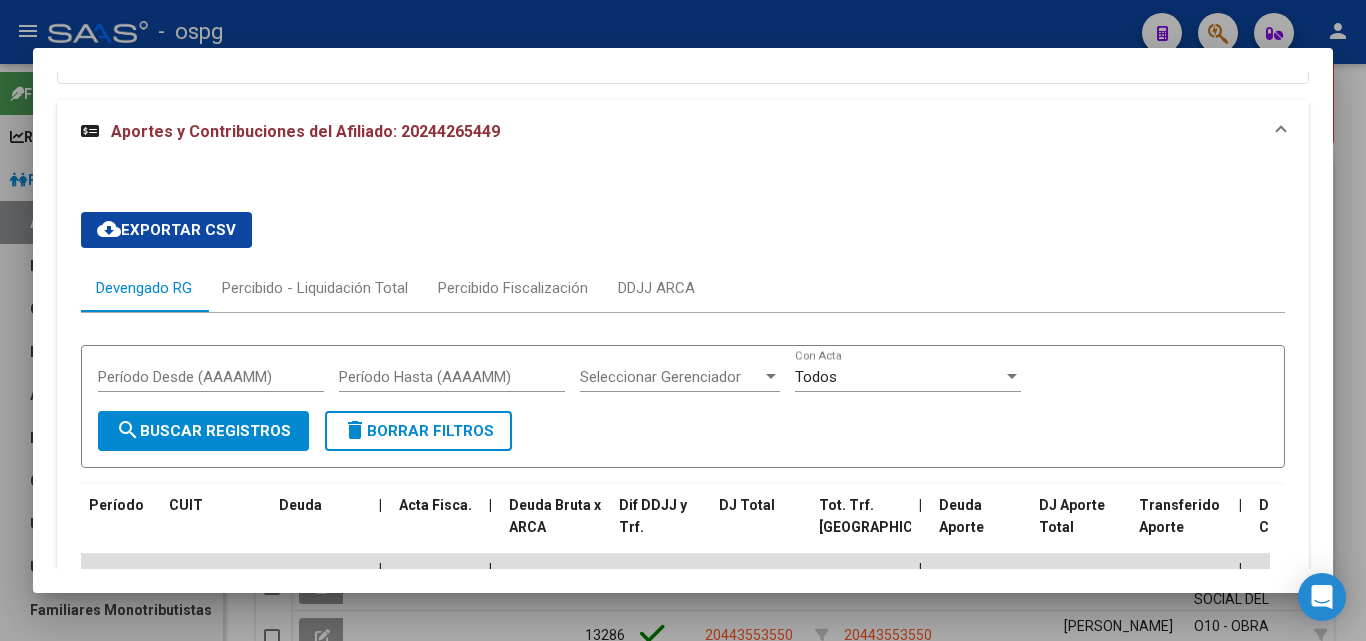 scroll, scrollTop: 1724, scrollLeft: 0, axis: vertical 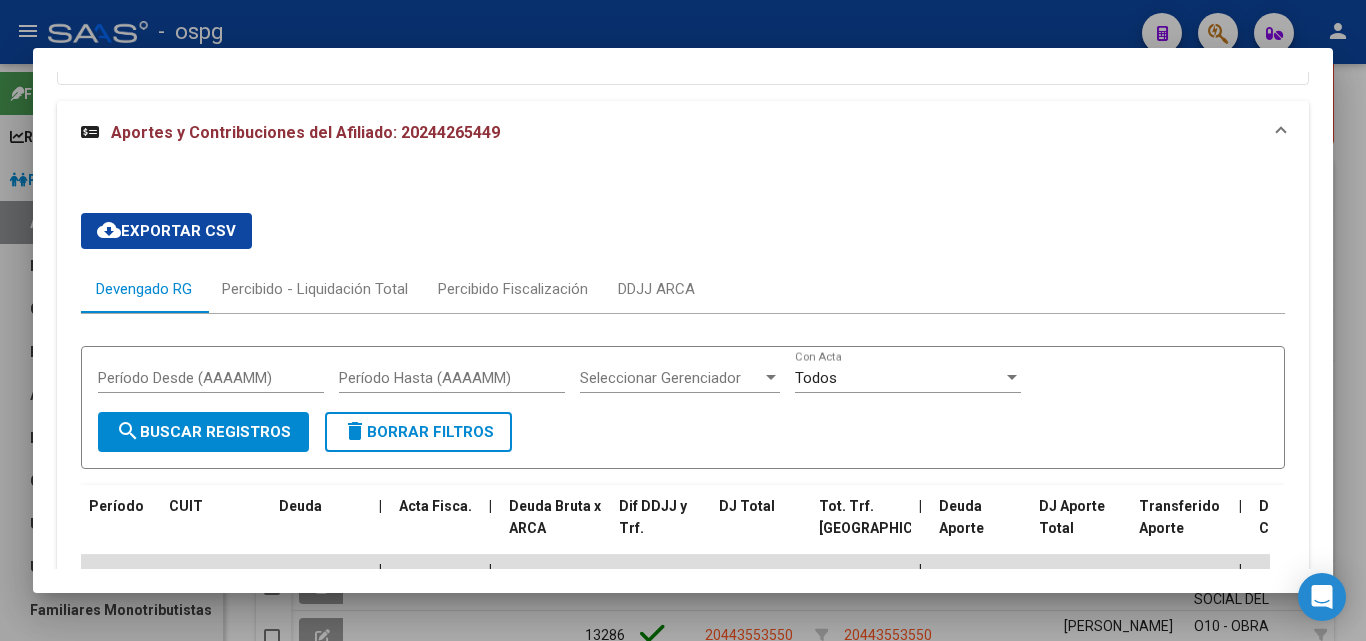 click on "Análisis Afiliado - CUIL:  20244265449 DATOS PADRÓN ÁGIL:  IBAZETA SERGIO ARIEL     |   ACTIVO   |     AFILIADO TITULAR  Datos Personales y Afiliatorios según Entes Externos: SSS FTP ARCA Padrón ARCA Impuestos Organismos Ext.   No hay casos -> Crear
Gerenciador:      O10 - OBRA SOCIAL DEL PERSONAL GRAFICO Atención telefónica: Atención emergencias: Otros Datos Útiles:    Datos de Empadronamiento  Enviar Credencial Digital remove_red_eye Movimientos    Sin Certificado Discapacidad Crear Familiar ABM Rápido ABM Etiquetas: Estado: ACTIVO Última Alta Formal:  01/07/2024 Comentario ADMIN:  ALTA AUTOMATICA POR ADHESION AFIP el 2024-08-29 14:45:39 DATOS DEL AFILIADO Apellido:  SERGIO ARIEL IBAZETA CUIL:  20244265449 Documento:  DU - DOCUMENTO UNICO 24426544  Nacionalidad:  ARGENTINA Parentesco:  0 - Titular Estado Civil:  Convivencia Discapacitado:    NO (00) Sexo:  M Nacimiento:  03/04/1975 Edad:  50  Teléfono Particular:  01157659313          Provincia:  Buenos Aires Localidad:  1878  0" at bounding box center (683, 320) 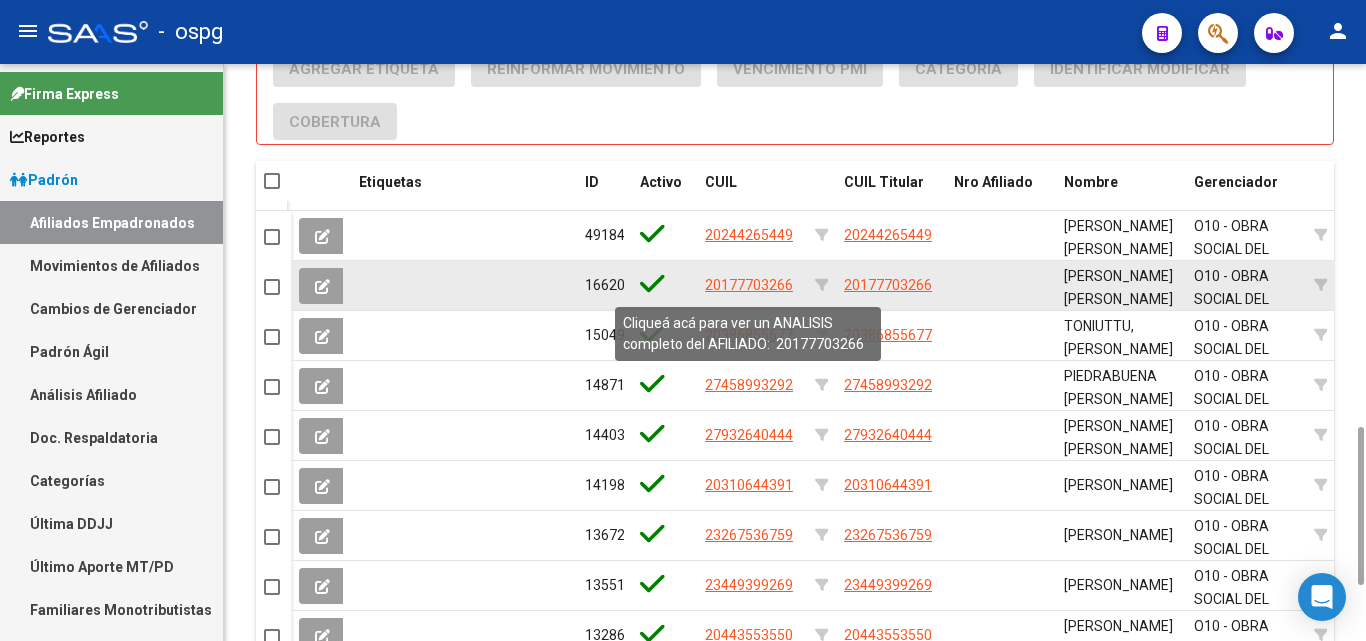 click on "20177703266" 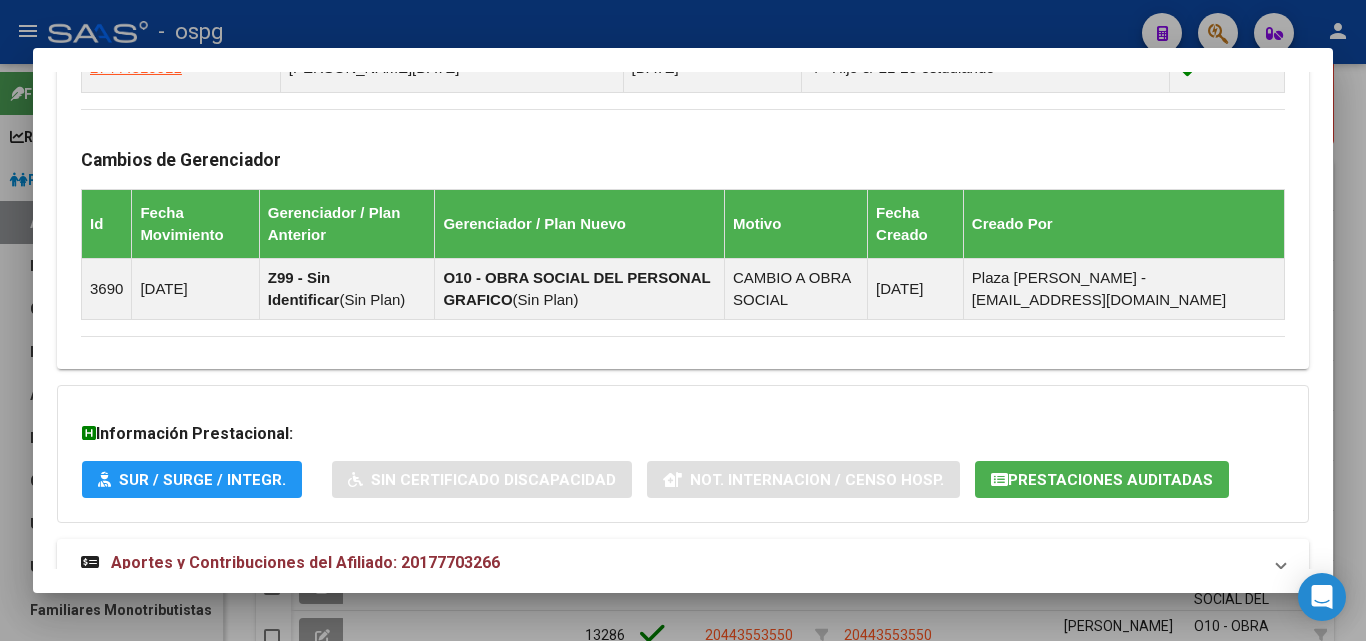 scroll, scrollTop: 1248, scrollLeft: 0, axis: vertical 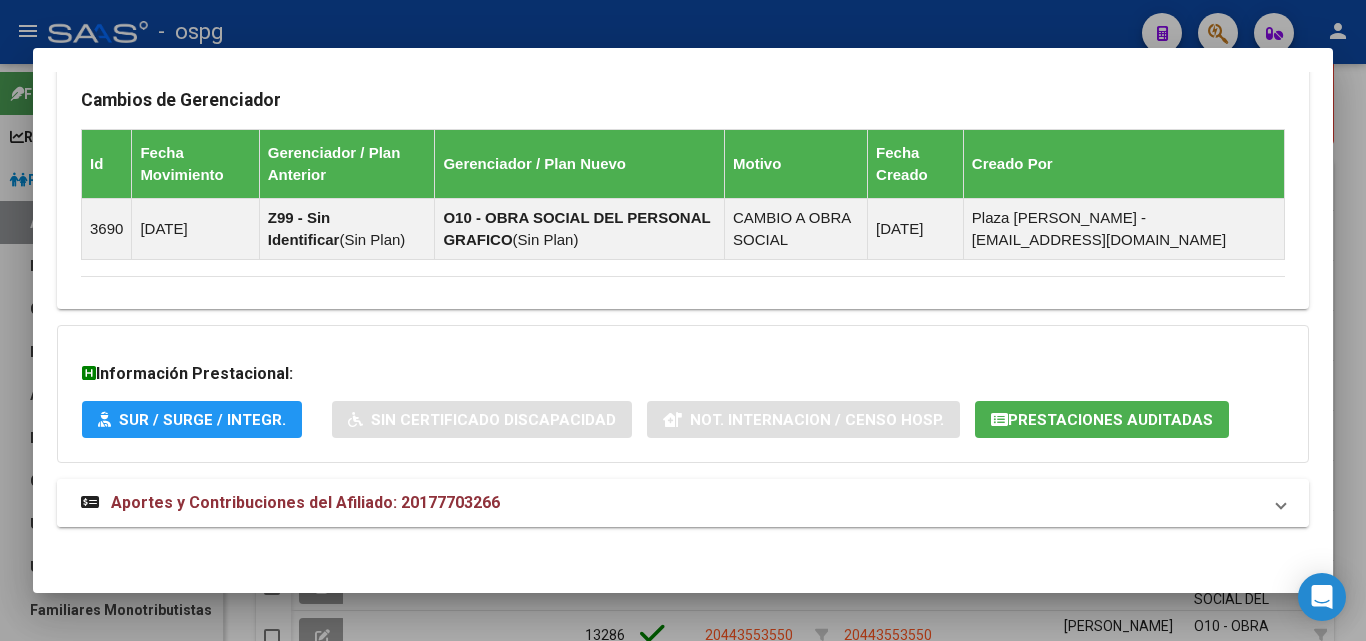 click on "DATOS PADRÓN ÁGIL:  VERON ANULFO ISABELINO              |   ACTIVO   |     AFILIADO TITULAR  Datos Personales y Afiliatorios según Entes Externos: SSS FTP ARCA Padrón ARCA Impuestos Organismos Ext.   No hay casos -> Crear
Gerenciador:      O10 - OBRA SOCIAL DEL PERSONAL GRAFICO Atención telefónica: Atención emergencias: Otros Datos Útiles:    Datos de Empadronamiento  Enviar Credencial Digital remove_red_eye Movimientos    Sin Certificado Discapacidad Crear Familiar ABM Rápido ABM Etiquetas: Estado: ACTIVO Última Alta Formal:  01/04/2018 Ultimo Tipo Movimiento Alta:  ALTA desde el Padrón Entregado x SSS Comentario ADMIN:  Migración Padrón Completo SSS el 2024-08-29 14:44:37 DATOS DEL AFILIADO Apellido:   VERON ANULFO ISABELINO         CUIL:  20177703266 Documento:  DU - DOCUMENTO UNICO 17770326  Nacionalidad:  ARGENTINA Parentesco:  0 - Titular Estado Civil:  Casado Discapacitado:    NO (00) Sexo:  M Nacimiento:  28/05/1966 Edad:  59  Teléfono Particular:" at bounding box center [683, -282] 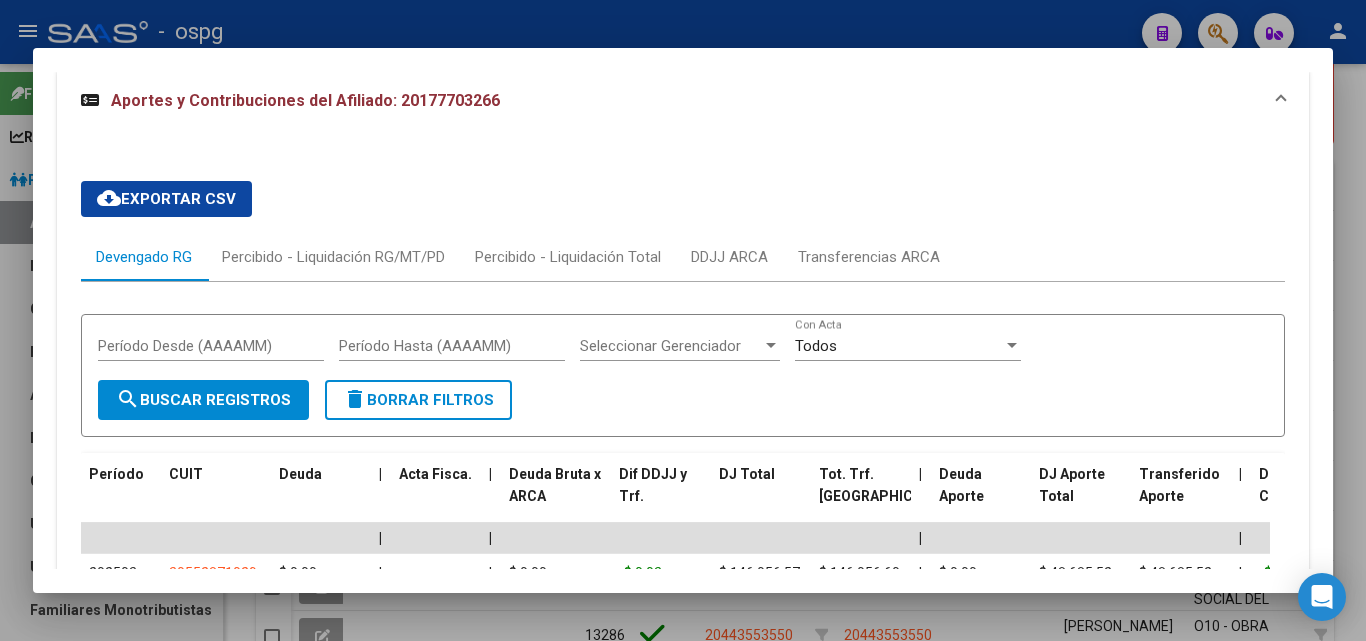 scroll, scrollTop: 1625, scrollLeft: 0, axis: vertical 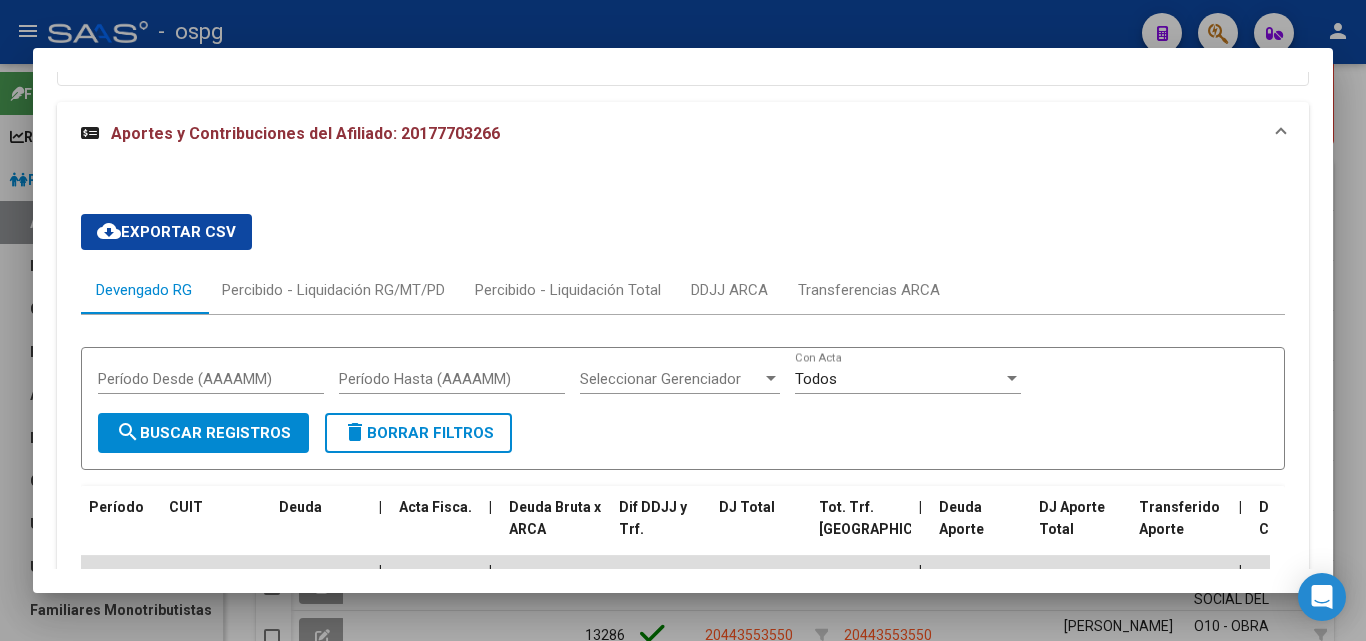 click at bounding box center (683, 320) 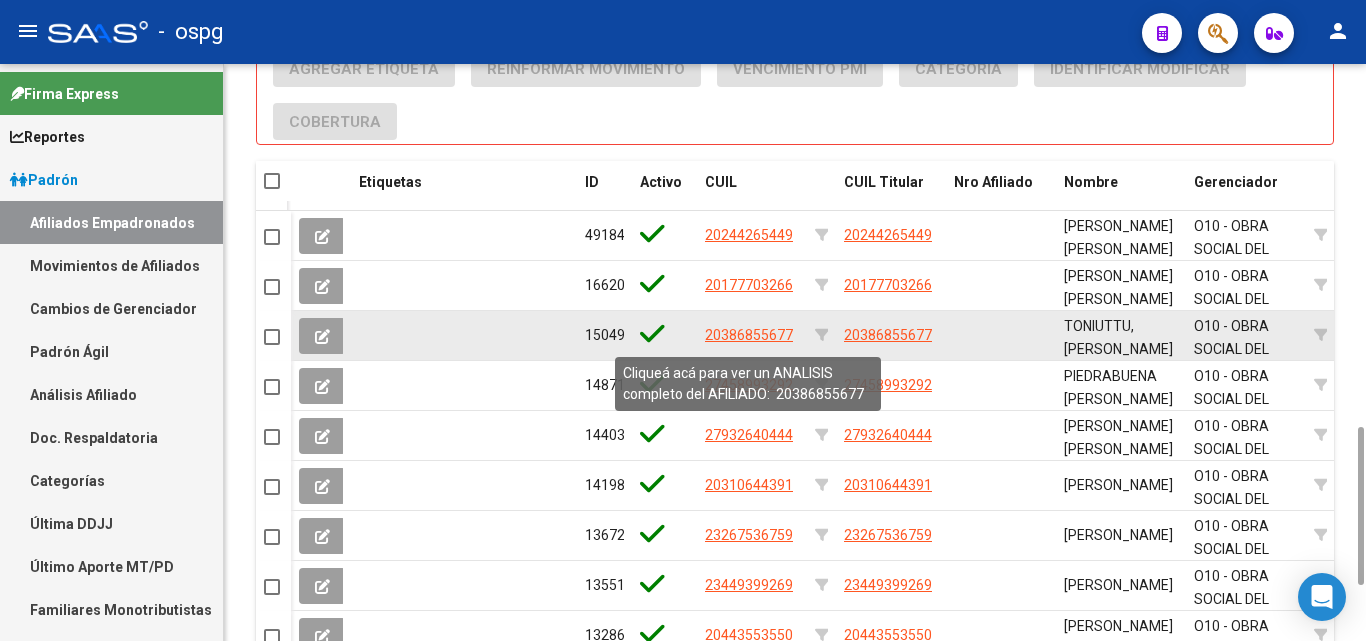 click on "20386855677" 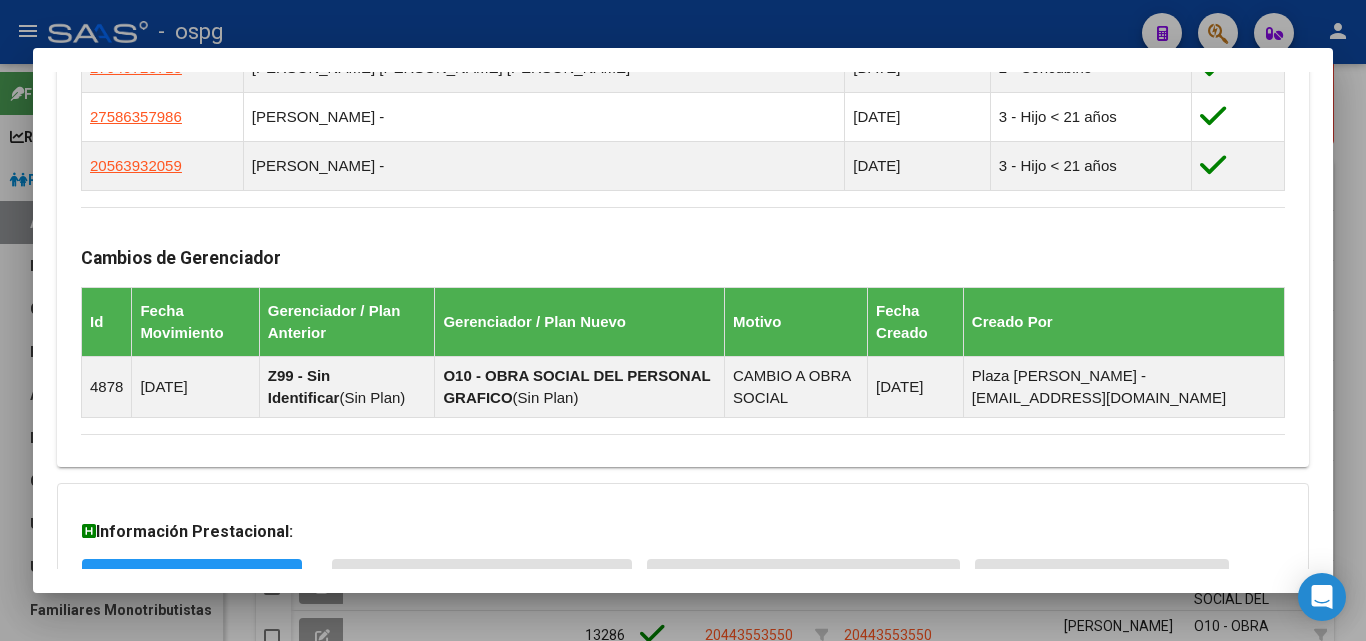 scroll, scrollTop: 1346, scrollLeft: 0, axis: vertical 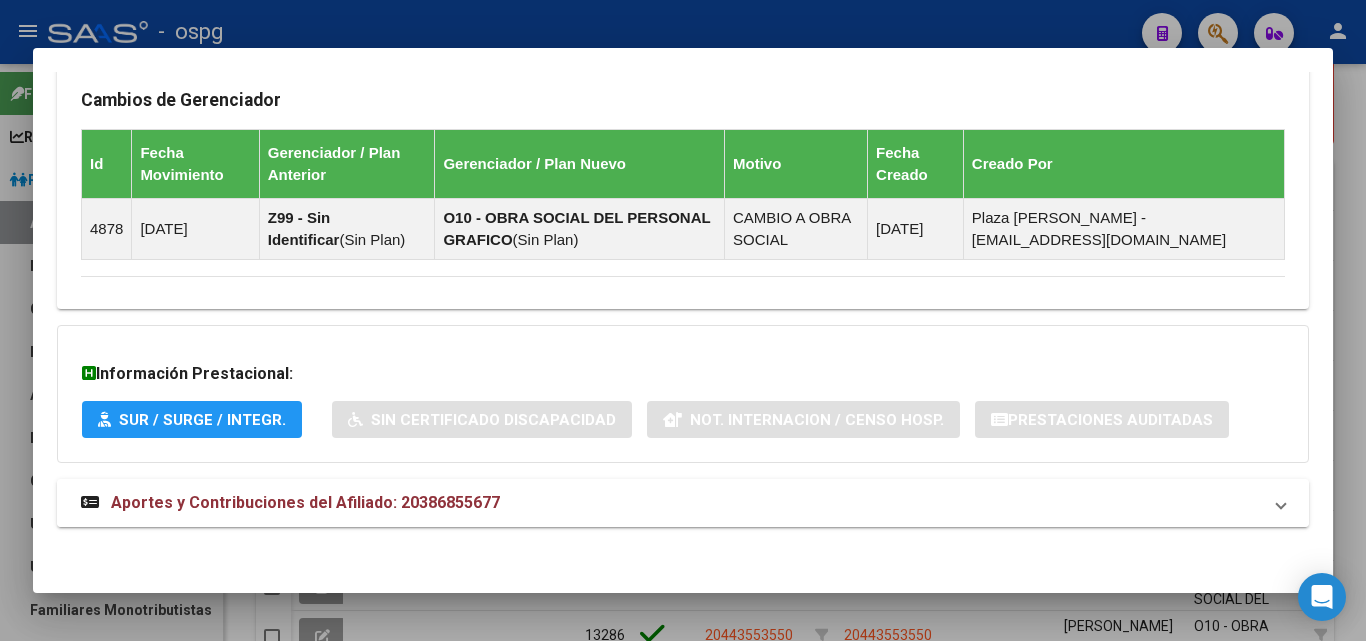 click on "Aportes y Contribuciones del Afiliado: 20386855677" at bounding box center [671, 503] 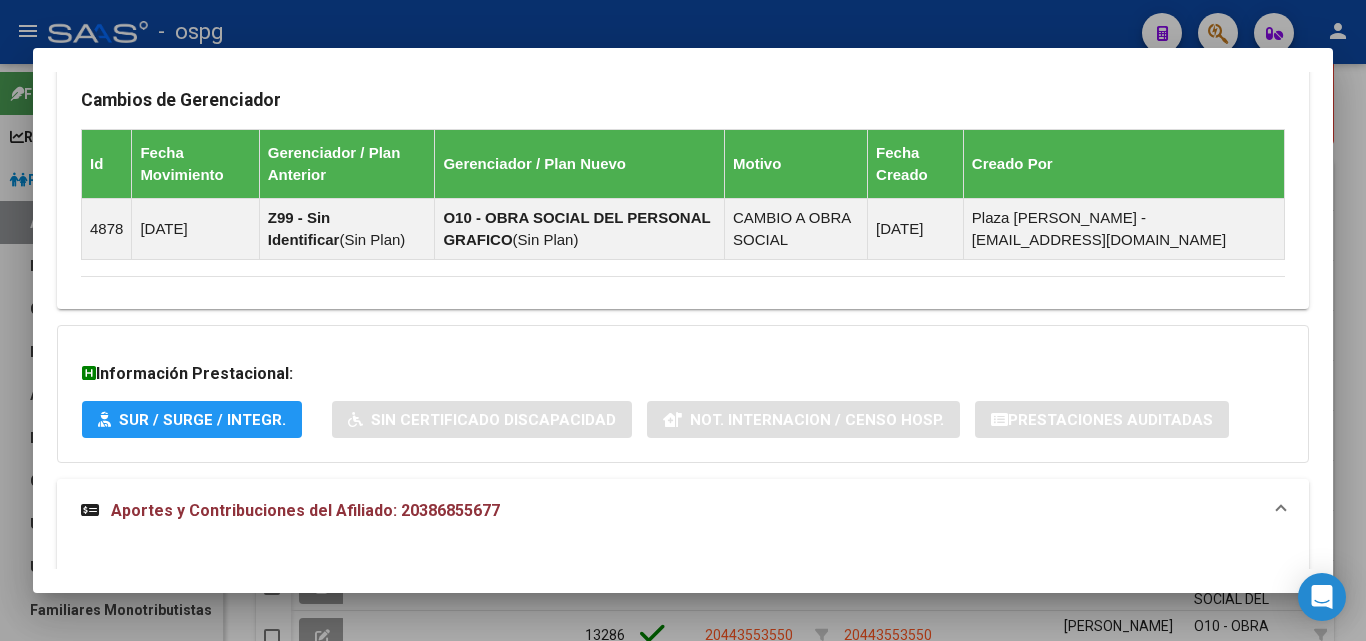 scroll, scrollTop: 1646, scrollLeft: 0, axis: vertical 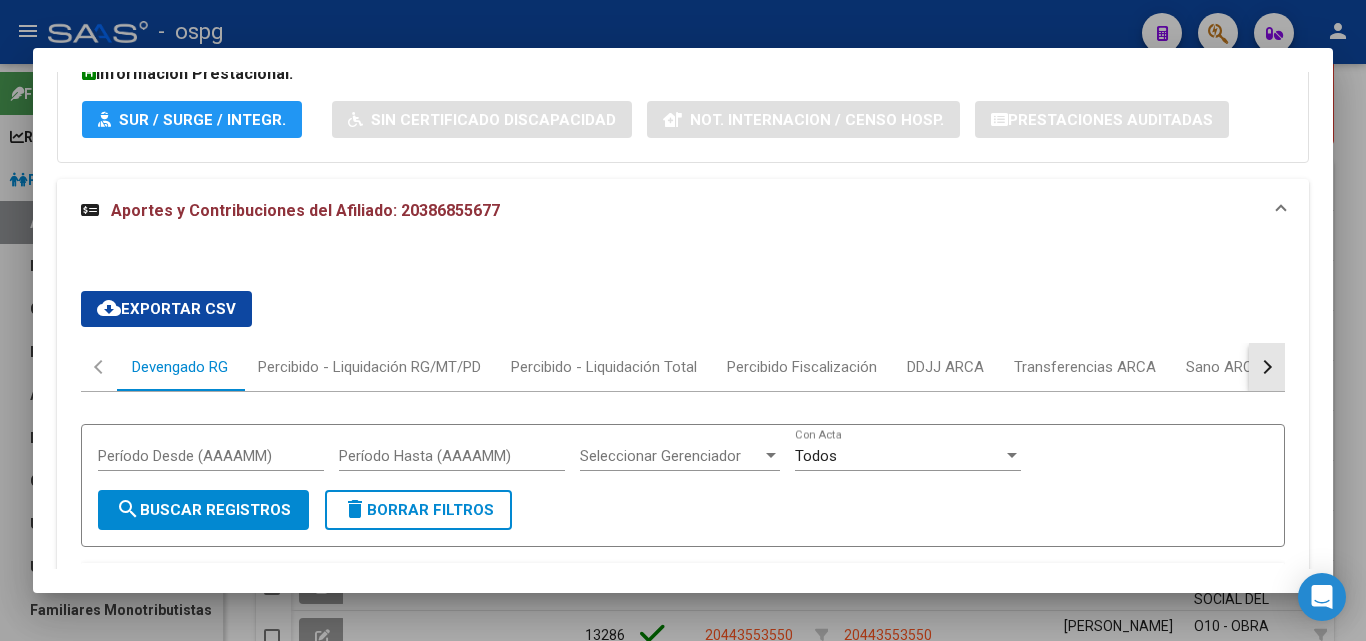 click at bounding box center [1267, 367] 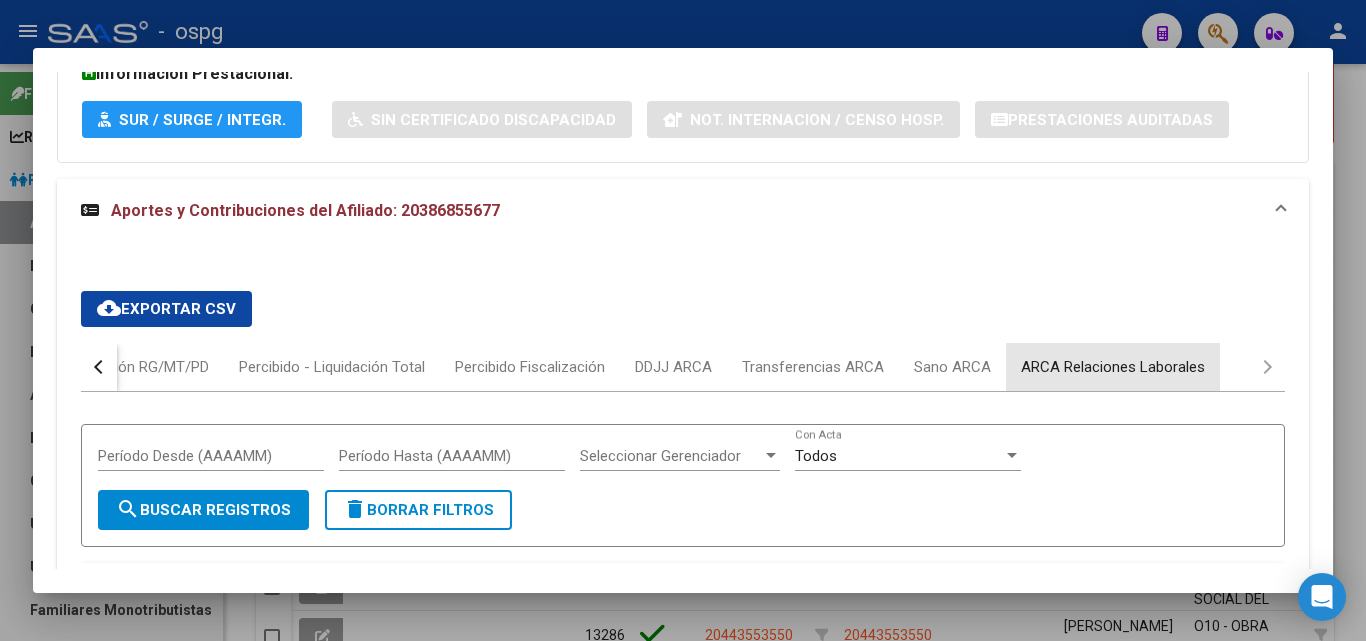 click on "ARCA Relaciones Laborales" at bounding box center (1113, 367) 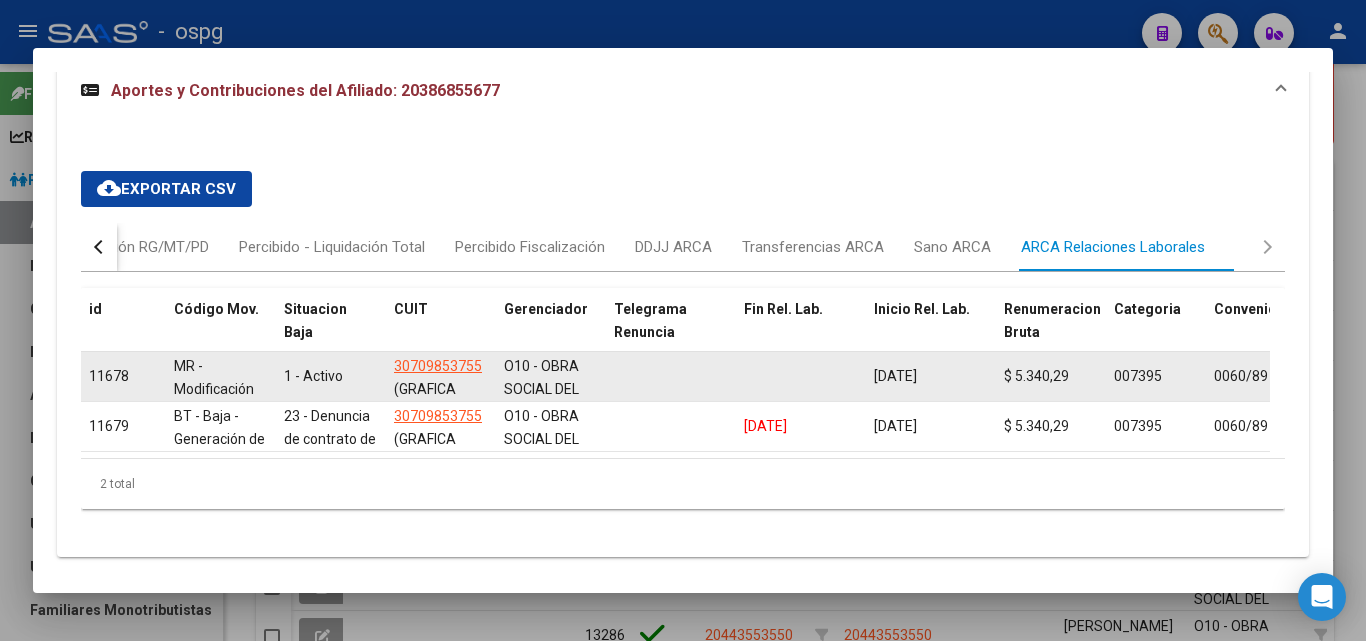 scroll, scrollTop: 1811, scrollLeft: 0, axis: vertical 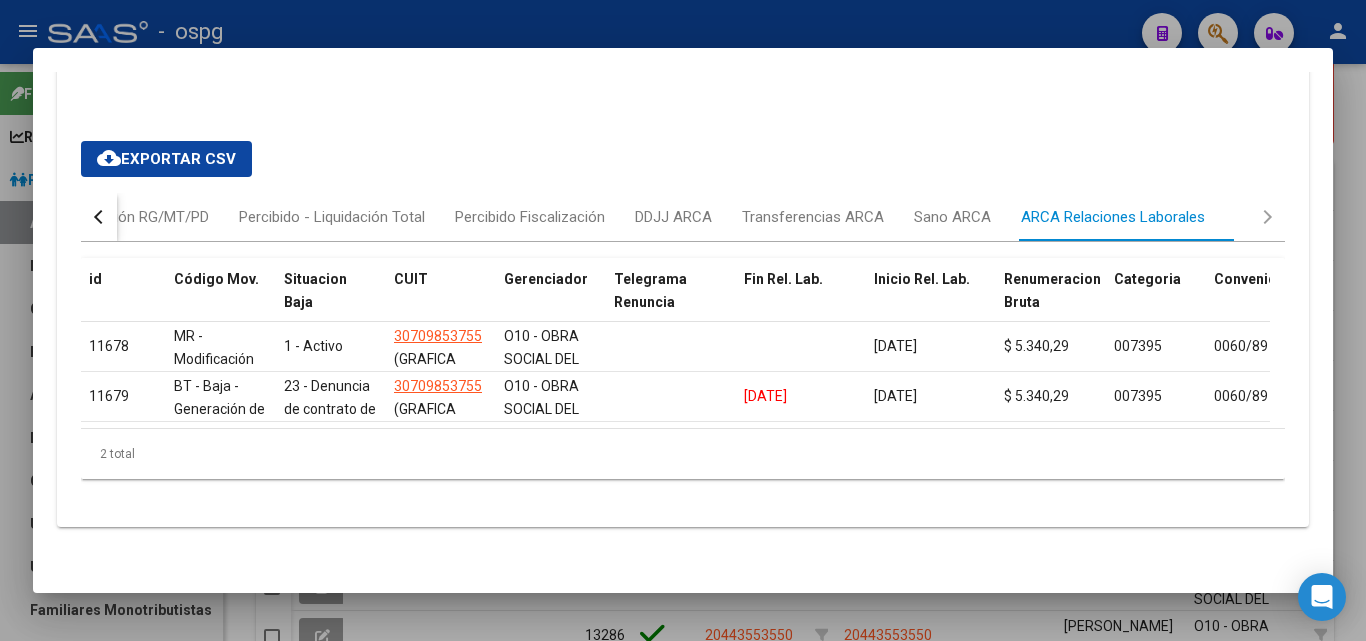 click at bounding box center [683, 320] 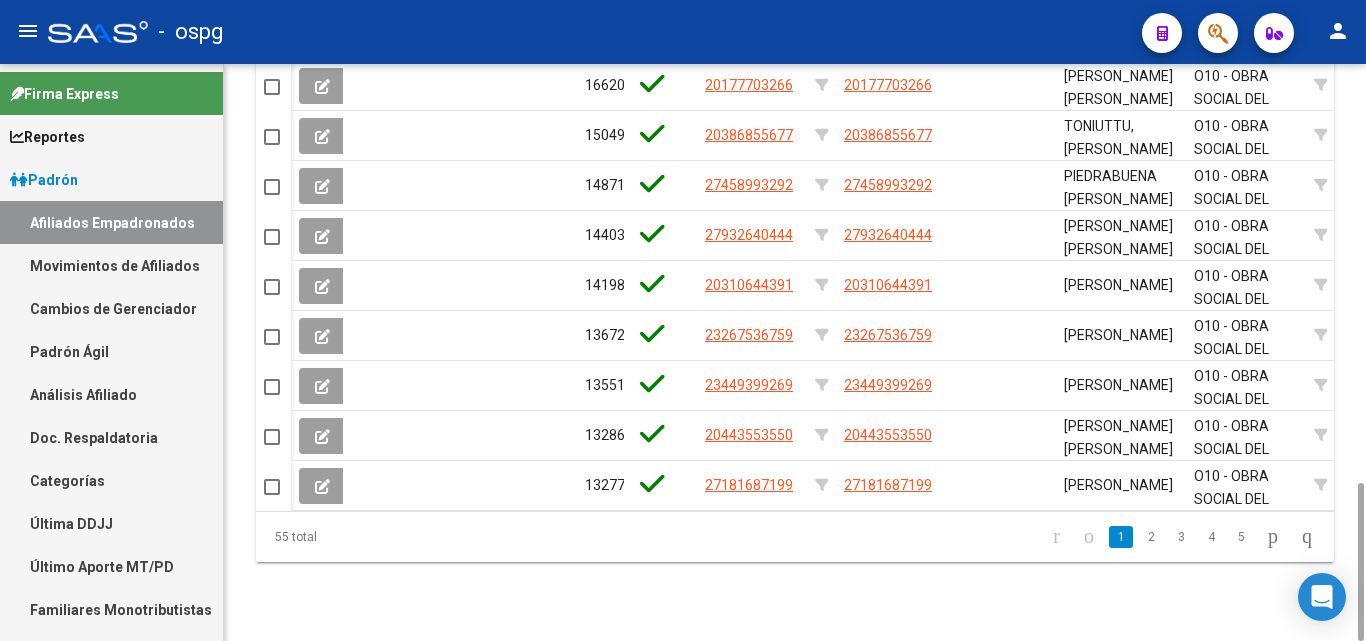 scroll, scrollTop: 1323, scrollLeft: 0, axis: vertical 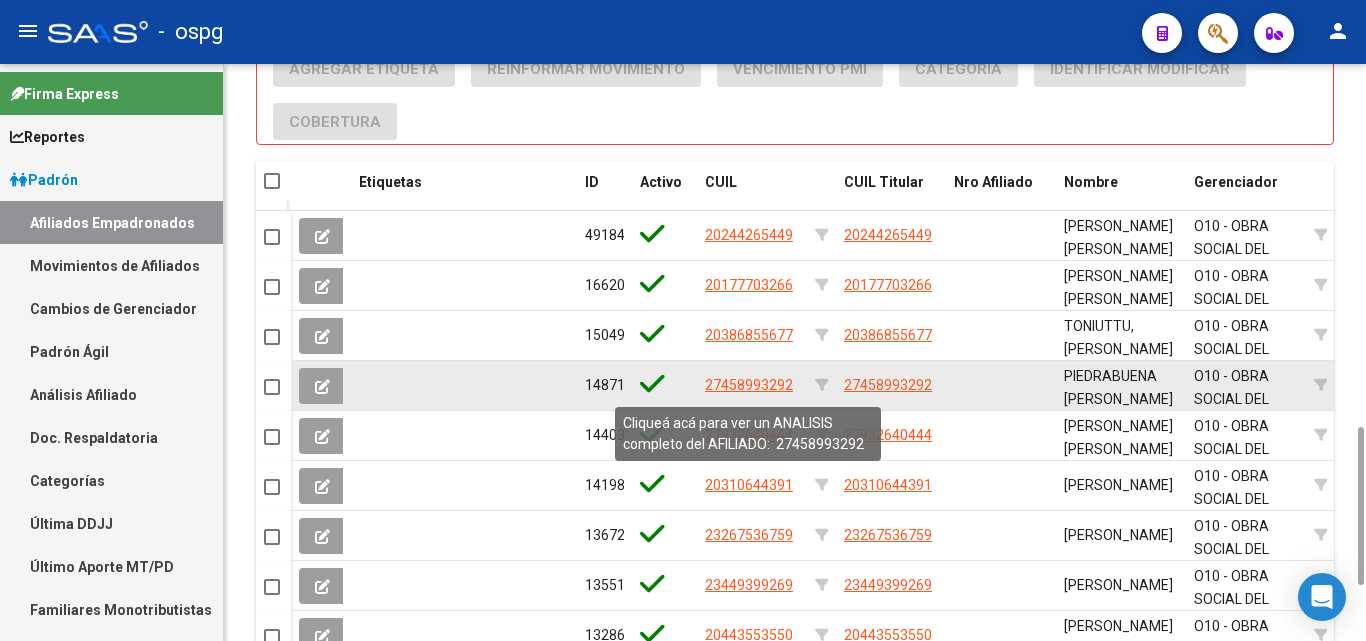 click on "27458993292" 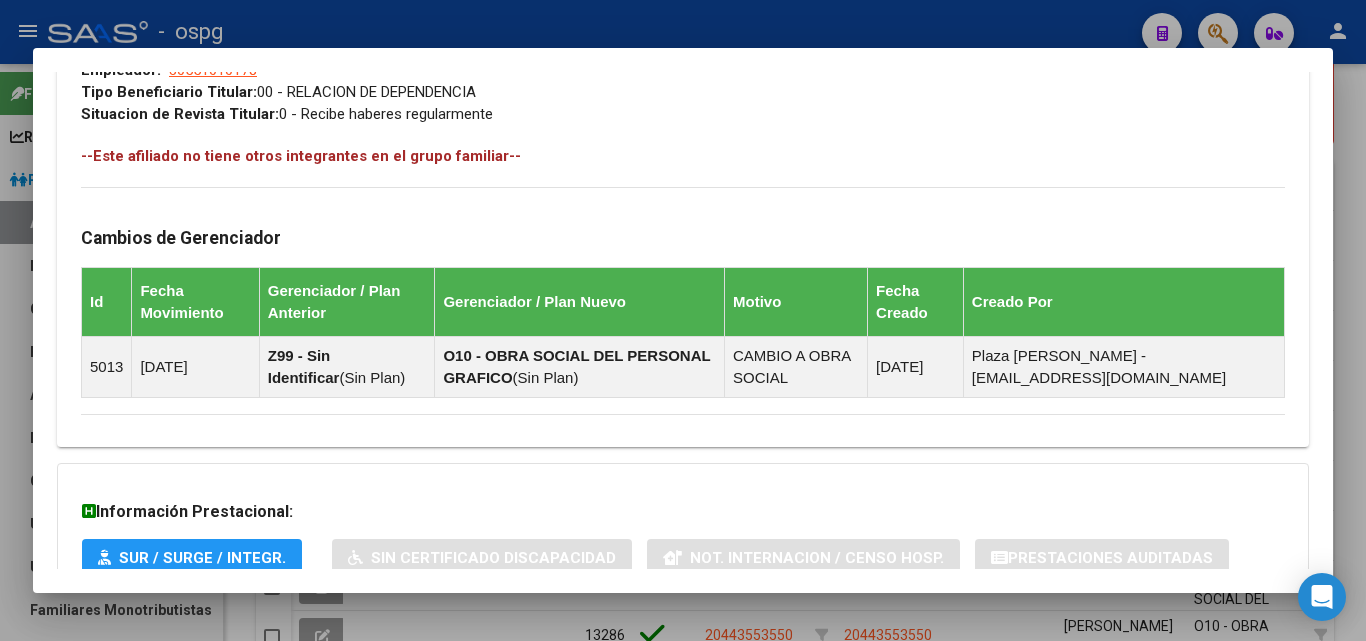 scroll, scrollTop: 1181, scrollLeft: 0, axis: vertical 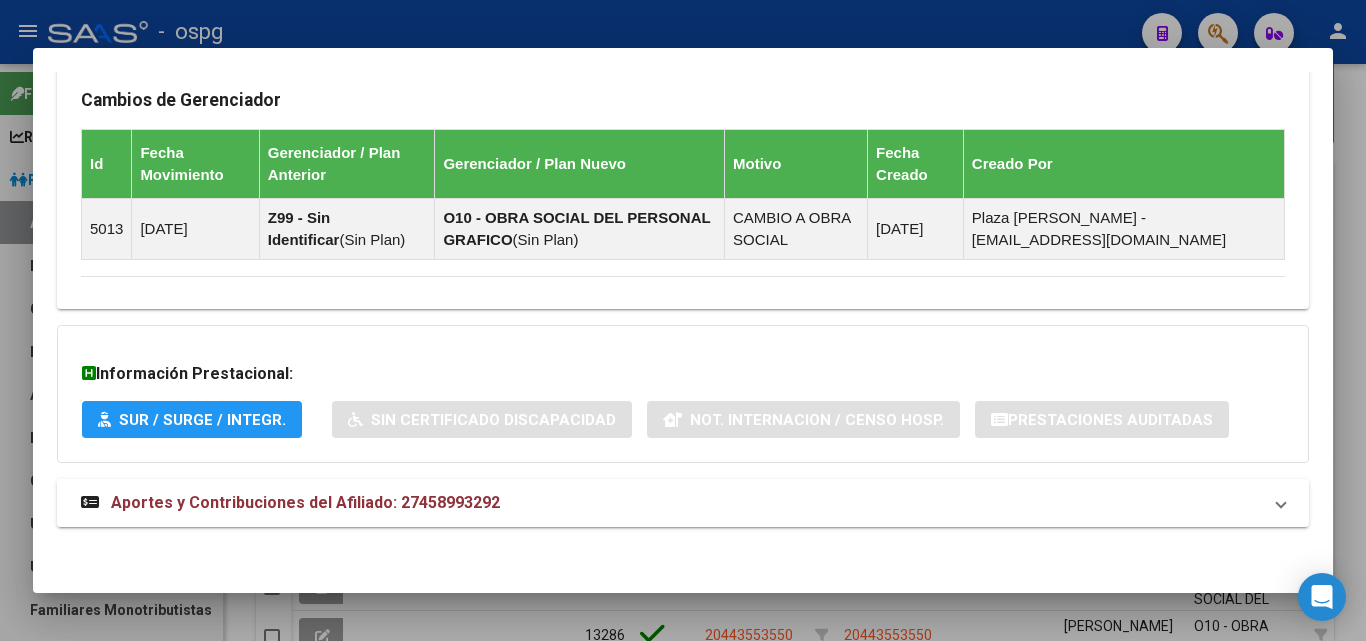click on "Aportes y Contribuciones del Afiliado: 27458993292" at bounding box center (305, 502) 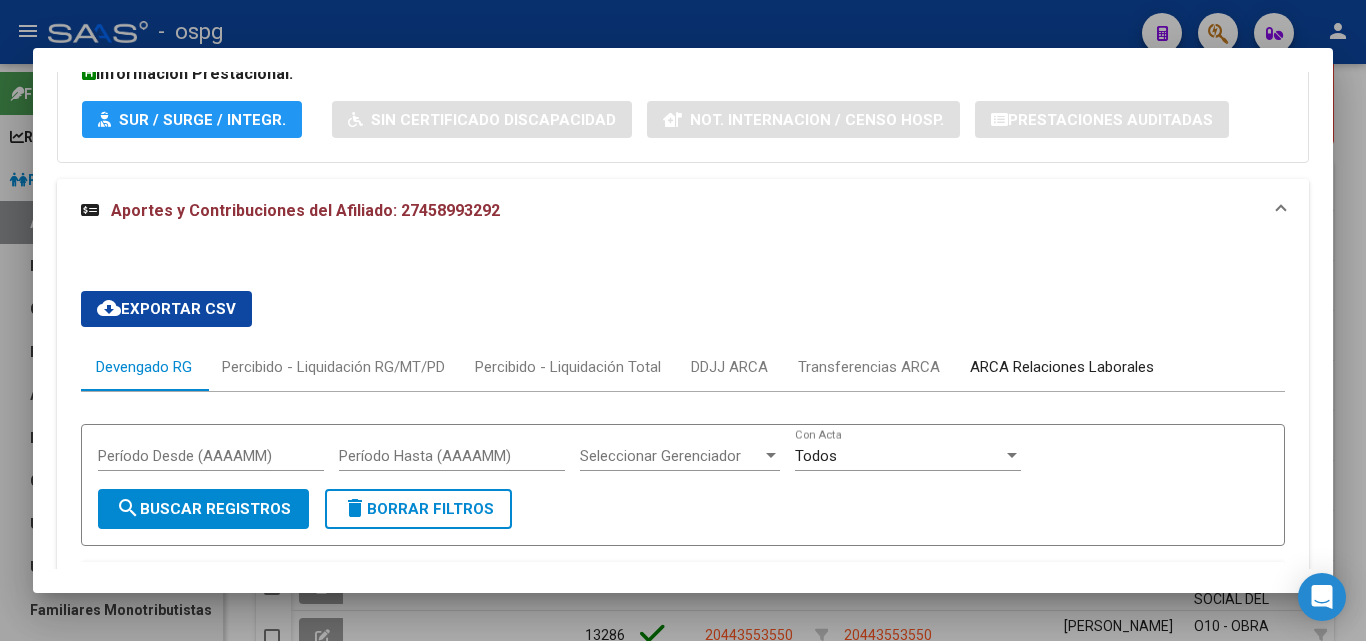 drag, startPoint x: 1101, startPoint y: 352, endPoint x: 1115, endPoint y: 352, distance: 14 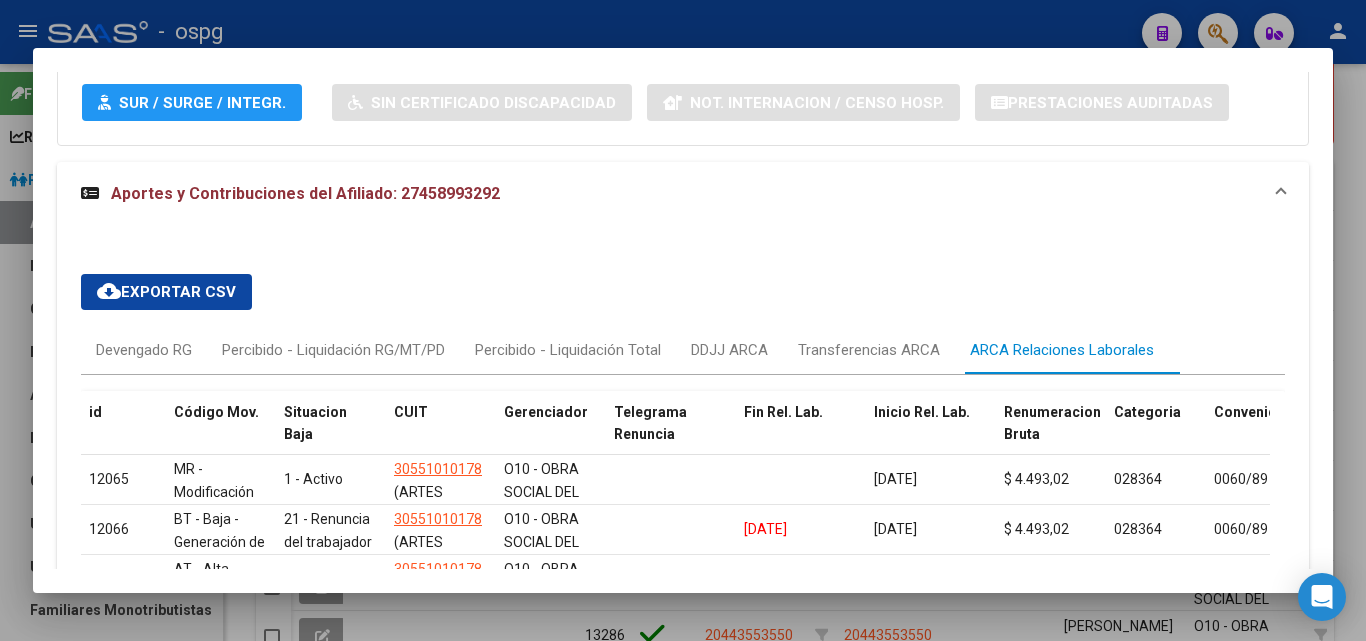 scroll, scrollTop: 1598, scrollLeft: 0, axis: vertical 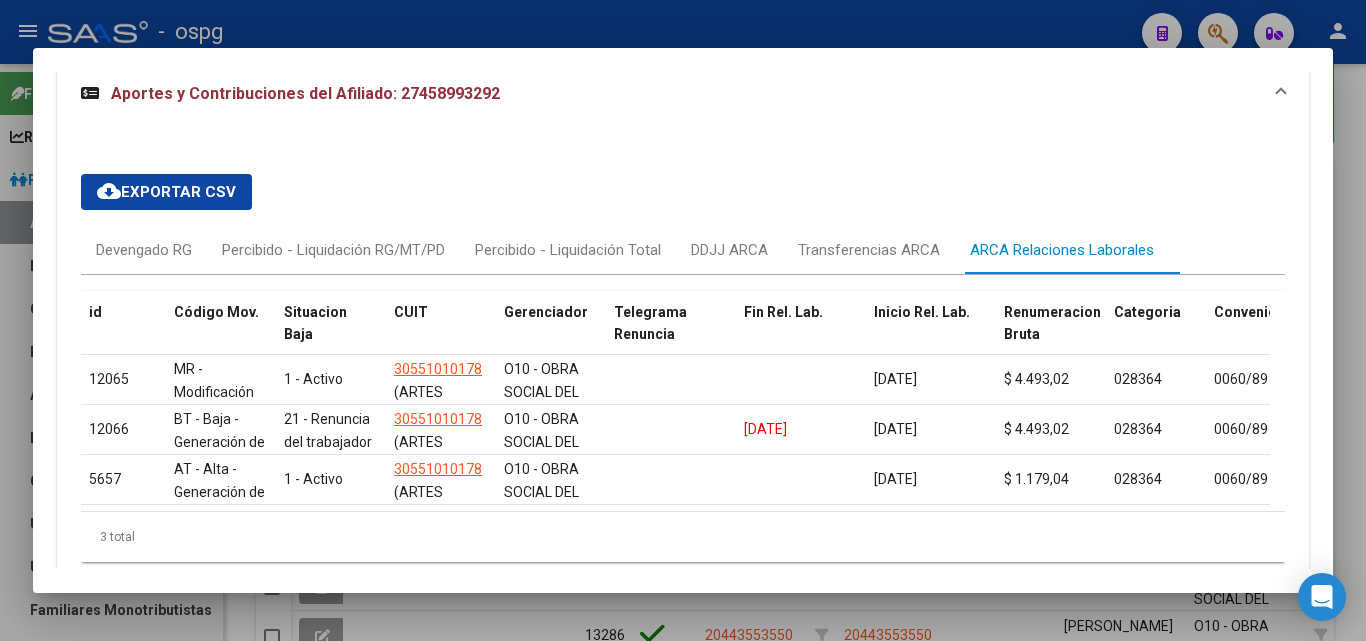 click at bounding box center [683, 320] 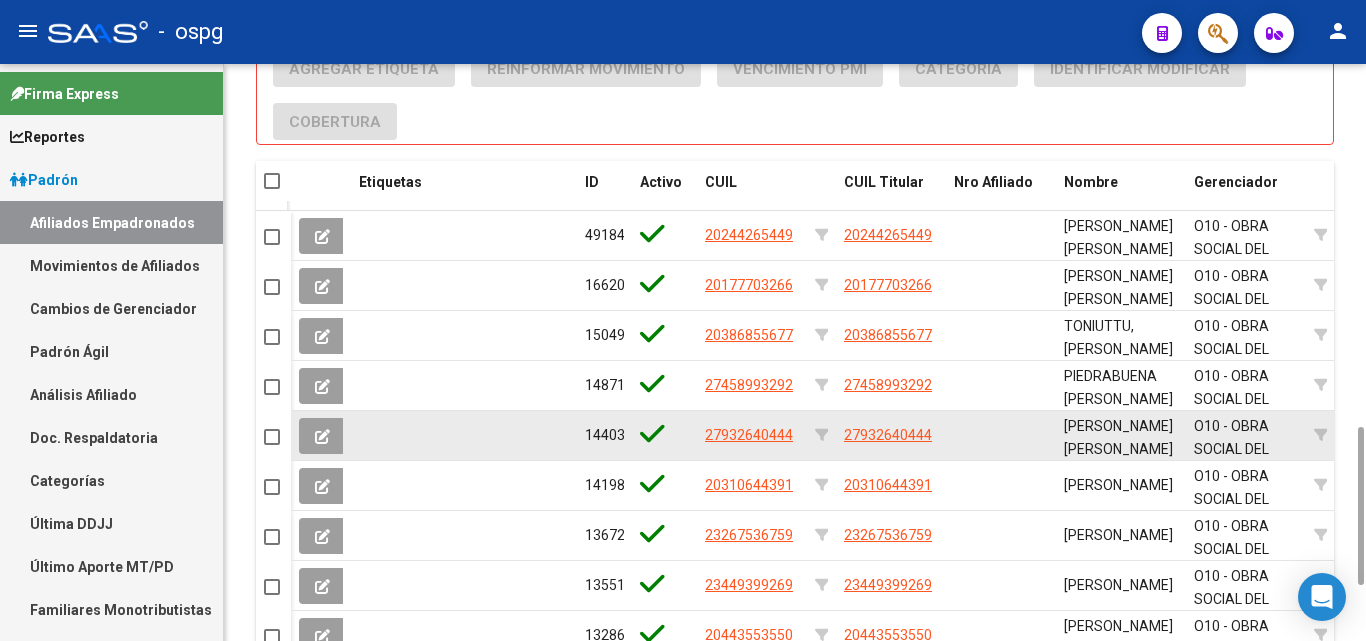 click on "27932640444" 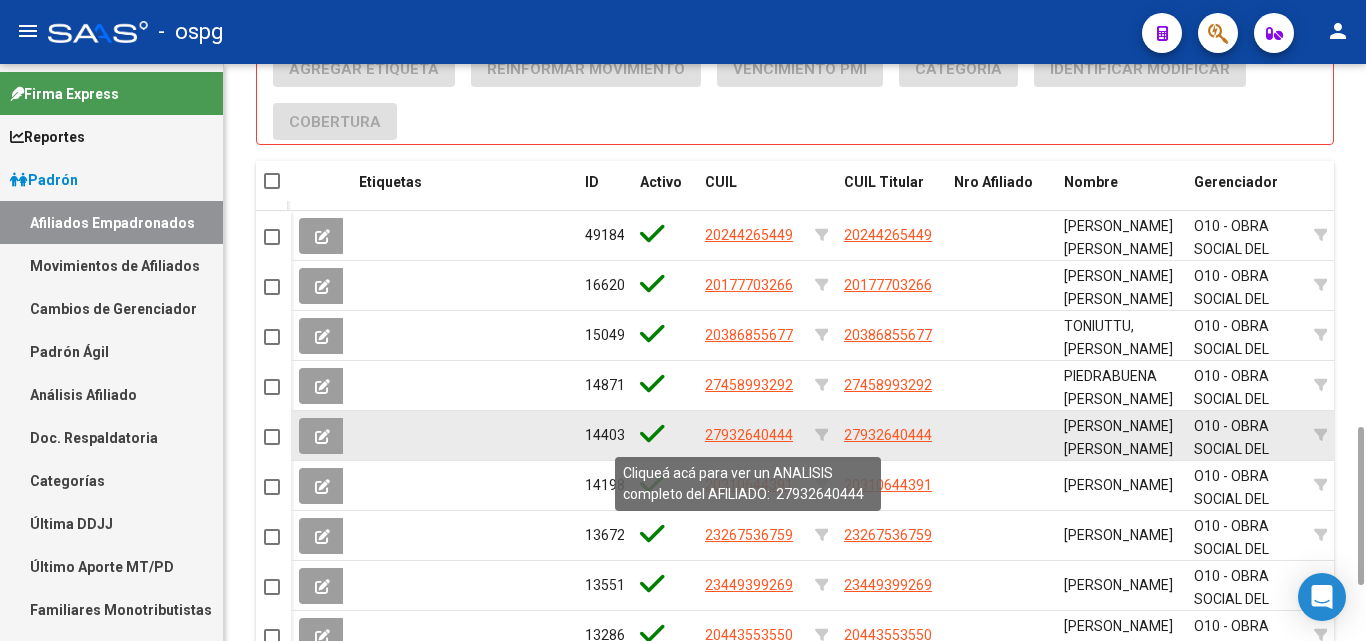 click on "27932640444" 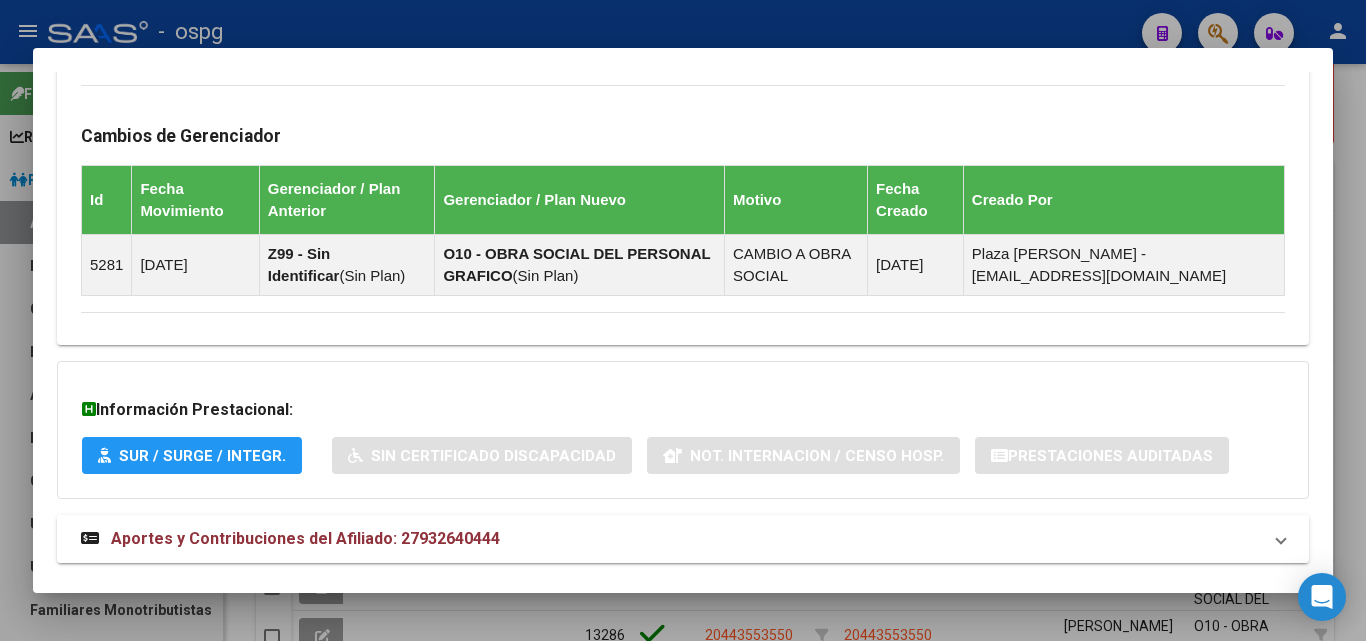 scroll, scrollTop: 1181, scrollLeft: 0, axis: vertical 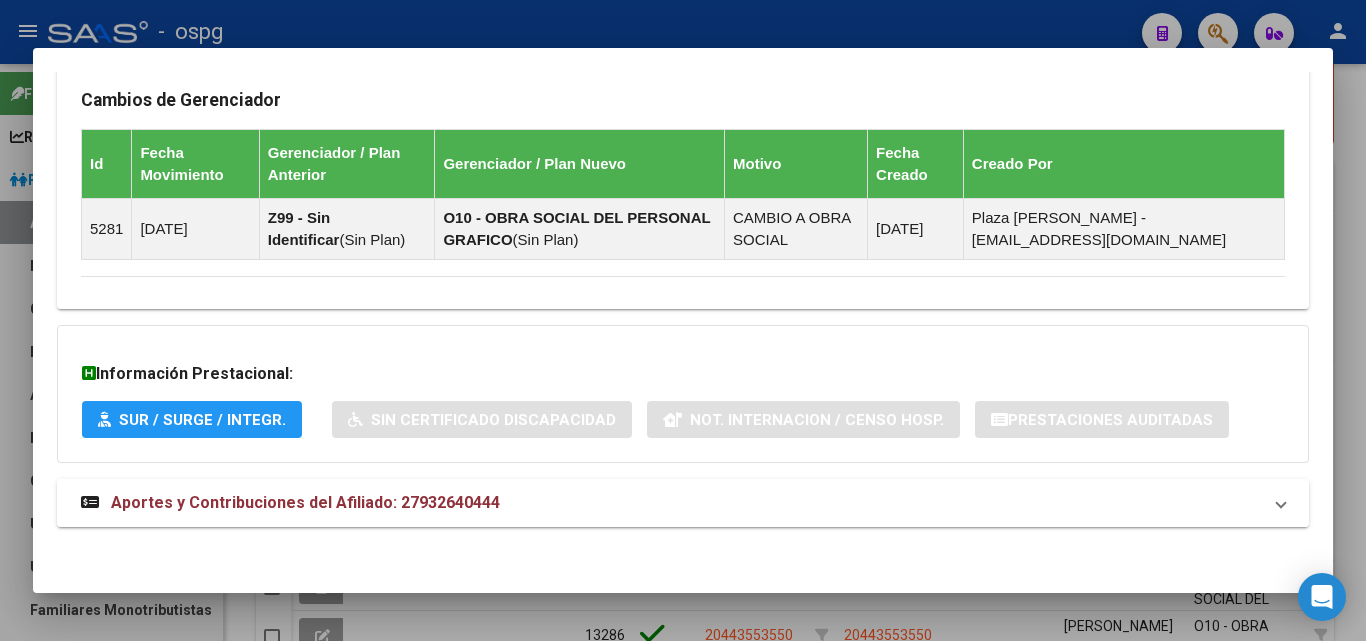 drag, startPoint x: 644, startPoint y: 508, endPoint x: 737, endPoint y: 499, distance: 93.43447 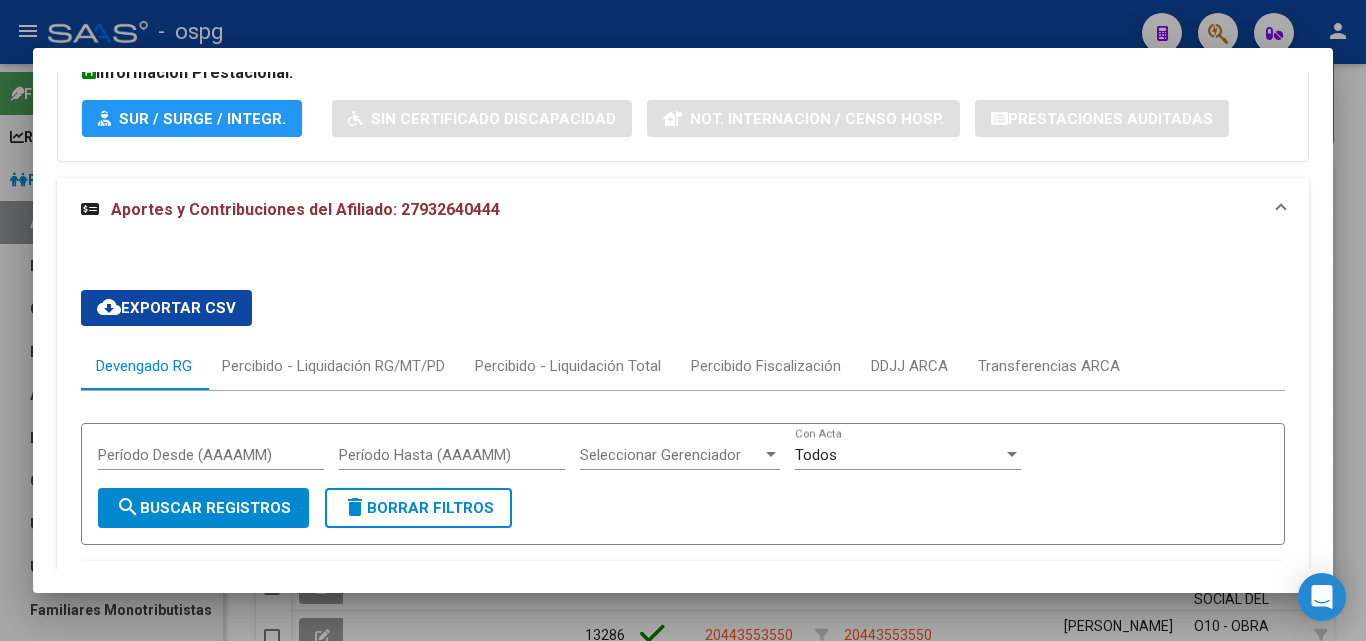 scroll, scrollTop: 1498, scrollLeft: 0, axis: vertical 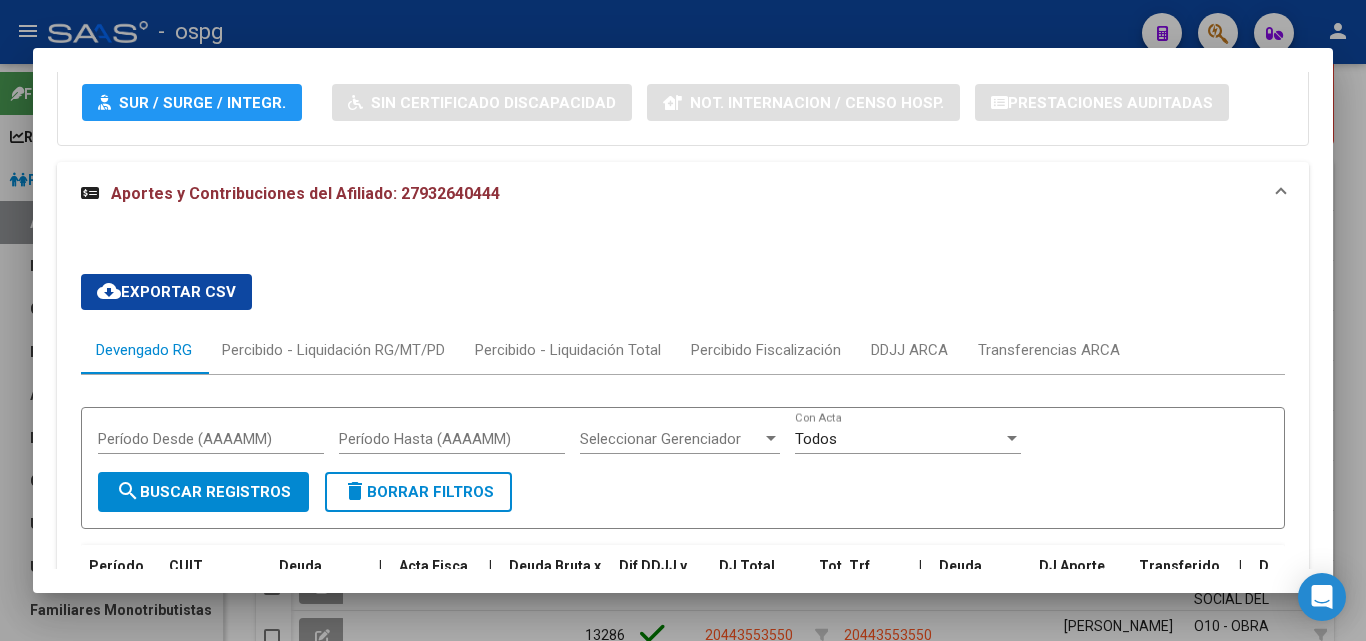 click at bounding box center (683, 320) 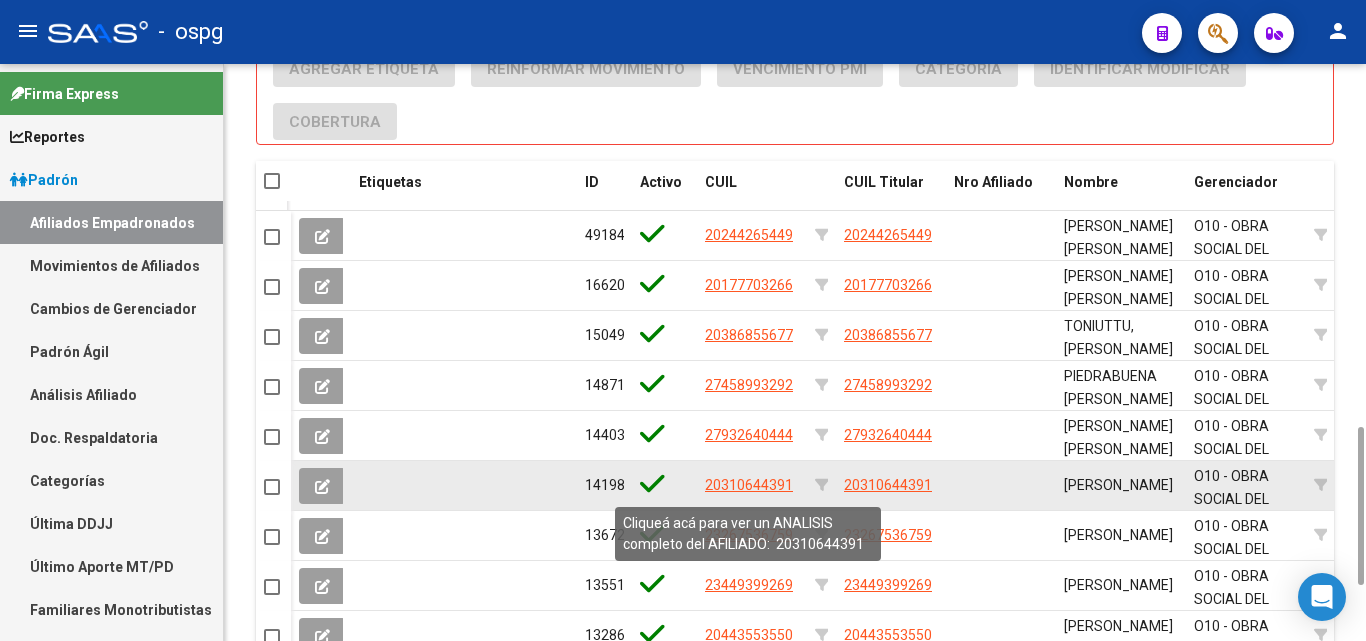 click on "20310644391" 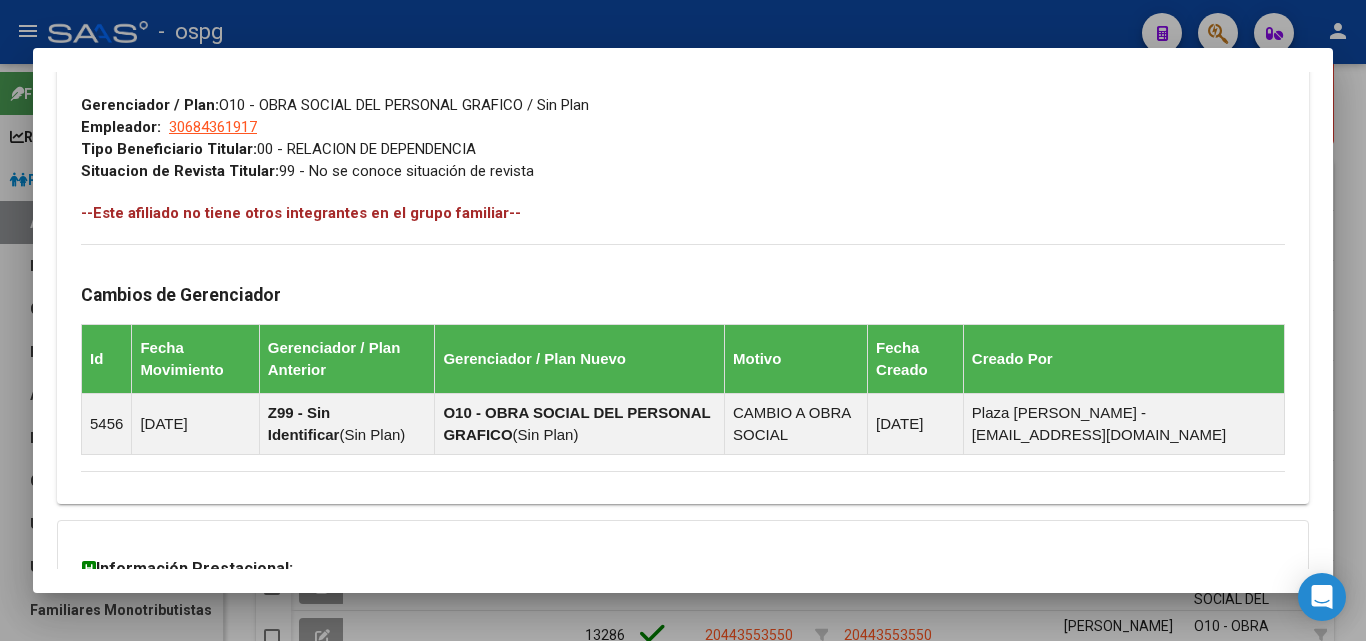 scroll, scrollTop: 1181, scrollLeft: 0, axis: vertical 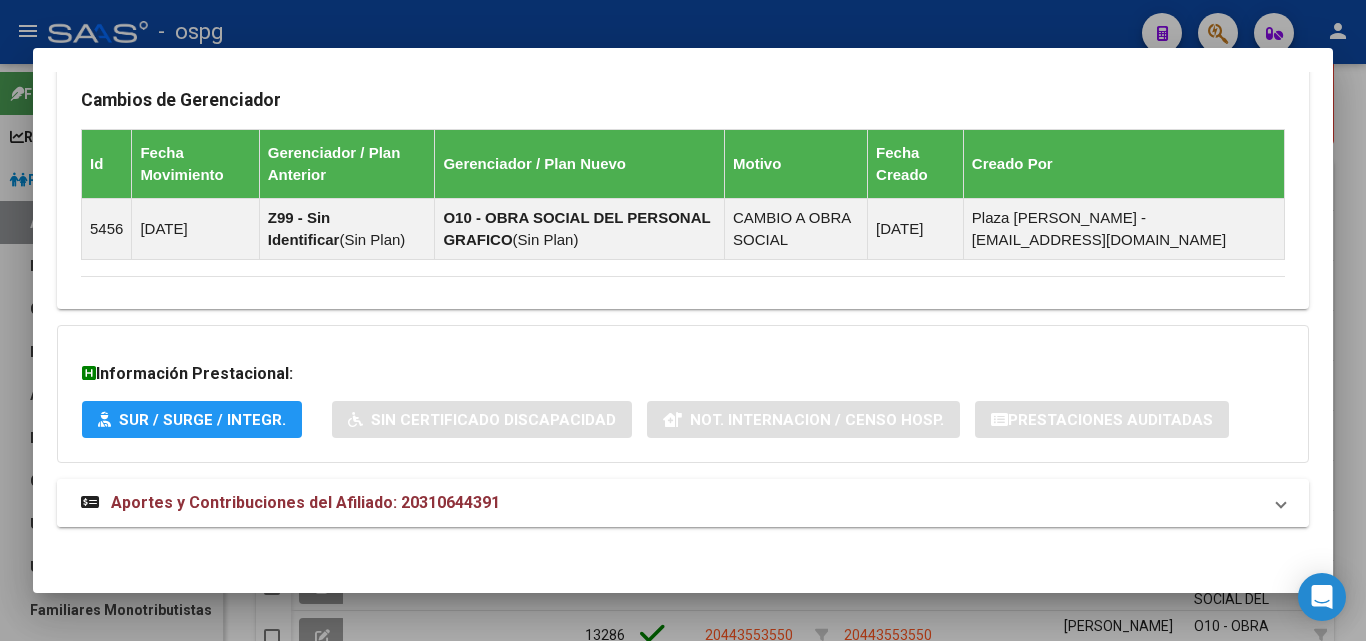 click on "Aportes y Contribuciones del Afiliado: 20310644391" at bounding box center [683, 503] 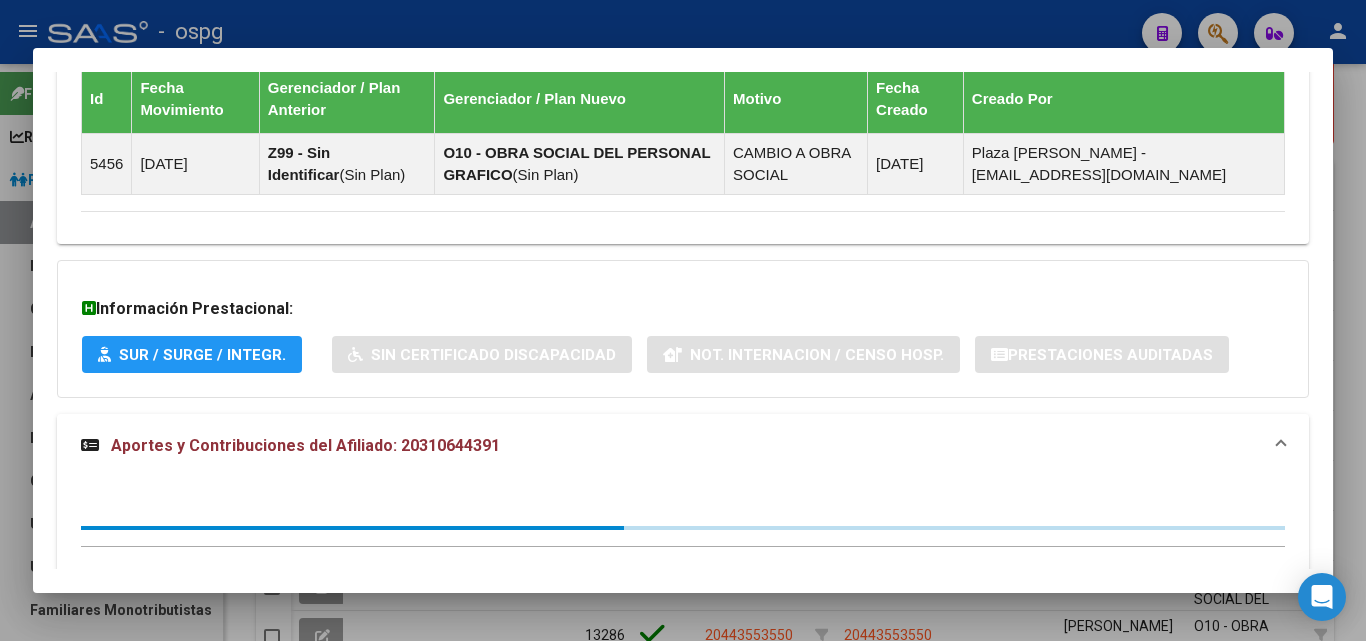 scroll, scrollTop: 1298, scrollLeft: 0, axis: vertical 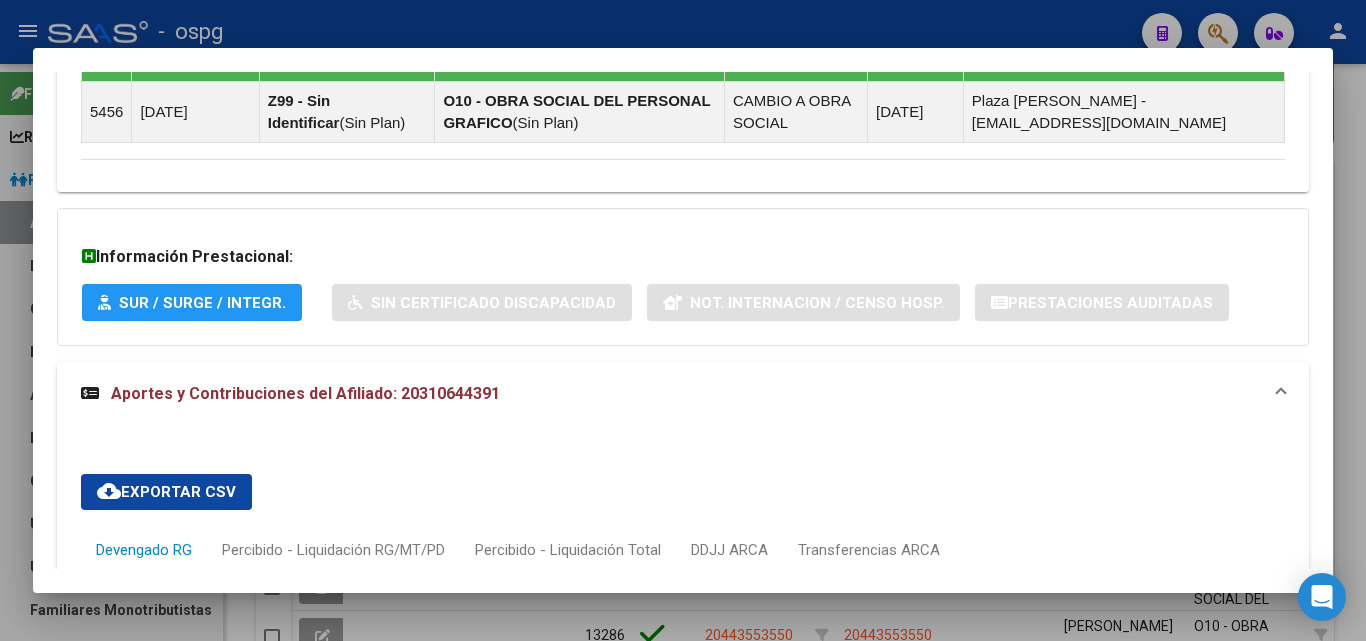 drag, startPoint x: 621, startPoint y: 22, endPoint x: 748, endPoint y: 16, distance: 127.141655 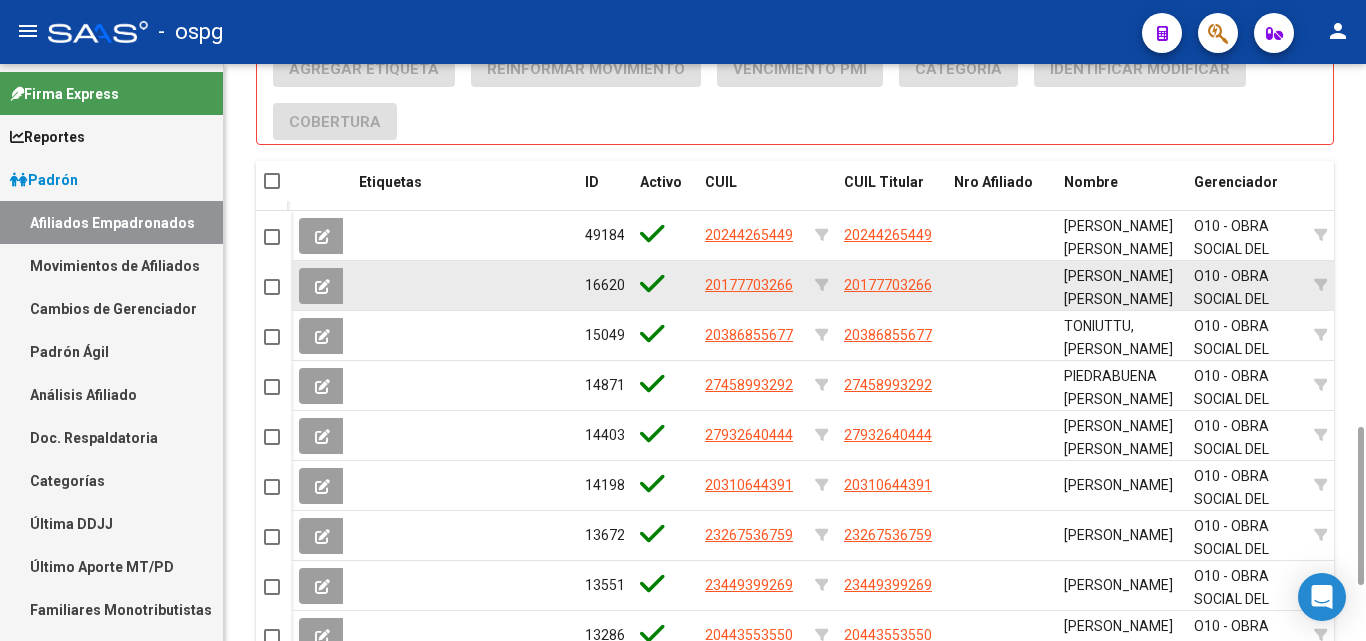 scroll, scrollTop: 1523, scrollLeft: 0, axis: vertical 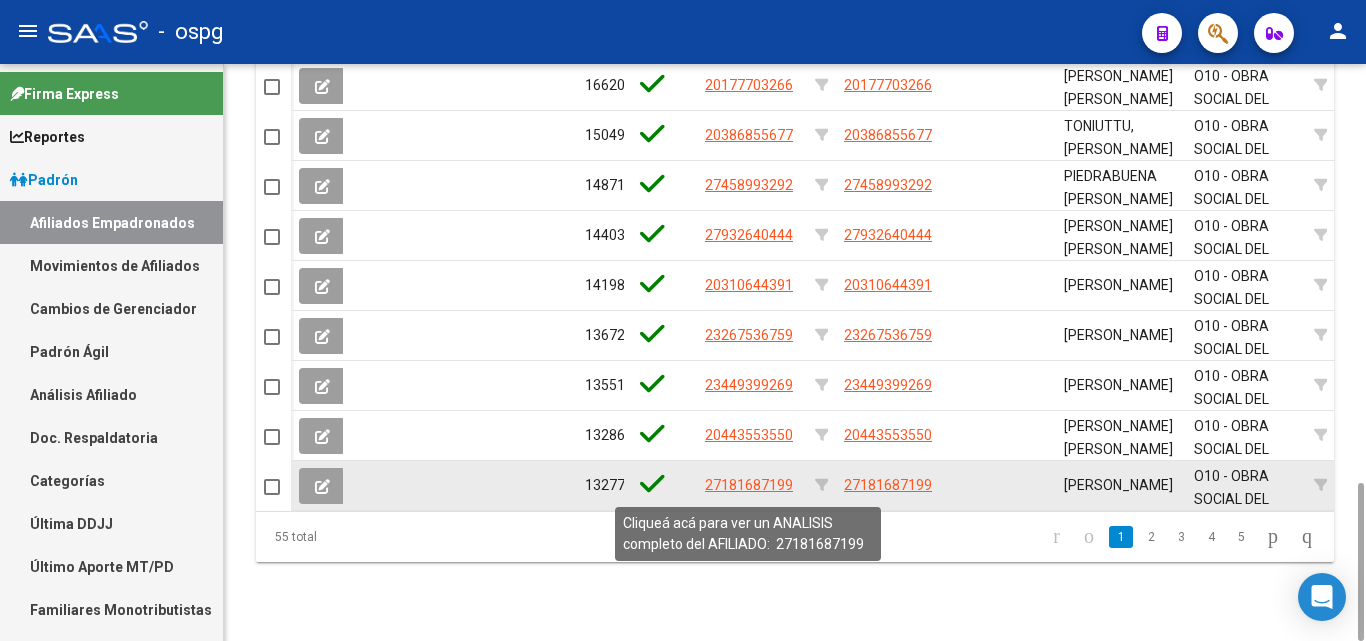 click on "27181687199" 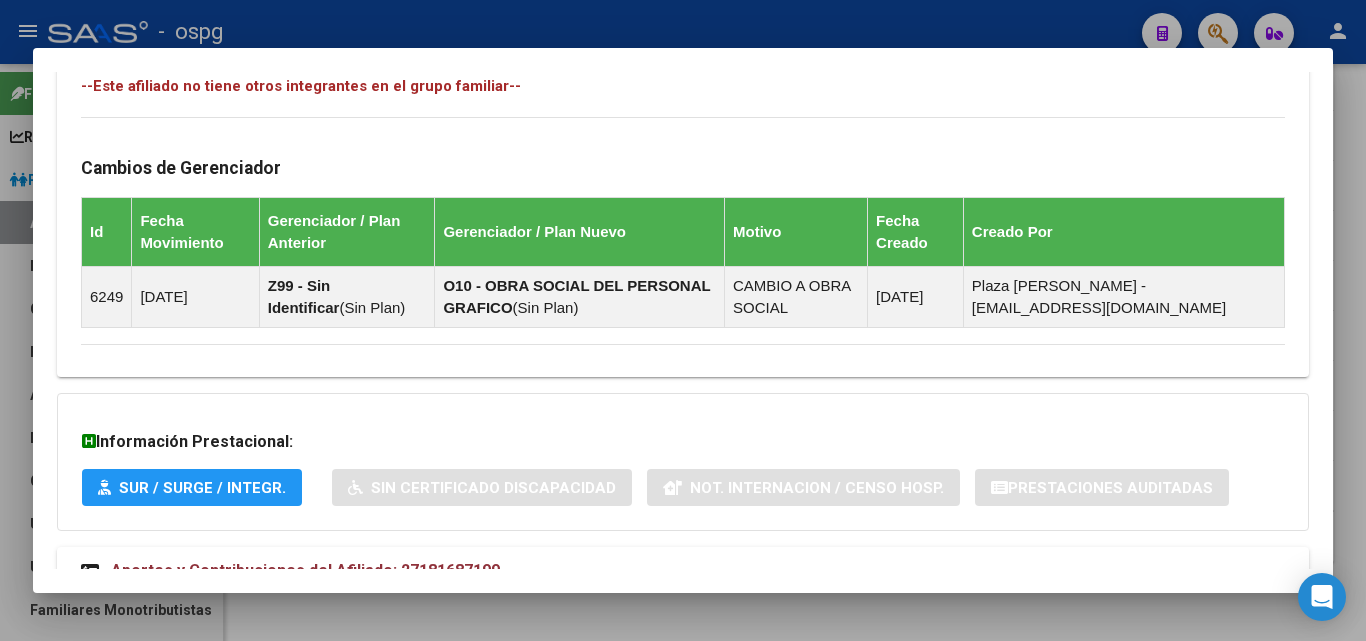 scroll, scrollTop: 1181, scrollLeft: 0, axis: vertical 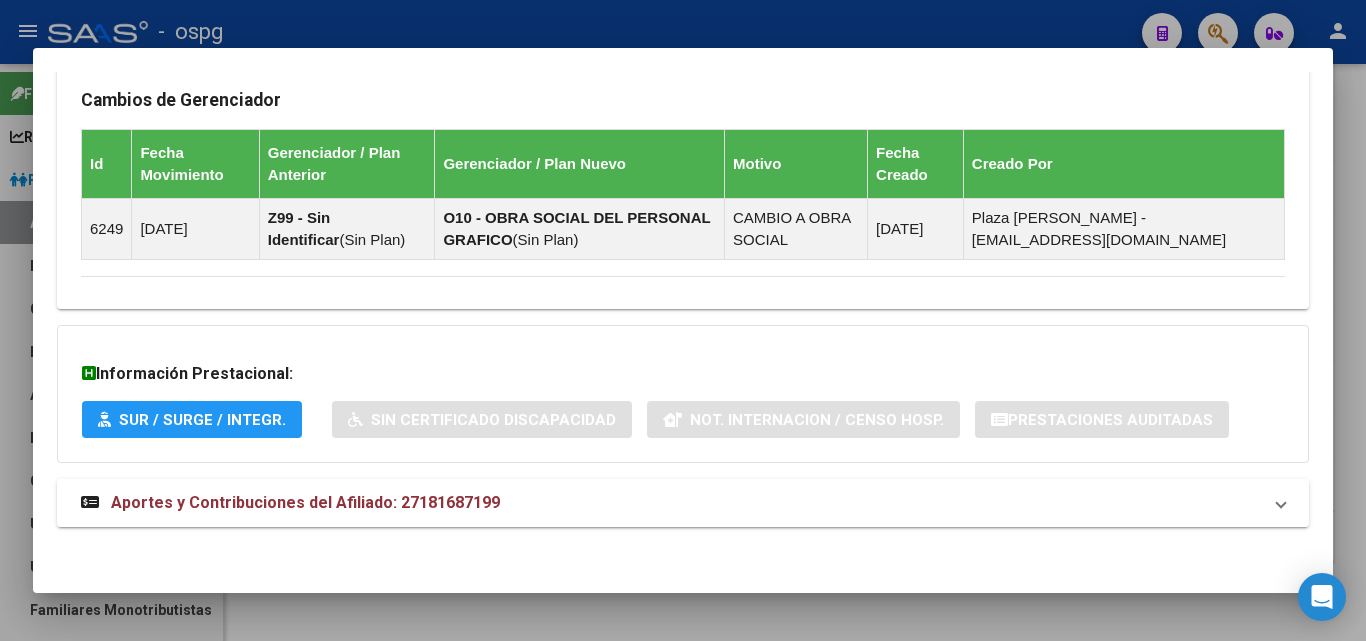 click on "Aportes y Contribuciones del Afiliado: 27181687199" at bounding box center (671, 503) 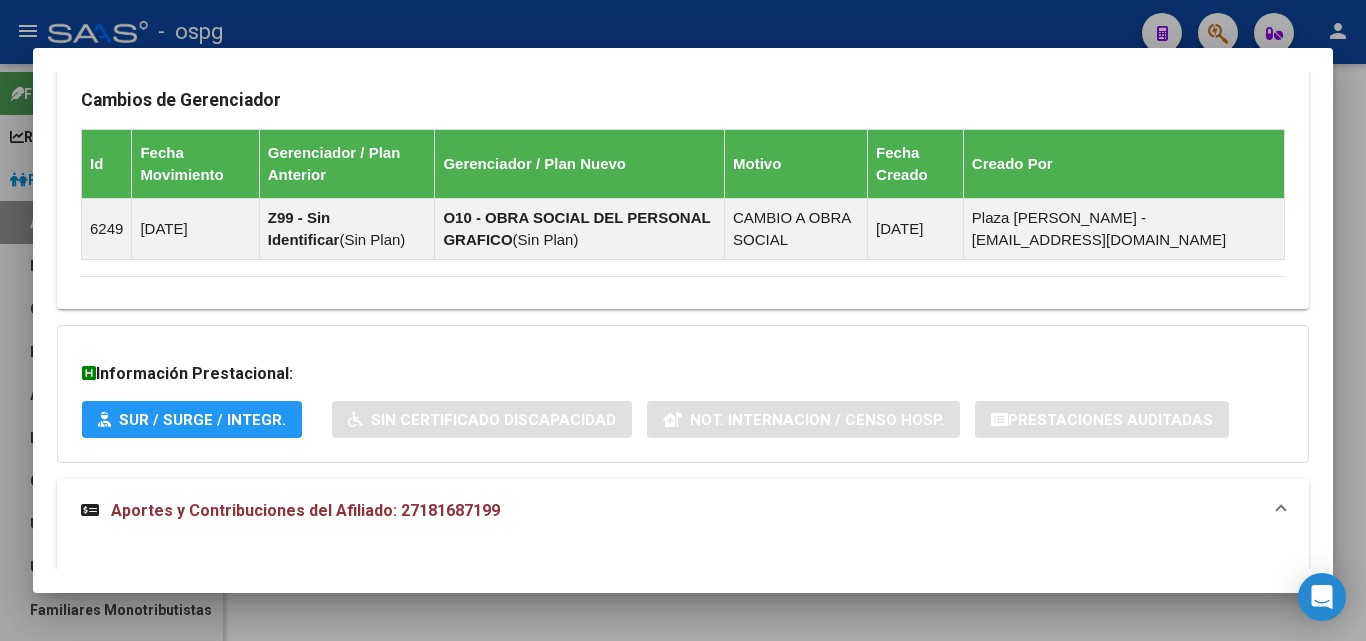 scroll, scrollTop: 1298, scrollLeft: 0, axis: vertical 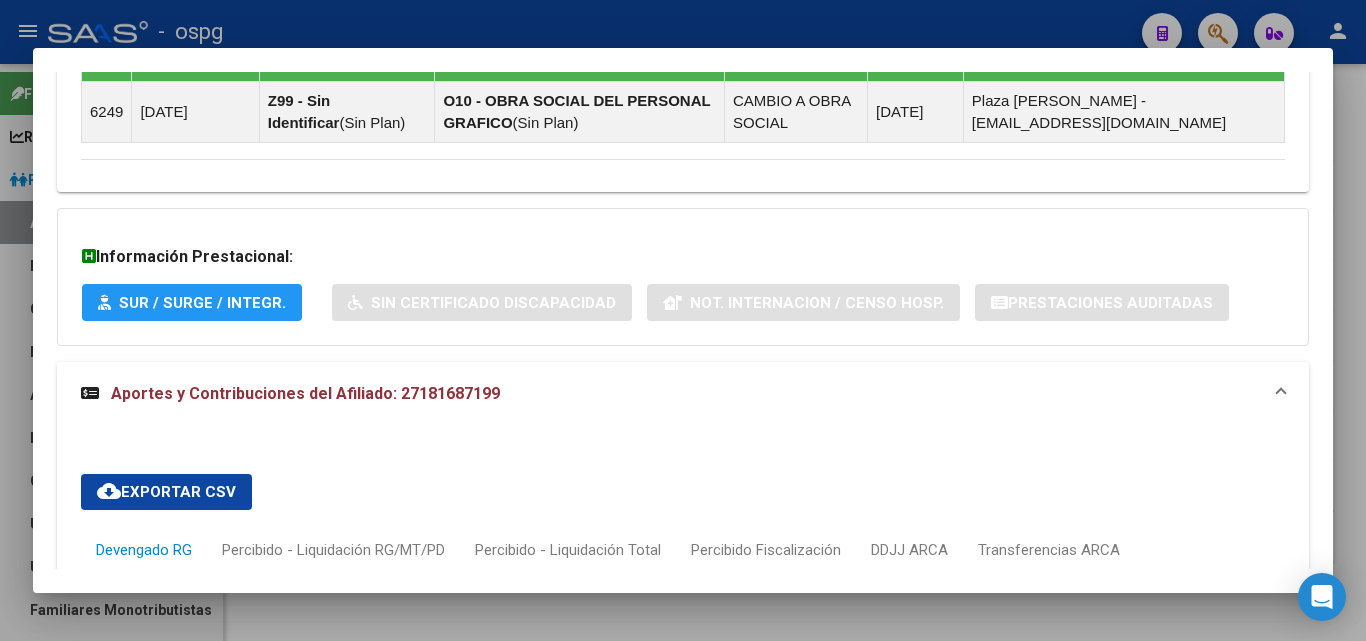 click at bounding box center [683, 320] 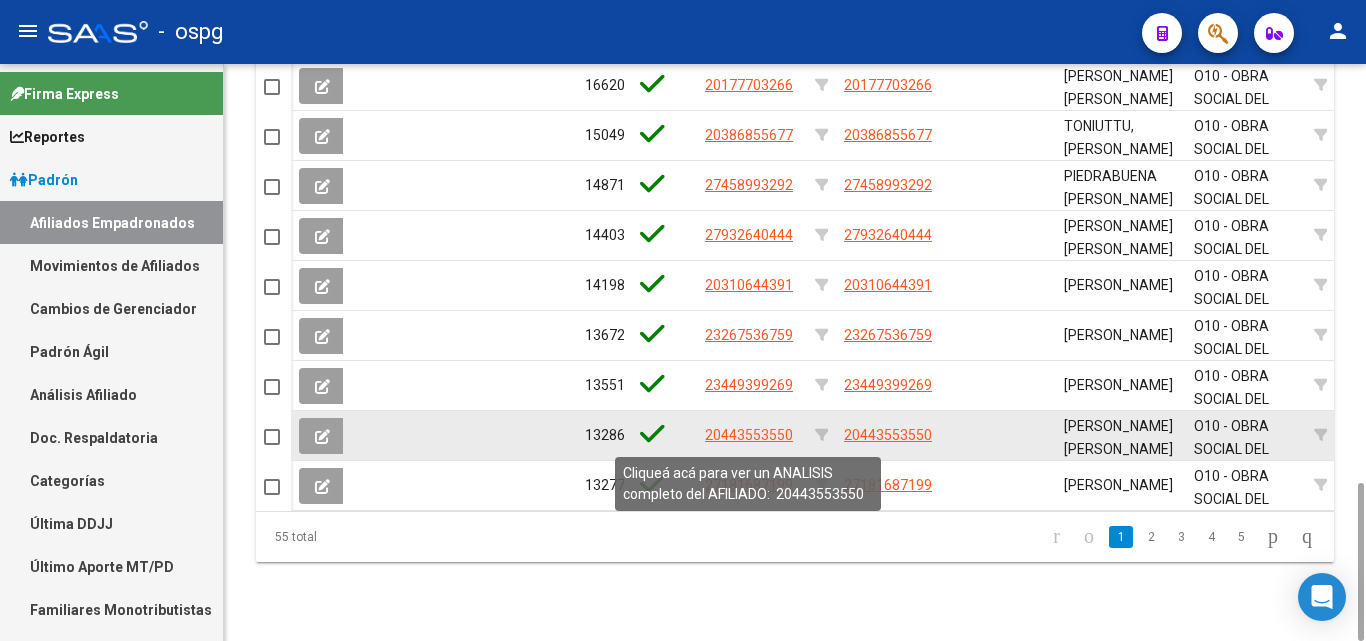 click on "20443553550" 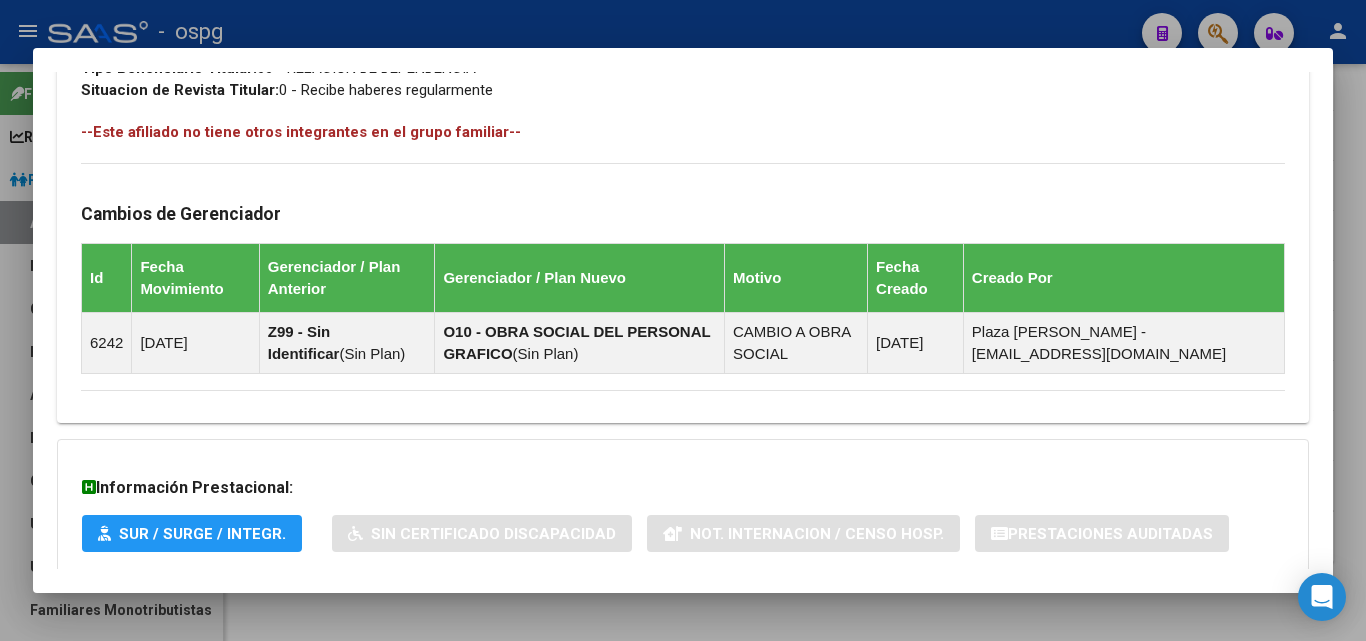 scroll, scrollTop: 1159, scrollLeft: 0, axis: vertical 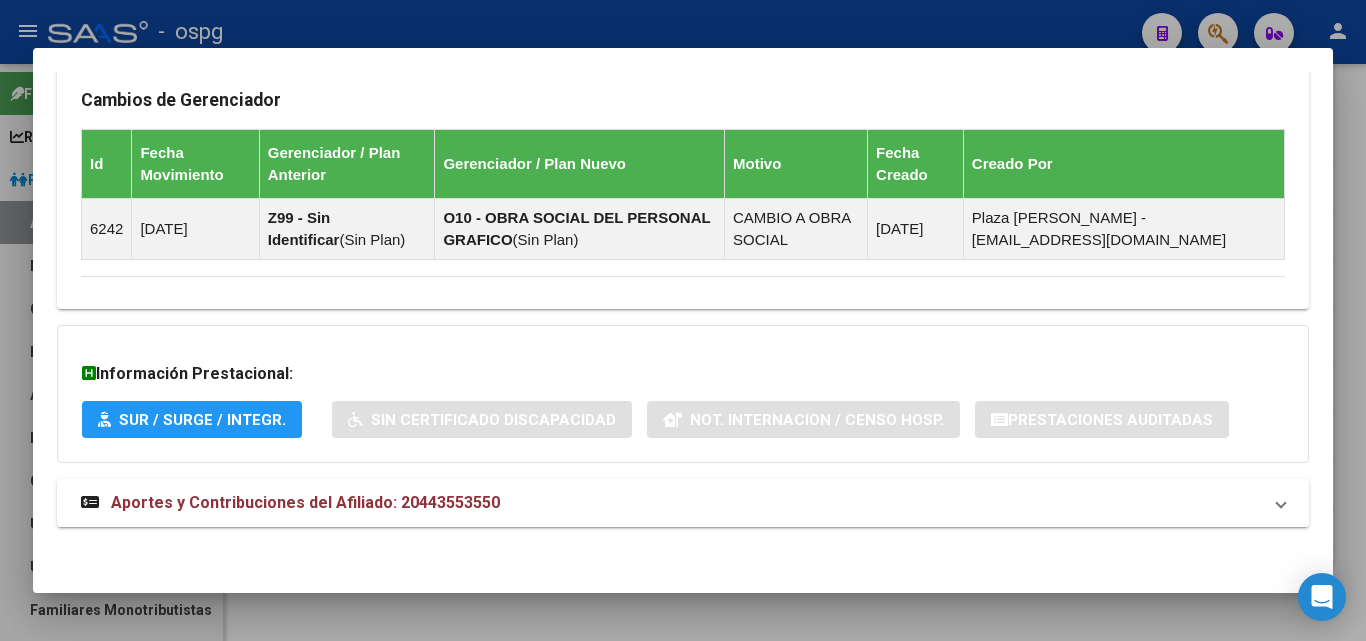click on "Aportes y Contribuciones del Afiliado: 20443553550" at bounding box center [671, 503] 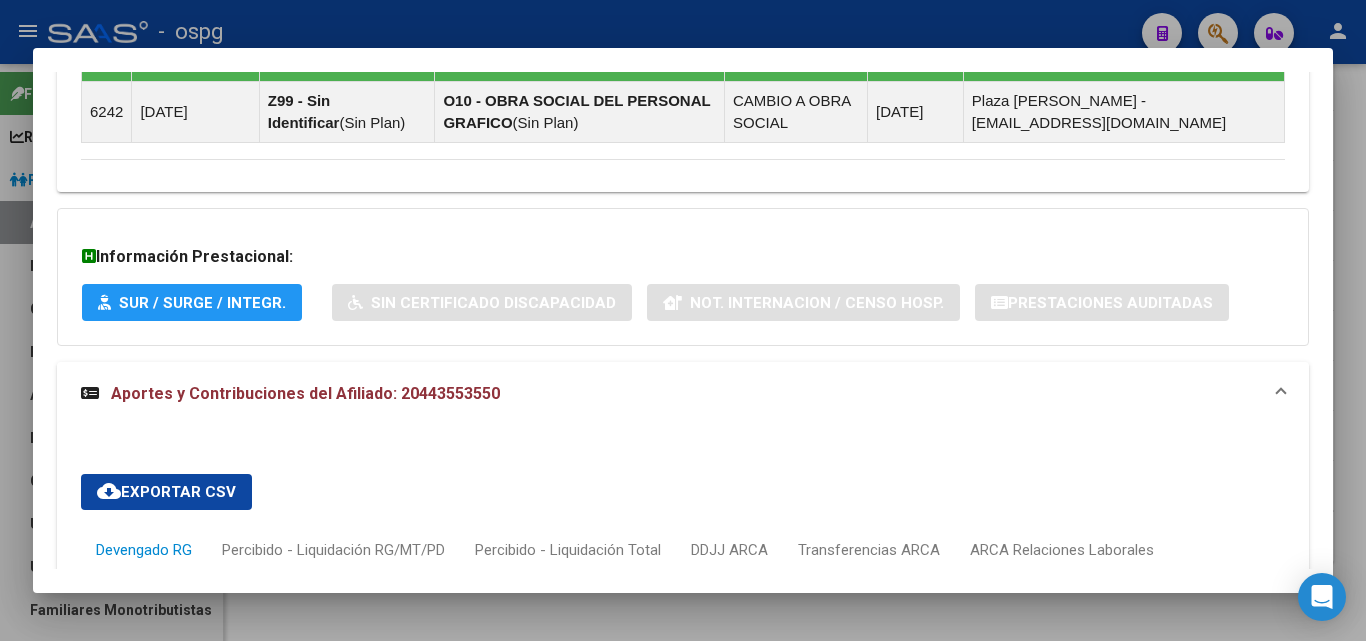 scroll, scrollTop: 1376, scrollLeft: 0, axis: vertical 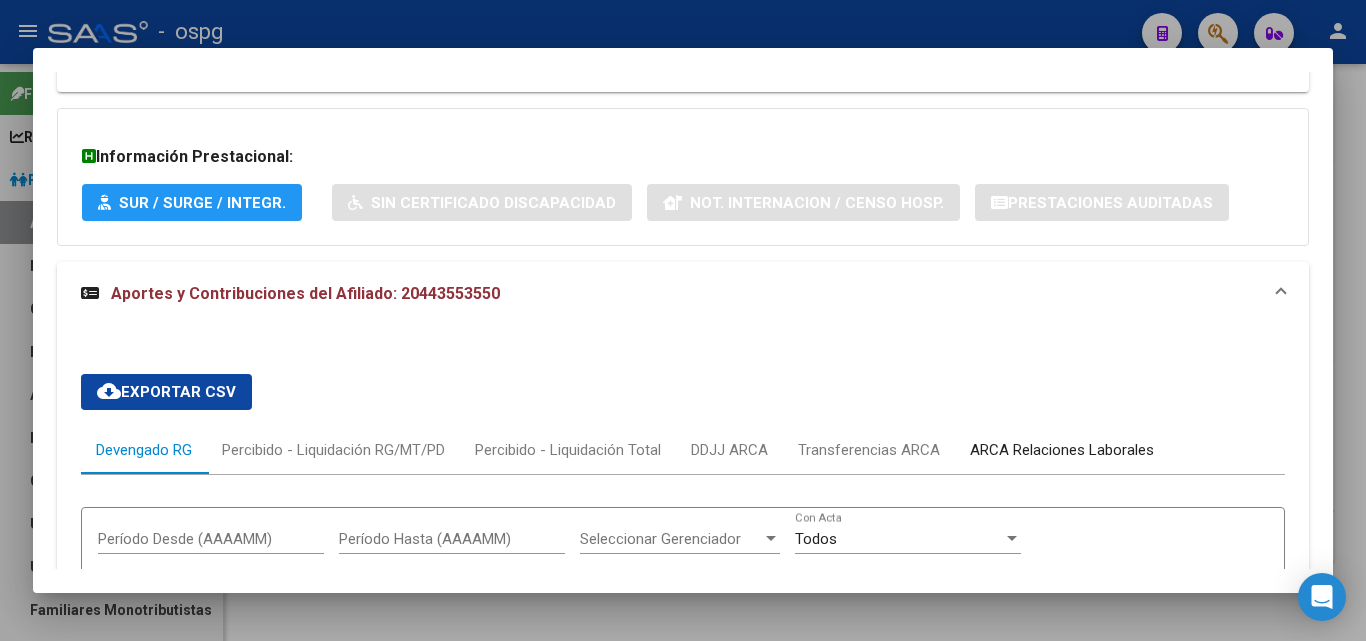 click on "ARCA Relaciones Laborales" at bounding box center [1062, 450] 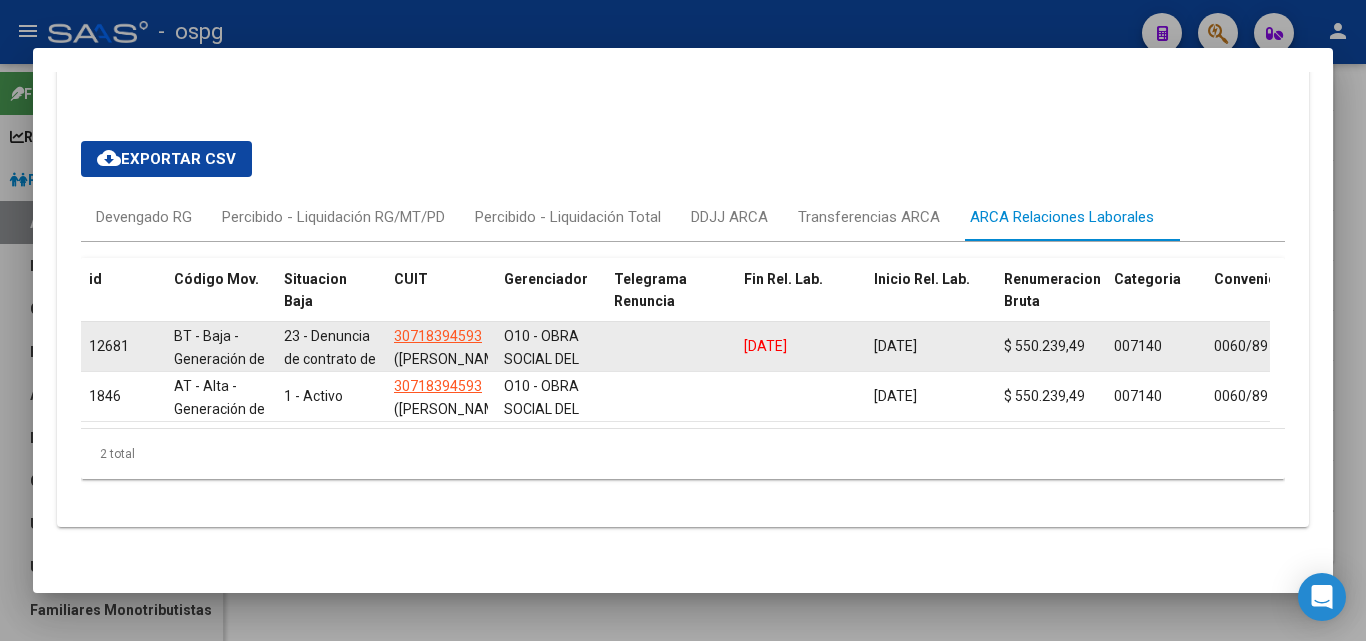scroll, scrollTop: 1624, scrollLeft: 0, axis: vertical 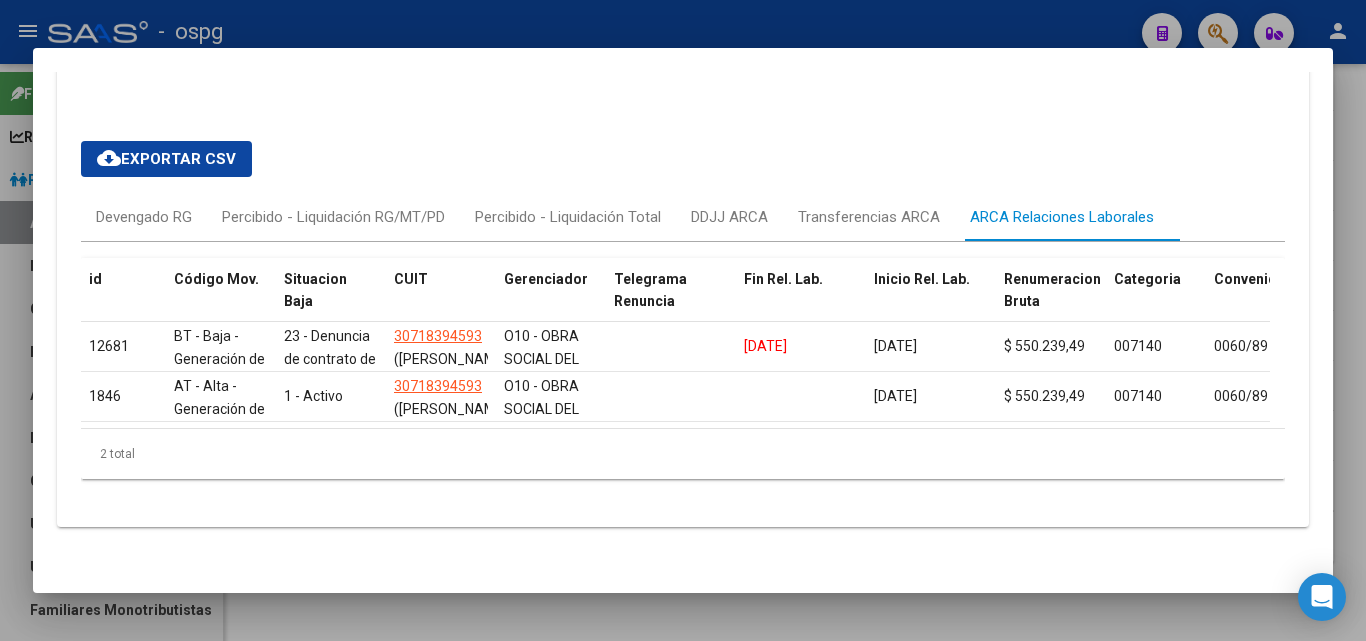 click at bounding box center [683, 320] 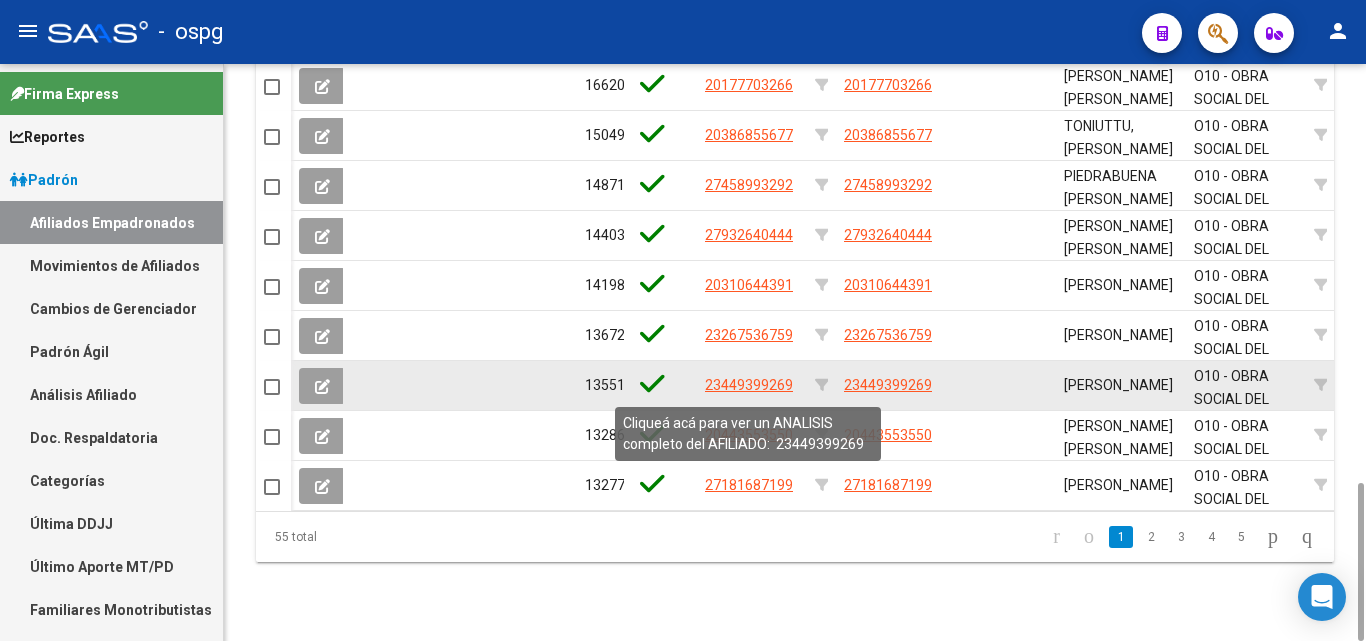 click on "23449399269" 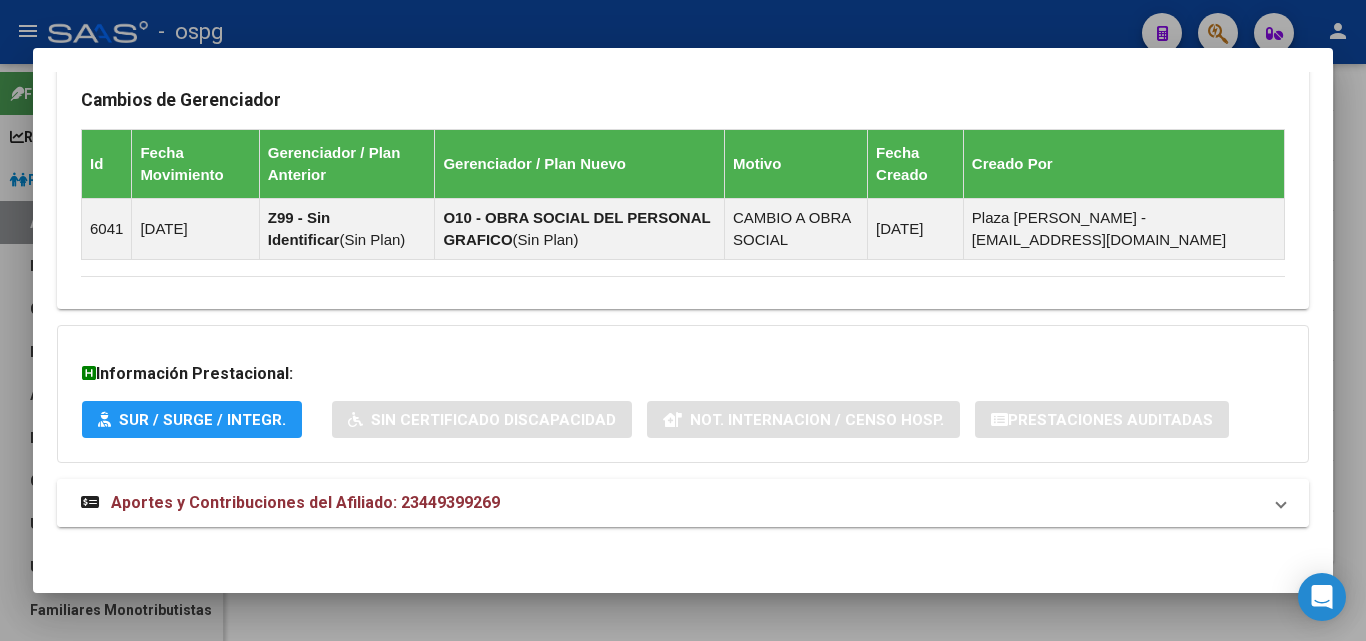 click on "Aportes y Contribuciones del Afiliado: 23449399269" at bounding box center [290, 503] 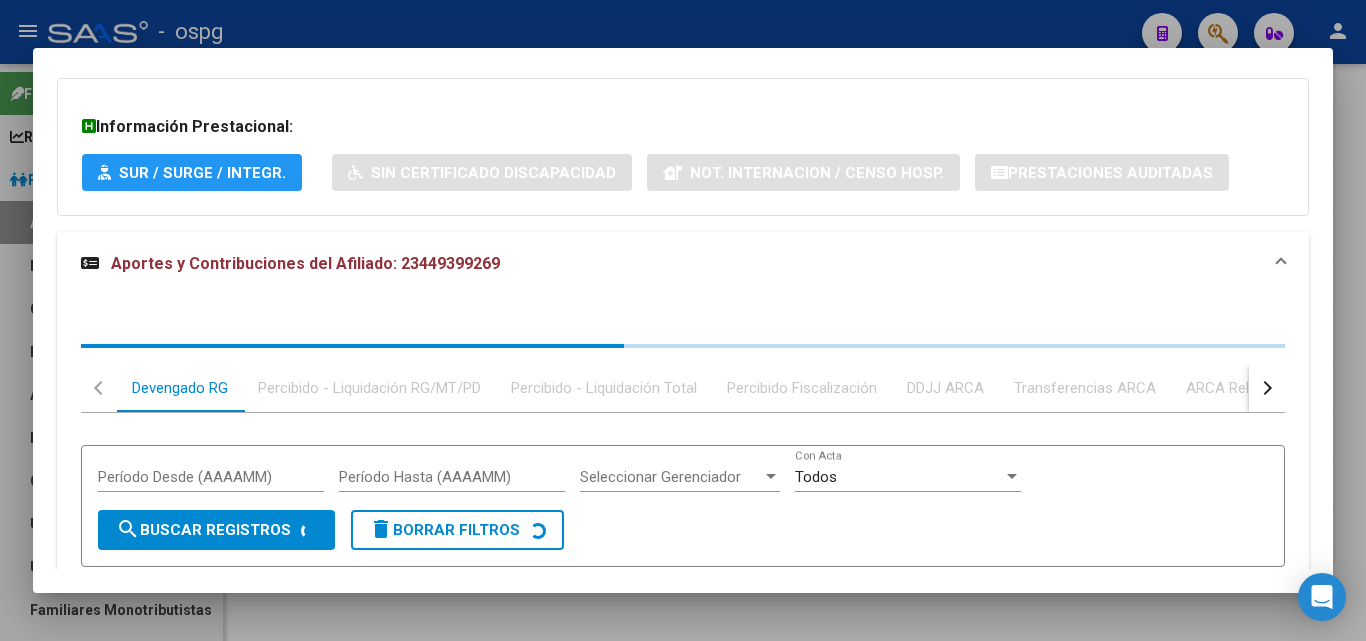 scroll, scrollTop: 1658, scrollLeft: 0, axis: vertical 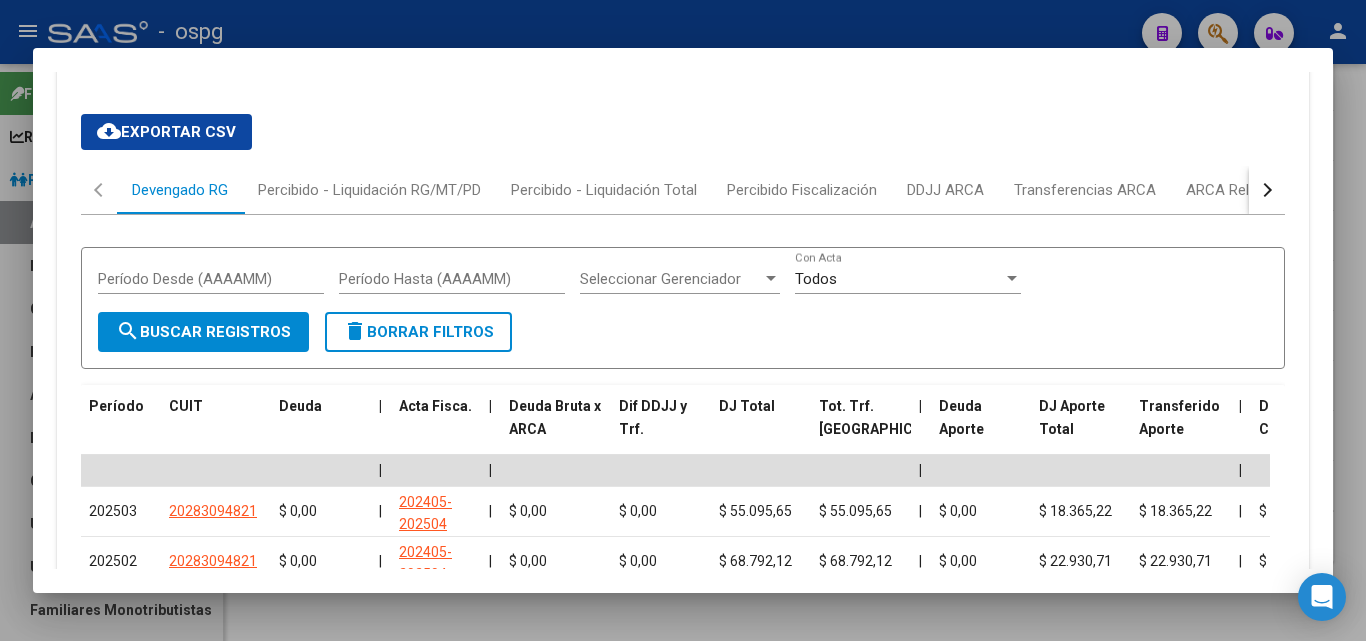 click at bounding box center [1267, 190] 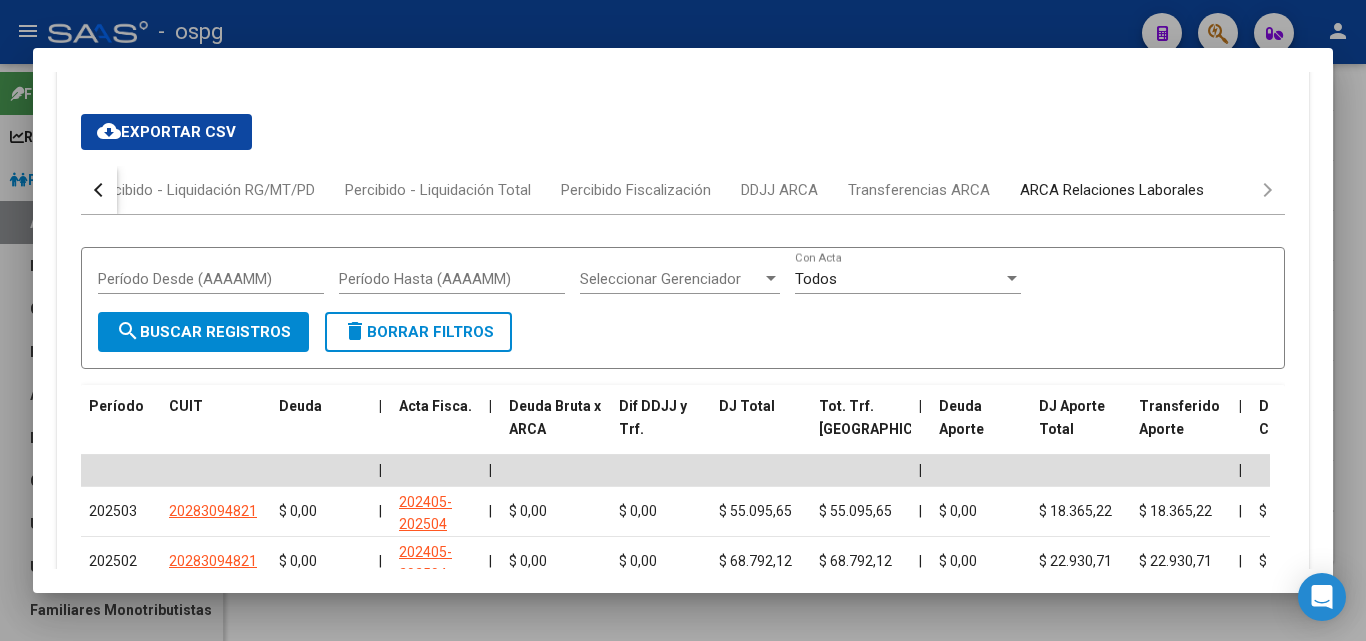 click on "ARCA Relaciones Laborales" at bounding box center [1112, 190] 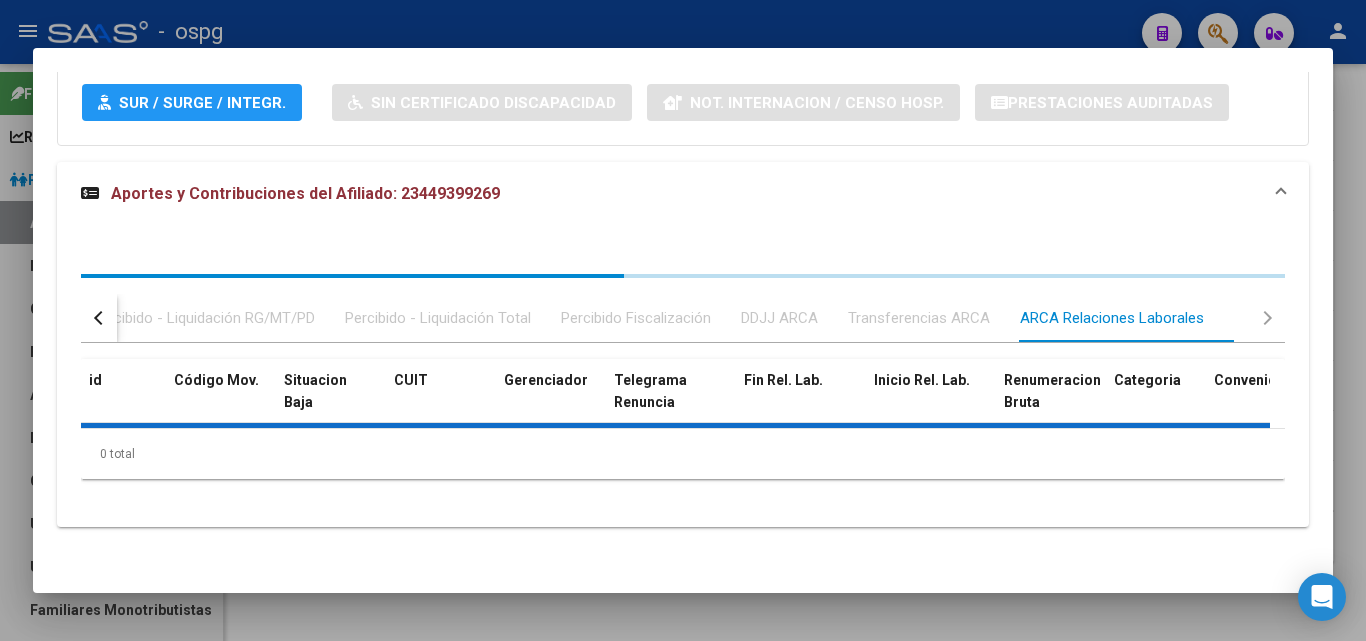 scroll, scrollTop: 1596, scrollLeft: 0, axis: vertical 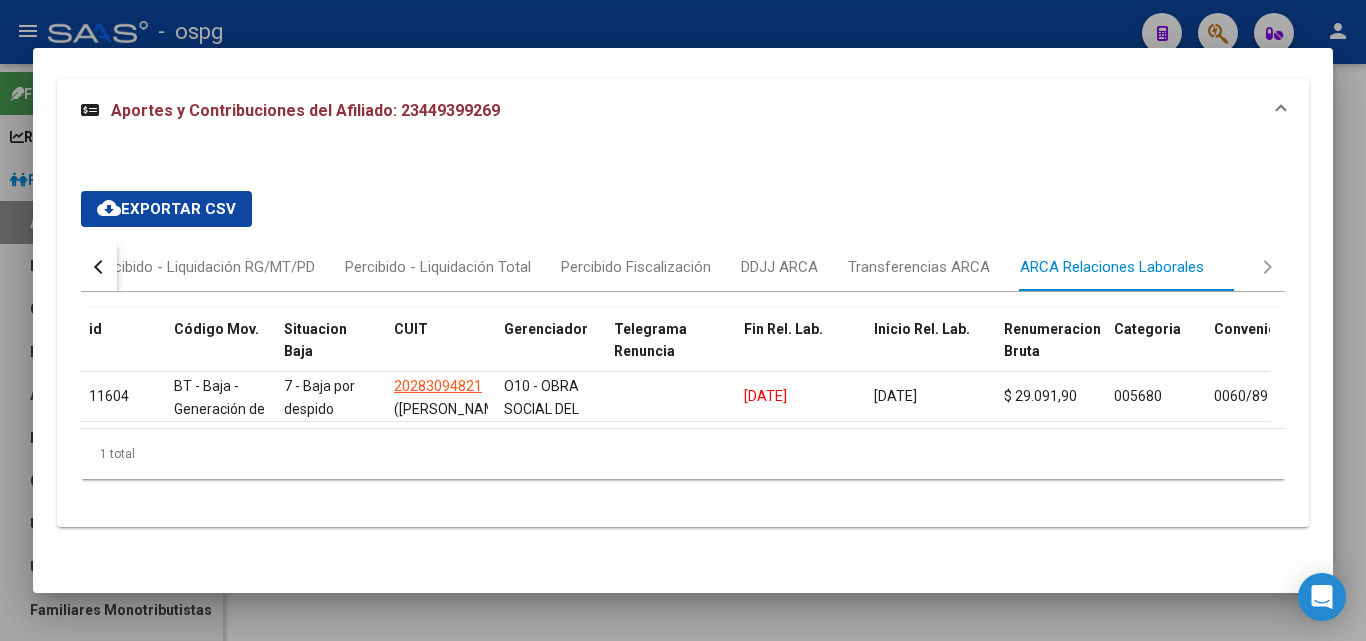 click at bounding box center [683, 320] 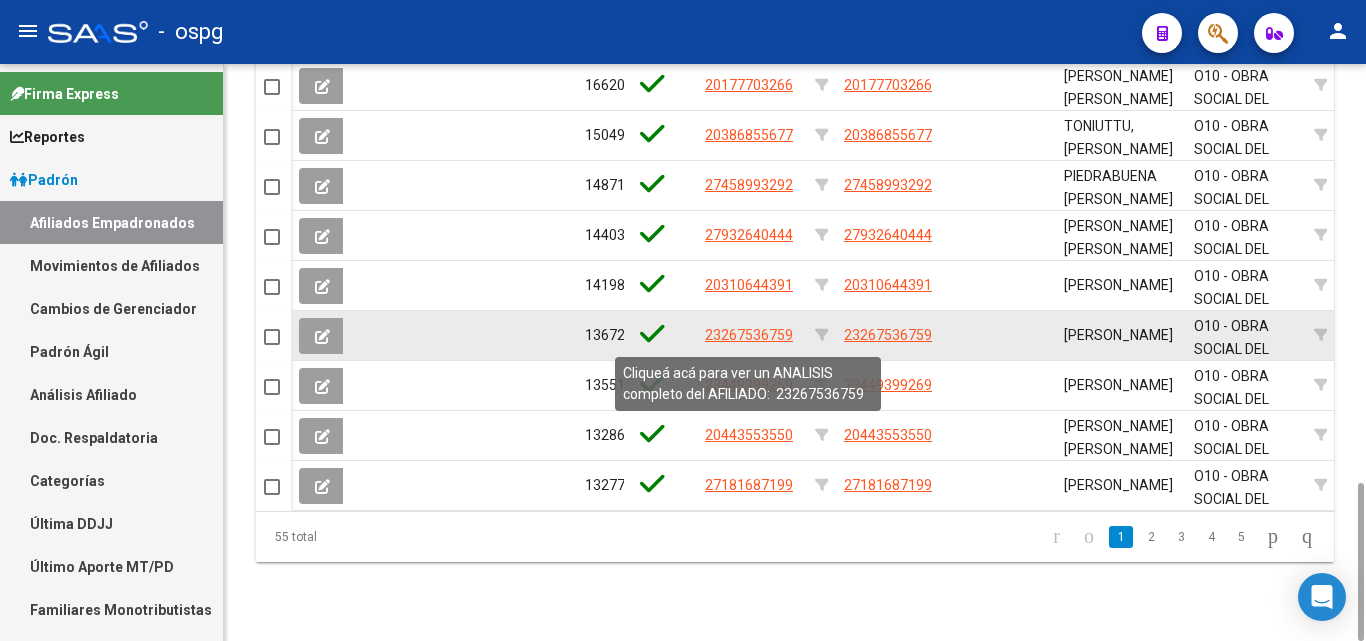 click on "23267536759" 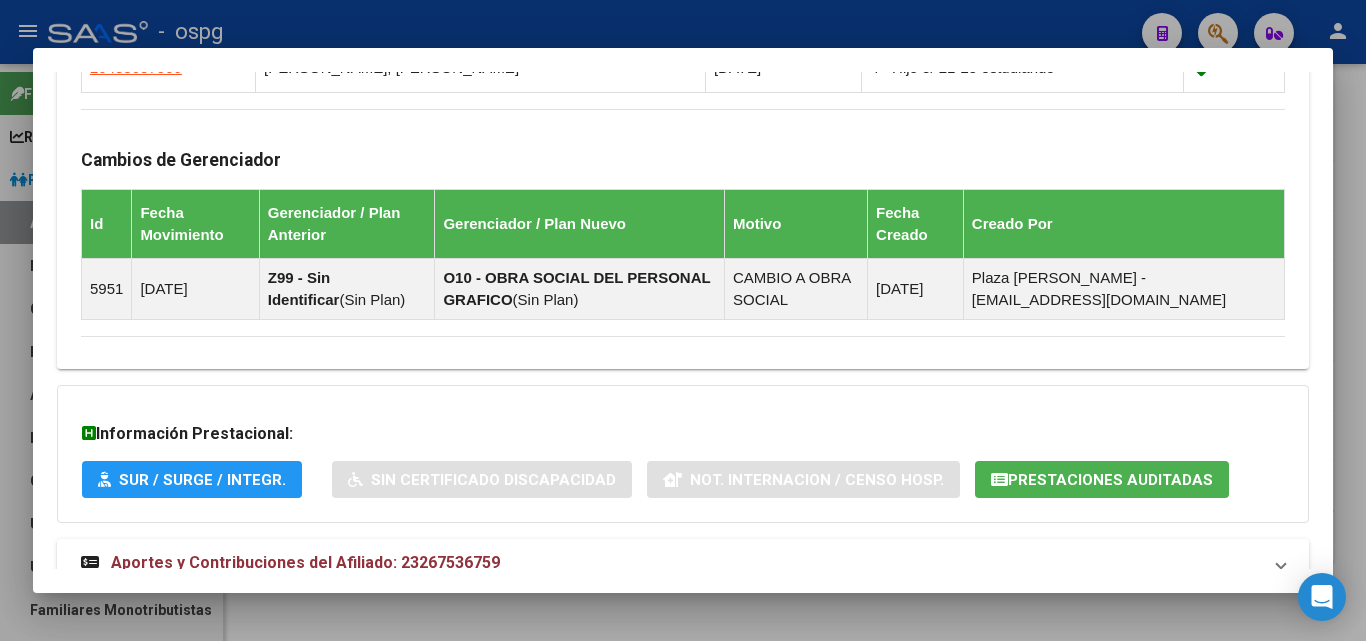 scroll, scrollTop: 1297, scrollLeft: 0, axis: vertical 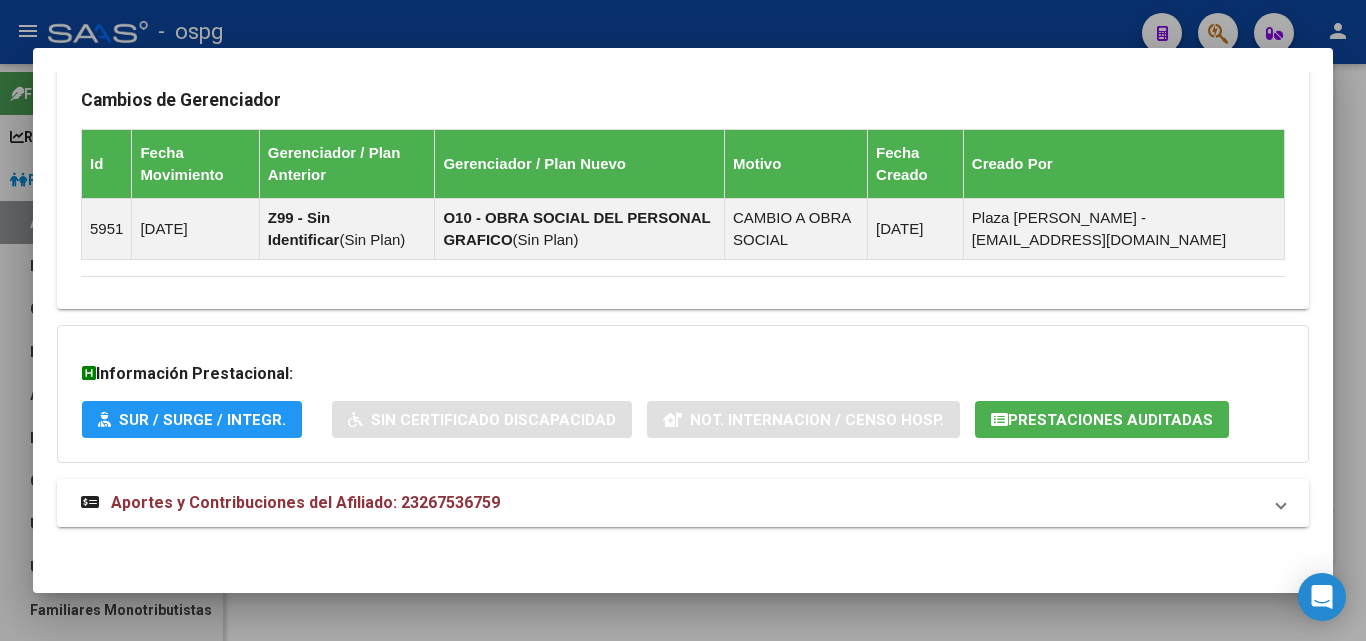 click on "Aportes y Contribuciones del Afiliado: 23267536759" at bounding box center (305, 502) 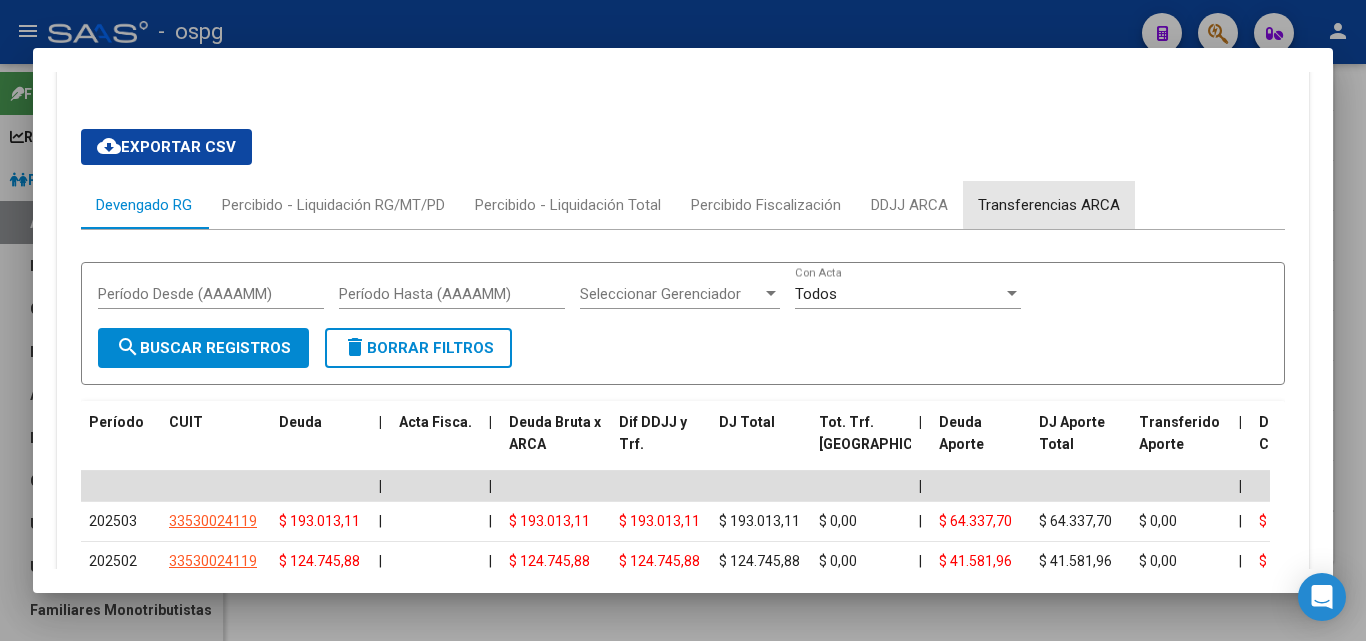 click on "Transferencias ARCA" at bounding box center (1049, 205) 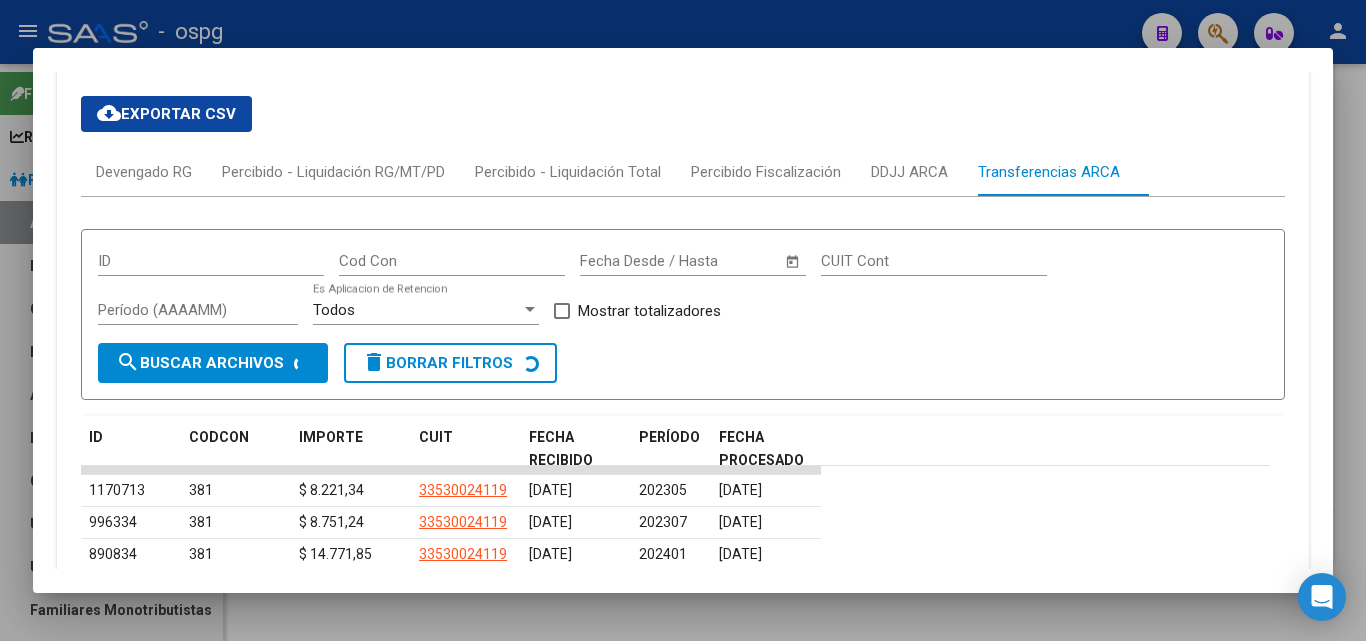 scroll, scrollTop: 1787, scrollLeft: 0, axis: vertical 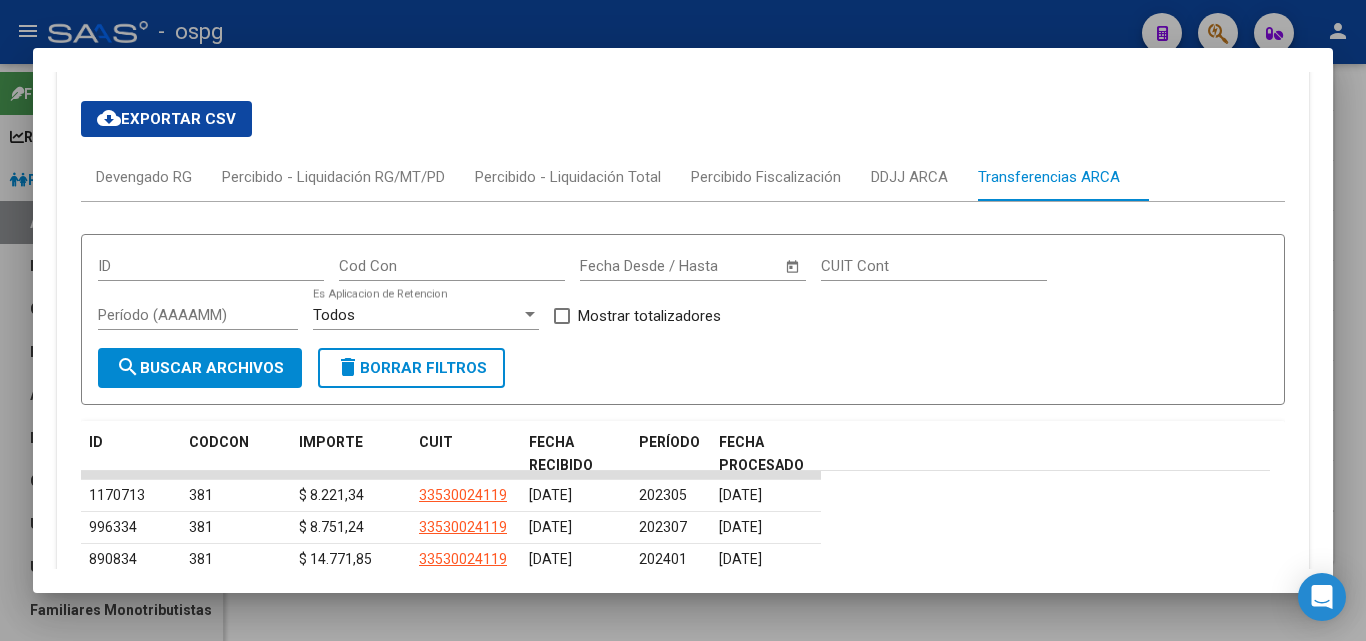 click at bounding box center [683, 320] 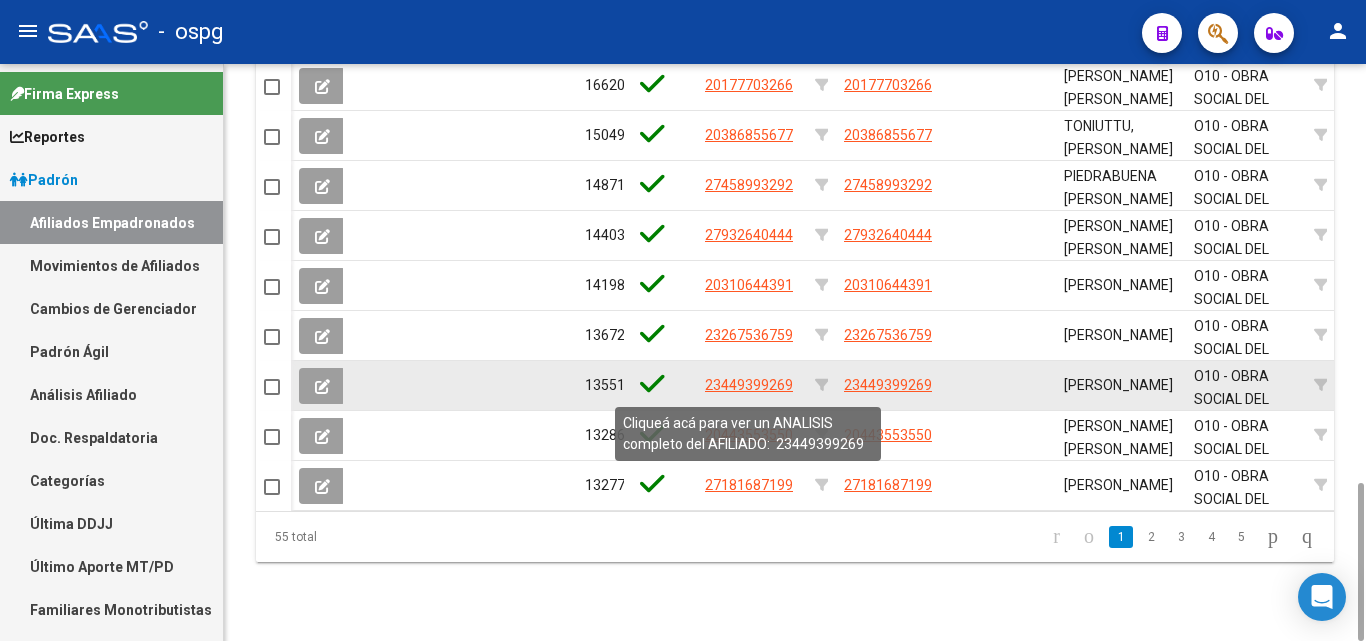 click on "23449399269" 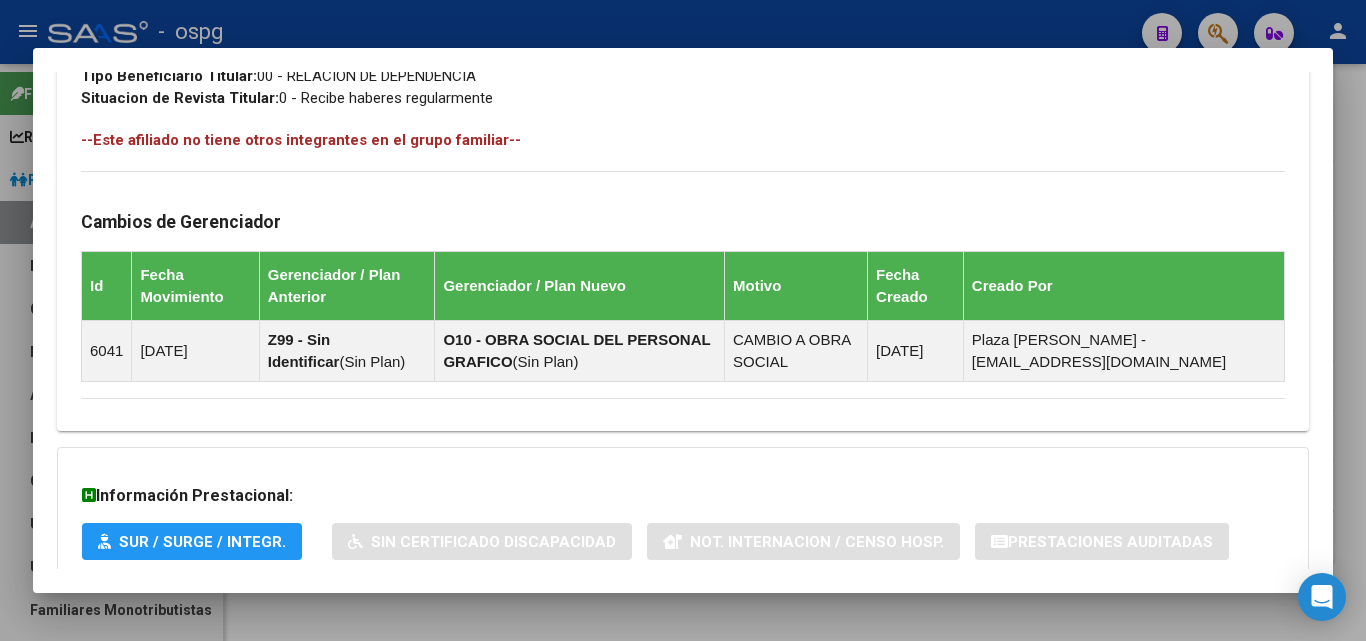 scroll, scrollTop: 1181, scrollLeft: 0, axis: vertical 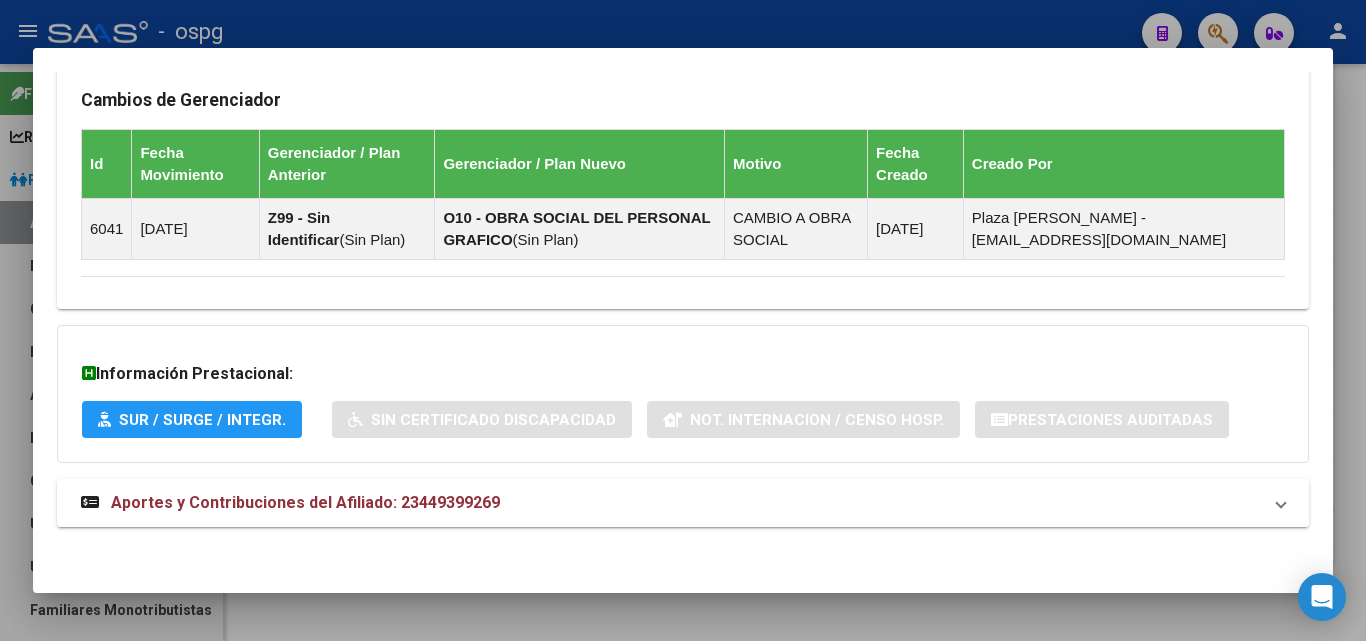 click on "Aportes y Contribuciones del Afiliado: 23449399269" at bounding box center [290, 503] 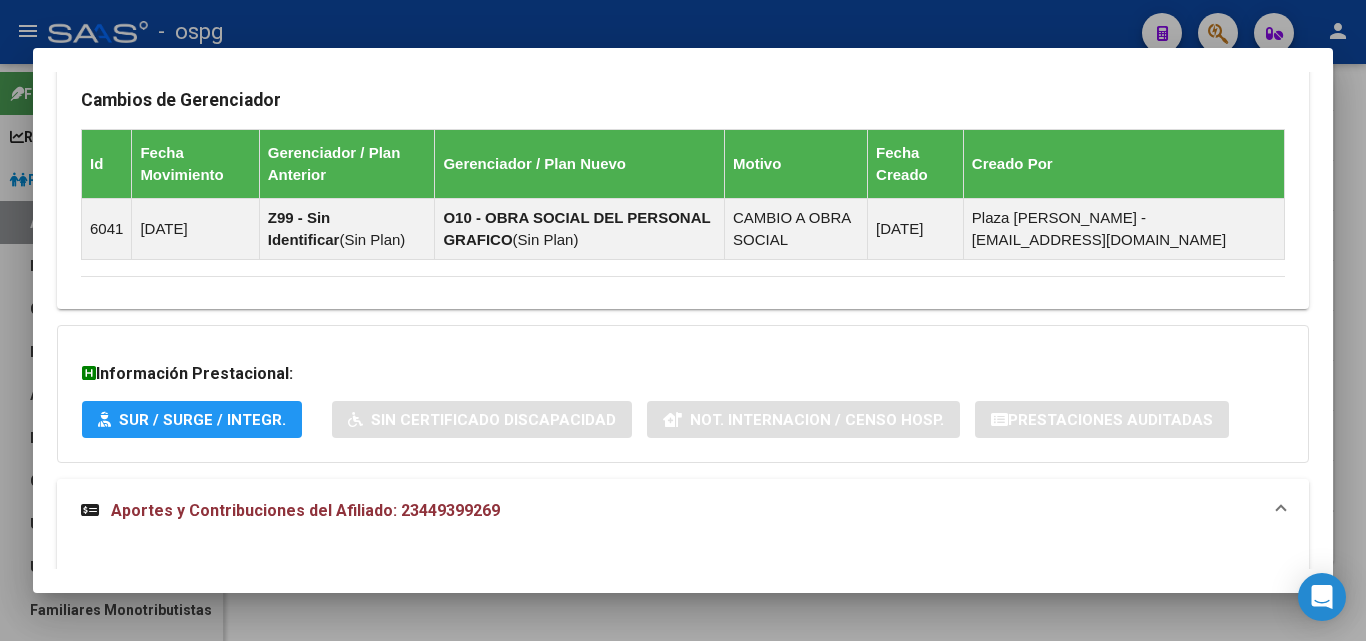 scroll, scrollTop: 1658, scrollLeft: 0, axis: vertical 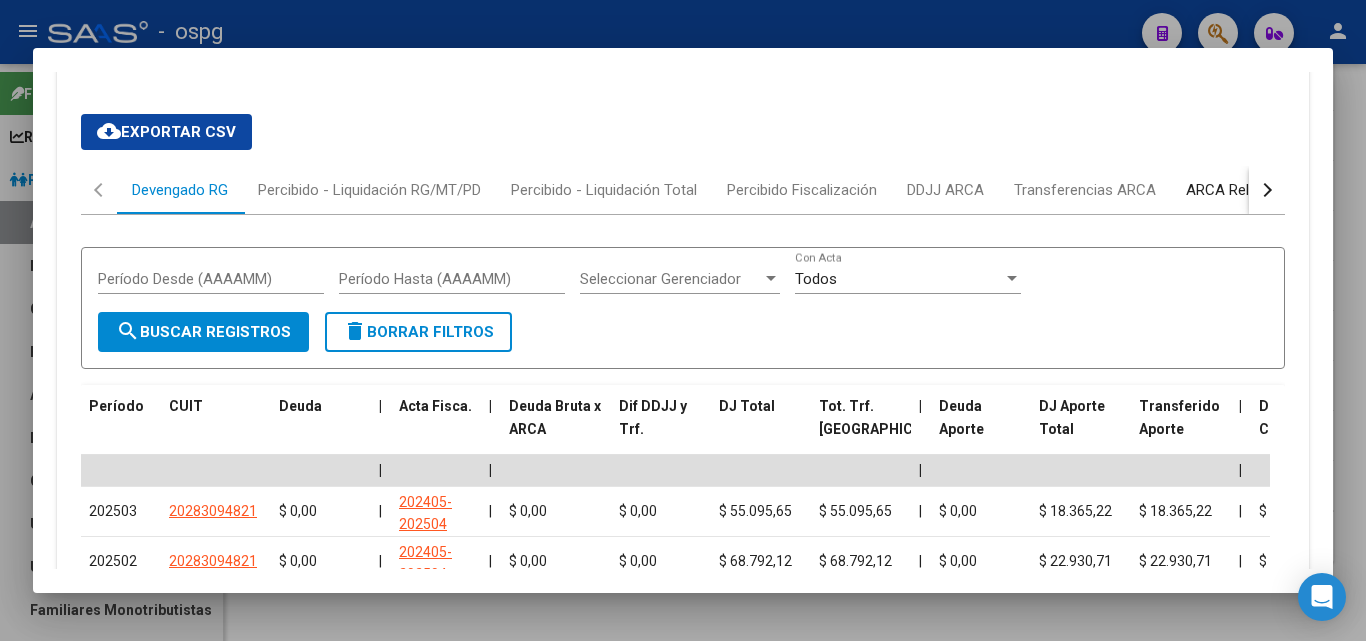 click on "ARCA Relaciones Laborales" at bounding box center [1278, 190] 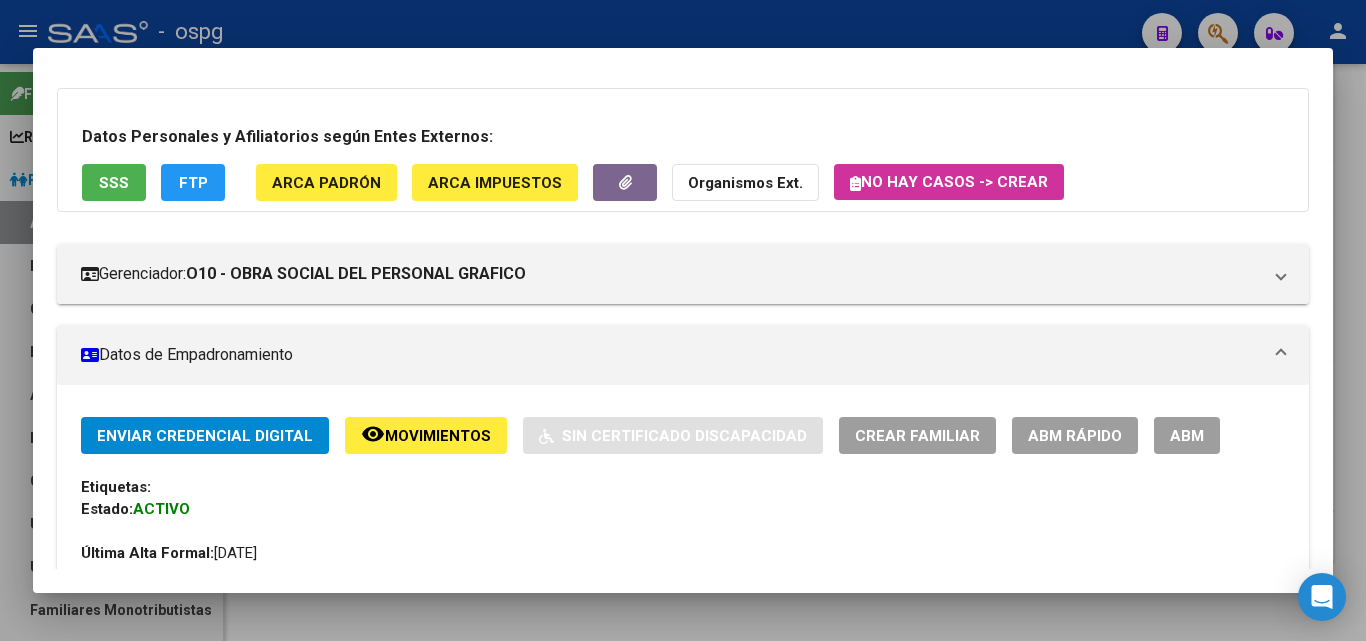 scroll, scrollTop: 0, scrollLeft: 0, axis: both 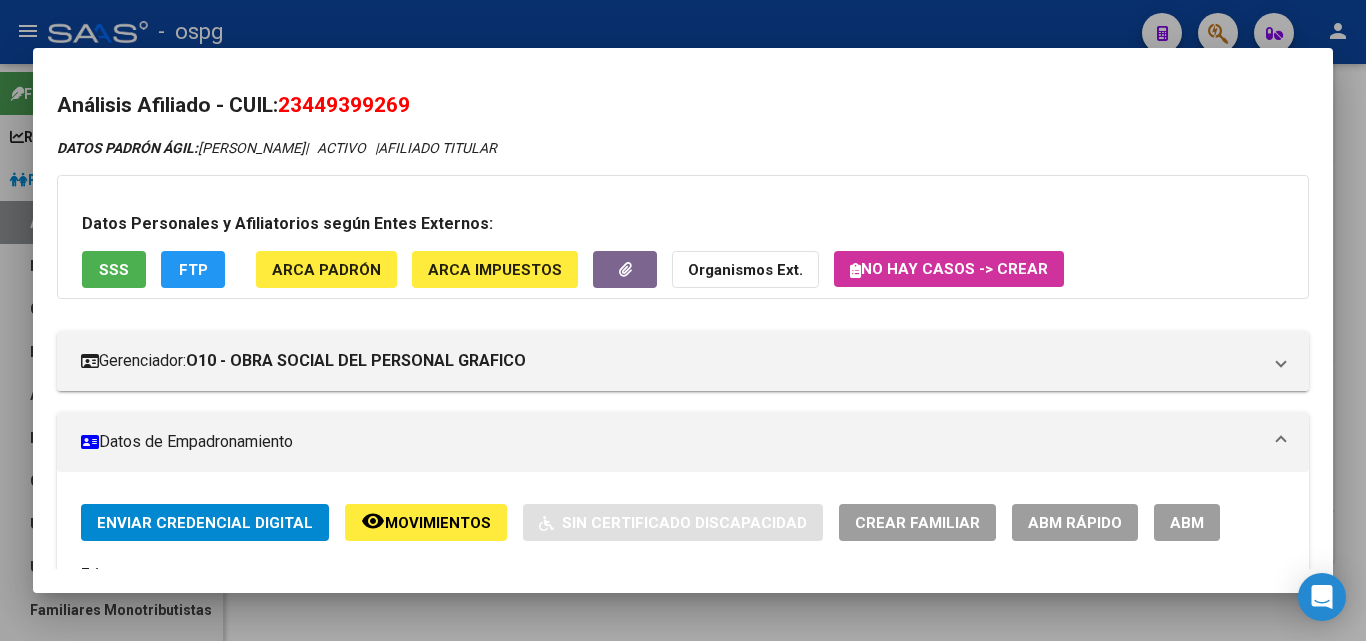 drag, startPoint x: 294, startPoint y: 97, endPoint x: 510, endPoint y: 99, distance: 216.00926 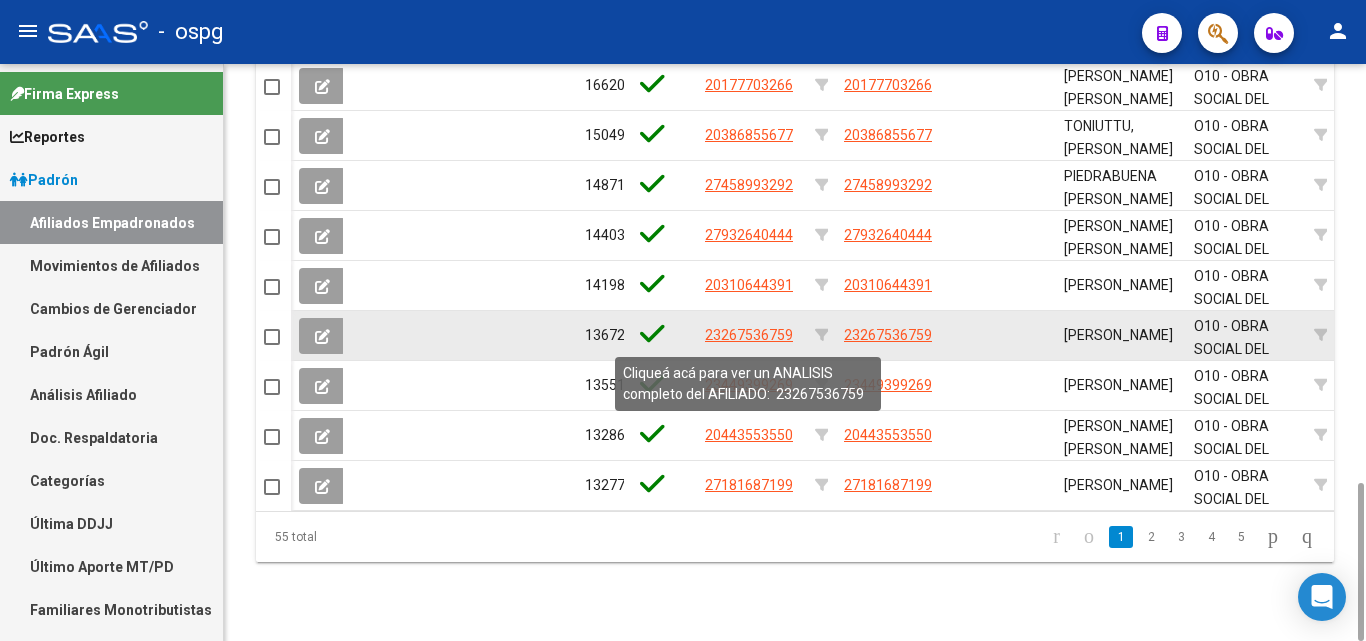 click on "23267536759" 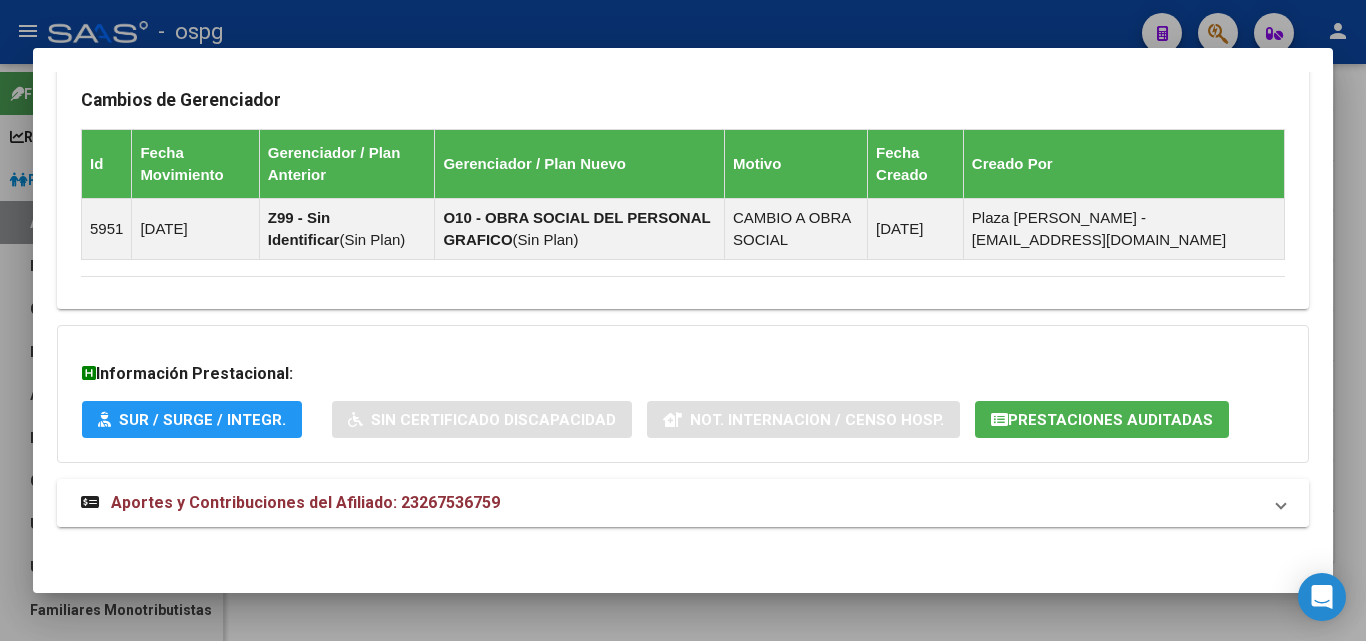 click on "Aportes y Contribuciones del Afiliado: 23267536759" at bounding box center [683, 503] 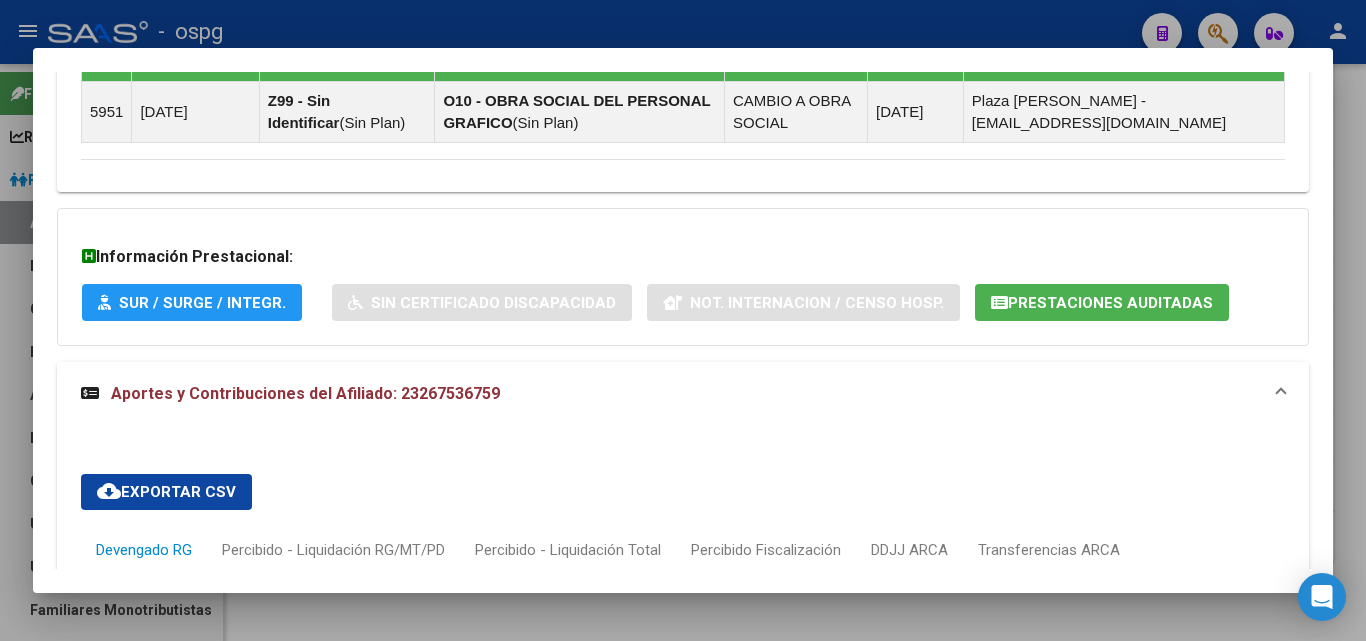 scroll, scrollTop: 1514, scrollLeft: 0, axis: vertical 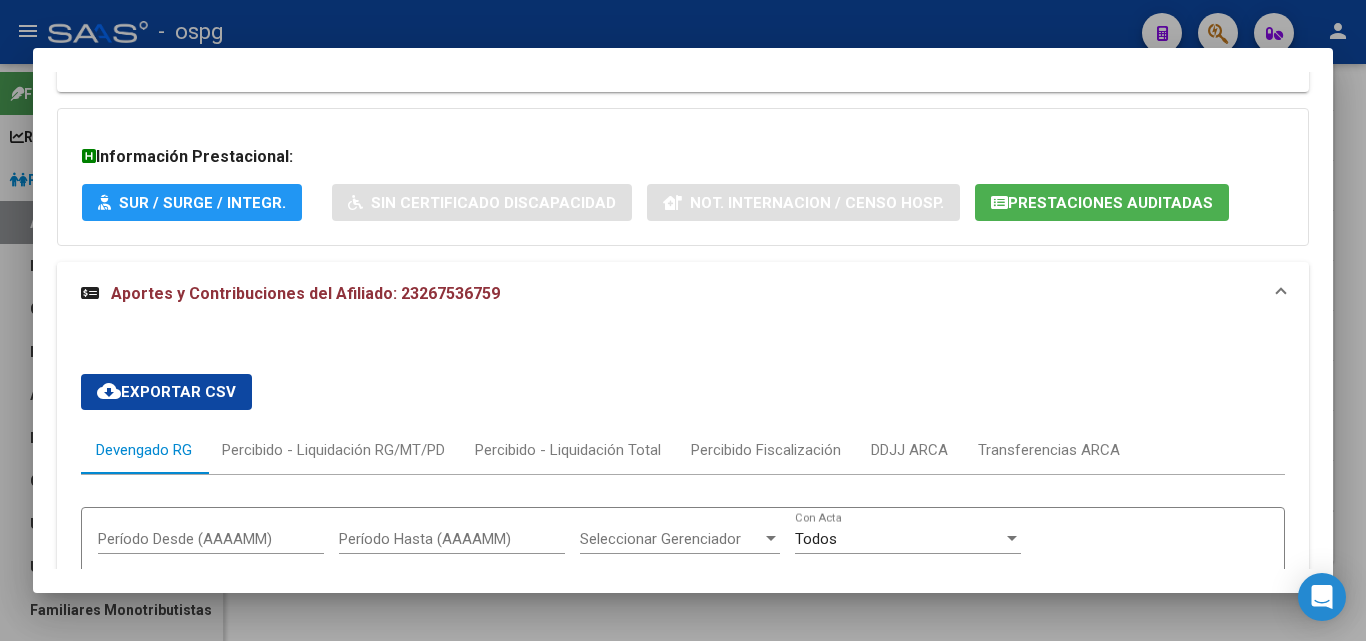 click at bounding box center [683, 320] 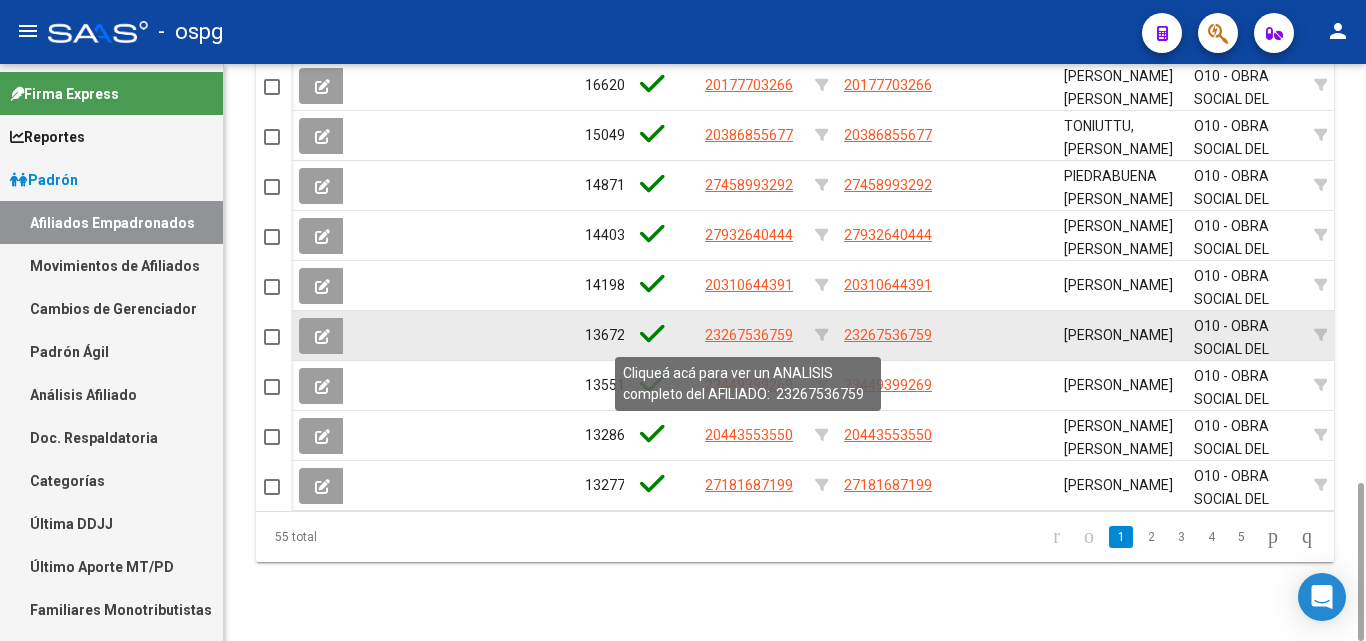 click on "23267536759" 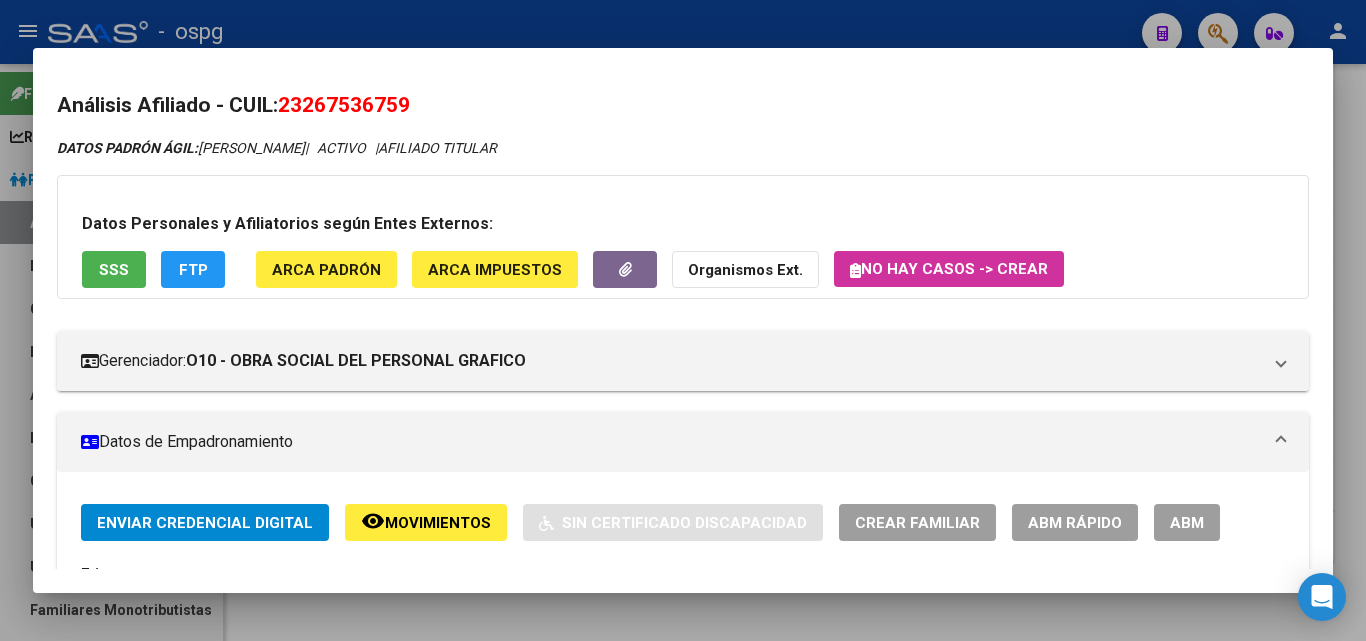 drag, startPoint x: 872, startPoint y: 4, endPoint x: 882, endPoint y: 12, distance: 12.806249 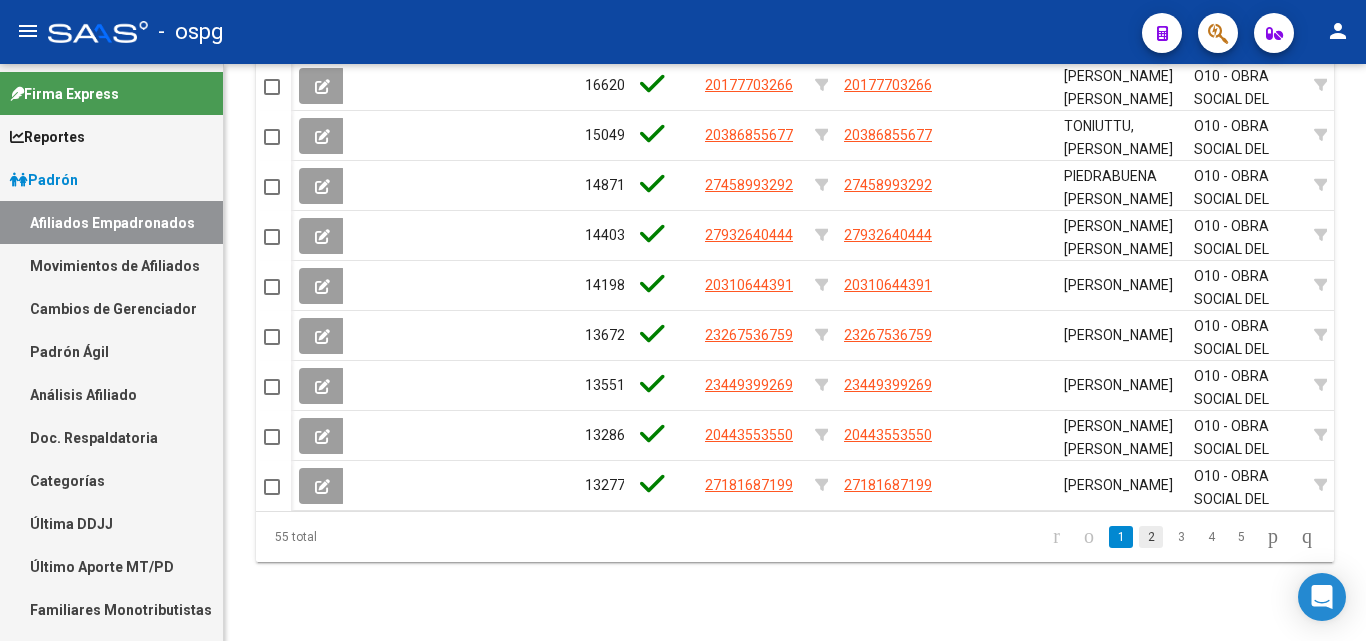 click on "2" 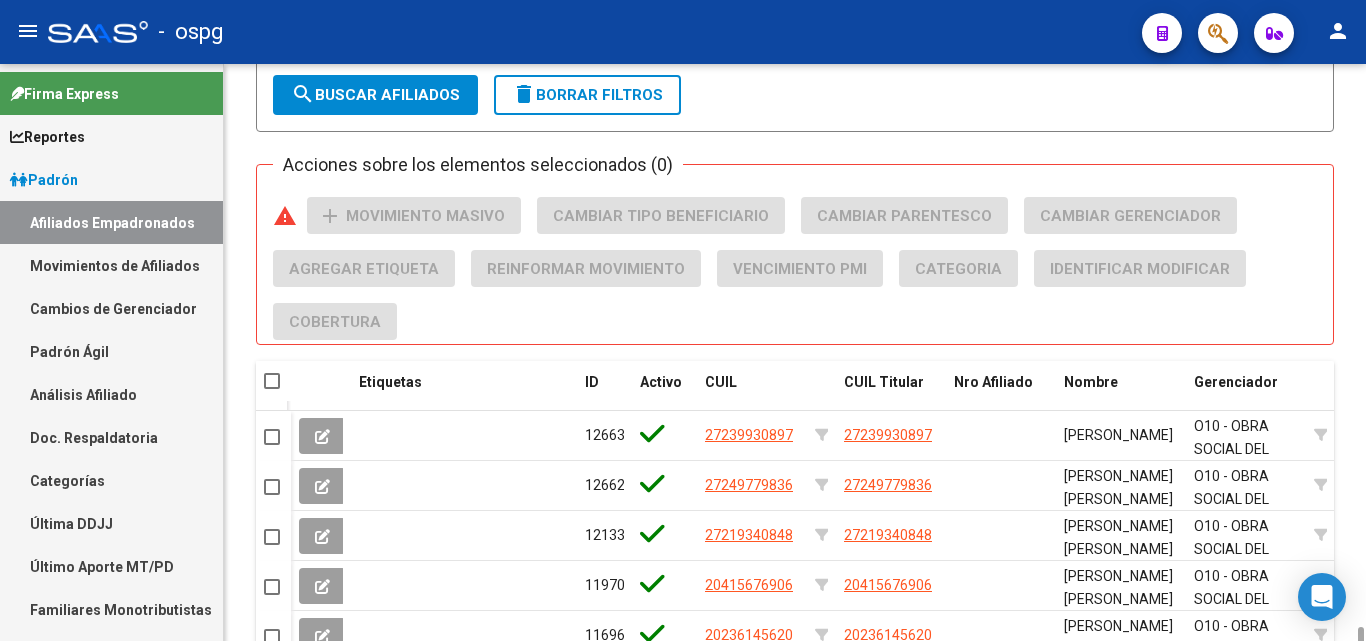 scroll, scrollTop: 1323, scrollLeft: 0, axis: vertical 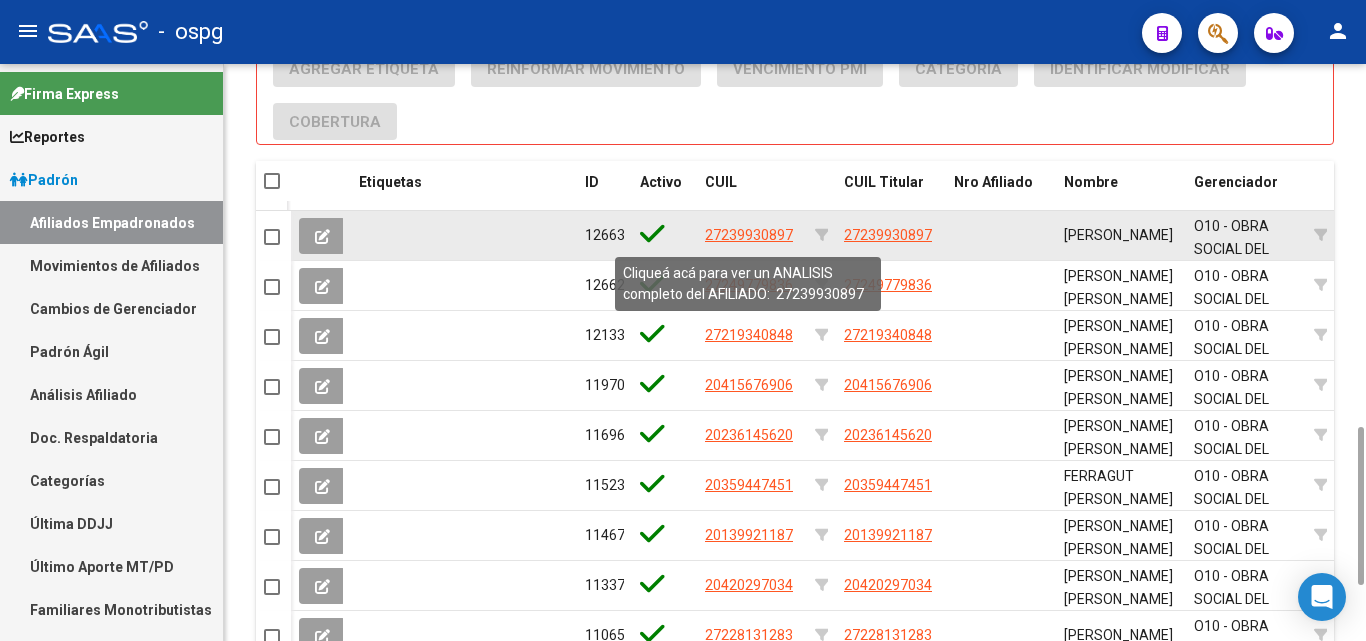 click on "27239930897" 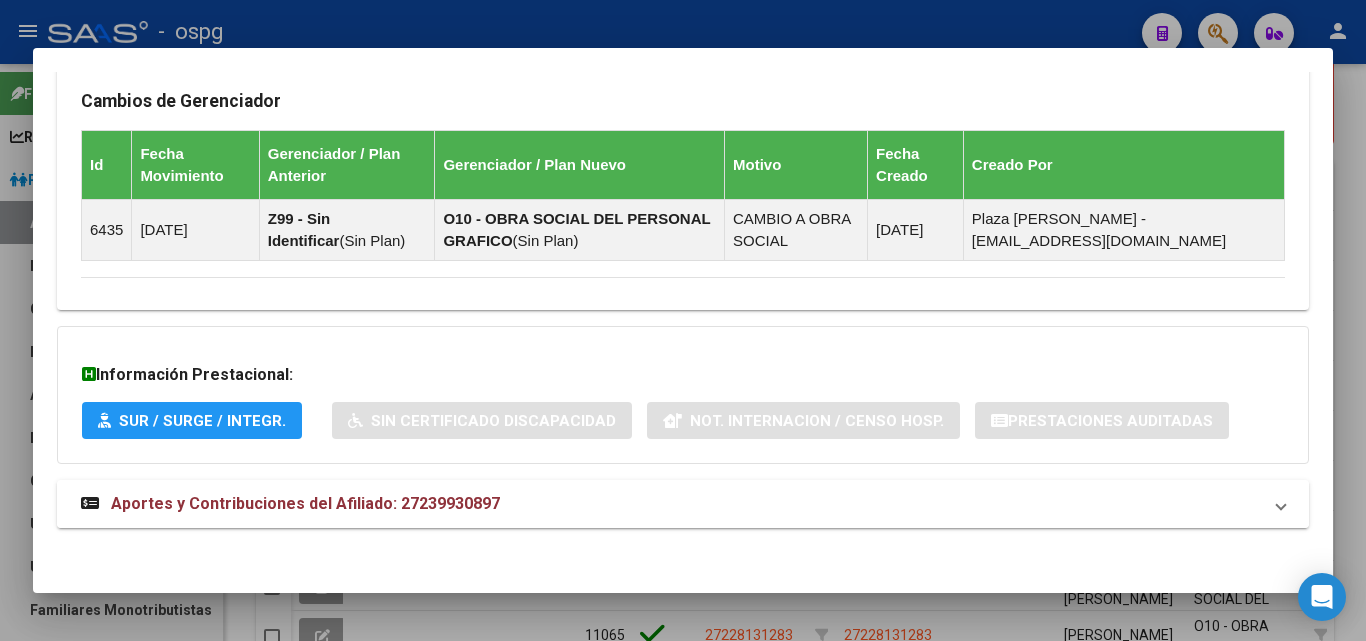 scroll, scrollTop: 1248, scrollLeft: 0, axis: vertical 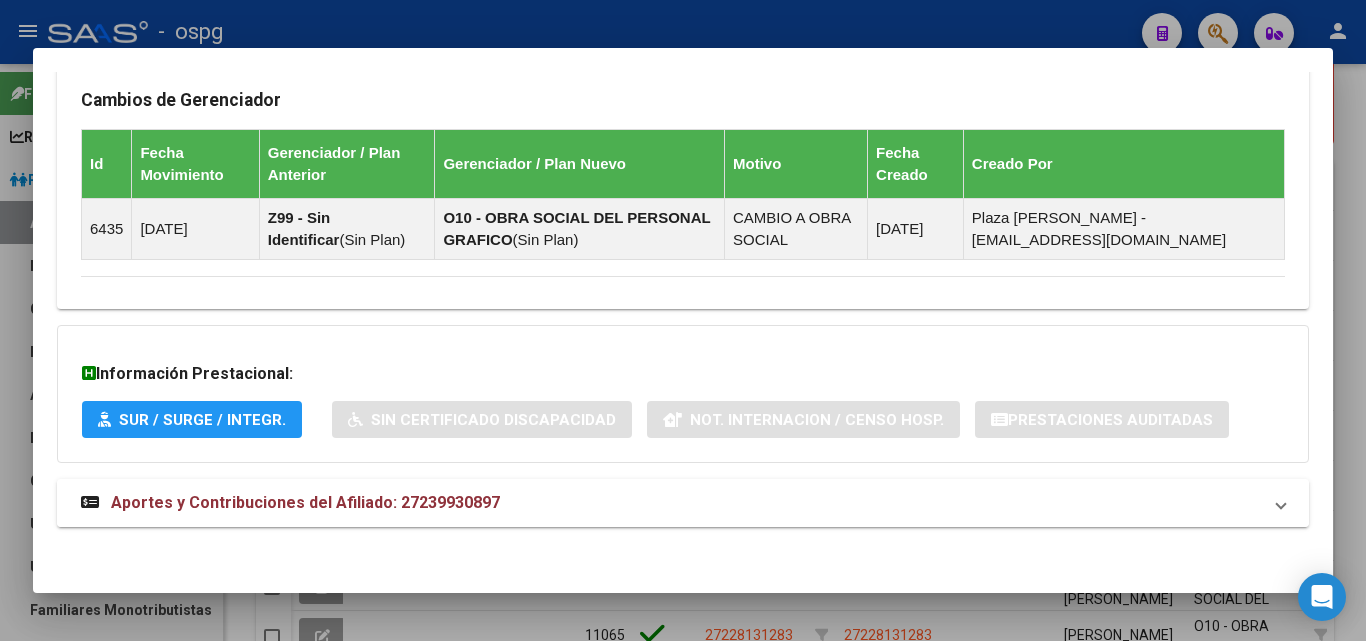 click on "Aportes y Contribuciones del Afiliado: 27239930897" at bounding box center (683, 503) 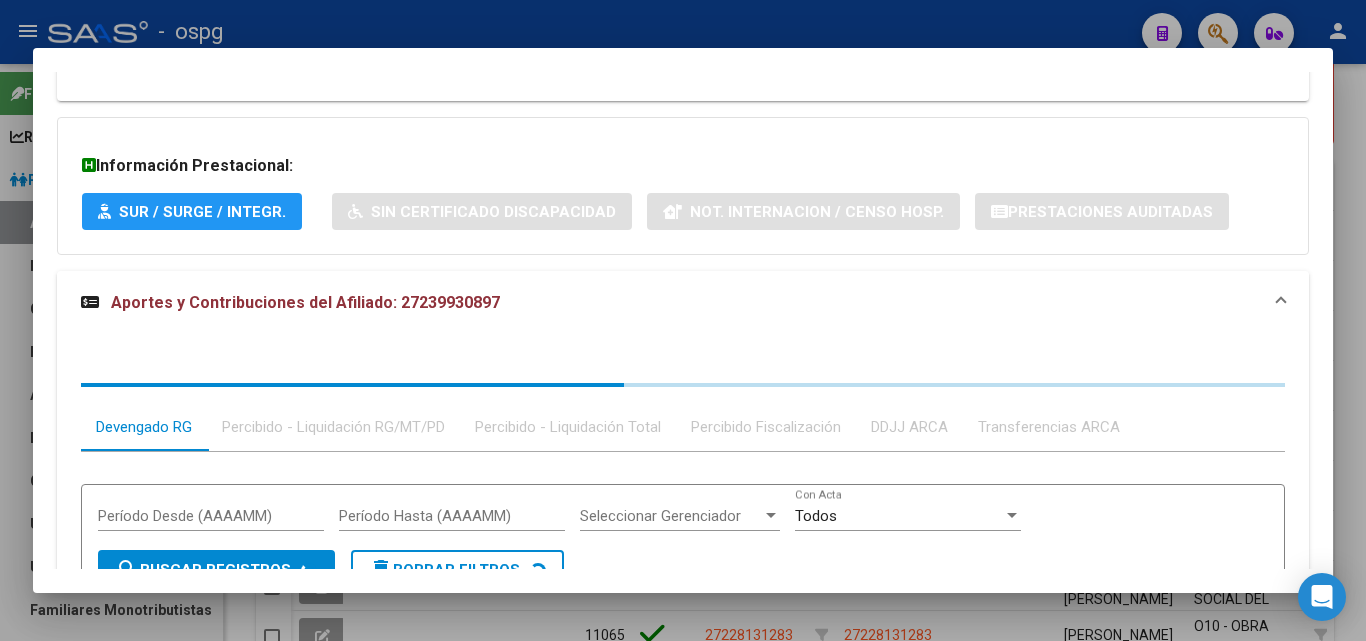 scroll, scrollTop: 1565, scrollLeft: 0, axis: vertical 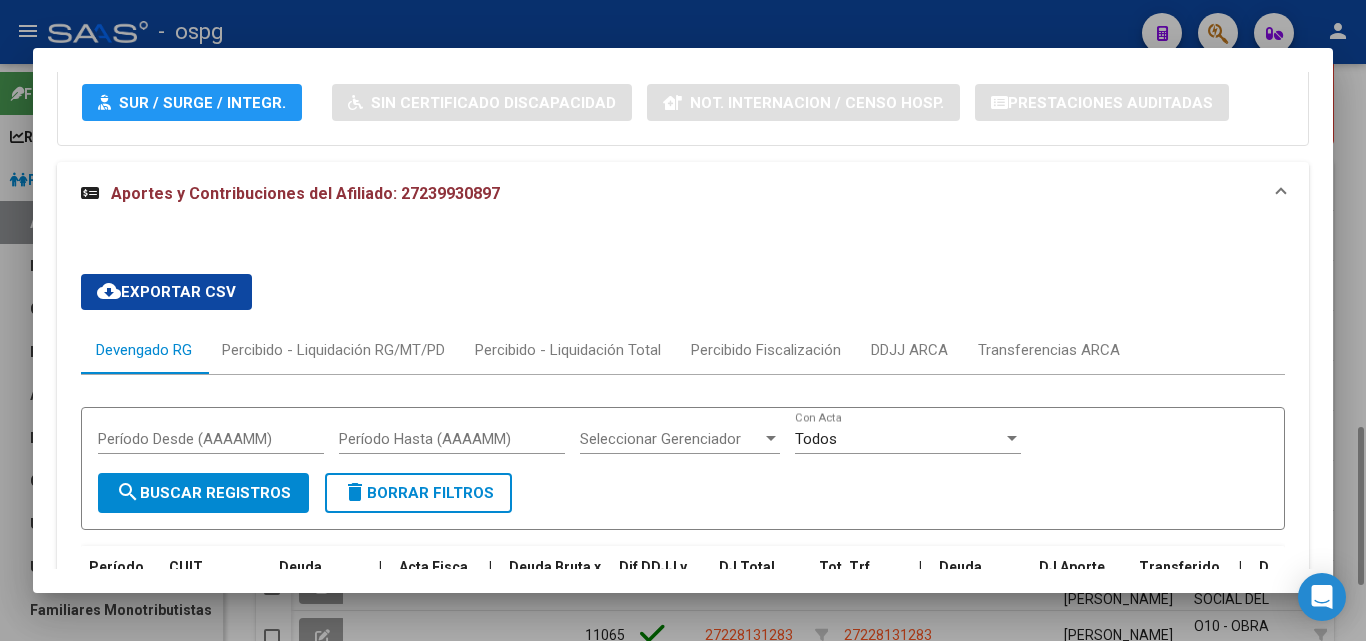 click at bounding box center (683, 320) 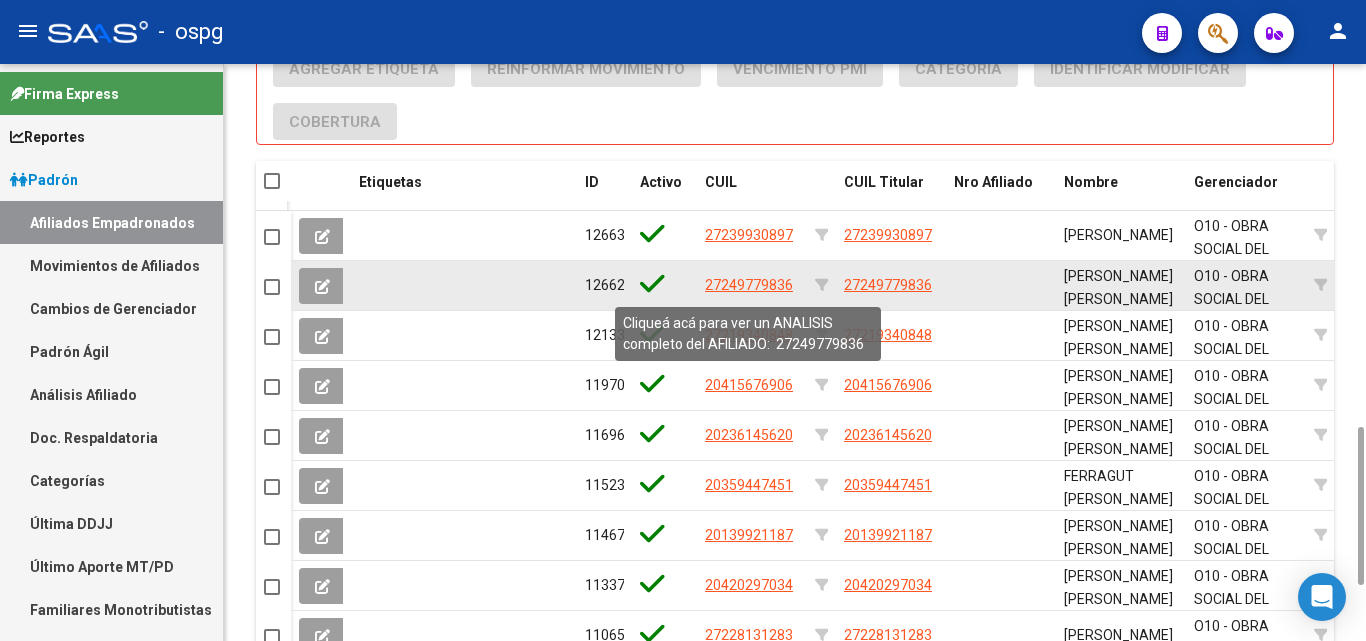 click on "27249779836" 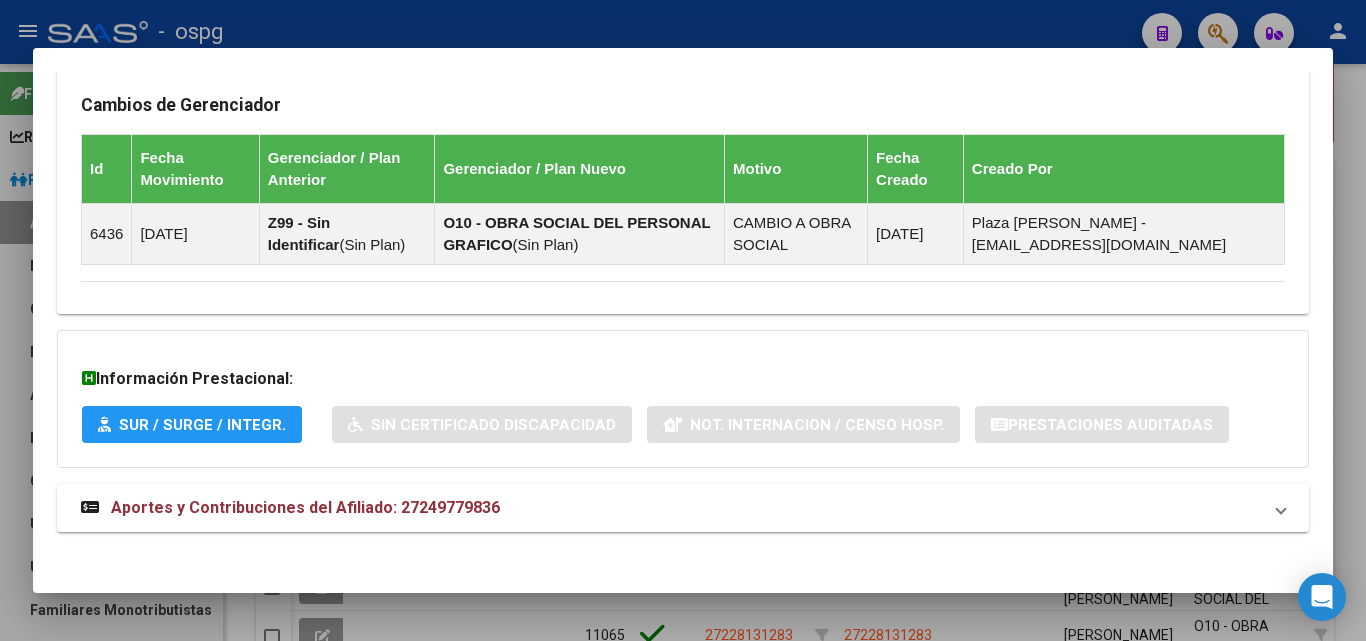 scroll, scrollTop: 1297, scrollLeft: 0, axis: vertical 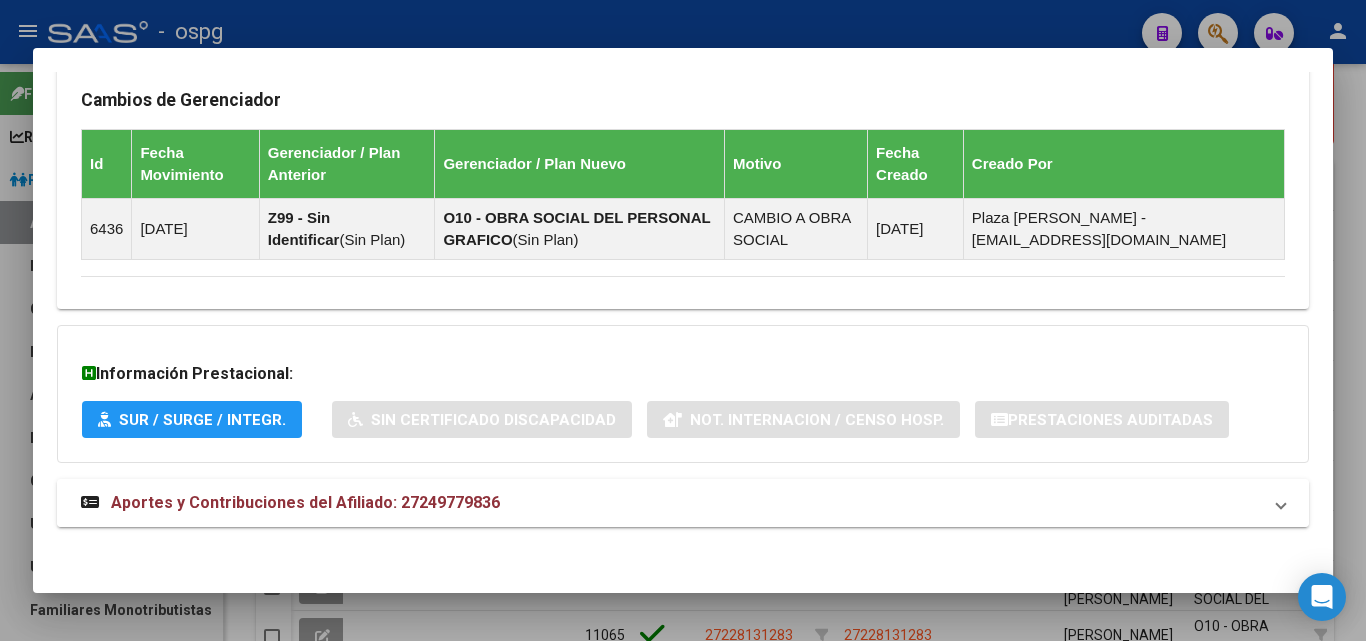 click on "Aportes y Contribuciones del Afiliado: 27249779836" at bounding box center [683, 503] 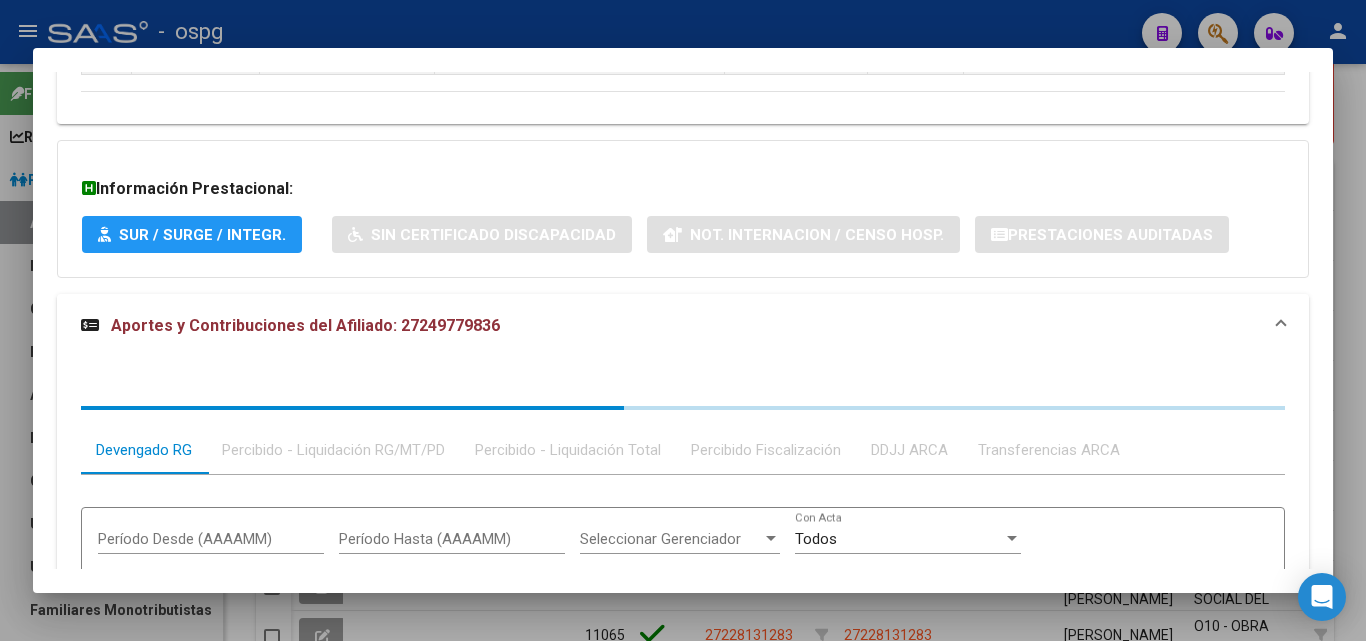 scroll, scrollTop: 1514, scrollLeft: 0, axis: vertical 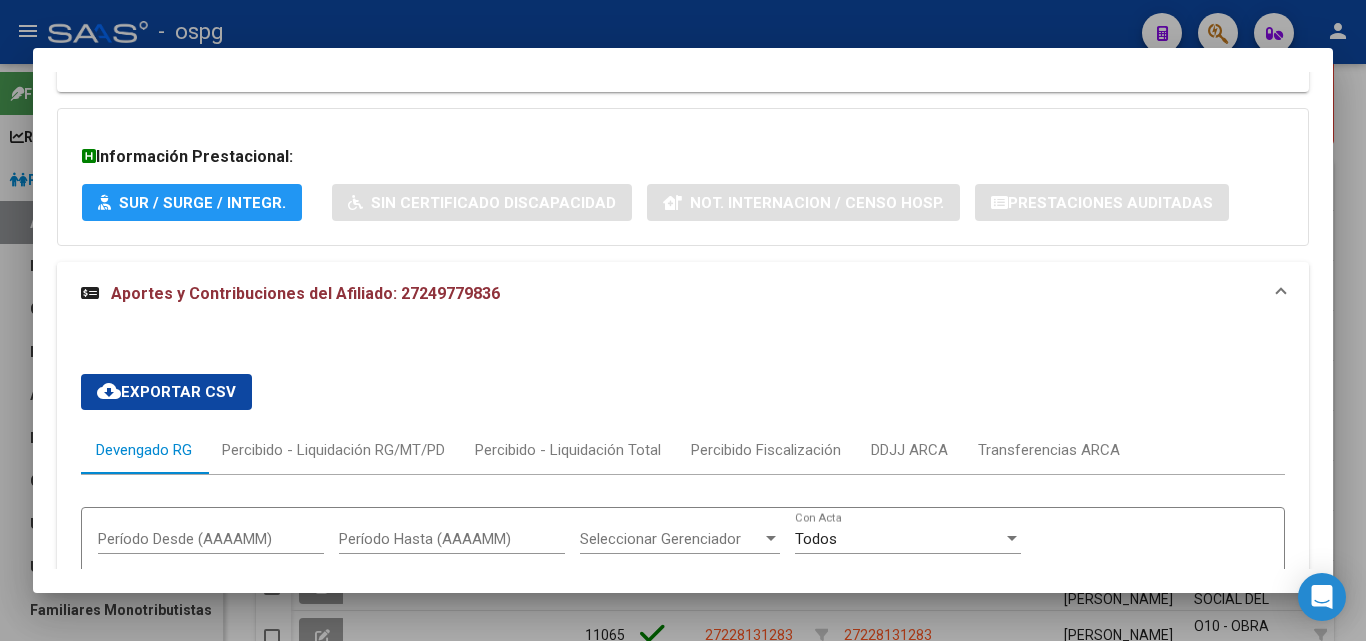 click at bounding box center [683, 320] 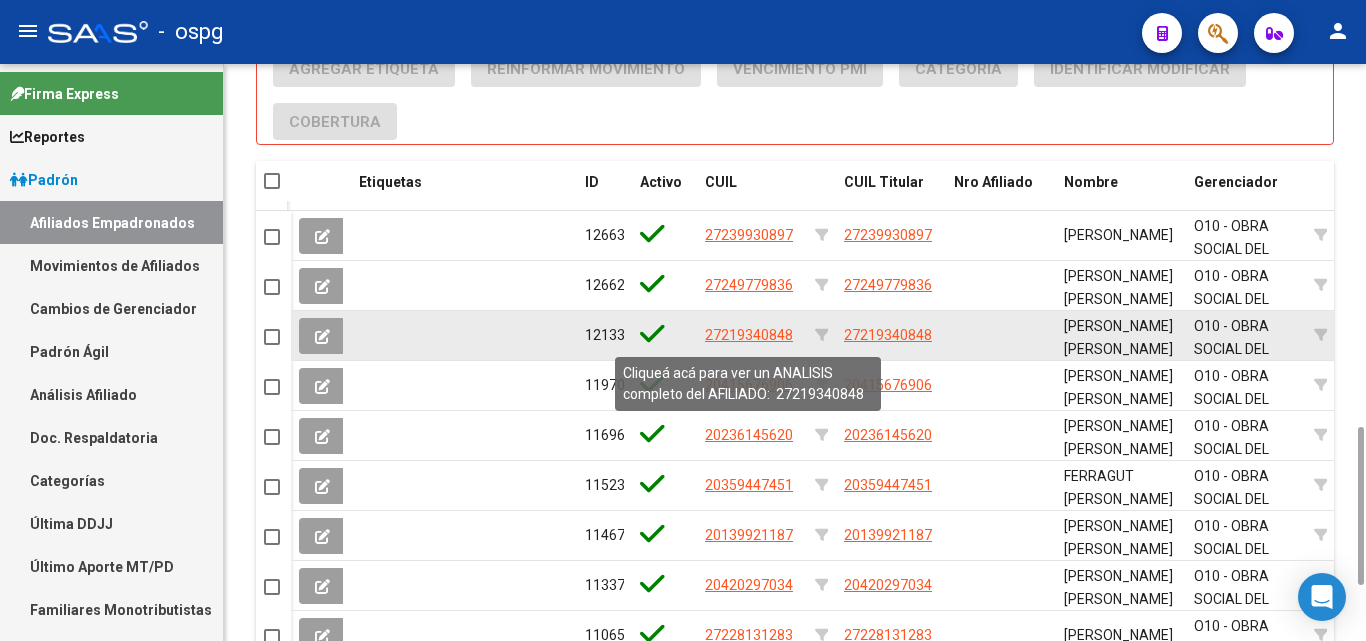 click on "27219340848" 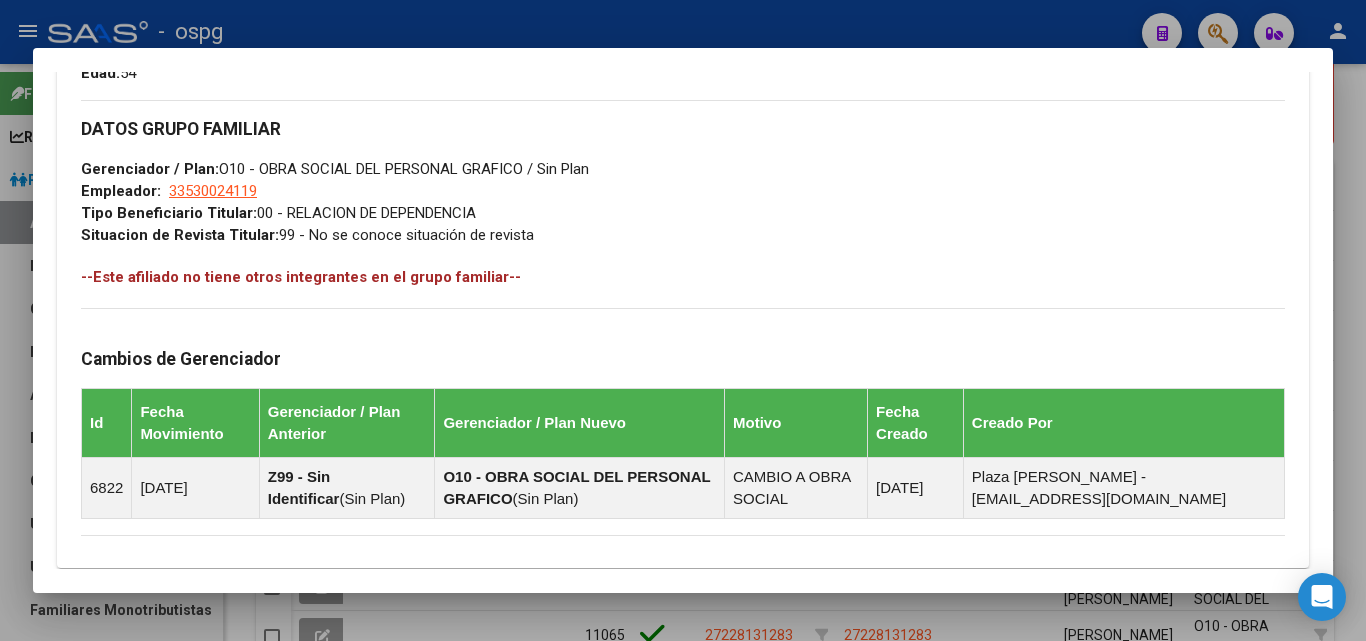 scroll, scrollTop: 1181, scrollLeft: 0, axis: vertical 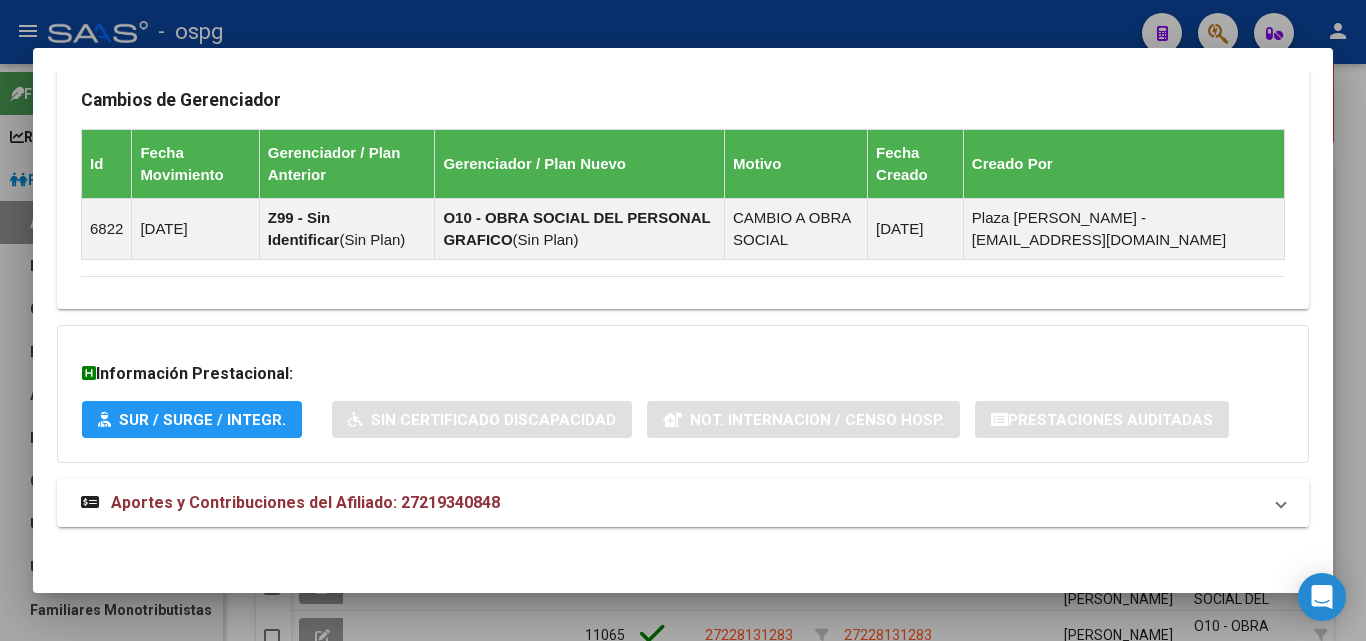 click on "Aportes y Contribuciones del Afiliado: 27219340848" at bounding box center [671, 503] 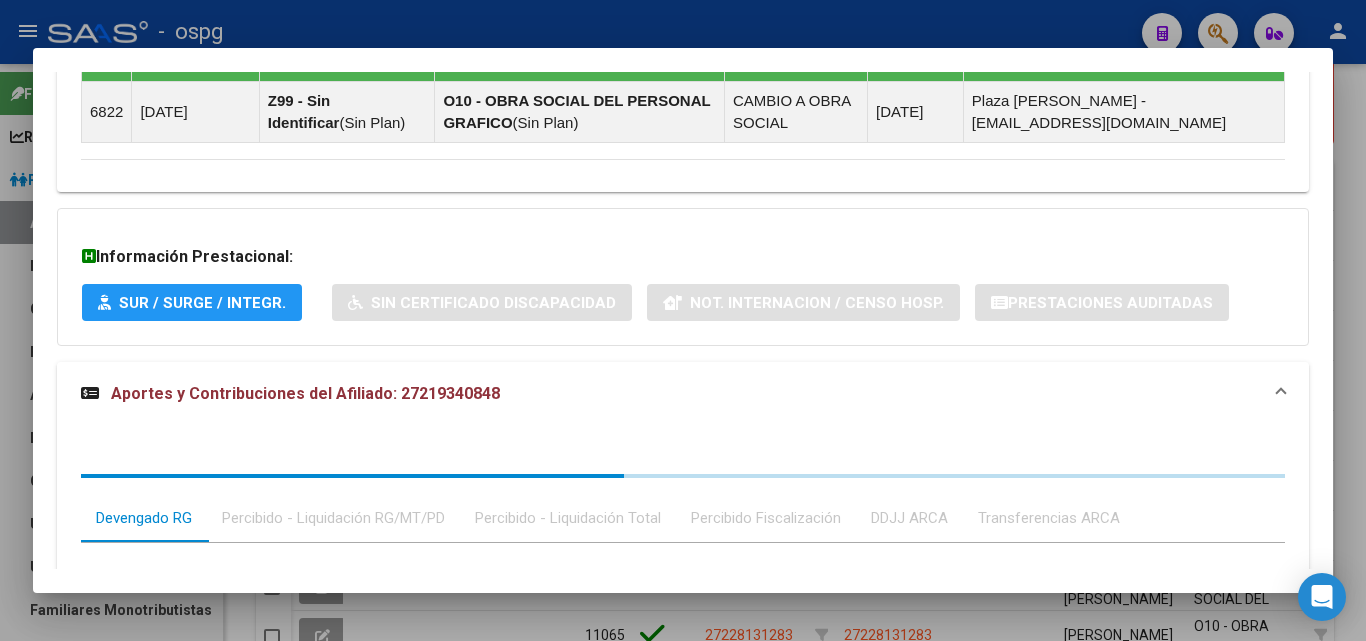 scroll, scrollTop: 1498, scrollLeft: 0, axis: vertical 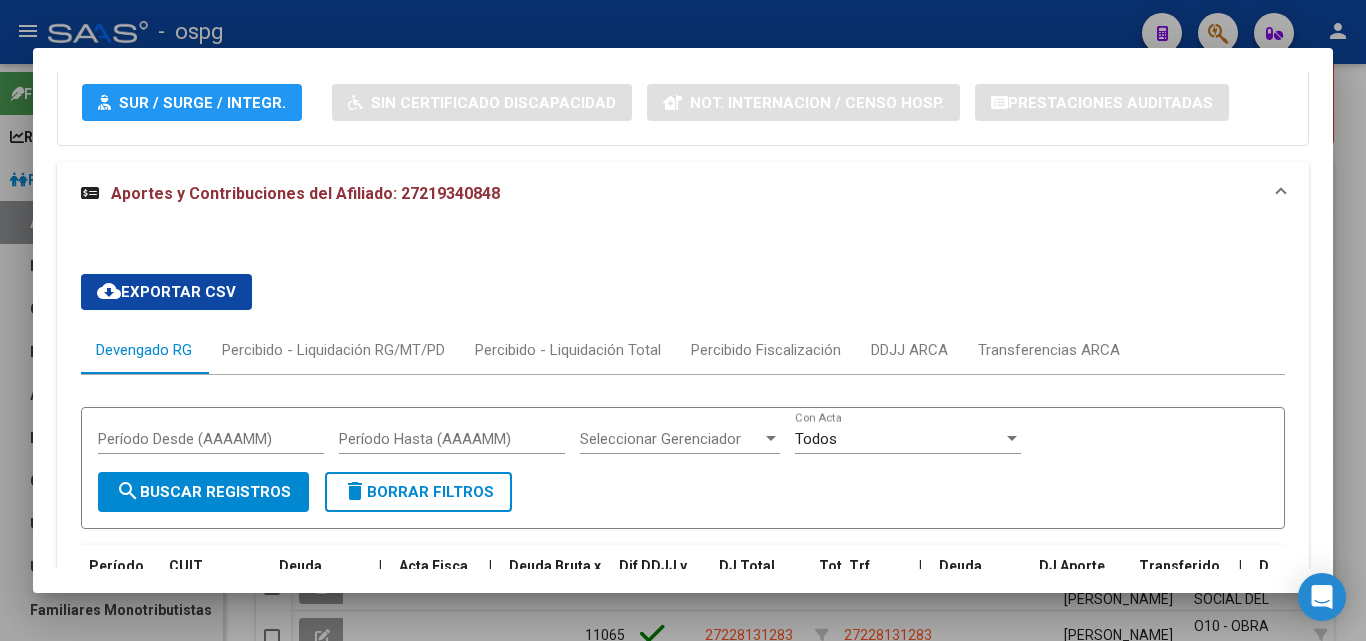 click at bounding box center [683, 320] 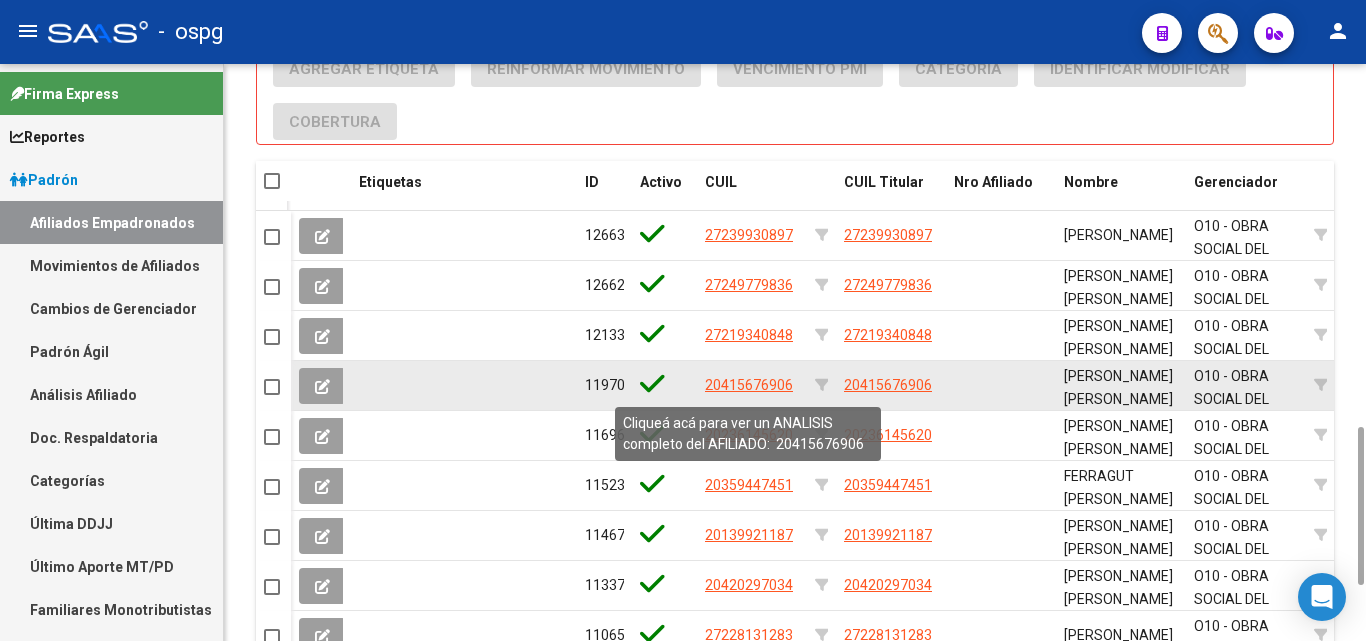 click on "20415676906" 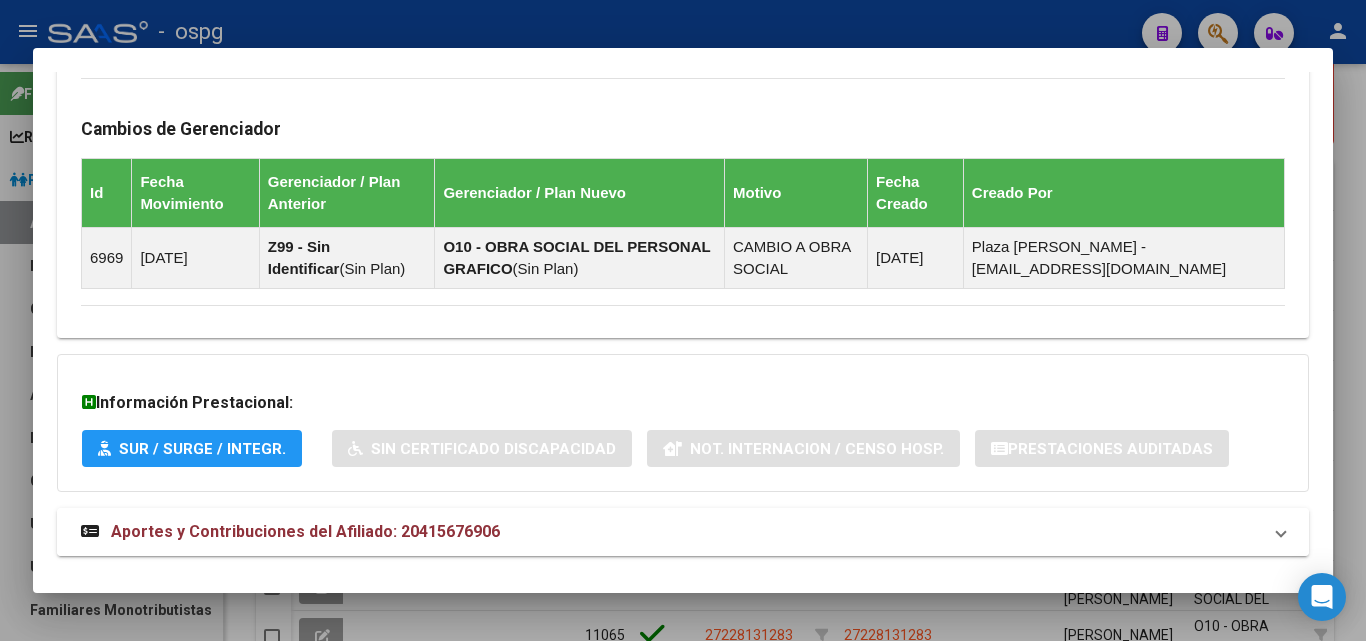 scroll, scrollTop: 1181, scrollLeft: 0, axis: vertical 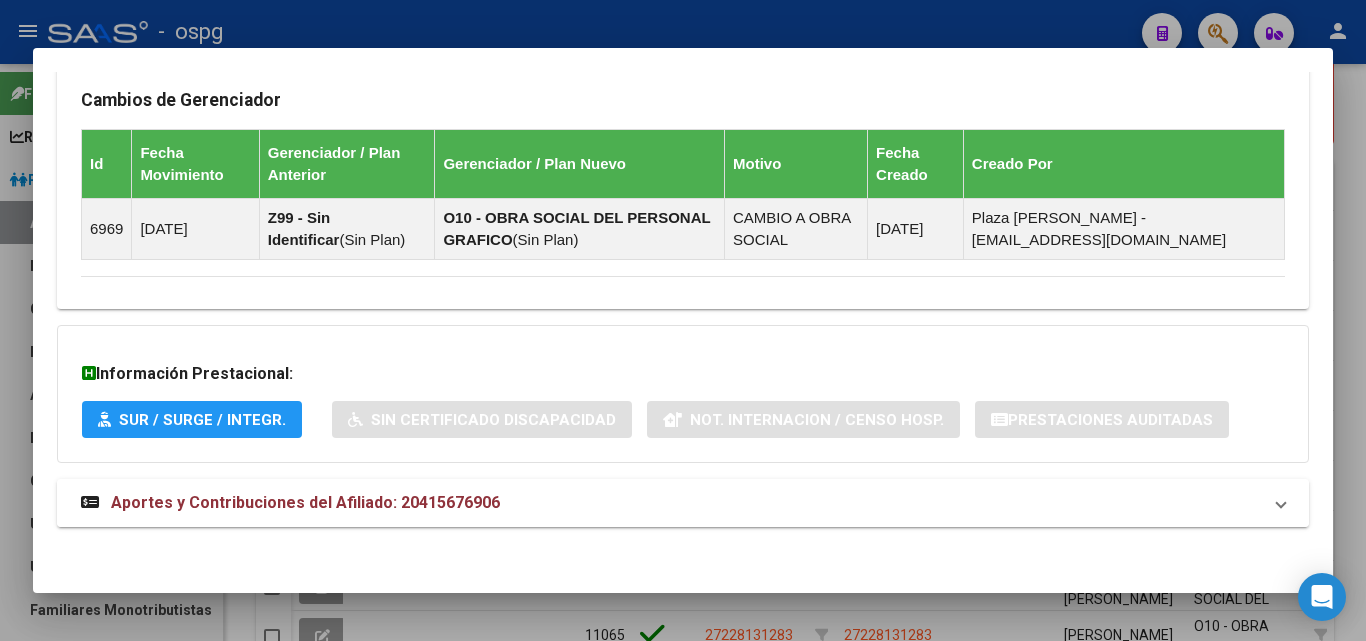 click on "Aportes y Contribuciones del Afiliado: 20415676906" at bounding box center [671, 503] 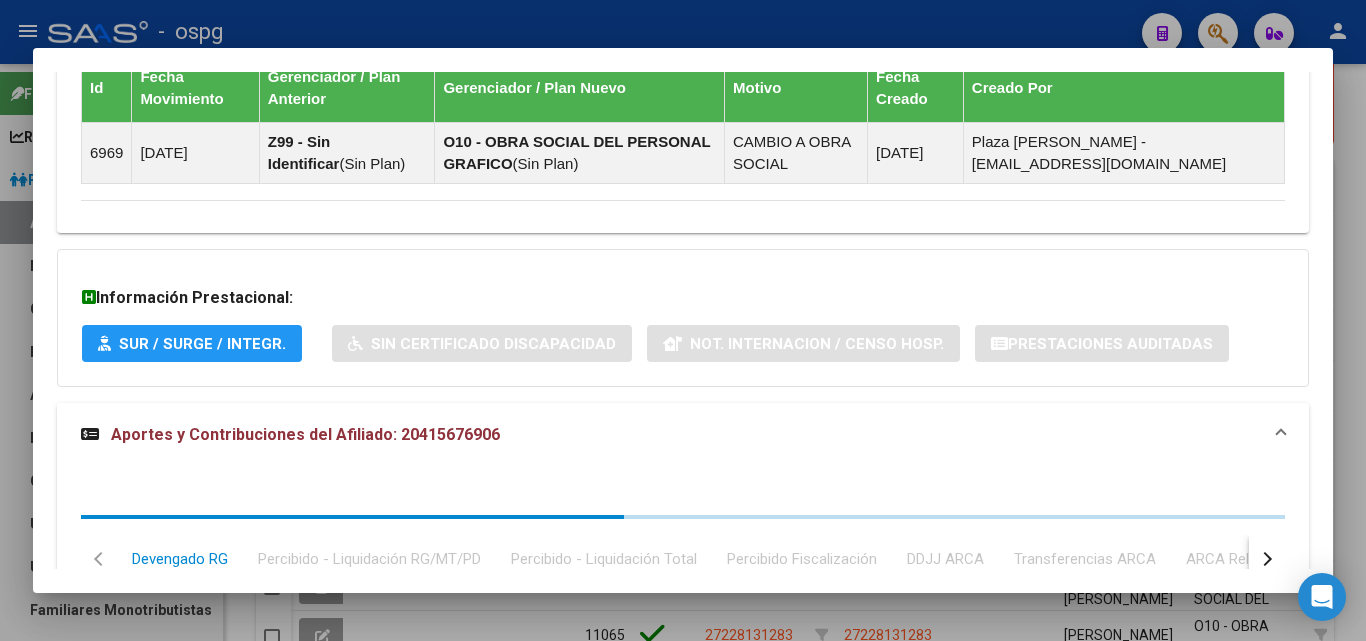 scroll, scrollTop: 1298, scrollLeft: 0, axis: vertical 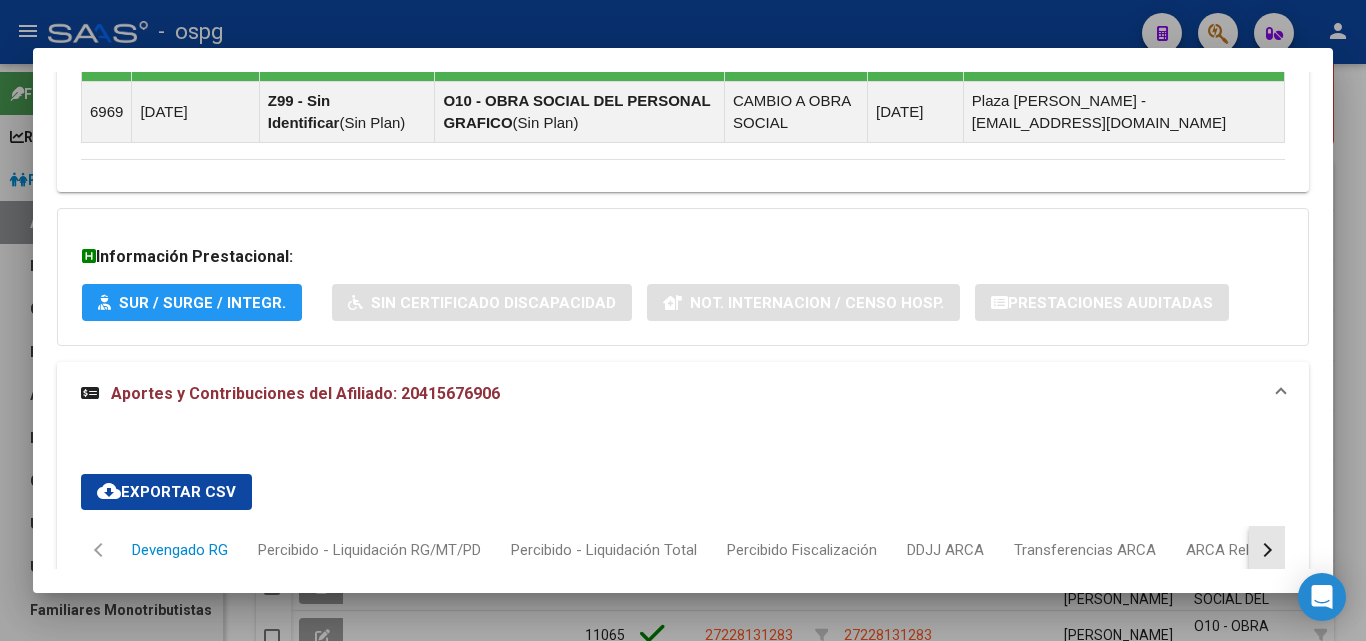 click at bounding box center [1267, 550] 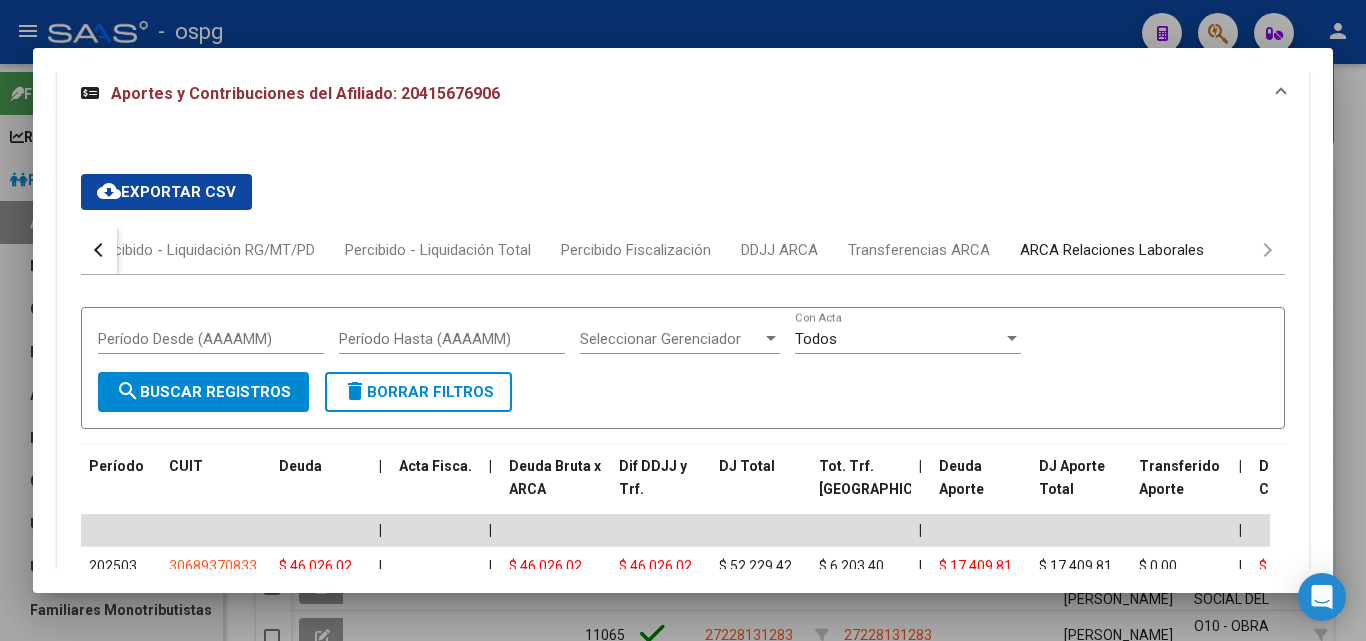 click on "ARCA Relaciones Laborales" at bounding box center (1112, 250) 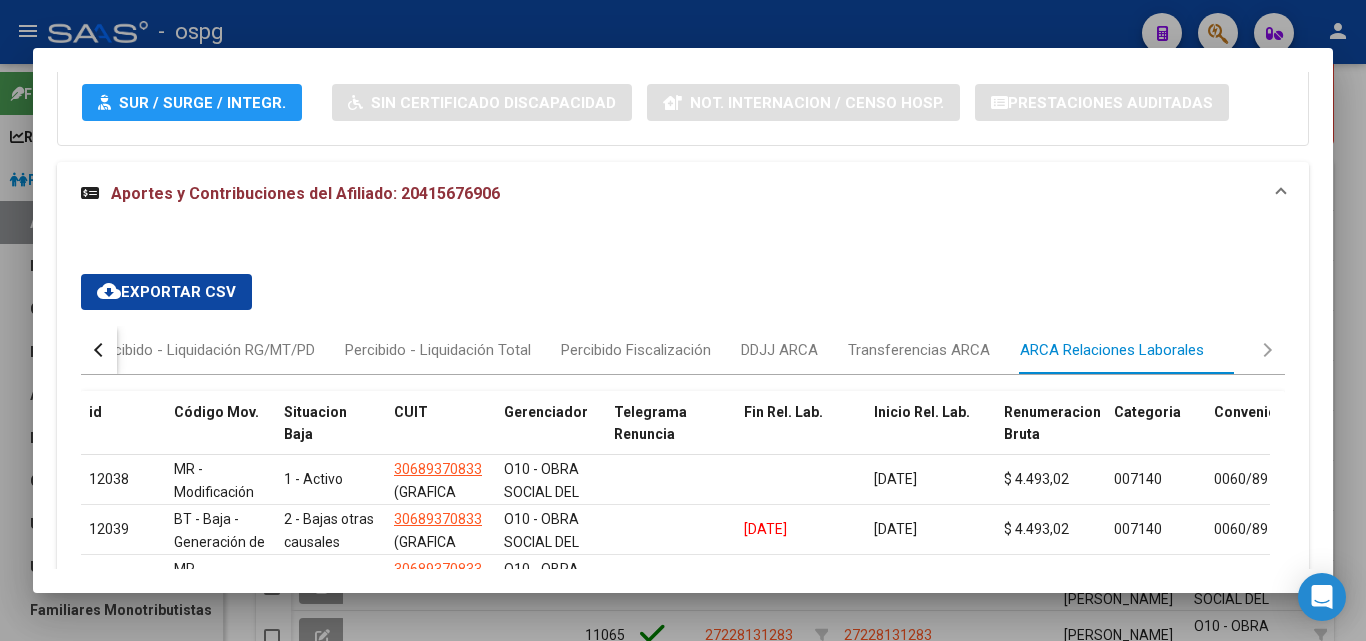 scroll, scrollTop: 1598, scrollLeft: 0, axis: vertical 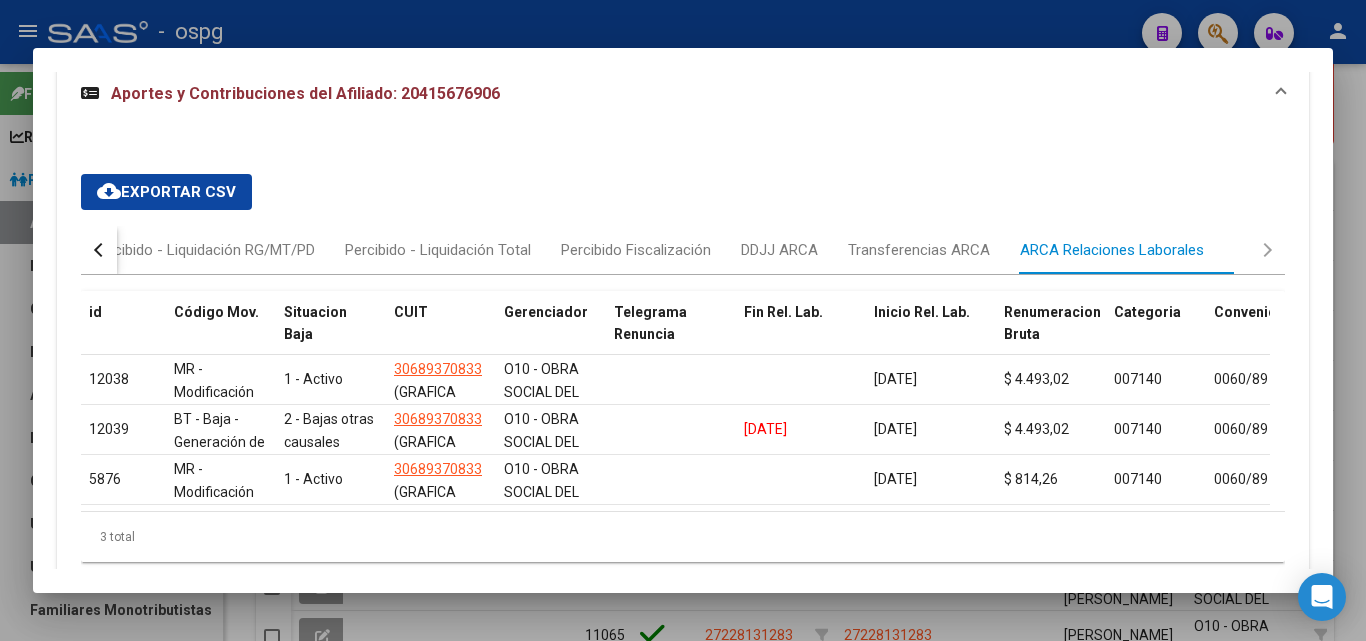click at bounding box center (683, 320) 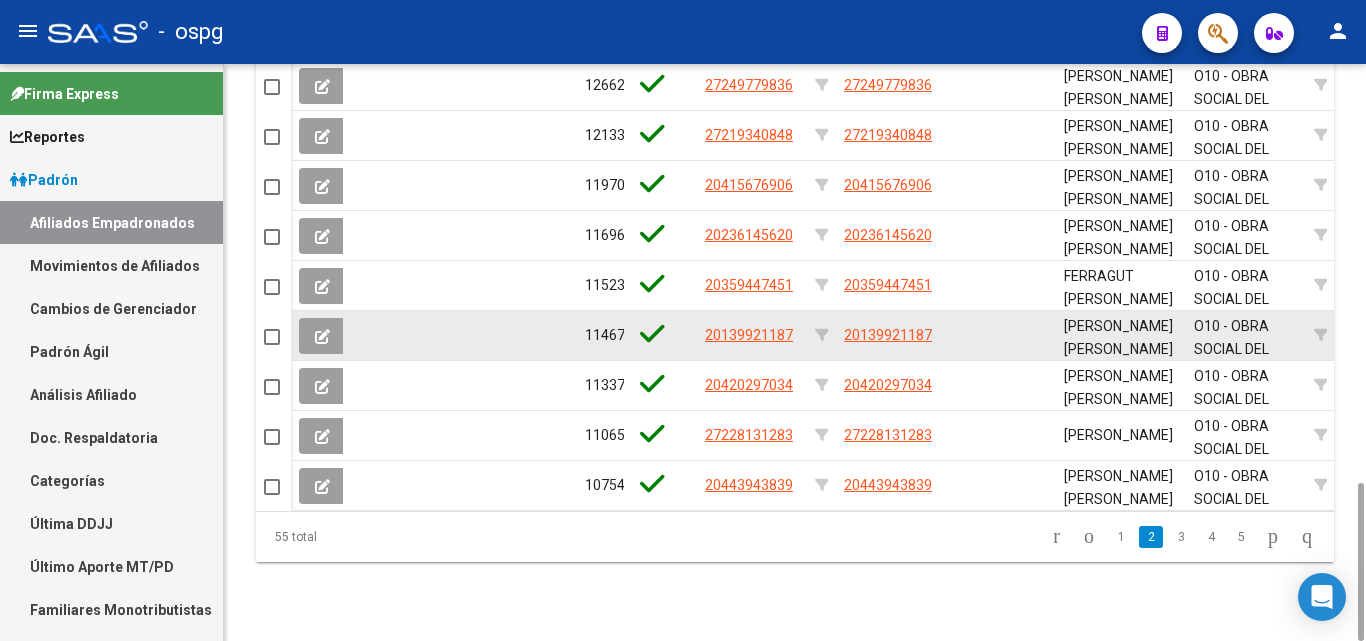 scroll, scrollTop: 1323, scrollLeft: 0, axis: vertical 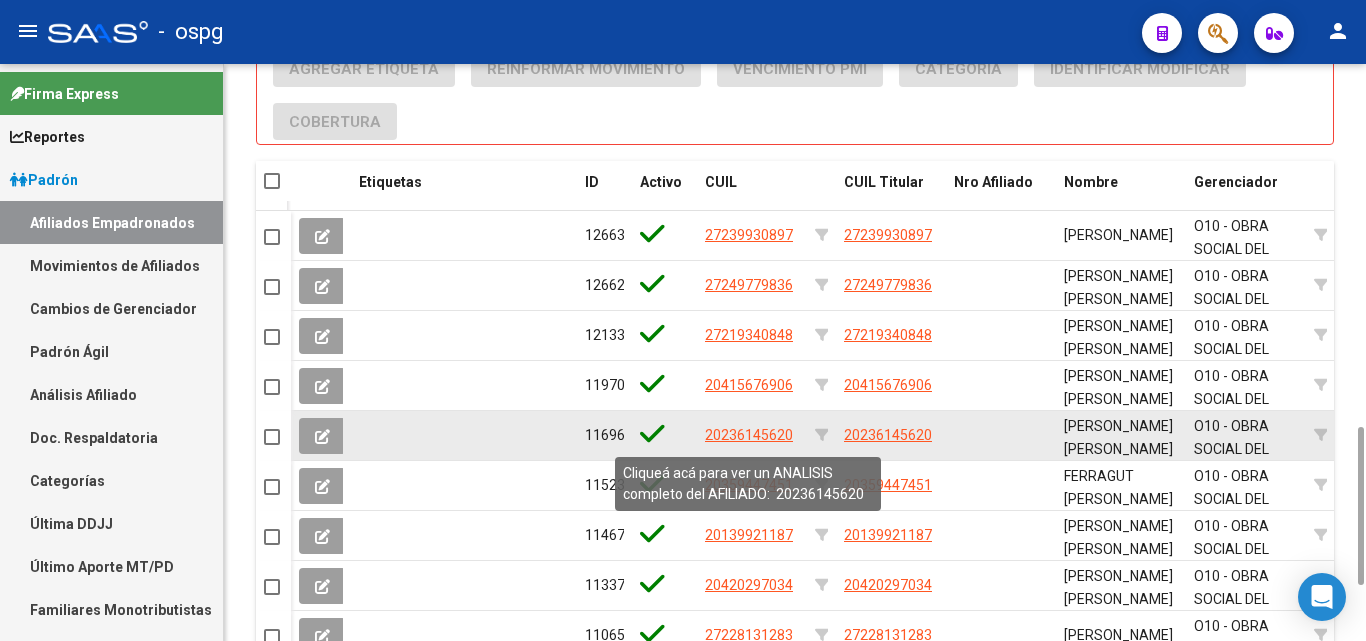 click on "20236145620" 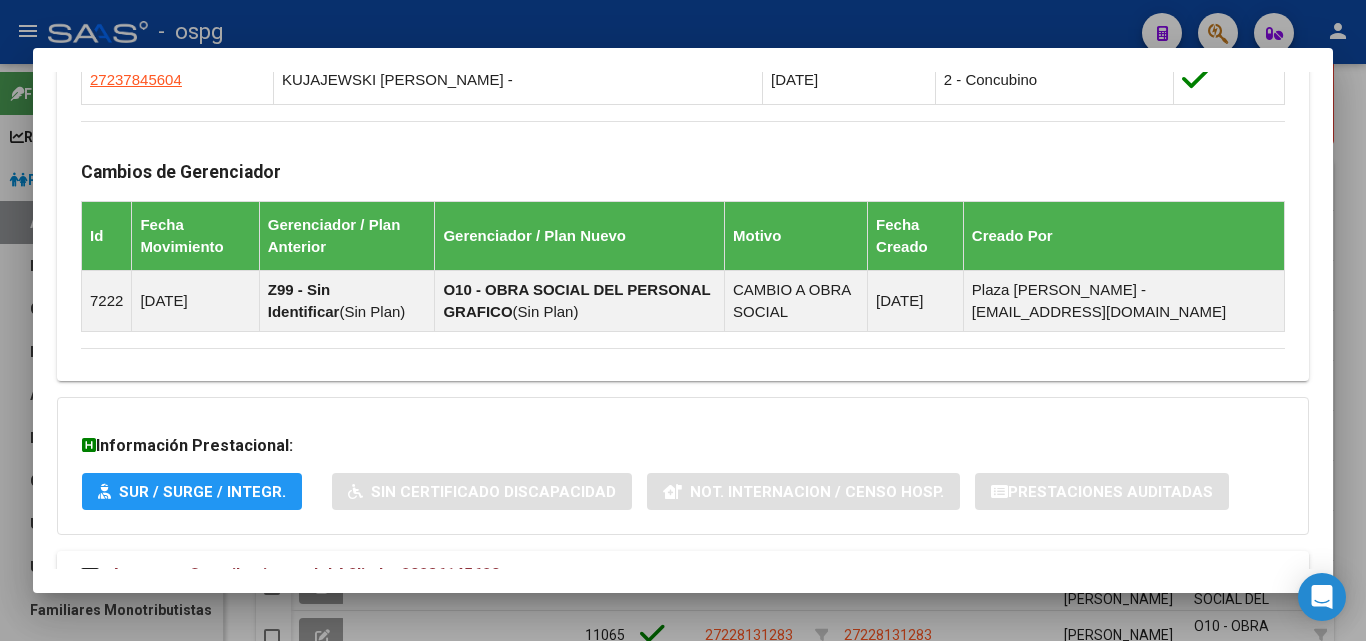 scroll, scrollTop: 1297, scrollLeft: 0, axis: vertical 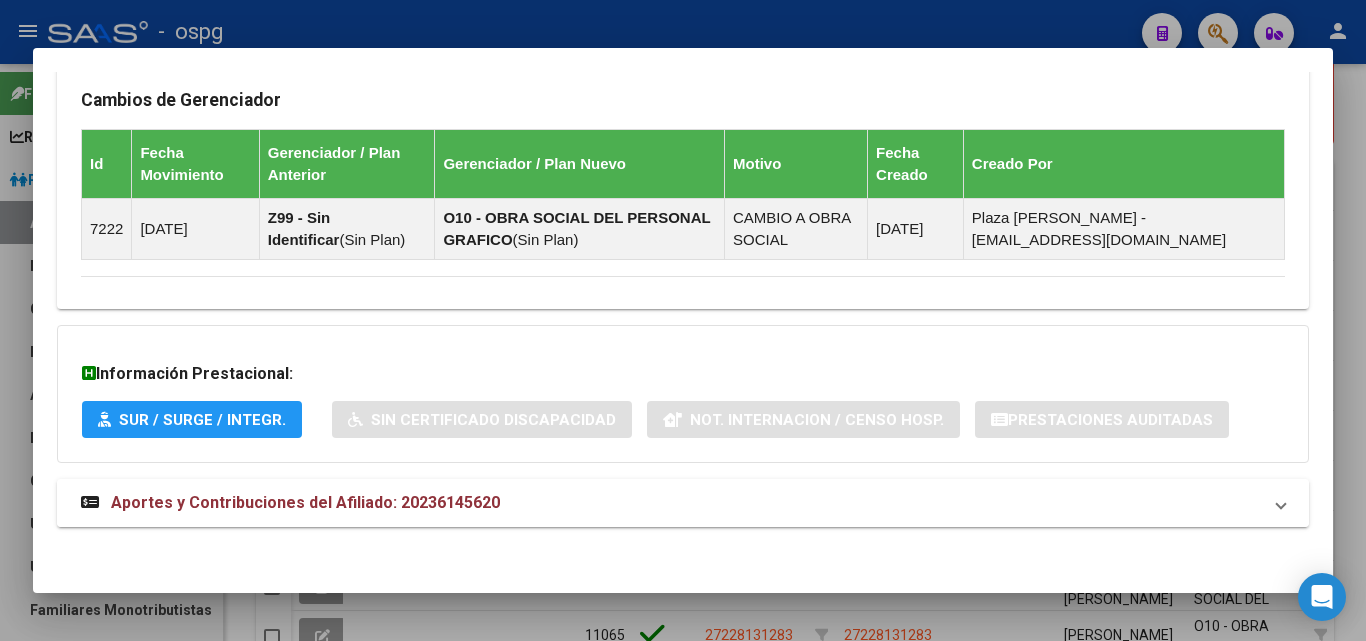click on "Aportes y Contribuciones del Afiliado: 20236145620" at bounding box center (671, 503) 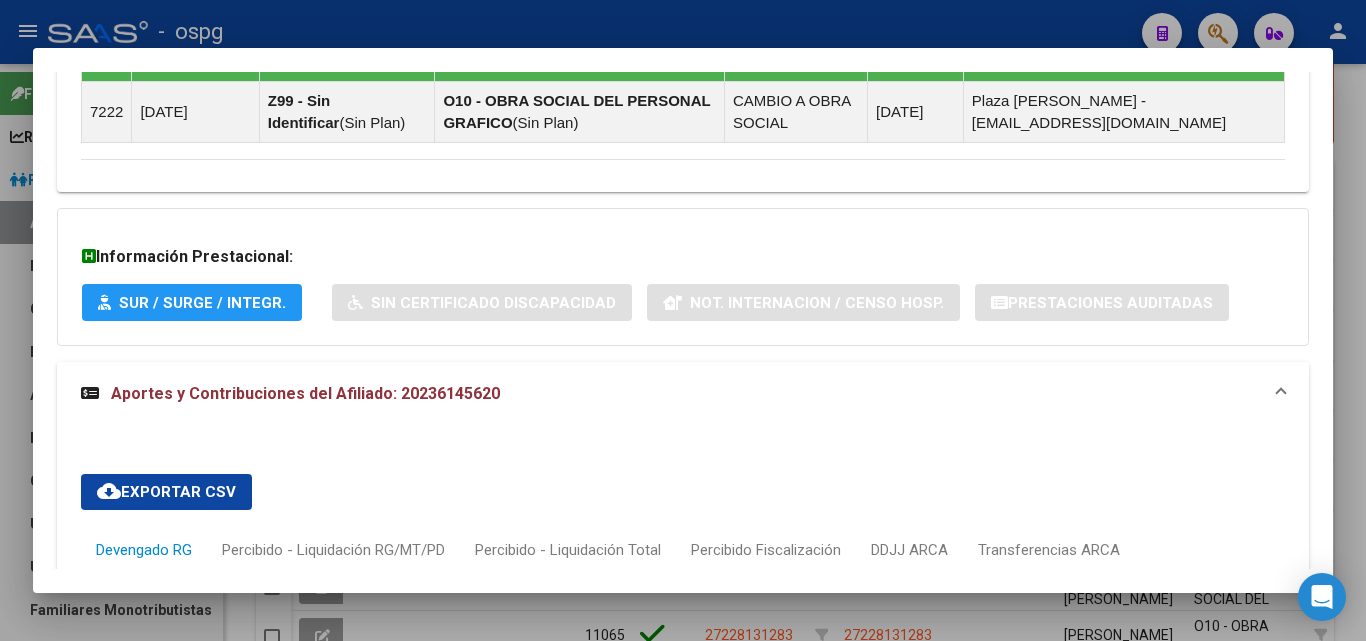 scroll, scrollTop: 1514, scrollLeft: 0, axis: vertical 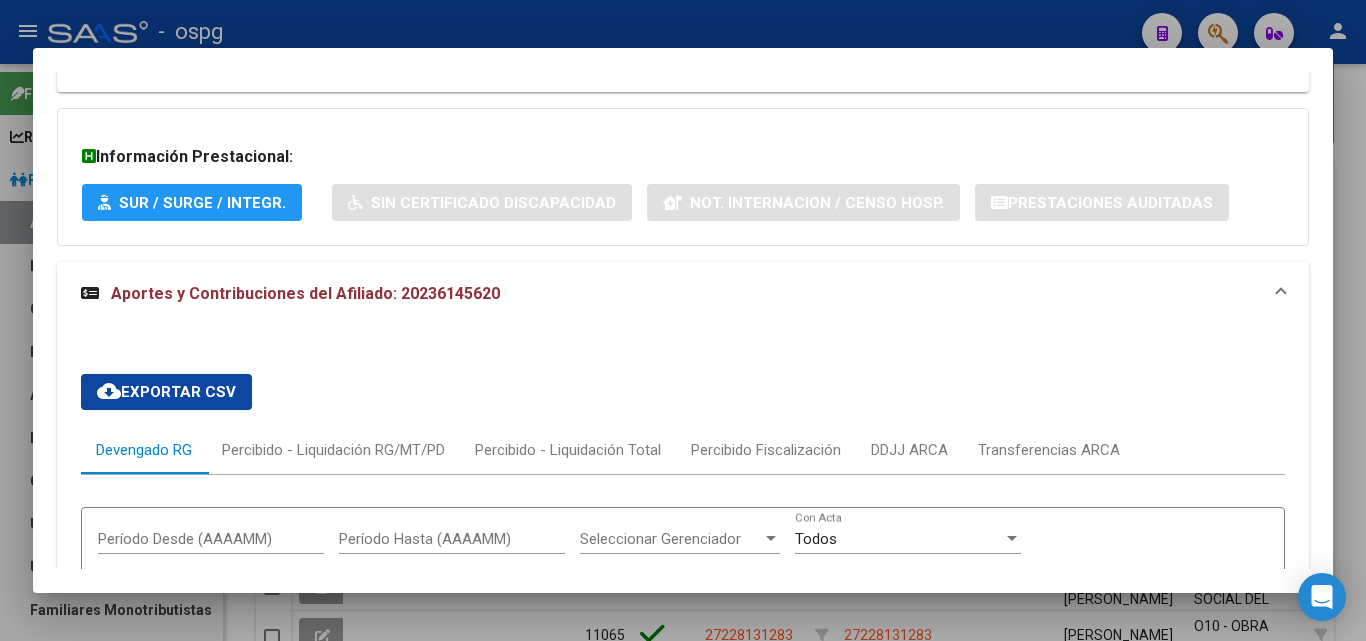 click at bounding box center (683, 320) 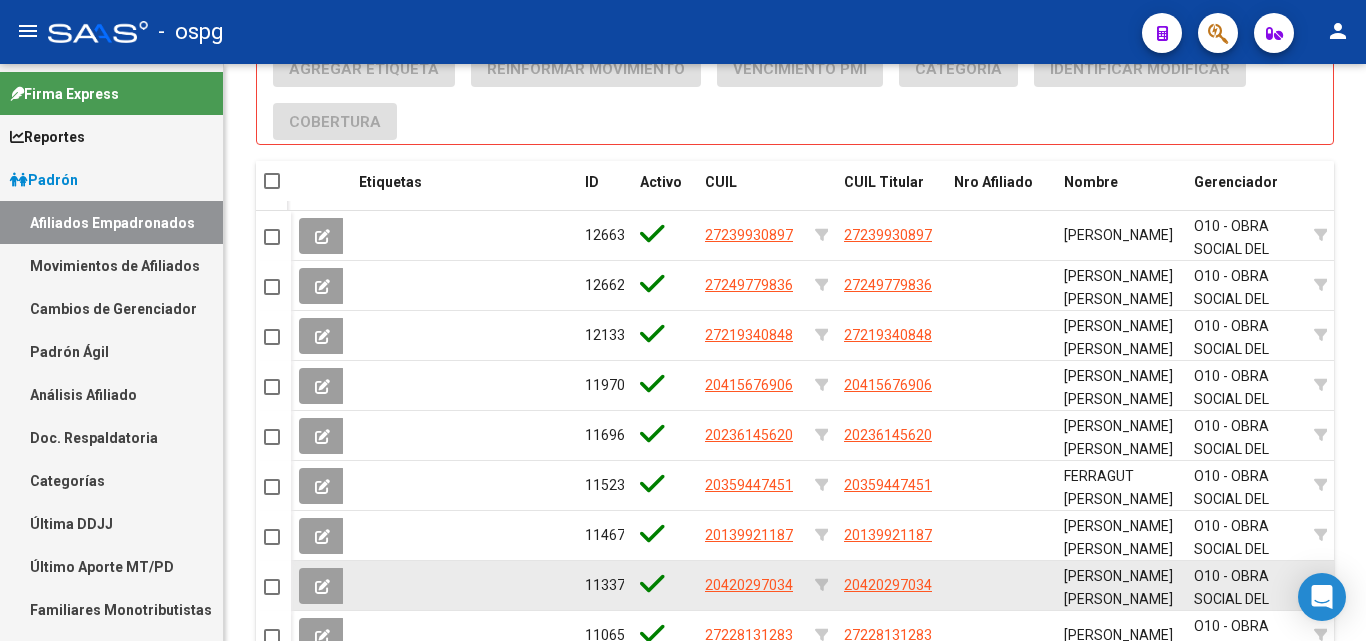 scroll, scrollTop: 1523, scrollLeft: 0, axis: vertical 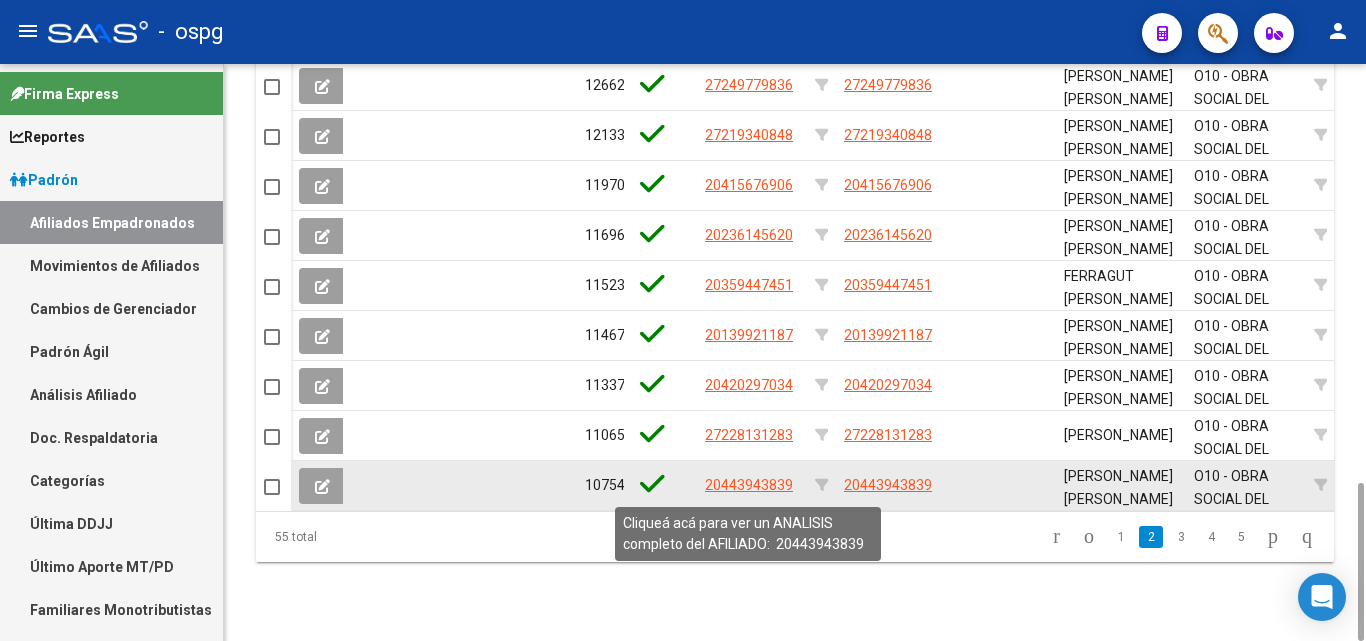 click on "20443943839" 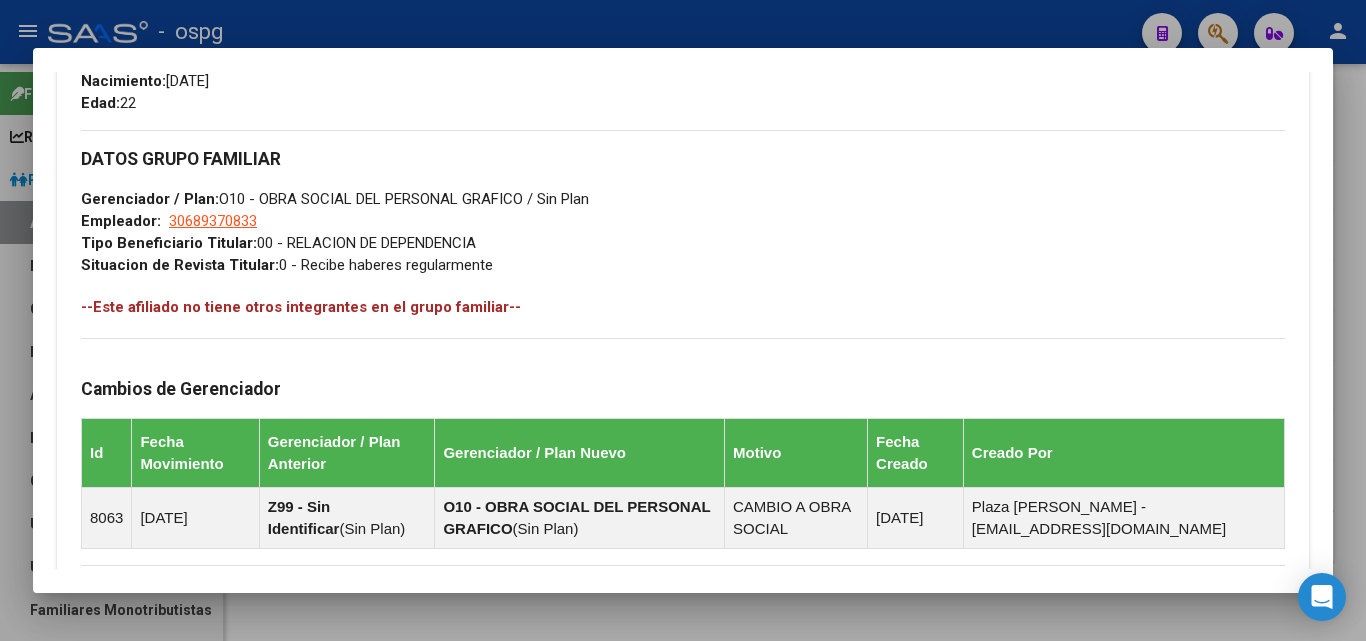 scroll, scrollTop: 1181, scrollLeft: 0, axis: vertical 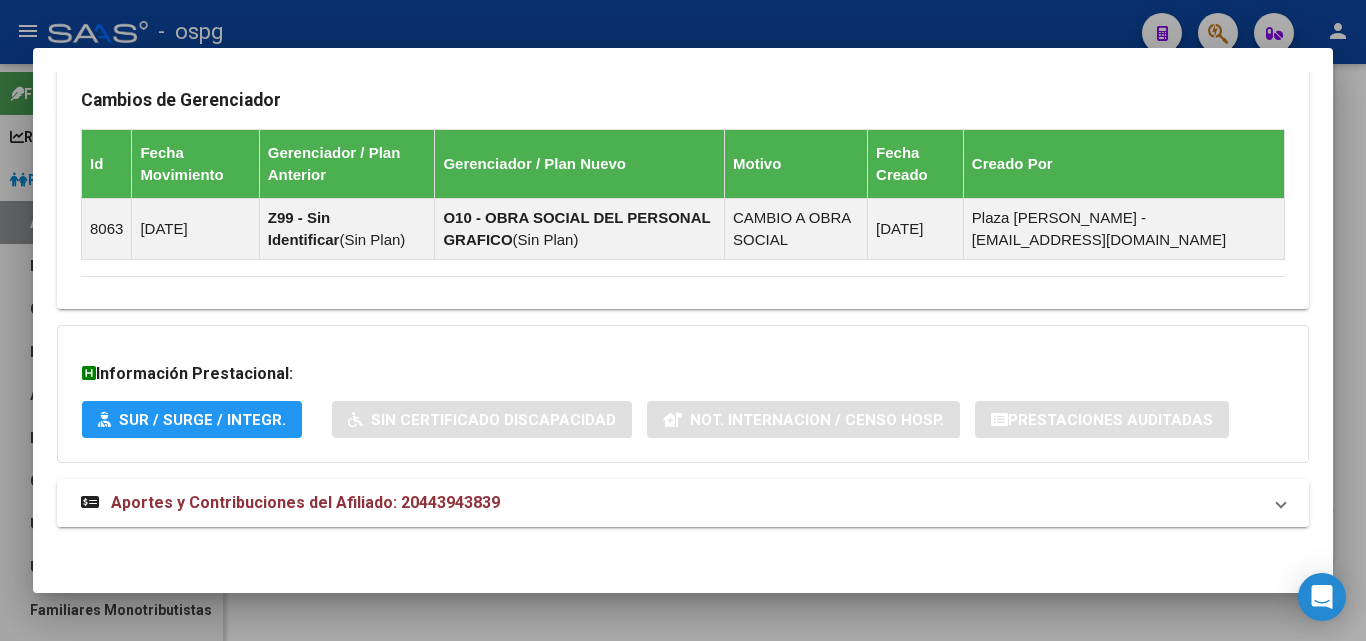 click on "Aportes y Contribuciones del Afiliado: 20443943839" at bounding box center [671, 503] 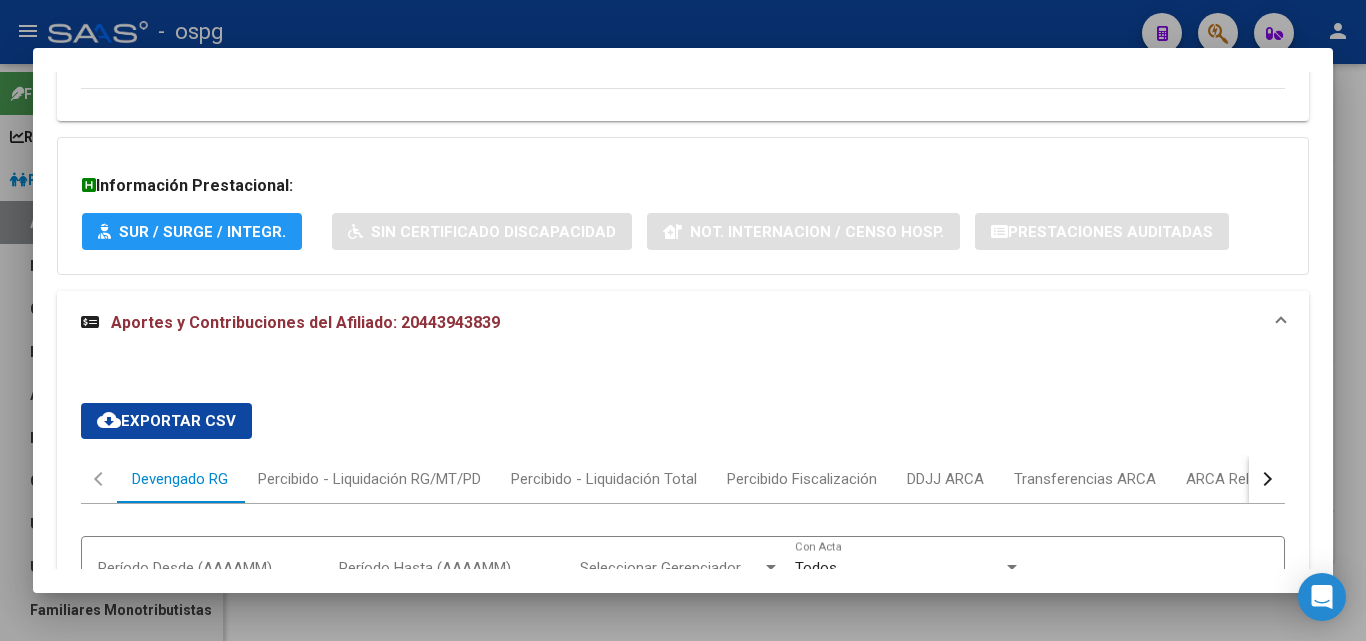scroll, scrollTop: 1398, scrollLeft: 0, axis: vertical 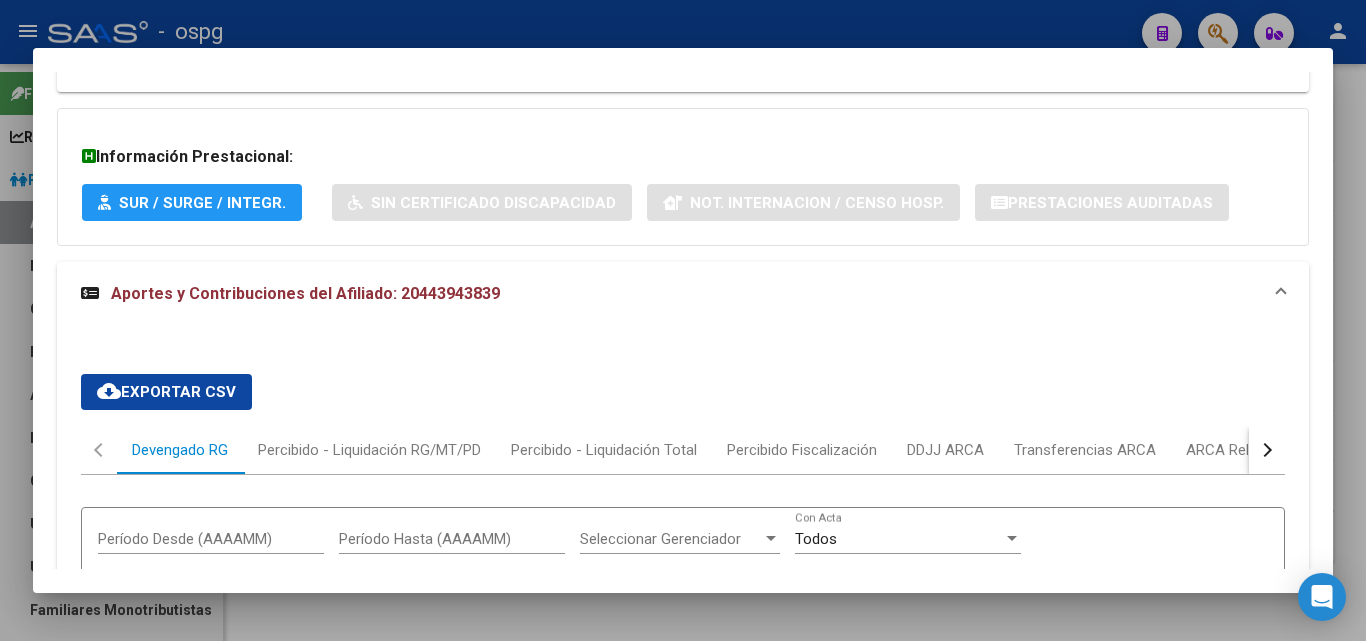 click at bounding box center [1265, 450] 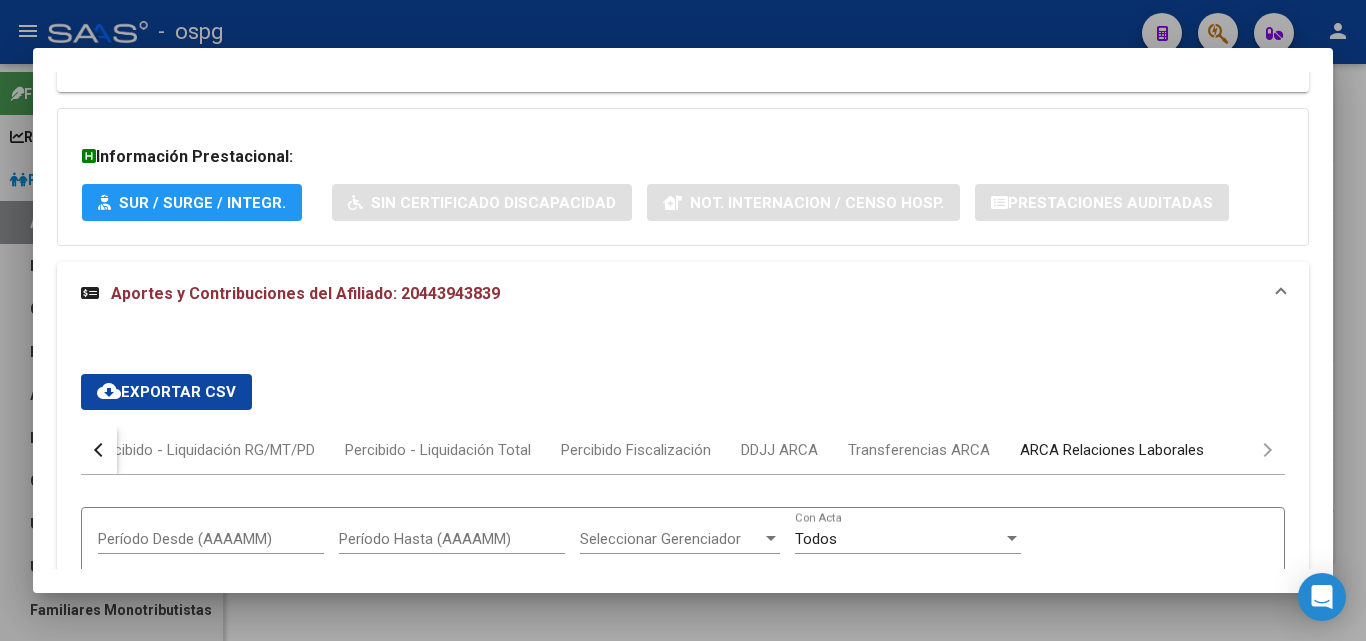 click on "ARCA Relaciones Laborales" at bounding box center (1112, 450) 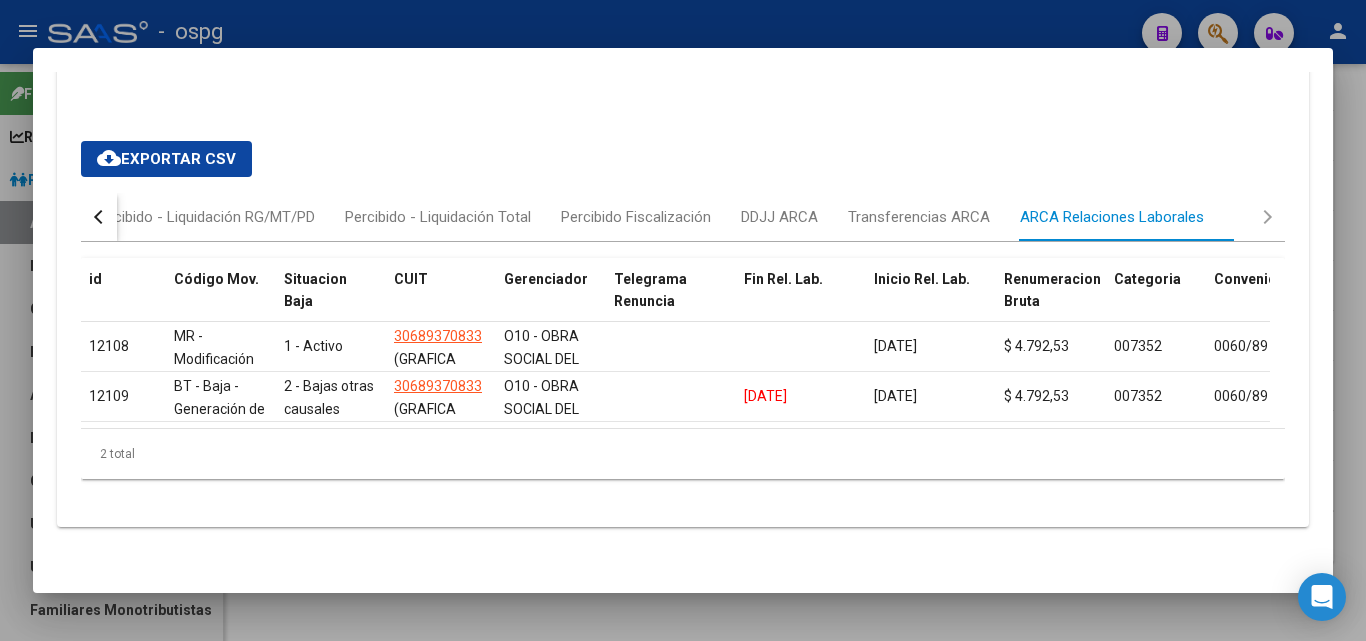scroll, scrollTop: 1646, scrollLeft: 0, axis: vertical 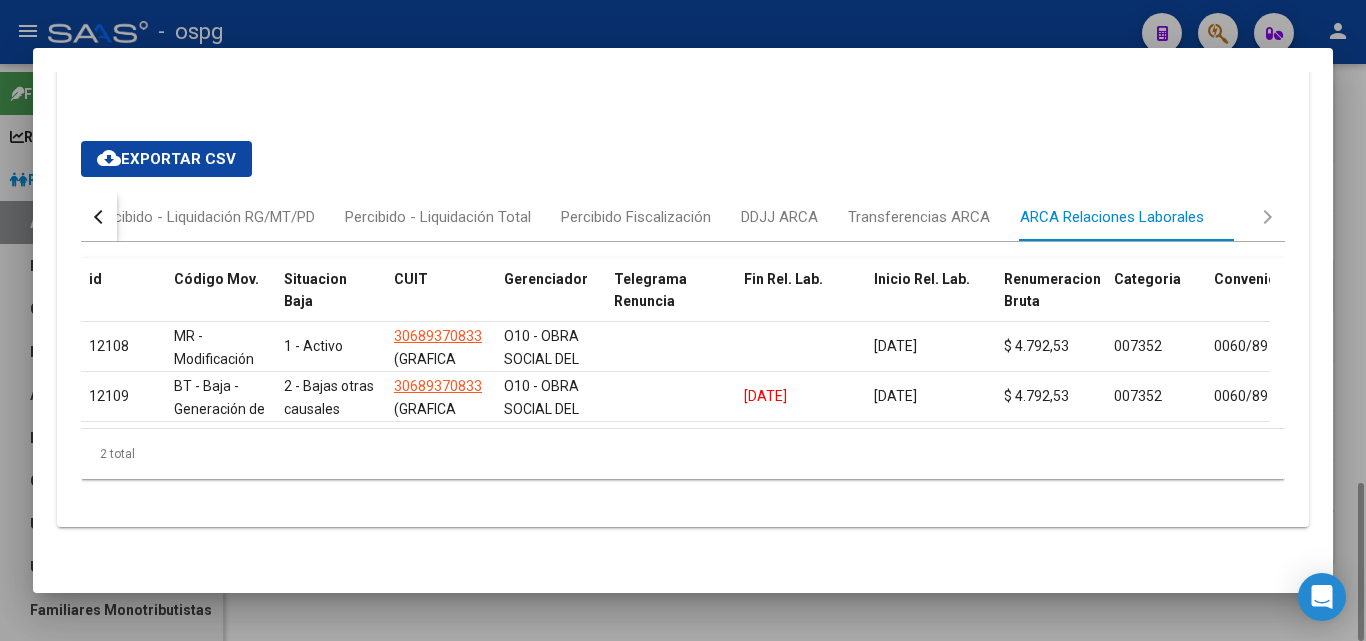 drag, startPoint x: 1356, startPoint y: 183, endPoint x: 1221, endPoint y: 309, distance: 184.66457 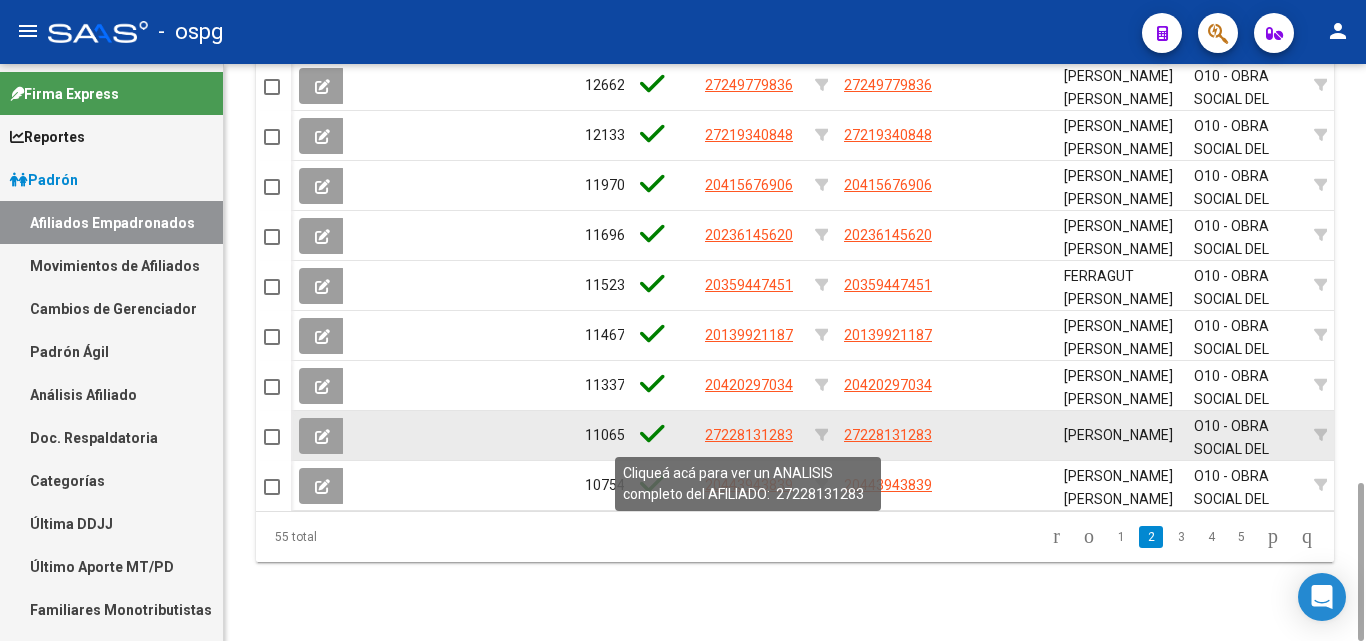 click on "27228131283" 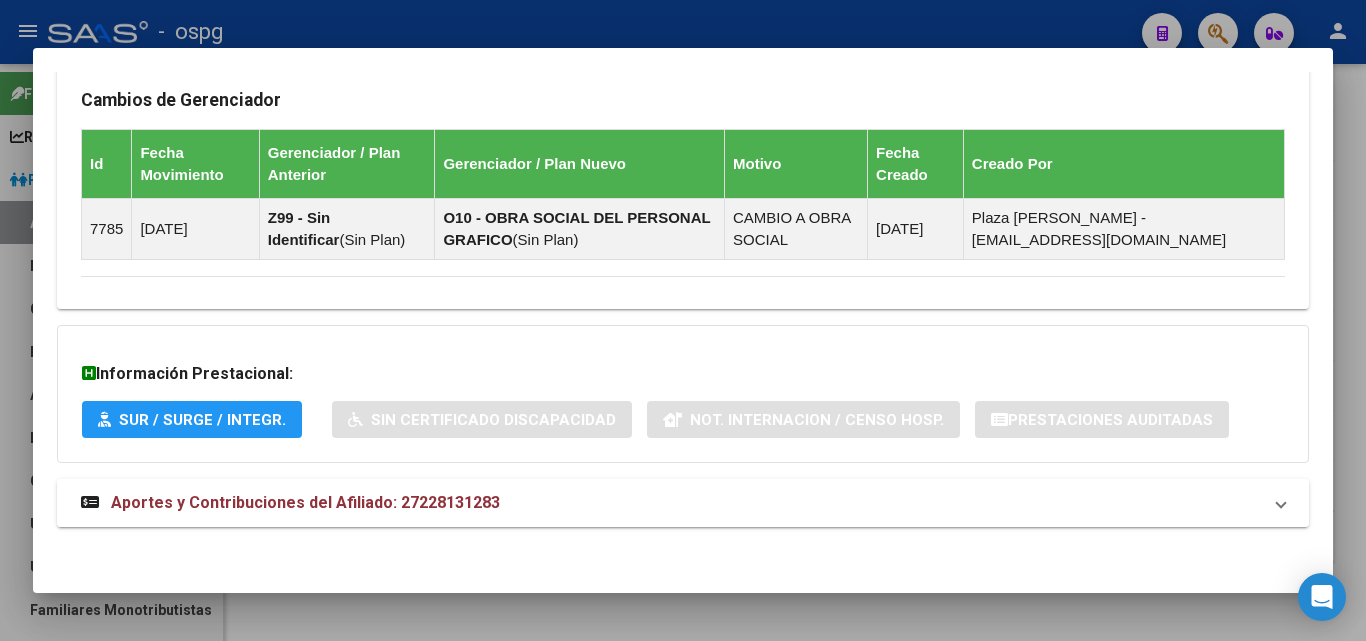 click on "Aportes y Contribuciones del Afiliado: 27228131283" at bounding box center [671, 503] 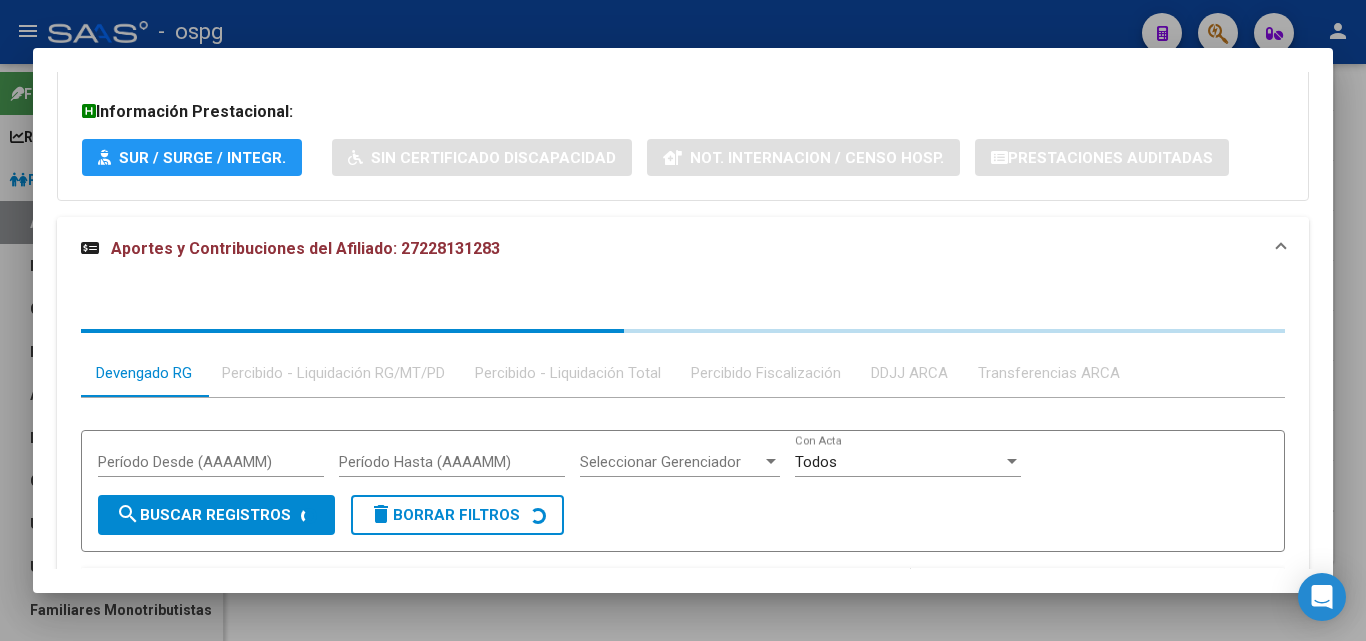 scroll, scrollTop: 1598, scrollLeft: 0, axis: vertical 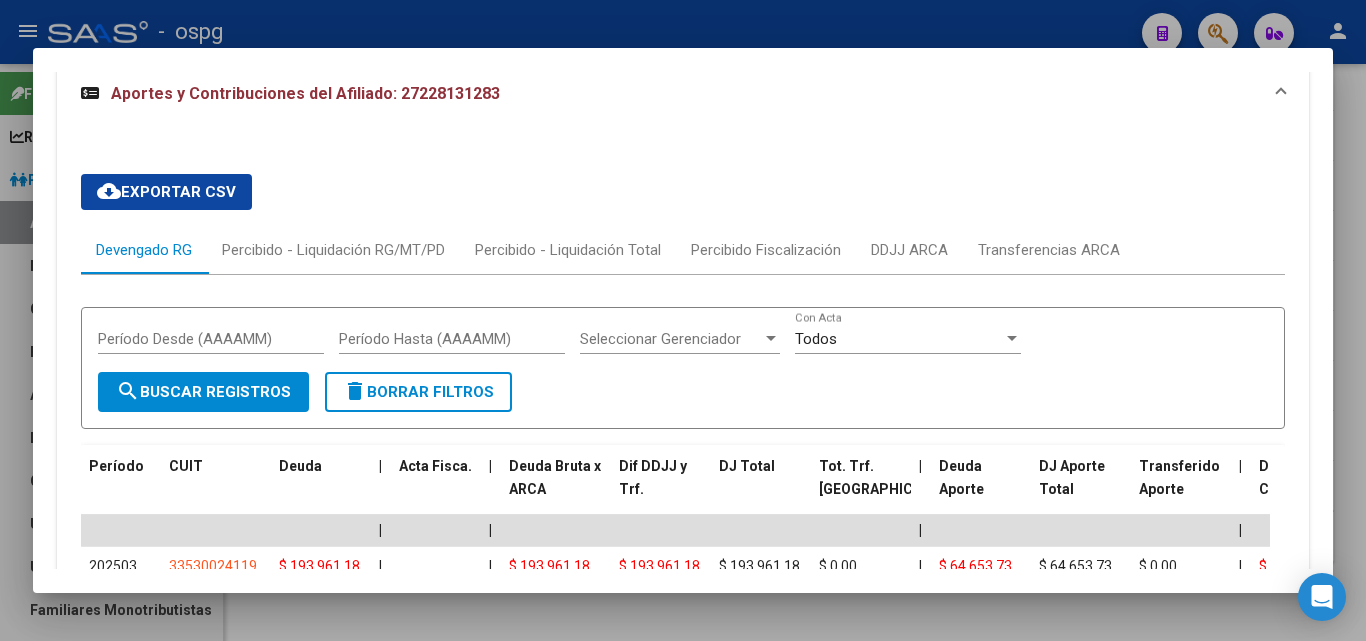 click at bounding box center [683, 320] 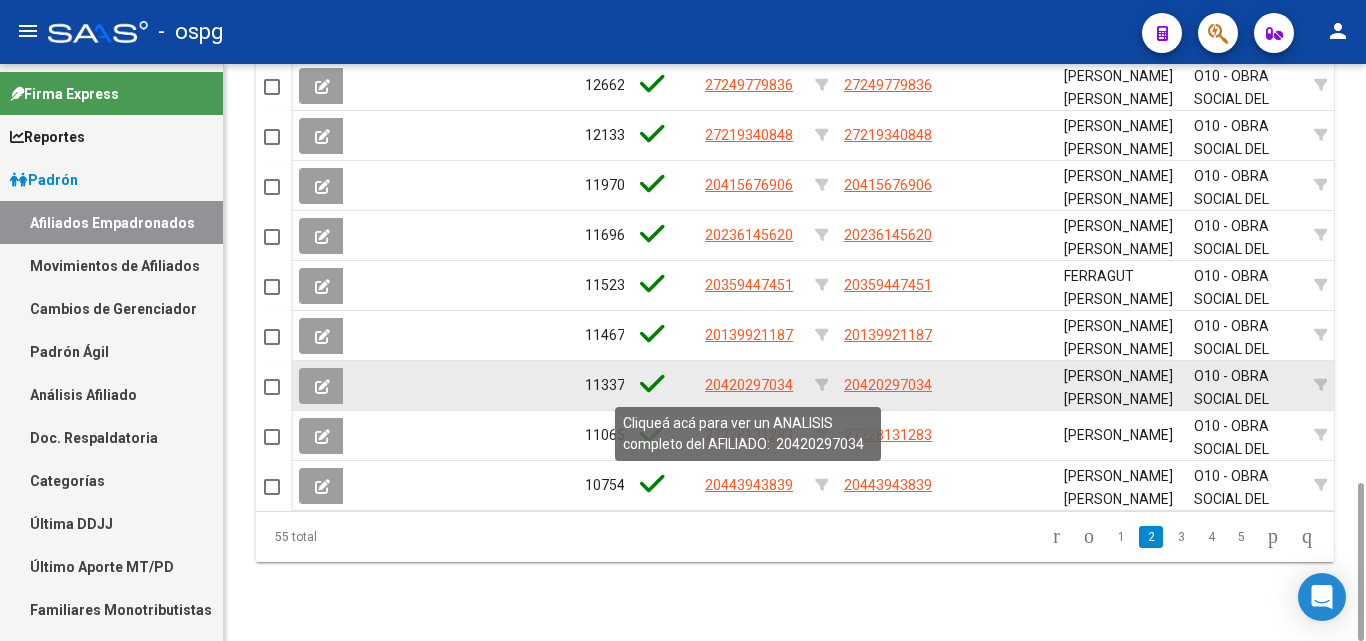click on "20420297034" 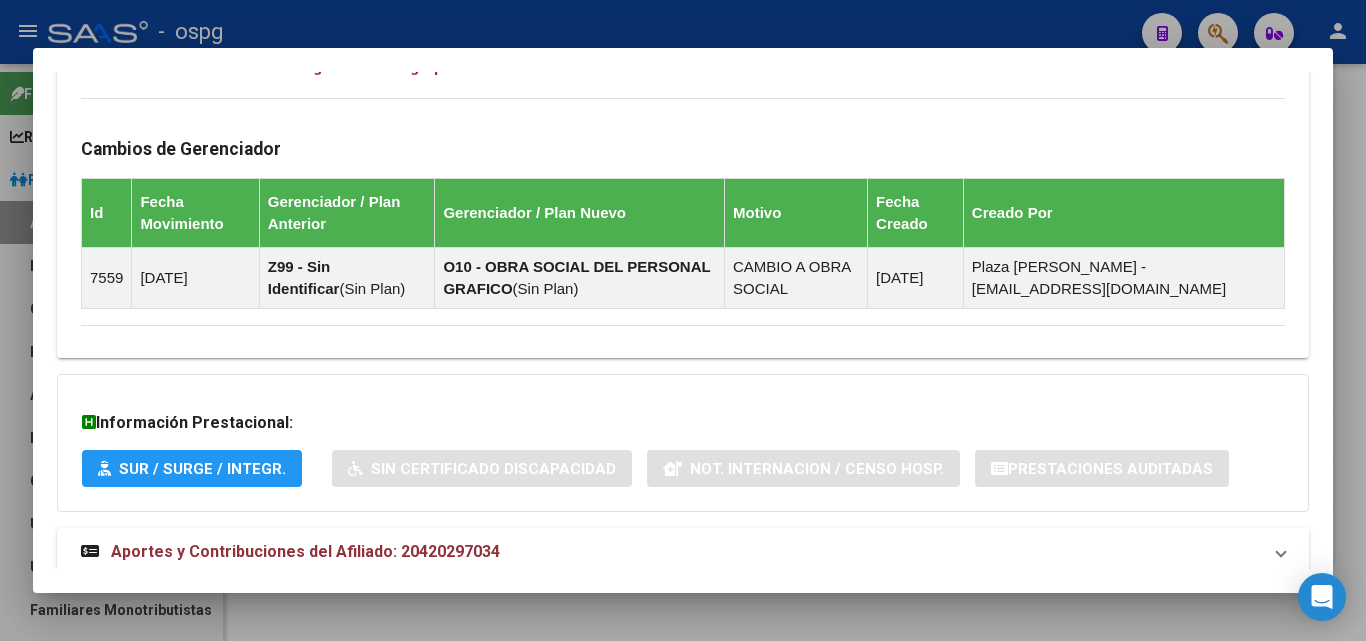scroll, scrollTop: 1181, scrollLeft: 0, axis: vertical 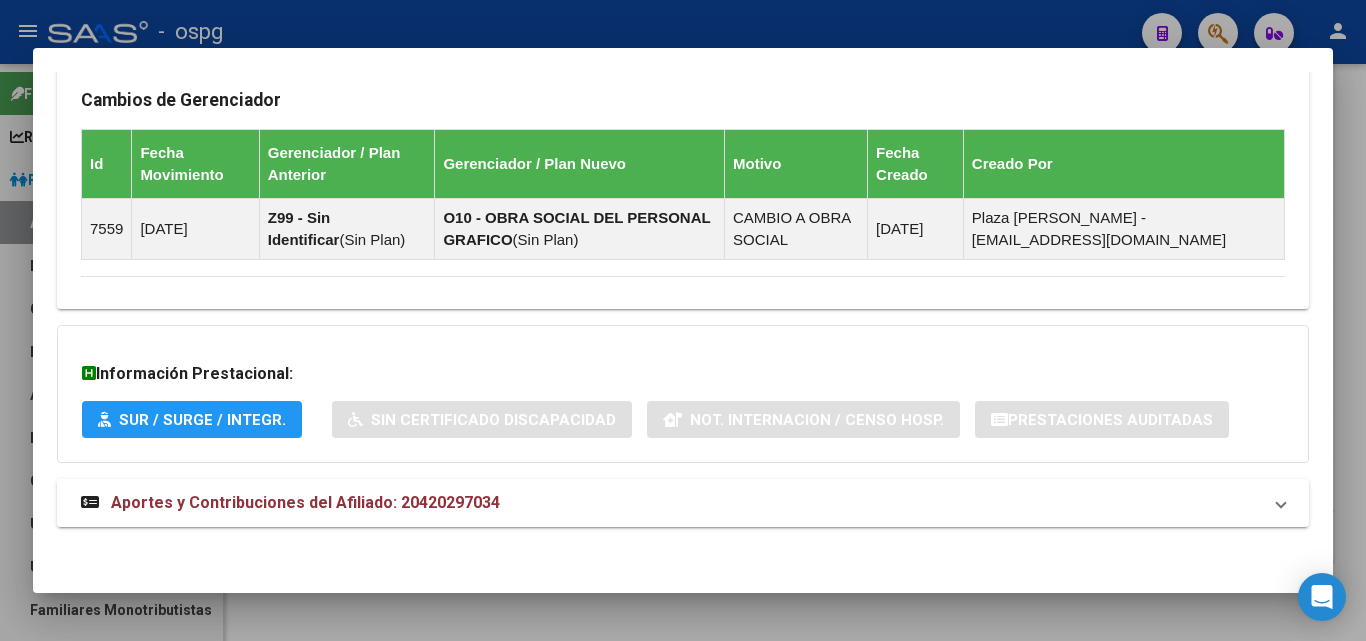 click on "Aportes y Contribuciones del Afiliado: 20420297034" at bounding box center [671, 503] 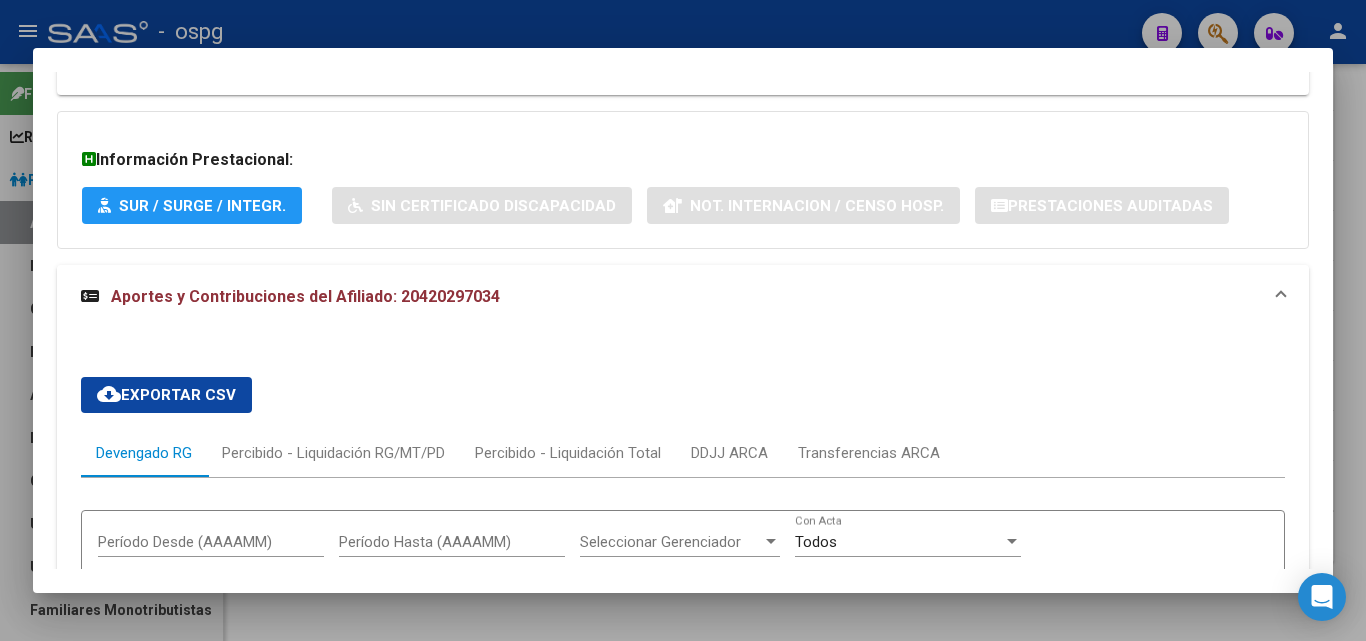 scroll, scrollTop: 1598, scrollLeft: 0, axis: vertical 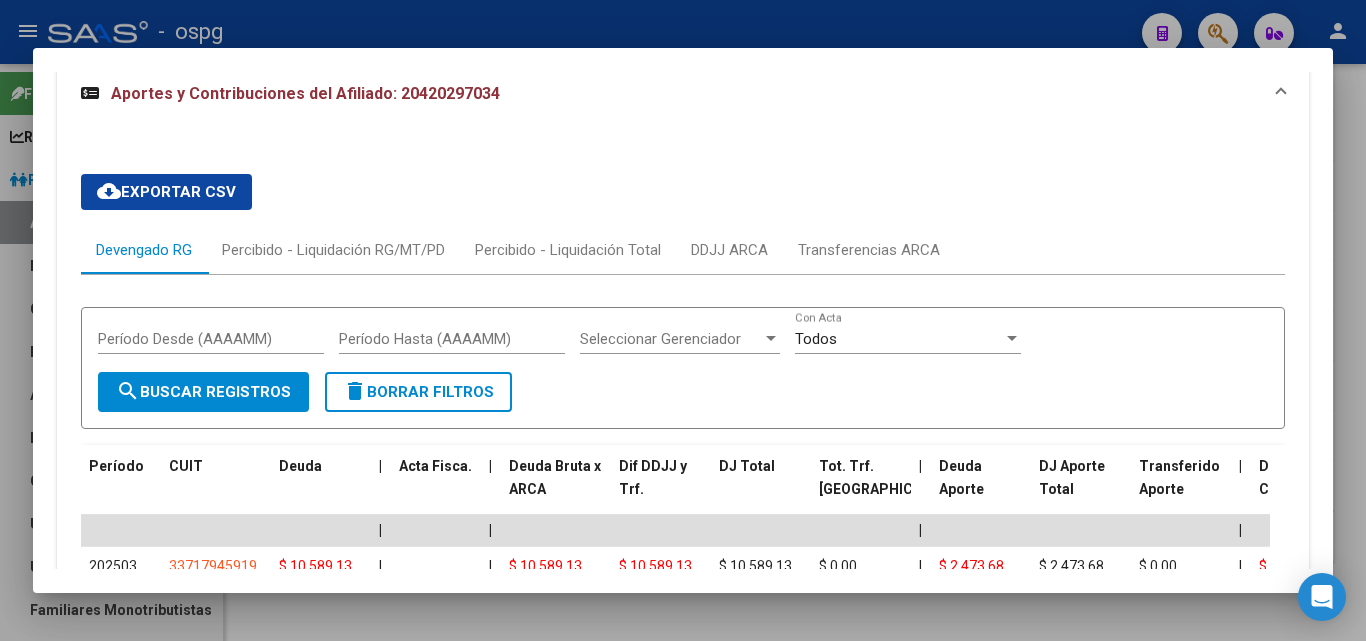 click at bounding box center (683, 320) 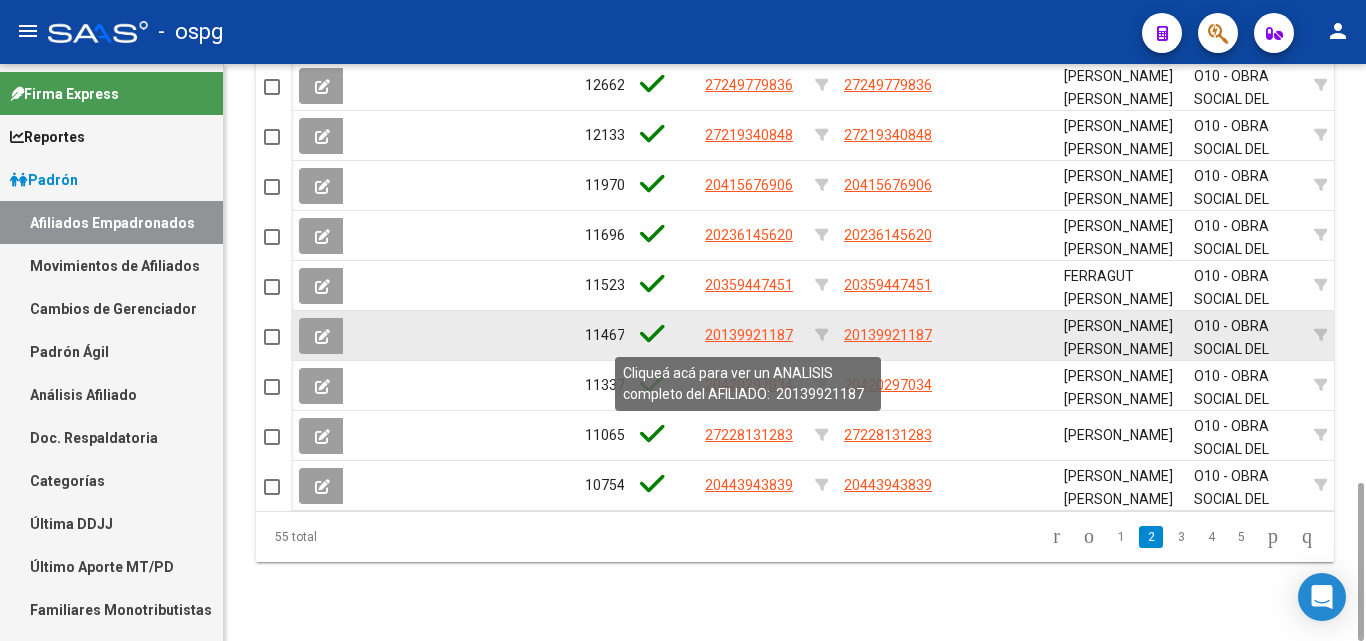 click on "20139921187" 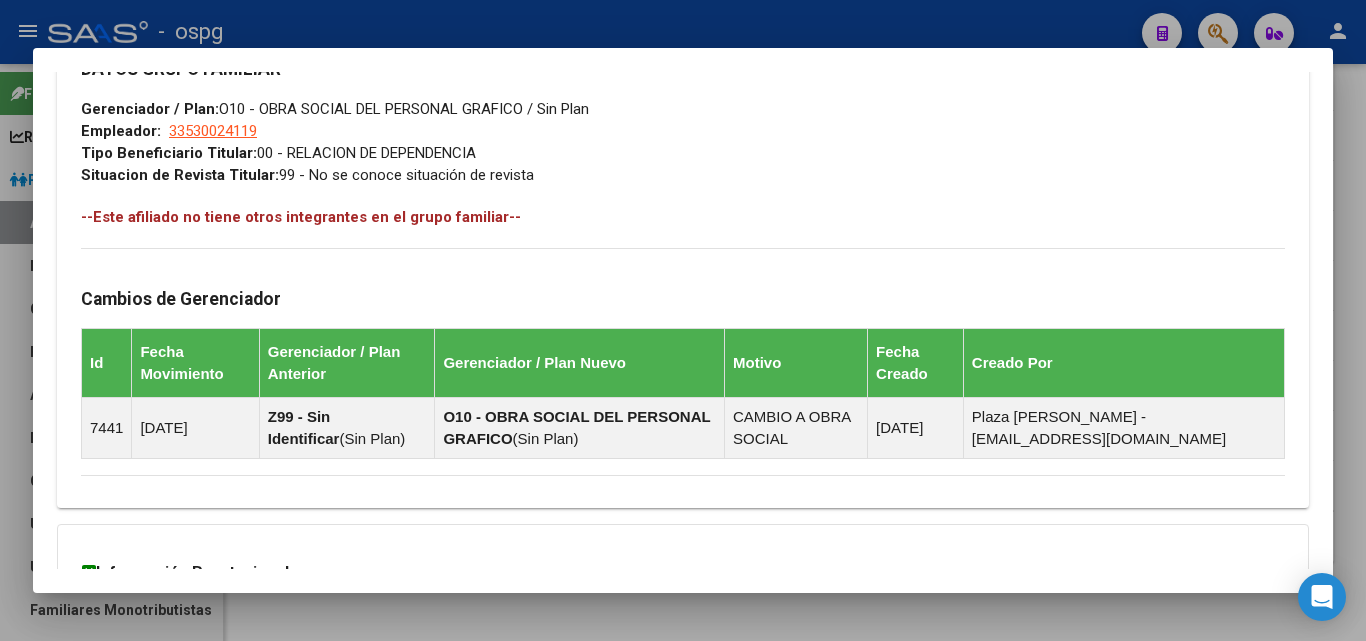 scroll, scrollTop: 1181, scrollLeft: 0, axis: vertical 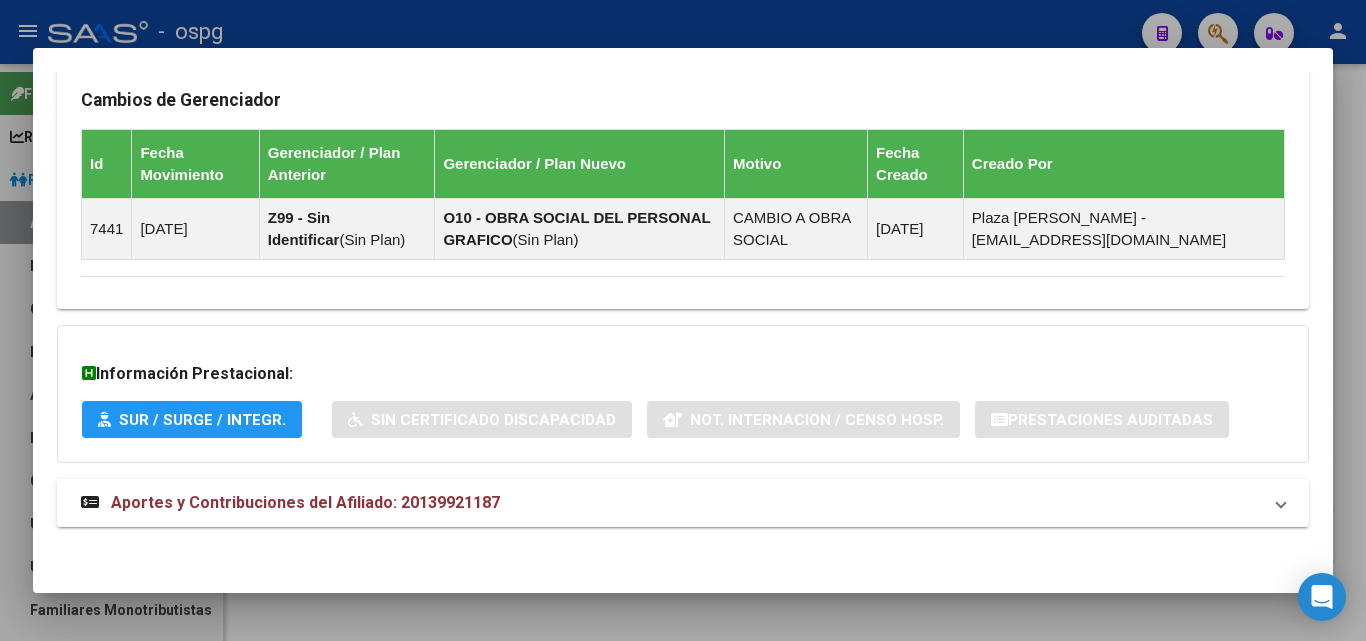 click on "Aportes y Contribuciones del Afiliado: 20139921187" at bounding box center (671, 503) 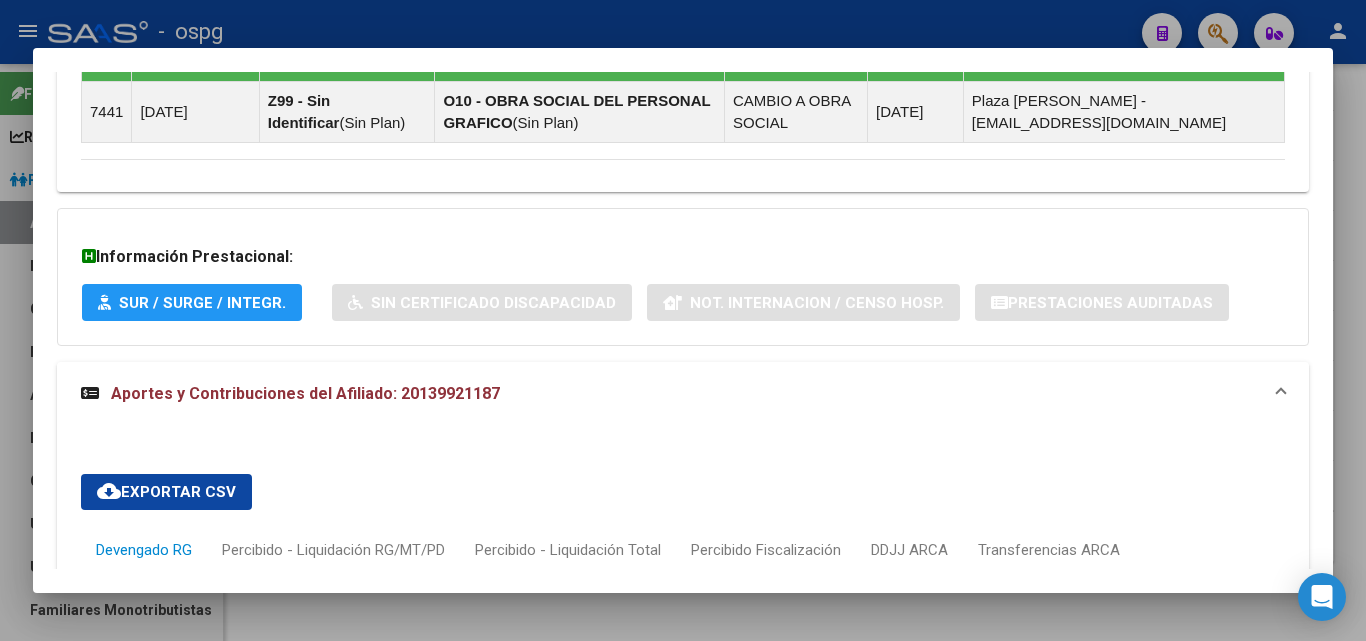 scroll, scrollTop: 1398, scrollLeft: 0, axis: vertical 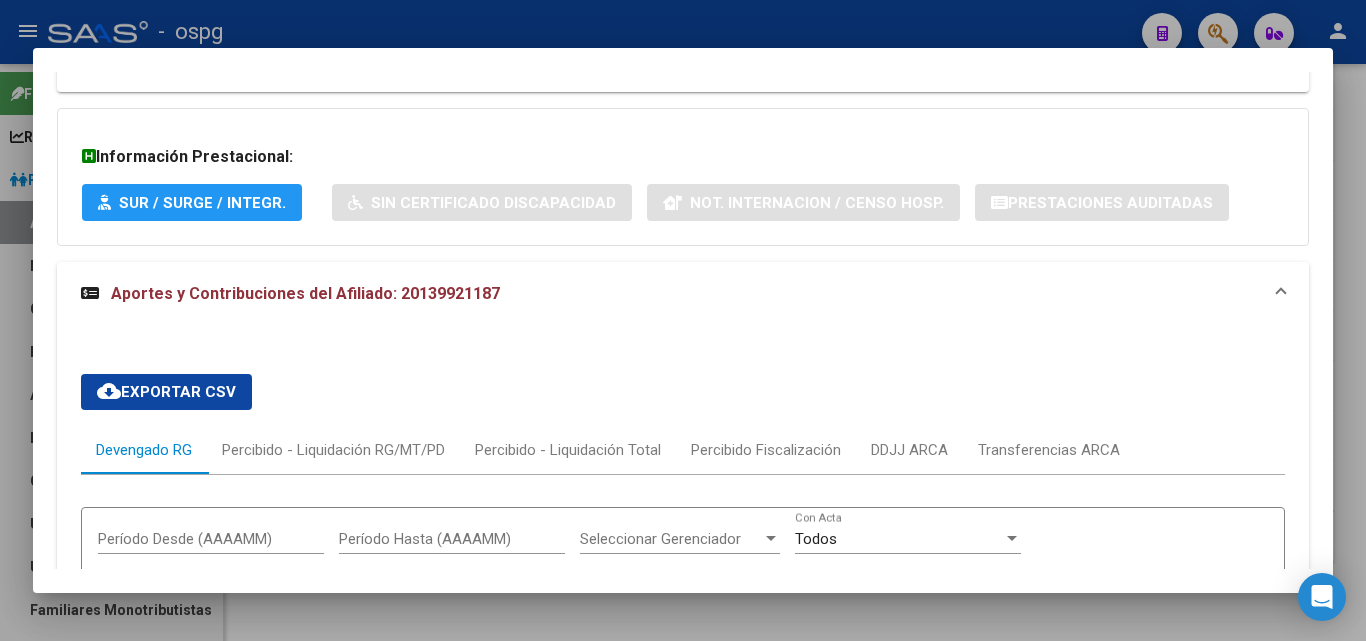 click at bounding box center [683, 320] 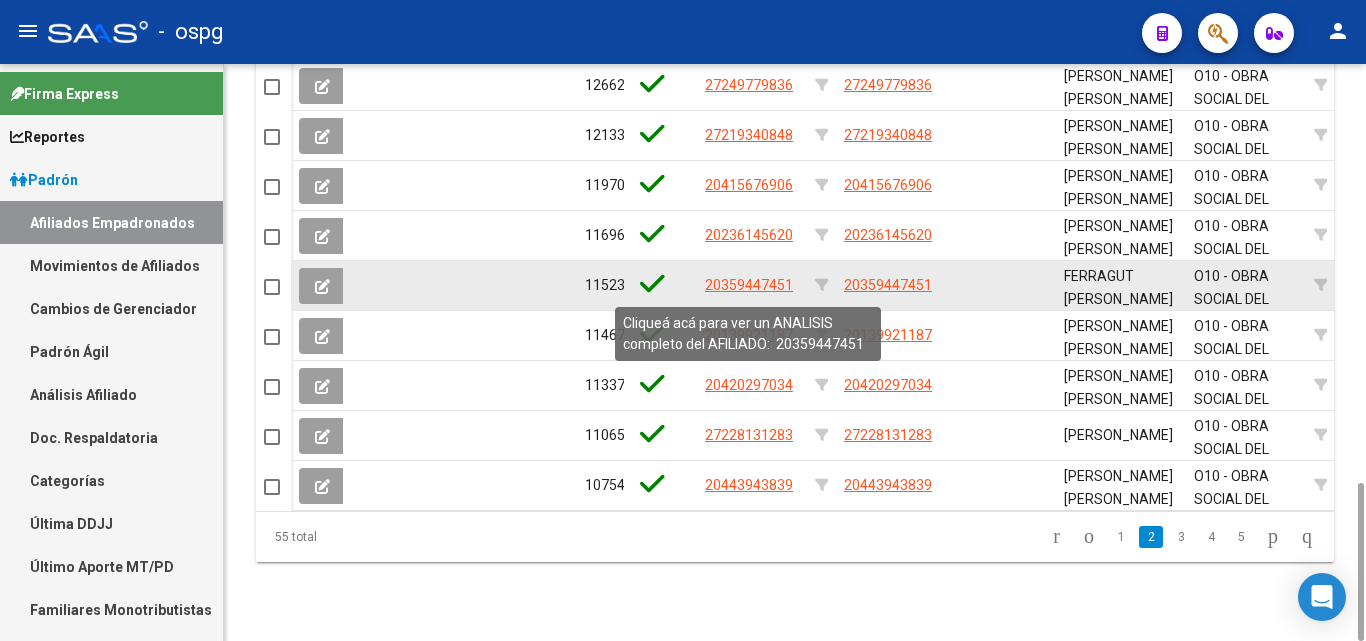 click on "20359447451" 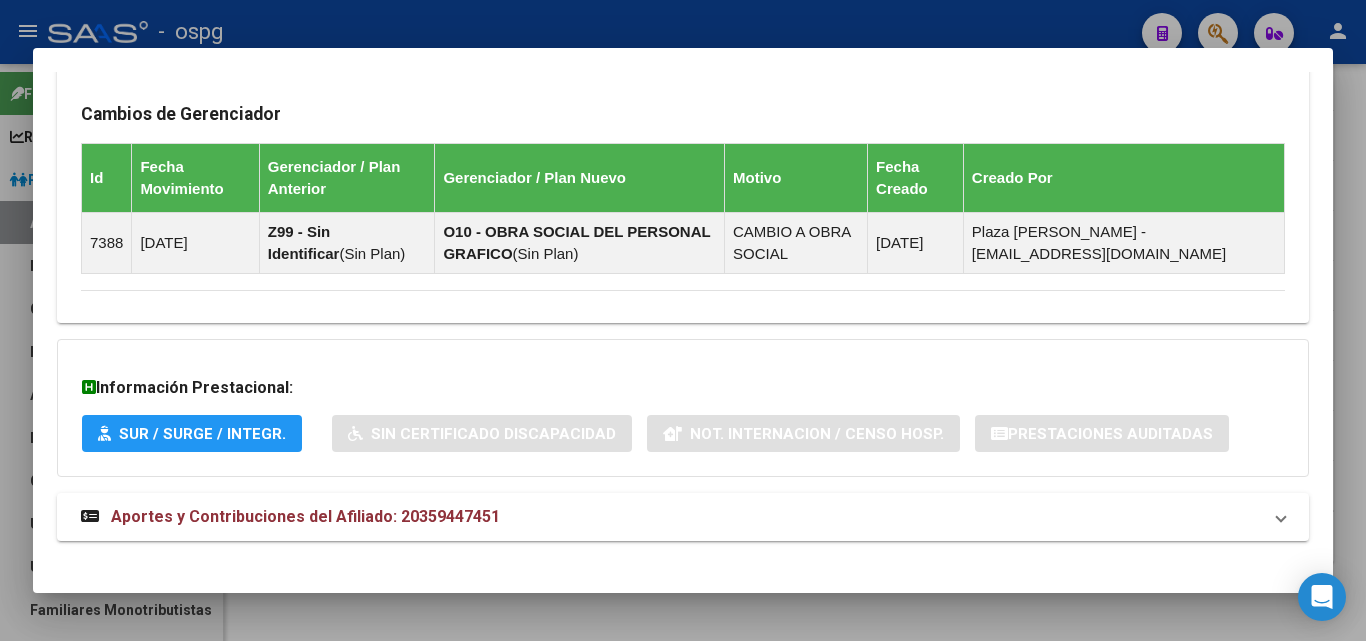 scroll, scrollTop: 1181, scrollLeft: 0, axis: vertical 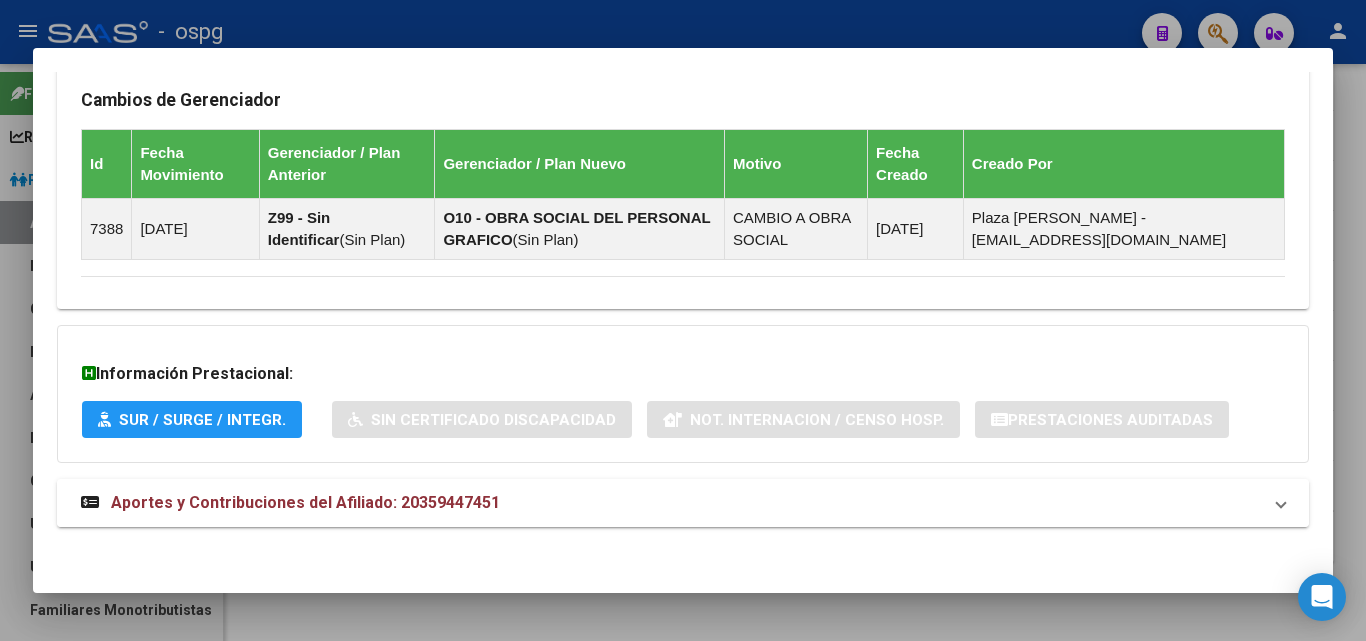 click on "Aportes y Contribuciones del Afiliado: 20359447451" at bounding box center (671, 503) 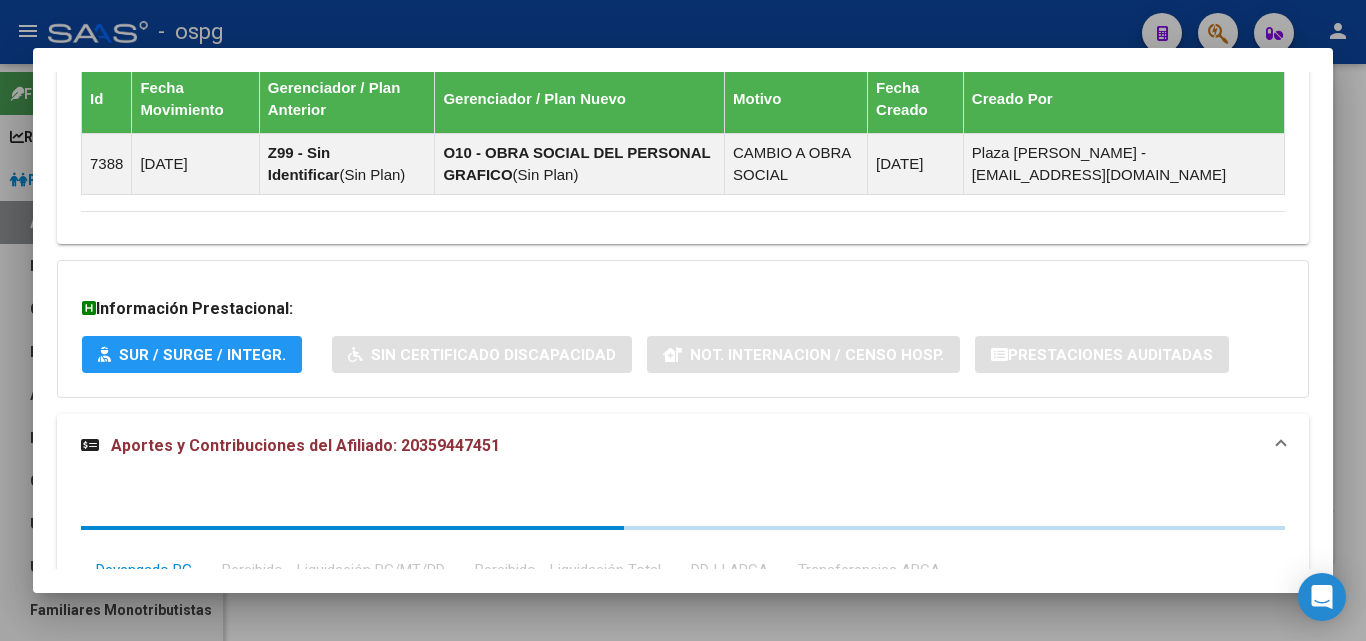scroll, scrollTop: 1298, scrollLeft: 0, axis: vertical 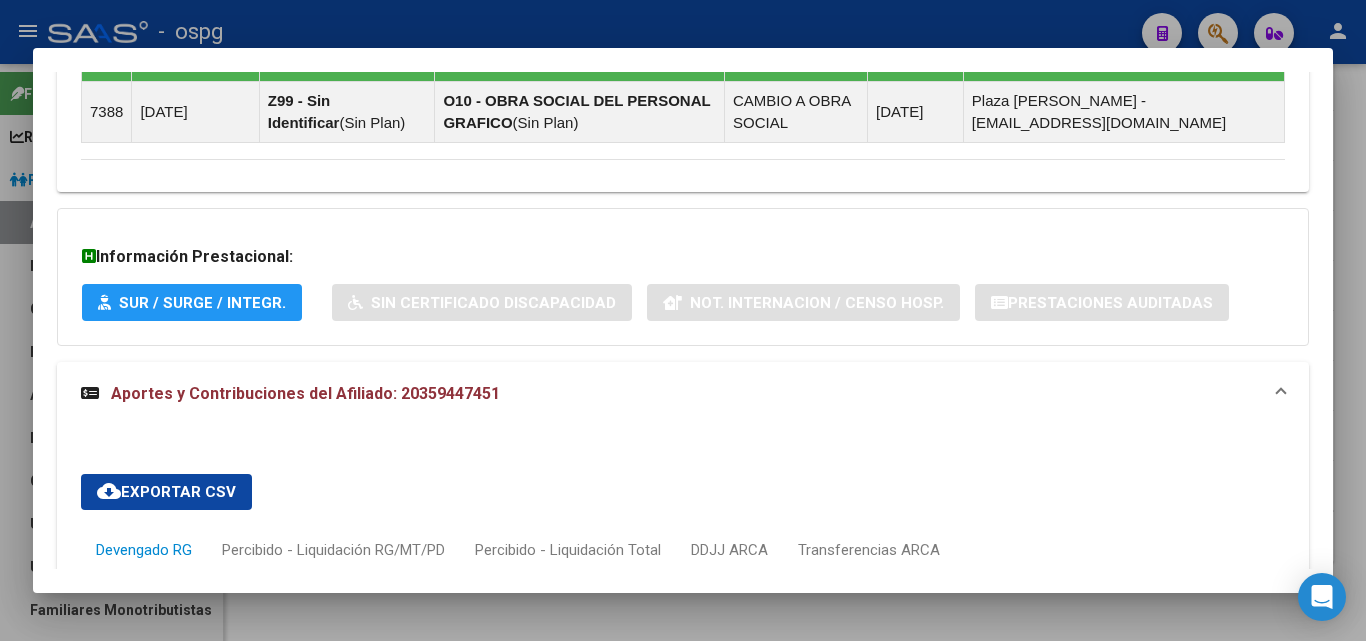 click at bounding box center (683, 320) 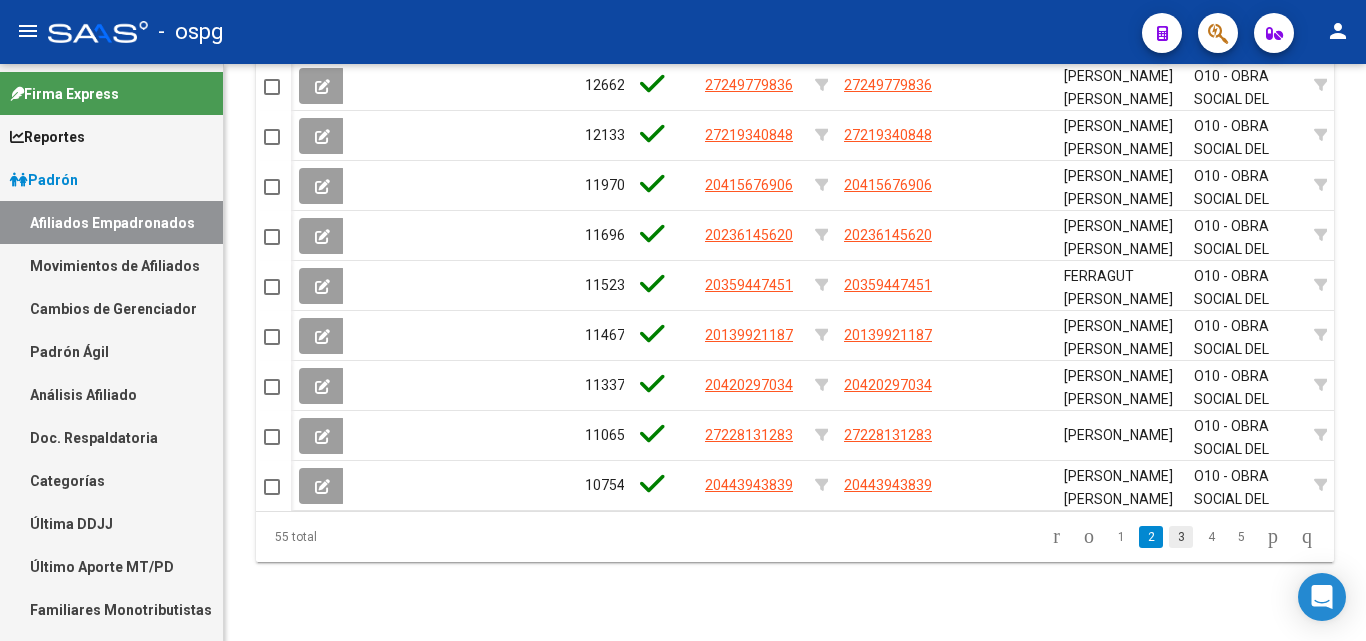 click on "3" 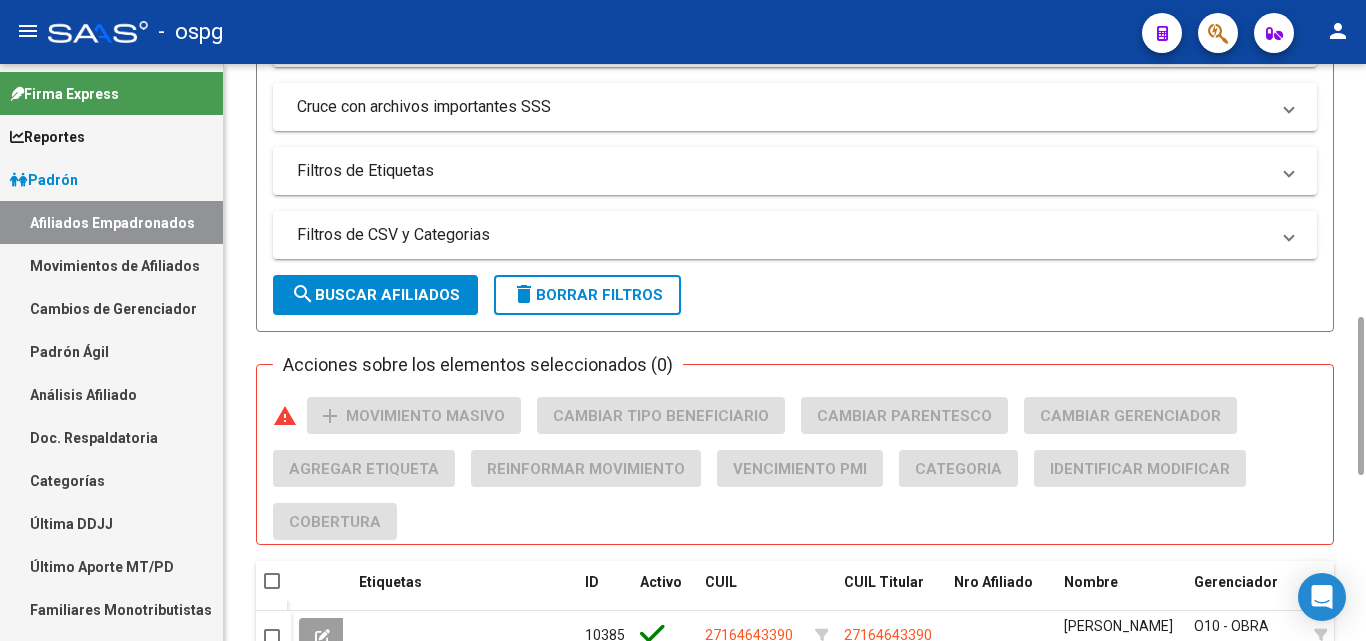 scroll, scrollTop: 1323, scrollLeft: 0, axis: vertical 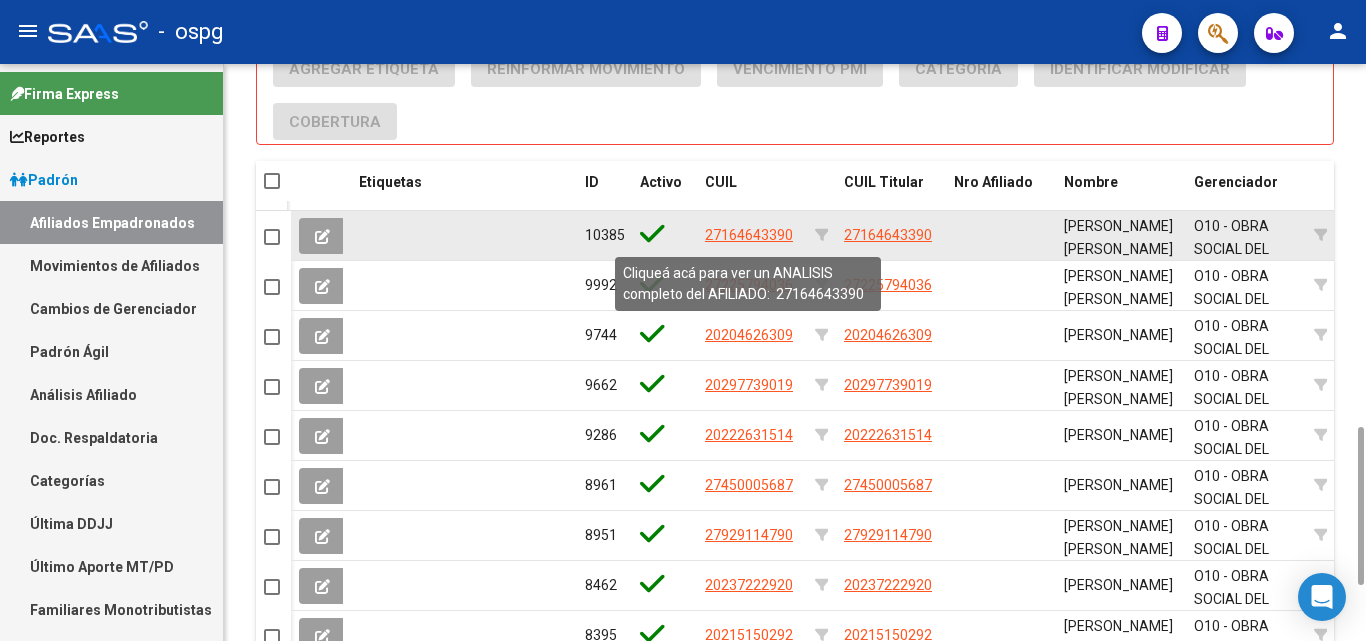 click on "27164643390" 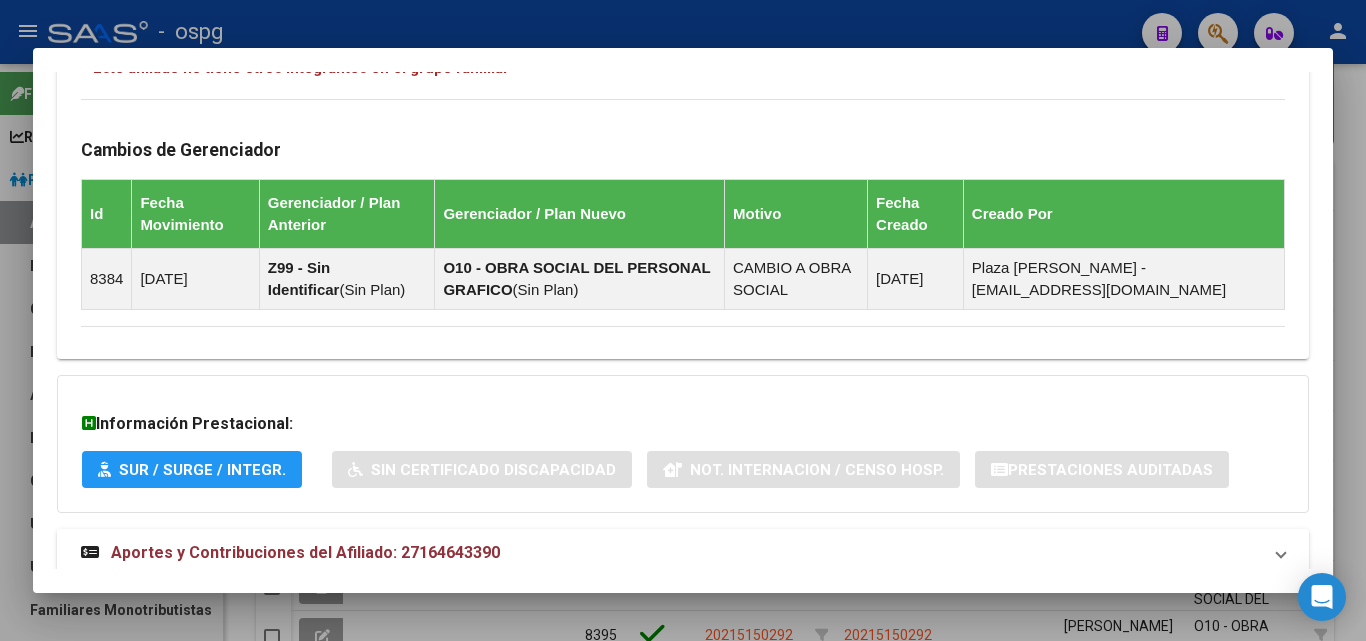 scroll, scrollTop: 1159, scrollLeft: 0, axis: vertical 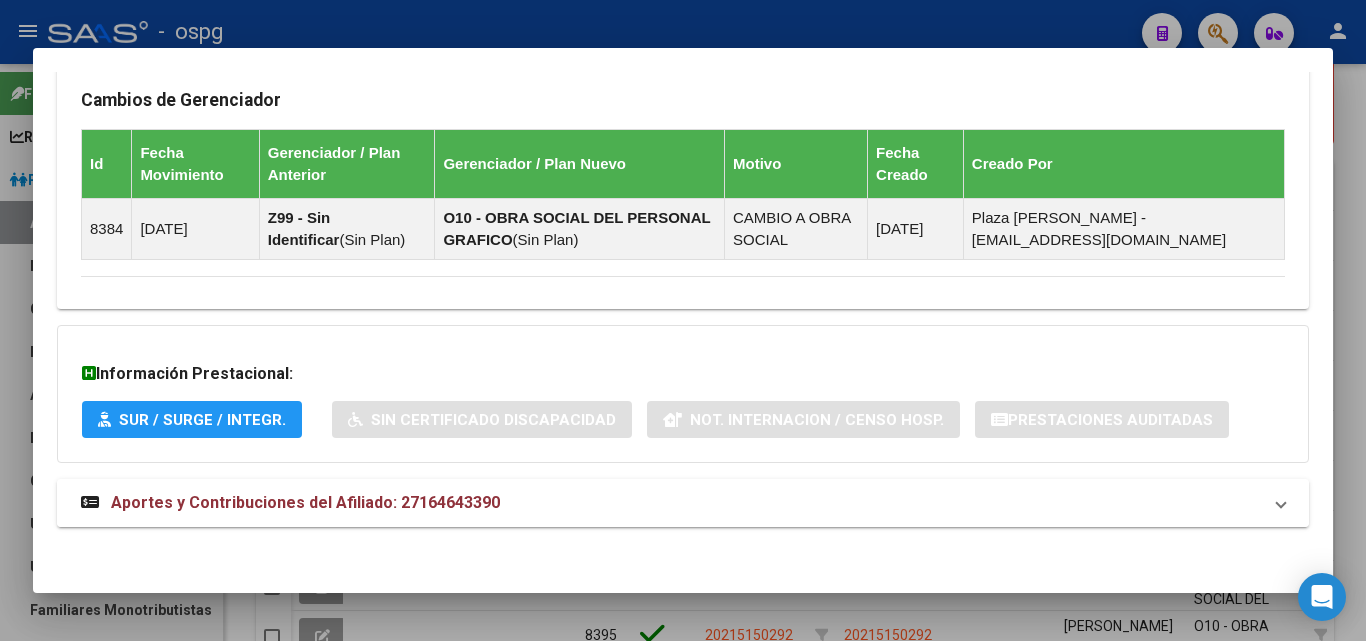 click on "Aportes y Contribuciones del Afiliado: 27164643390" at bounding box center [671, 503] 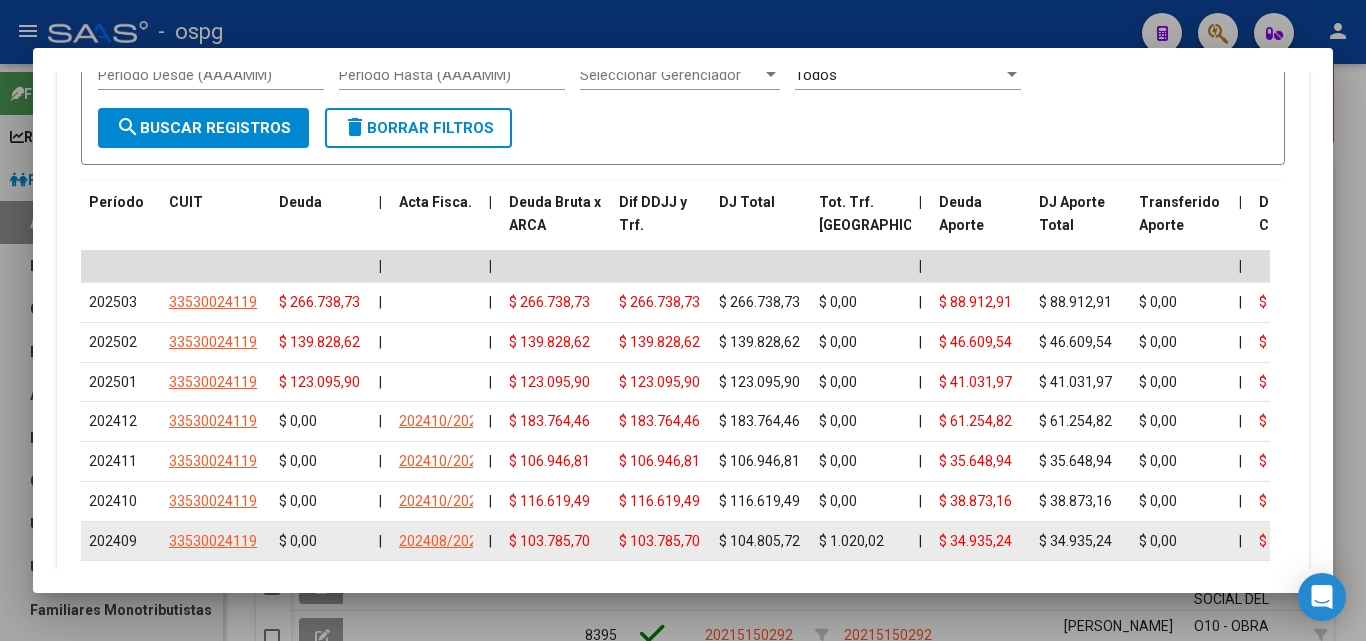 scroll, scrollTop: 1736, scrollLeft: 0, axis: vertical 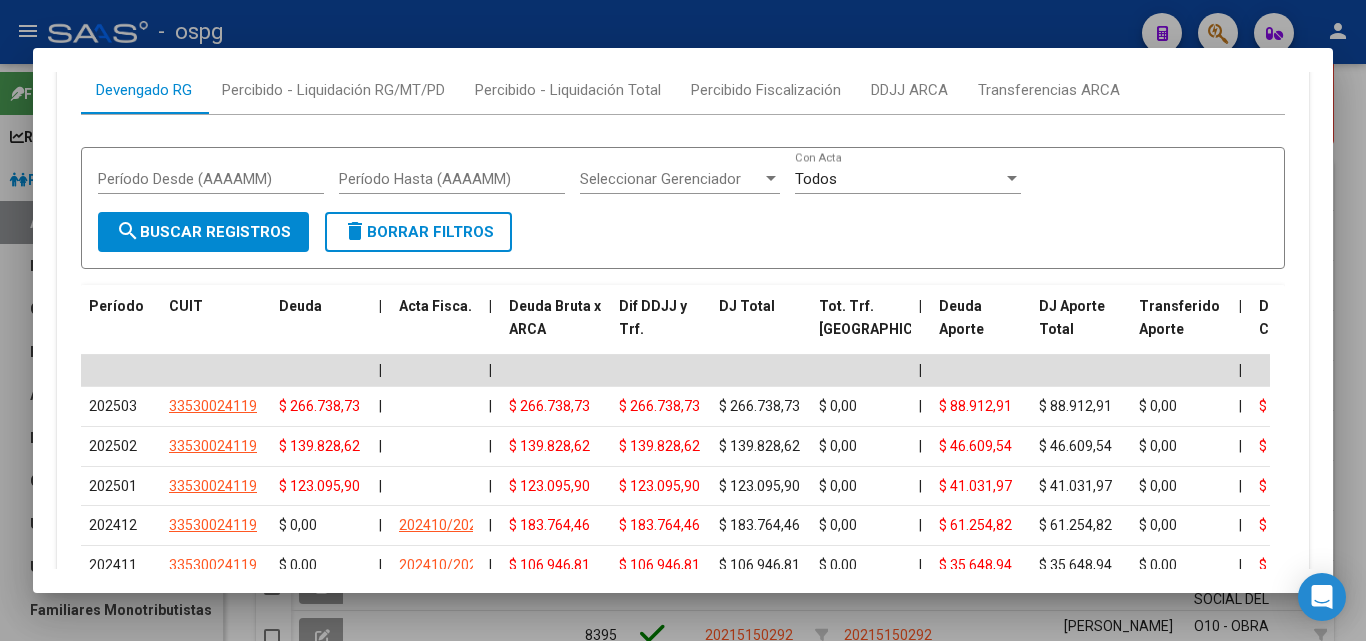click at bounding box center [683, 320] 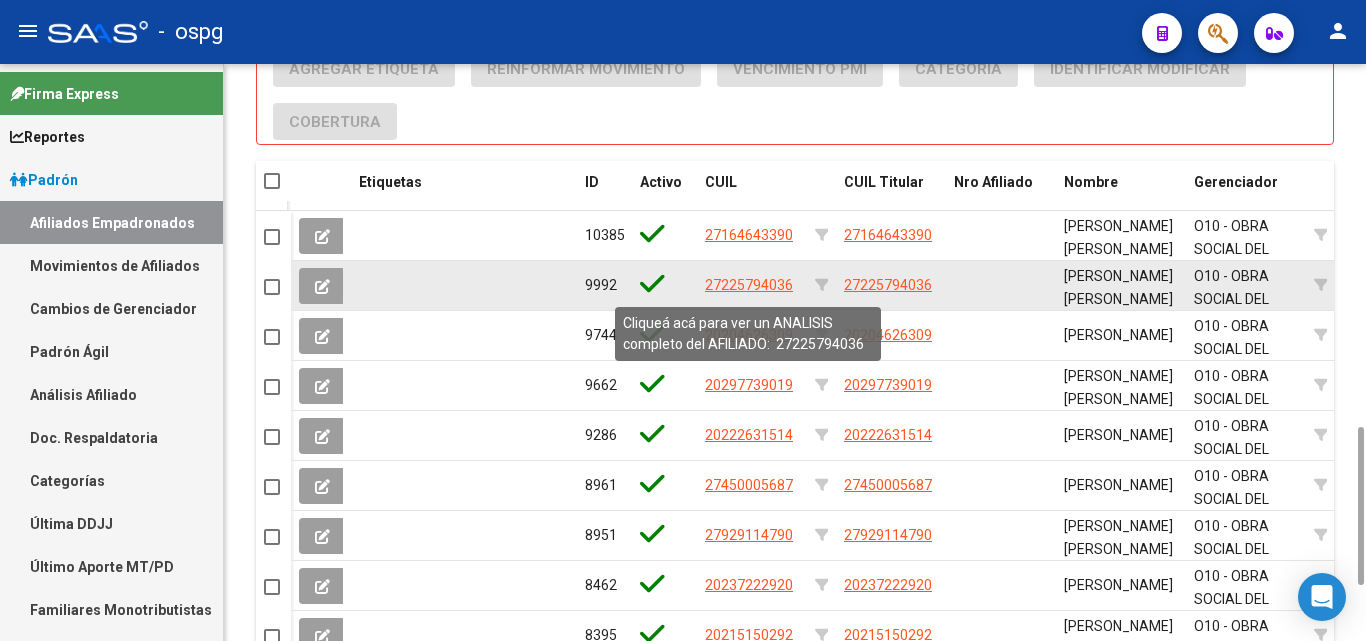 click on "27225794036" 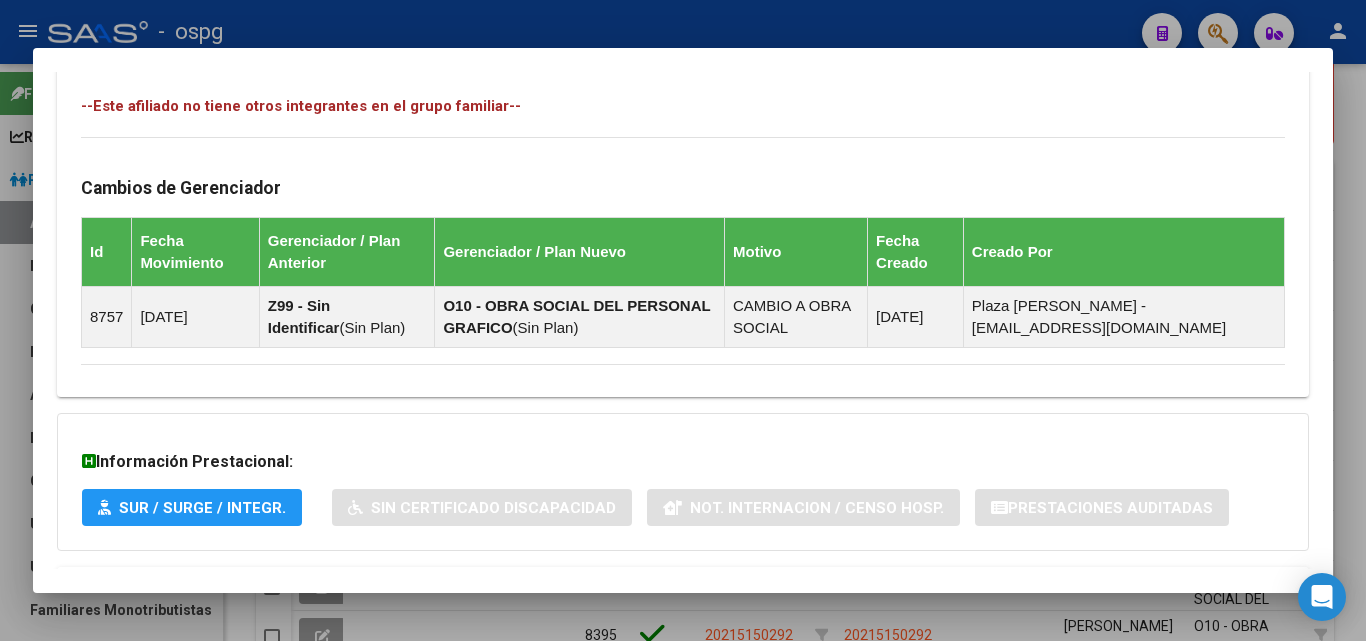 scroll, scrollTop: 1181, scrollLeft: 0, axis: vertical 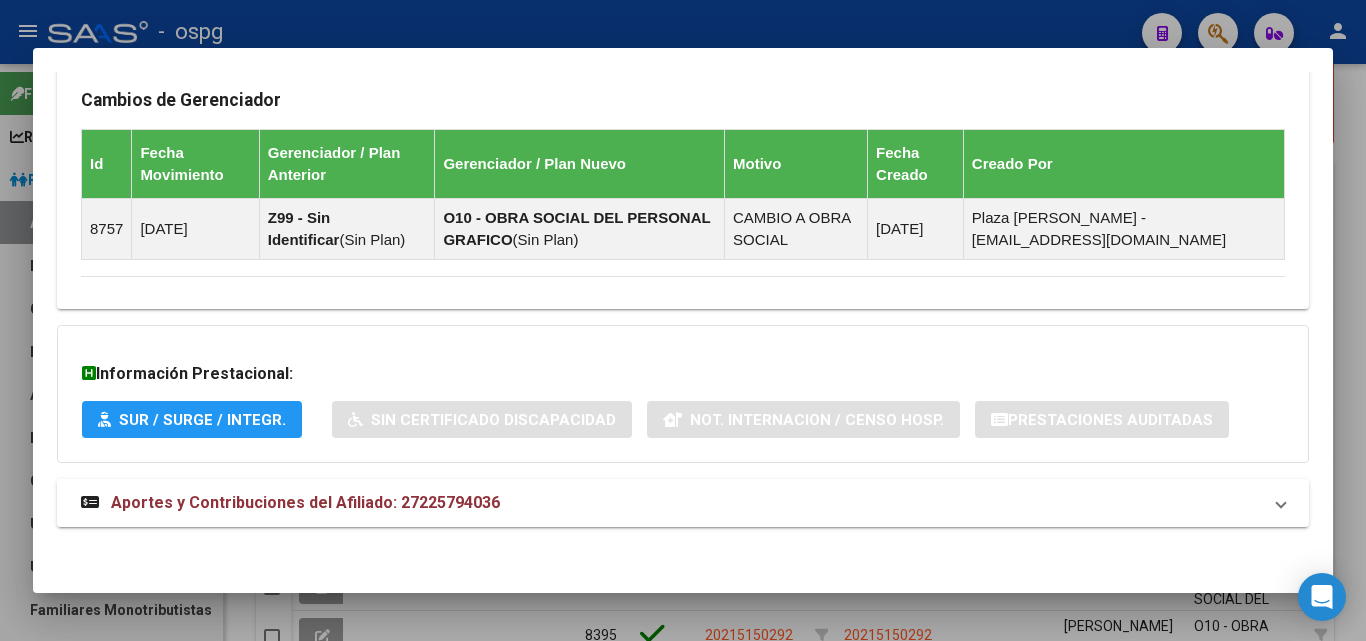 click on "Aportes y Contribuciones del Afiliado: 27225794036" at bounding box center (671, 503) 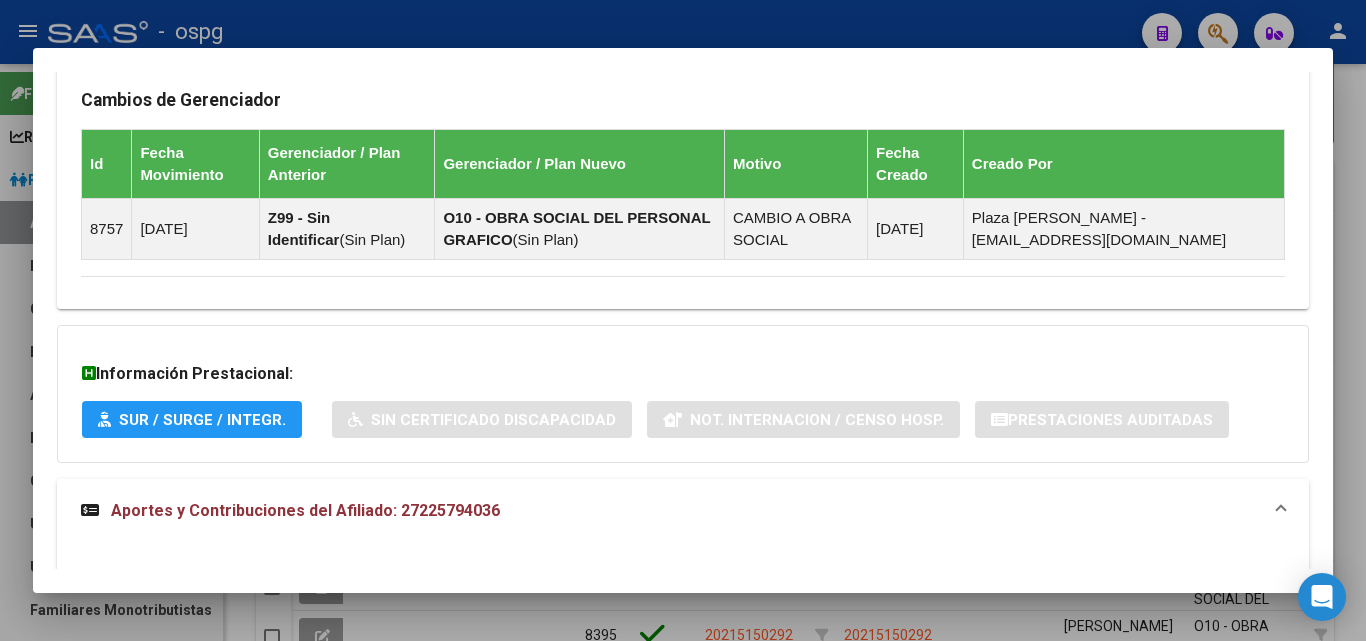 scroll, scrollTop: 1381, scrollLeft: 0, axis: vertical 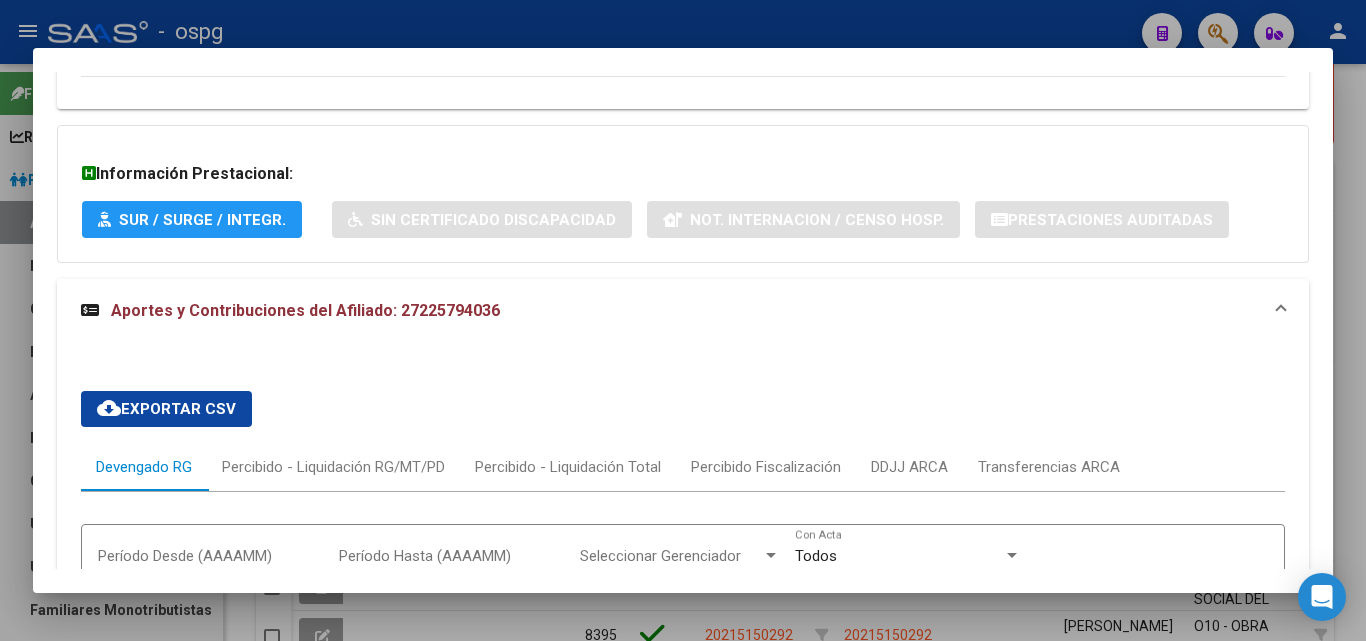 drag, startPoint x: 1293, startPoint y: 311, endPoint x: 1365, endPoint y: 266, distance: 84.90583 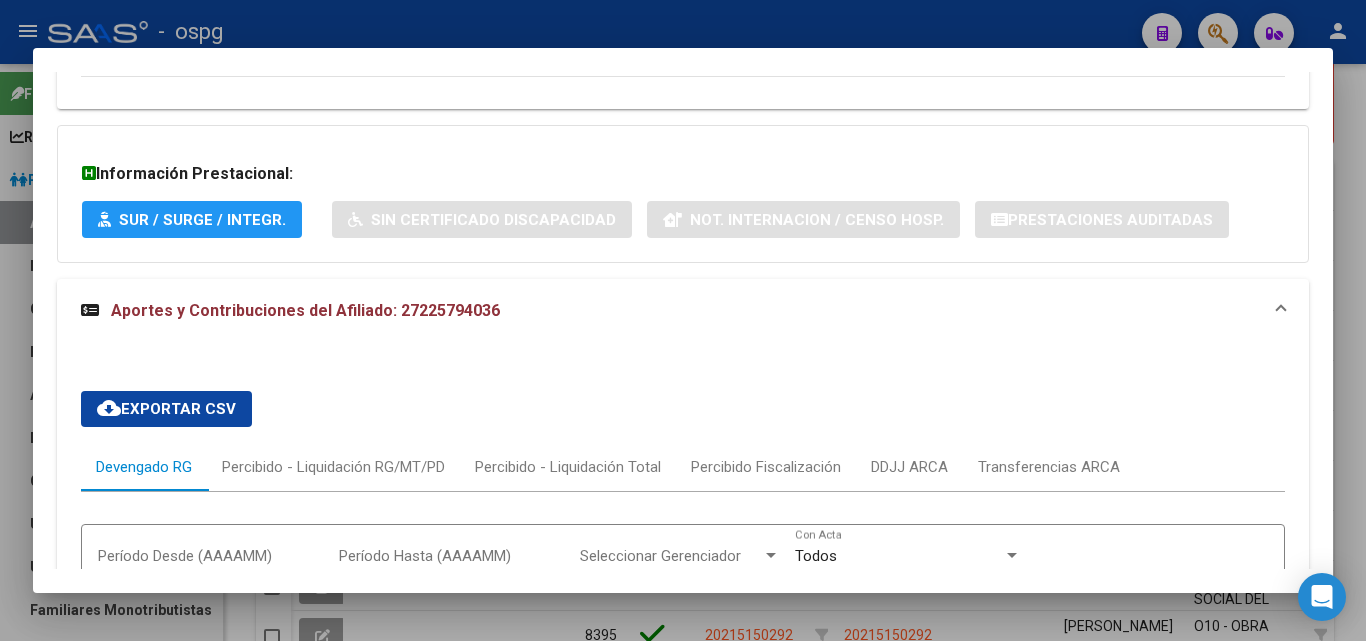 click at bounding box center [683, 320] 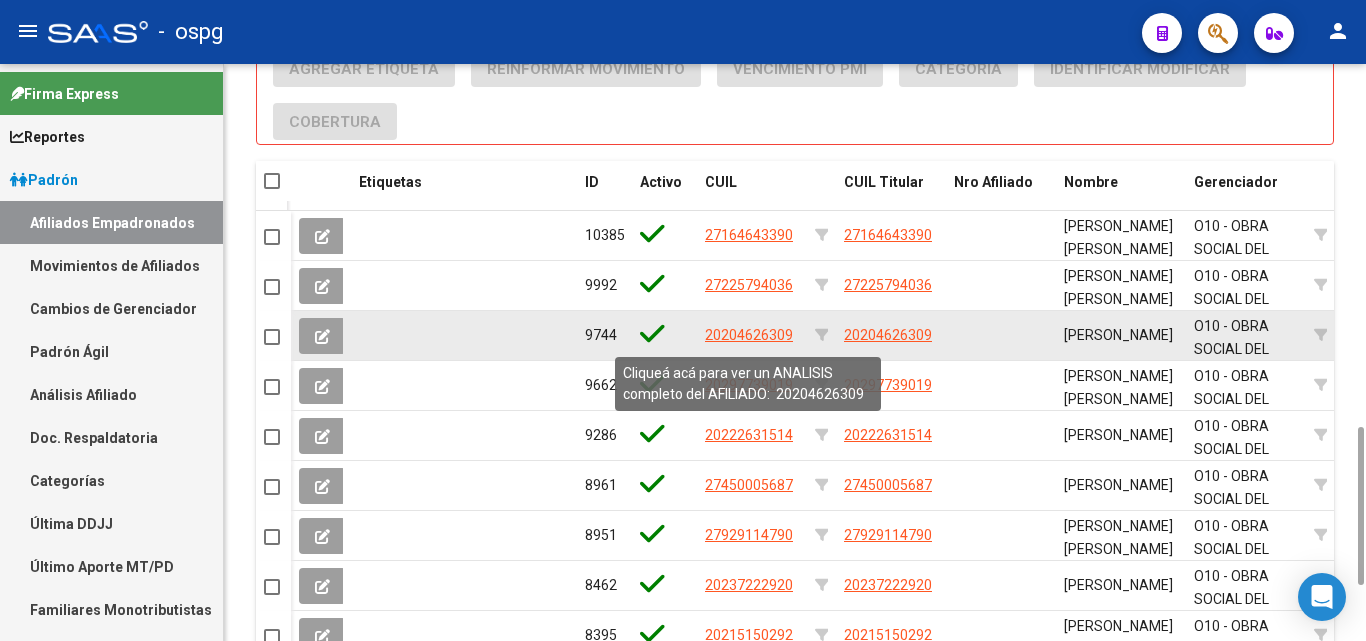 click on "20204626309" 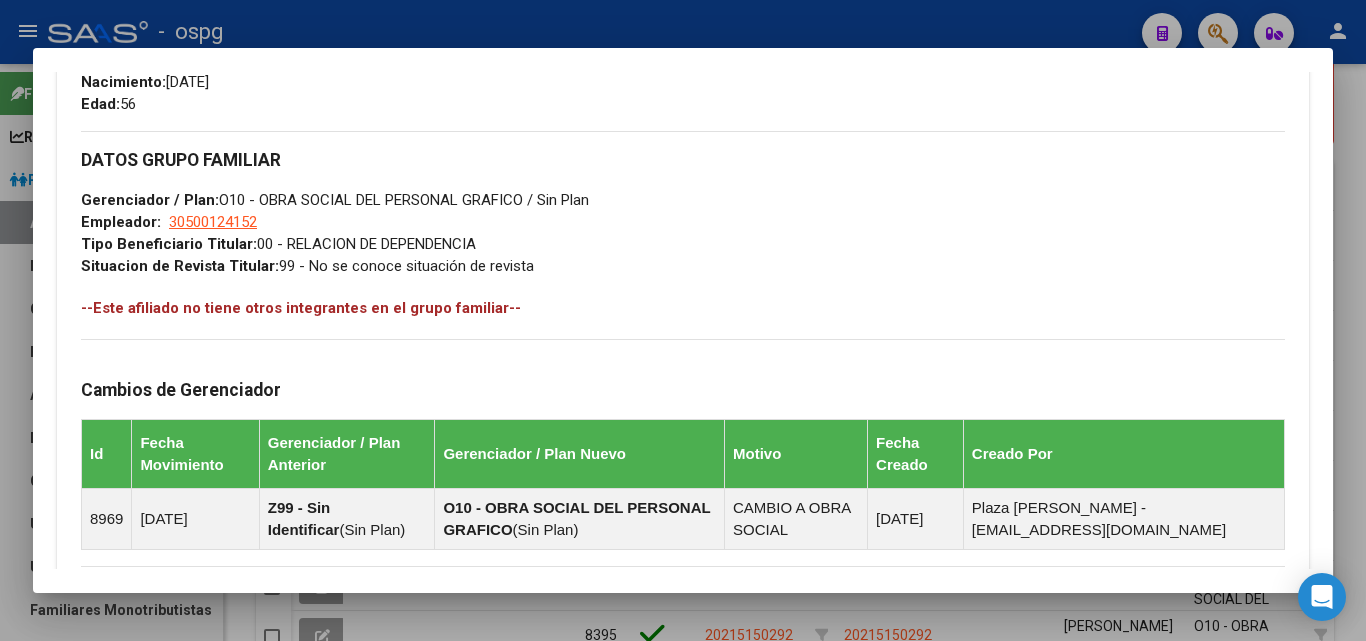 scroll, scrollTop: 1181, scrollLeft: 0, axis: vertical 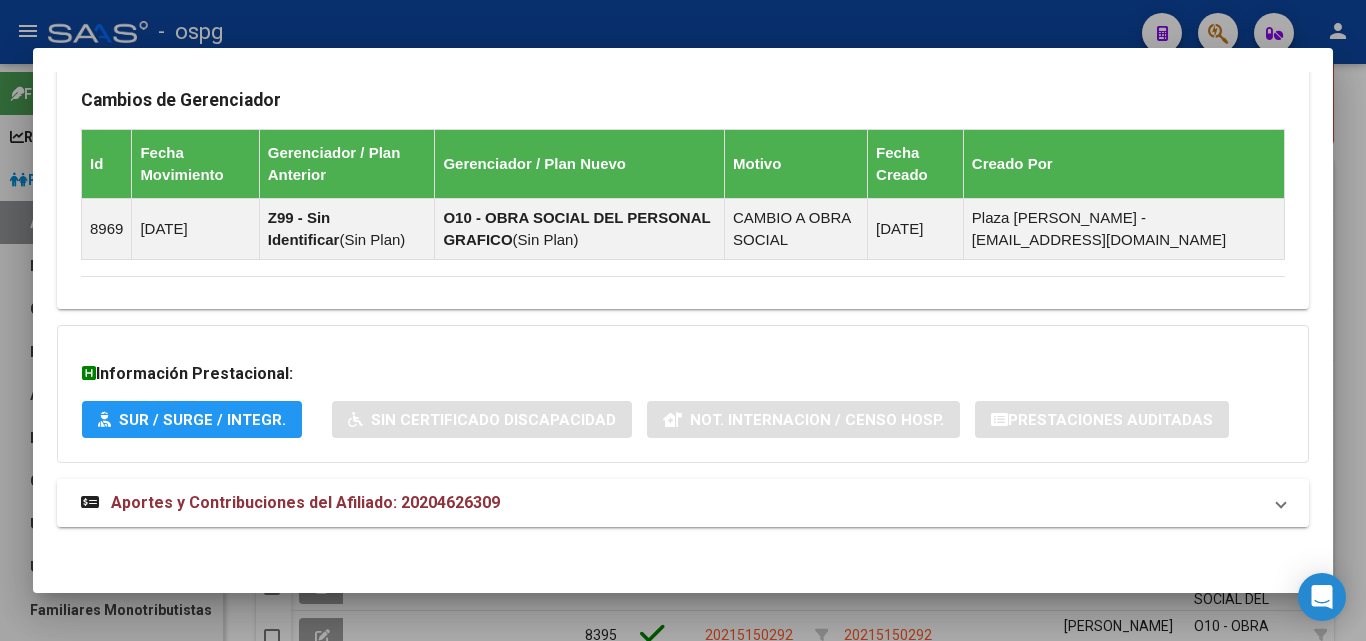 click on "Aportes y Contribuciones del Afiliado: 20204626309" at bounding box center [671, 503] 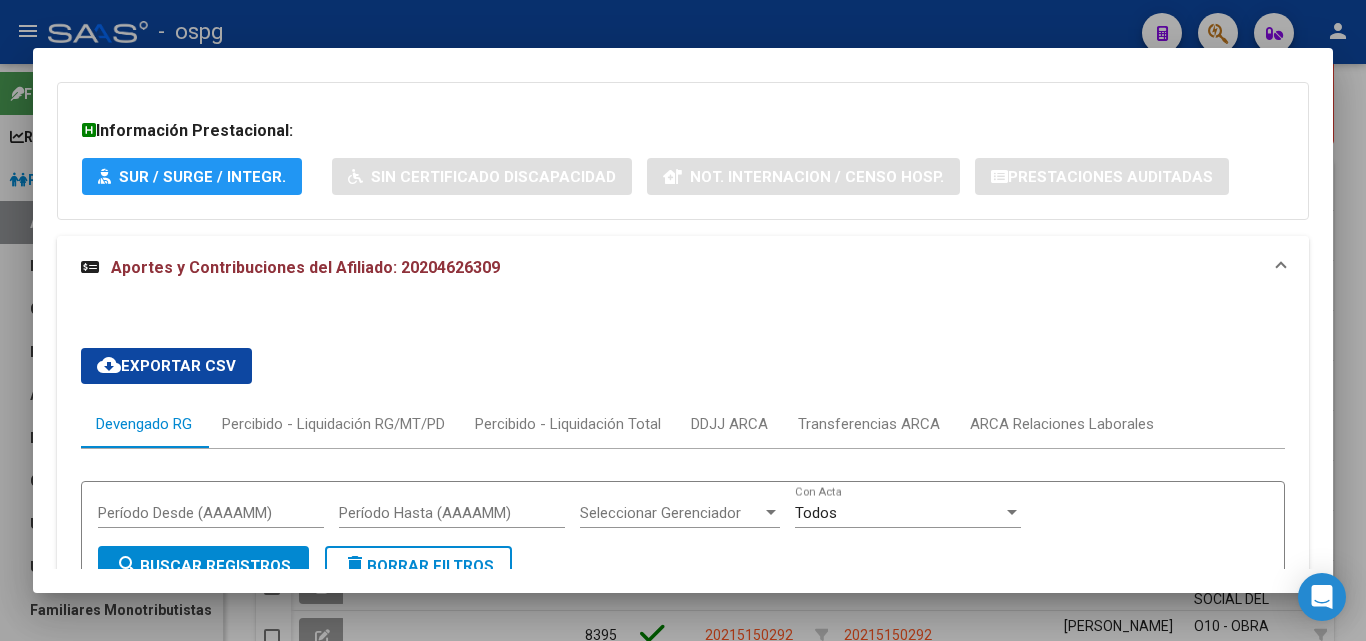 scroll, scrollTop: 1498, scrollLeft: 0, axis: vertical 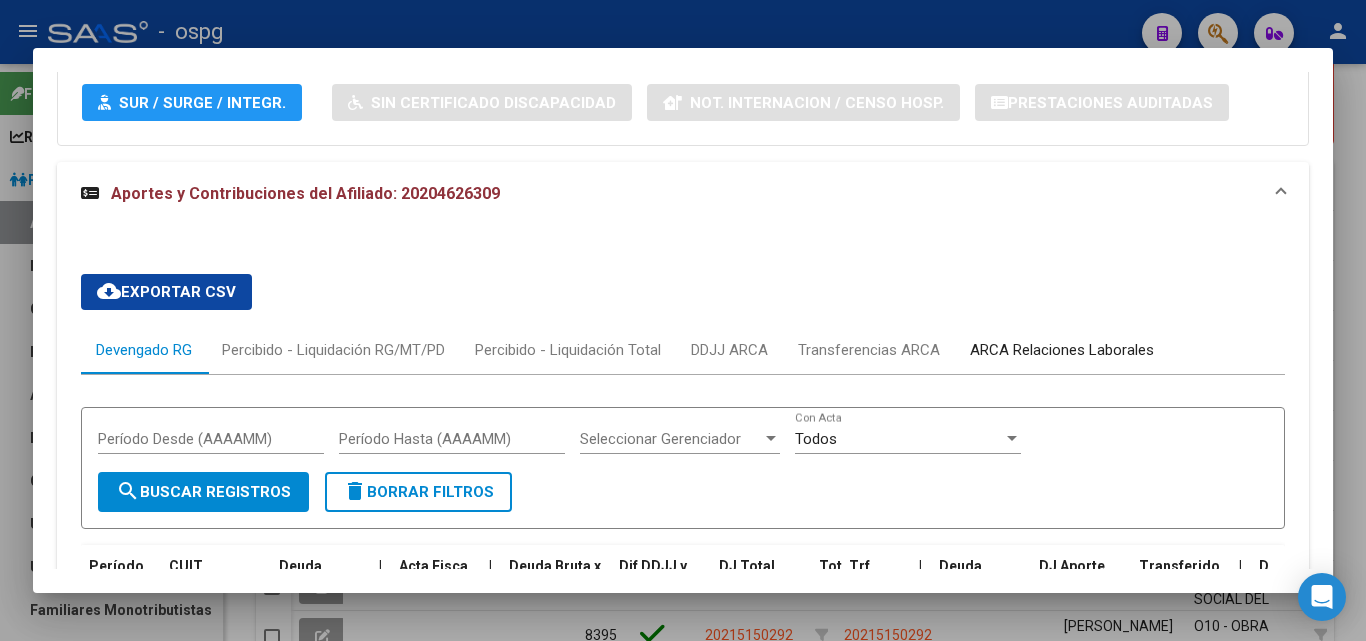 drag, startPoint x: 1028, startPoint y: 360, endPoint x: 1036, endPoint y: 352, distance: 11.313708 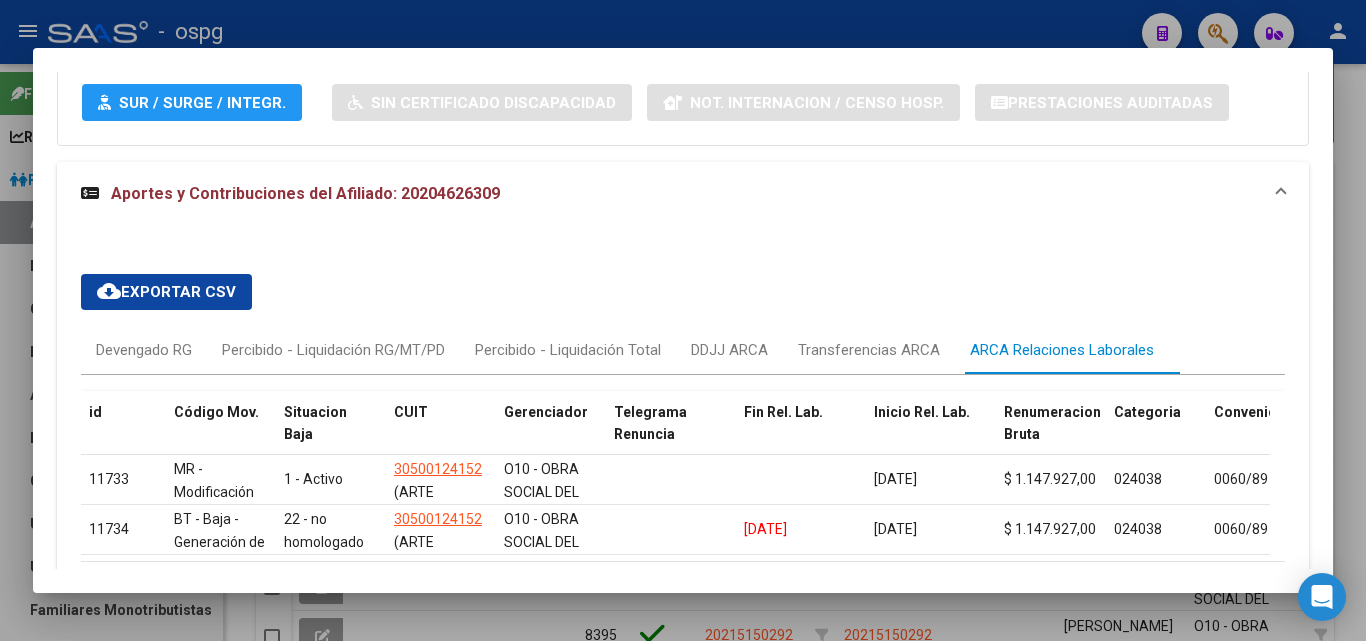 click at bounding box center [683, 320] 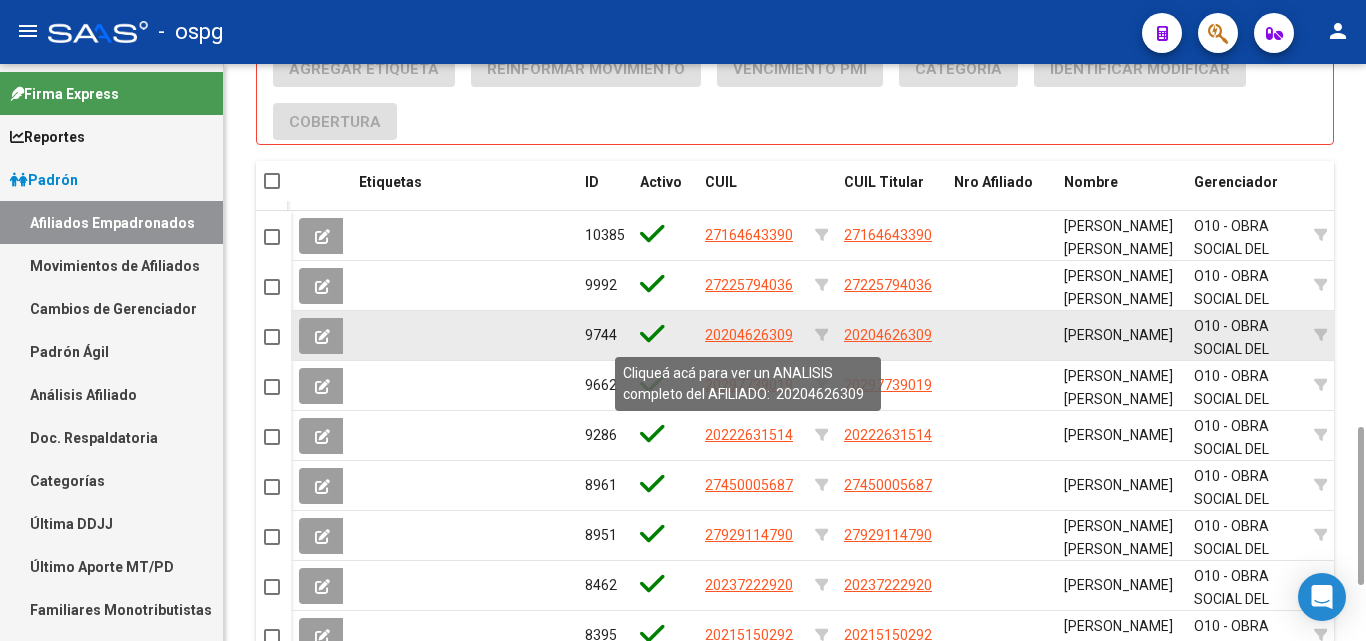 click on "20204626309" 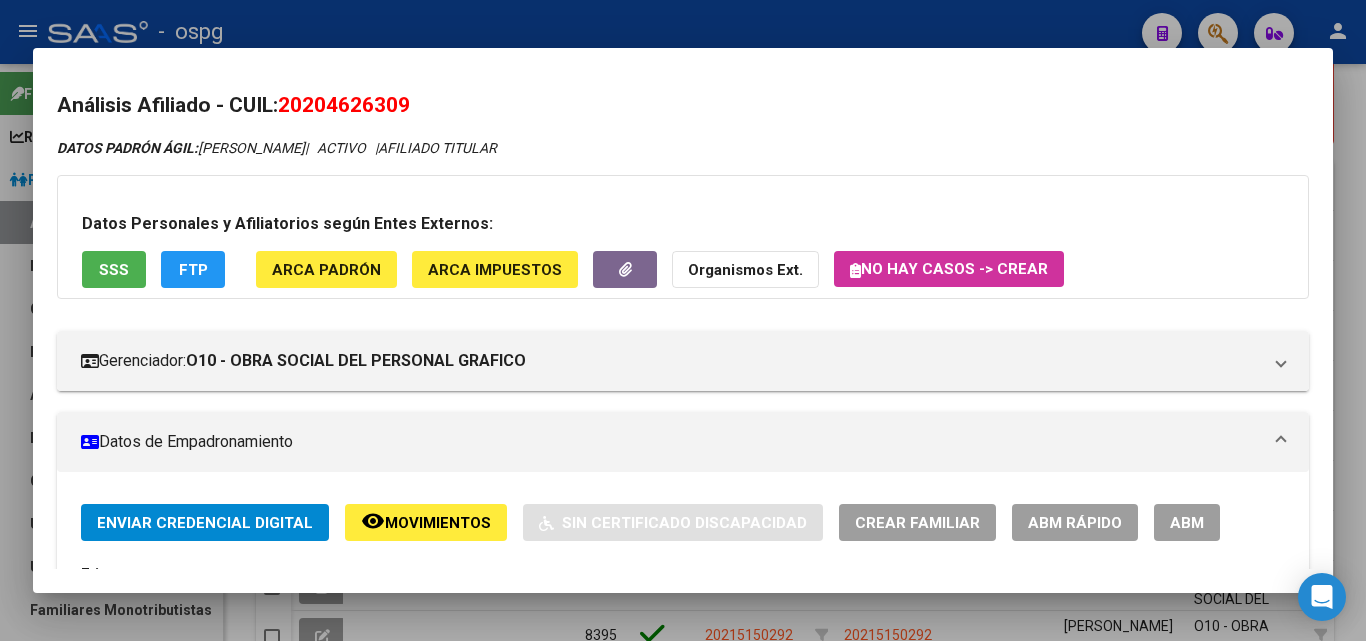 click at bounding box center [683, 320] 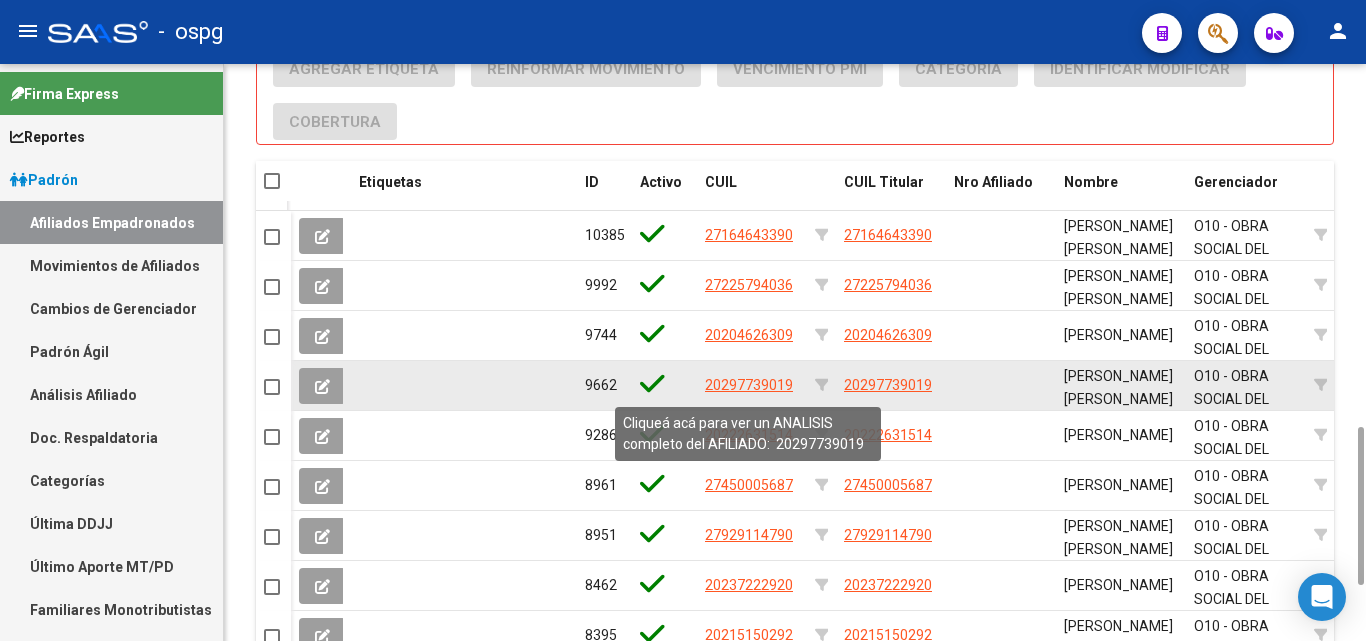 click on "20297739019" 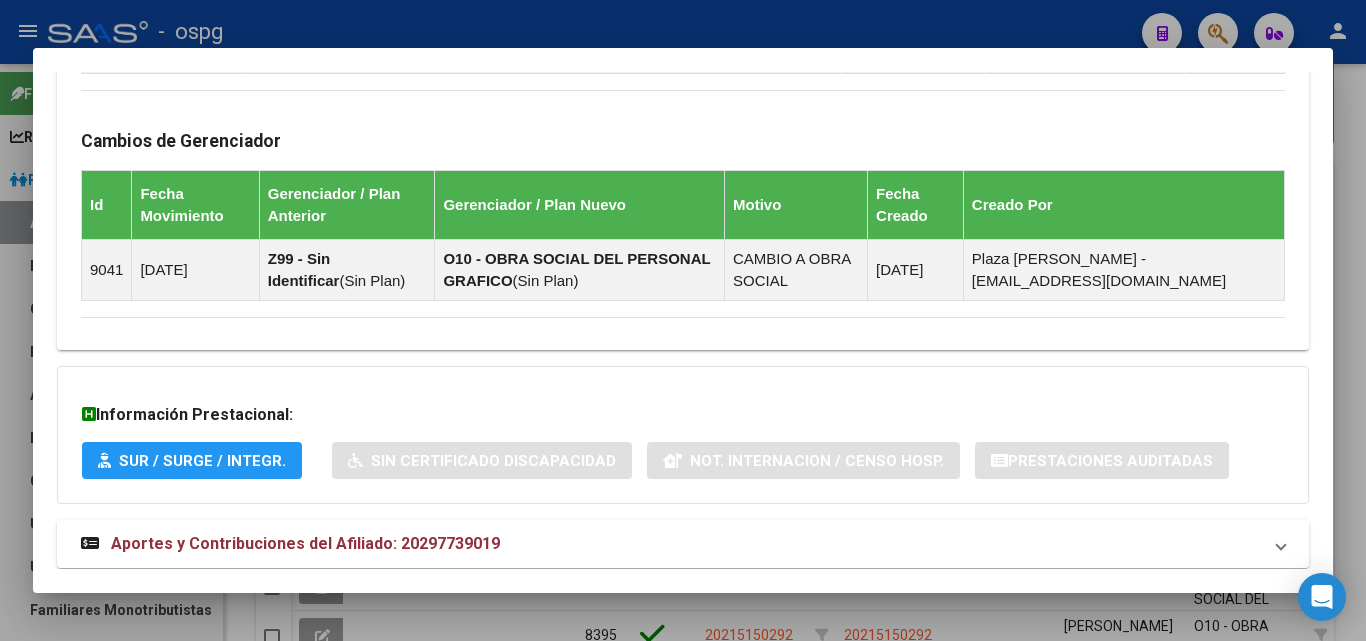scroll, scrollTop: 1248, scrollLeft: 0, axis: vertical 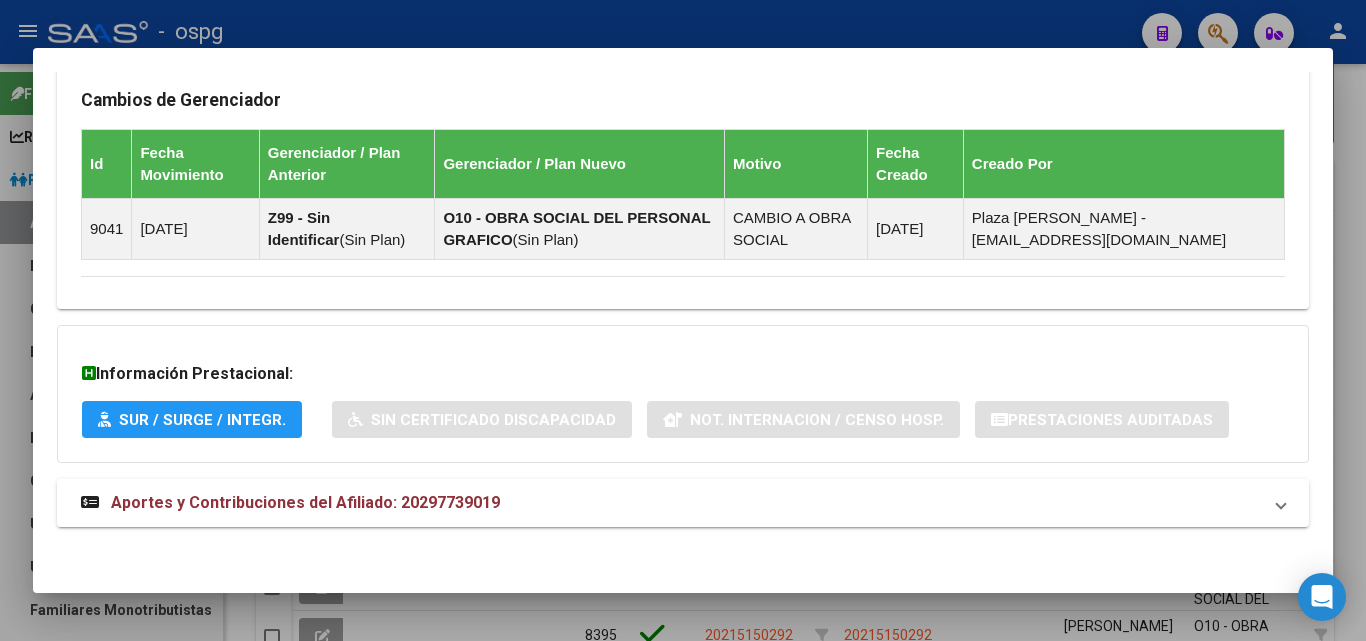 click on "Aportes y Contribuciones del Afiliado: 20297739019" at bounding box center [683, 503] 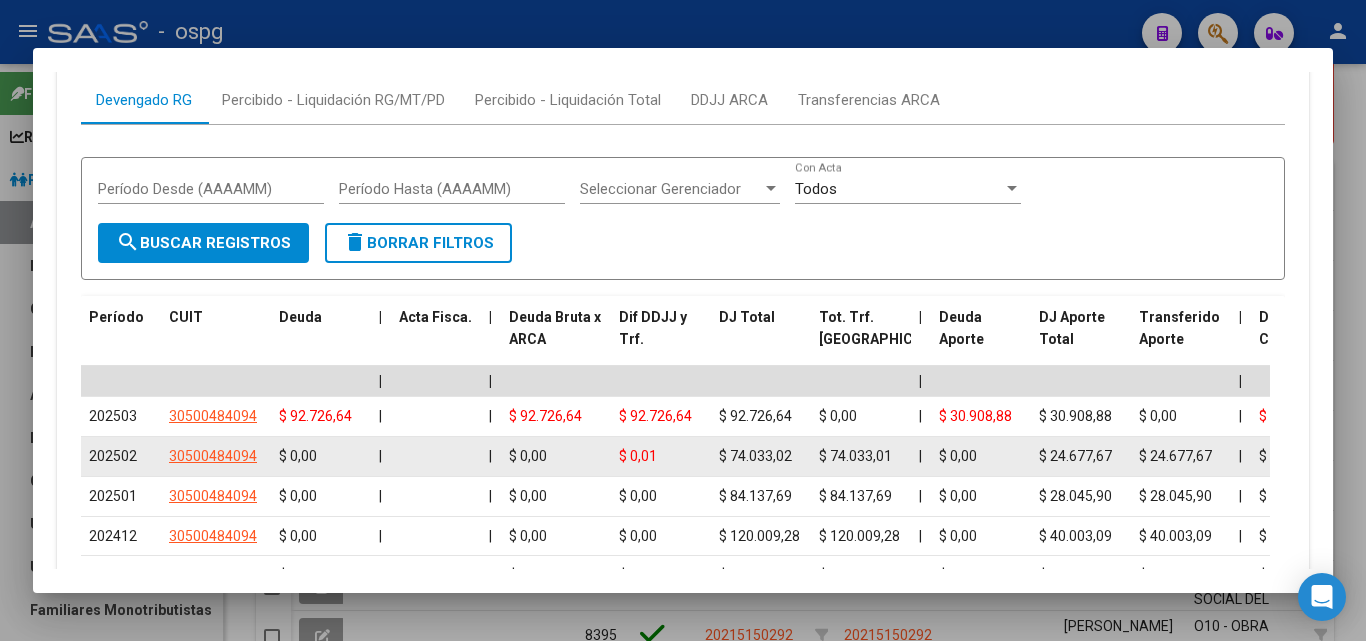 scroll, scrollTop: 1826, scrollLeft: 0, axis: vertical 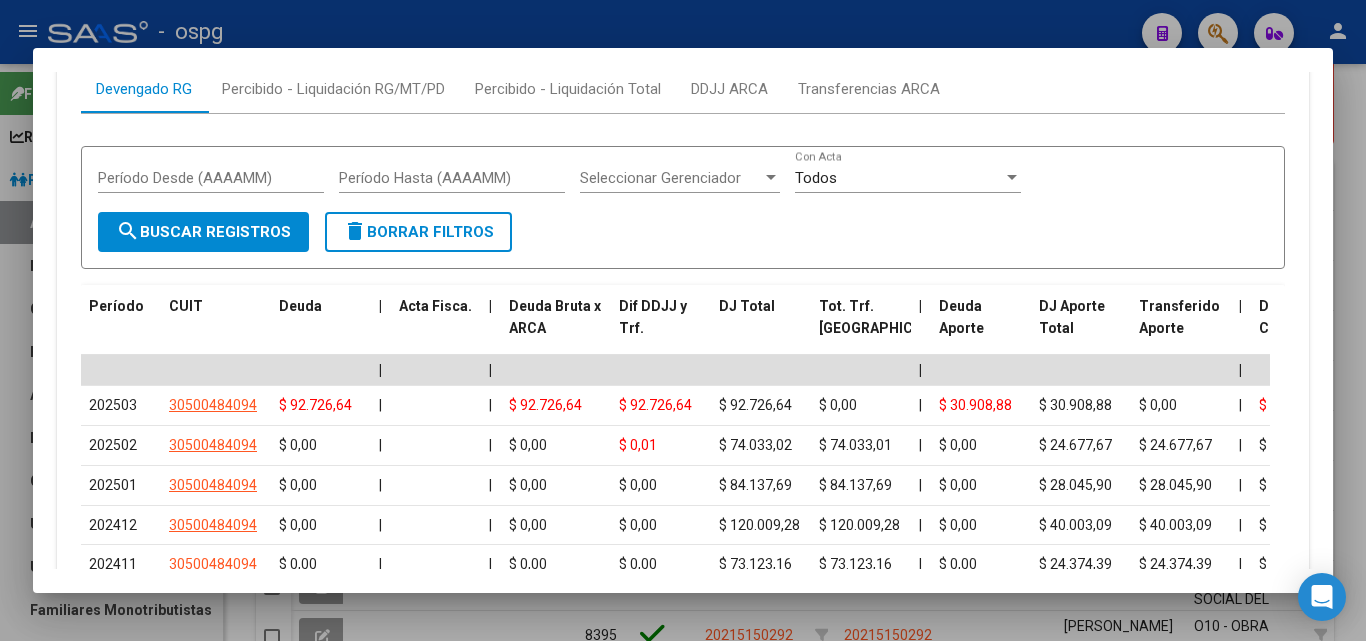 drag, startPoint x: 1306, startPoint y: 231, endPoint x: 1365, endPoint y: 198, distance: 67.601776 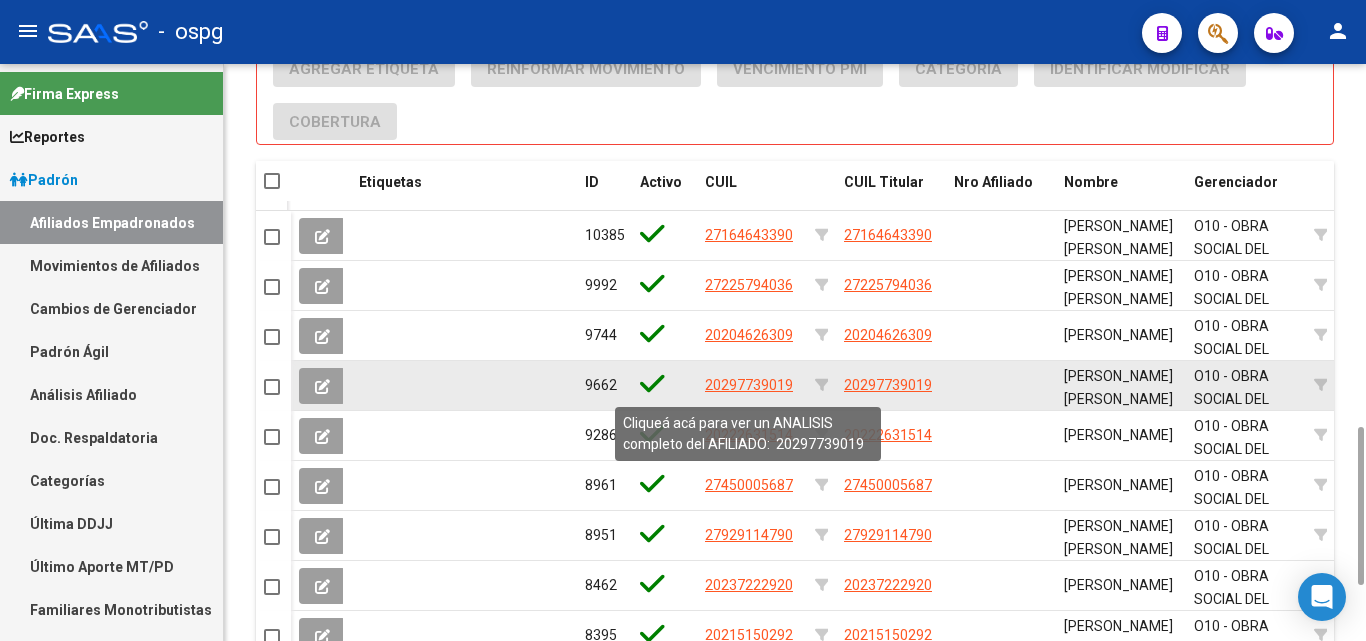 click on "20297739019" 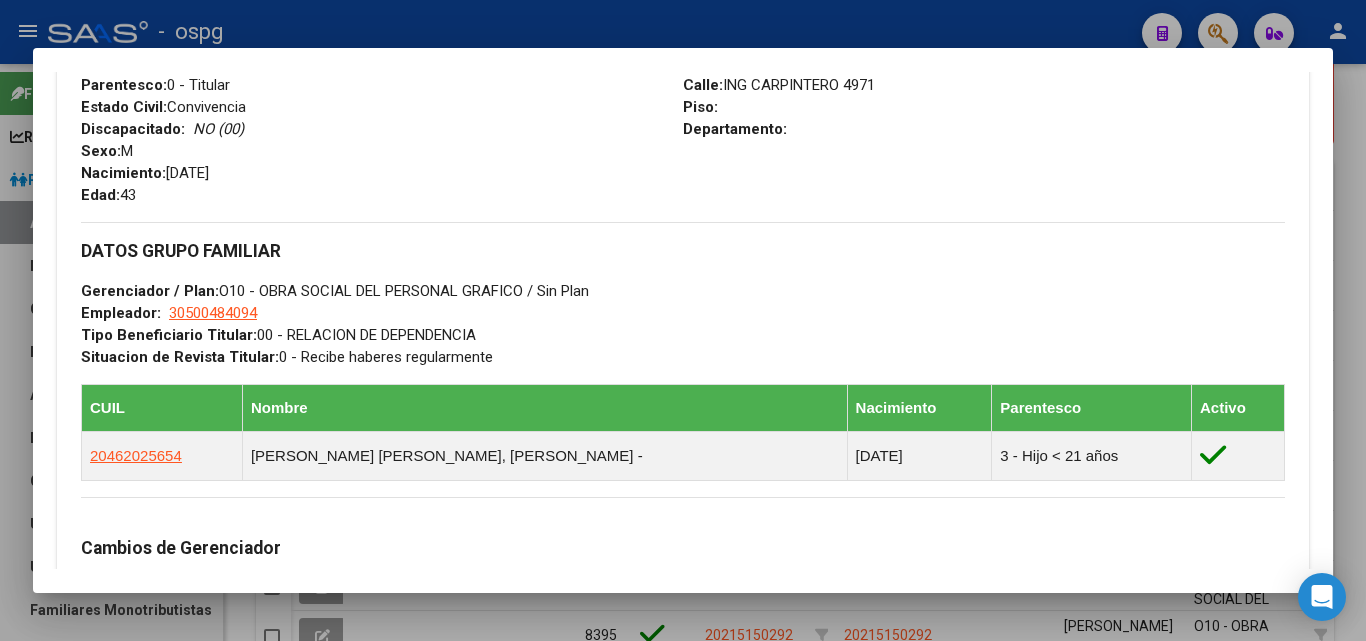 scroll, scrollTop: 1248, scrollLeft: 0, axis: vertical 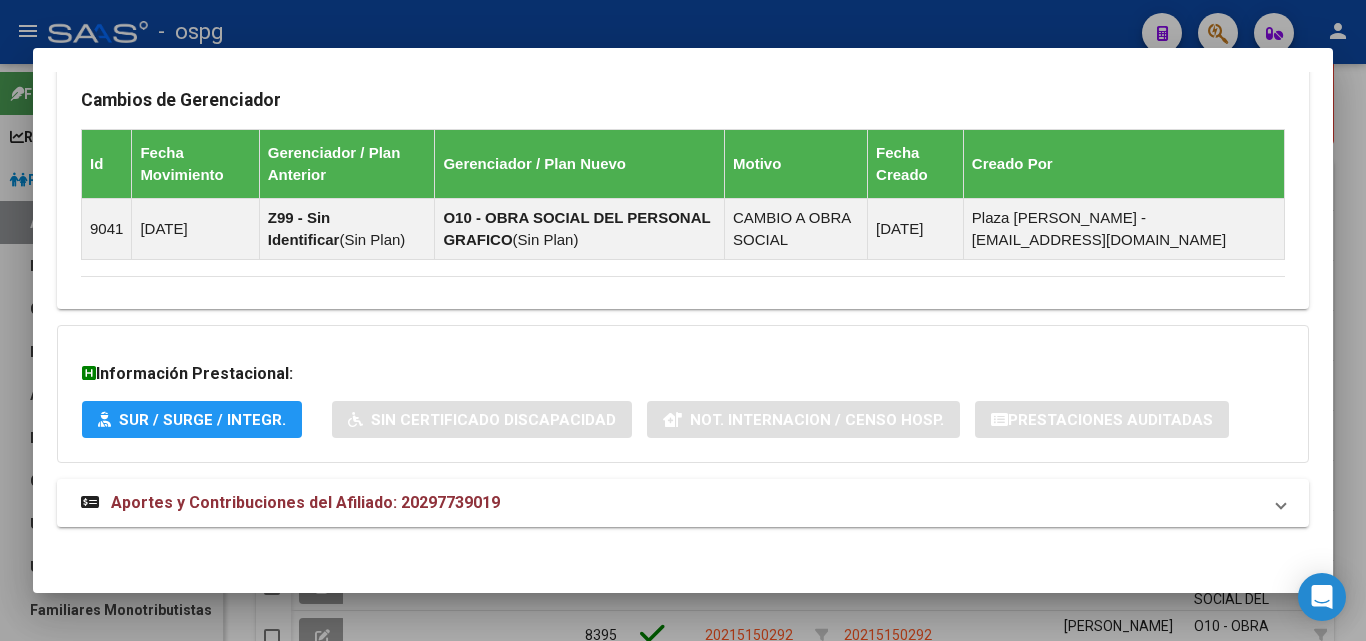 click on "DATOS PADRÓN ÁGIL:  AQUINO RAUL SALVADOR                |   ACTIVO   |     AFILIADO TITULAR  Datos Personales y Afiliatorios según Entes Externos: SSS FTP ARCA Padrón ARCA Impuestos Organismos Ext.   No hay casos -> Crear
Gerenciador:      O10 - OBRA SOCIAL DEL PERSONAL GRAFICO Atención telefónica: Atención emergencias: Otros Datos Útiles:    Datos de Empadronamiento  Enviar Credencial Digital remove_red_eye Movimientos    Sin Certificado Discapacidad Crear Familiar ABM Rápido ABM Etiquetas: Estado: ACTIVO Última Alta Formal:  20/04/2005 Ultimo Tipo Movimiento Alta:  ALTA desde el Padrón Entregado x SSS Comentario ADMIN:  Migración Padrón Completo SSS el 2024-08-29 14:44:37 DATOS DEL AFILIADO Apellido:   AQUINO RAUL SALVADOR           CUIL:  20297739019 Documento:  DU - DOCUMENTO UNICO 29773901  Nacionalidad:  ARGENTINA Parentesco:  0 - Titular Estado Civil:  Convivencia Discapacitado:    NO (00) Sexo:  M Nacimiento:  13/04/1982 Edad:  43  Teléfono Particular: Provincia:  1884" at bounding box center [683, -282] 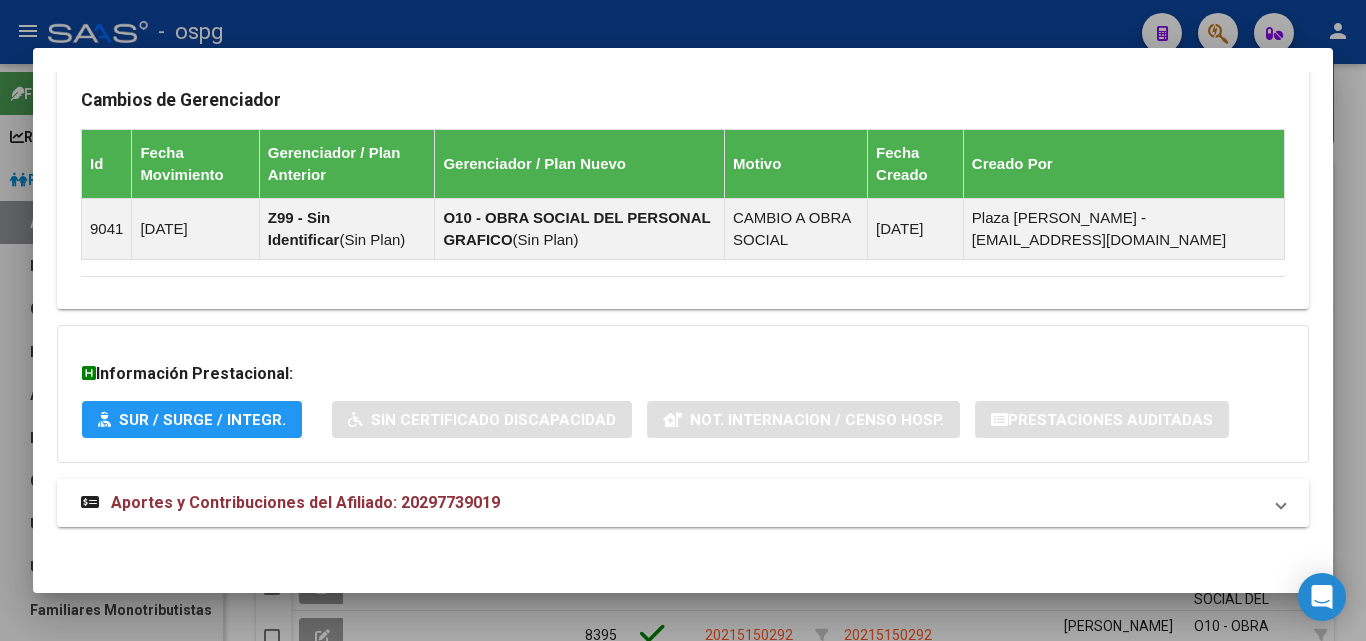 click on "Aportes y Contribuciones del Afiliado: 20297739019" at bounding box center [683, 503] 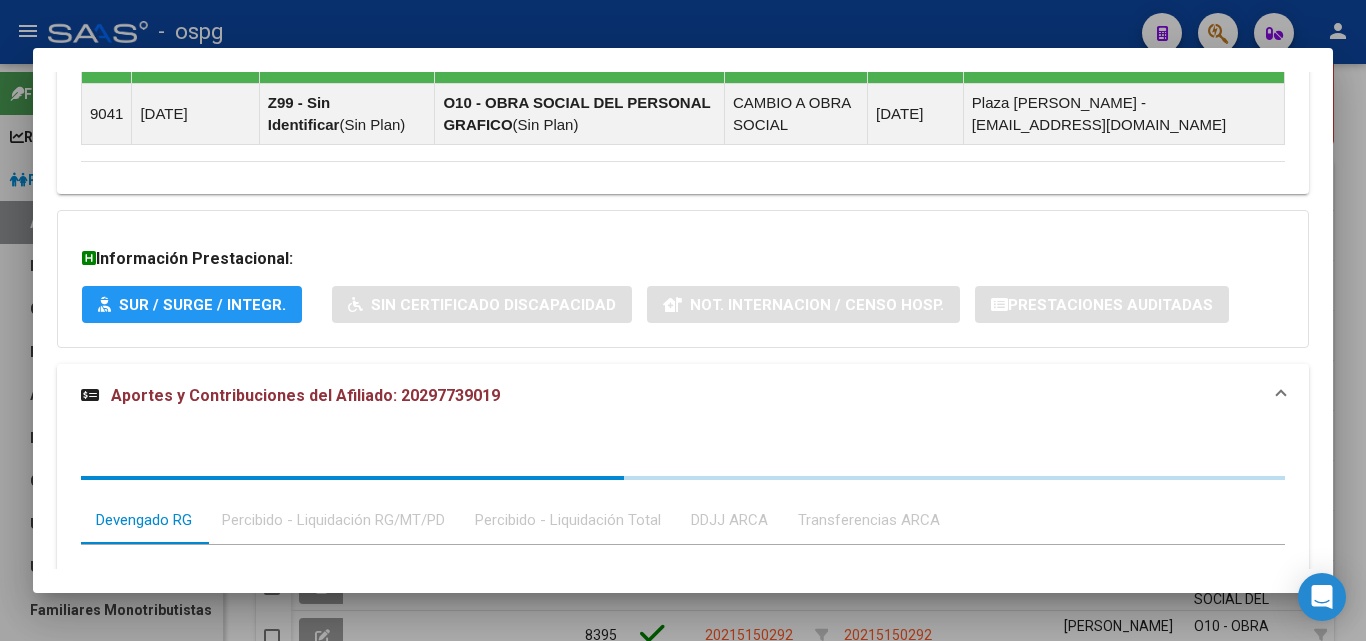 scroll, scrollTop: 1565, scrollLeft: 0, axis: vertical 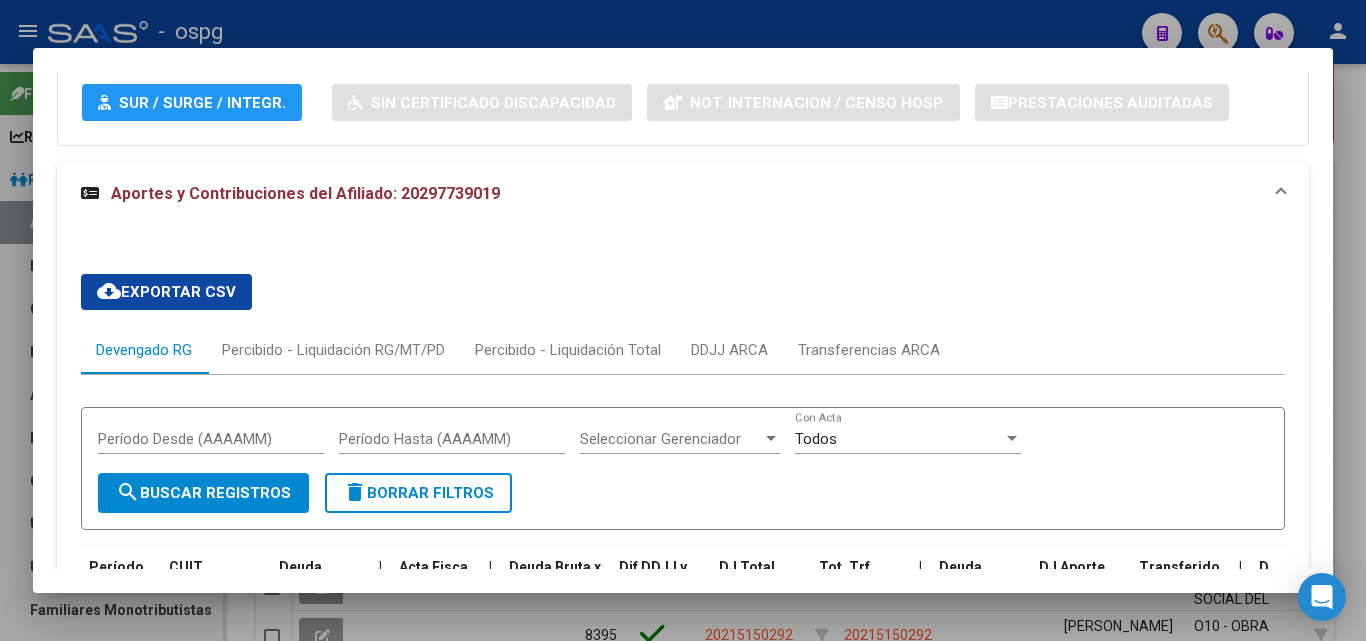 drag, startPoint x: 1333, startPoint y: 256, endPoint x: 1314, endPoint y: 247, distance: 21.023796 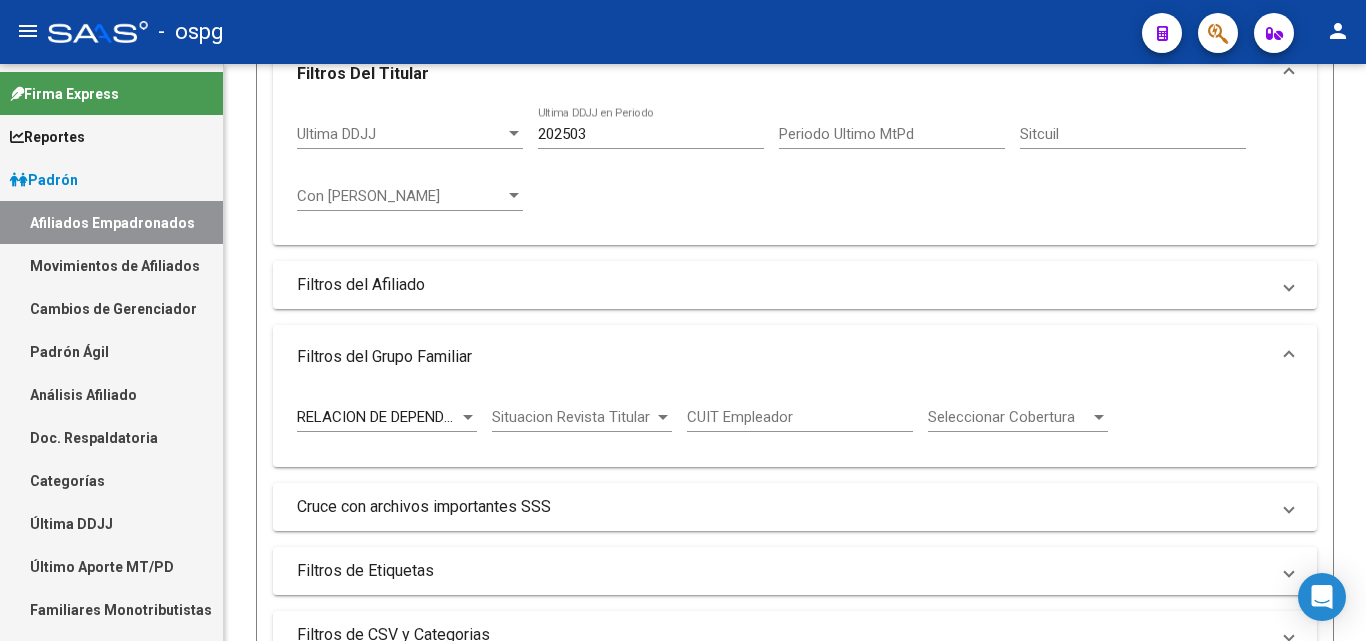 scroll, scrollTop: 1523, scrollLeft: 0, axis: vertical 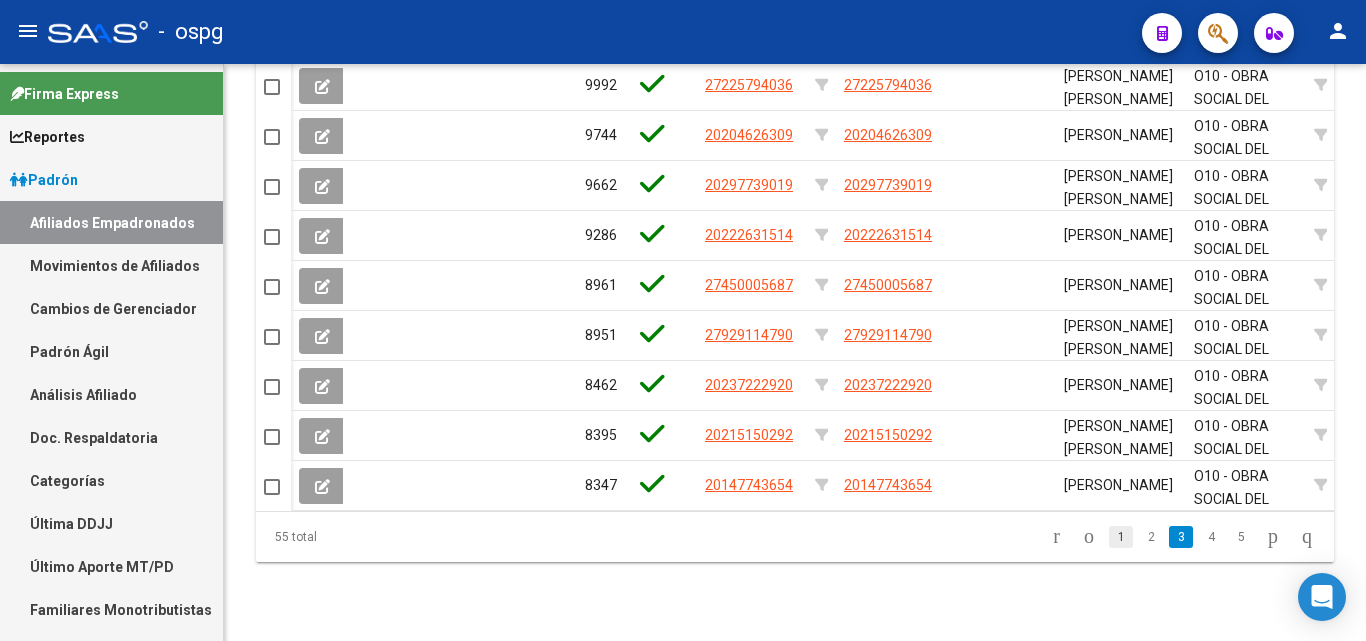 drag, startPoint x: 1117, startPoint y: 564, endPoint x: 1112, endPoint y: 547, distance: 17.720045 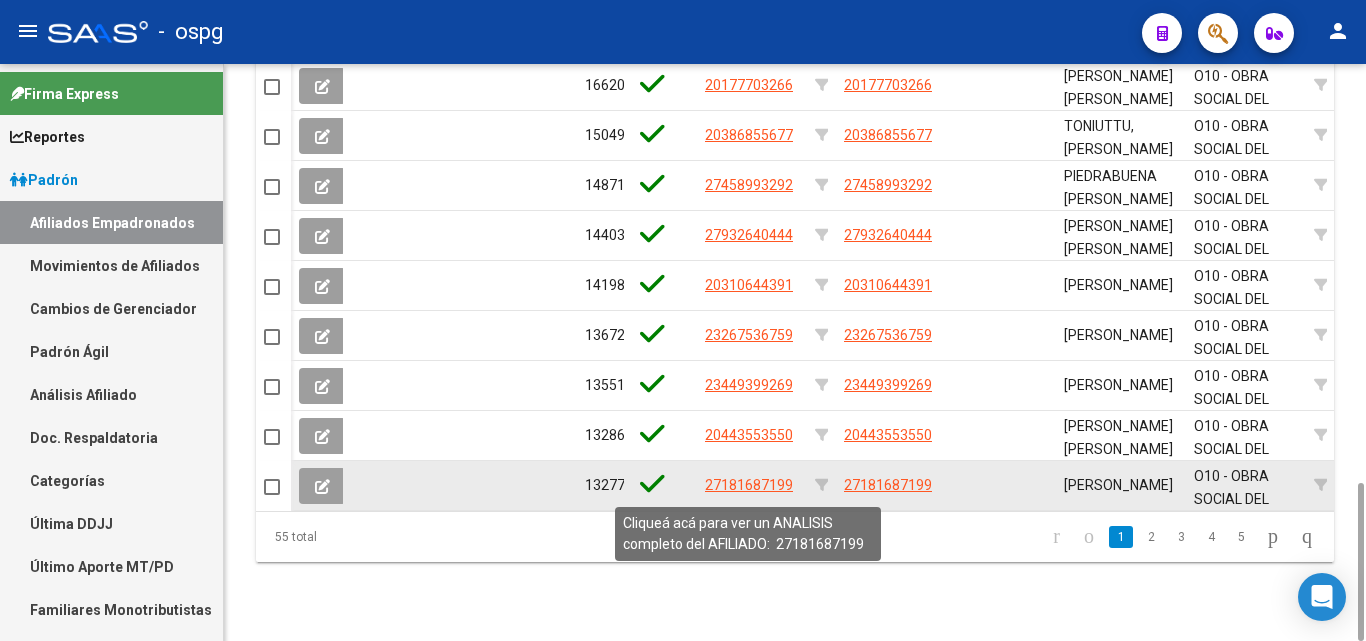 click on "27181687199" 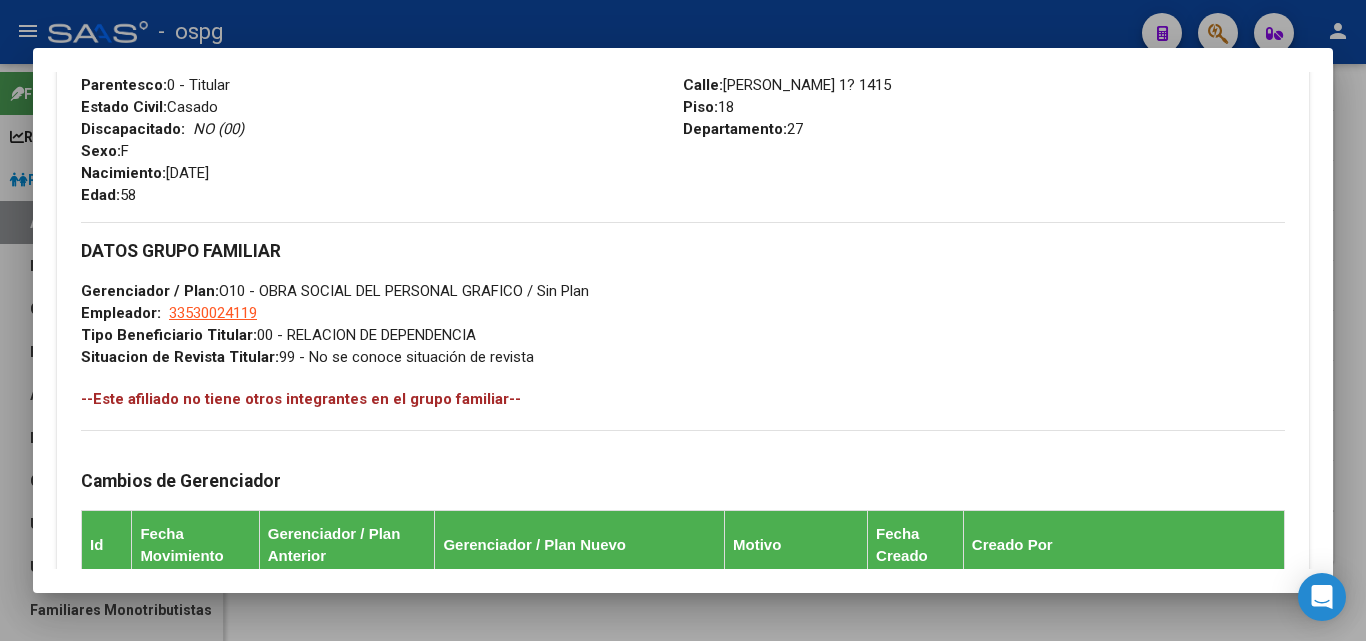 scroll, scrollTop: 1181, scrollLeft: 0, axis: vertical 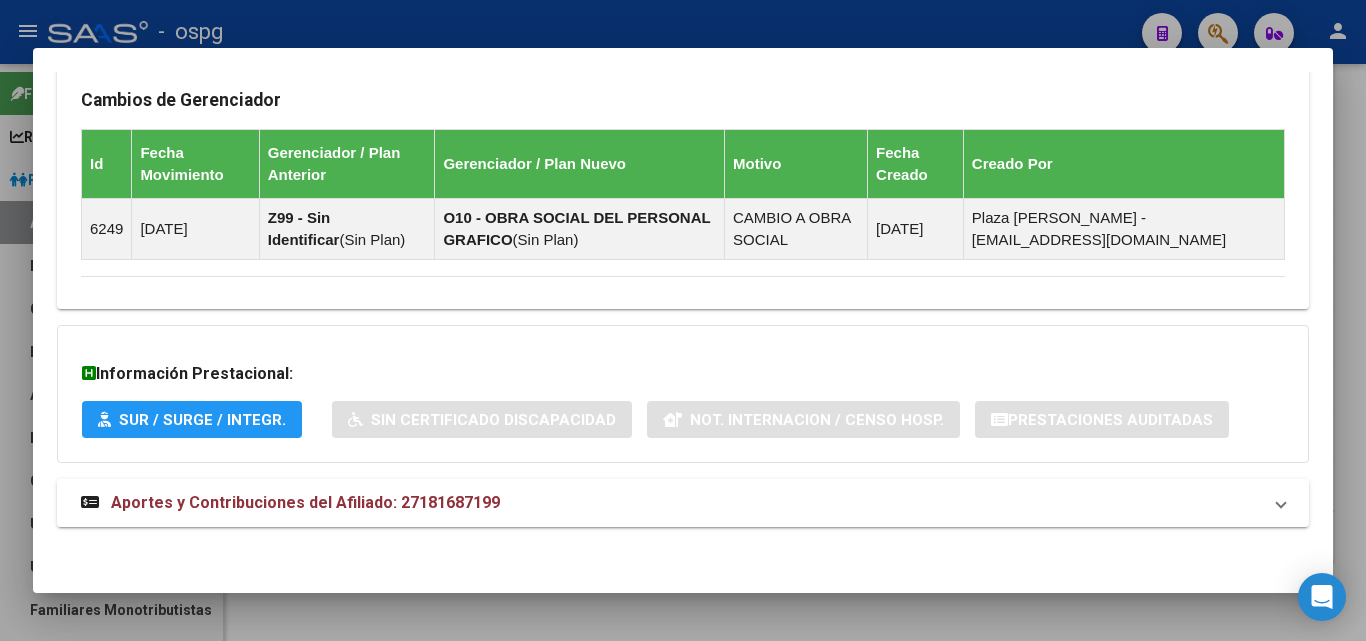 click on "Aportes y Contribuciones del Afiliado: 27181687199" at bounding box center (671, 503) 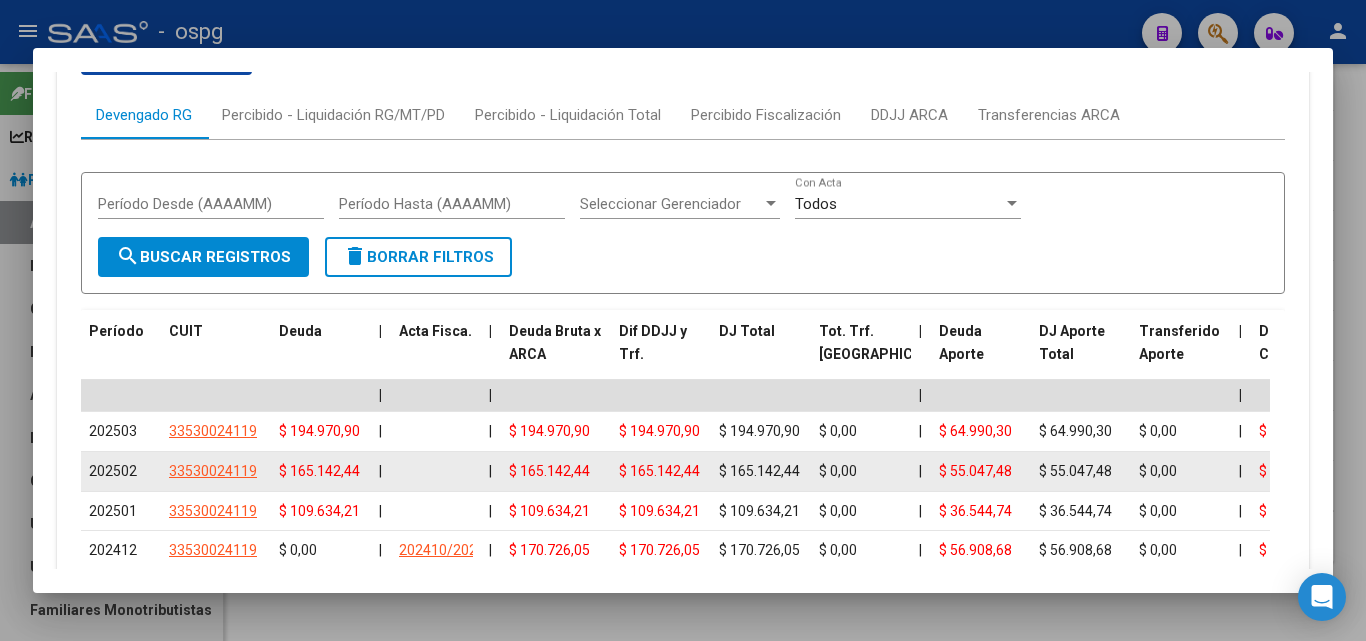 scroll, scrollTop: 1698, scrollLeft: 0, axis: vertical 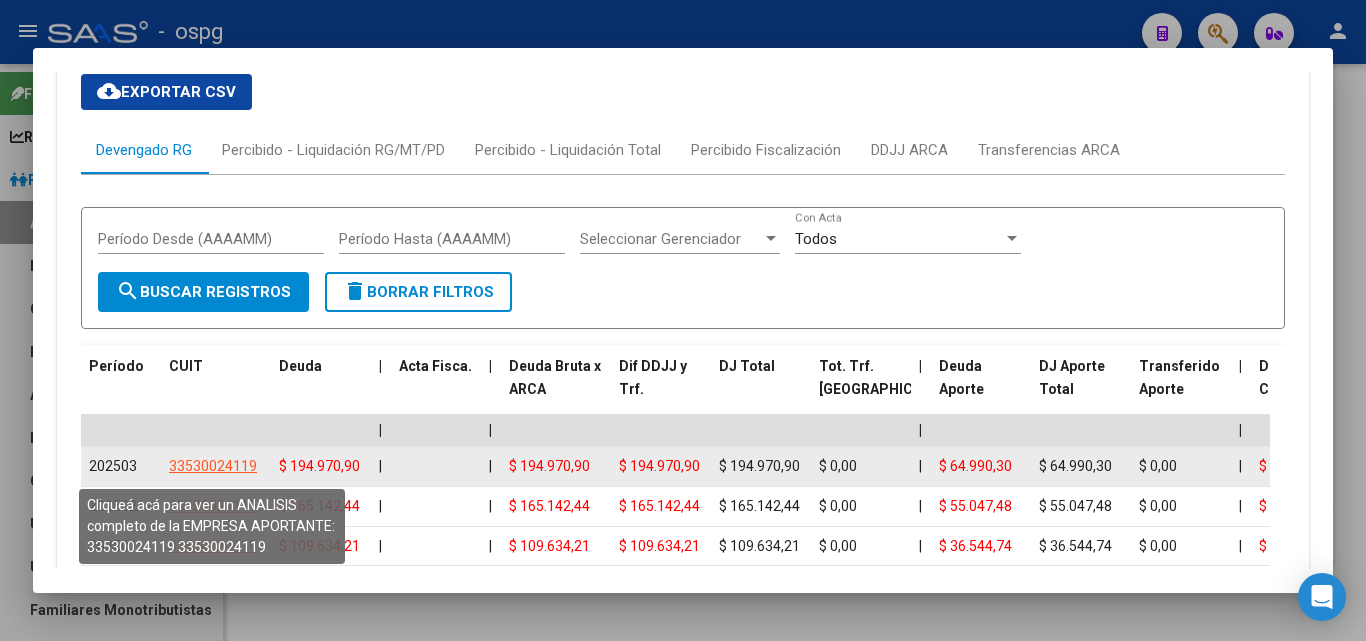 click on "33530024119" 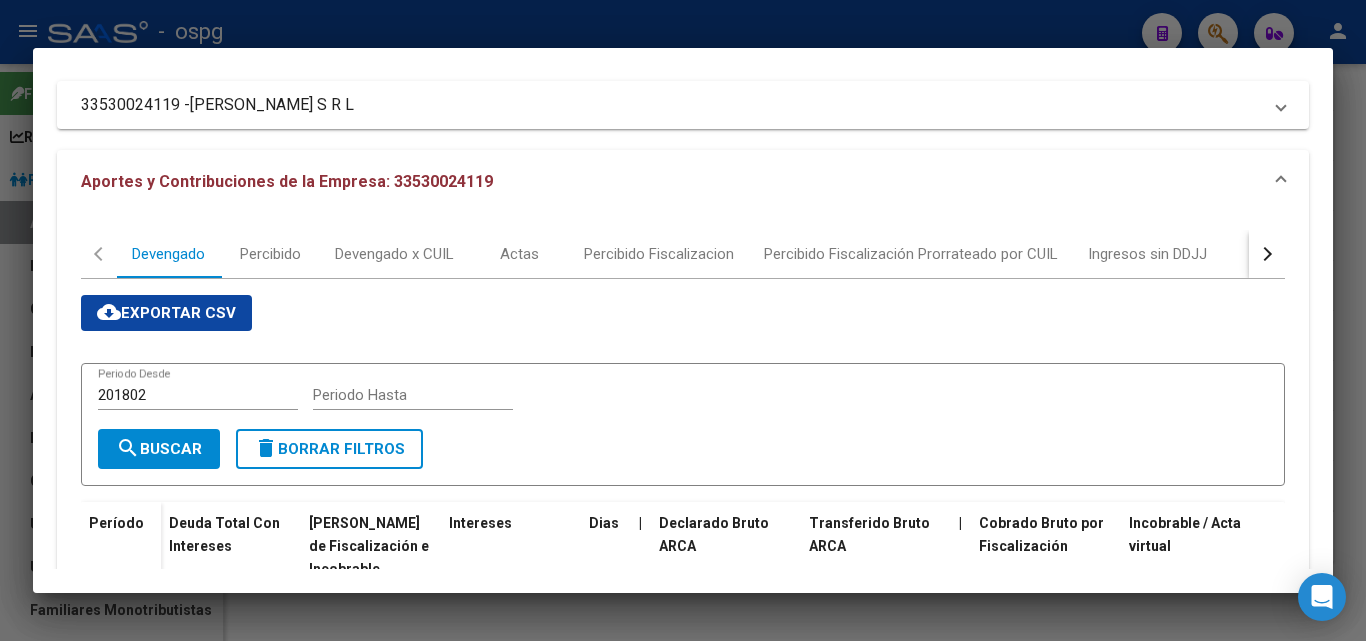 scroll, scrollTop: 0, scrollLeft: 0, axis: both 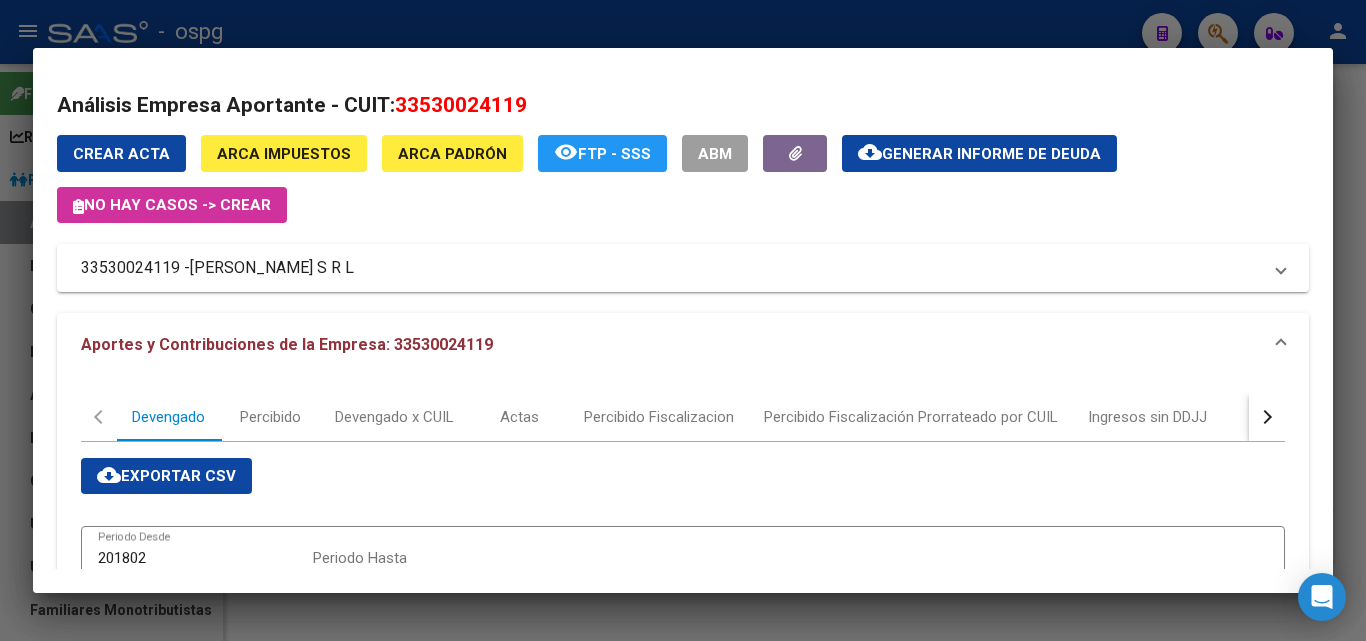 click at bounding box center (683, 320) 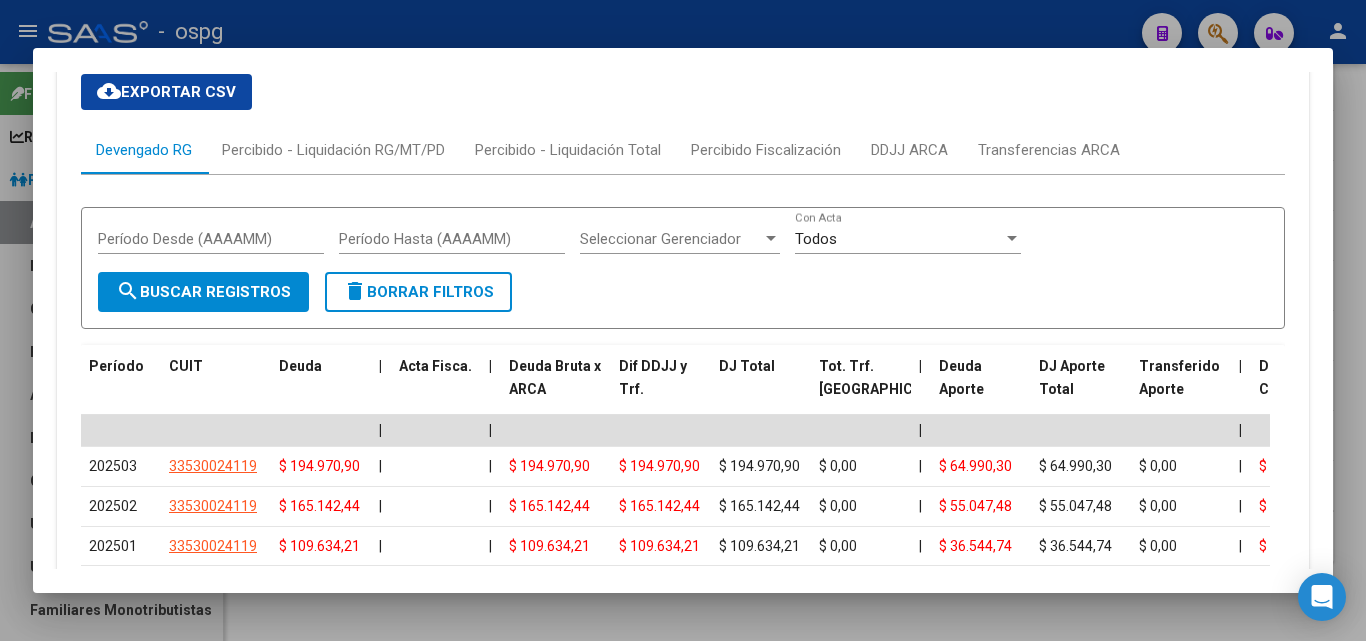 click at bounding box center [683, 320] 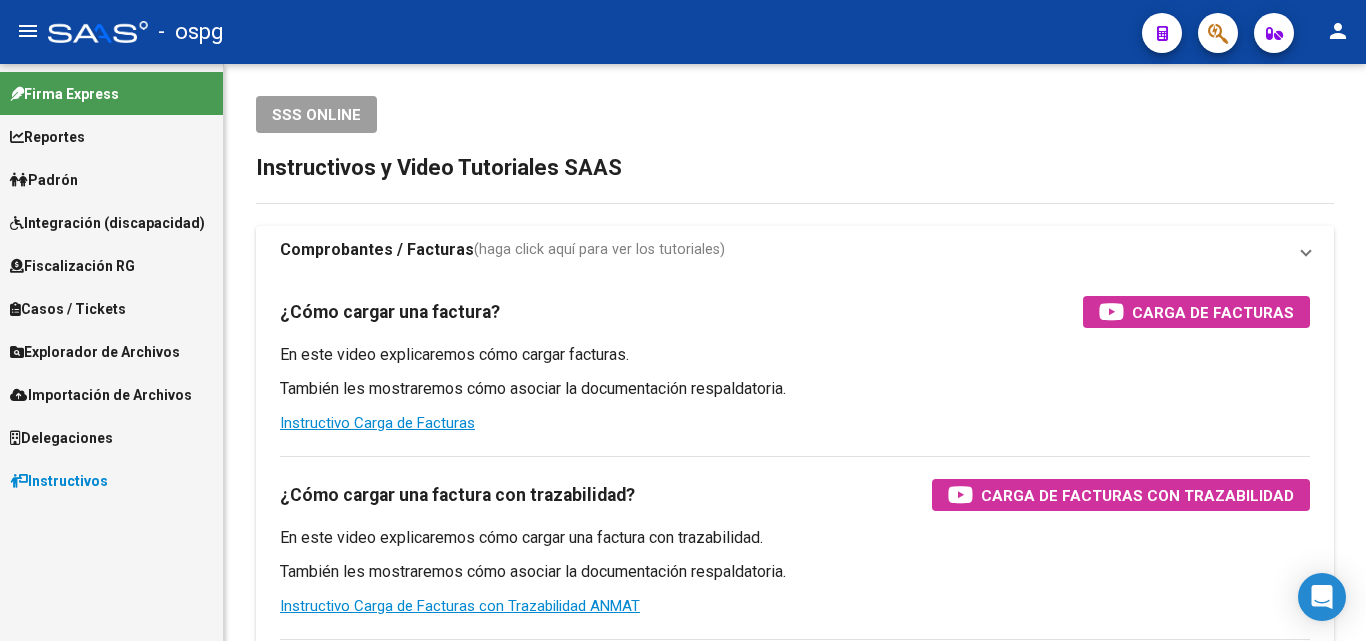scroll, scrollTop: 0, scrollLeft: 0, axis: both 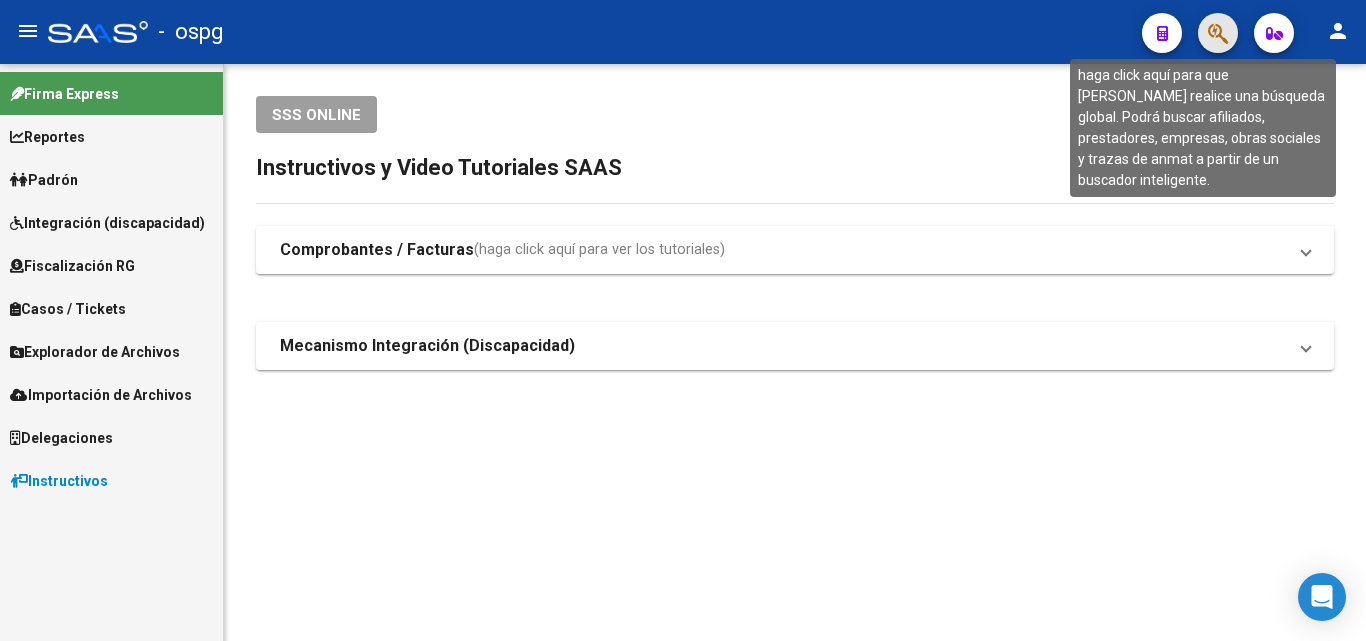 click 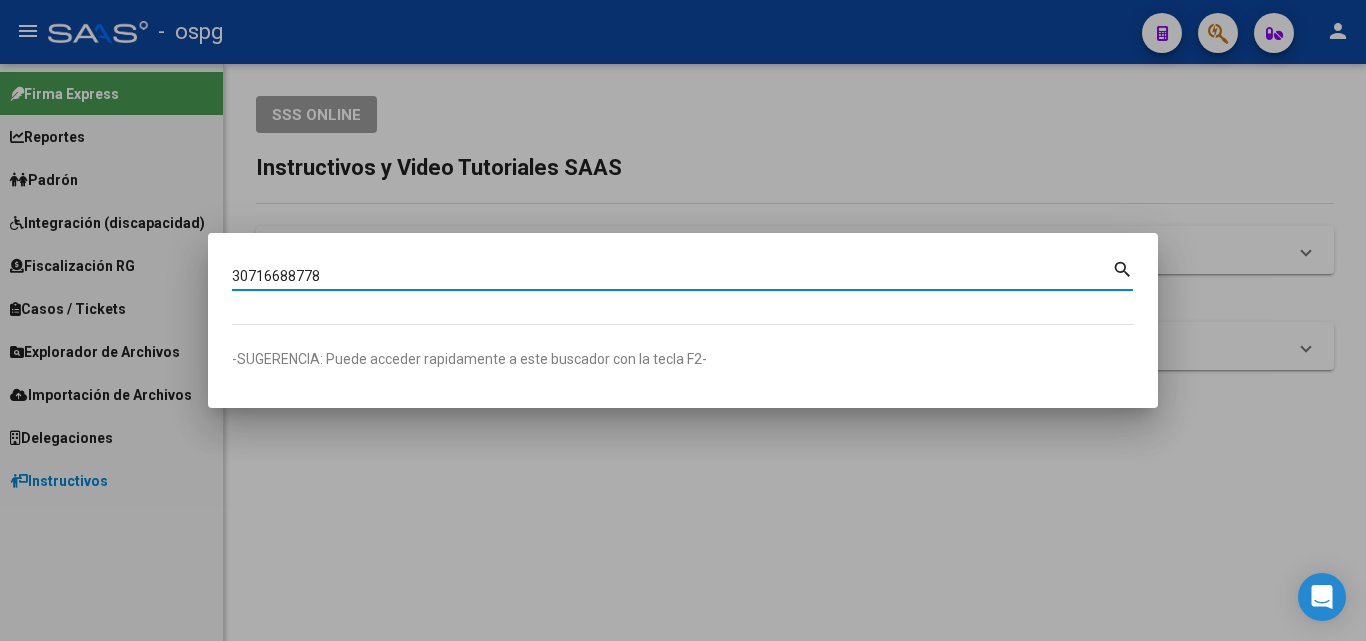 type on "30716688778" 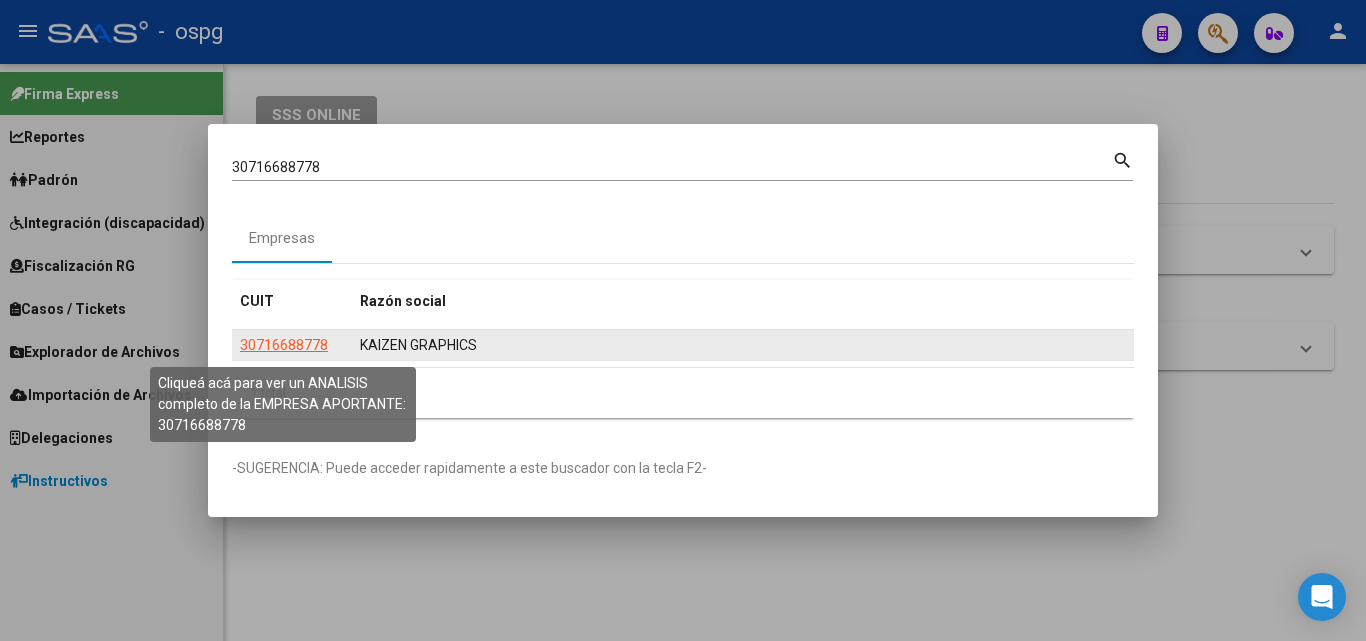click on "30716688778" 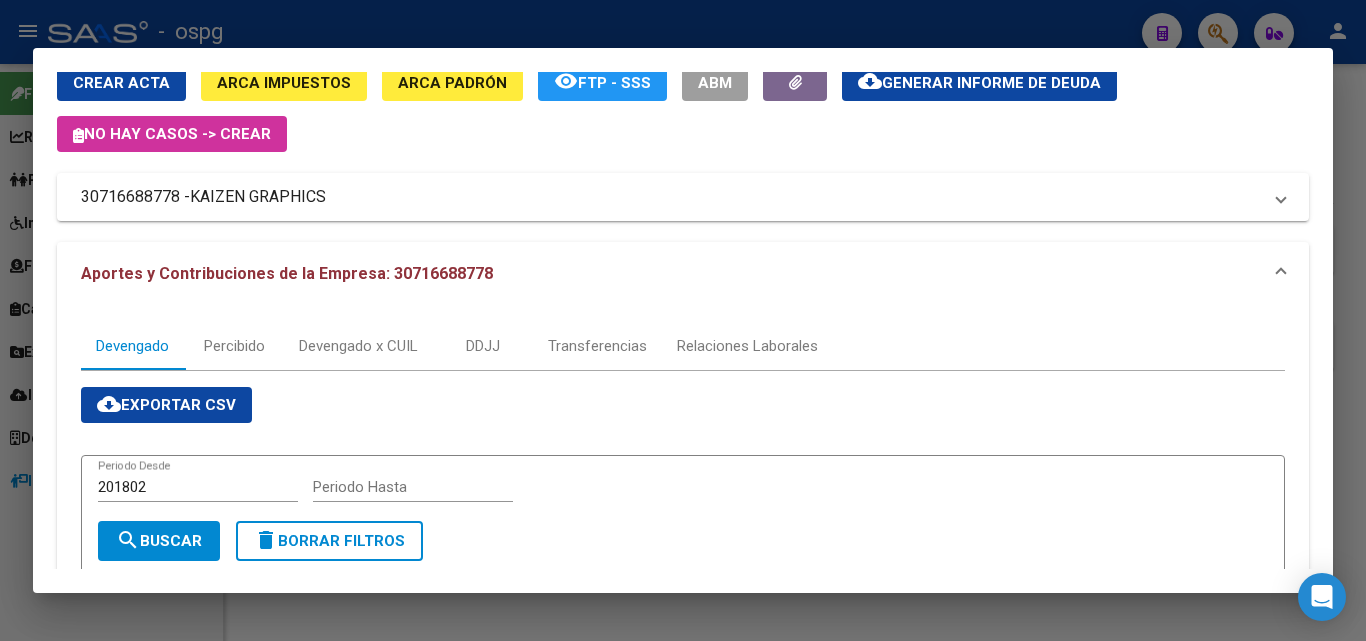 scroll, scrollTop: 100, scrollLeft: 0, axis: vertical 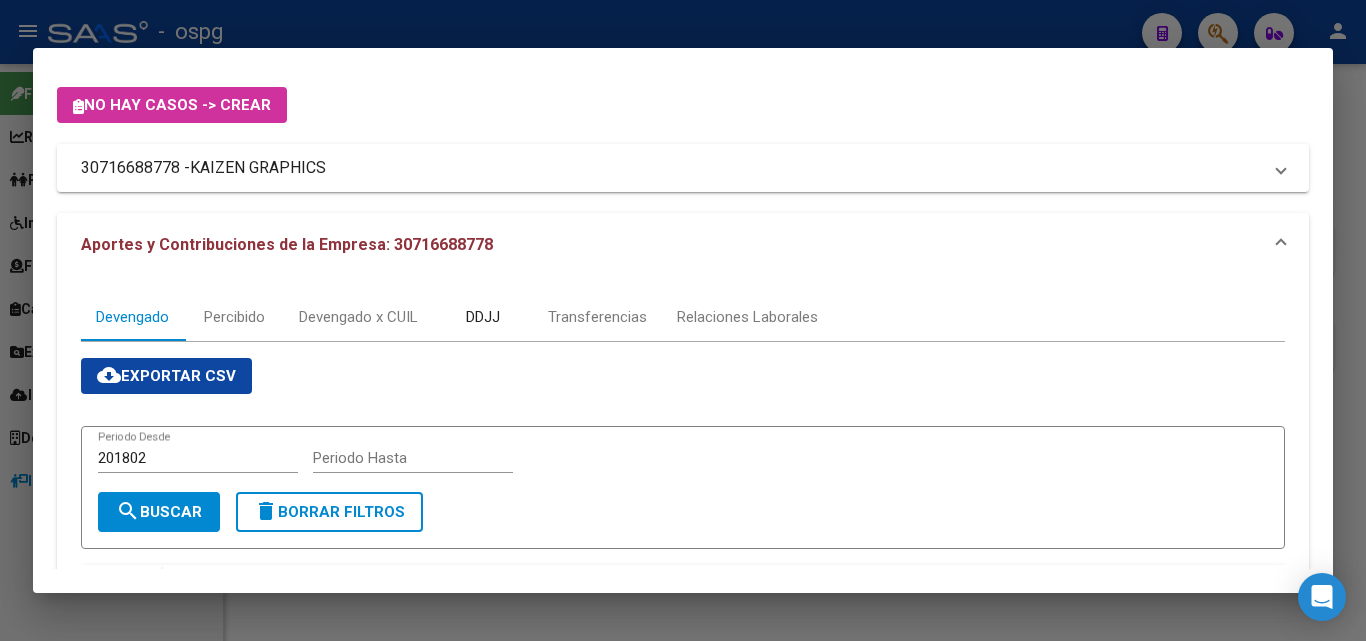 click on "DDJJ" at bounding box center [483, 317] 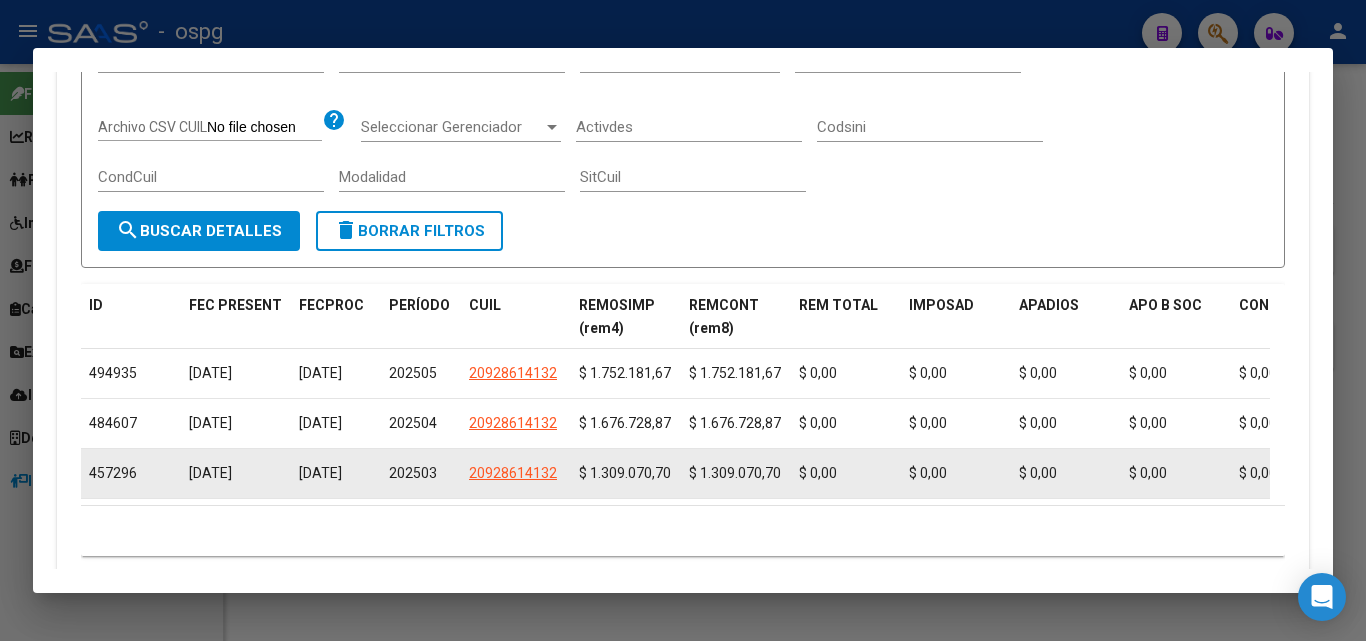 scroll, scrollTop: 556, scrollLeft: 0, axis: vertical 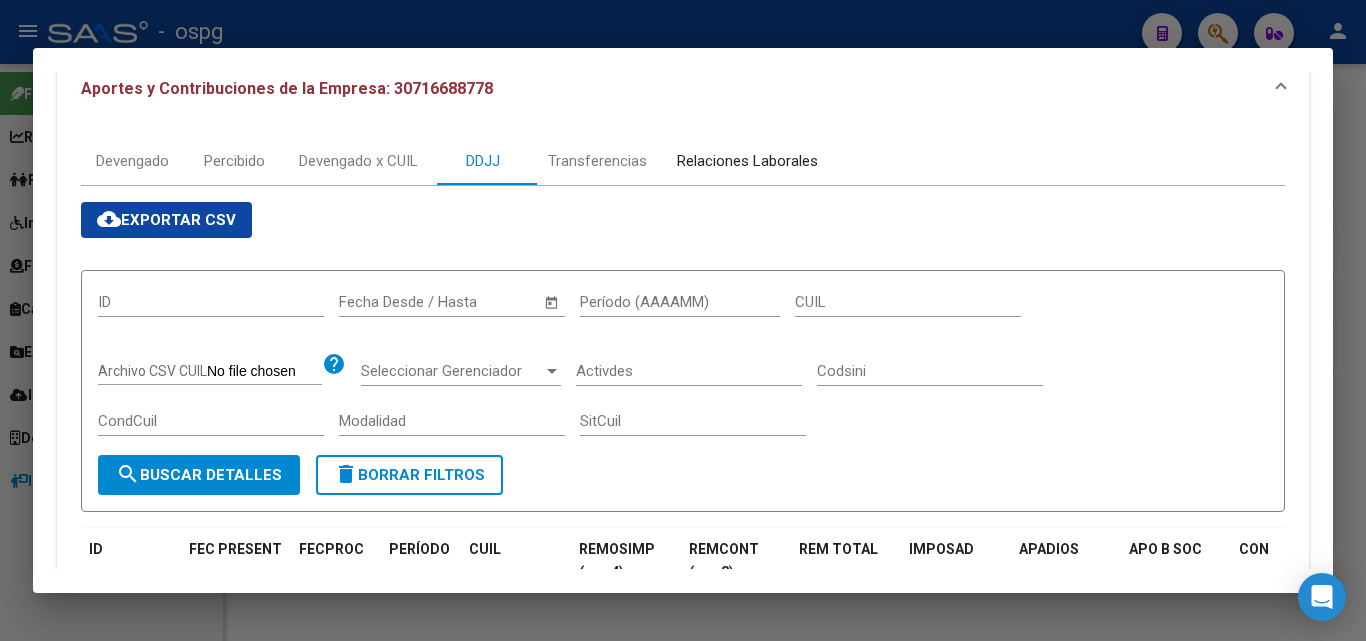 click on "Relaciones Laborales" at bounding box center [747, 161] 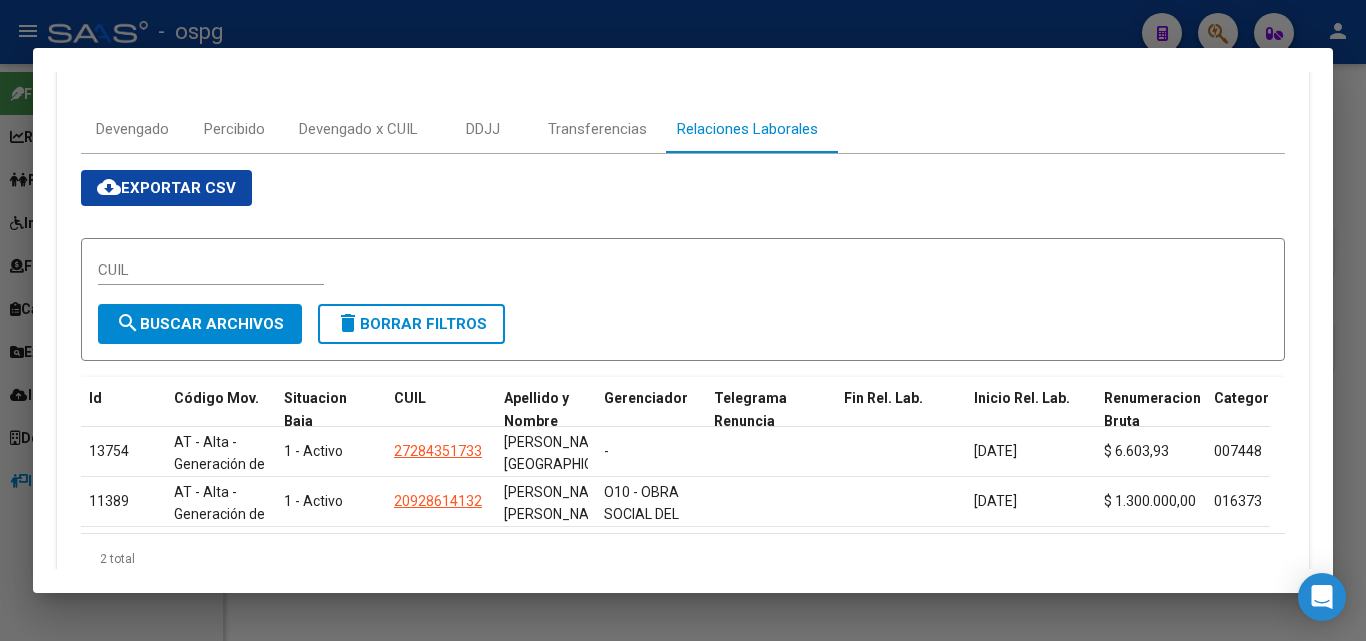 scroll, scrollTop: 171, scrollLeft: 0, axis: vertical 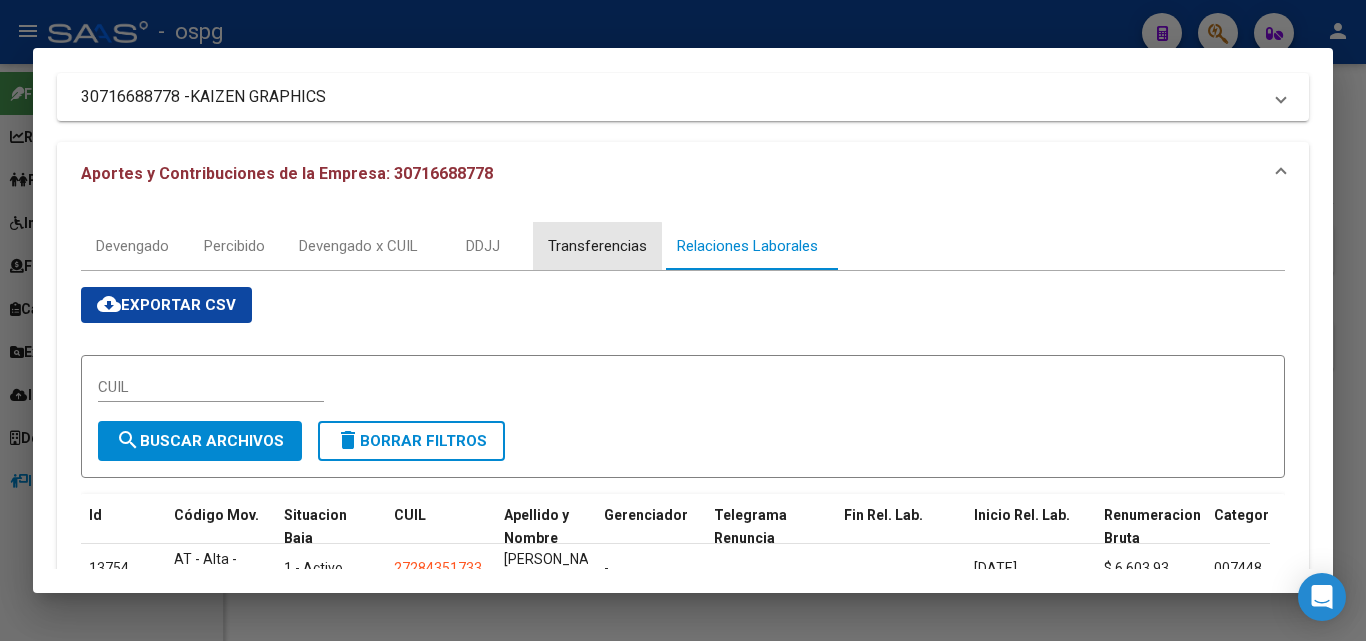 click on "Transferencias" at bounding box center (597, 246) 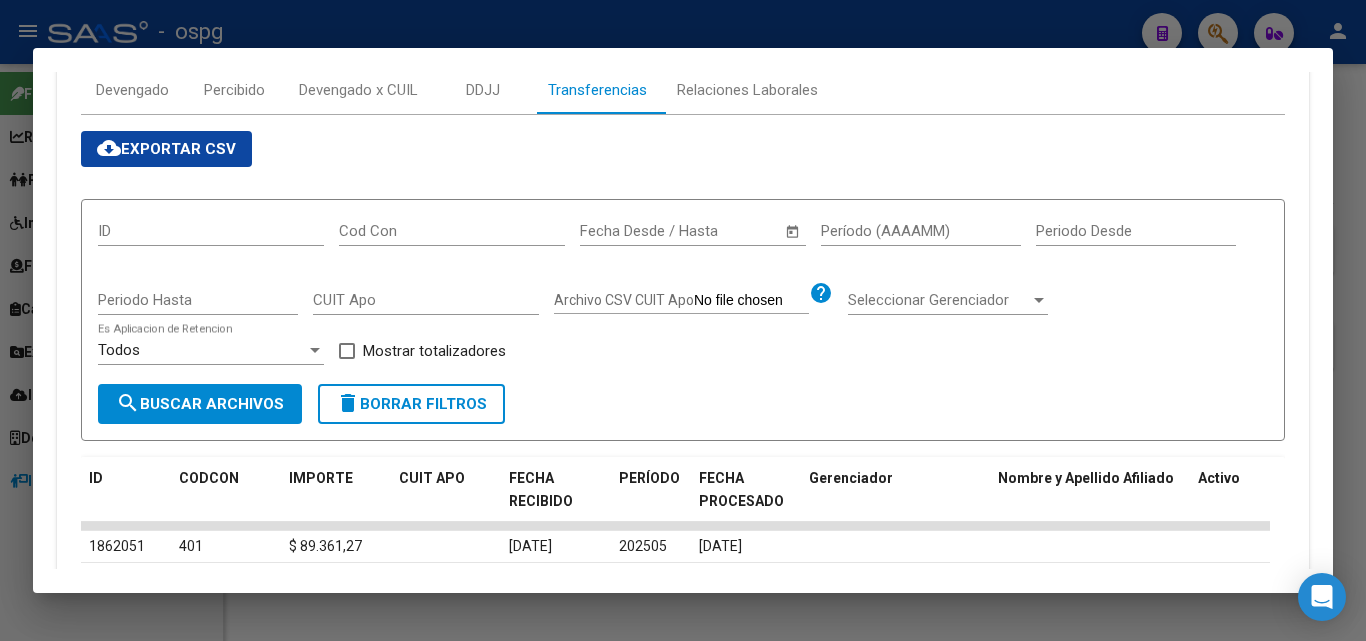 scroll, scrollTop: 127, scrollLeft: 0, axis: vertical 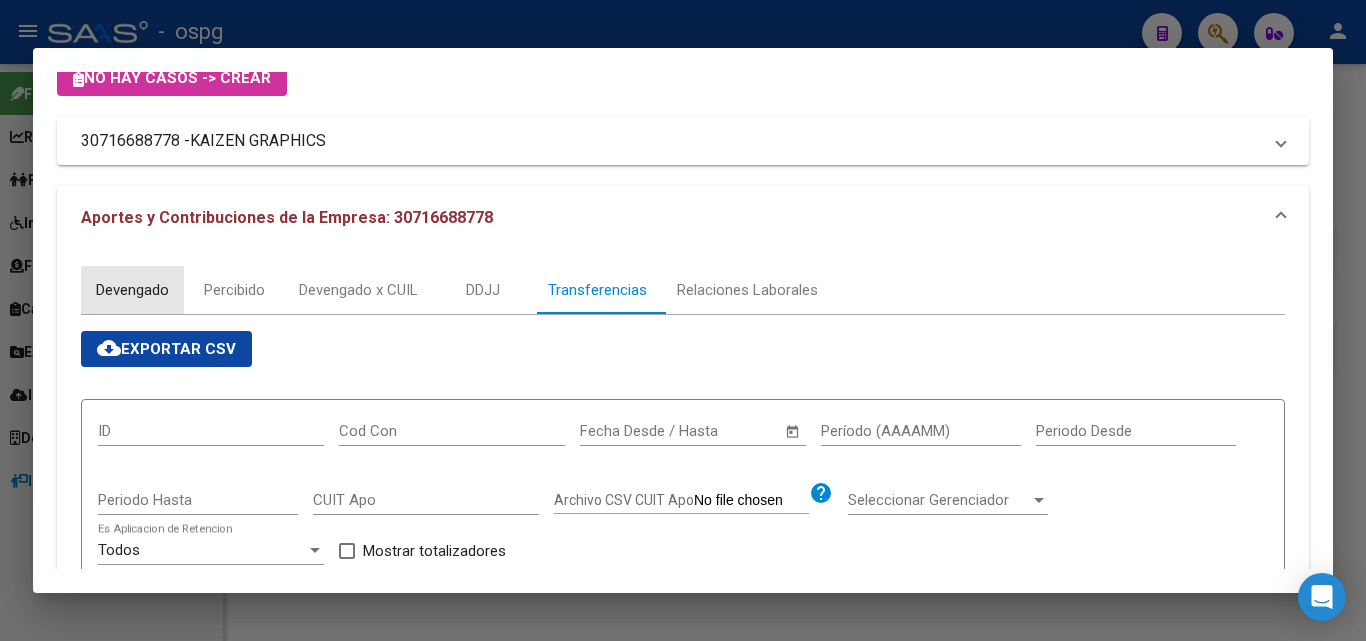 click on "Devengado" at bounding box center [132, 290] 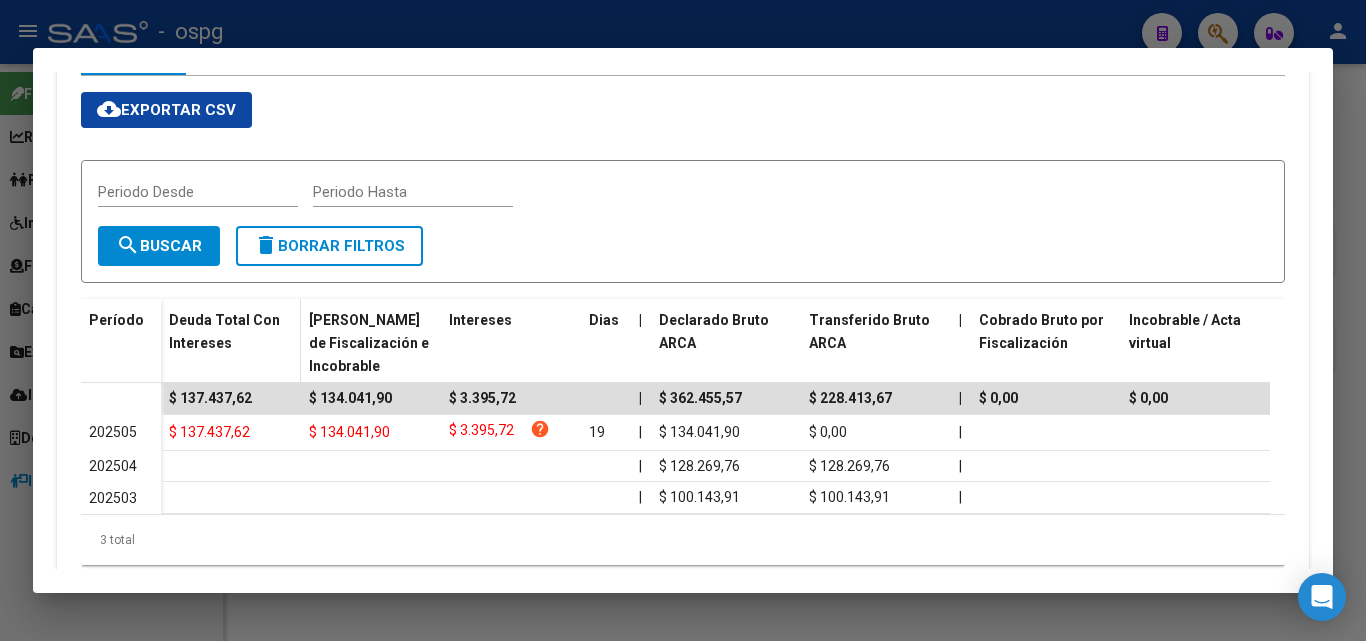 scroll, scrollTop: 431, scrollLeft: 0, axis: vertical 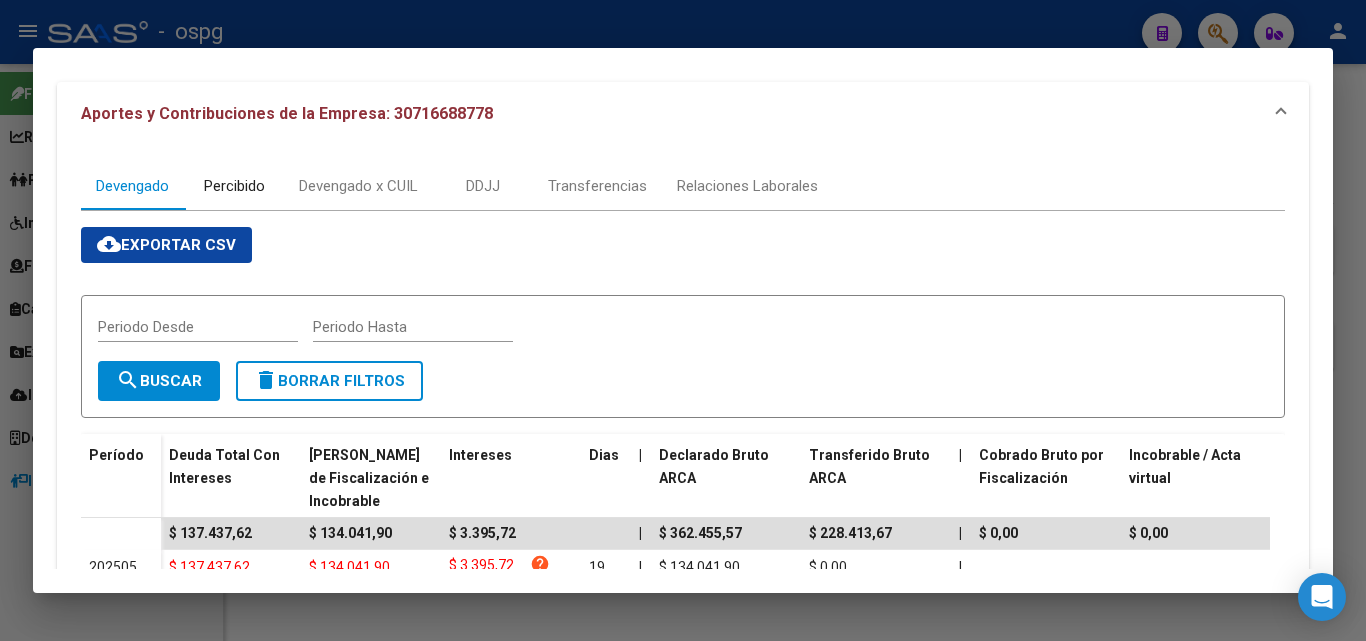 click on "Percibido" at bounding box center [234, 186] 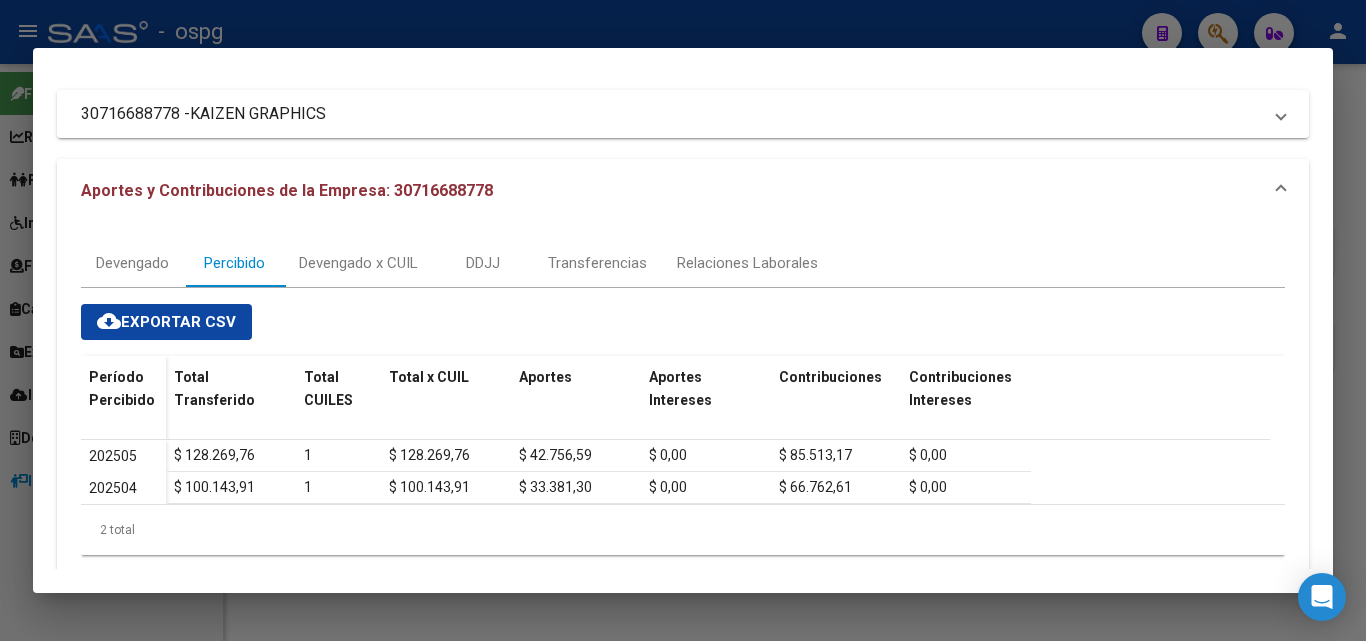 scroll, scrollTop: 193, scrollLeft: 0, axis: vertical 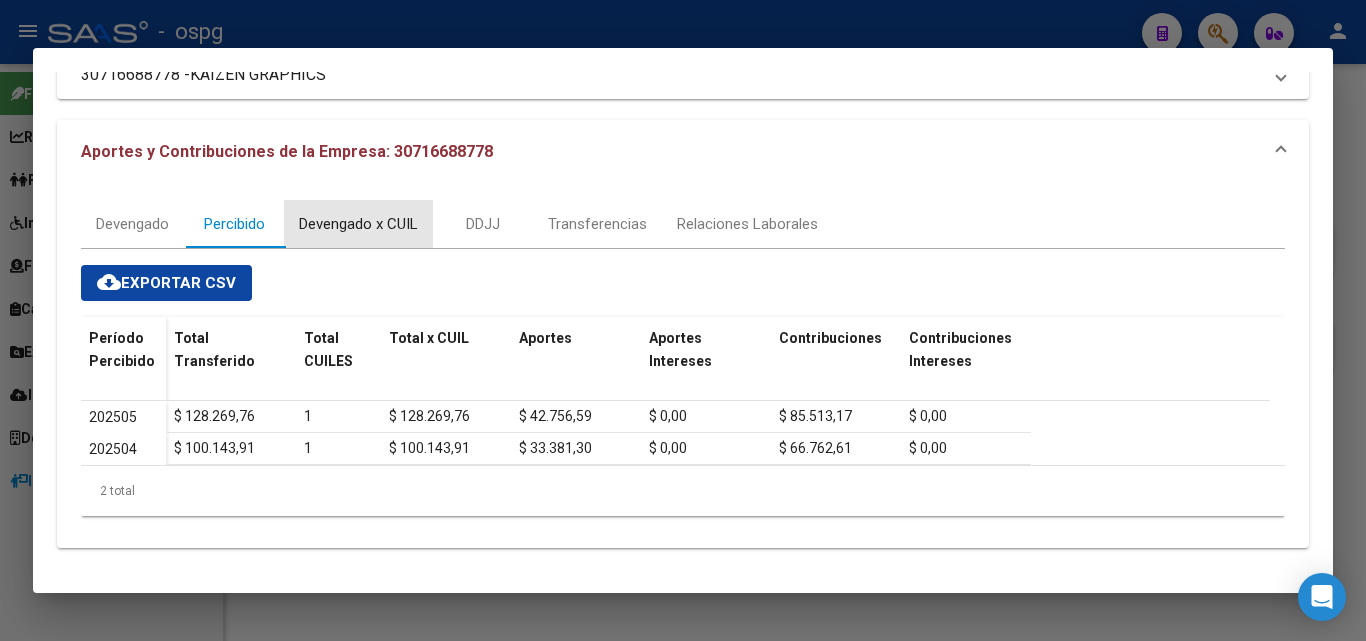 click on "Devengado x CUIL" at bounding box center [358, 224] 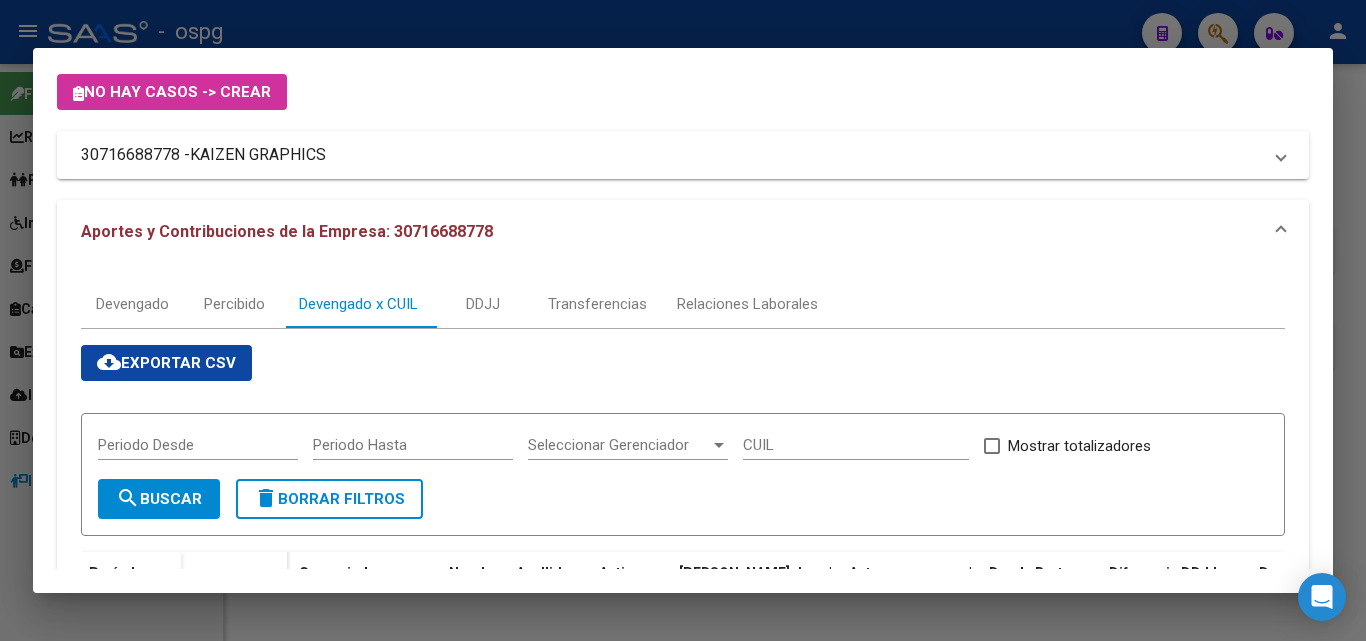 scroll, scrollTop: 81, scrollLeft: 0, axis: vertical 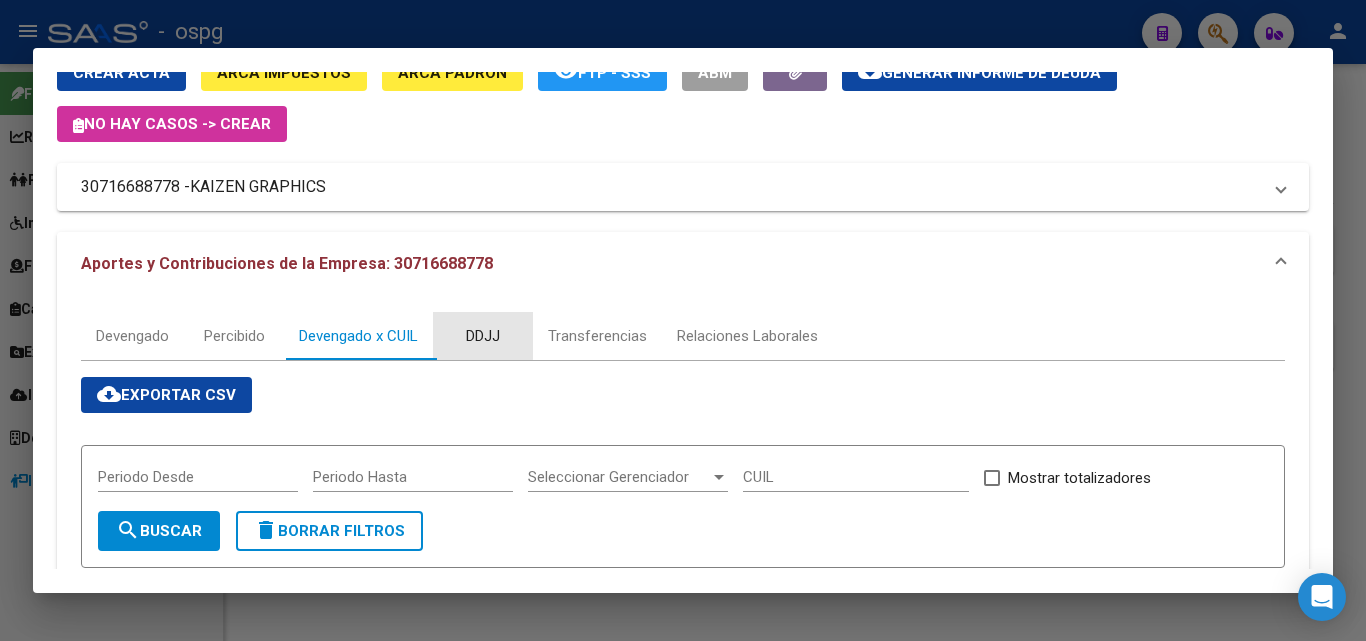 click on "DDJJ" at bounding box center [483, 336] 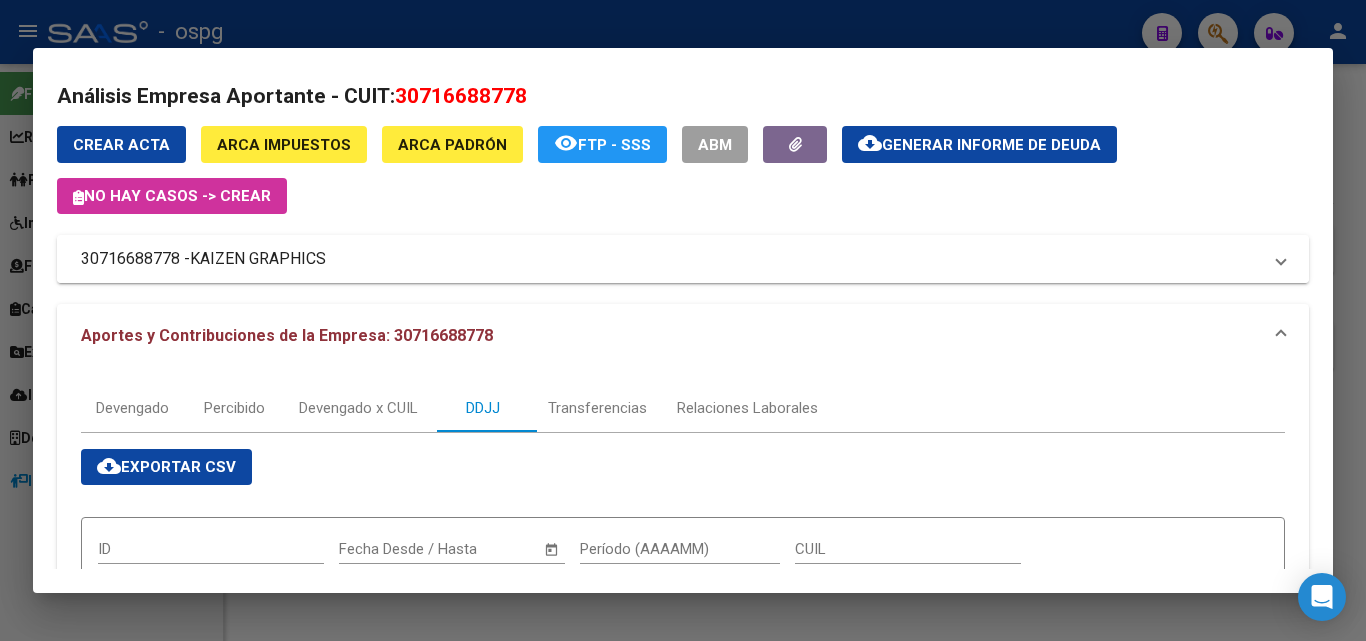 scroll, scrollTop: 0, scrollLeft: 0, axis: both 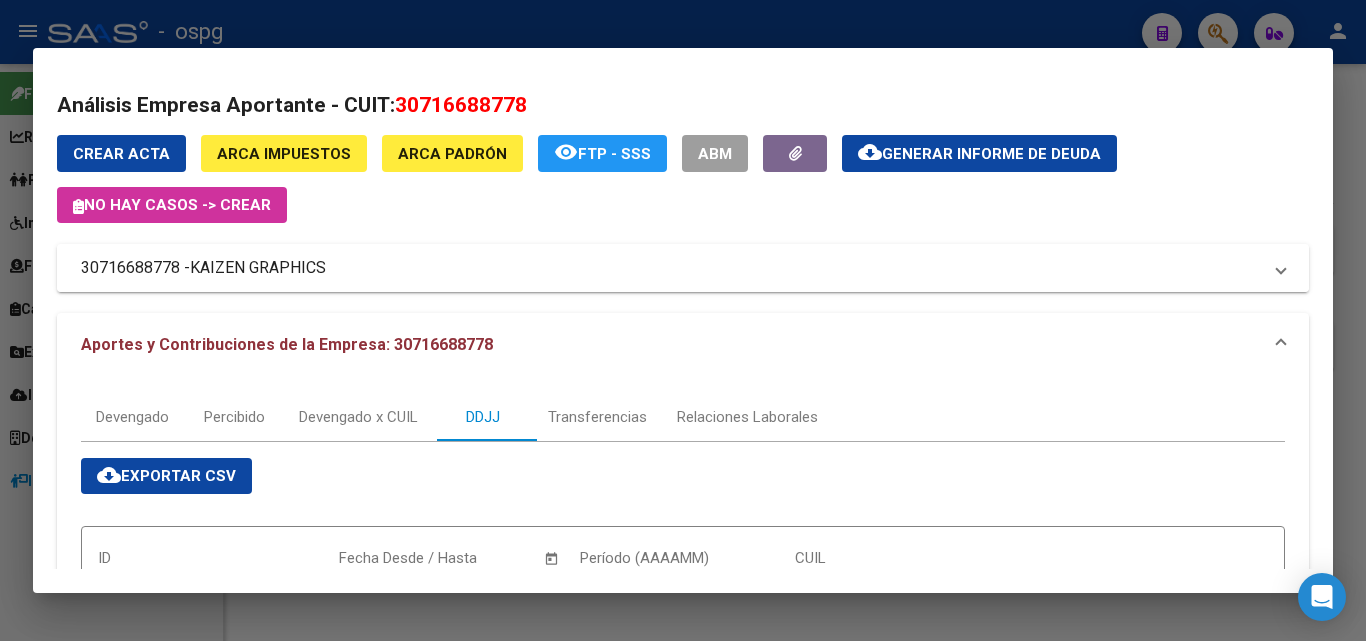 click on "KAIZEN GRAPHICS" at bounding box center (258, 268) 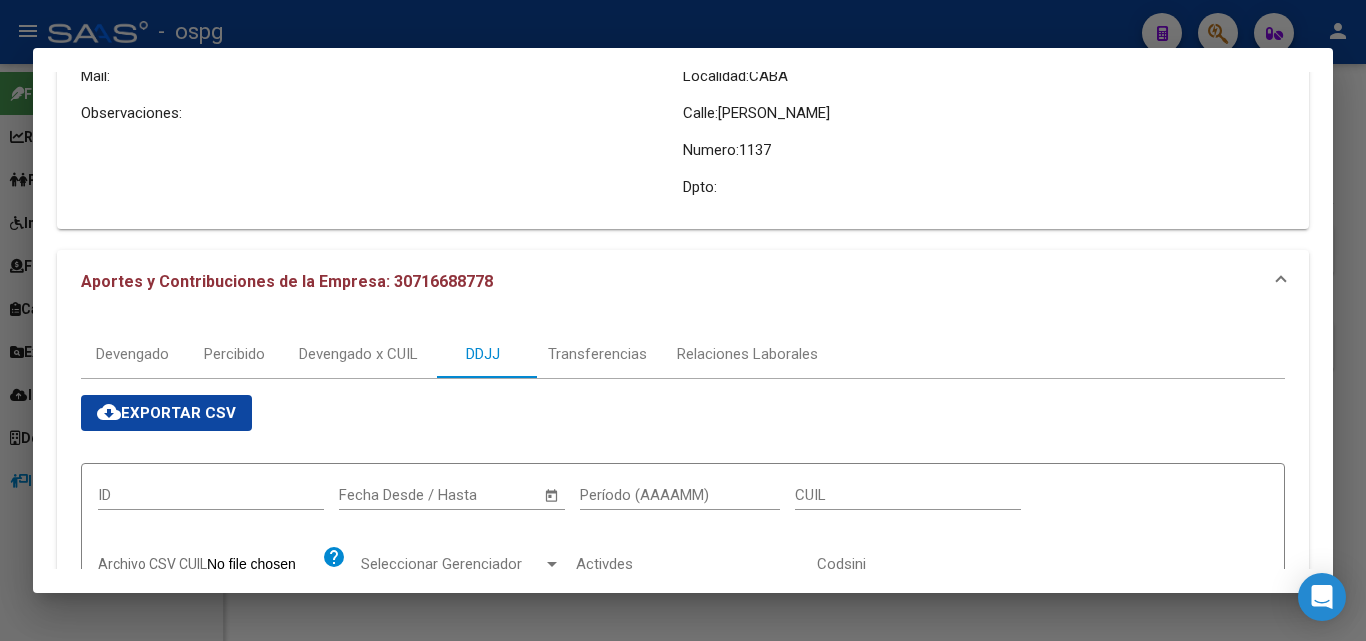 scroll, scrollTop: 300, scrollLeft: 0, axis: vertical 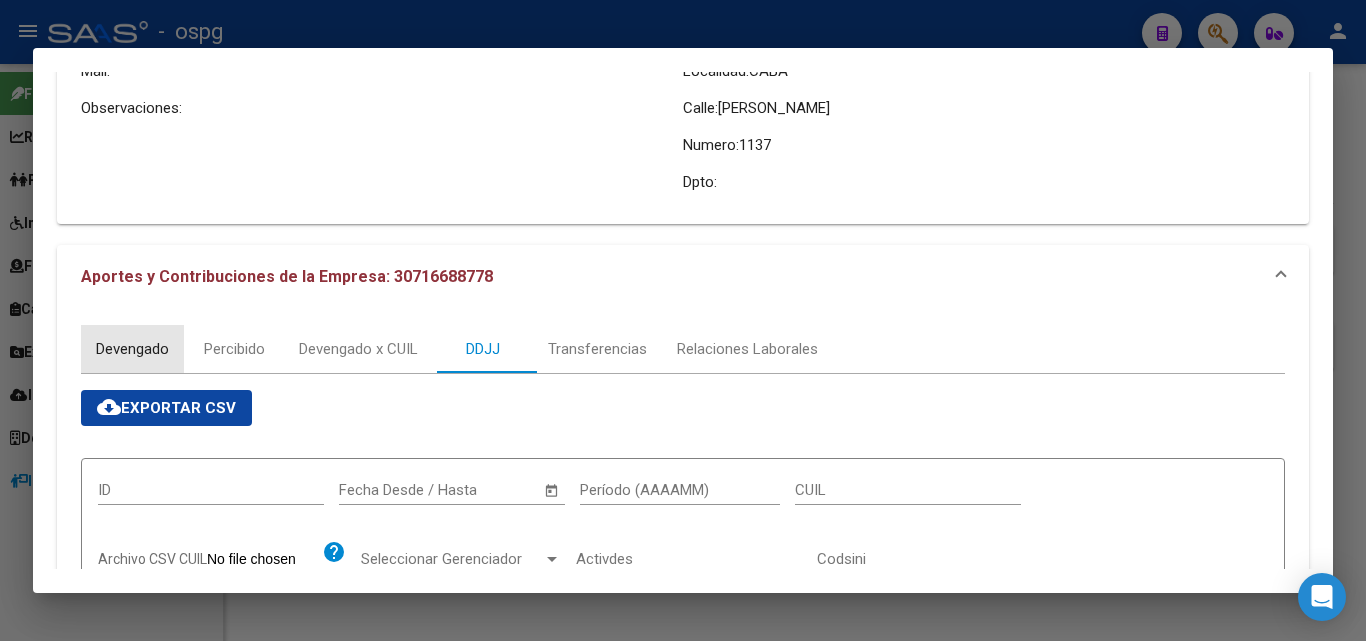 click on "Devengado" at bounding box center (132, 349) 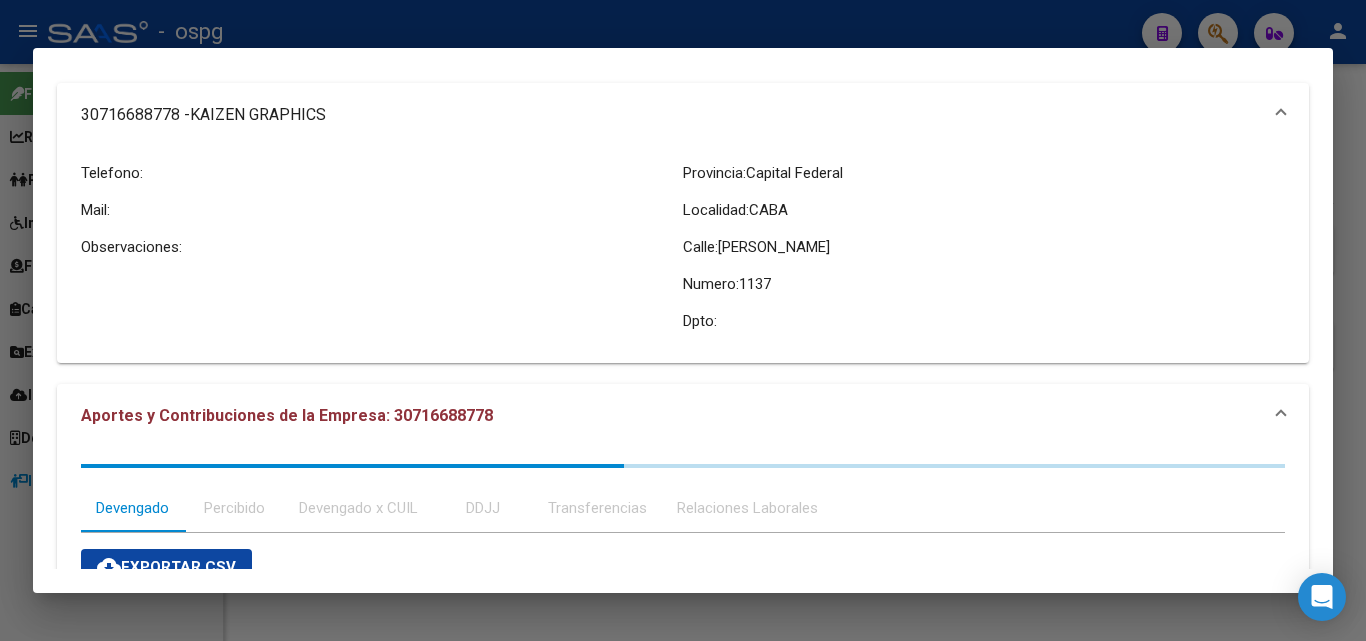 scroll, scrollTop: 0, scrollLeft: 0, axis: both 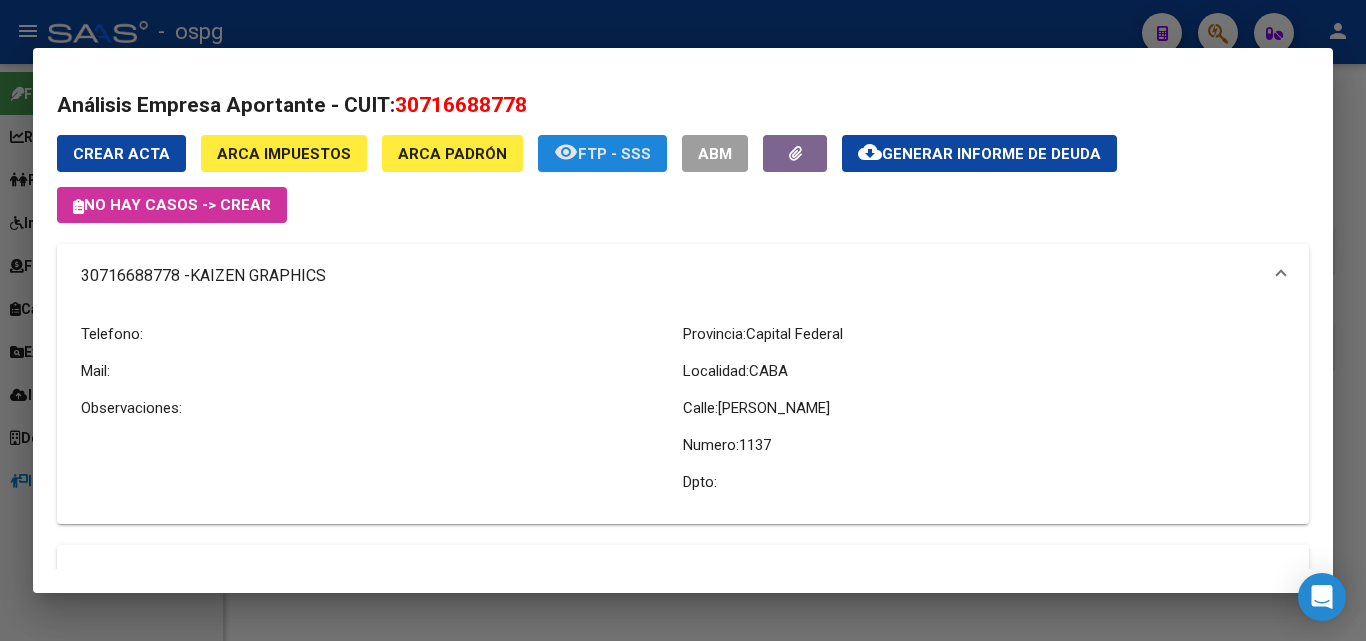 click on "remove_red_eye" 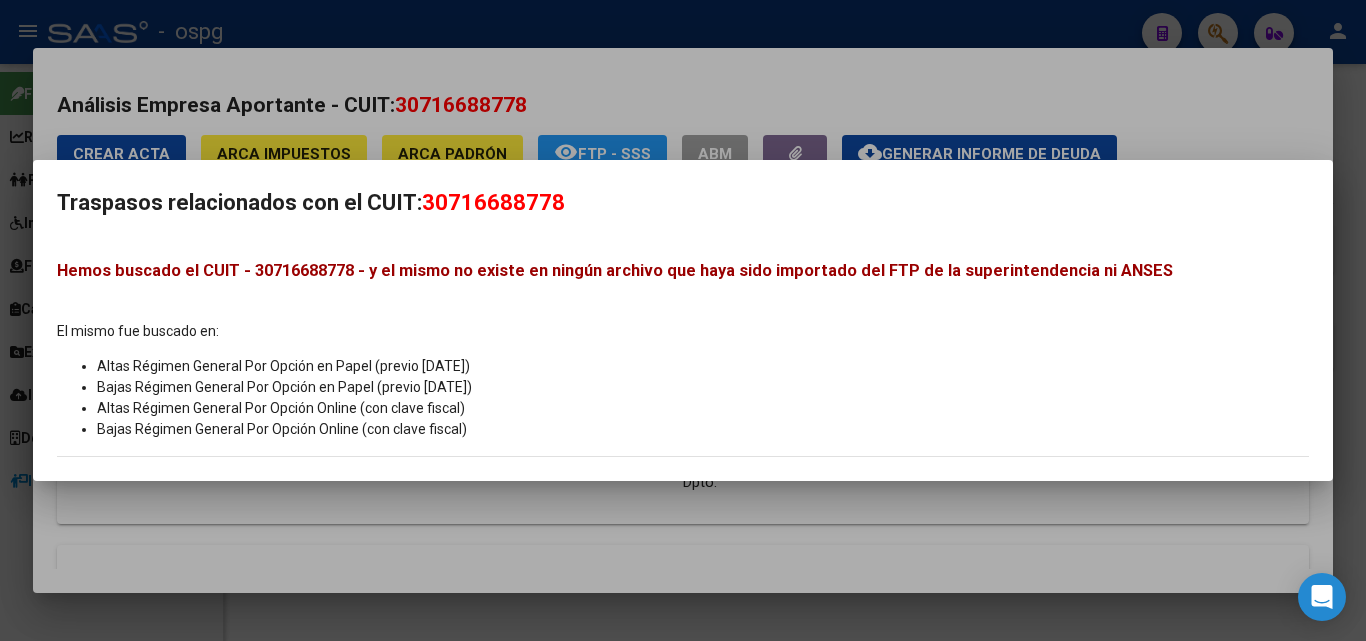 click at bounding box center (683, 320) 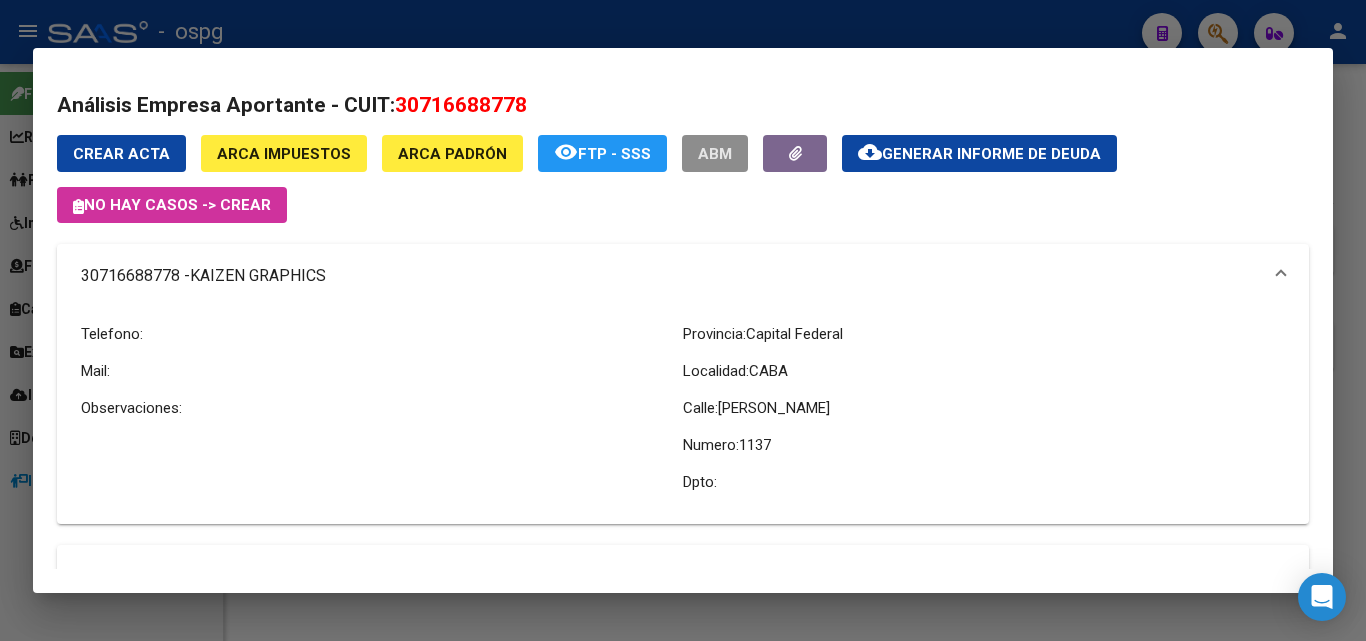 click on "ABM" at bounding box center [715, 154] 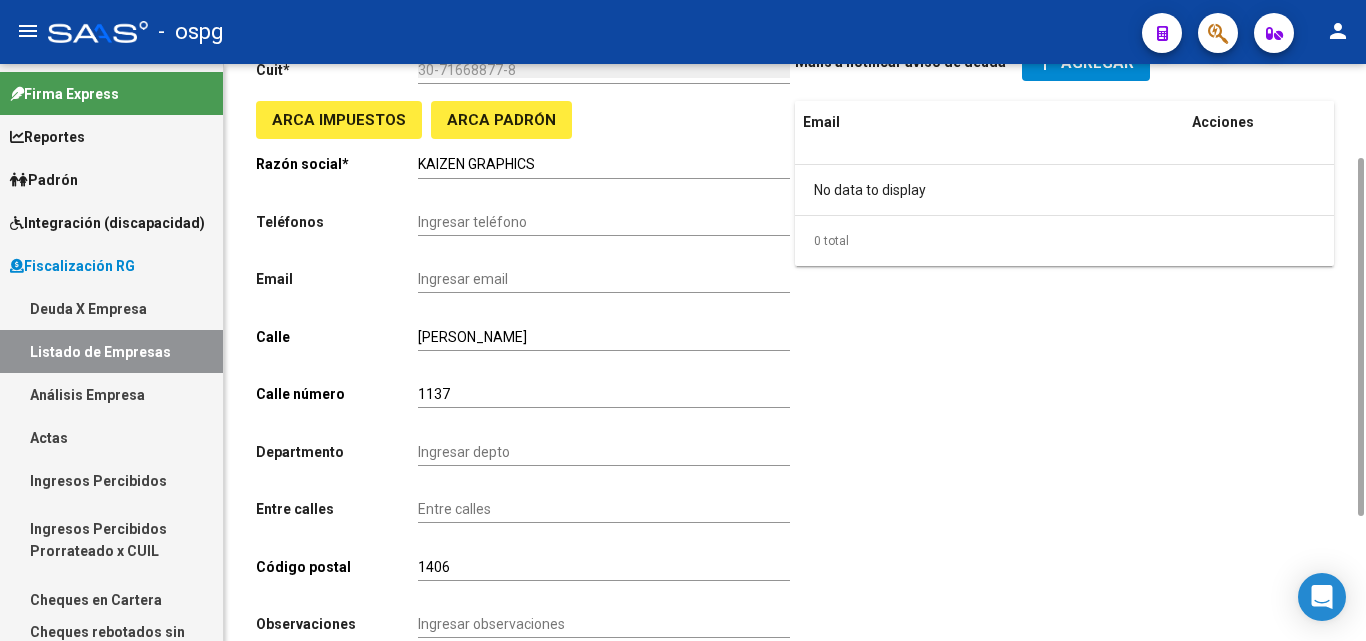 scroll, scrollTop: 0, scrollLeft: 0, axis: both 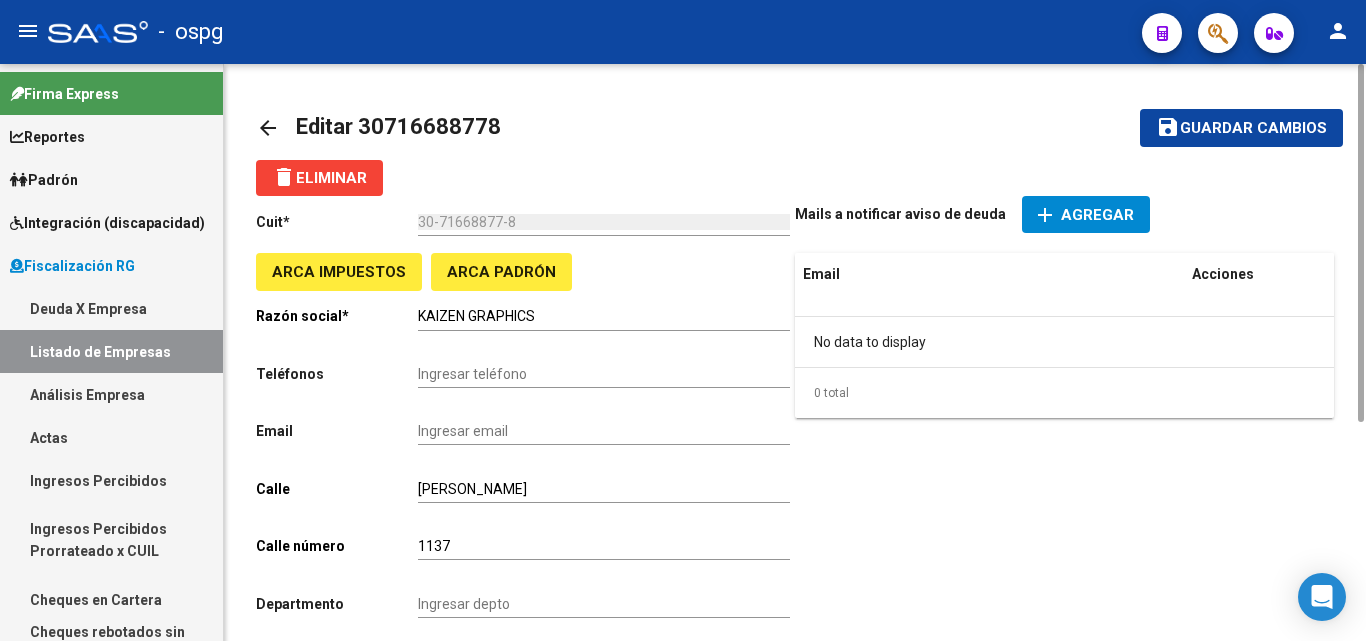 click on "arrow_back" 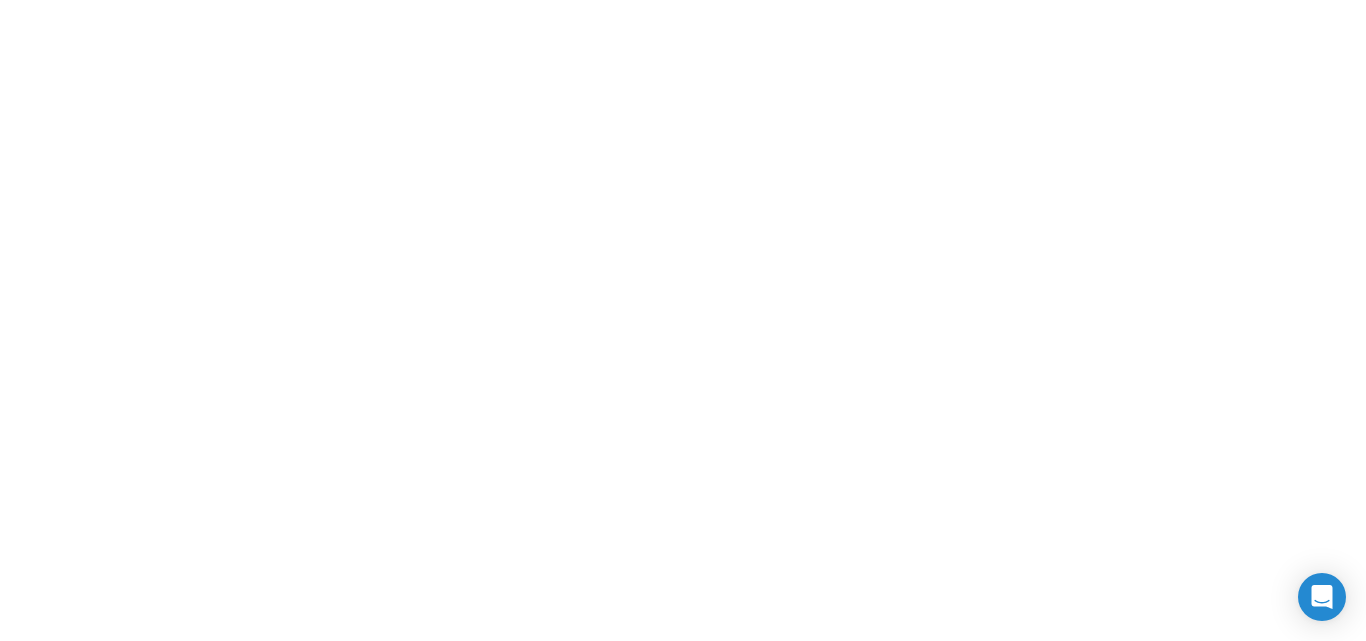scroll, scrollTop: 0, scrollLeft: 0, axis: both 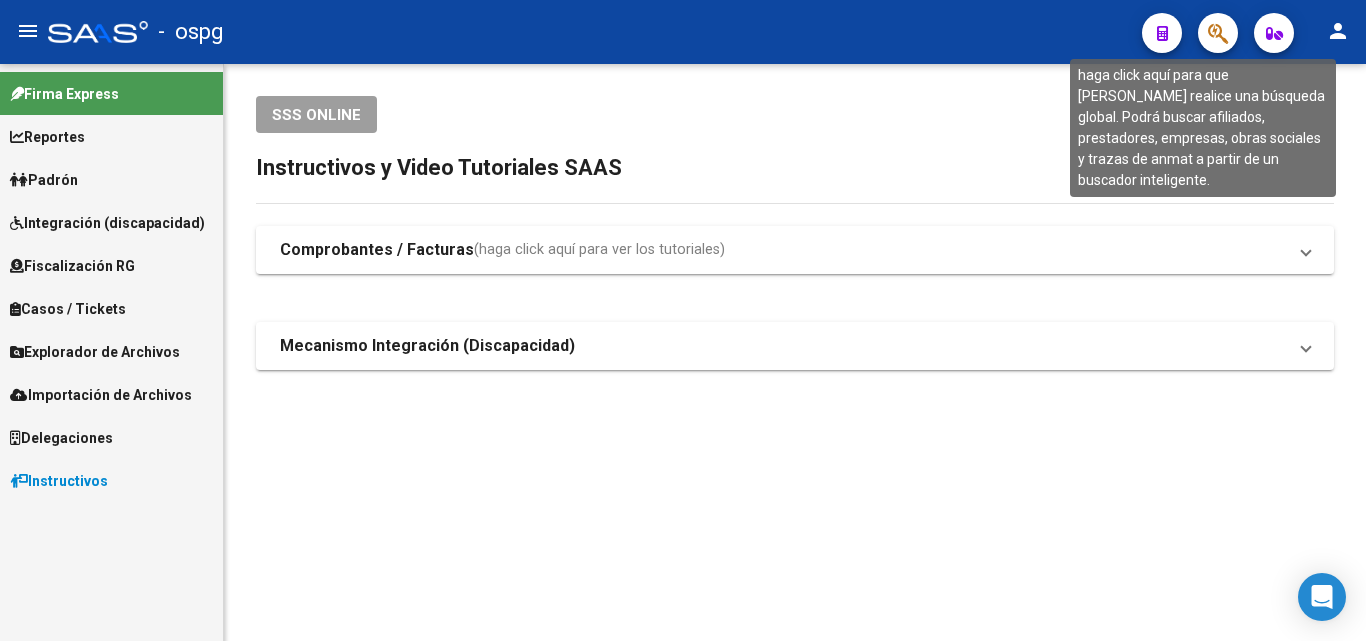 click 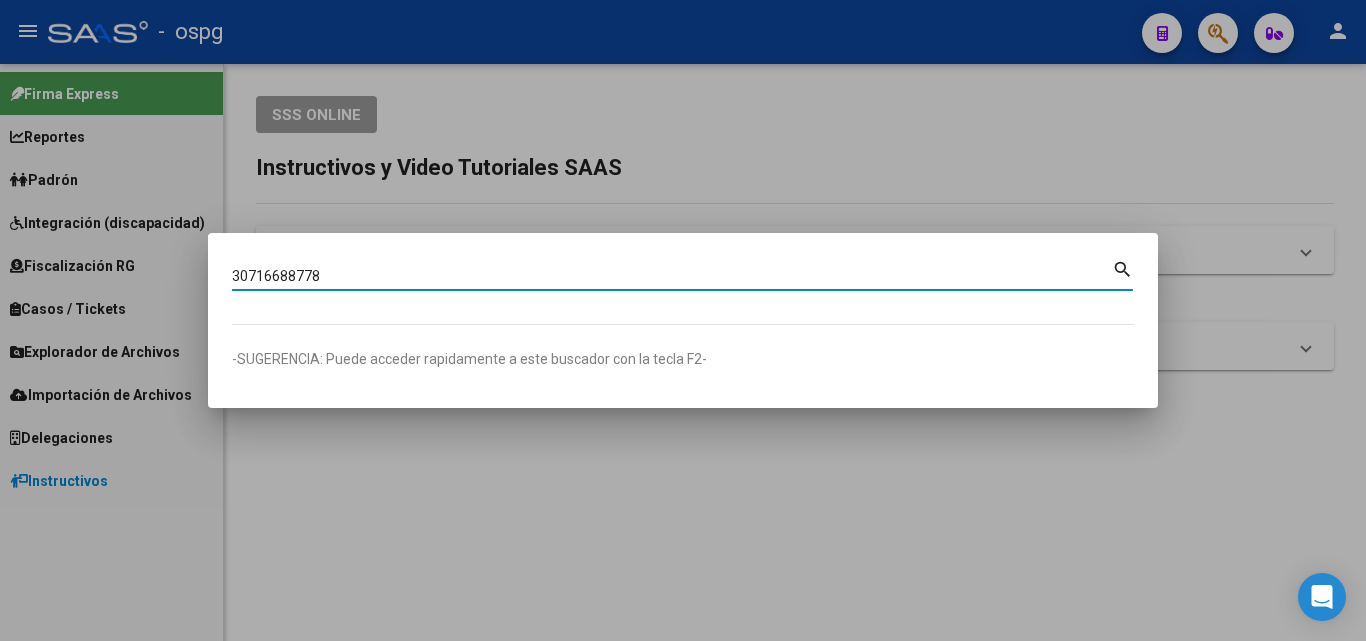 type on "30716688778" 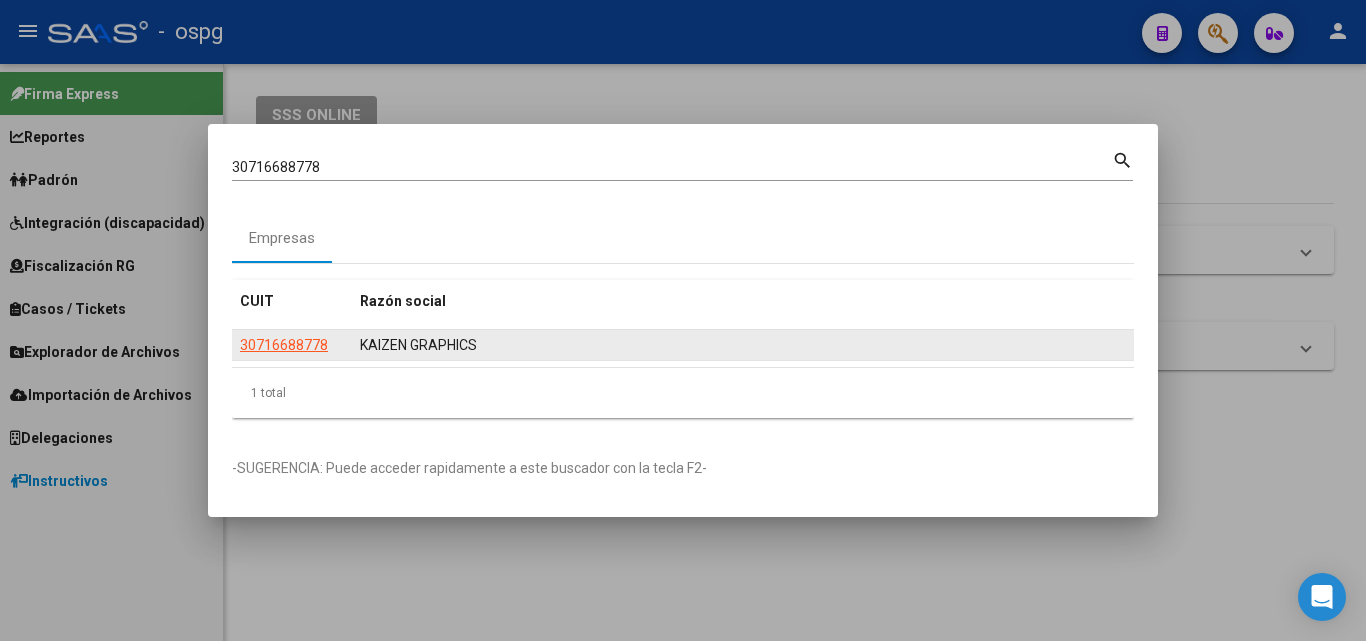 click on "30716688778" 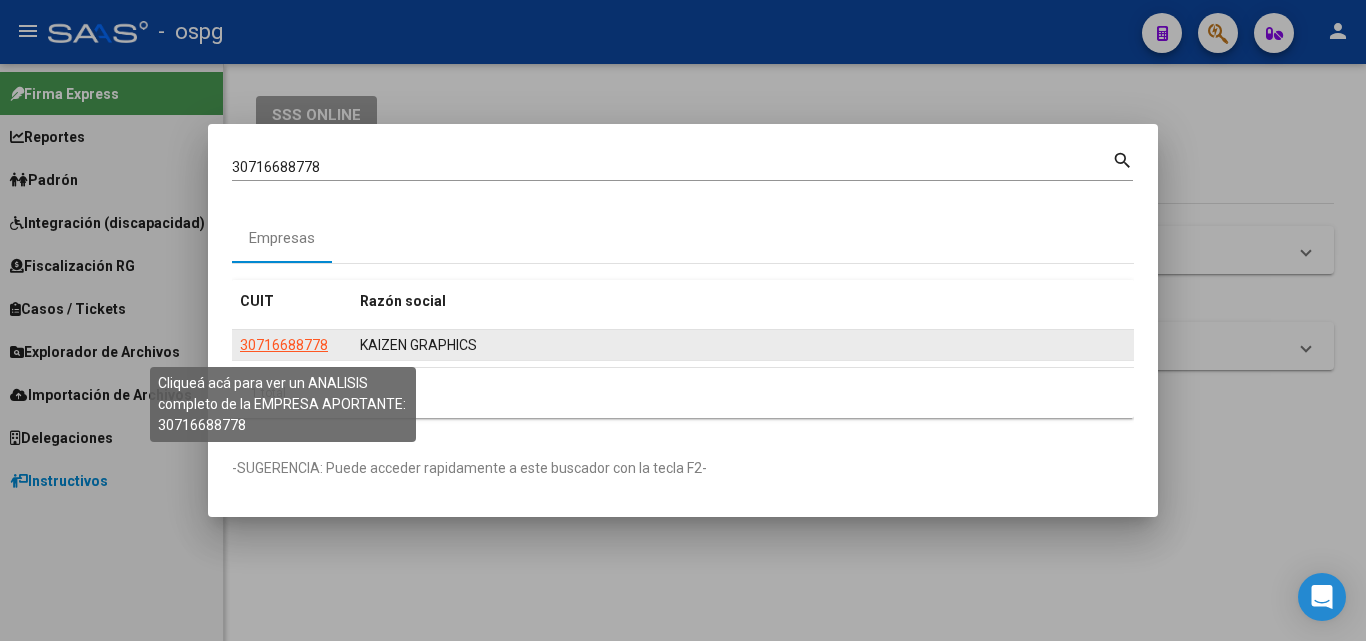 click on "30716688778" 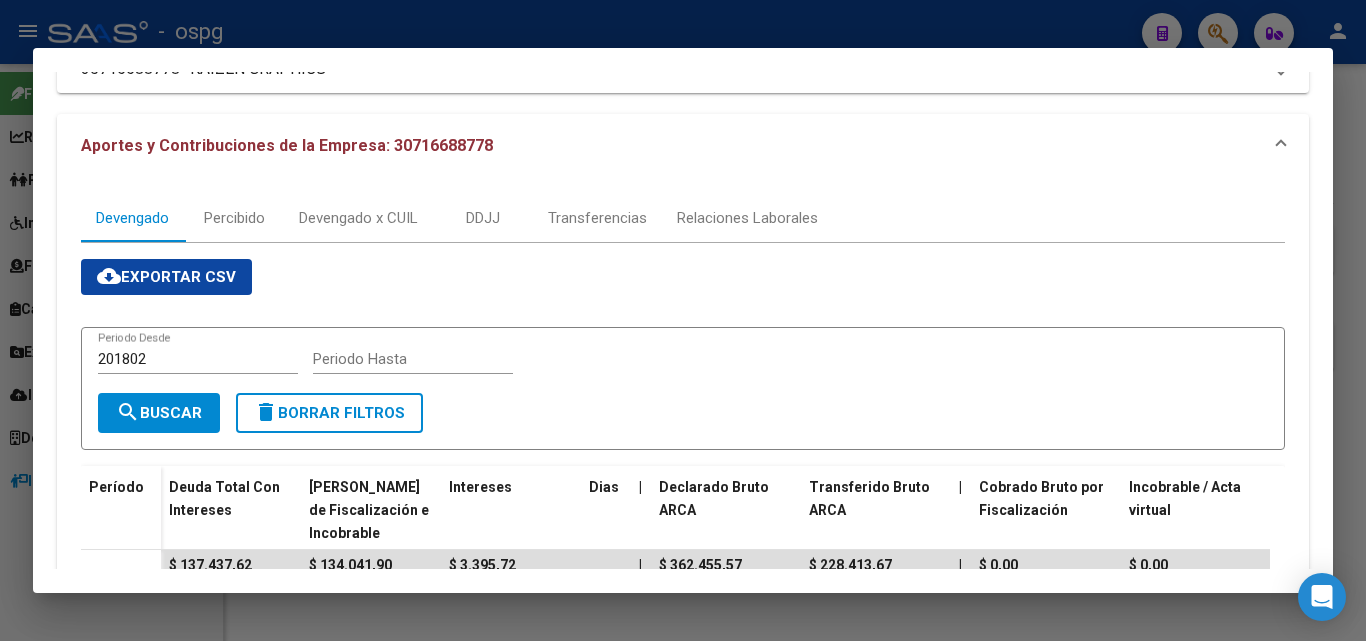 scroll, scrollTop: 200, scrollLeft: 0, axis: vertical 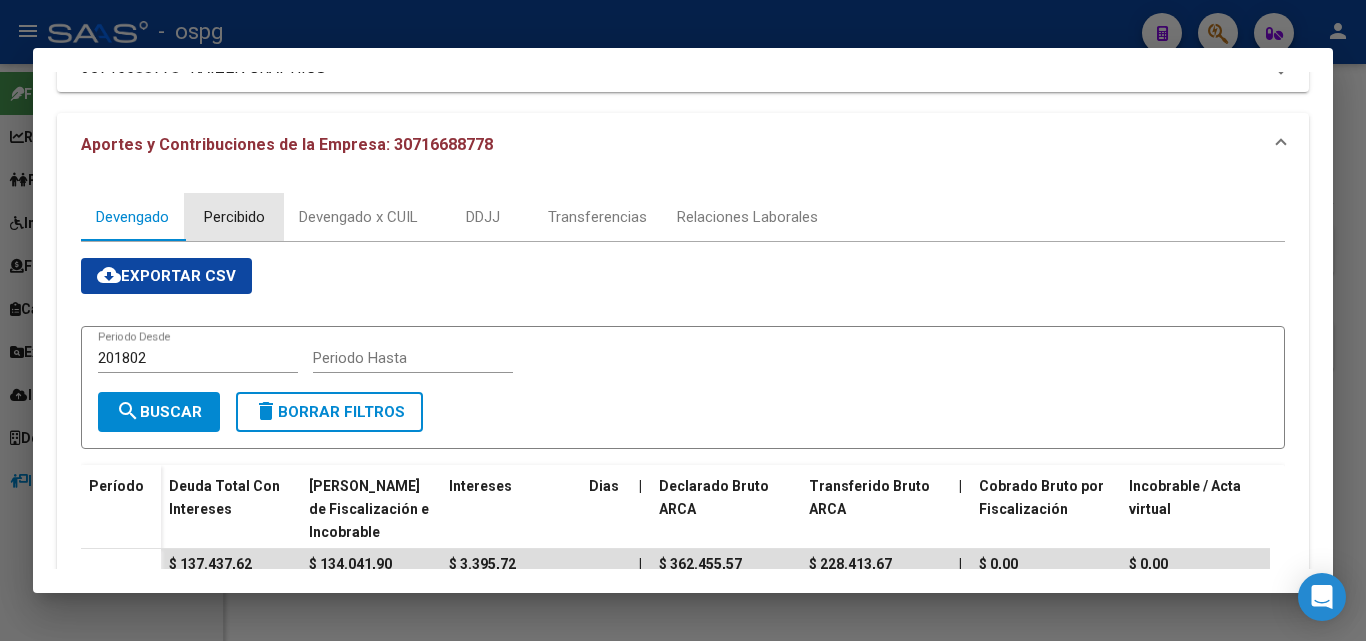 click on "Percibido" at bounding box center (234, 217) 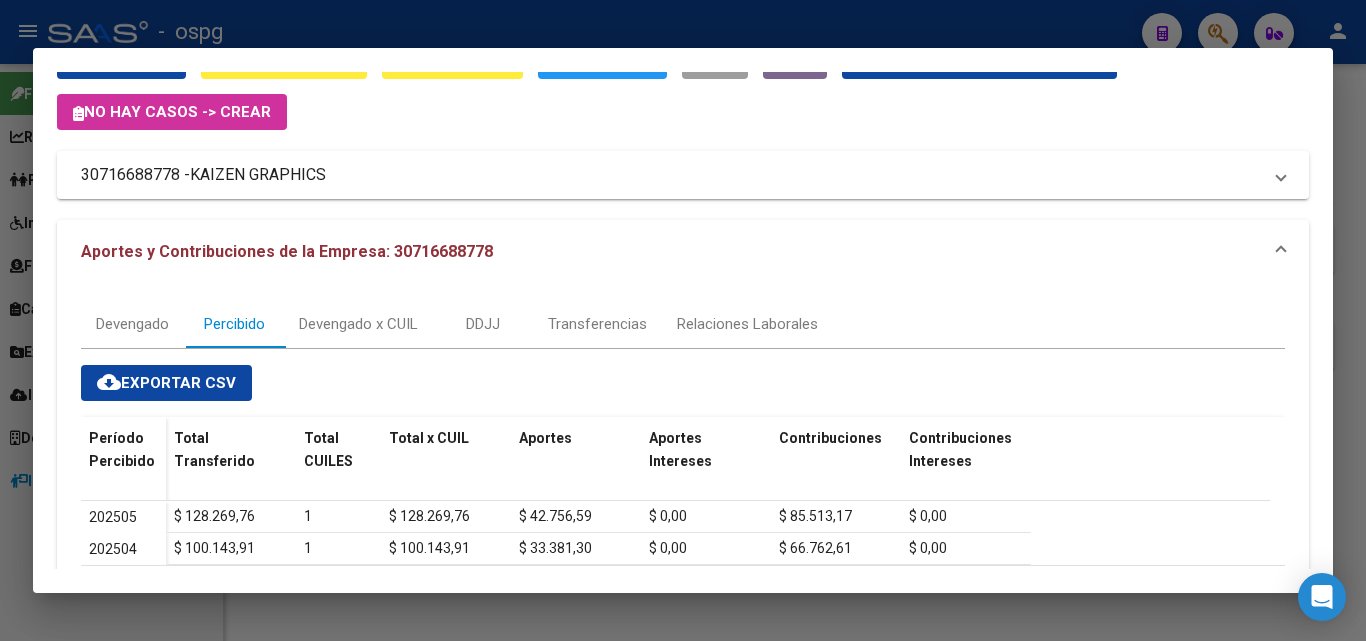 scroll, scrollTop: 193, scrollLeft: 0, axis: vertical 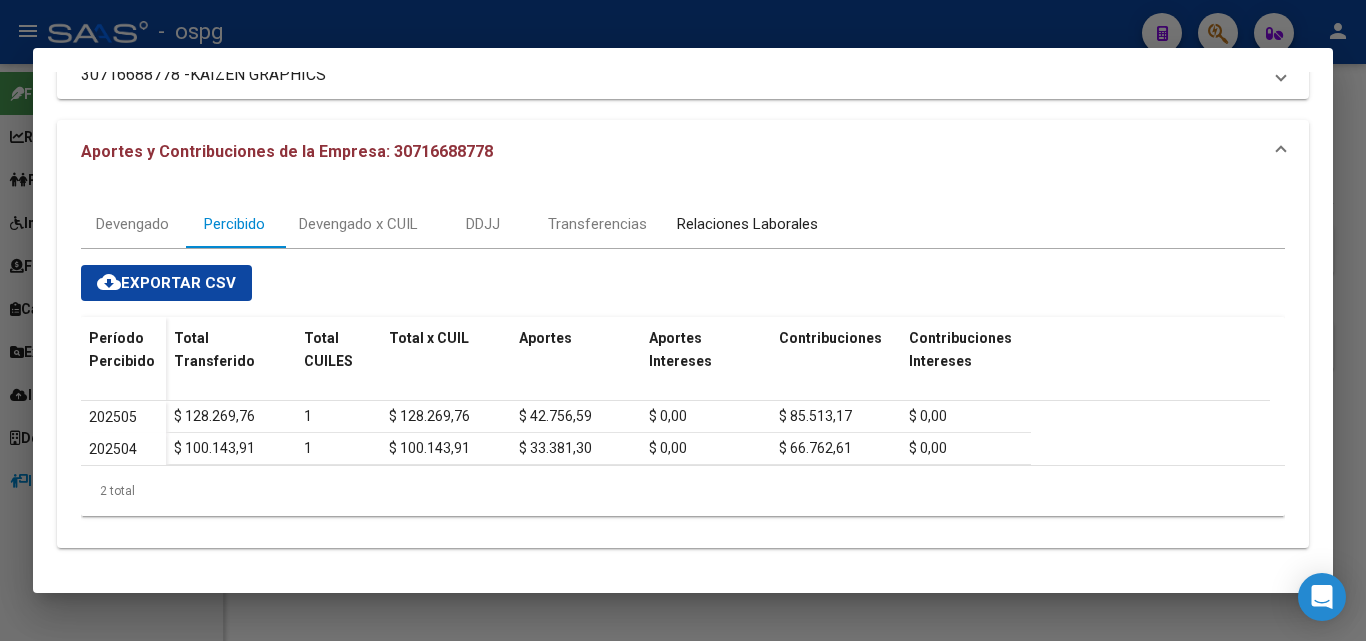 click on "Relaciones Laborales" at bounding box center [747, 224] 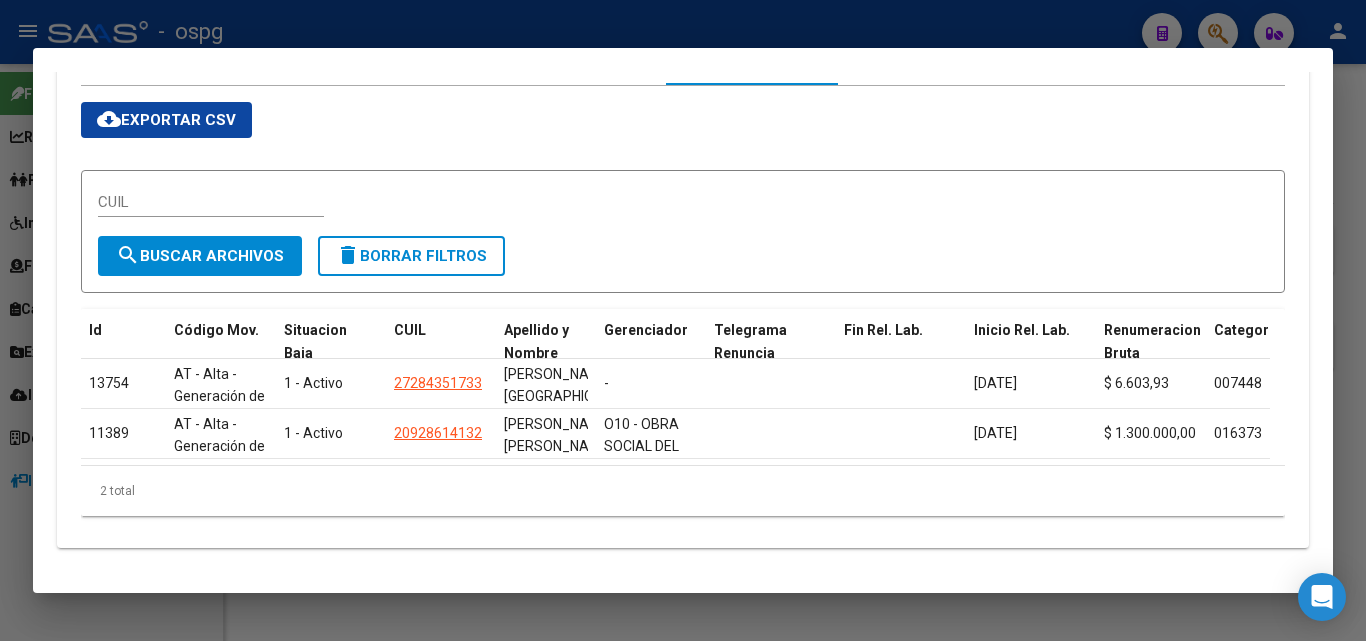 scroll, scrollTop: 0, scrollLeft: 0, axis: both 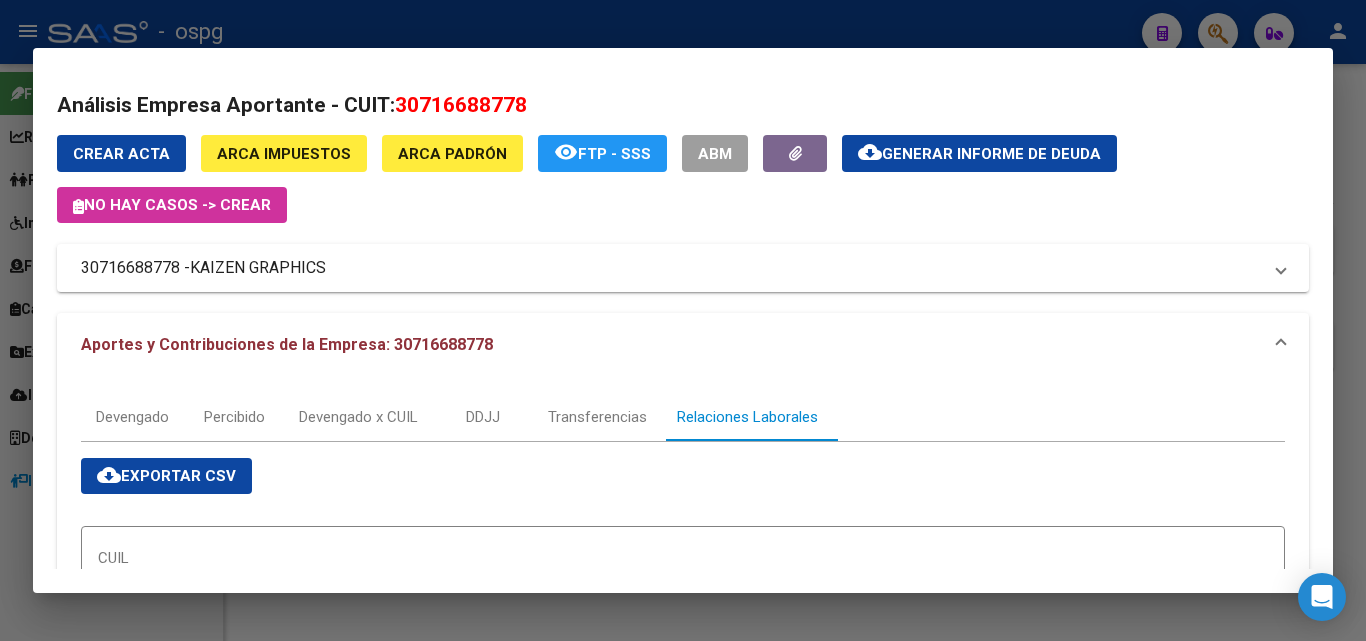 click on "Crear Acta ARCA Impuestos ARCA Padrón remove_red_eye  FTP - SSS  ABM  cloud_download  Generar informe de deuda   No hay casos -> Crear
30716688778 -   KAIZEN GRAPHICS Telefono:  Mail:  Observaciones:  Provincia:  Capital Federal Localidad:  CABA Calle:  PORTELA Numero:  1137 Dpto:  Aportes y Contribuciones de la Empresa: 30716688778 Devengado Percibido Devengado x CUIL DDJJ Transferencias Relaciones Laborales cloud_download  Exportar CSV  CUIL search  Buscar Archivos  delete  Borrar Filtros  Id Código Mov. Situacion Baja CUIL Apellido y Nombre Gerenciador Telegrama Renuncia Fin Rel. Lab. Inicio Rel. Lab. Renumeracion Bruta Categoria Convenio Actividad Puesto Modalidad Régimen Aportes Rectificación Clave Alta Clave Baja Fecha Clave Alta Fecha Clave Baja Formulario Agropecuario 13754 AT - Alta - Generación de clave 1 - Activo 27284351733 BARRIONUEVO MARIA DEL CARMEN                             -  23/06/2025 $ 6.603,93 007448 0060/89 181200 7345 14 RE 0 52009541084268117093                      11389 0" at bounding box center [683, 521] 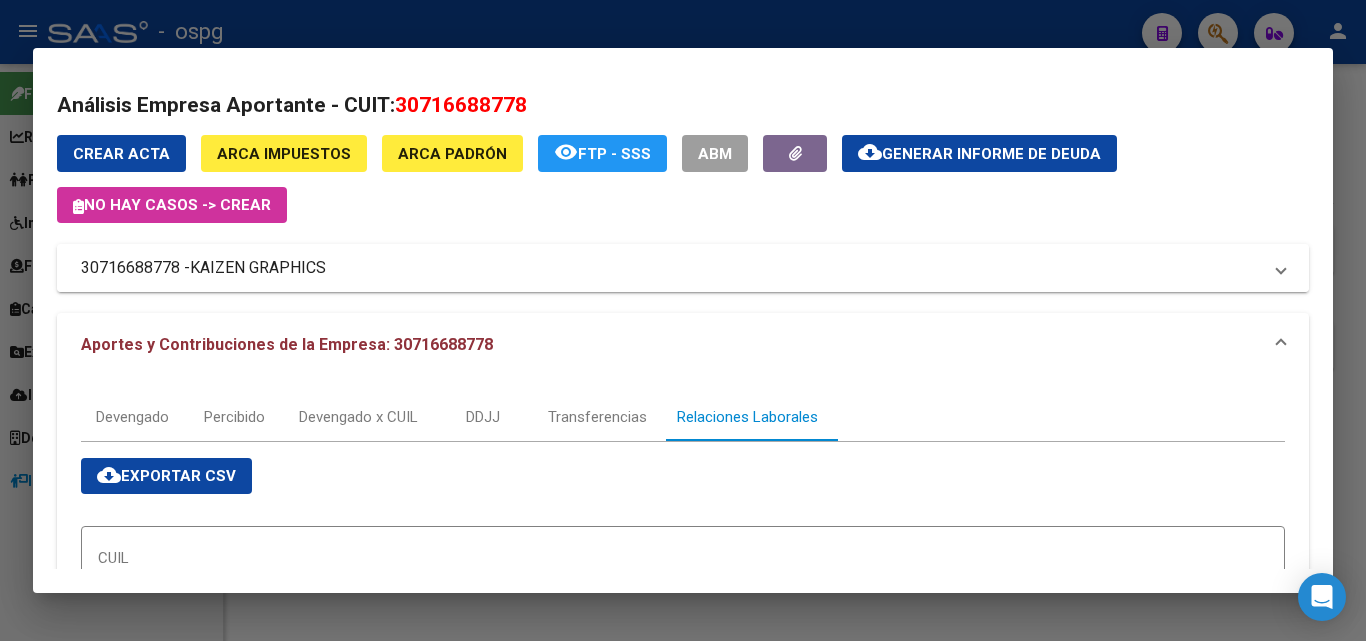 click on "30716688778 -   KAIZEN GRAPHICS" at bounding box center [683, 268] 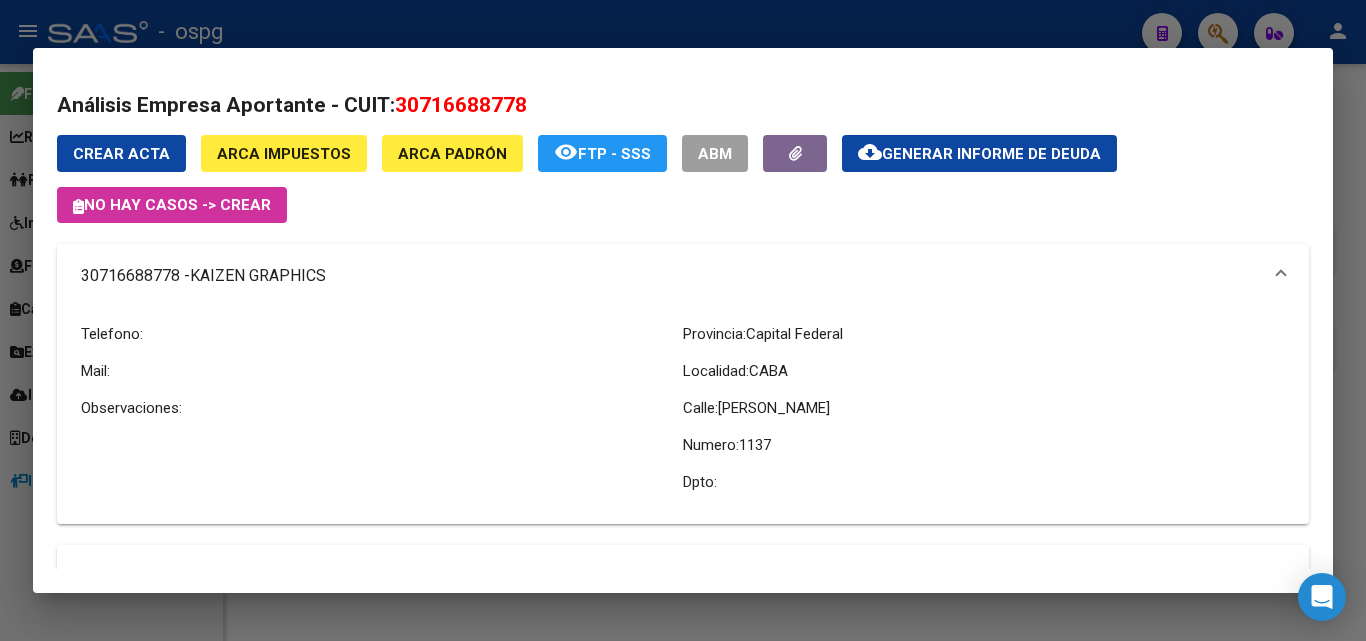 drag, startPoint x: 697, startPoint y: 478, endPoint x: 605, endPoint y: 345, distance: 161.71889 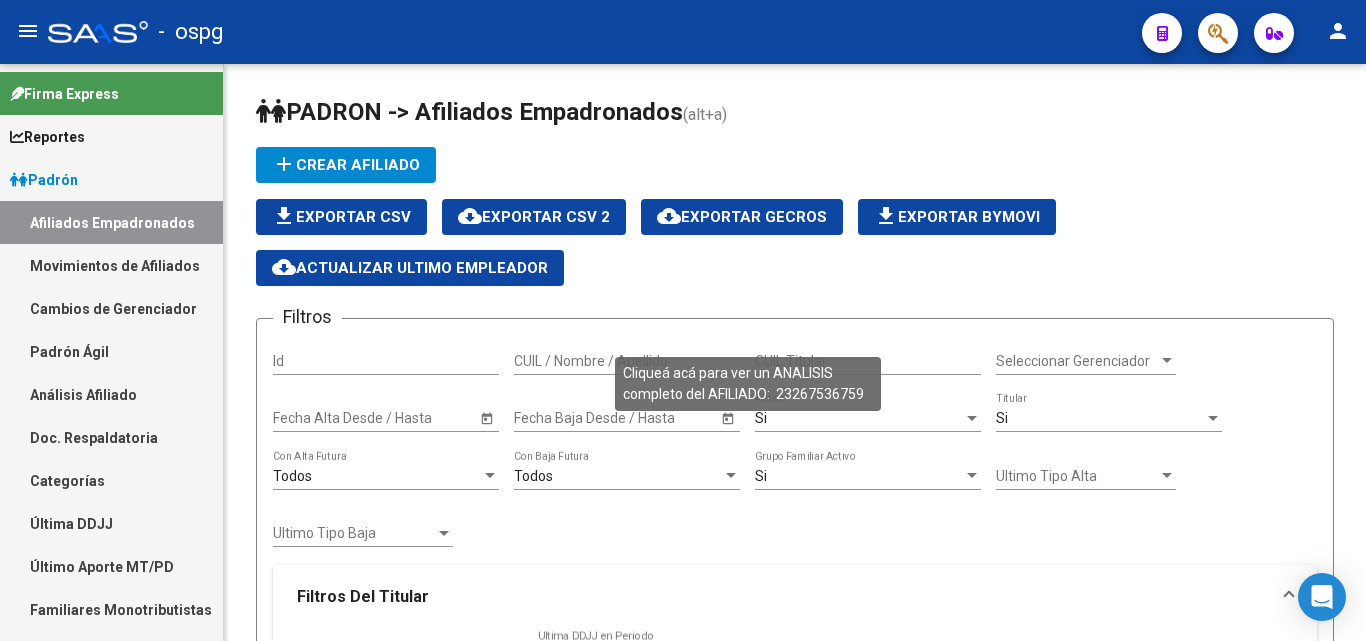 scroll, scrollTop: 0, scrollLeft: 0, axis: both 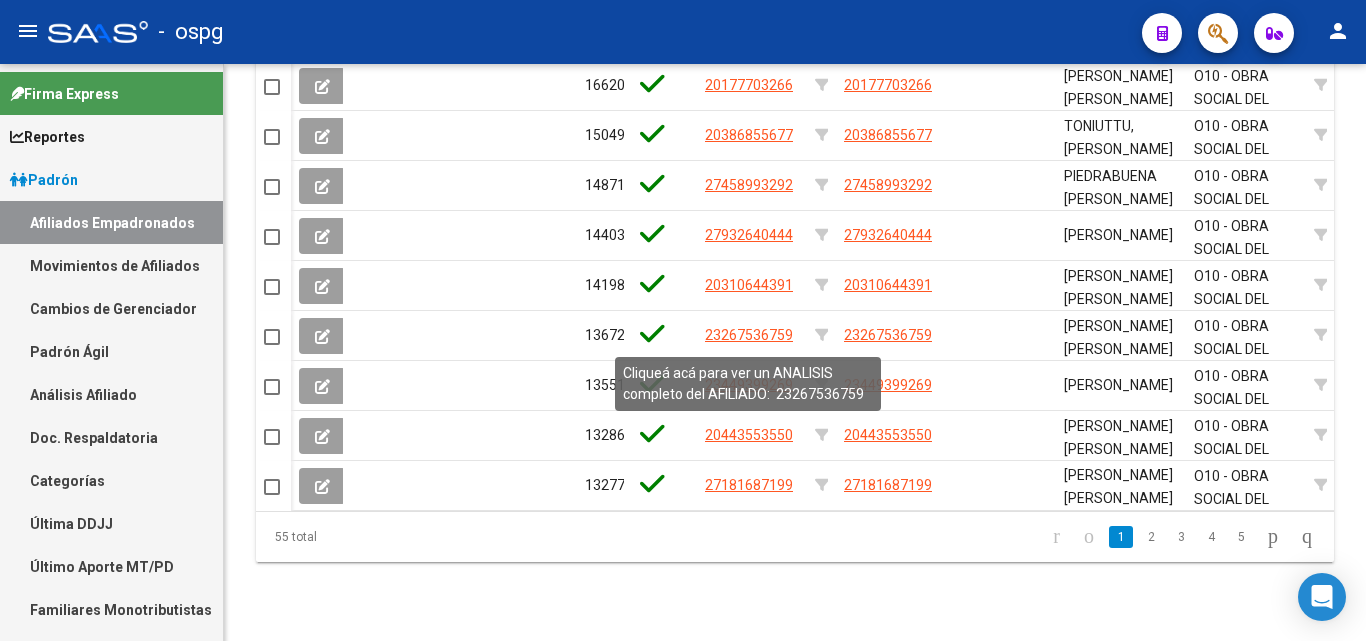 click on "23267536759" 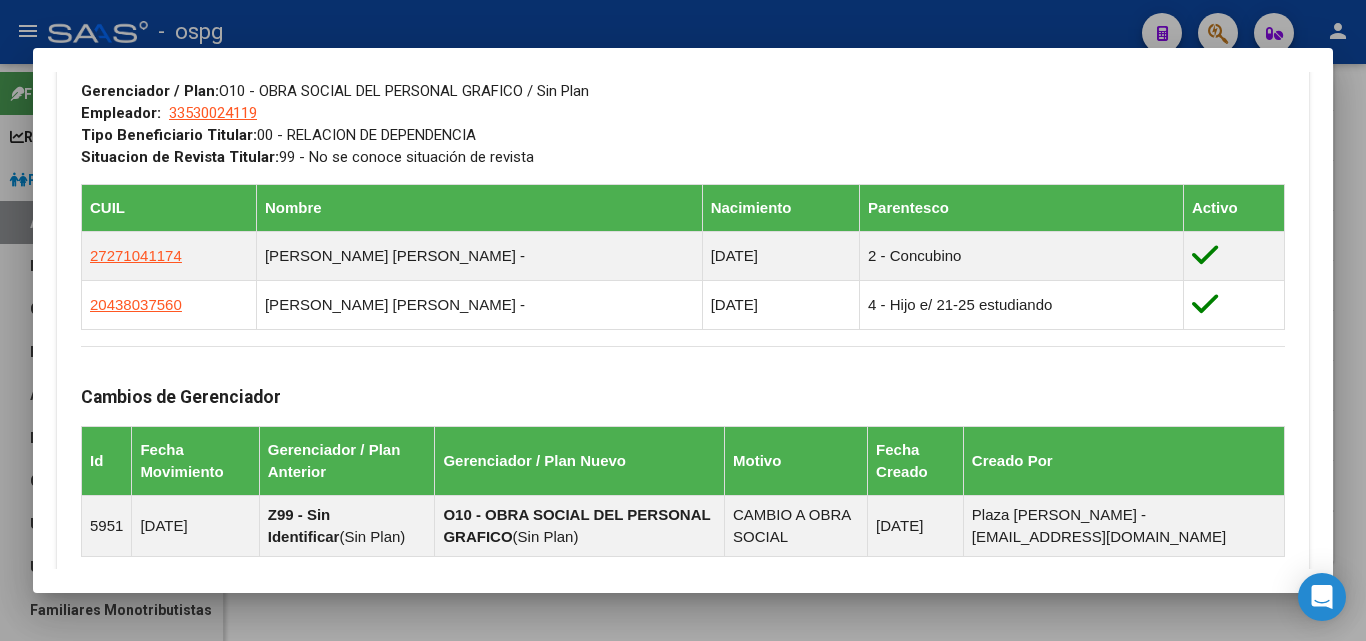 scroll, scrollTop: 1297, scrollLeft: 0, axis: vertical 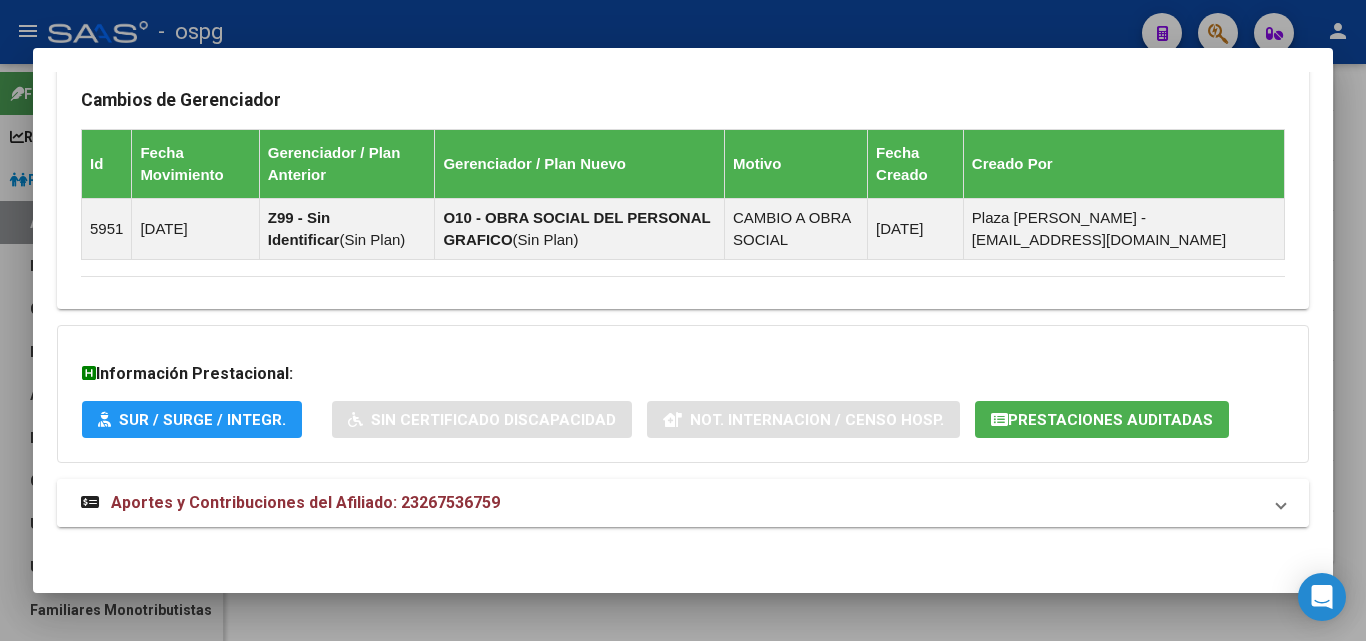 click on "Aportes y Contribuciones del Afiliado: 23267536759" at bounding box center (683, 503) 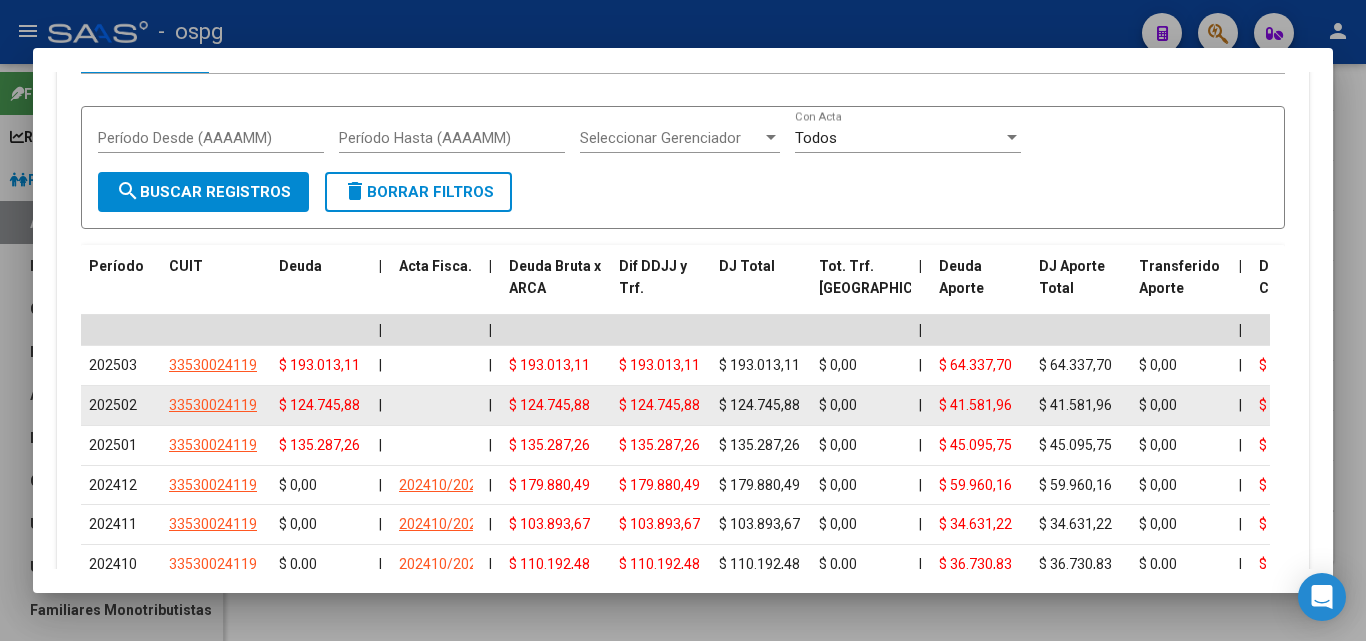 scroll, scrollTop: 1997, scrollLeft: 0, axis: vertical 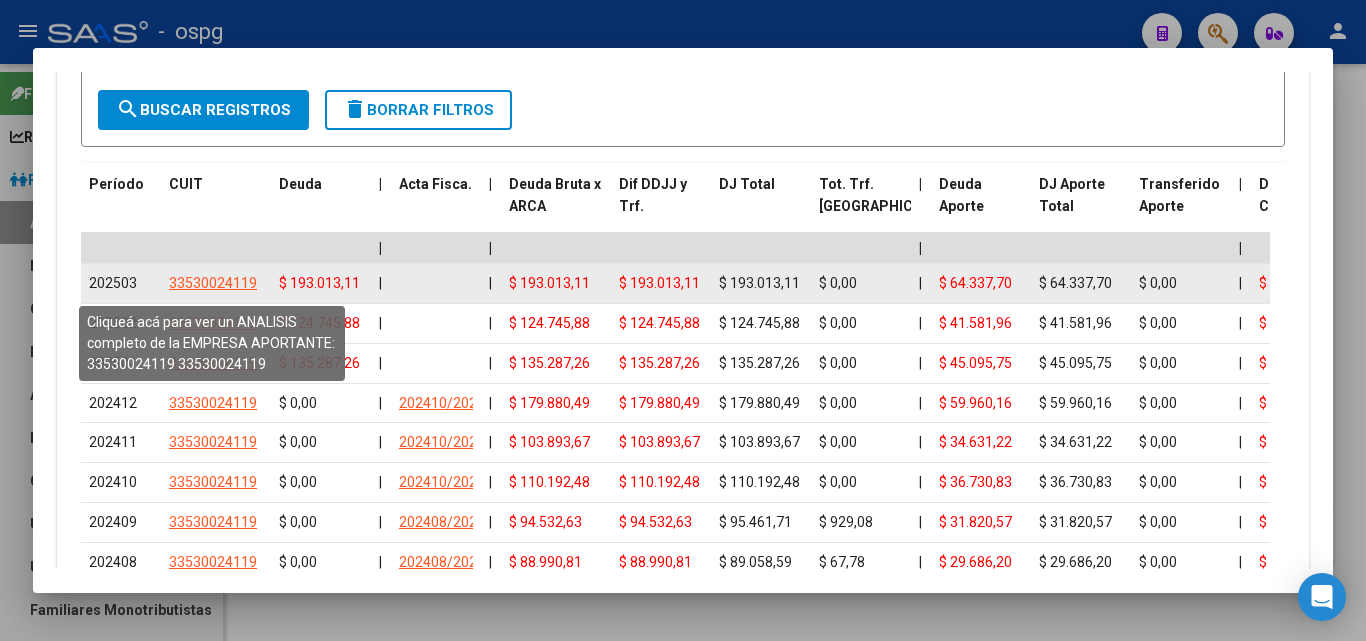click on "33530024119" 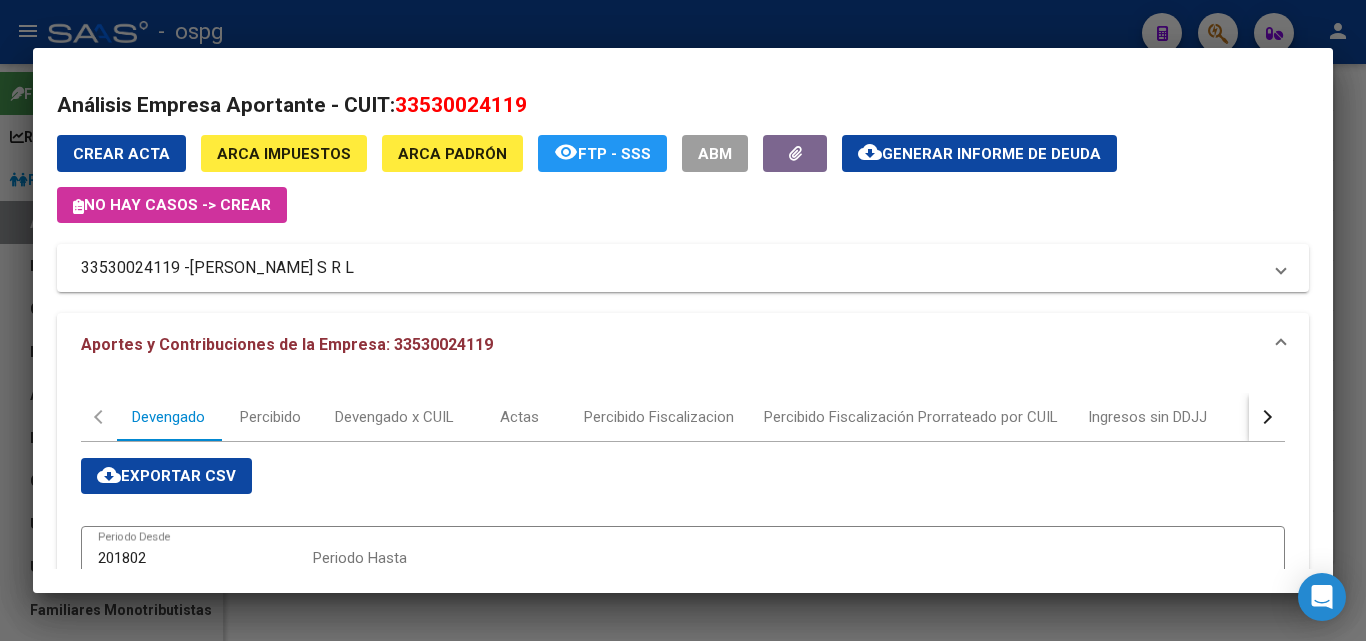 click at bounding box center [683, 320] 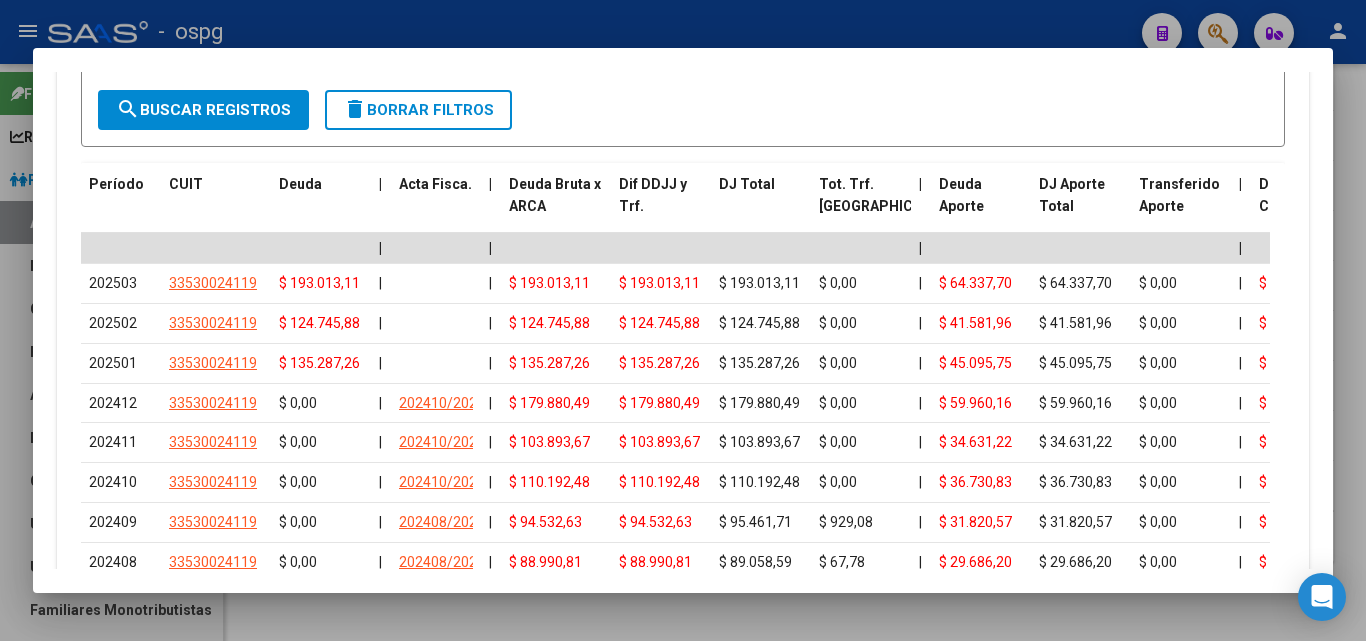 click at bounding box center (683, 320) 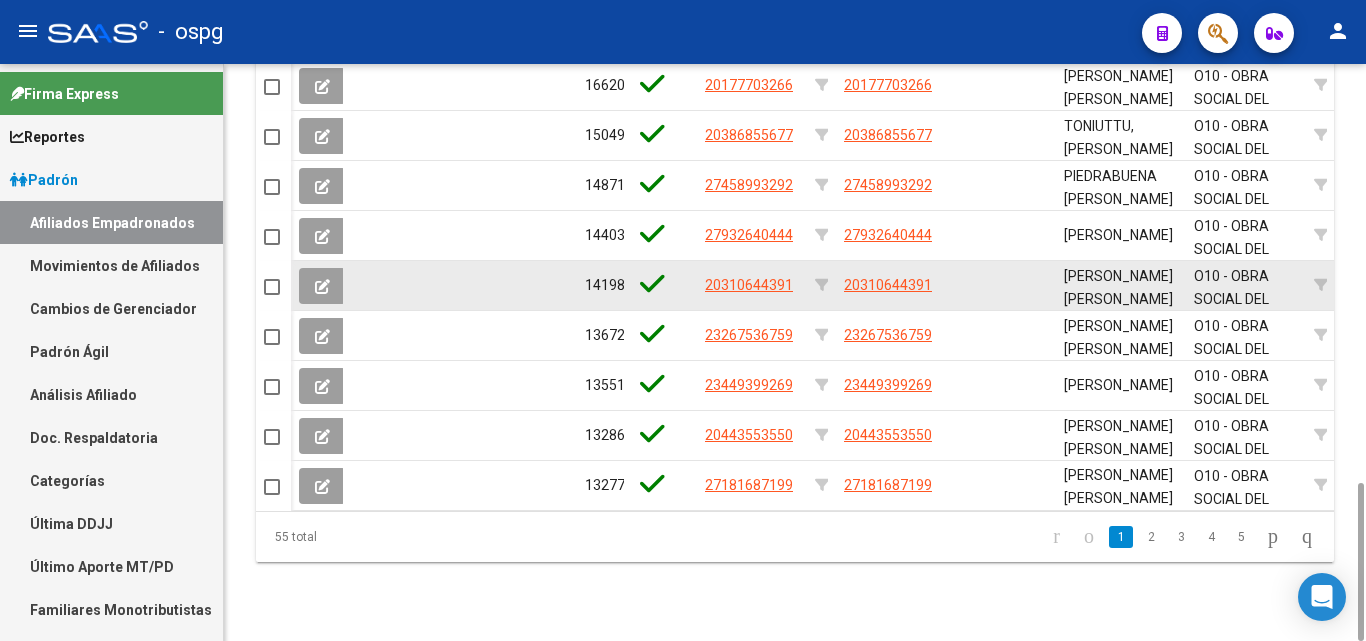 scroll, scrollTop: 1323, scrollLeft: 0, axis: vertical 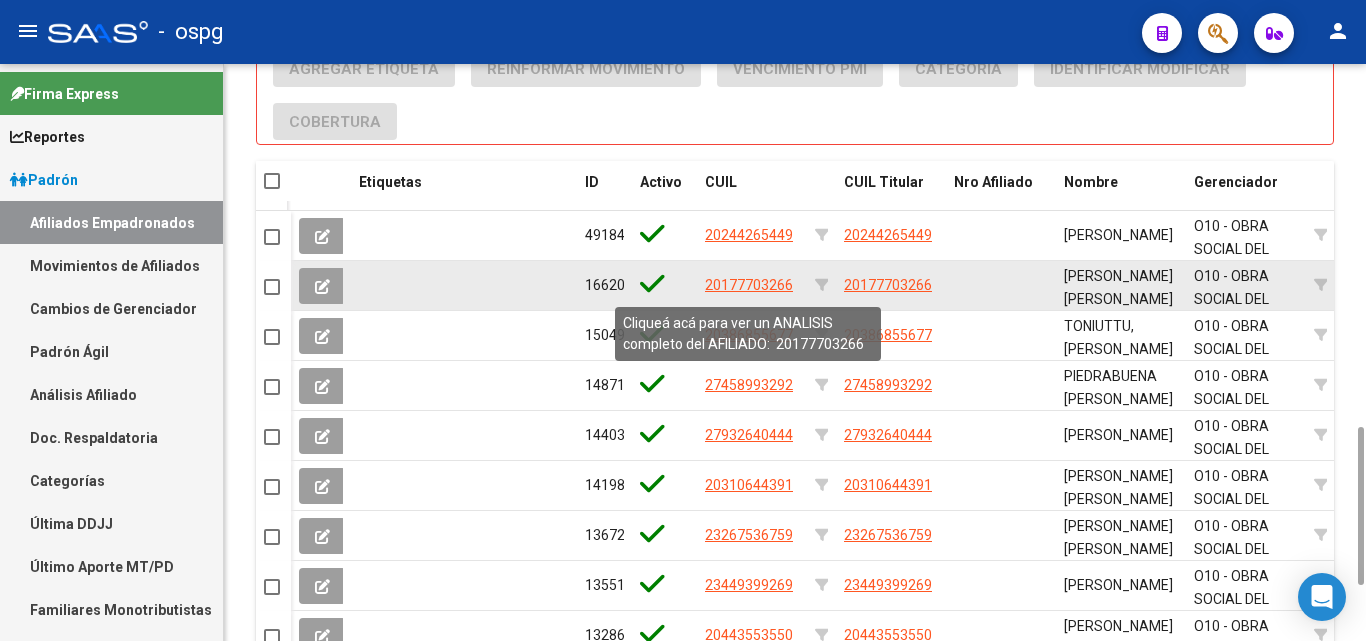 click on "20177703266" 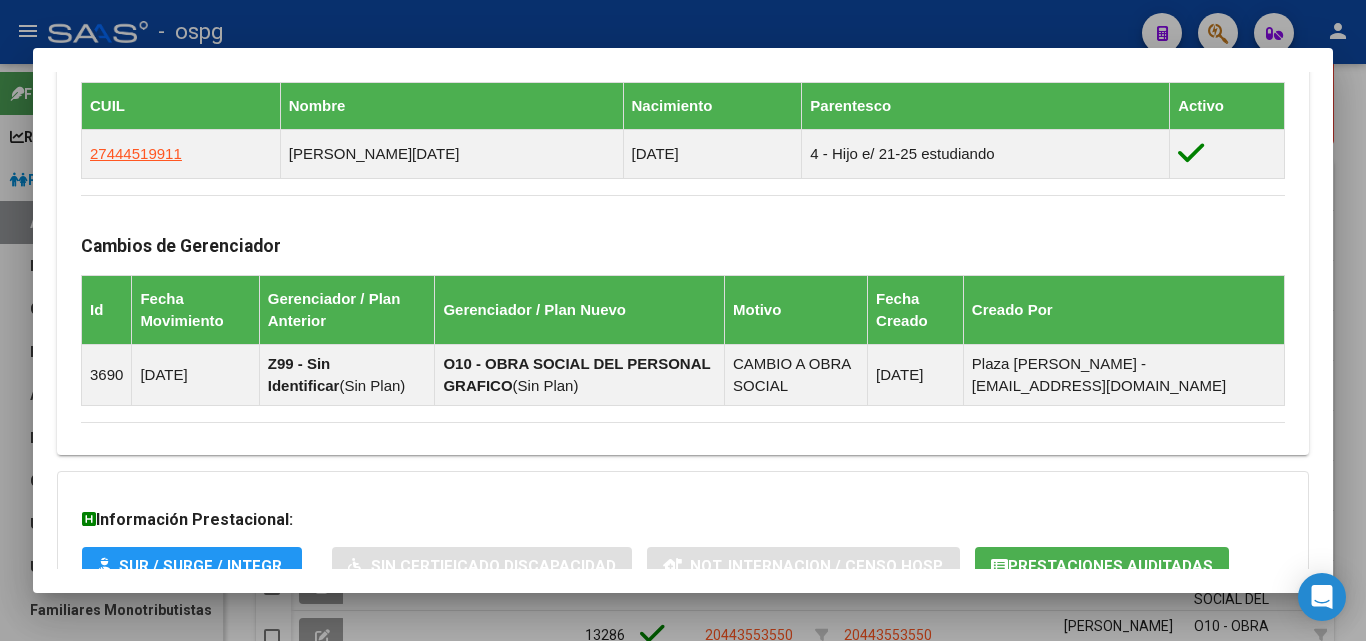 scroll, scrollTop: 1248, scrollLeft: 0, axis: vertical 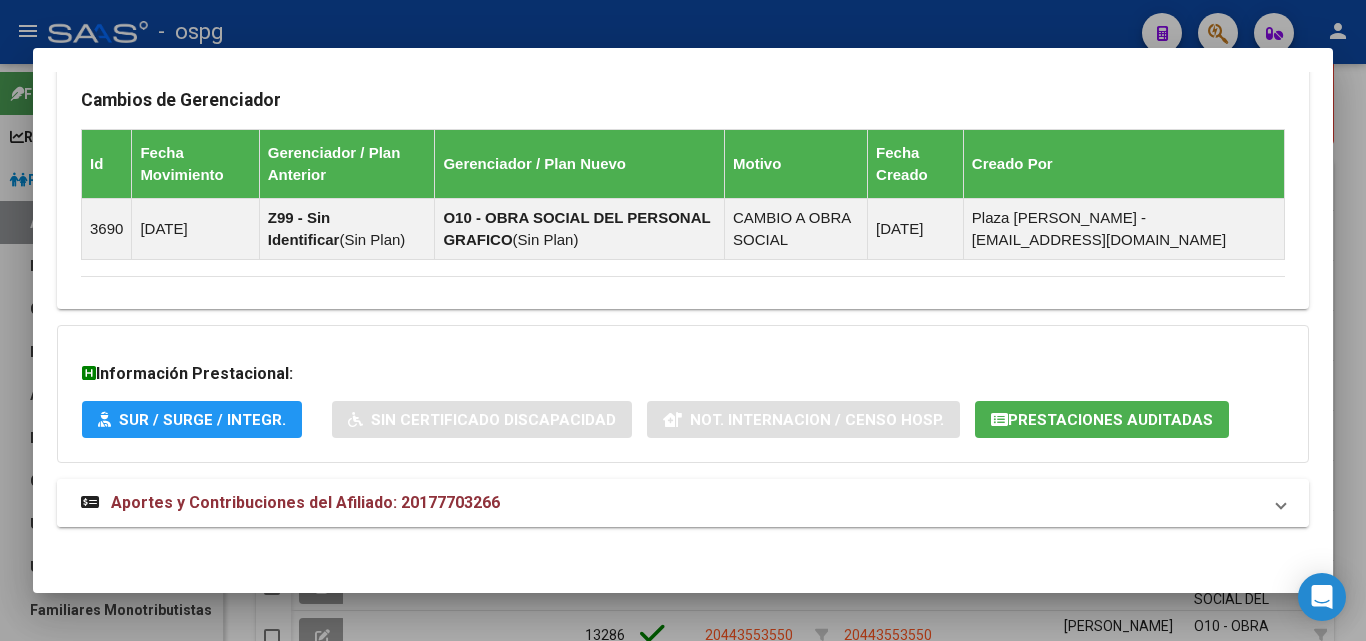 click on "Aportes y Contribuciones del Afiliado: 20177703266" at bounding box center [671, 503] 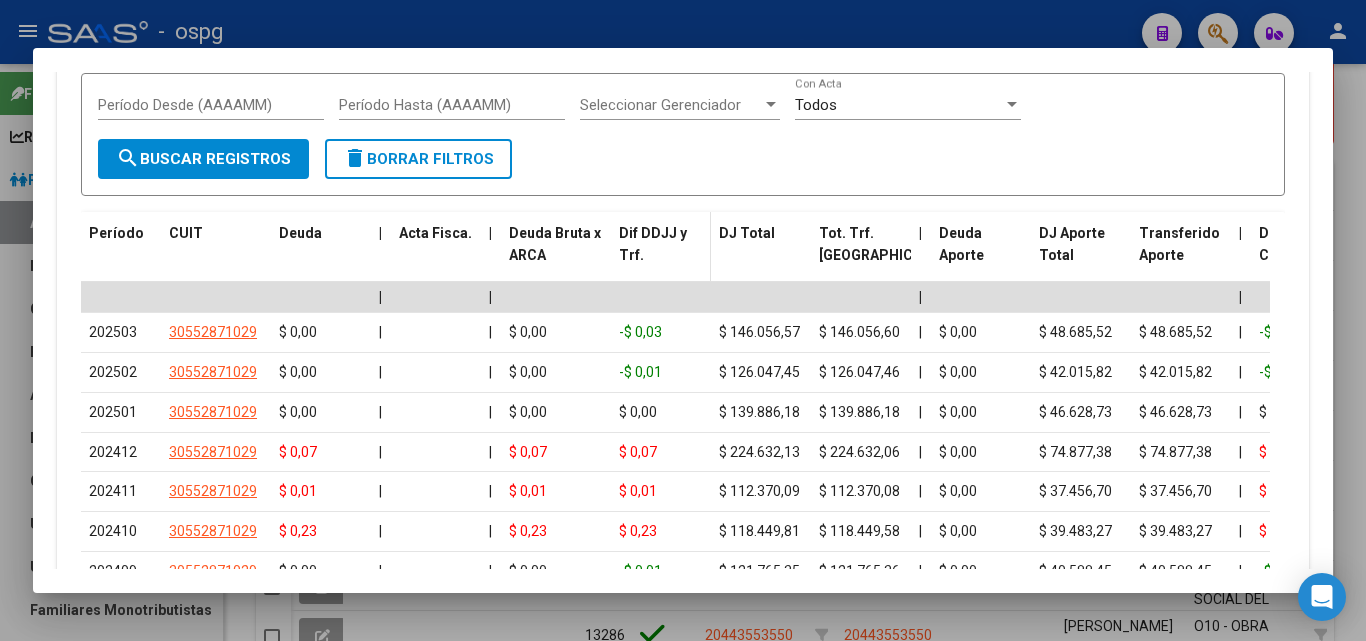 scroll, scrollTop: 1965, scrollLeft: 0, axis: vertical 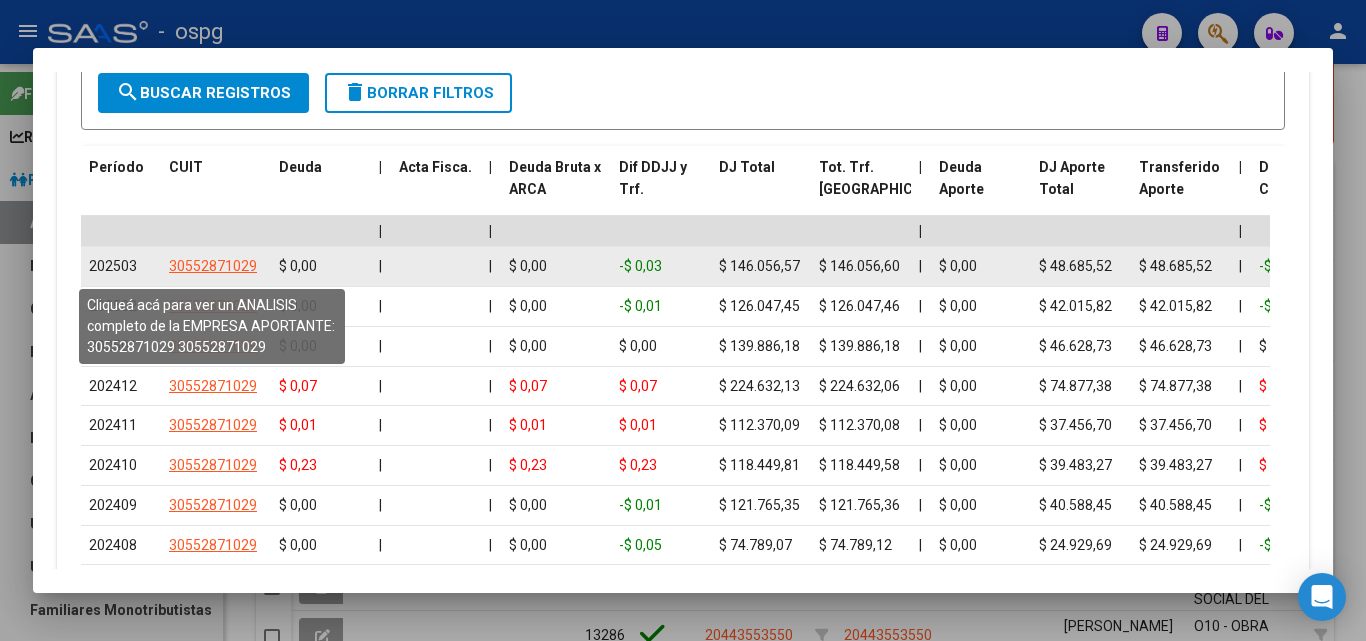 click on "30552871029" 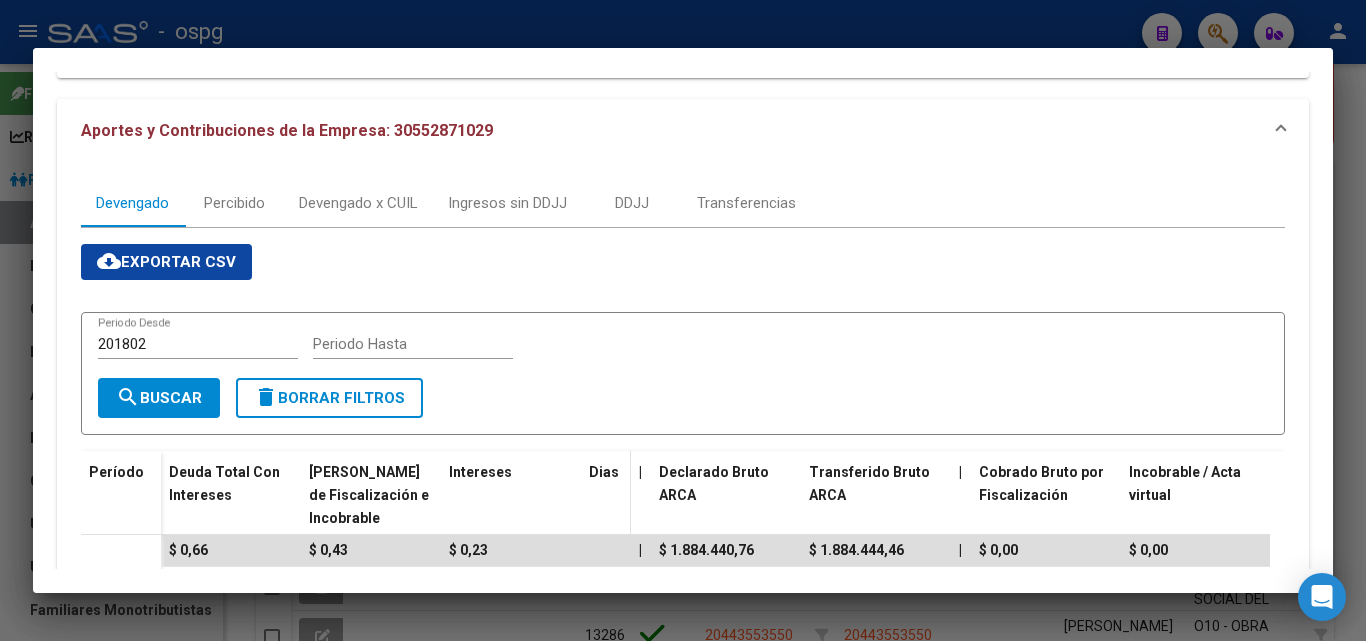 scroll, scrollTop: 200, scrollLeft: 0, axis: vertical 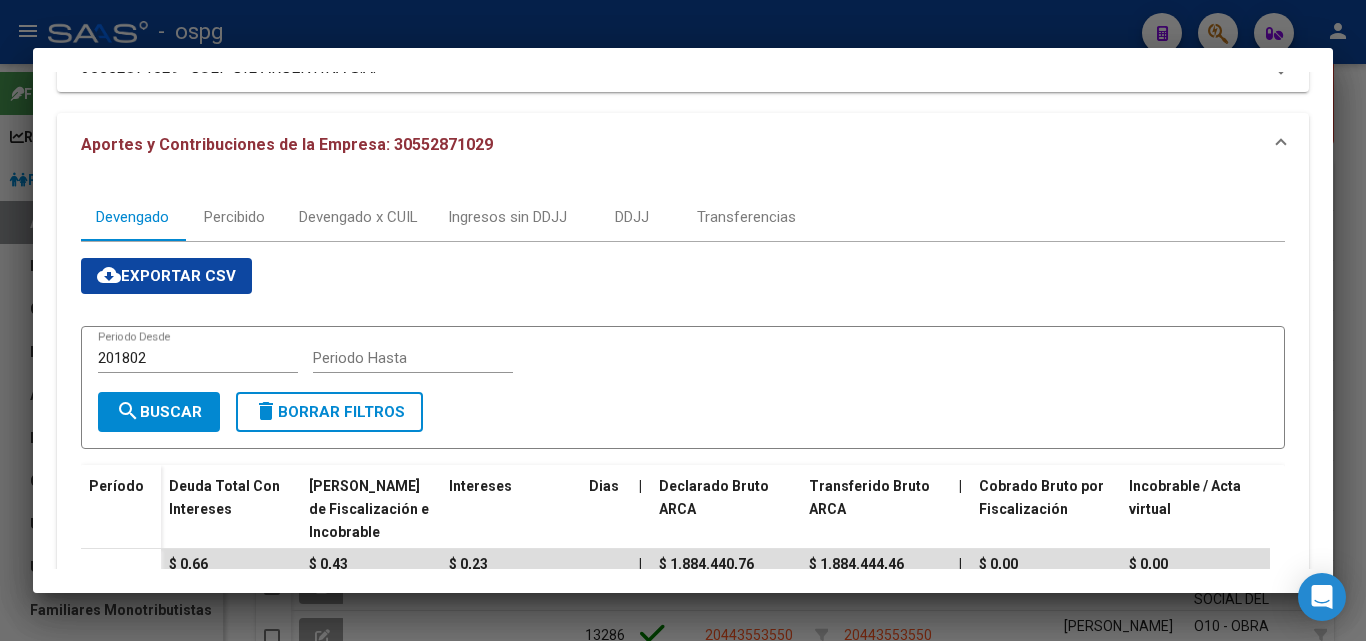 click at bounding box center (683, 320) 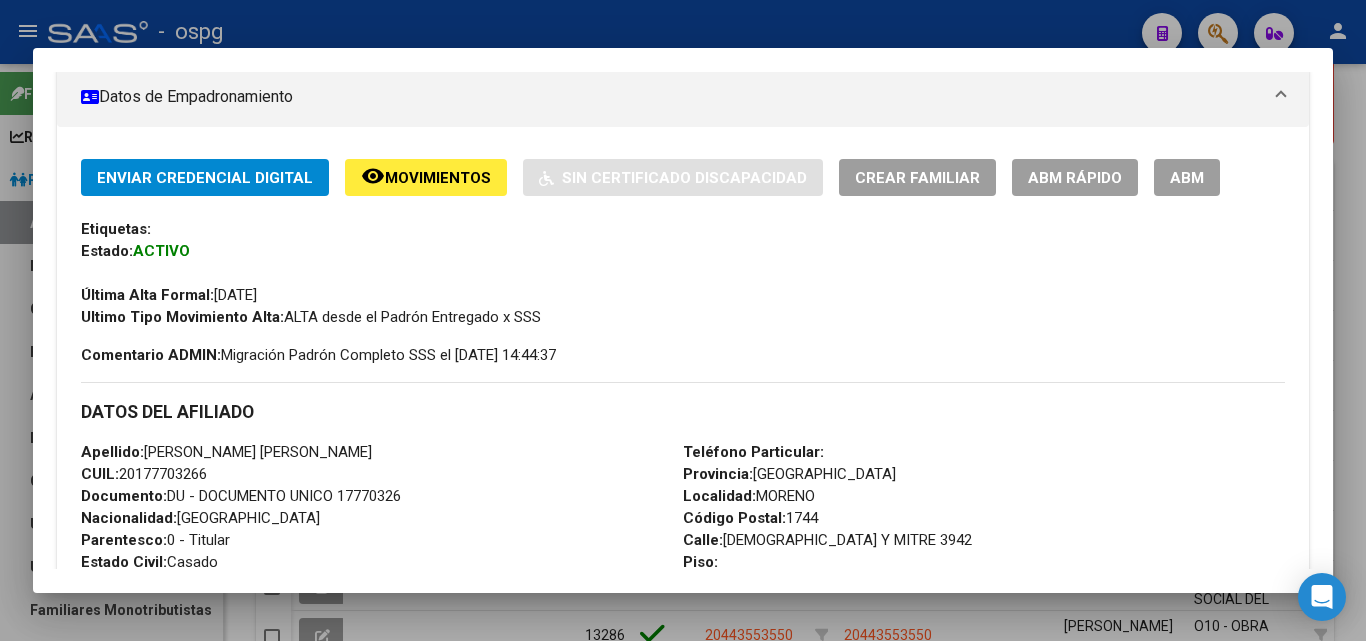scroll, scrollTop: 65, scrollLeft: 0, axis: vertical 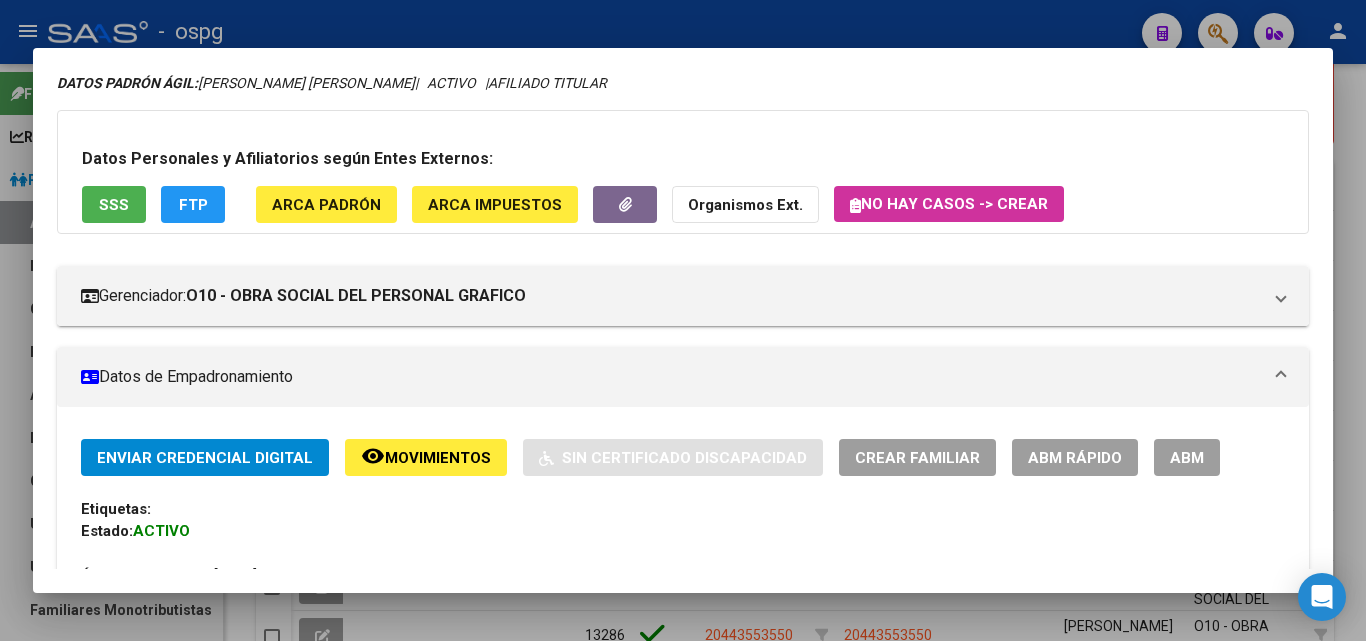 click on "FTP" 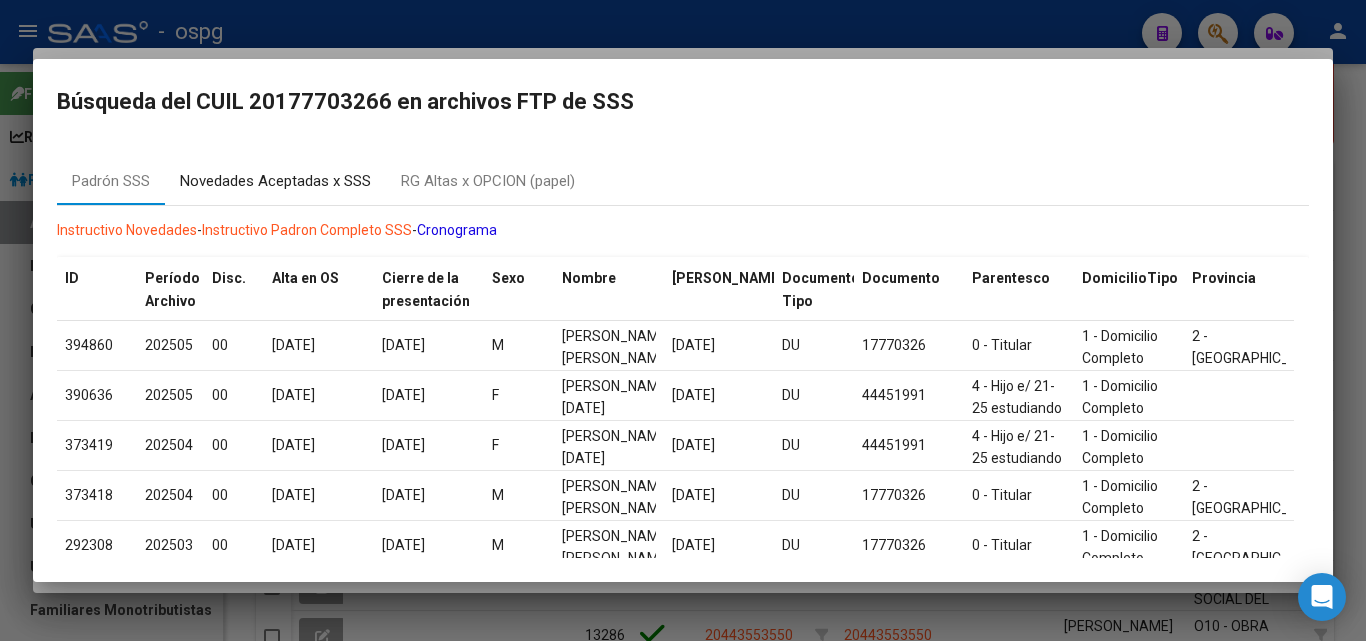 click on "Novedades Aceptadas x SSS" at bounding box center [275, 181] 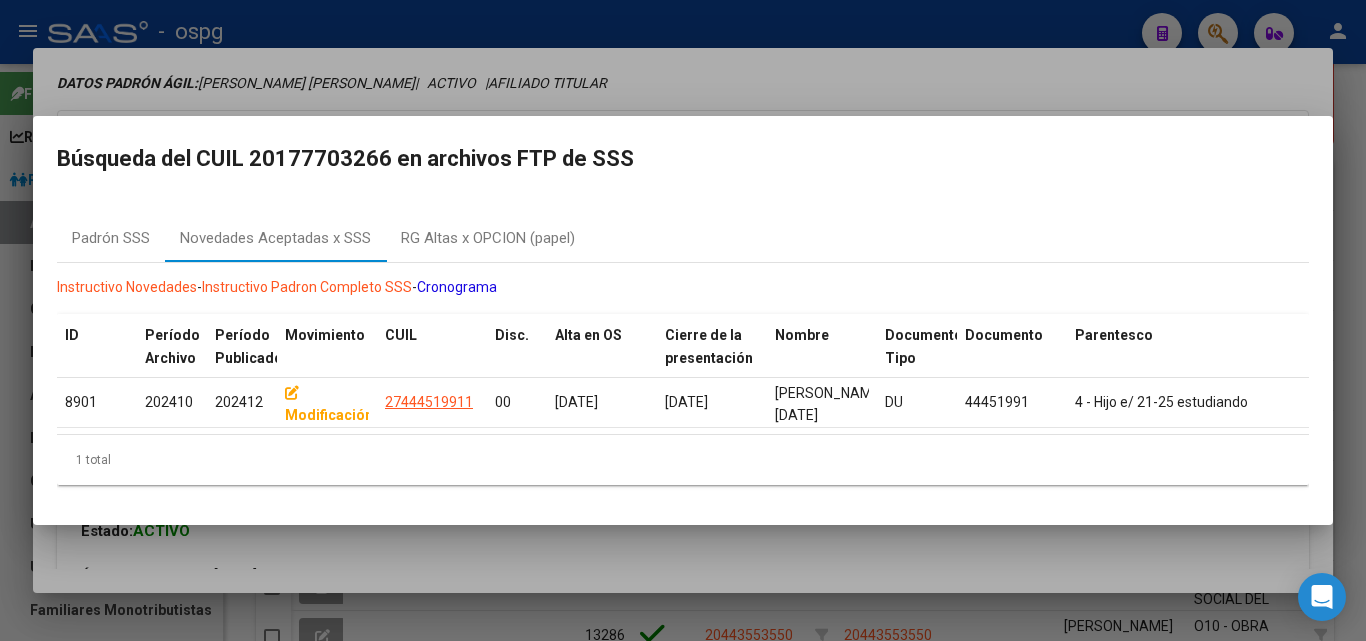click at bounding box center (683, 320) 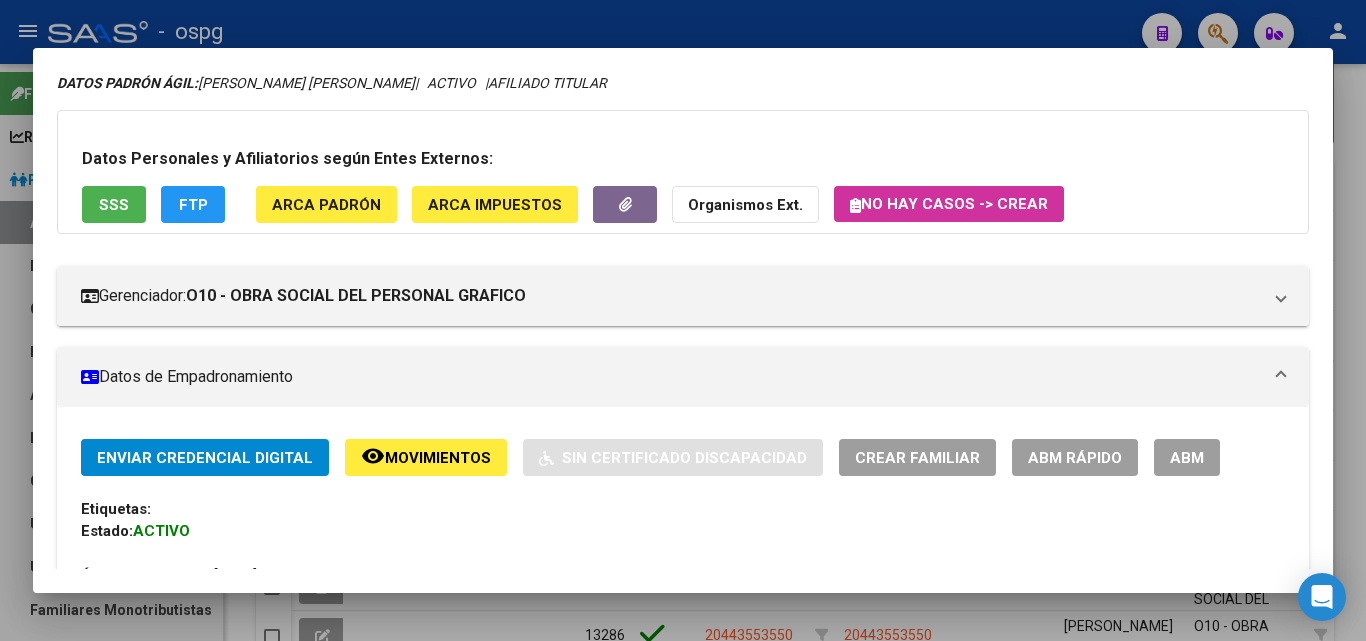 click at bounding box center (683, 320) 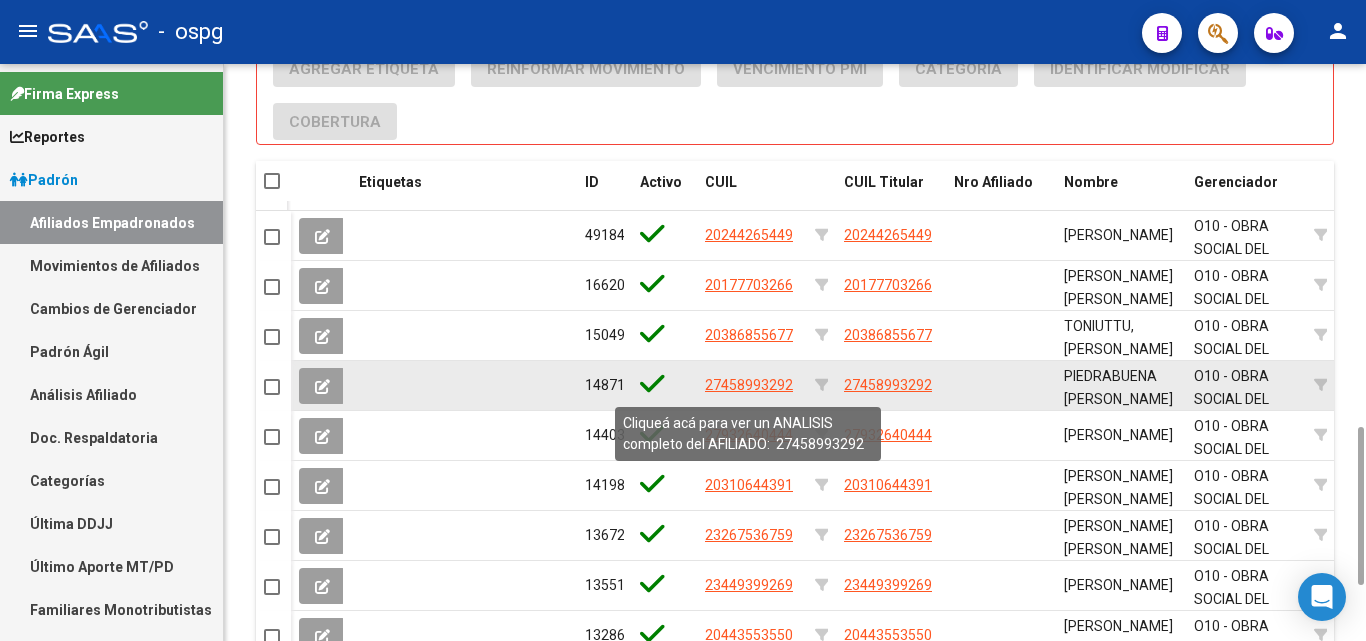 click on "27458993292" 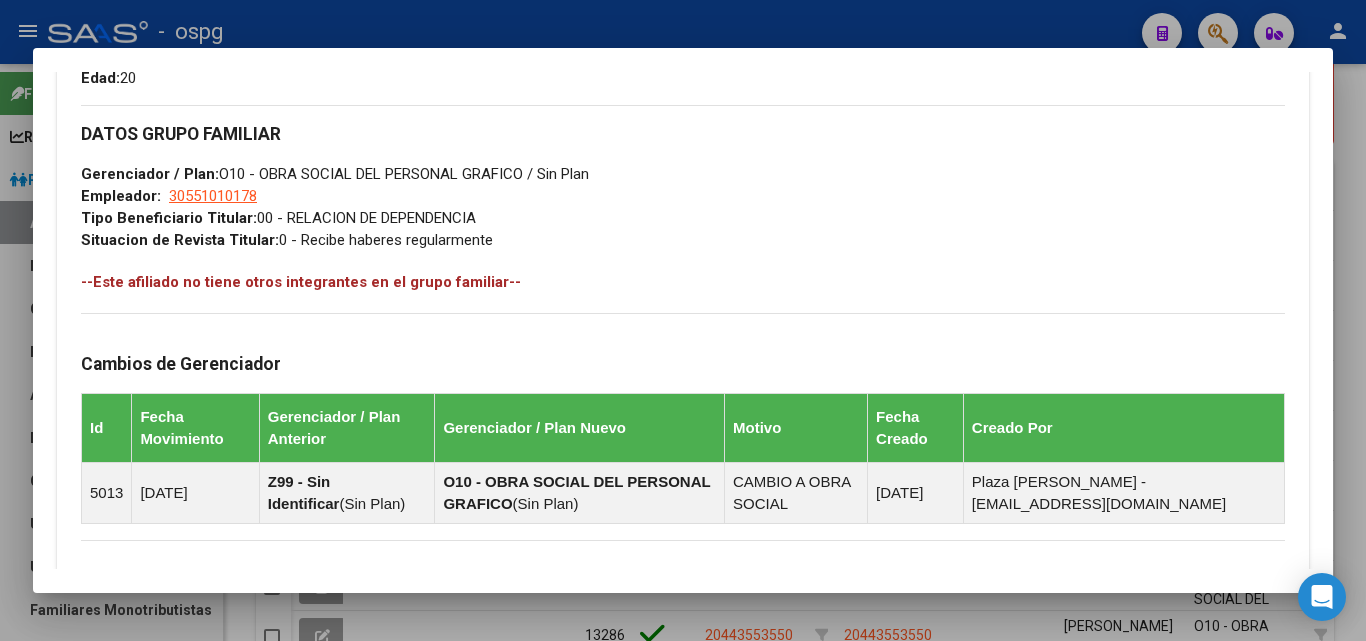 scroll, scrollTop: 1181, scrollLeft: 0, axis: vertical 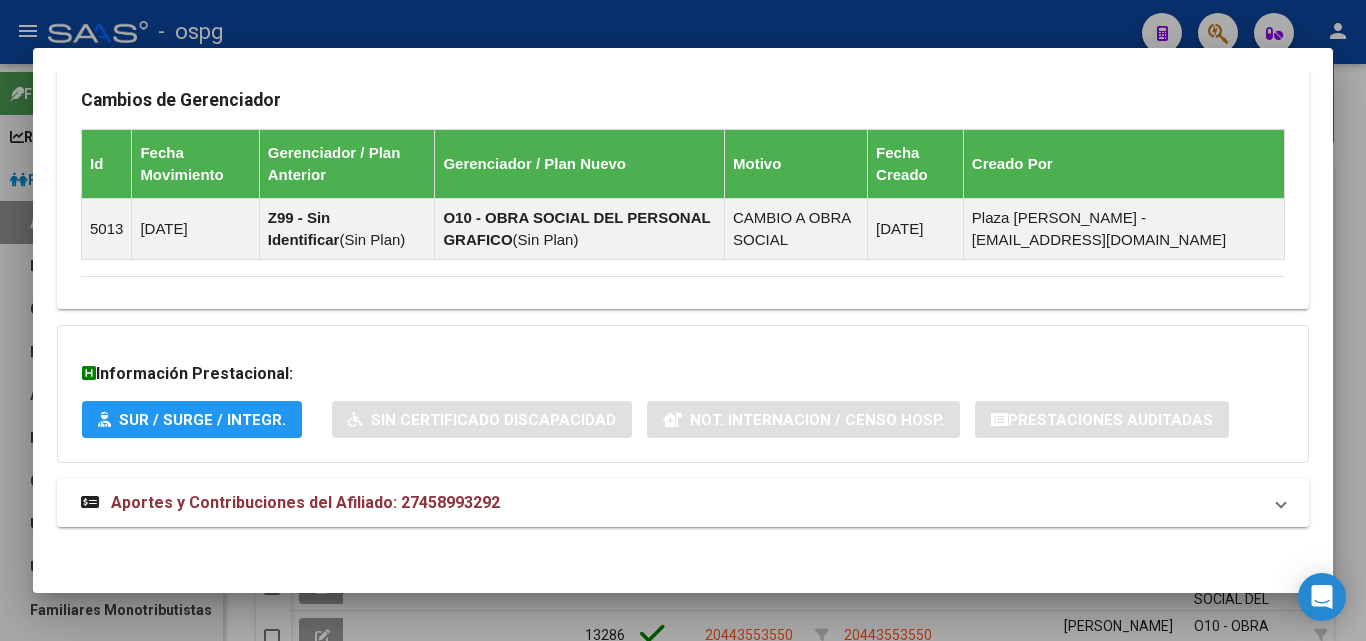 click on "DATOS PADRÓN ÁGIL:  PIEDRABUENA GUADALUPE AYLEN         |   ACTIVO   |     AFILIADO TITULAR  Datos Personales y Afiliatorios según Entes Externos: SSS FTP ARCA Padrón ARCA Impuestos Organismos Ext.   No hay casos -> Crear
Gerenciador:      O10 - OBRA SOCIAL DEL PERSONAL GRAFICO Atención telefónica: Atención emergencias: Otros Datos Útiles:    Datos de Empadronamiento  Enviar Credencial Digital remove_red_eye Movimientos    Sin Certificado Discapacidad Crear Familiar ABM Rápido ABM Etiquetas: Estado: ACTIVO Última Alta Formal:  01/02/2024 Ultimo Tipo Movimiento Alta:  ALTA desde el Padrón Entregado x SSS Comentario ADMIN:  Migración Padrón Completo SSS el 2024-08-29 14:44:37 DATOS DEL AFILIADO Apellido:   PIEDRABUENA GUADALUPE AYLEN    CUIL:  27458993292 Documento:  DU - DOCUMENTO UNICO 45899329  Nacionalidad:  EXTRANJERO DESCONOCIDO Parentesco:  0 - Titular Estado Civil:  Soltero Discapacitado:    NO (00) Sexo:  F Nacimiento:  25/07/2004 Edad:  20  Teléfono Particular: Provincia:" at bounding box center [683, -248] 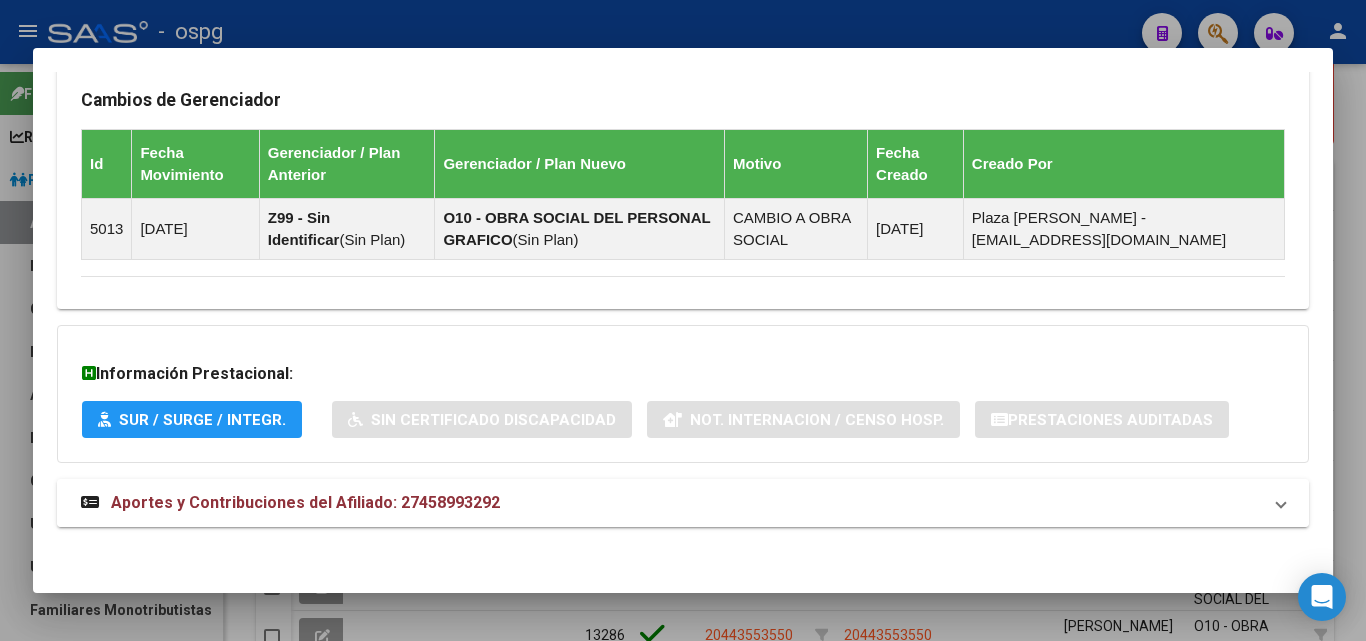 click on "Aportes y Contribuciones del Afiliado: 27458993292" at bounding box center [683, 503] 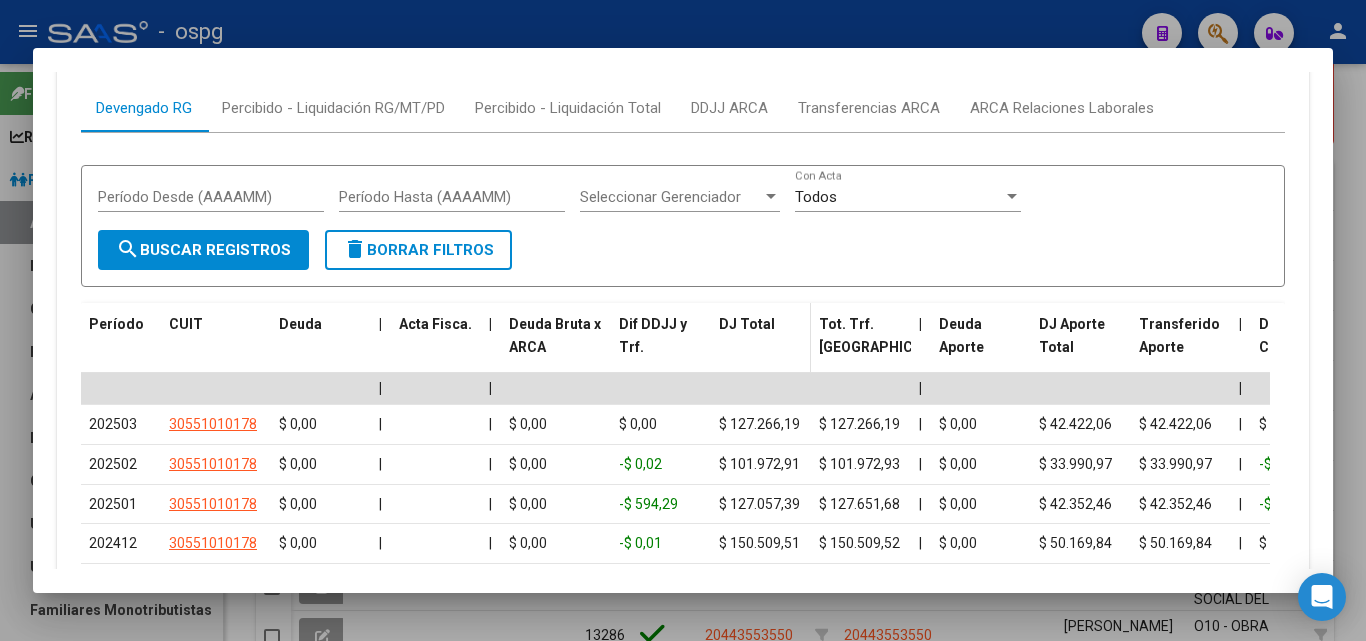 scroll, scrollTop: 1898, scrollLeft: 0, axis: vertical 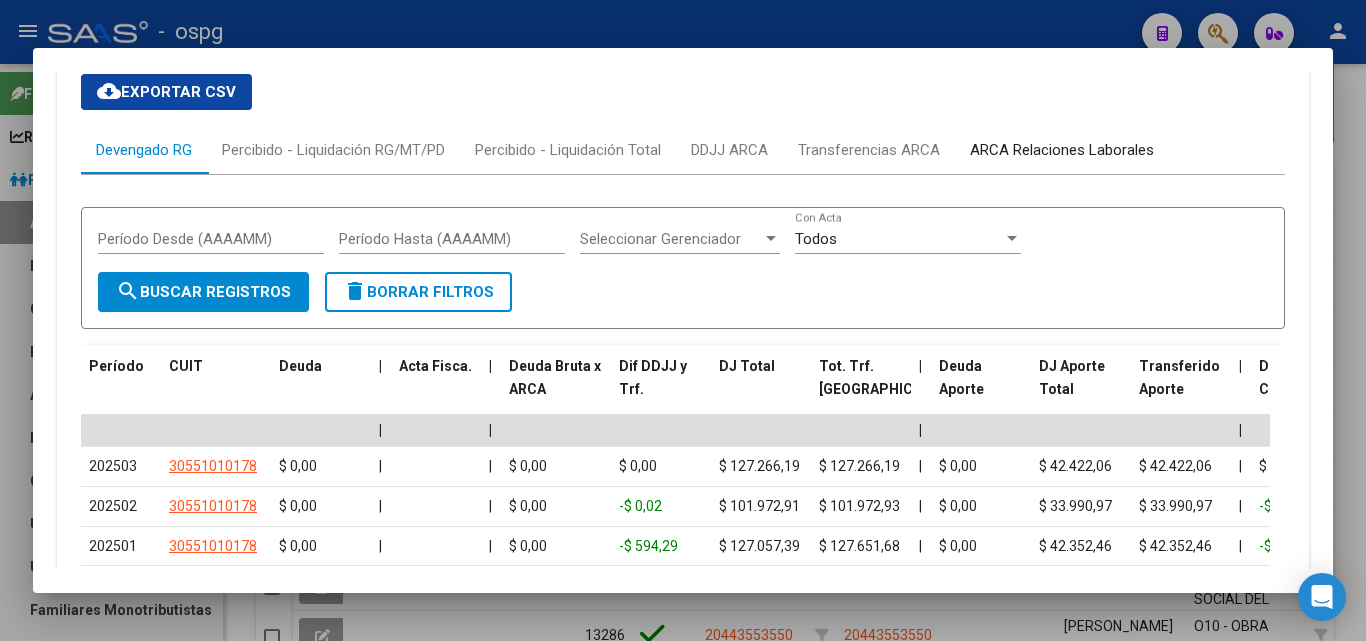 click on "ARCA Relaciones Laborales" at bounding box center (1062, 150) 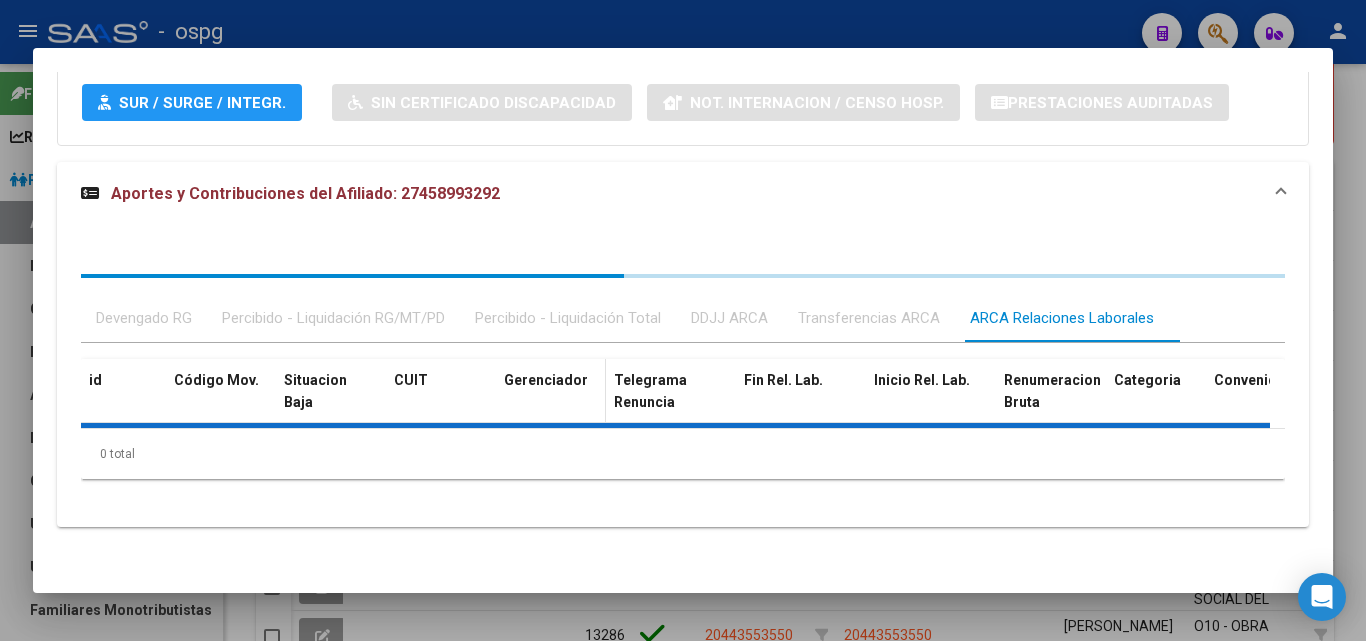 scroll, scrollTop: 1631, scrollLeft: 0, axis: vertical 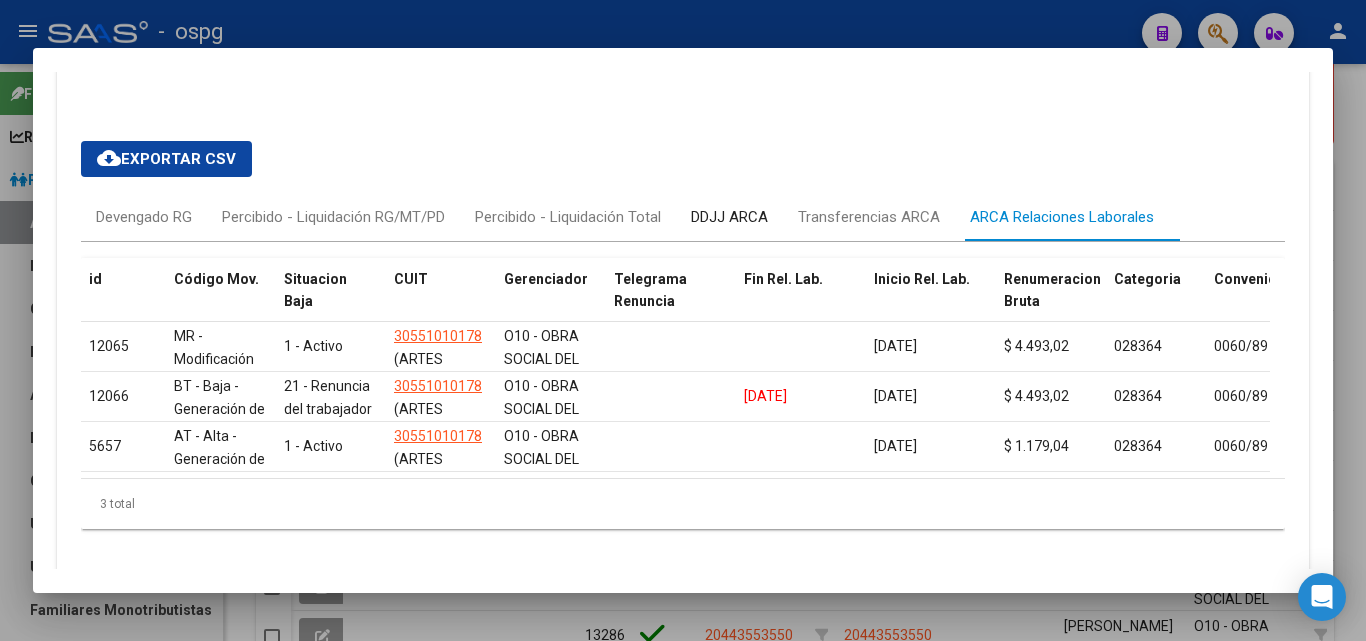 click on "DDJJ ARCA" at bounding box center (729, 217) 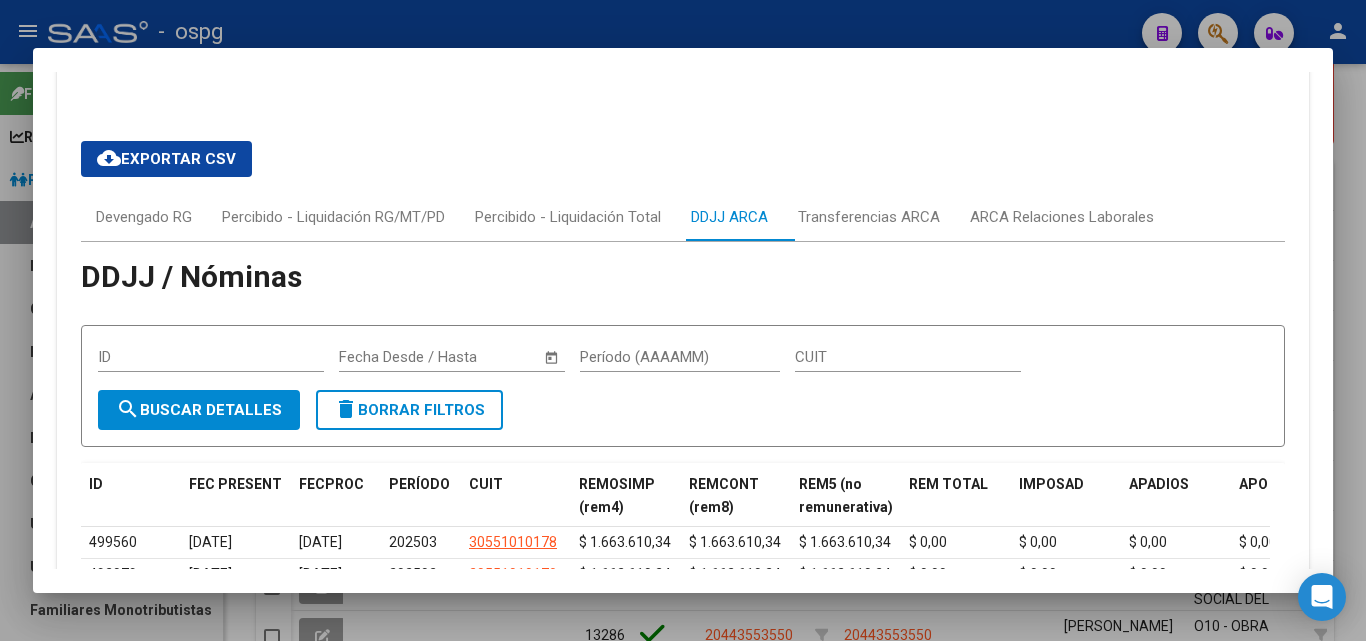 scroll, scrollTop: 1731, scrollLeft: 0, axis: vertical 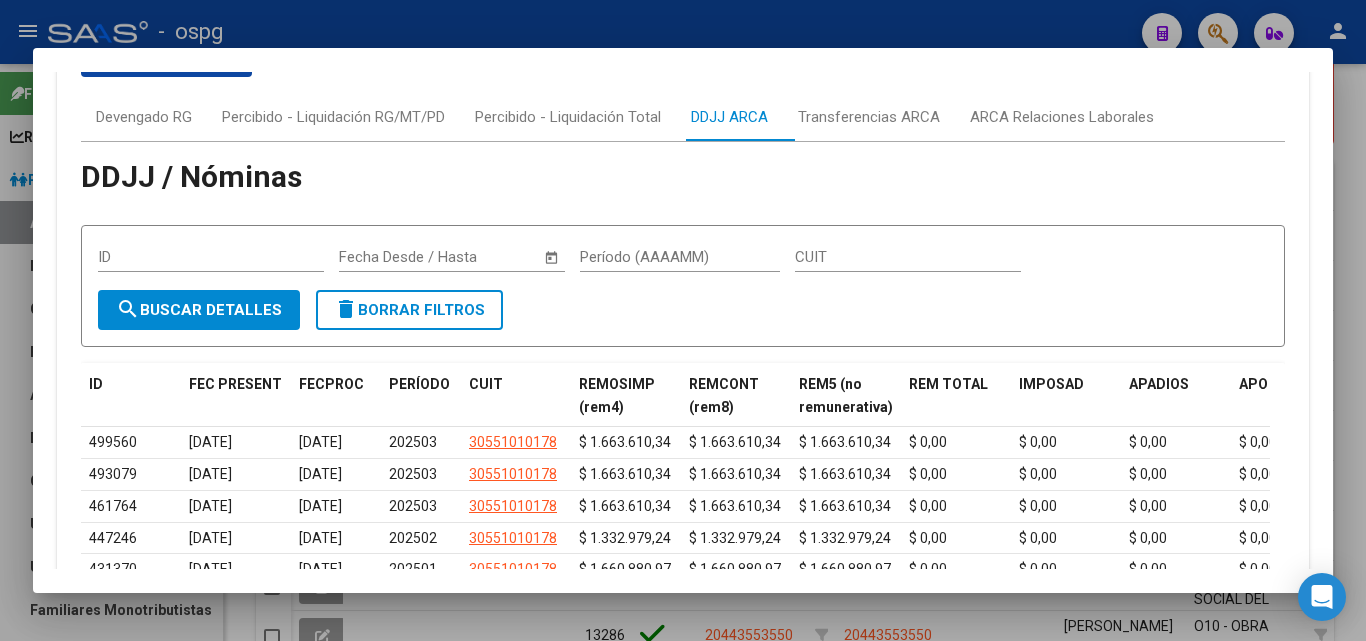 click at bounding box center [683, 320] 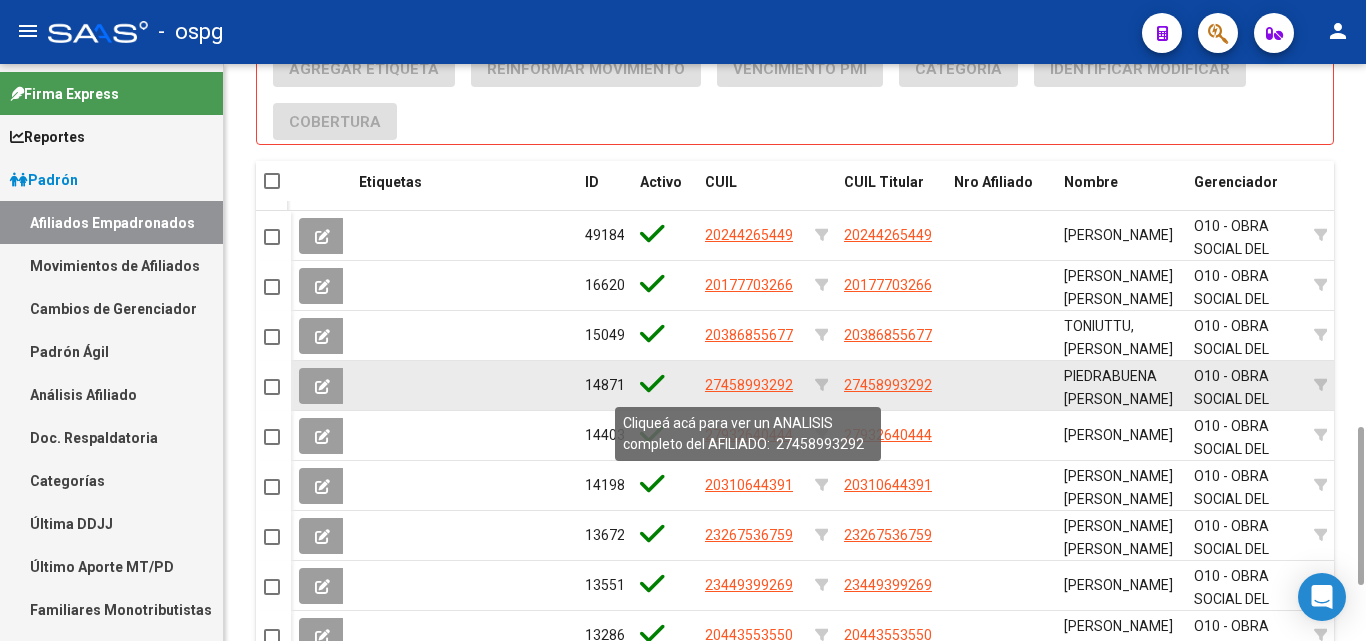 click on "27458993292" 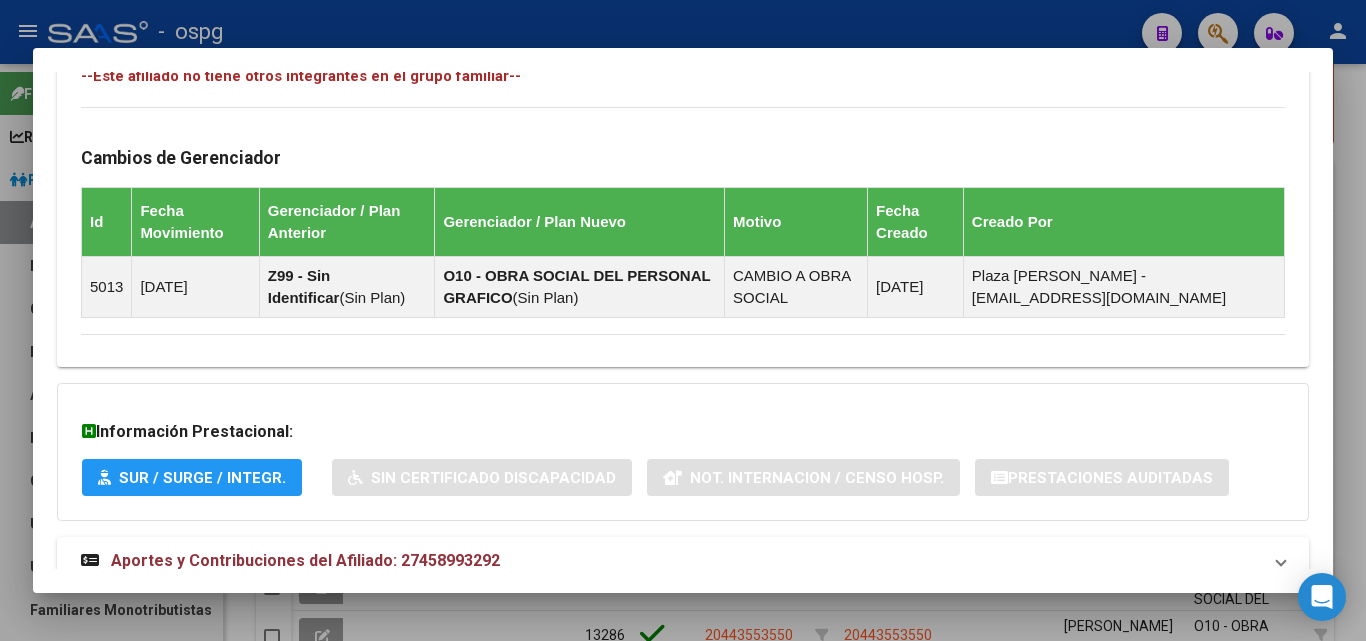 scroll, scrollTop: 1181, scrollLeft: 0, axis: vertical 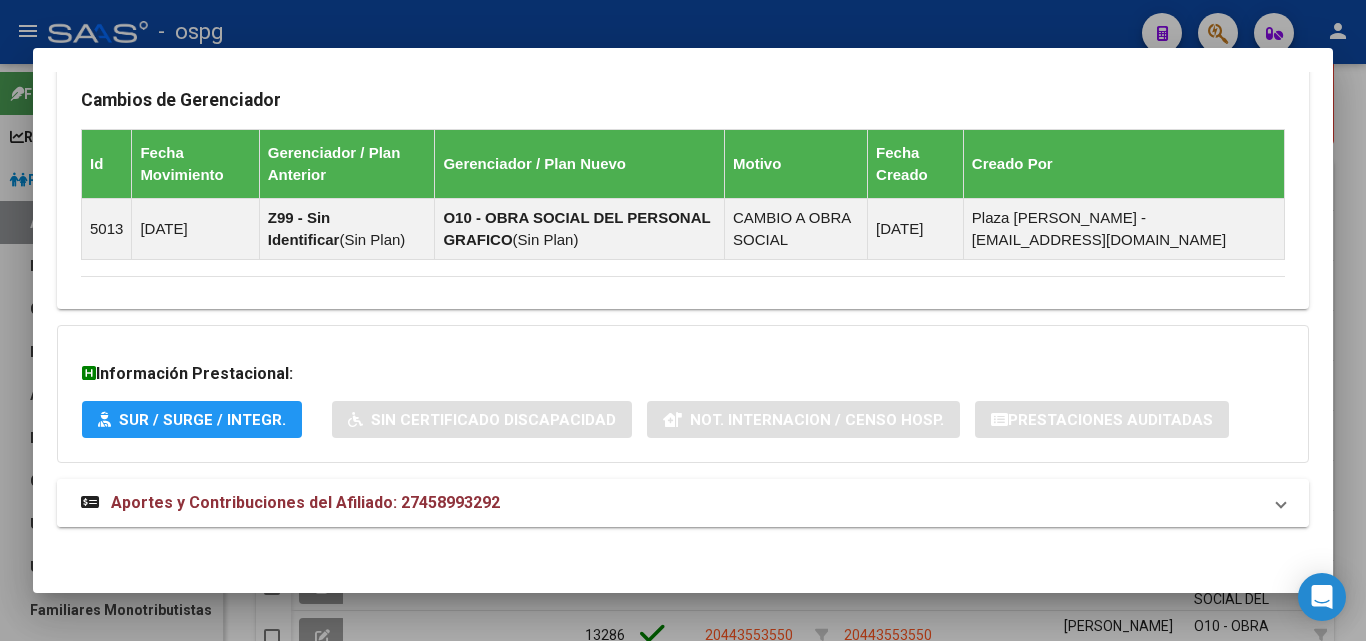 click on "Aportes y Contribuciones del Afiliado: 27458993292" at bounding box center (671, 503) 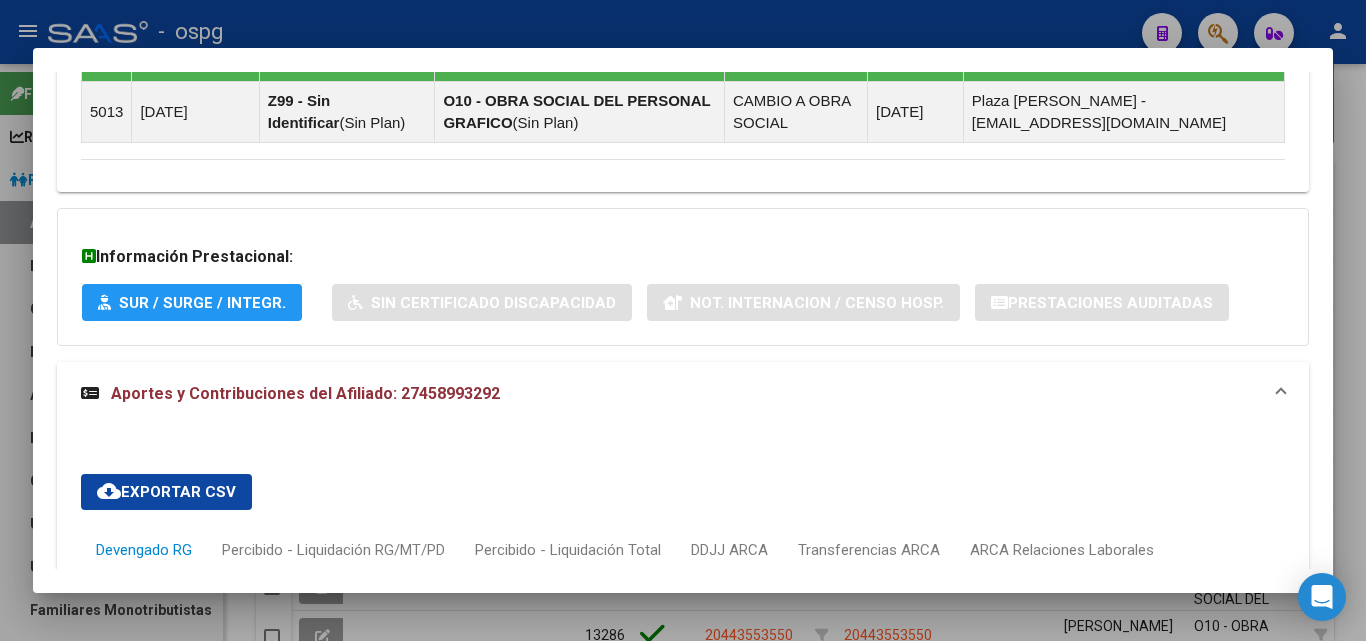 scroll, scrollTop: 1598, scrollLeft: 0, axis: vertical 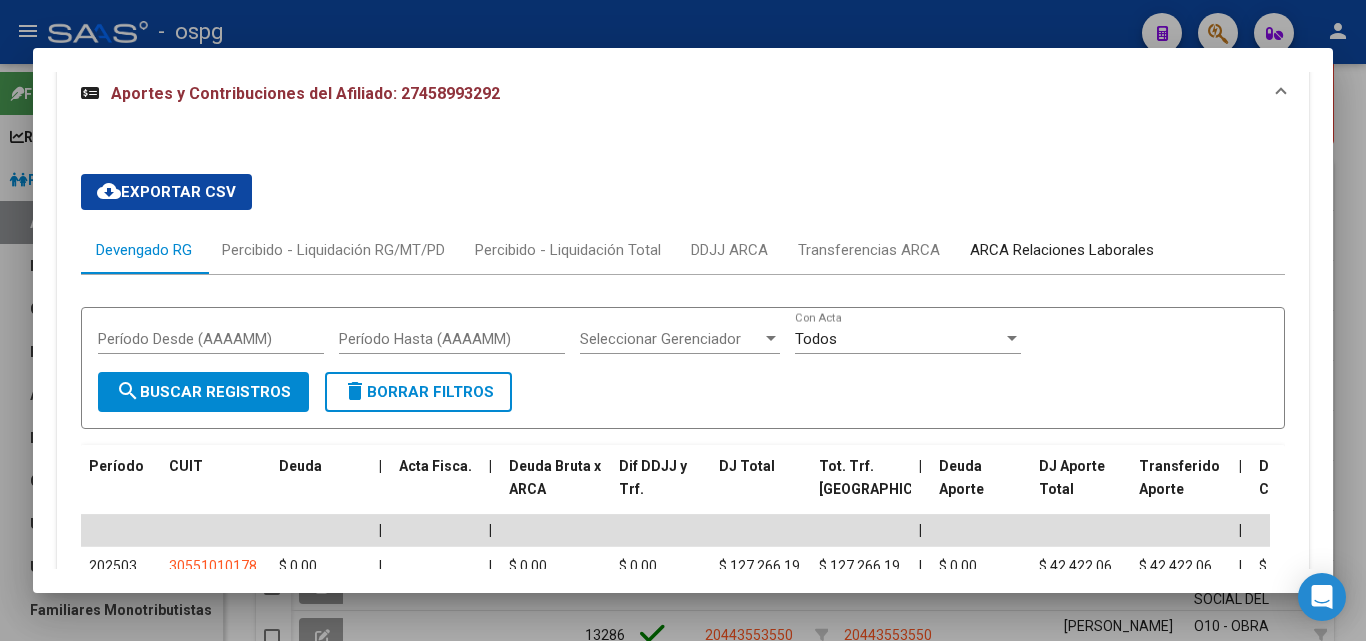 click on "ARCA Relaciones Laborales" at bounding box center [1062, 250] 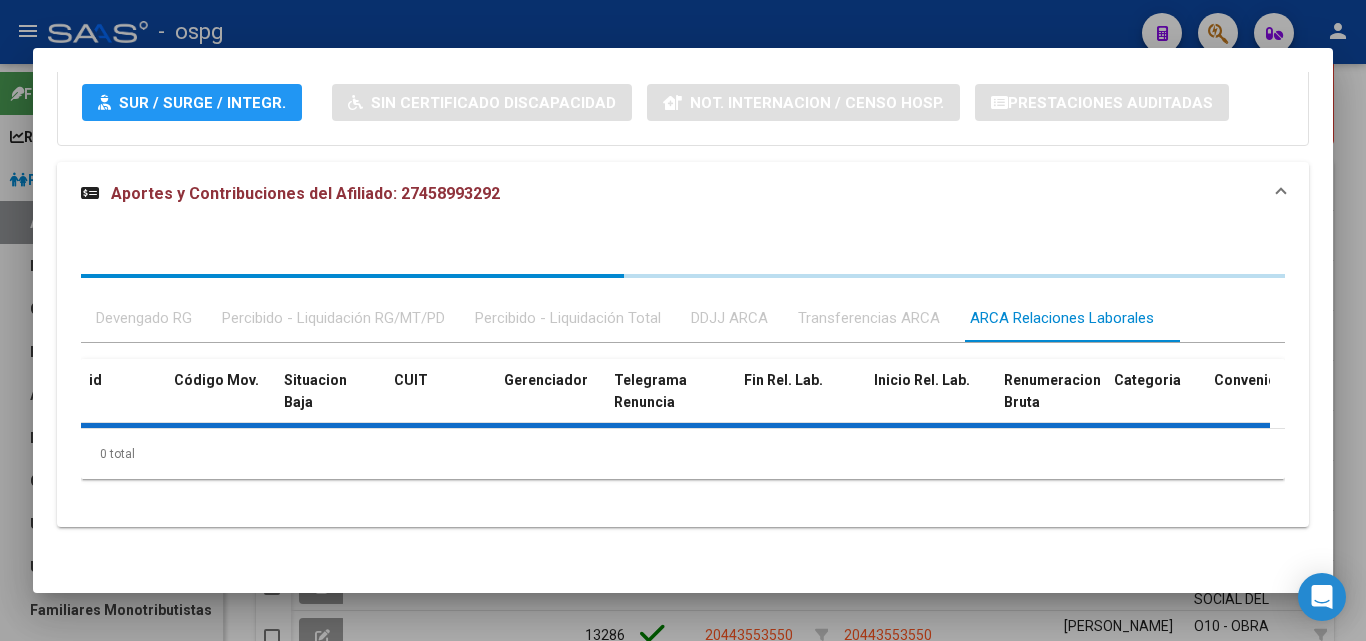 scroll, scrollTop: 1598, scrollLeft: 0, axis: vertical 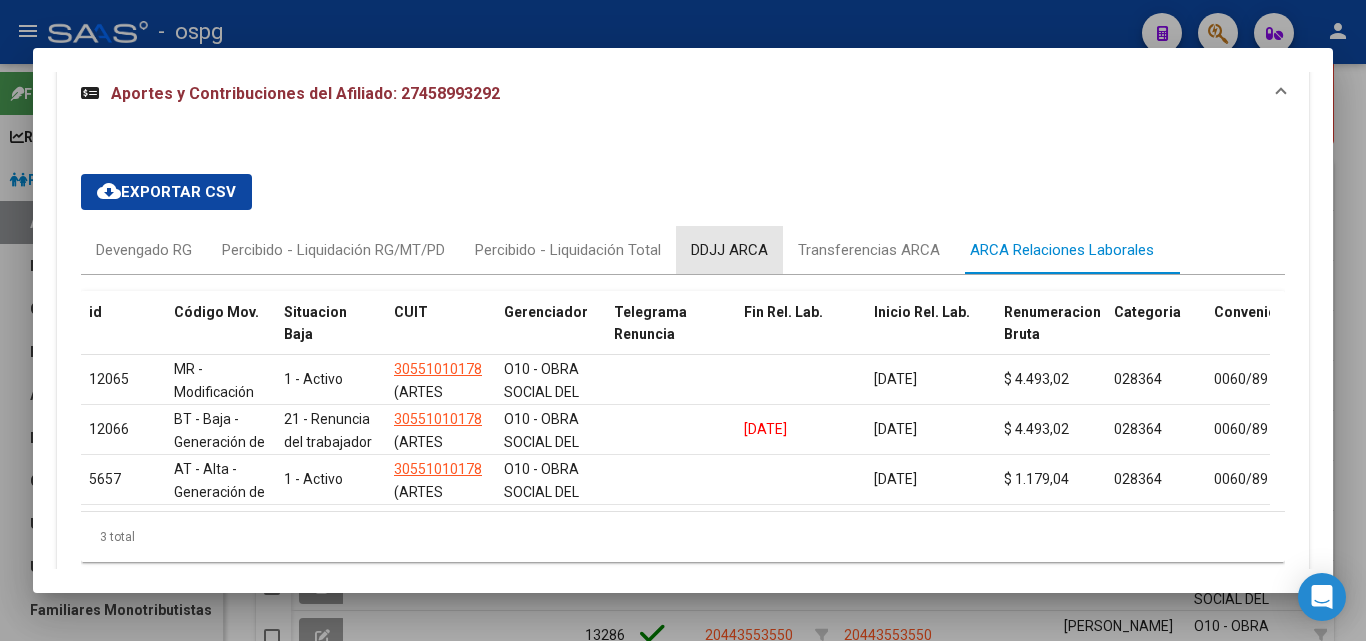 click on "DDJJ ARCA" at bounding box center (729, 250) 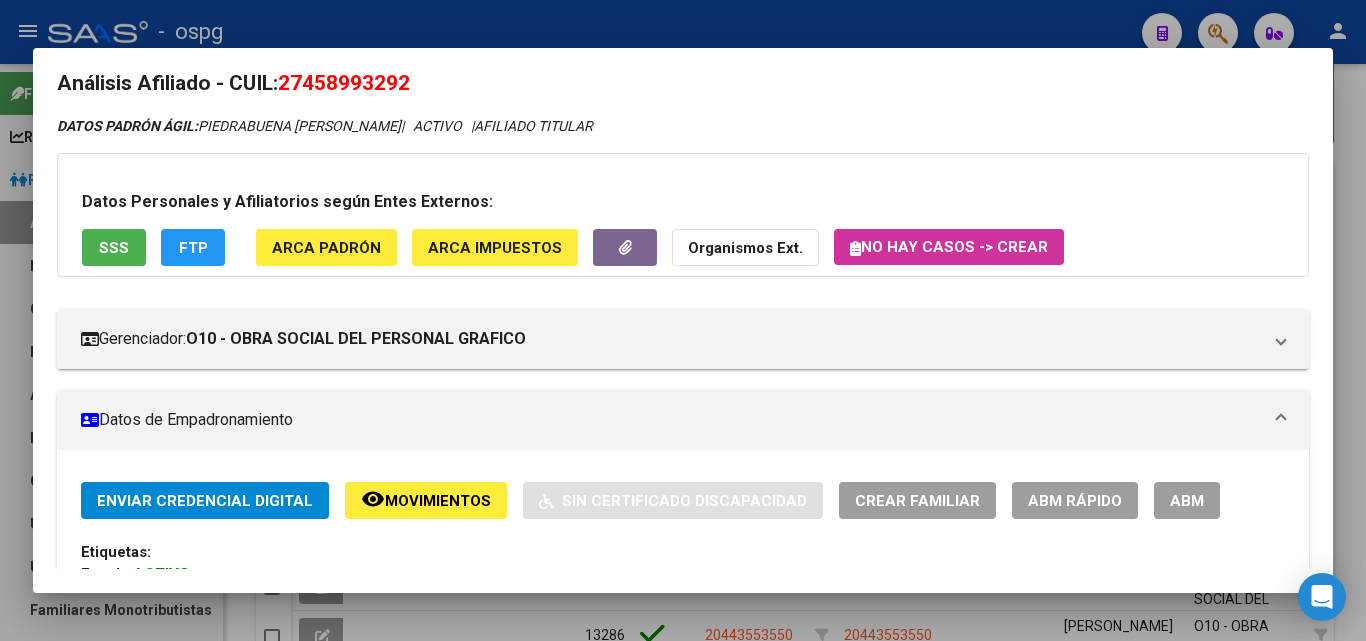 scroll, scrollTop: 0, scrollLeft: 0, axis: both 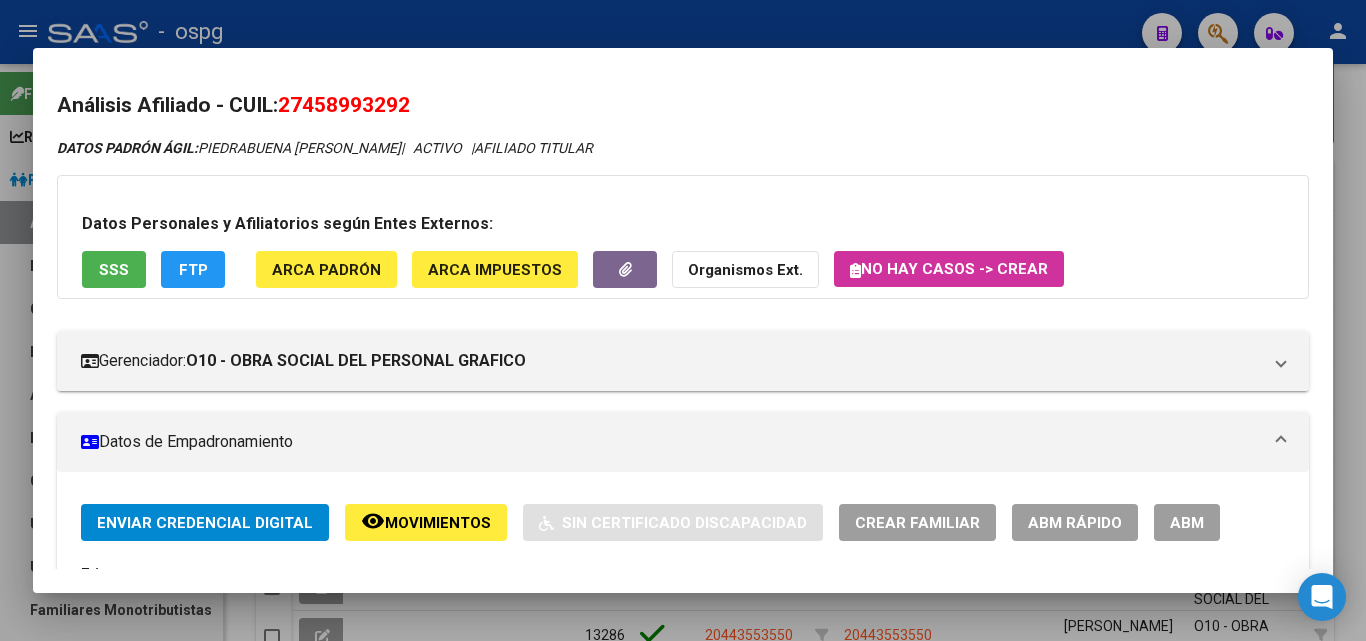 click on "27458993292" at bounding box center (344, 105) 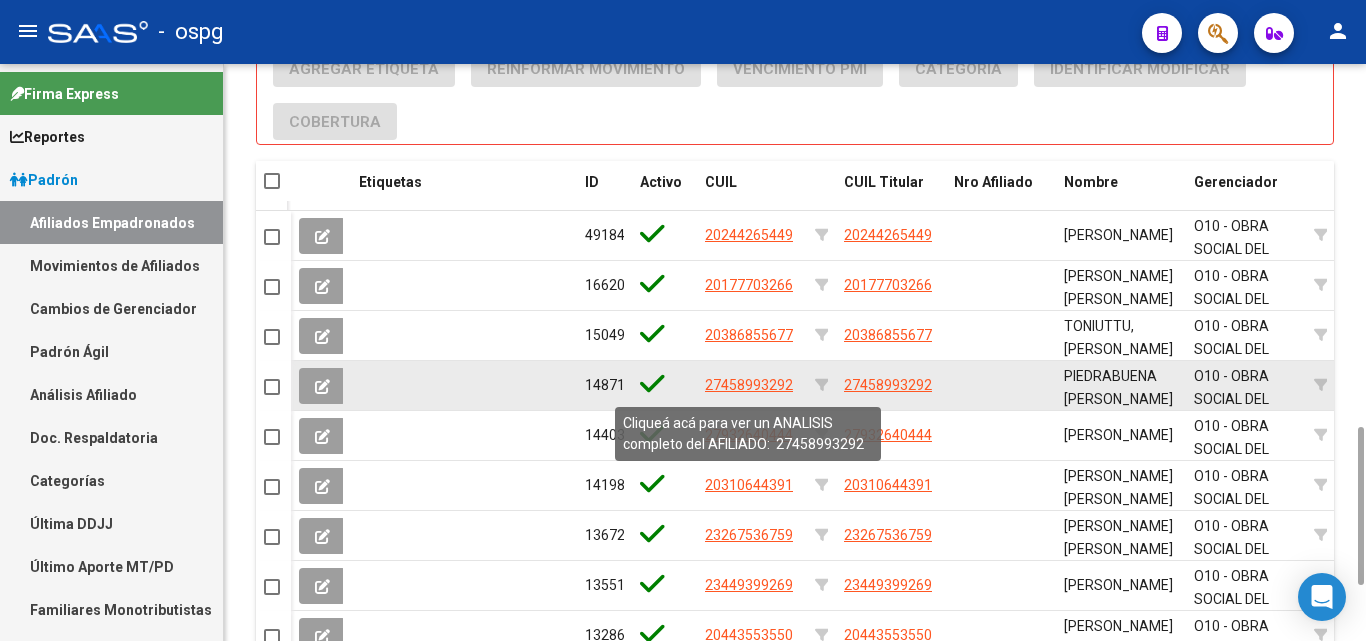 click on "27458993292" 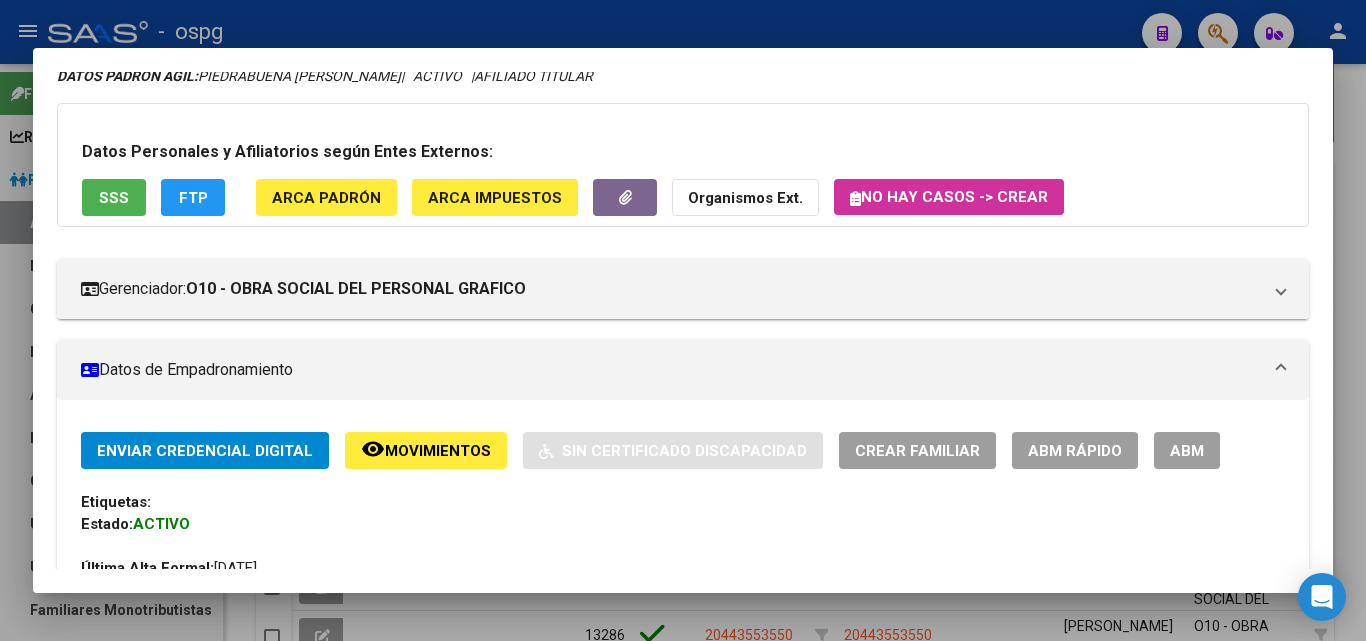 scroll, scrollTop: 100, scrollLeft: 0, axis: vertical 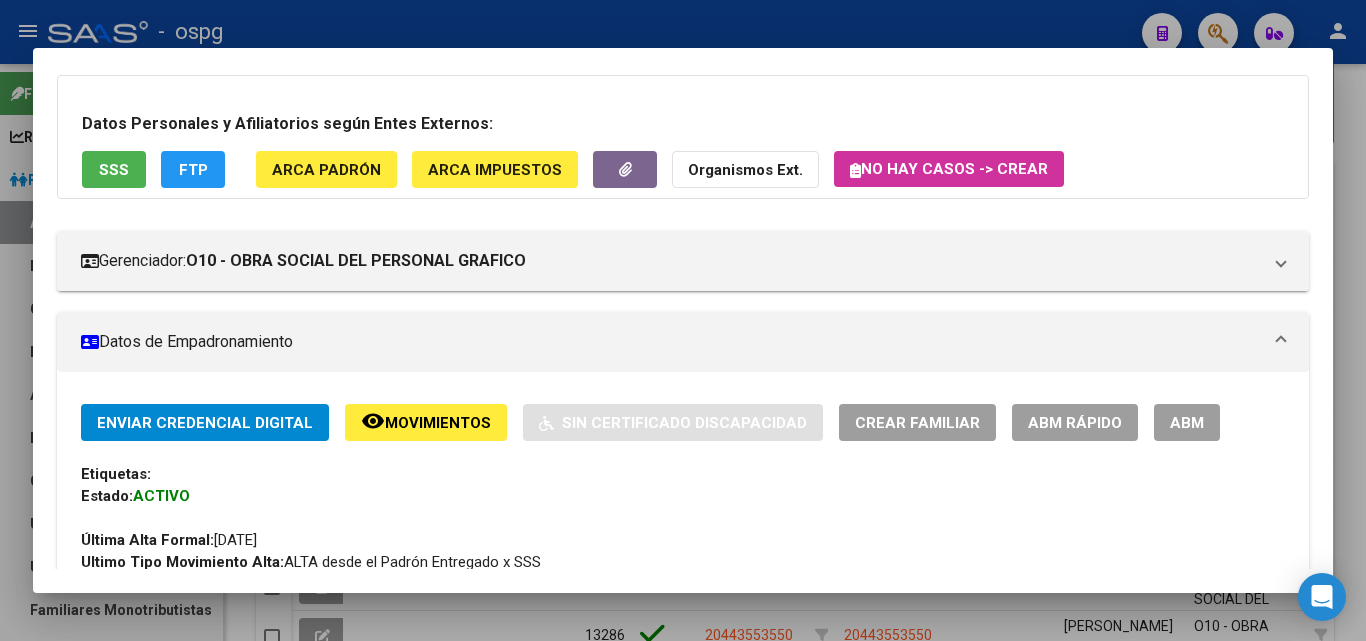 click on "ABM" at bounding box center [1187, 422] 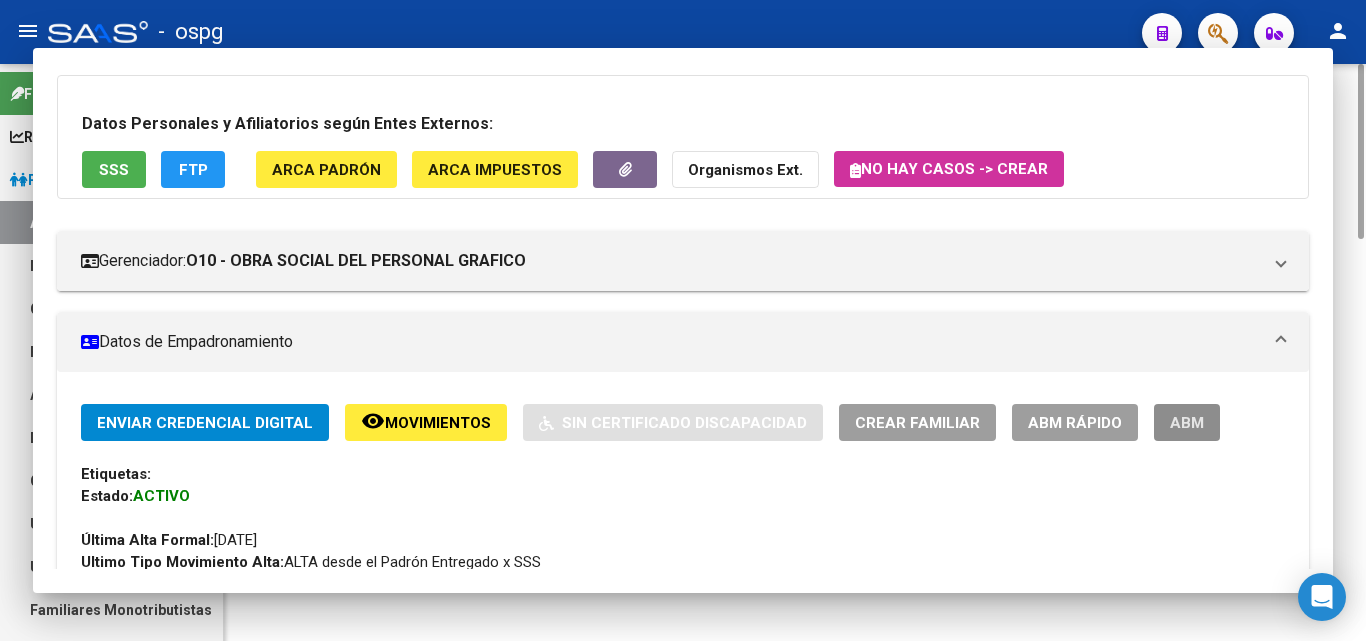 scroll, scrollTop: 0, scrollLeft: 0, axis: both 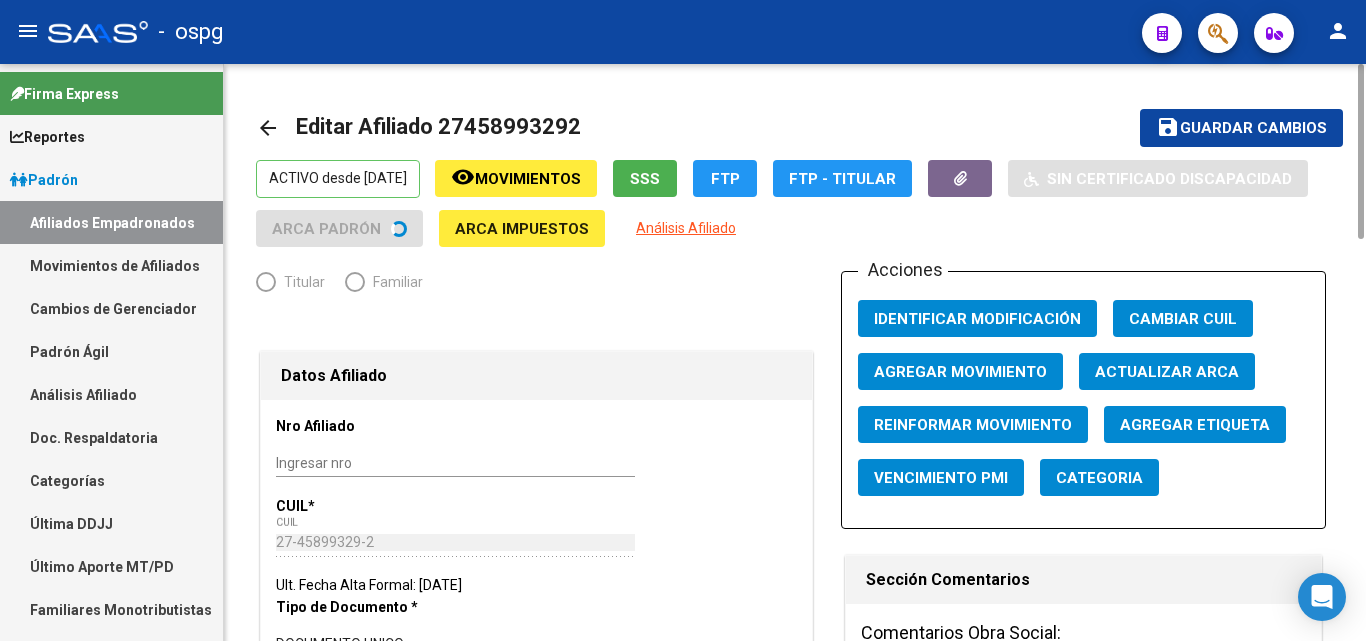 radio on "true" 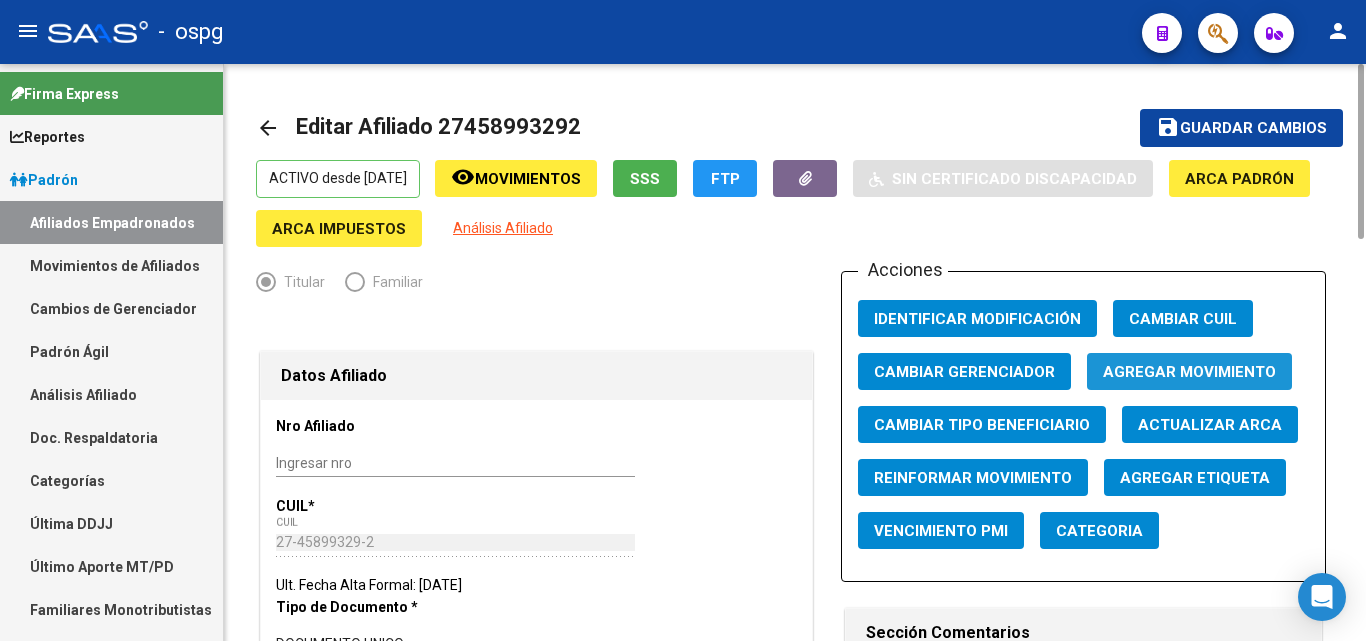 click on "Agregar Movimiento" 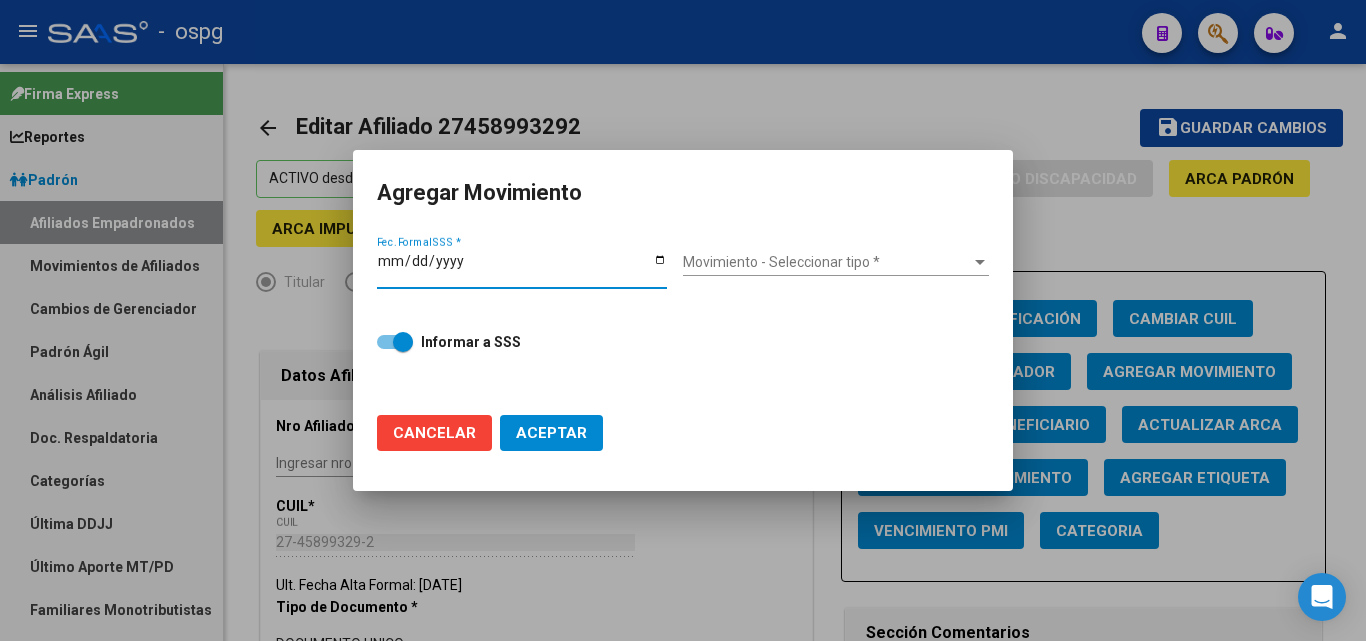 click on "Fec. Formal SSS *" at bounding box center [522, 268] 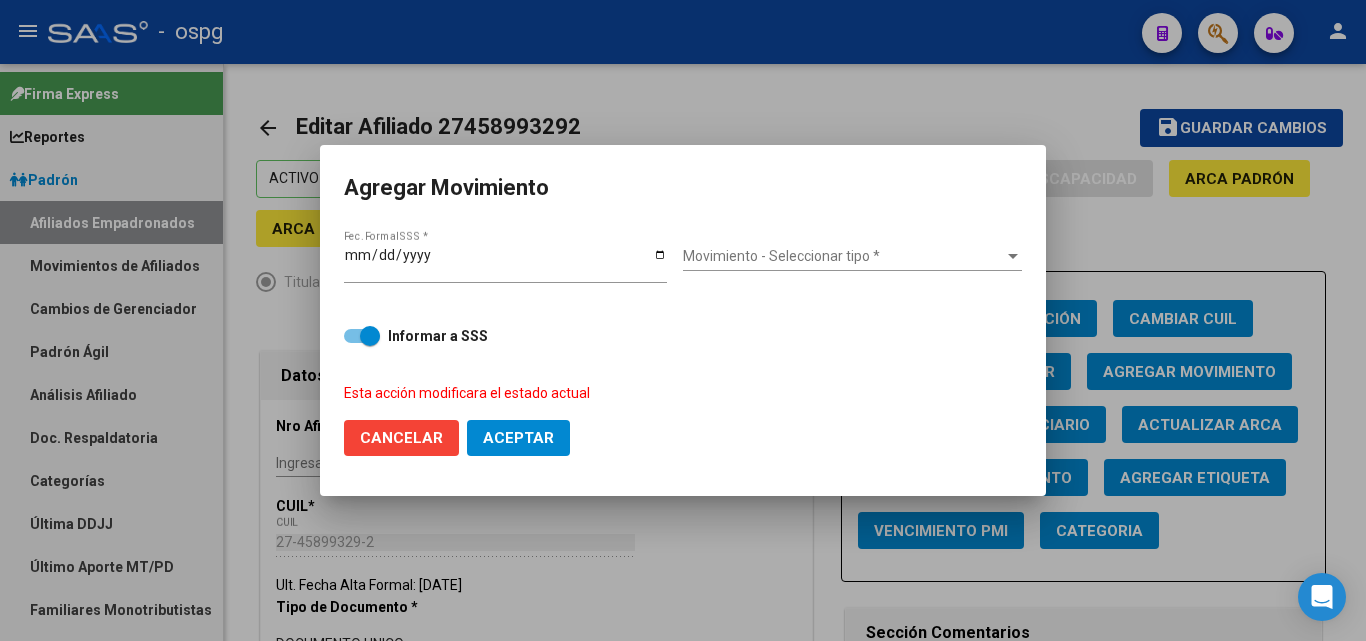 click on "Movimiento - Seleccionar tipo * Movimiento - Seleccionar tipo *" at bounding box center [852, 257] 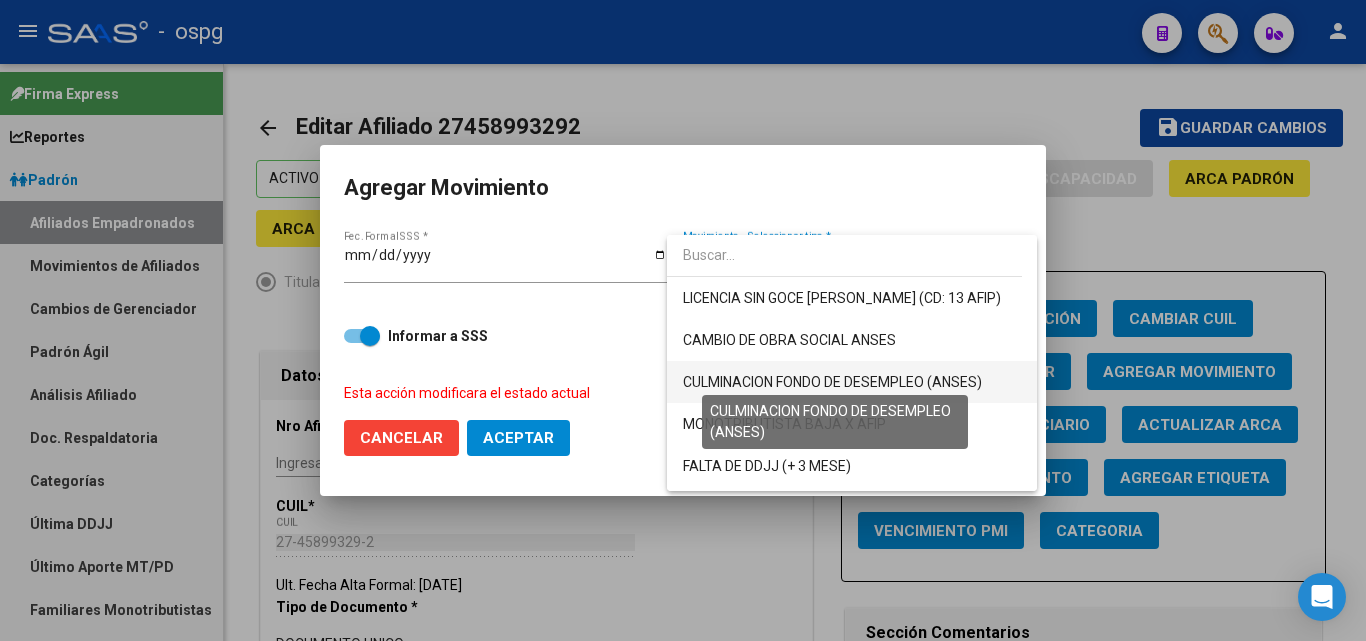 scroll, scrollTop: 400, scrollLeft: 0, axis: vertical 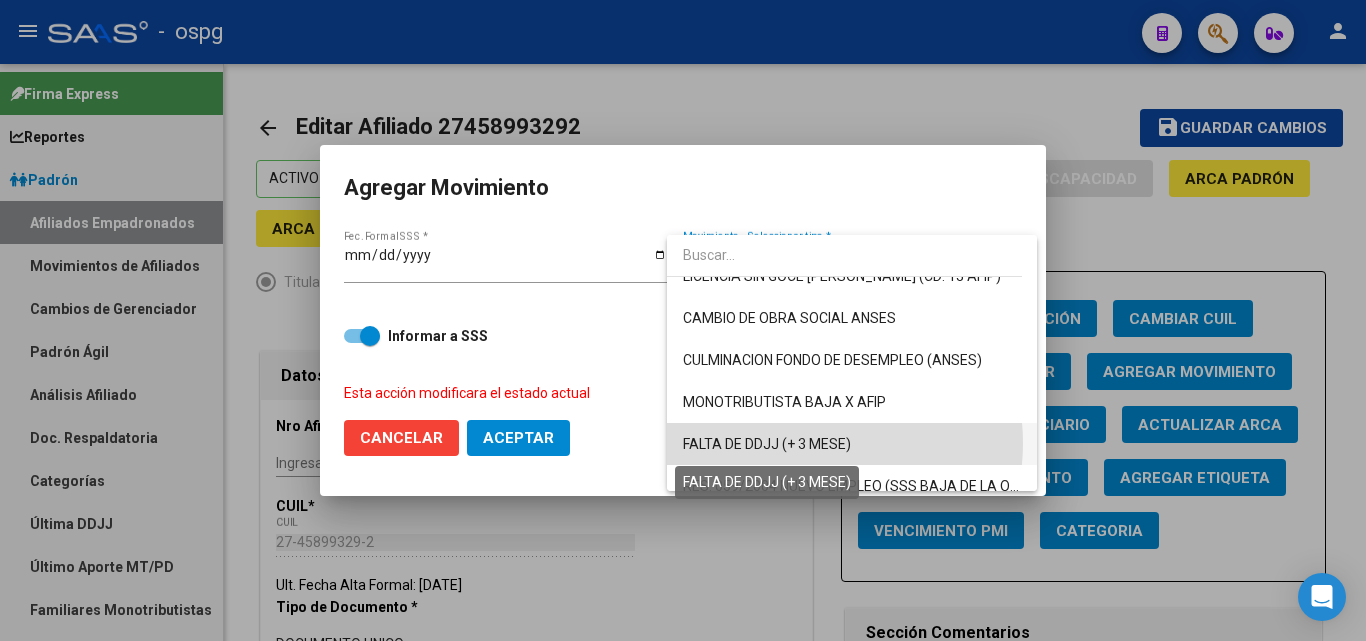 click on "FALTA DE DDJJ (+ 3 MESE)" at bounding box center (767, 444) 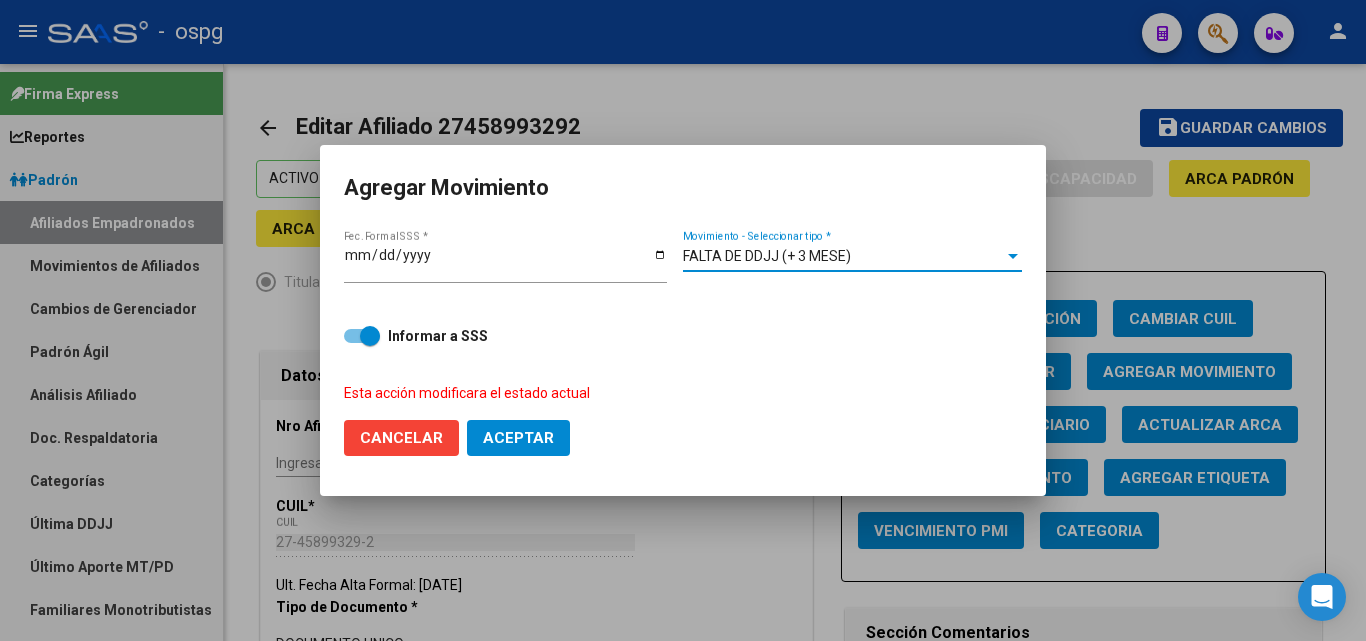click on "Aceptar" 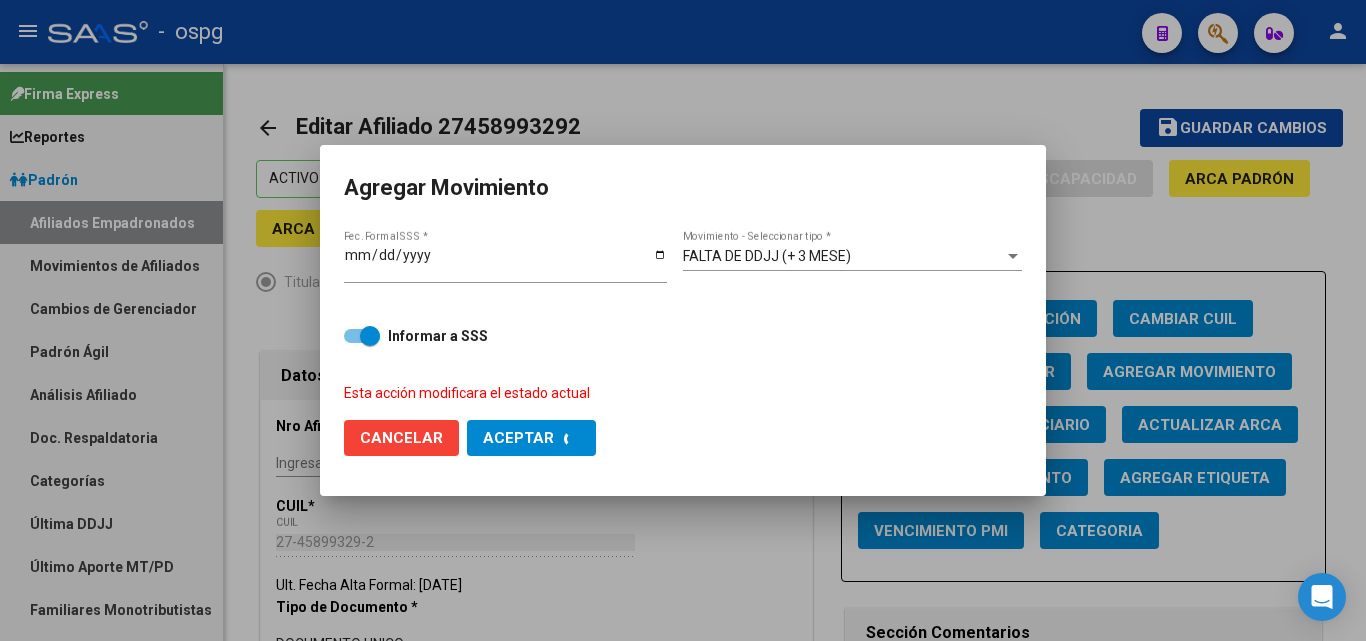checkbox on "false" 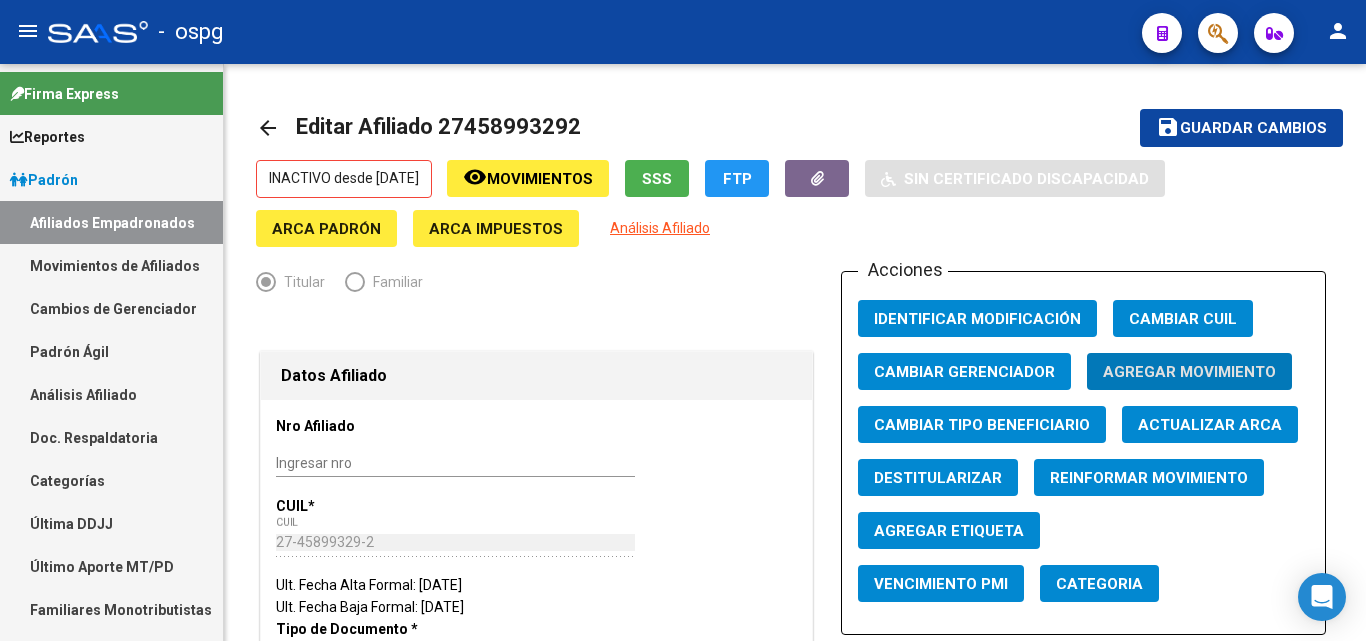 click on "Afiliados Empadronados" at bounding box center (111, 222) 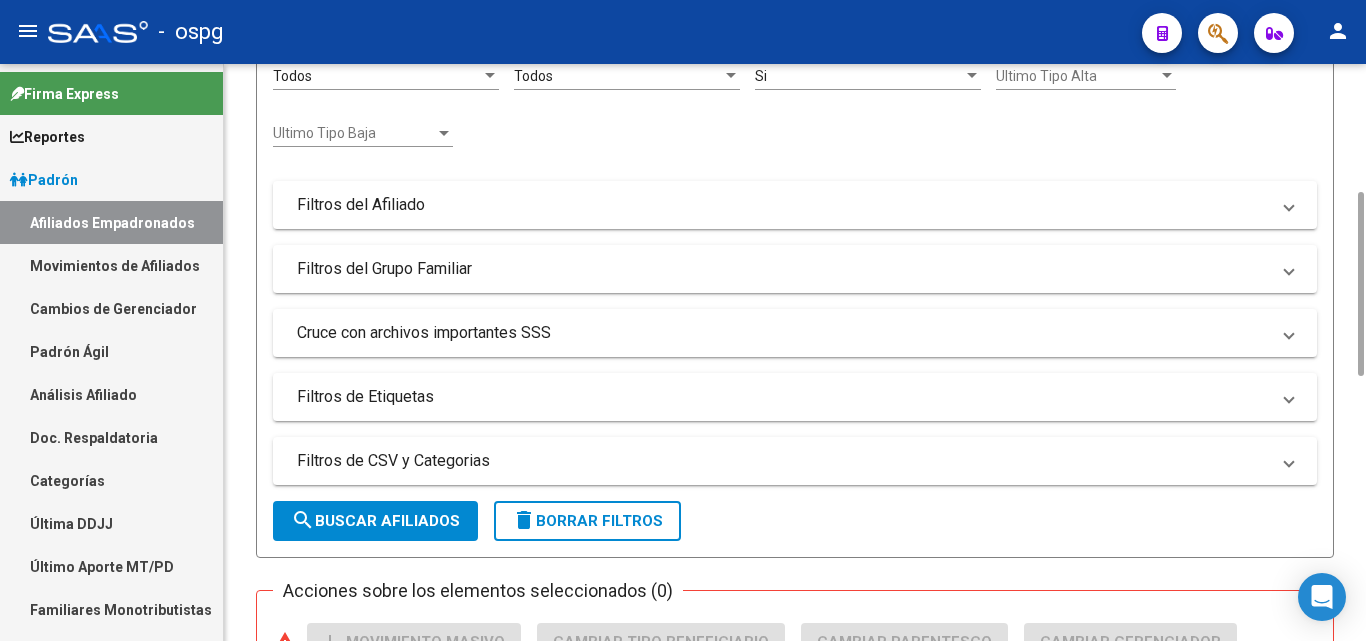 scroll, scrollTop: 200, scrollLeft: 0, axis: vertical 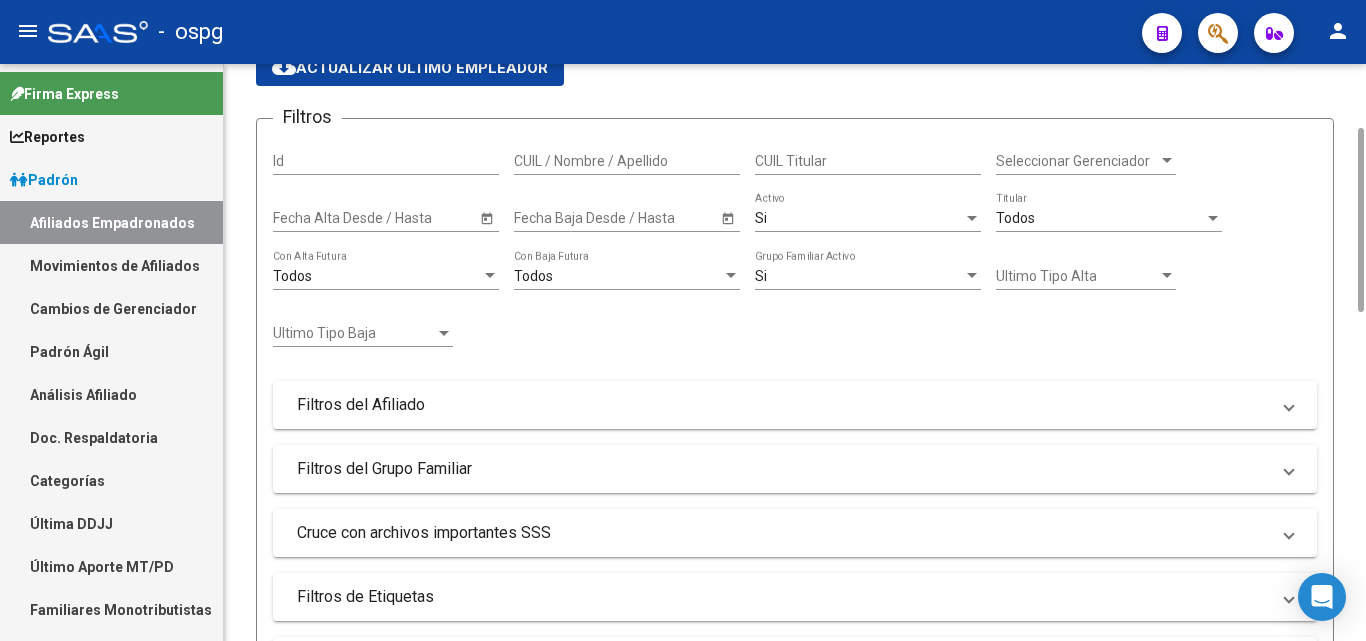 click on "Todos  Titular" 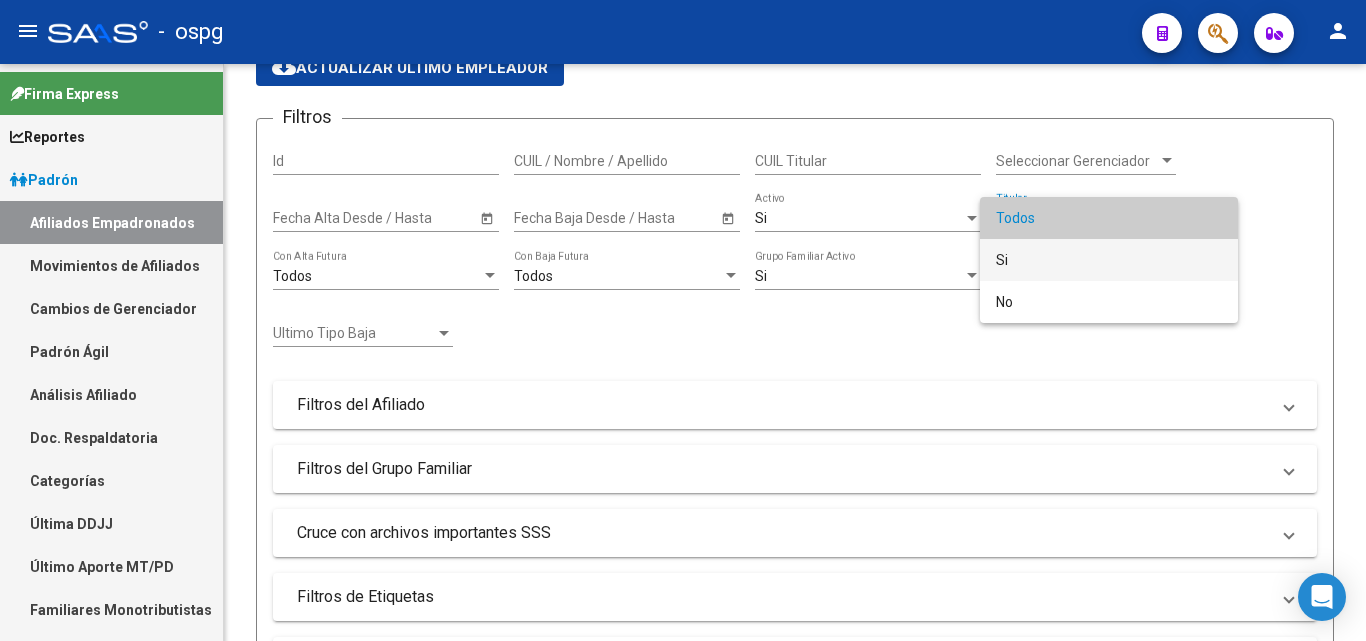click on "Si" at bounding box center [1109, 260] 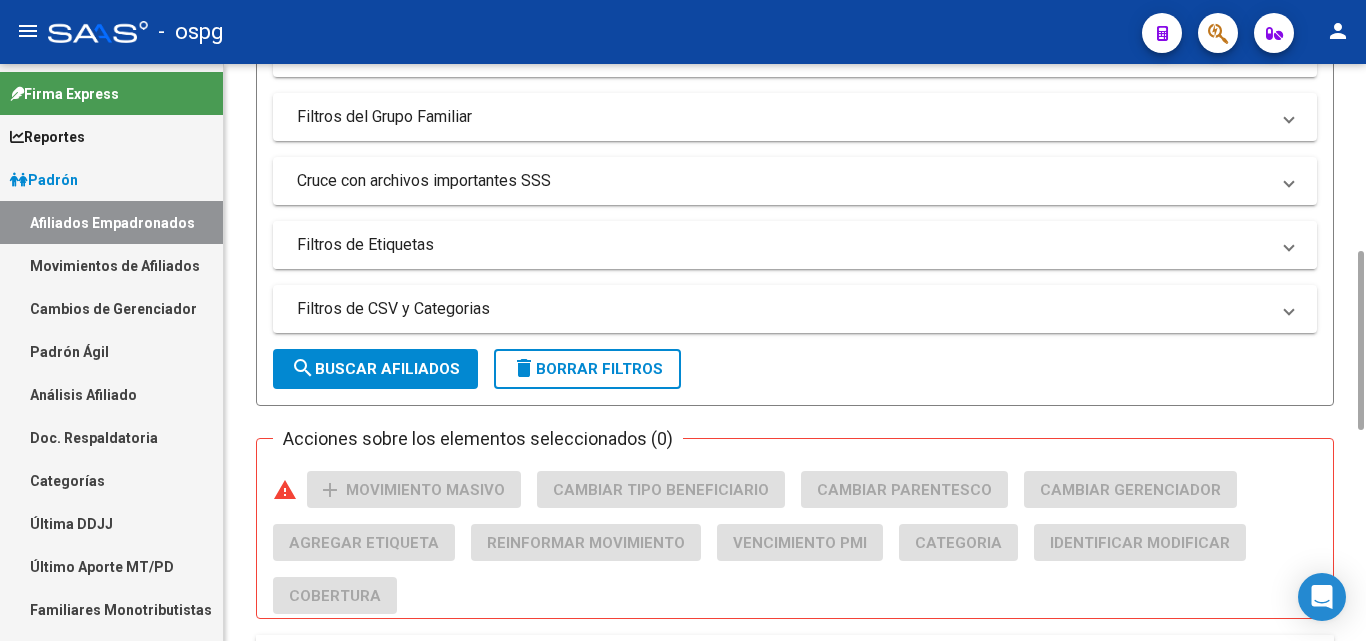 scroll, scrollTop: 200, scrollLeft: 0, axis: vertical 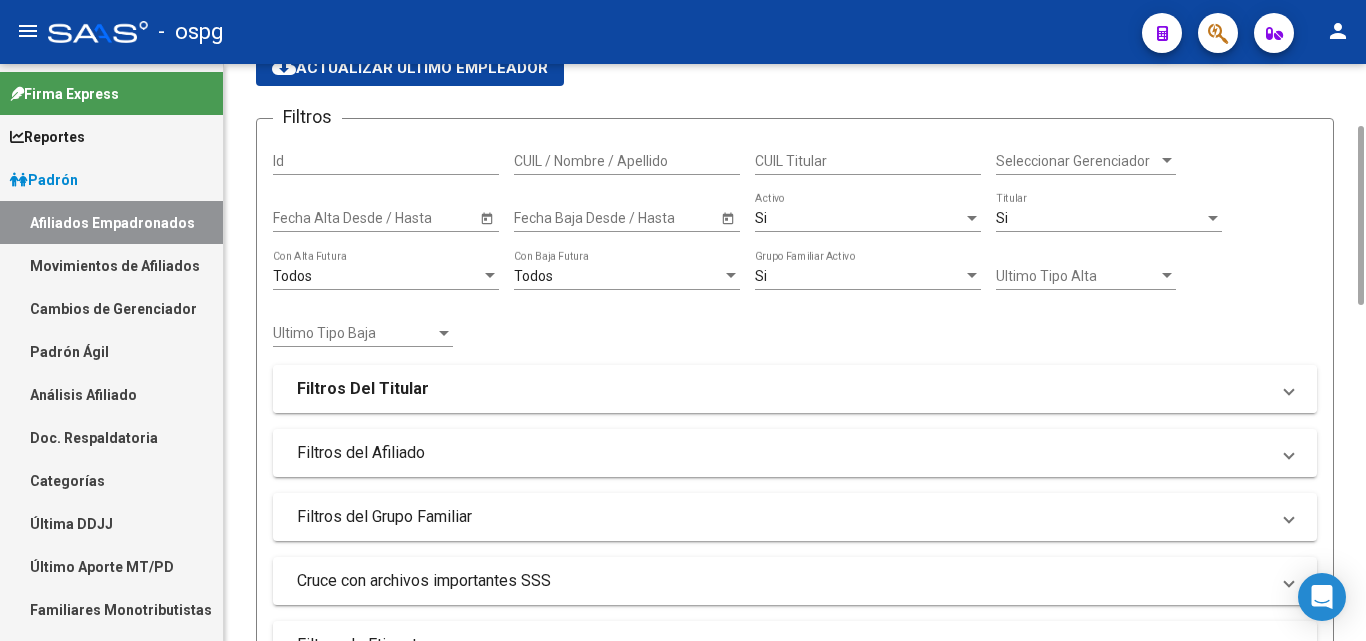 click on "Filtros Del Titular" at bounding box center [363, 389] 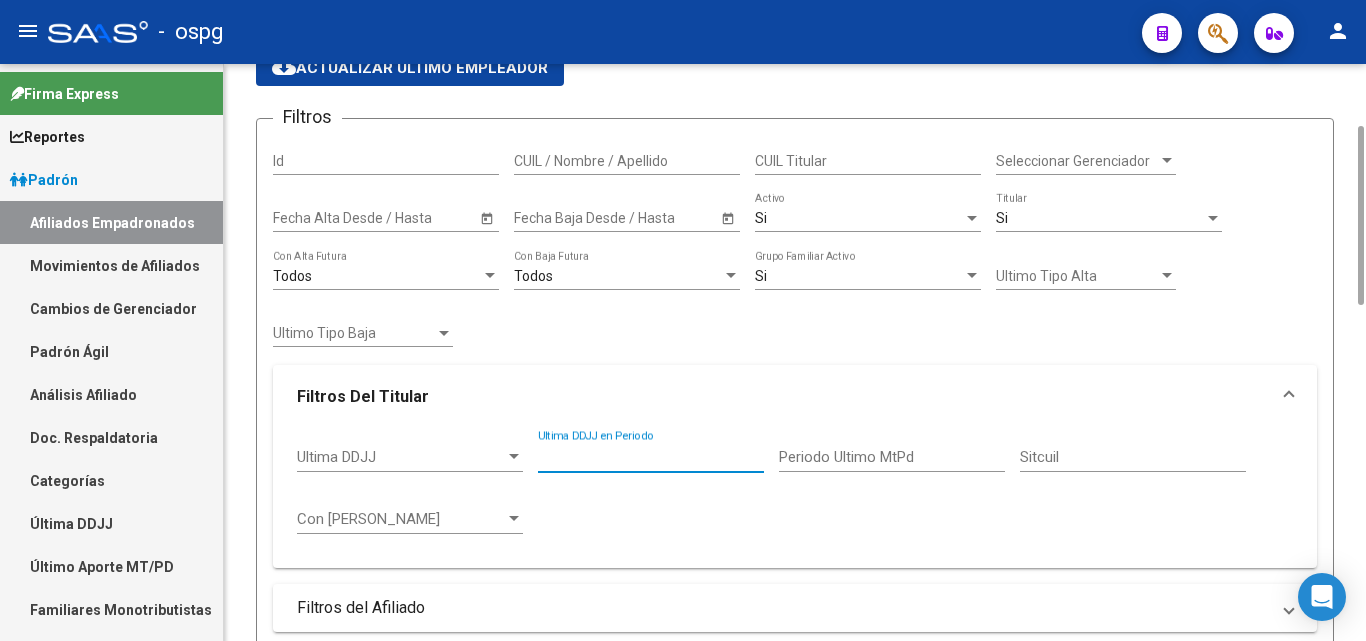 click on "Ultima DDJJ en Periodo" at bounding box center [651, 457] 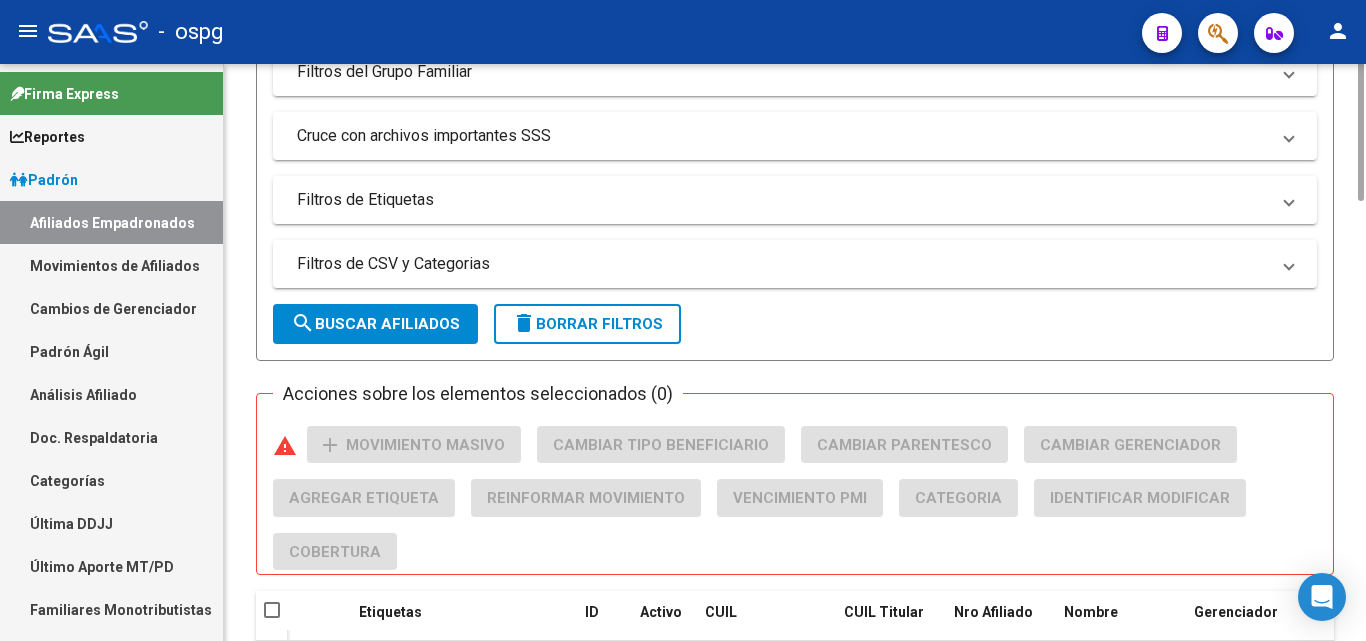 scroll, scrollTop: 600, scrollLeft: 0, axis: vertical 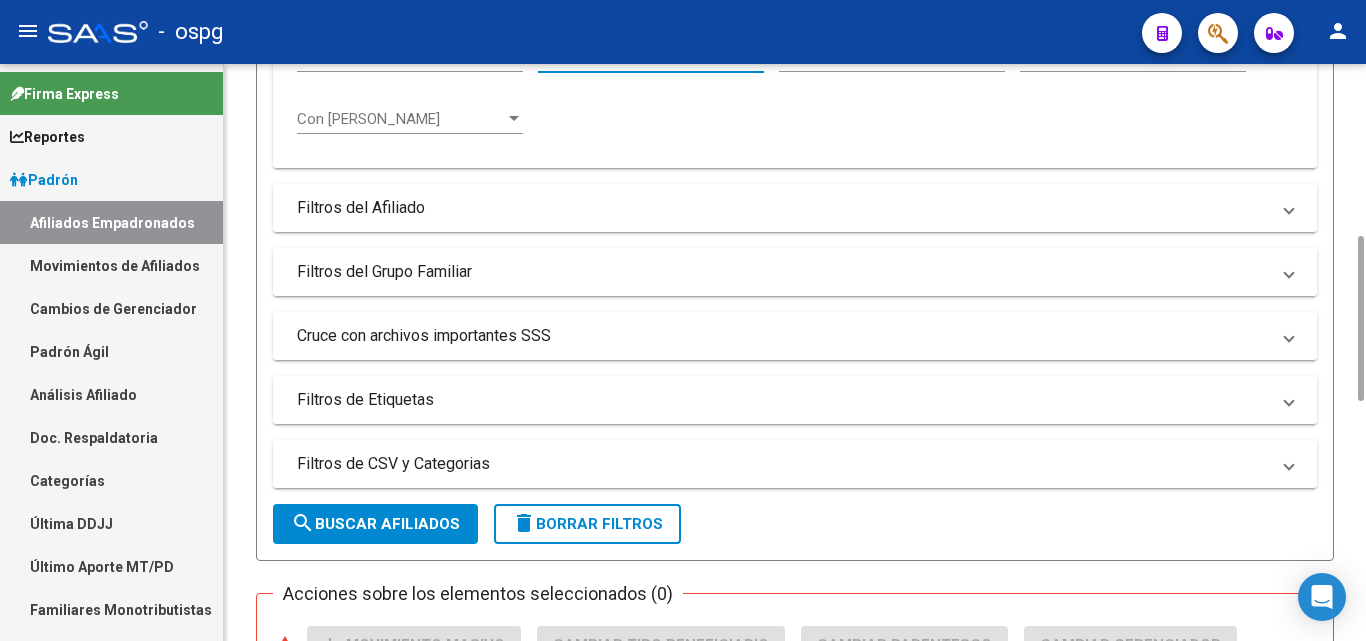 type on "202503" 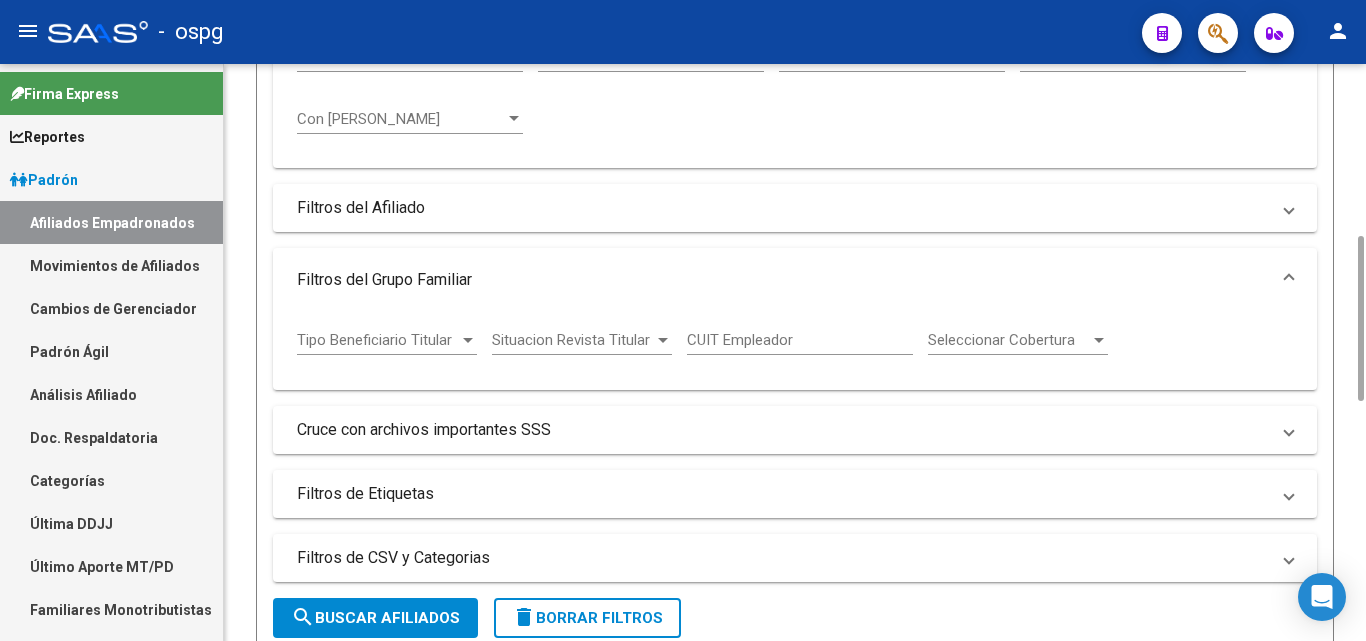 click on "Tipo Beneficiario Titular" at bounding box center [378, 340] 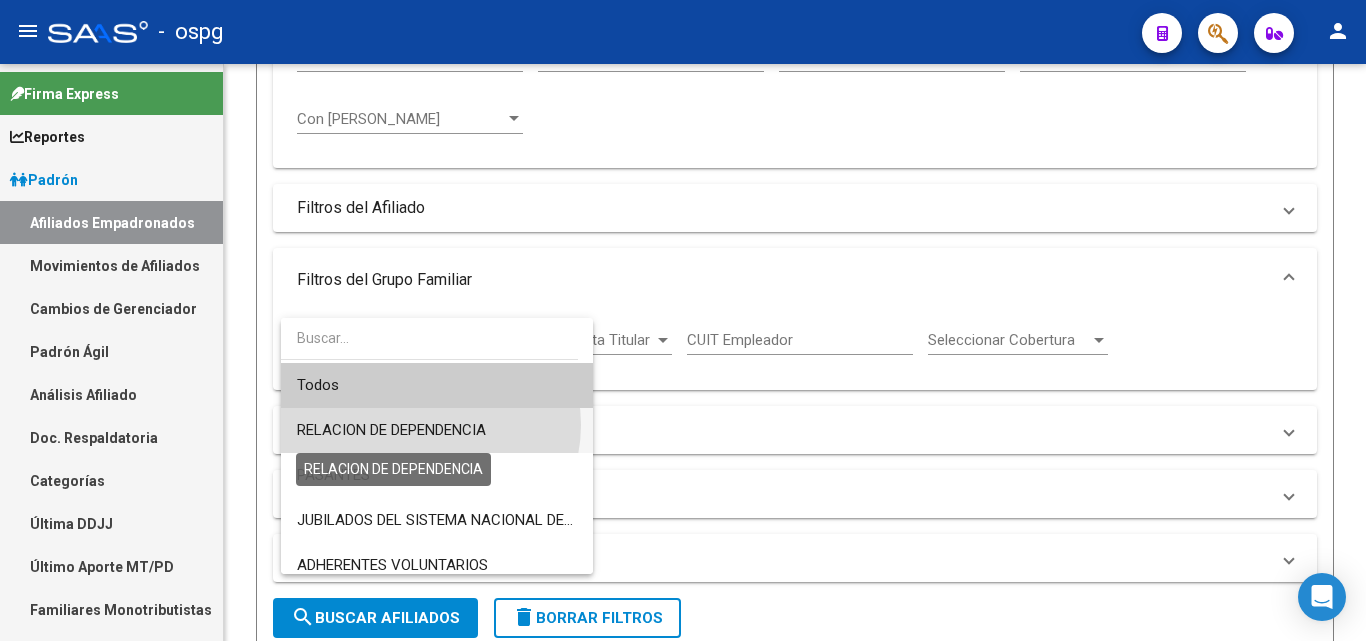 click on "RELACION DE DEPENDENCIA" at bounding box center (391, 430) 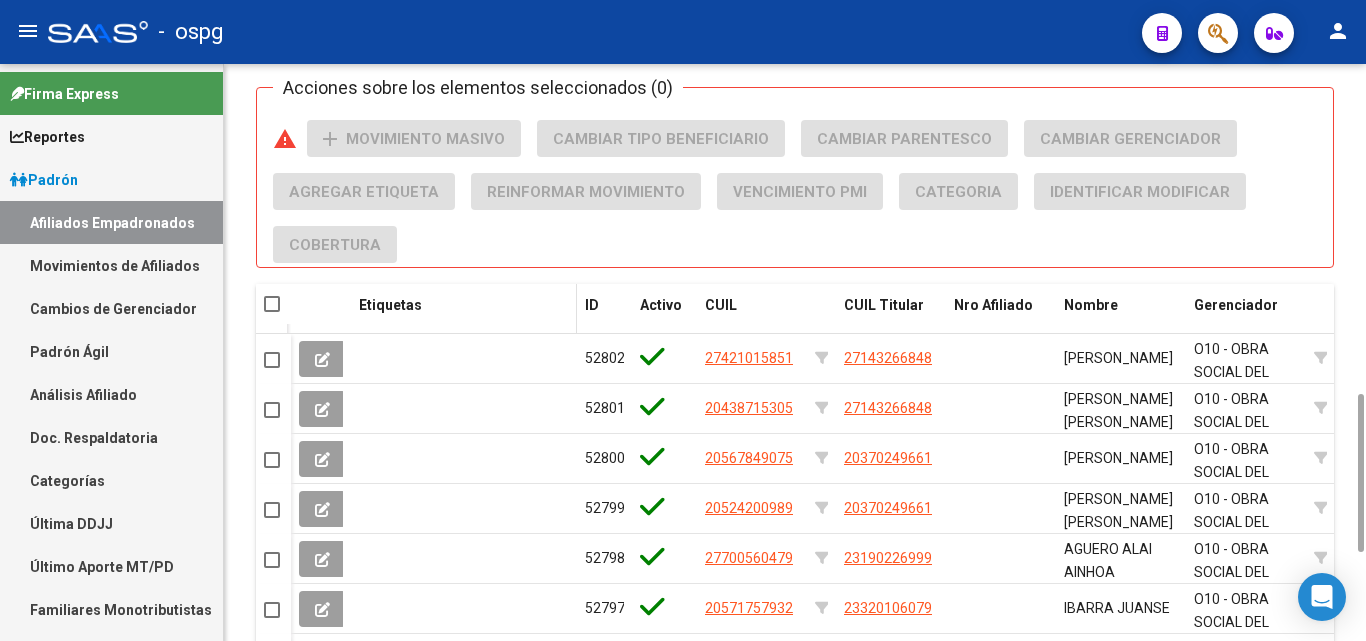 scroll, scrollTop: 1000, scrollLeft: 0, axis: vertical 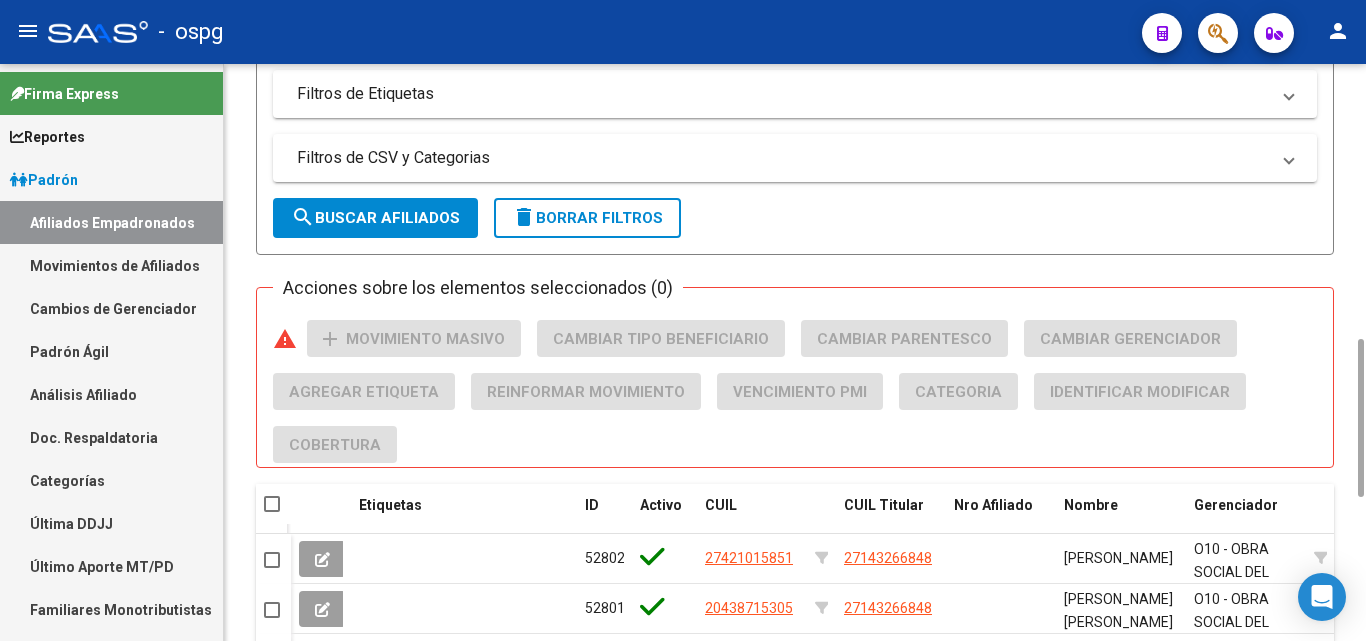 click on "search  Buscar Afiliados" 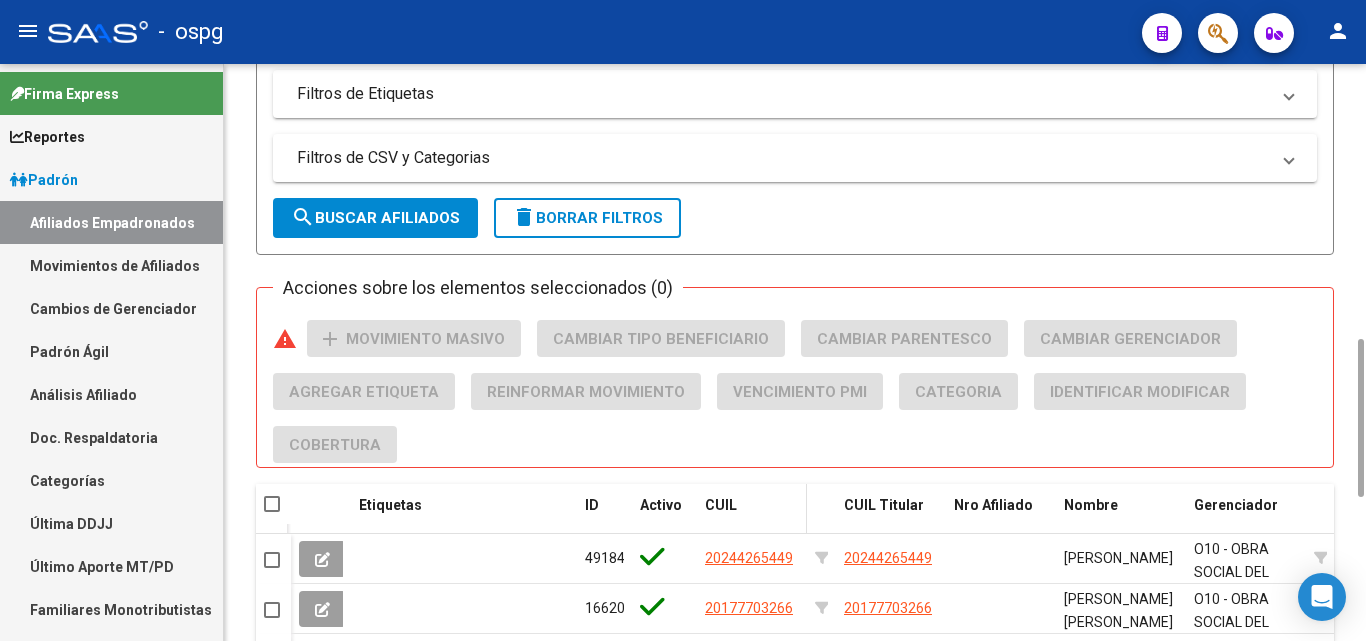 scroll, scrollTop: 1200, scrollLeft: 0, axis: vertical 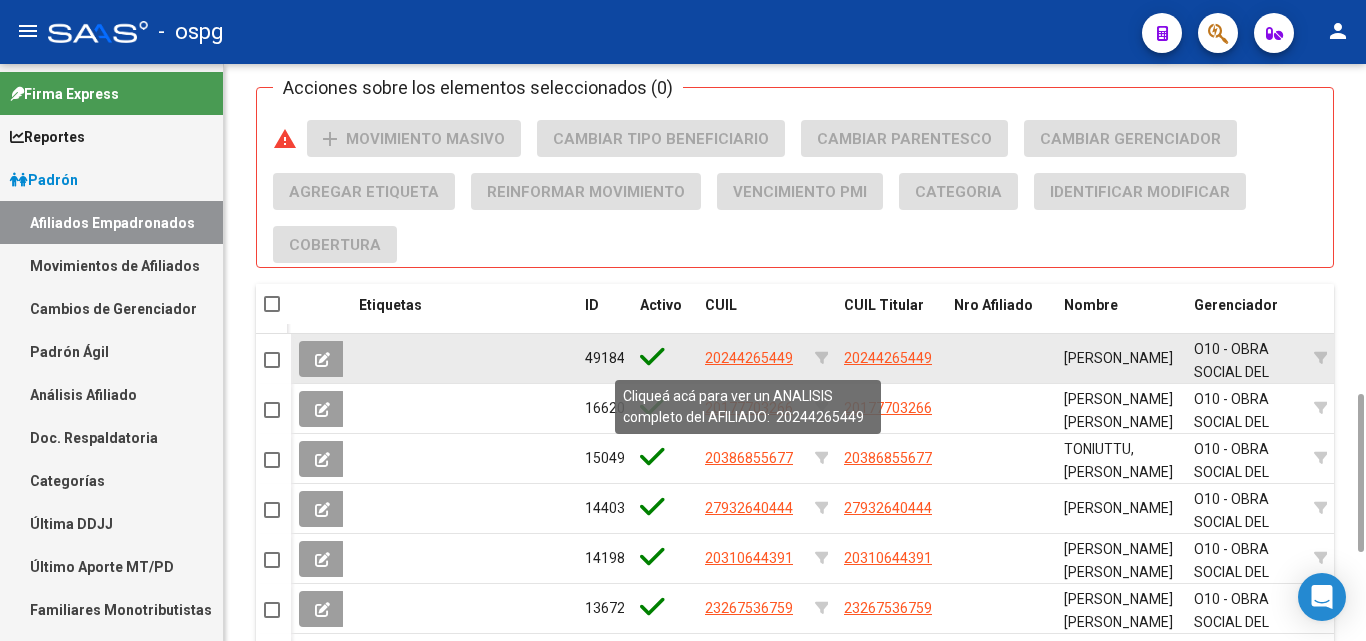 click on "20244265449" 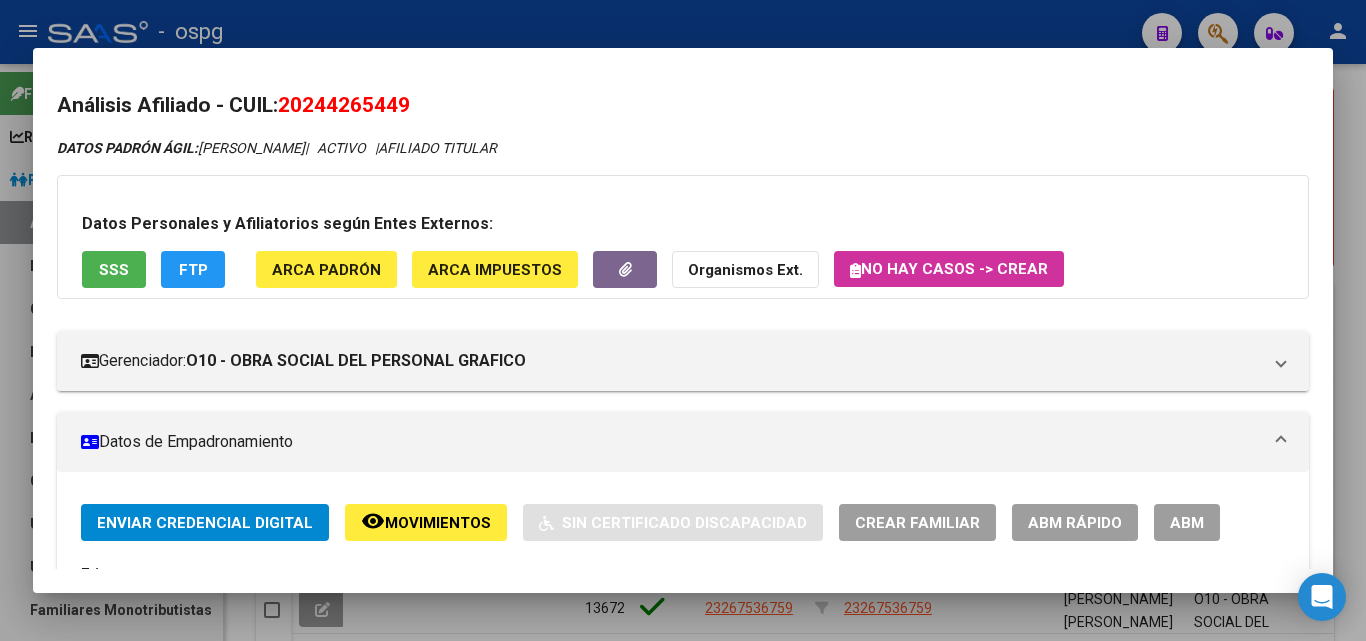 click at bounding box center (683, 320) 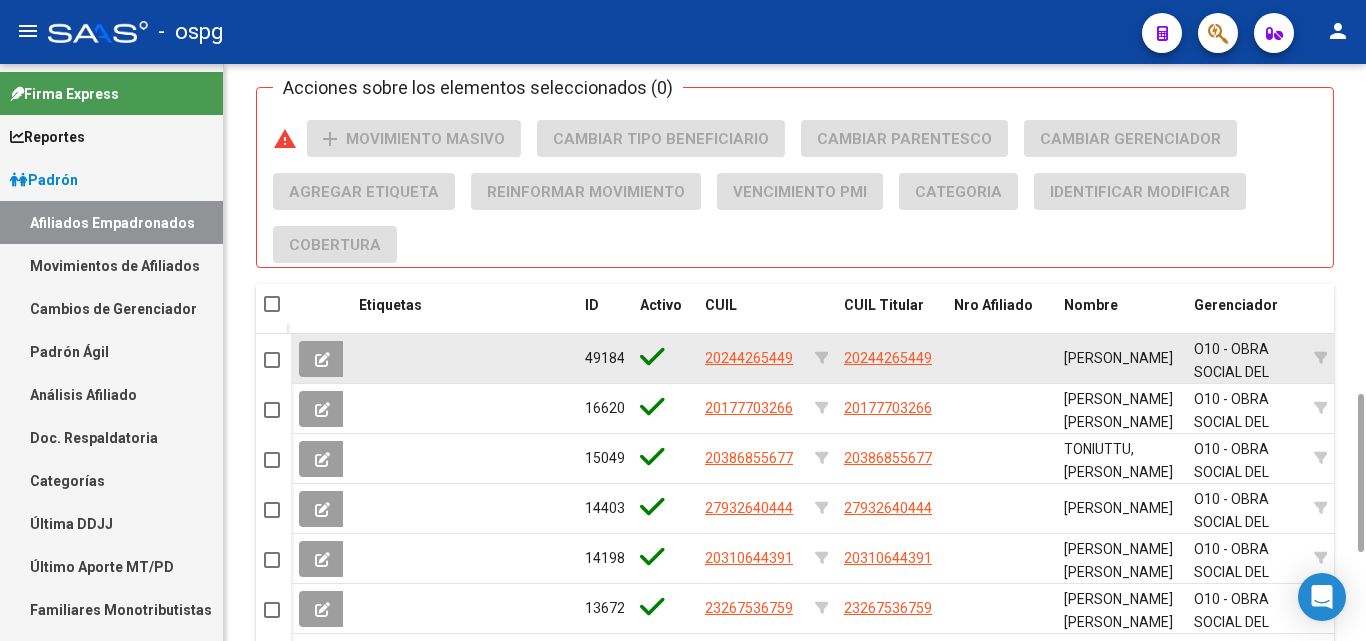 click on "20244265449" 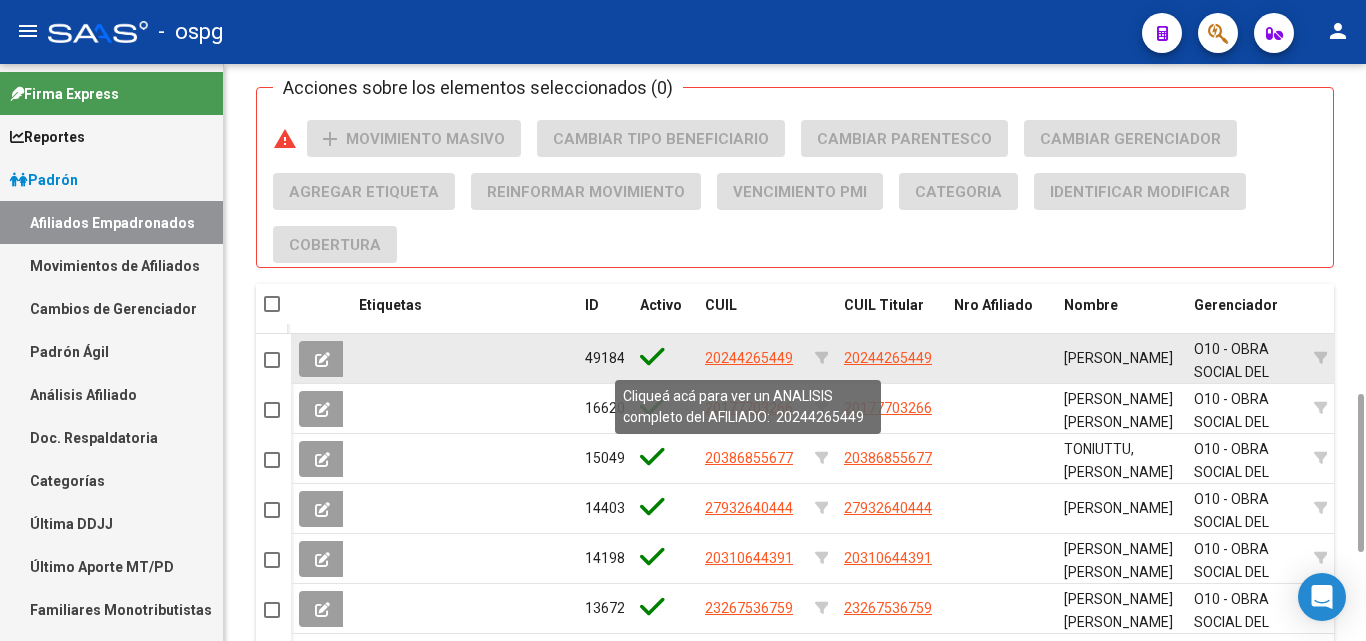 click on "20244265449" 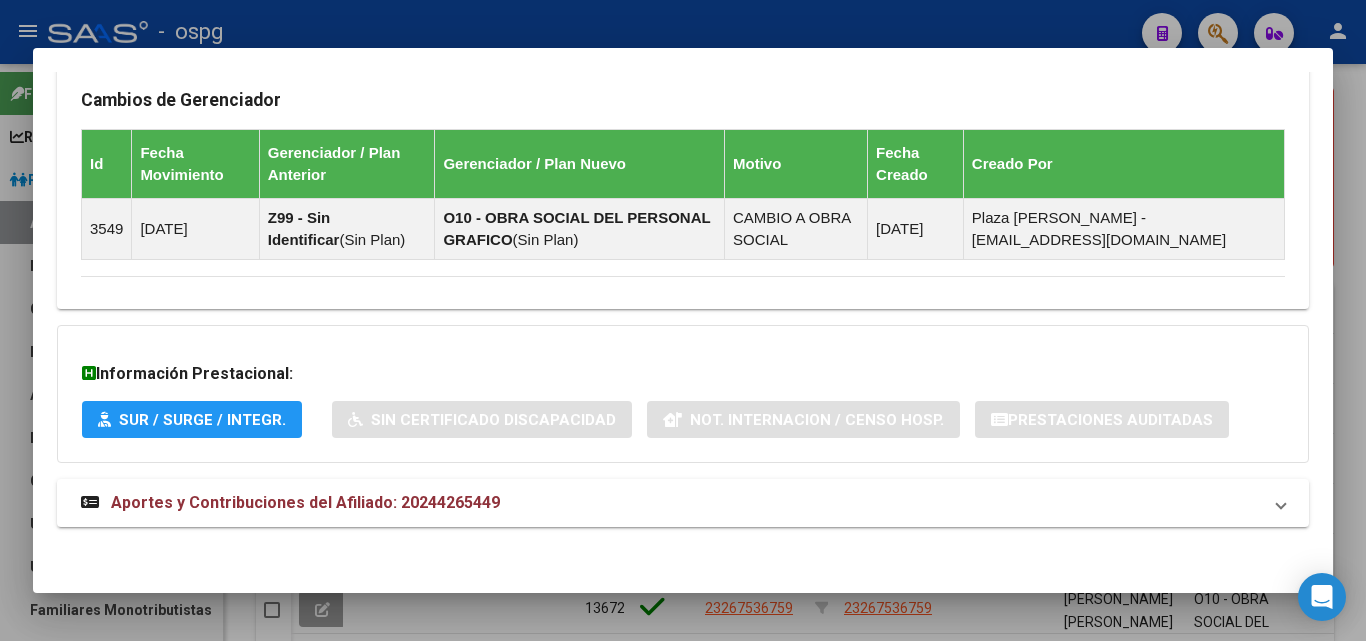 click on "Aportes y Contribuciones del Afiliado: 20244265449" at bounding box center (683, 503) 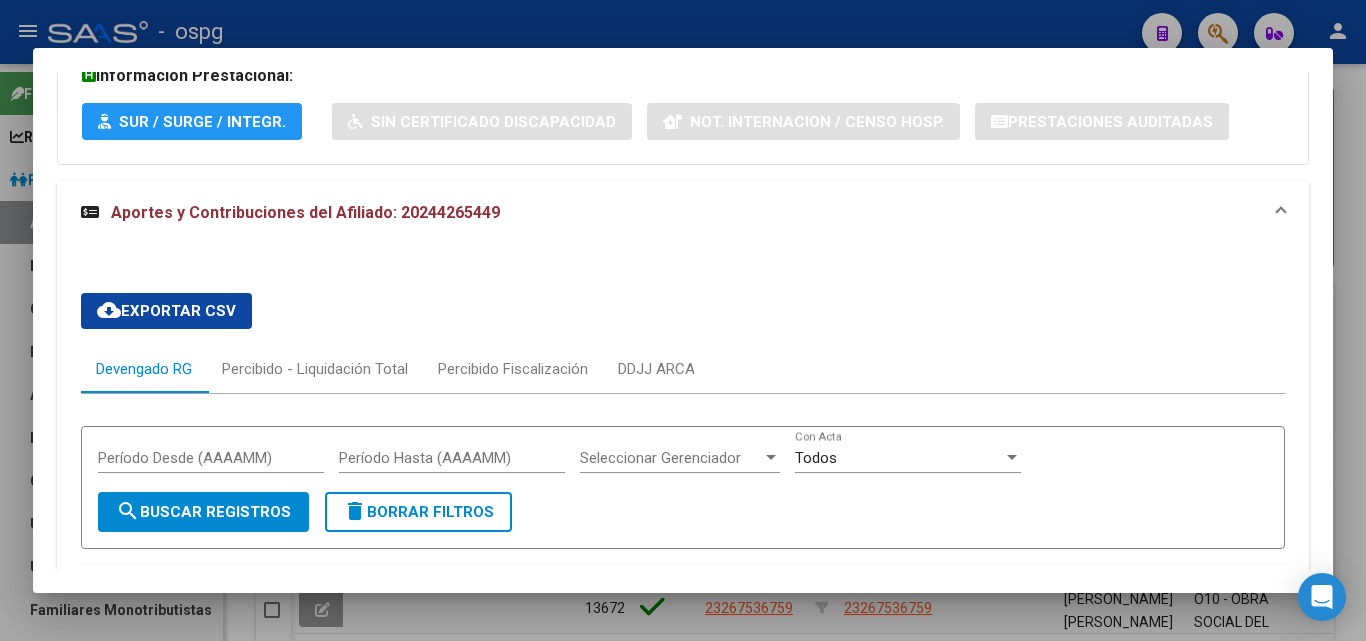 scroll, scrollTop: 1808, scrollLeft: 0, axis: vertical 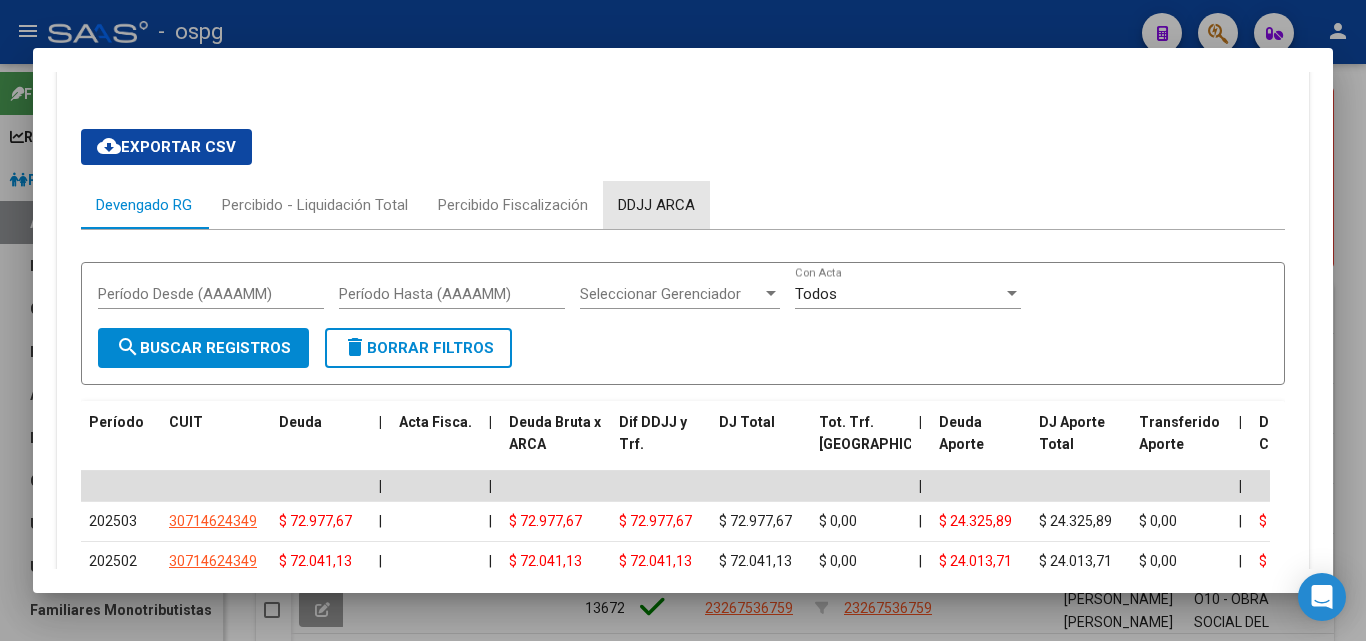click on "DDJJ ARCA" at bounding box center [656, 205] 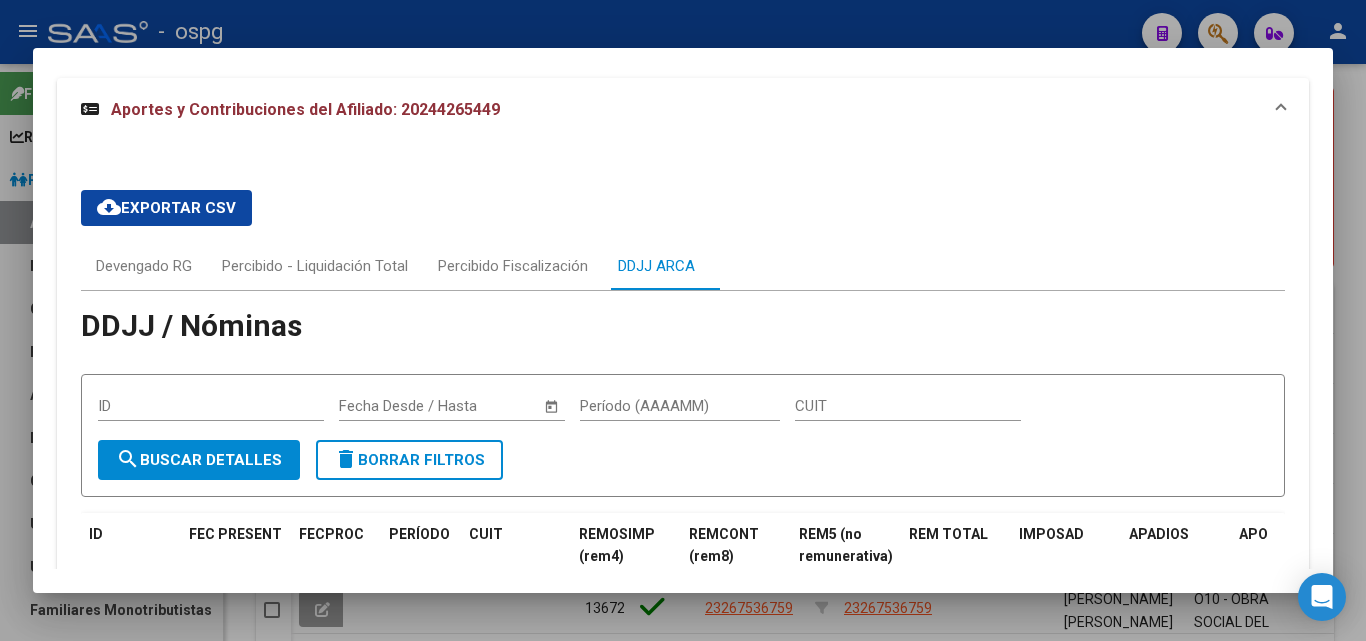 scroll, scrollTop: 1732, scrollLeft: 0, axis: vertical 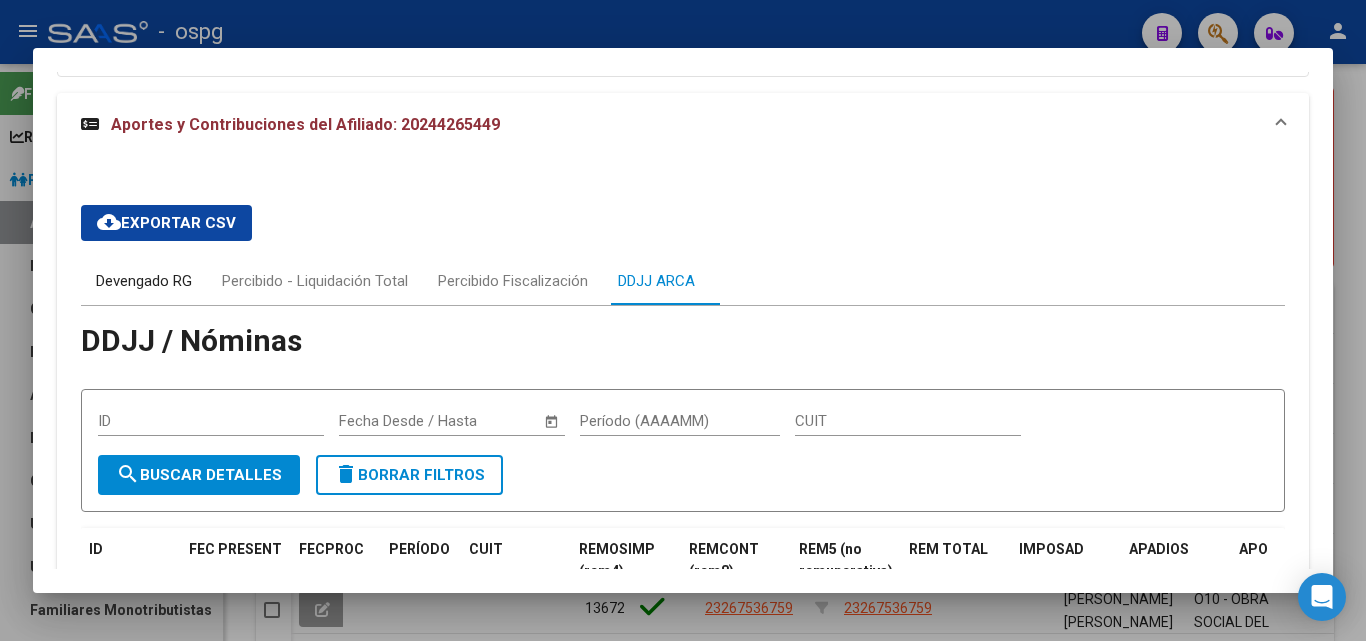 click on "Devengado RG" at bounding box center [144, 281] 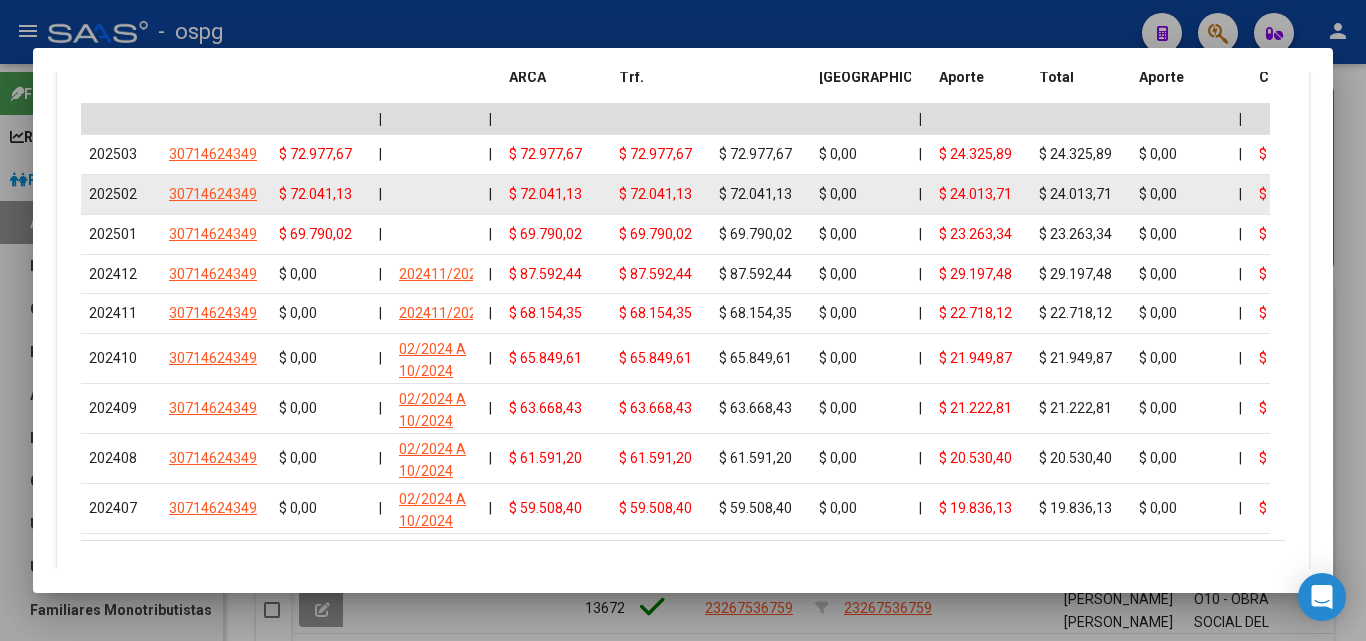 scroll, scrollTop: 2132, scrollLeft: 0, axis: vertical 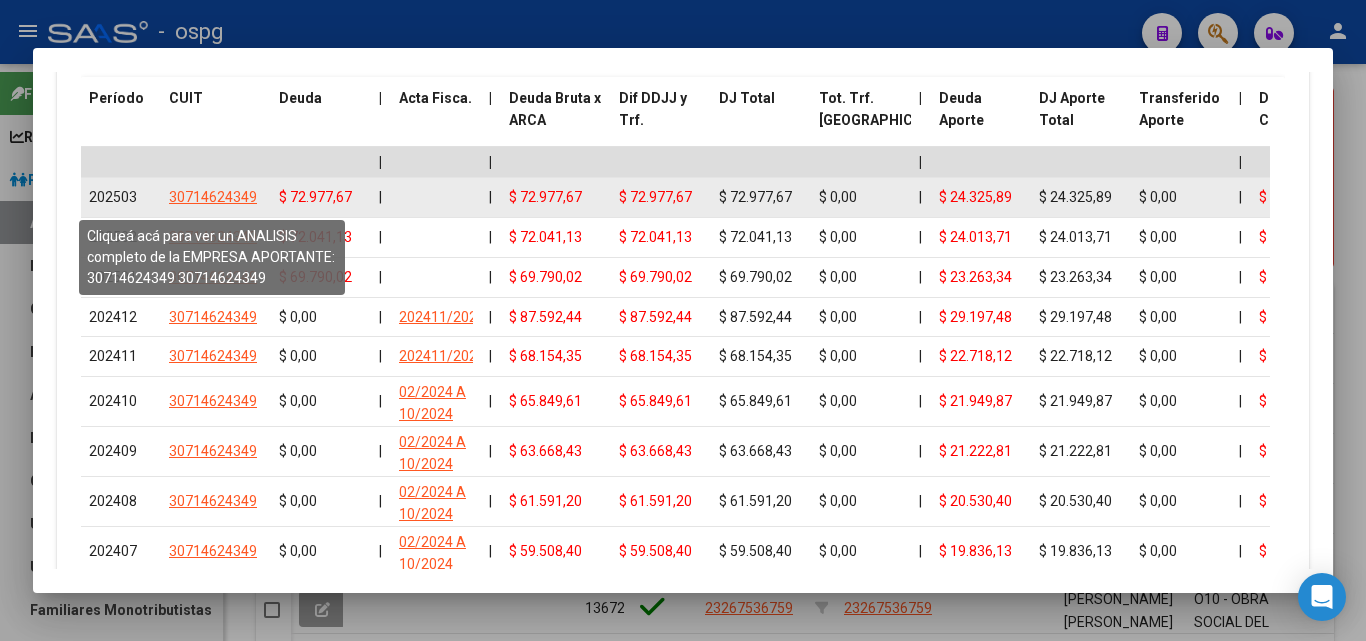 click on "30714624349" 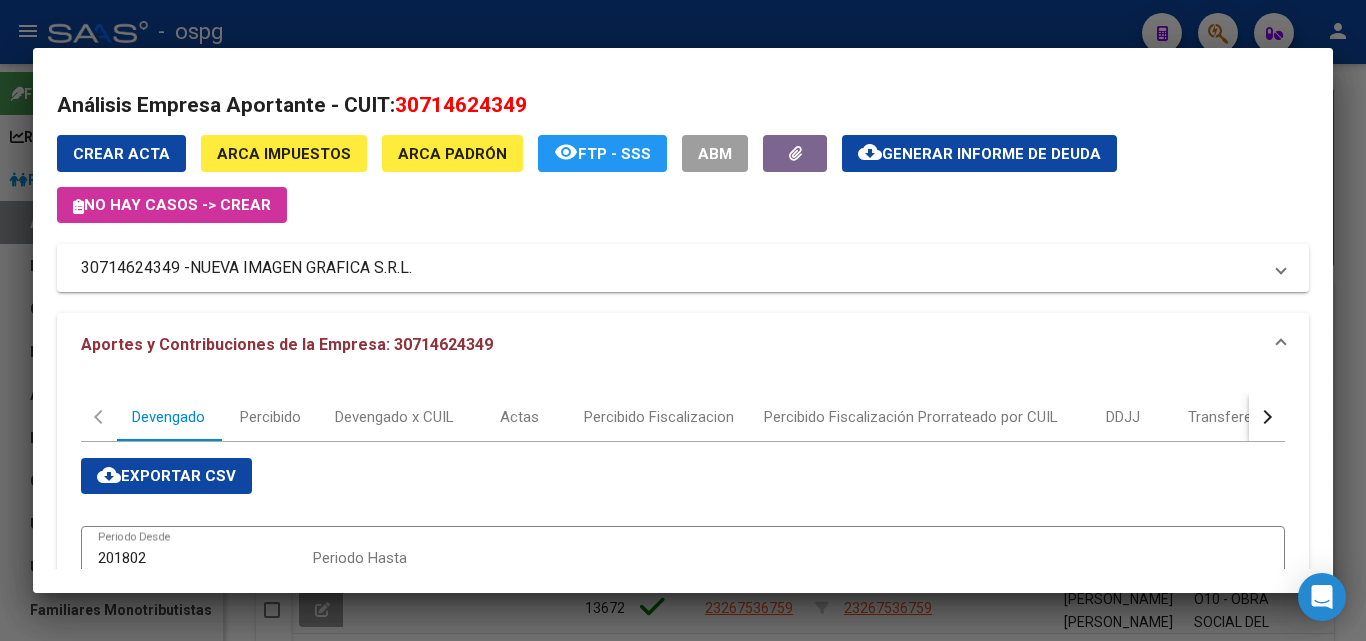click at bounding box center (683, 320) 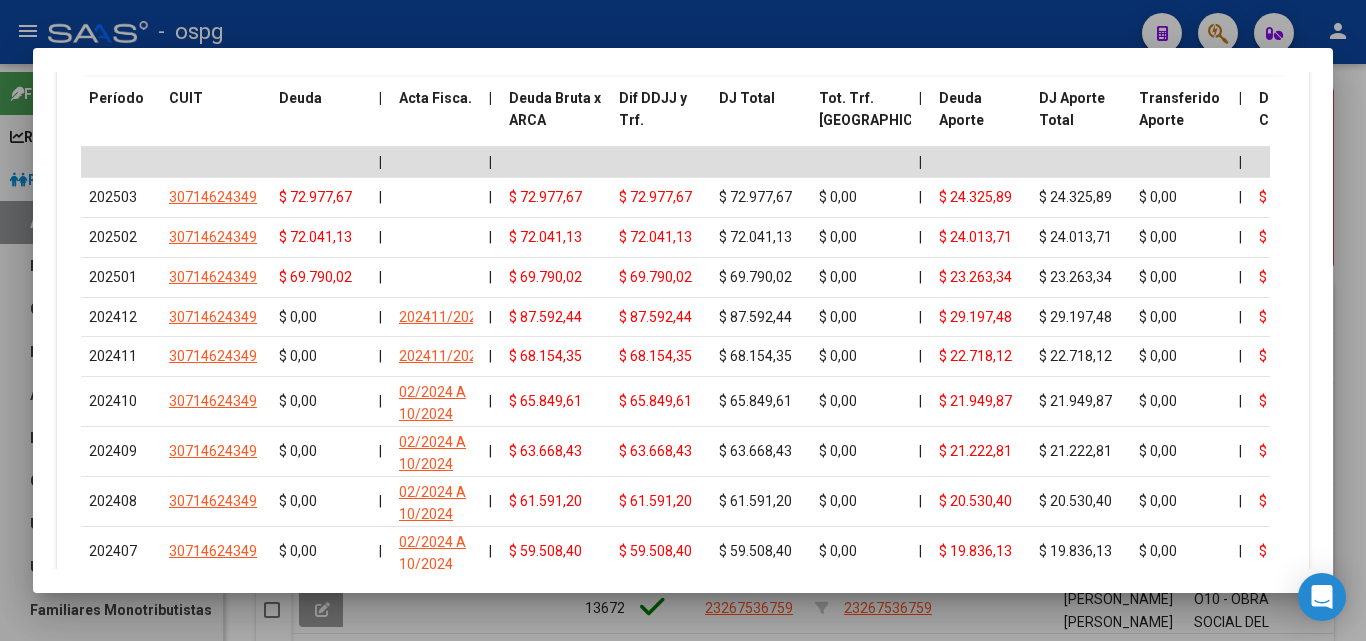 click at bounding box center [683, 320] 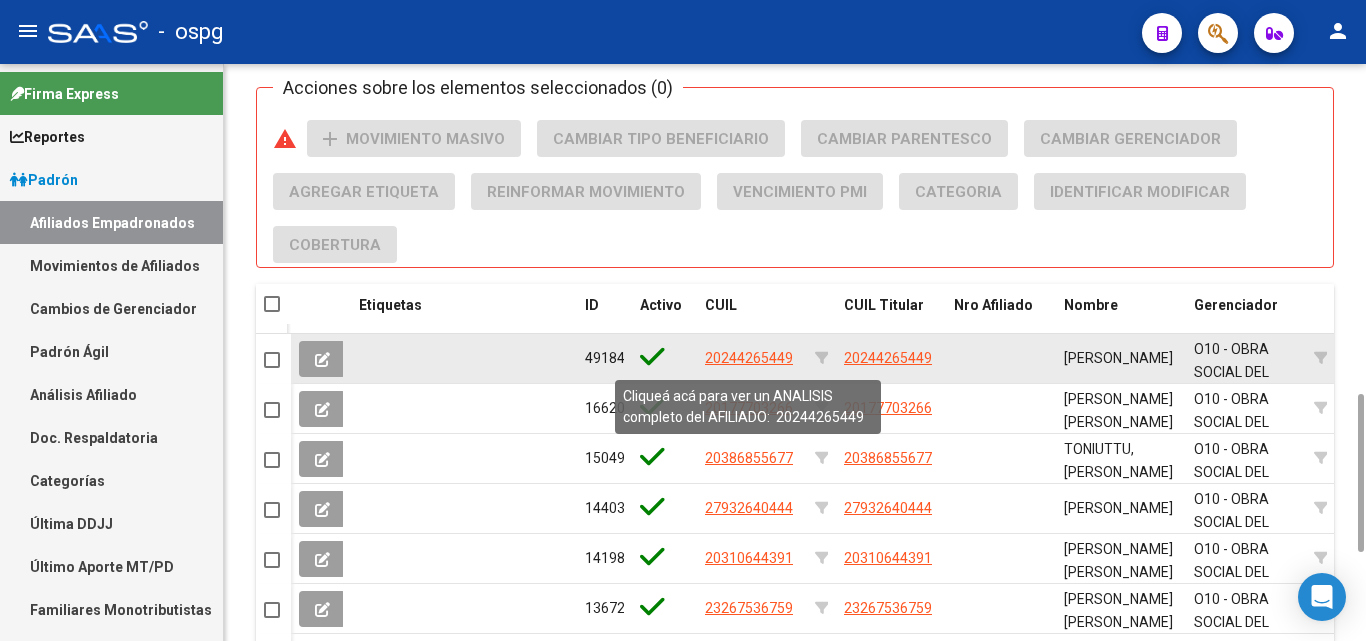 click on "20244265449" 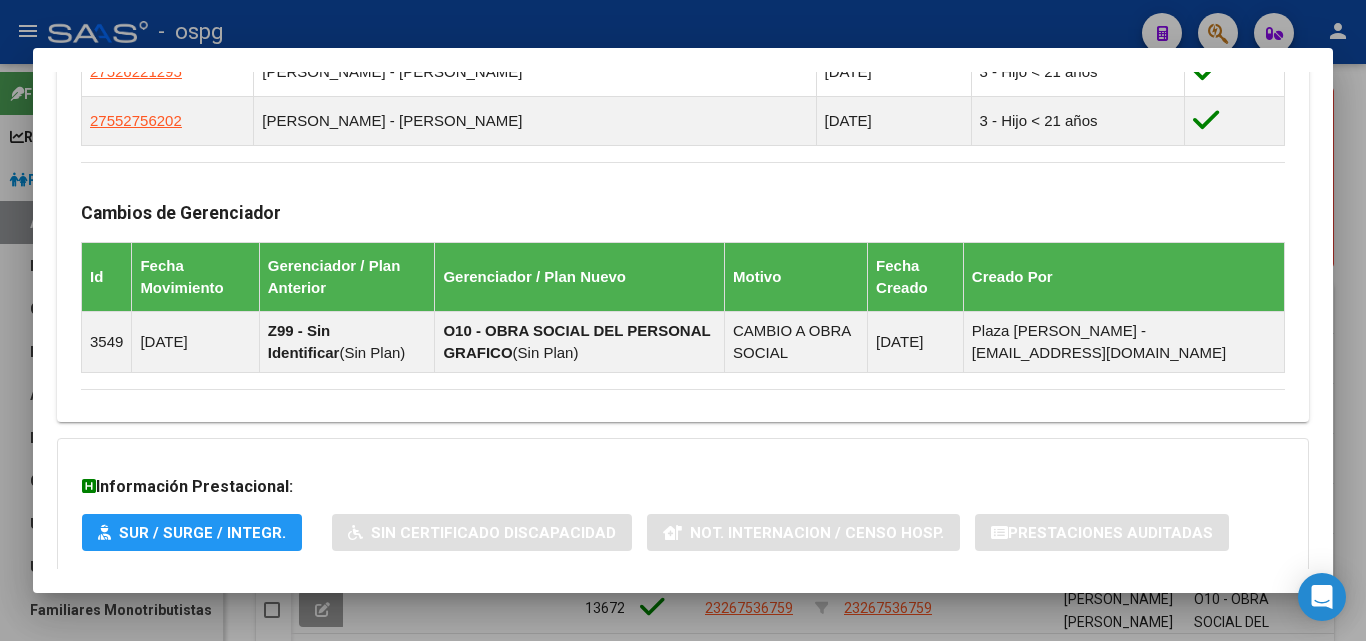 scroll, scrollTop: 1346, scrollLeft: 0, axis: vertical 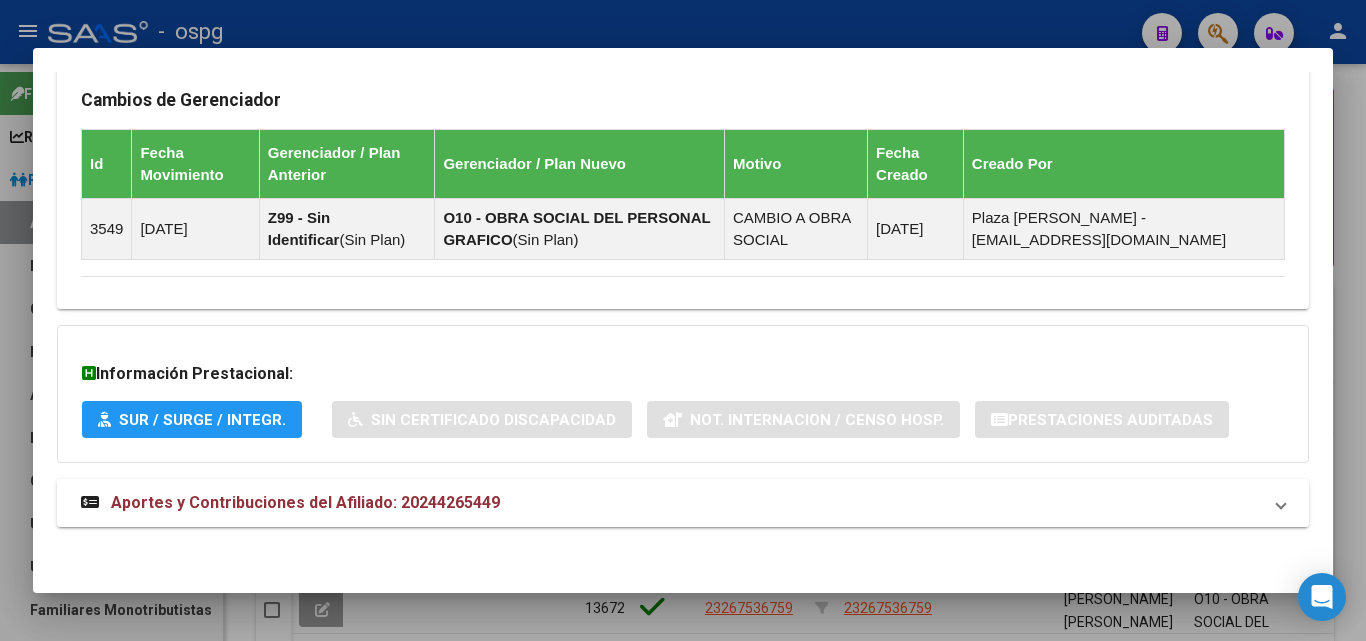 click on "Aportes y Contribuciones del Afiliado: 20244265449" at bounding box center (305, 502) 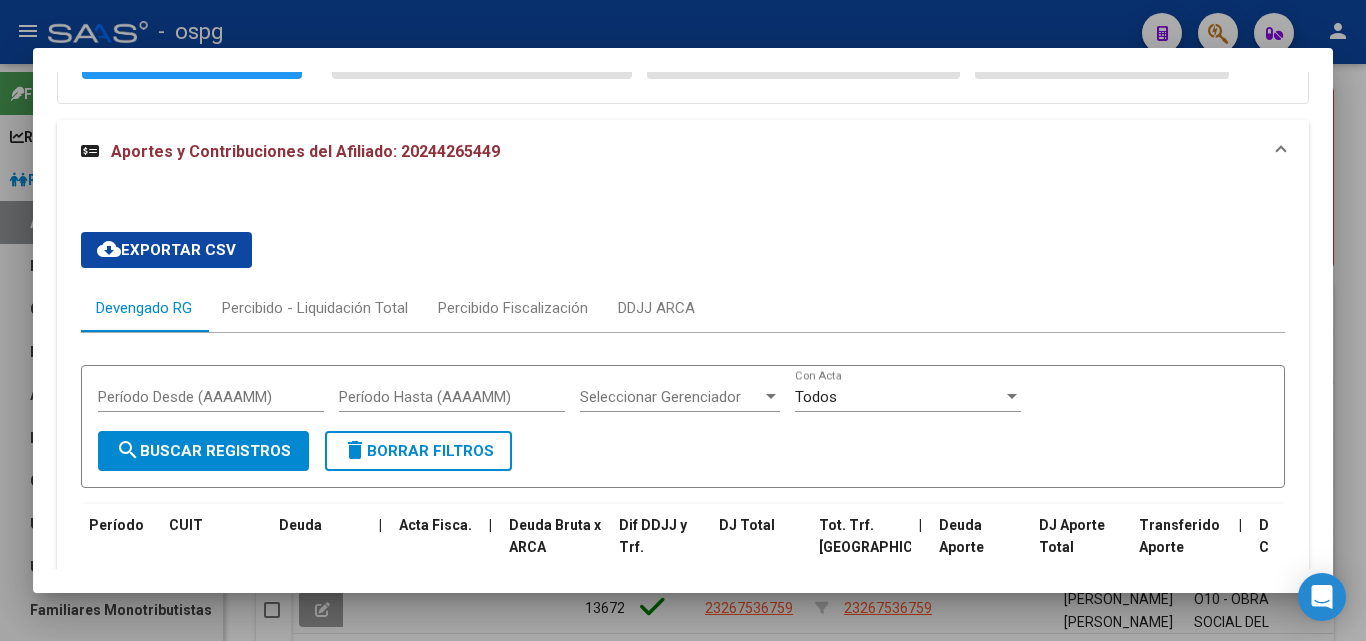 scroll, scrollTop: 1763, scrollLeft: 0, axis: vertical 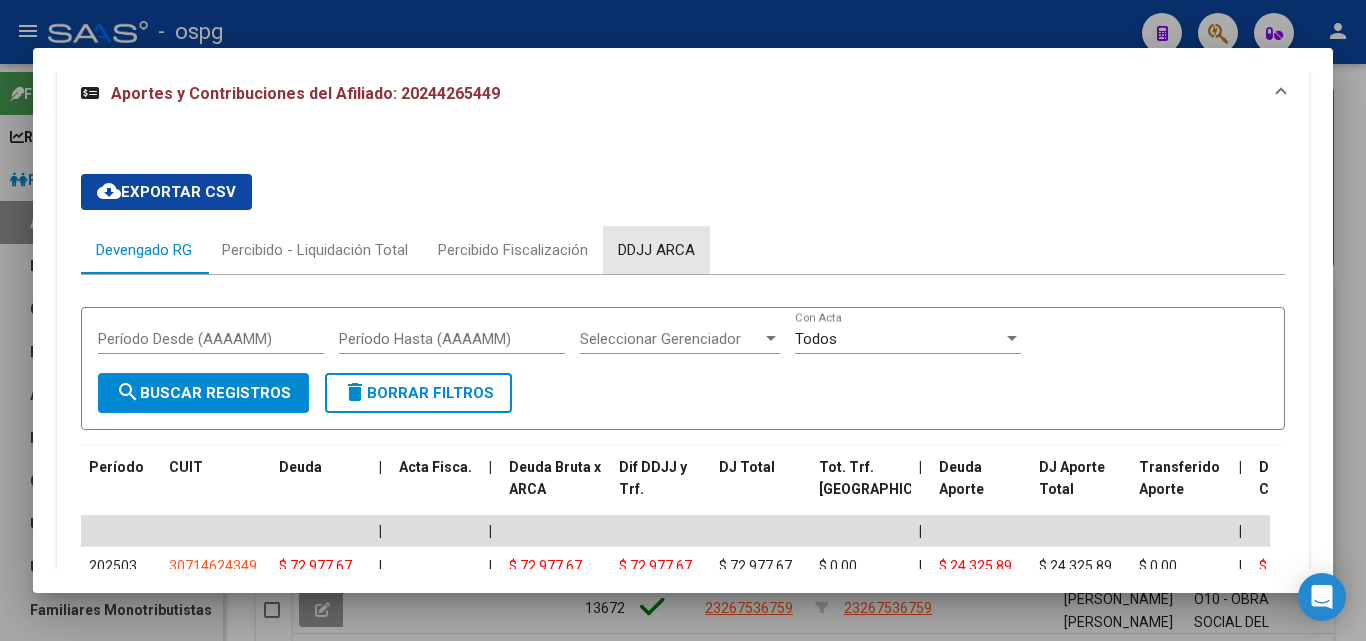 click on "DDJJ ARCA" at bounding box center [656, 250] 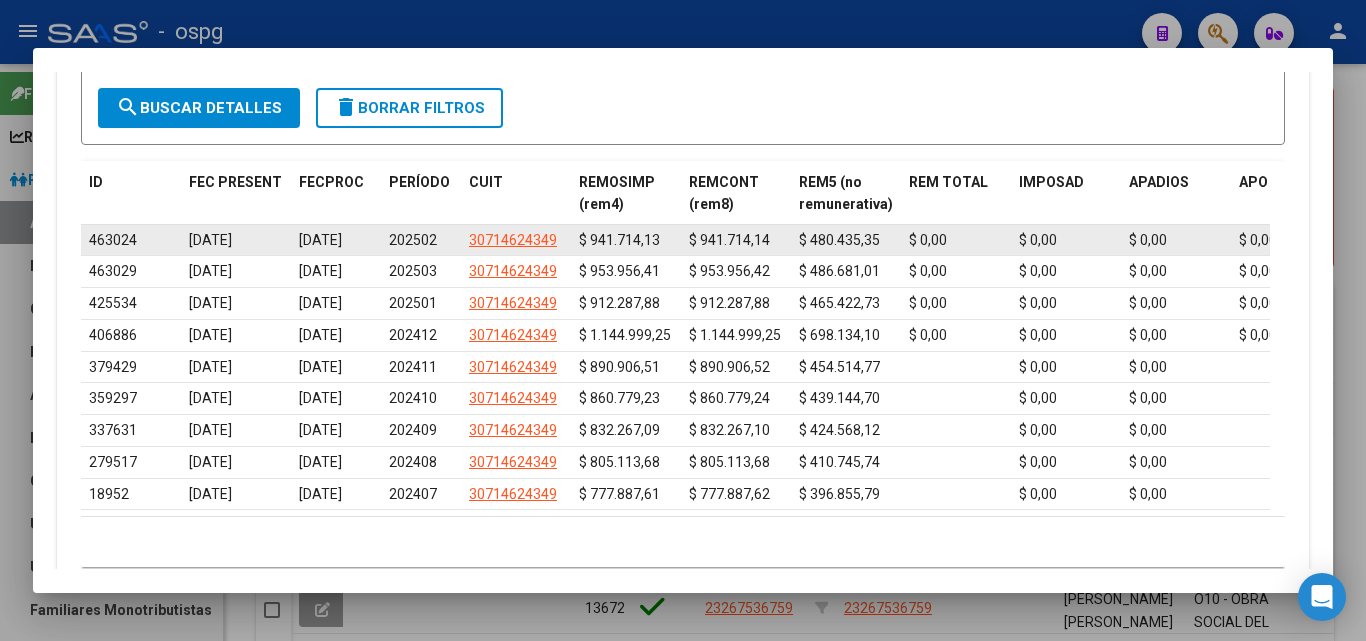 scroll, scrollTop: 2133, scrollLeft: 0, axis: vertical 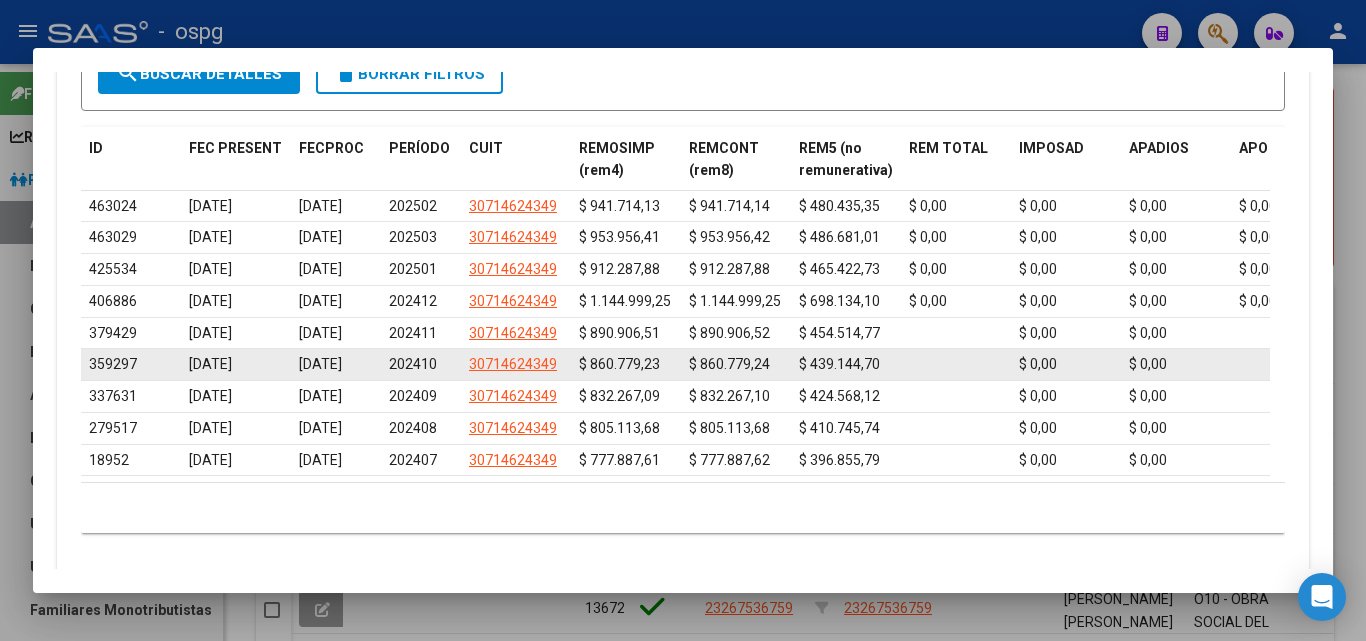 drag, startPoint x: 389, startPoint y: 204, endPoint x: 437, endPoint y: 358, distance: 161.30716 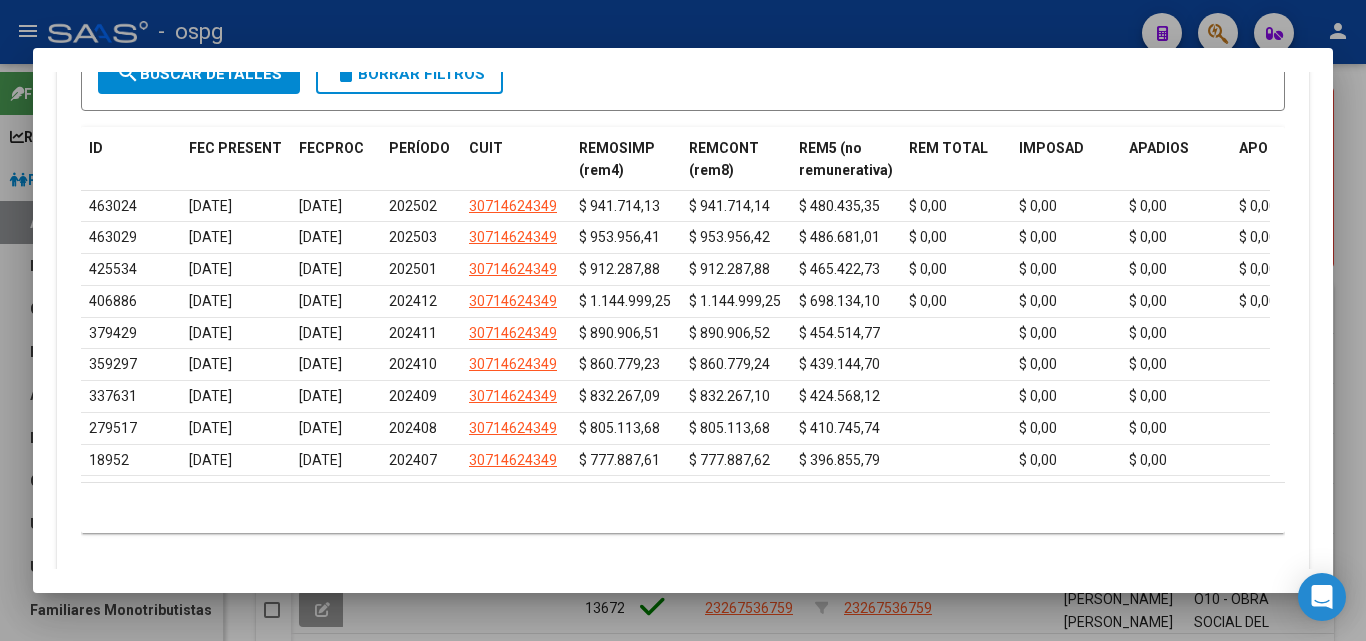 click on "ID Start date – Fecha Desde / Hasta   Período (AAAAMM)  CUIT search  Buscar Detalles  delete  Borrar Filtros" at bounding box center (683, 49) 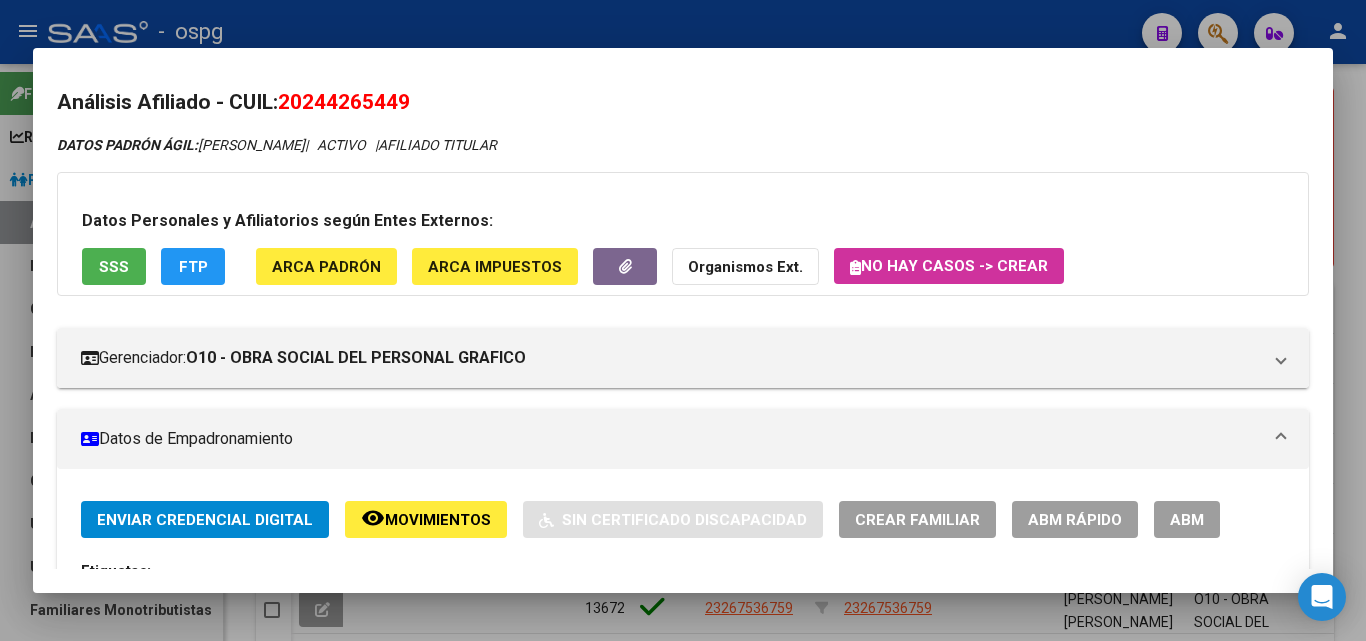 scroll, scrollTop: 0, scrollLeft: 0, axis: both 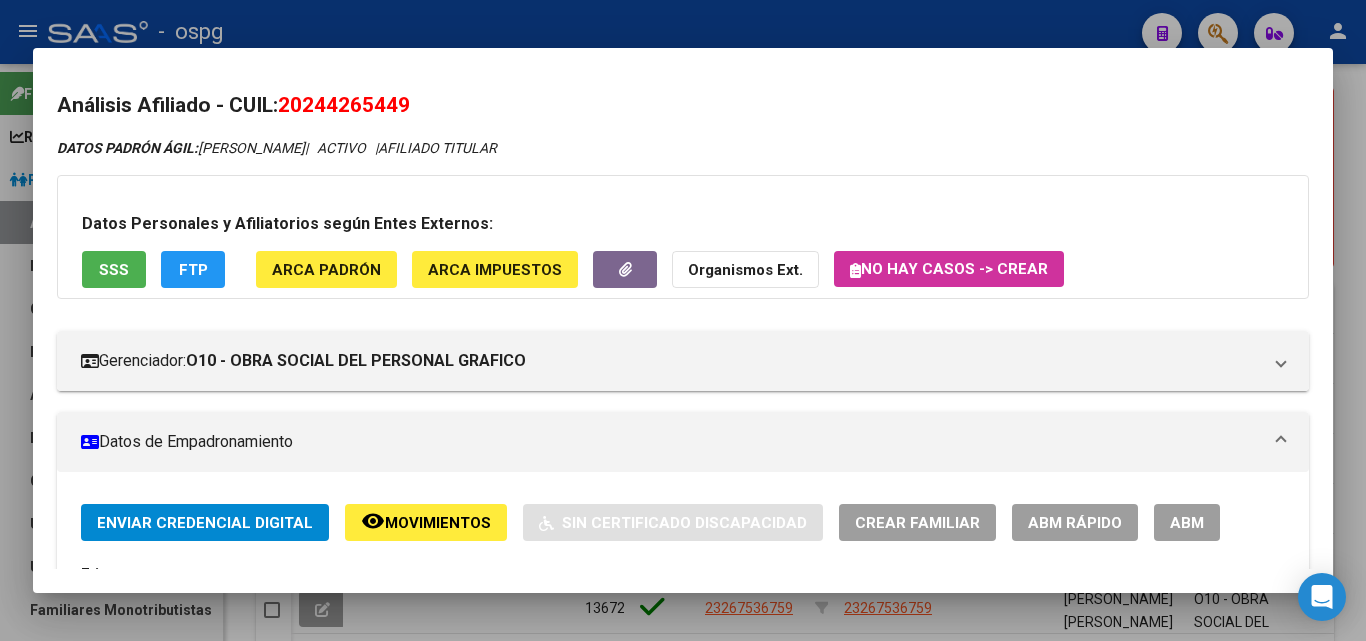 drag, startPoint x: 286, startPoint y: 105, endPoint x: 427, endPoint y: 103, distance: 141.01419 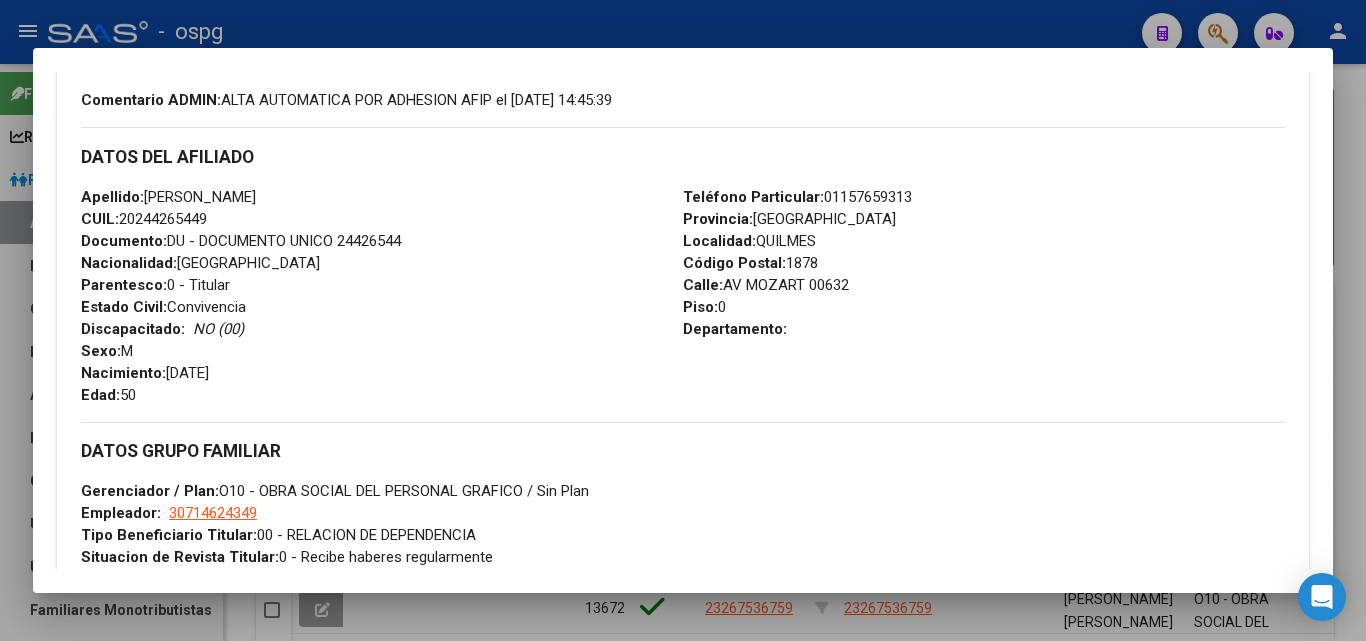 scroll, scrollTop: 600, scrollLeft: 0, axis: vertical 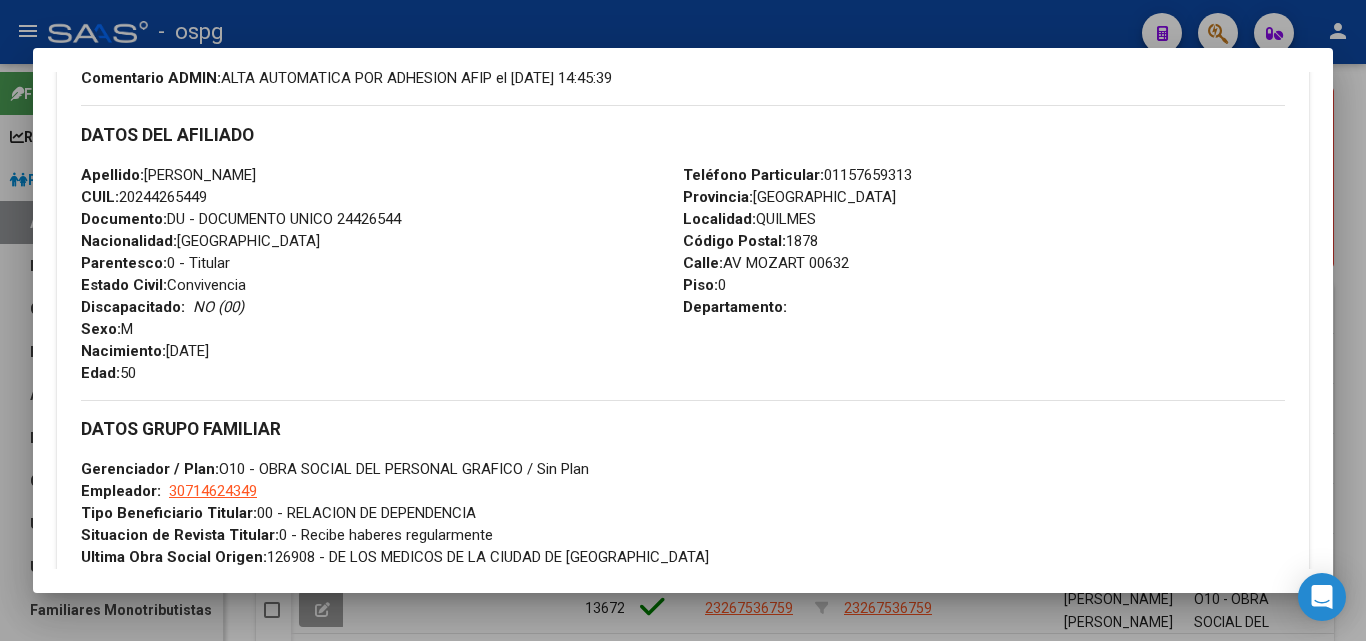 click at bounding box center [683, 320] 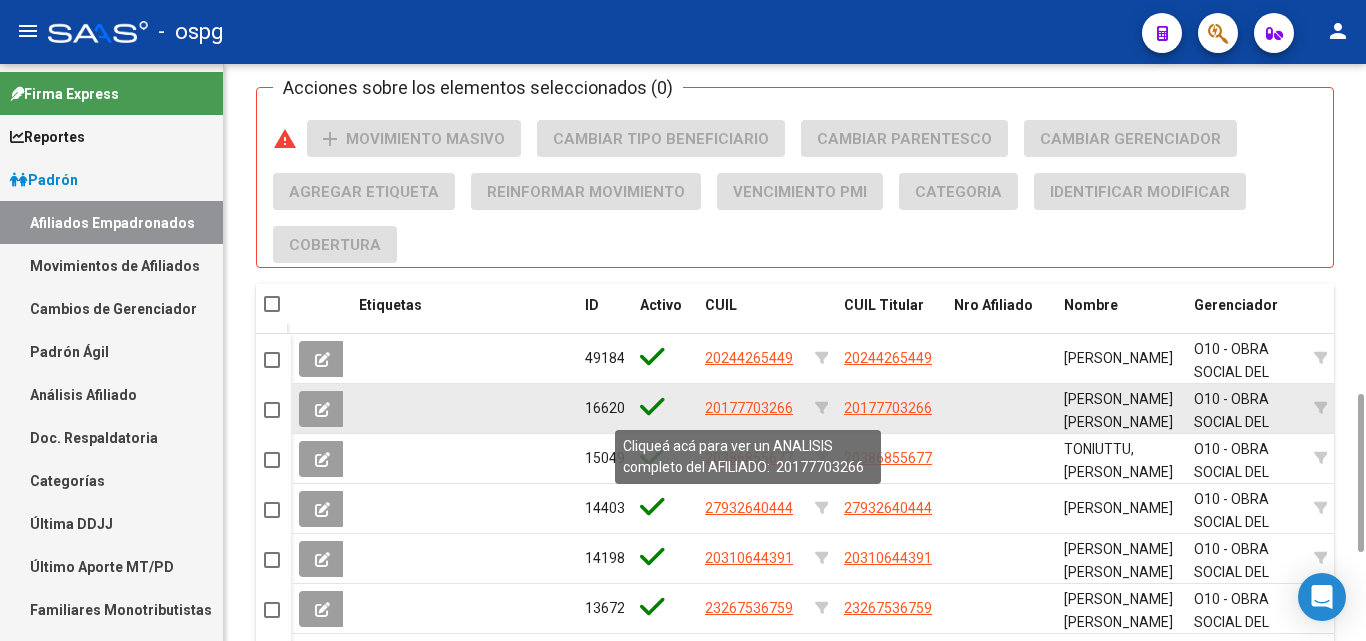 click on "20177703266" 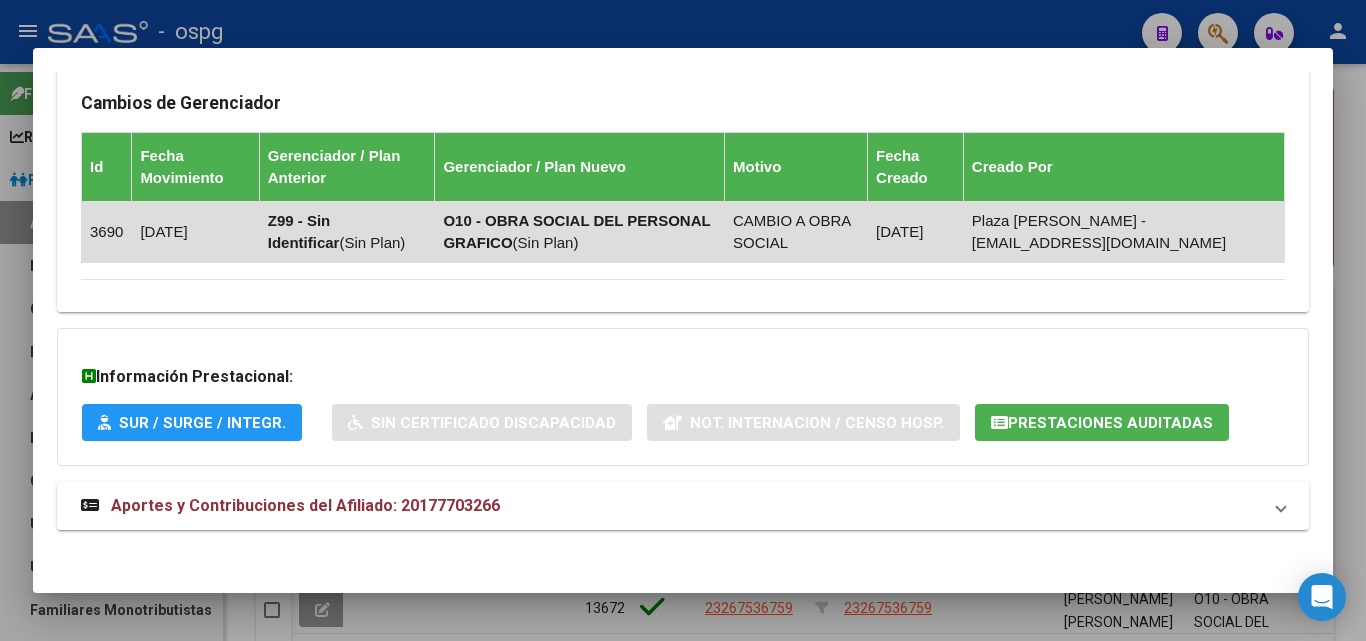 scroll, scrollTop: 1248, scrollLeft: 0, axis: vertical 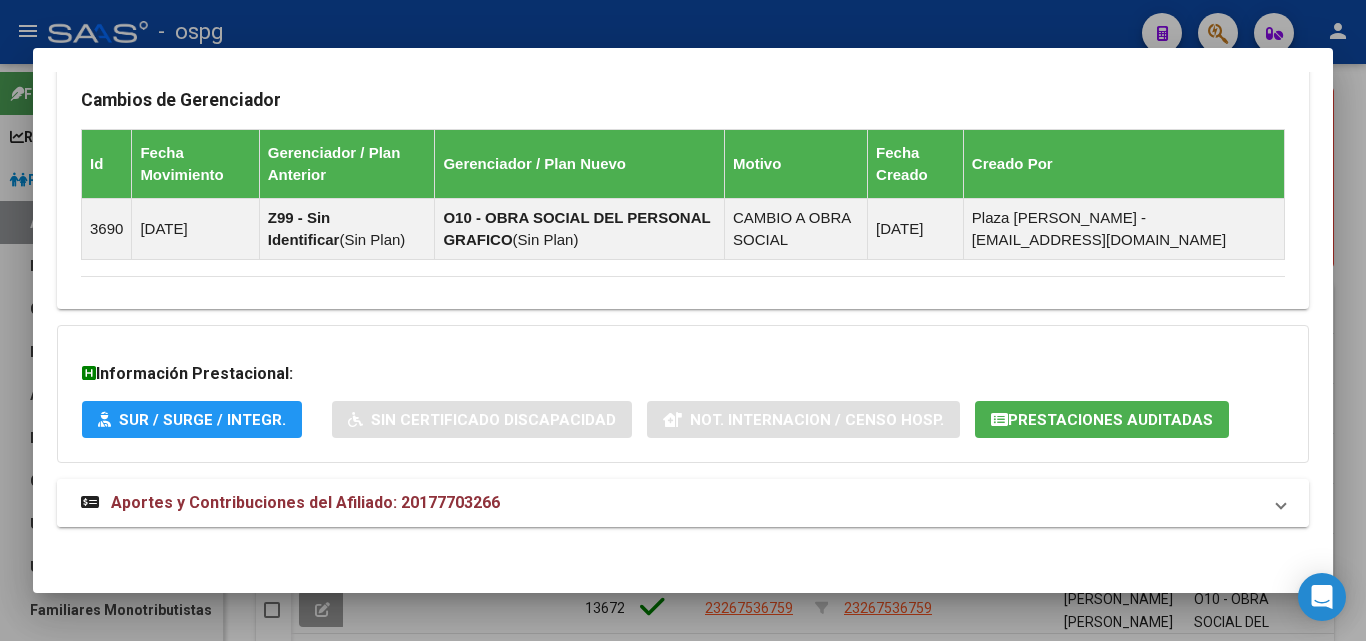 click on "Aportes y Contribuciones del Afiliado: 20177703266" at bounding box center (683, 503) 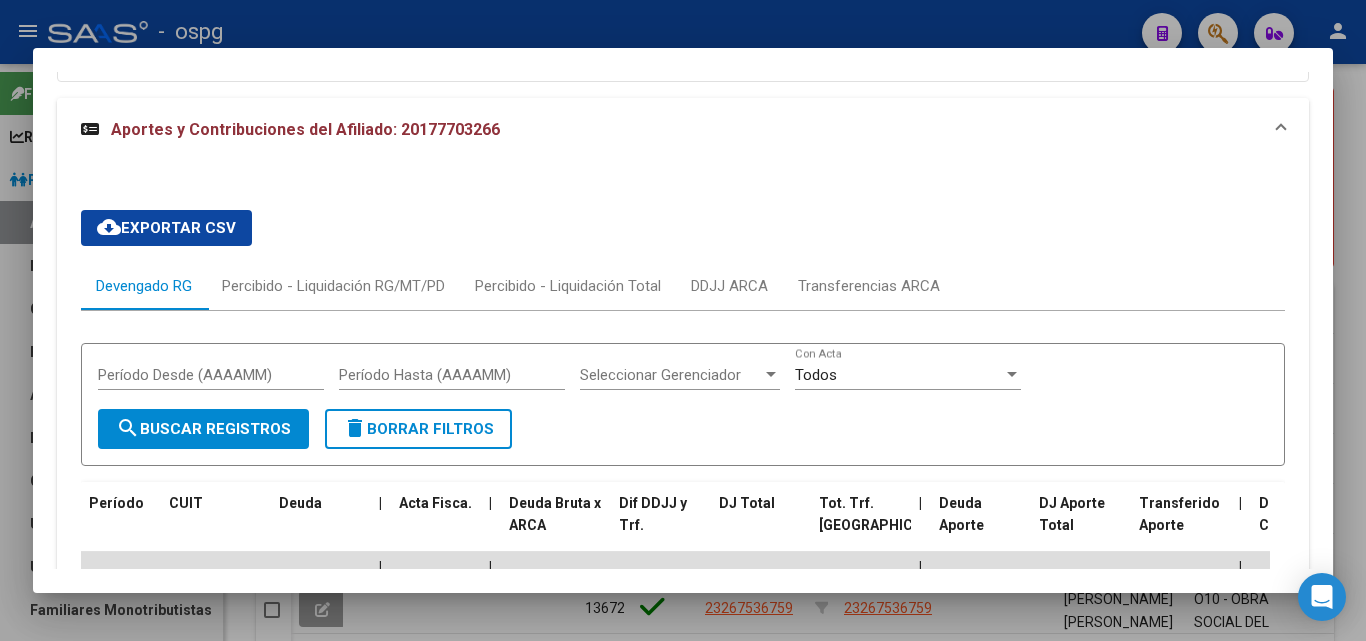 scroll, scrollTop: 1765, scrollLeft: 0, axis: vertical 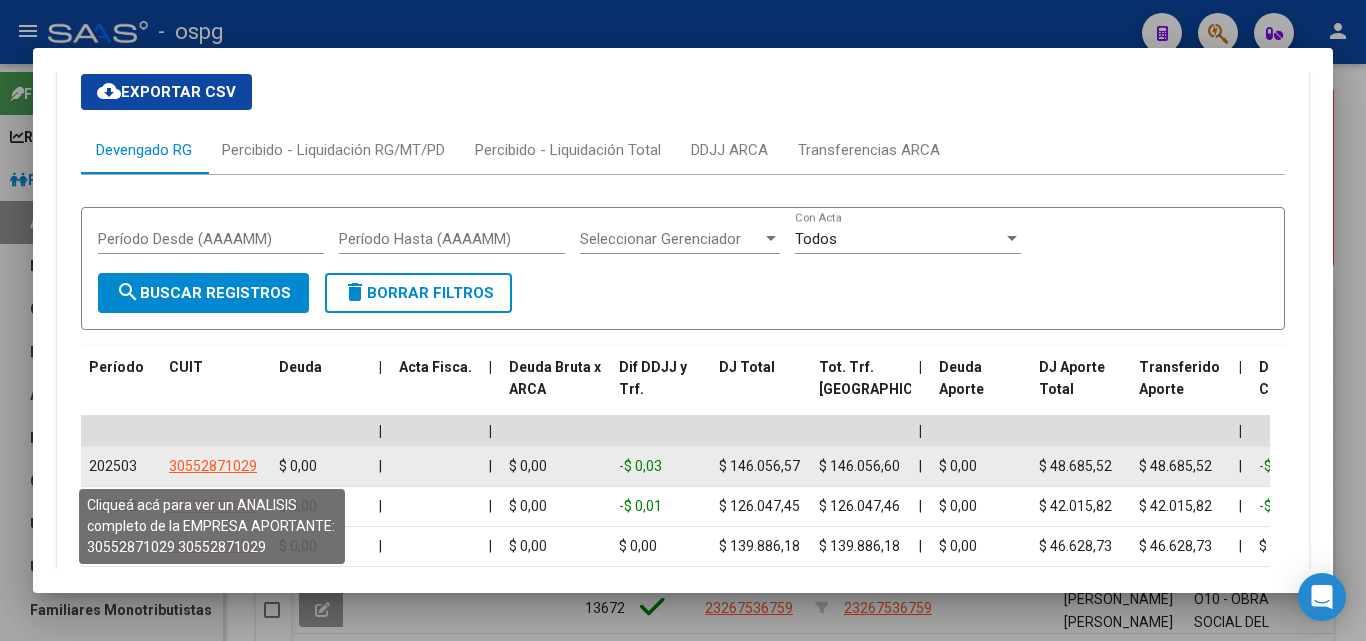 click on "30552871029" 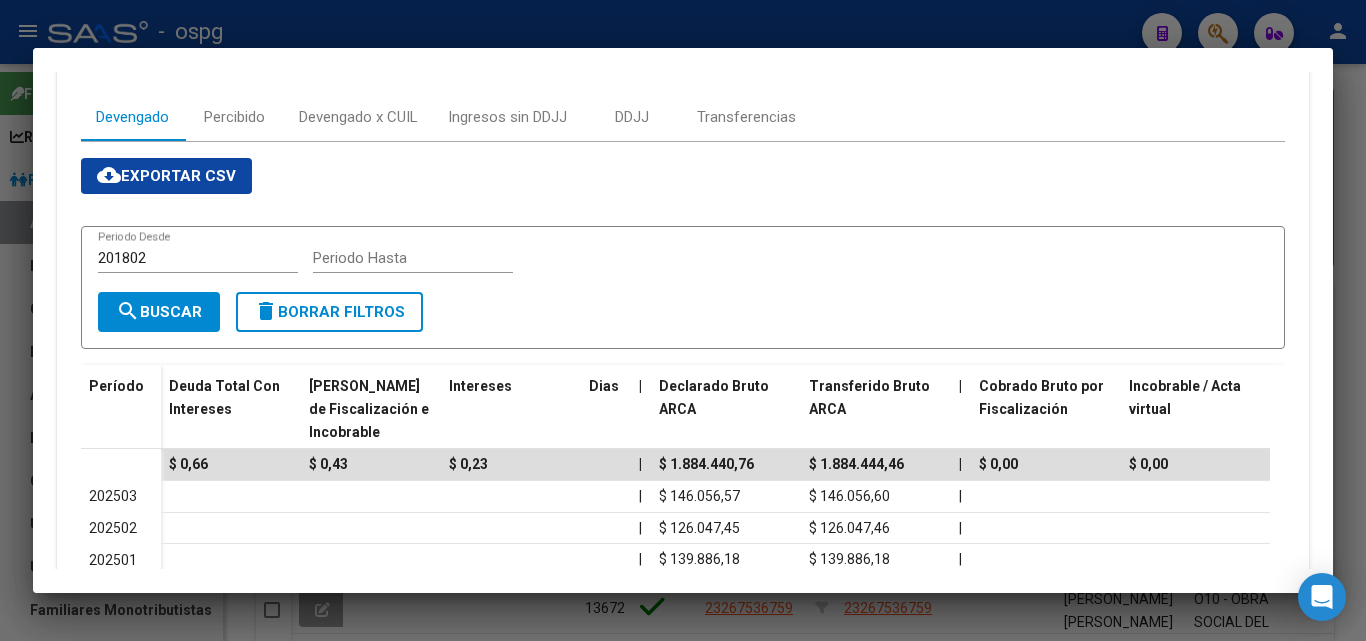 scroll, scrollTop: 100, scrollLeft: 0, axis: vertical 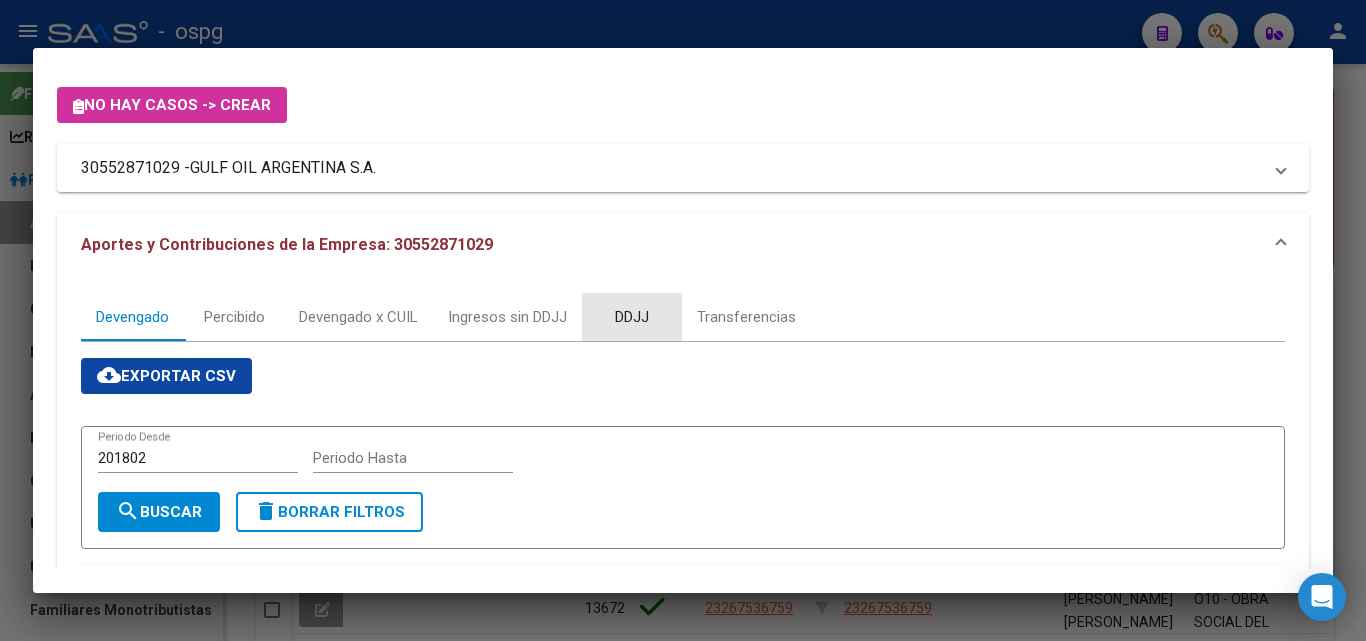 drag, startPoint x: 657, startPoint y: 308, endPoint x: 641, endPoint y: 308, distance: 16 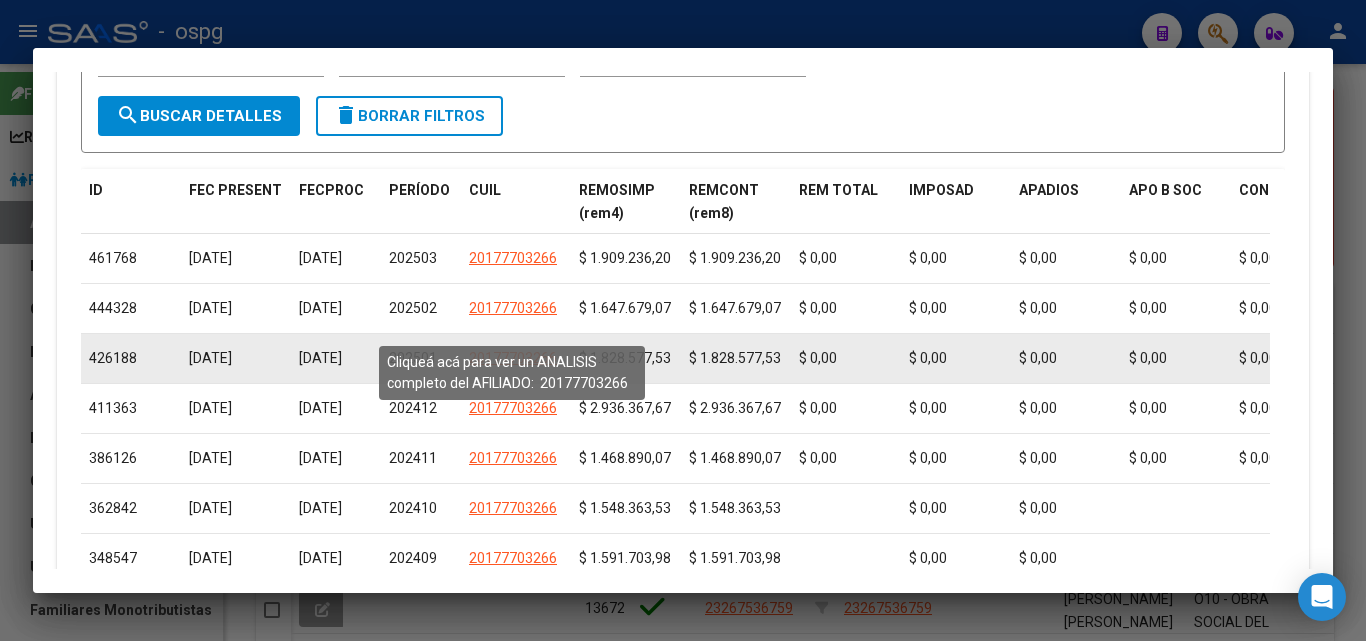 scroll, scrollTop: 700, scrollLeft: 0, axis: vertical 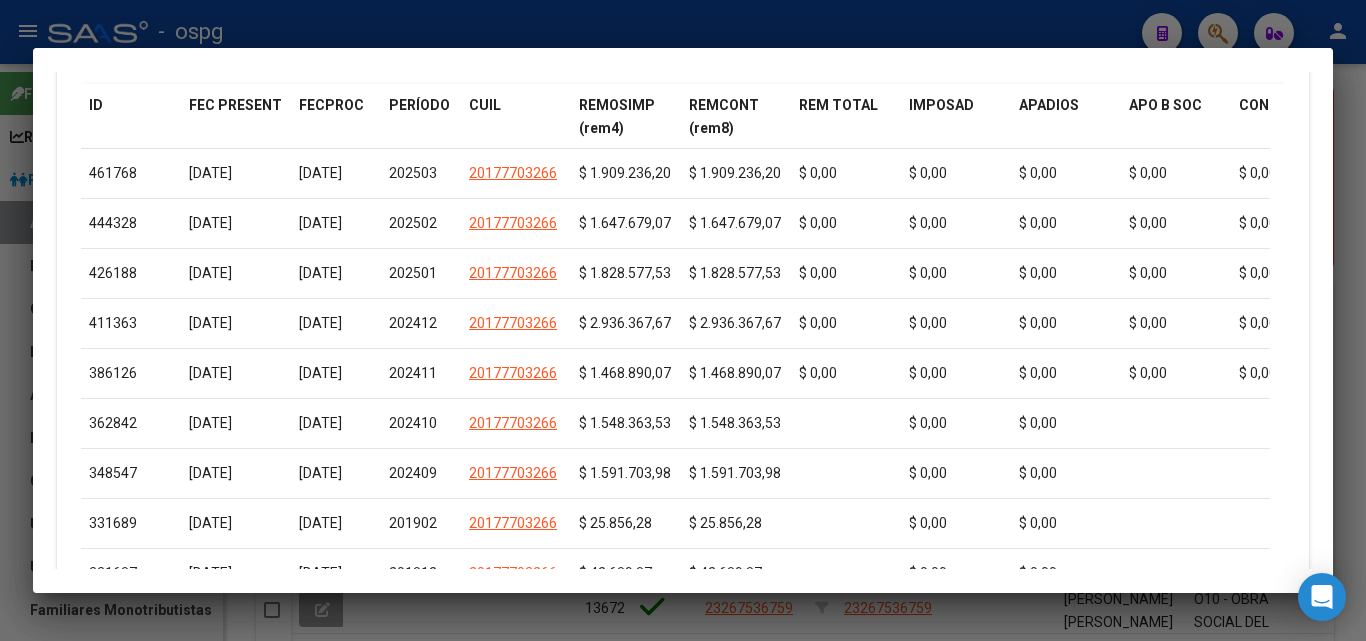 click at bounding box center [683, 320] 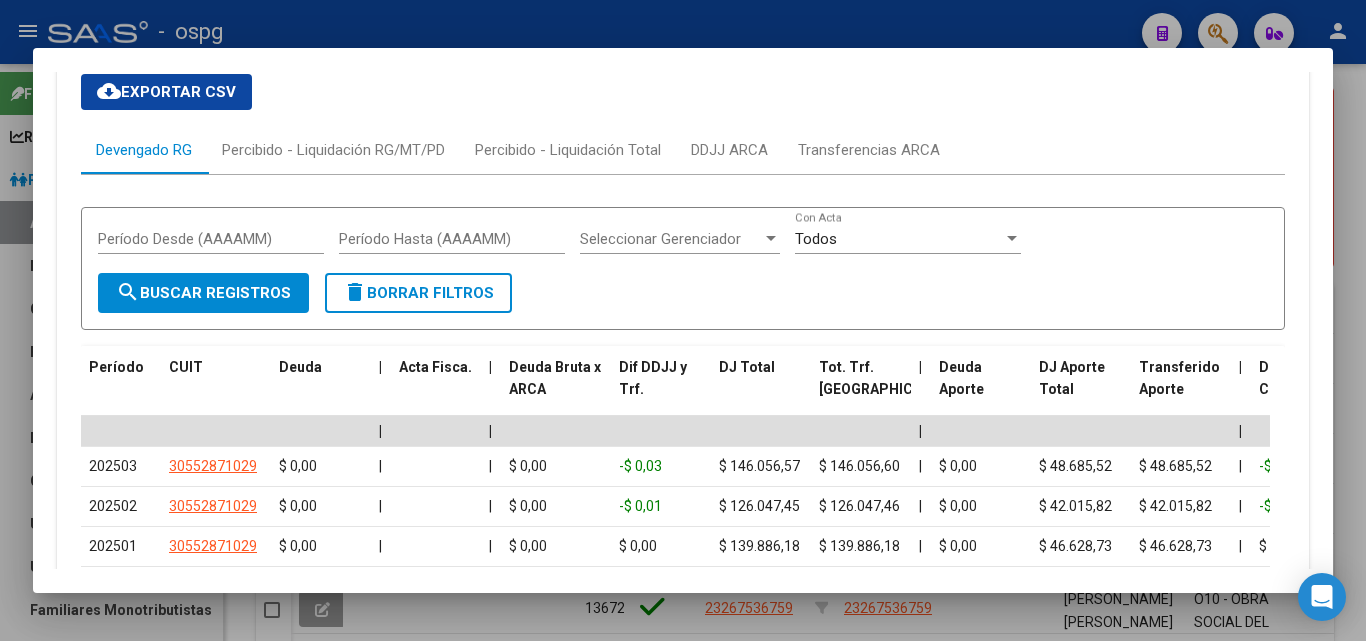 click at bounding box center (683, 320) 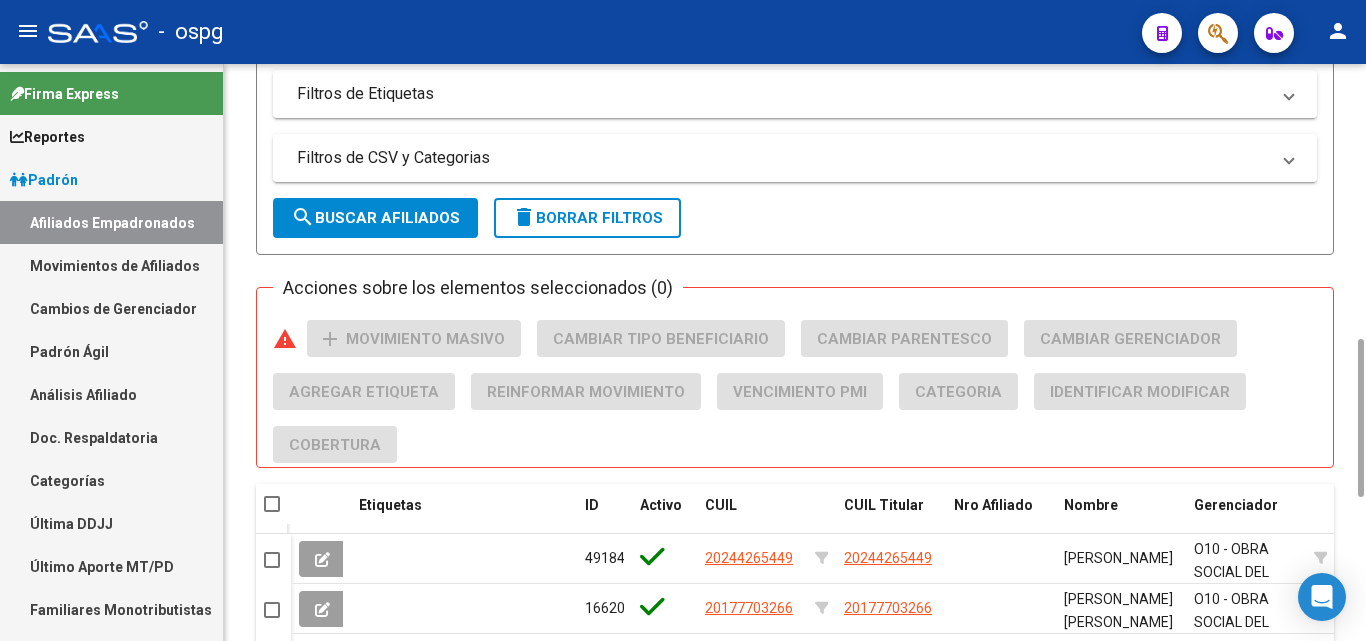 scroll, scrollTop: 1200, scrollLeft: 0, axis: vertical 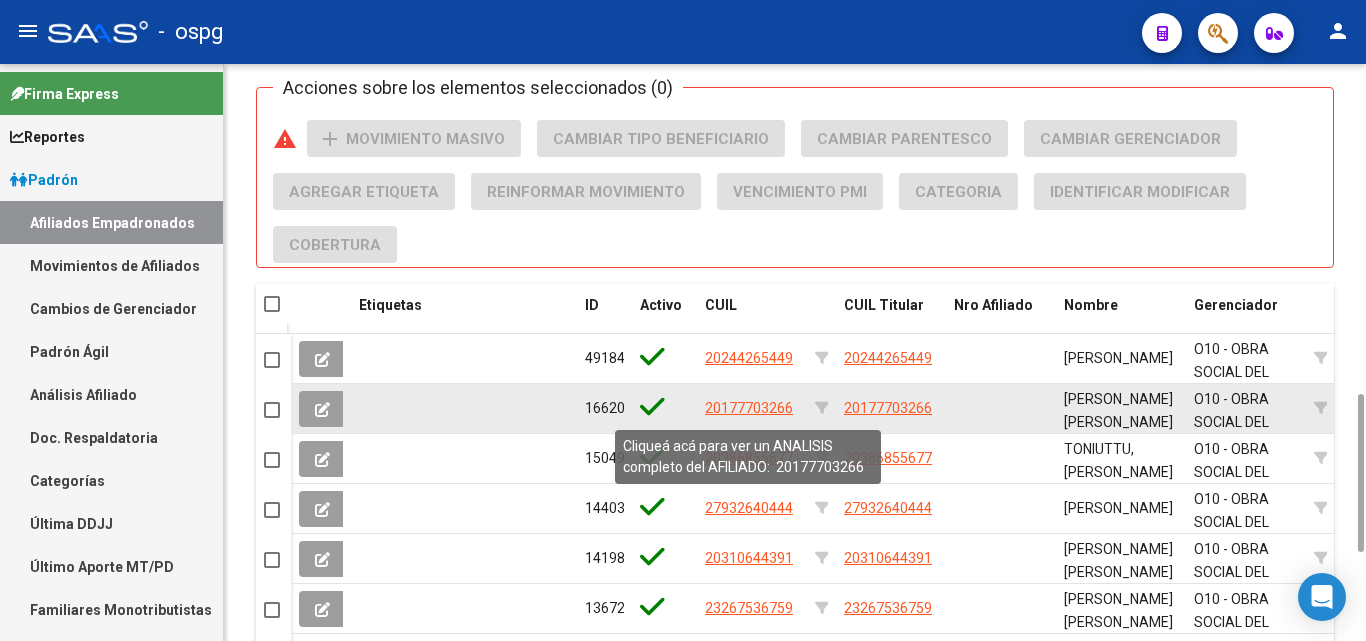 click on "20177703266" 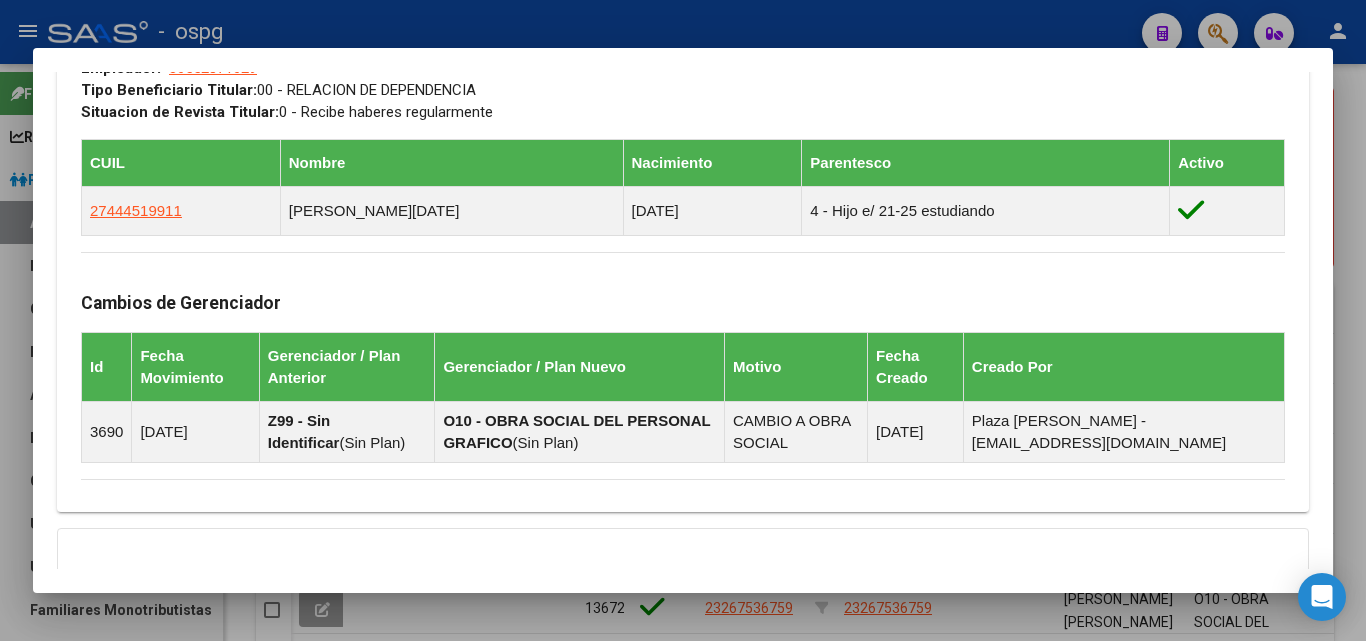 scroll, scrollTop: 1248, scrollLeft: 0, axis: vertical 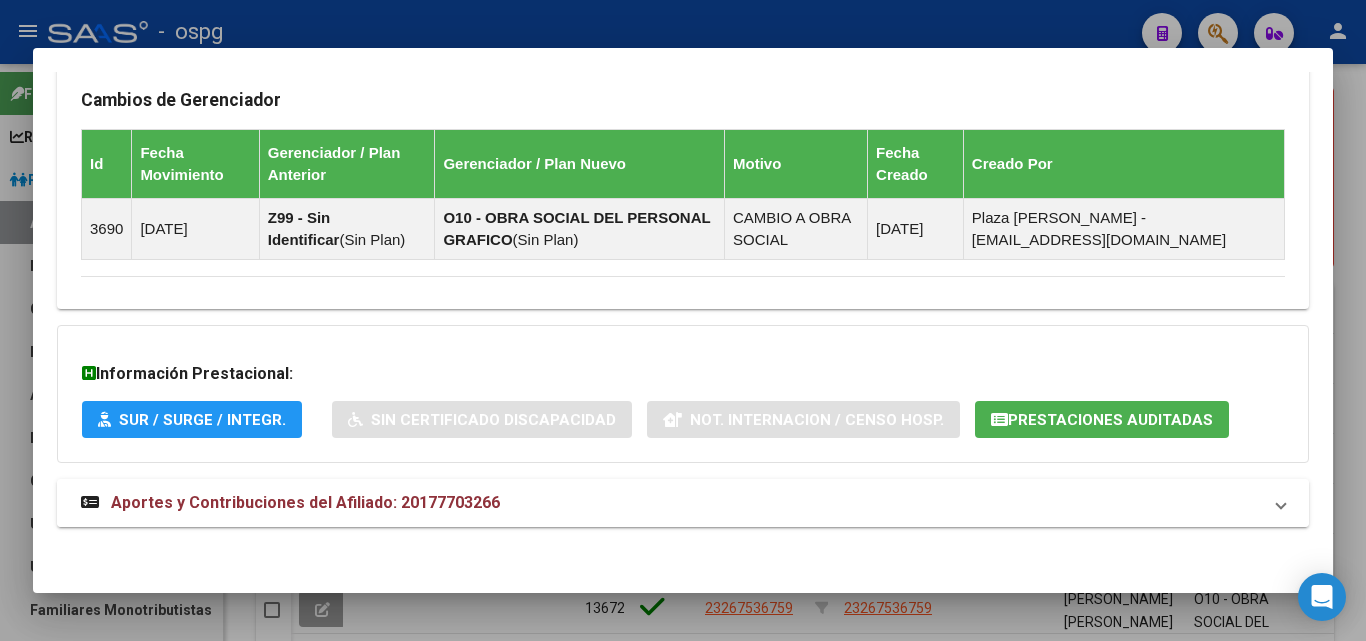 click on "Aportes y Contribuciones del Afiliado: 20177703266" at bounding box center [683, 503] 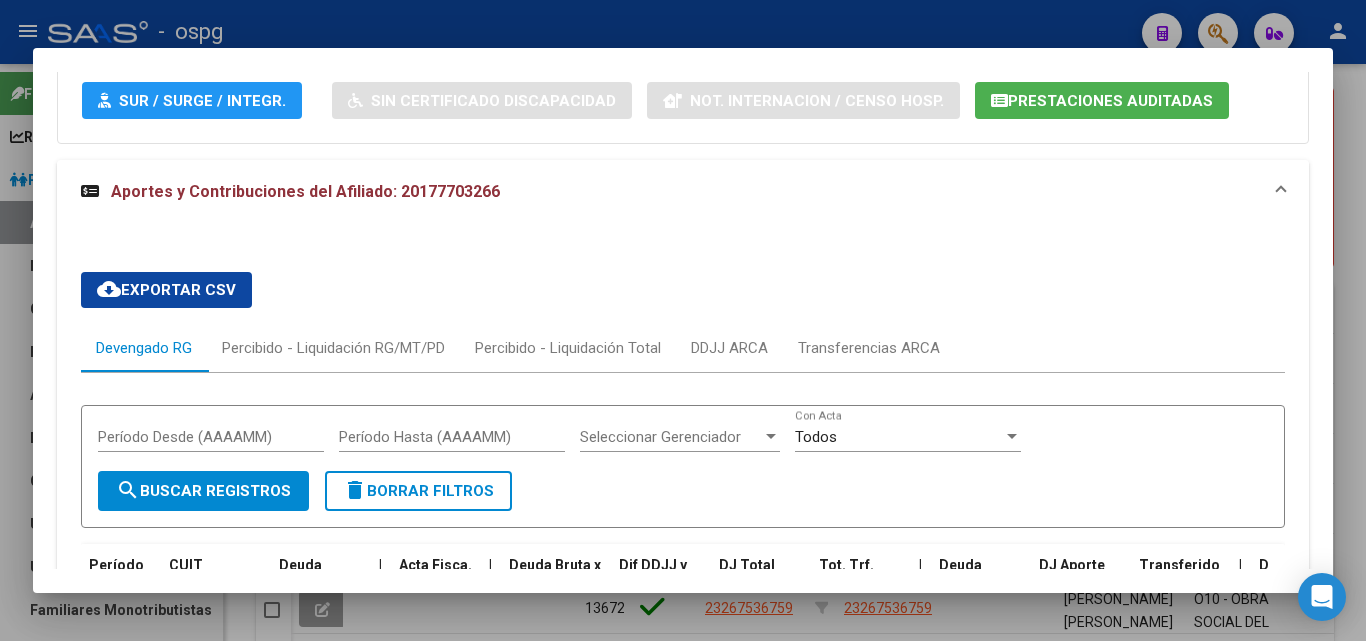 scroll, scrollTop: 1665, scrollLeft: 0, axis: vertical 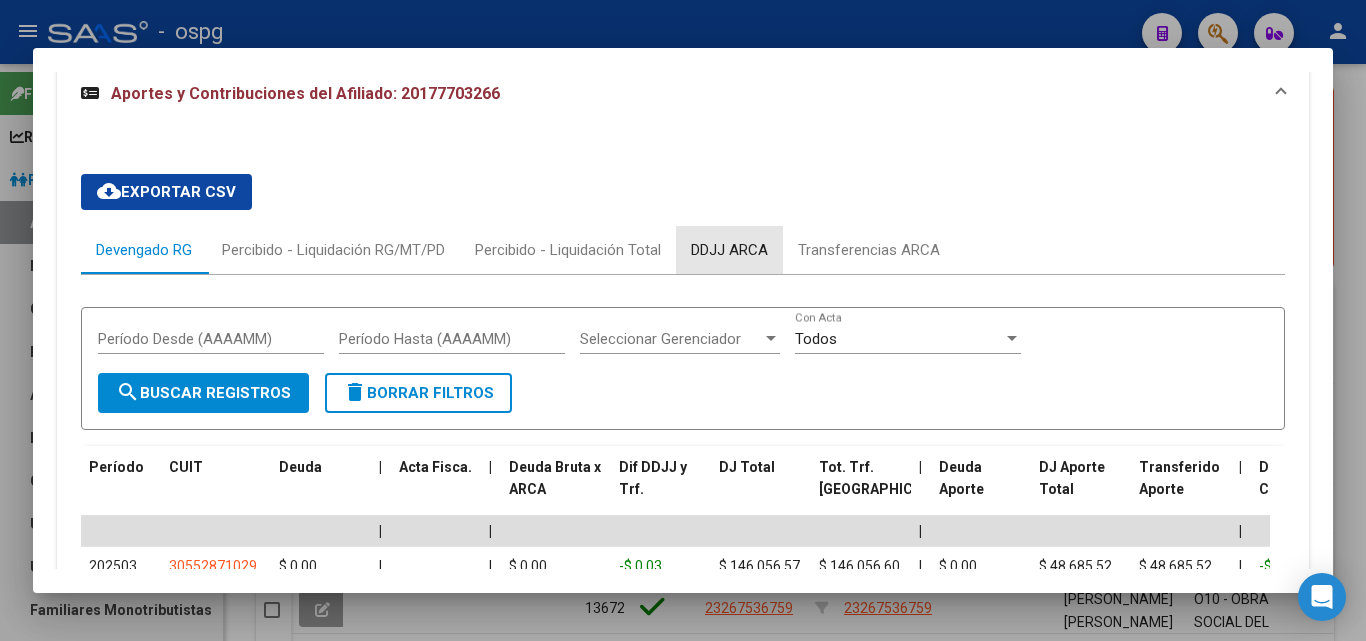 click on "DDJJ ARCA" at bounding box center (729, 250) 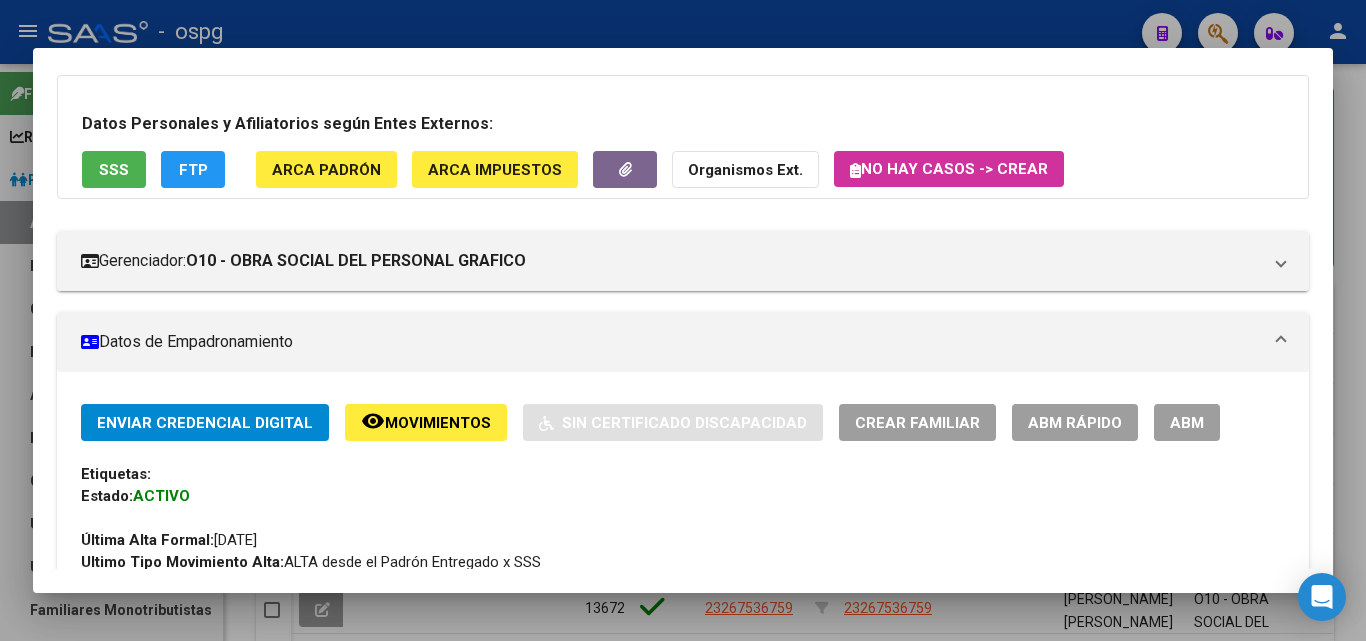 scroll, scrollTop: 0, scrollLeft: 0, axis: both 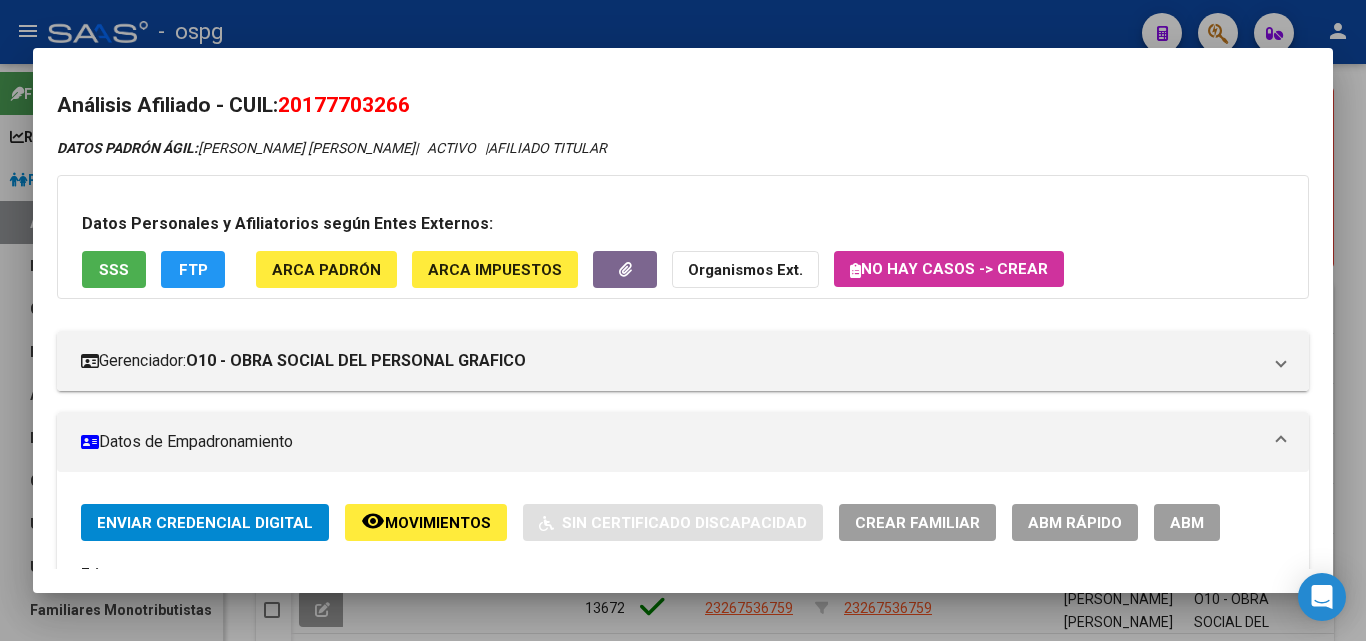 drag, startPoint x: 288, startPoint y: 101, endPoint x: 424, endPoint y: 109, distance: 136.23509 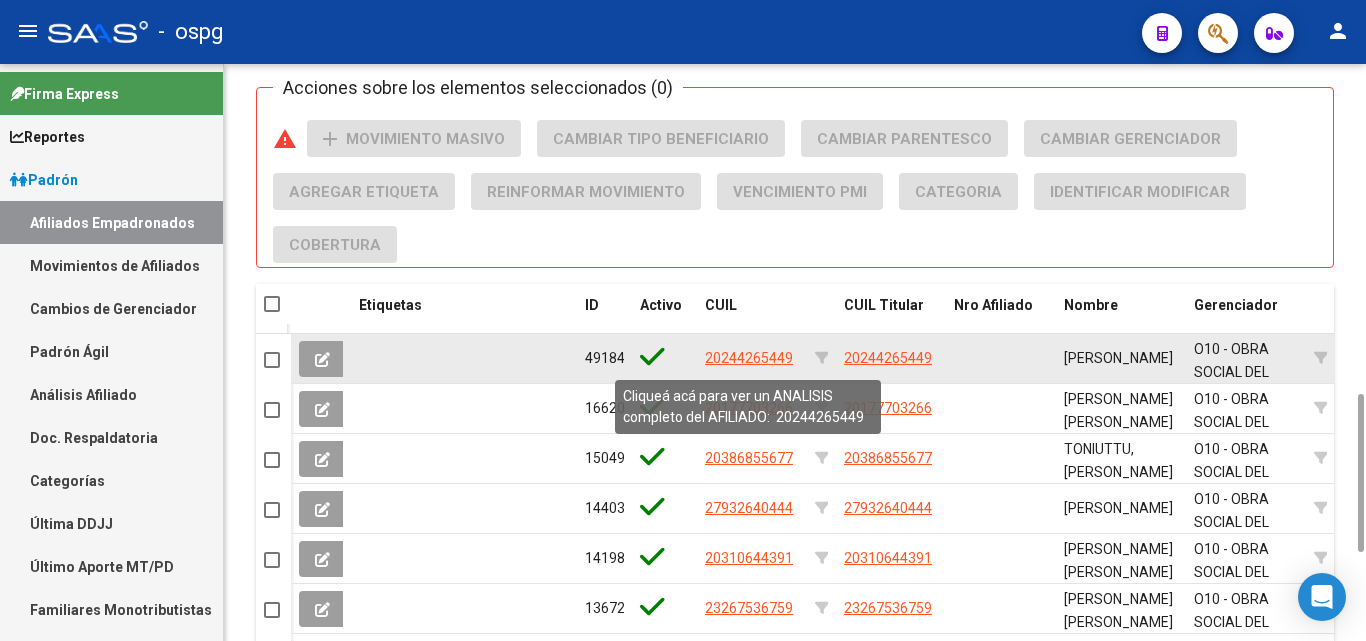 click on "20244265449" 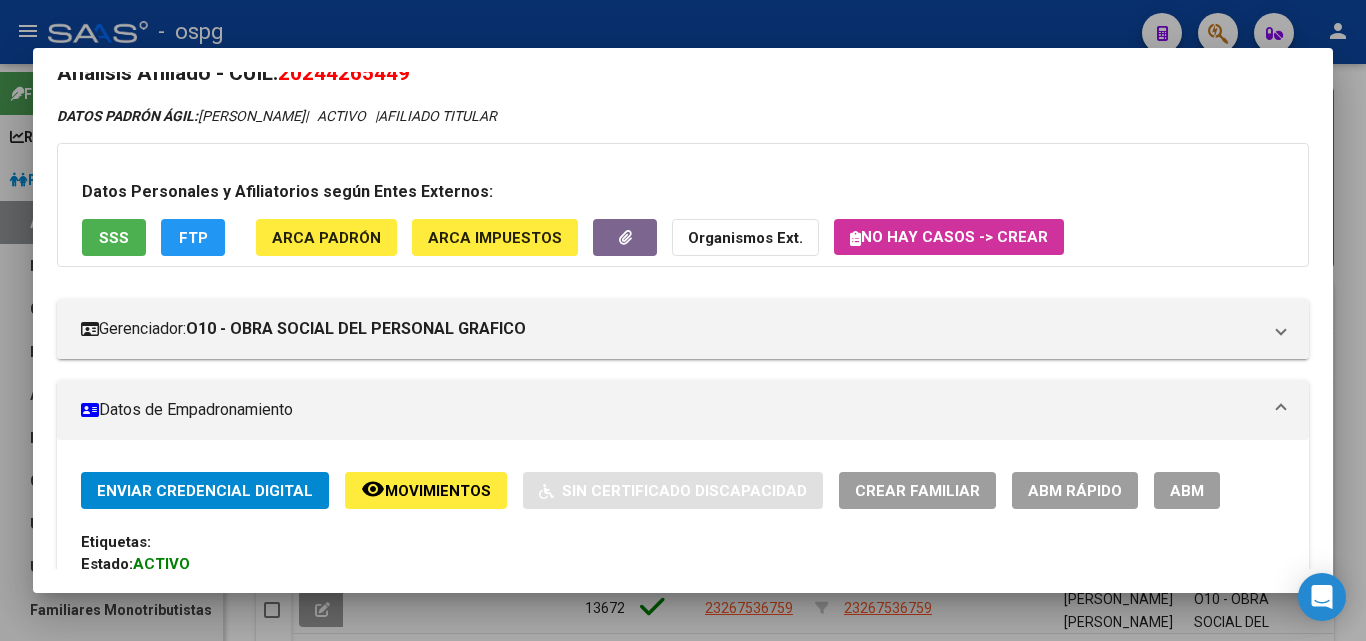 scroll, scrollTop: 0, scrollLeft: 0, axis: both 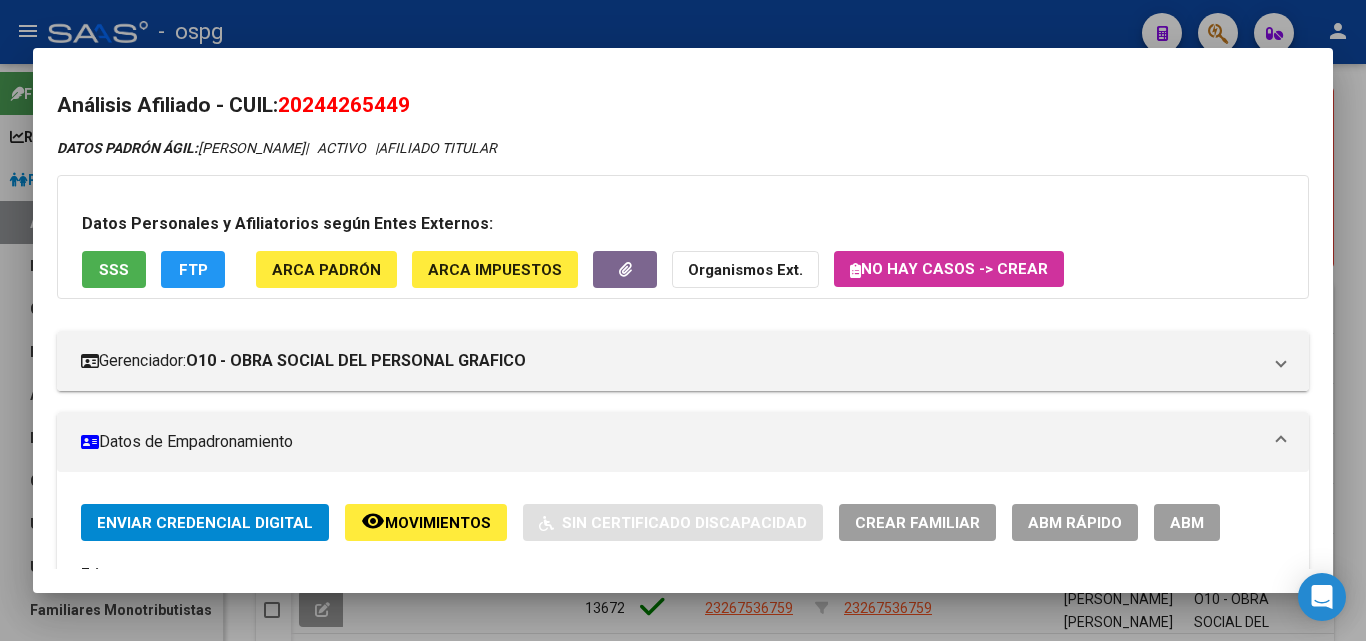 drag, startPoint x: 285, startPoint y: 101, endPoint x: 422, endPoint y: 102, distance: 137.00365 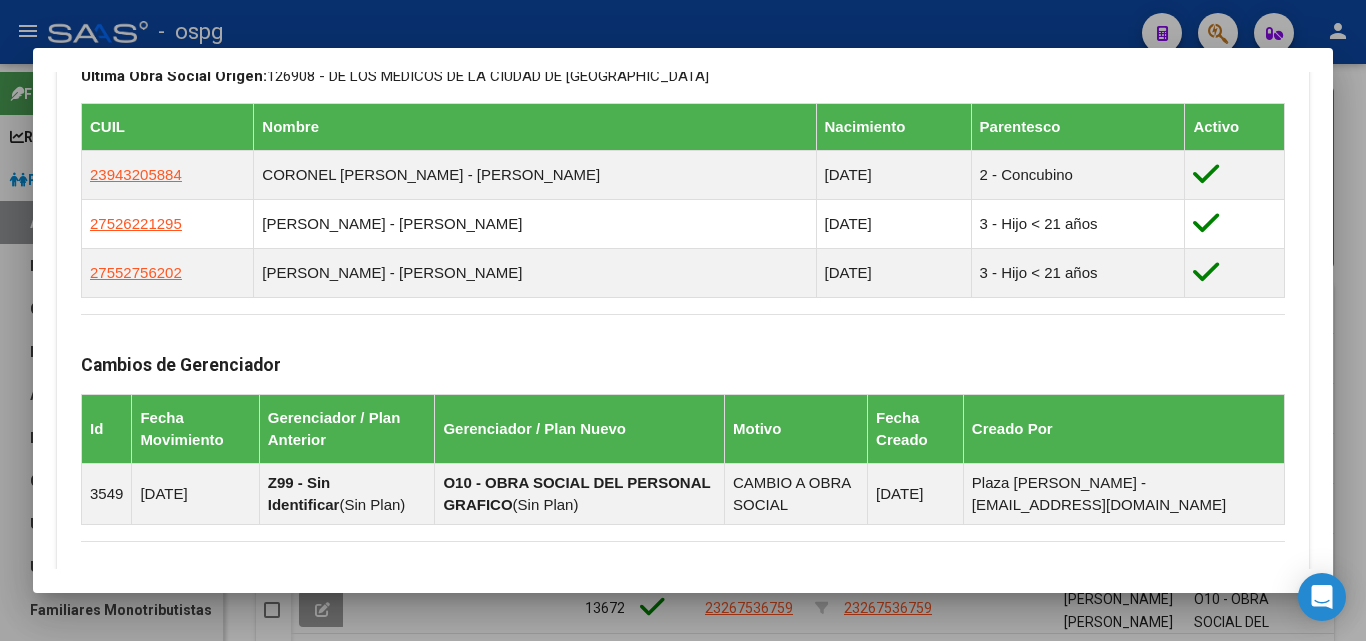 scroll, scrollTop: 1200, scrollLeft: 0, axis: vertical 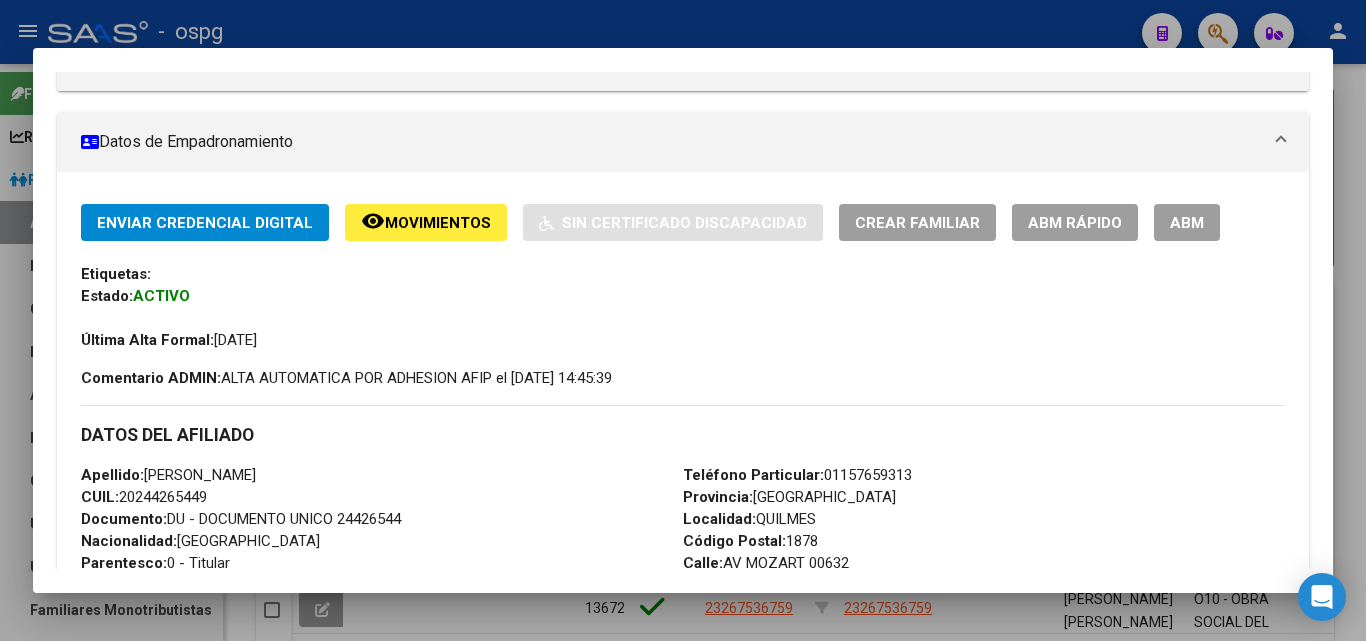 click on "ABM Rápido" 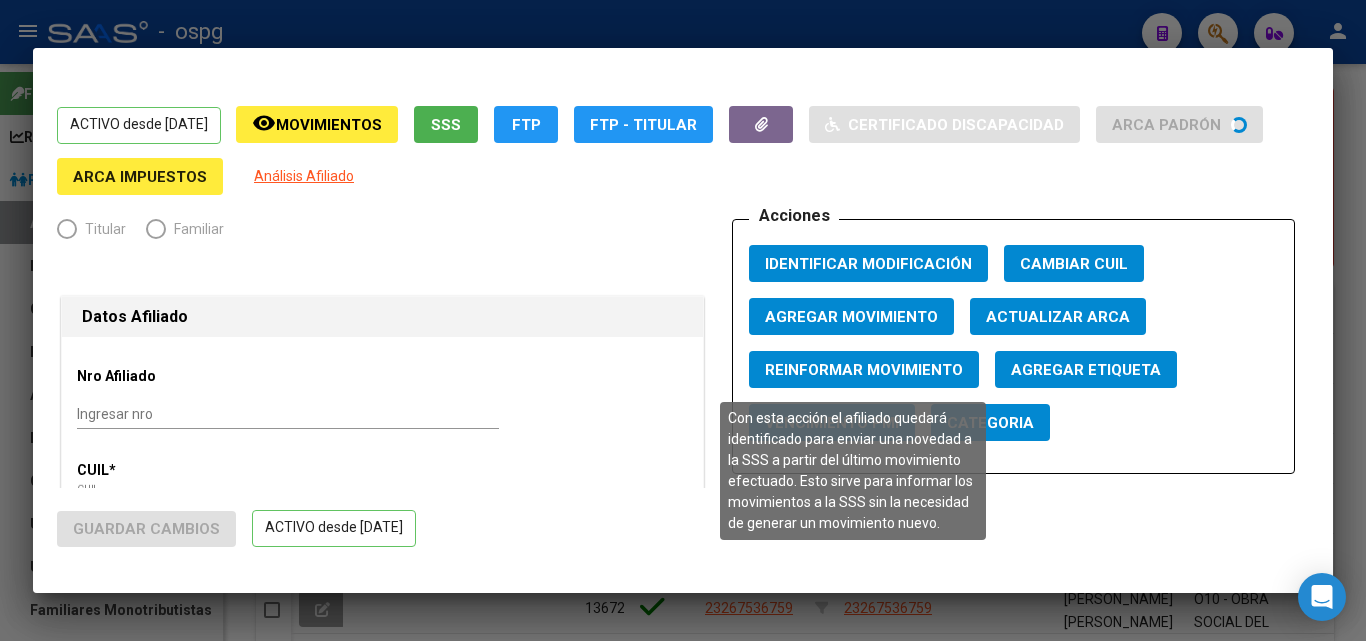 radio on "true" 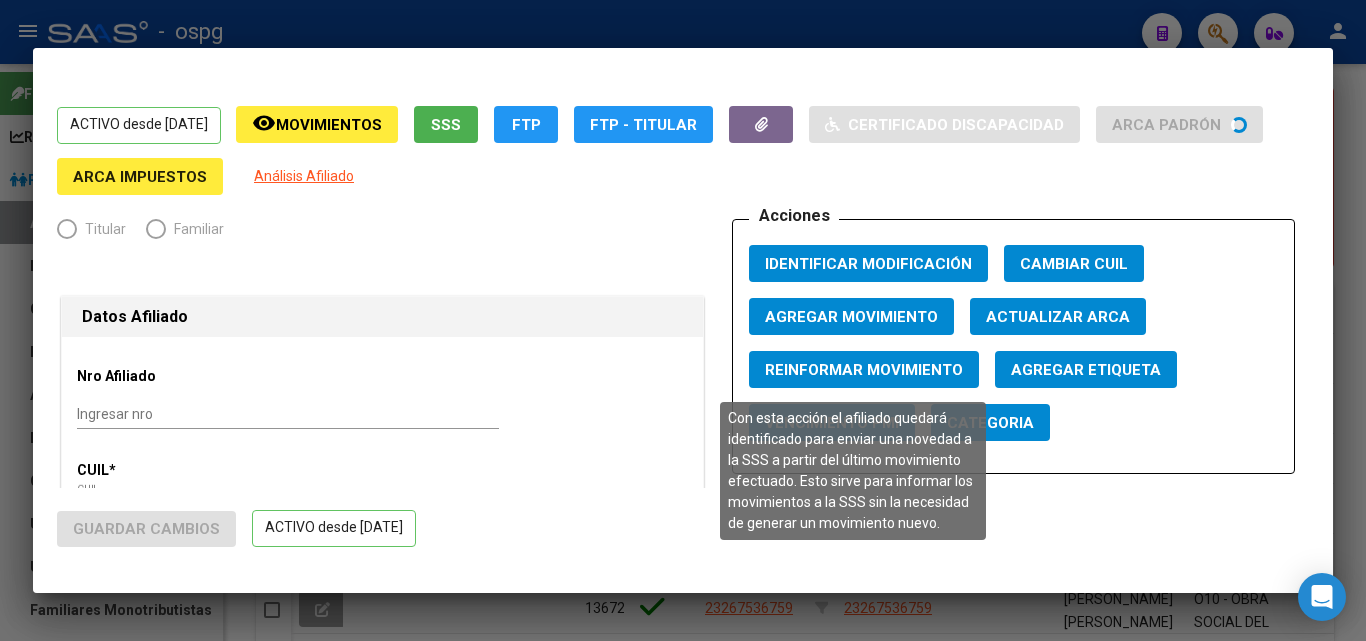 type on "30-71462434-9" 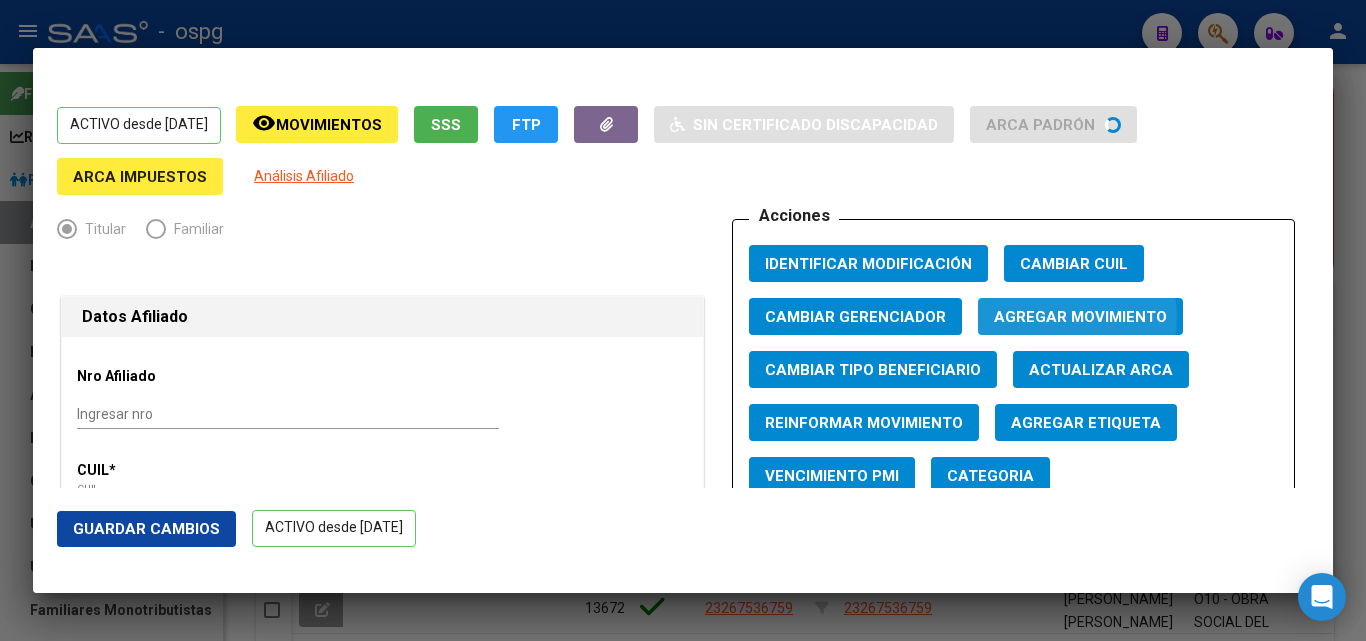 click on "Agregar Movimiento" 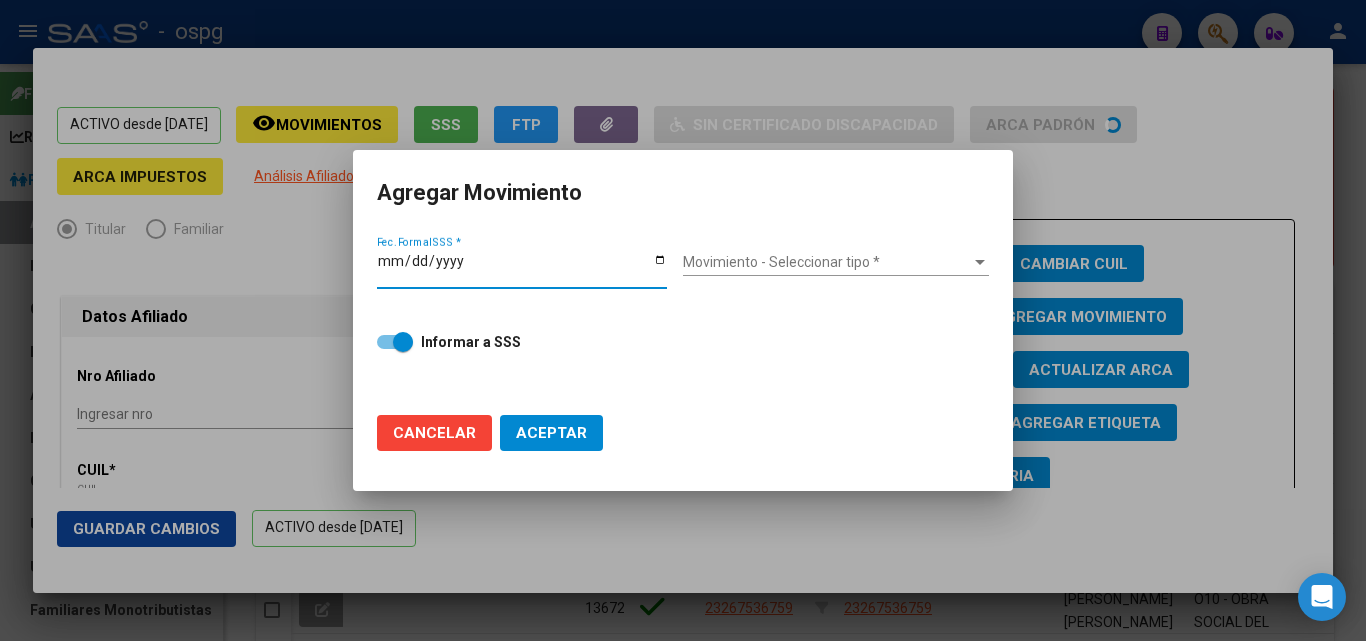 click on "Fec. Formal SSS *" at bounding box center (522, 268) 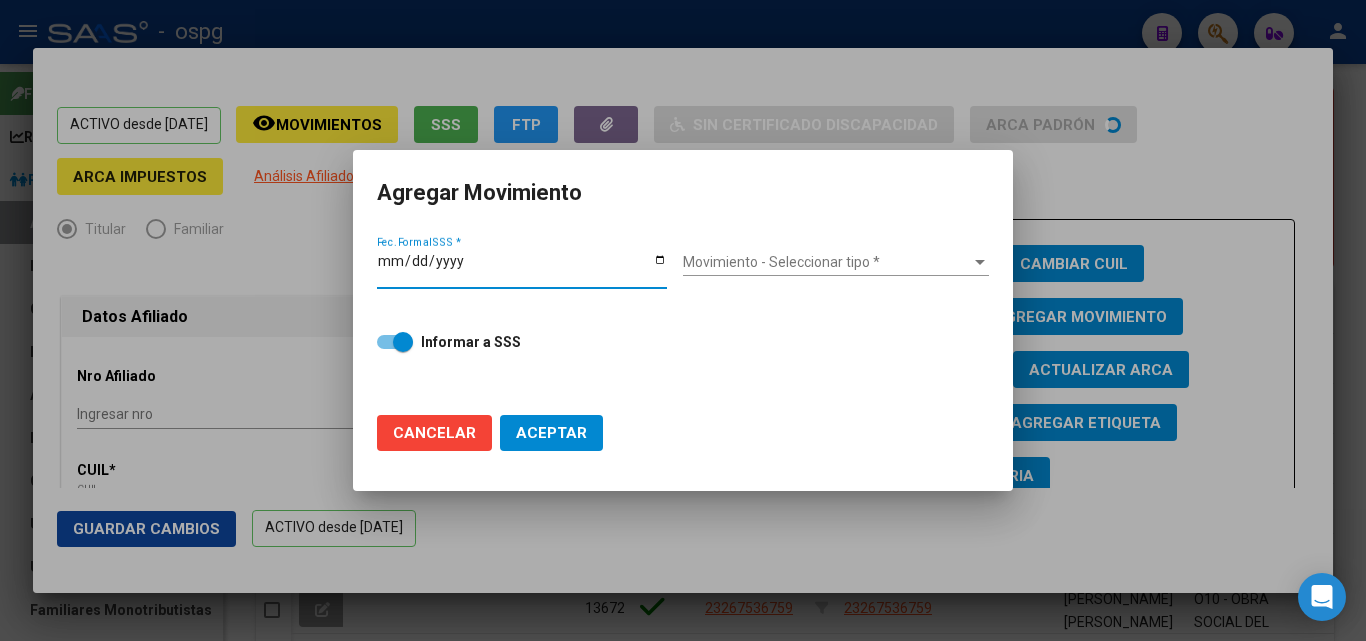 type on "[DATE]" 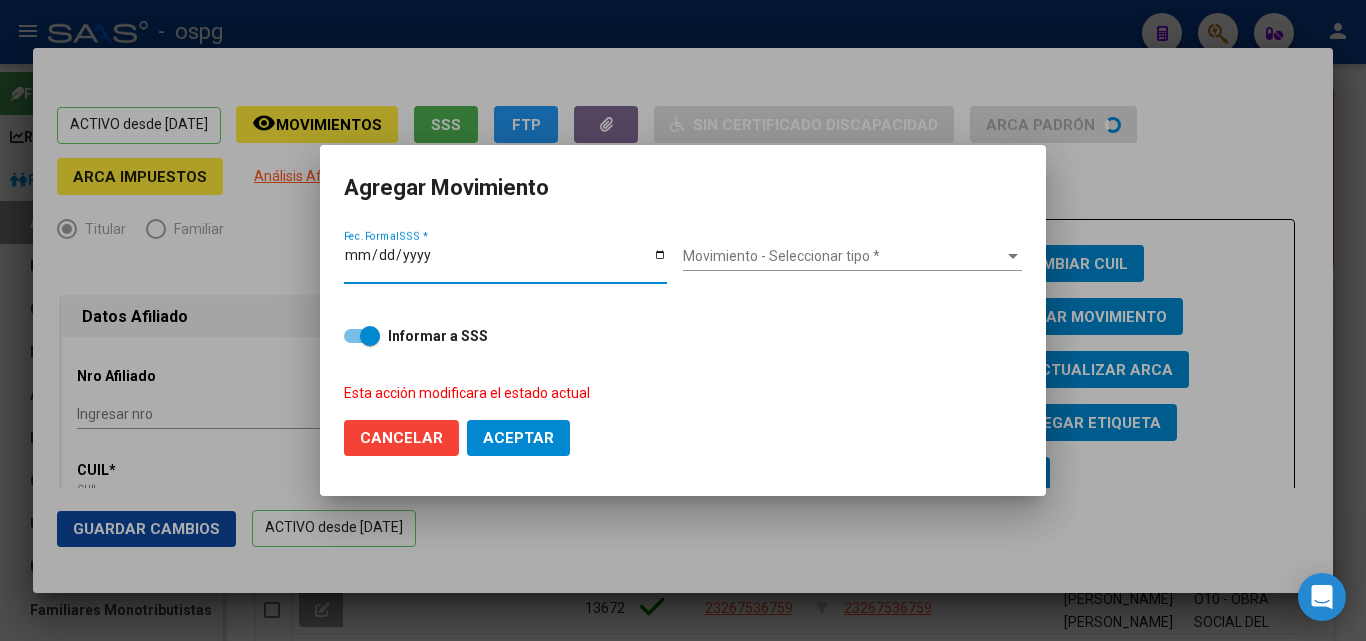 click on "Movimiento - Seleccionar tipo * Movimiento - Seleccionar tipo *" at bounding box center (852, 257) 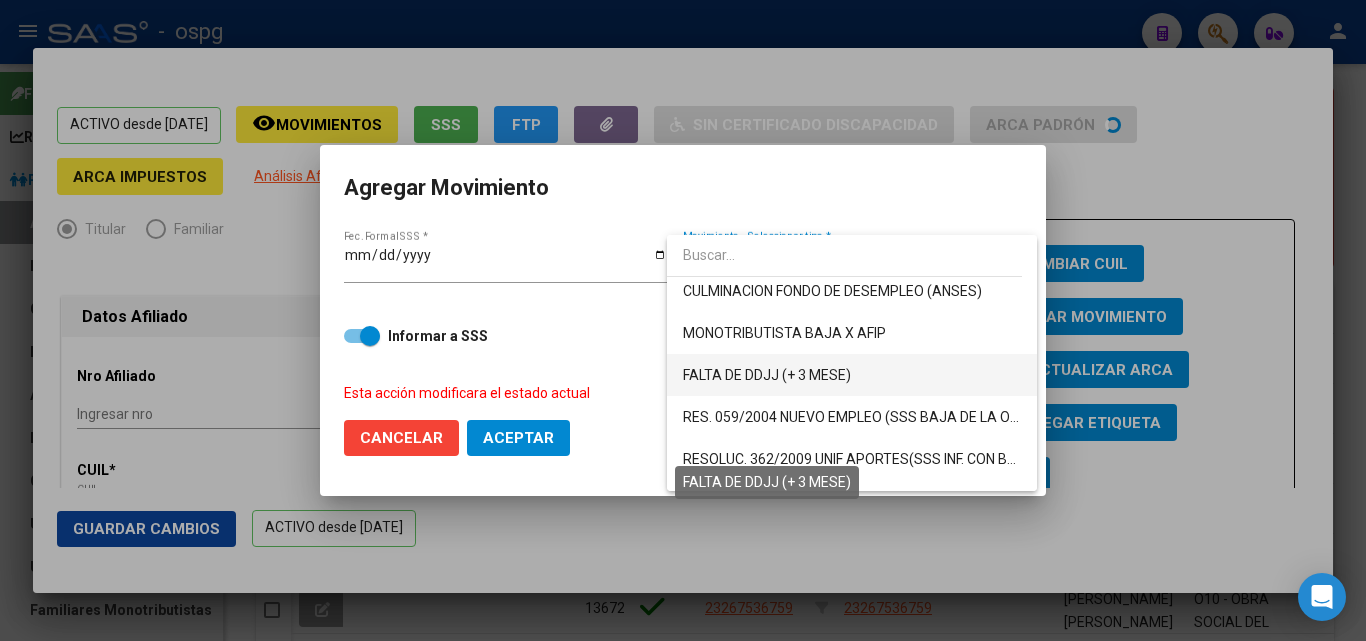 scroll, scrollTop: 500, scrollLeft: 0, axis: vertical 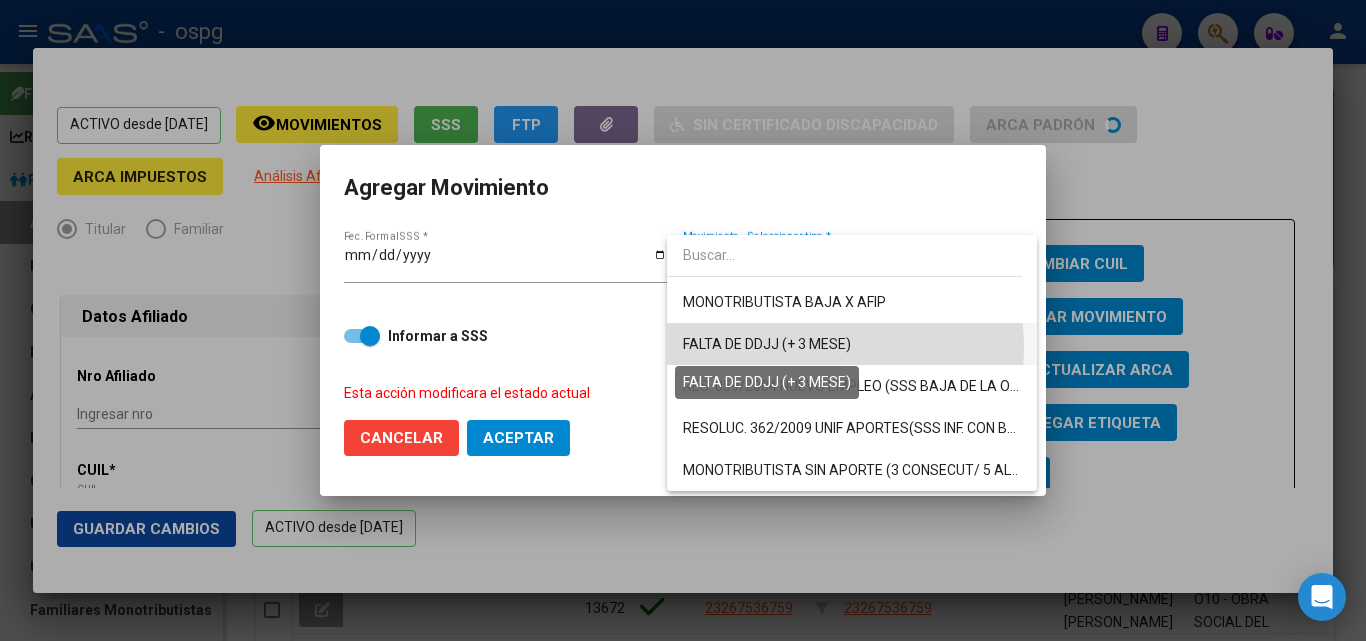 click on "FALTA DE DDJJ (+ 3 MESE)" at bounding box center [767, 344] 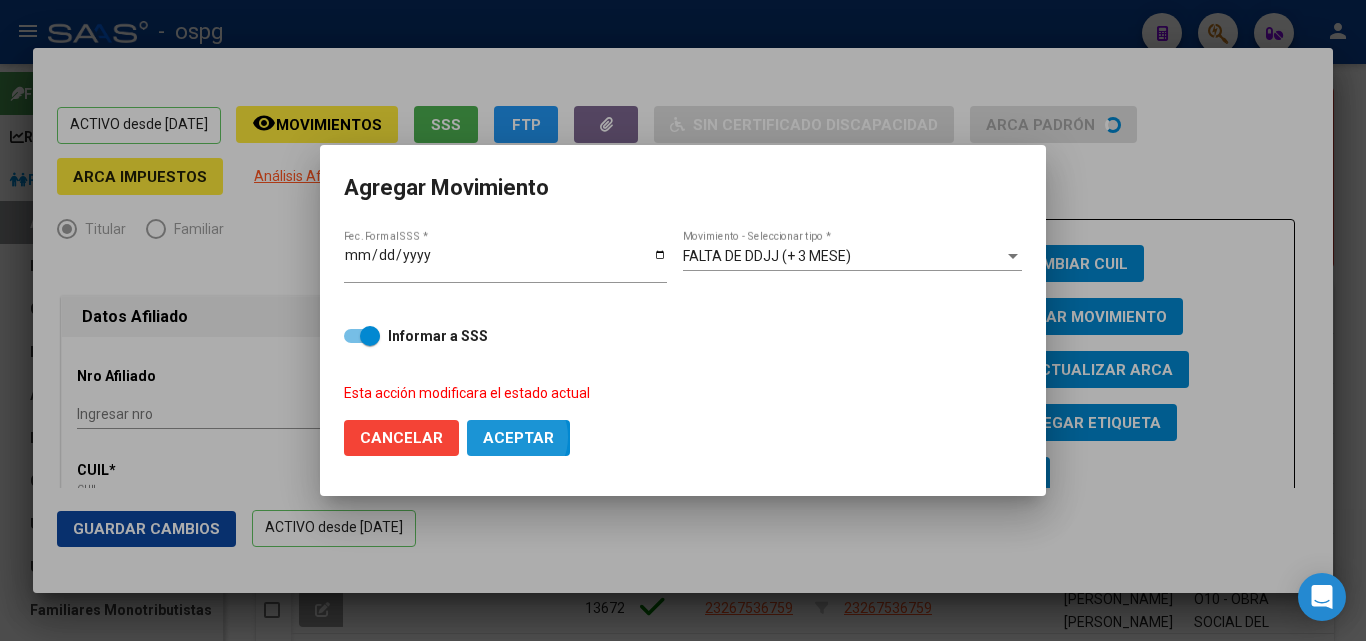 click on "Aceptar" 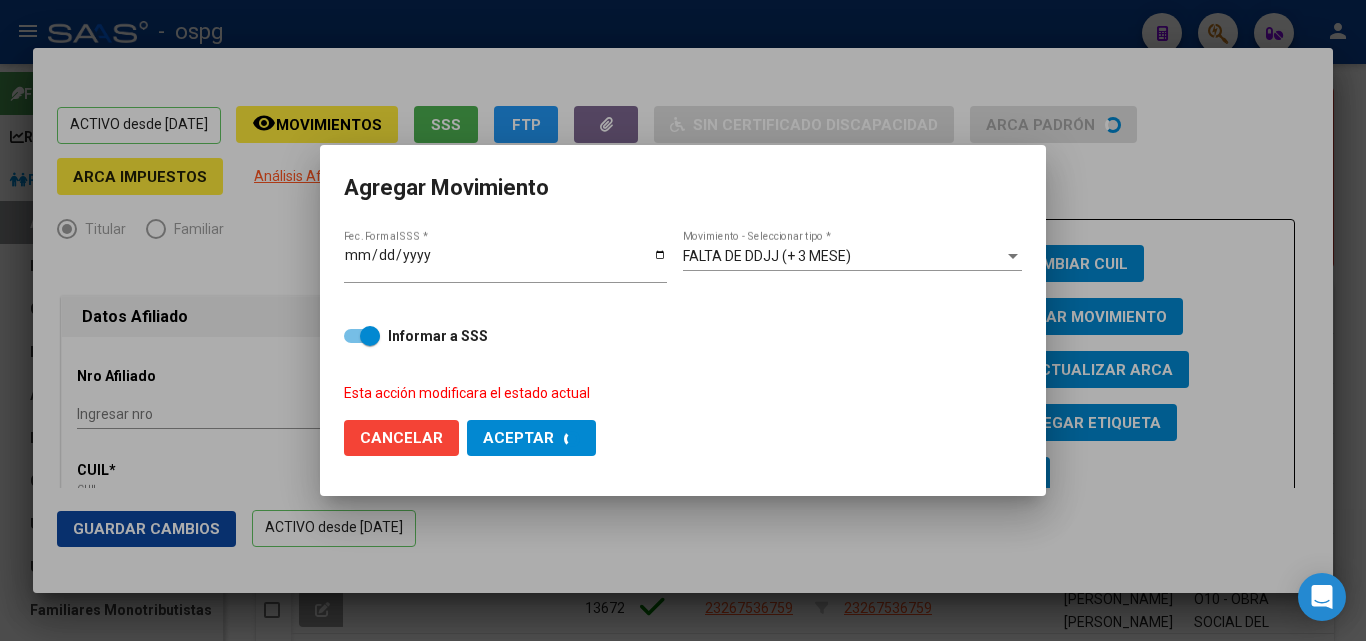 checkbox on "false" 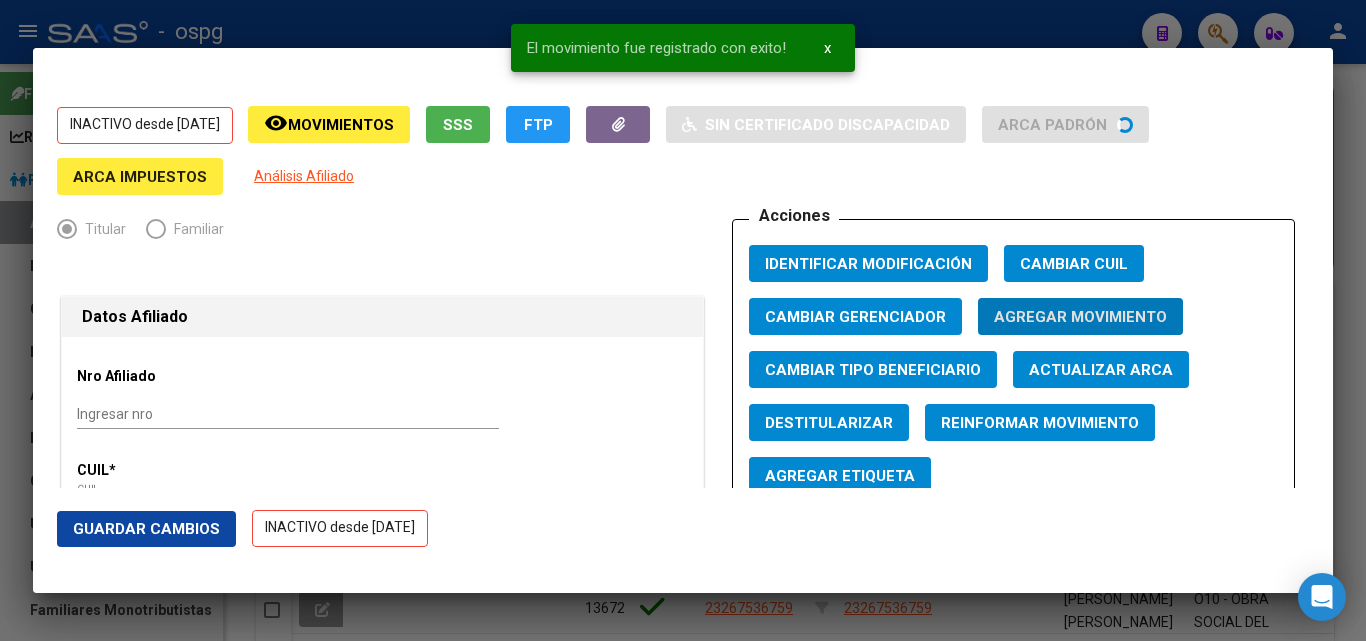 click at bounding box center [683, 320] 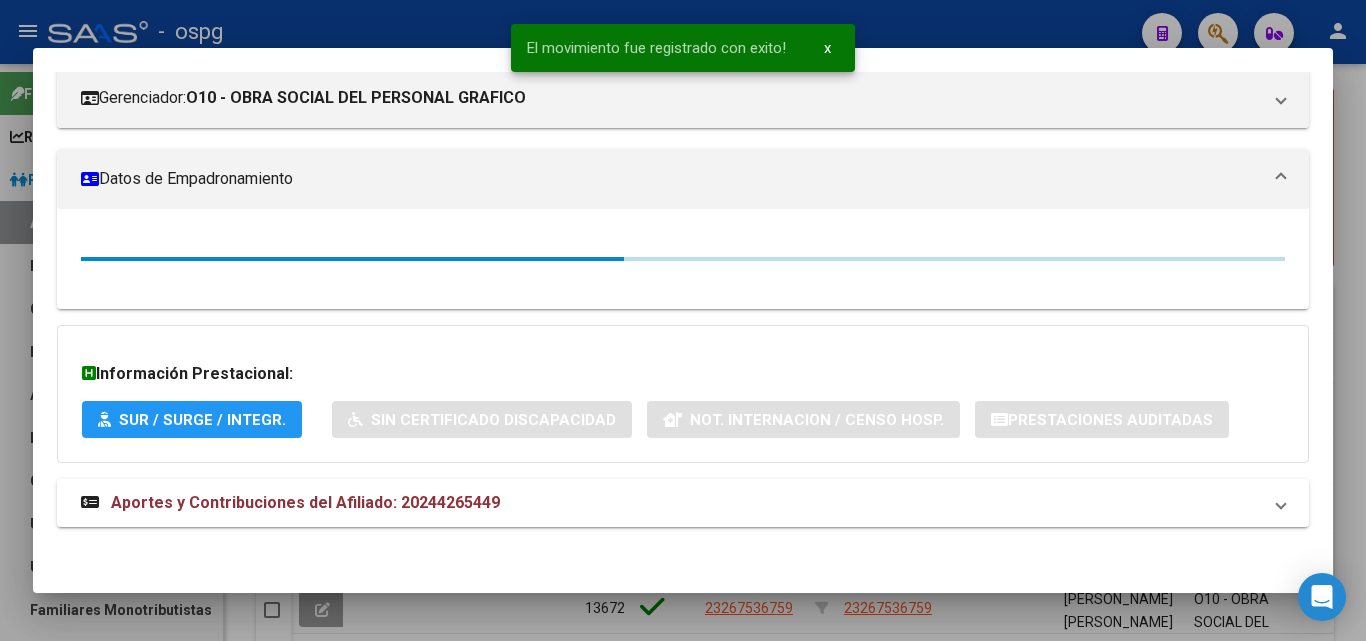 scroll, scrollTop: 300, scrollLeft: 0, axis: vertical 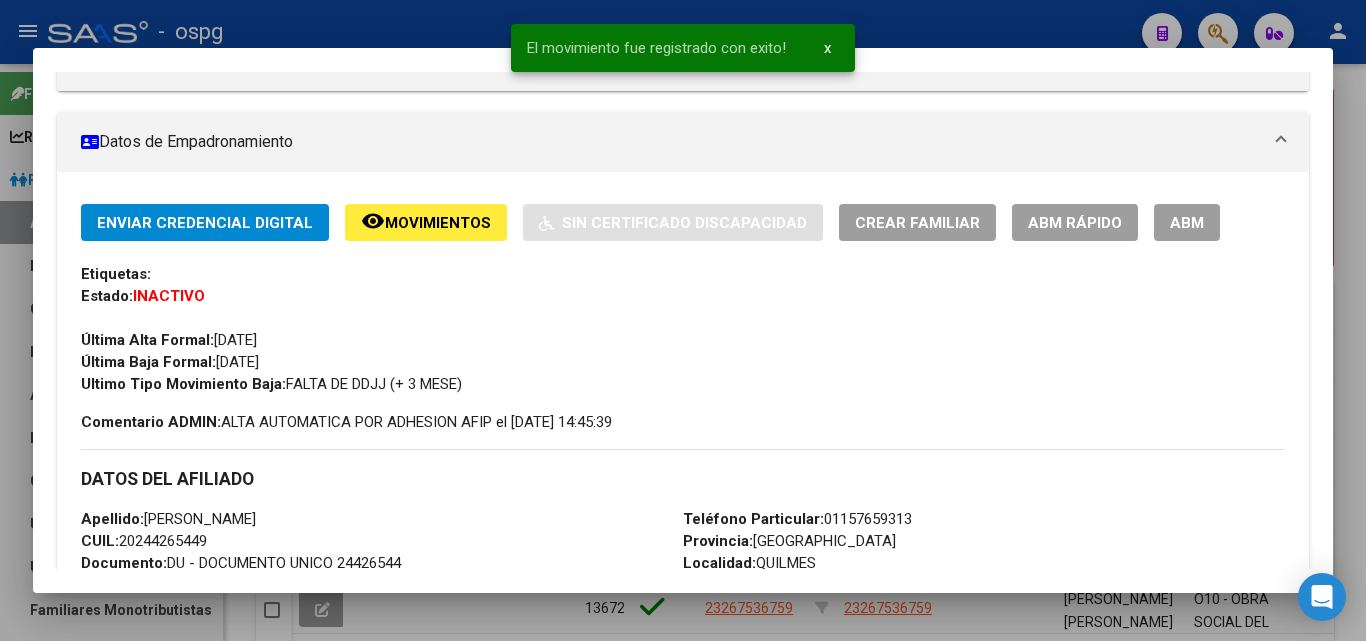 click at bounding box center (683, 320) 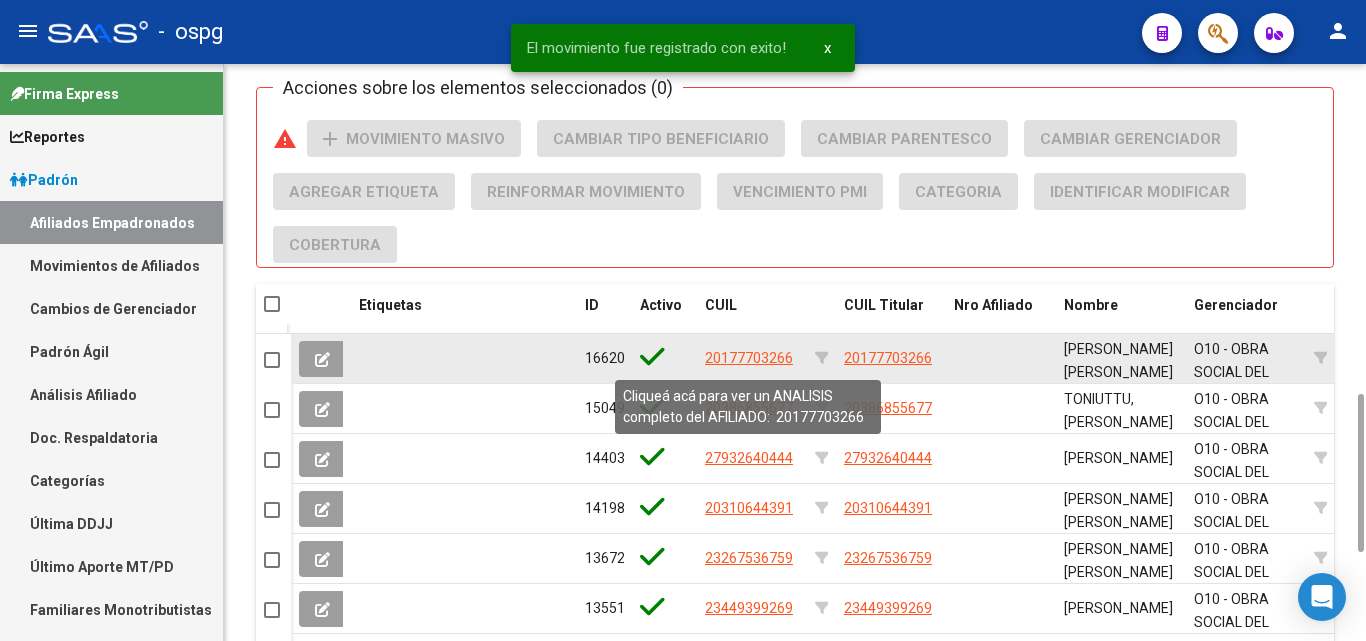 click on "20177703266" 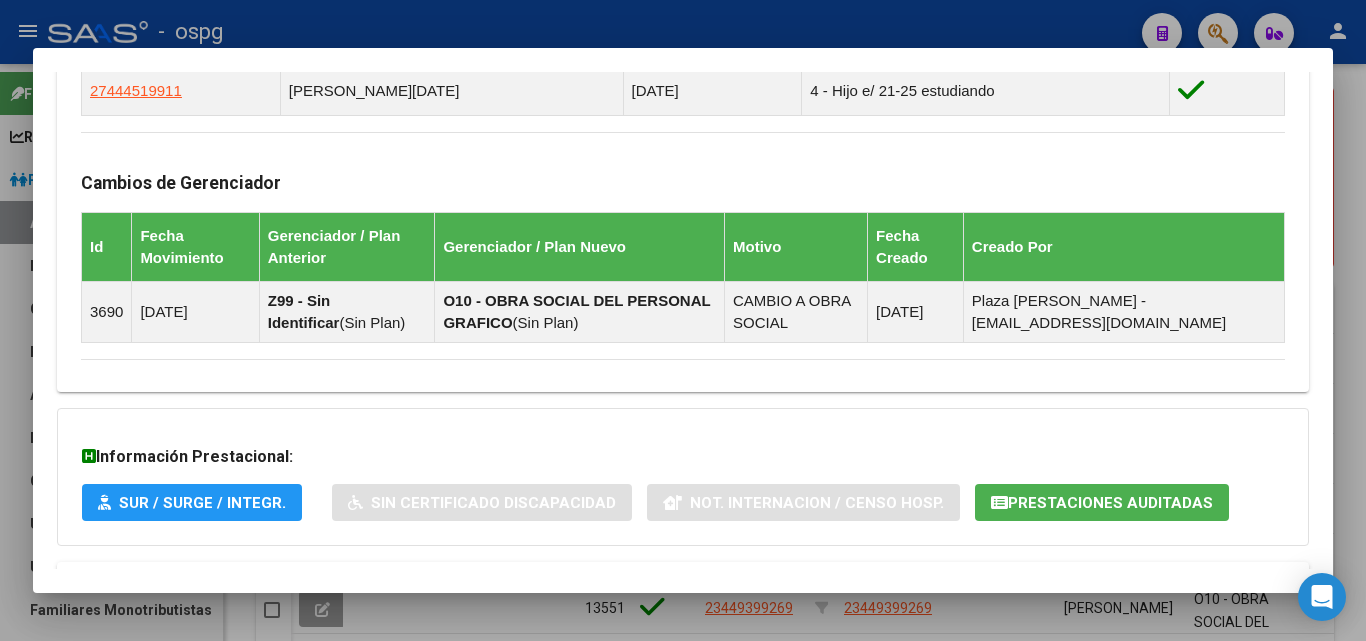 scroll, scrollTop: 1248, scrollLeft: 0, axis: vertical 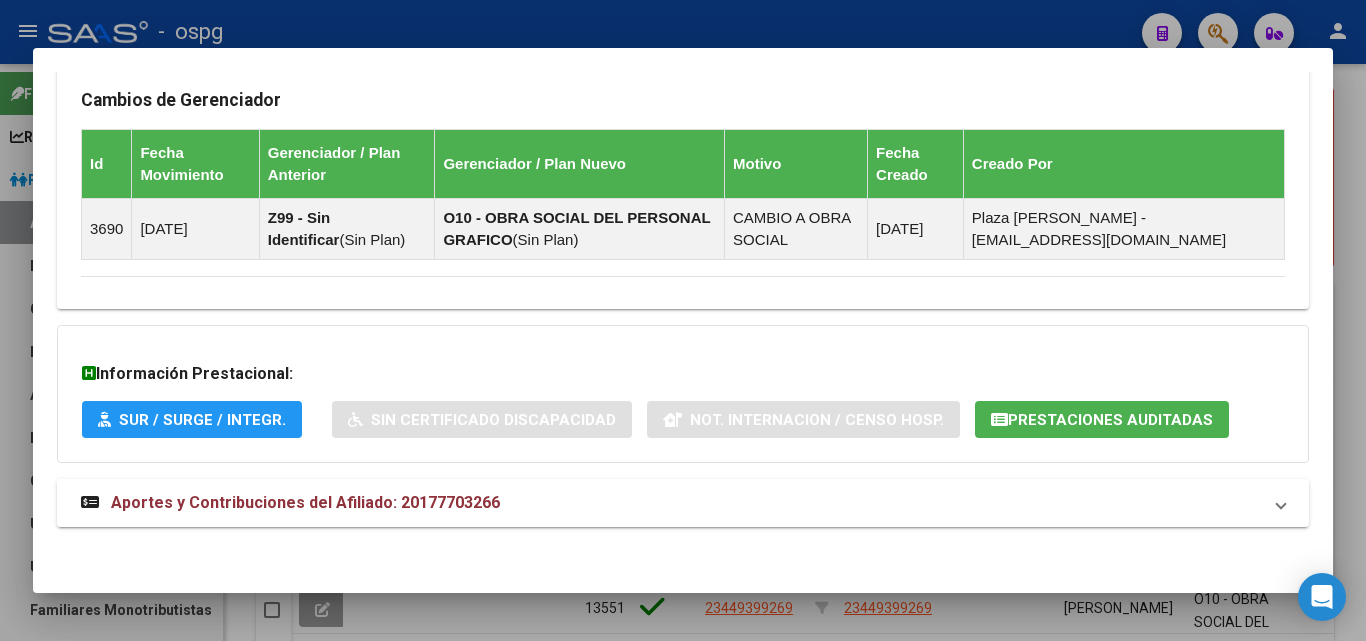 click on "Aportes y Contribuciones del Afiliado: 20177703266" at bounding box center (683, 503) 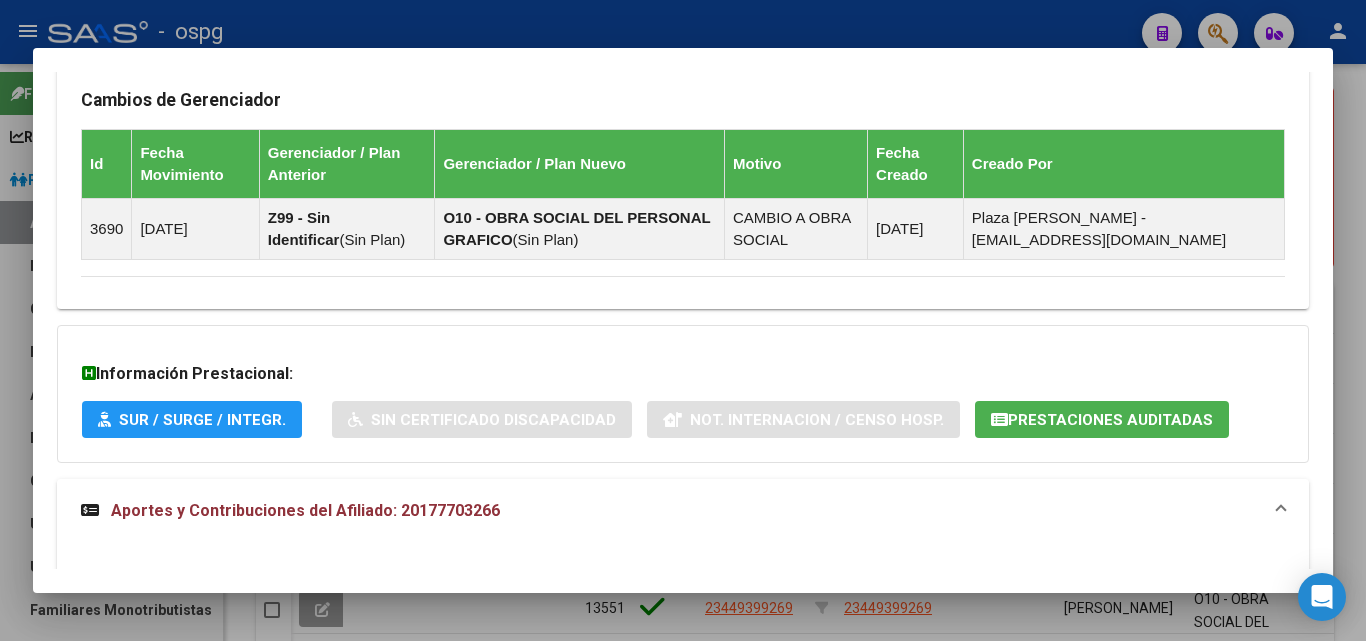 click on "Aportes y Contribuciones del Afiliado: 20177703266" at bounding box center [683, 511] 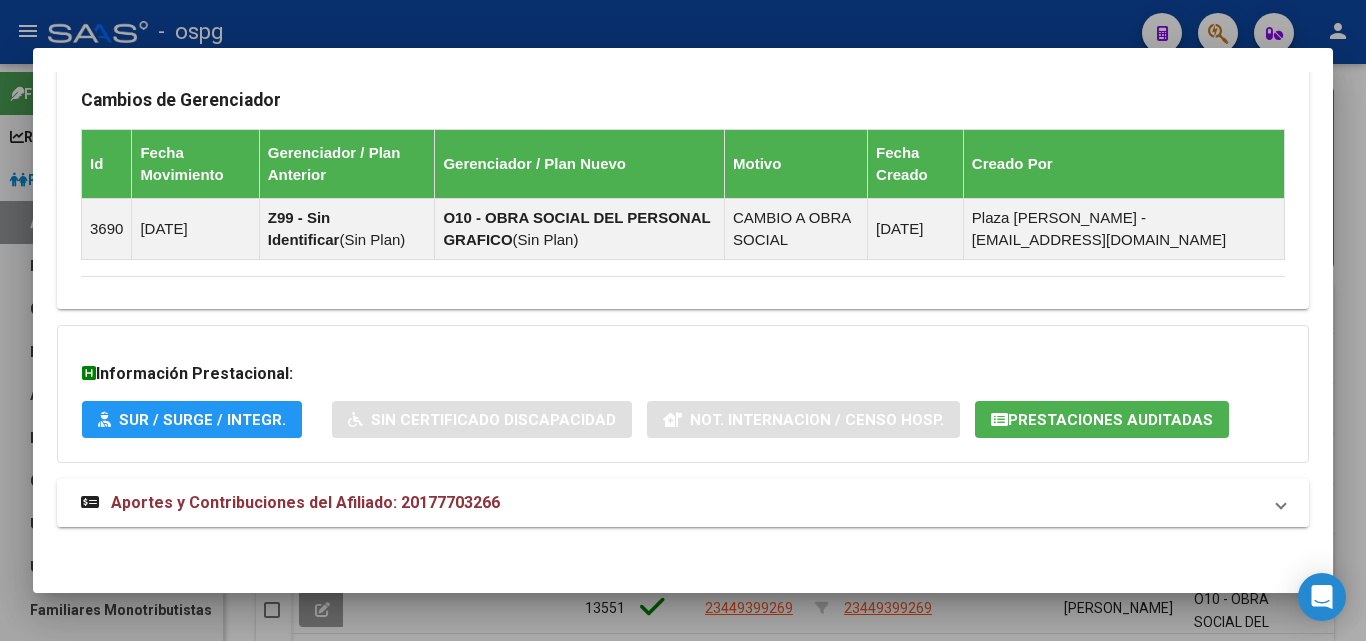 click on "Aportes y Contribuciones del Afiliado: 20177703266" at bounding box center [305, 502] 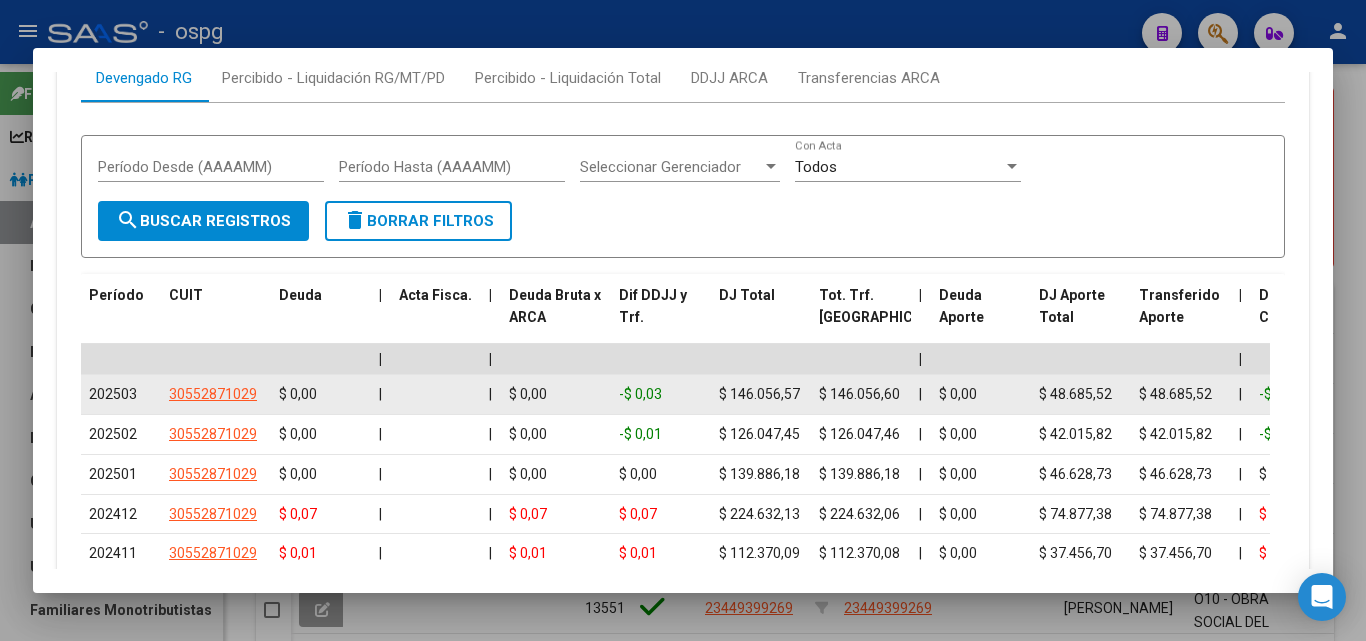 scroll, scrollTop: 1848, scrollLeft: 0, axis: vertical 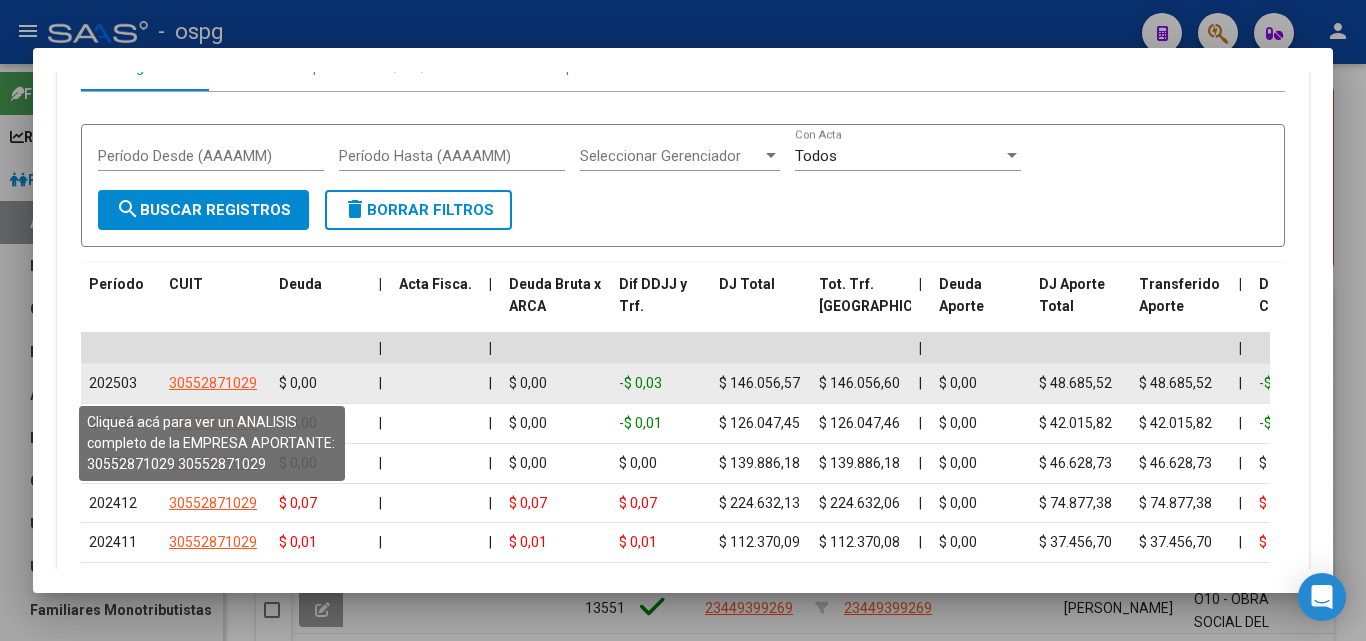 click on "30552871029" 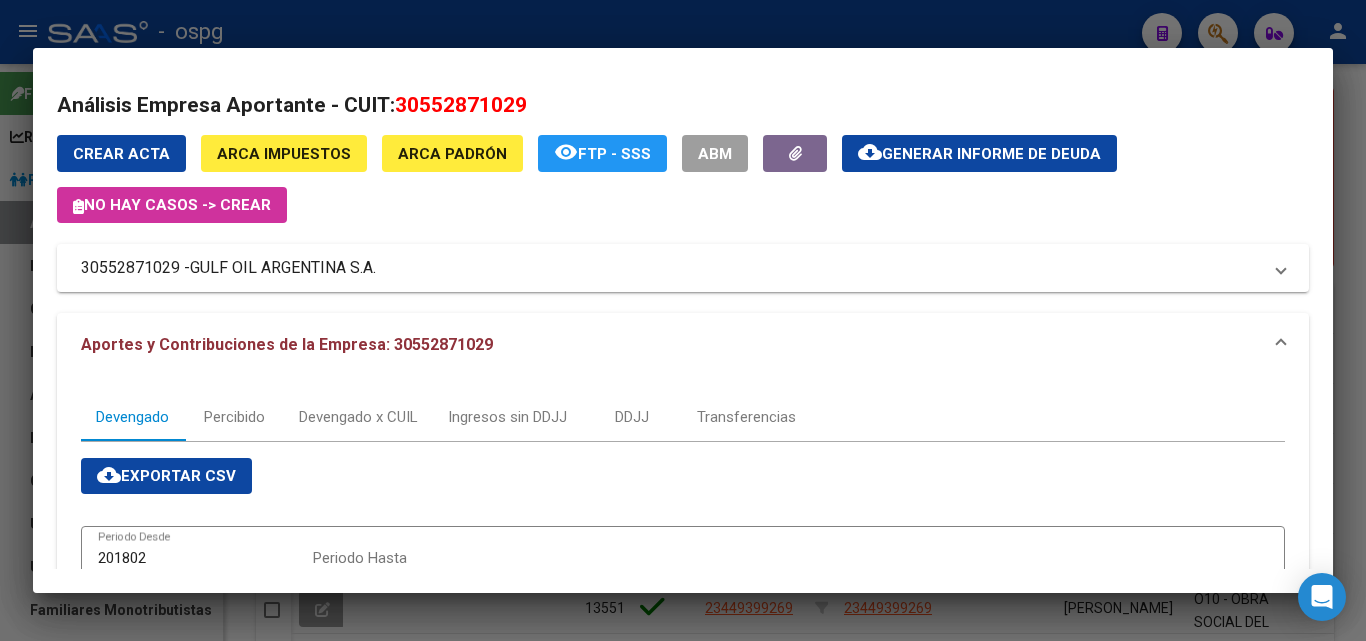 drag, startPoint x: 392, startPoint y: 98, endPoint x: 601, endPoint y: 24, distance: 221.71378 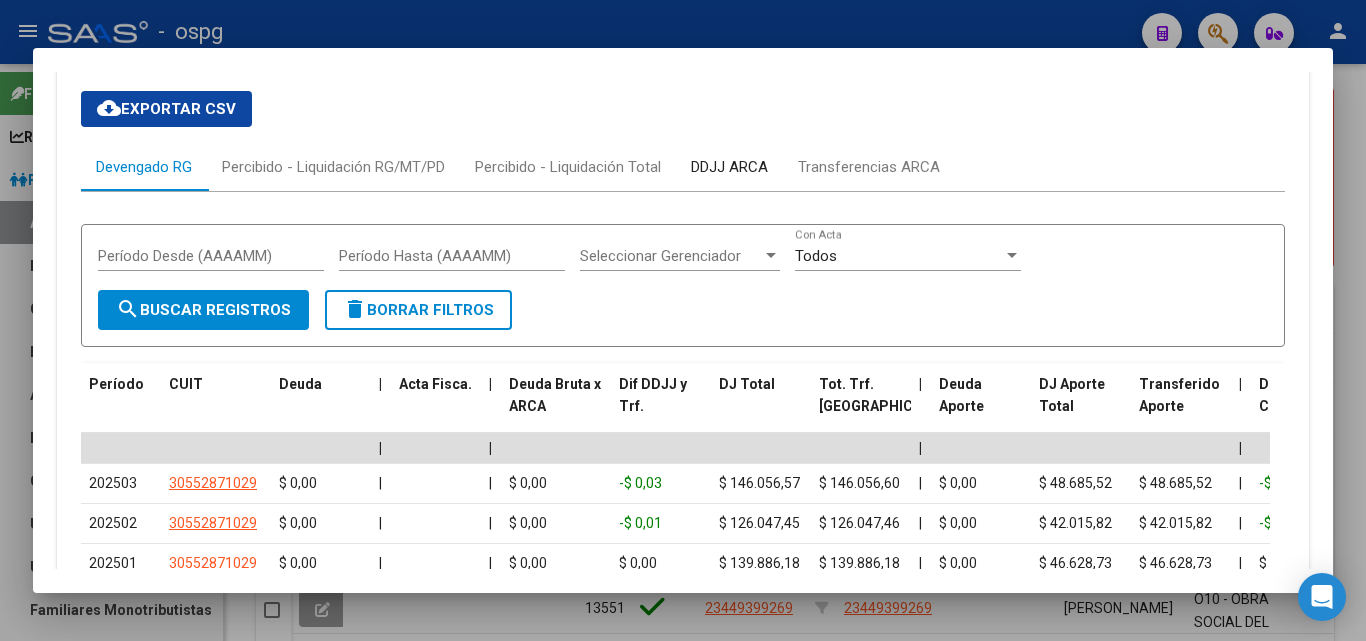 click on "DDJJ ARCA" at bounding box center [729, 167] 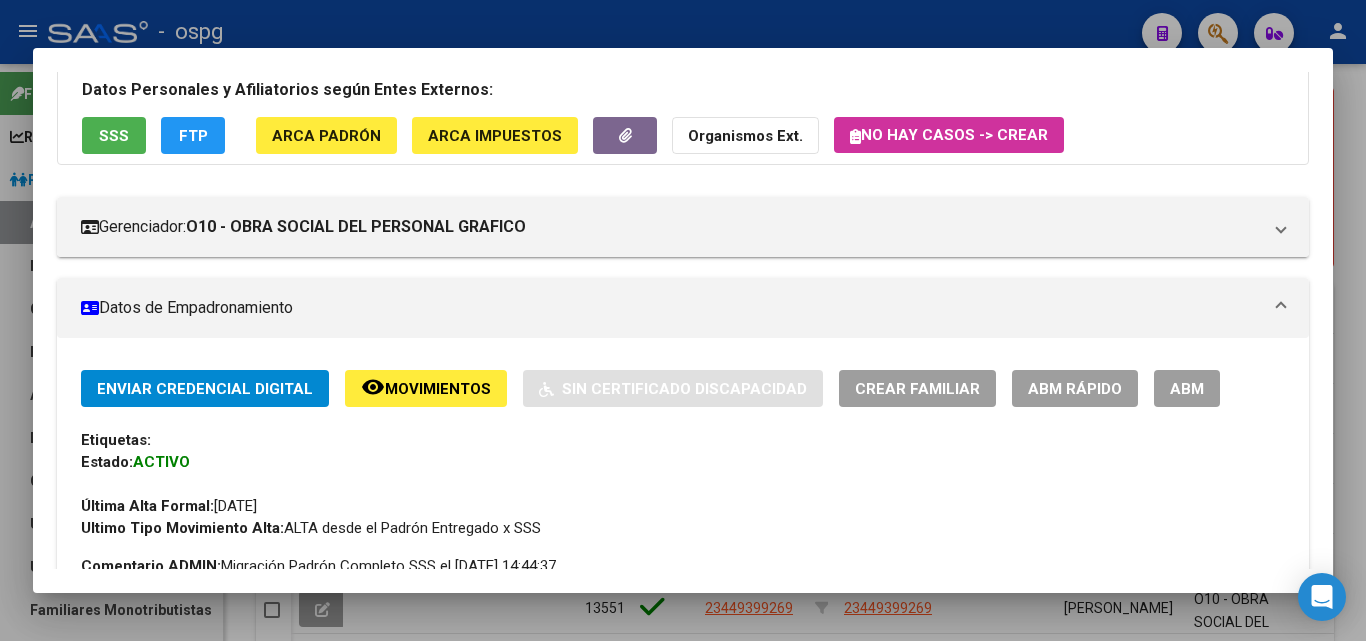 scroll, scrollTop: 0, scrollLeft: 0, axis: both 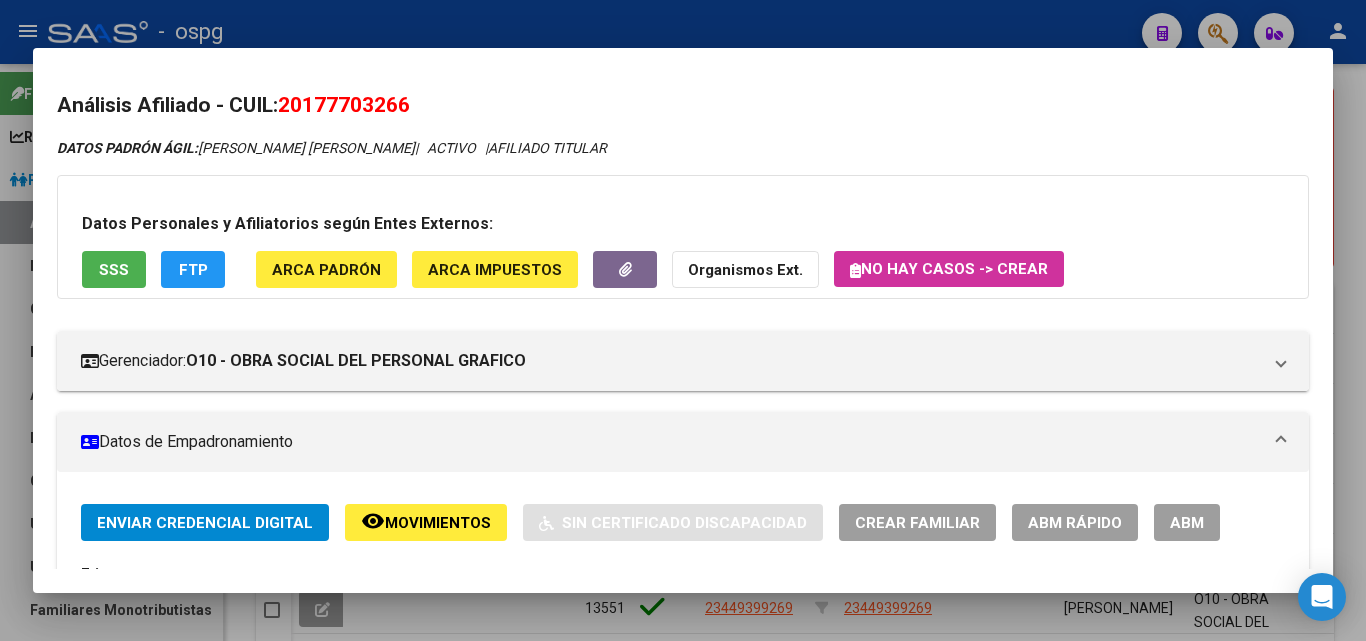 drag, startPoint x: 286, startPoint y: 106, endPoint x: 464, endPoint y: 92, distance: 178.54971 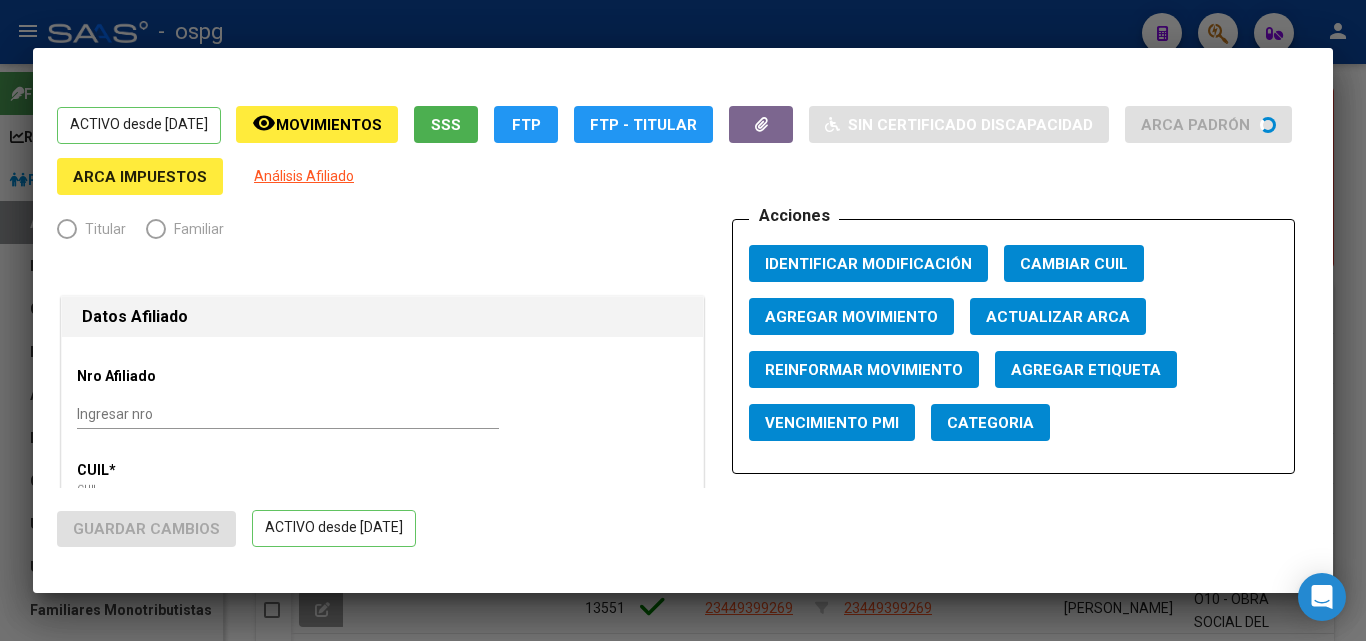 radio on "true" 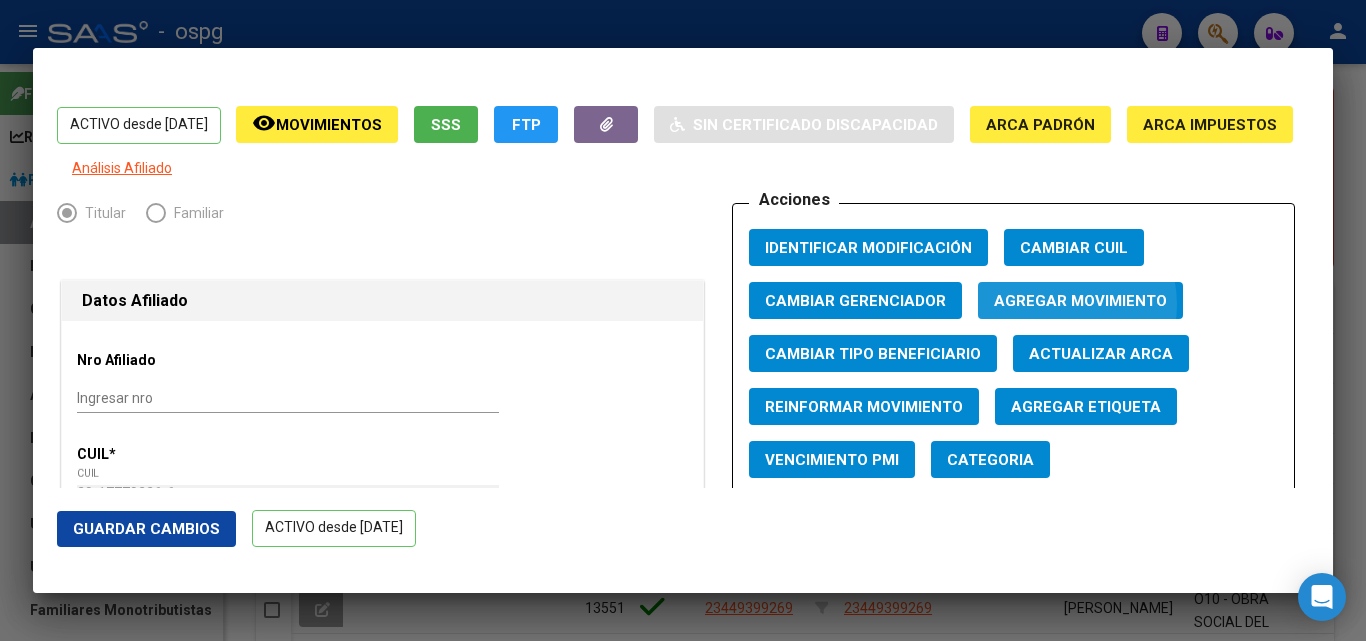 click on "Agregar Movimiento" 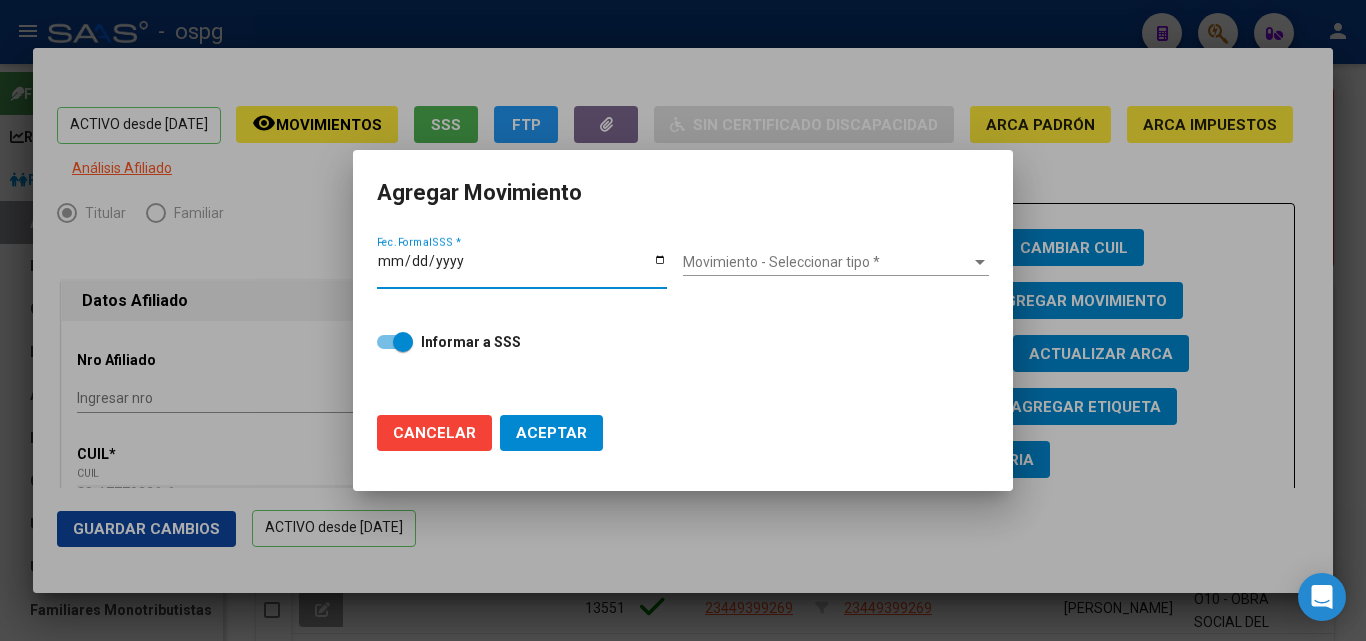 click on "Fec. Formal SSS *" at bounding box center (522, 268) 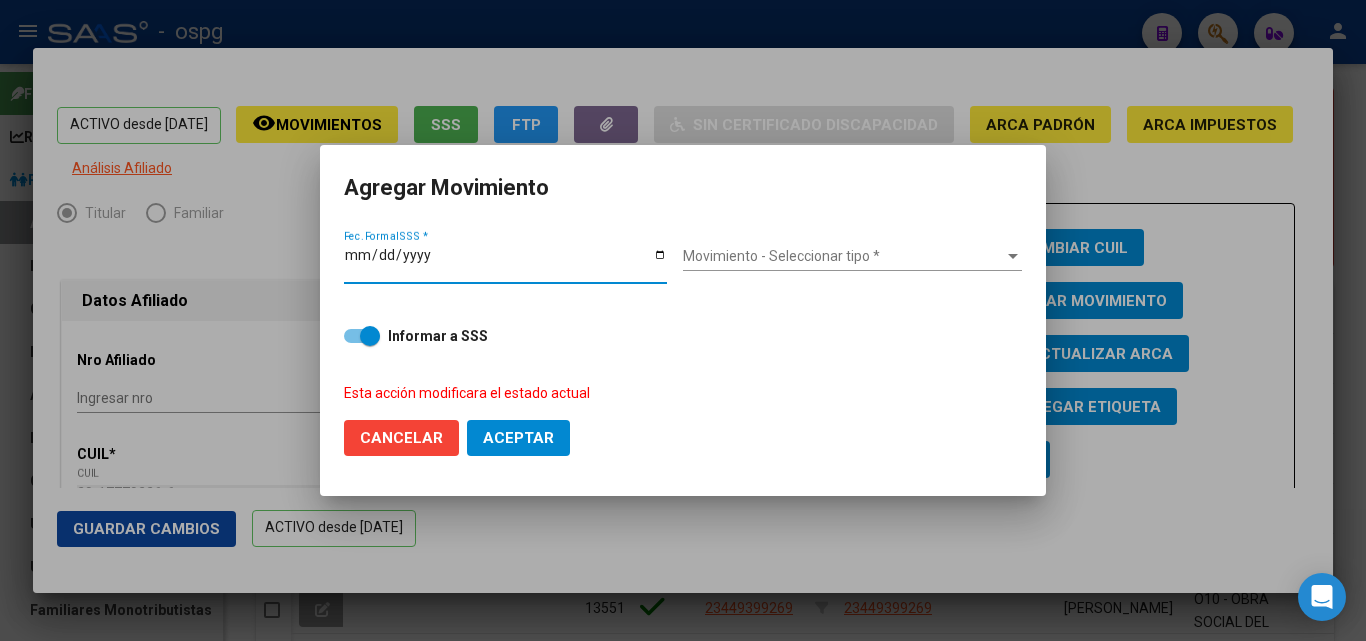 click on "Movimiento - Seleccionar tipo * Movimiento - Seleccionar tipo *" at bounding box center (852, 263) 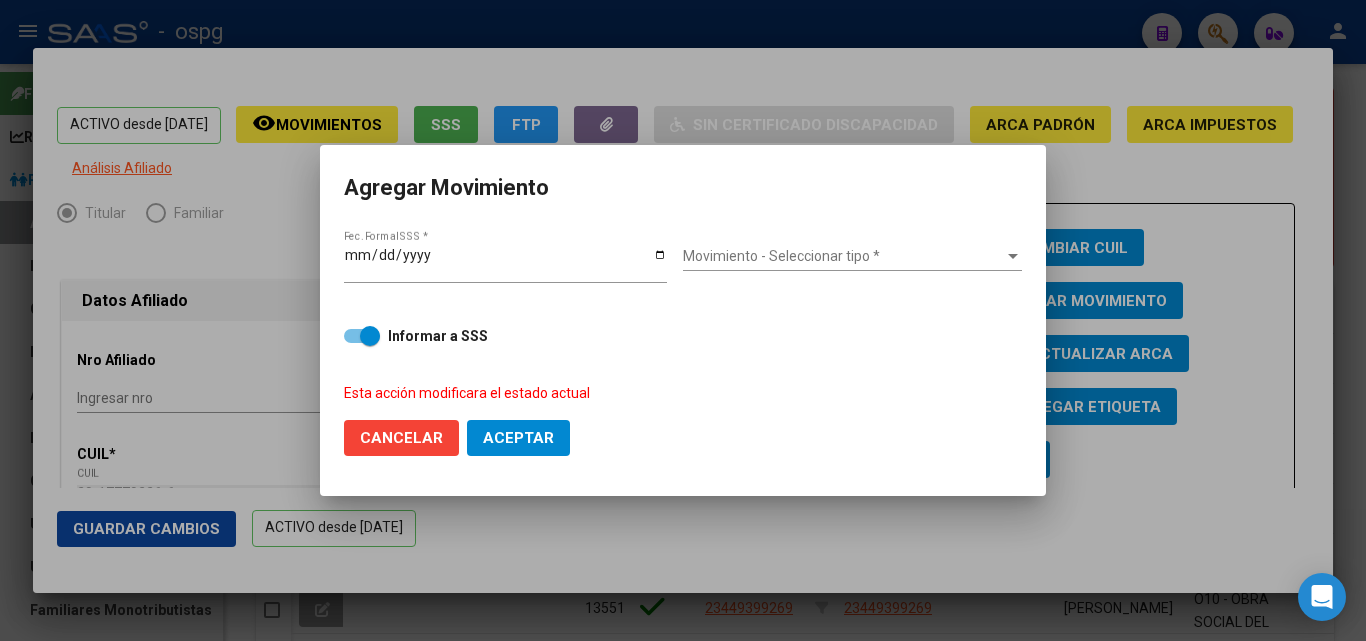 click on "Movimiento - Seleccionar tipo *" at bounding box center (843, 256) 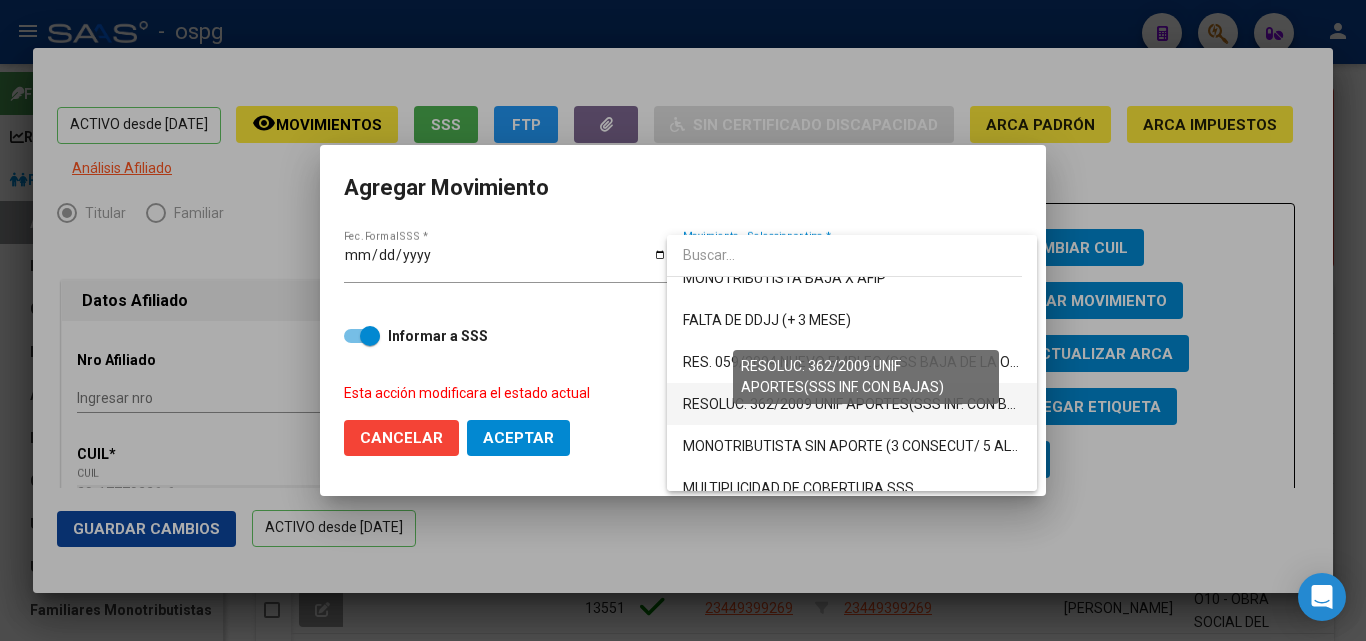 scroll, scrollTop: 500, scrollLeft: 0, axis: vertical 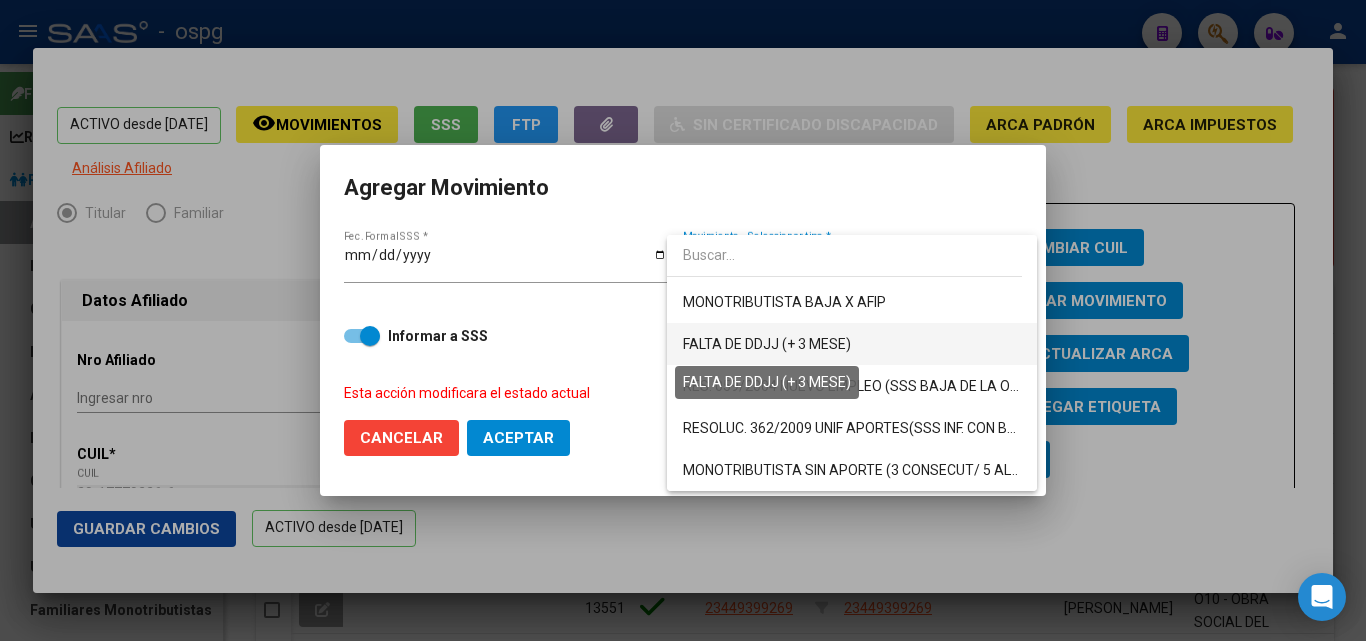 click on "FALTA DE DDJJ (+ 3 MESE)" at bounding box center [767, 344] 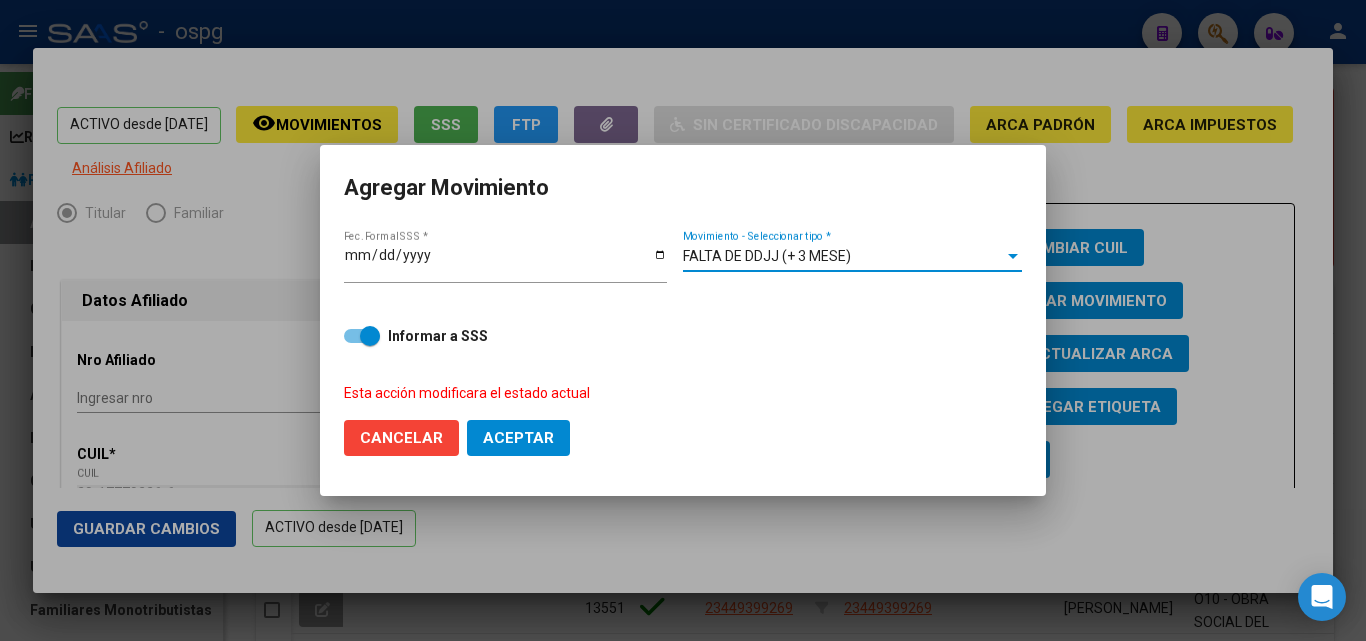 click on "Aceptar" 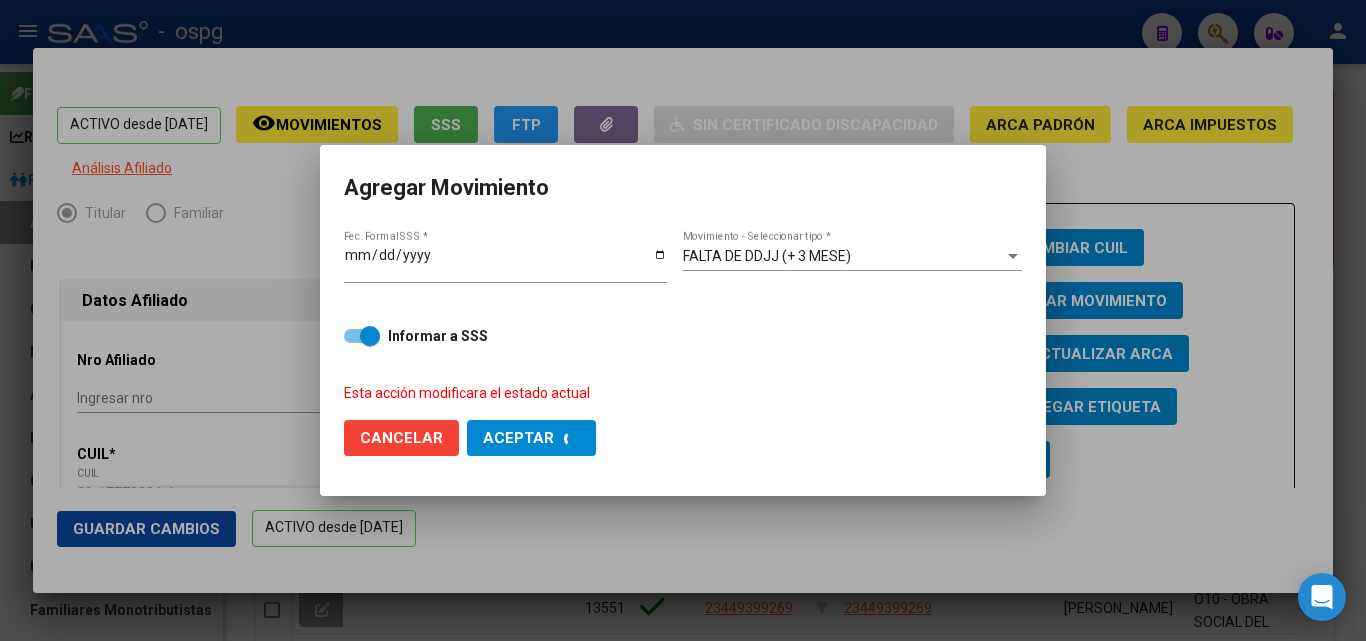 checkbox on "false" 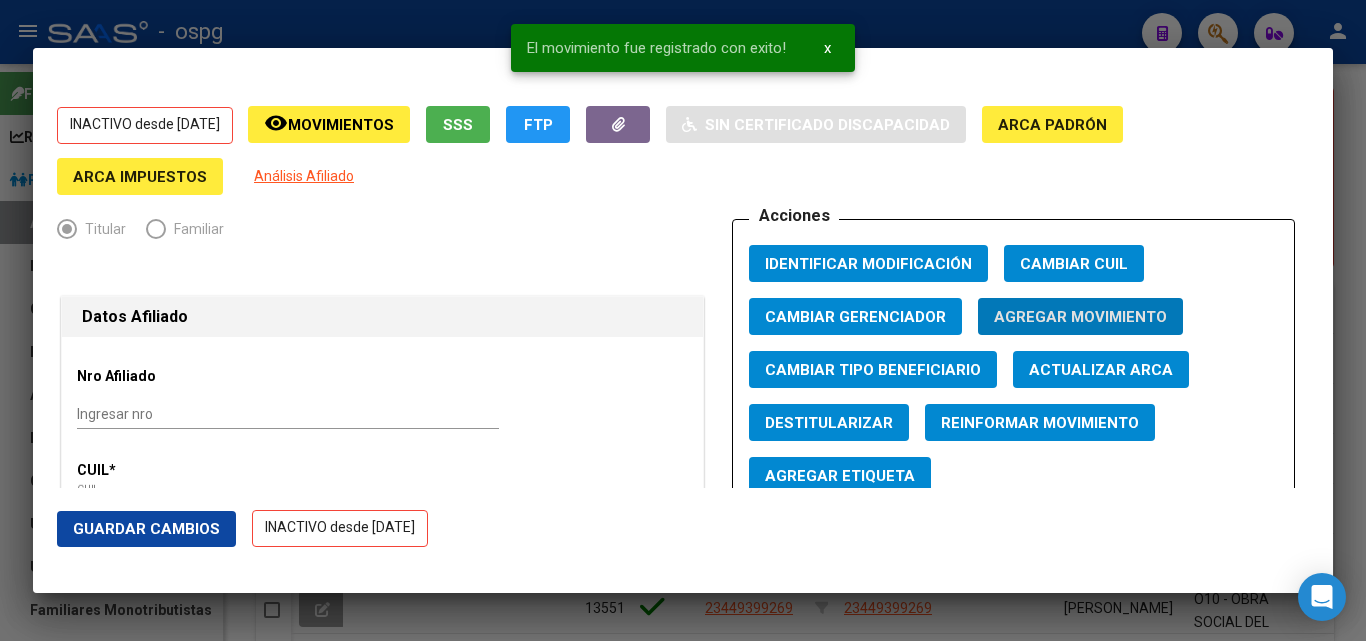 click at bounding box center (683, 320) 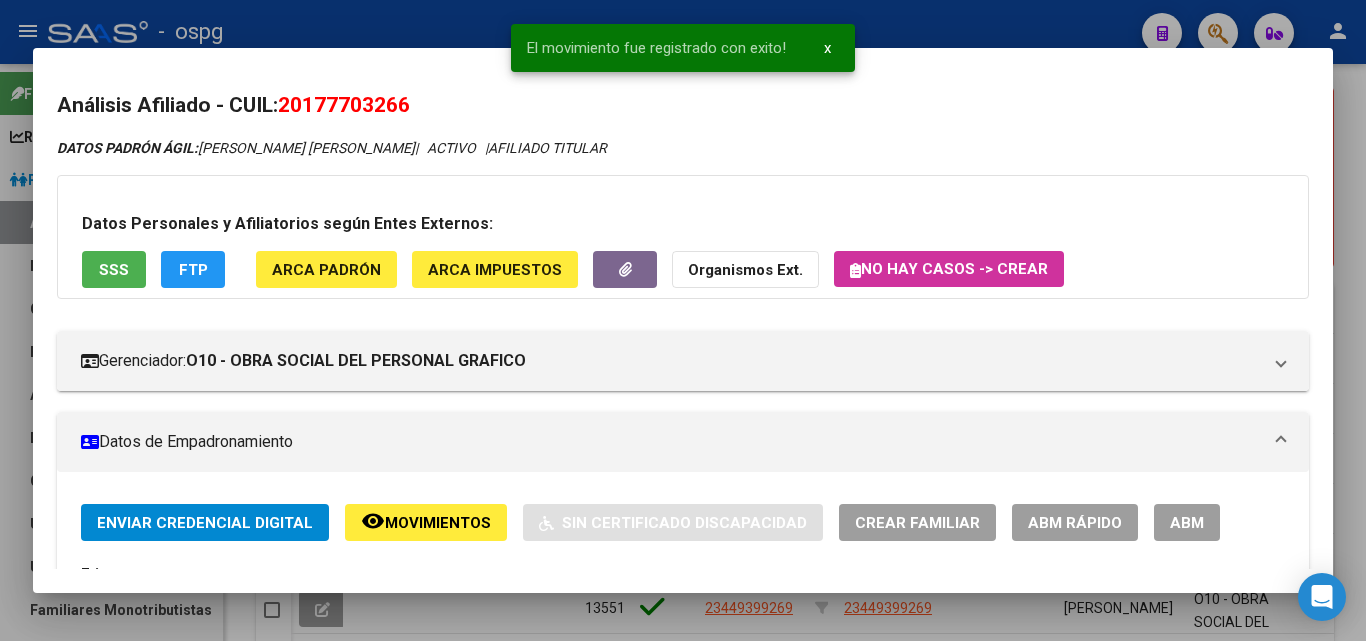 click at bounding box center [683, 320] 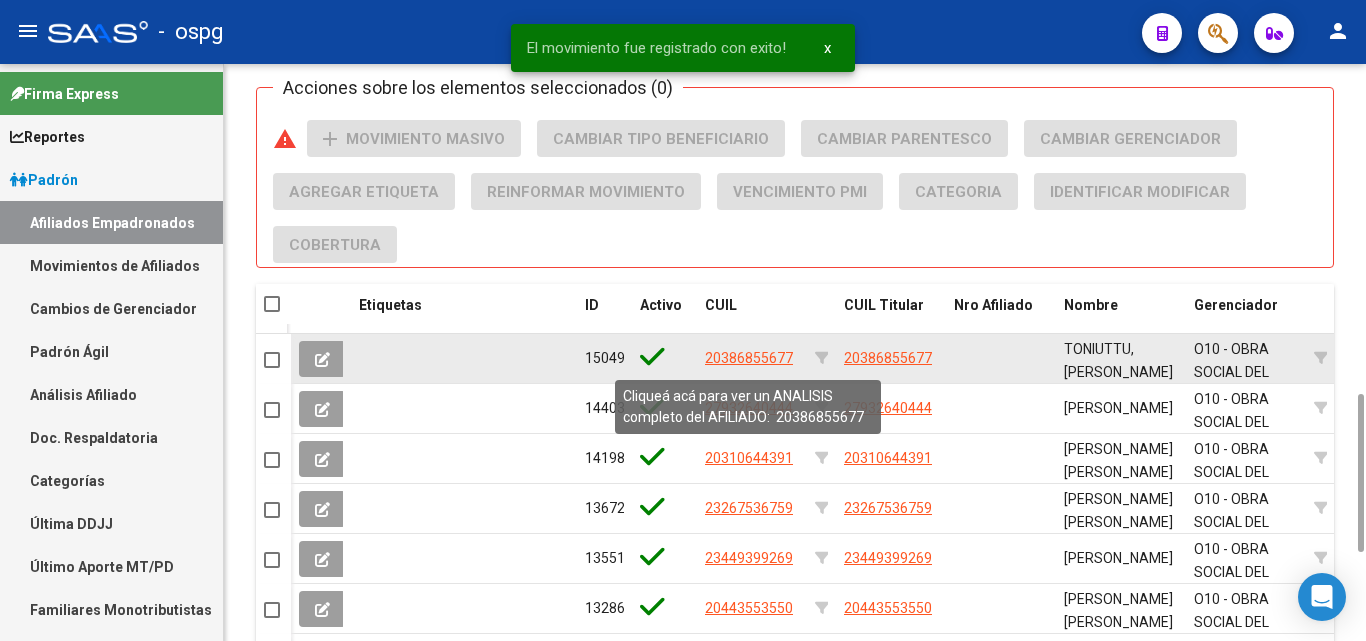 click on "20386855677" 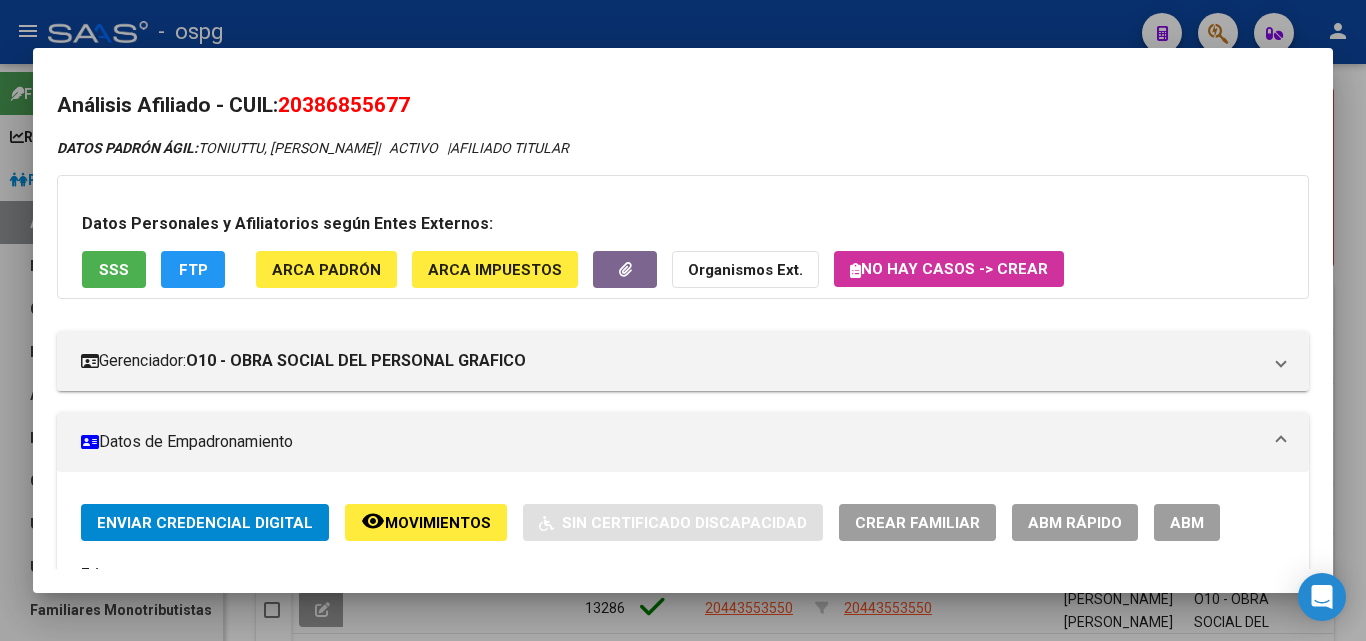 drag, startPoint x: 288, startPoint y: 103, endPoint x: 454, endPoint y: 112, distance: 166.24379 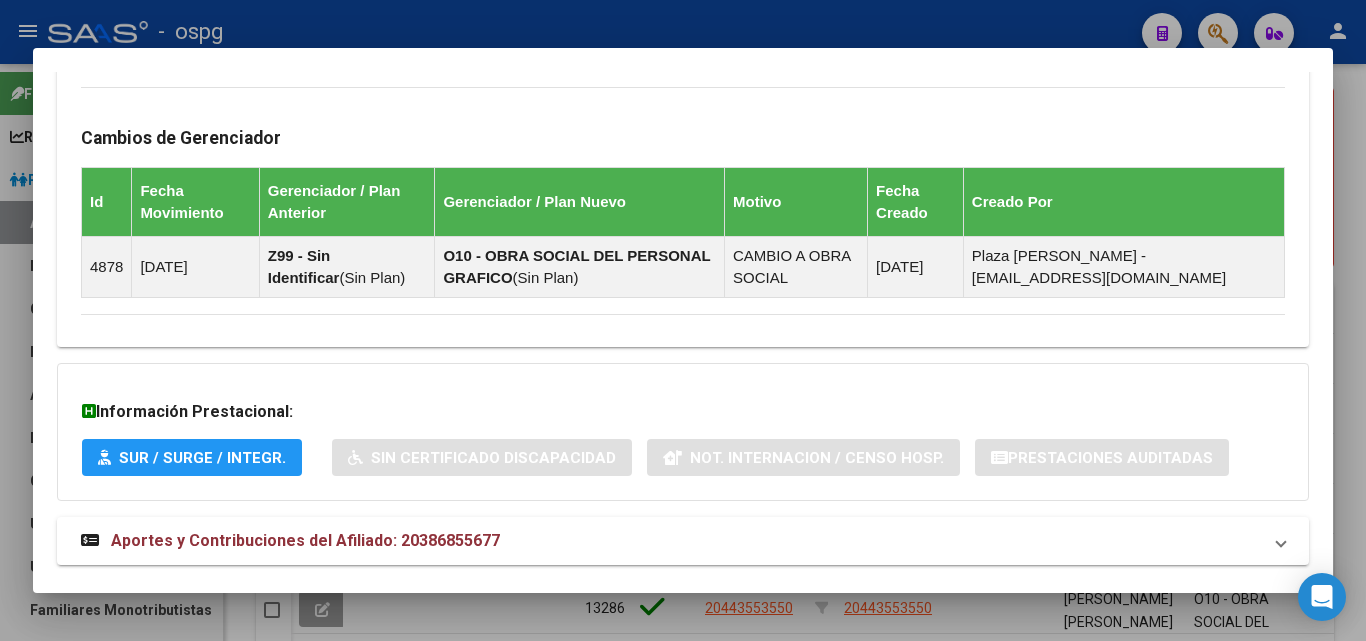 scroll, scrollTop: 1346, scrollLeft: 0, axis: vertical 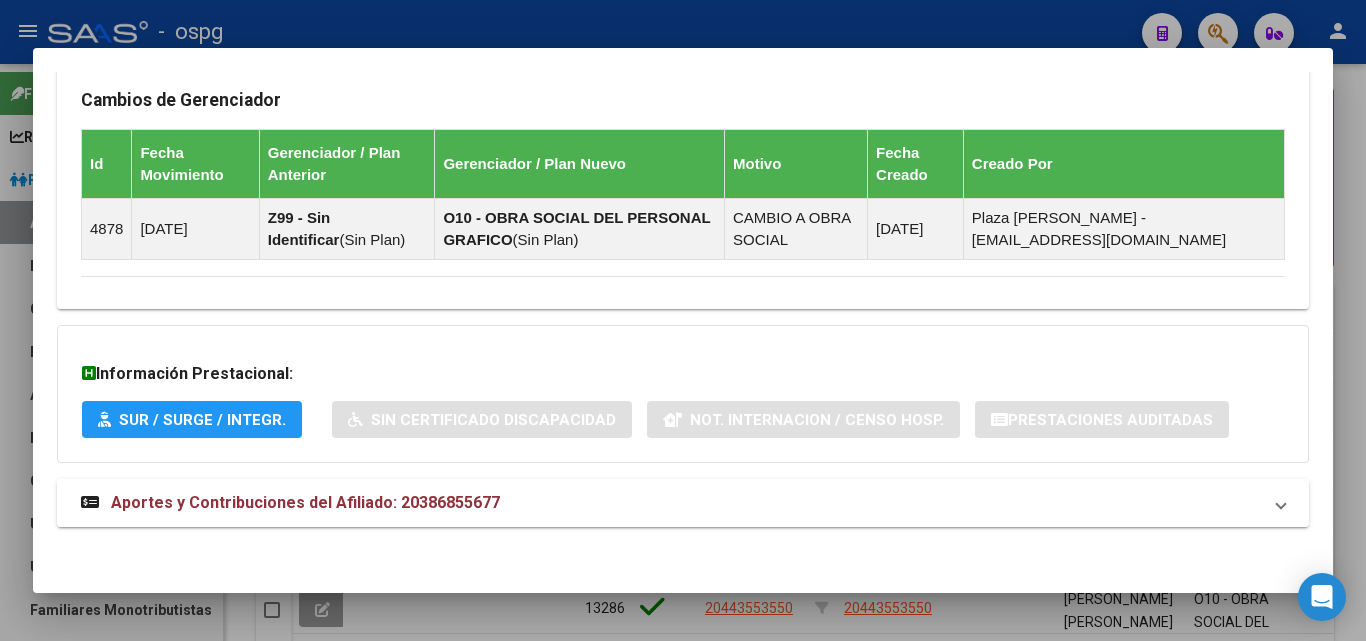 click on "Aportes y Contribuciones del Afiliado: 20386855677" at bounding box center (683, 503) 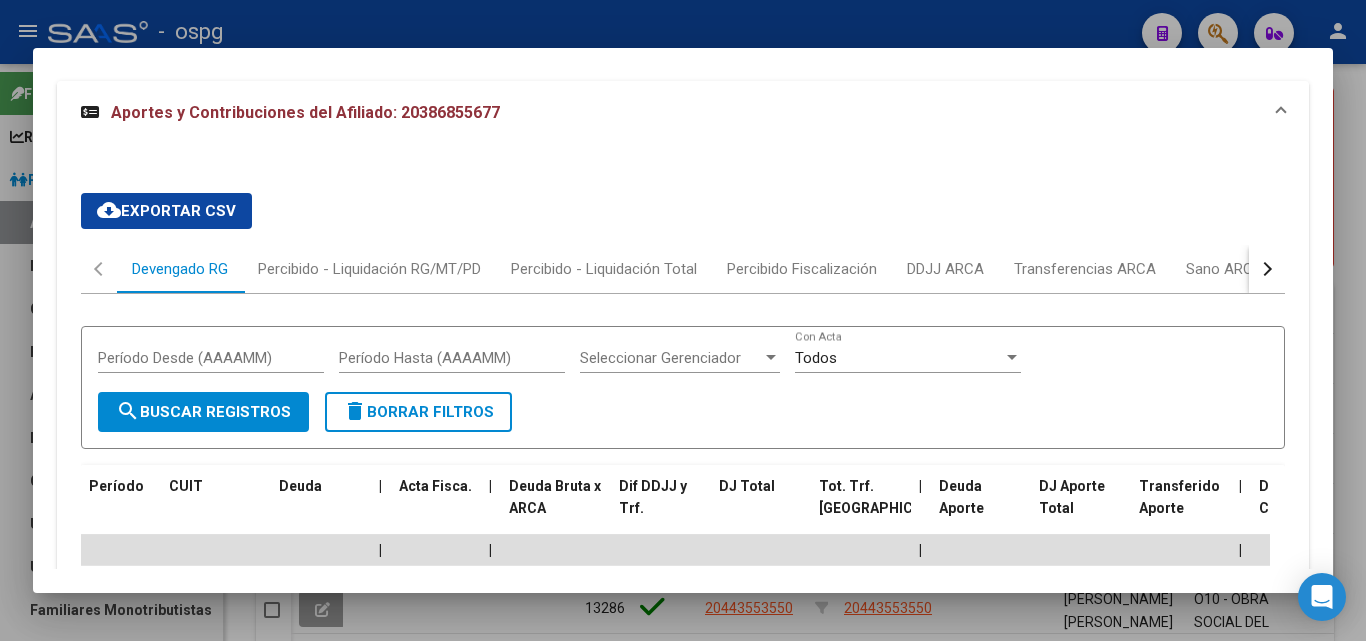 scroll, scrollTop: 1746, scrollLeft: 0, axis: vertical 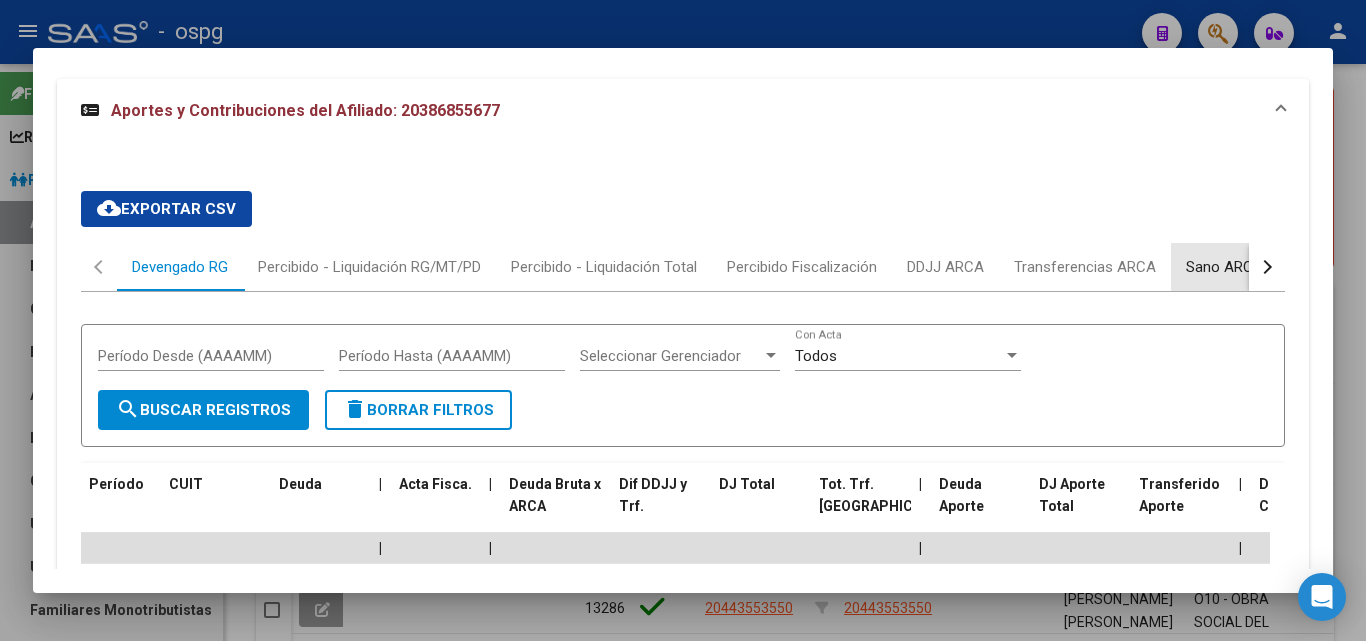 click on "Sano ARCA" at bounding box center (1224, 267) 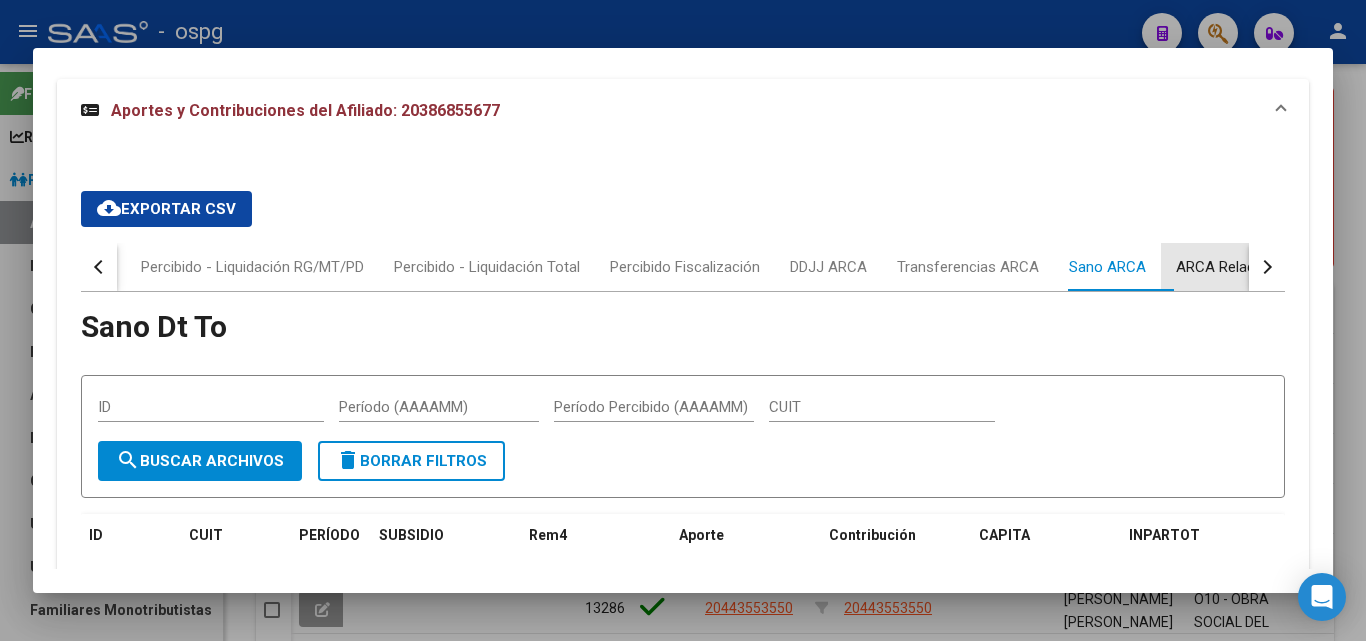click on "ARCA Relaciones Laborales" at bounding box center (1268, 267) 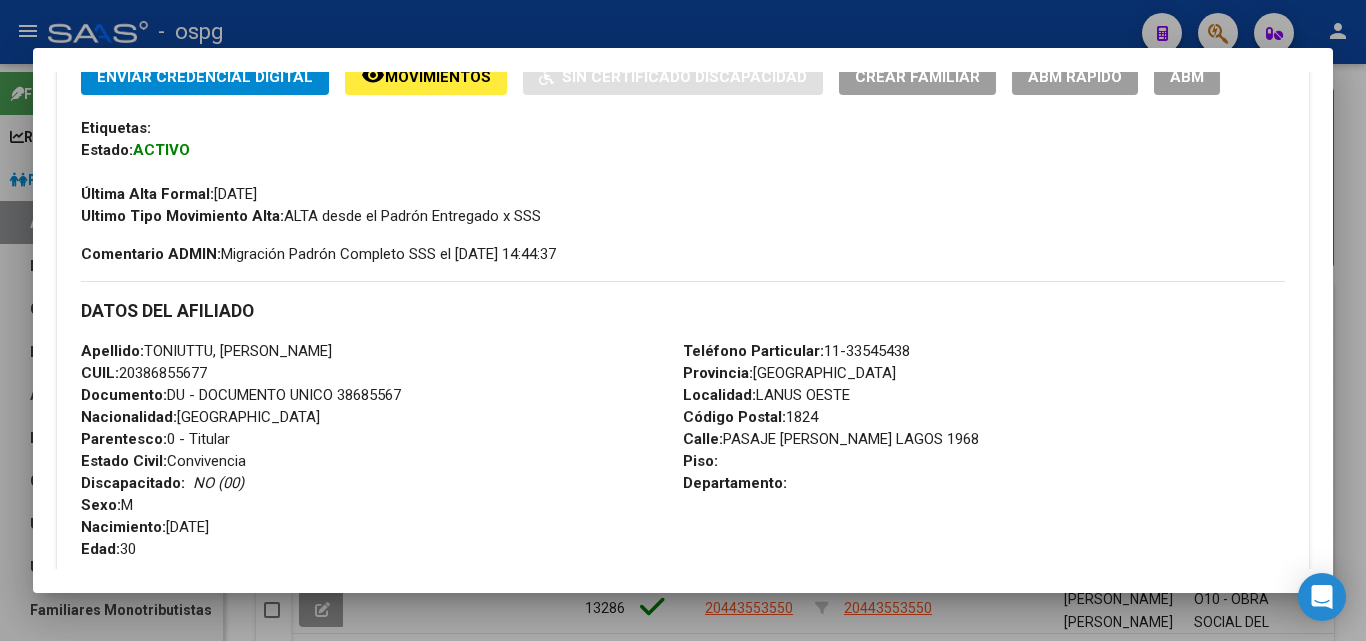 scroll, scrollTop: 46, scrollLeft: 0, axis: vertical 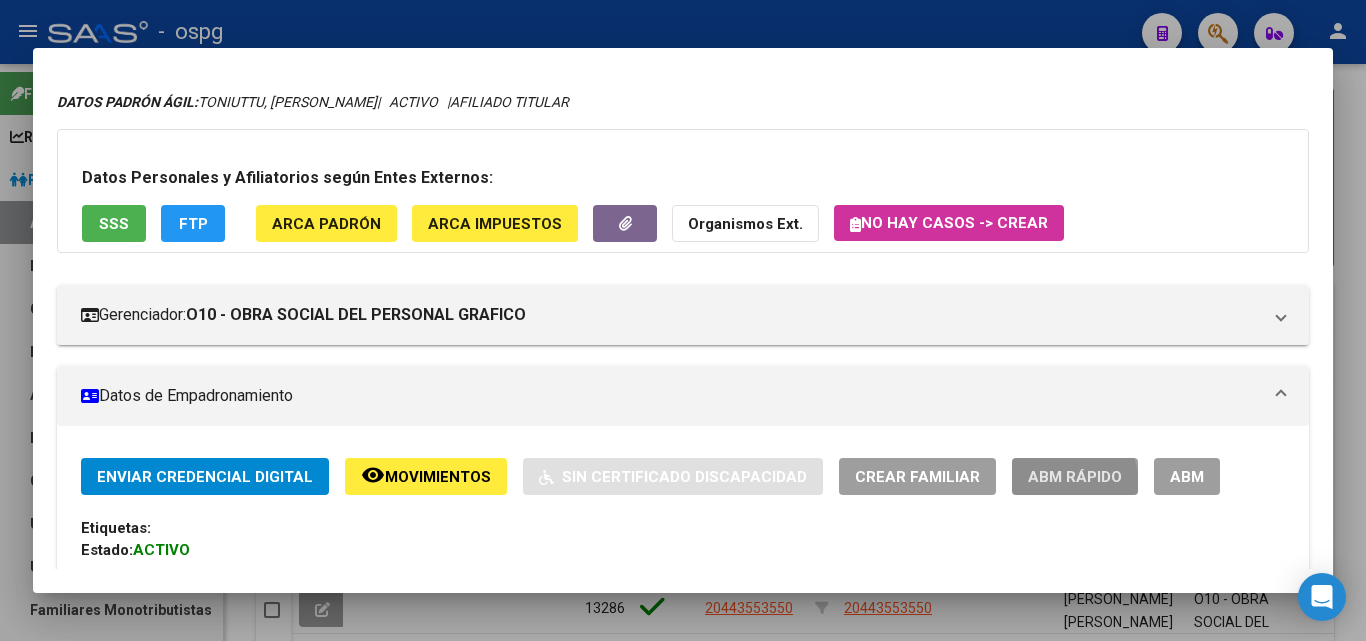 click on "ABM Rápido" 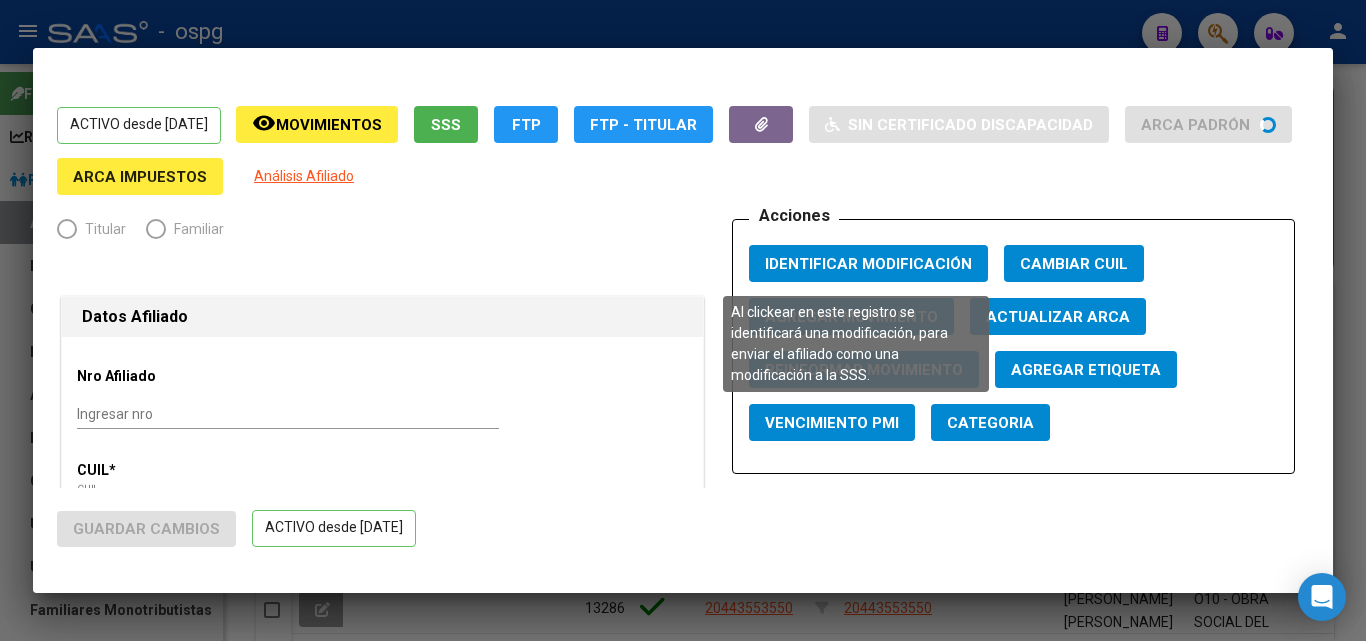 radio on "true" 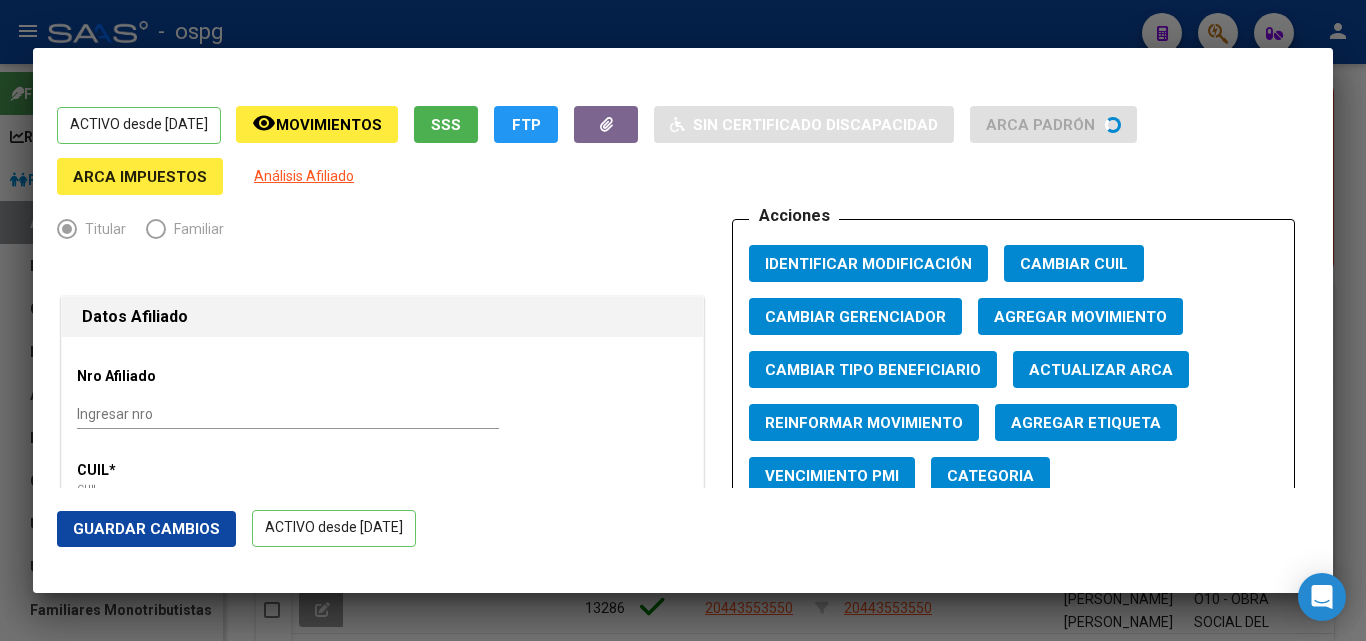 click on "Agregar Movimiento" 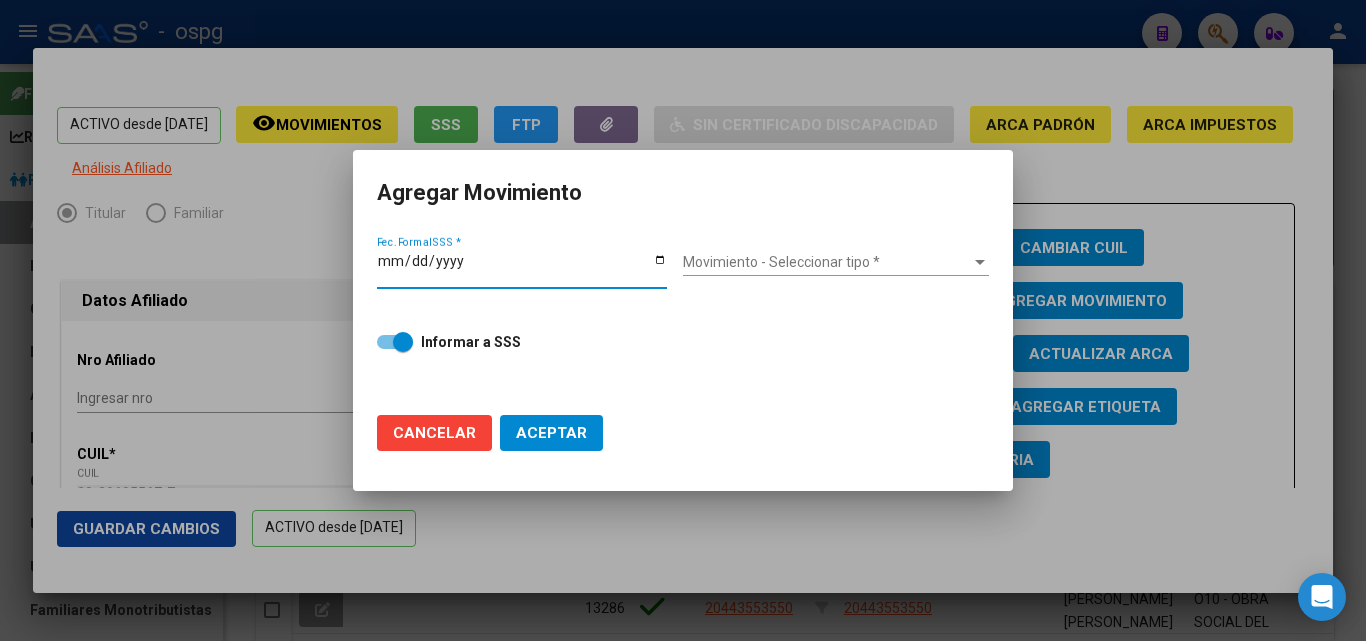 click on "Fec. Formal SSS *" at bounding box center (522, 268) 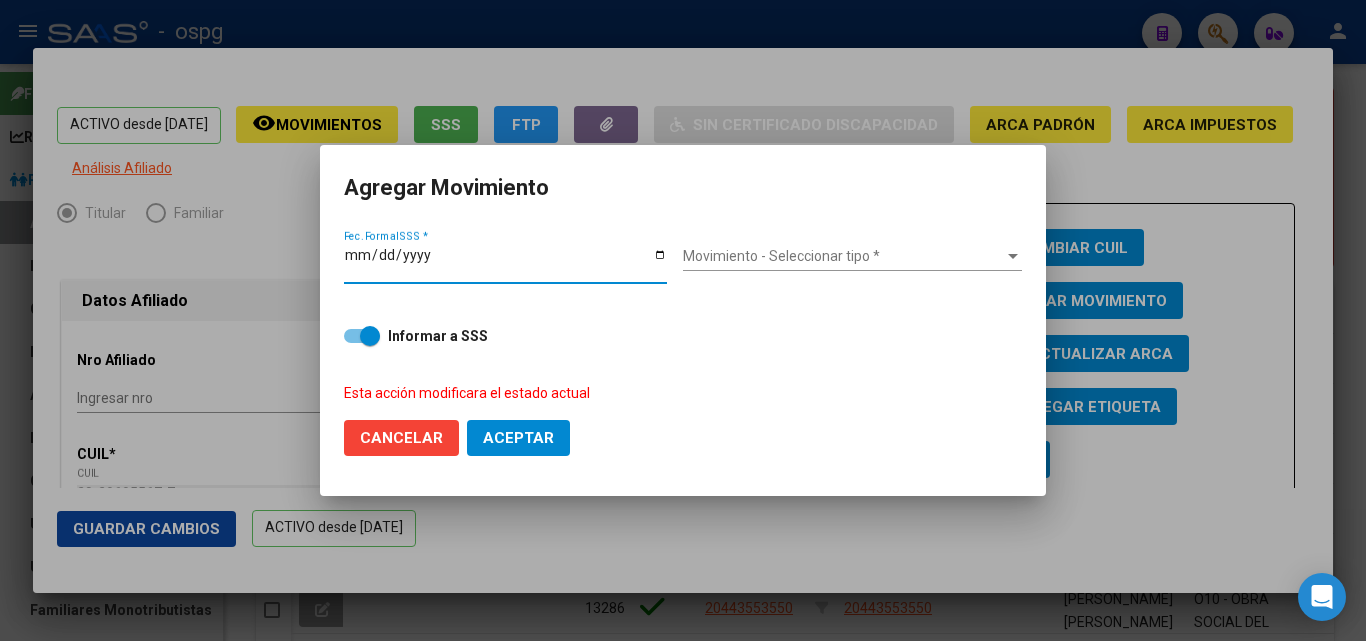 click on "Movimiento - Seleccionar tipo * Movimiento - Seleccionar tipo *" at bounding box center (852, 257) 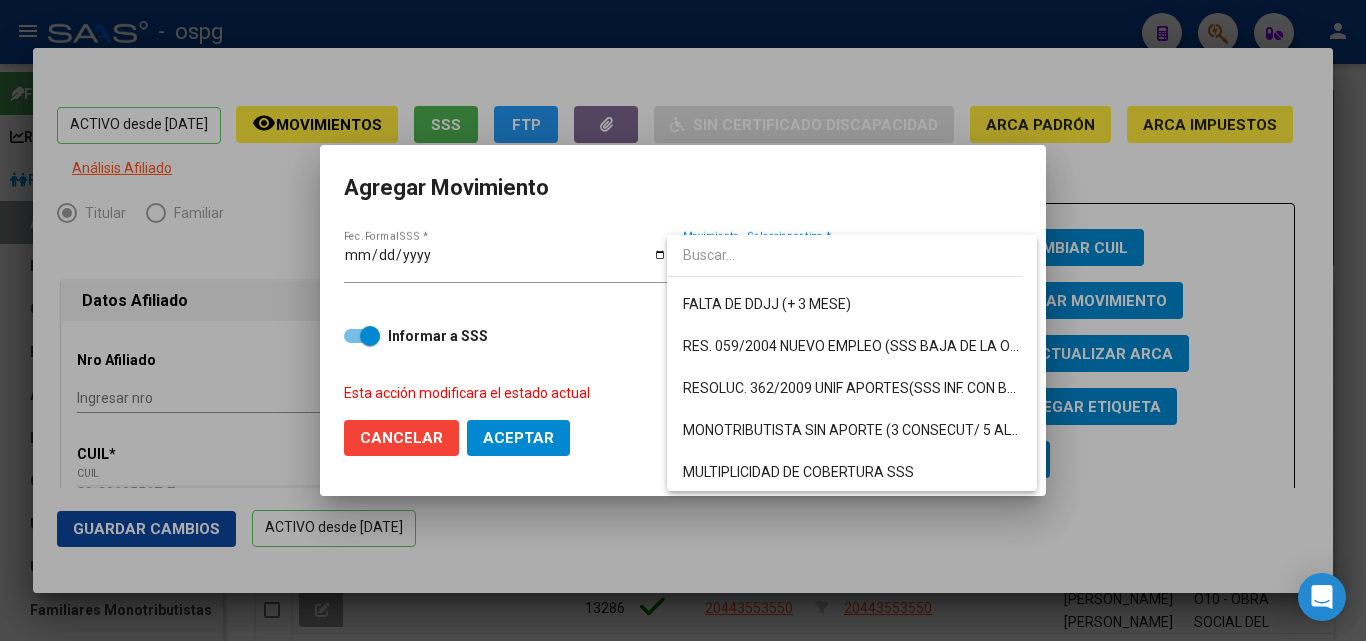scroll, scrollTop: 440, scrollLeft: 0, axis: vertical 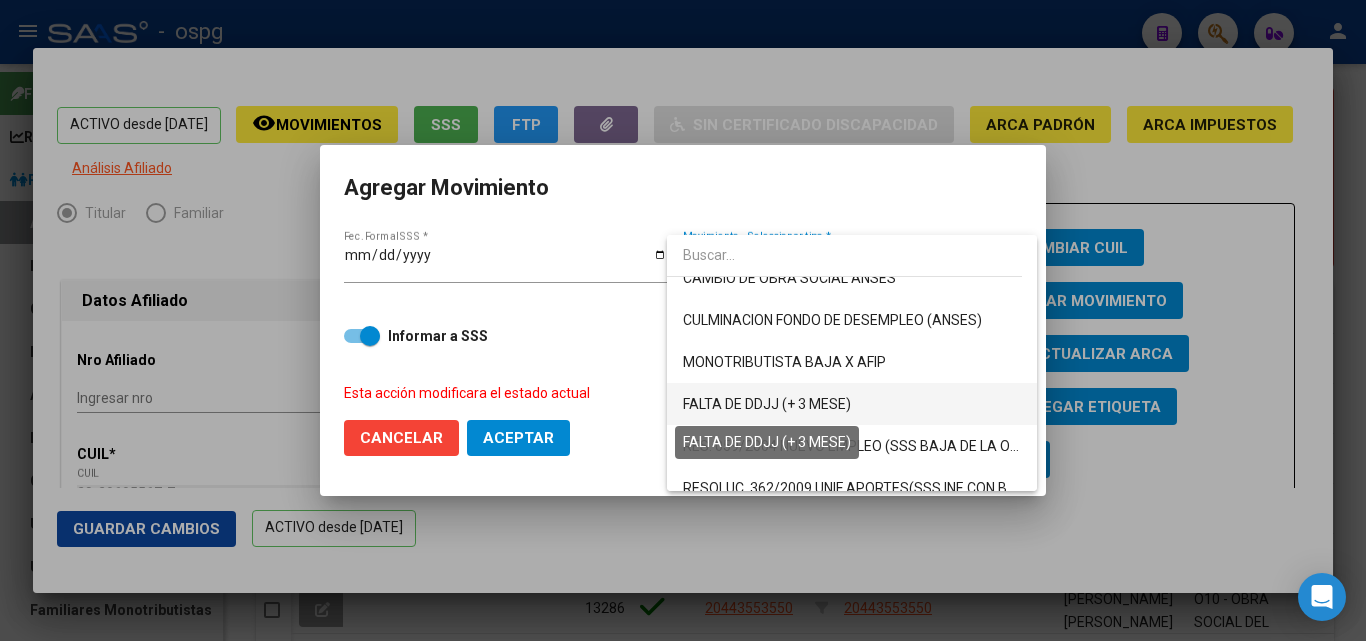 click on "FALTA DE DDJJ (+ 3 MESE)" at bounding box center [767, 404] 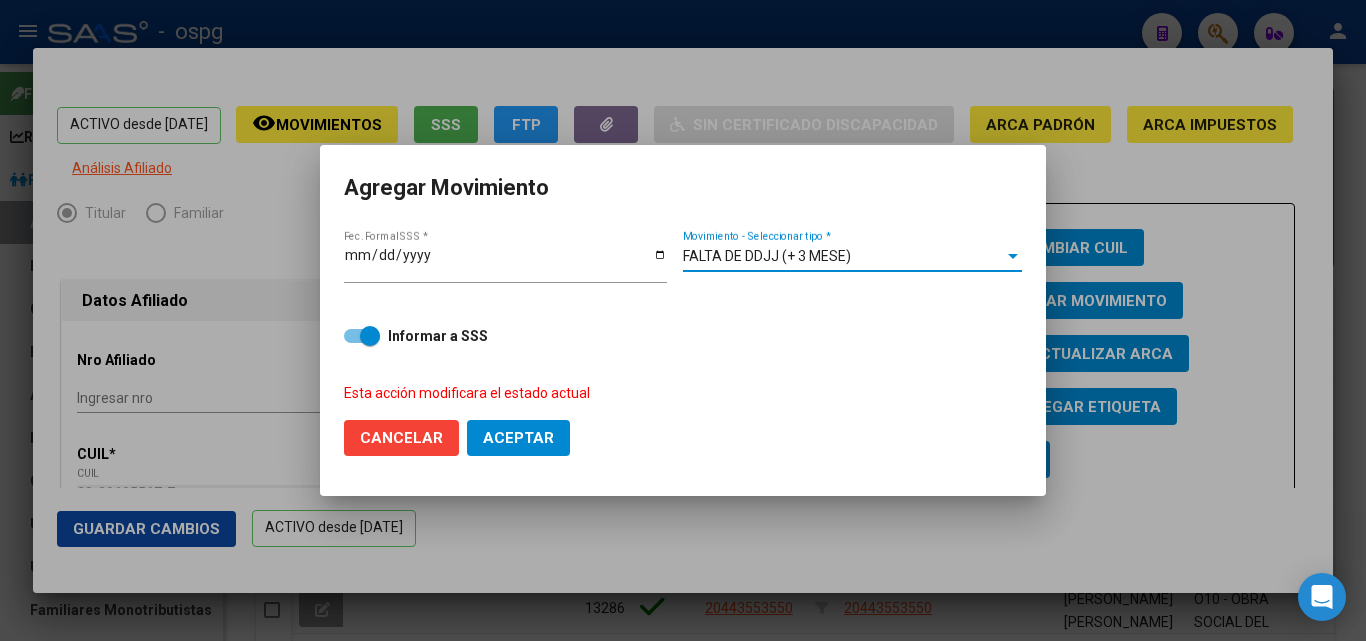 click on "Aceptar" 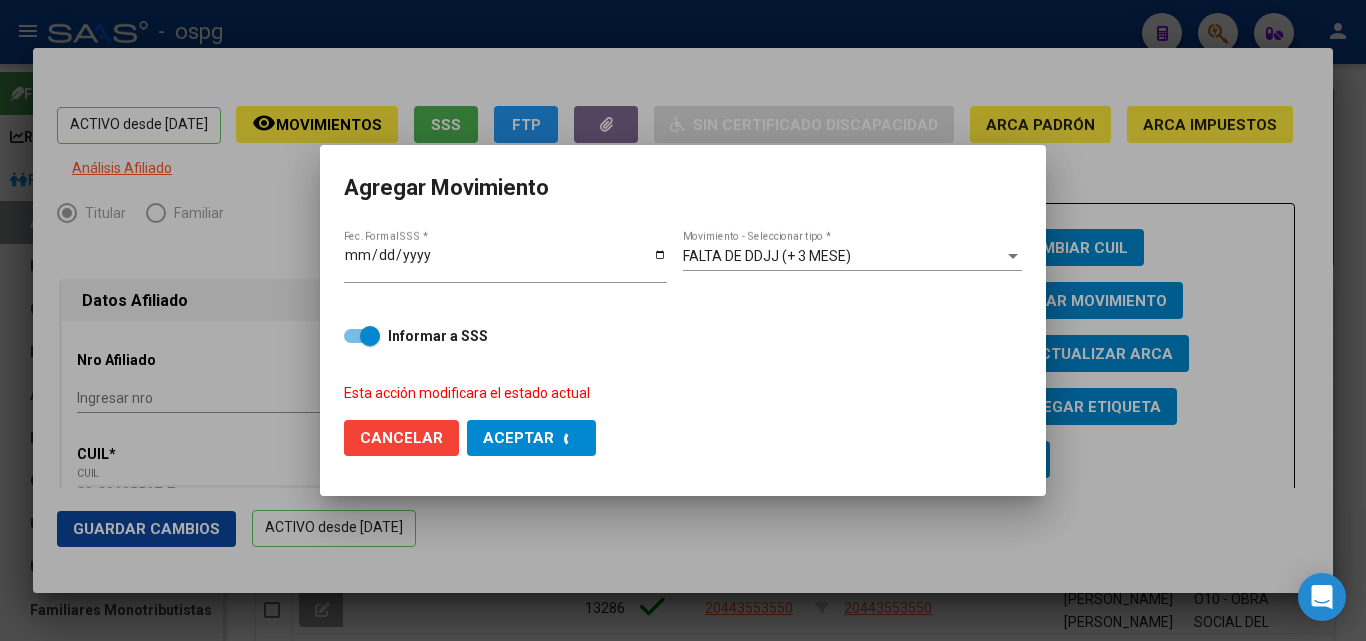 checkbox on "false" 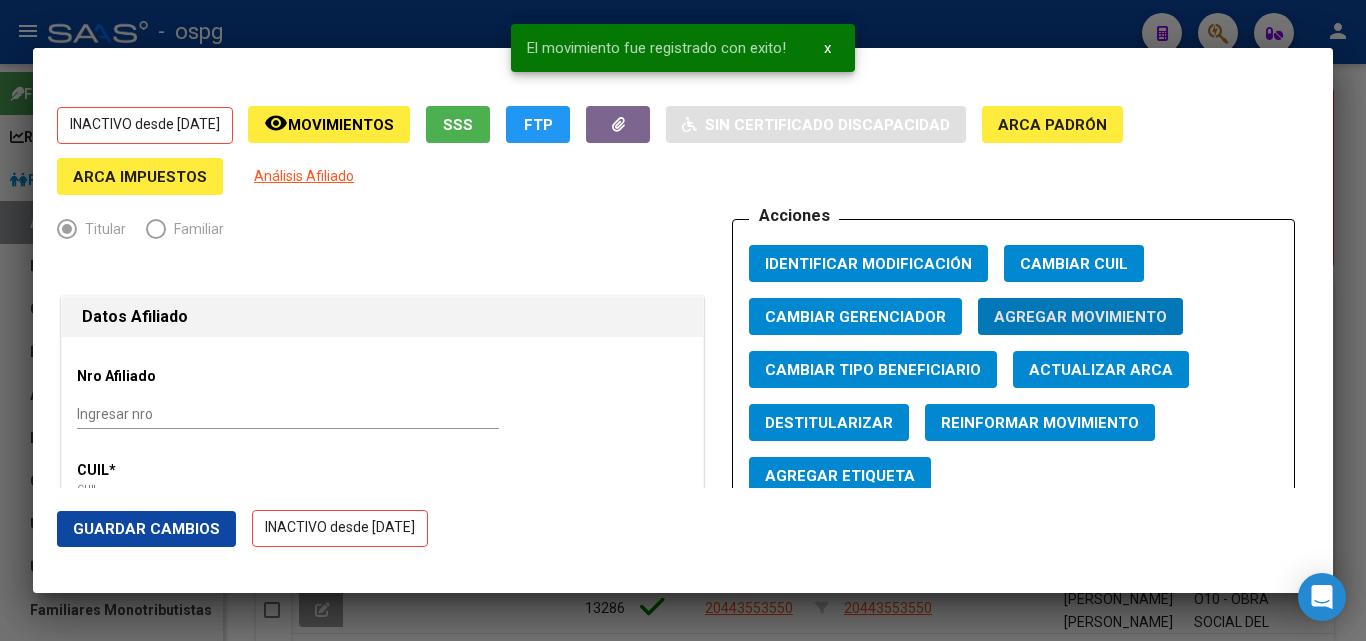 click at bounding box center [683, 320] 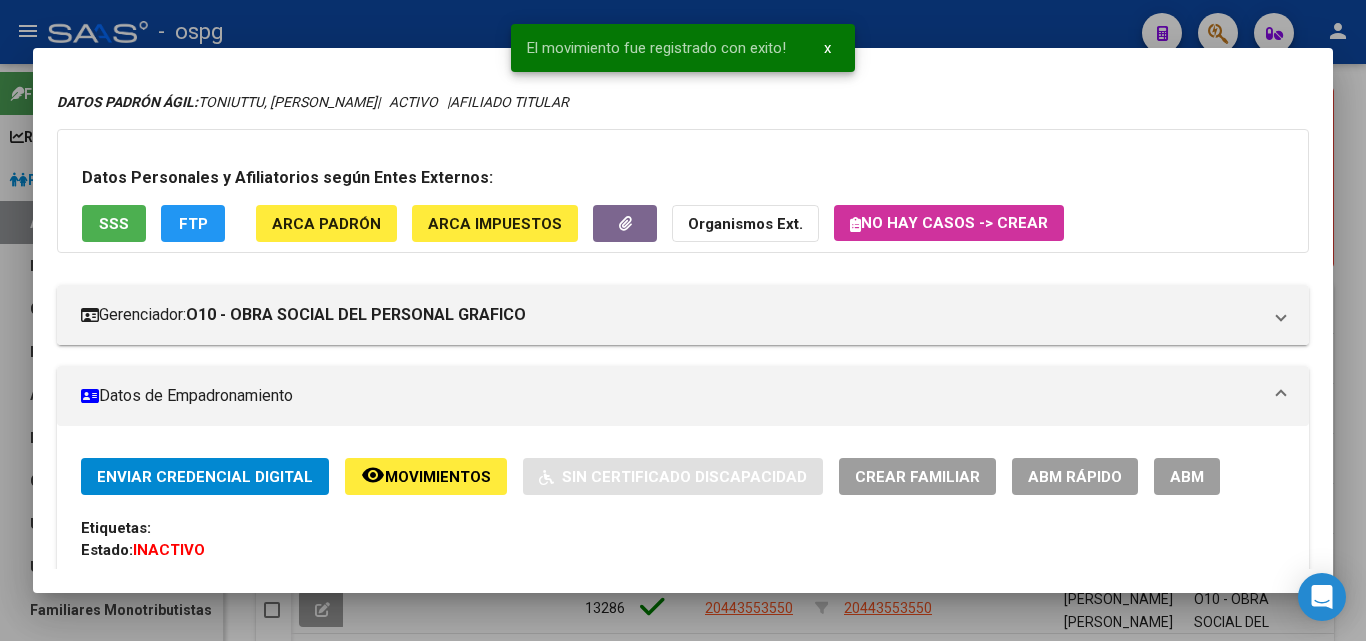 click at bounding box center [683, 320] 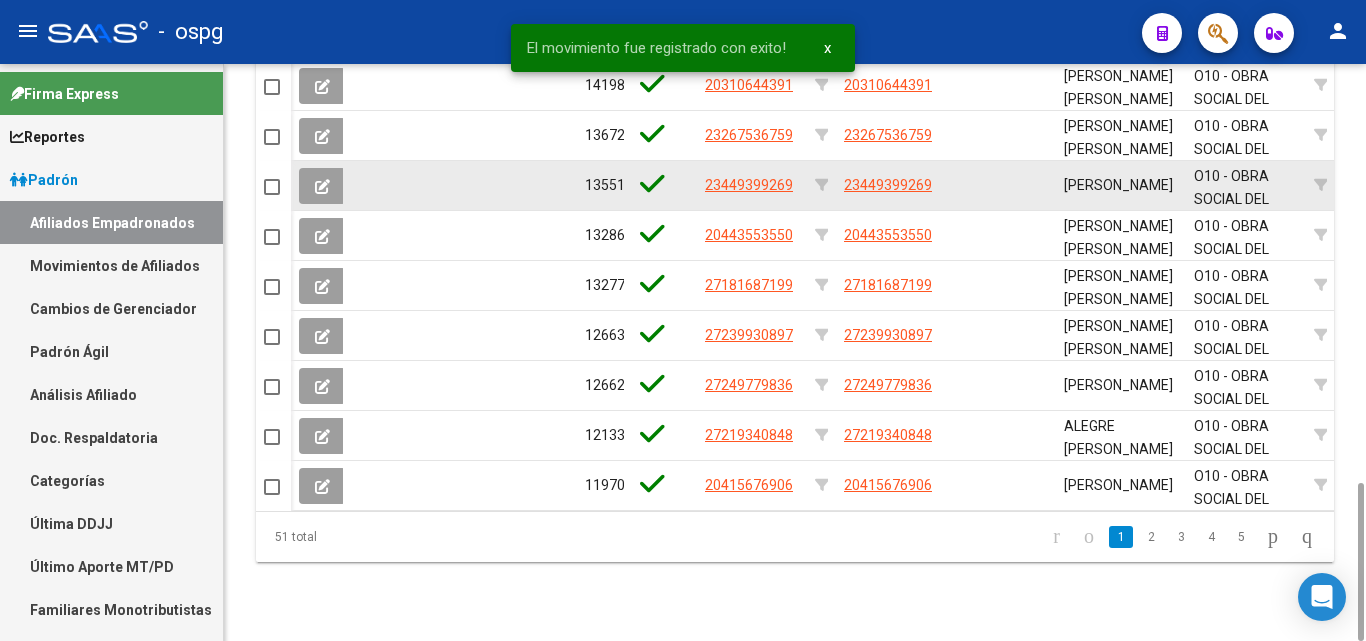 scroll, scrollTop: 1323, scrollLeft: 0, axis: vertical 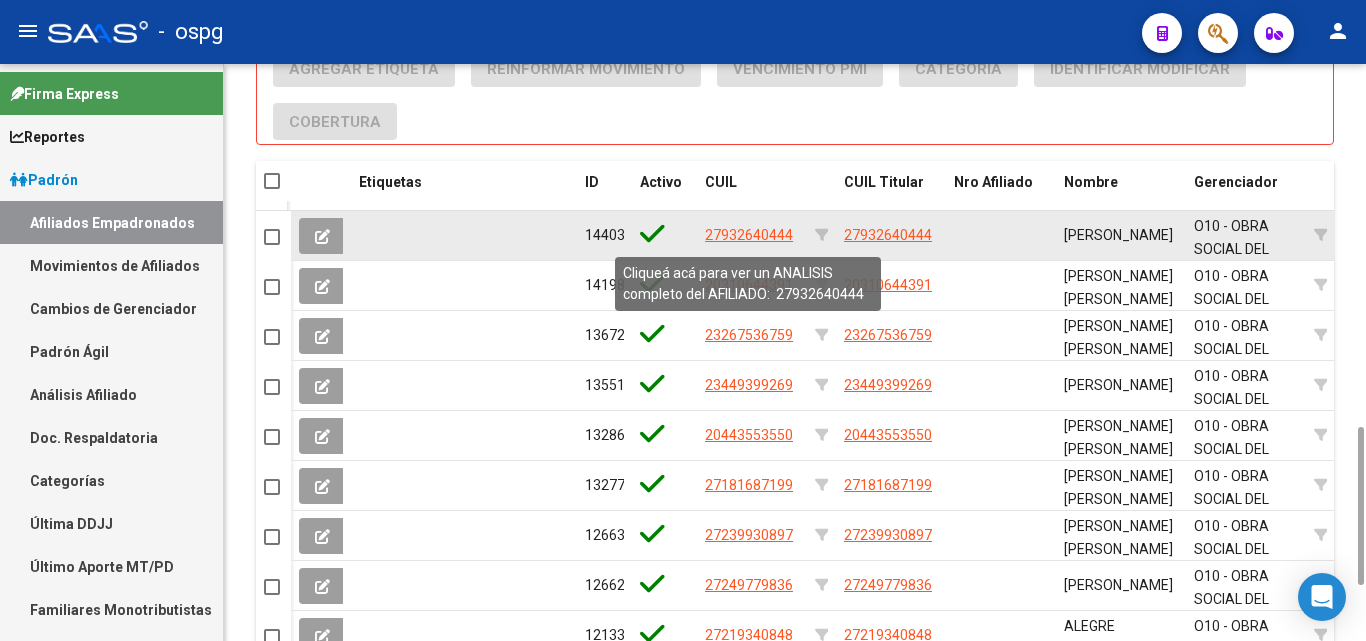 click on "27932640444" 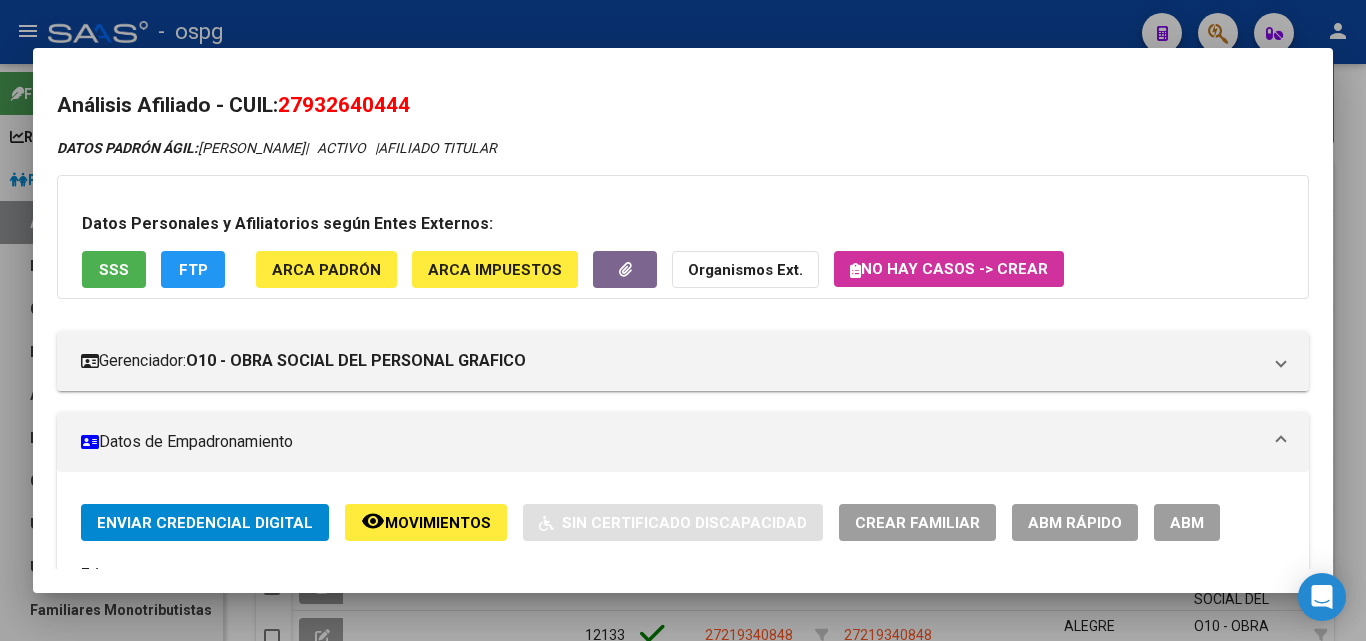 drag, startPoint x: 284, startPoint y: 110, endPoint x: 439, endPoint y: 108, distance: 155.01291 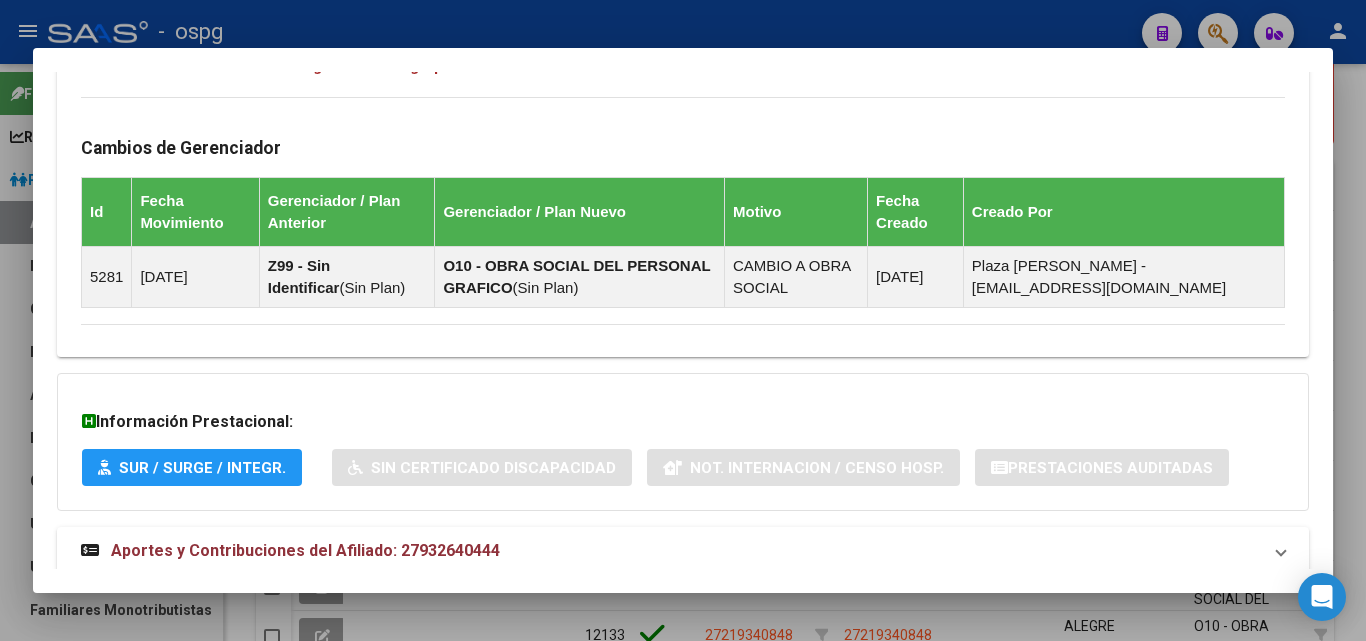 scroll, scrollTop: 1181, scrollLeft: 0, axis: vertical 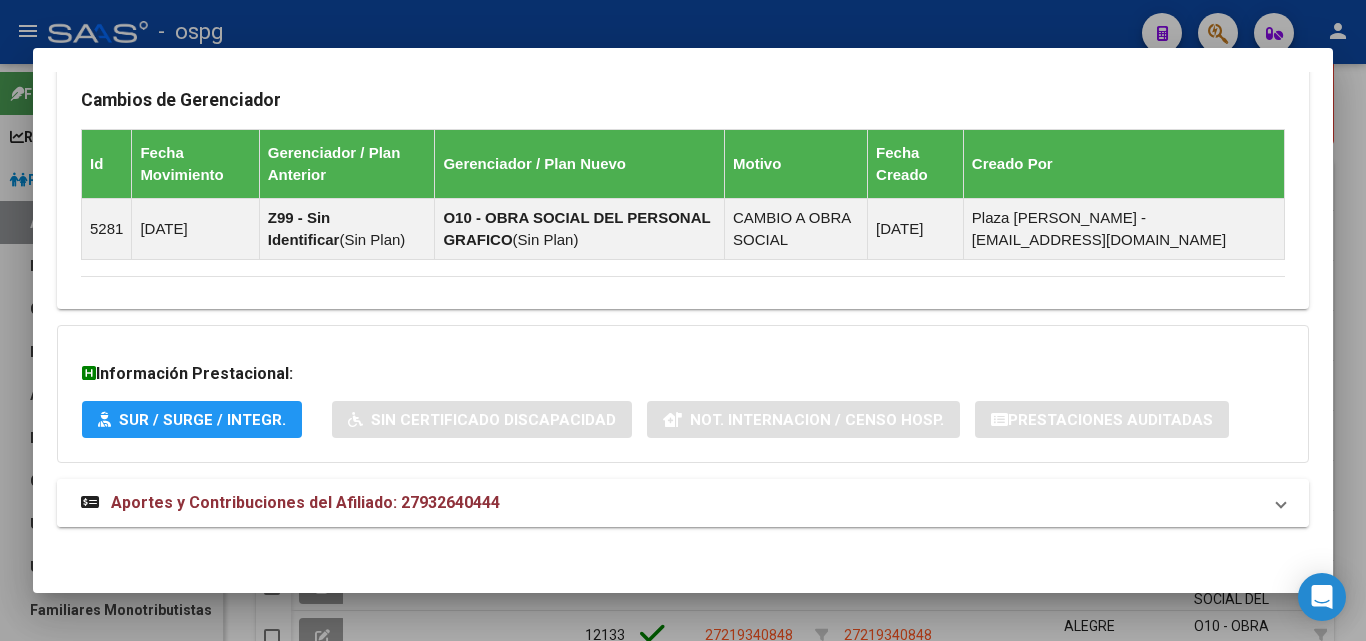 click on "Aportes y Contribuciones del Afiliado: 27932640444" at bounding box center (671, 503) 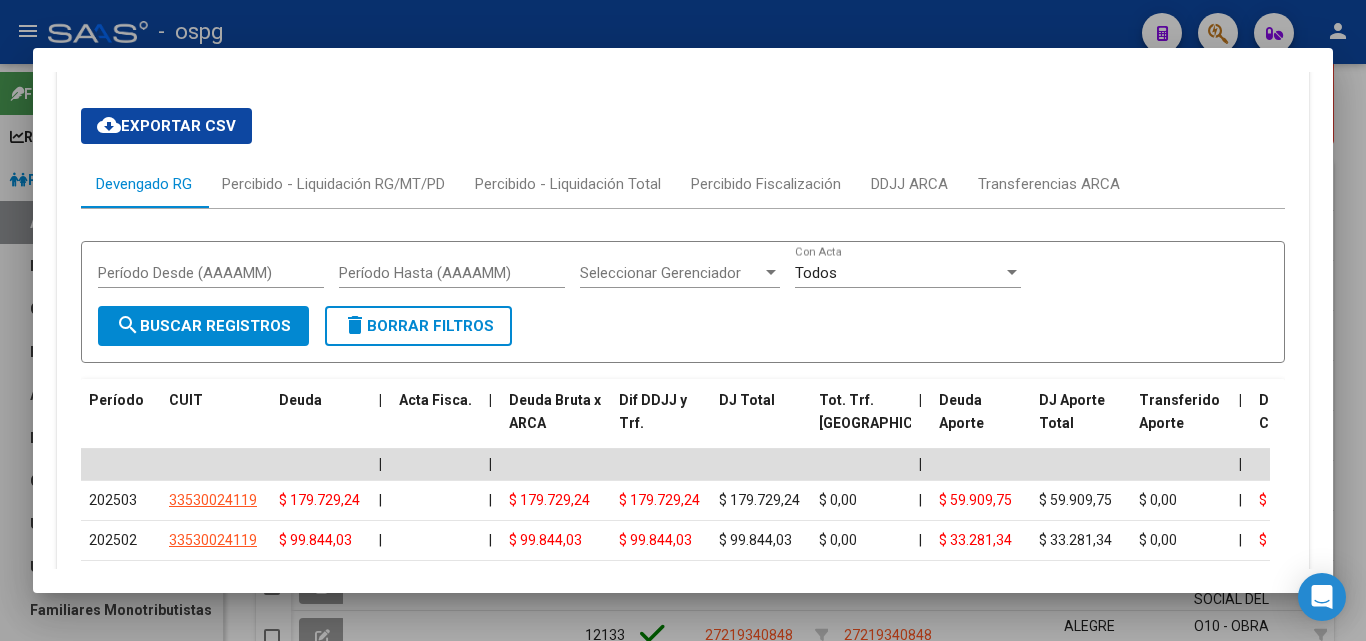 scroll, scrollTop: 1698, scrollLeft: 0, axis: vertical 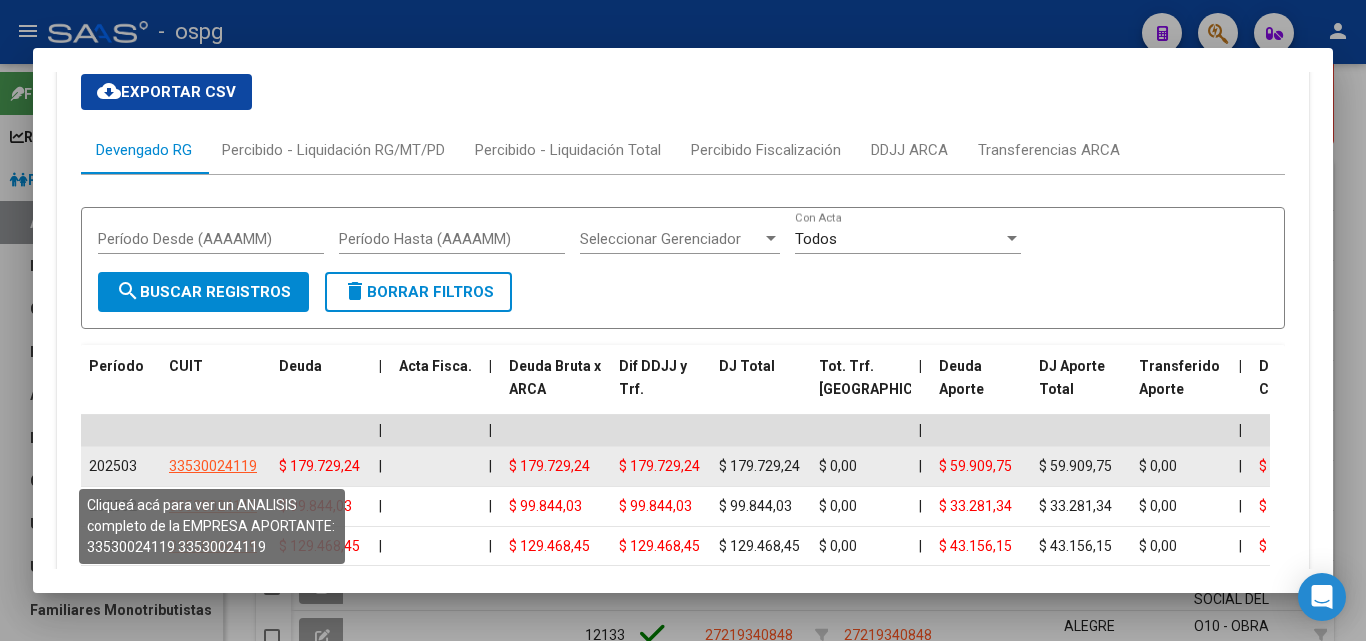 click on "33530024119" 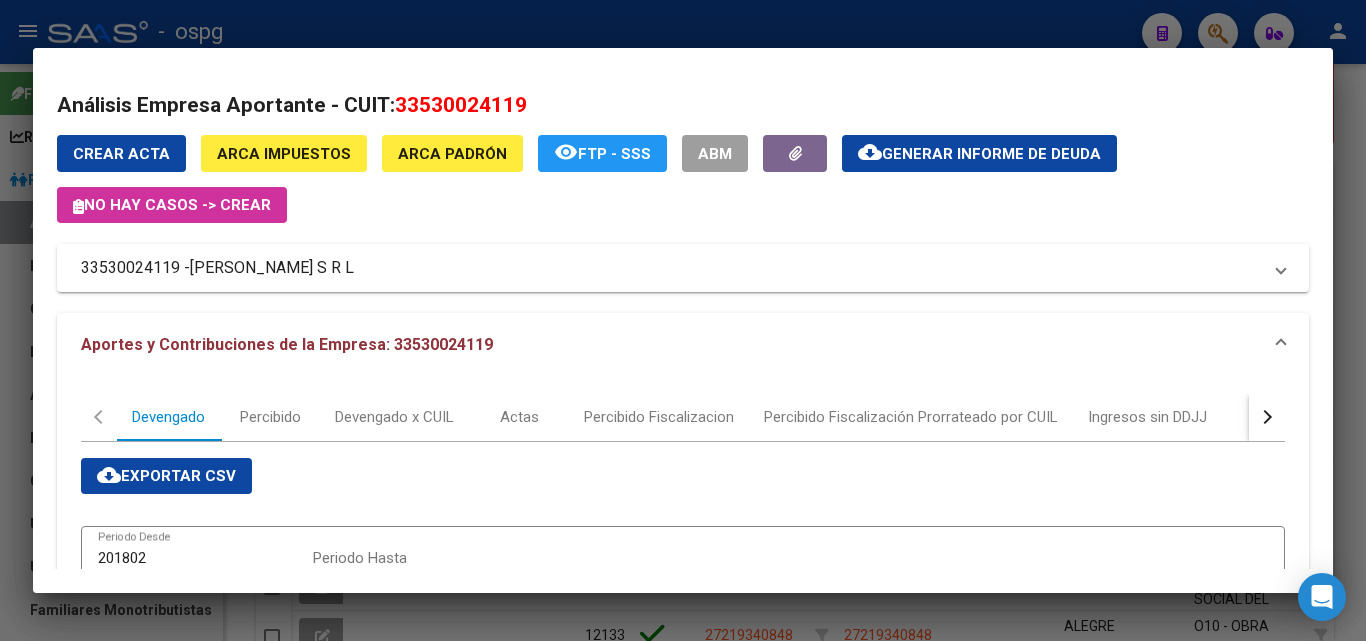 click at bounding box center [683, 320] 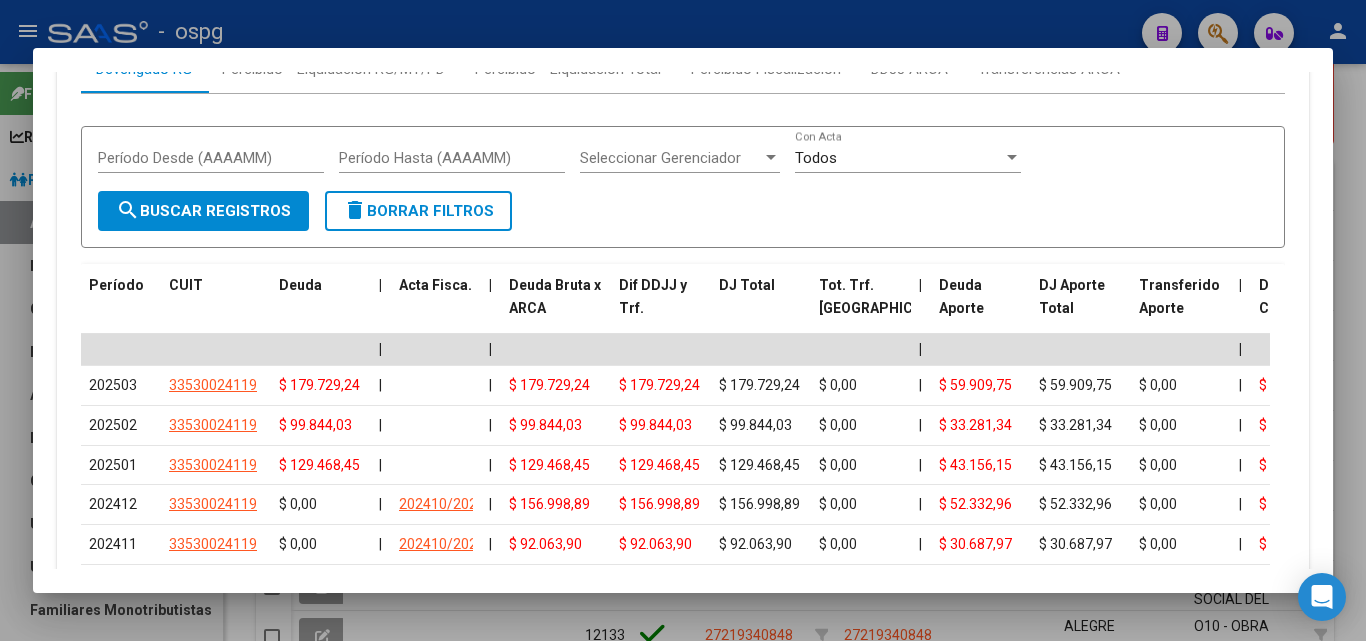 scroll, scrollTop: 1898, scrollLeft: 0, axis: vertical 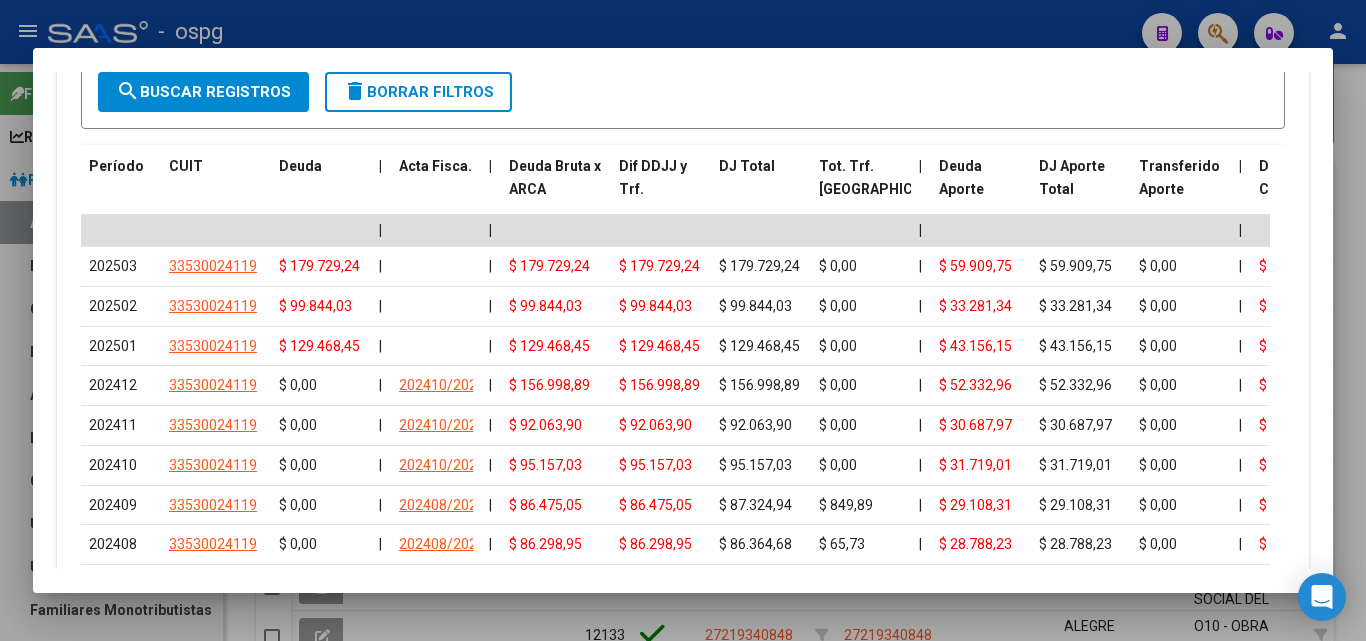 click at bounding box center (683, 320) 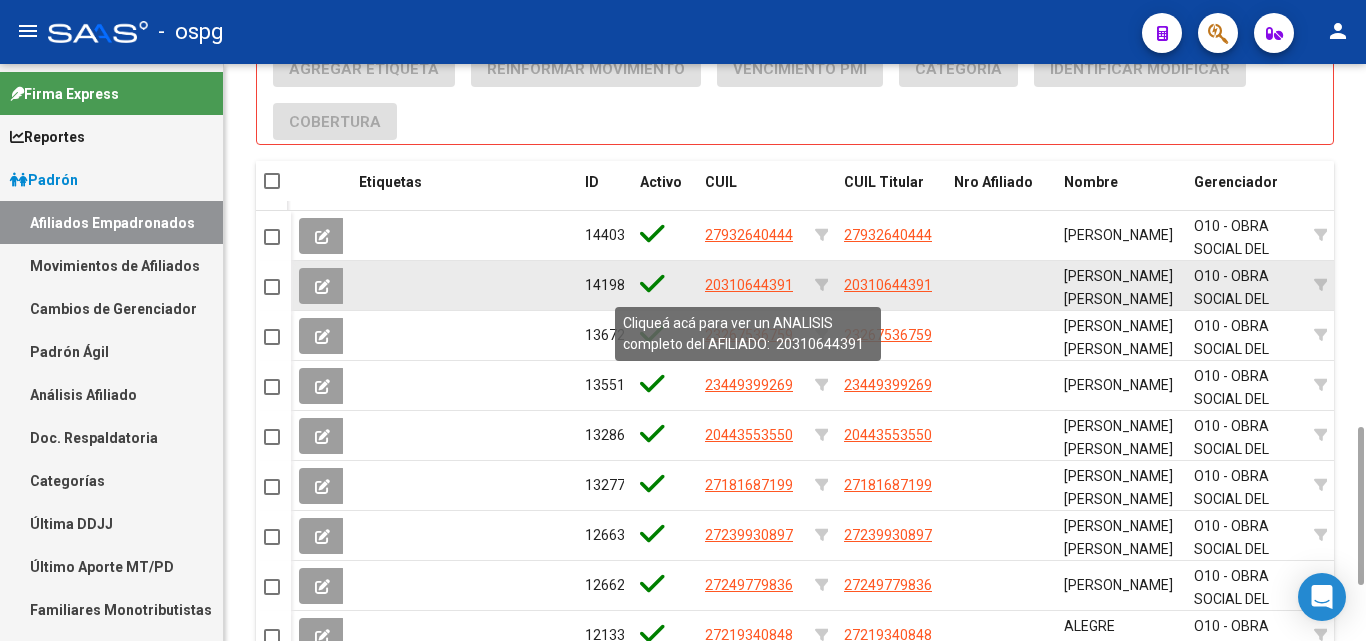 click on "20310644391" 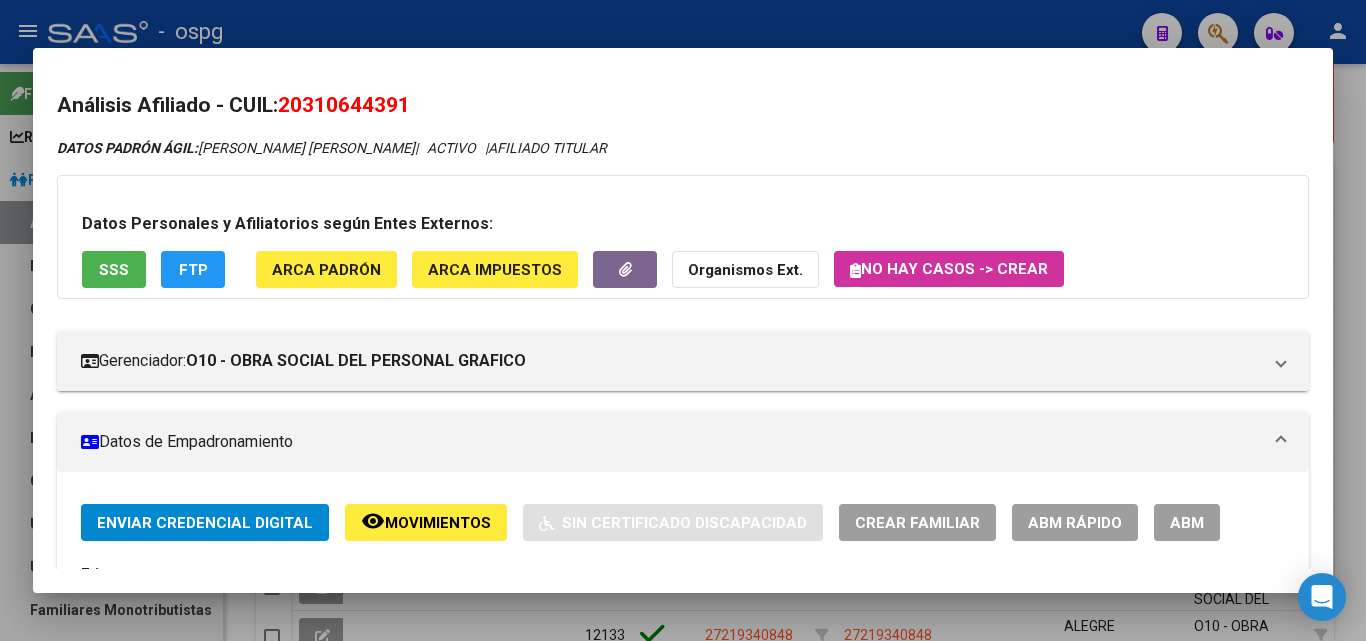 drag, startPoint x: 290, startPoint y: 101, endPoint x: 413, endPoint y: 106, distance: 123.101585 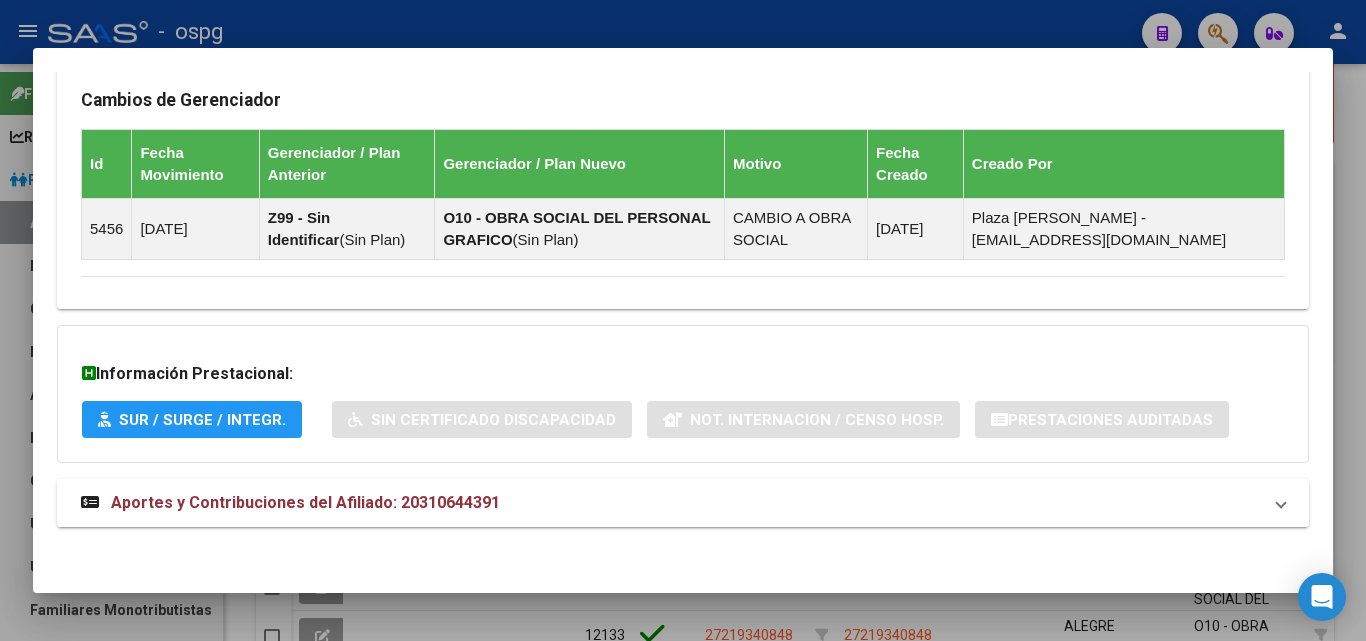 click on "Aportes y Contribuciones del Afiliado: 20310644391" at bounding box center [305, 502] 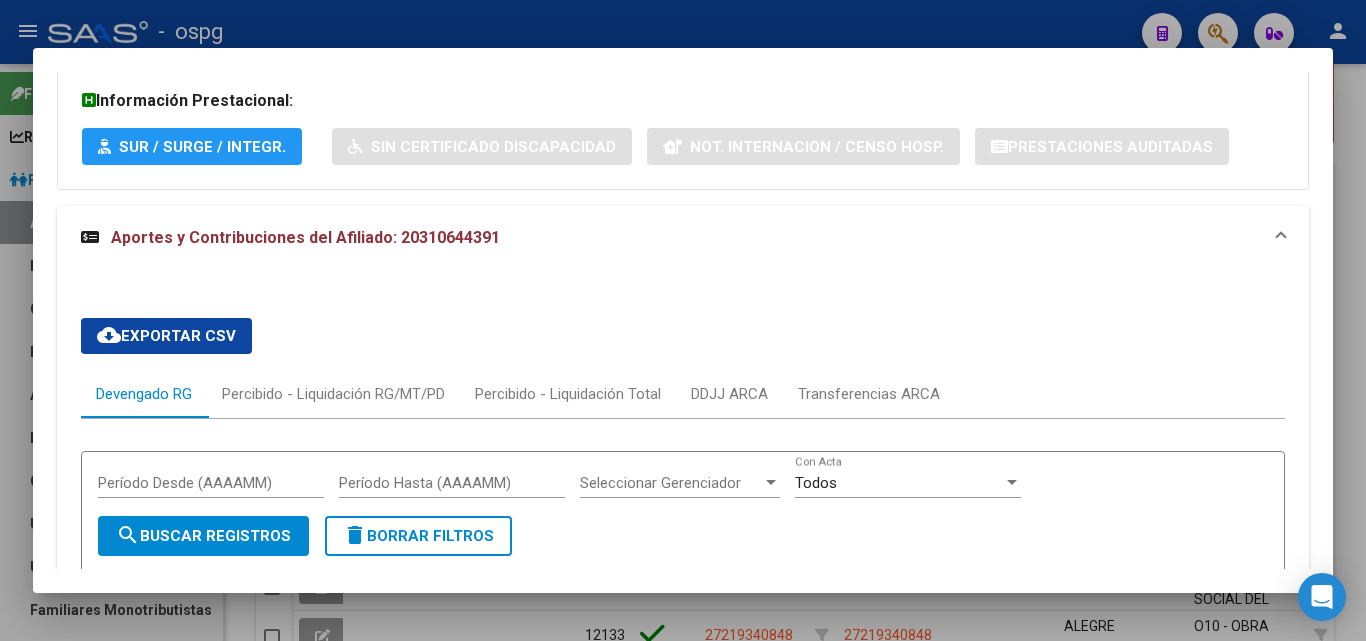 scroll, scrollTop: 1658, scrollLeft: 0, axis: vertical 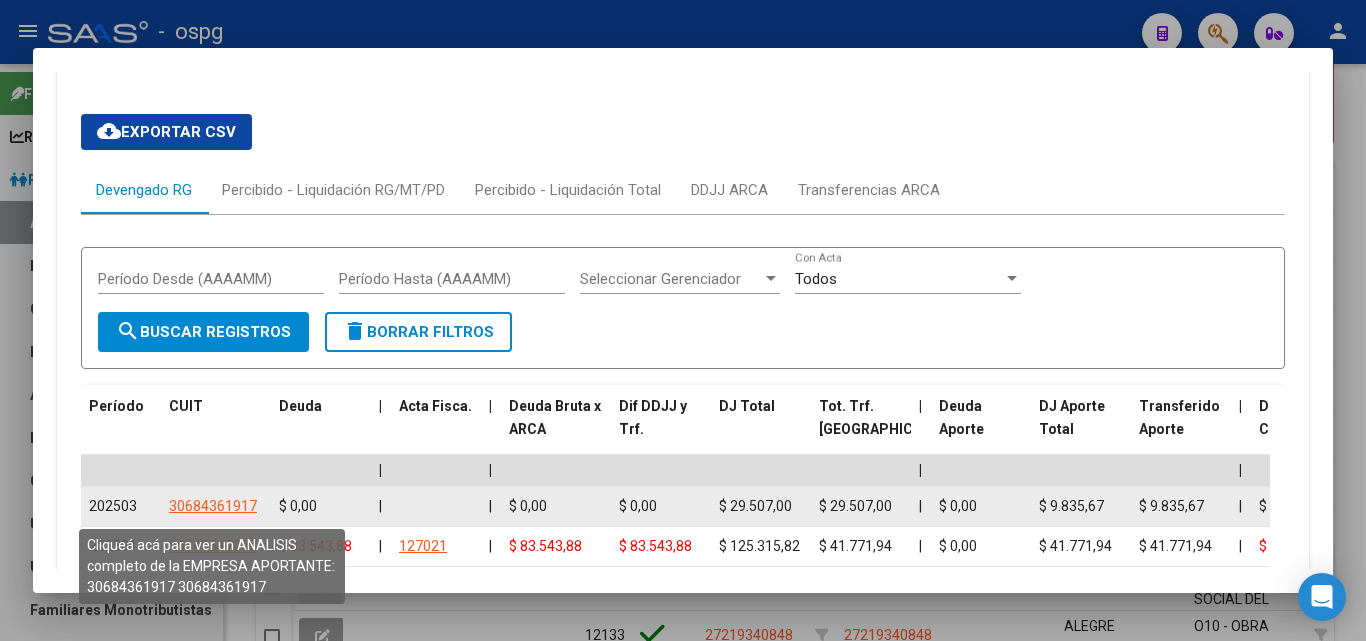 click on "30684361917" 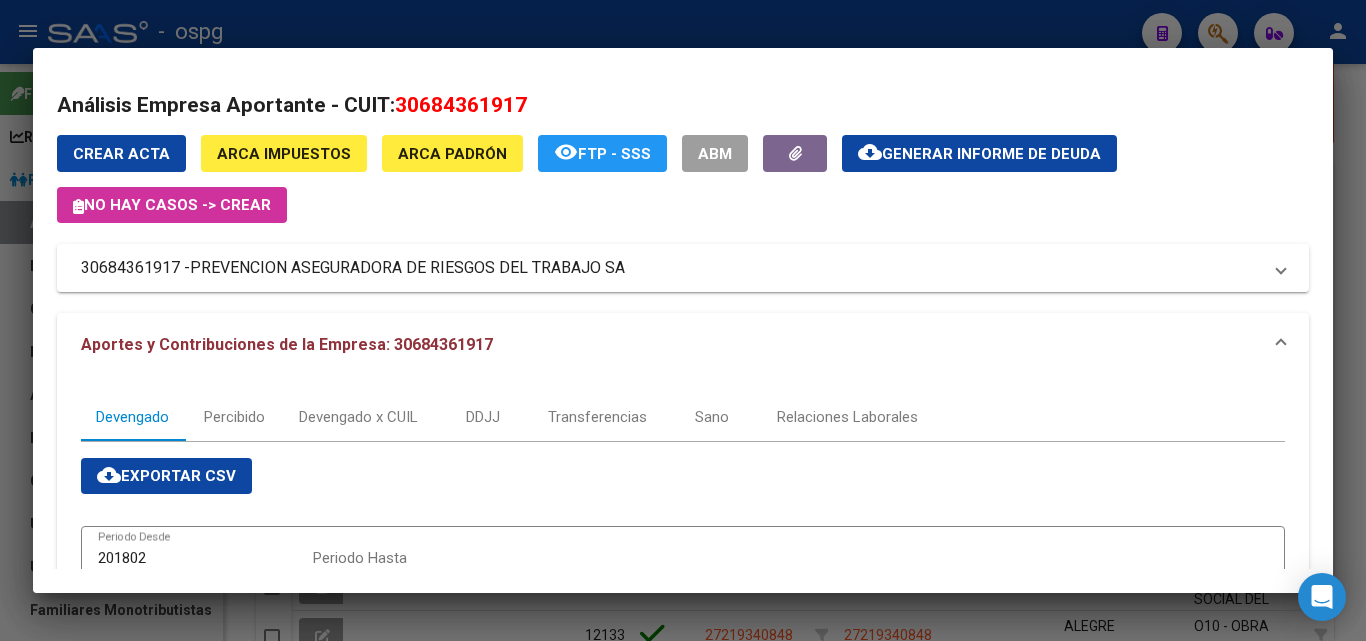 click at bounding box center (683, 320) 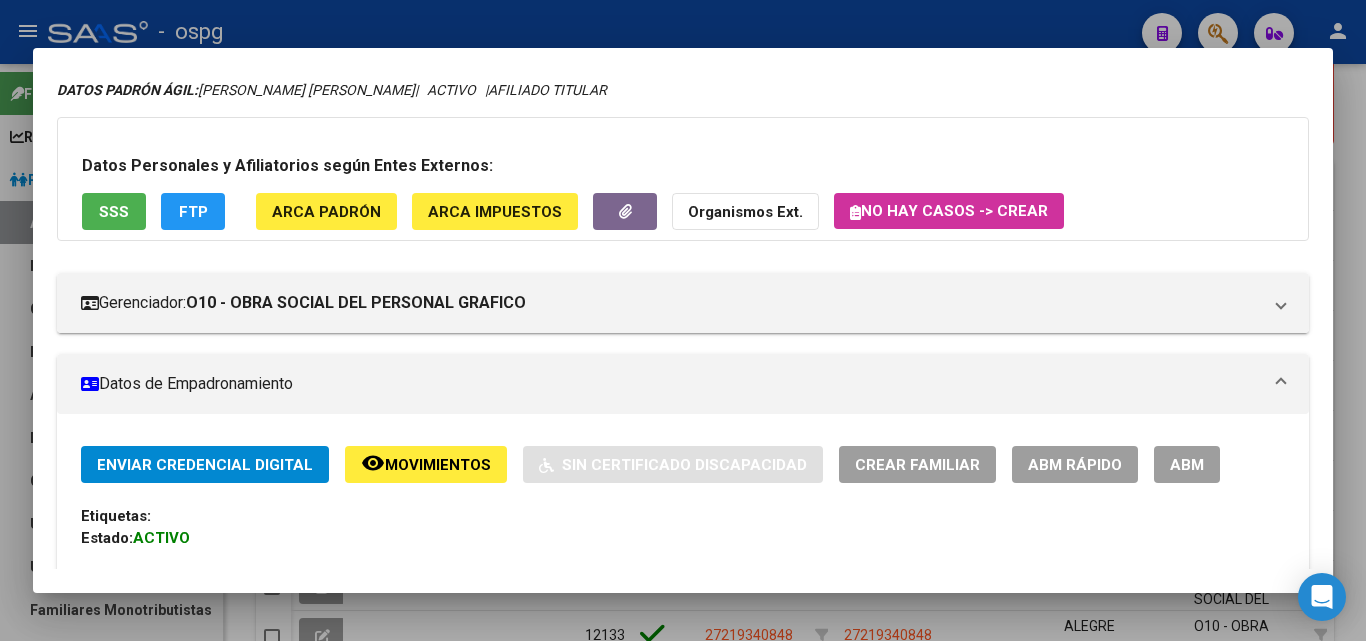 scroll, scrollTop: 0, scrollLeft: 0, axis: both 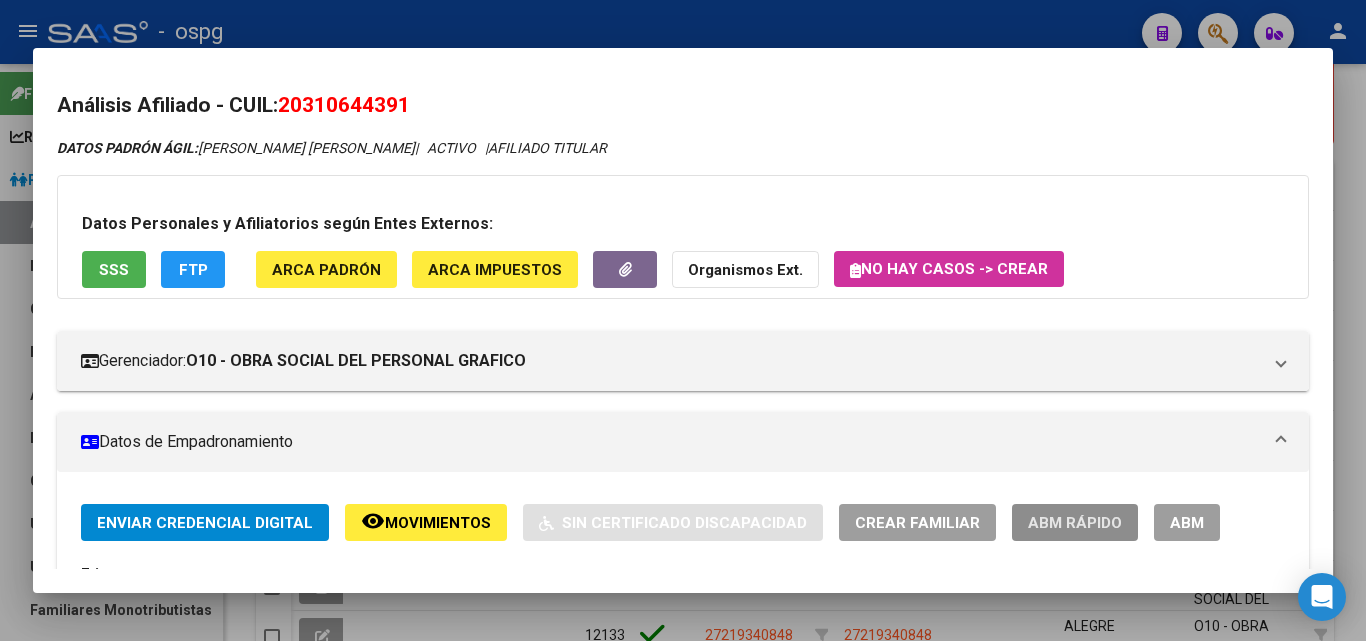click on "ABM Rápido" 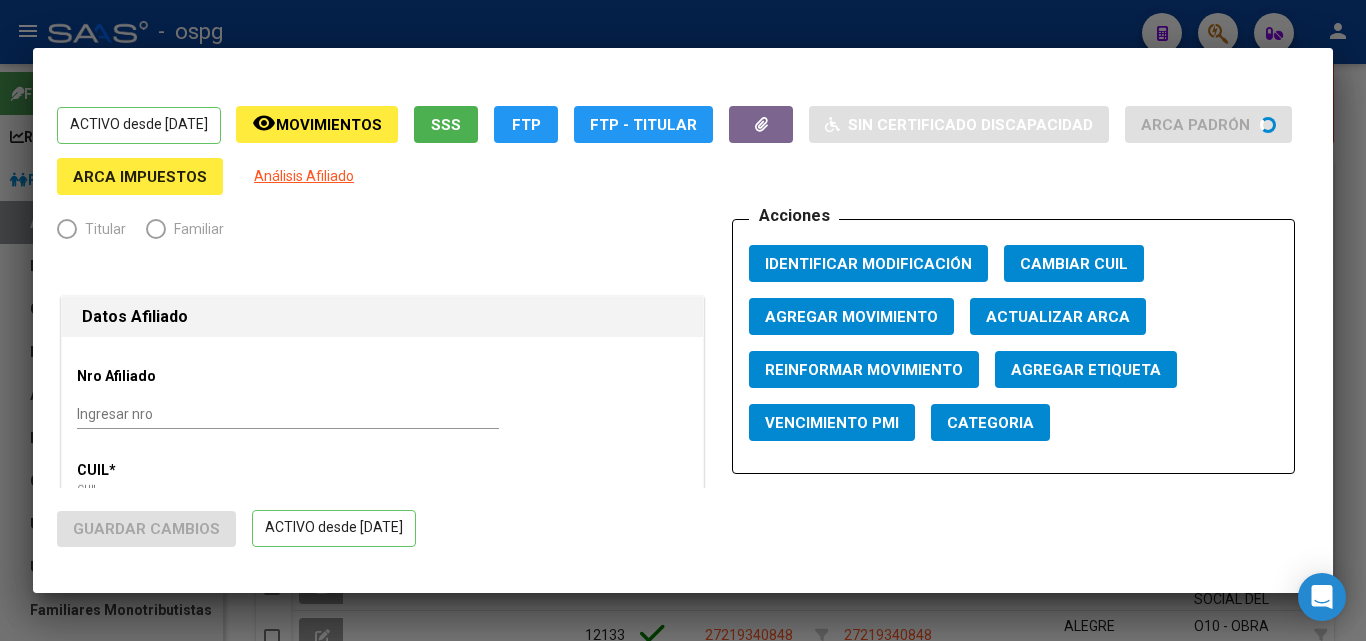 radio on "true" 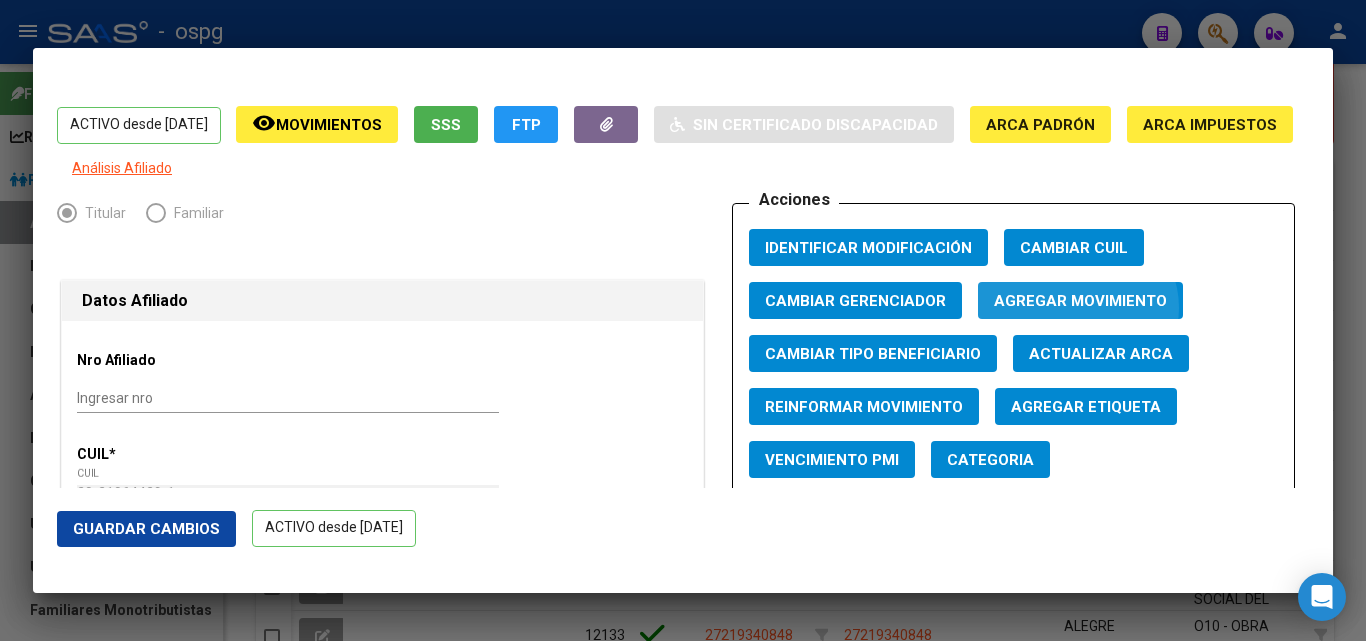 click on "Agregar Movimiento" 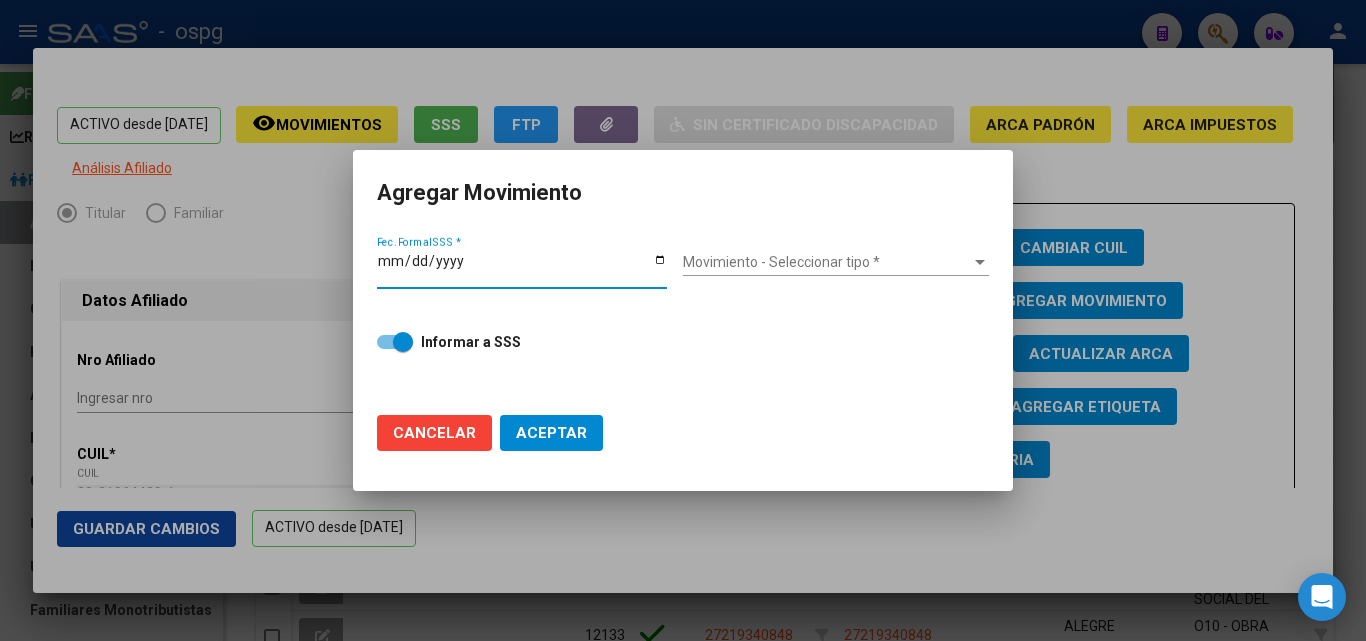 click on "Fec. Formal SSS *" at bounding box center (522, 268) 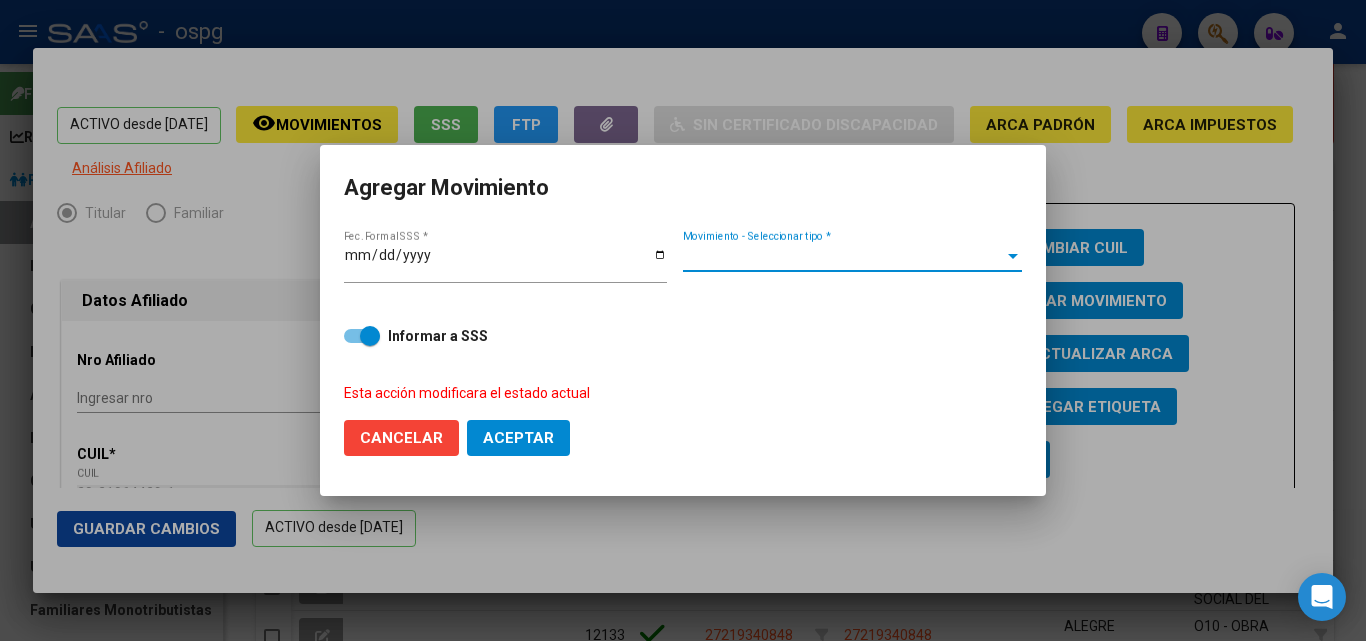 click on "Movimiento - Seleccionar tipo *" at bounding box center (843, 256) 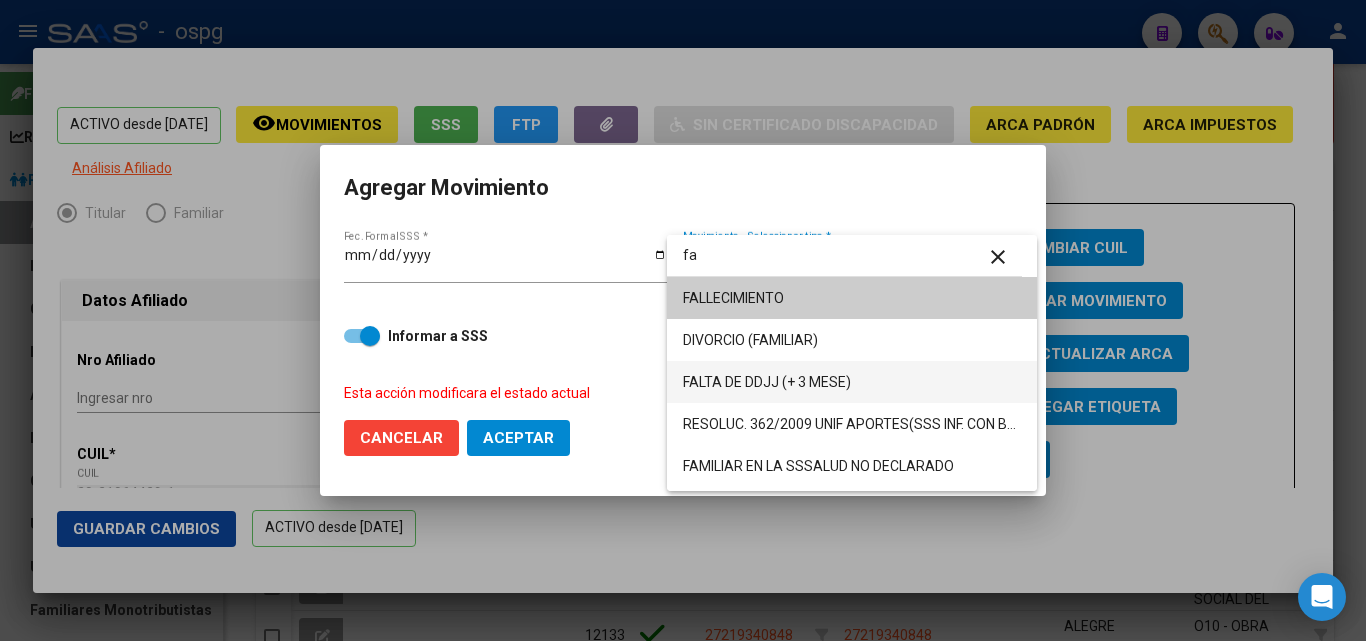 type on "fa" 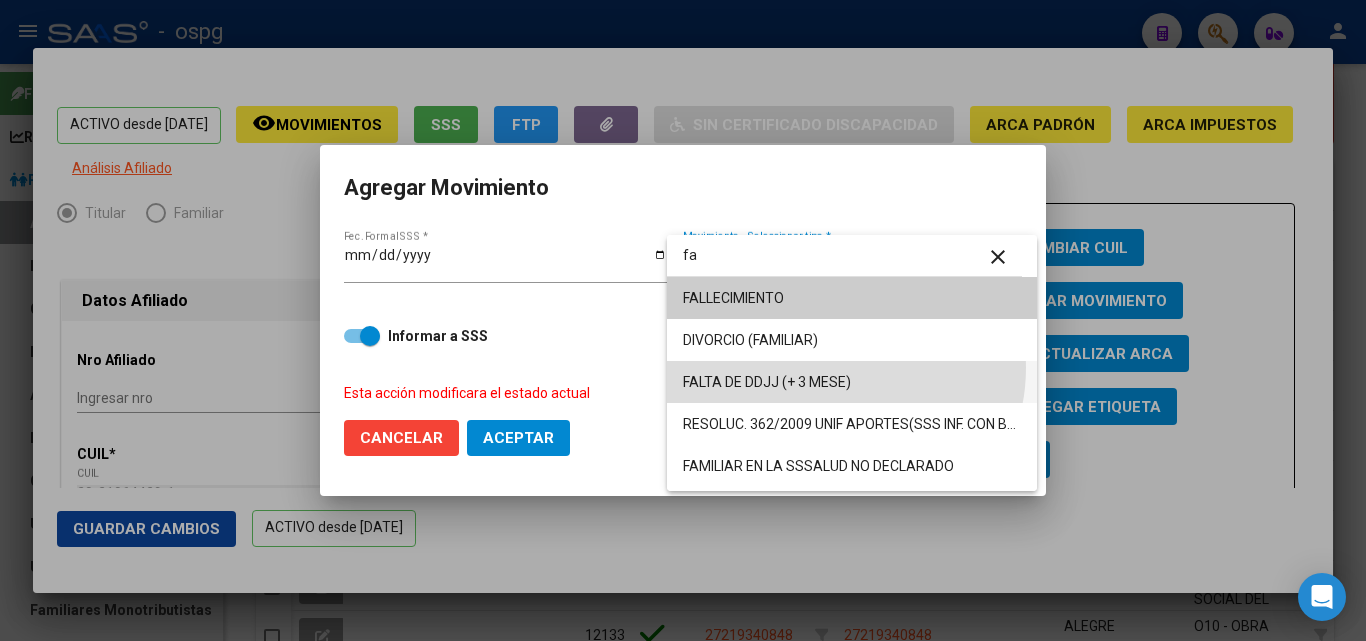 click on "FALTA DE DDJJ (+ 3 MESE)" at bounding box center (852, 382) 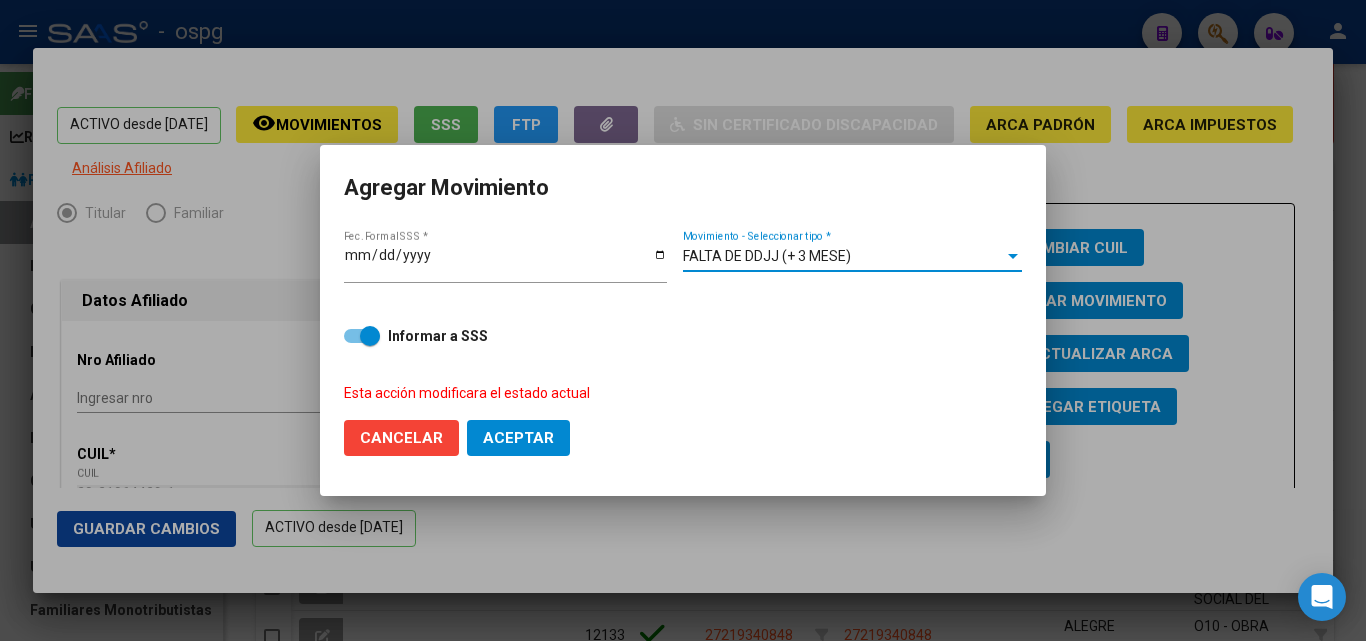drag, startPoint x: 566, startPoint y: 433, endPoint x: 541, endPoint y: 440, distance: 25.96151 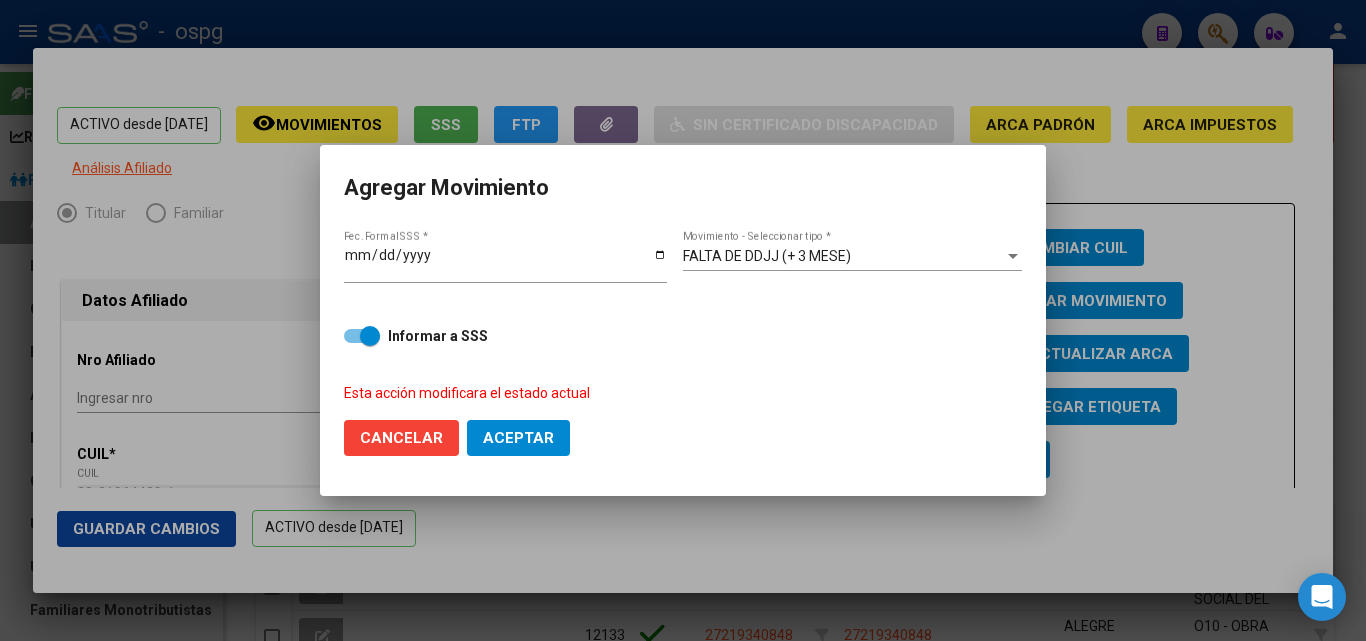click on "Aceptar" 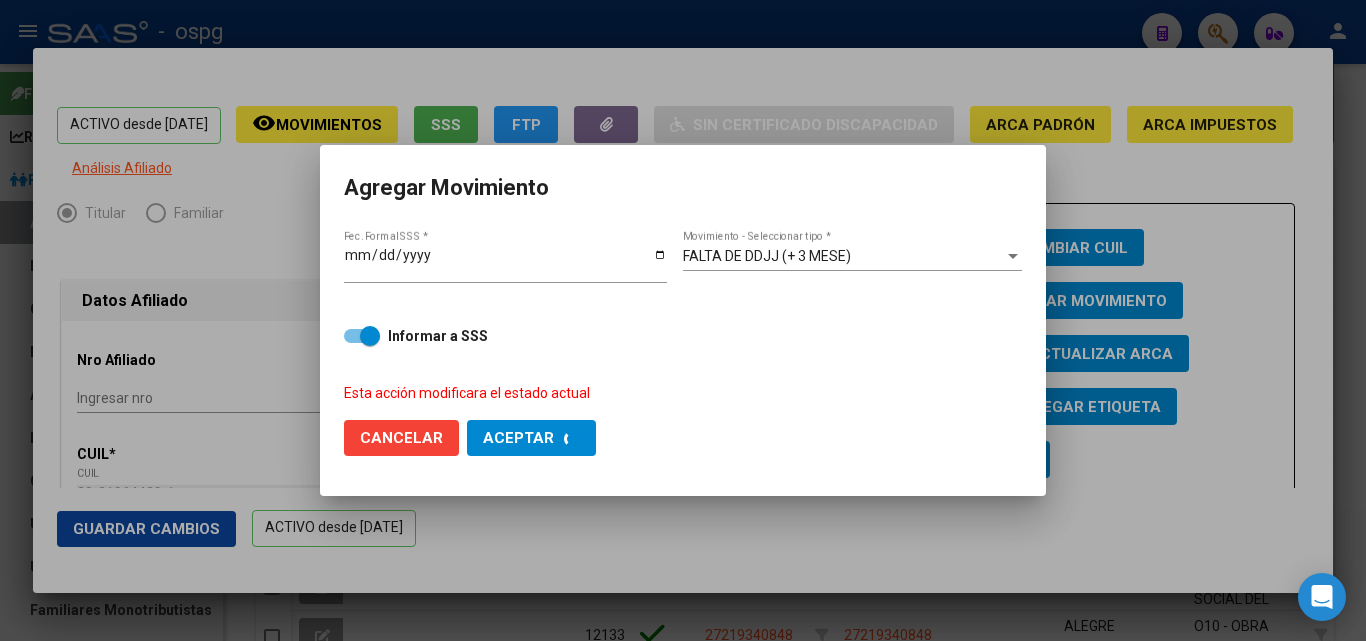 checkbox on "false" 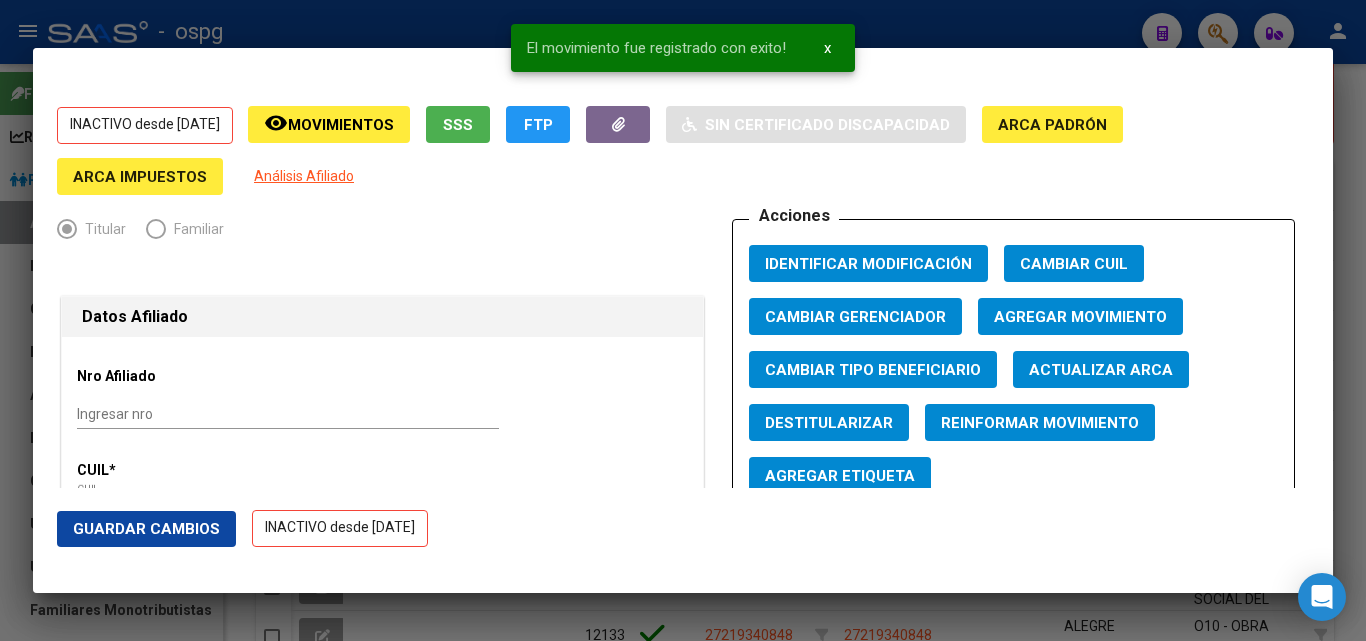 click at bounding box center (683, 320) 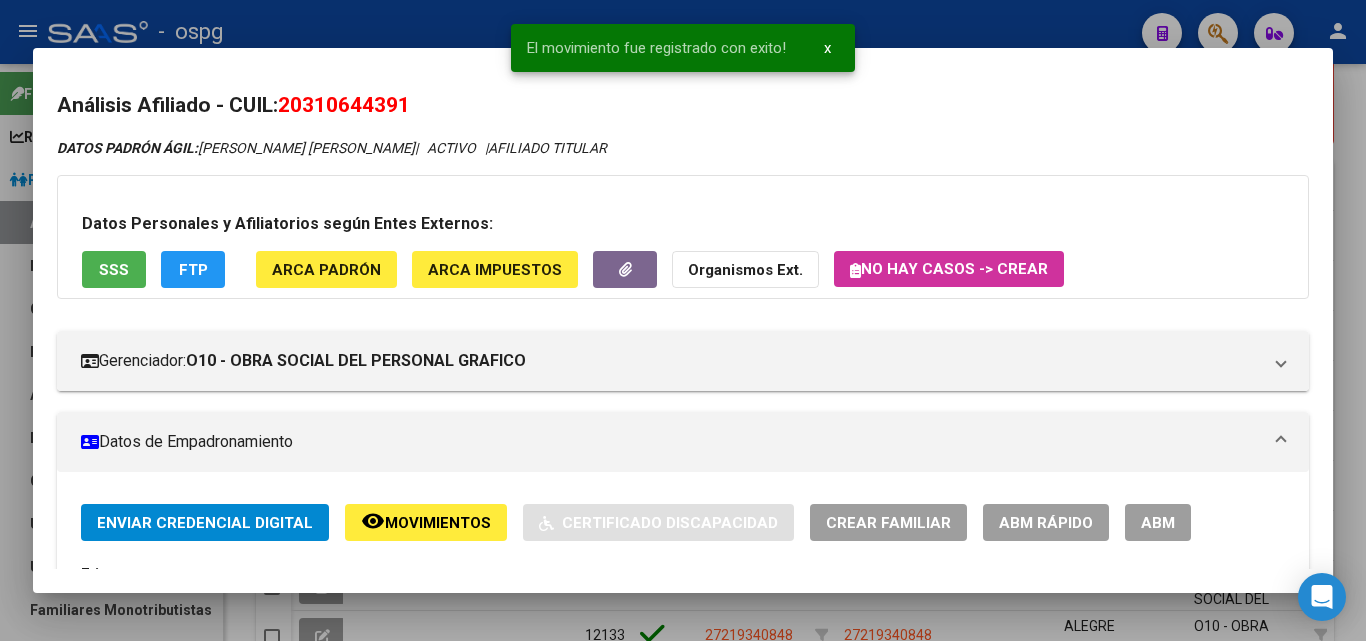 click at bounding box center (683, 320) 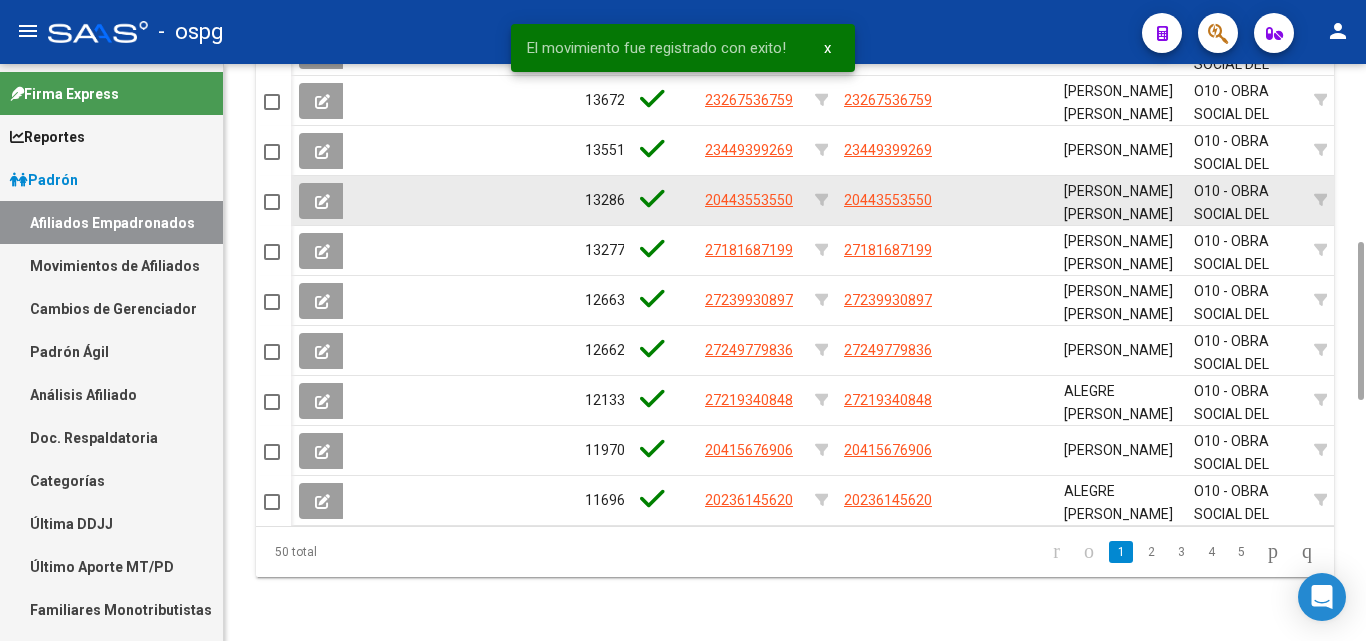 scroll, scrollTop: 1323, scrollLeft: 0, axis: vertical 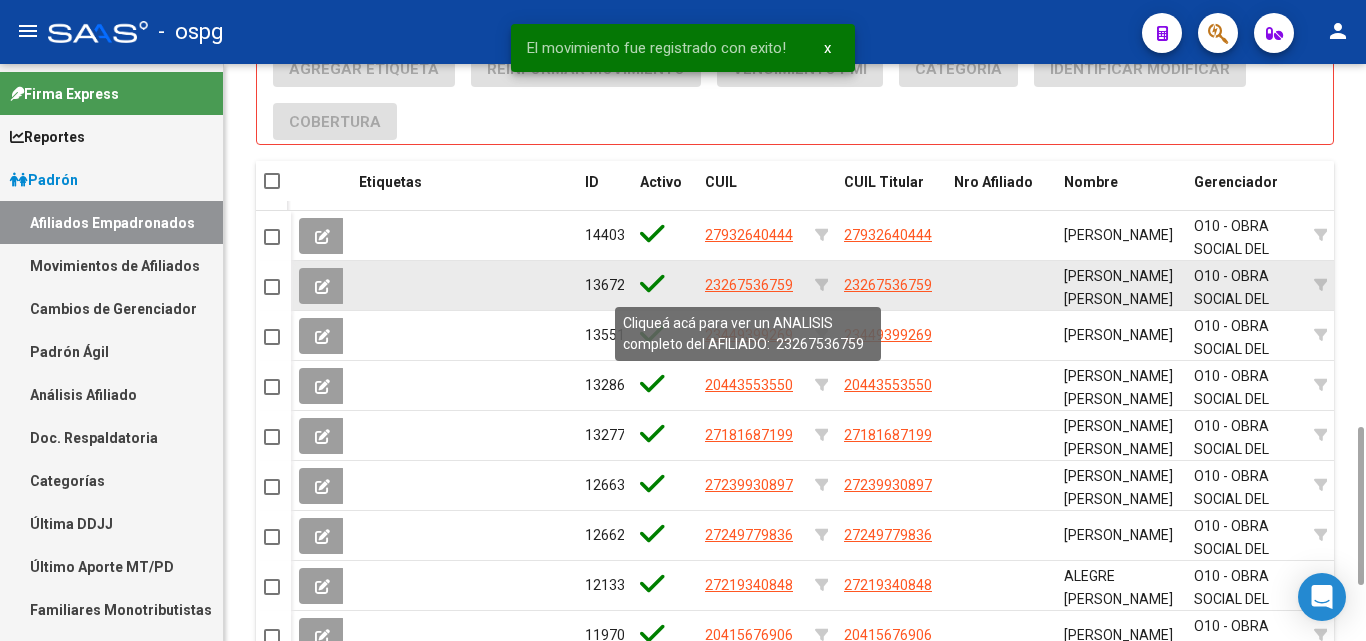 click on "23267536759" 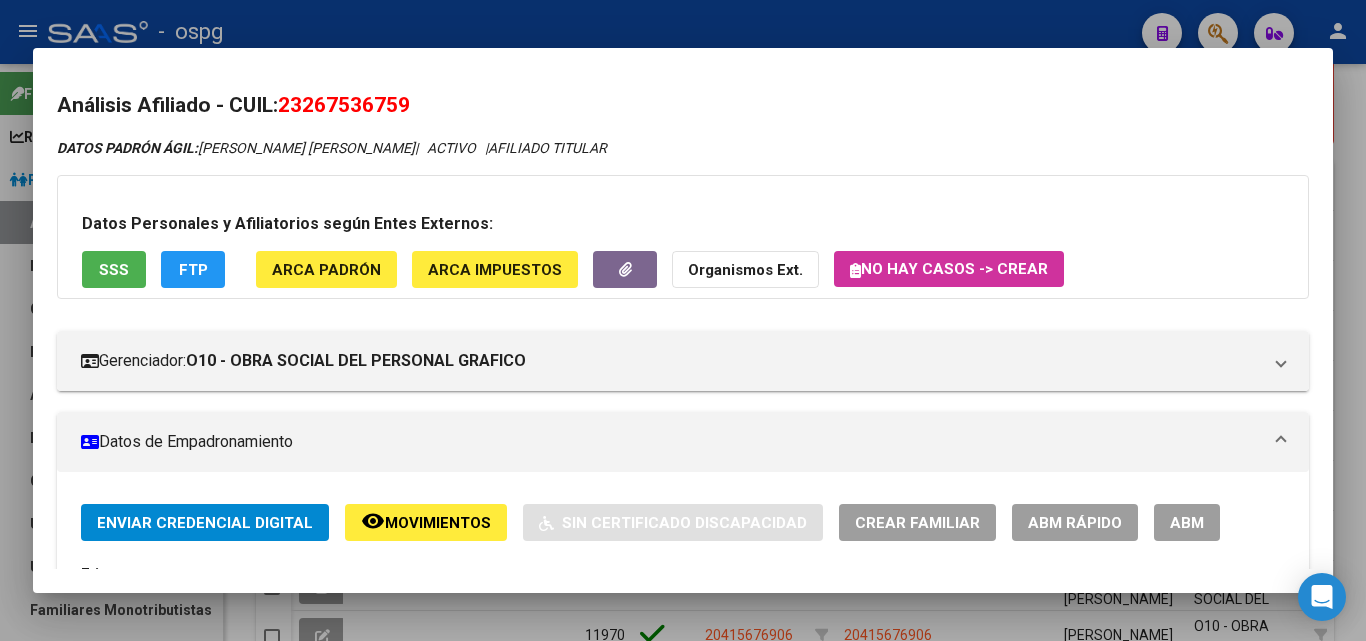 drag, startPoint x: 288, startPoint y: 101, endPoint x: 419, endPoint y: 101, distance: 131 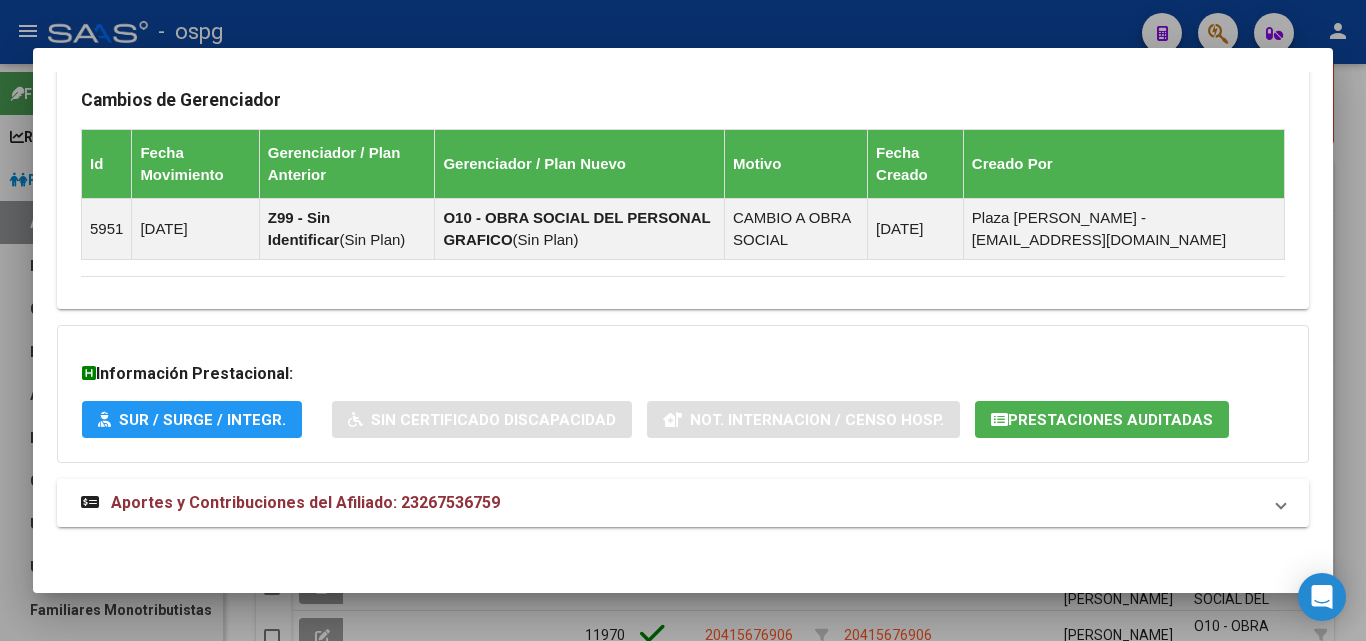 click on "Aportes y Contribuciones del Afiliado: 23267536759" at bounding box center [683, 503] 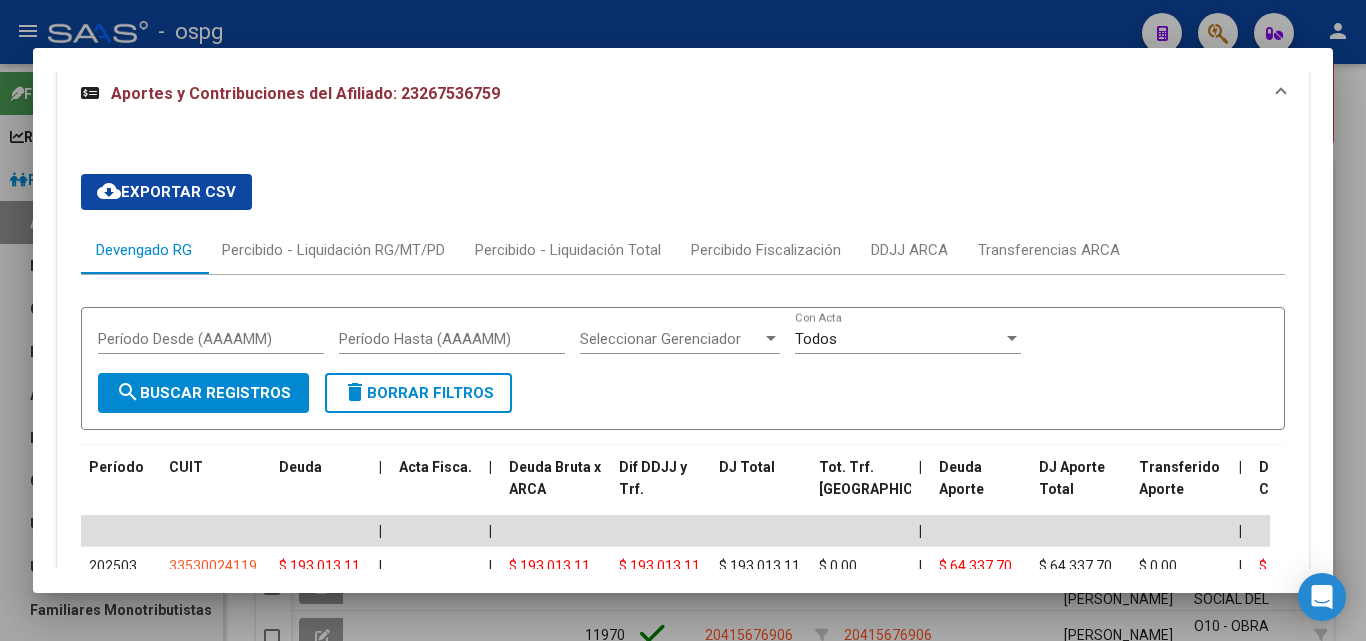 scroll, scrollTop: 1914, scrollLeft: 0, axis: vertical 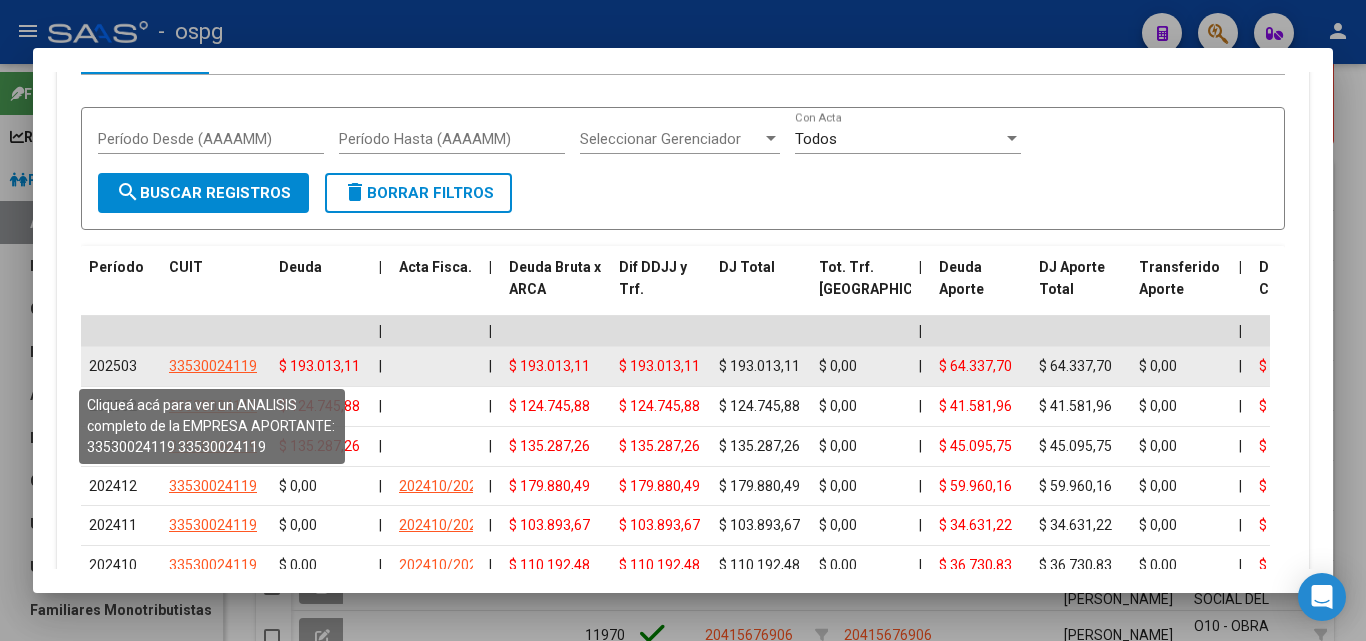 click on "33530024119" 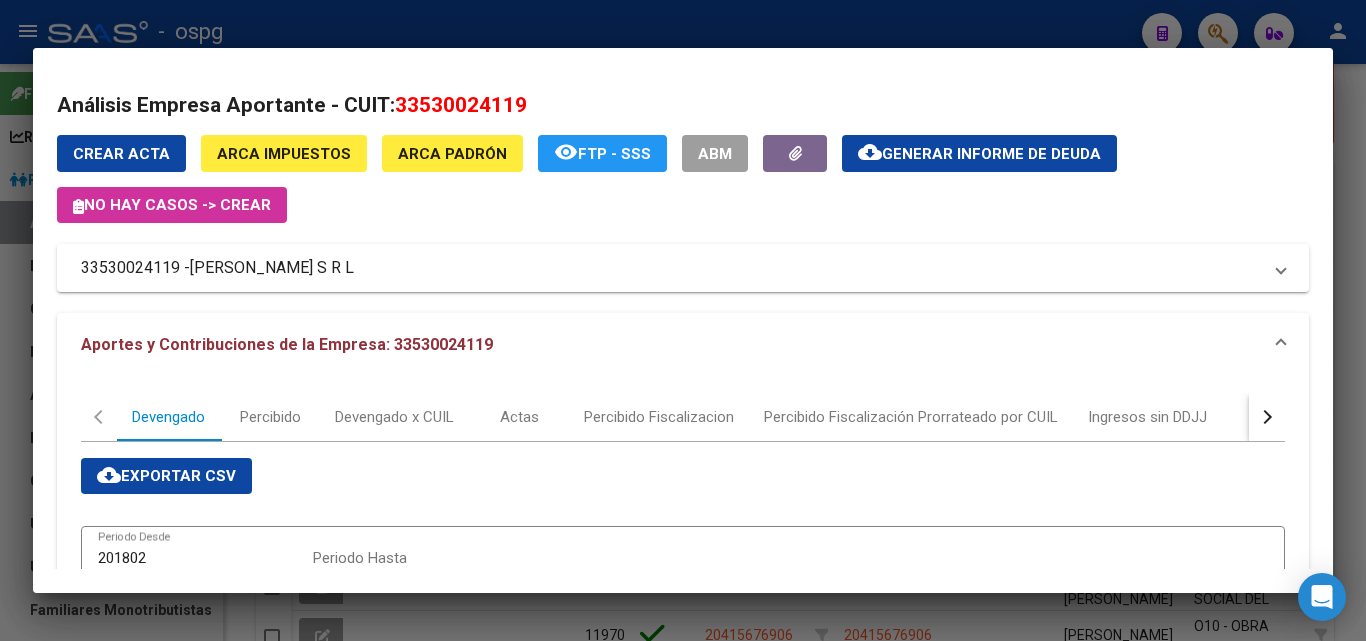 drag, startPoint x: 457, startPoint y: 16, endPoint x: 469, endPoint y: 54, distance: 39.849716 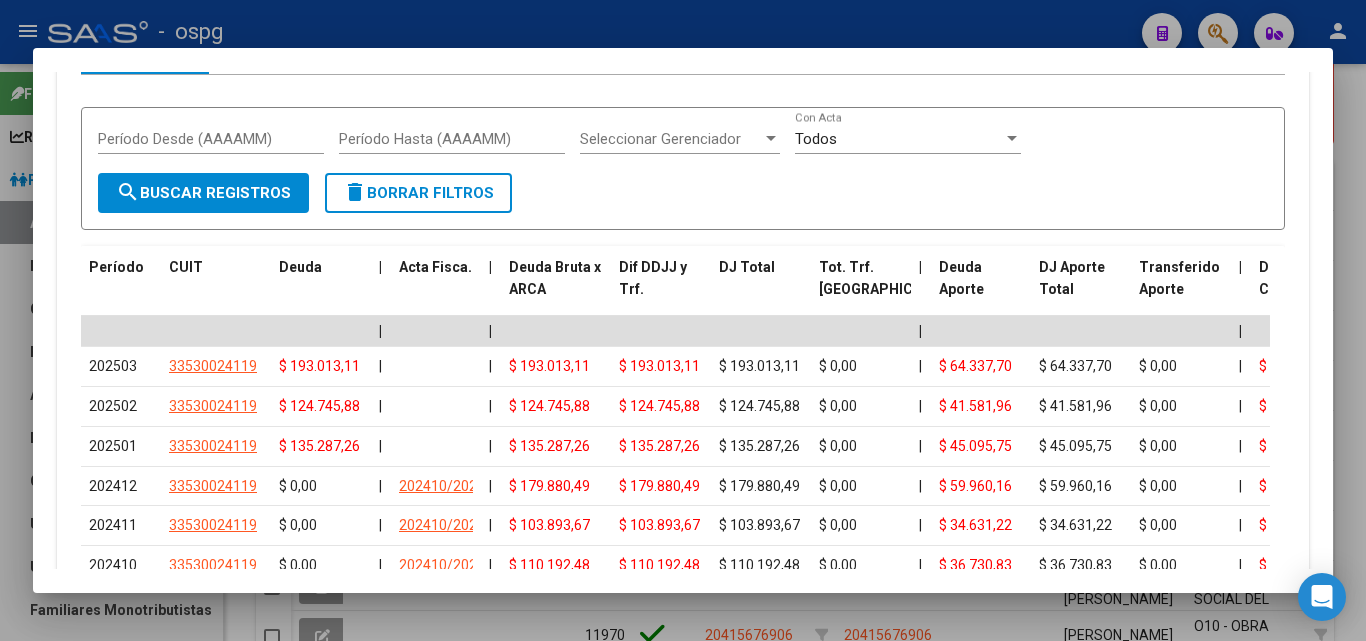 click at bounding box center [683, 320] 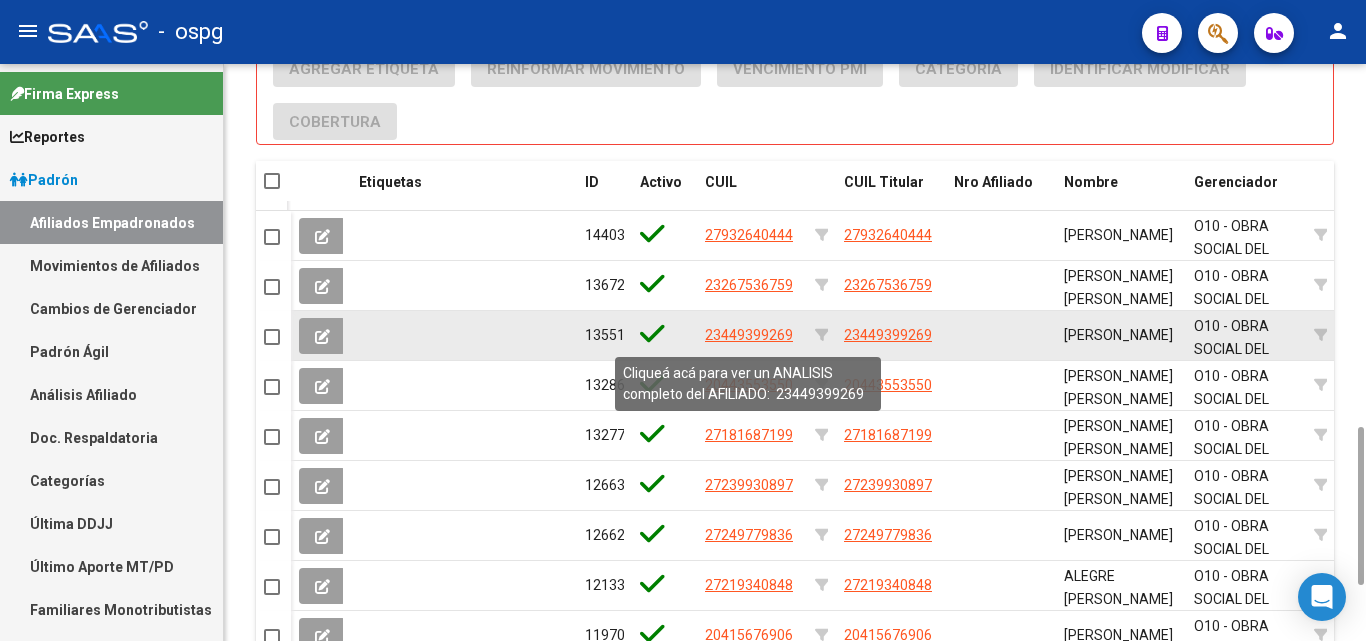 click on "23449399269" 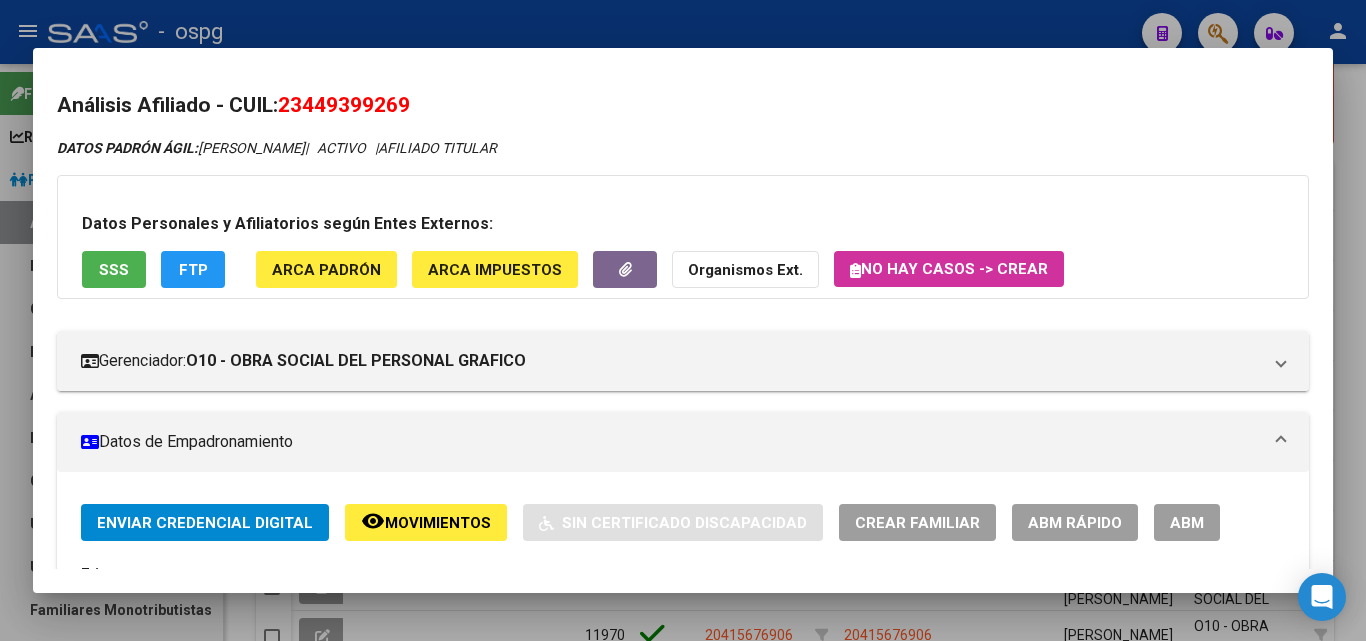 drag, startPoint x: 288, startPoint y: 108, endPoint x: 419, endPoint y: 102, distance: 131.13733 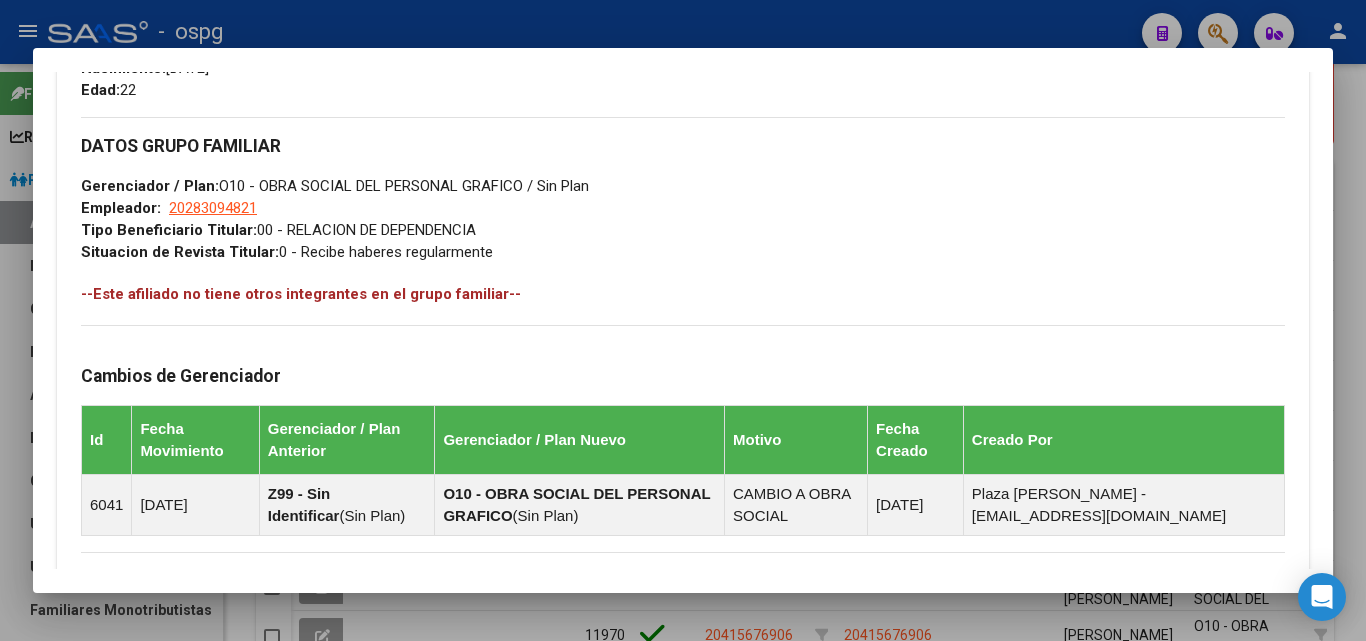 scroll, scrollTop: 1181, scrollLeft: 0, axis: vertical 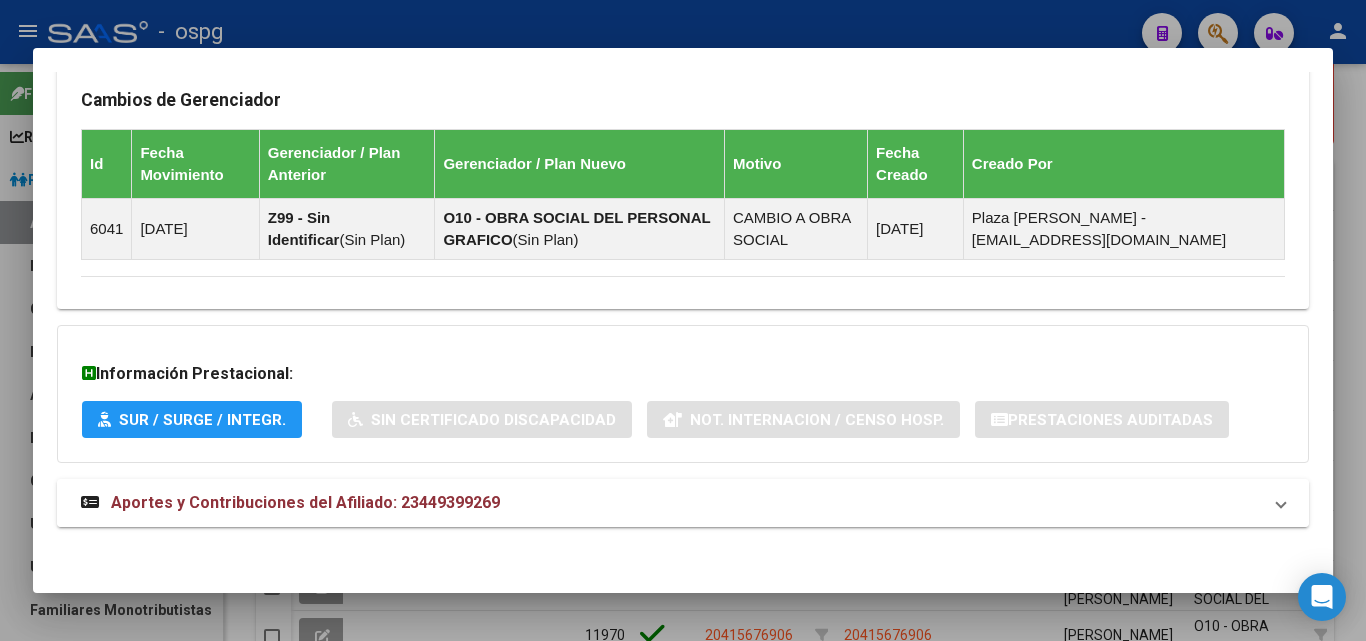 click on "Aportes y Contribuciones del Afiliado: 23449399269" at bounding box center (305, 502) 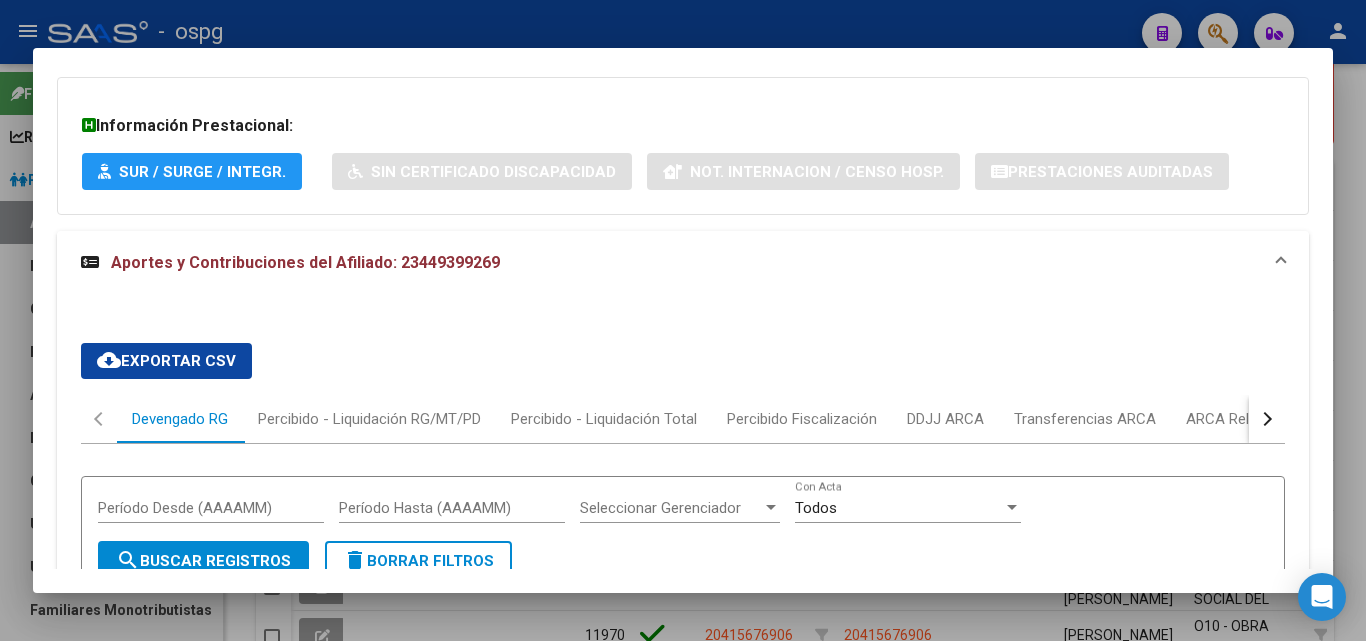 scroll, scrollTop: 1498, scrollLeft: 0, axis: vertical 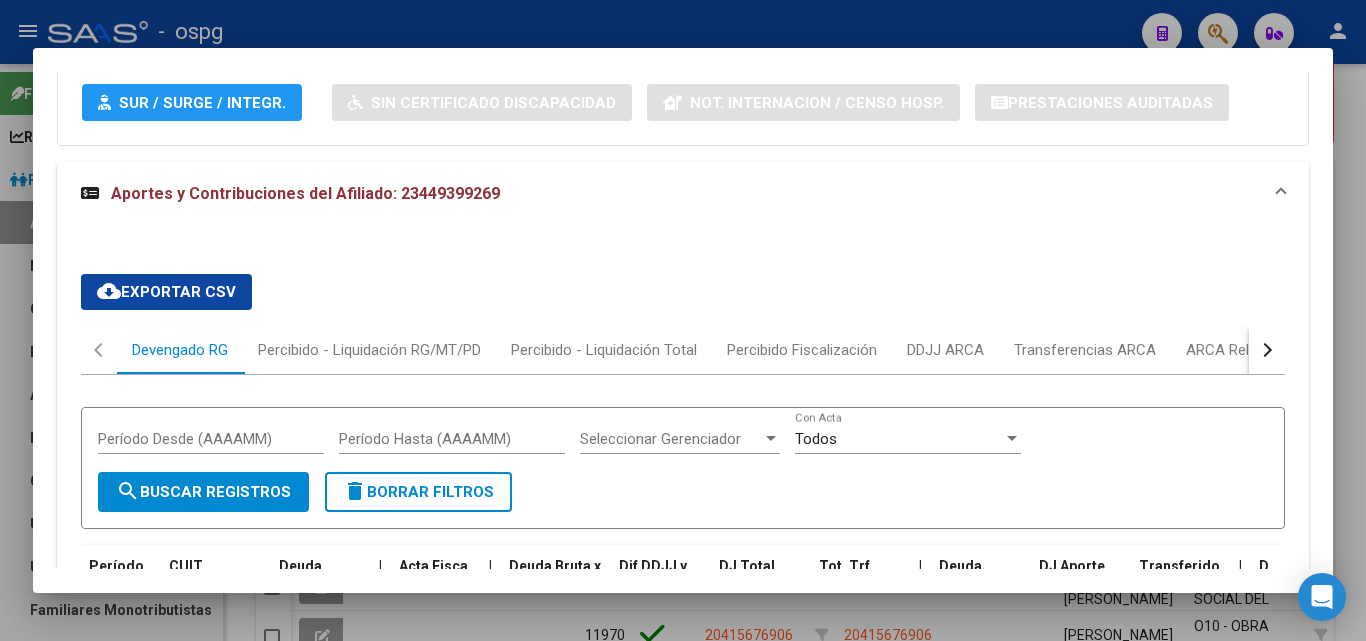 click at bounding box center [1267, 350] 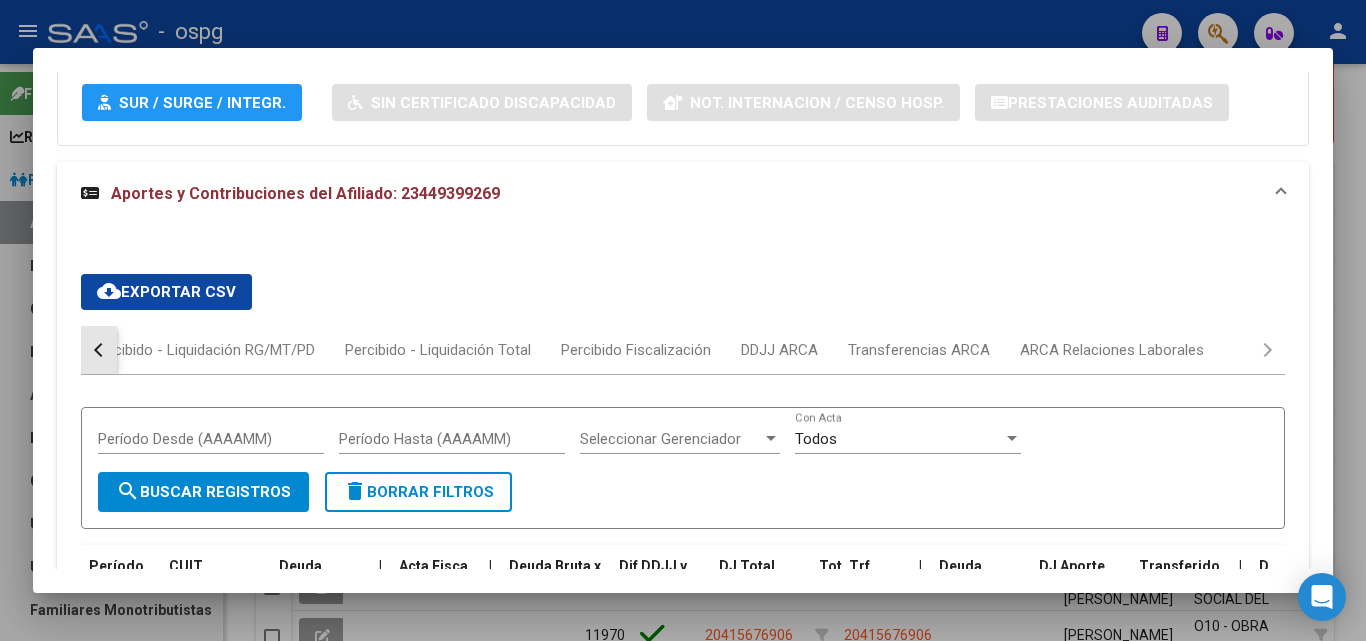 click at bounding box center (101, 350) 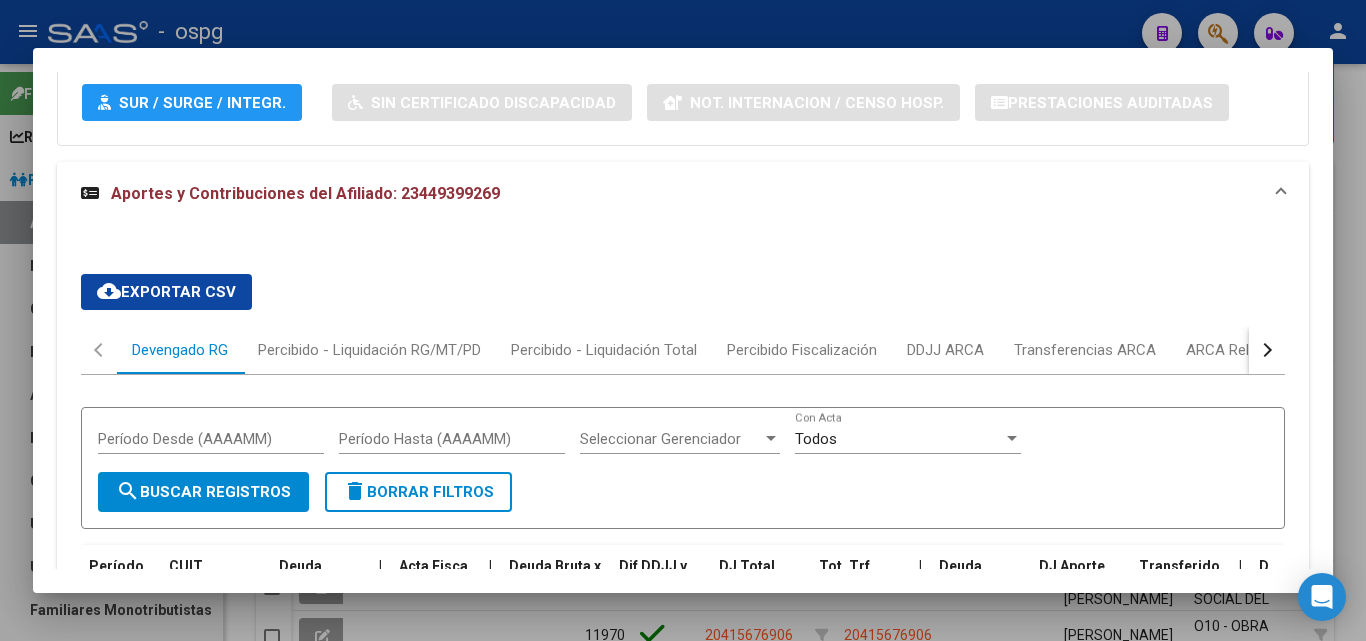 click on "Devengado RG" at bounding box center (180, 350) 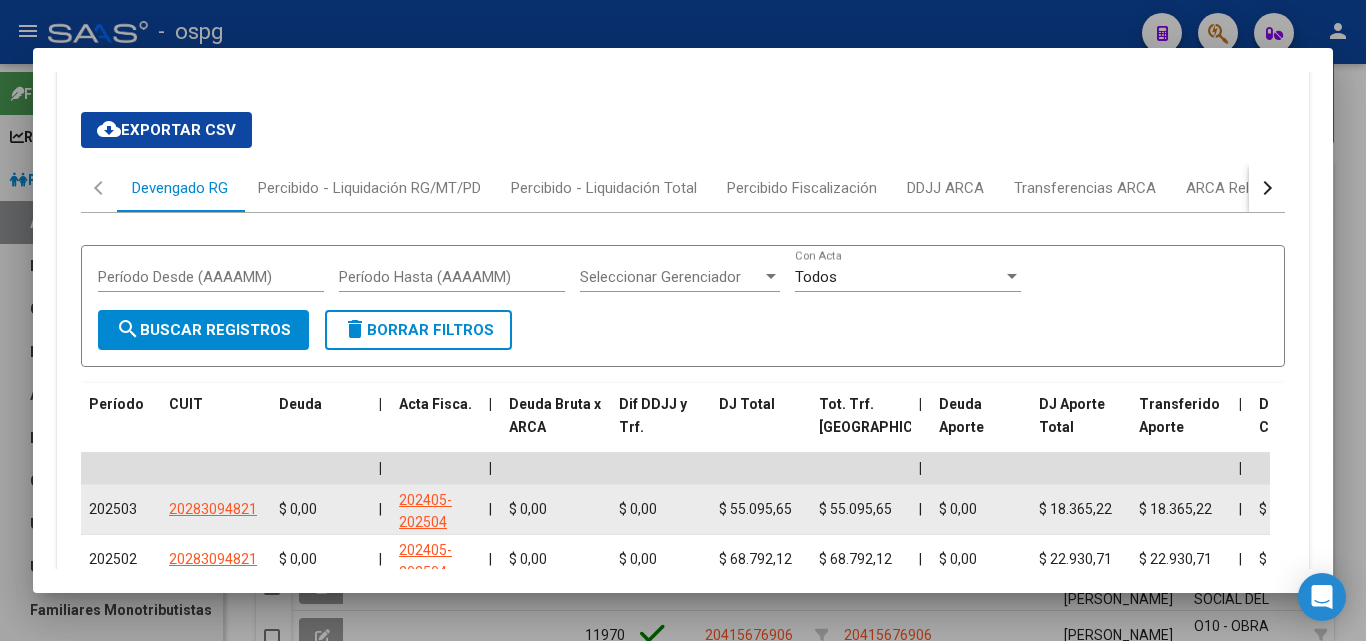 scroll, scrollTop: 1698, scrollLeft: 0, axis: vertical 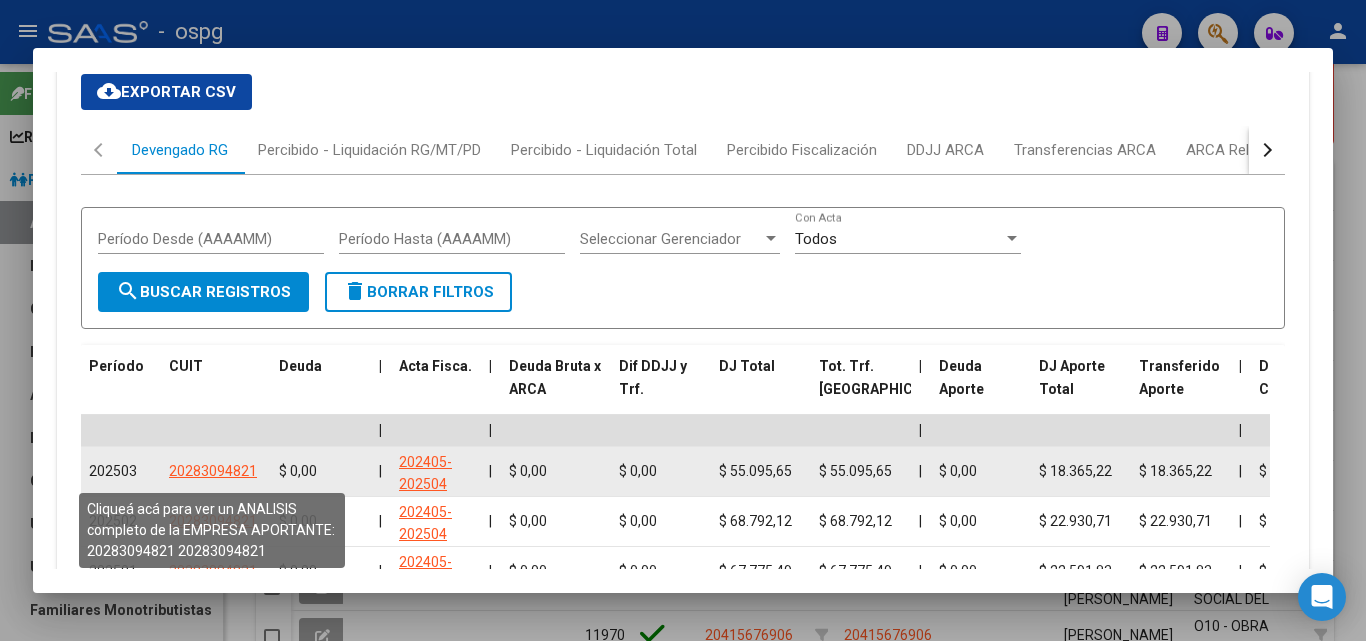 click on "20283094821" 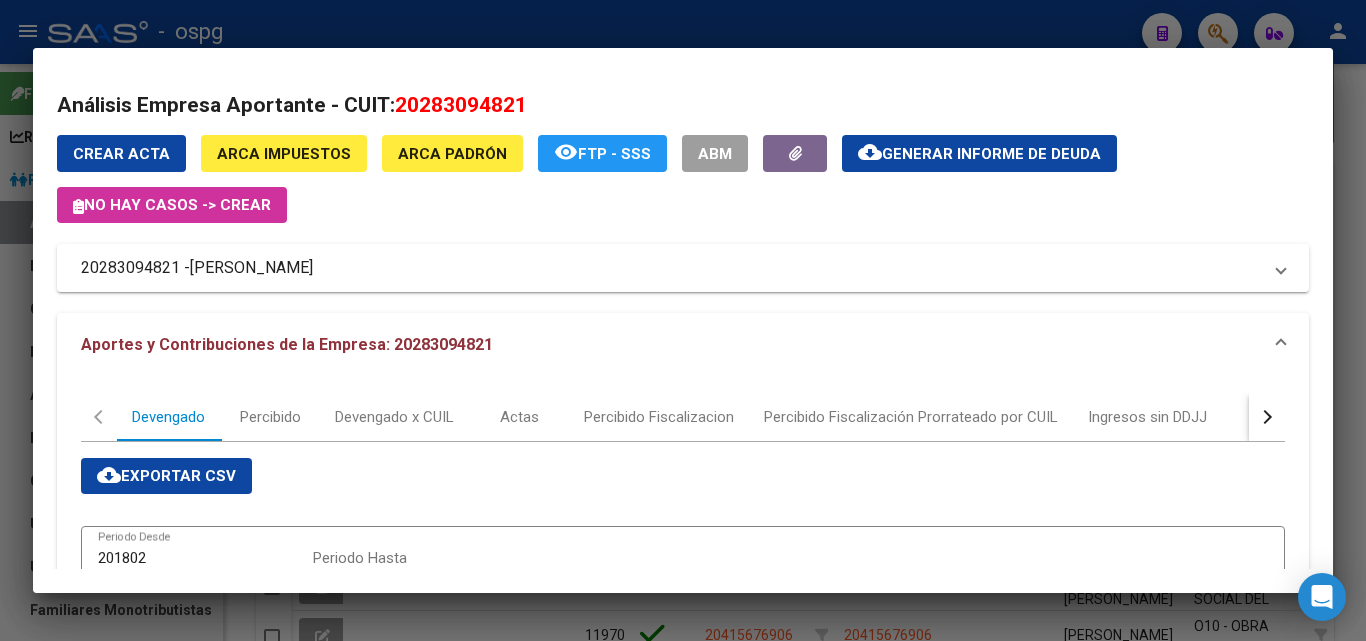 click at bounding box center [683, 320] 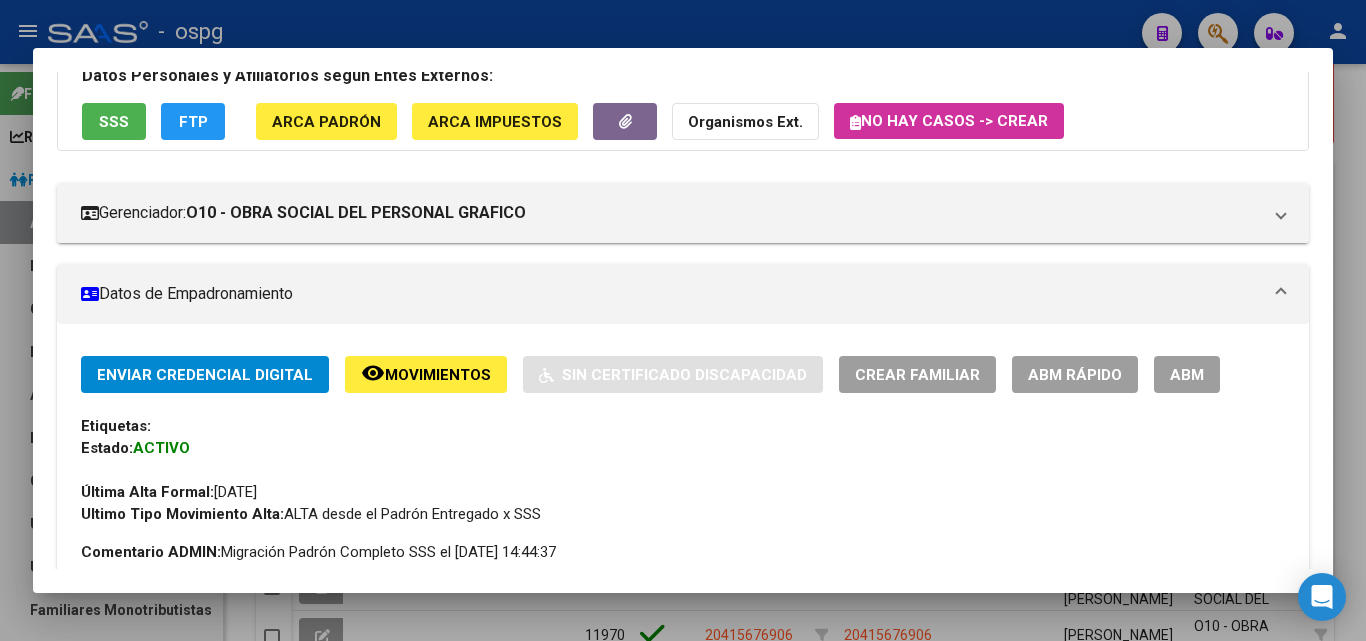 scroll, scrollTop: 98, scrollLeft: 0, axis: vertical 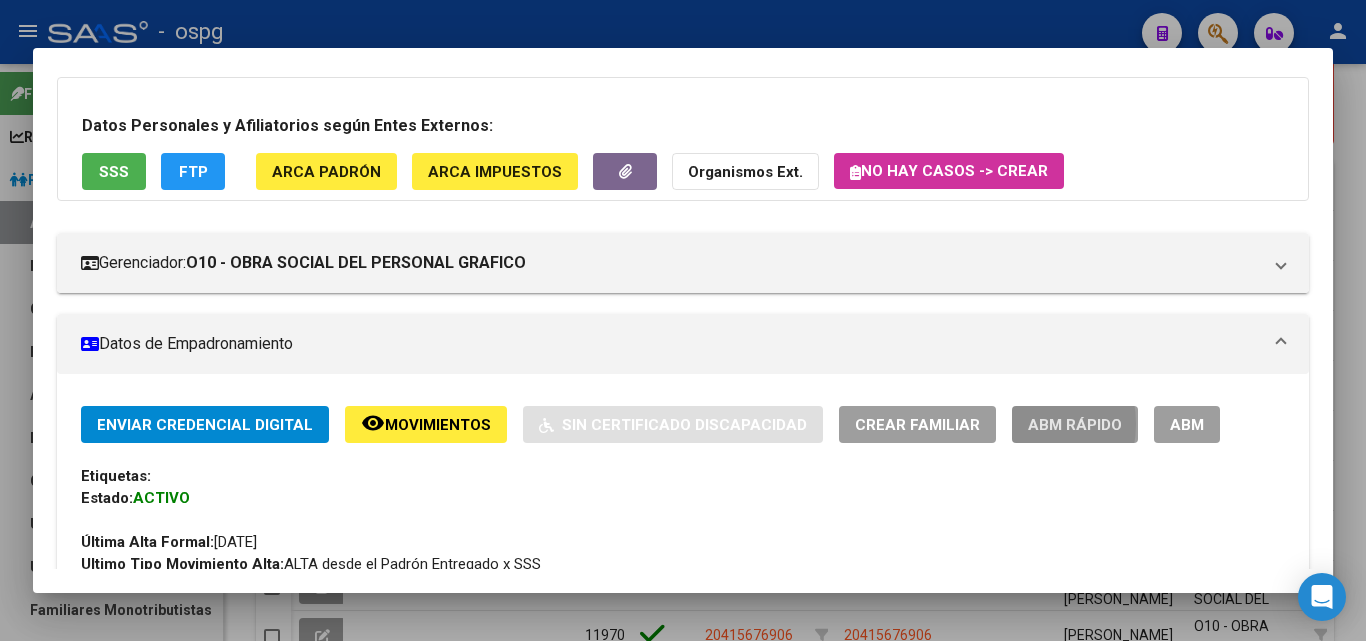 click on "ABM Rápido" 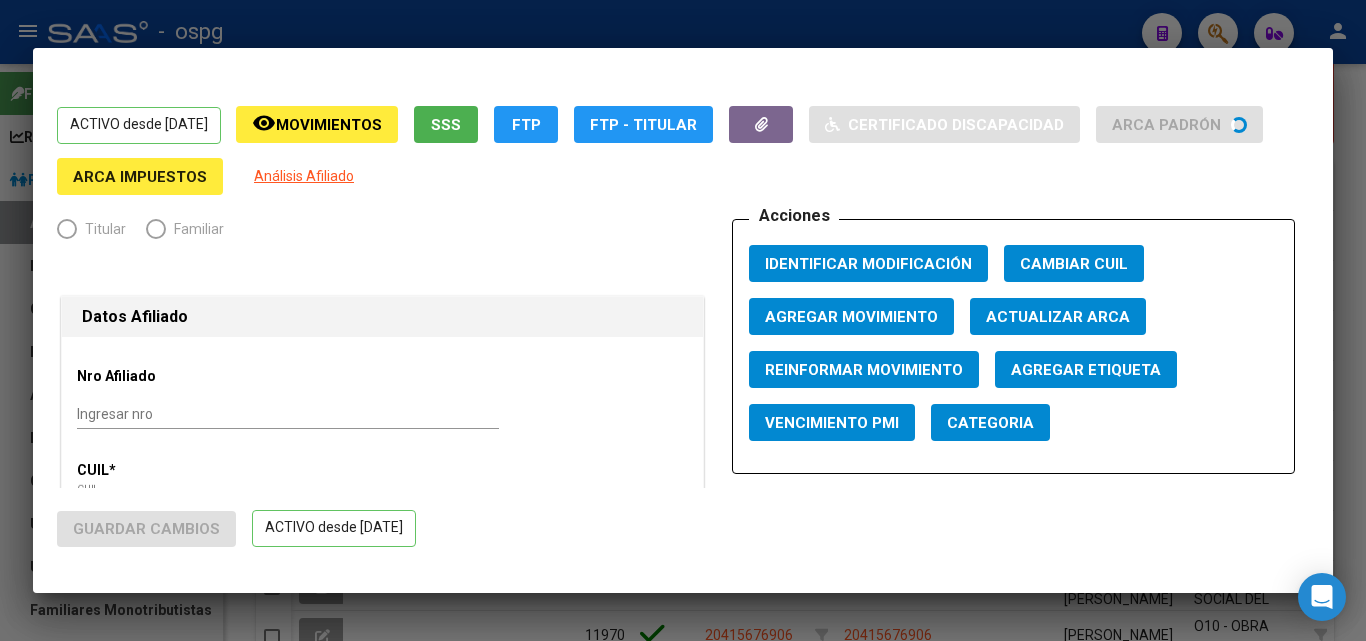 radio on "true" 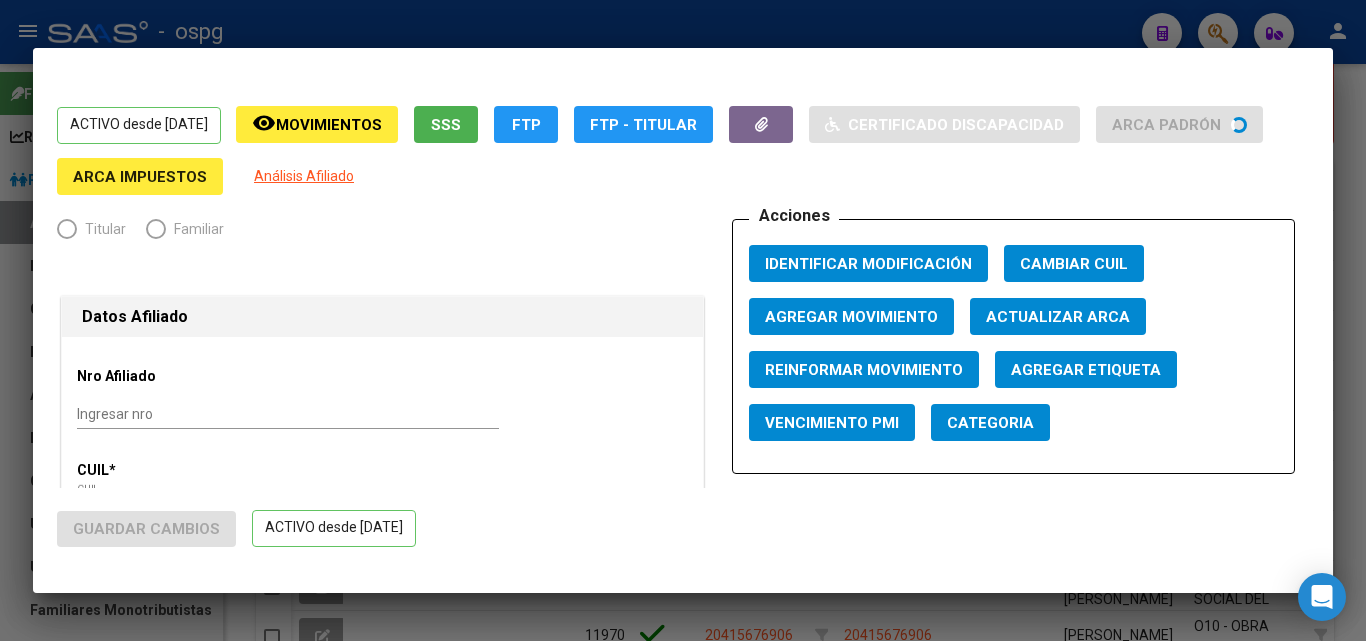 type on "20-28309482-1" 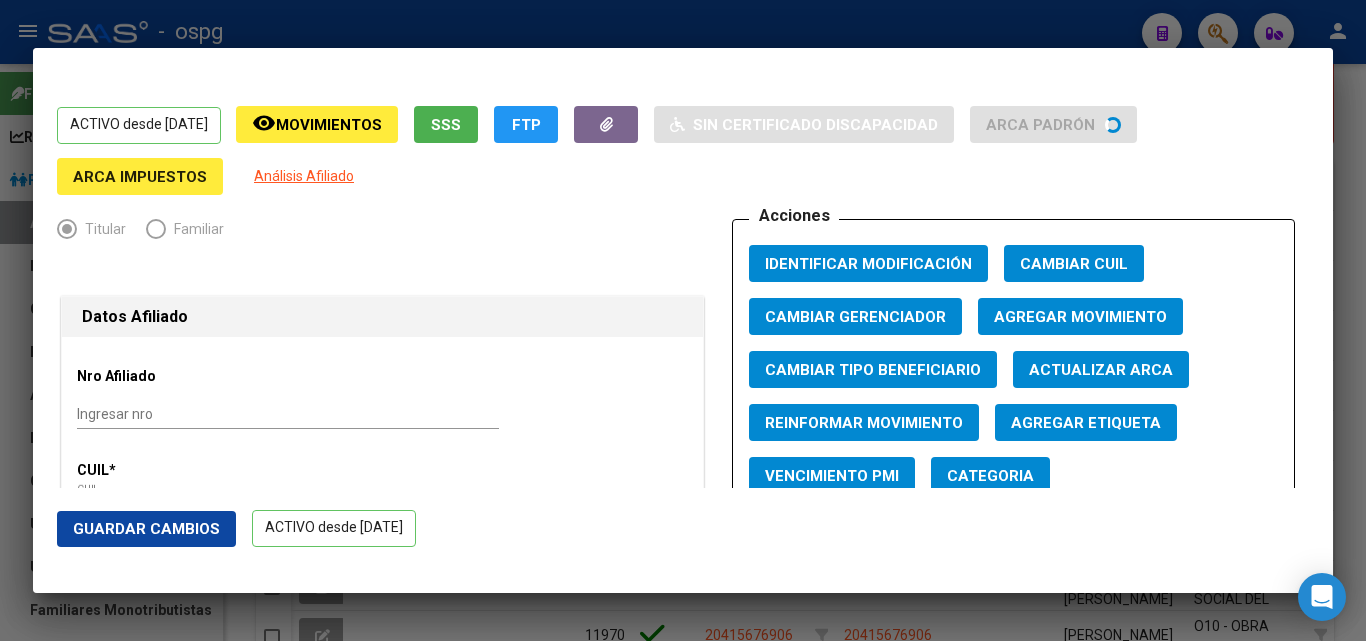 click on "Agregar Movimiento" 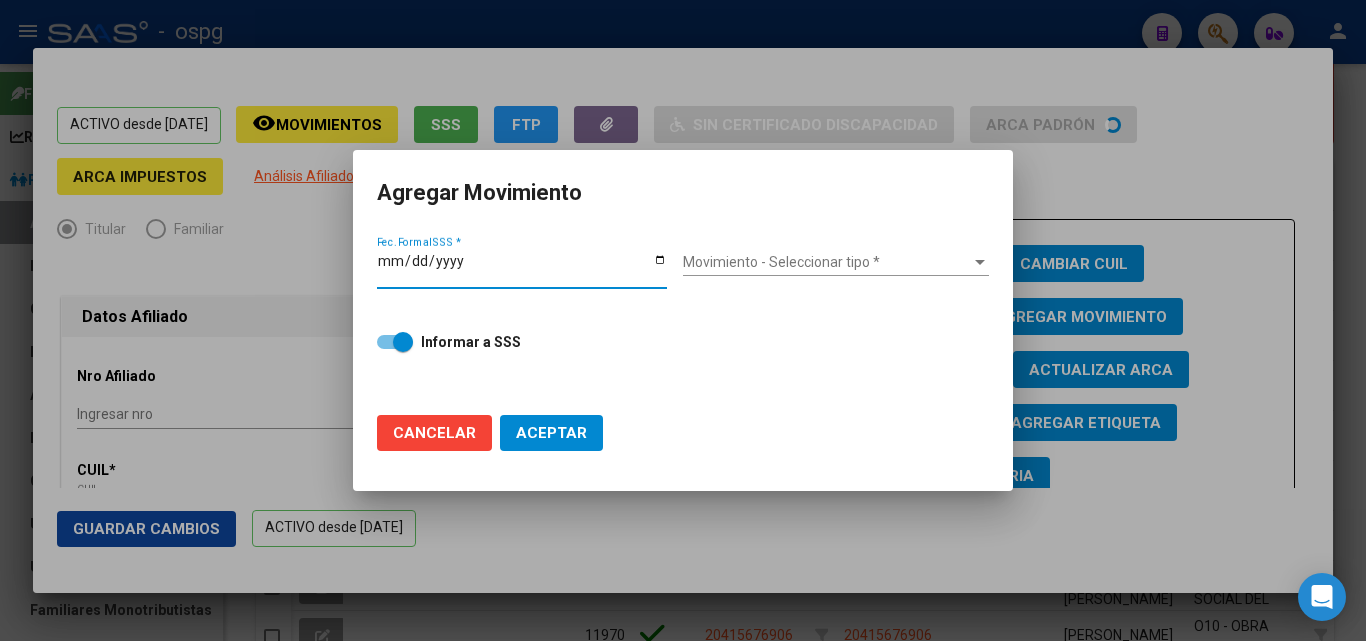 click on "Fec. Formal SSS *" at bounding box center [522, 268] 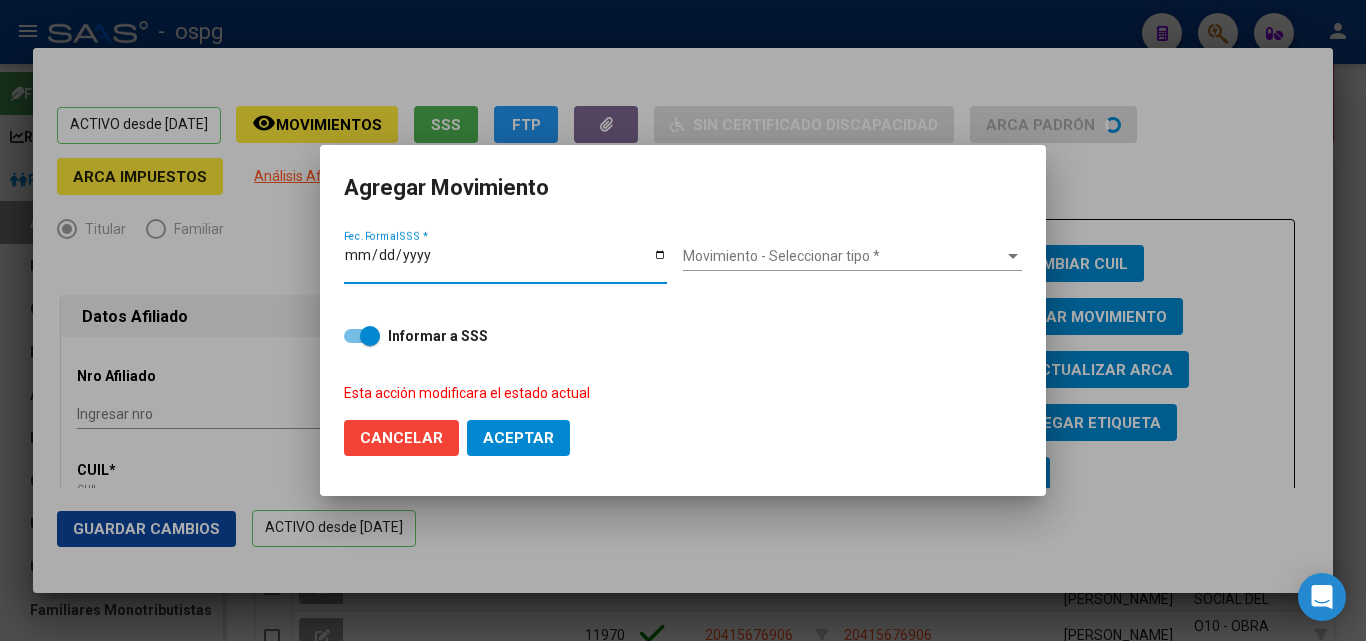 click on "Movimiento - Seleccionar tipo * Movimiento - Seleccionar tipo *" at bounding box center (852, 265) 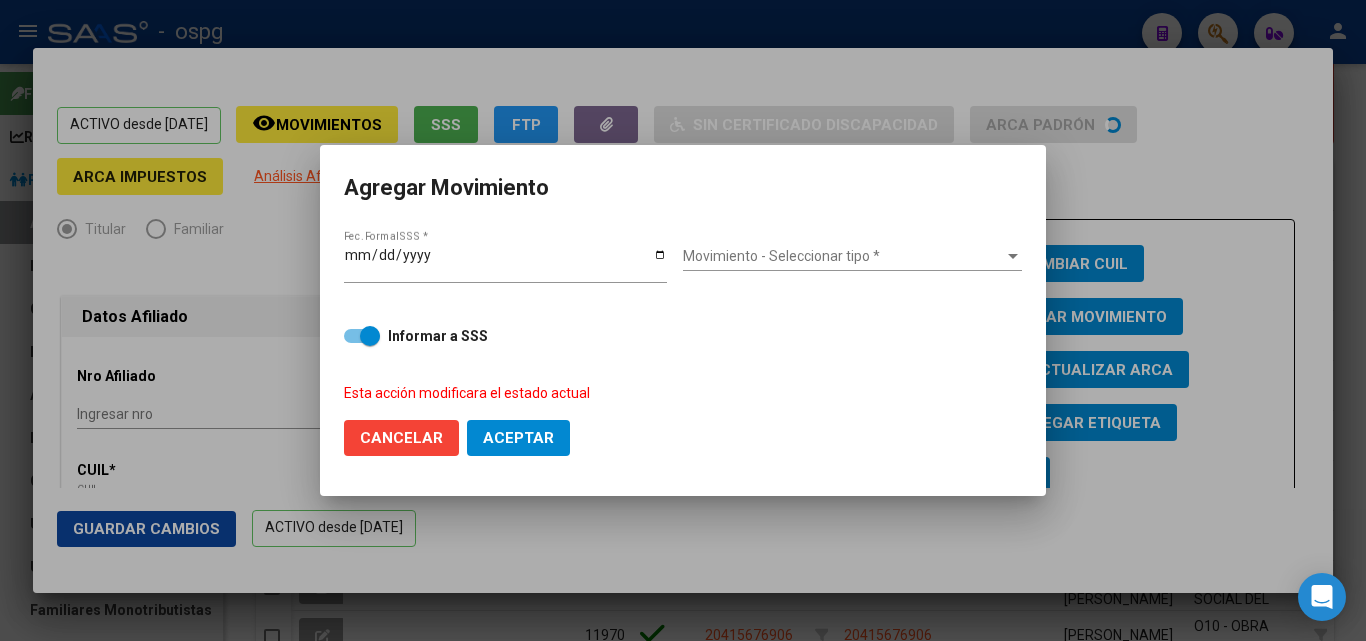 click on "Movimiento - Seleccionar tipo * Movimiento - Seleccionar tipo *" at bounding box center [852, 257] 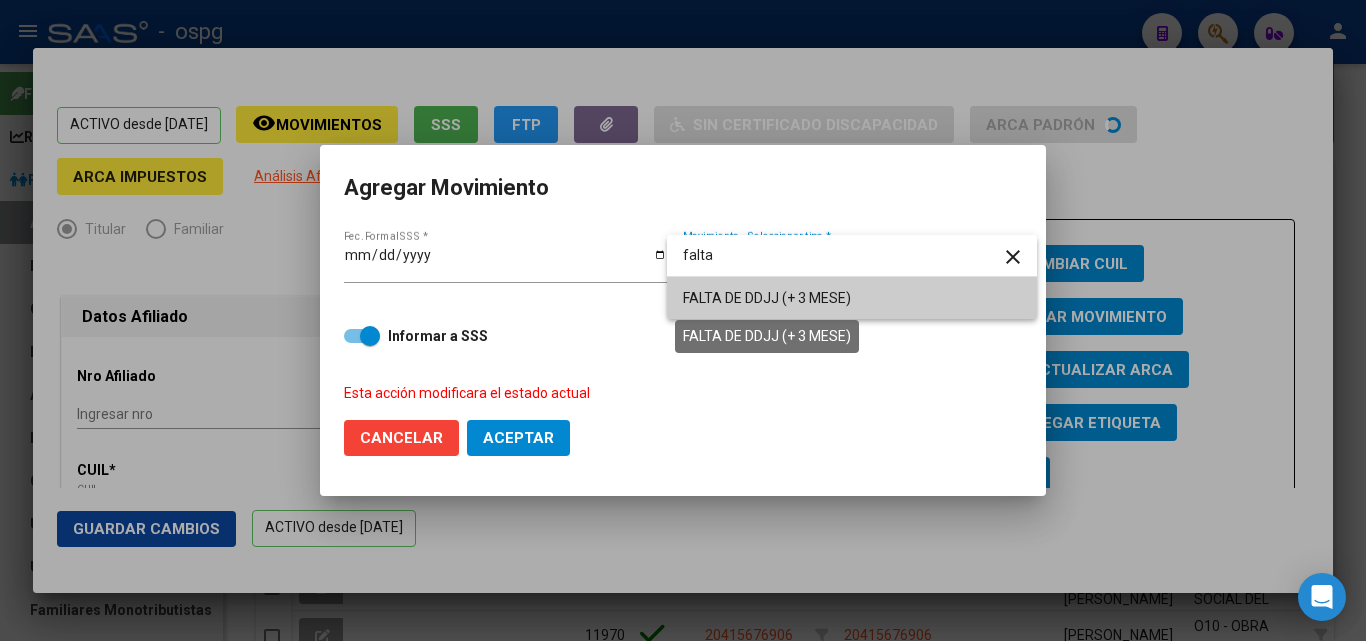 type on "falta" 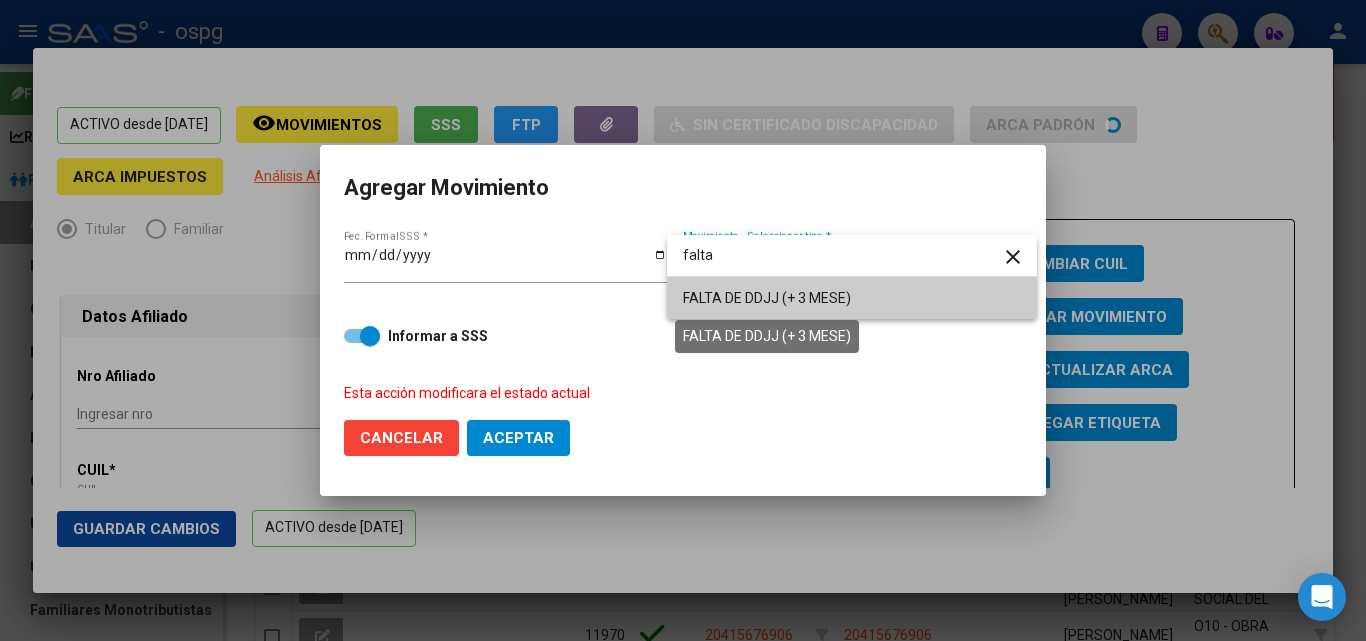 click on "FALTA DE DDJJ (+ 3 MESE)" at bounding box center [767, 298] 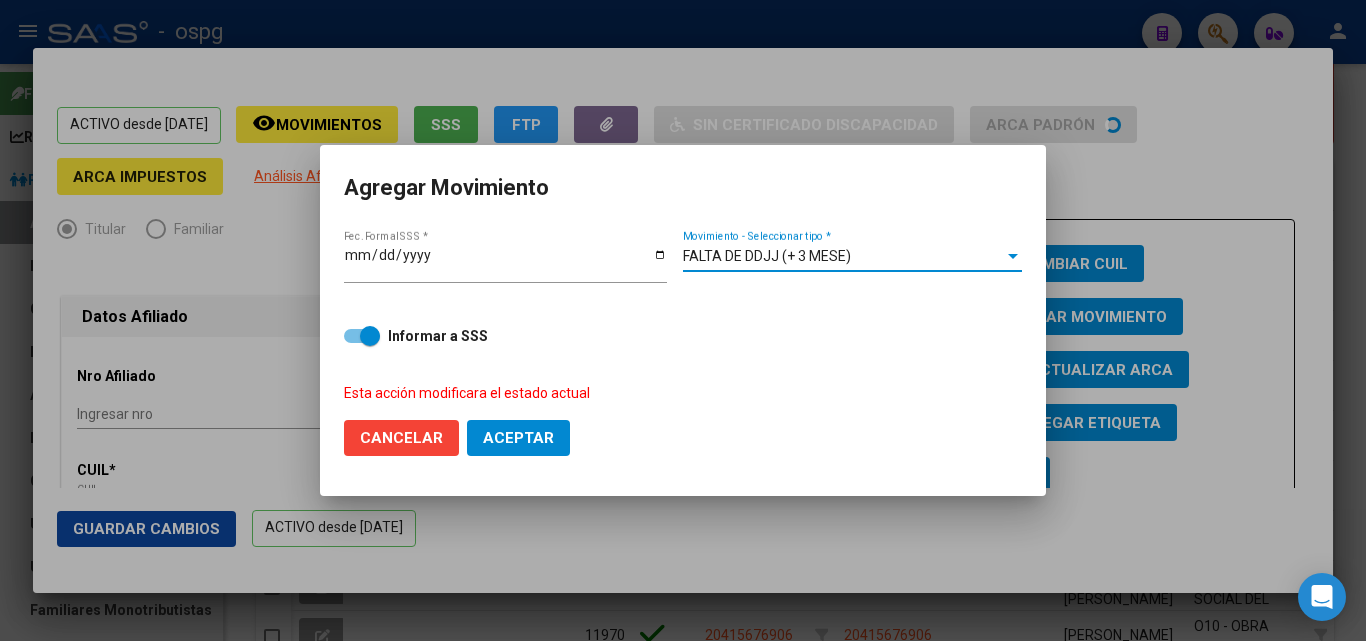 click on "Aceptar" 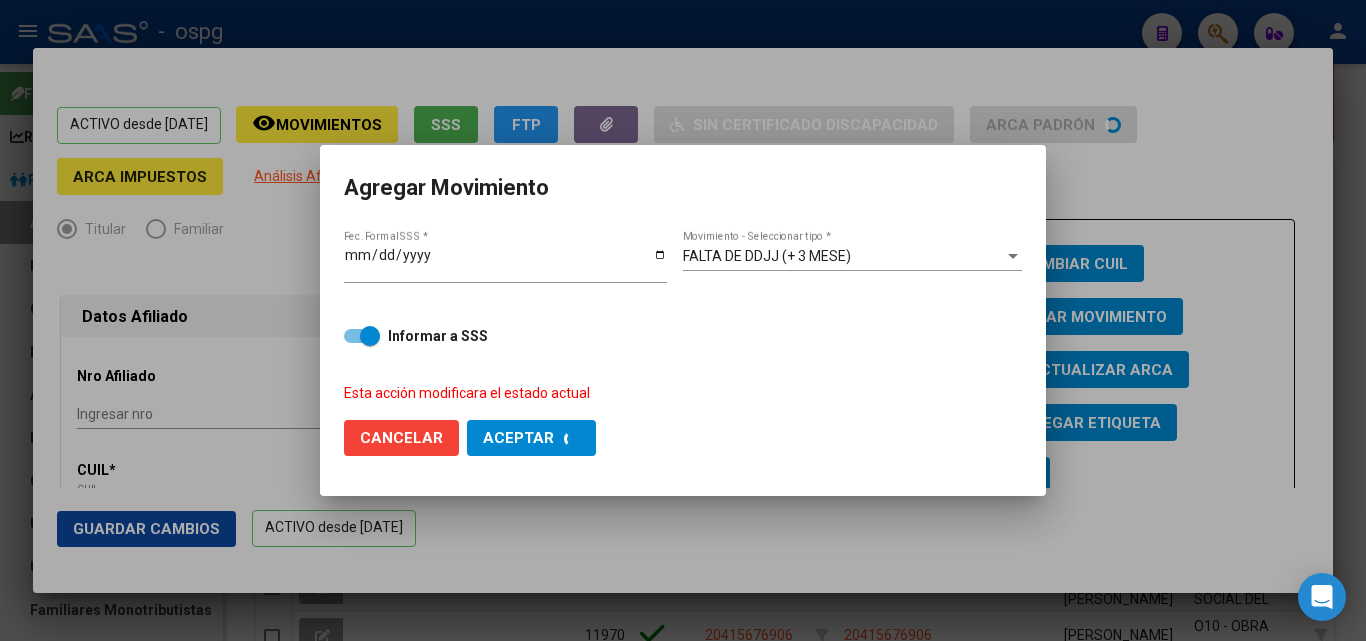 checkbox on "false" 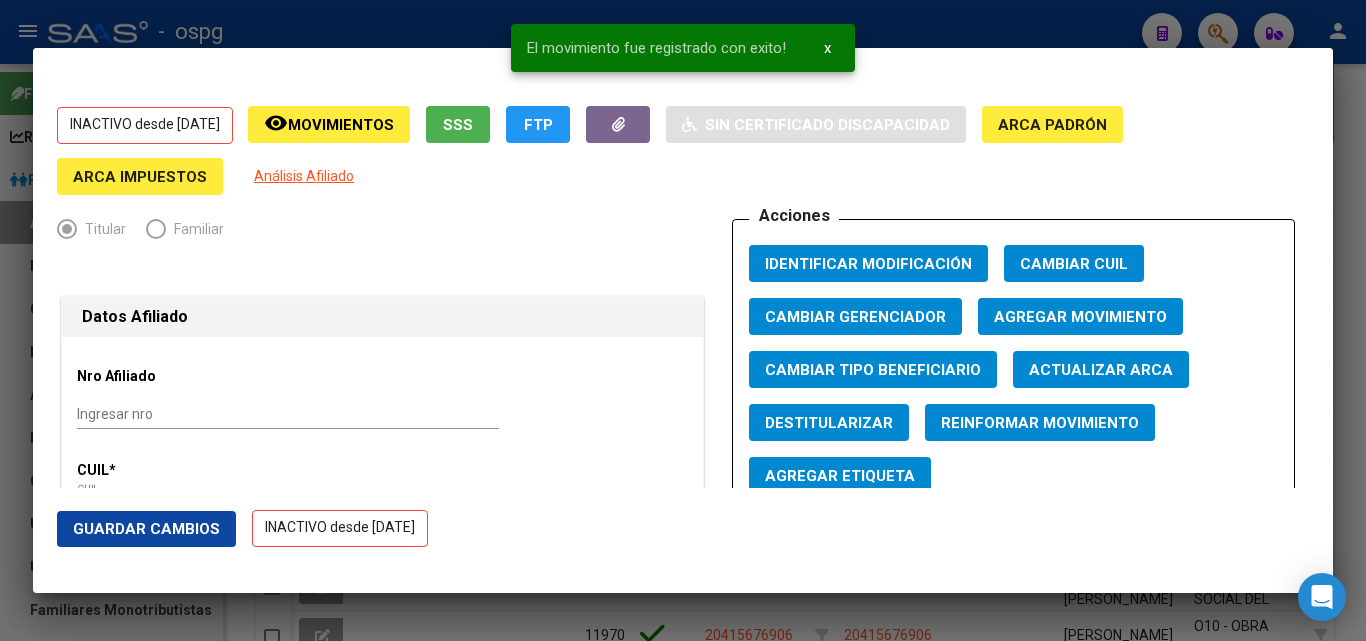 click at bounding box center [683, 320] 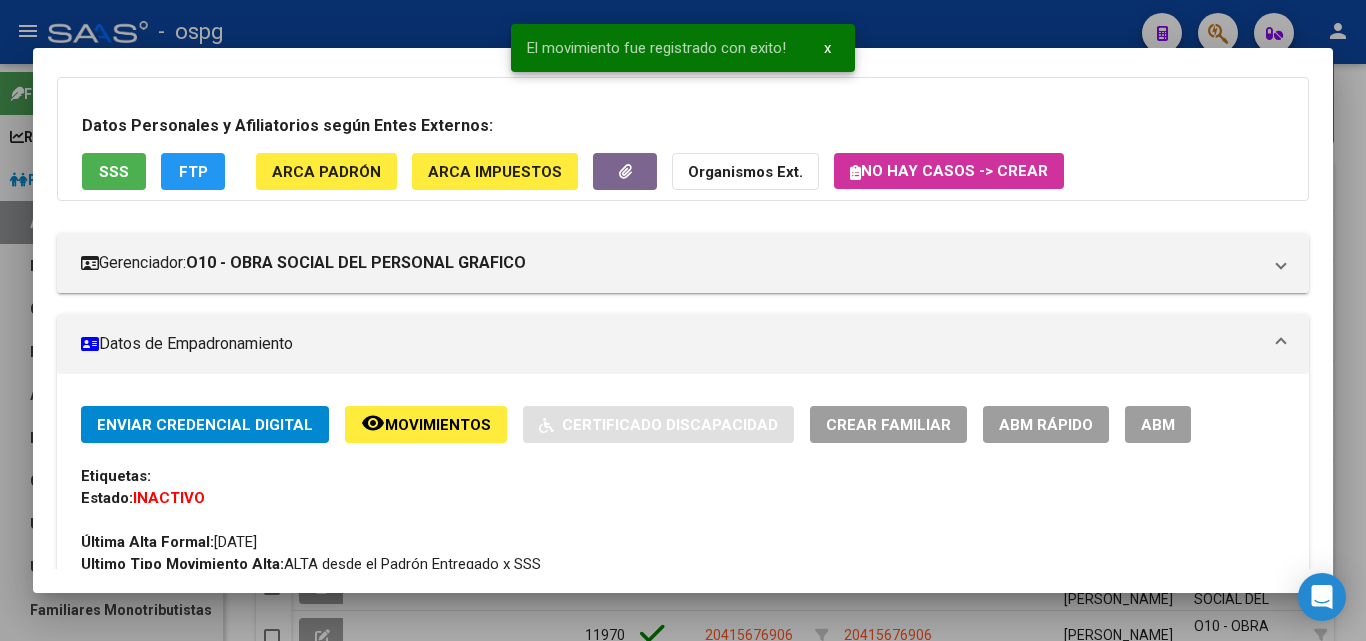 click at bounding box center [683, 320] 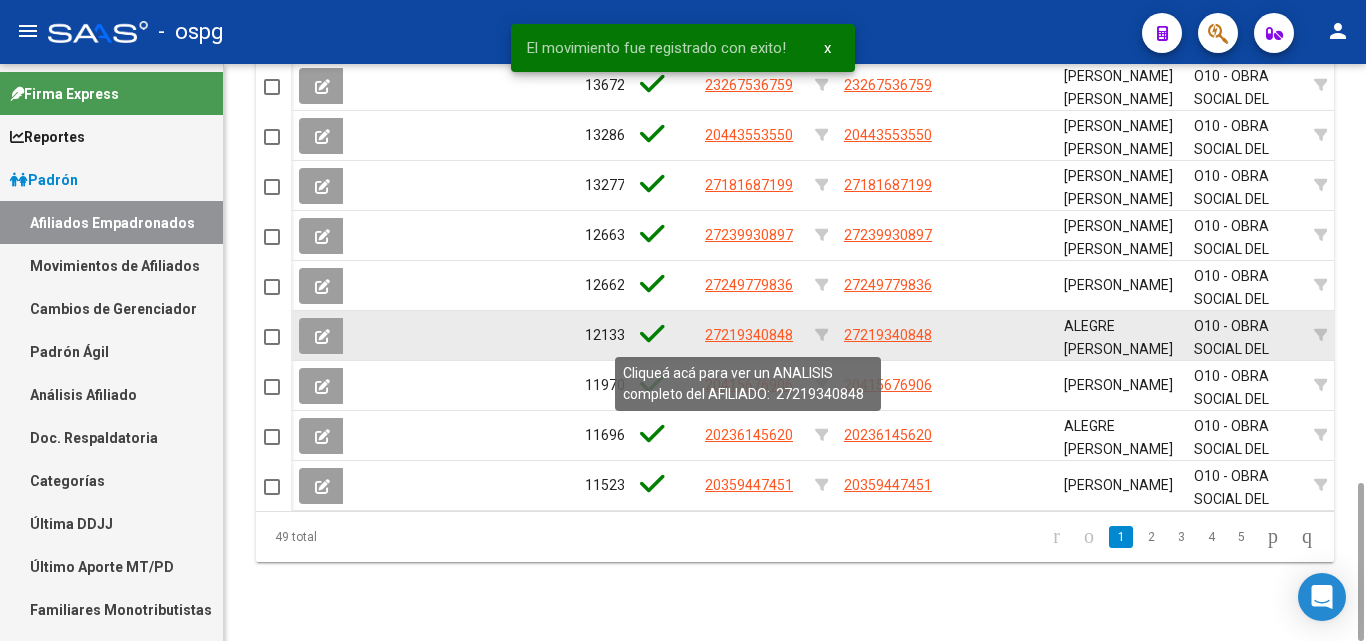 scroll, scrollTop: 1323, scrollLeft: 0, axis: vertical 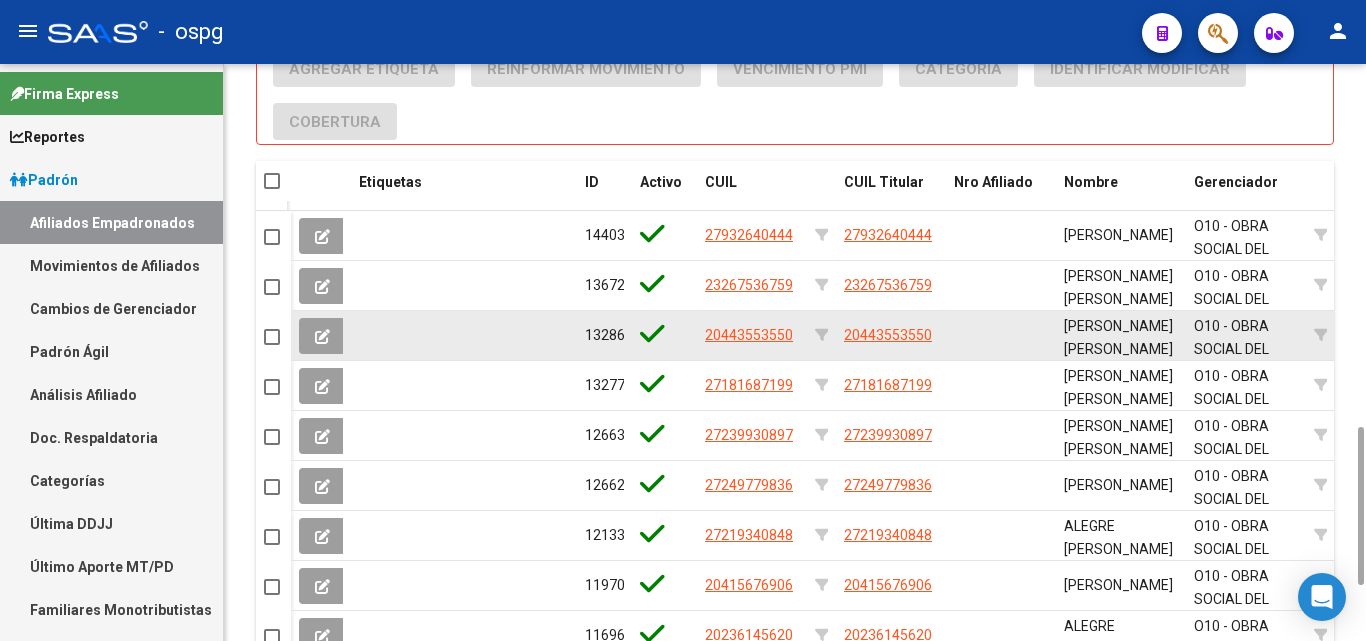 click on "20443553550" 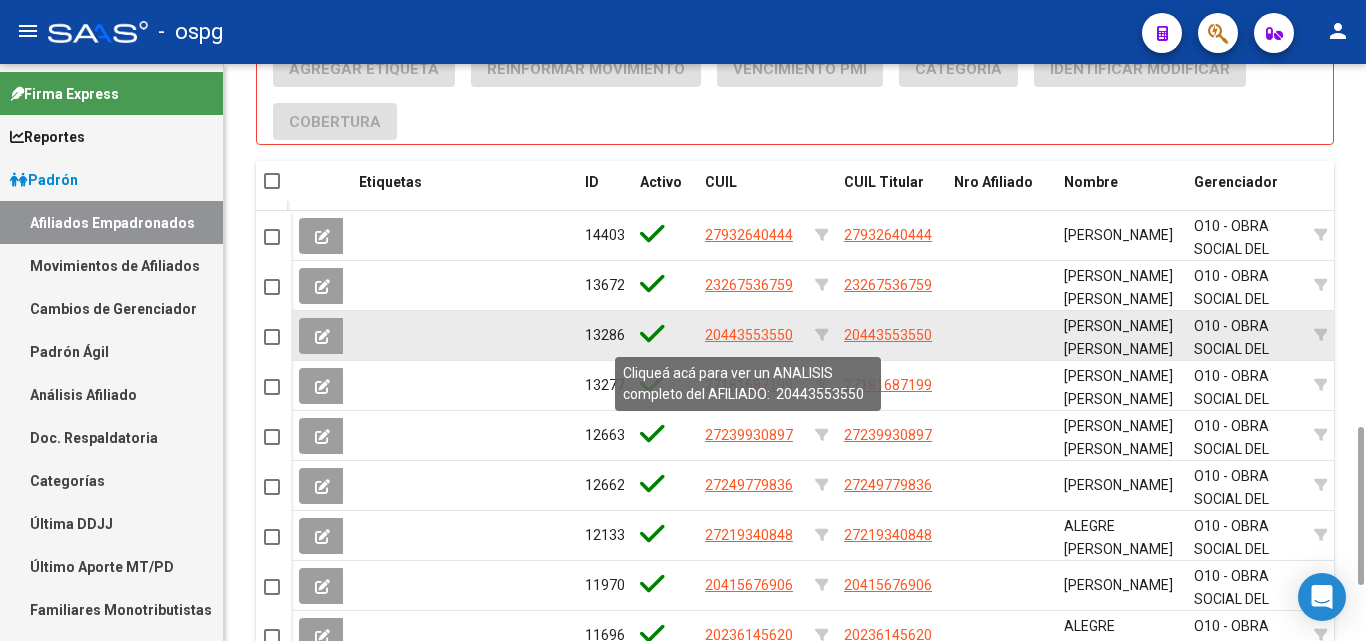 click on "20443553550" 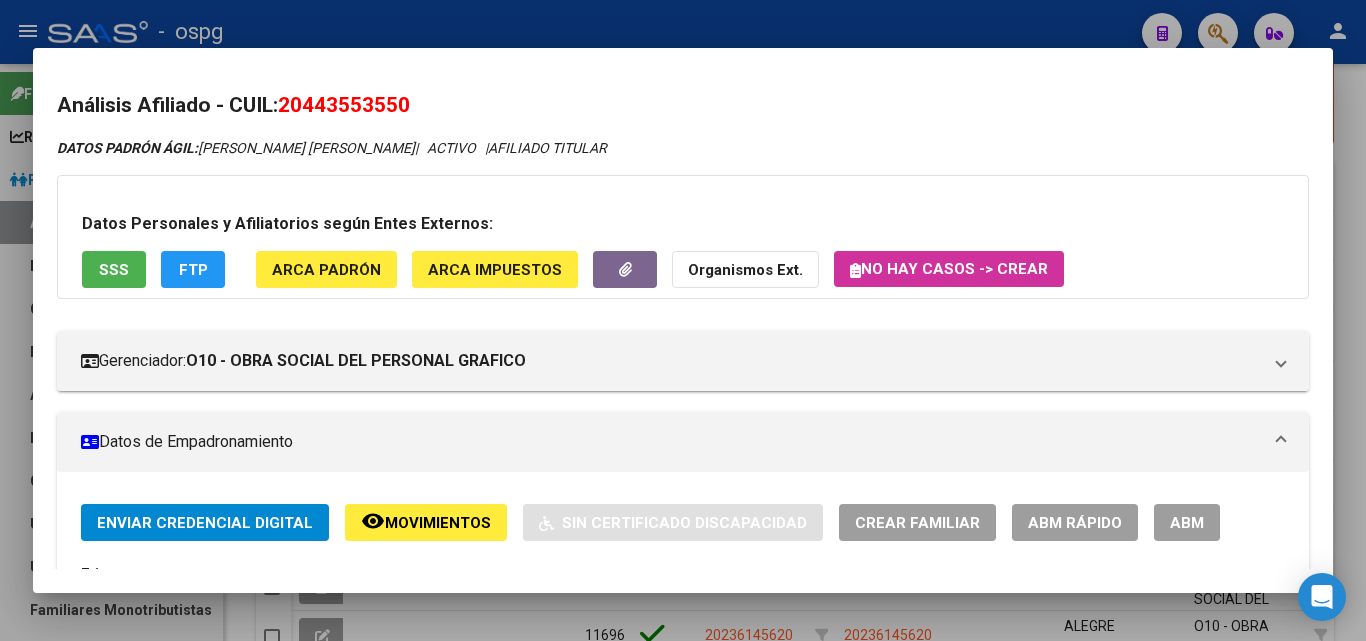 drag, startPoint x: 286, startPoint y: 104, endPoint x: 436, endPoint y: 94, distance: 150.33296 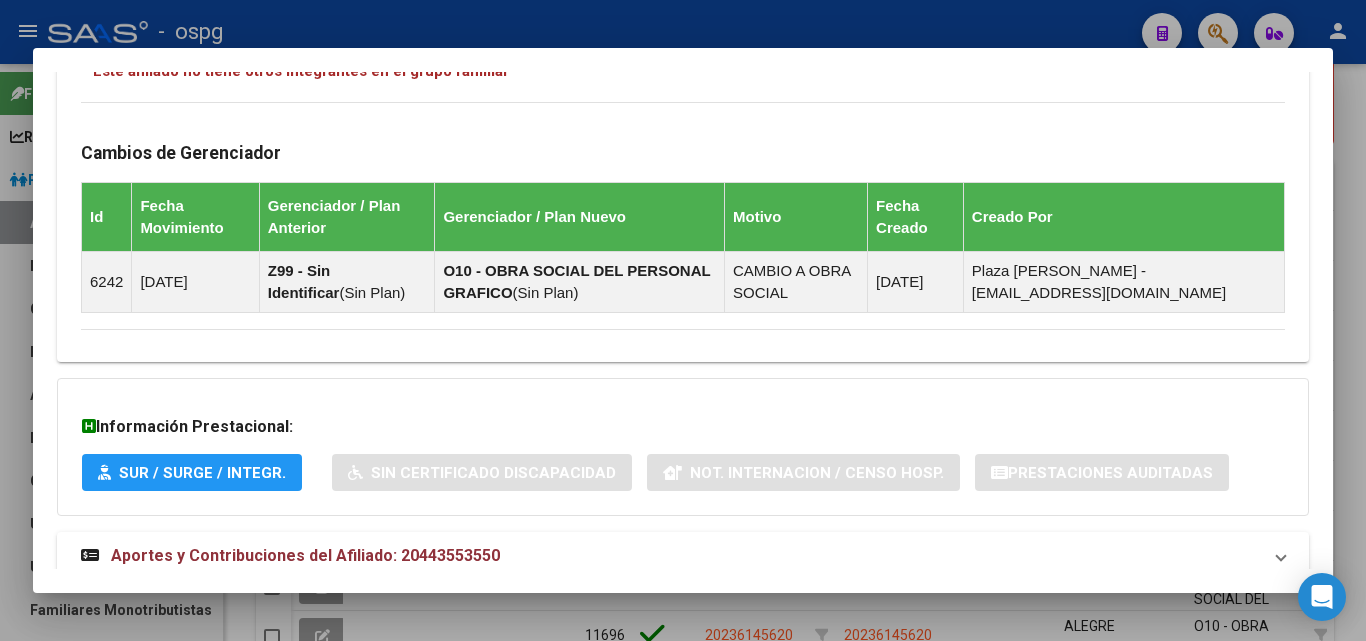 scroll, scrollTop: 1159, scrollLeft: 0, axis: vertical 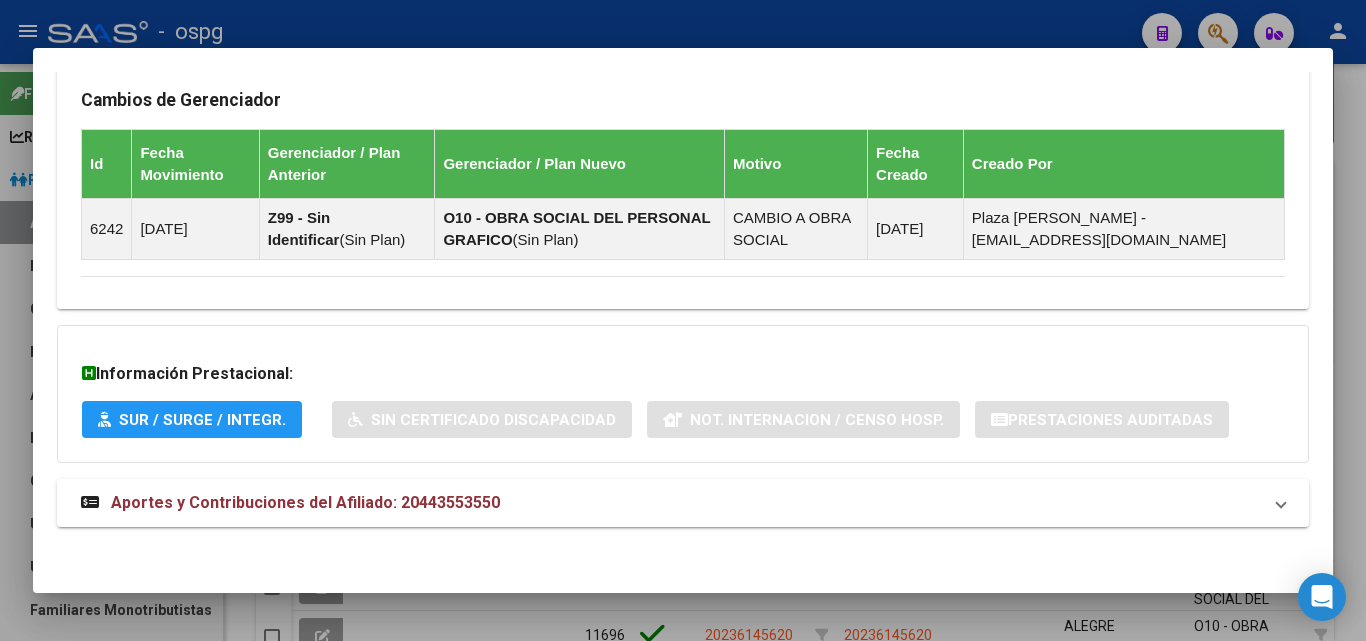 drag, startPoint x: 529, startPoint y: 493, endPoint x: 564, endPoint y: 472, distance: 40.81666 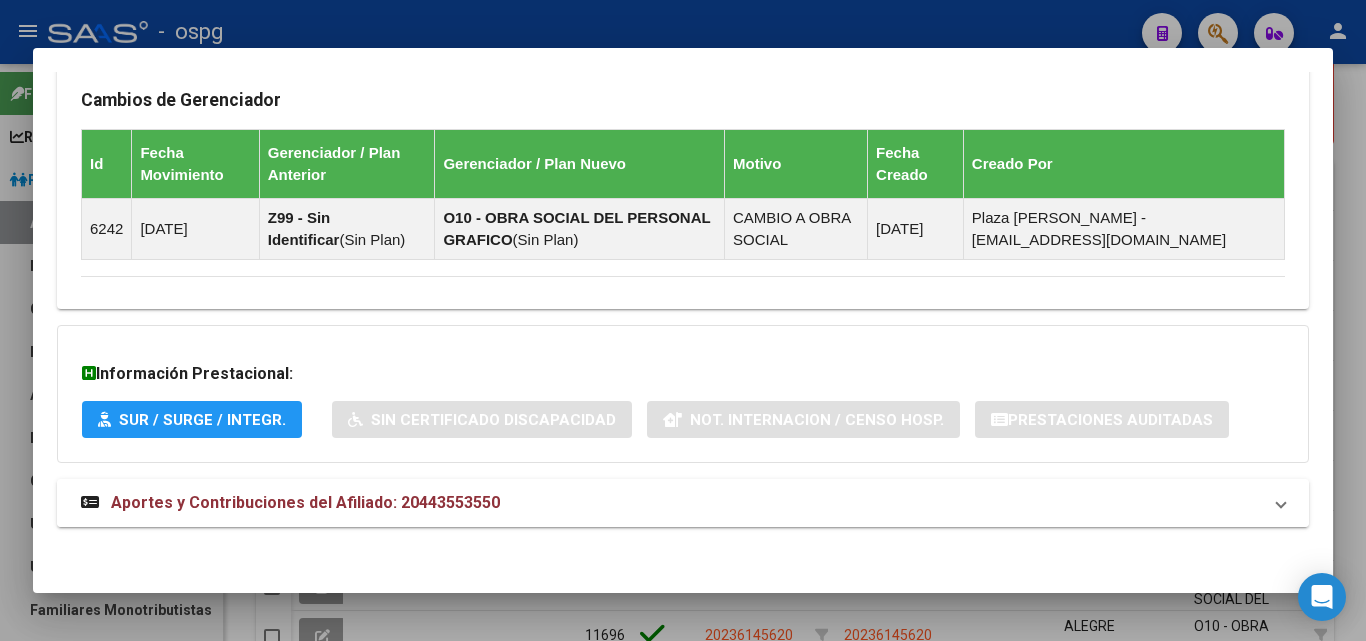 click on "Aportes y Contribuciones del Afiliado: 20443553550" at bounding box center [683, 503] 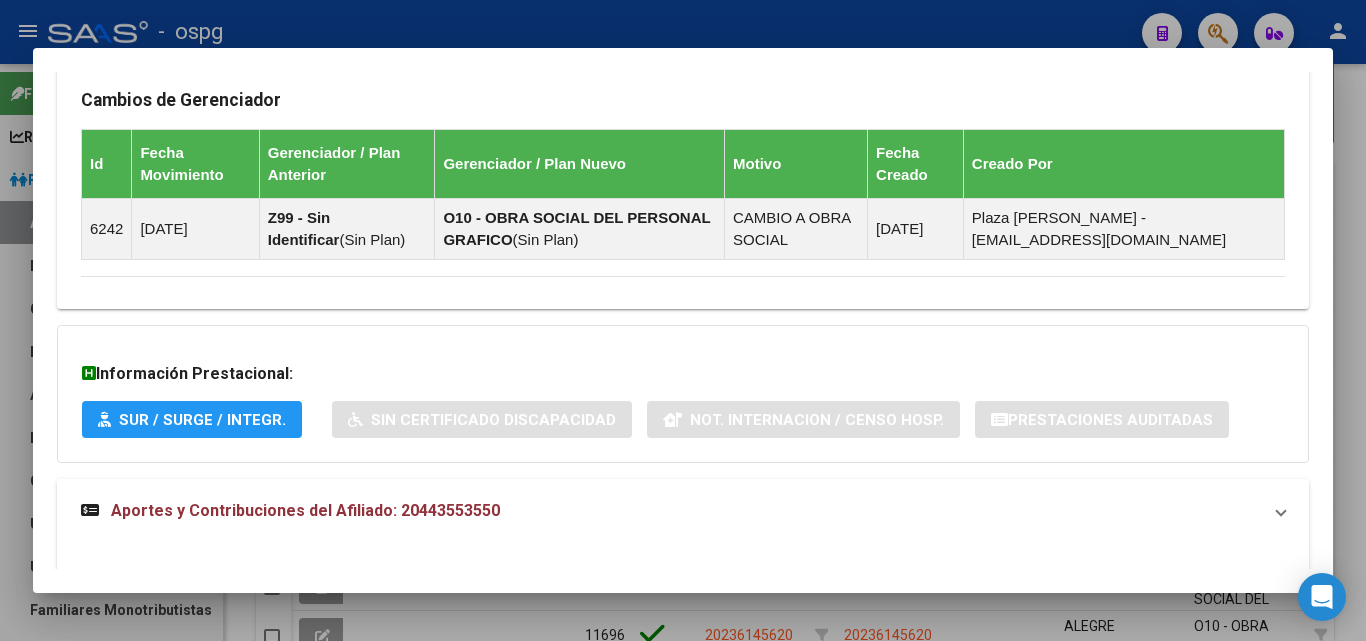 click on "Aportes y Contribuciones del Afiliado: 20443553550" at bounding box center (671, 511) 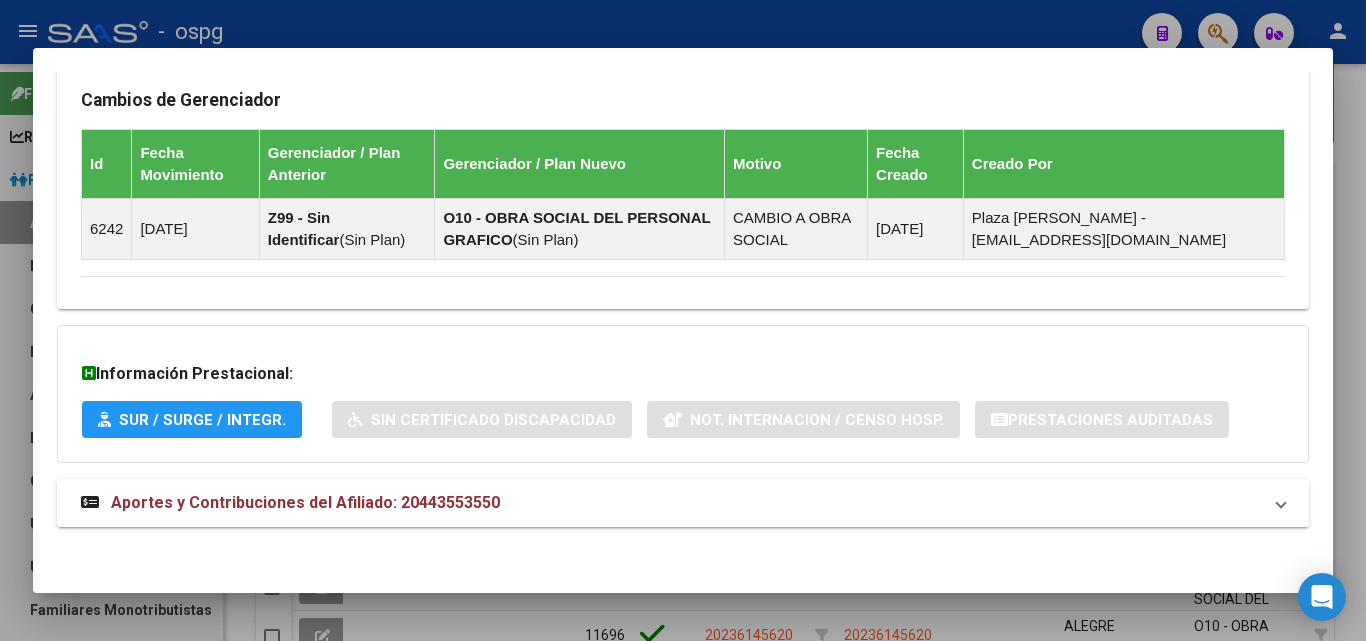 click on "Aportes y Contribuciones del Afiliado: 20443553550" at bounding box center [671, 503] 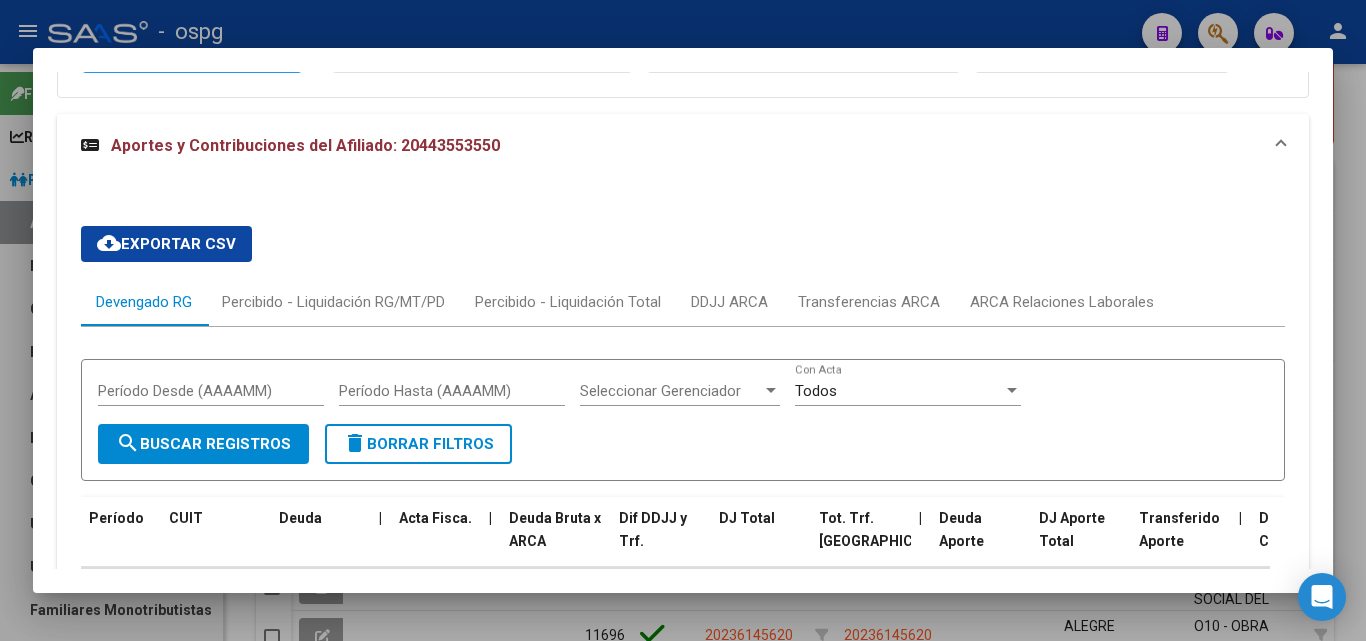 click on "Período Desde (AAAAMM) Período Hasta (AAAAMM) Seleccionar Gerenciador Seleccionar Gerenciador Todos  Con Acta search  Buscar Registros  delete  Borrar Filtros  Período CUIT Deuda | Acta Fisca. | Deuda Bruta x ARCA Dif DDJJ y Trf. DJ Total Tot. Trf. Bruto | Deuda Aporte DJ Aporte Total Transferido Aporte | Deuda Contr. DJ Contr. Total Trf Contr. | Intereses Contr. Intereses Aporte | Contr. Empresa Contr. Int. Empresa Aporte Int. Empresa | DJ Aporte Total DJ Aporte DJ Aporte Adicional DJ Aporte Adherentes | DJ Contr. Total DJ Contr. DJ Contr. Adicional | REMOSIMP c/Tope REMOSIMP (rem4) REMCONT (rem8) REM5 Corresponde Aportes Corresponde Contr. NOGRPFAM SECOBLIG FECPRESENT DJ Contribución CUIT Periodo DJ Aporte CUIT Periodo | Porcentaje Contr. Porcentaje Aporte | DDJJ ID | | | | | | | | | | | | | 202503 30718394593 $ 0,00 | | $ 0,00 $ 0,00 $ 70.391,61 $ 70.391,61 | $ 0,00 $ 23.463,87 $ 23.463,87 | $ 0,00 $ 46.927,74 $ 46.927,74 | $ 0,00 $ 0,00 | $ 476.114,99 $ 0,00 $ 0,00 | $ 23.463,87 = | =" at bounding box center [683, 698] 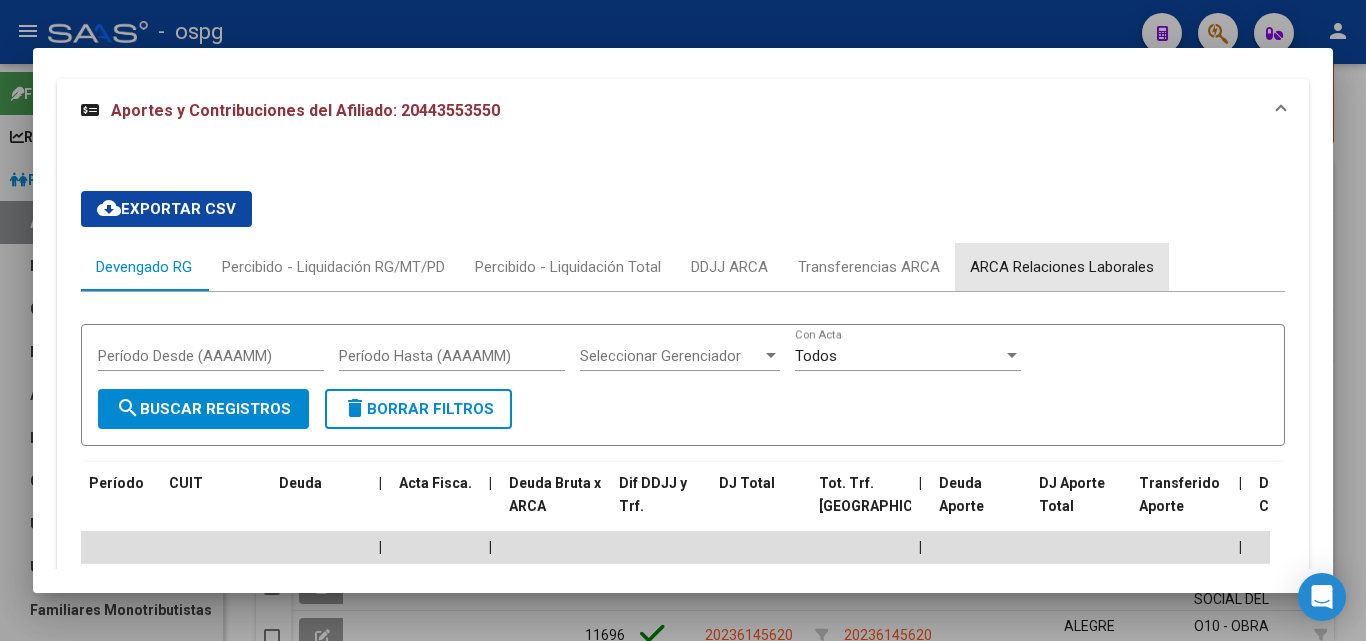 click on "ARCA Relaciones Laborales" at bounding box center (1062, 267) 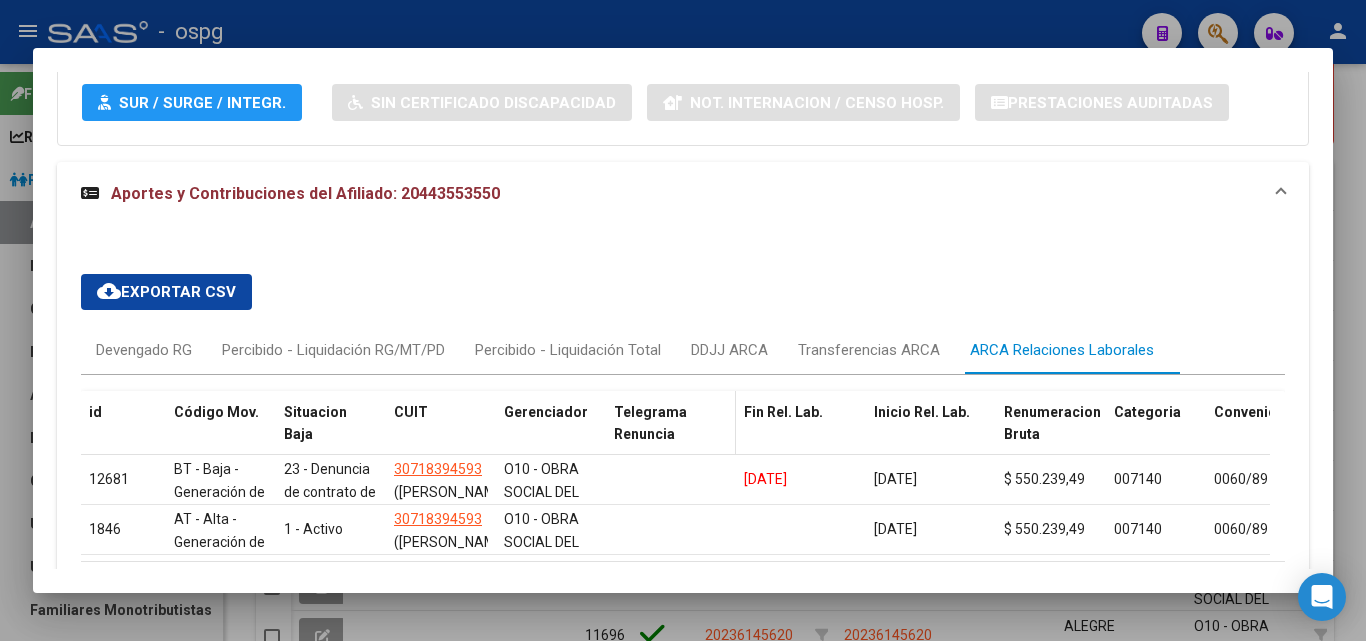 scroll, scrollTop: 1559, scrollLeft: 0, axis: vertical 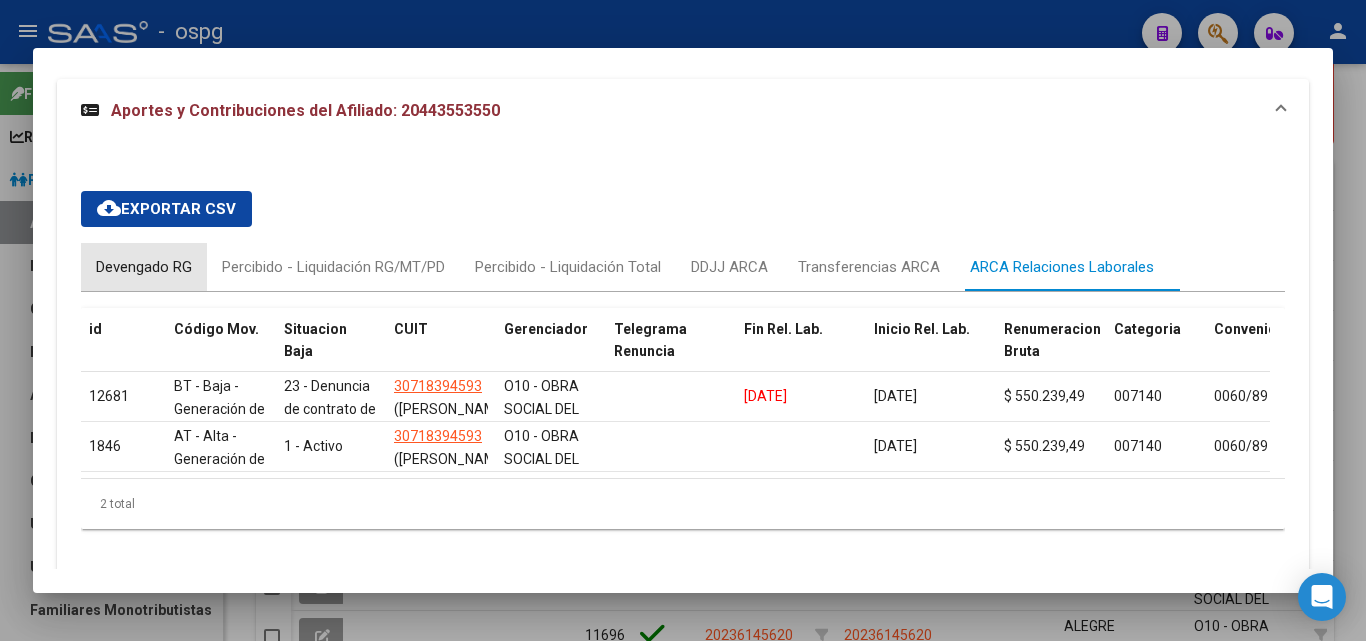 click on "Devengado RG" at bounding box center (144, 267) 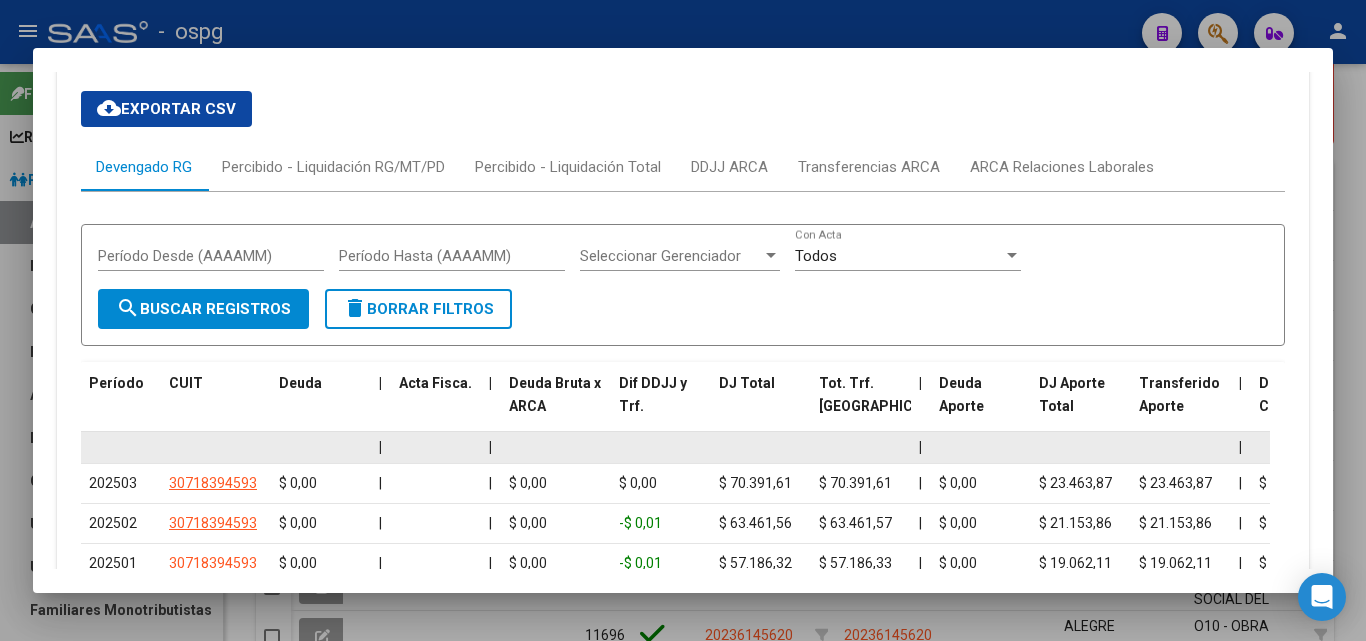 scroll, scrollTop: 1859, scrollLeft: 0, axis: vertical 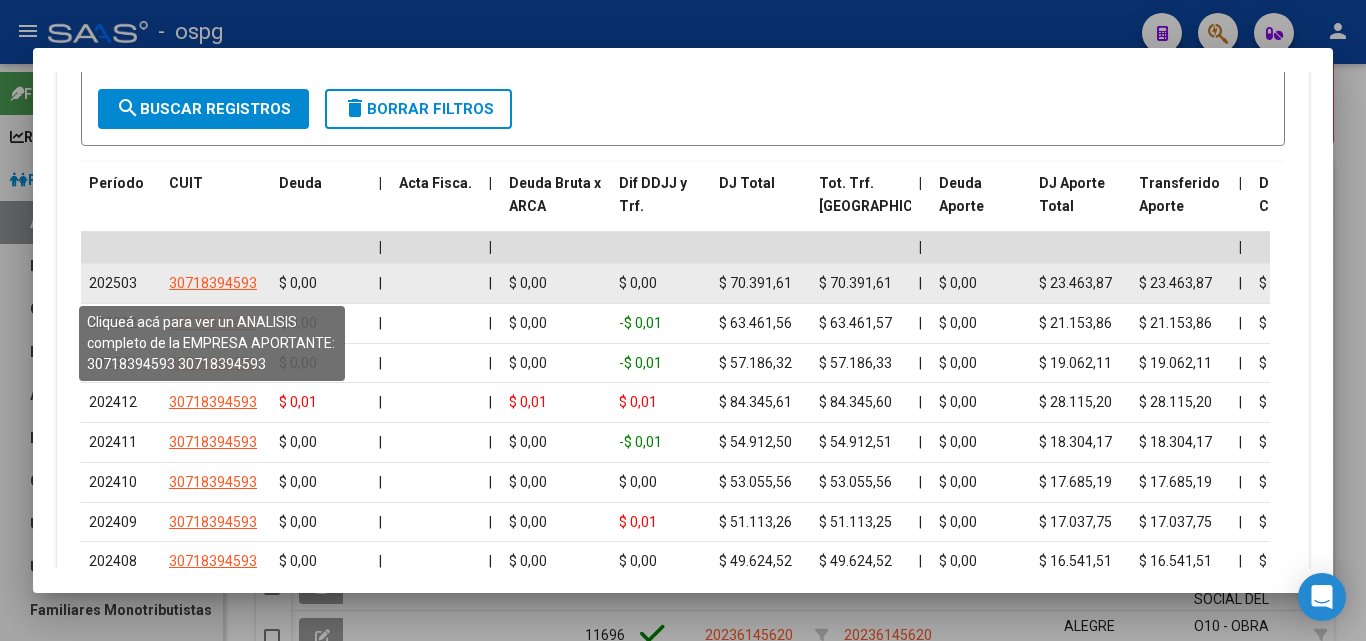 click on "30718394593" 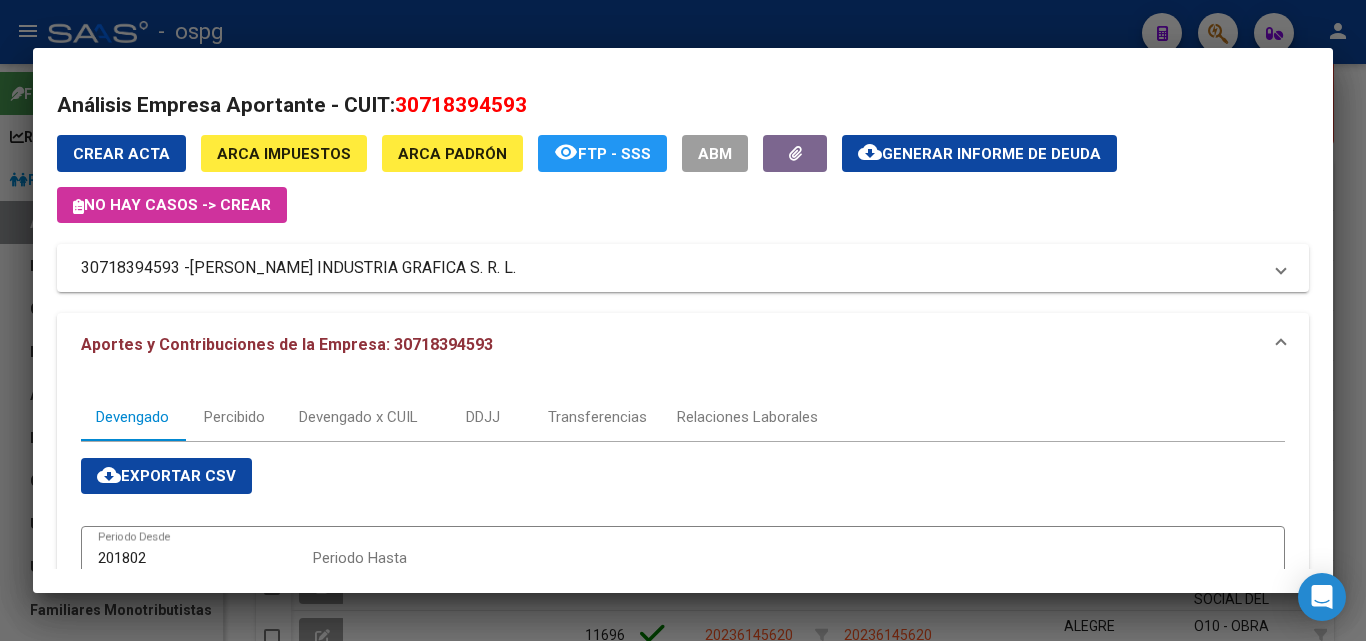 click at bounding box center [683, 320] 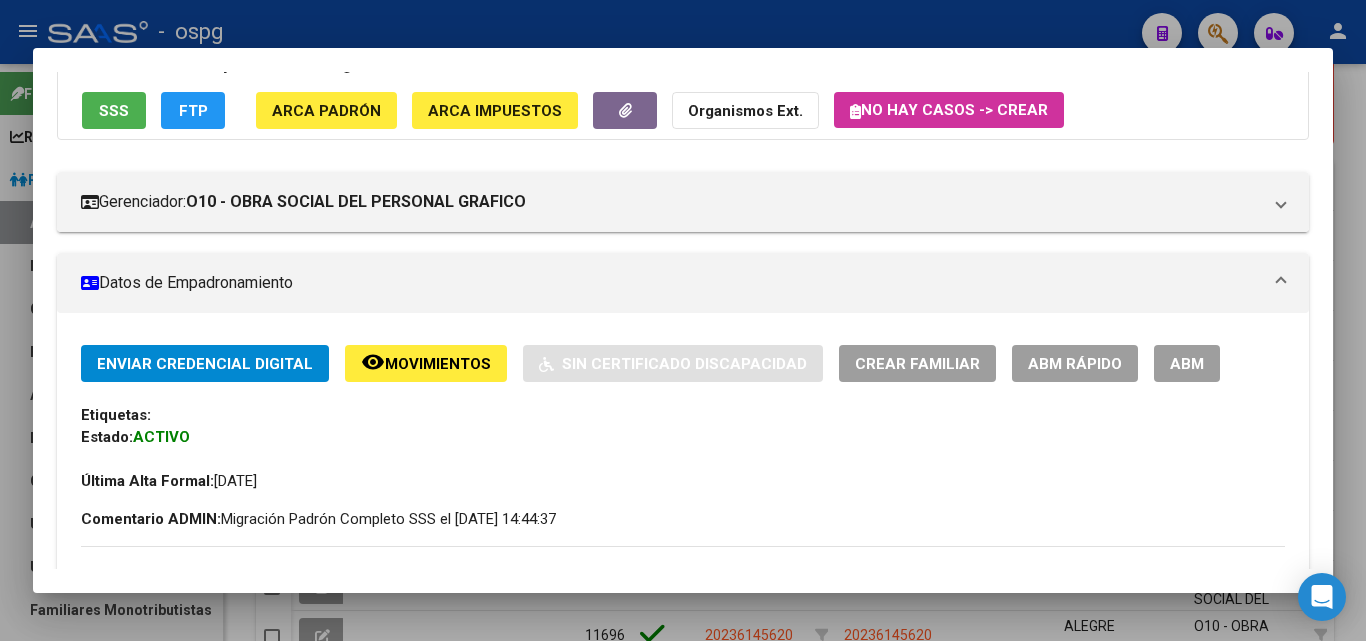 scroll, scrollTop: 0, scrollLeft: 0, axis: both 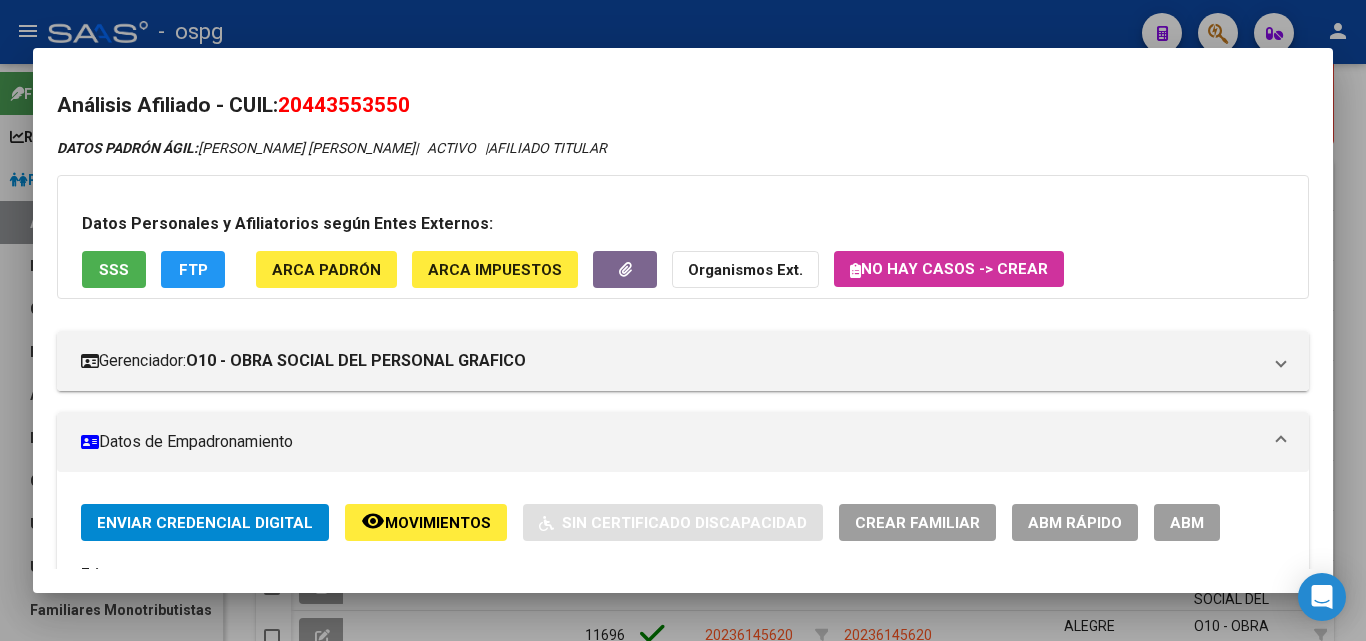 drag, startPoint x: 286, startPoint y: 103, endPoint x: 454, endPoint y: 102, distance: 168.00298 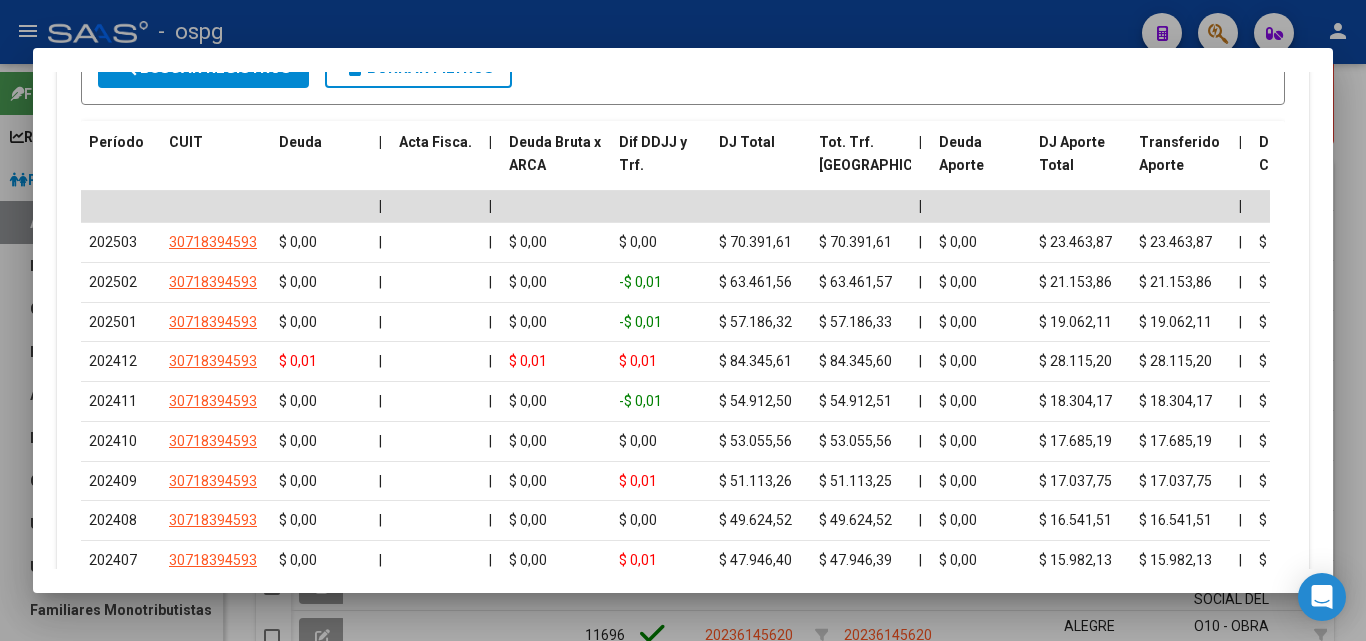 scroll, scrollTop: 1600, scrollLeft: 0, axis: vertical 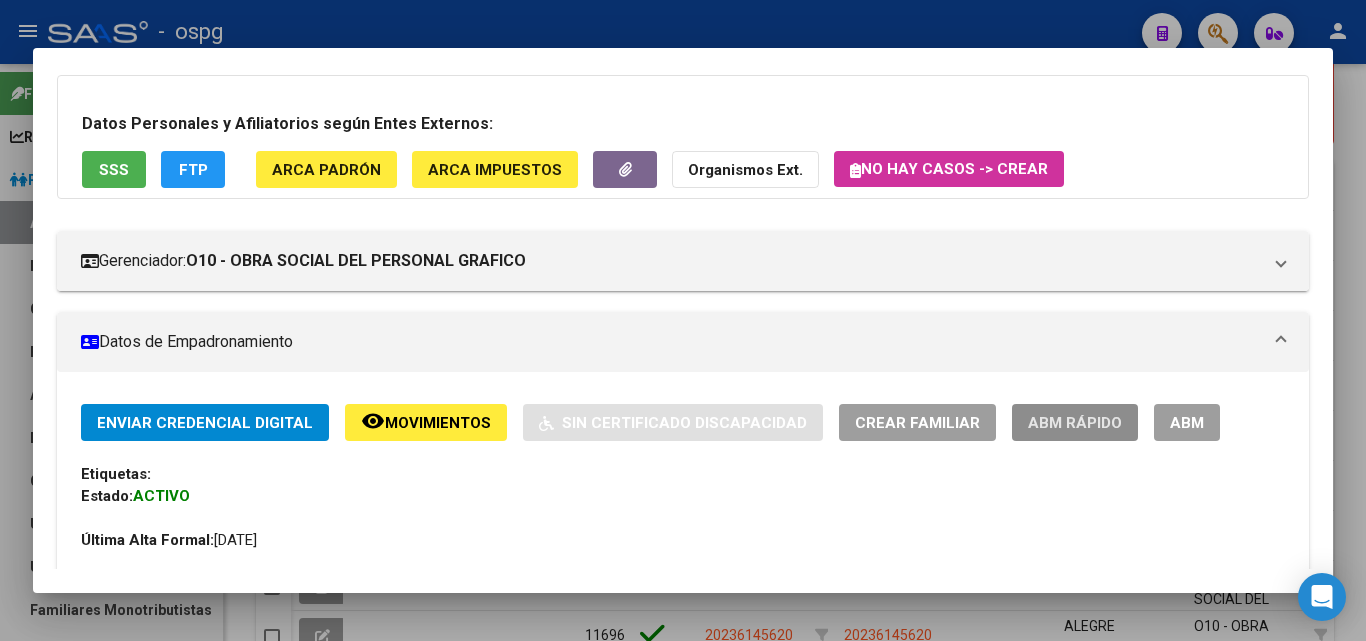 click on "ABM Rápido" 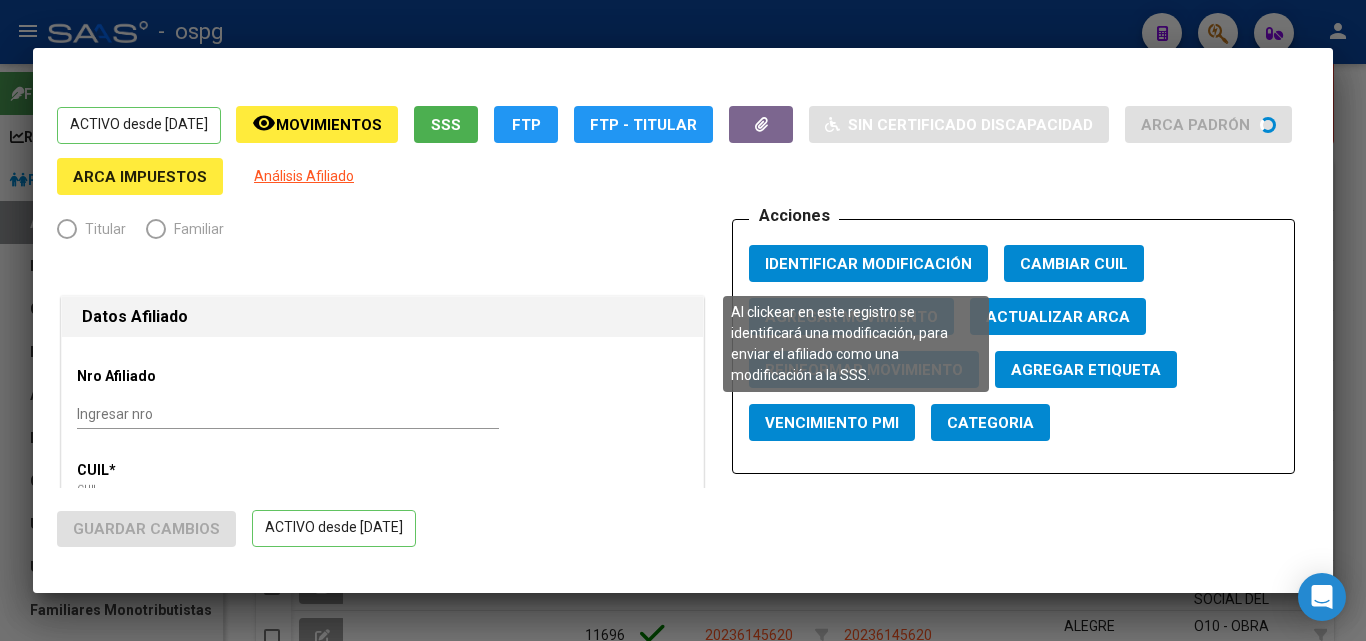 radio on "true" 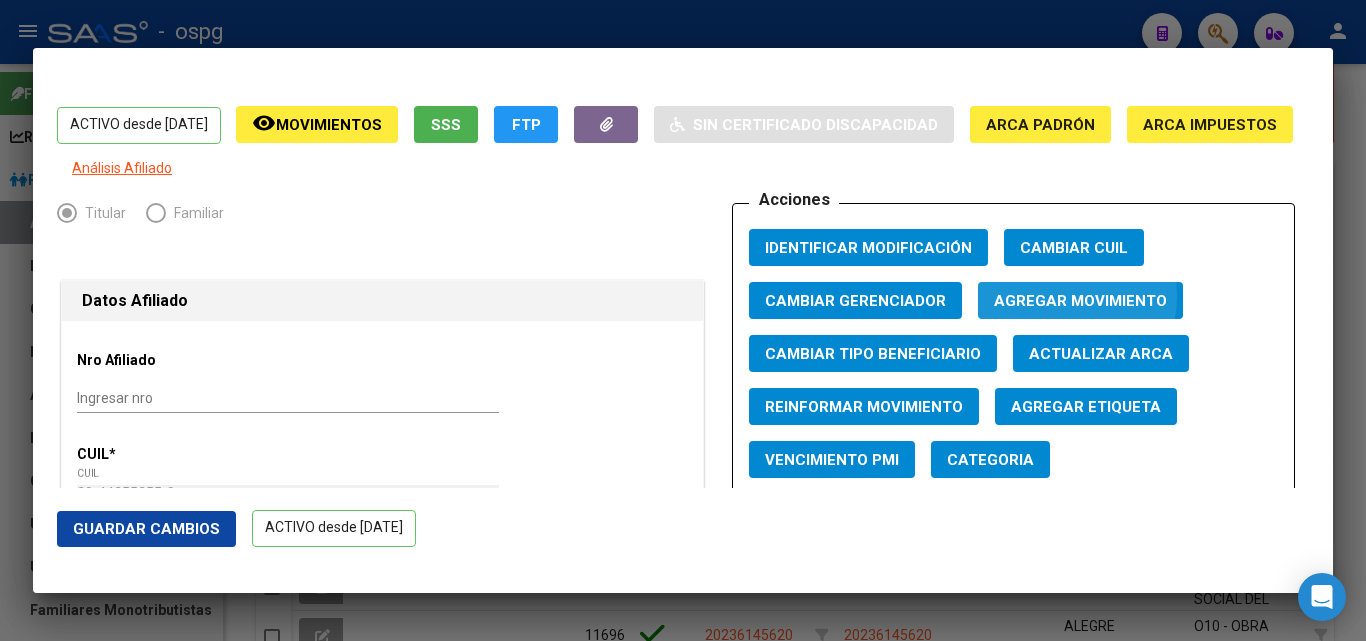 click on "Agregar Movimiento" 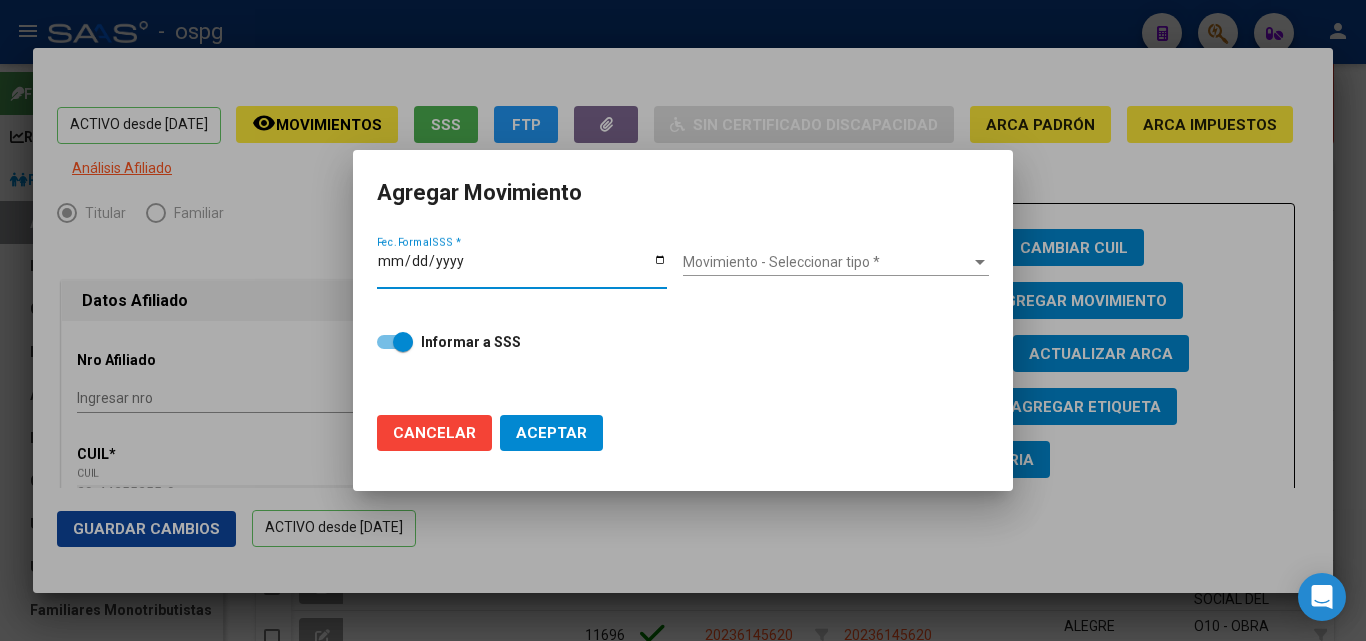 click on "Fec. Formal SSS *" at bounding box center (522, 268) 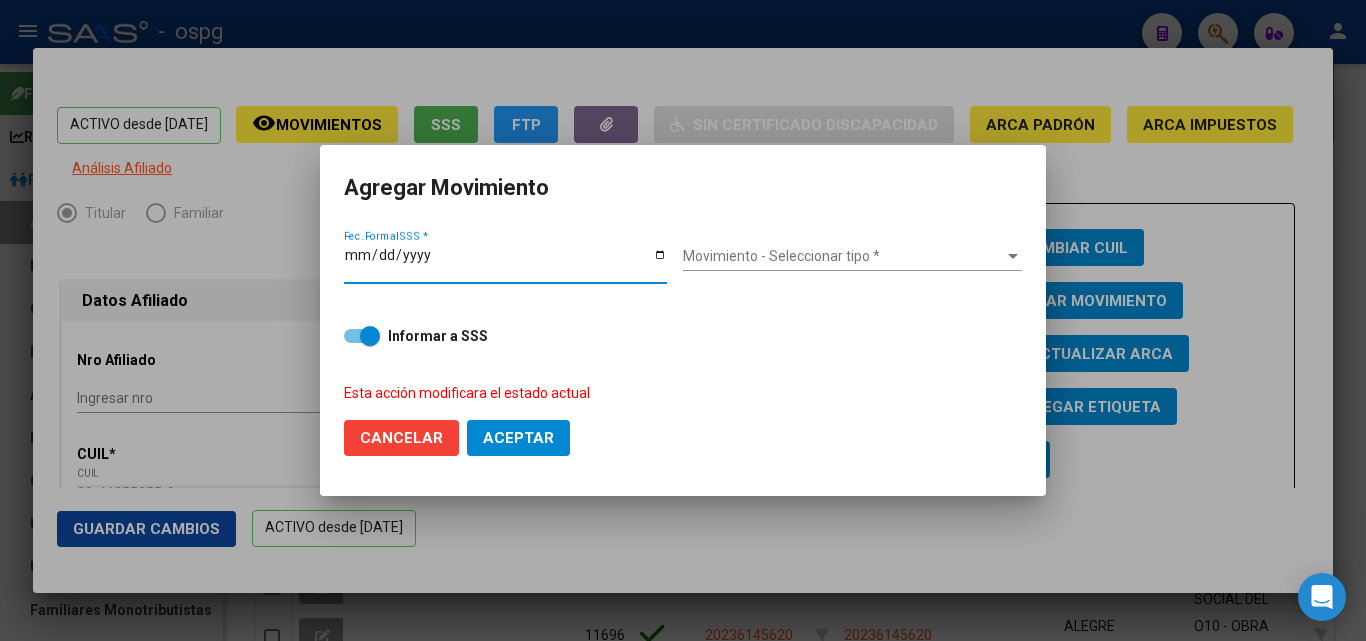 click on "Movimiento - Seleccionar tipo *" at bounding box center [843, 256] 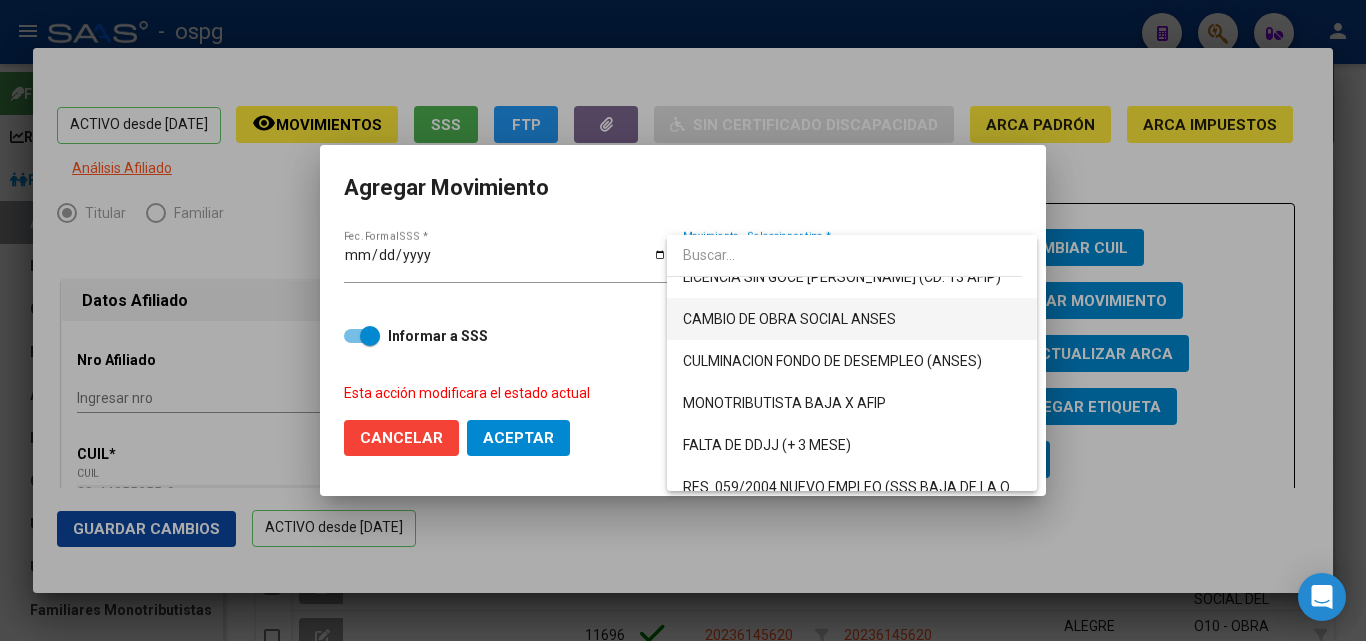 scroll, scrollTop: 400, scrollLeft: 0, axis: vertical 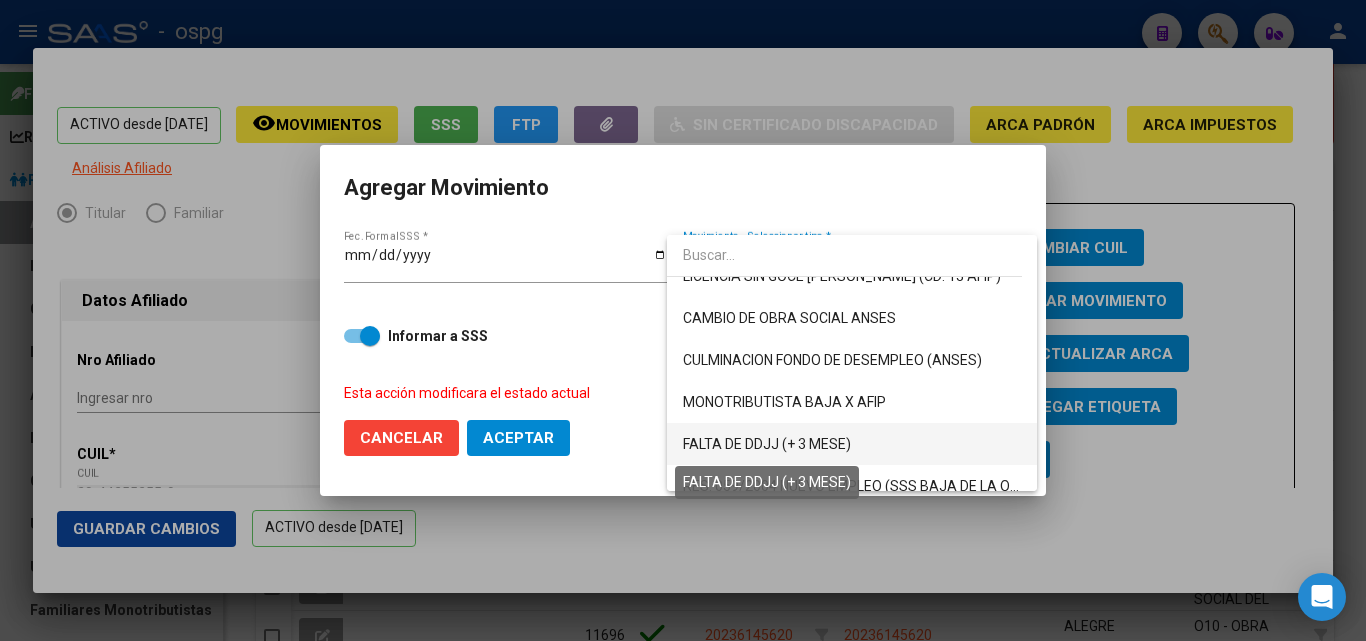 click on "FALTA DE DDJJ (+ 3 MESE)" at bounding box center (767, 444) 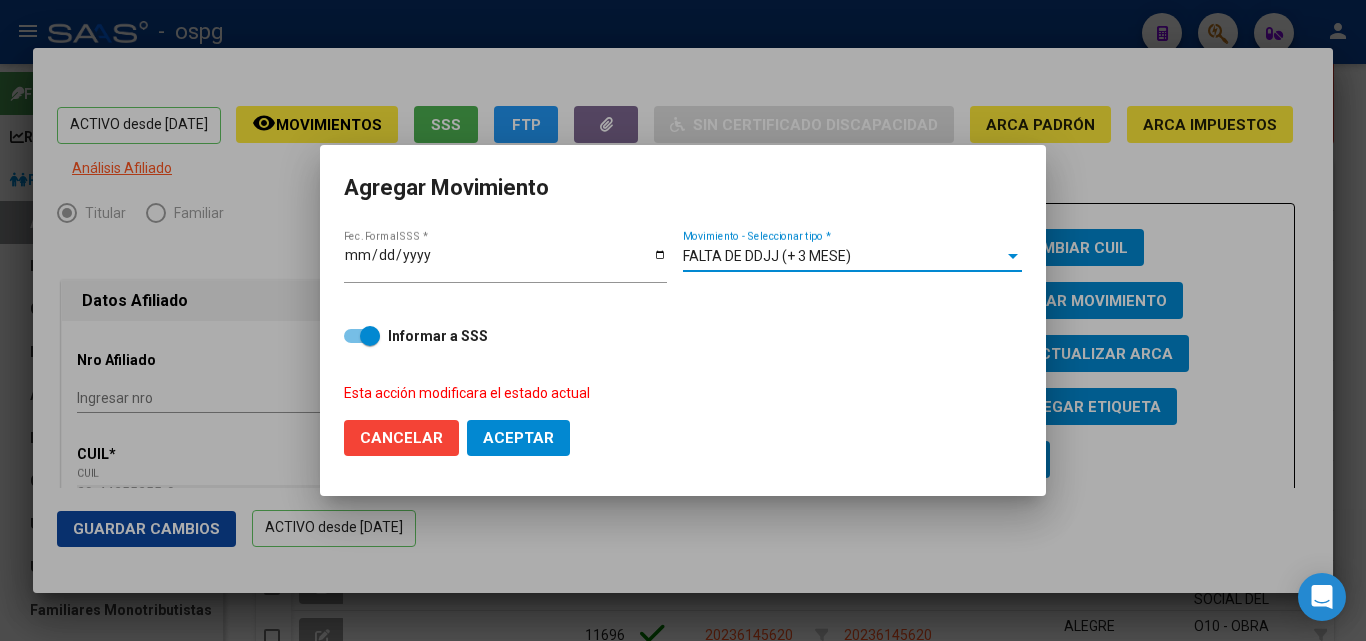 click on "Aceptar" 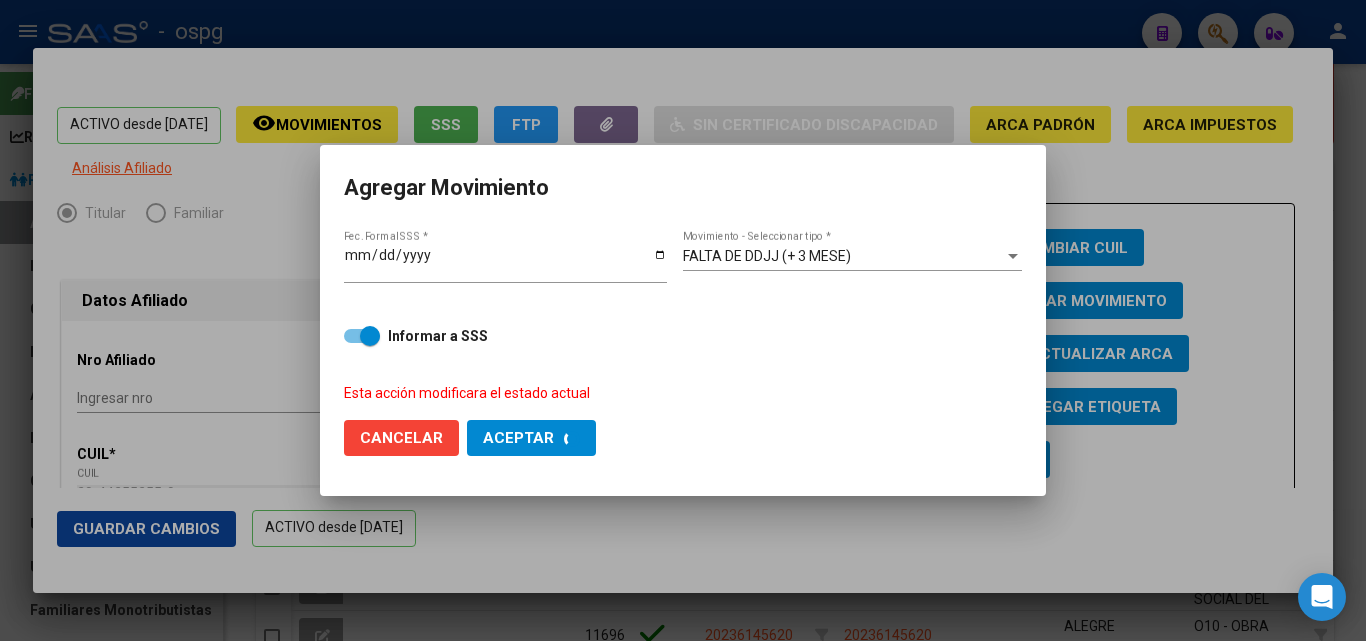 checkbox on "false" 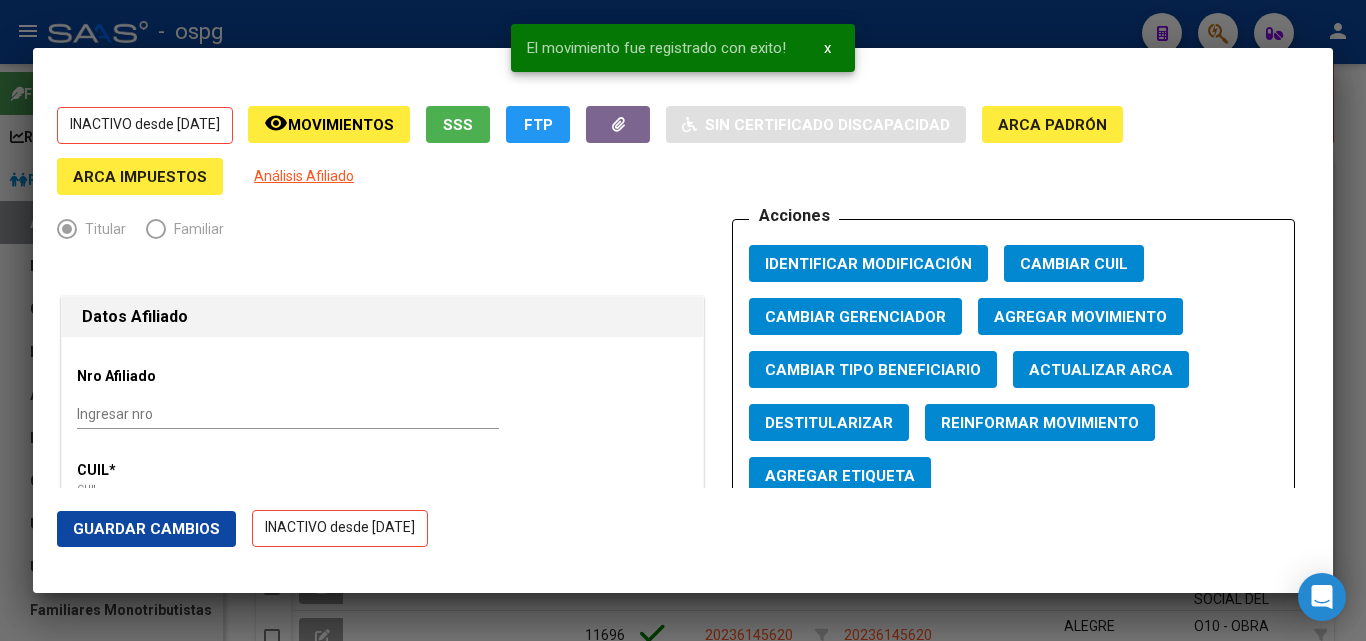 click at bounding box center (683, 320) 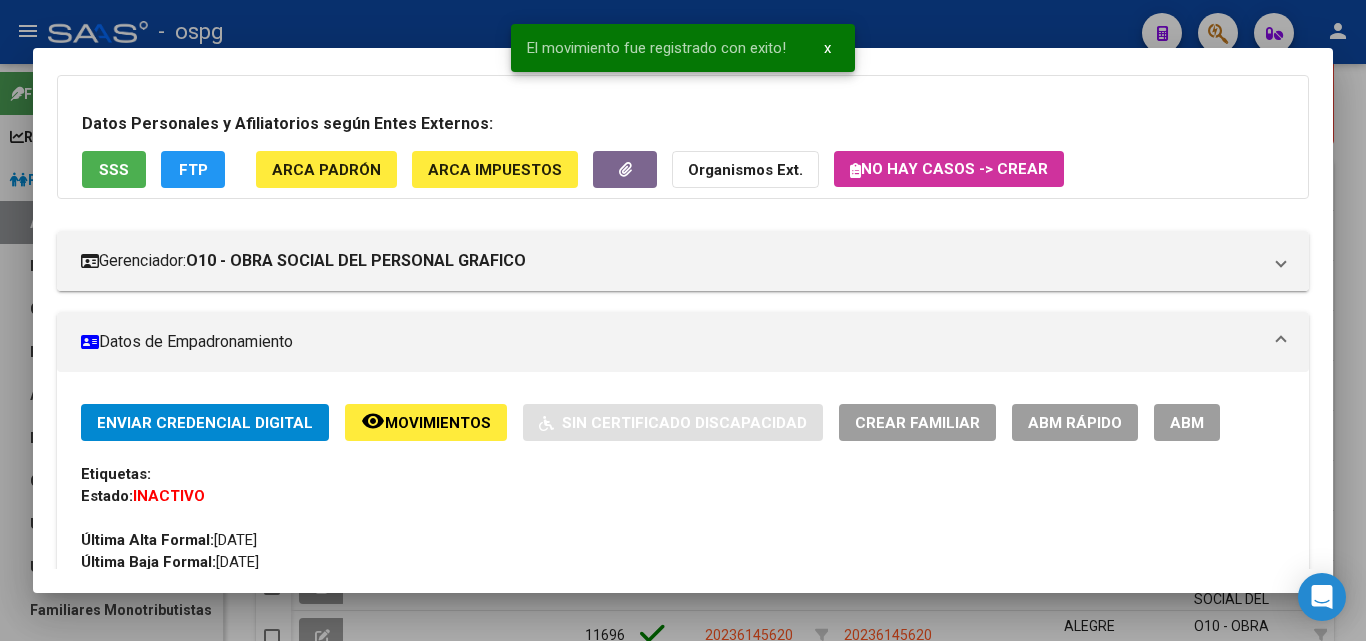 click at bounding box center (683, 320) 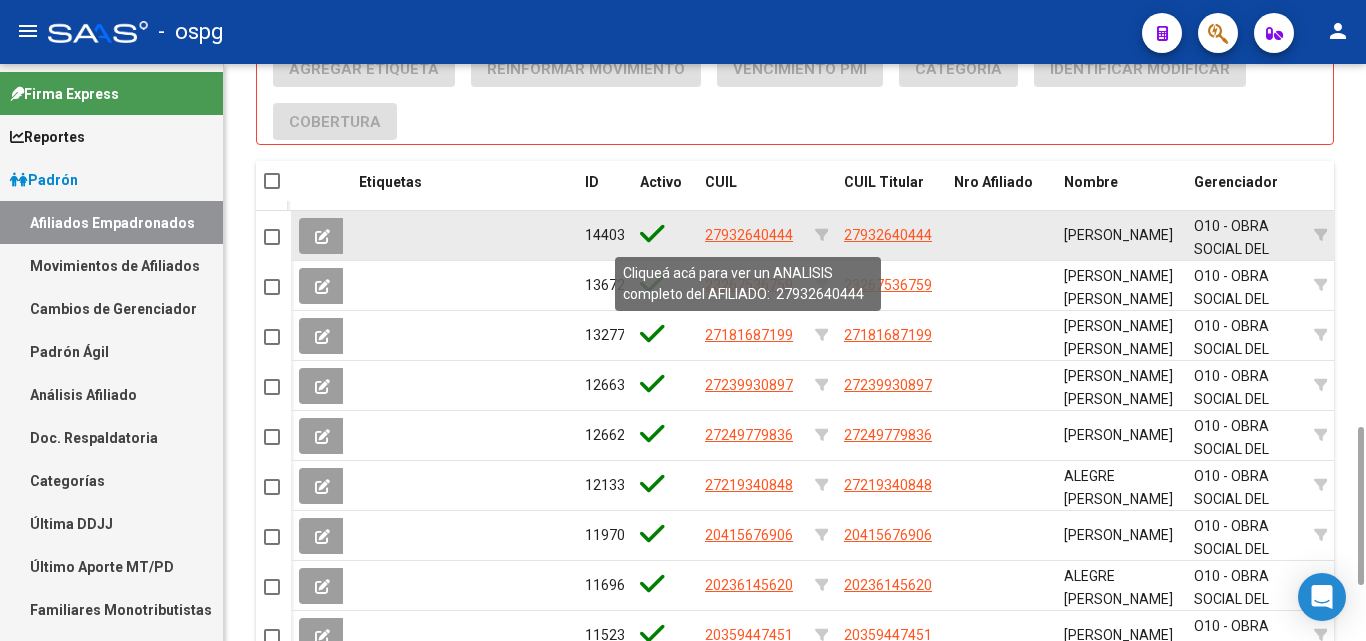 click on "27932640444" 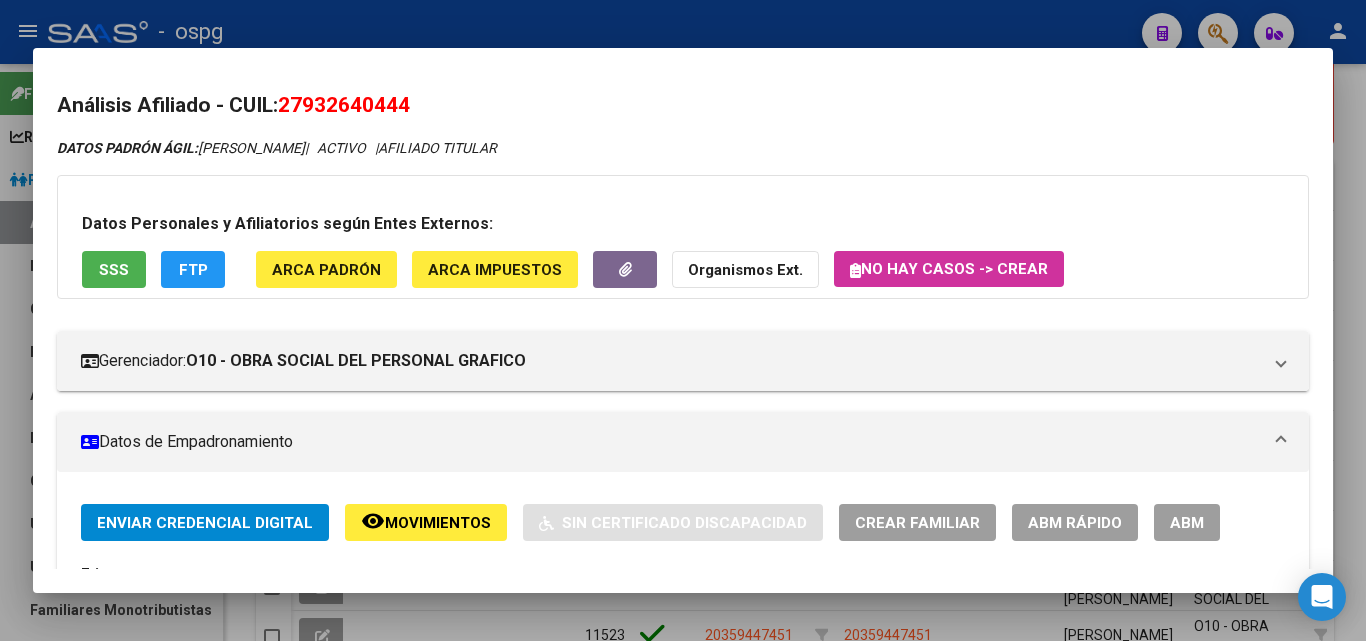 drag, startPoint x: 289, startPoint y: 100, endPoint x: 426, endPoint y: 100, distance: 137 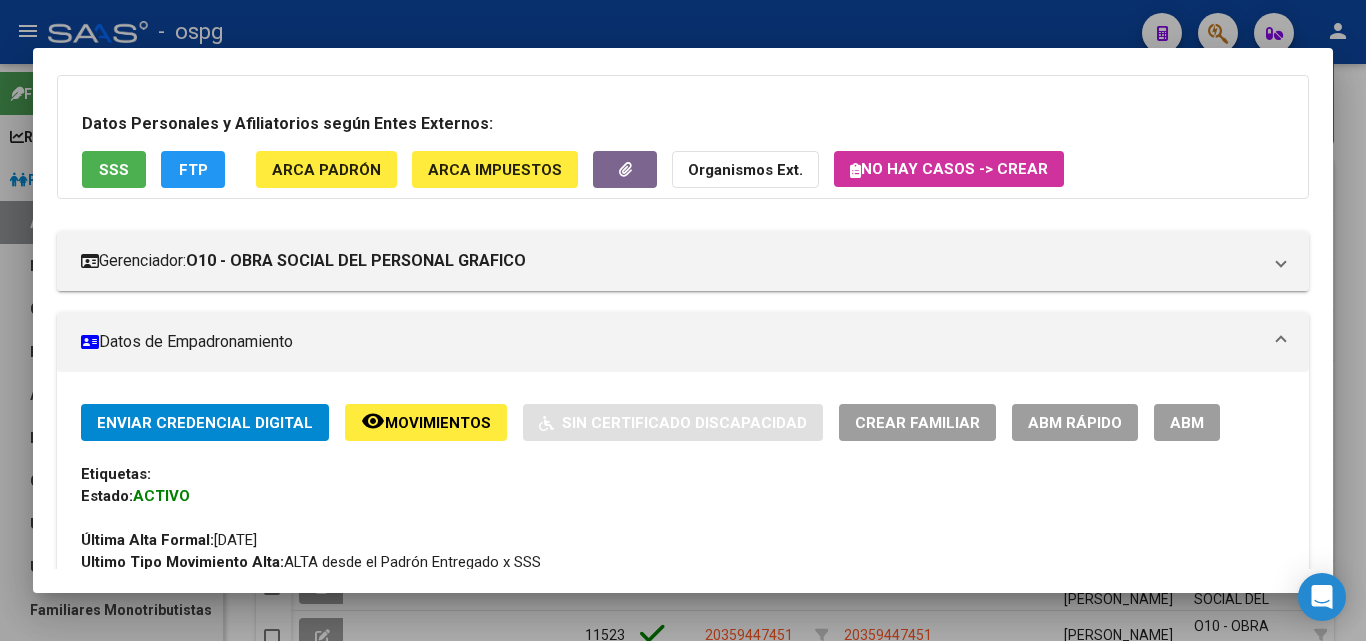 scroll, scrollTop: 0, scrollLeft: 0, axis: both 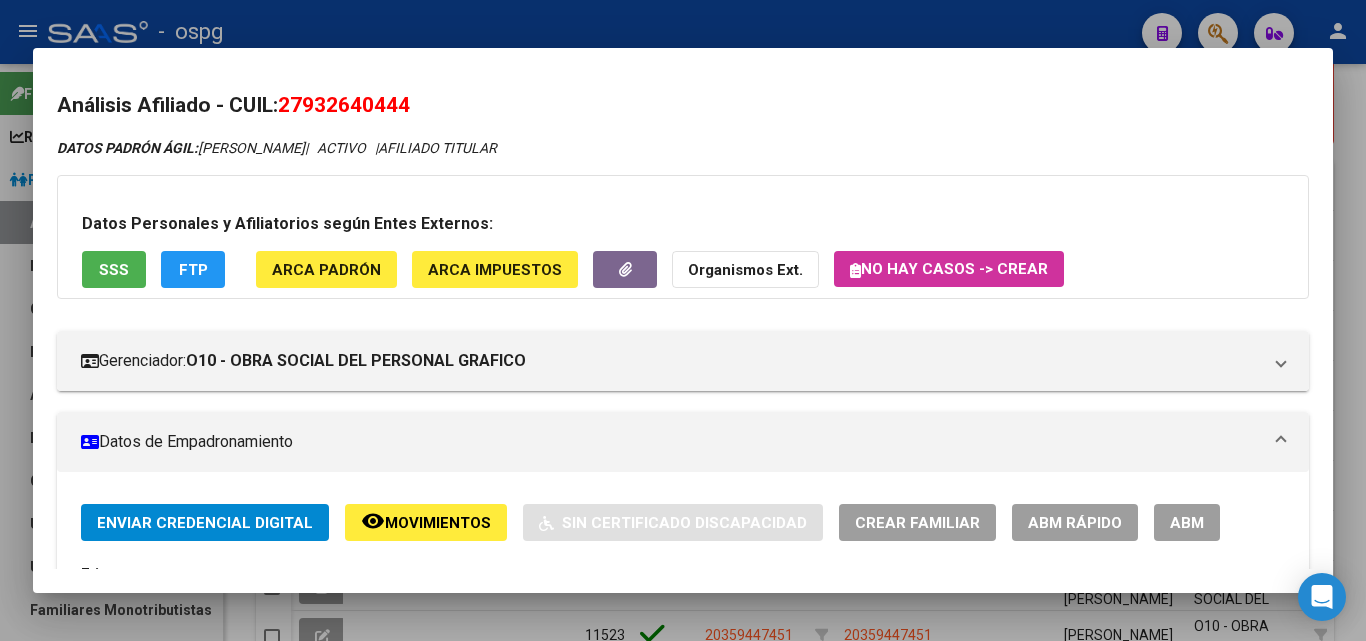 click on "AFILIADO TITULAR" at bounding box center (437, 148) 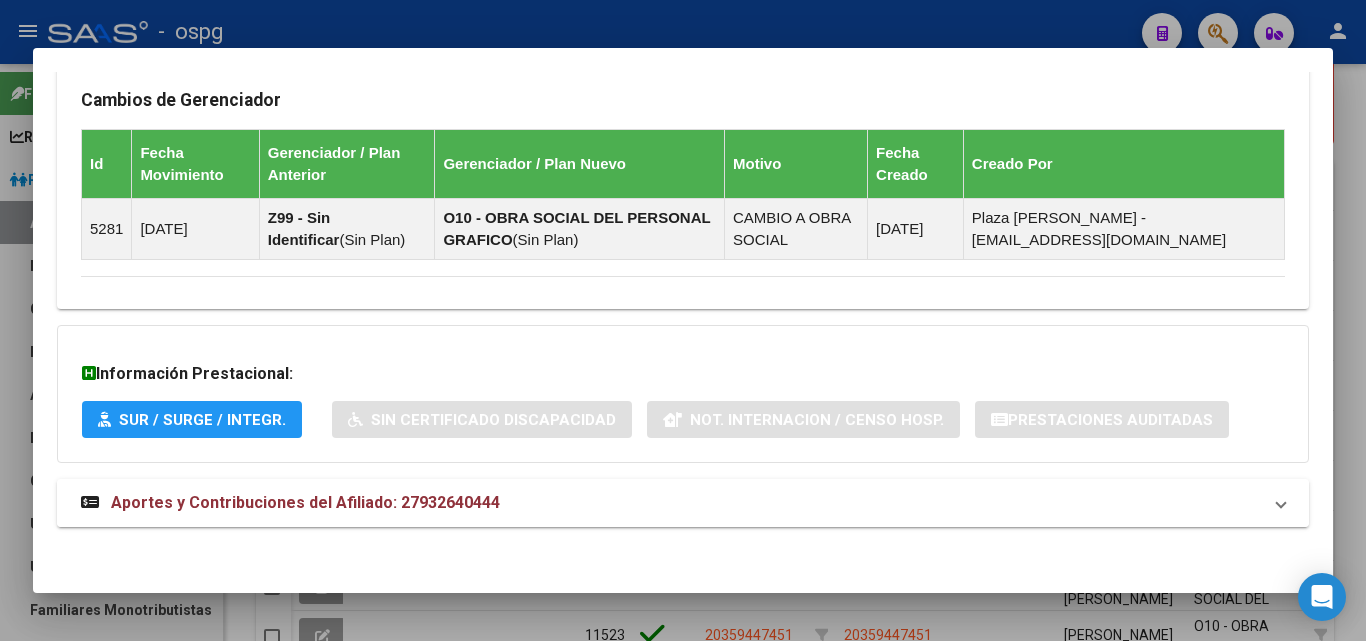 click on "Aportes y Contribuciones del Afiliado: 27932640444" at bounding box center [671, 503] 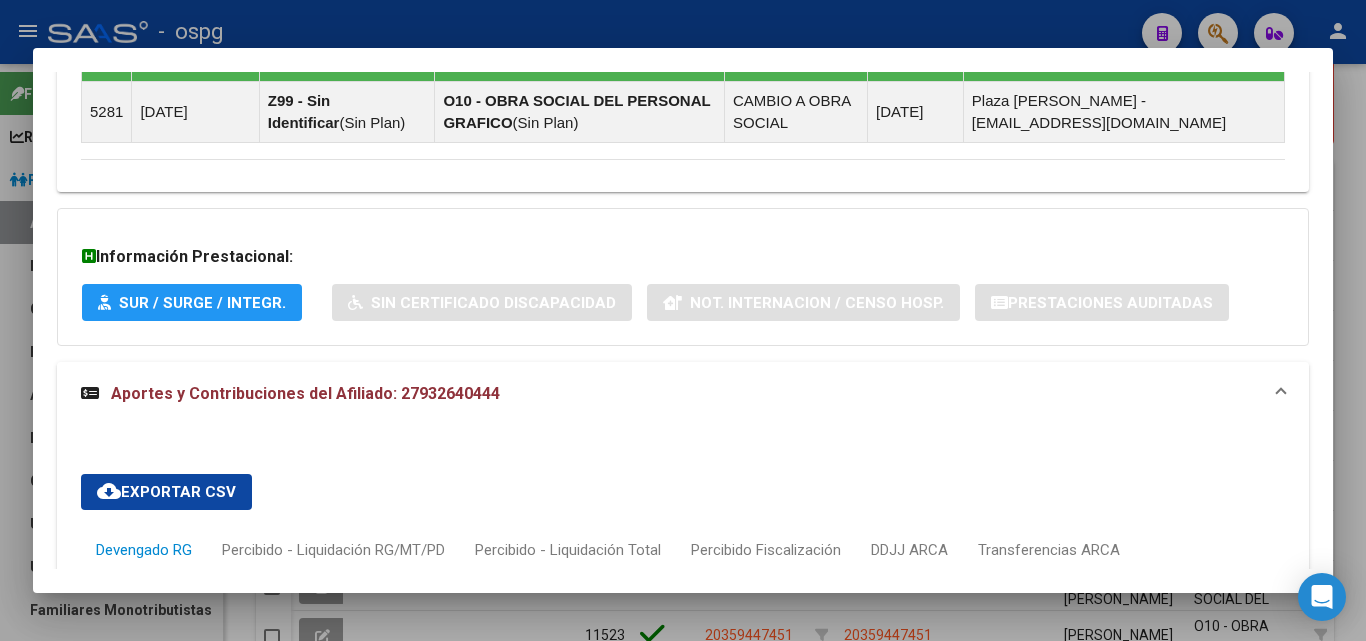 scroll, scrollTop: 1498, scrollLeft: 0, axis: vertical 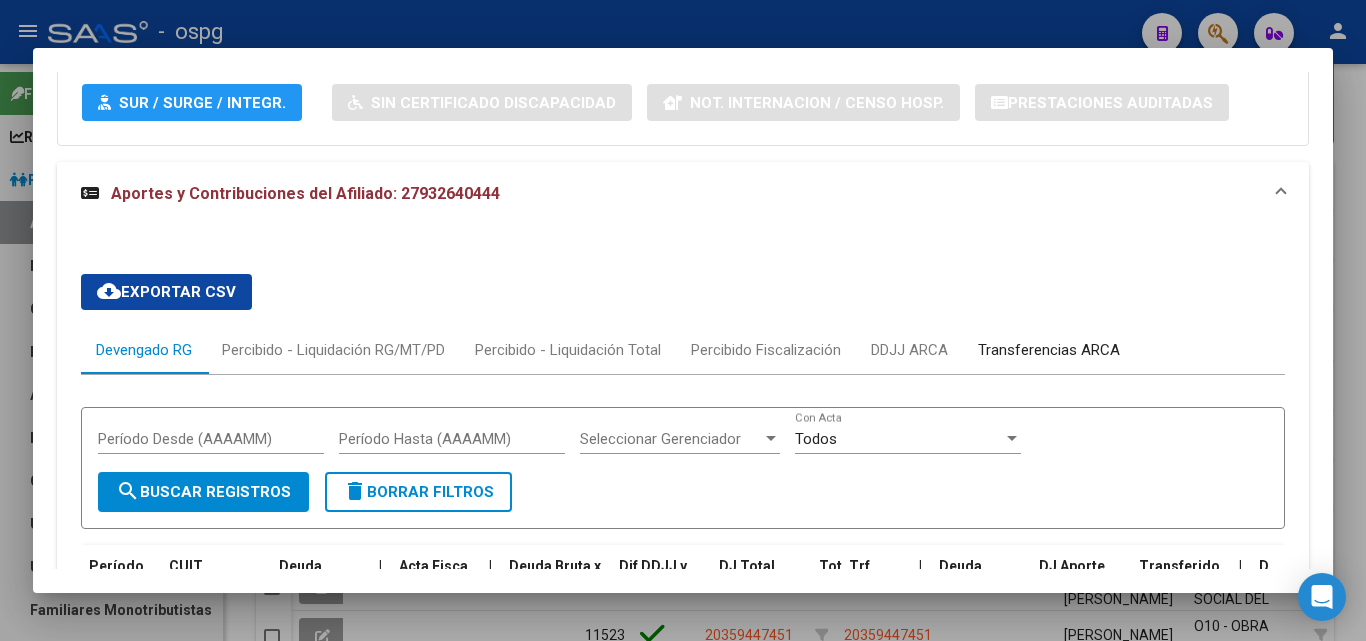 click on "Transferencias ARCA" at bounding box center (1049, 350) 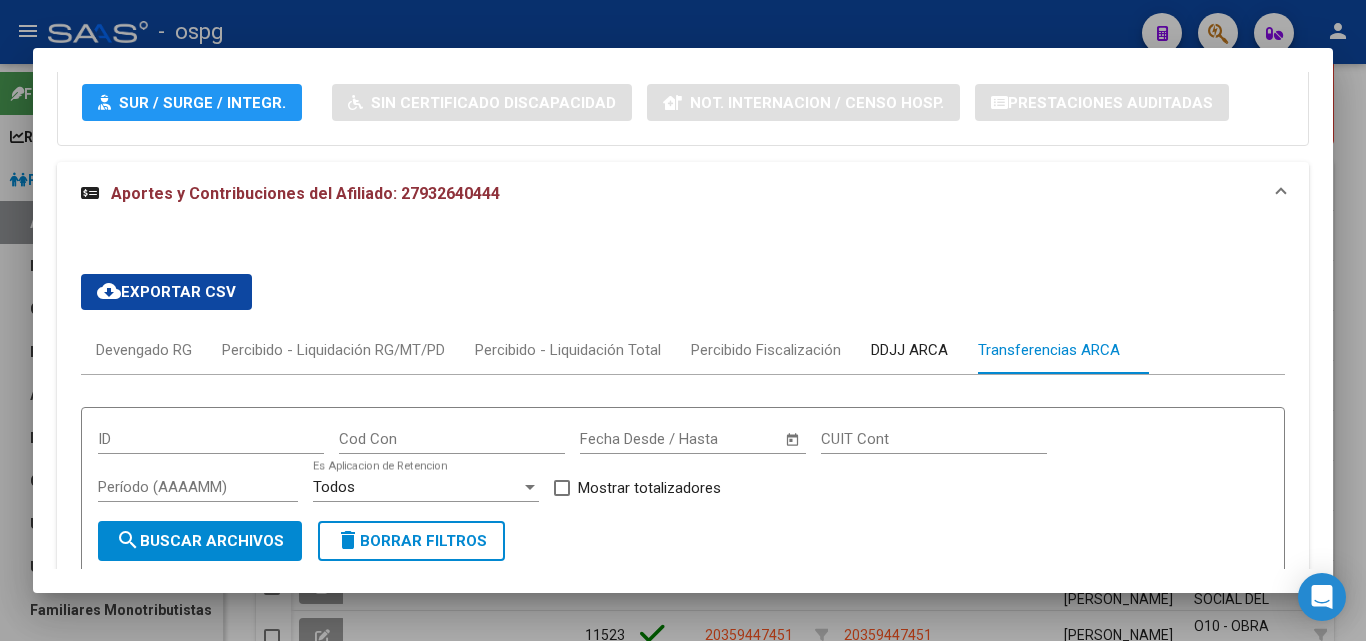 click on "DDJJ ARCA" at bounding box center (909, 350) 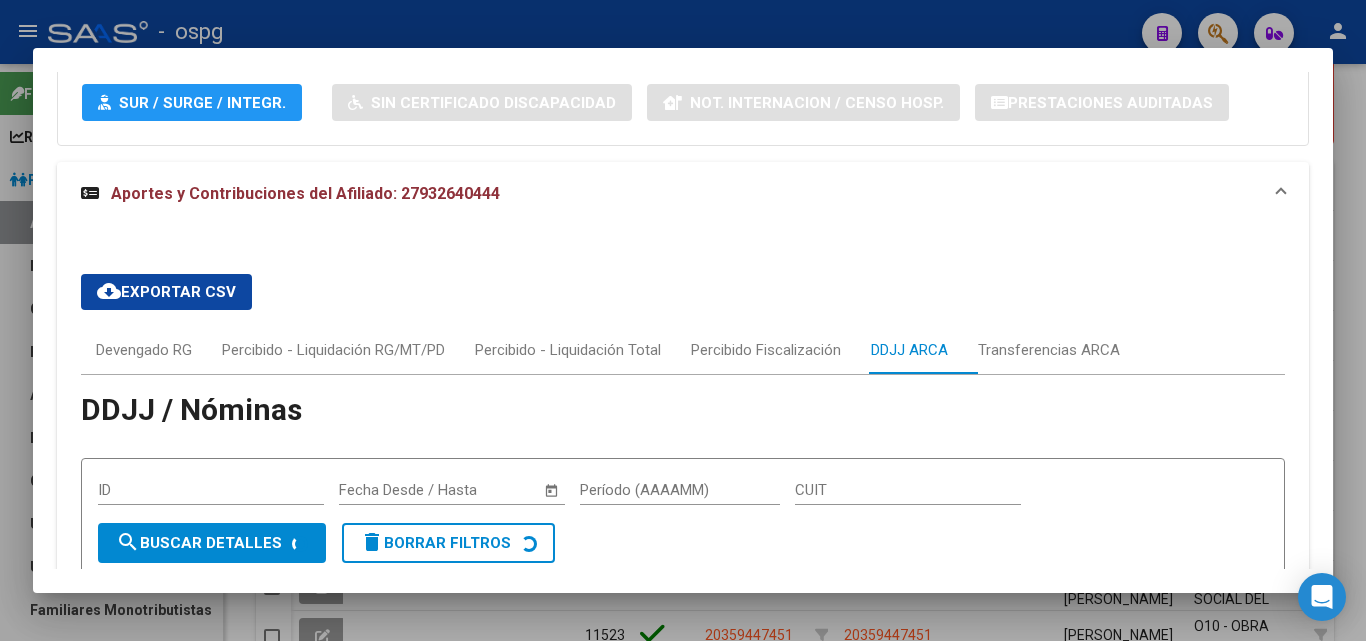 scroll, scrollTop: 1703, scrollLeft: 0, axis: vertical 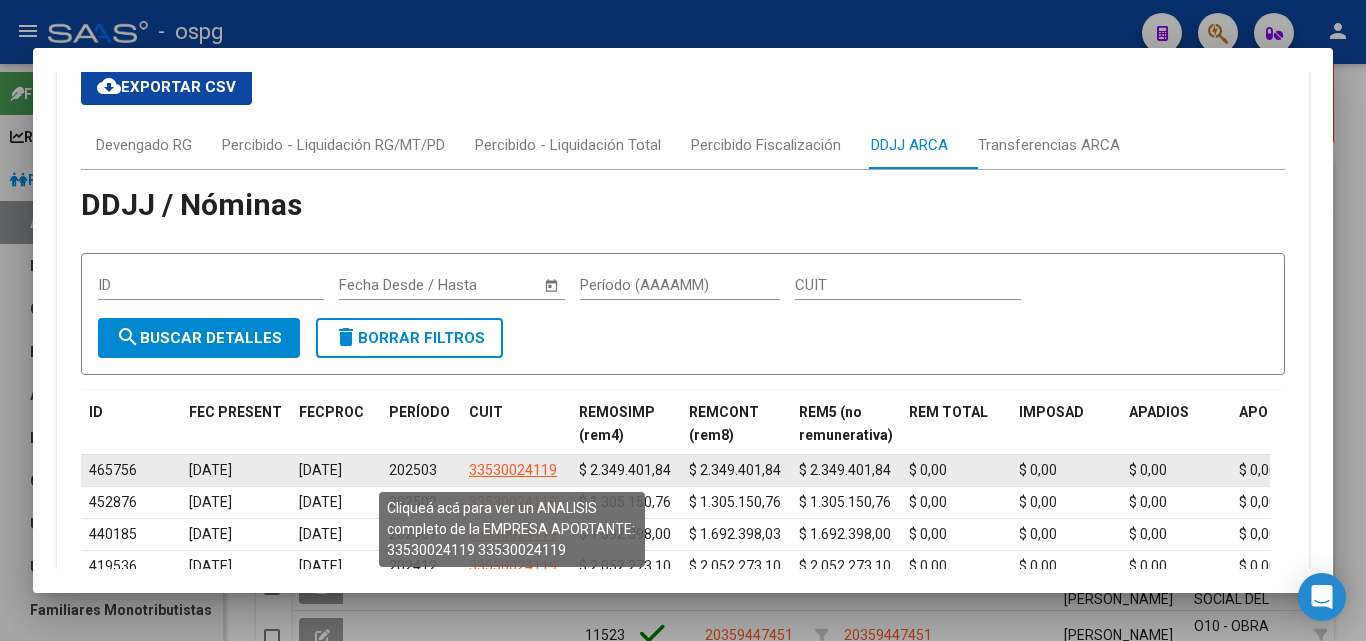 click on "33530024119" 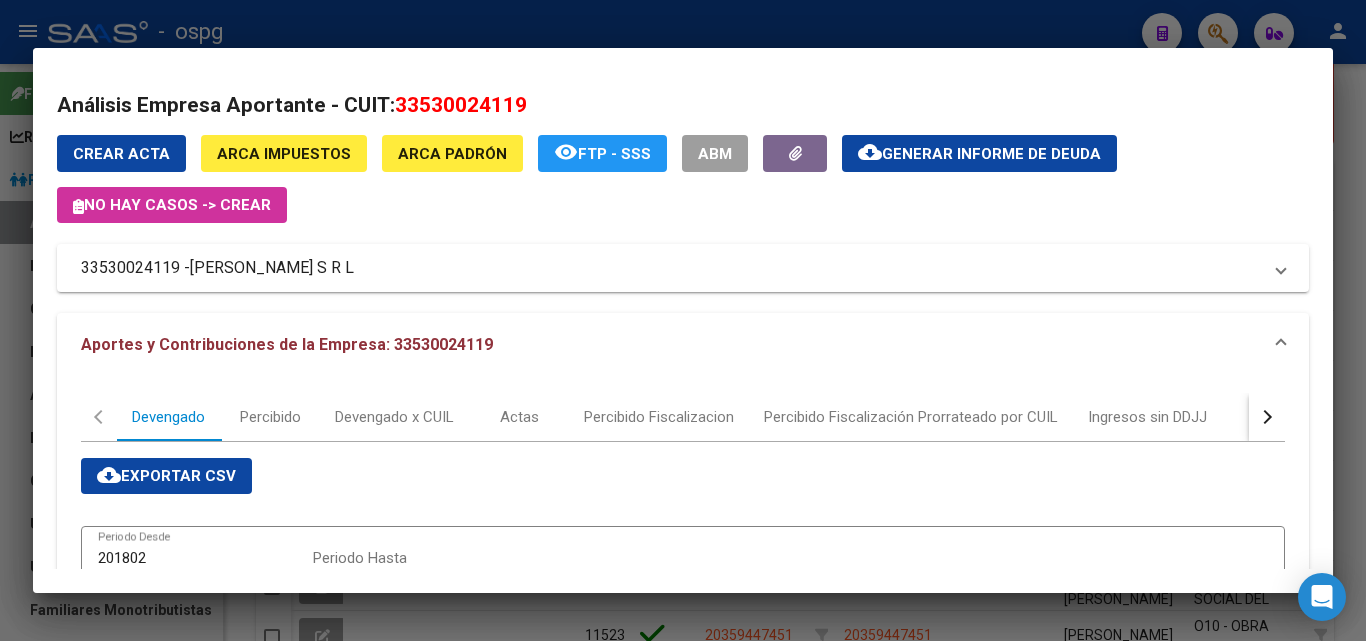 click at bounding box center (683, 320) 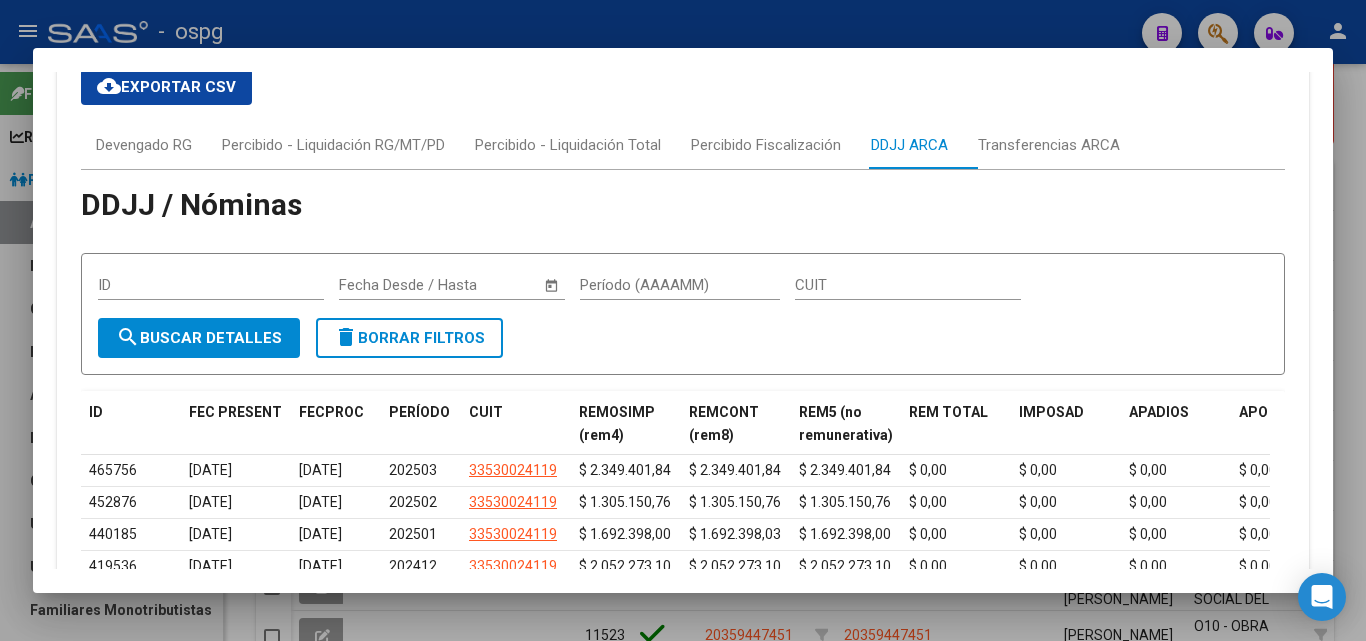 click at bounding box center (683, 320) 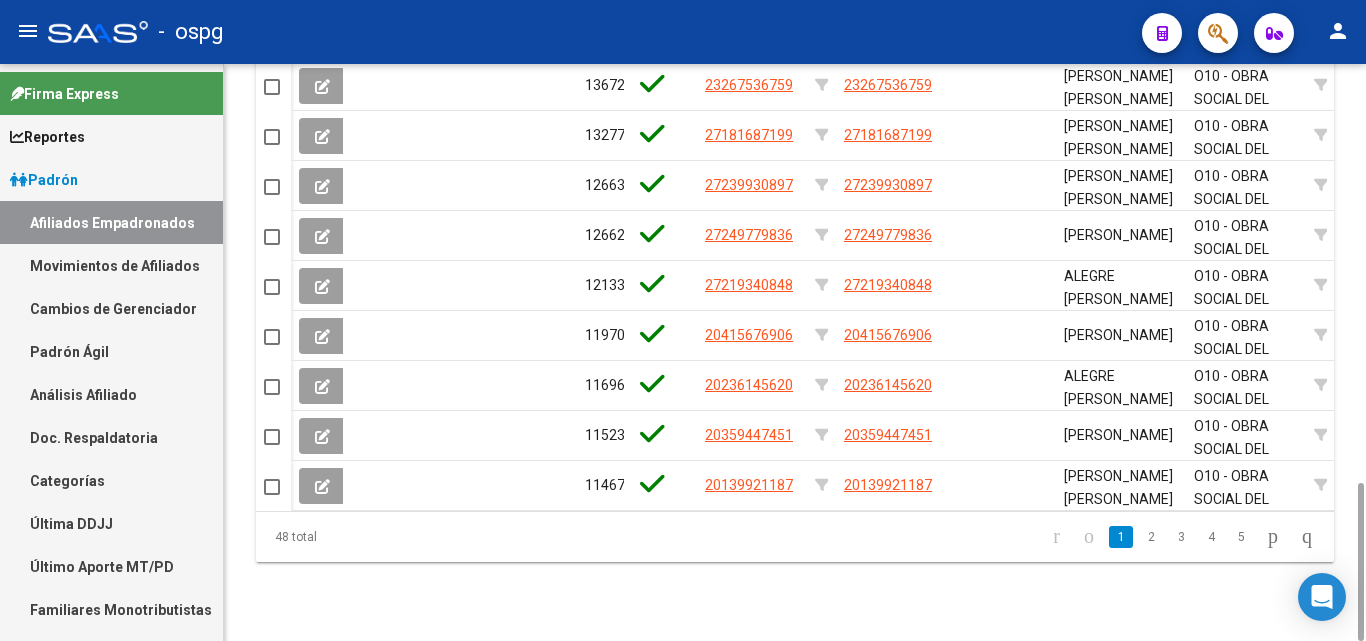 scroll, scrollTop: 1323, scrollLeft: 0, axis: vertical 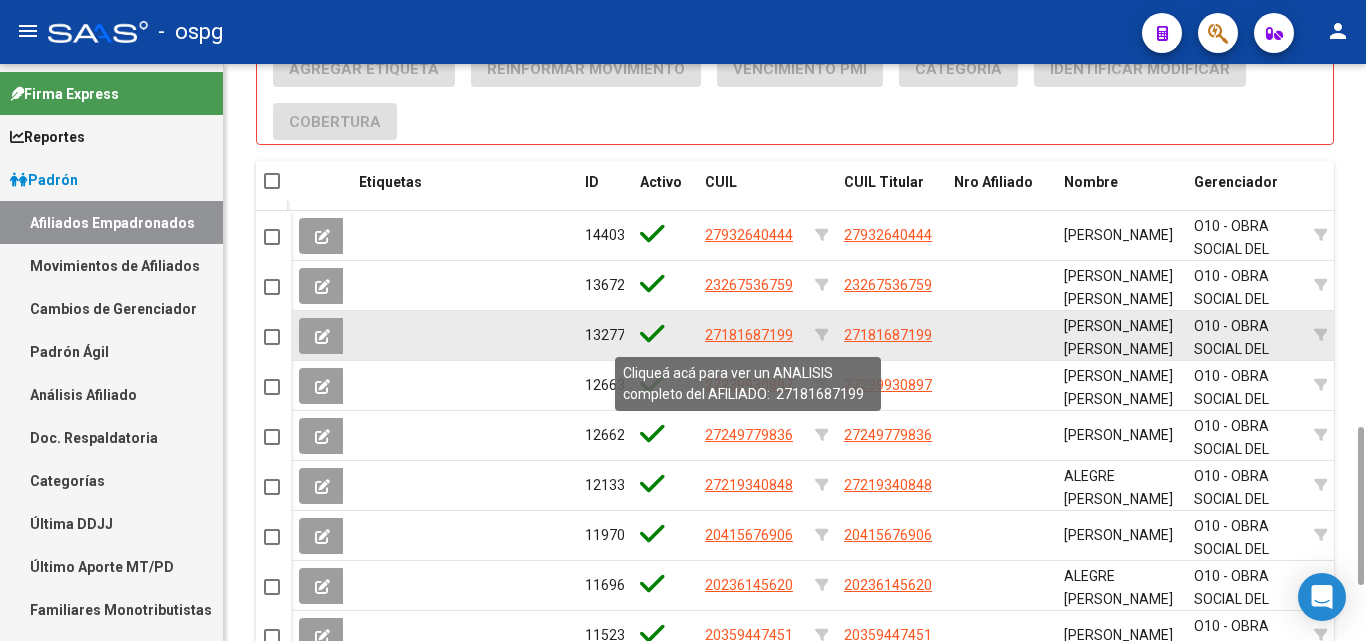 click on "27181687199" 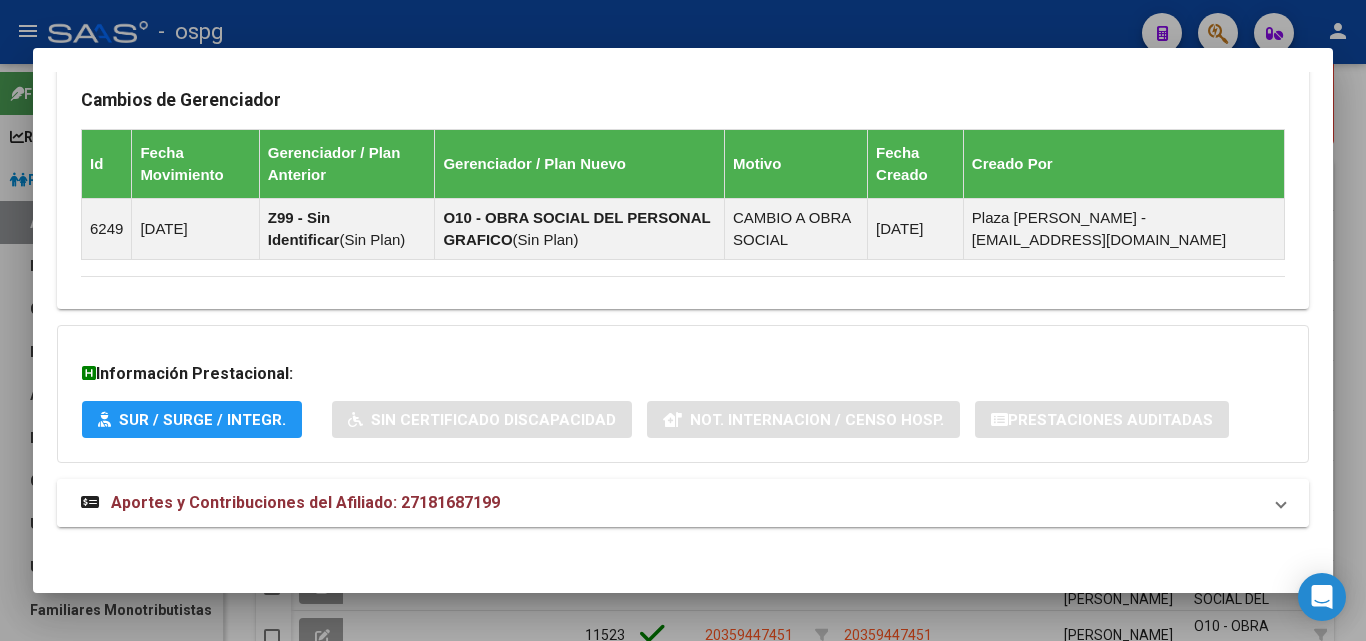 click on "Aportes y Contribuciones del Afiliado: 27181687199" at bounding box center [305, 502] 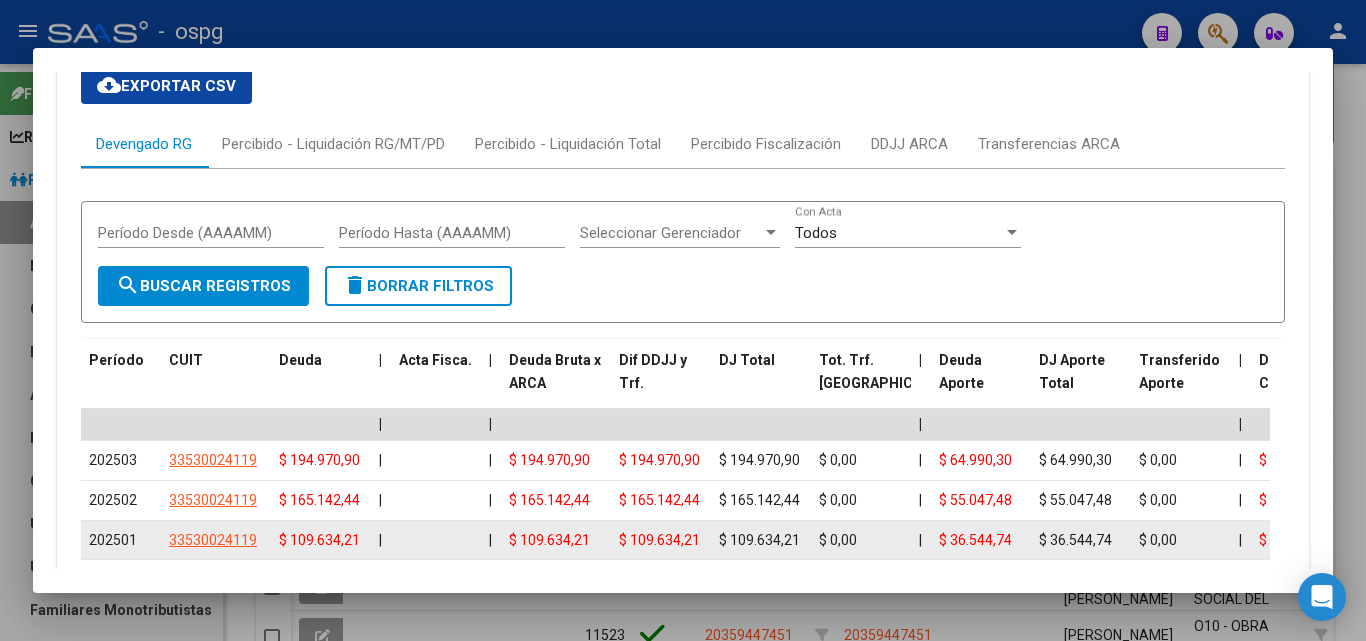 scroll, scrollTop: 1797, scrollLeft: 0, axis: vertical 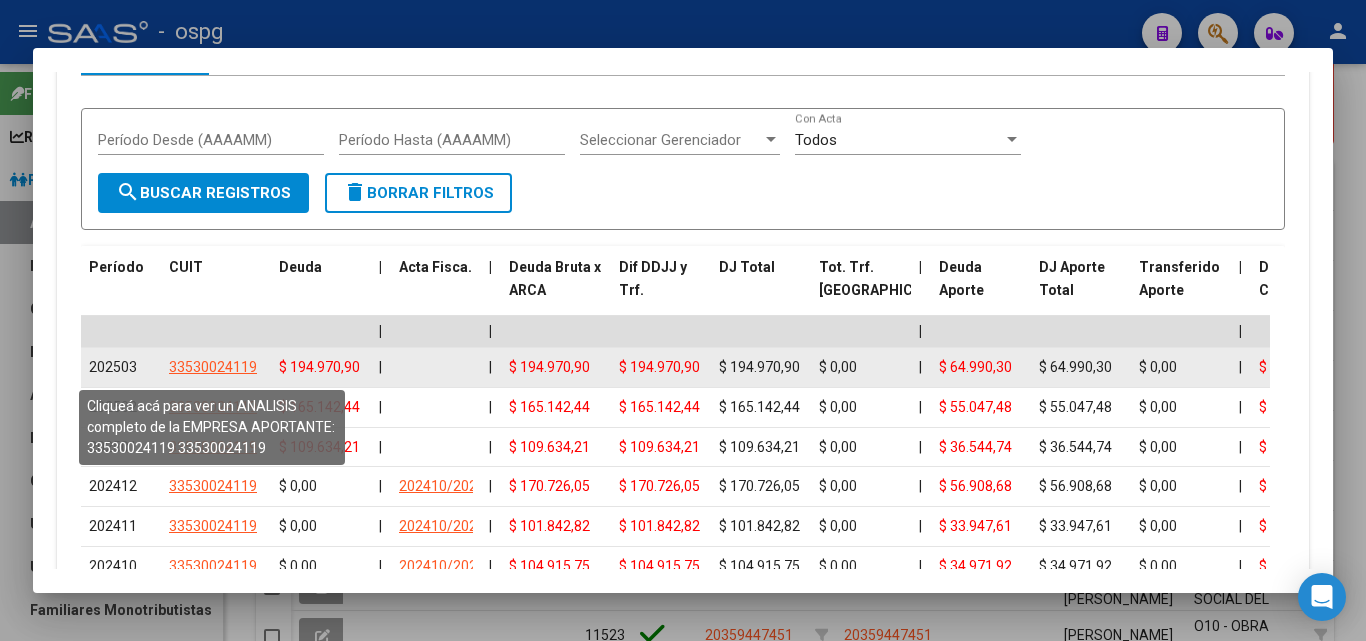 click on "33530024119" 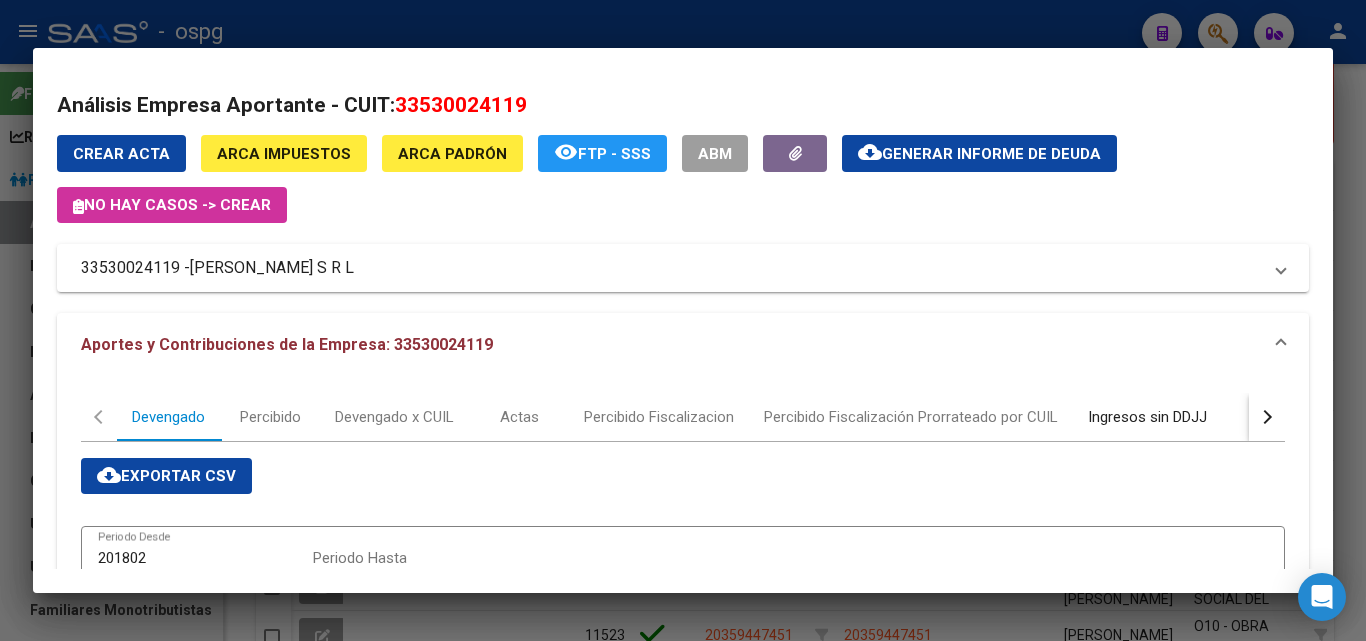 click on "Ingresos sin DDJJ" at bounding box center [1147, 417] 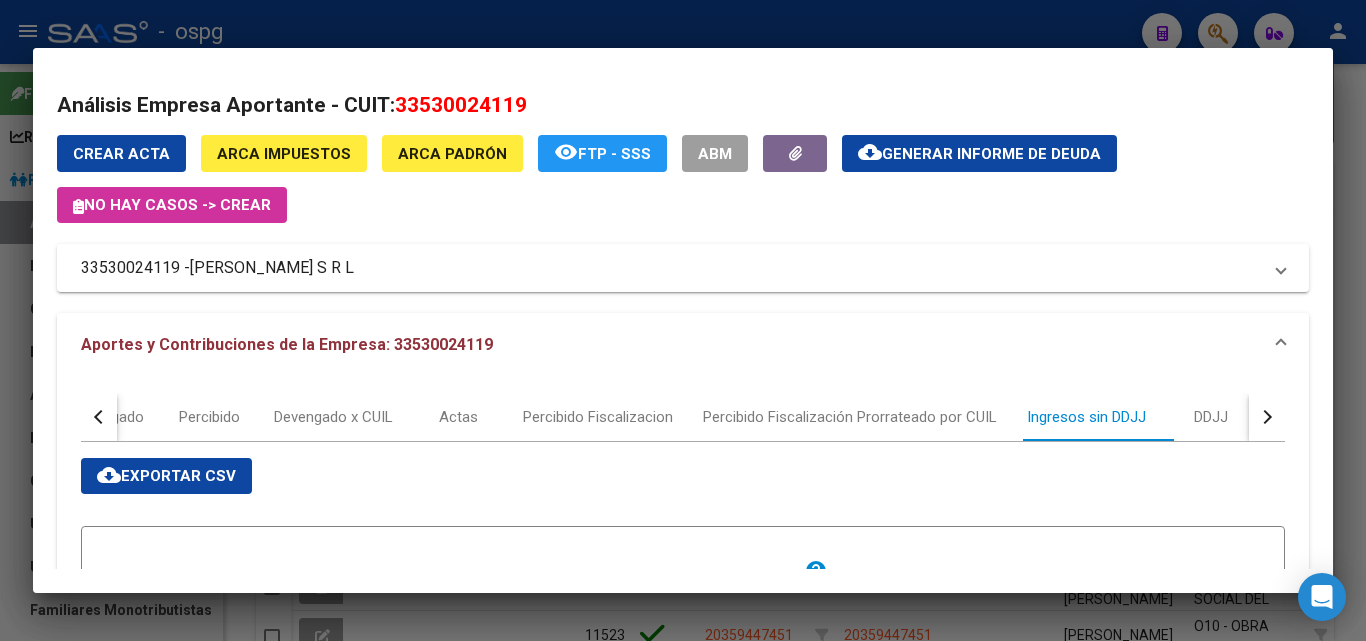 scroll, scrollTop: 300, scrollLeft: 0, axis: vertical 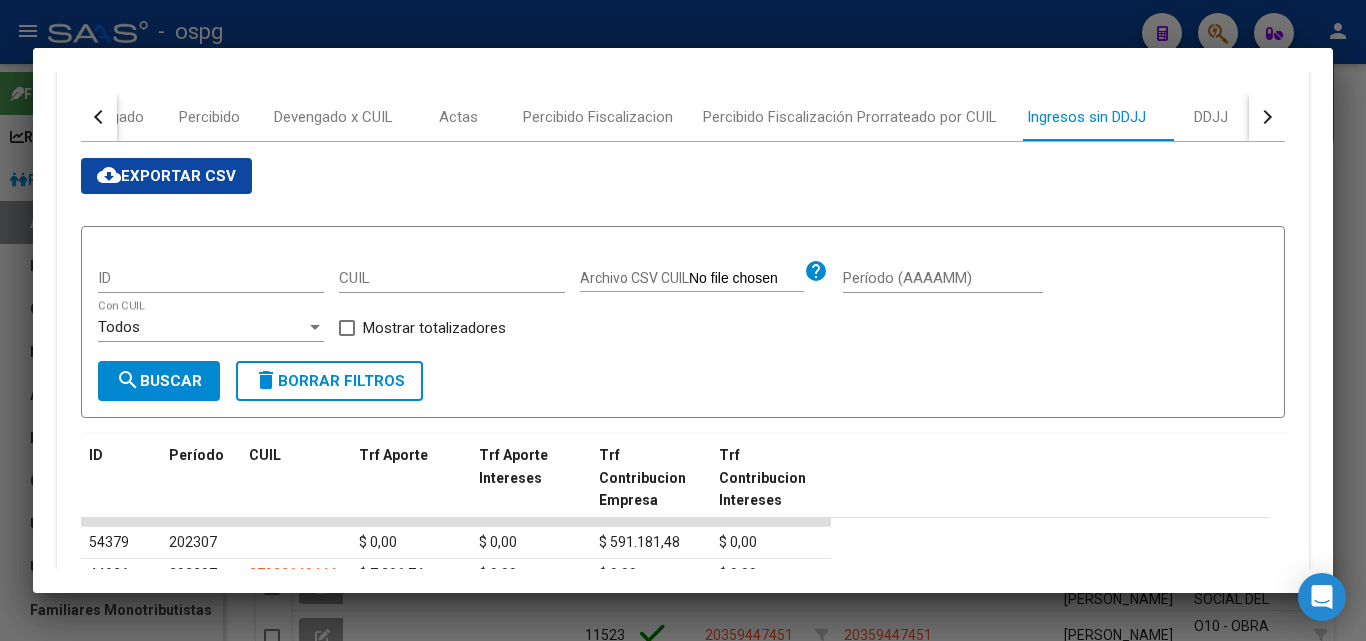 click at bounding box center (1267, 117) 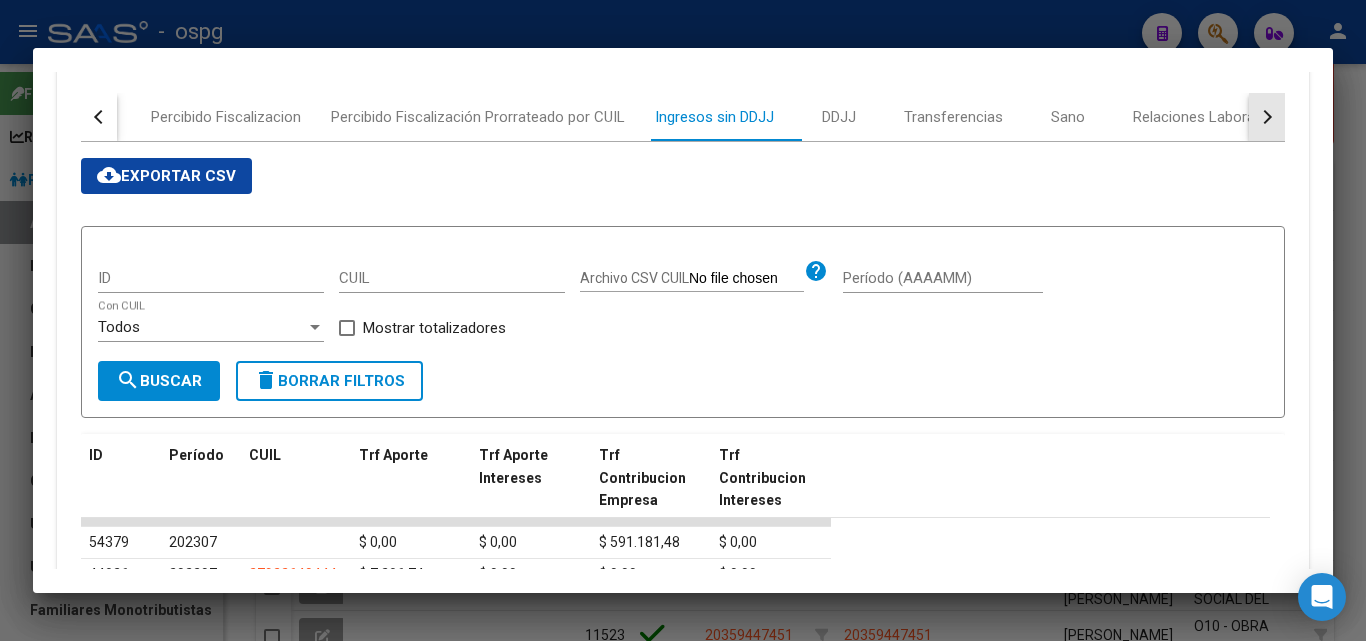 click at bounding box center (1267, 117) 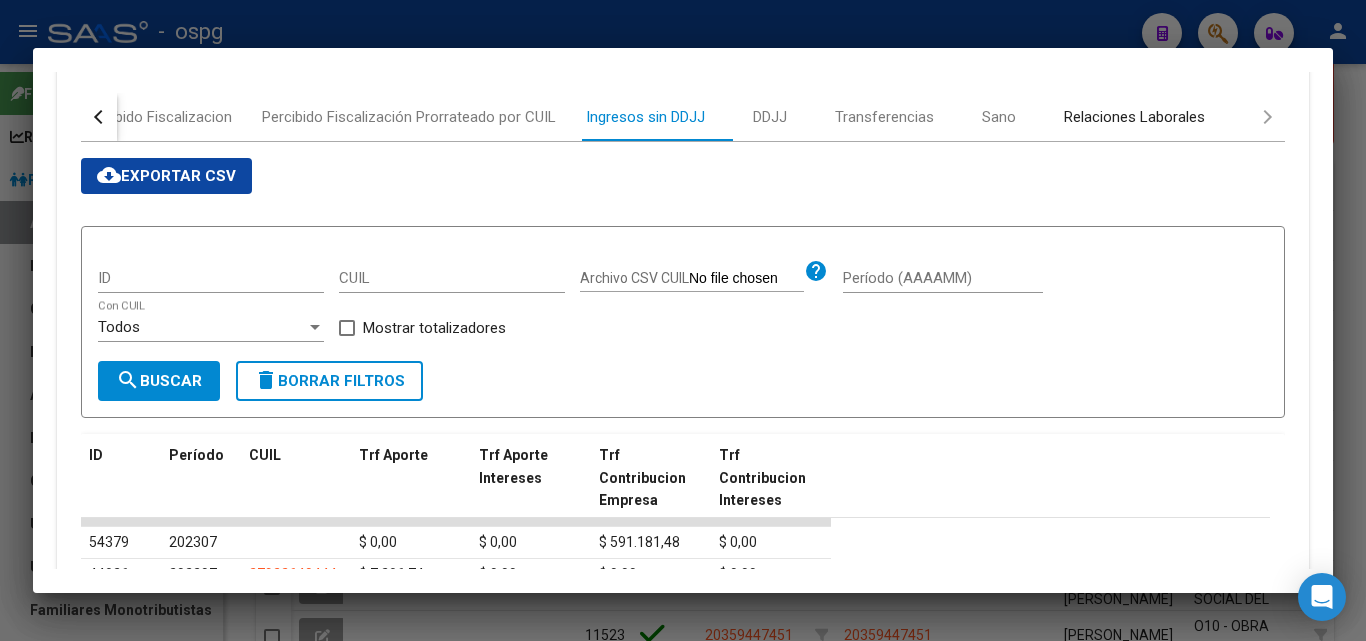 click on "Relaciones Laborales" at bounding box center [1134, 117] 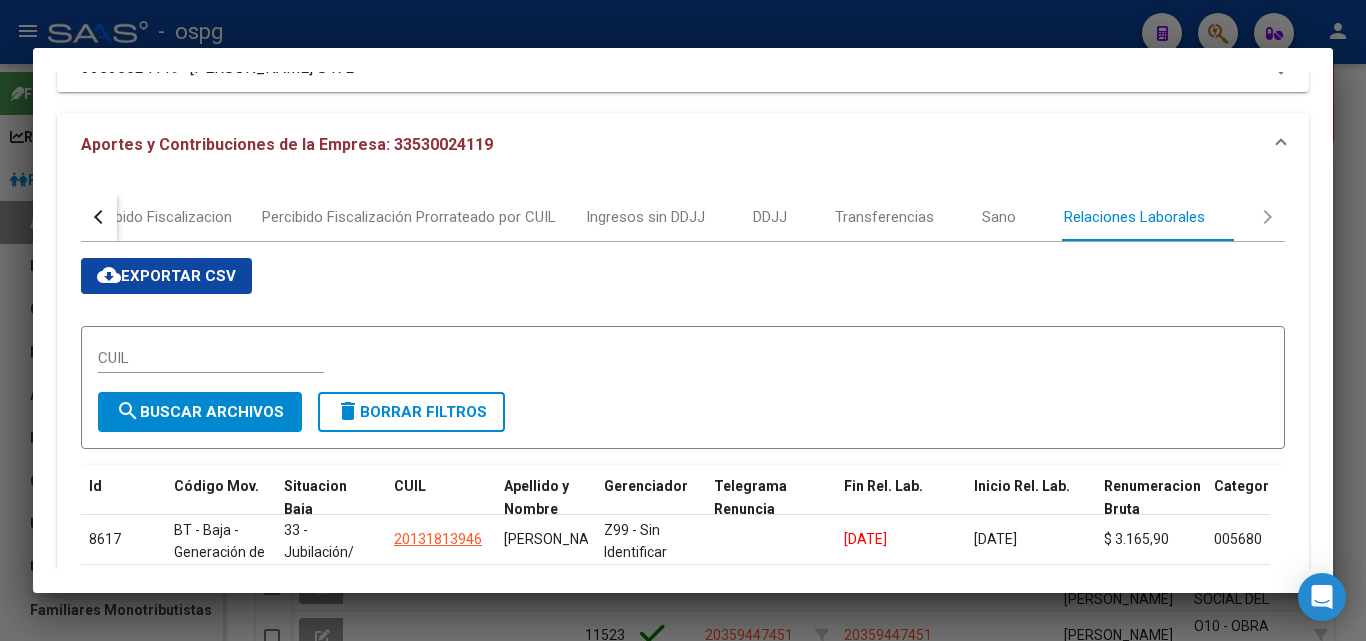 scroll, scrollTop: 300, scrollLeft: 0, axis: vertical 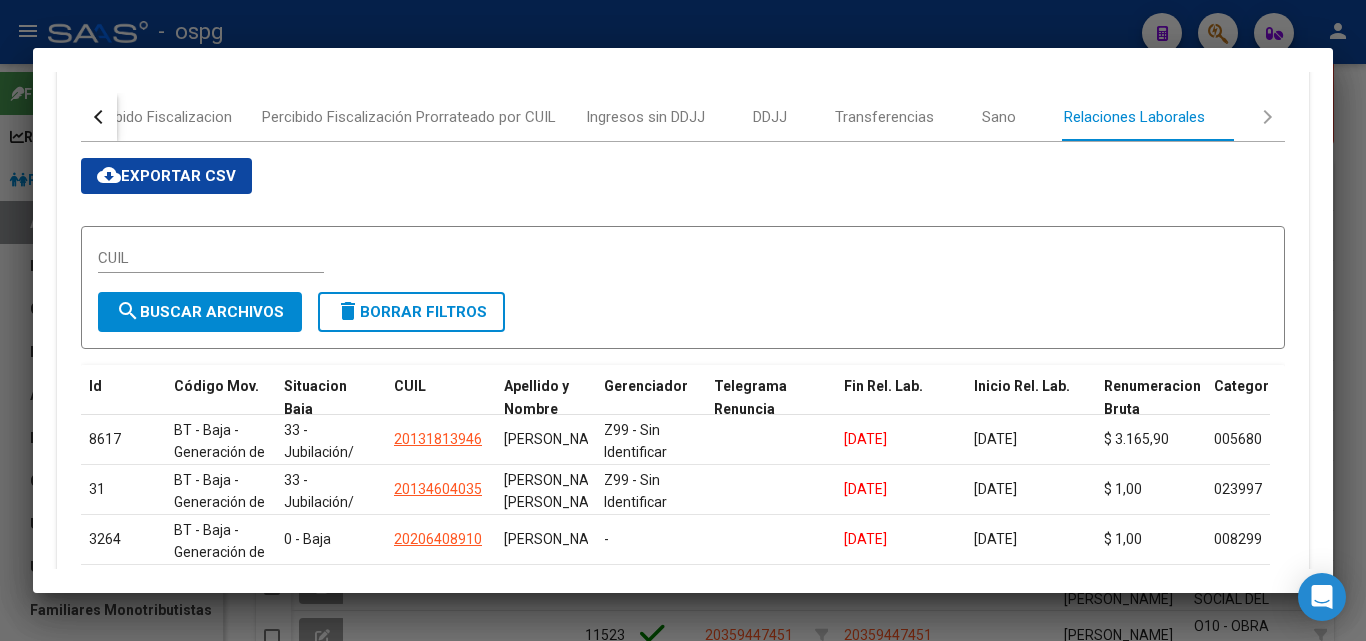 click at bounding box center (683, 320) 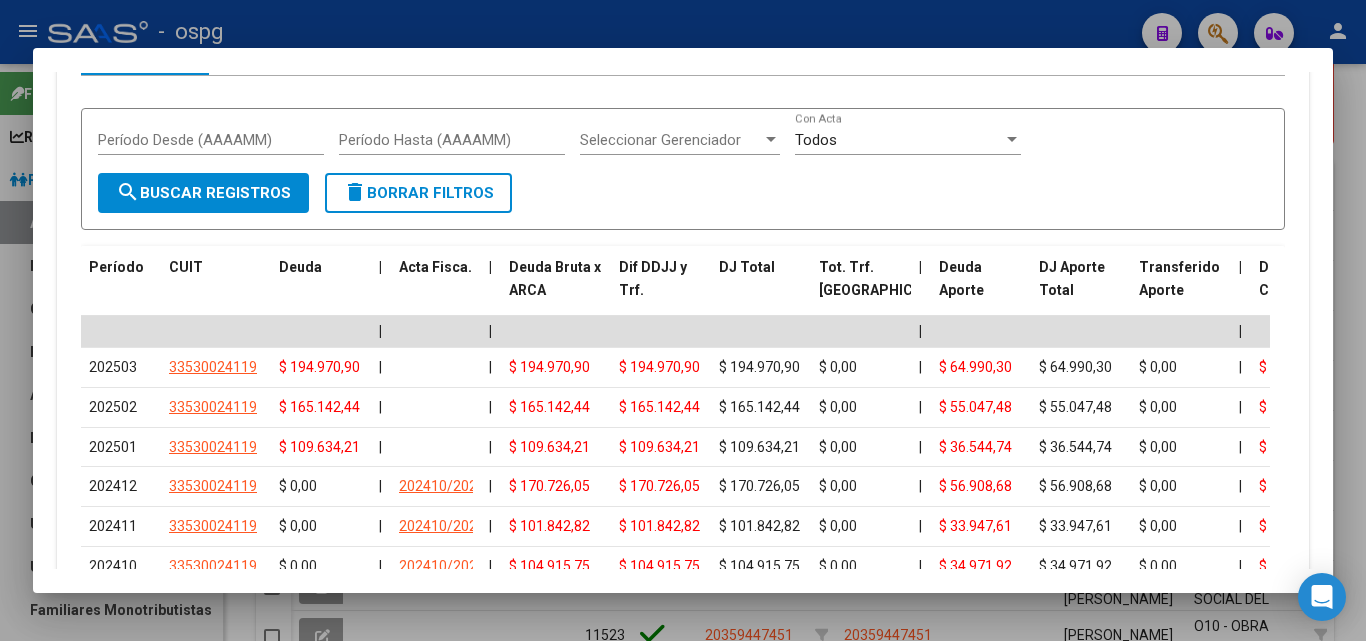 click at bounding box center [683, 320] 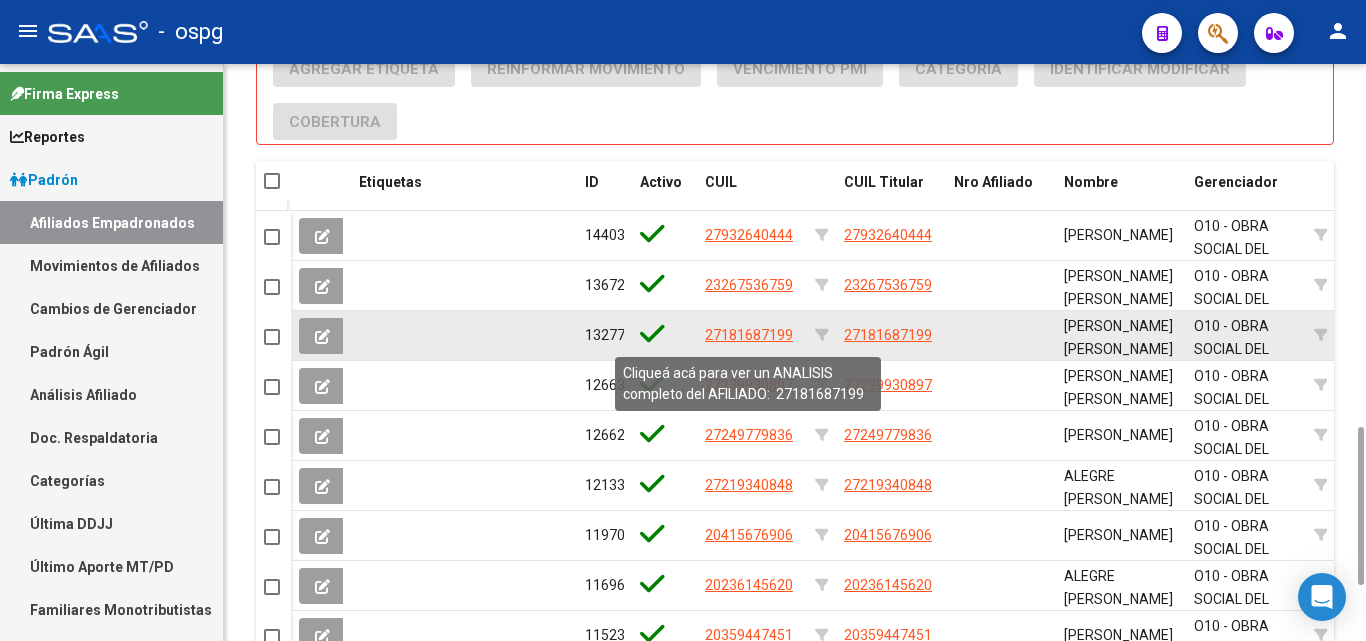 click on "27181687199" 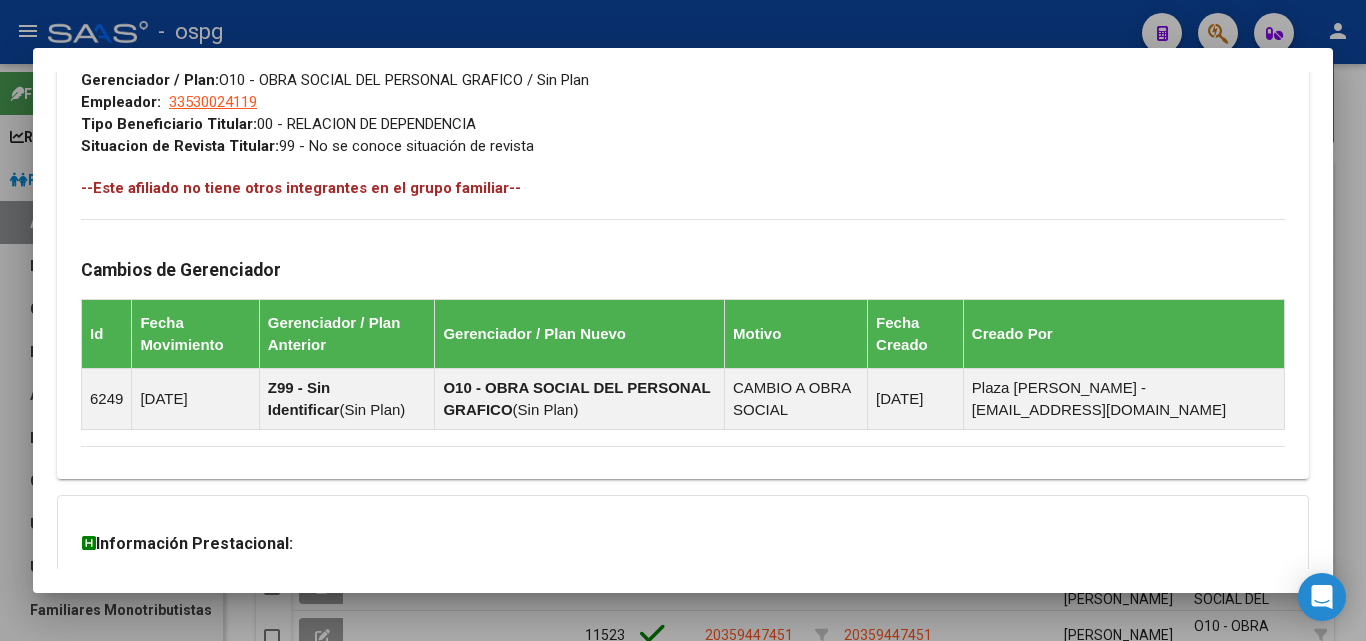 scroll, scrollTop: 1181, scrollLeft: 0, axis: vertical 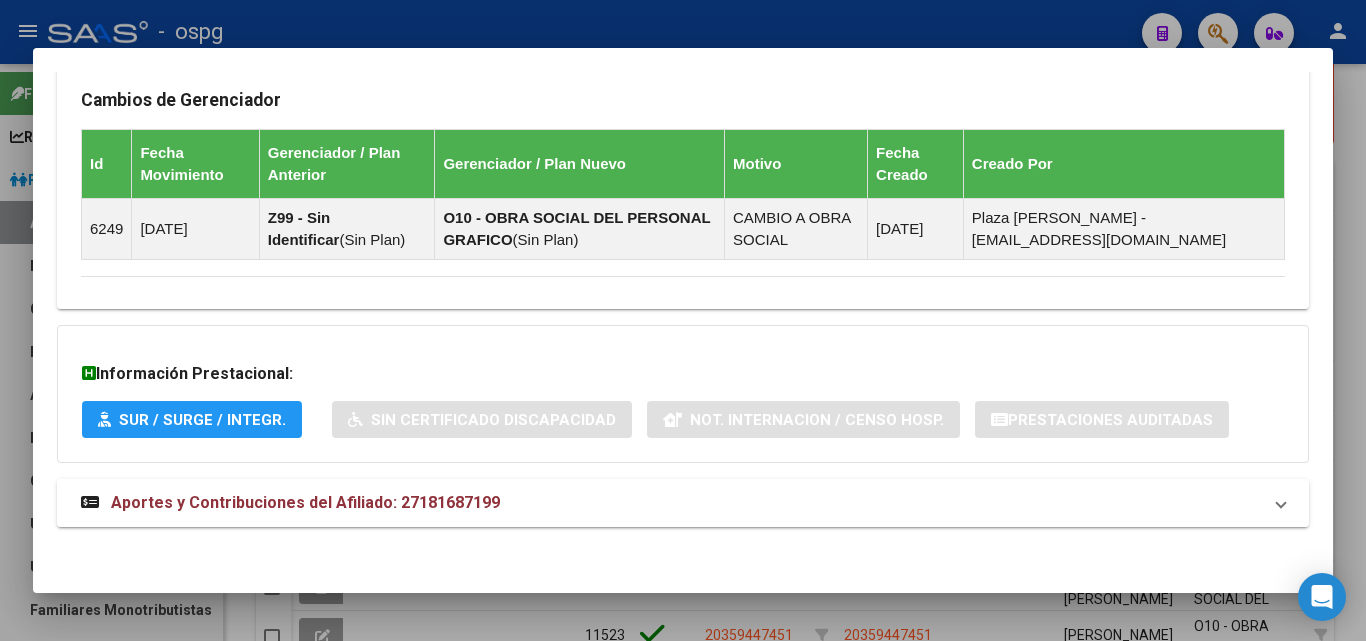 click on "Aportes y Contribuciones del Afiliado: 27181687199" at bounding box center [683, 503] 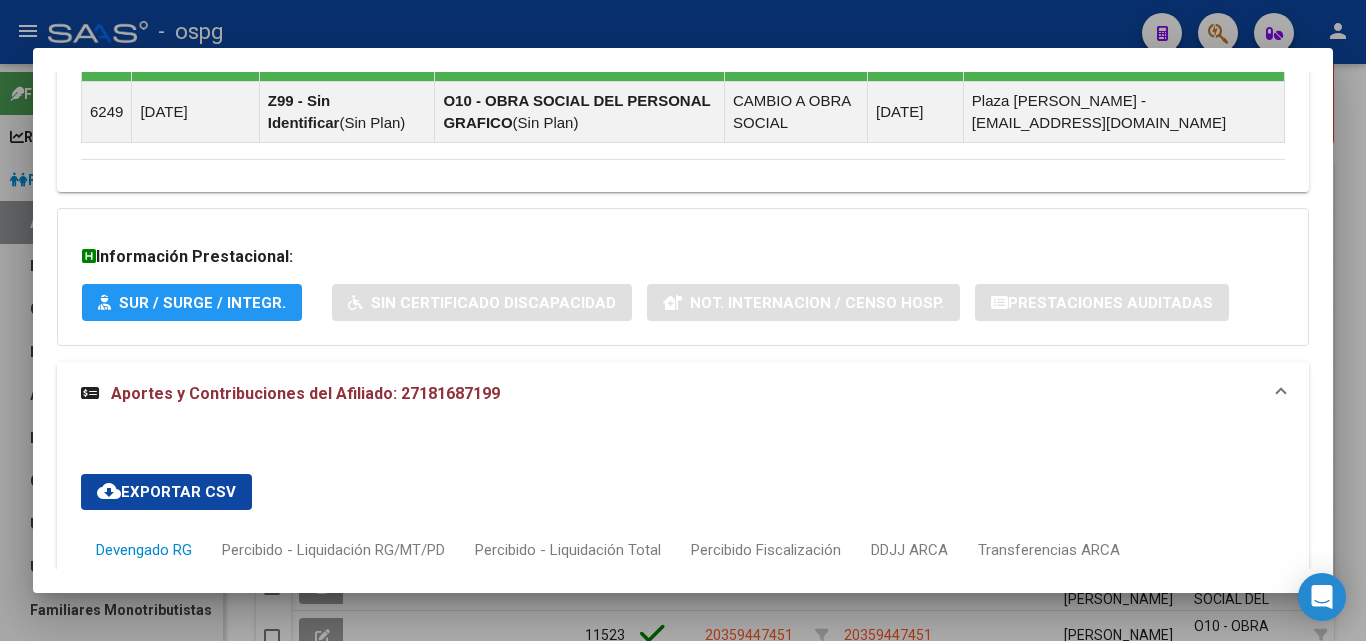 scroll, scrollTop: 1598, scrollLeft: 0, axis: vertical 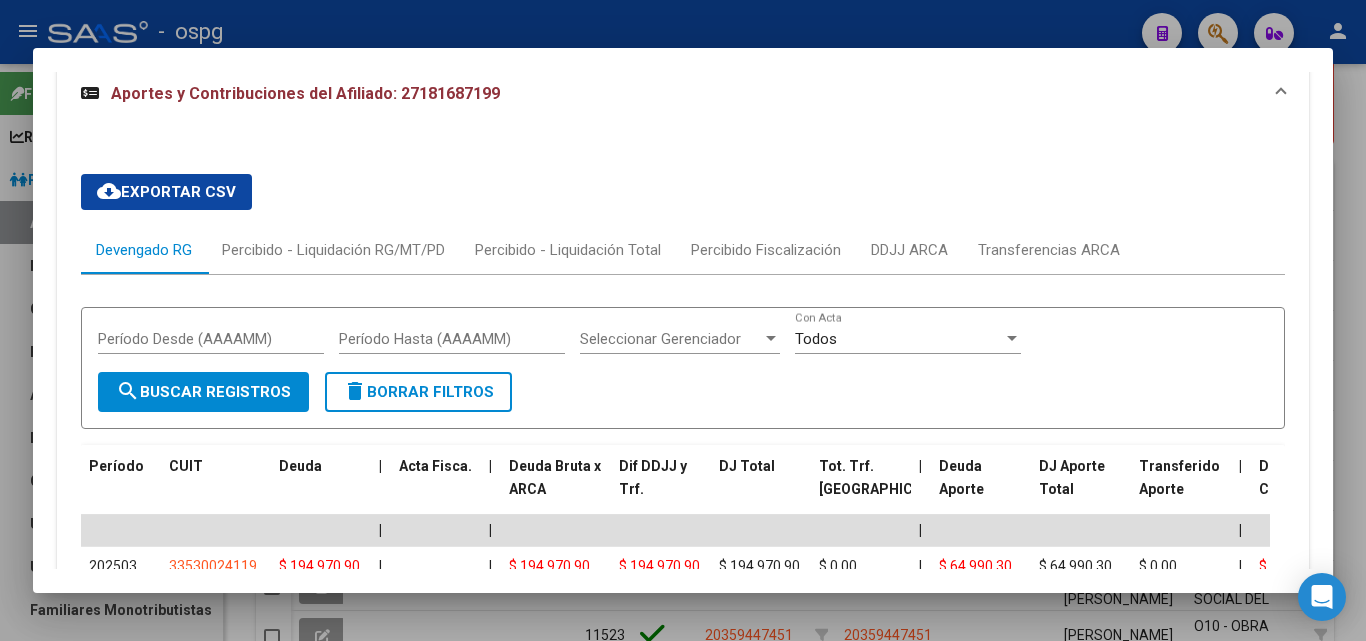 click at bounding box center (683, 320) 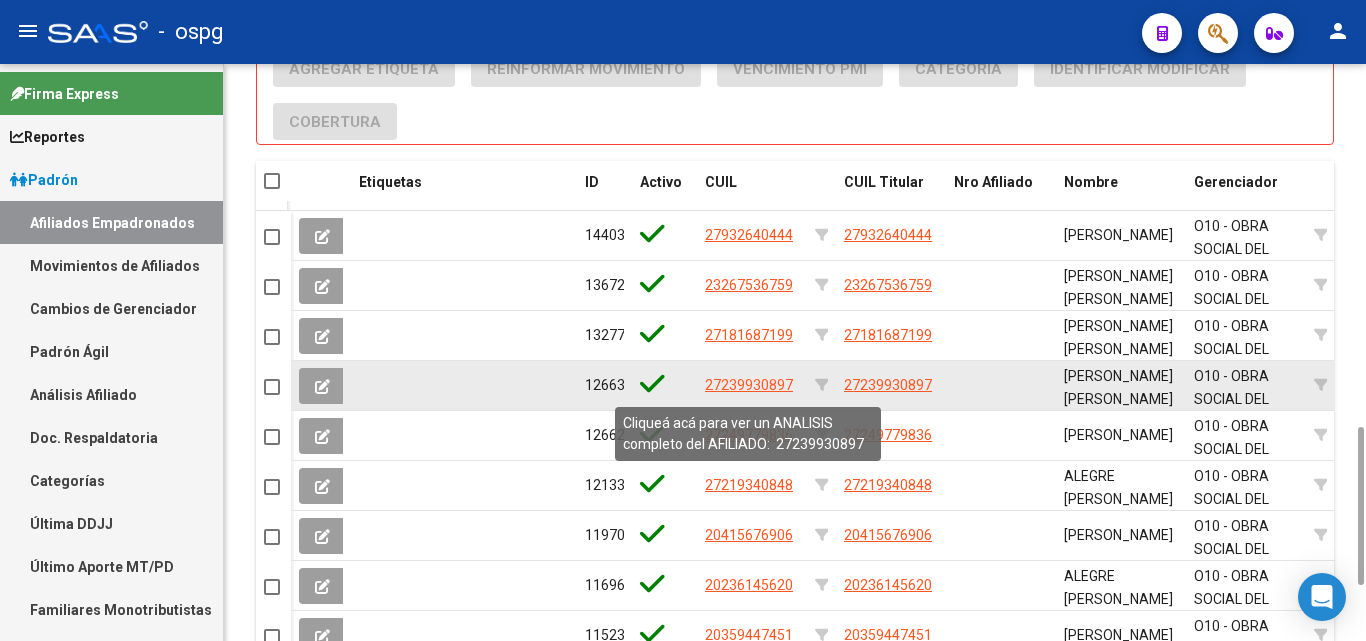 click on "27239930897" 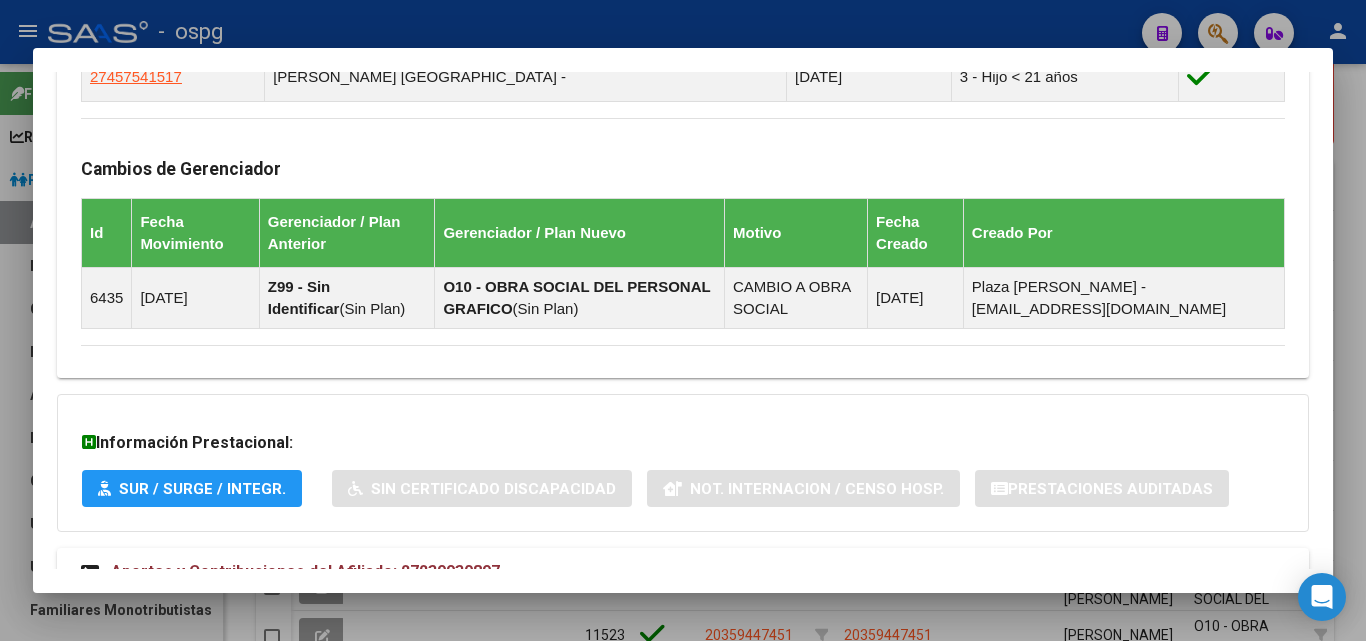 scroll, scrollTop: 1248, scrollLeft: 0, axis: vertical 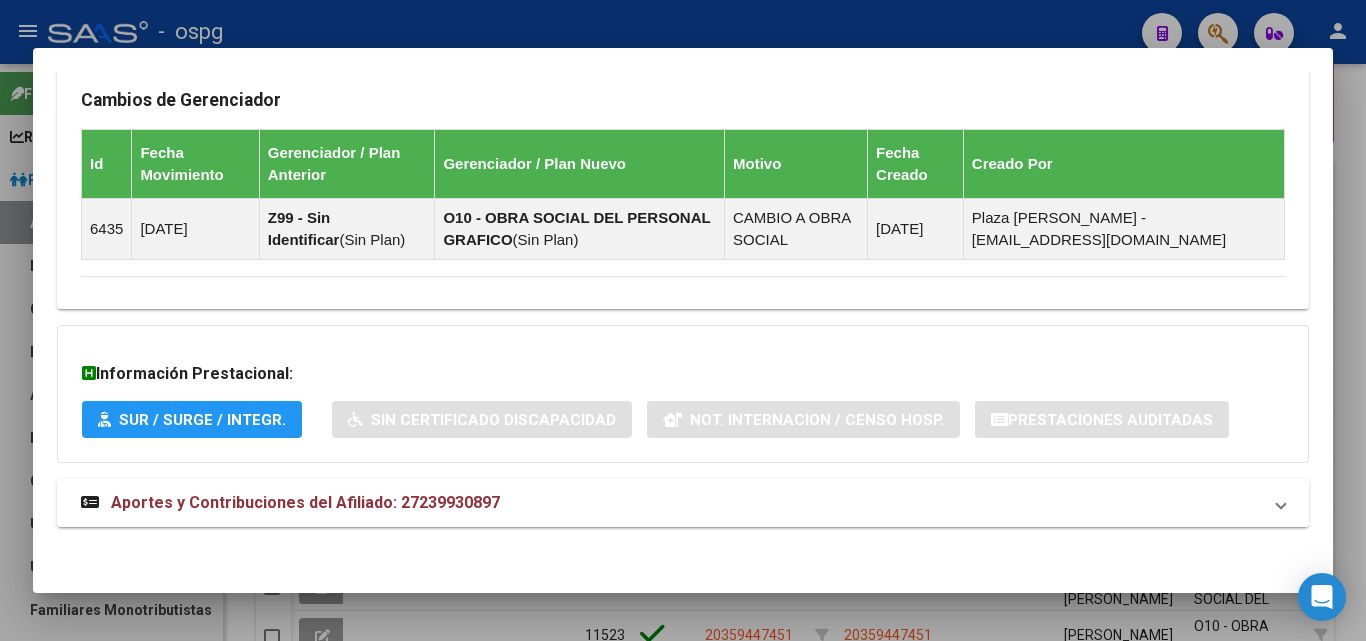 click on "Aportes y Contribuciones del Afiliado: 27239930897" at bounding box center (671, 503) 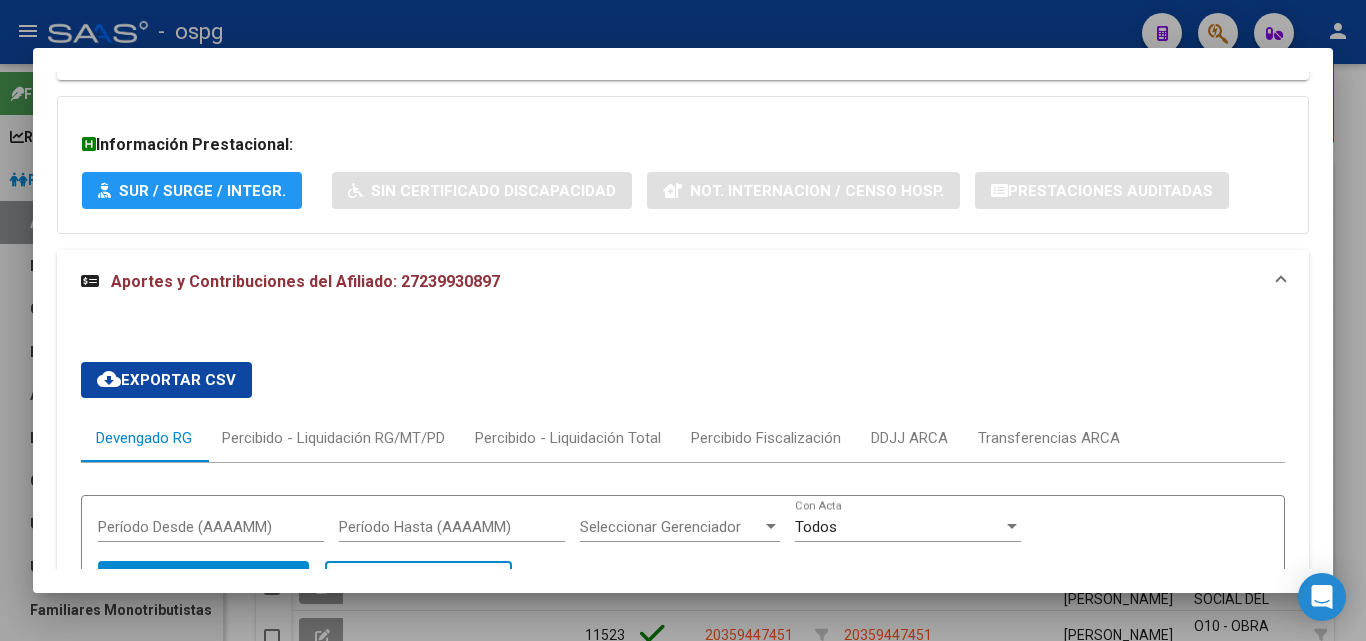 scroll, scrollTop: 1664, scrollLeft: 0, axis: vertical 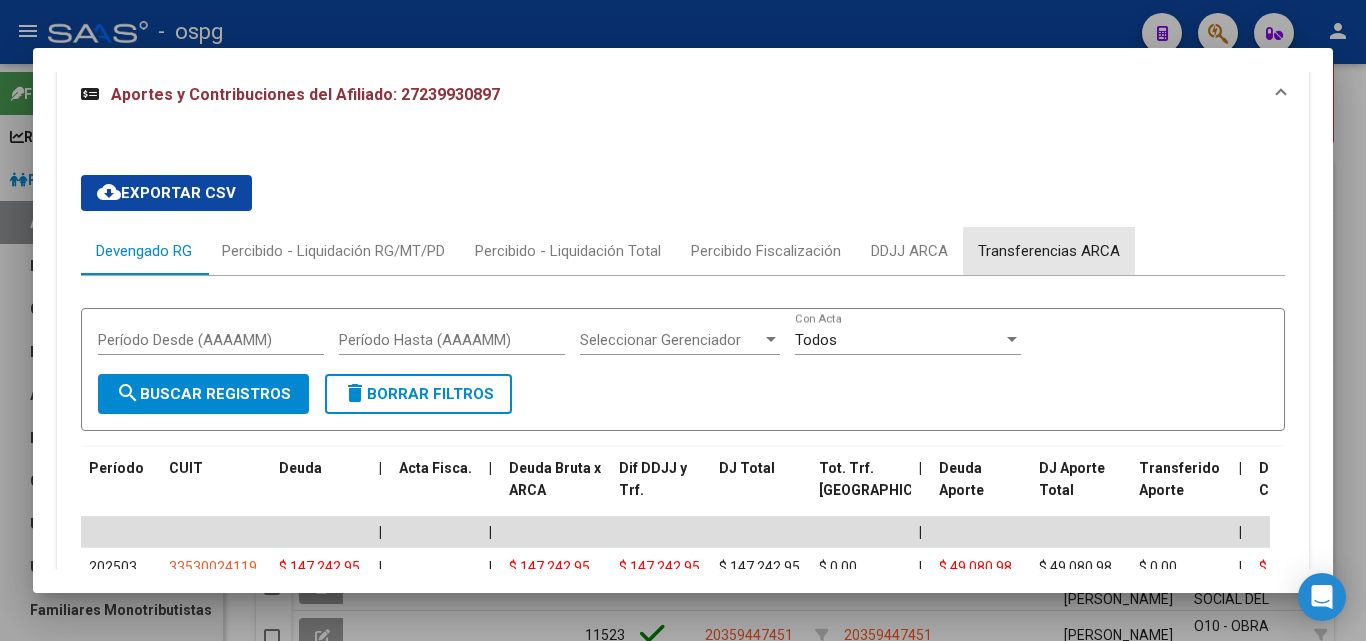 click on "Transferencias ARCA" at bounding box center (1049, 251) 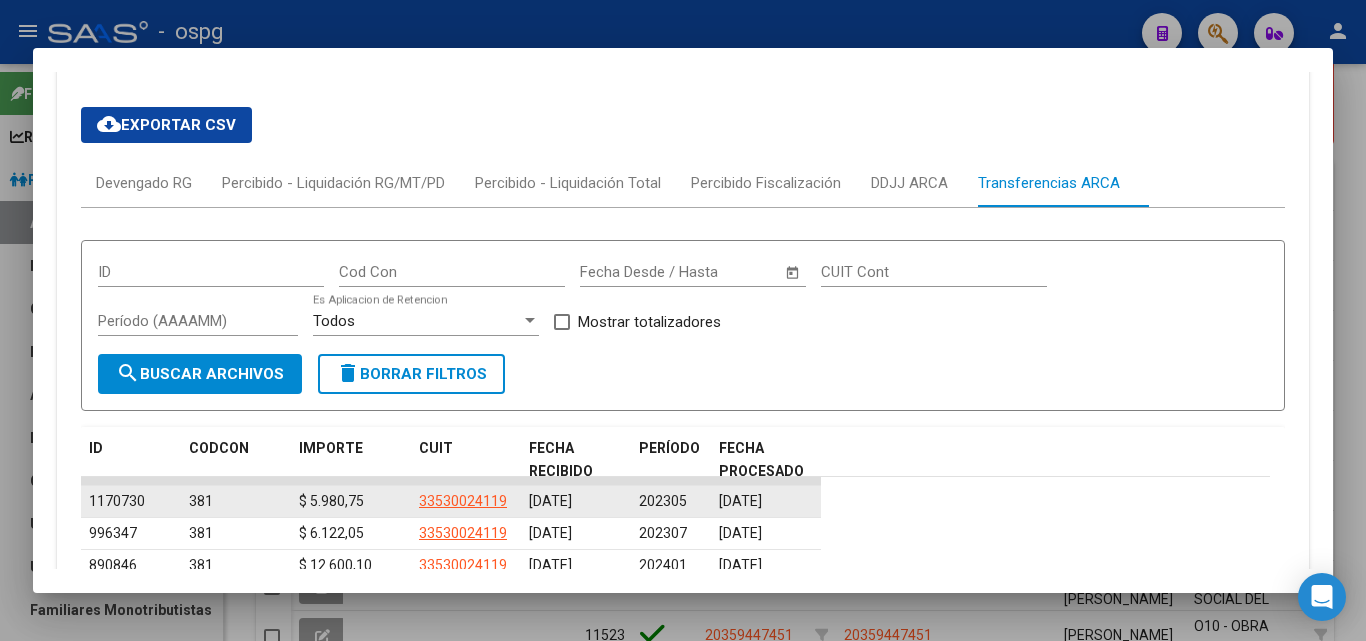 scroll, scrollTop: 1764, scrollLeft: 0, axis: vertical 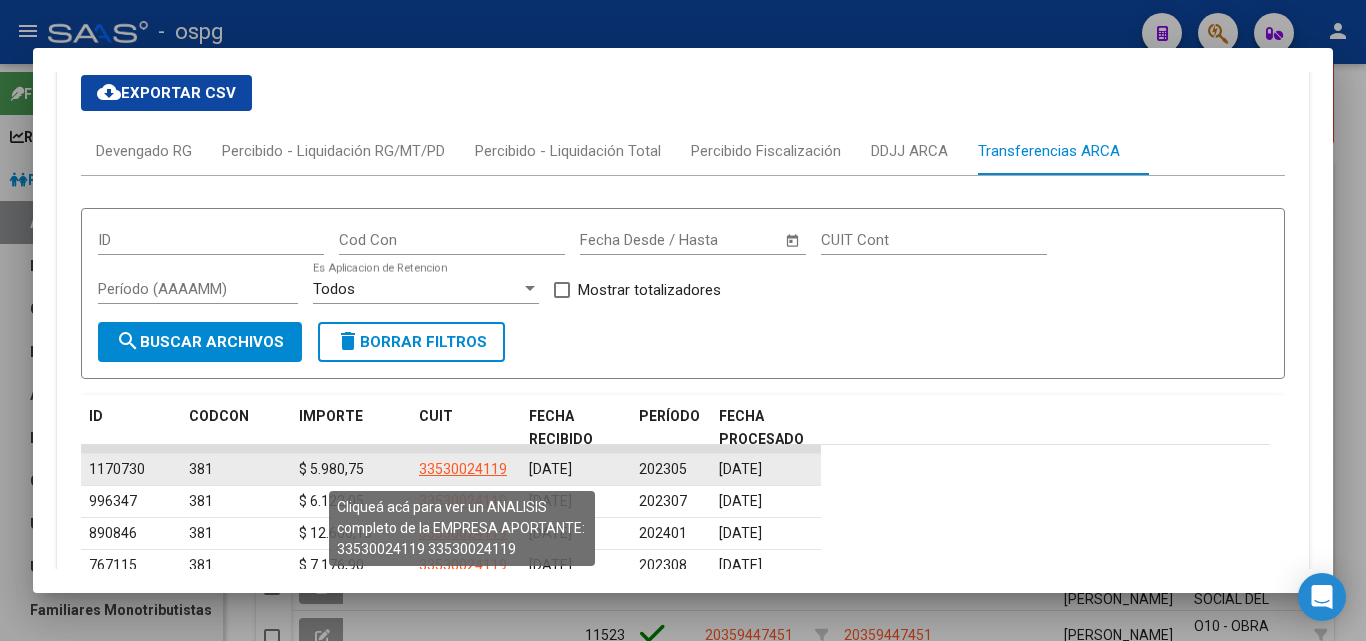click on "33530024119" 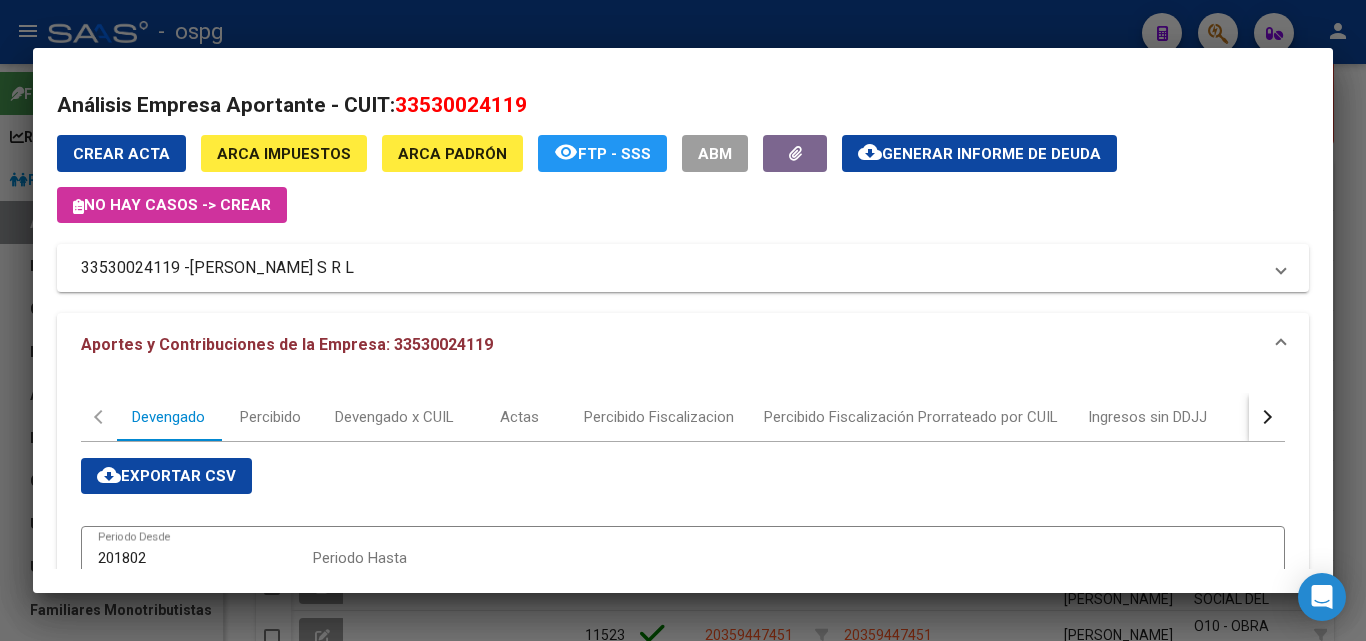 click at bounding box center [683, 320] 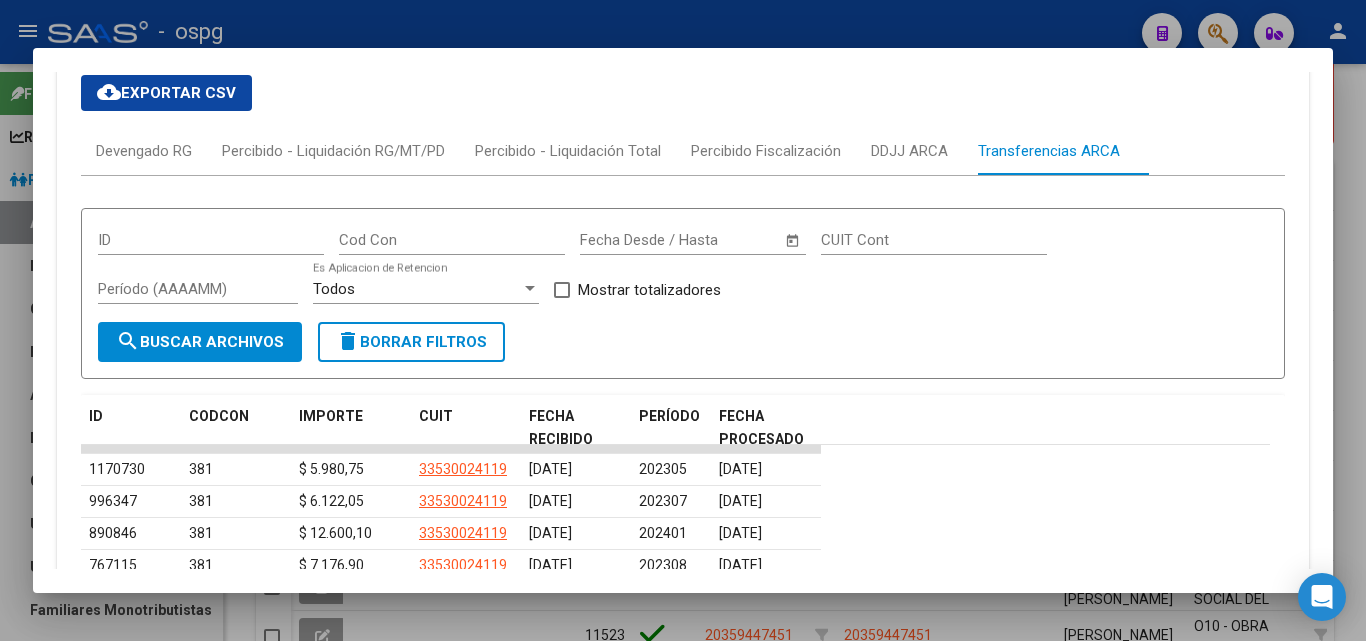 click at bounding box center (683, 320) 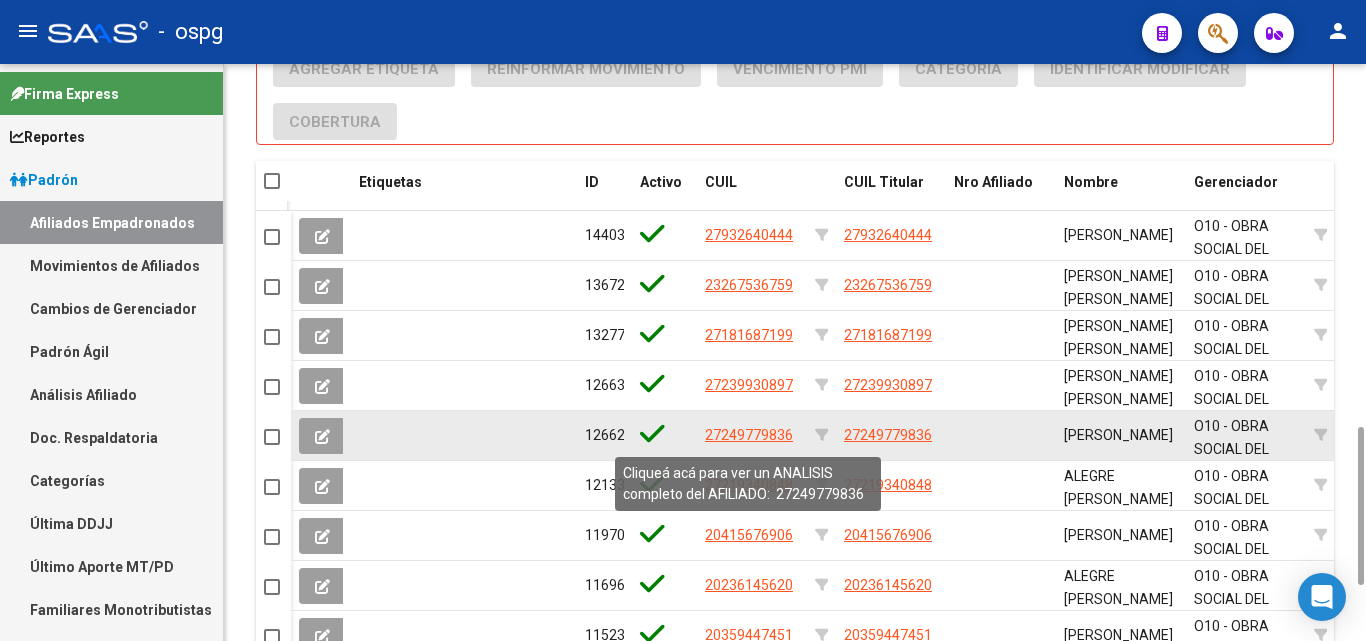 click on "27249779836" 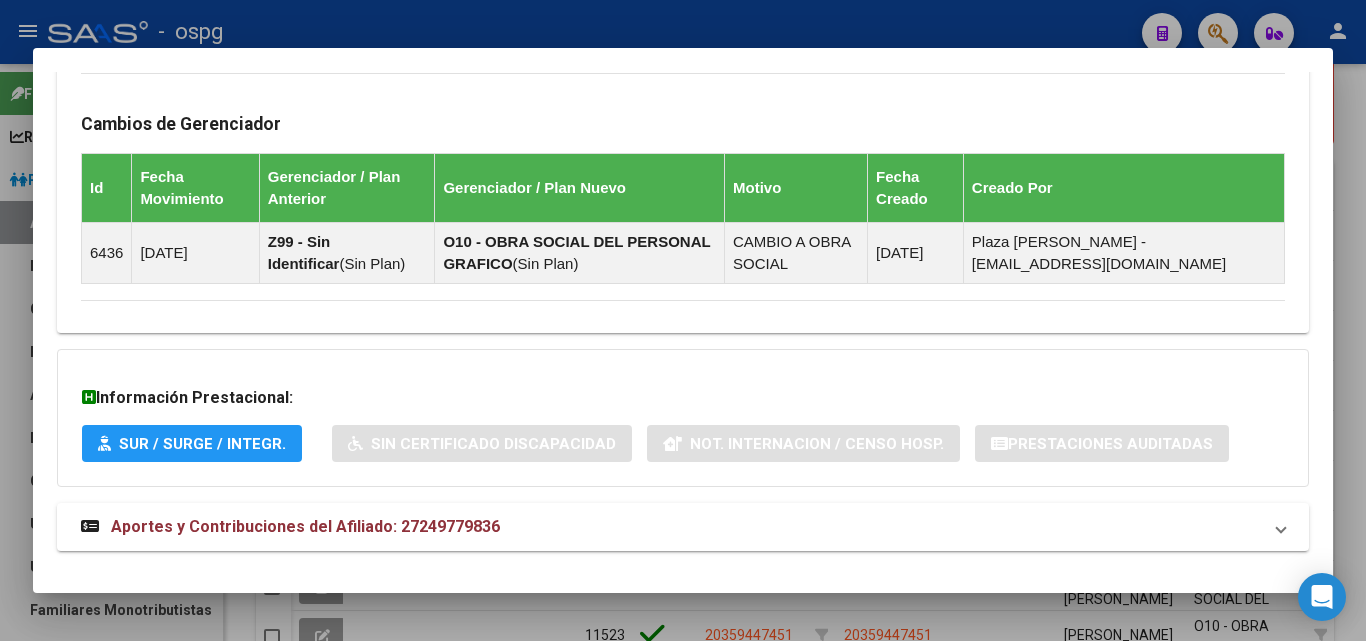scroll, scrollTop: 1297, scrollLeft: 0, axis: vertical 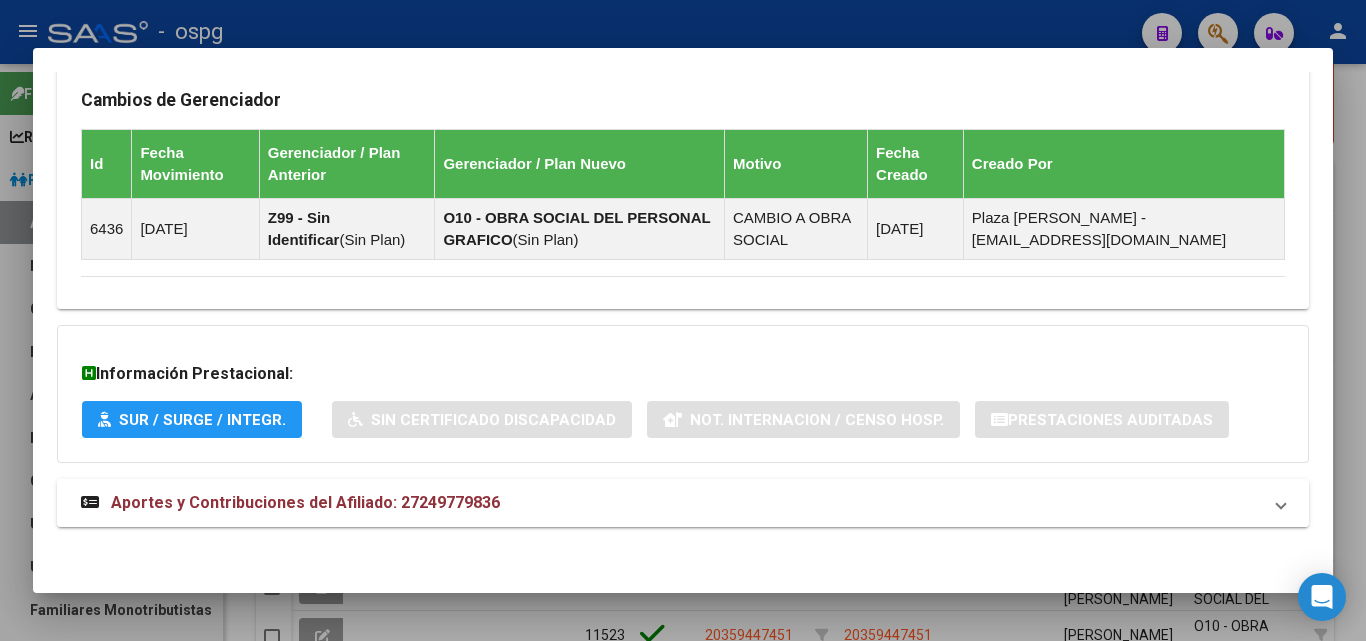 click on "Aportes y Contribuciones del Afiliado: 27249779836" at bounding box center (671, 503) 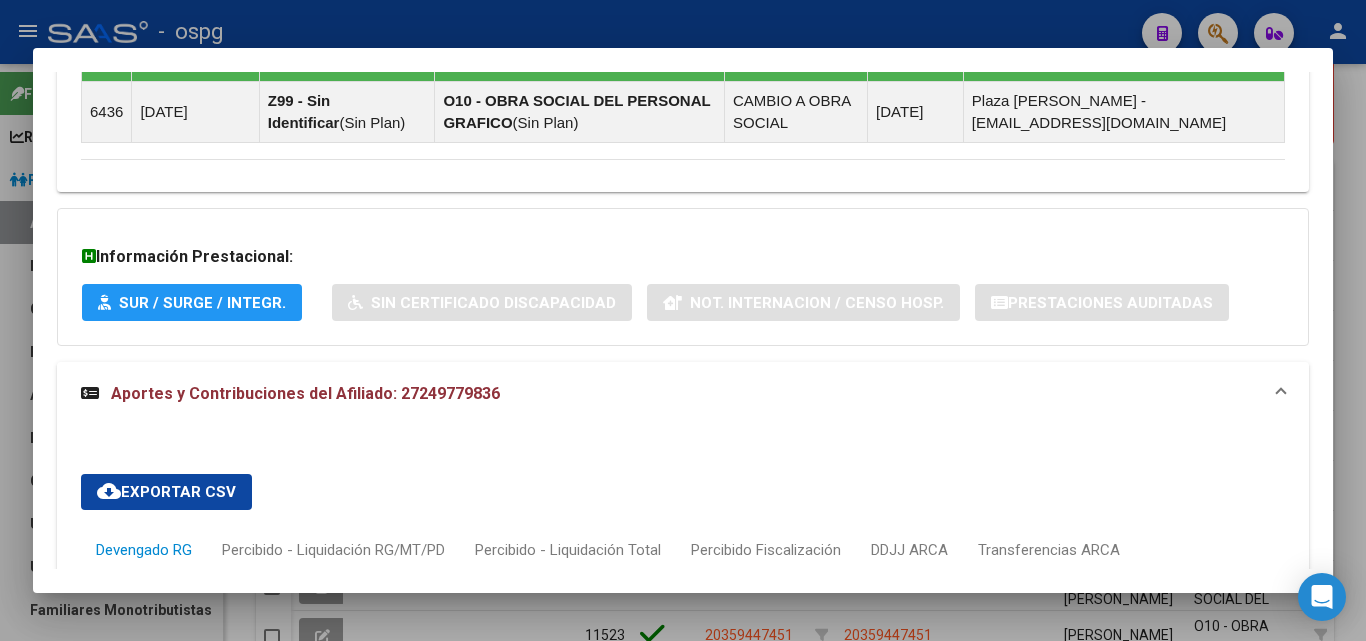 scroll, scrollTop: 1614, scrollLeft: 0, axis: vertical 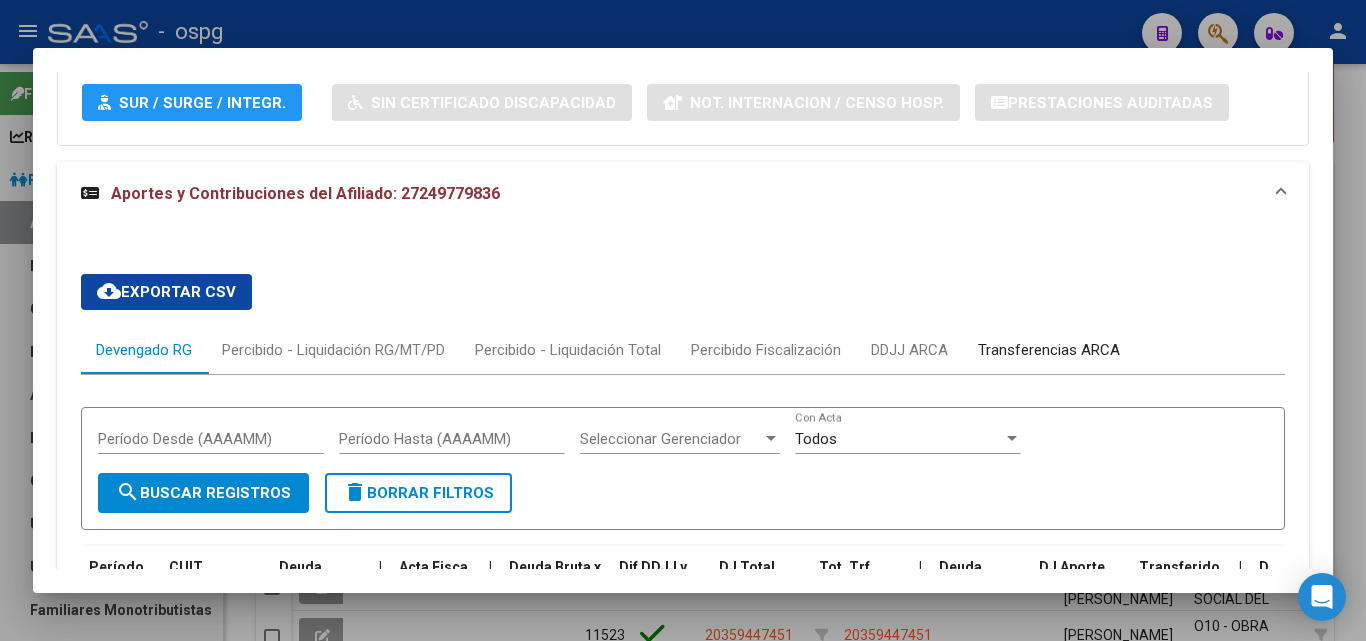 click on "Transferencias ARCA" at bounding box center [1049, 350] 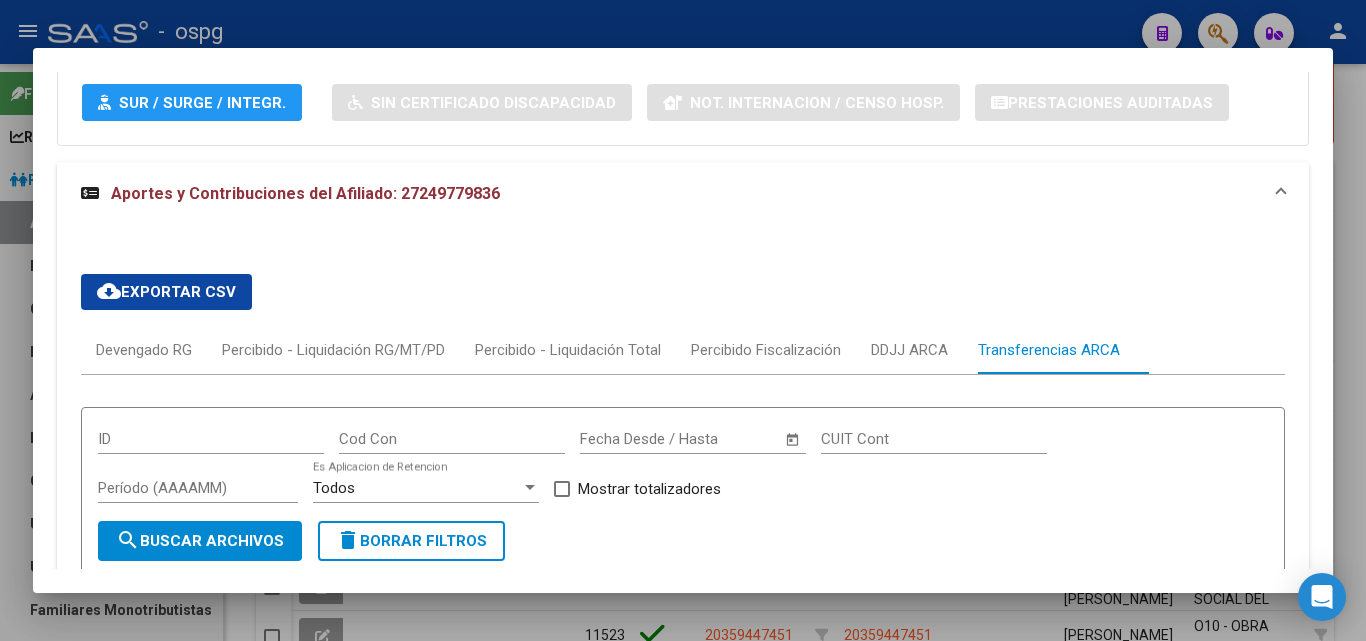 scroll, scrollTop: 1914, scrollLeft: 0, axis: vertical 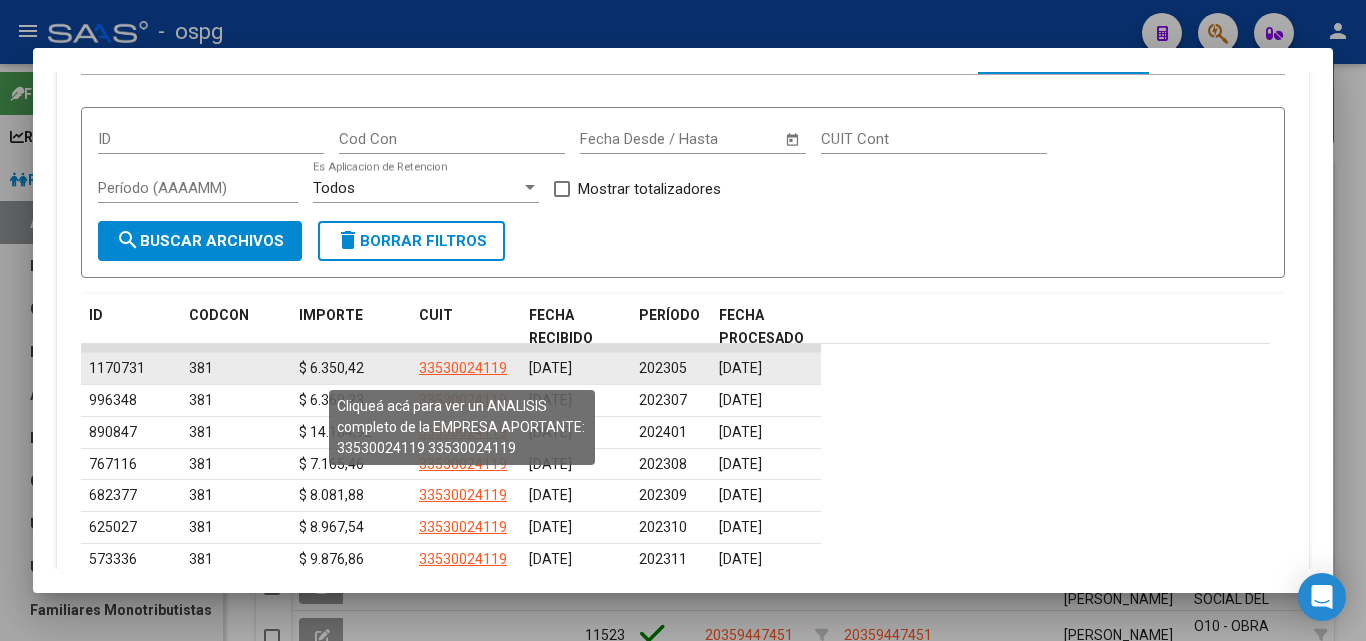 click on "33530024119" 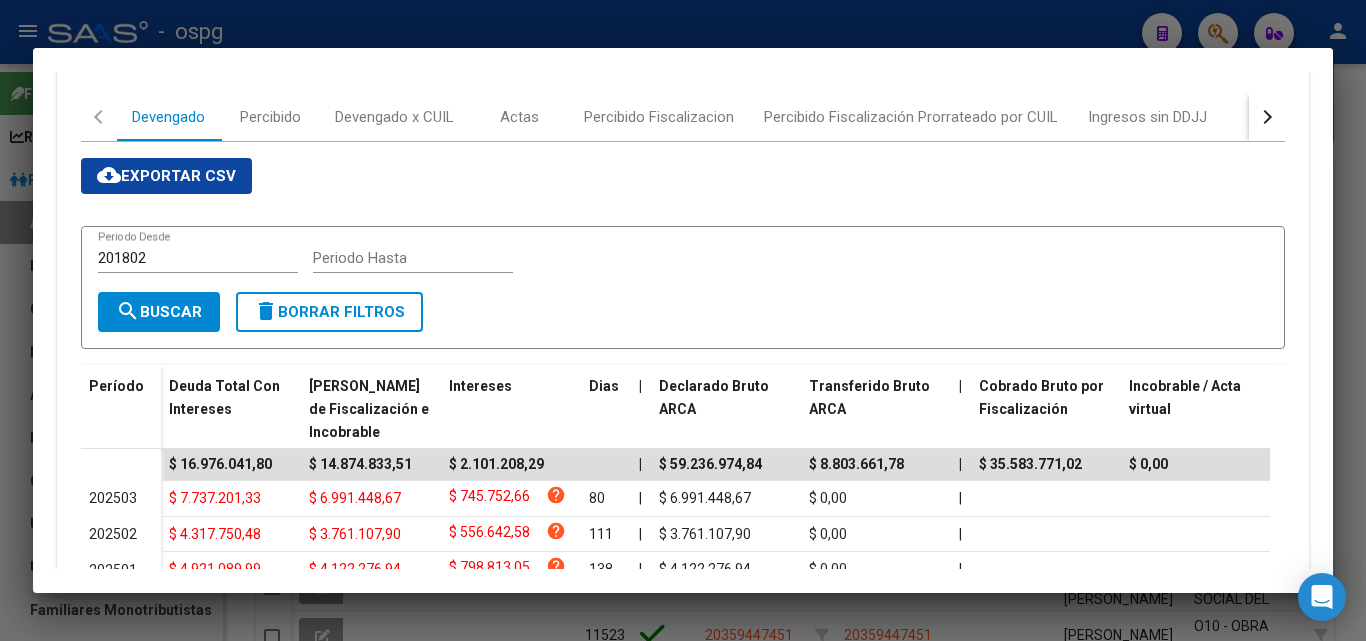 scroll, scrollTop: 100, scrollLeft: 0, axis: vertical 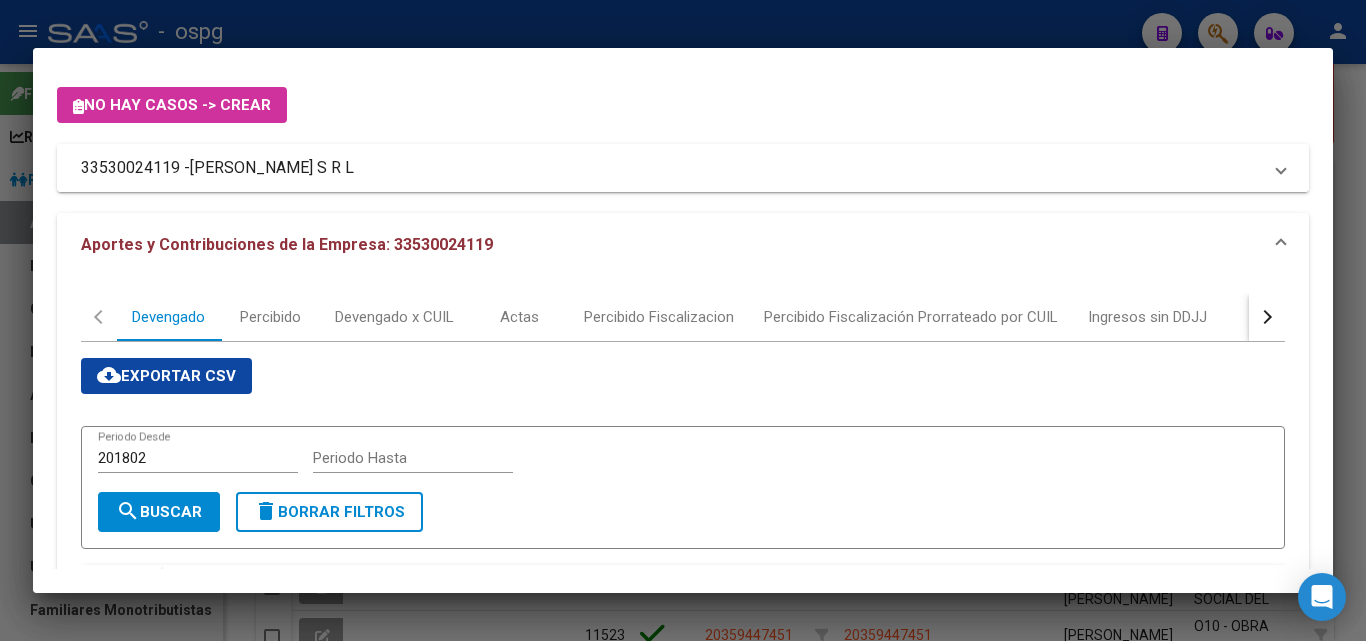 click on "33530024119 -   RUSS S R L" at bounding box center [671, 168] 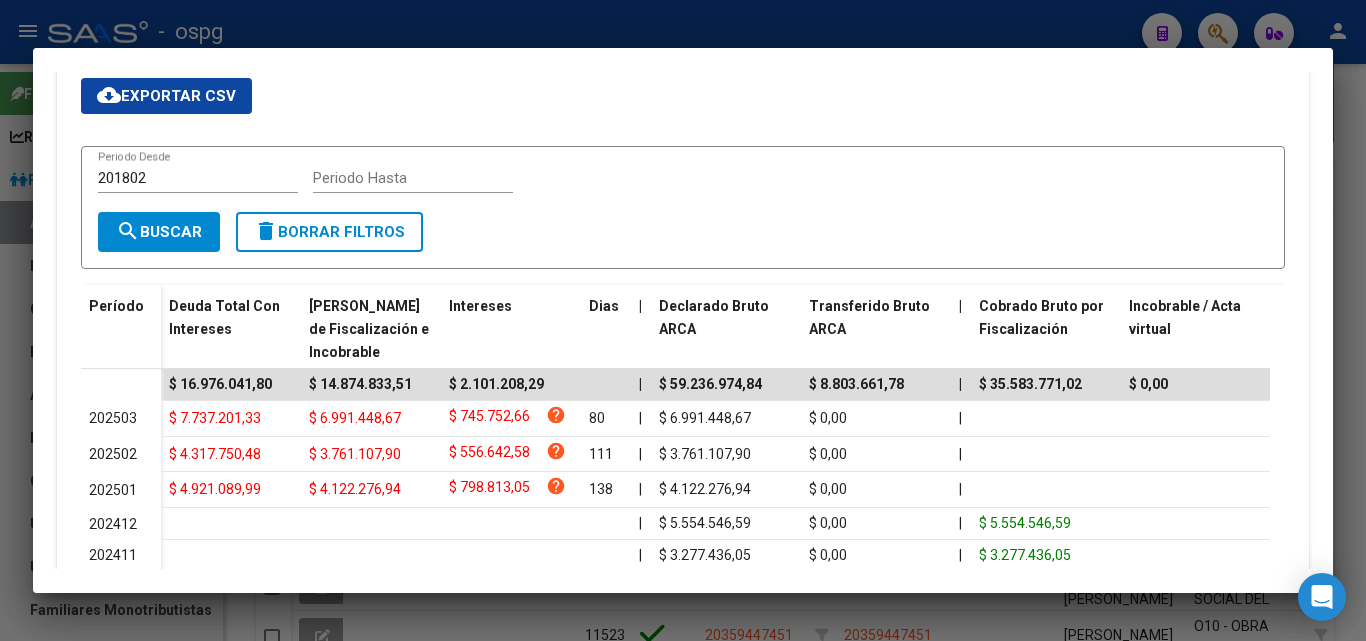 scroll, scrollTop: 700, scrollLeft: 0, axis: vertical 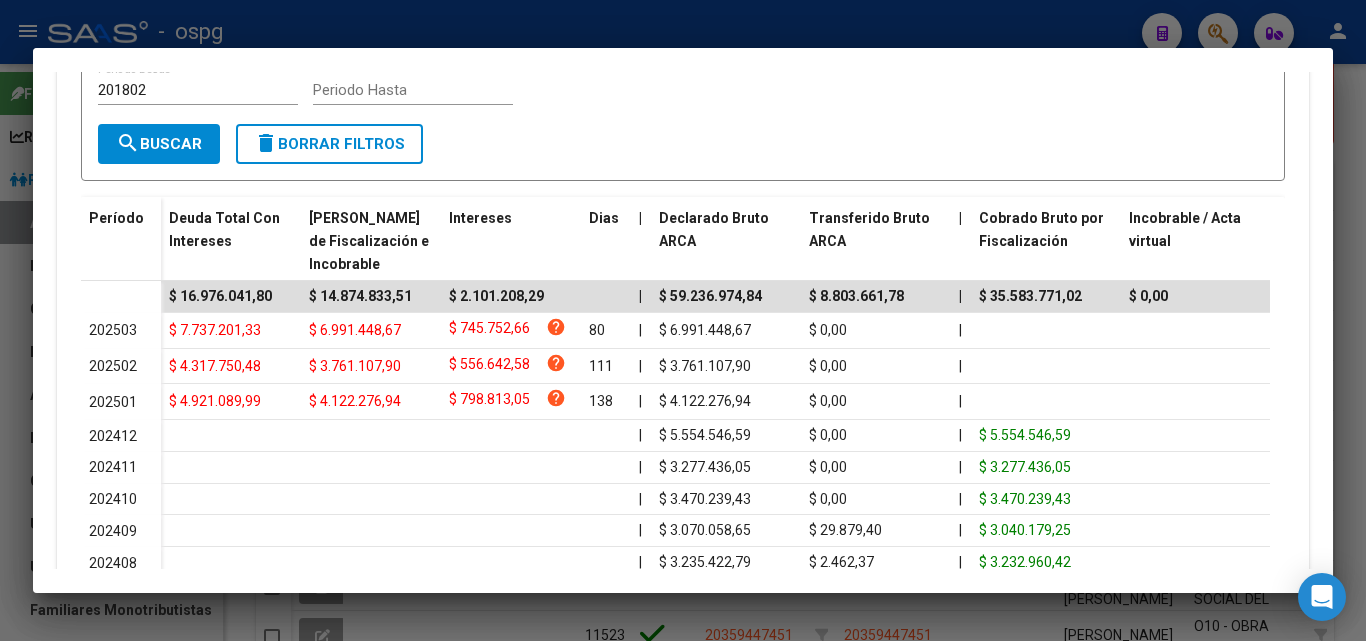 click at bounding box center (683, 320) 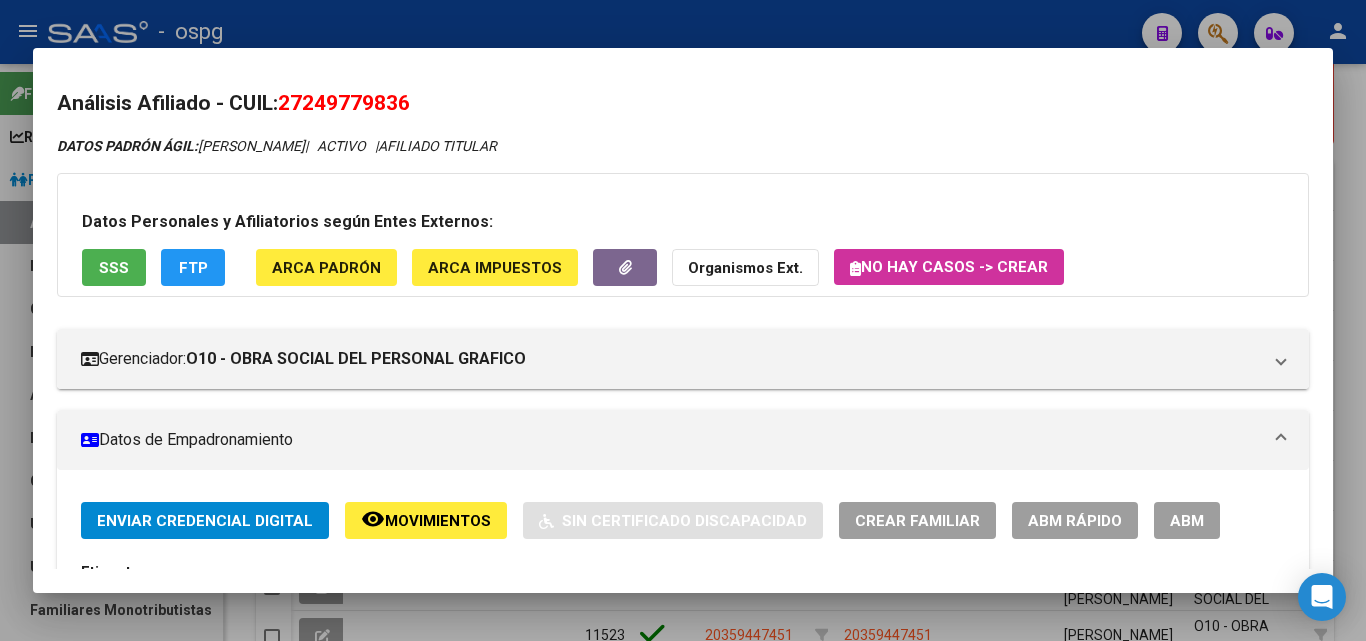 scroll, scrollTop: 0, scrollLeft: 0, axis: both 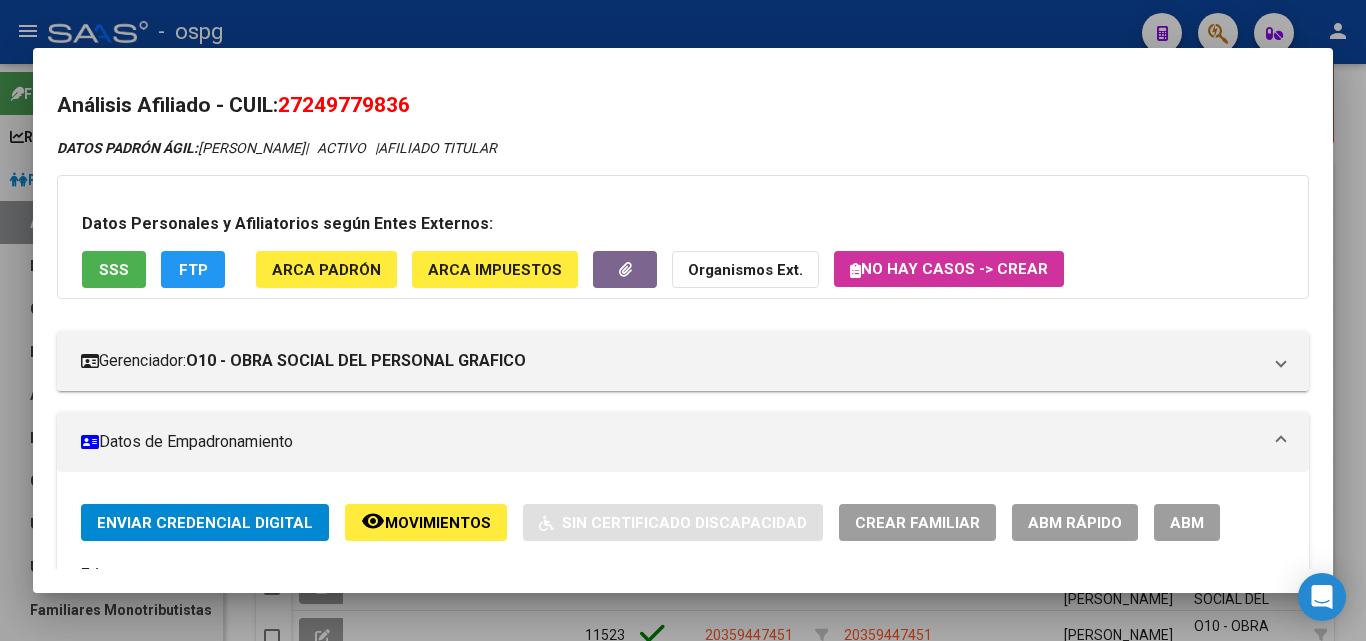 click at bounding box center (683, 320) 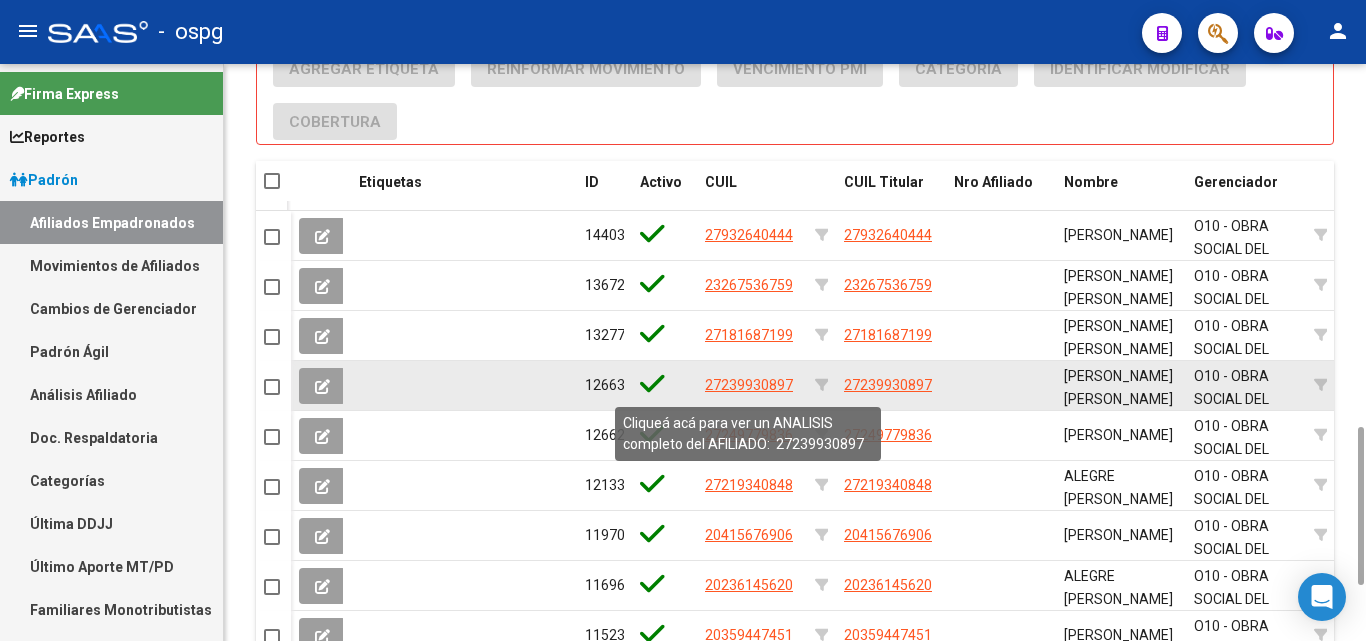 click on "27239930897" 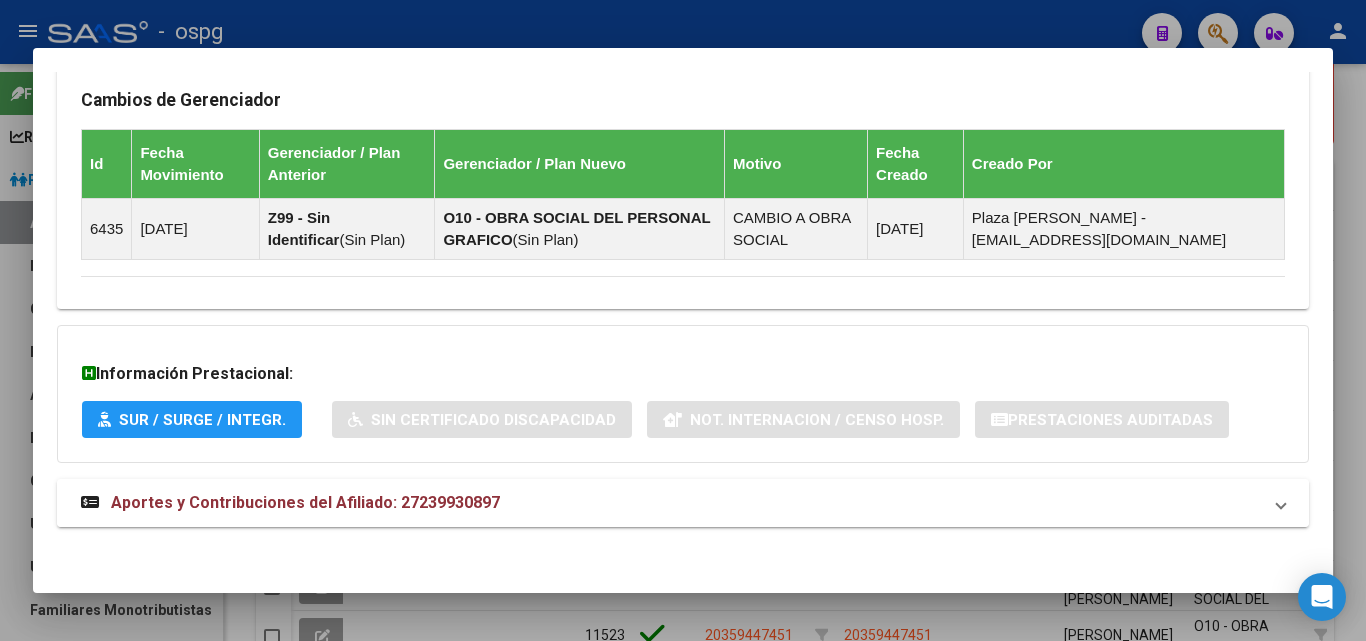 click on "Aportes y Contribuciones del Afiliado: 27239930897" at bounding box center [671, 503] 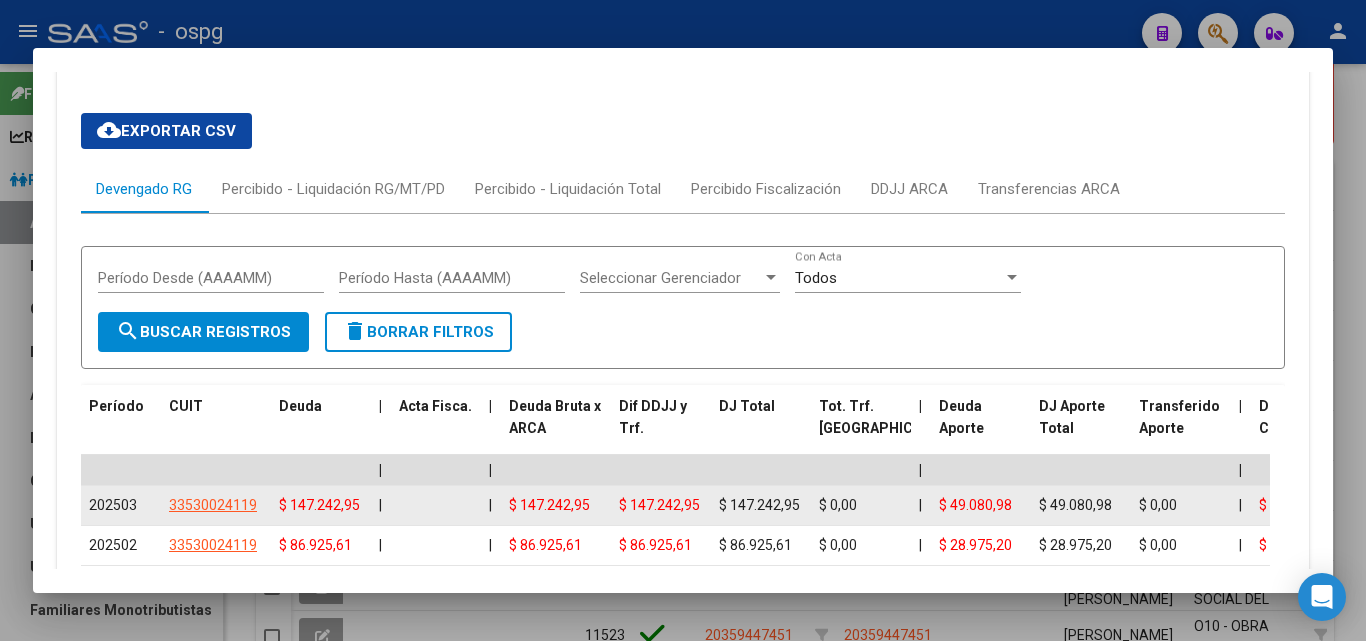 scroll, scrollTop: 1760, scrollLeft: 0, axis: vertical 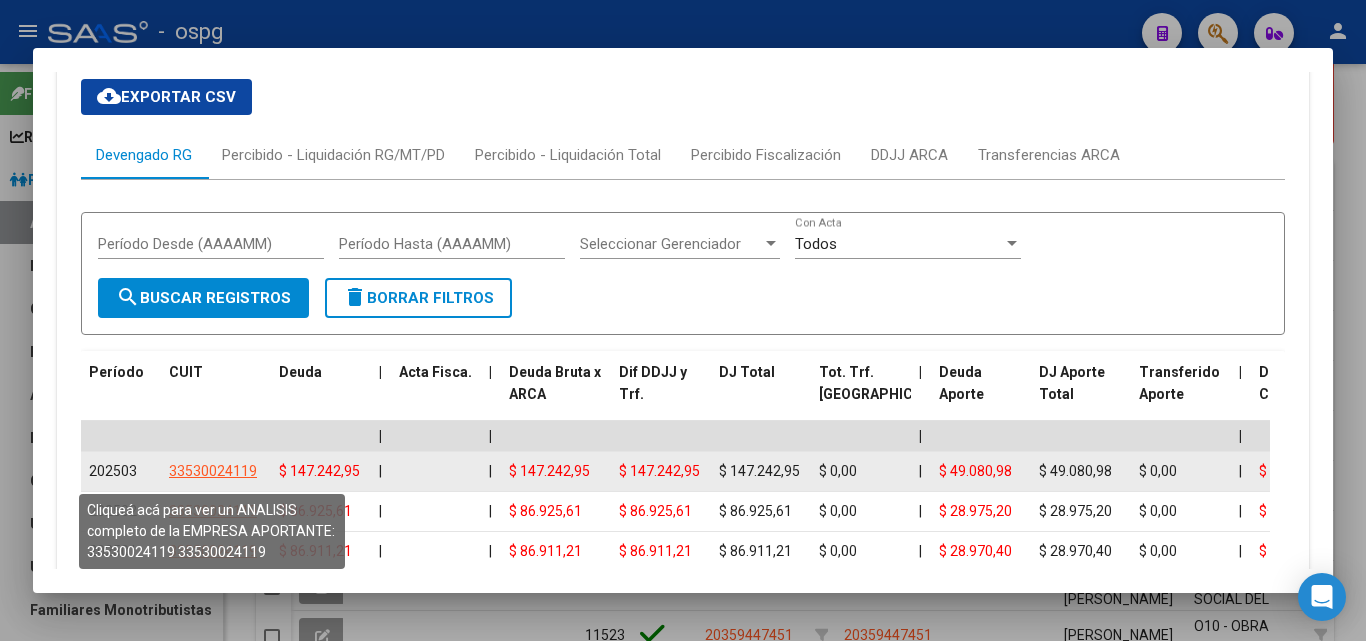 click on "33530024119" 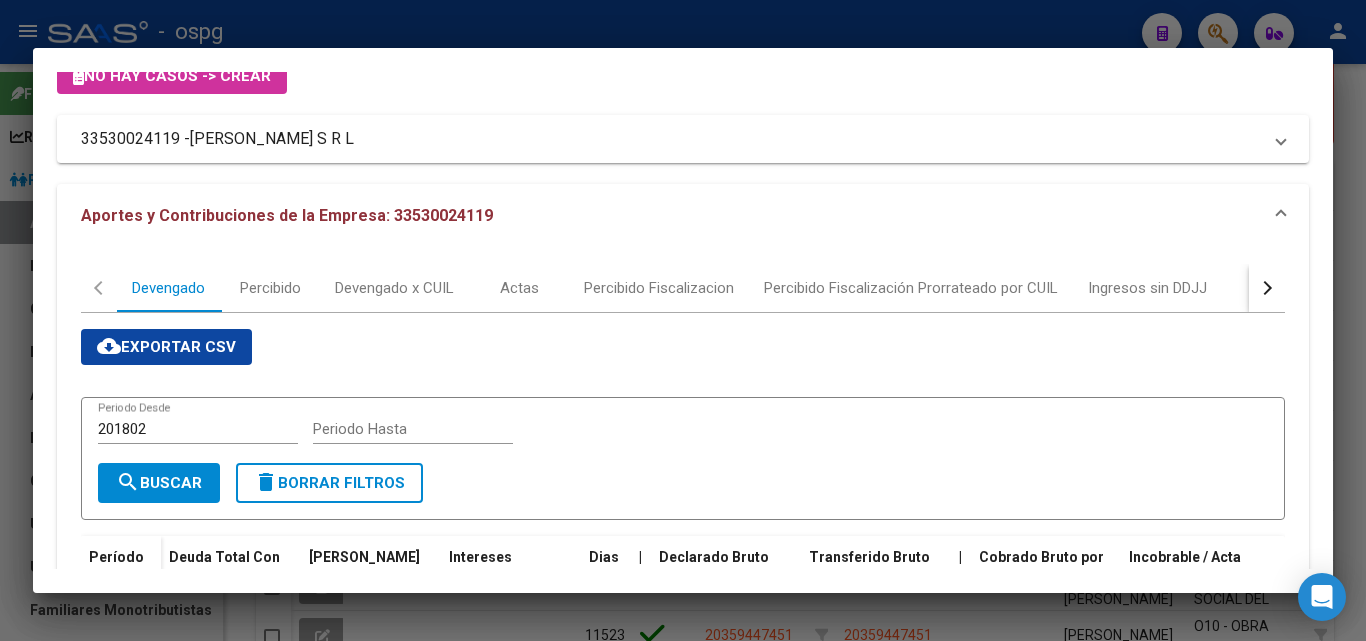 scroll, scrollTop: 100, scrollLeft: 0, axis: vertical 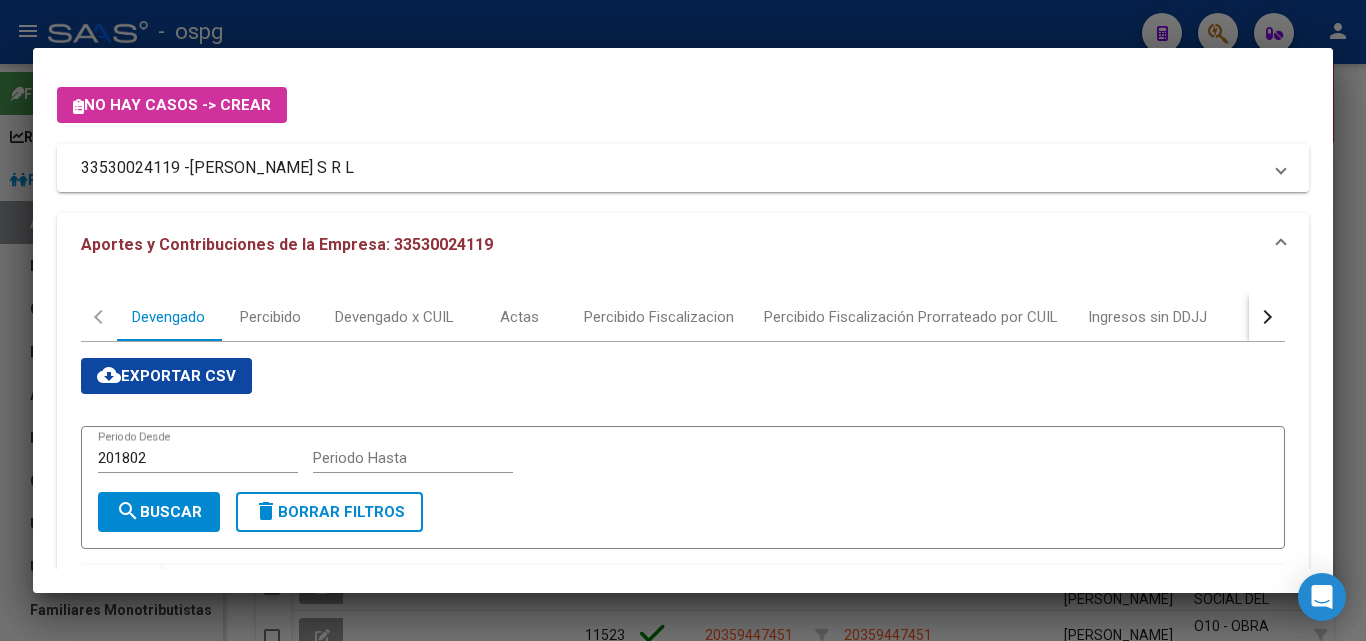 click at bounding box center [683, 320] 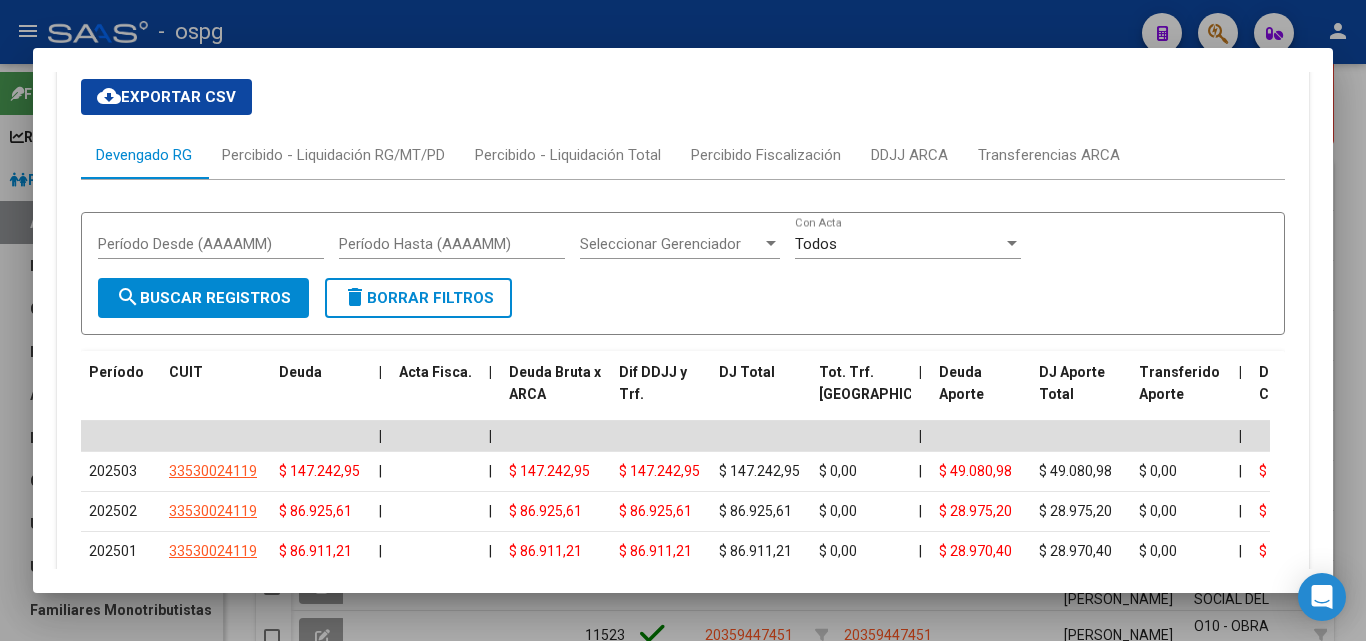 click at bounding box center (683, 320) 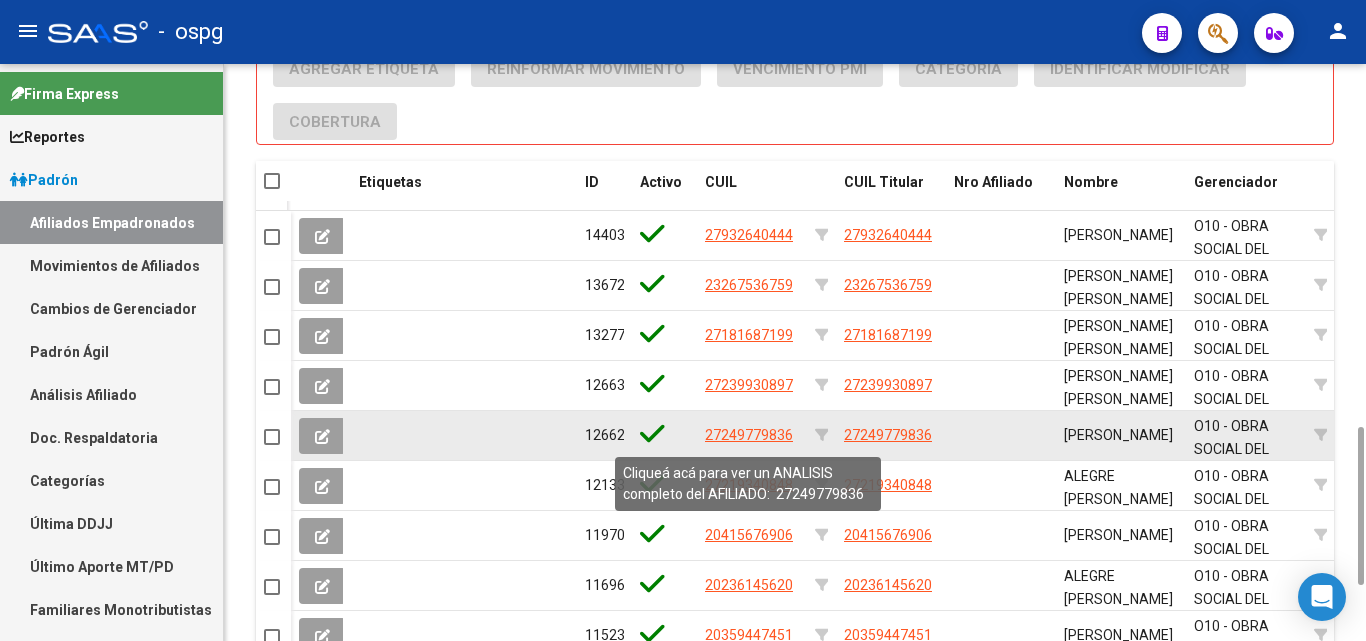click on "27249779836" 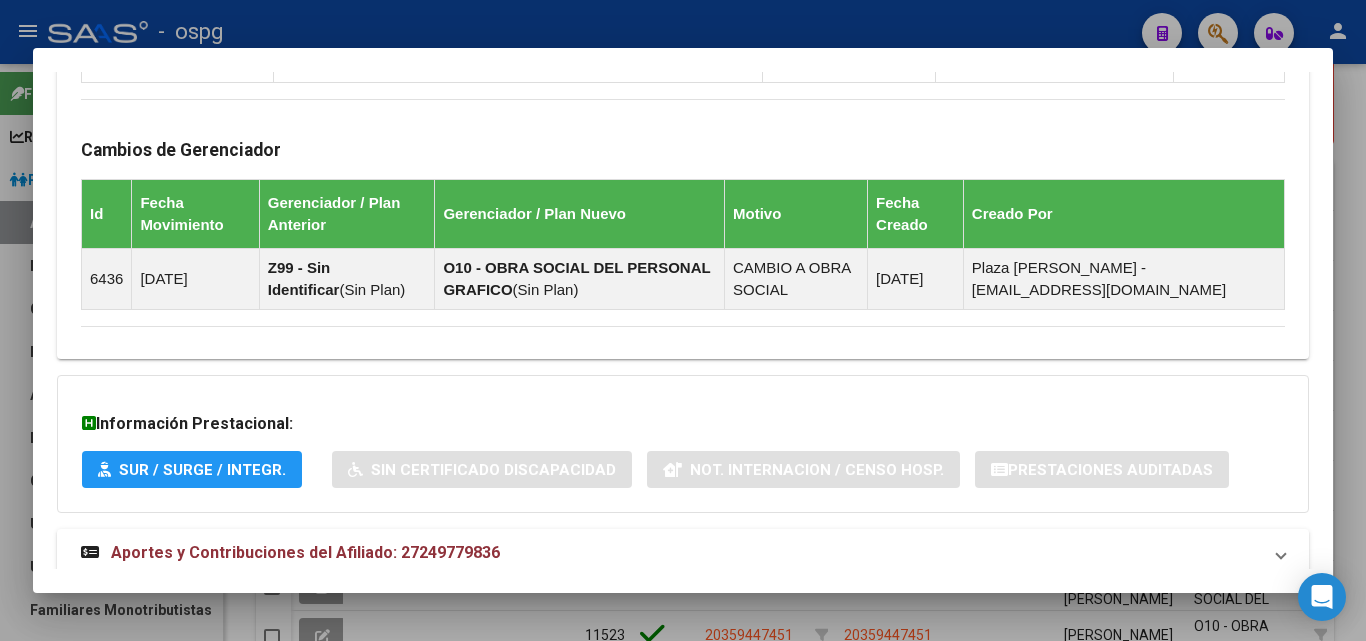 scroll, scrollTop: 1297, scrollLeft: 0, axis: vertical 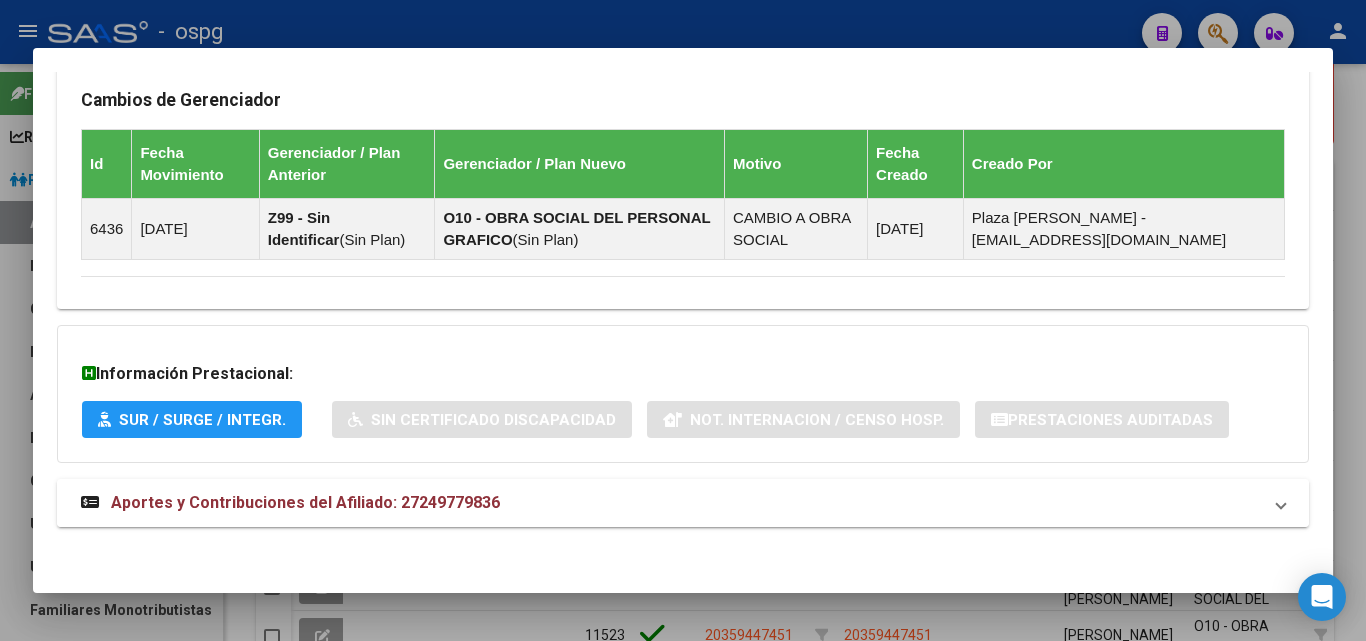 click on "Aportes y Contribuciones del Afiliado: 27249779836" at bounding box center [671, 503] 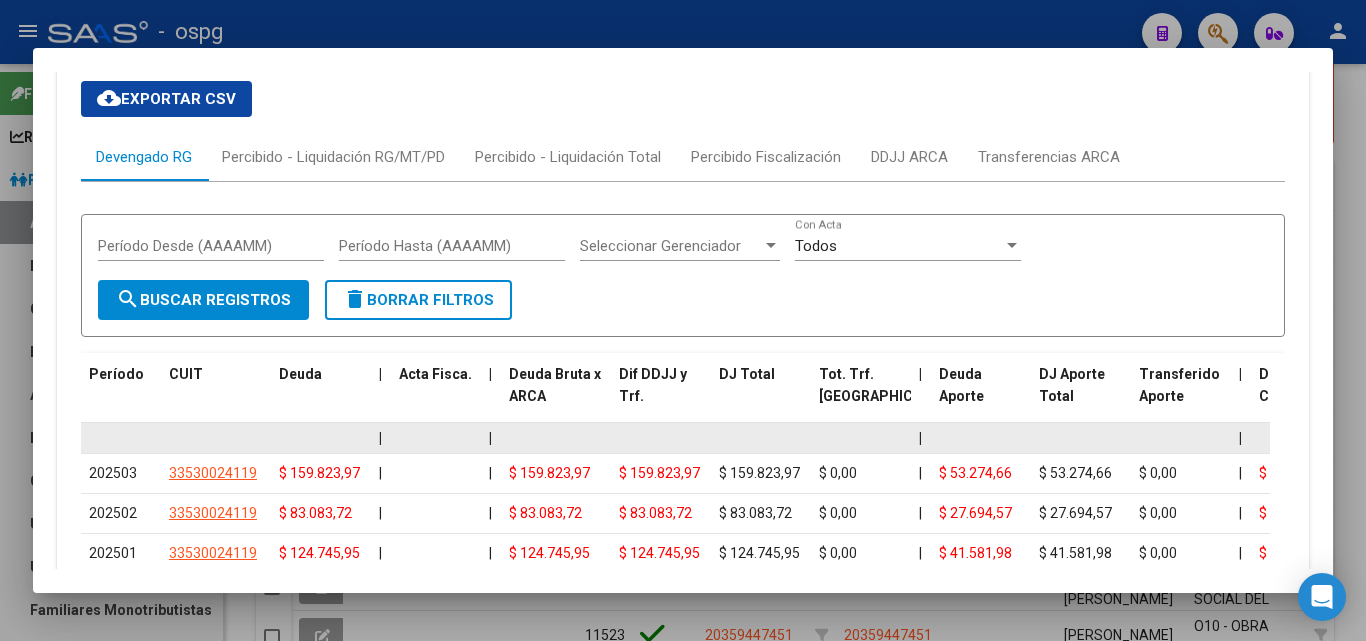 scroll, scrollTop: 1814, scrollLeft: 0, axis: vertical 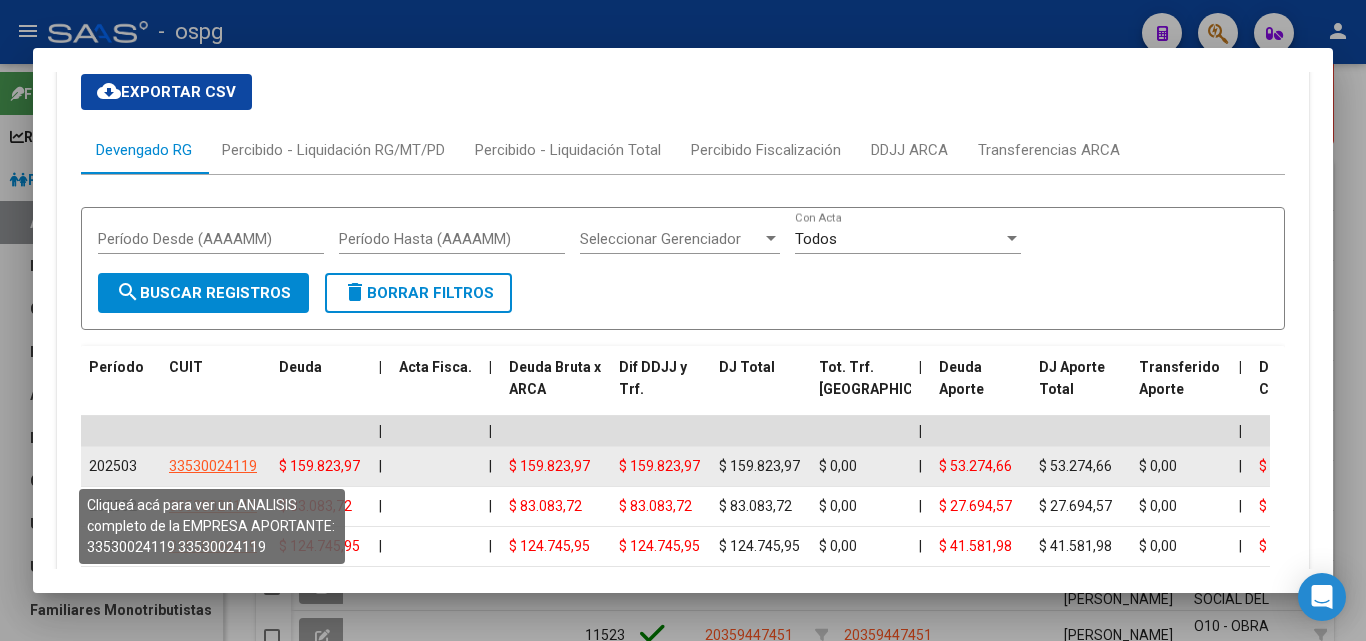 click on "33530024119" 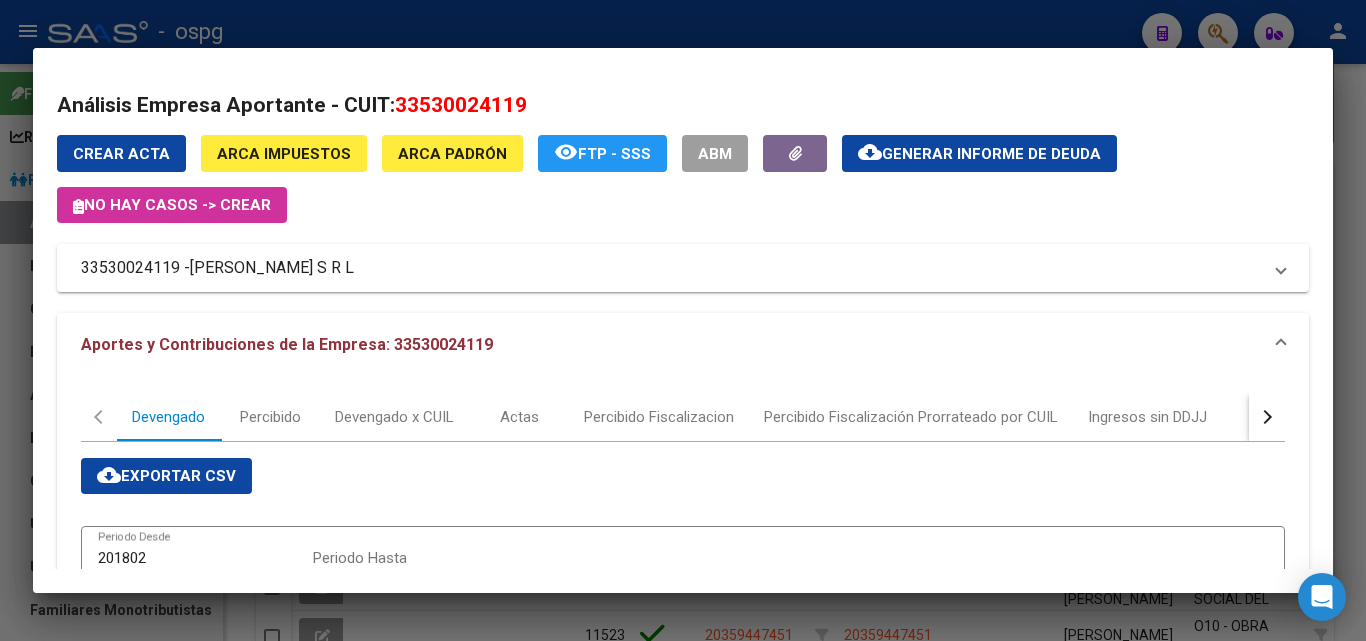 click at bounding box center [683, 320] 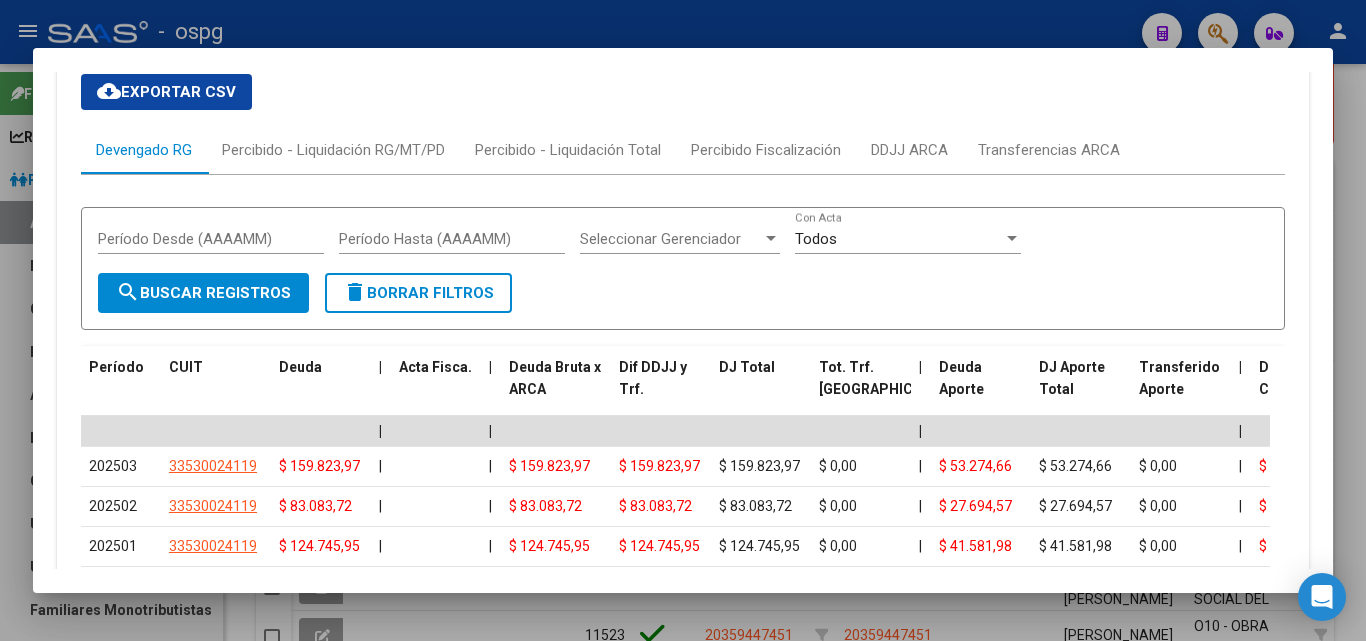 click at bounding box center (683, 320) 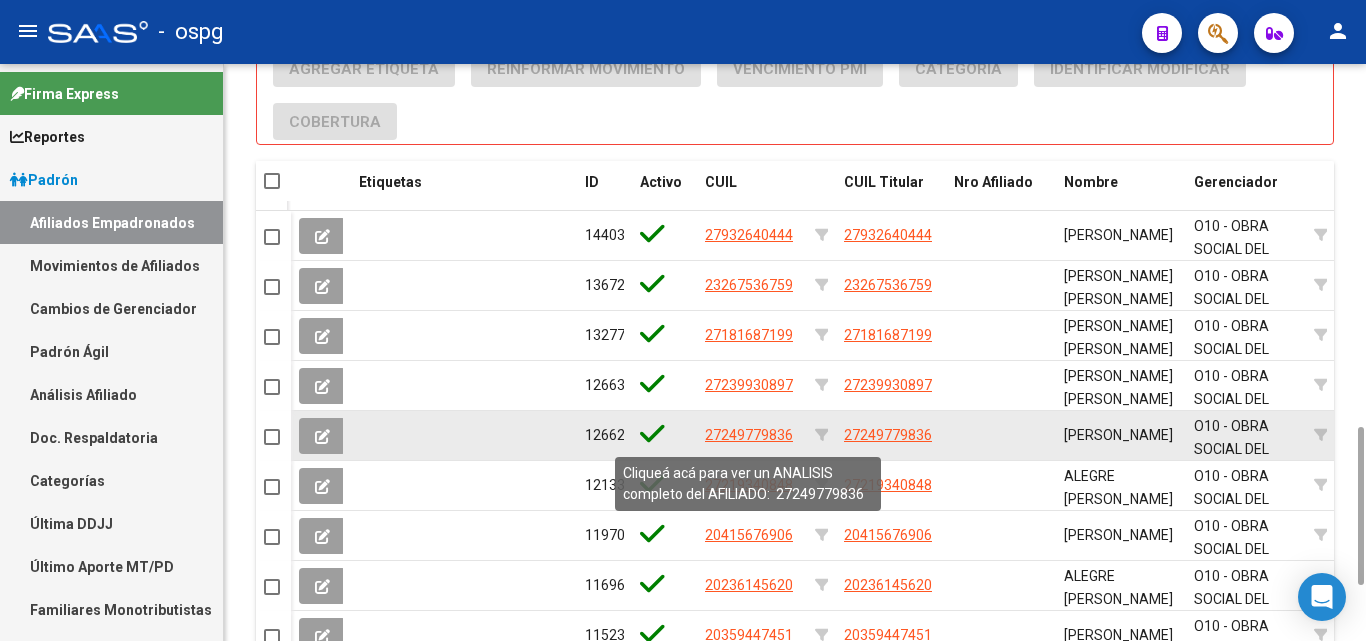 click on "27249779836" 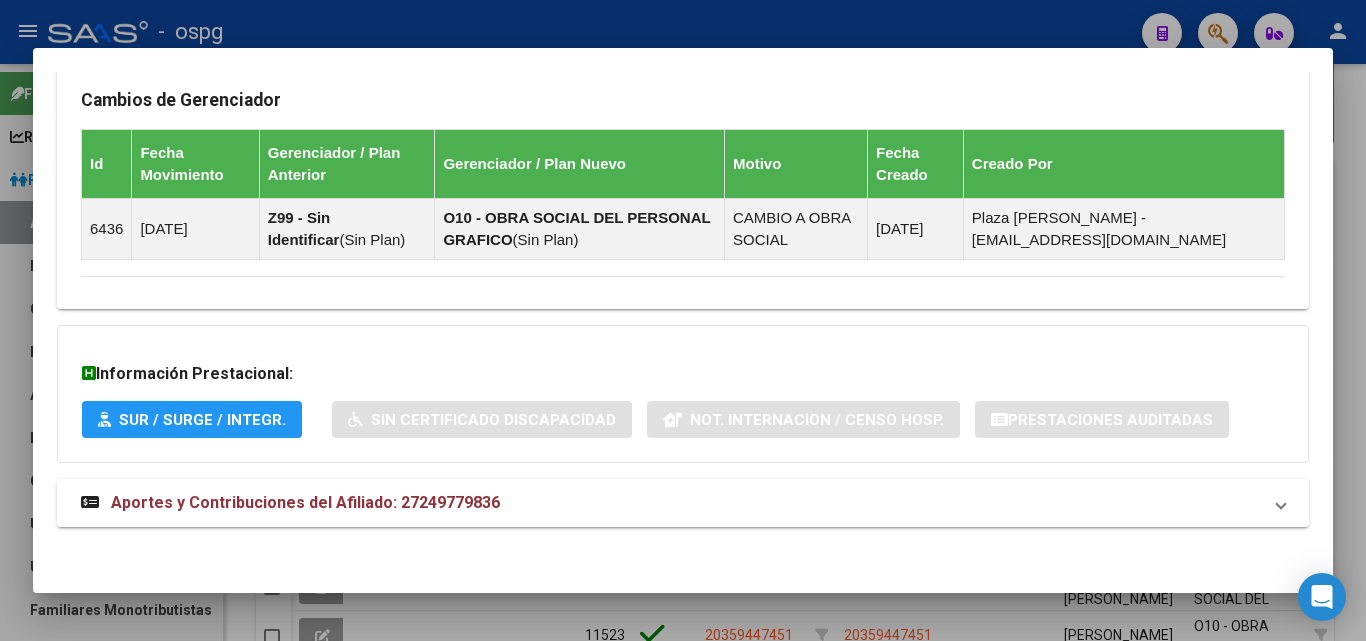 click on "Aportes y Contribuciones del Afiliado: 27249779836" at bounding box center [683, 503] 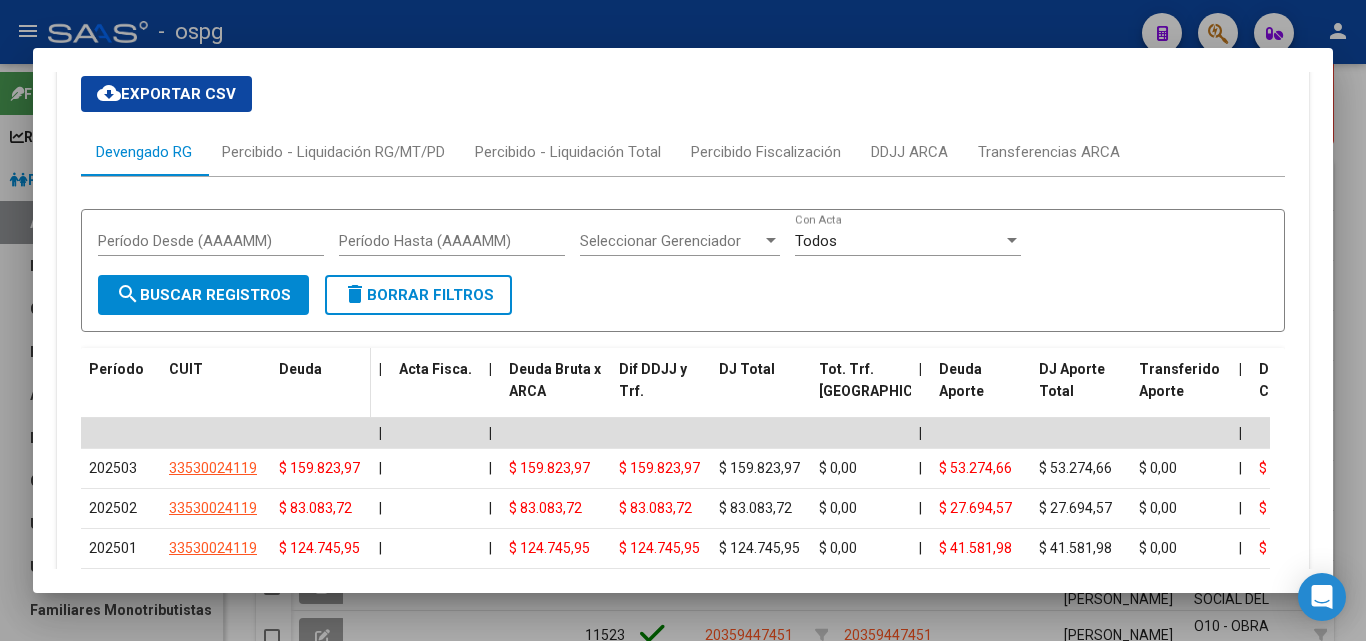 scroll, scrollTop: 1914, scrollLeft: 0, axis: vertical 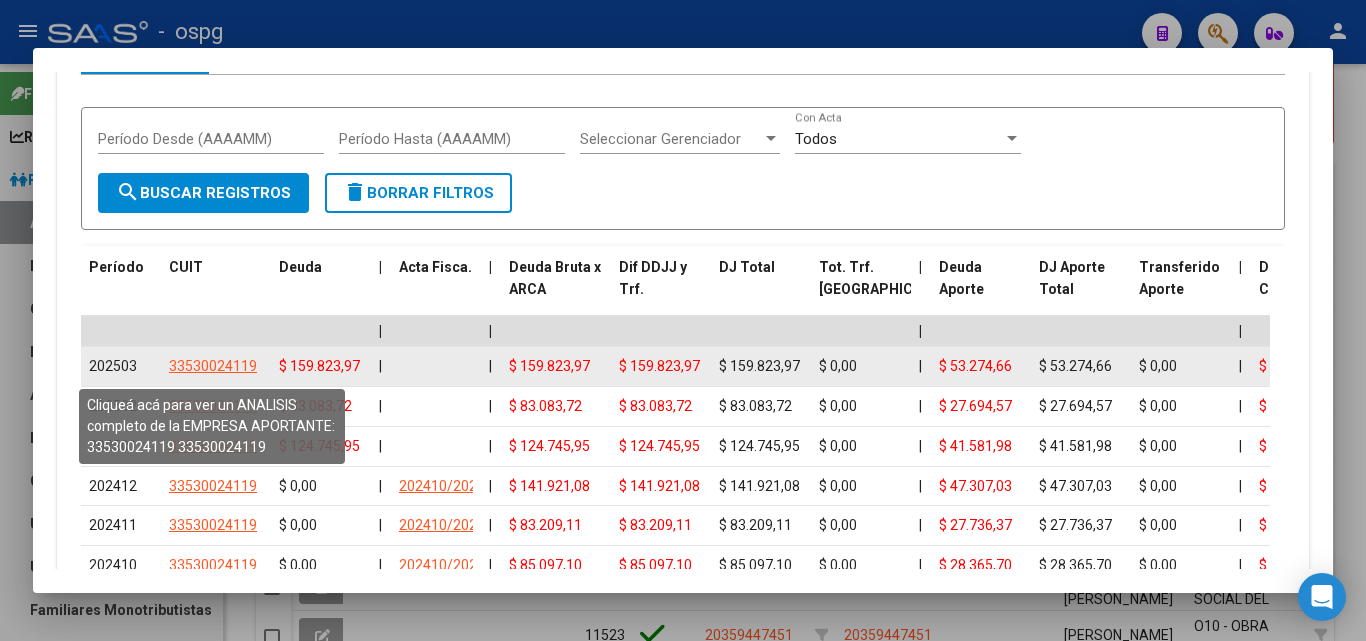 click on "33530024119" 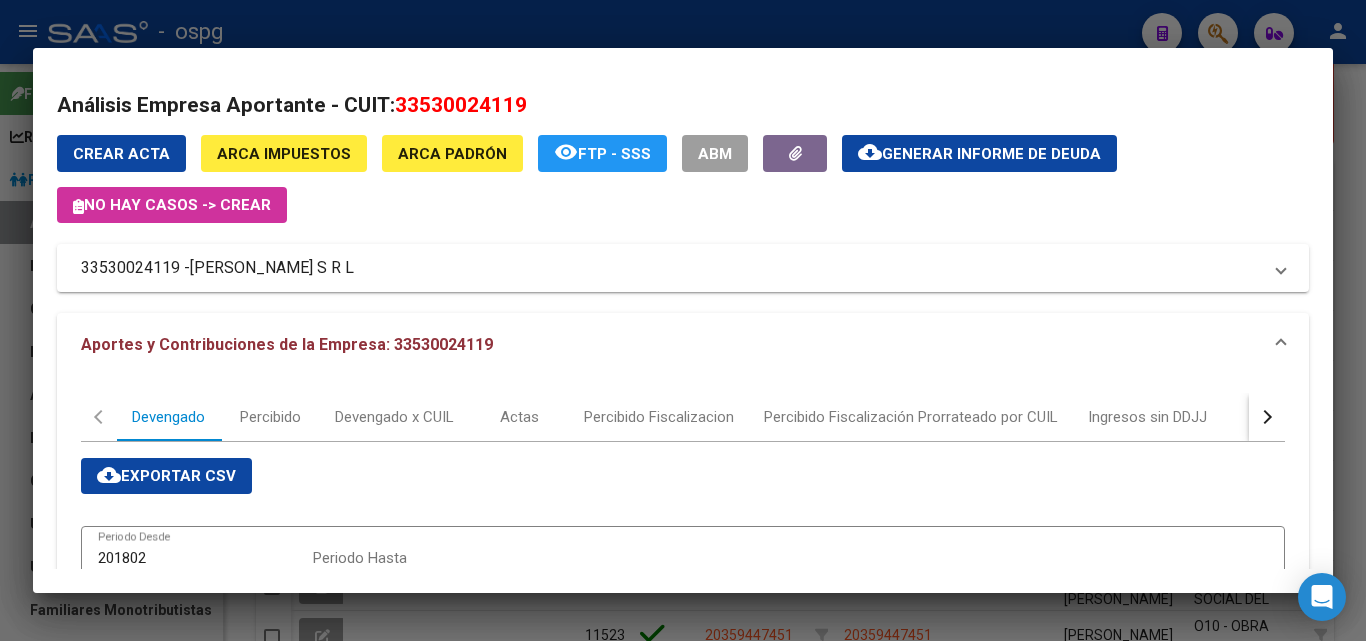 click at bounding box center [683, 320] 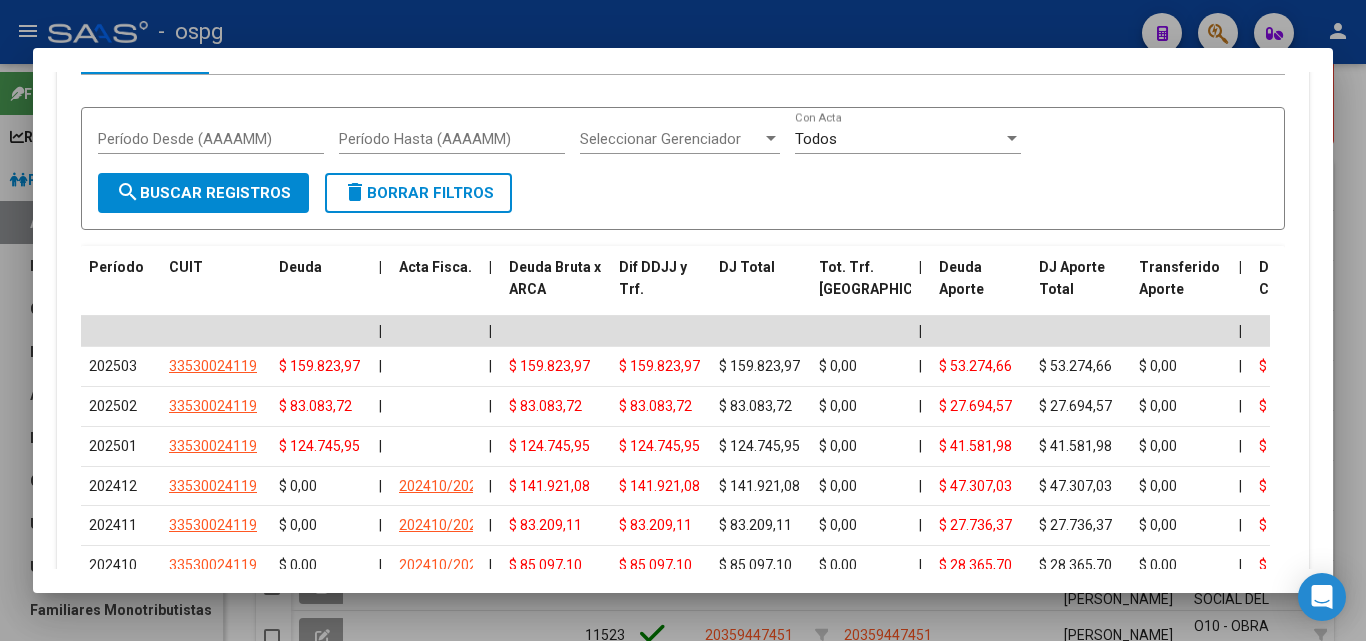 click at bounding box center (683, 320) 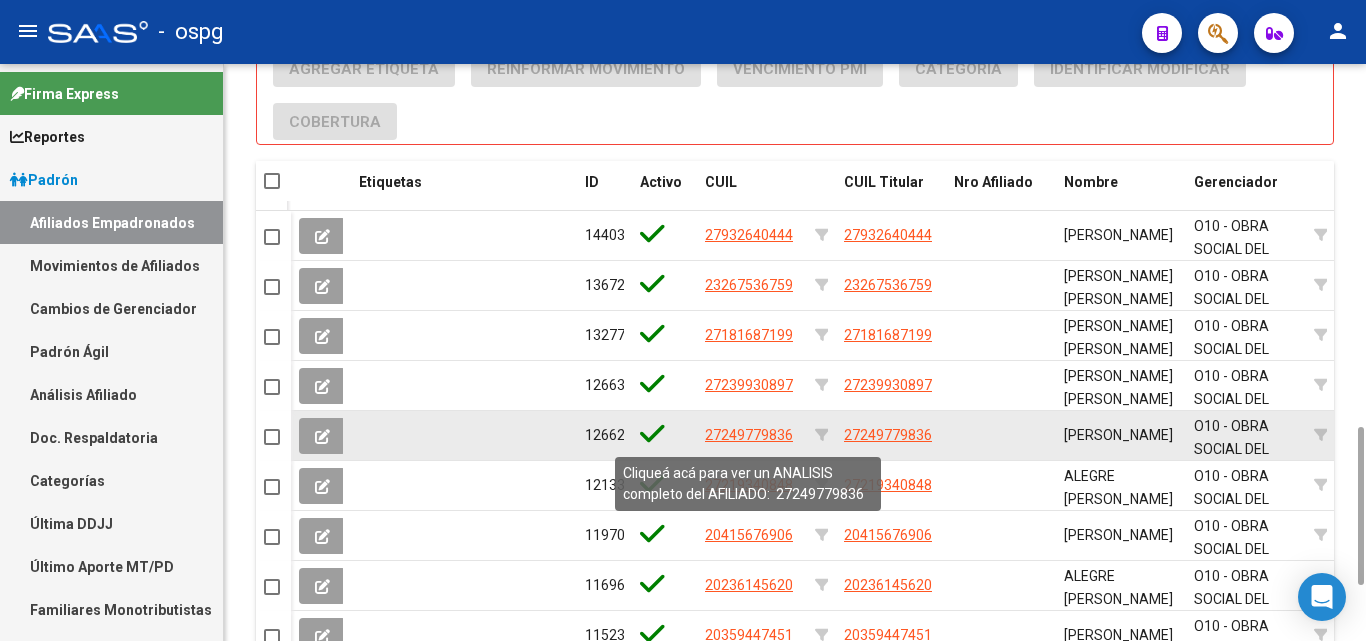 click on "27249779836" 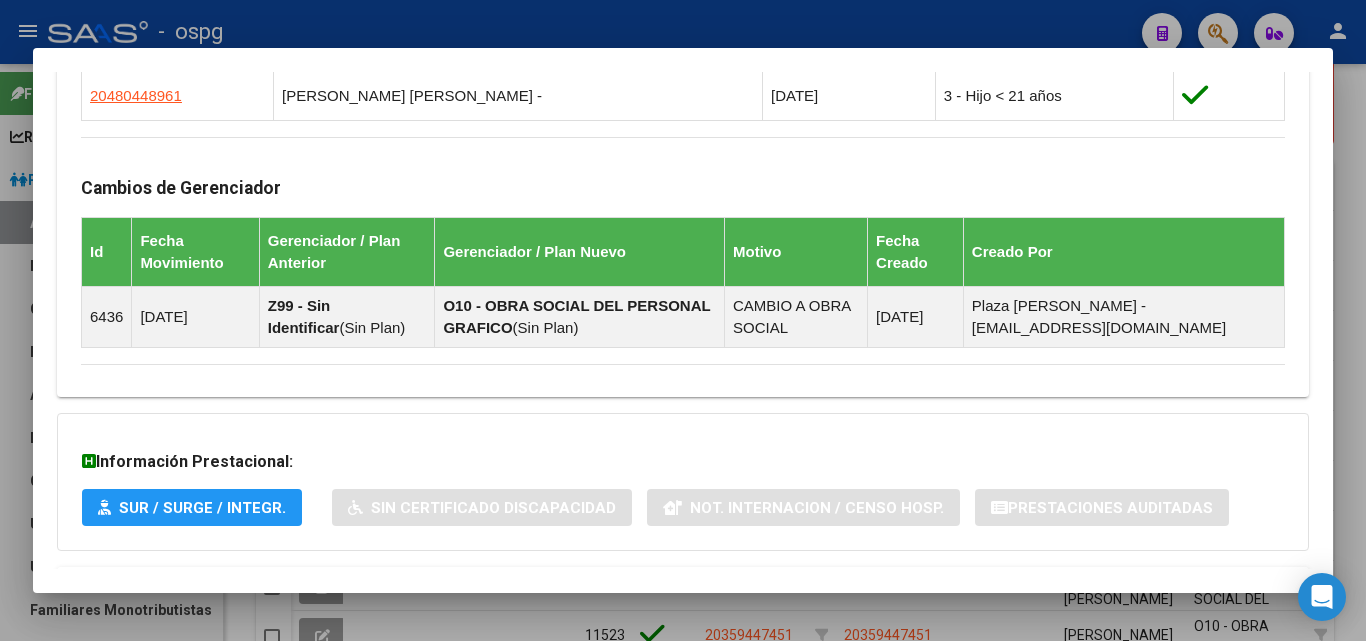 scroll, scrollTop: 1297, scrollLeft: 0, axis: vertical 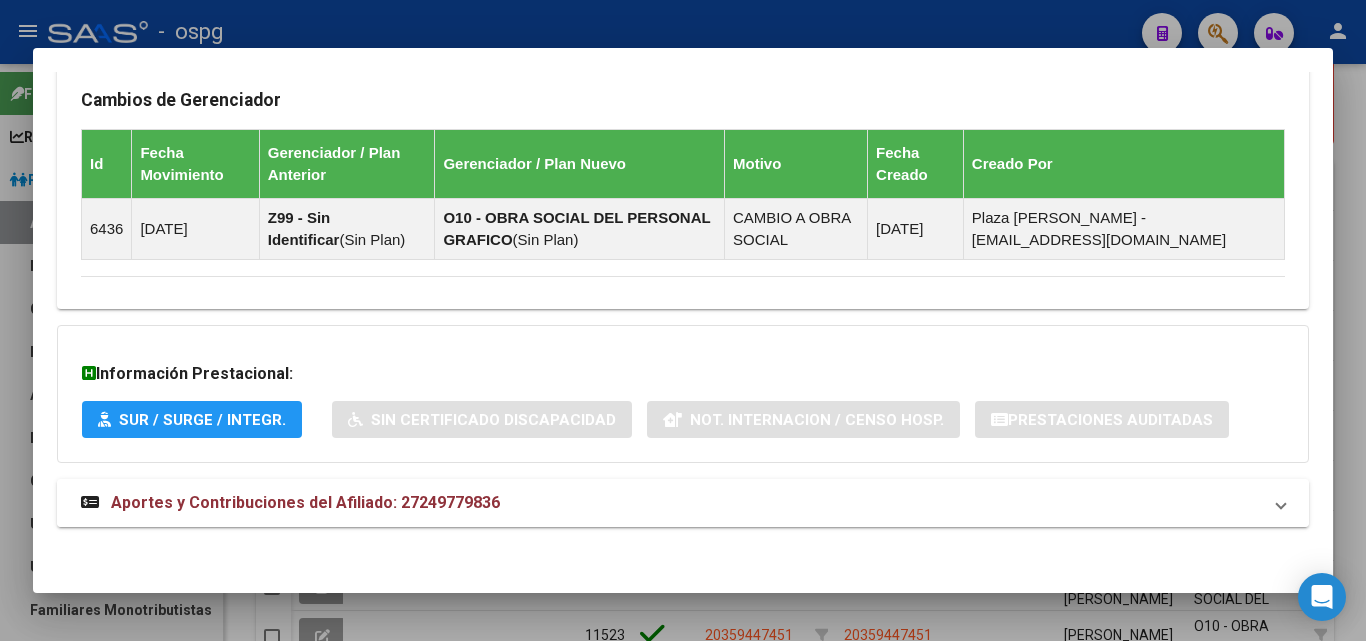 click on "Aportes y Contribuciones del Afiliado: 27249779836" at bounding box center [683, 503] 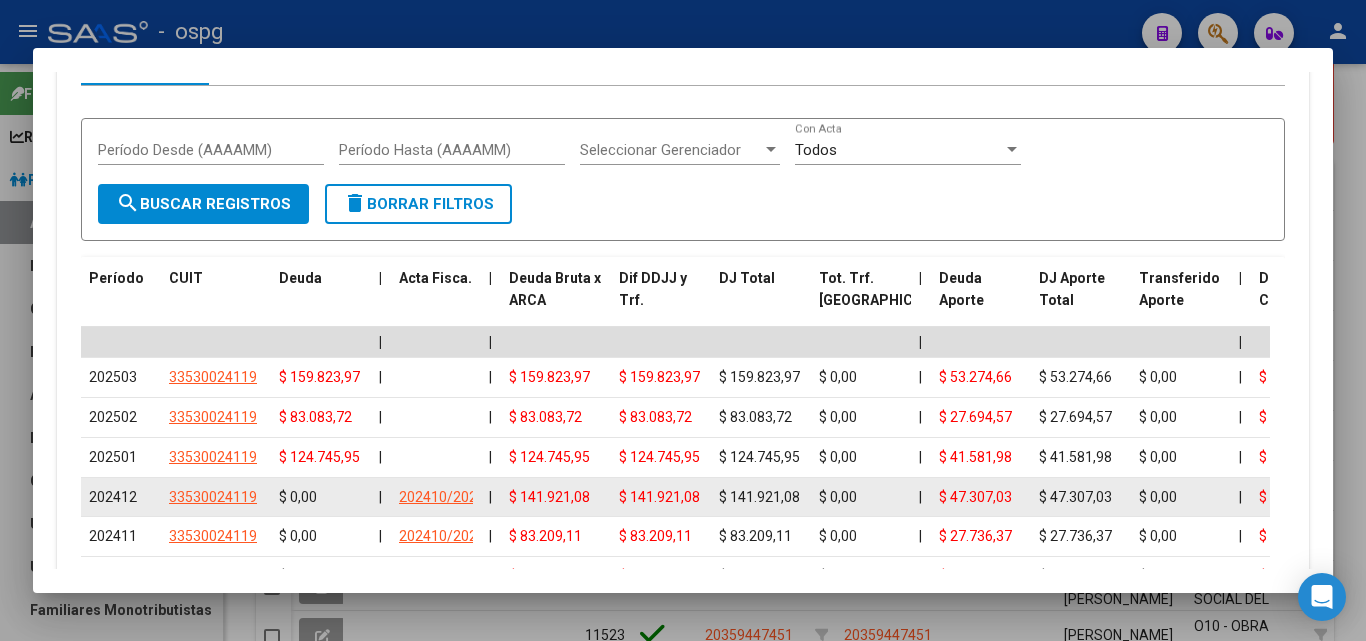 scroll, scrollTop: 2014, scrollLeft: 0, axis: vertical 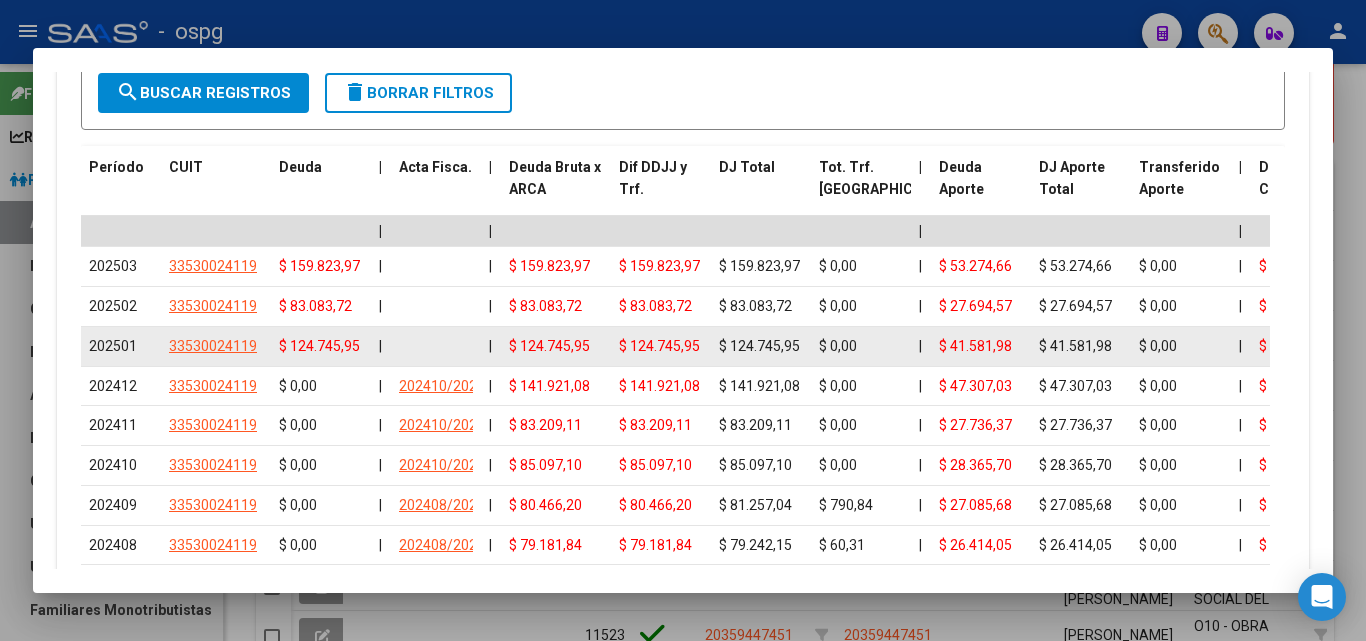 click on "33530024119" 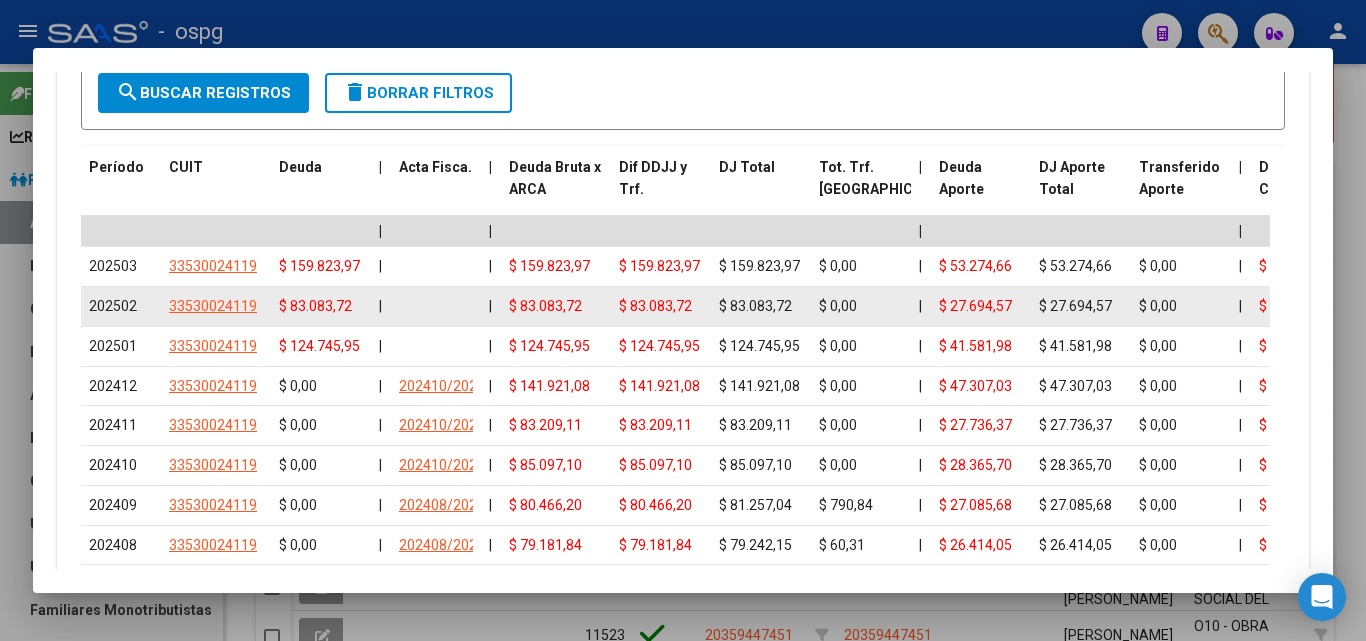 click on "33530024119" 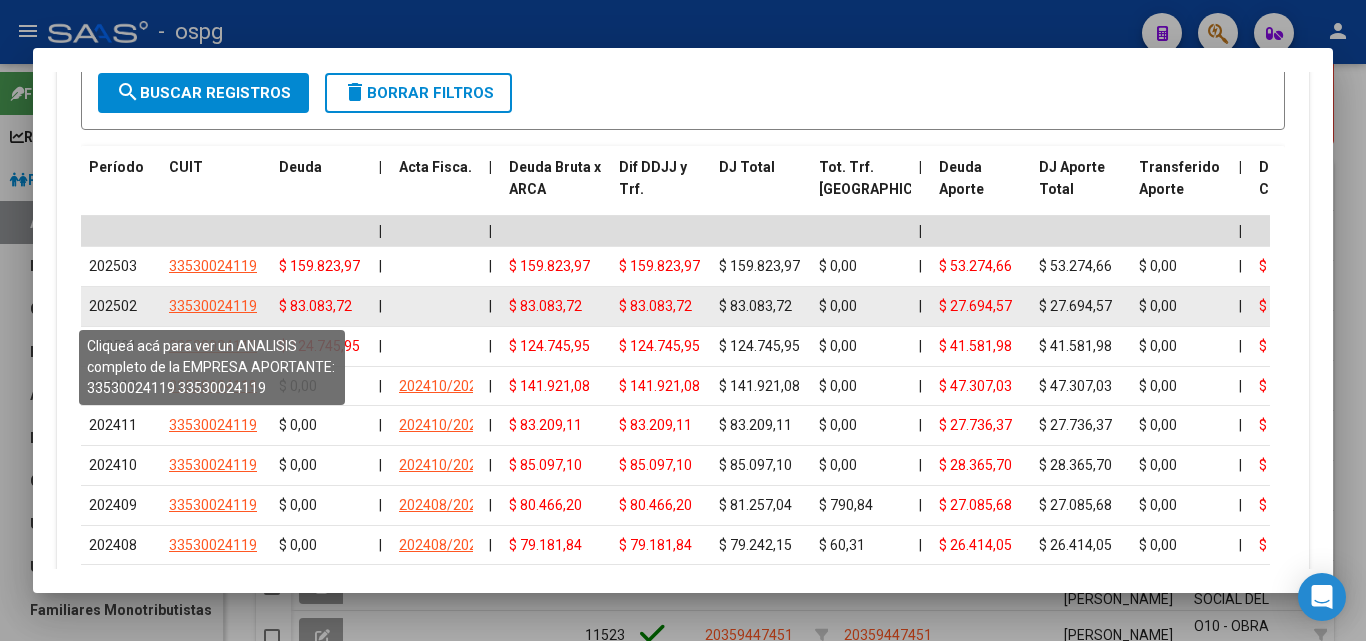 click on "33530024119" 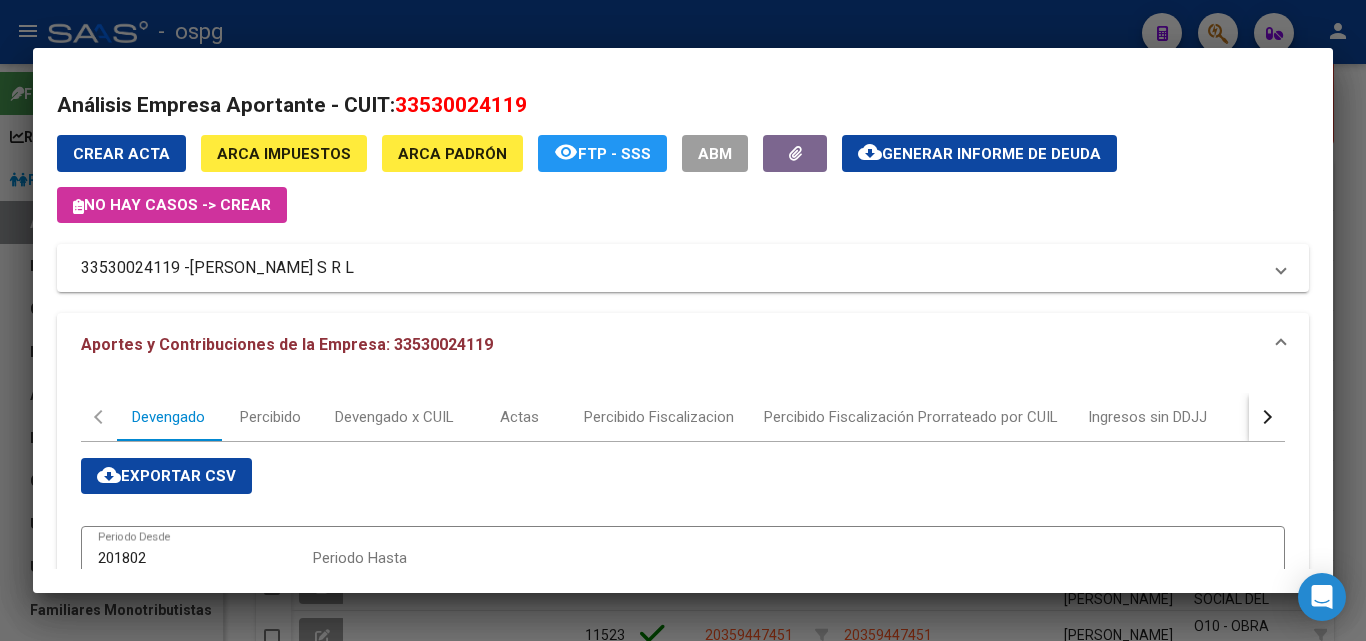 click at bounding box center [683, 320] 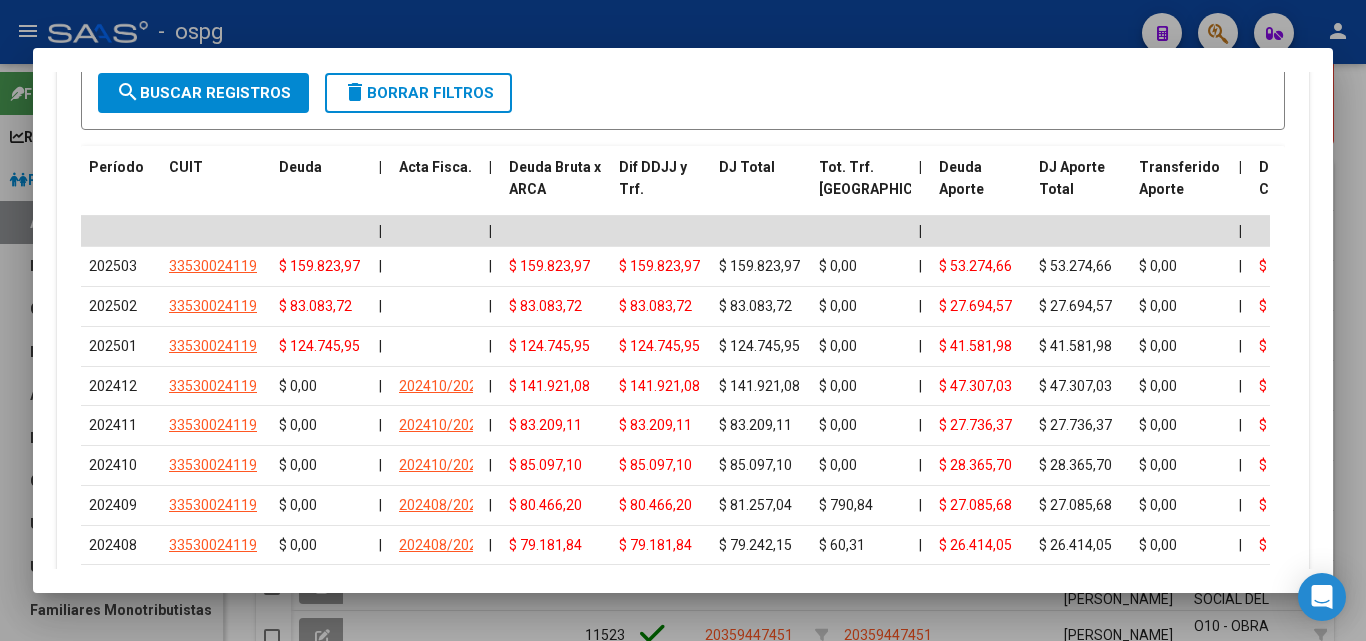 click at bounding box center (683, 320) 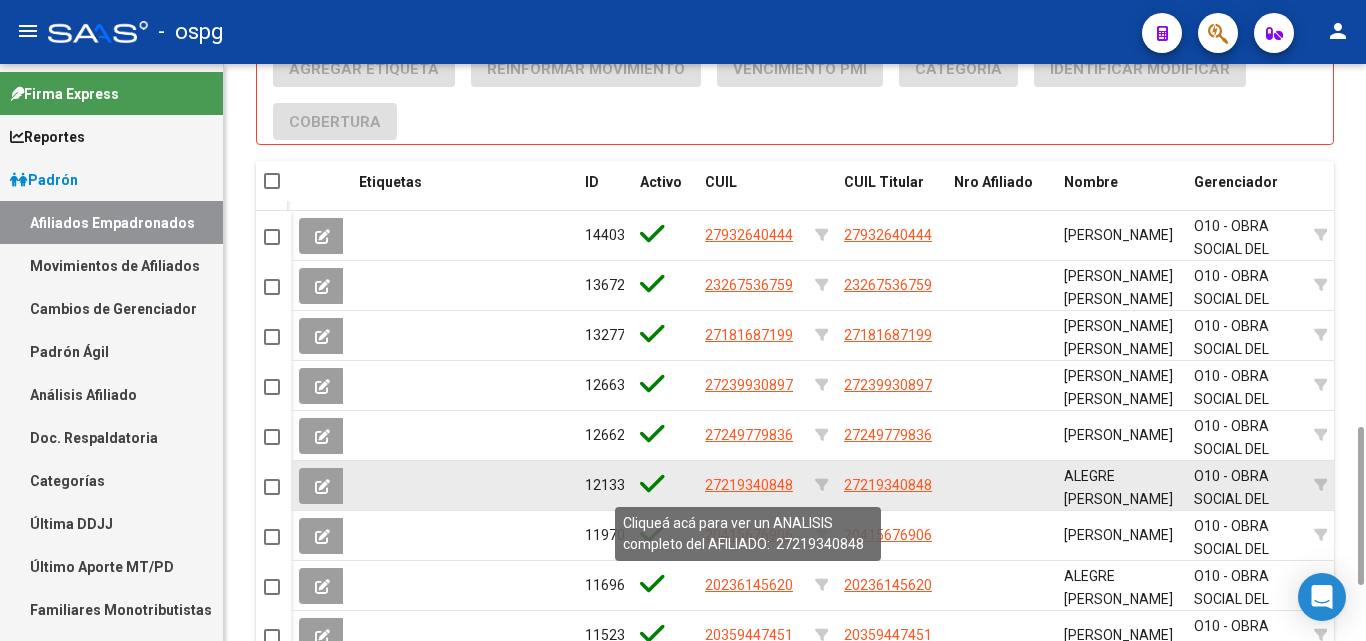 click on "27219340848" 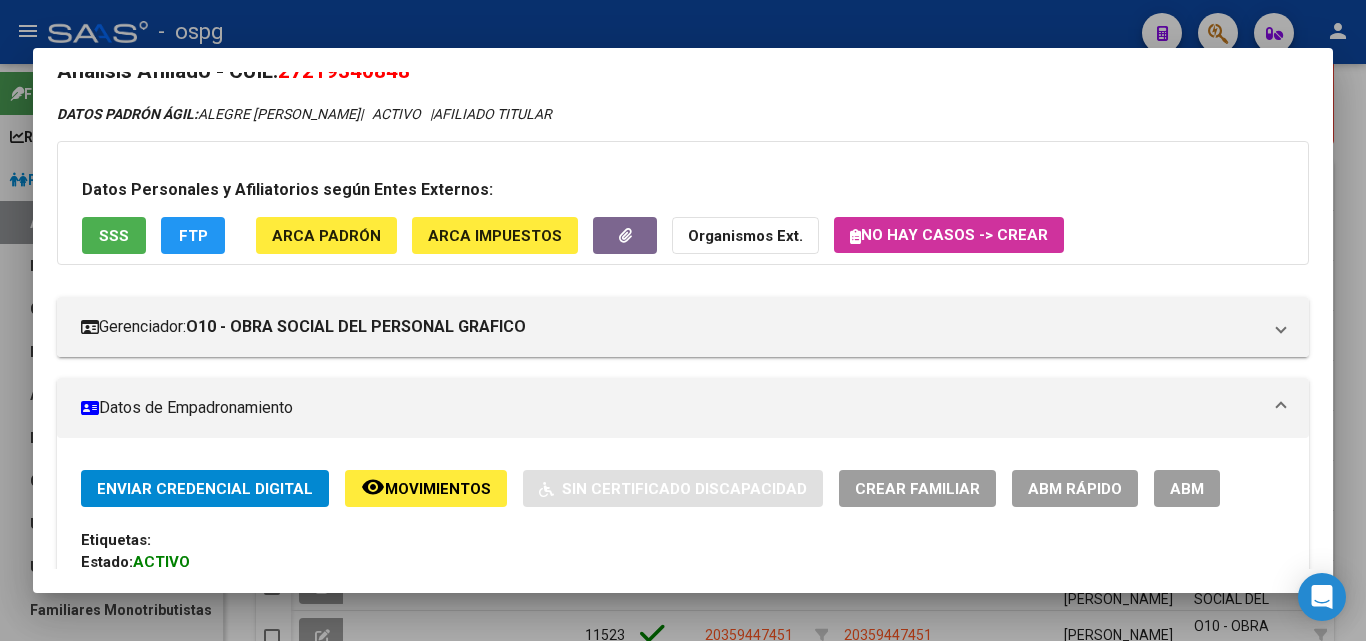 scroll, scrollTop: 0, scrollLeft: 0, axis: both 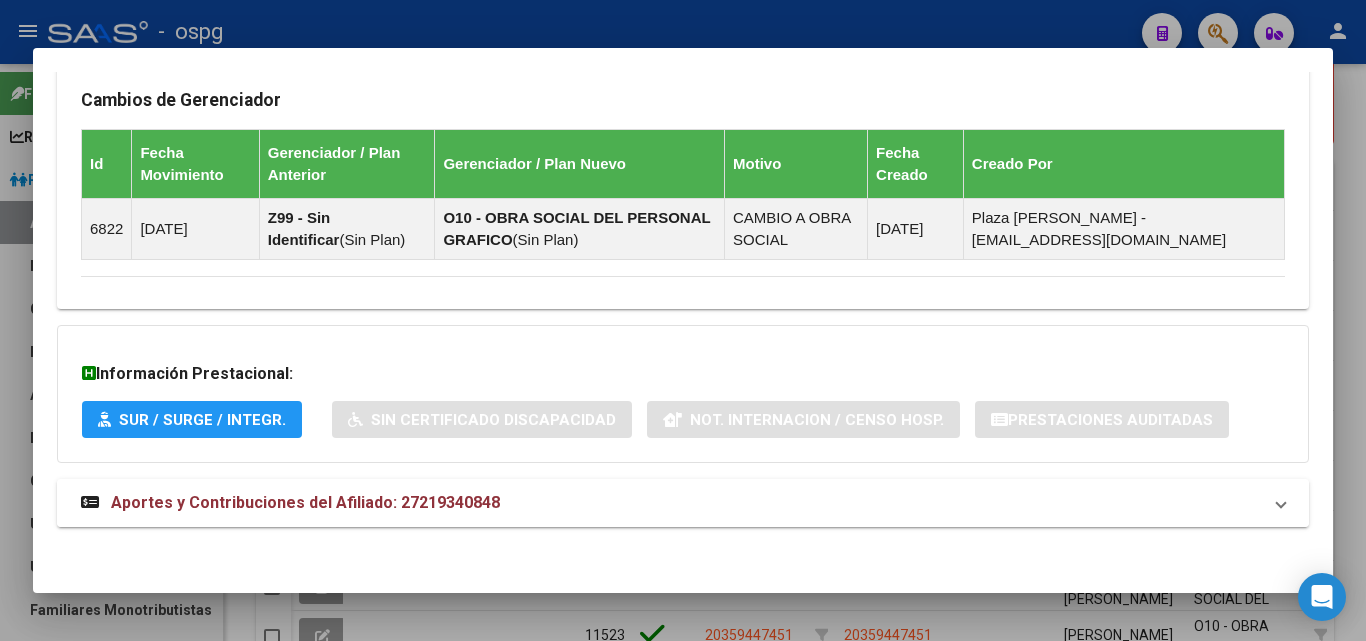 click on "Aportes y Contribuciones del Afiliado: 27219340848" at bounding box center (305, 502) 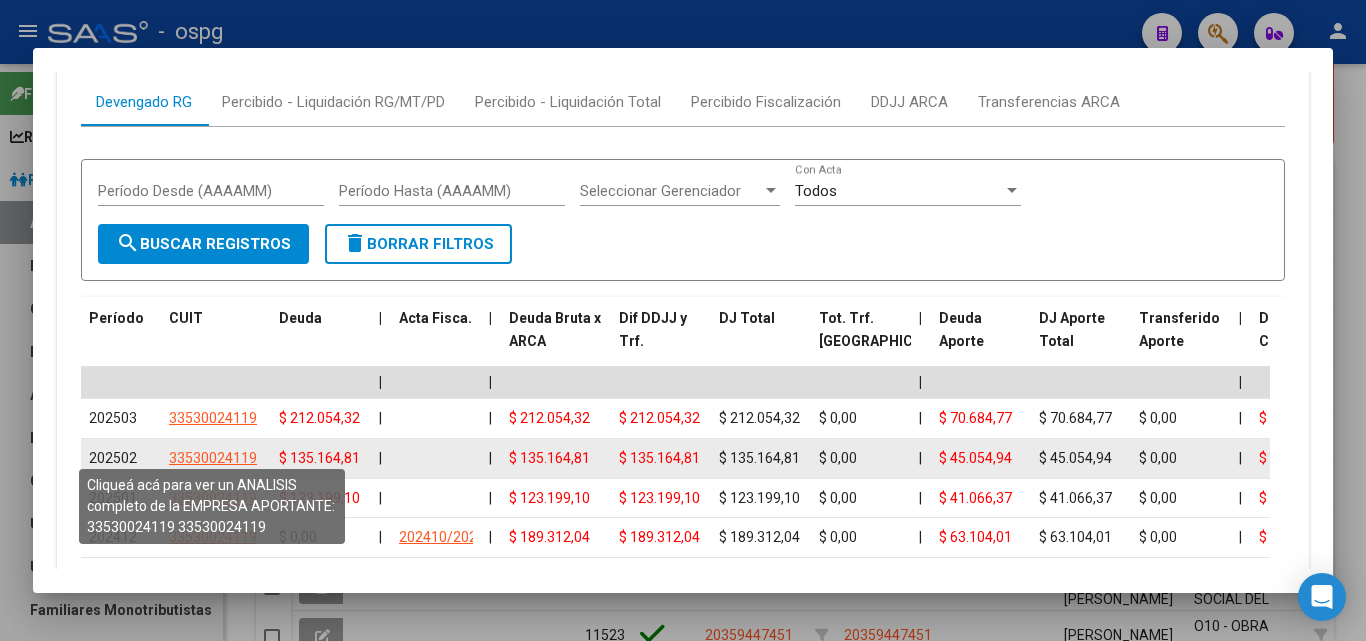 scroll, scrollTop: 1758, scrollLeft: 0, axis: vertical 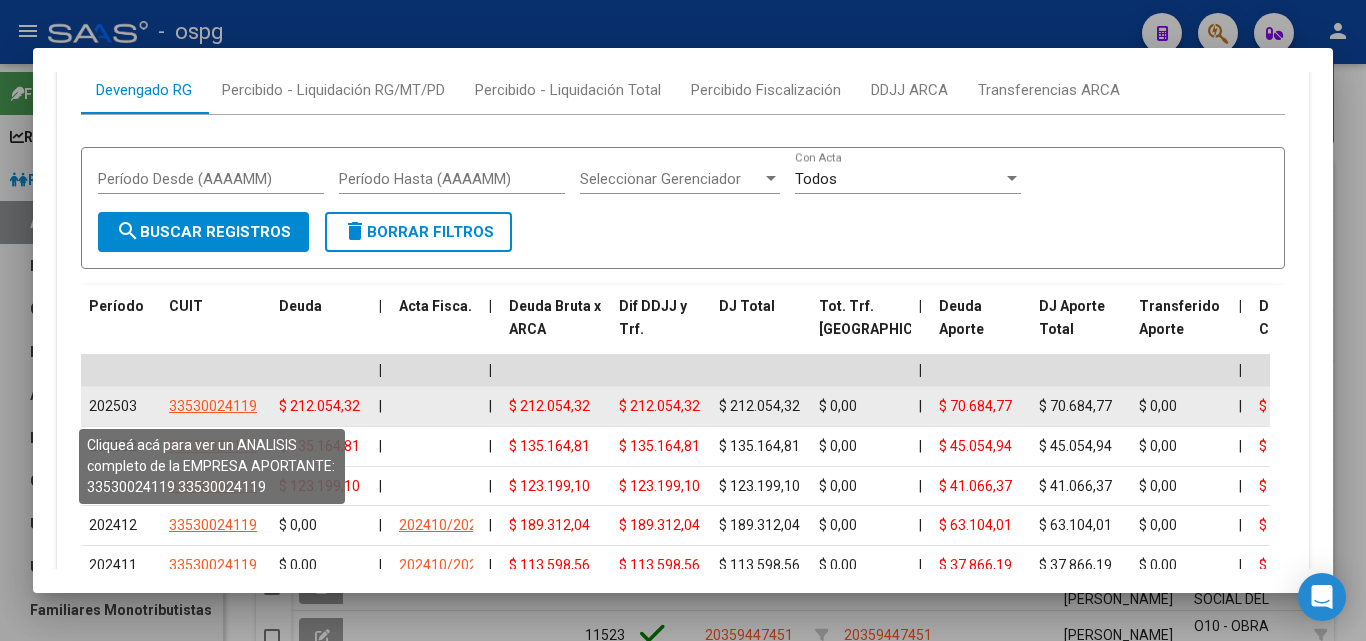 click on "33530024119" 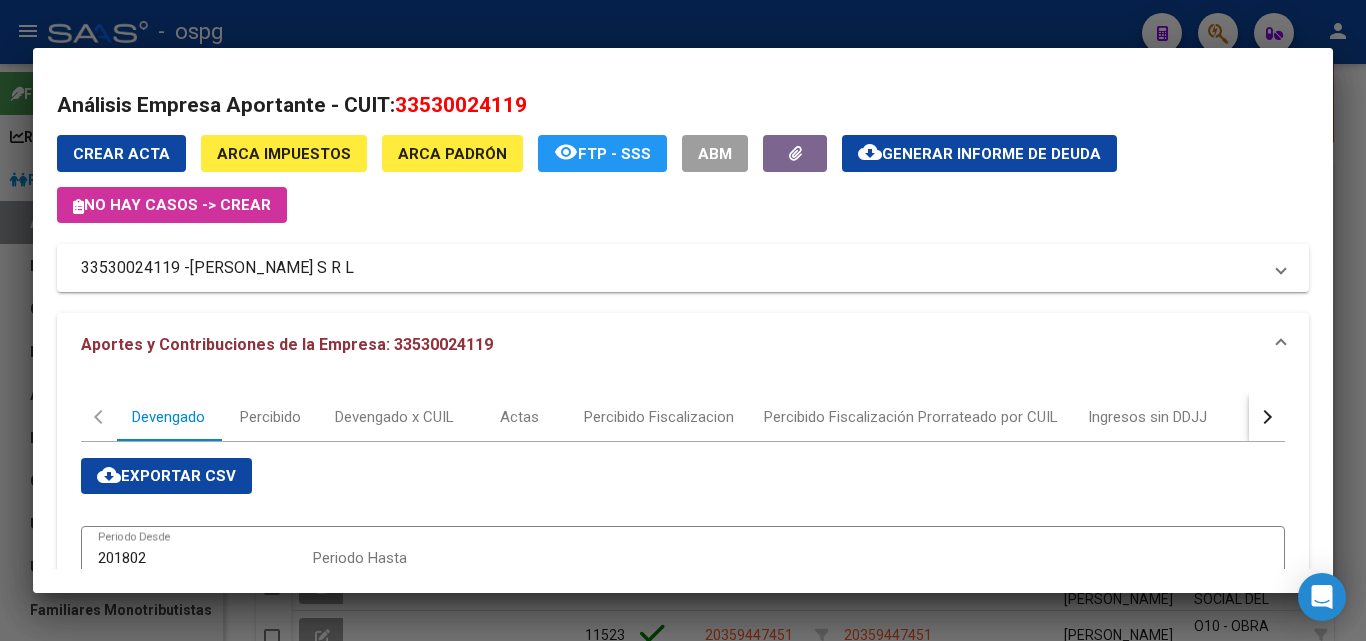 click at bounding box center [683, 320] 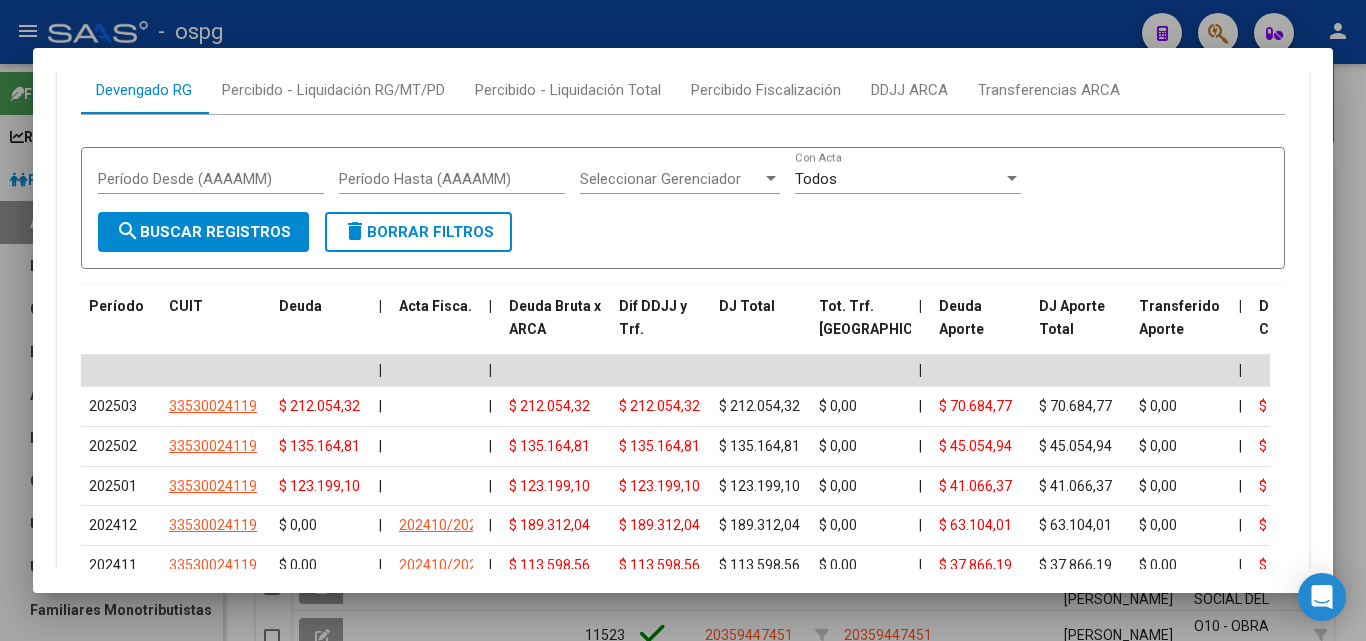 click at bounding box center (683, 320) 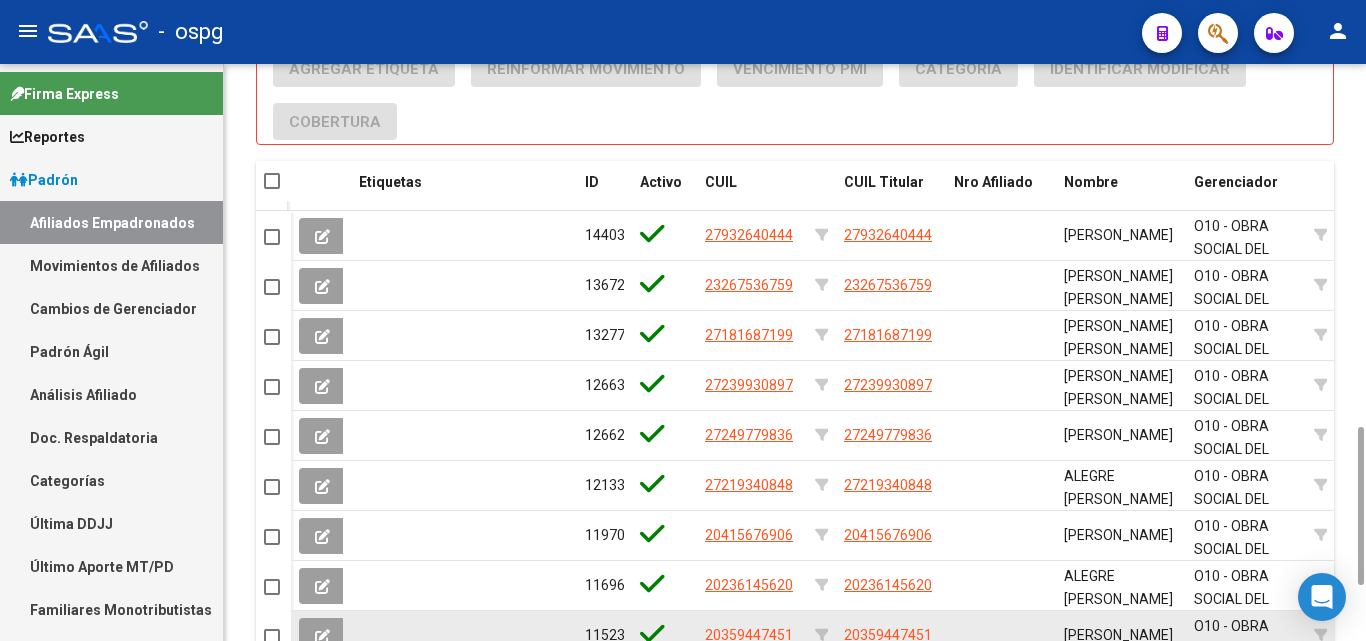 scroll, scrollTop: 1523, scrollLeft: 0, axis: vertical 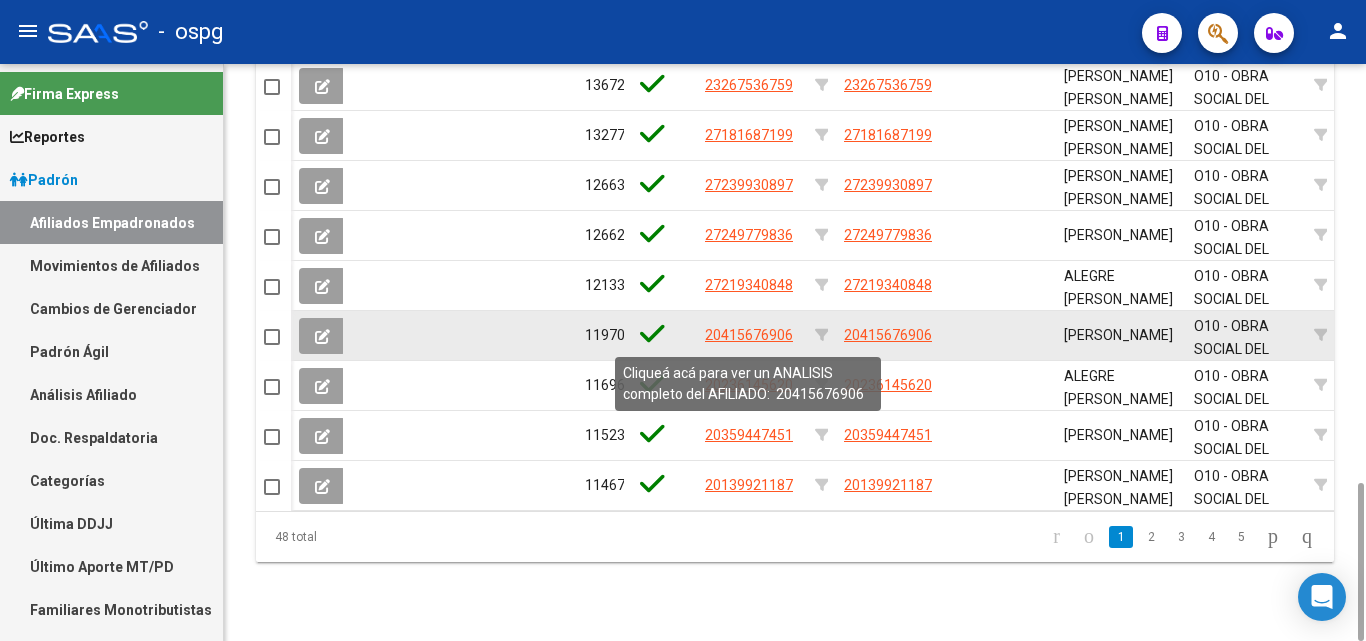 click on "20415676906" 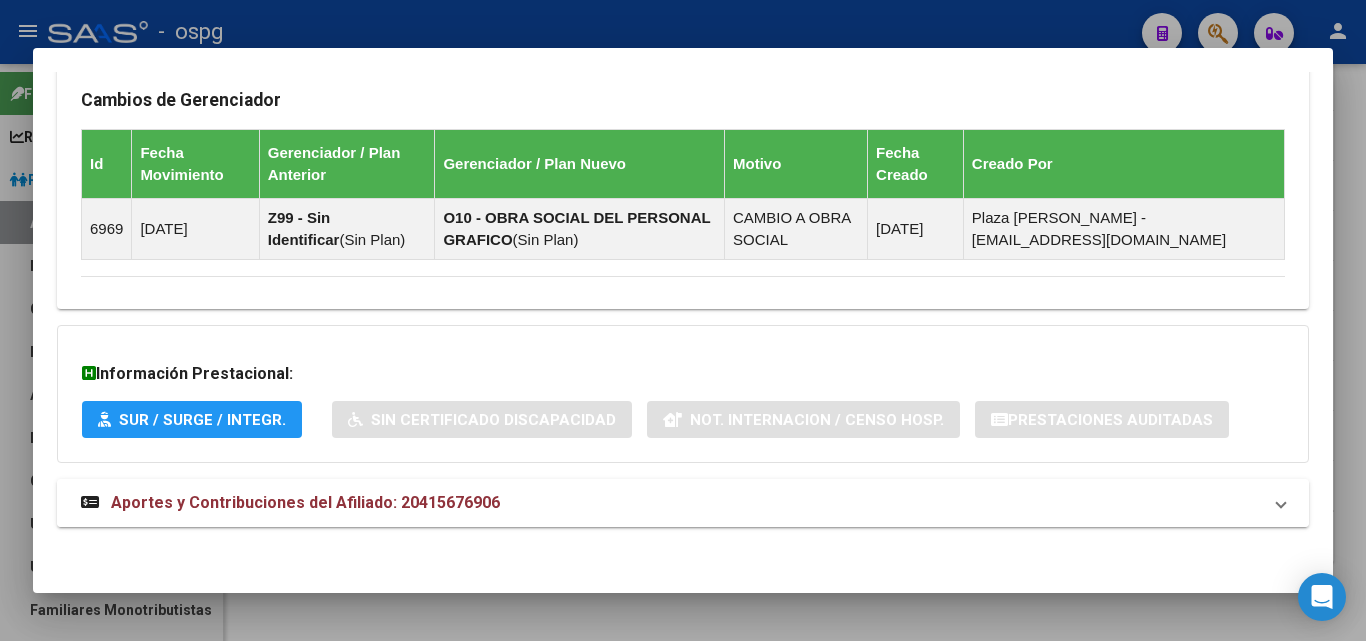 click on "Aportes y Contribuciones del Afiliado: 20415676906" at bounding box center [305, 502] 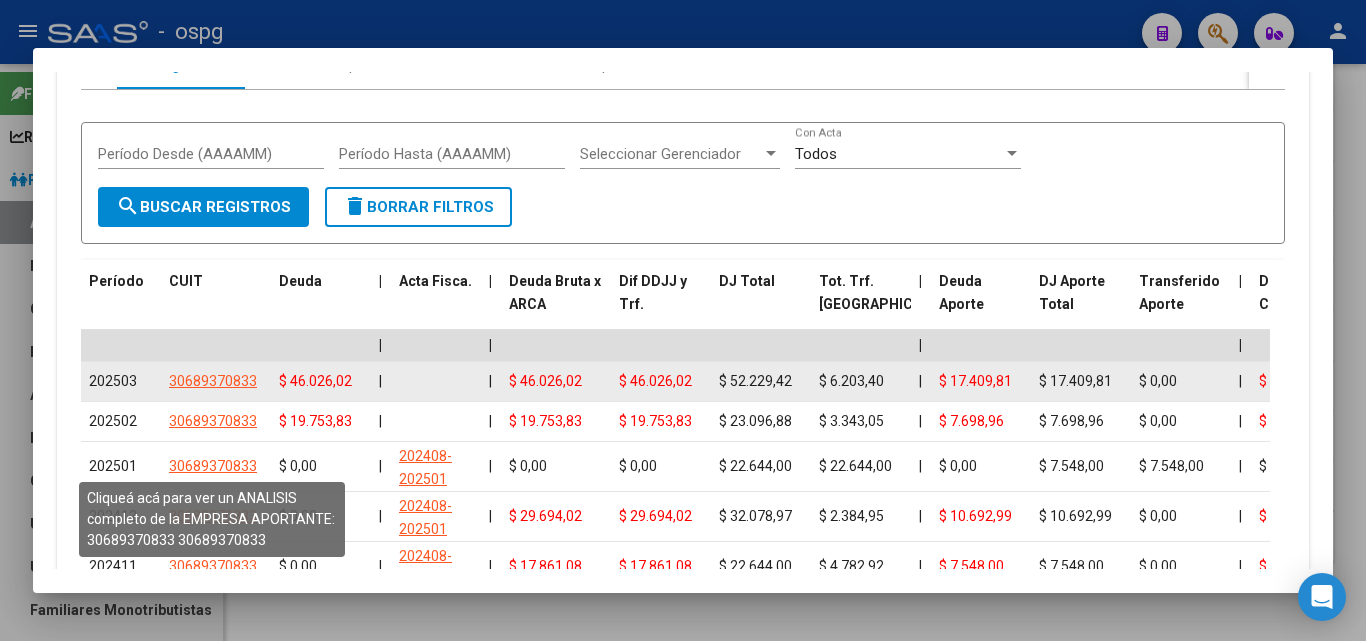 scroll, scrollTop: 1858, scrollLeft: 0, axis: vertical 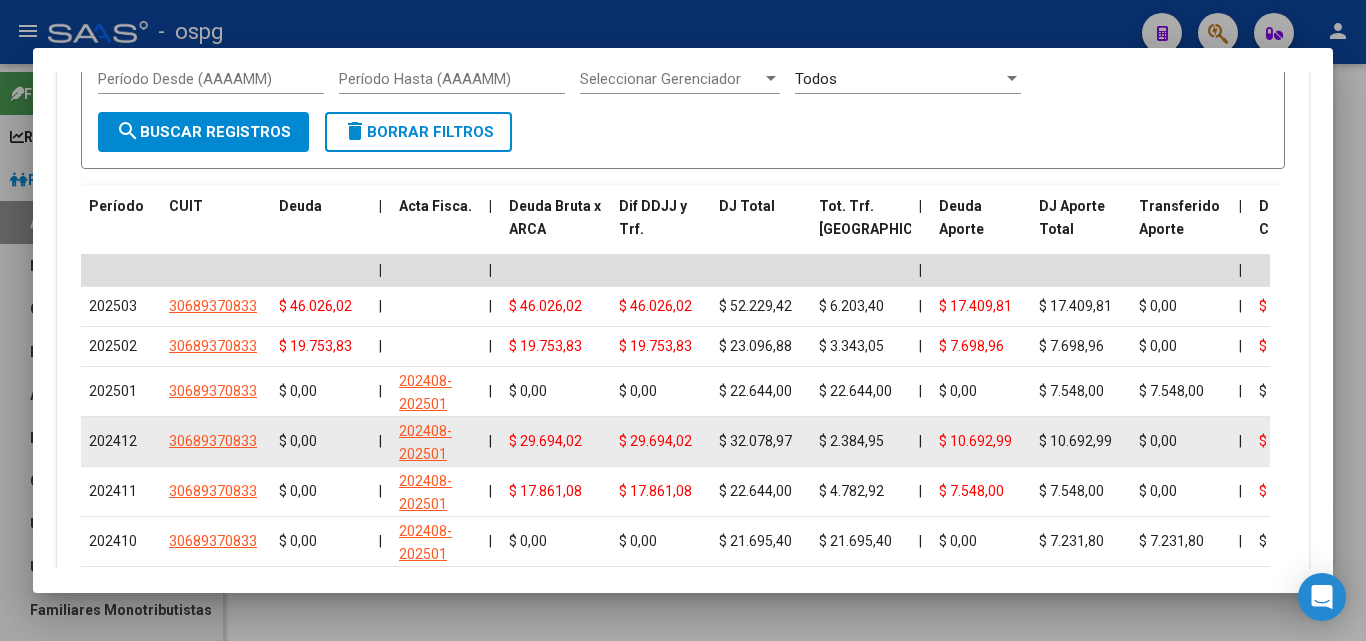 click on "30689370833" 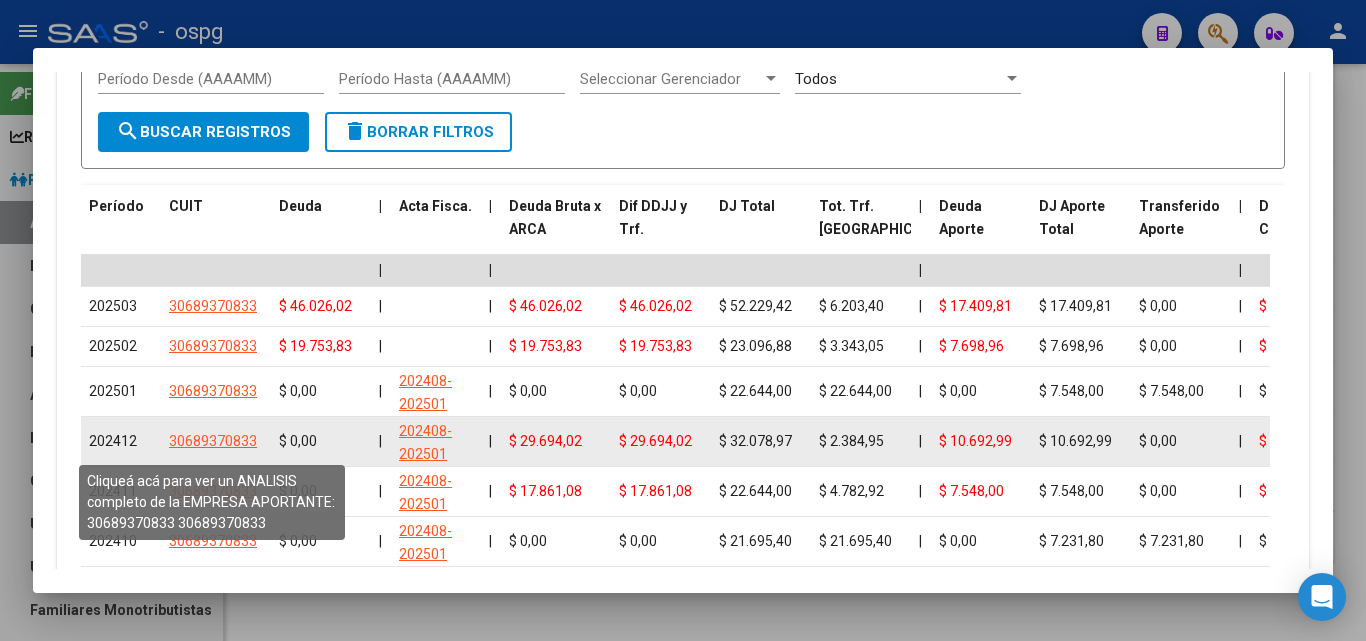 click on "30689370833" 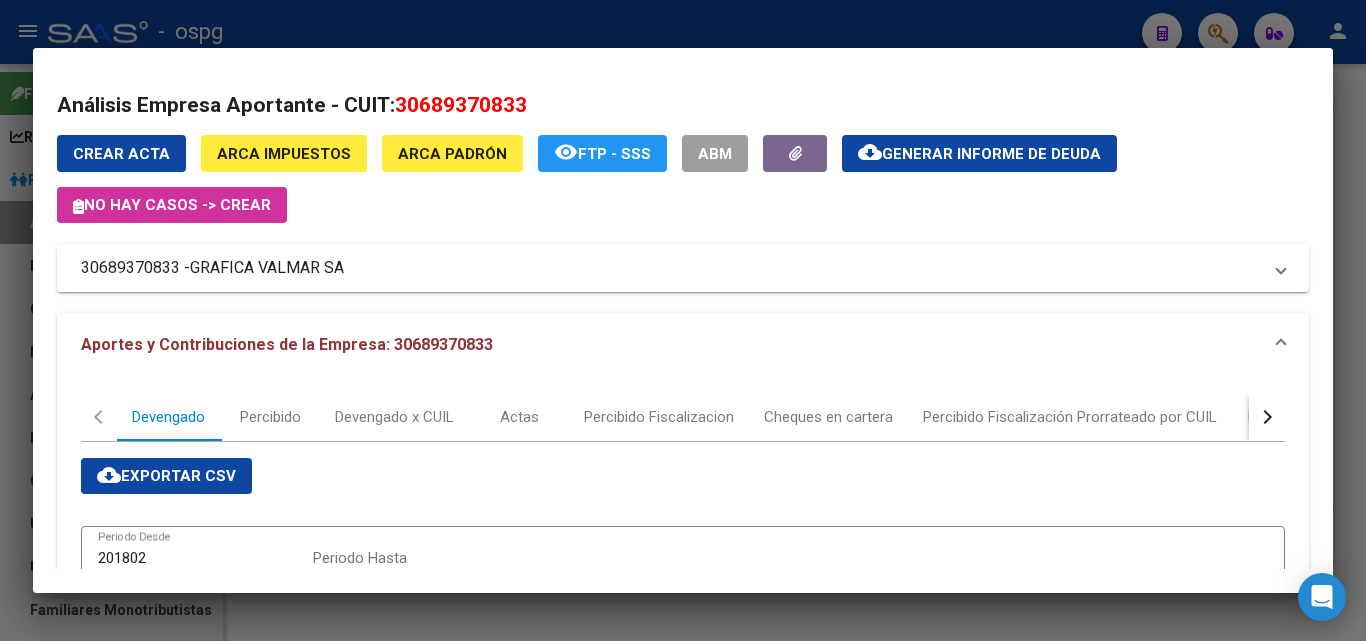 drag, startPoint x: 400, startPoint y: 108, endPoint x: 602, endPoint y: 107, distance: 202.00247 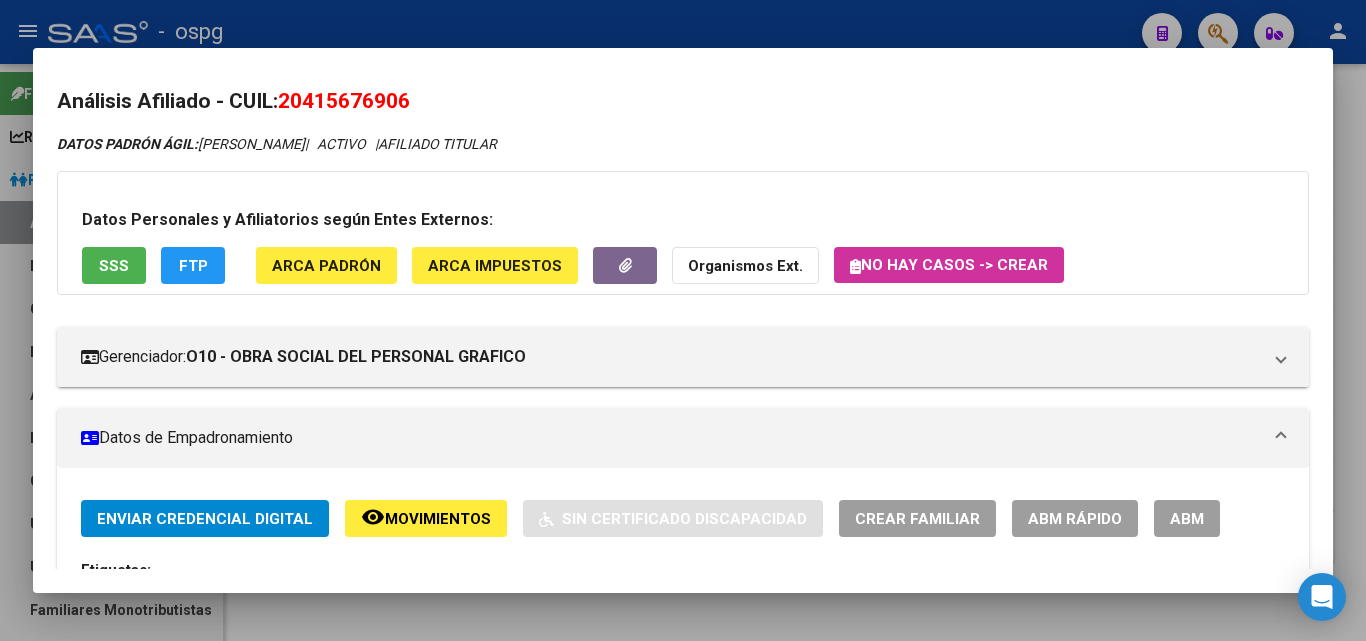 scroll, scrollTop: 0, scrollLeft: 0, axis: both 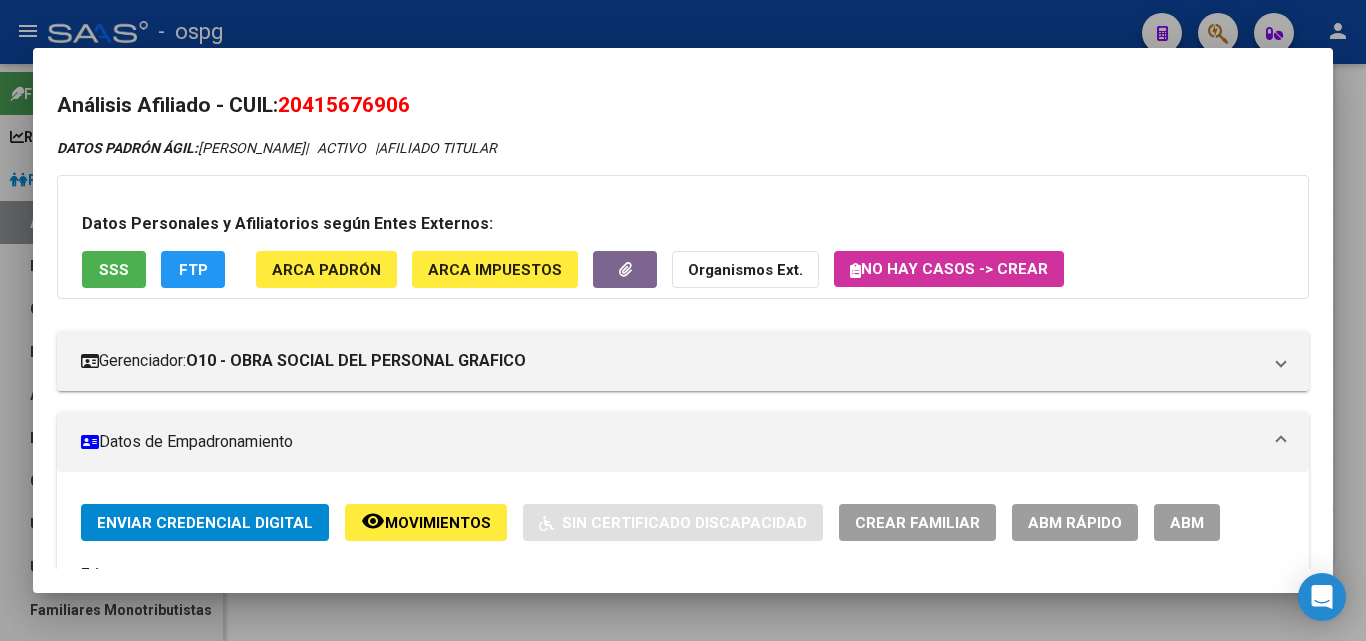 drag, startPoint x: 287, startPoint y: 103, endPoint x: 441, endPoint y: 105, distance: 154.01299 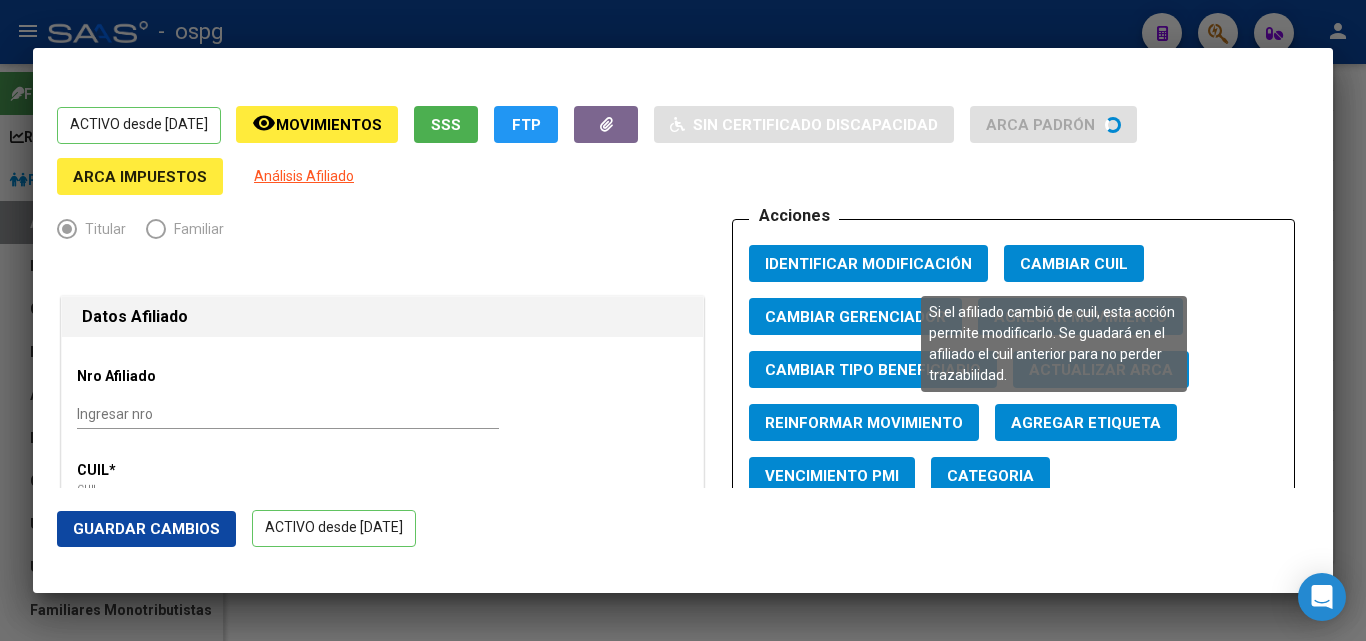 radio on "true" 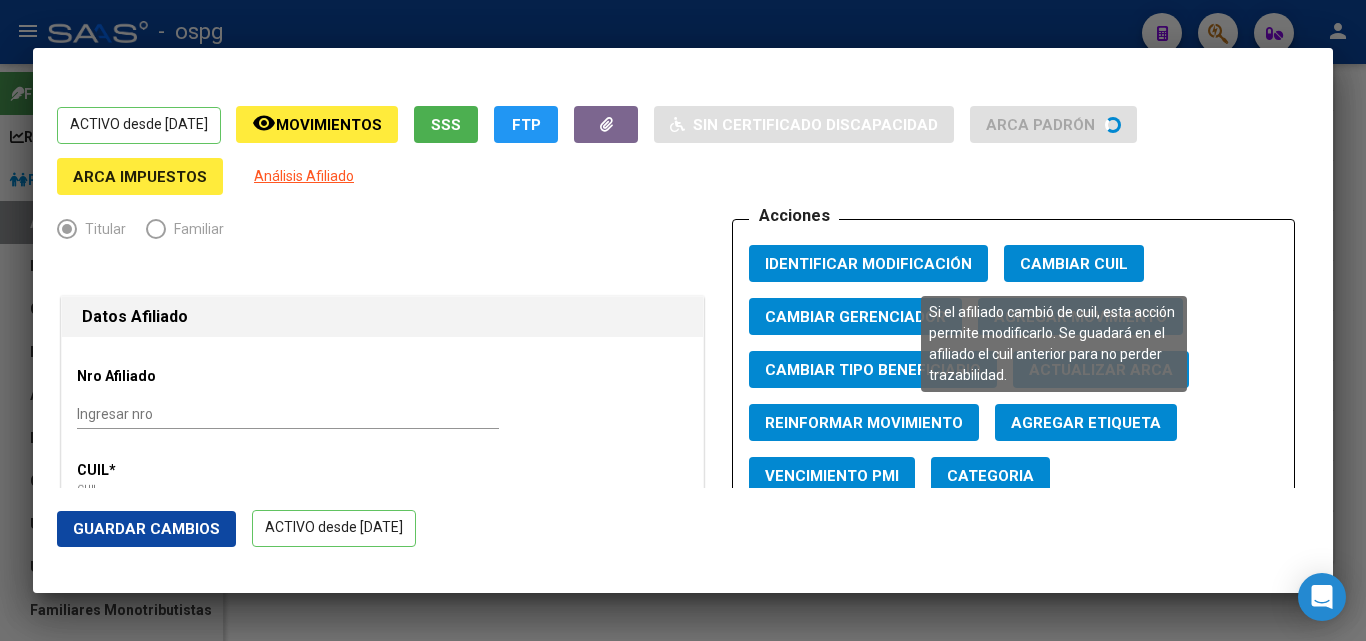 type on "30-68937083-3" 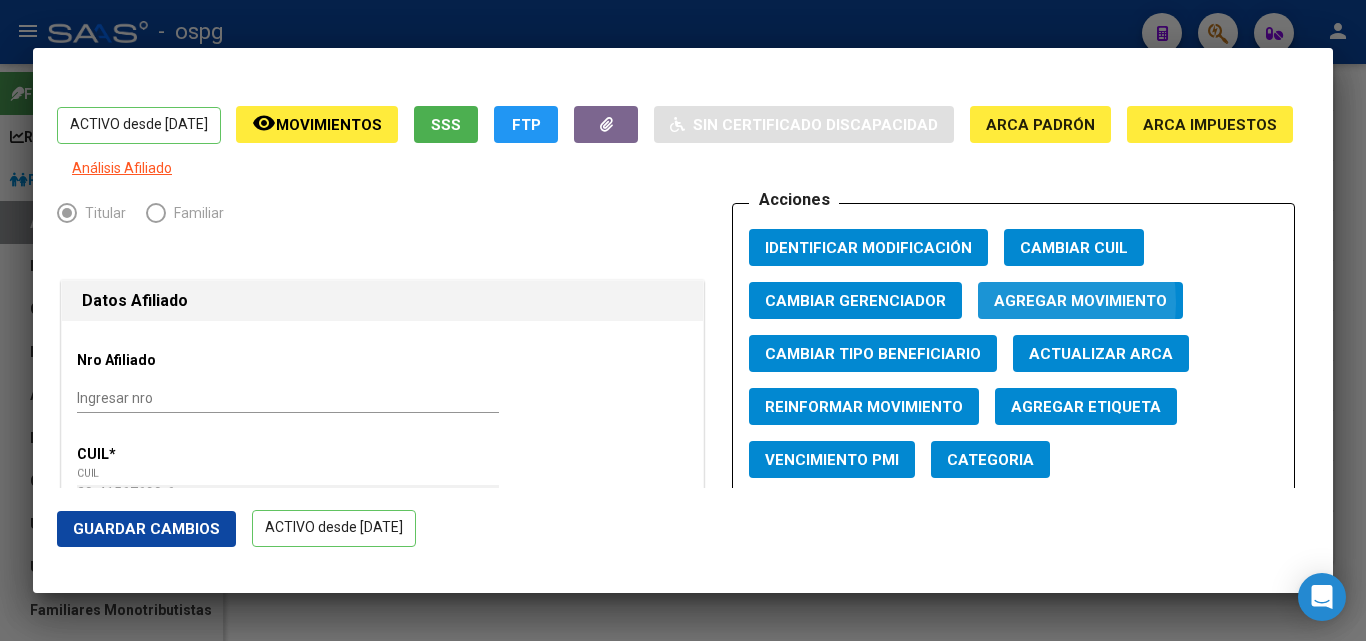 click on "Agregar Movimiento" 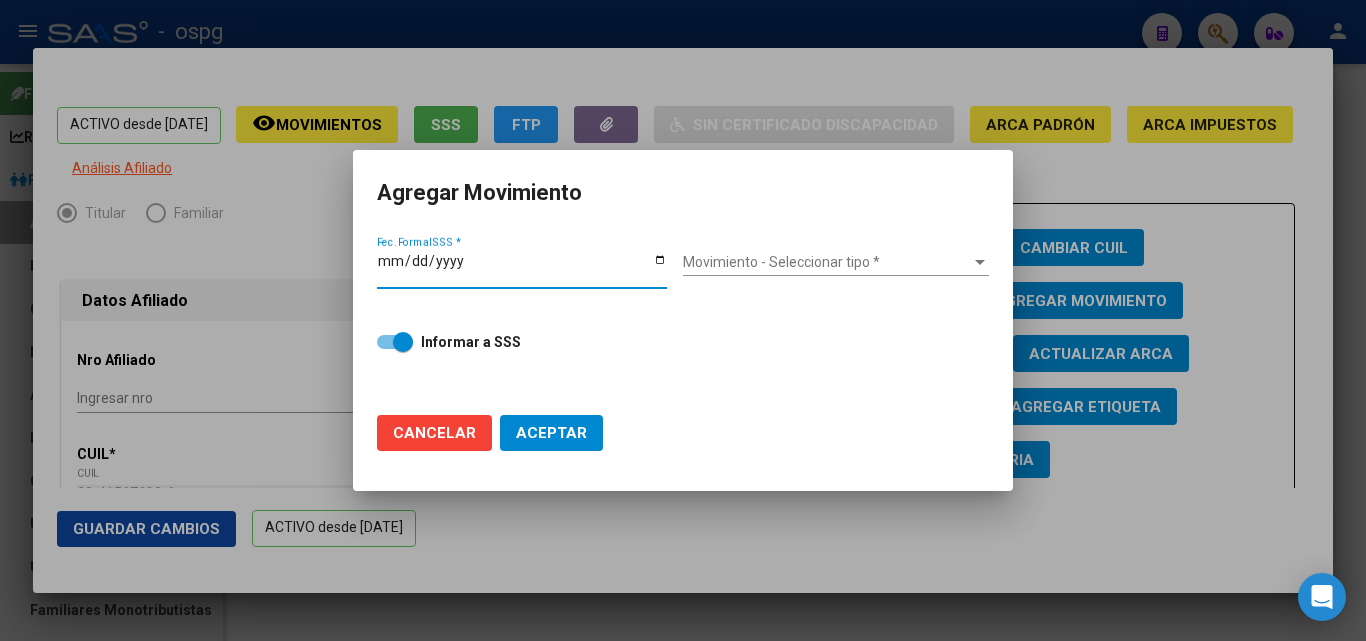 click on "Fec. Formal SSS *" at bounding box center (522, 268) 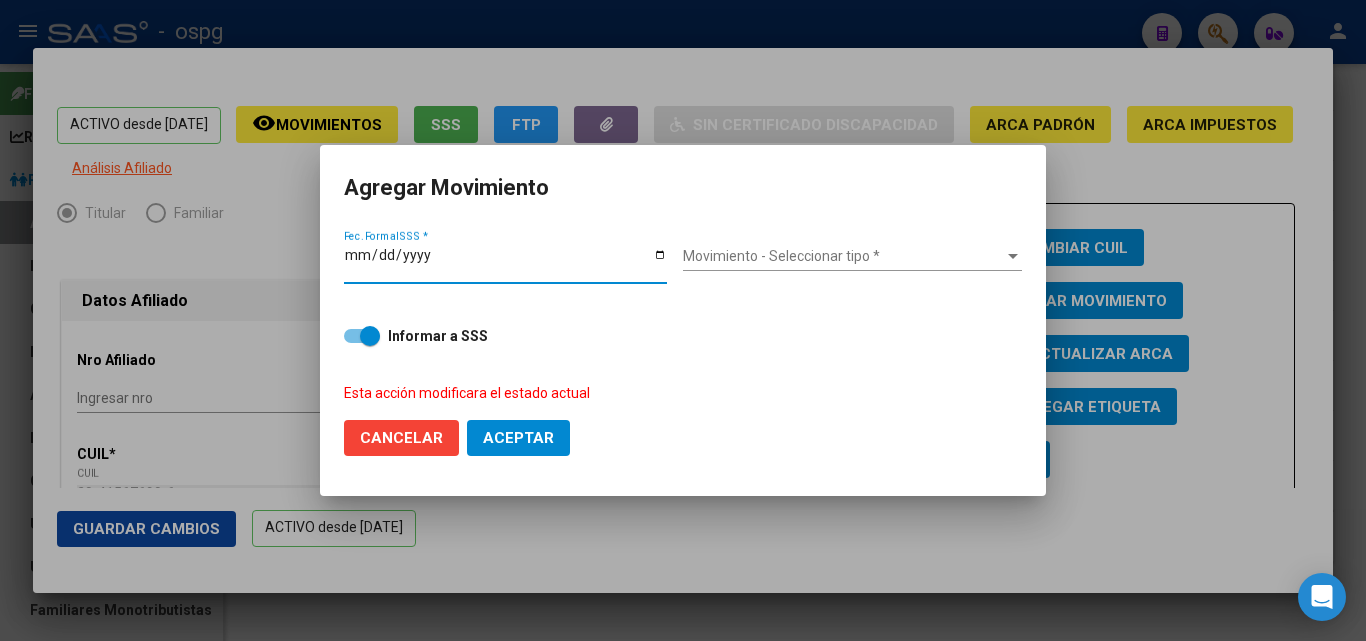 click on "Movimiento - Seleccionar tipo *" at bounding box center (843, 256) 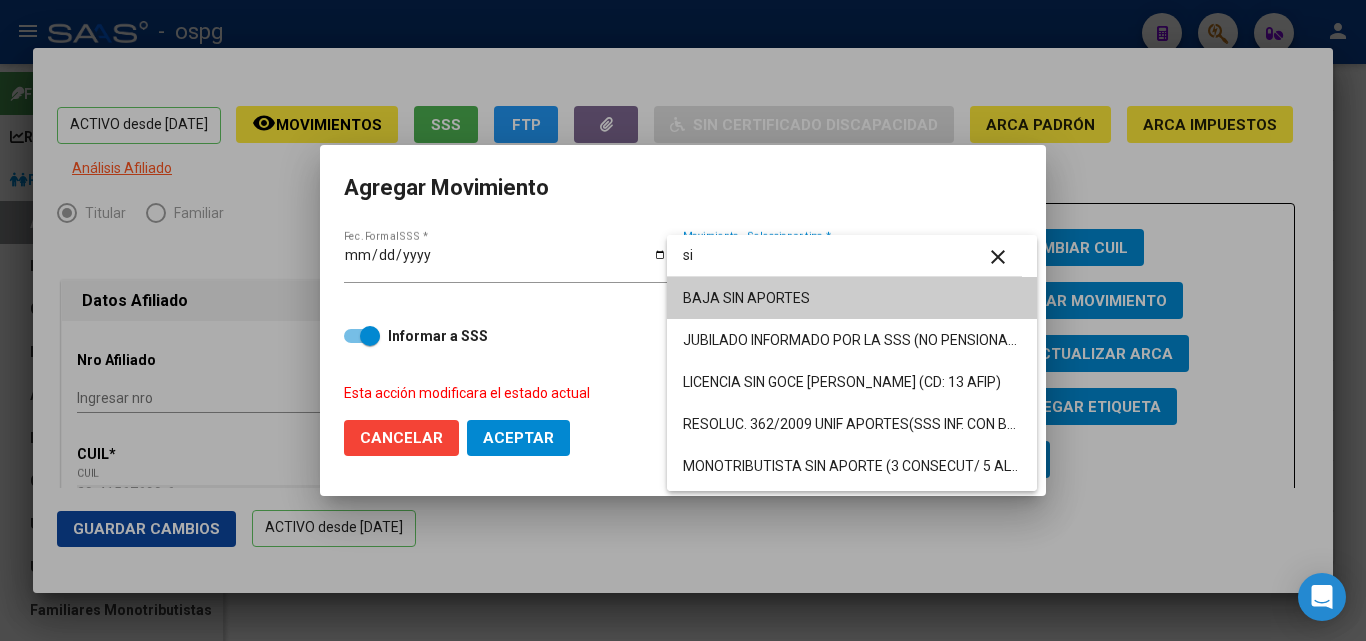 type on "s" 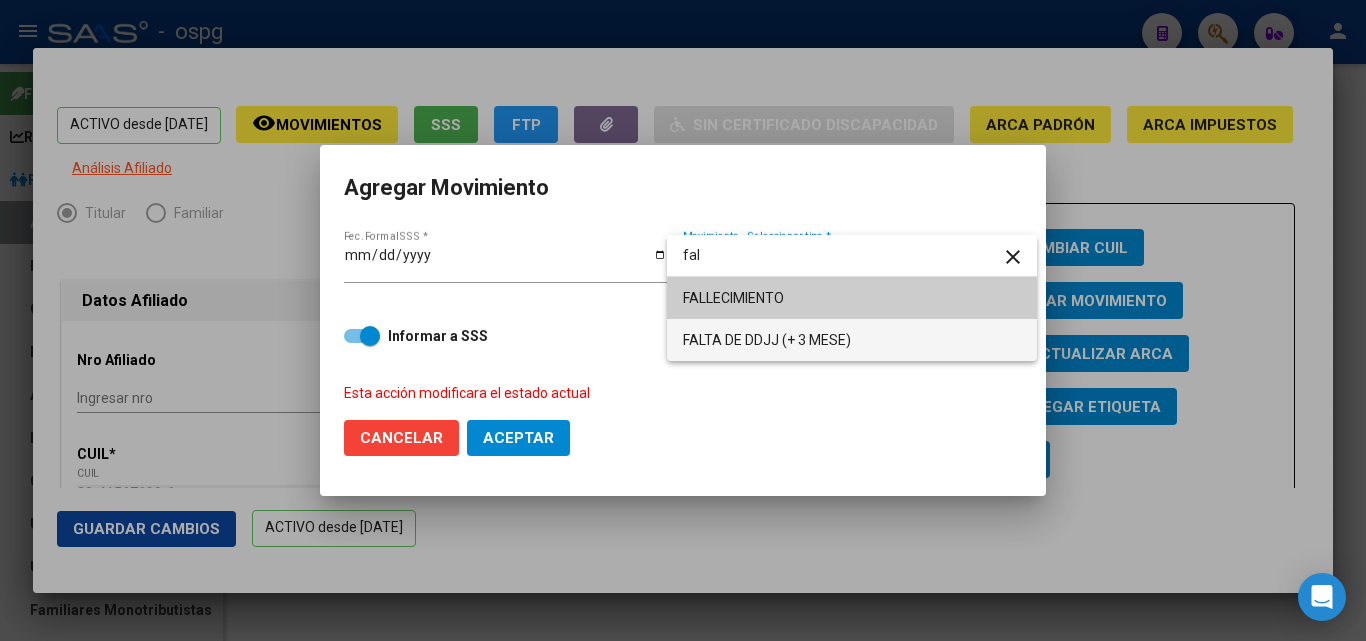 type on "fal" 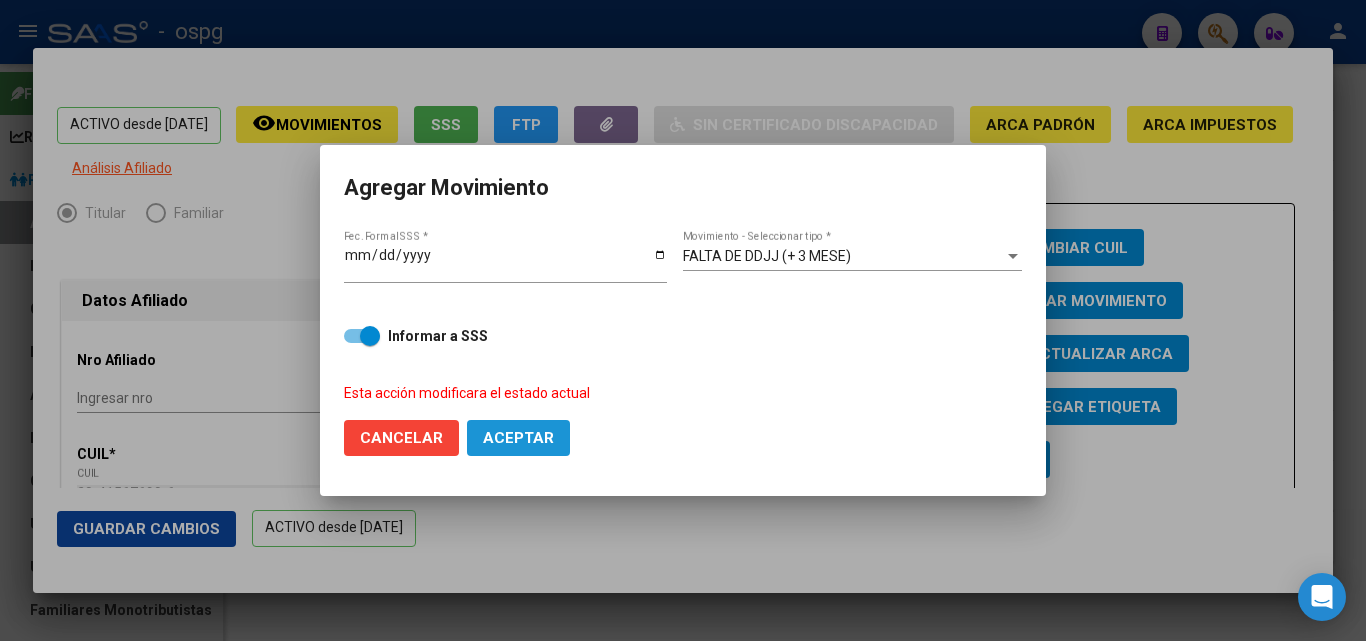 click on "Aceptar" 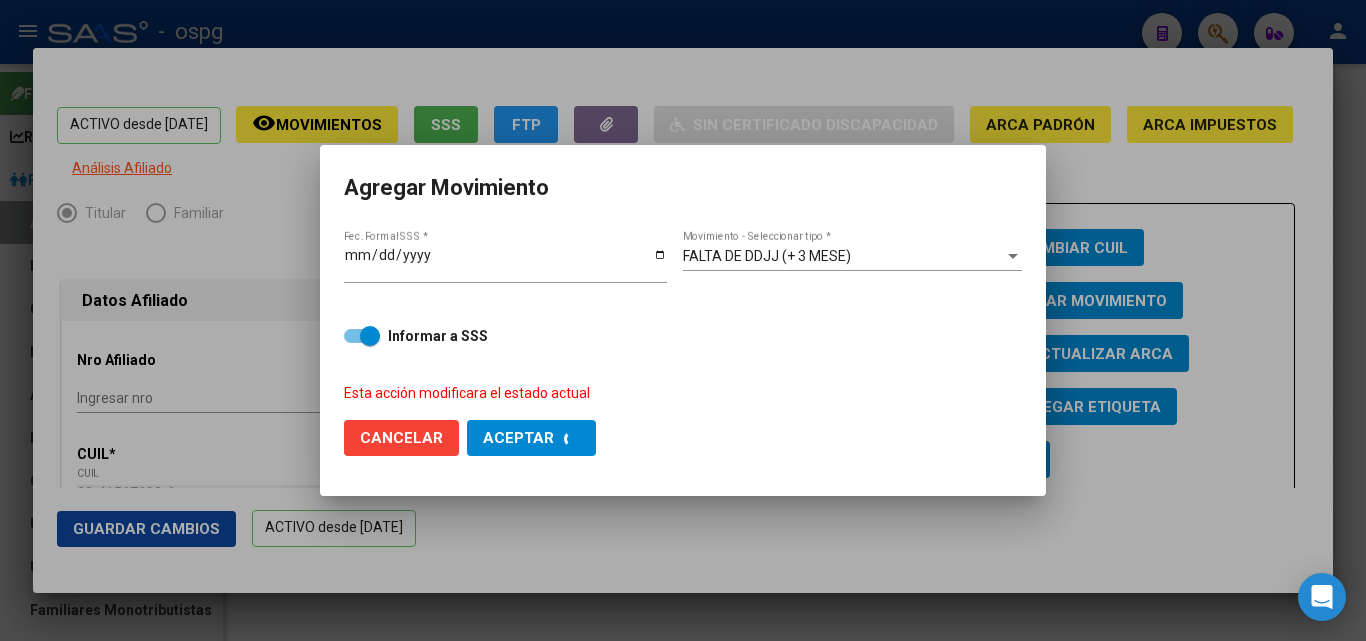 checkbox on "false" 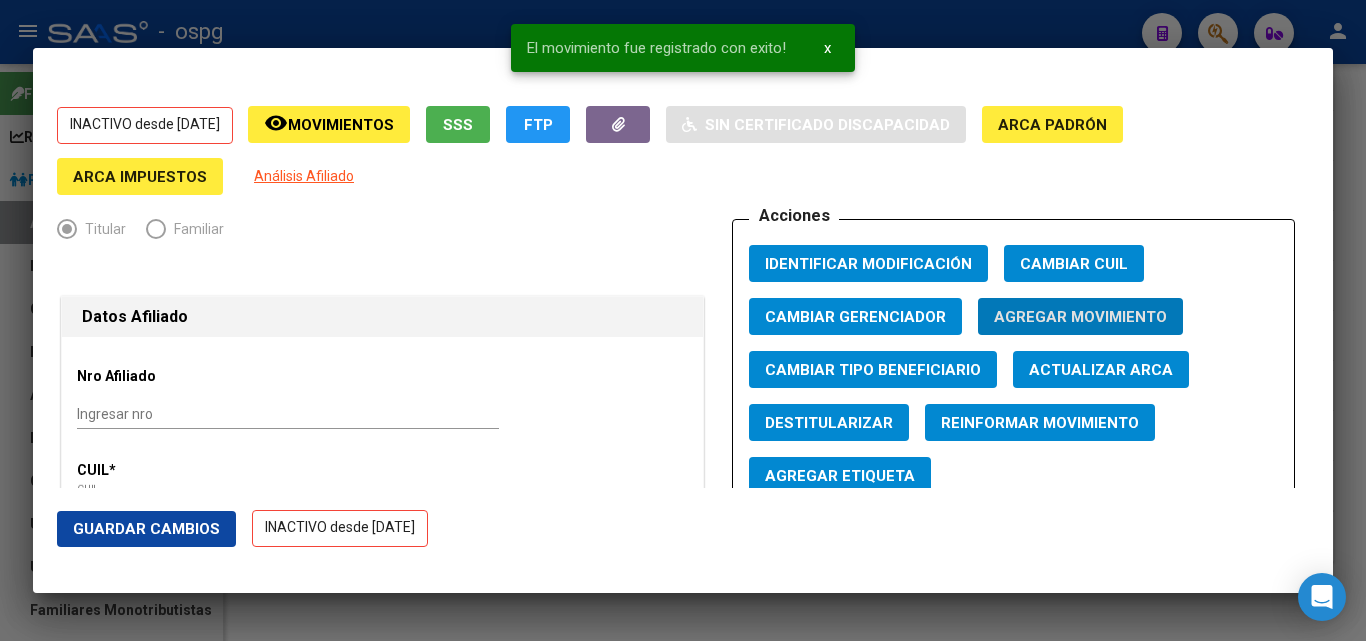 click at bounding box center (683, 320) 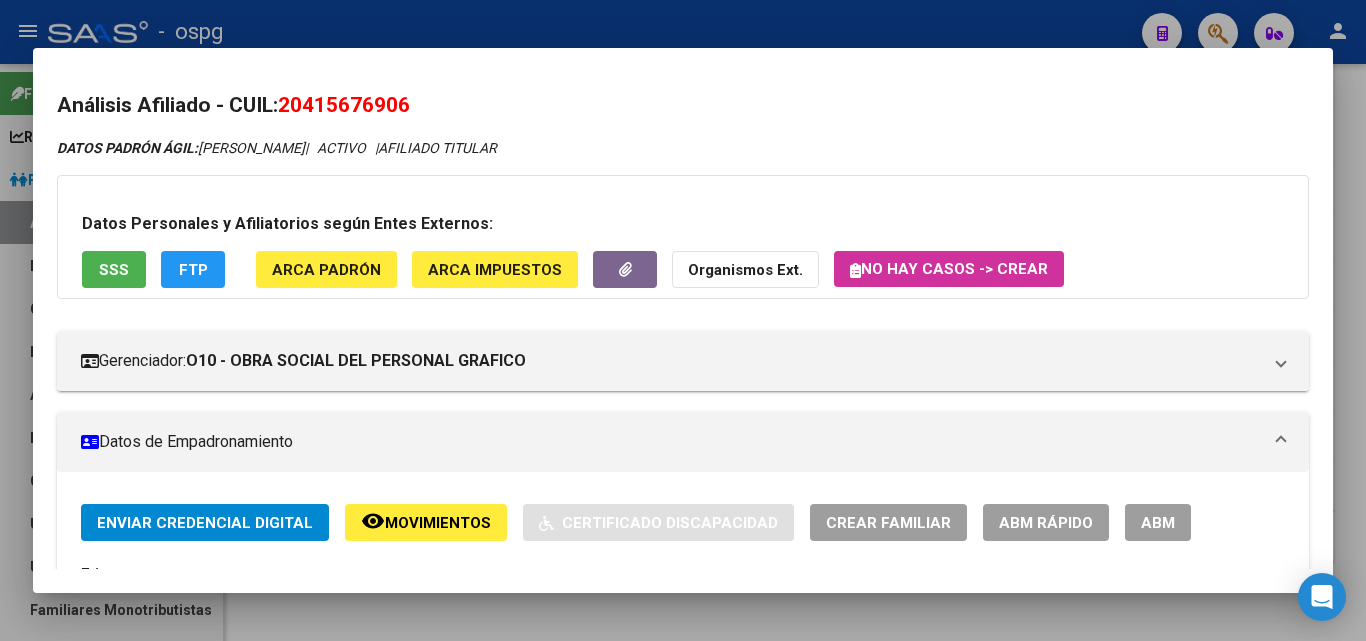 click at bounding box center (683, 320) 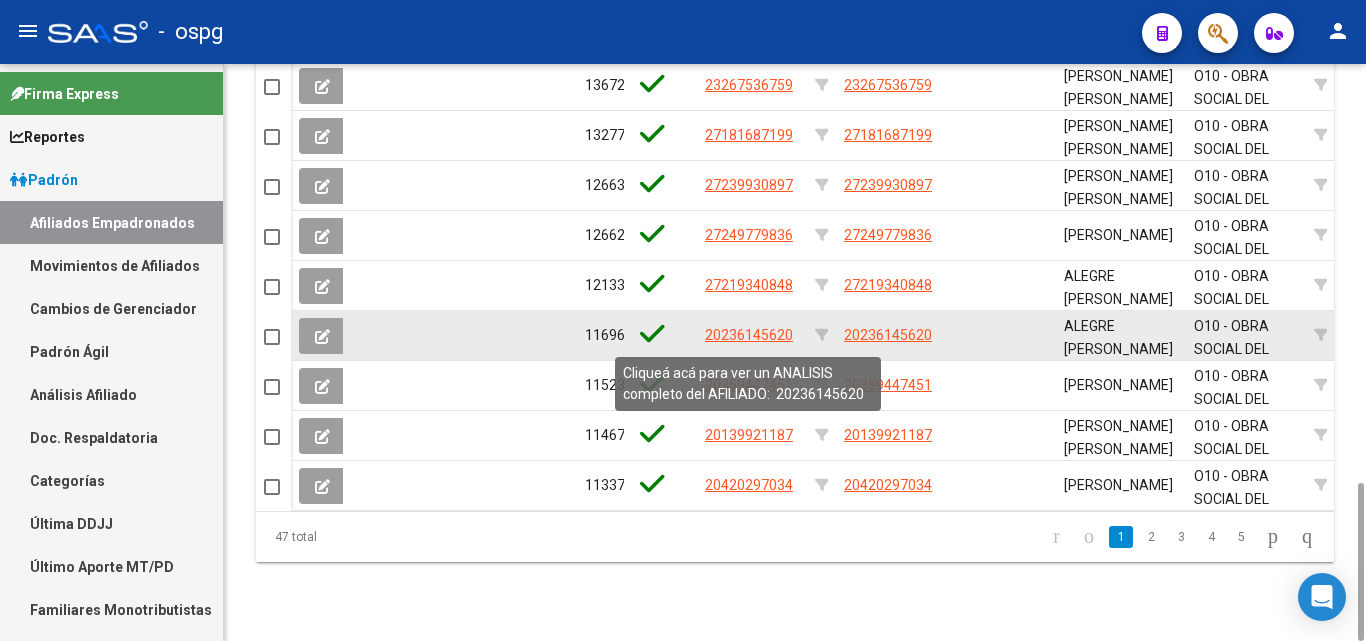 click on "20236145620" 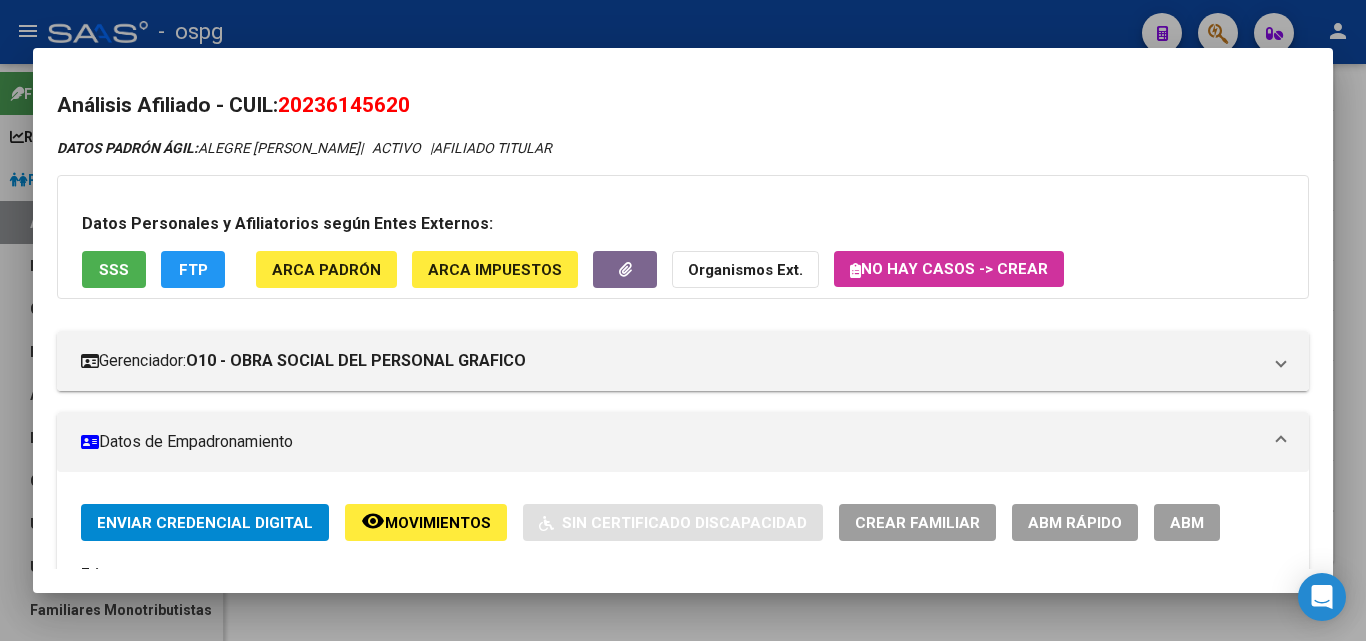 drag, startPoint x: 286, startPoint y: 105, endPoint x: 477, endPoint y: 103, distance: 191.01047 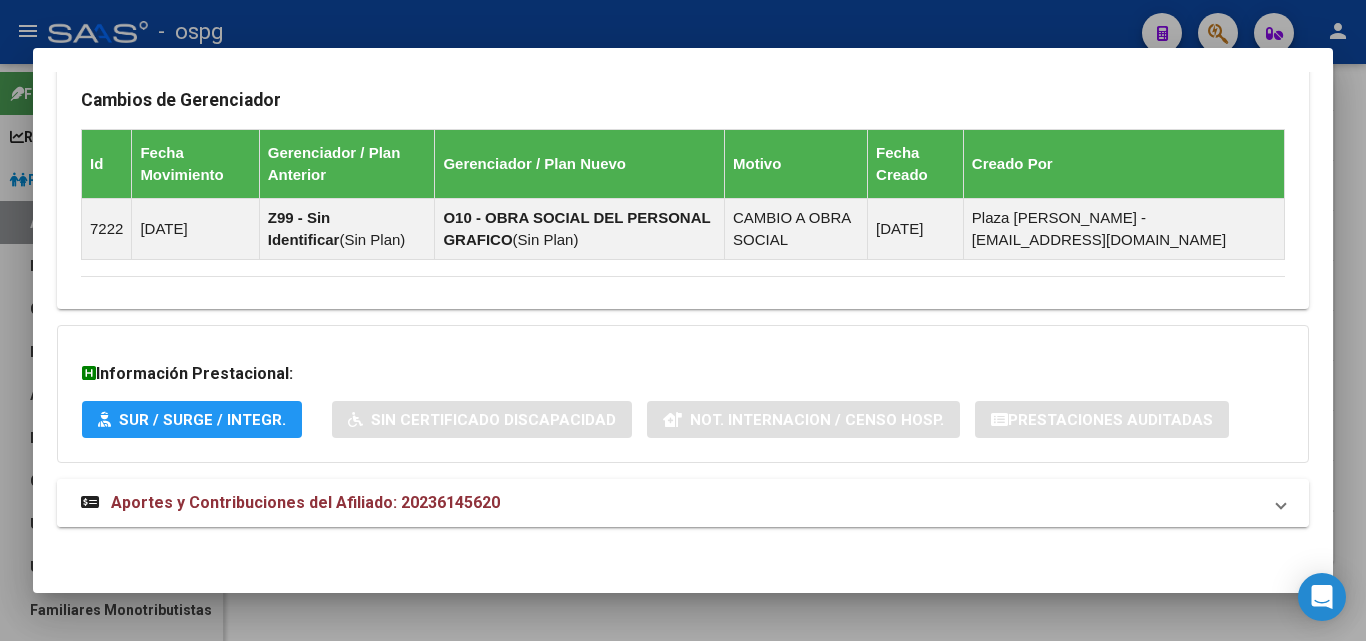 click on "Aportes y Contribuciones del Afiliado: 20236145620" at bounding box center [683, 503] 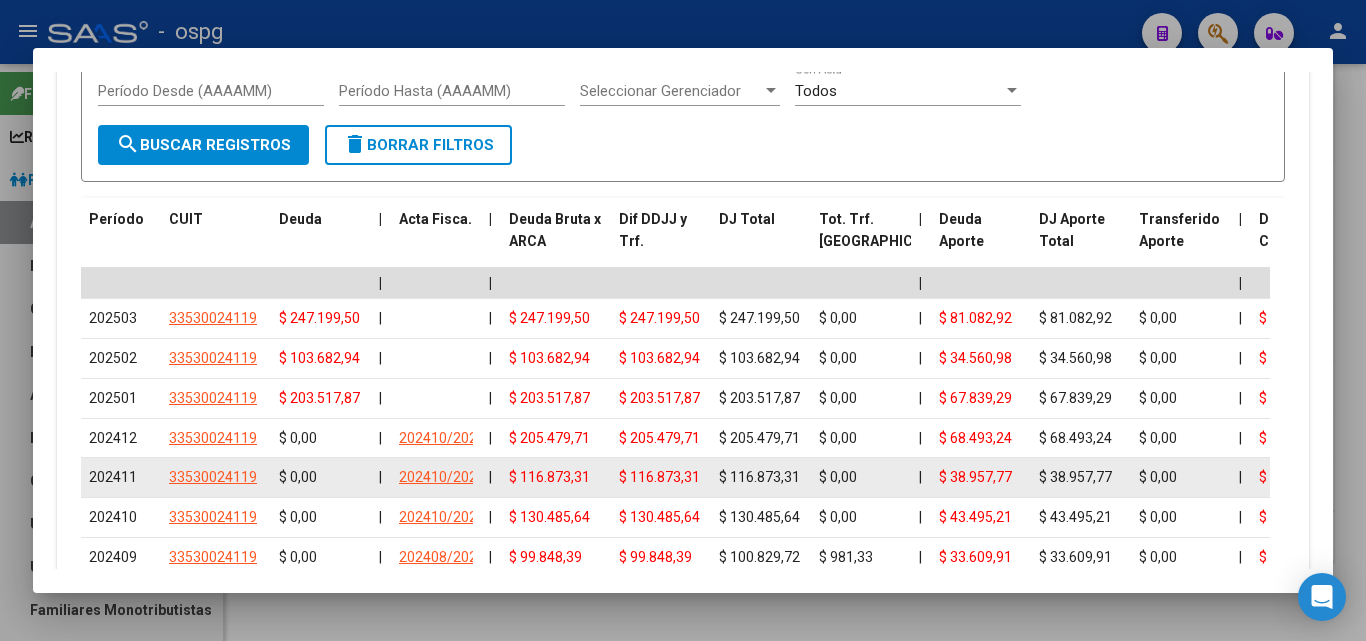 scroll, scrollTop: 2014, scrollLeft: 0, axis: vertical 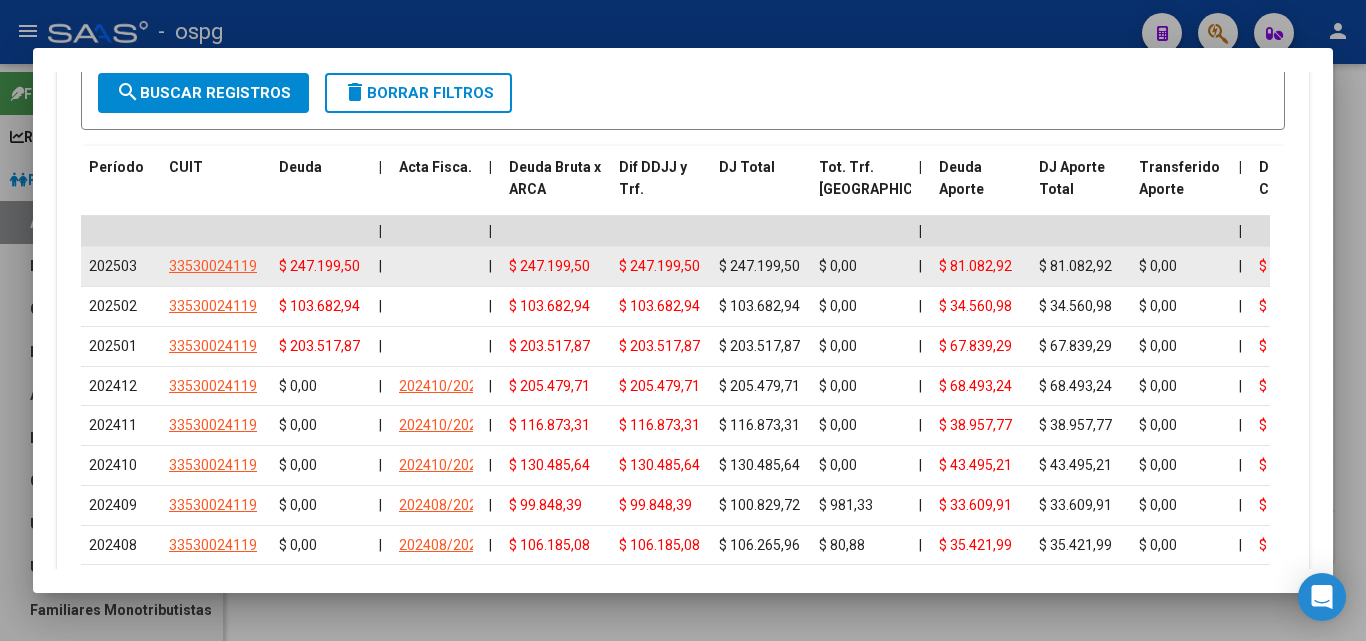 click on "33530024119" 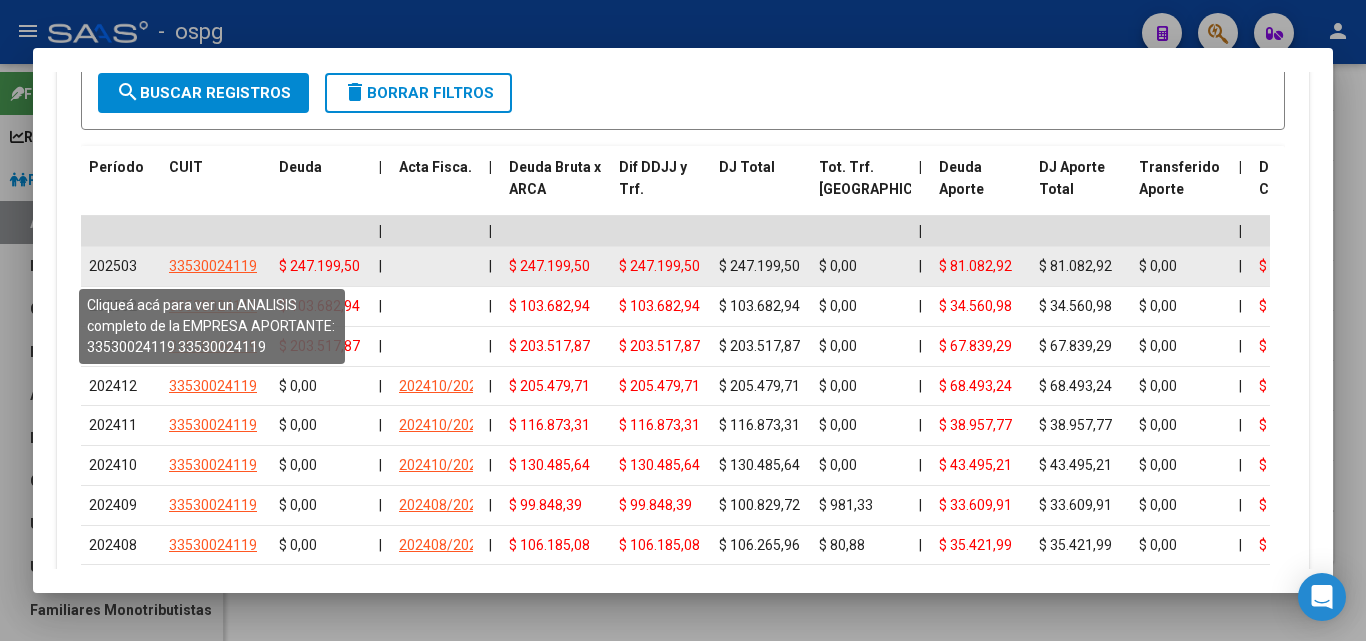 click on "33530024119" 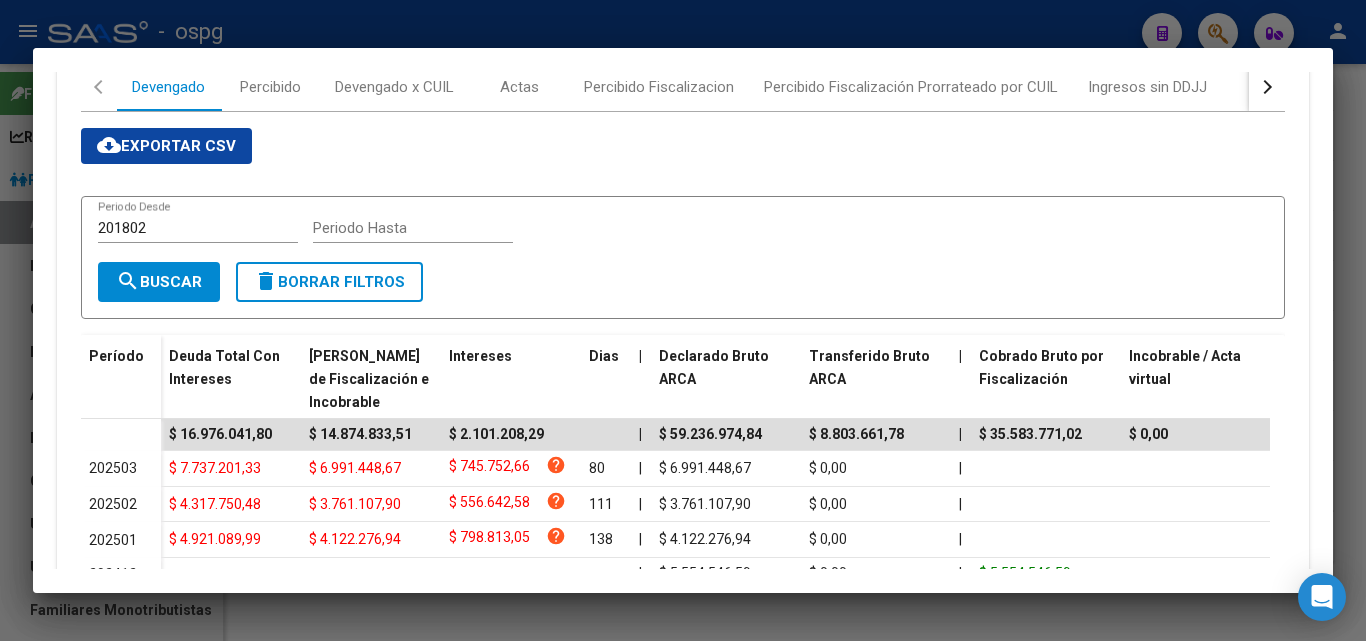 scroll, scrollTop: 300, scrollLeft: 0, axis: vertical 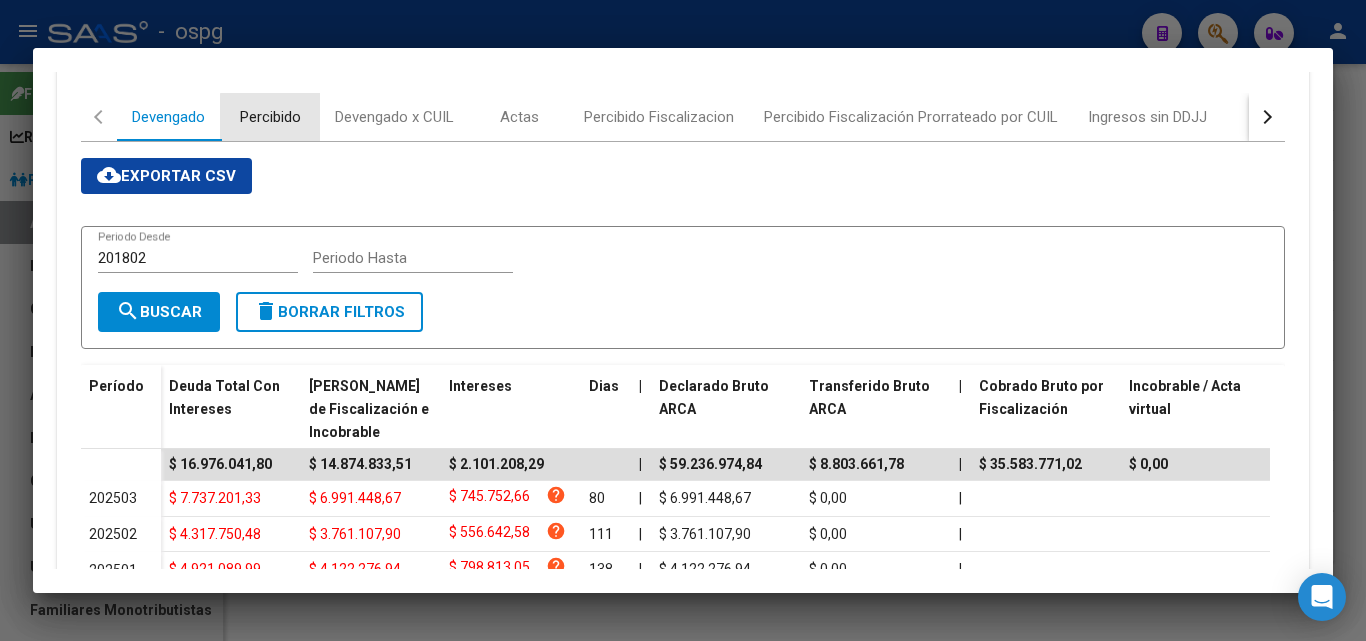 drag, startPoint x: 310, startPoint y: 139, endPoint x: 302, endPoint y: 131, distance: 11.313708 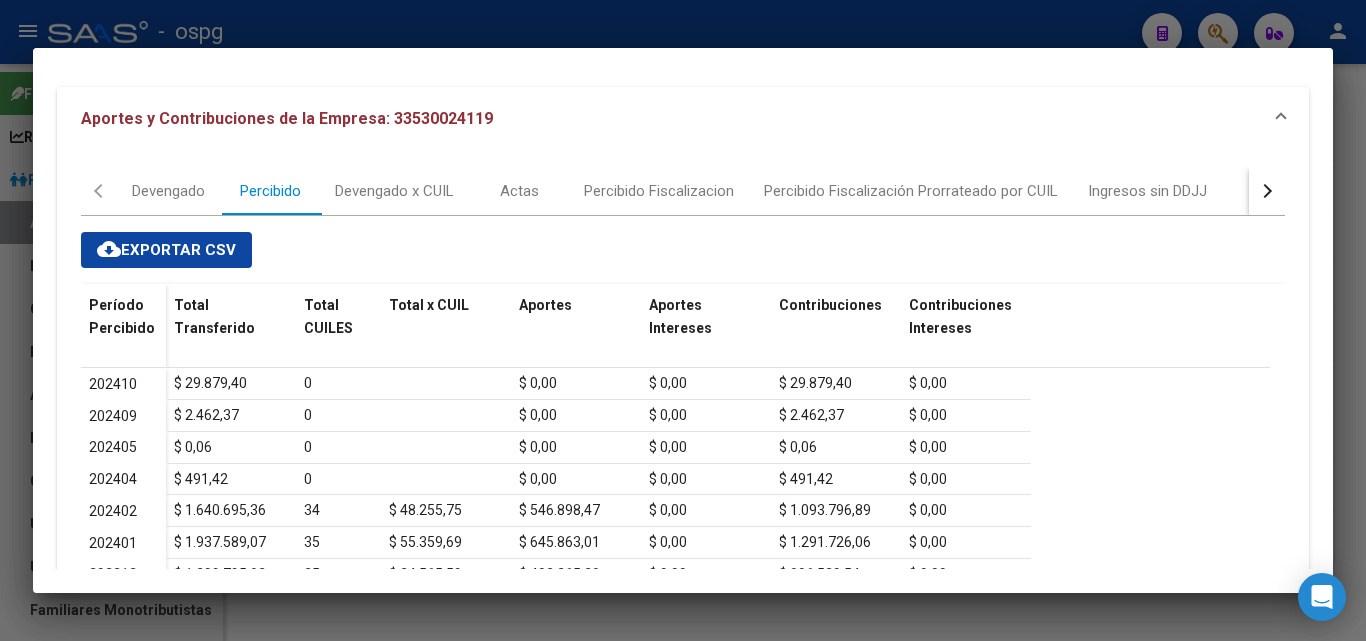 scroll, scrollTop: 200, scrollLeft: 0, axis: vertical 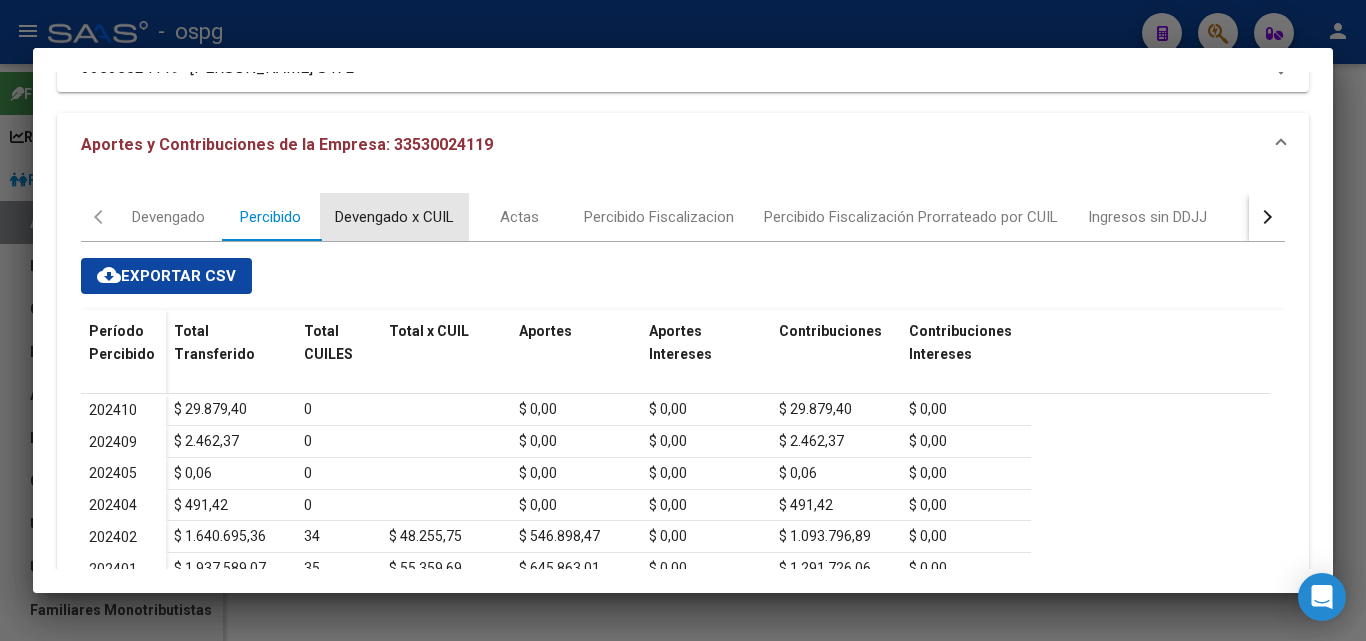 click on "Devengado x CUIL" at bounding box center (394, 217) 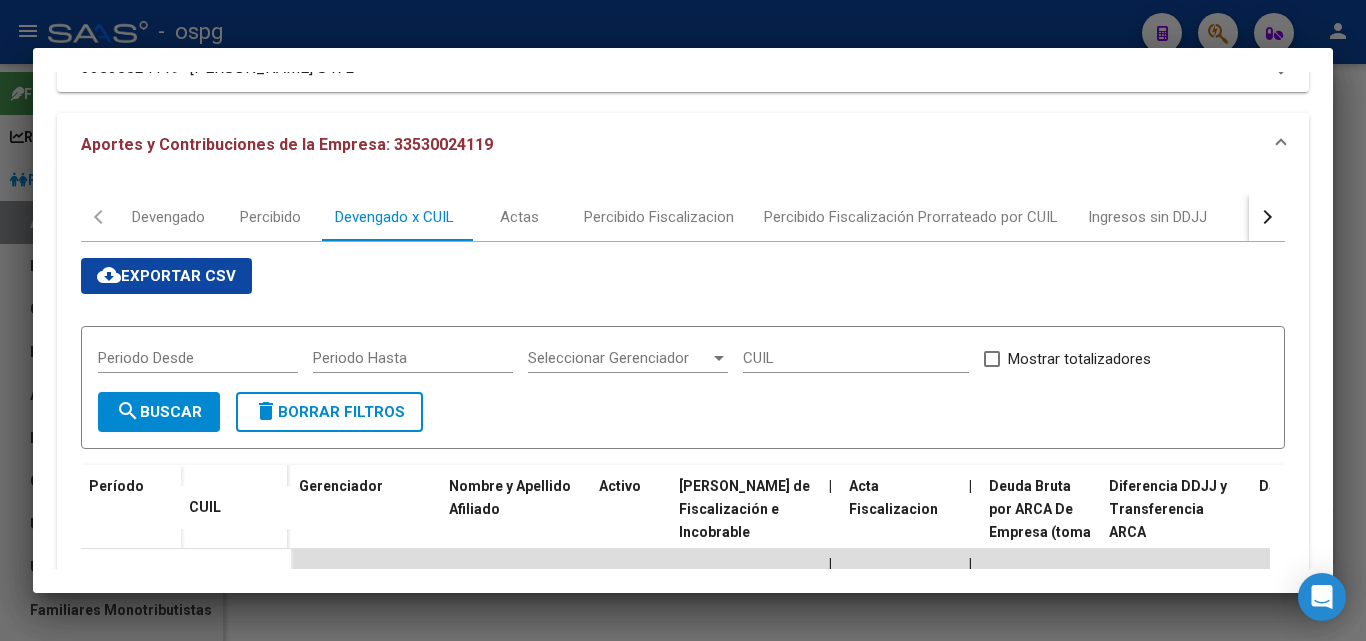 scroll, scrollTop: 500, scrollLeft: 0, axis: vertical 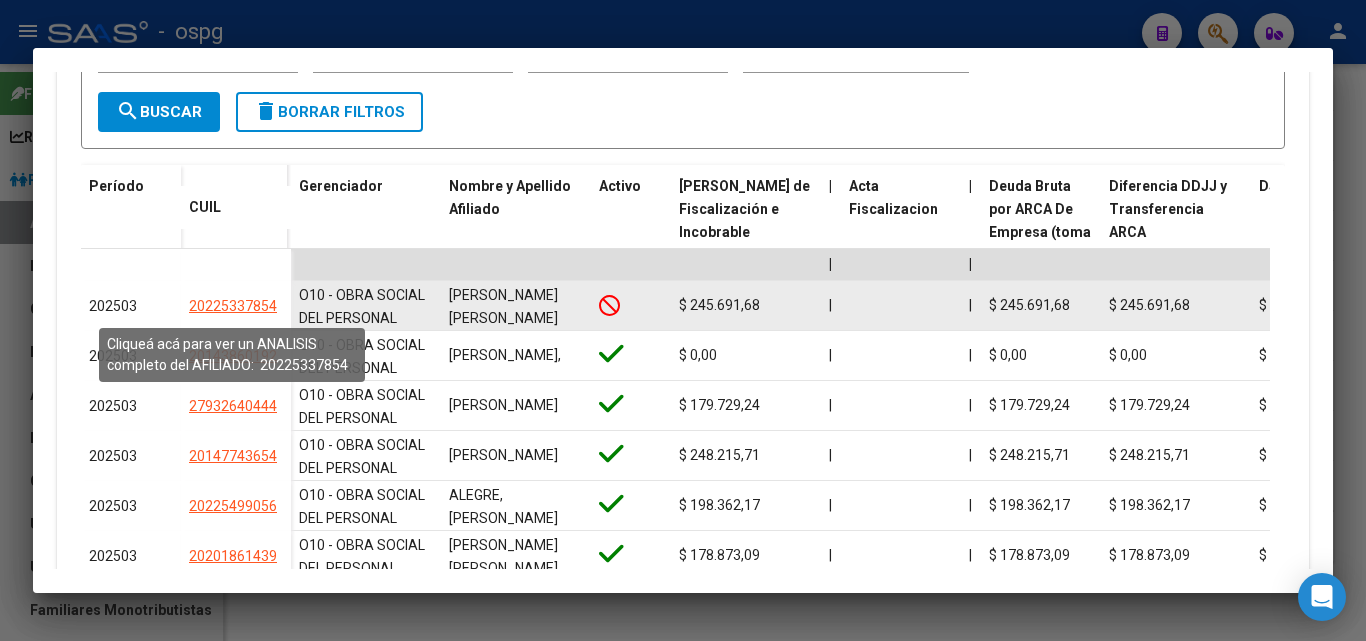 click on "20225337854" 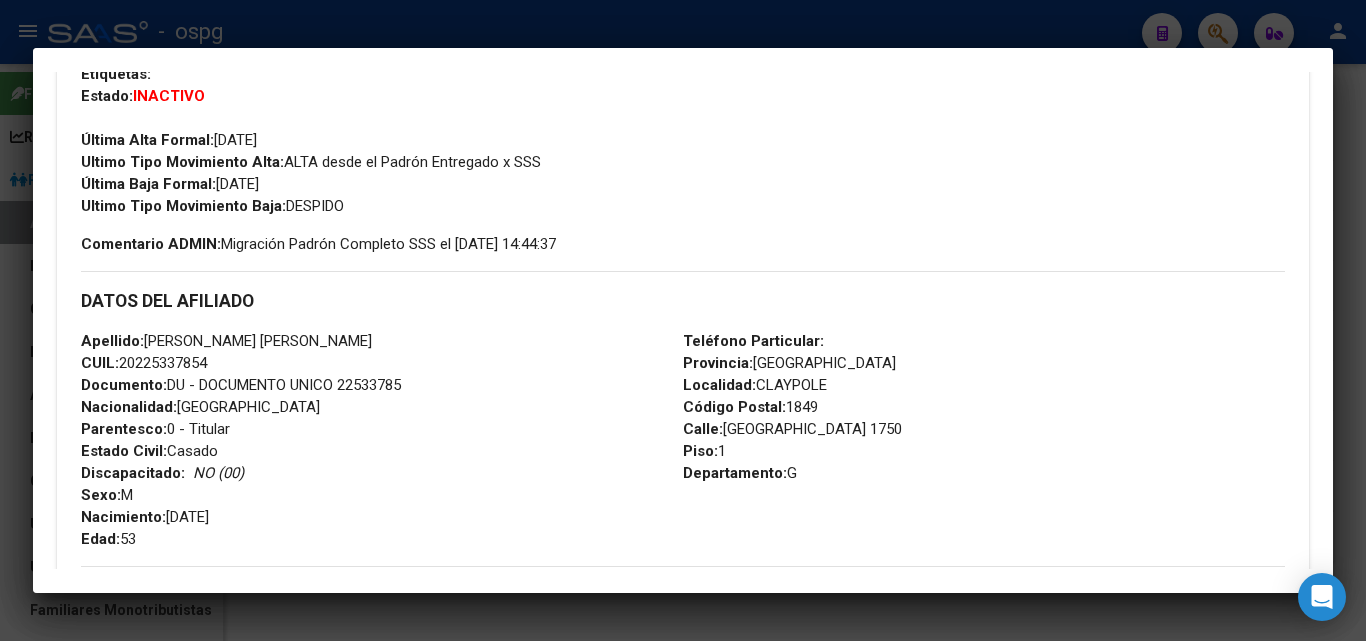 scroll, scrollTop: 0, scrollLeft: 0, axis: both 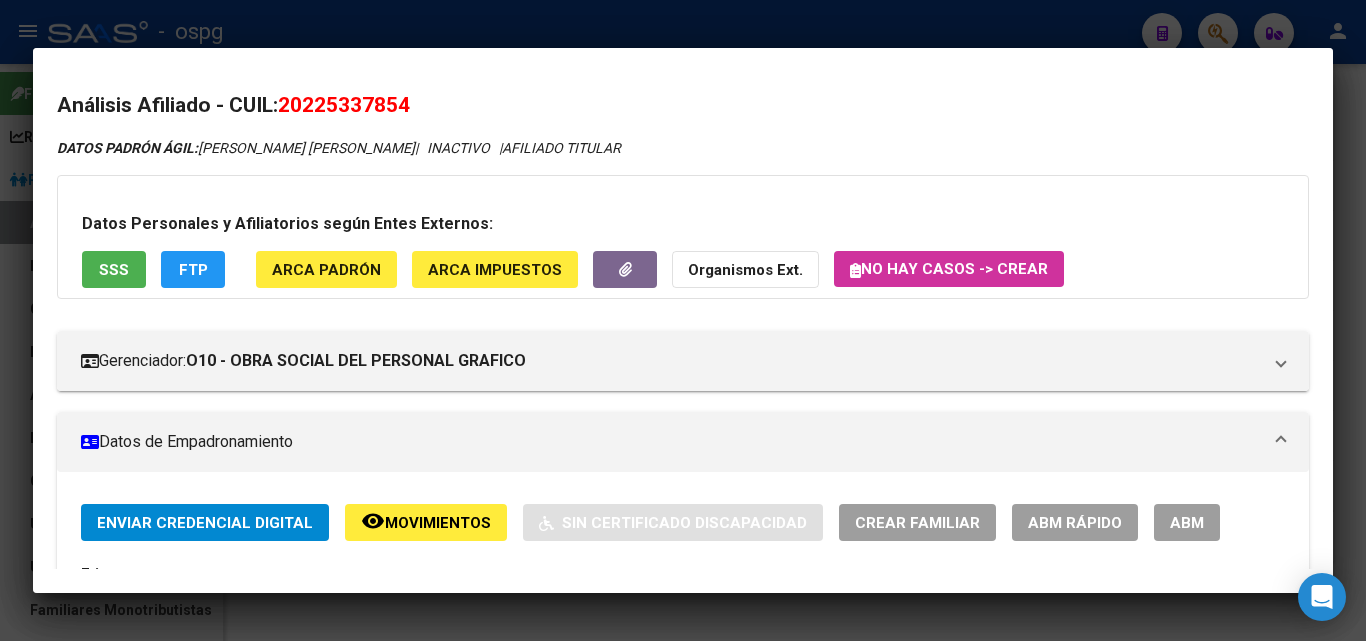 drag, startPoint x: 283, startPoint y: 101, endPoint x: 456, endPoint y: 118, distance: 173.83325 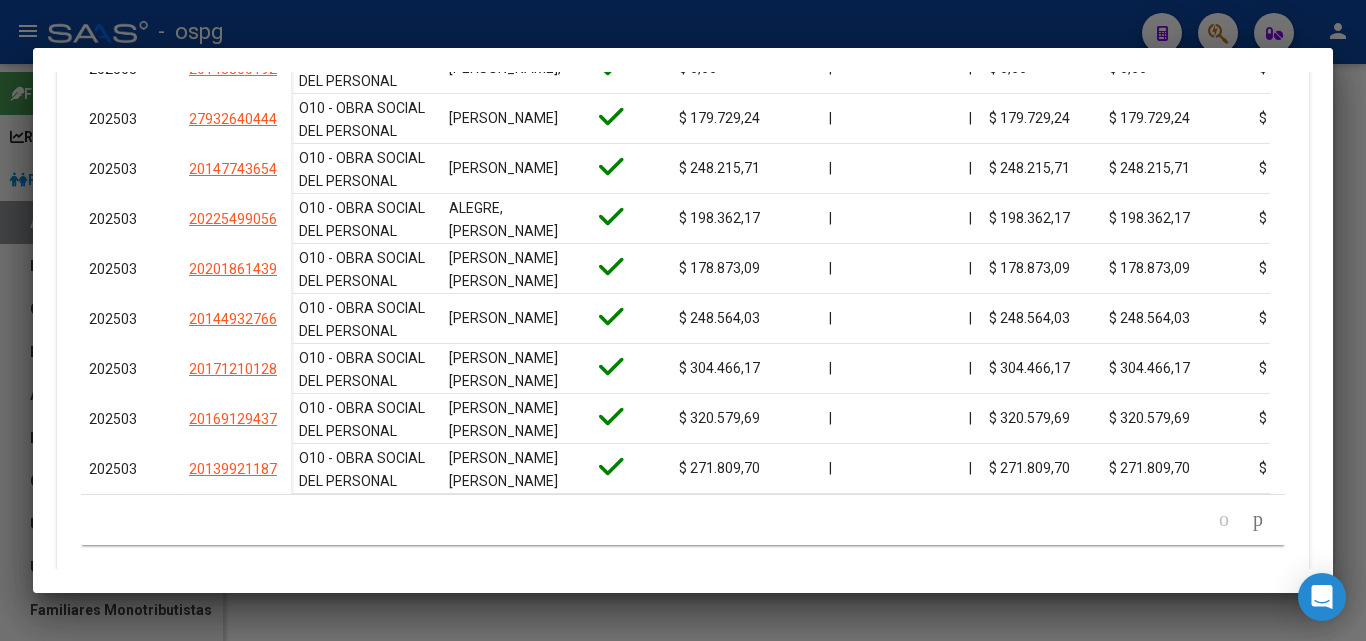 scroll, scrollTop: 800, scrollLeft: 0, axis: vertical 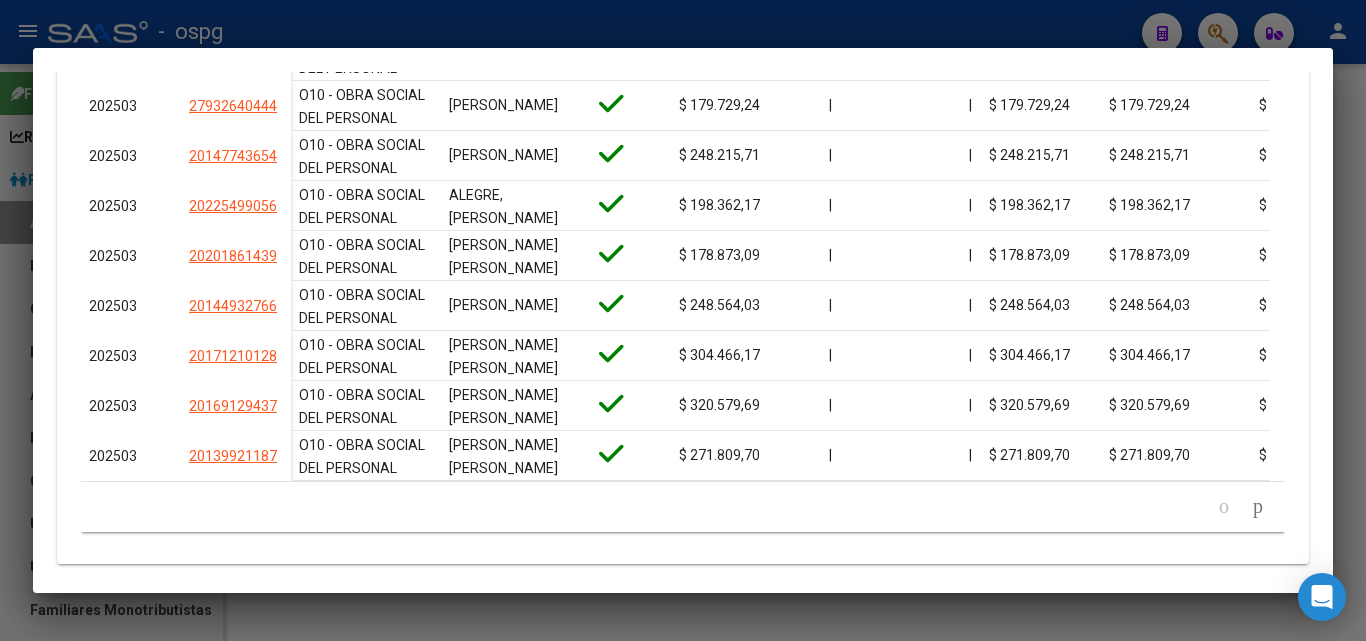 click at bounding box center [683, 320] 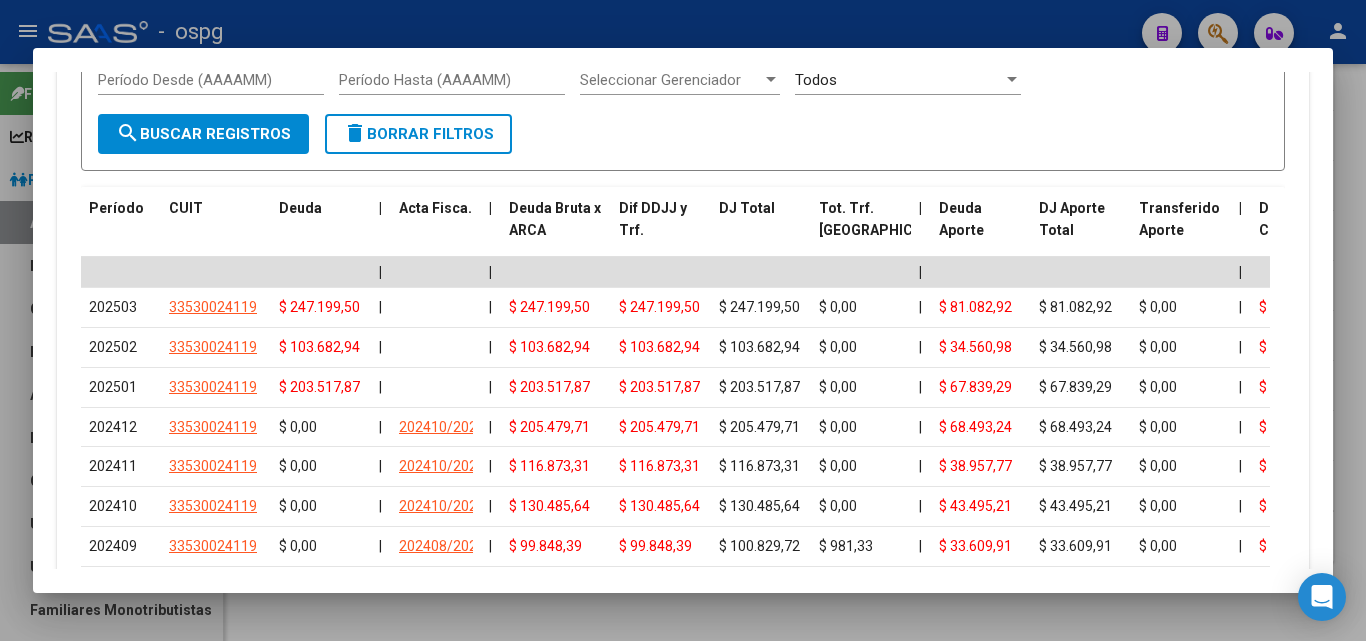 scroll, scrollTop: 1962, scrollLeft: 0, axis: vertical 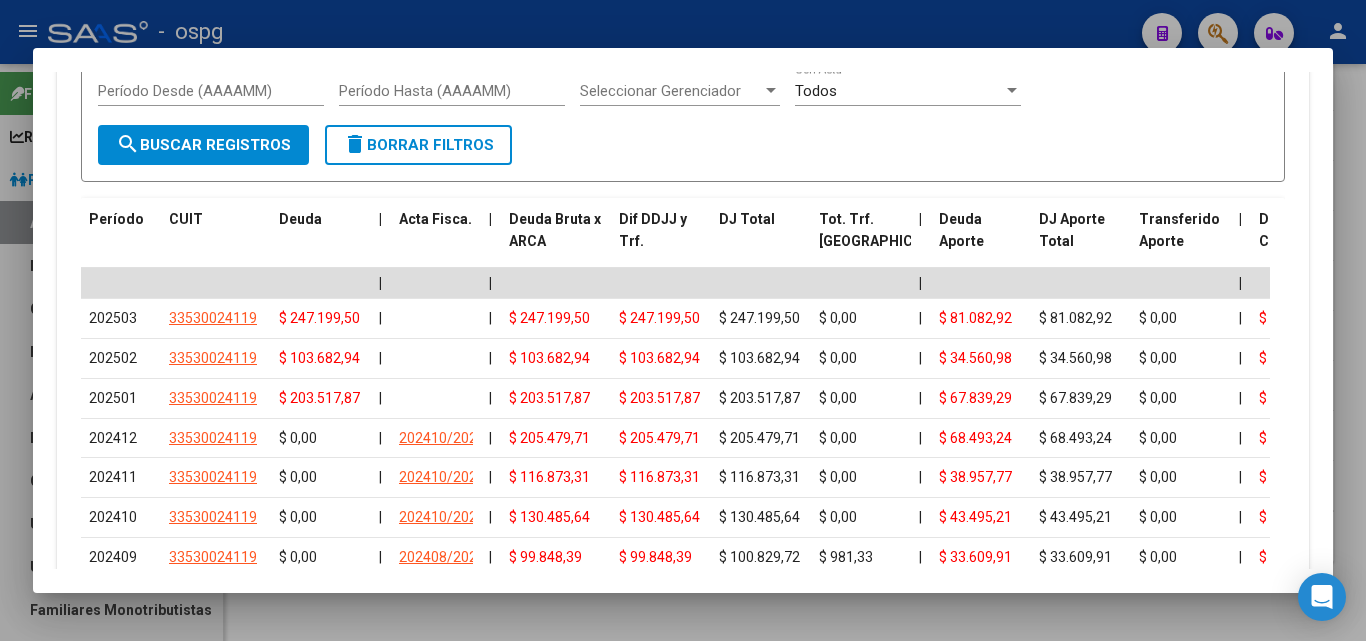 click at bounding box center [683, 320] 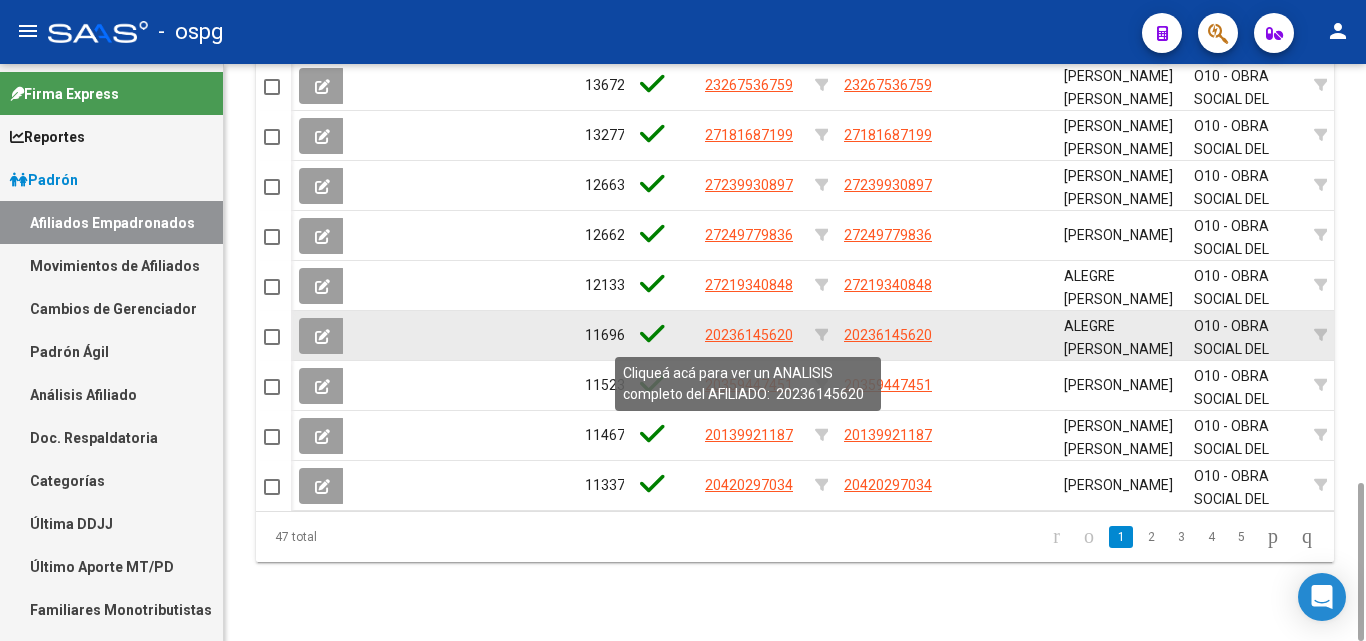 click on "20236145620" 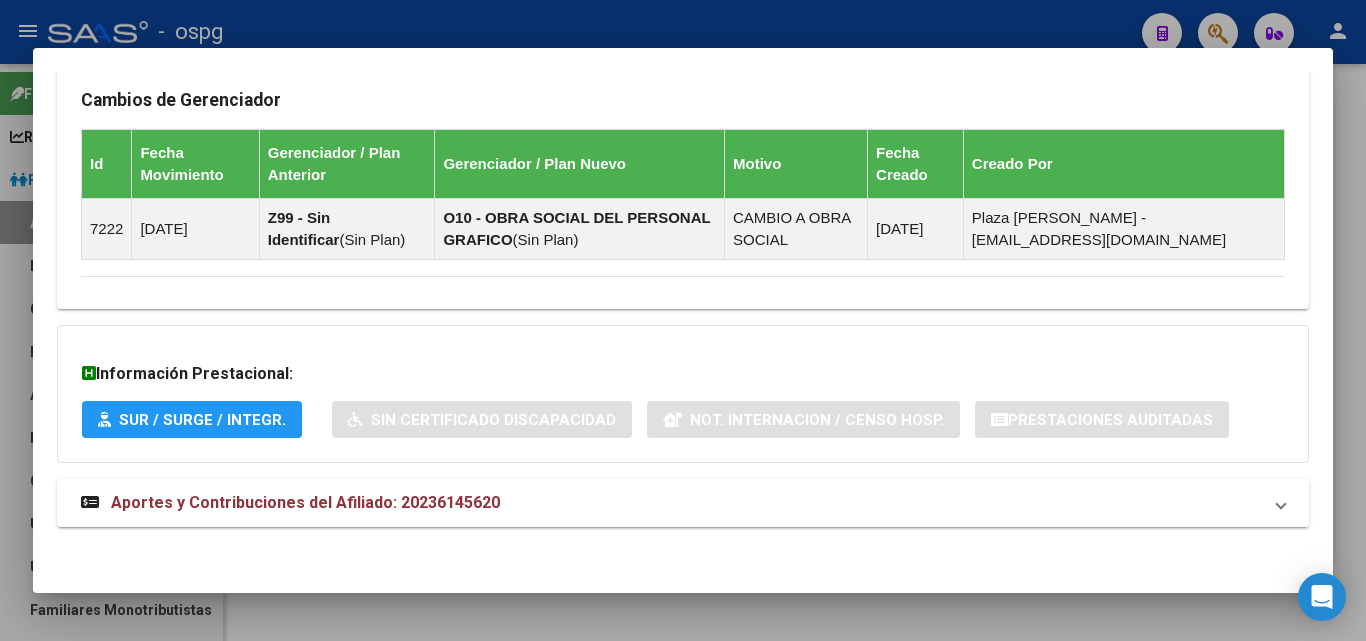 click on "Aportes y Contribuciones del Afiliado: 20236145620" at bounding box center [290, 503] 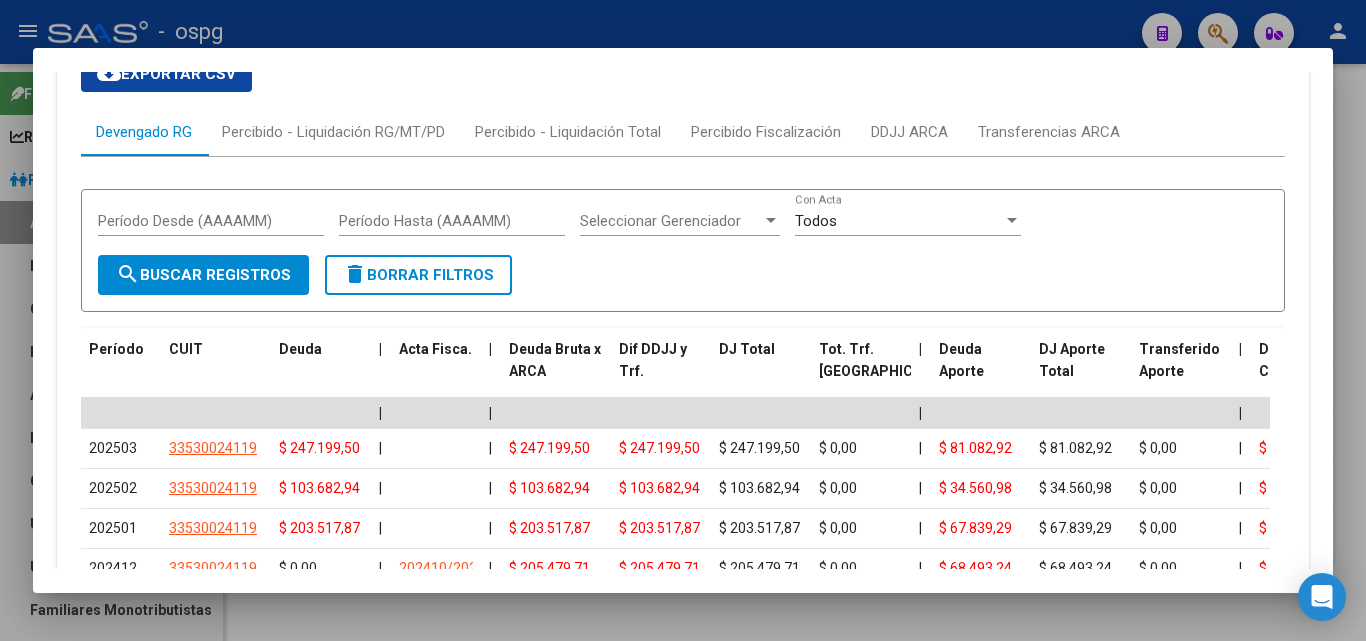 scroll, scrollTop: 2114, scrollLeft: 0, axis: vertical 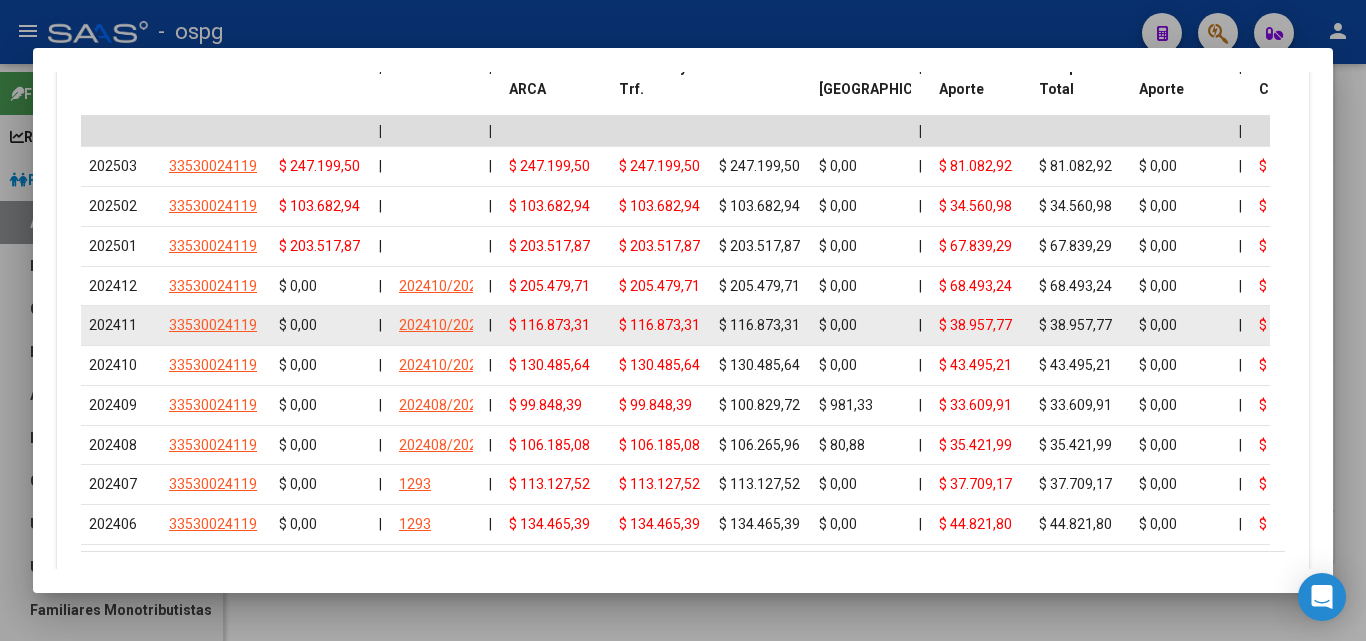 click on "33530024119" 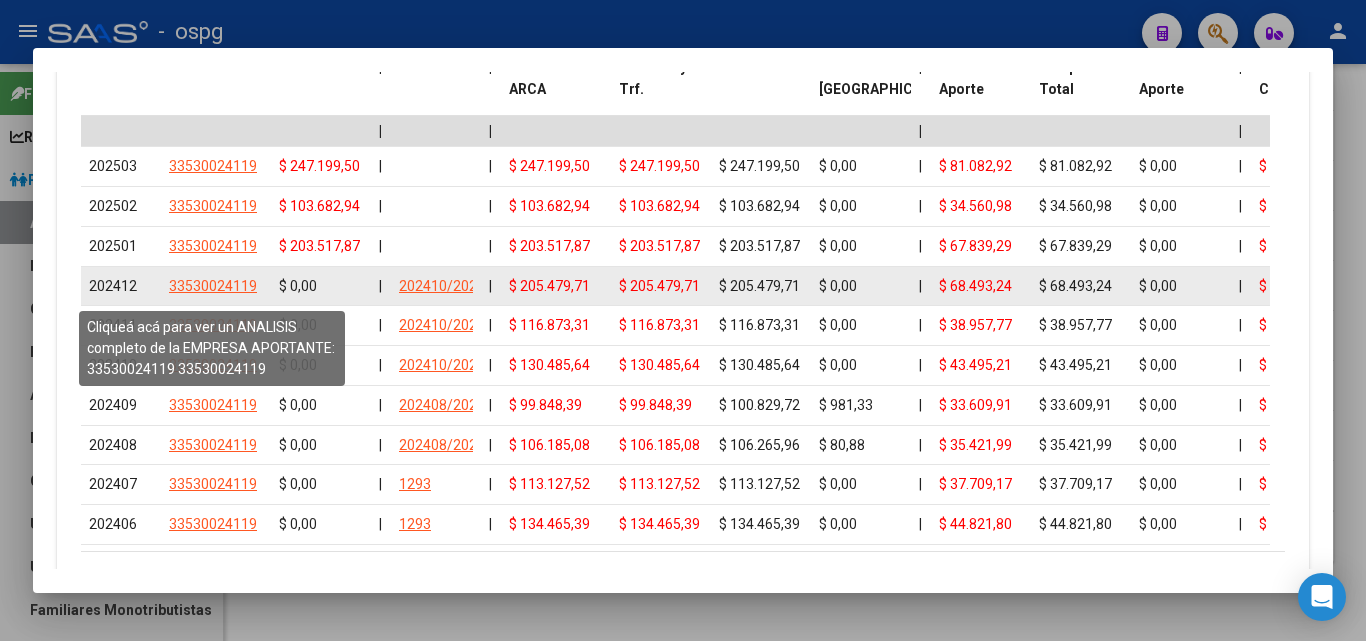 click on "33530024119" 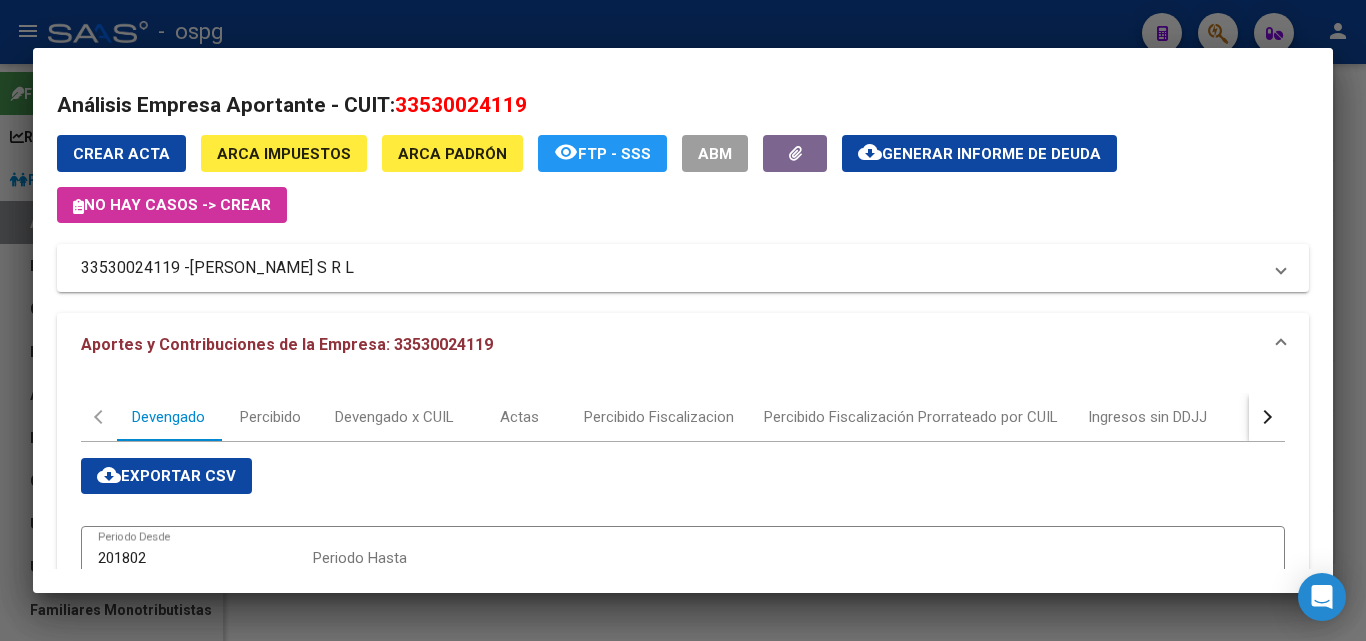 click at bounding box center [683, 320] 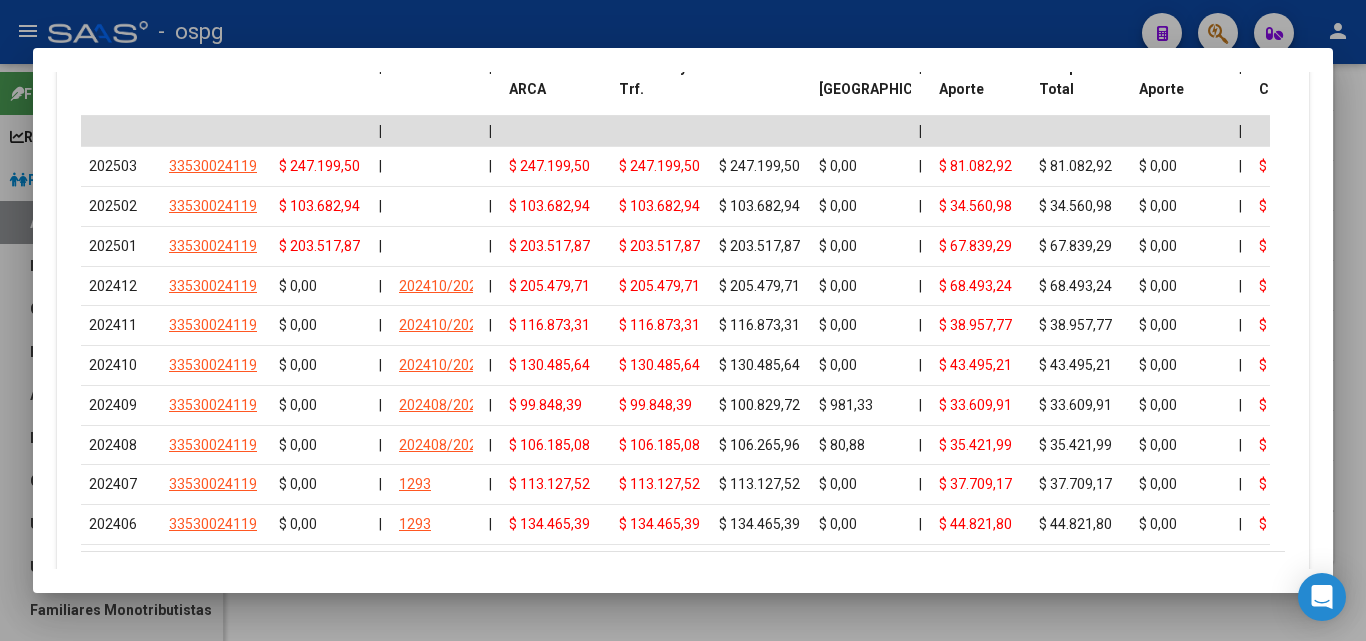click at bounding box center [683, 320] 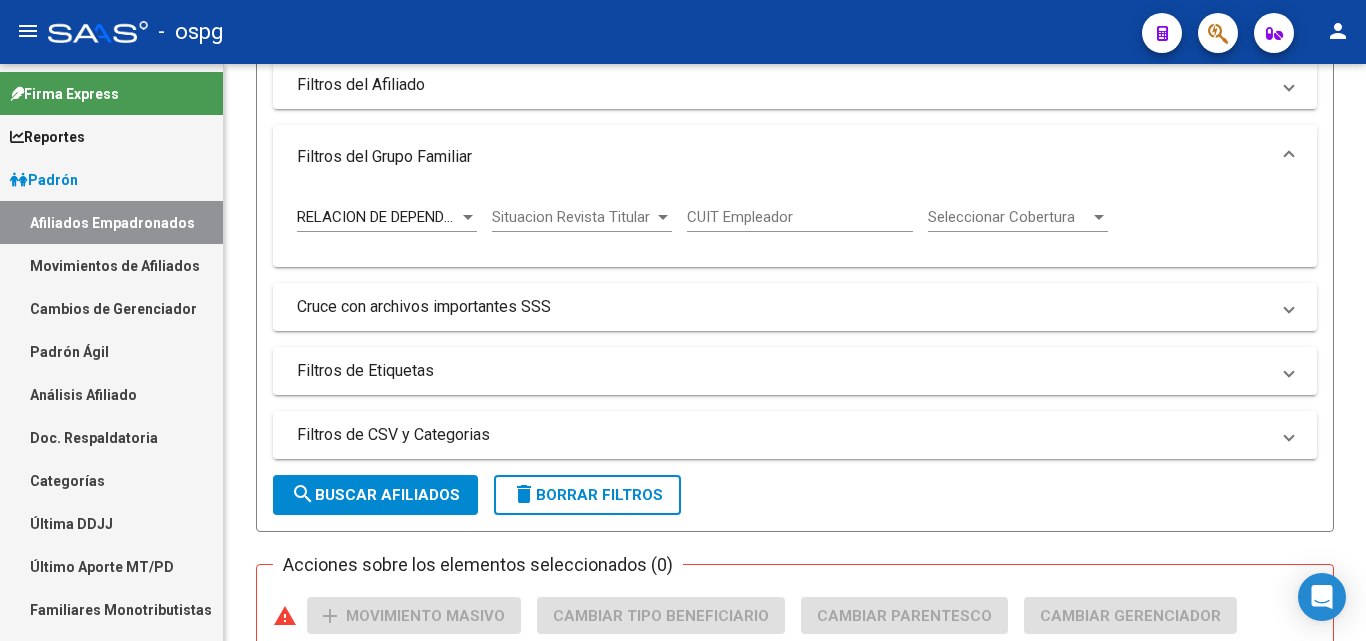 scroll, scrollTop: 1523, scrollLeft: 0, axis: vertical 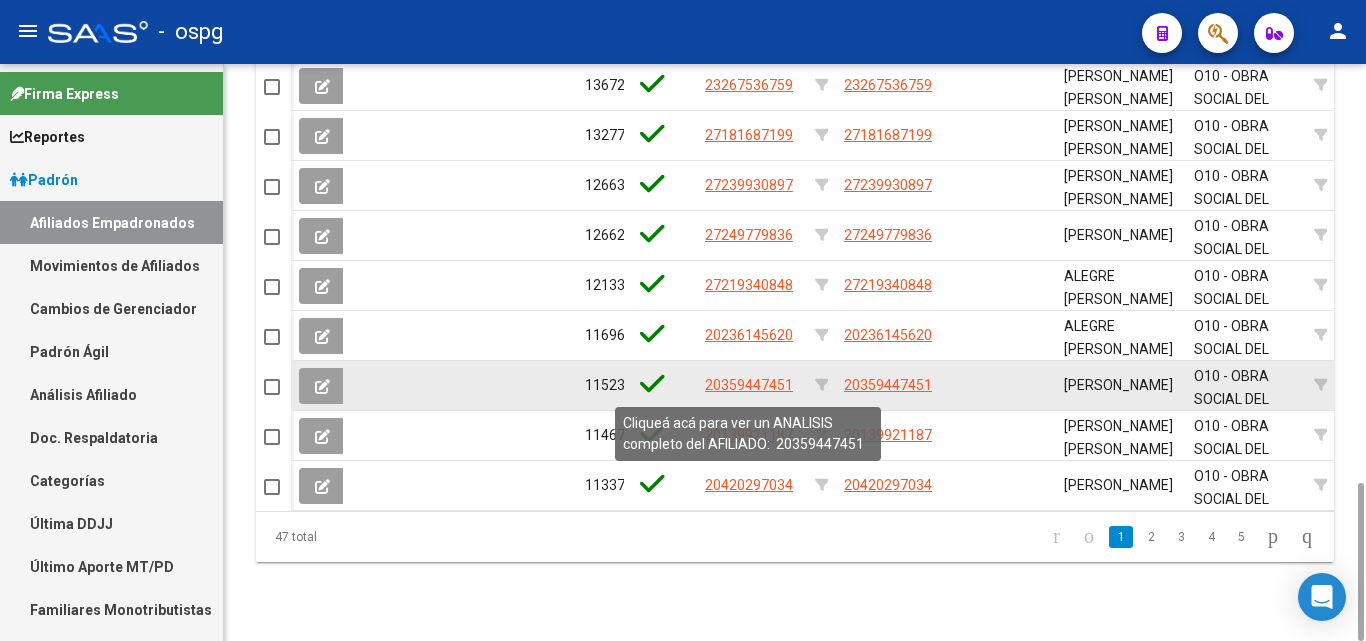 click on "20359447451" 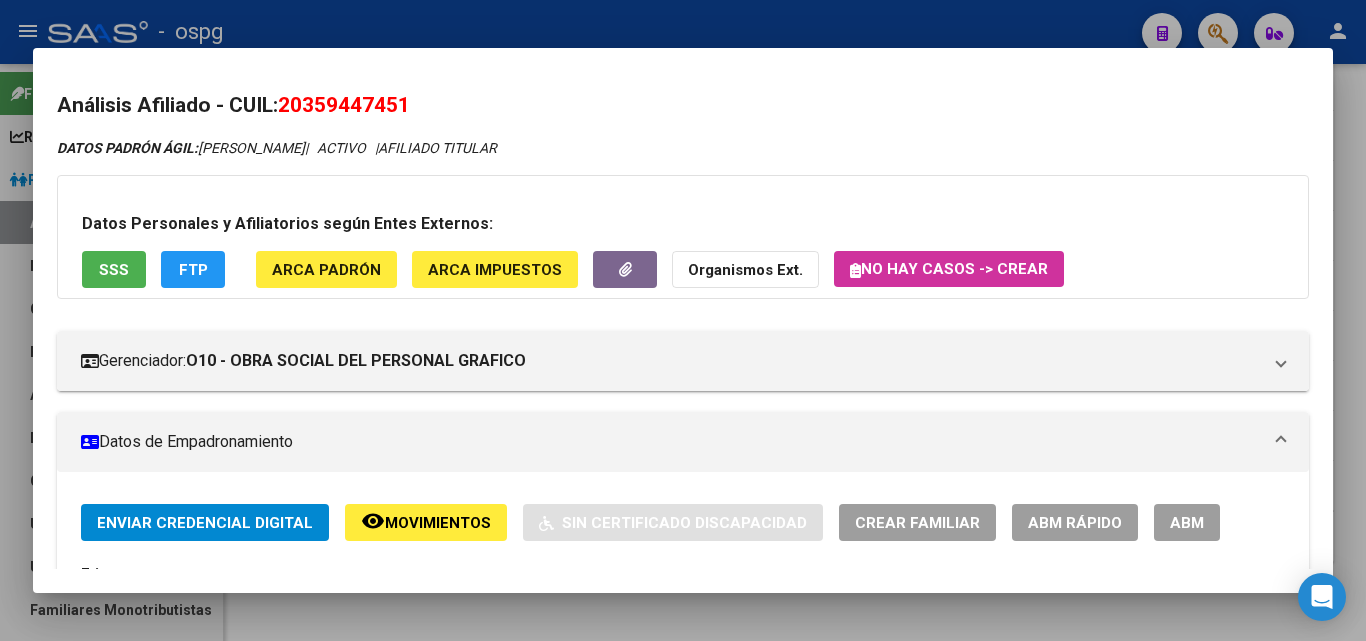 drag, startPoint x: 290, startPoint y: 105, endPoint x: 436, endPoint y: 105, distance: 146 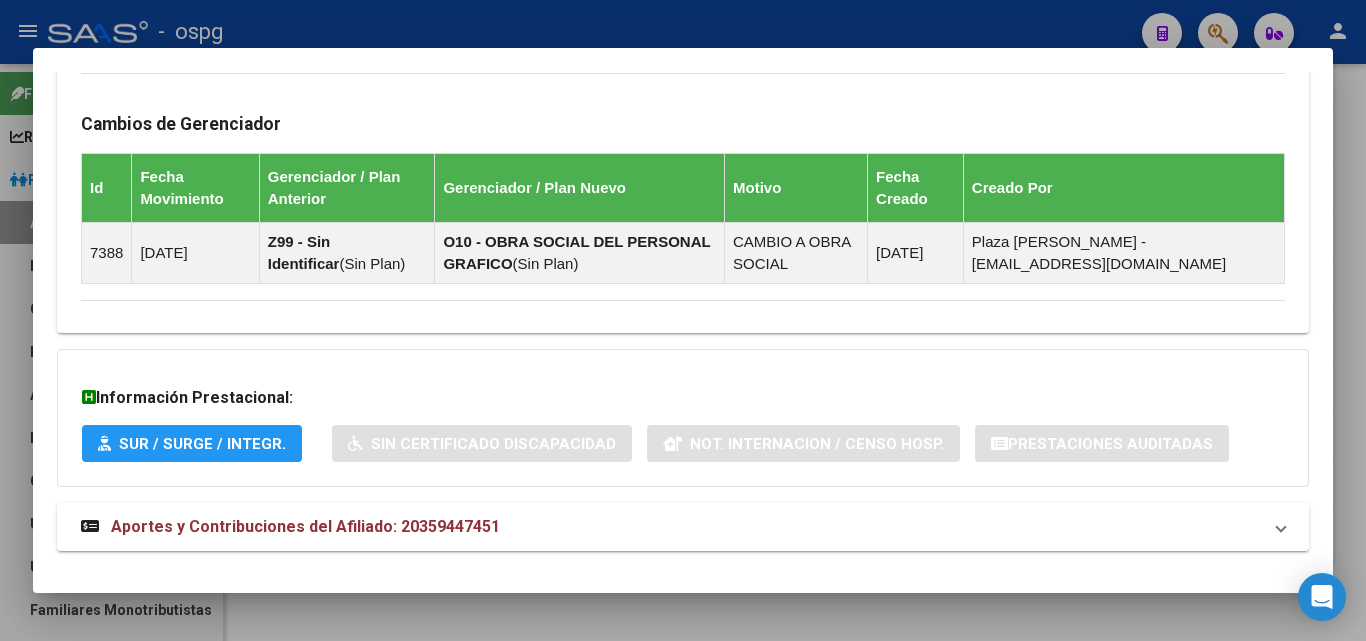 scroll, scrollTop: 1181, scrollLeft: 0, axis: vertical 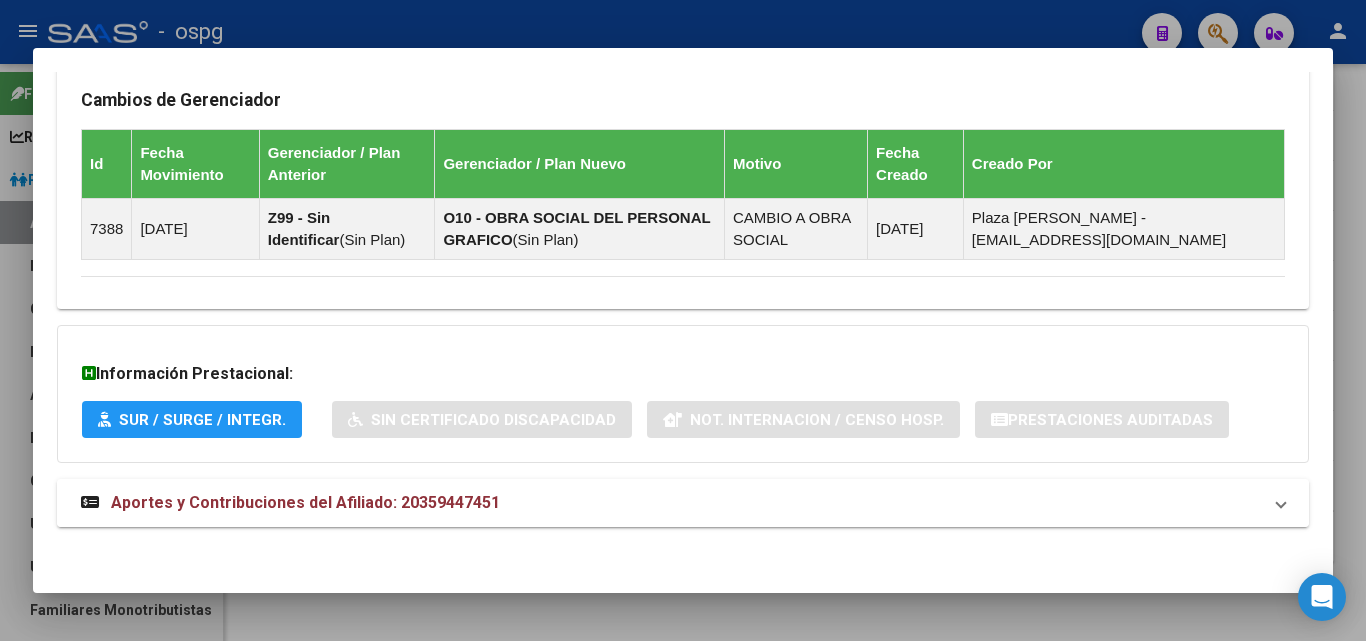 click on "Aportes y Contribuciones del Afiliado: 20359447451" at bounding box center (290, 503) 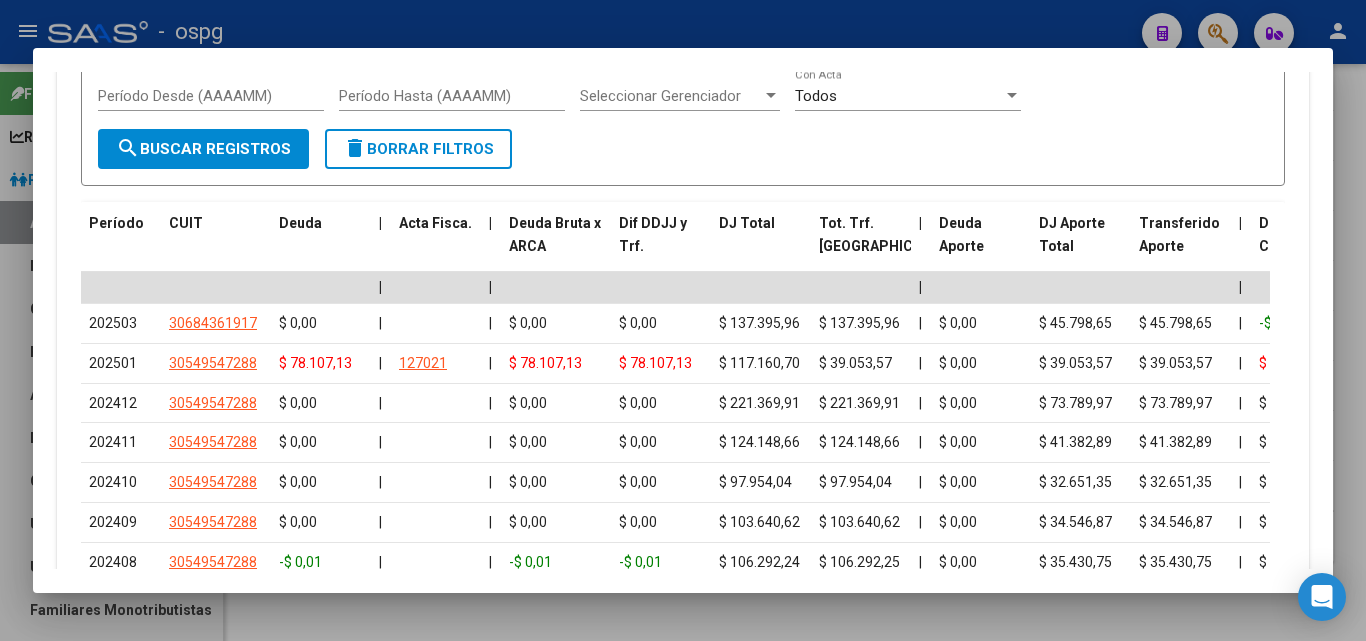 scroll, scrollTop: 2081, scrollLeft: 0, axis: vertical 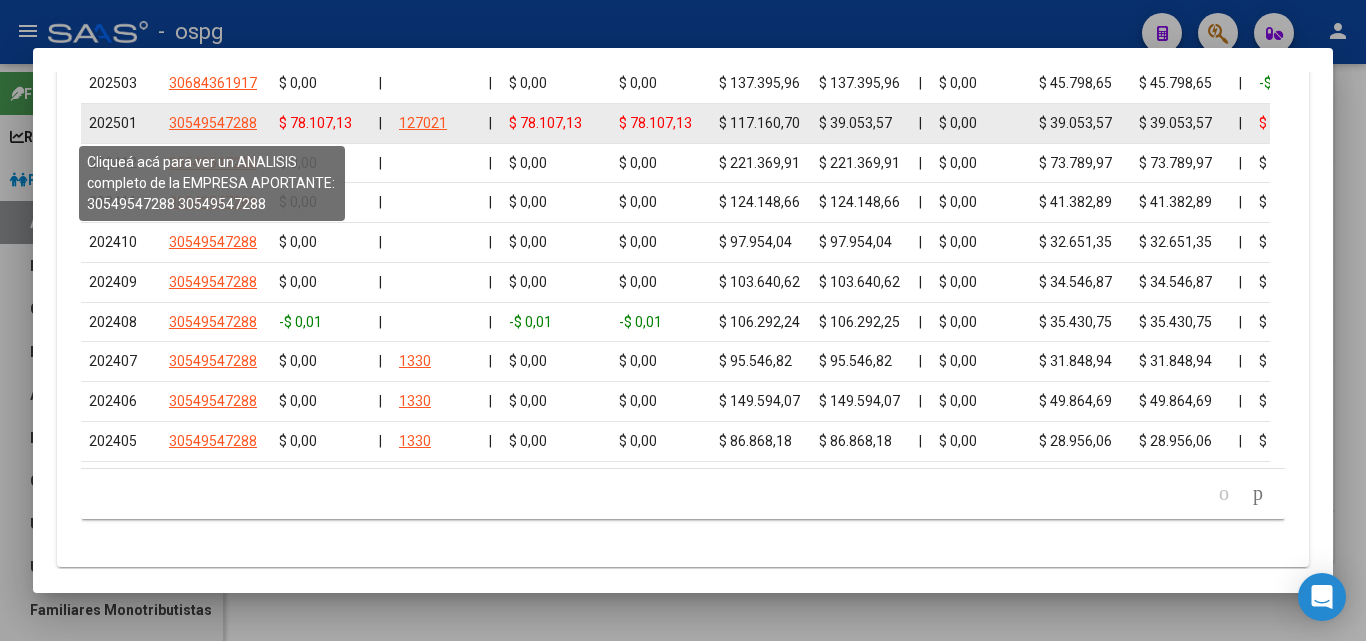 click on "30549547288" 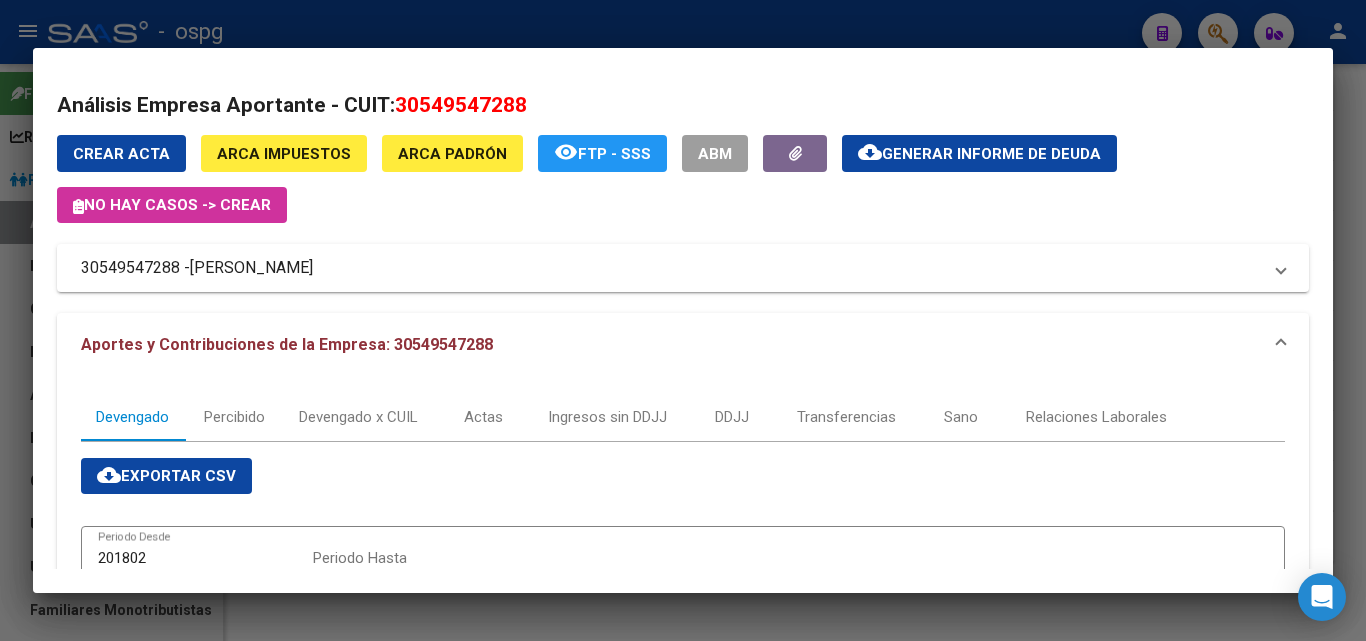 drag, startPoint x: 398, startPoint y: 107, endPoint x: 560, endPoint y: 106, distance: 162.00308 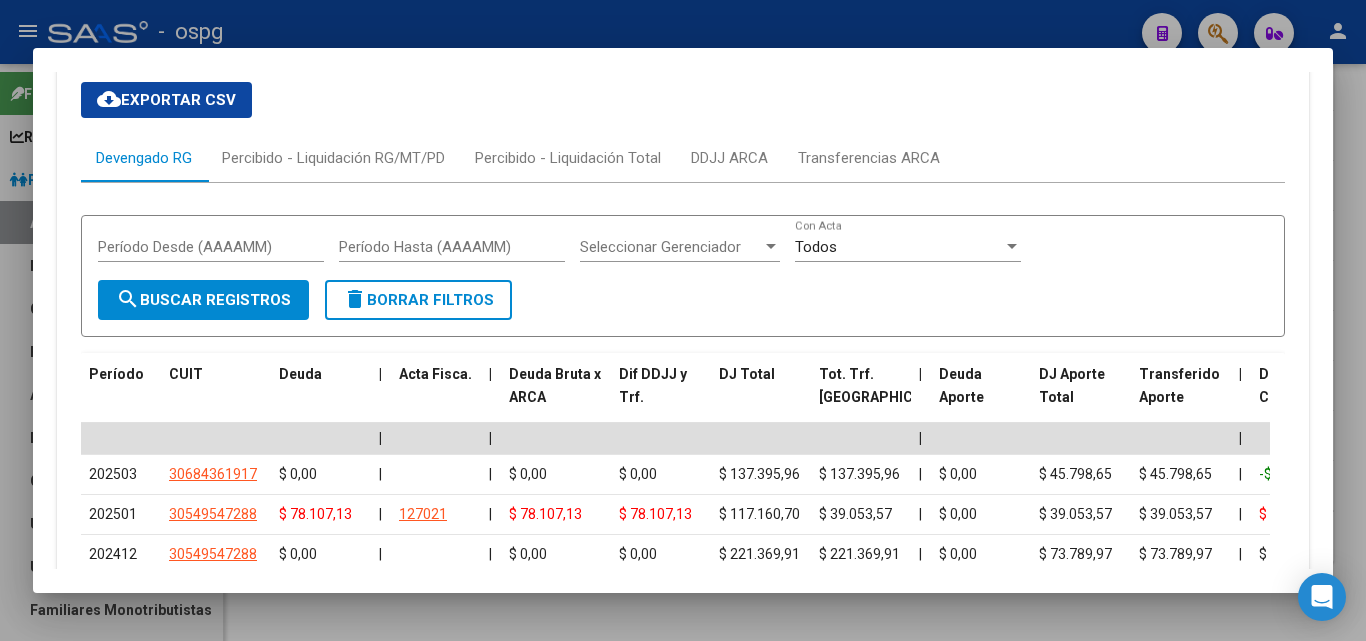 scroll, scrollTop: 1681, scrollLeft: 0, axis: vertical 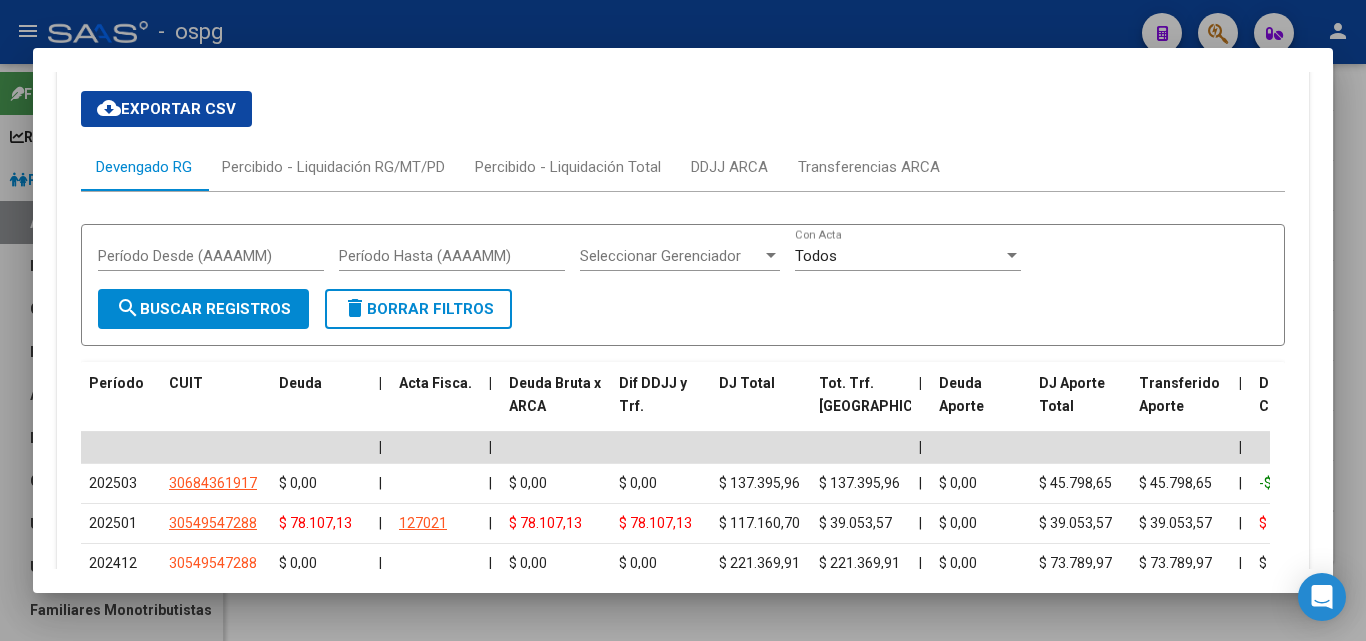 click at bounding box center (683, 320) 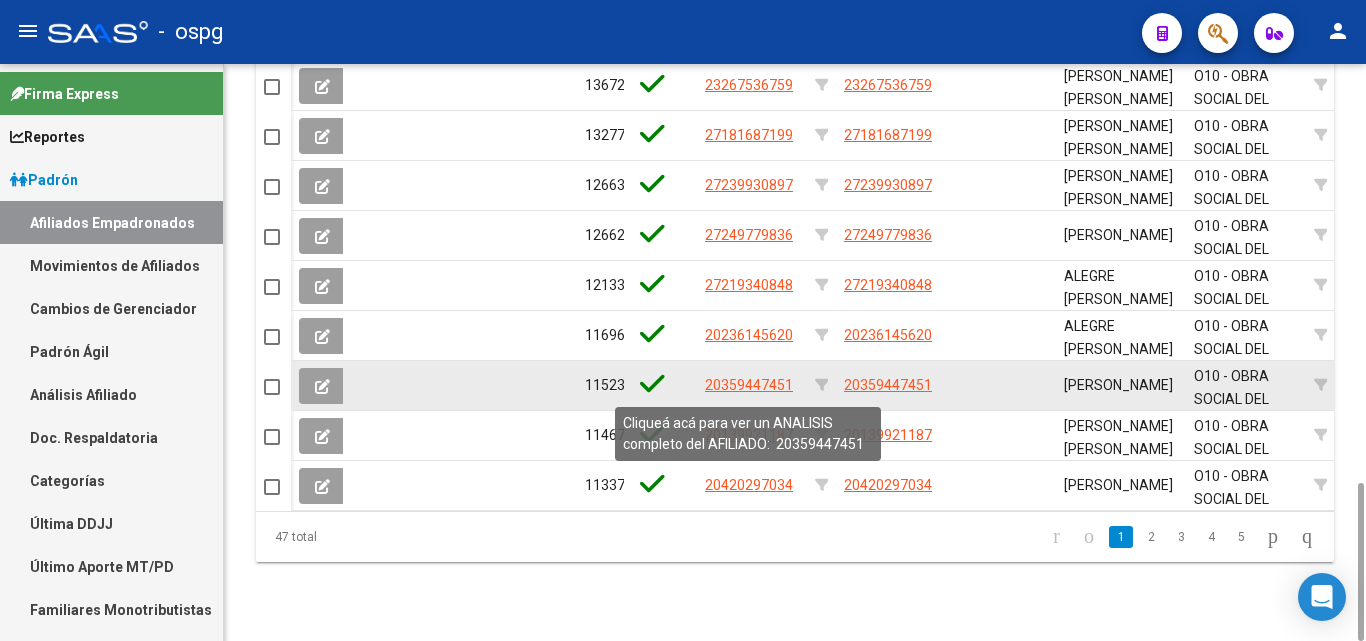 click on "20359447451" 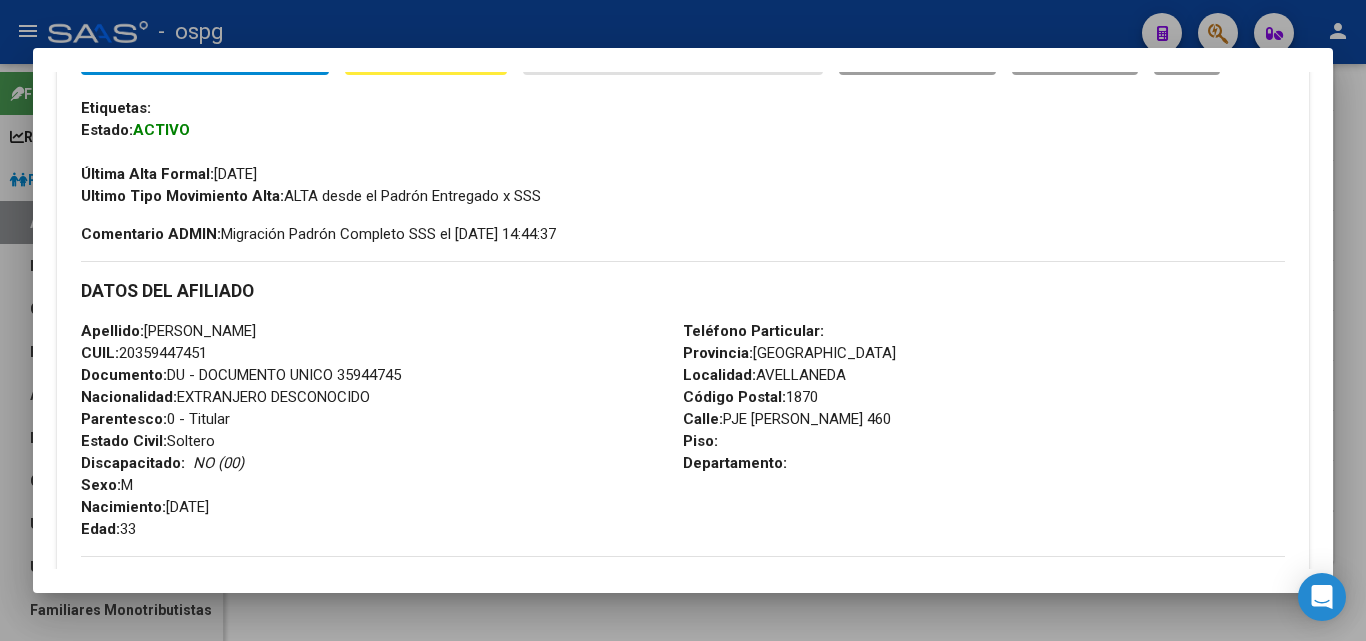 scroll, scrollTop: 300, scrollLeft: 0, axis: vertical 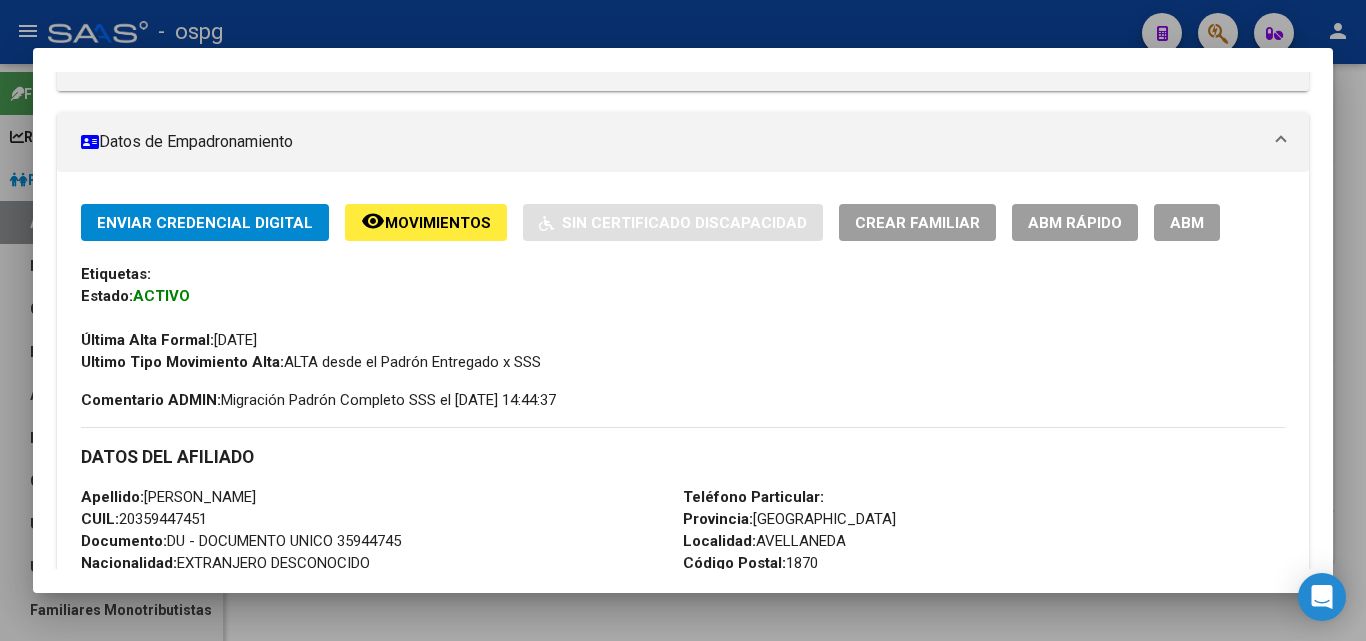 click on "ABM Rápido" 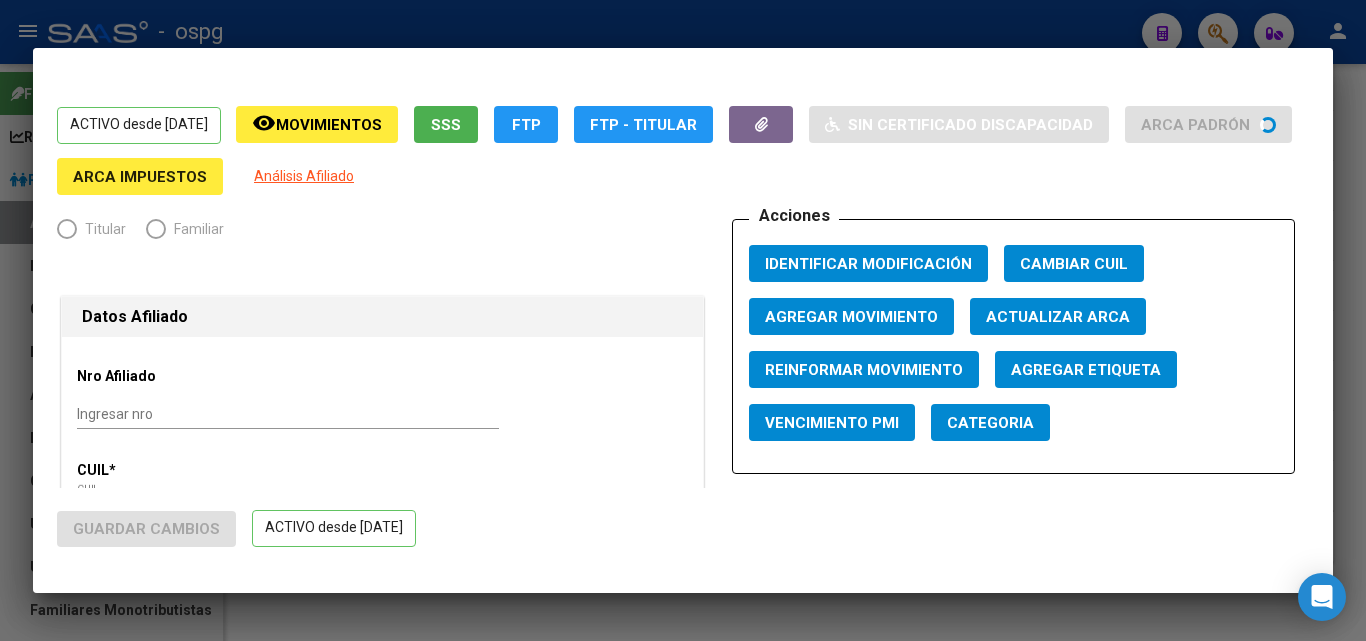 radio on "true" 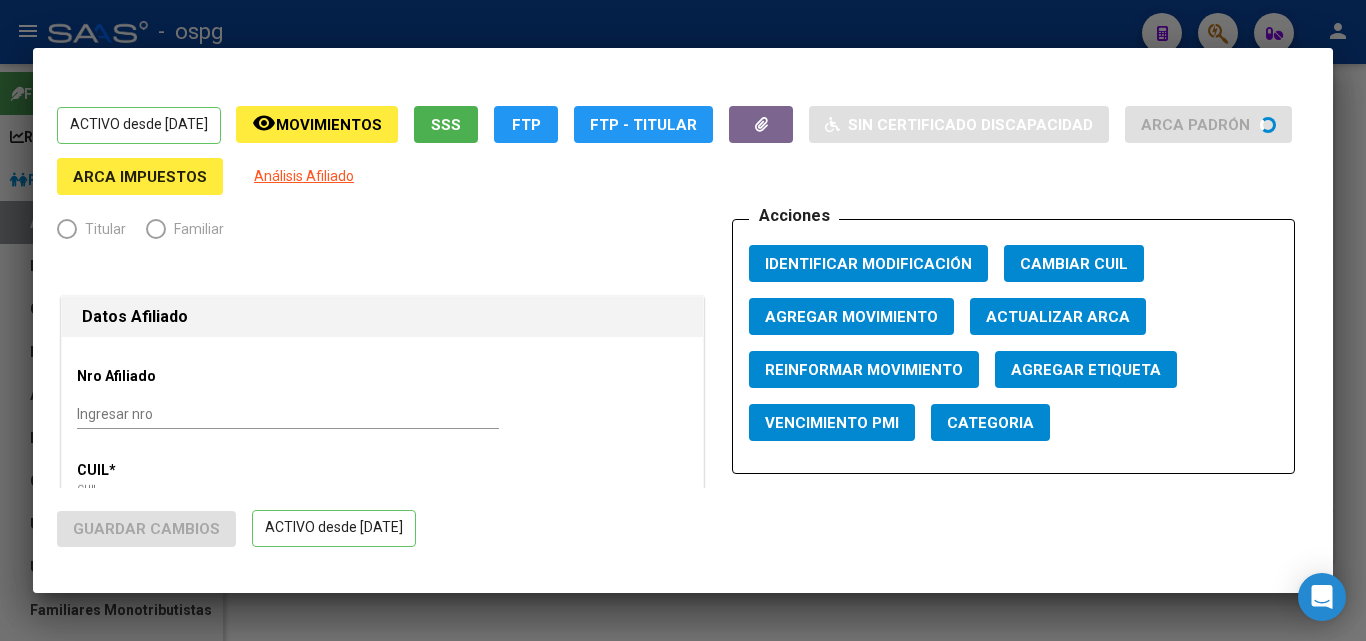 type on "30-68436191-7" 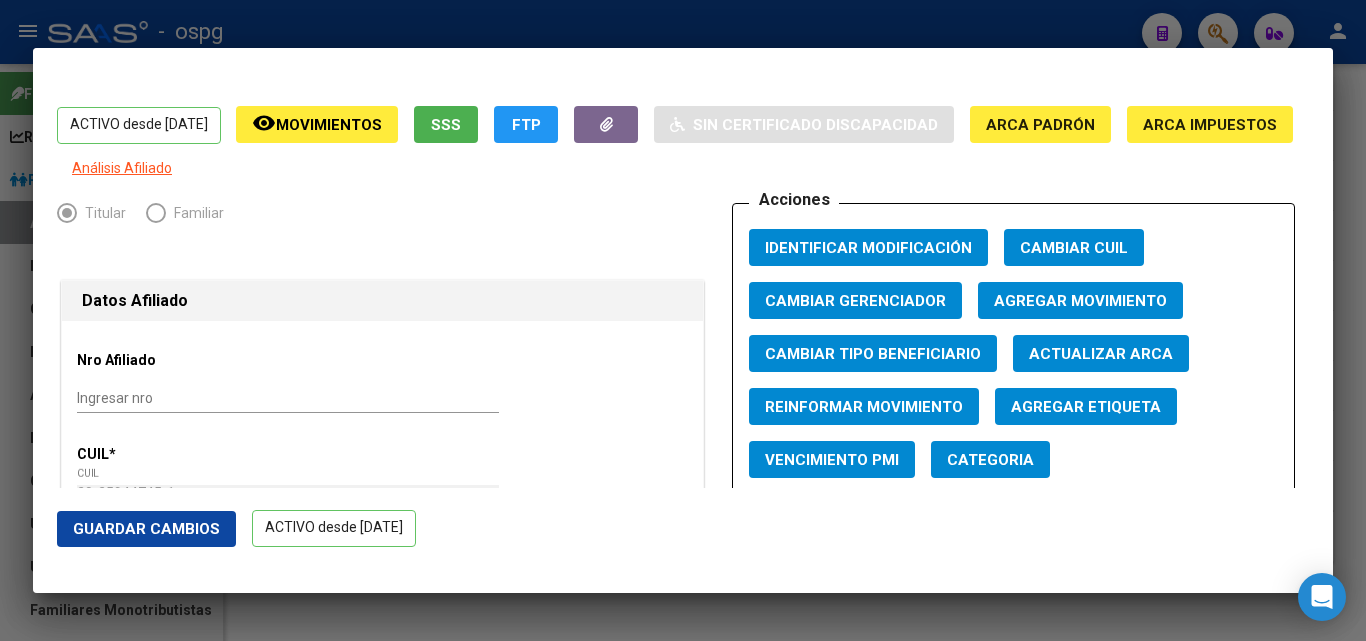 click on "Agregar Movimiento" 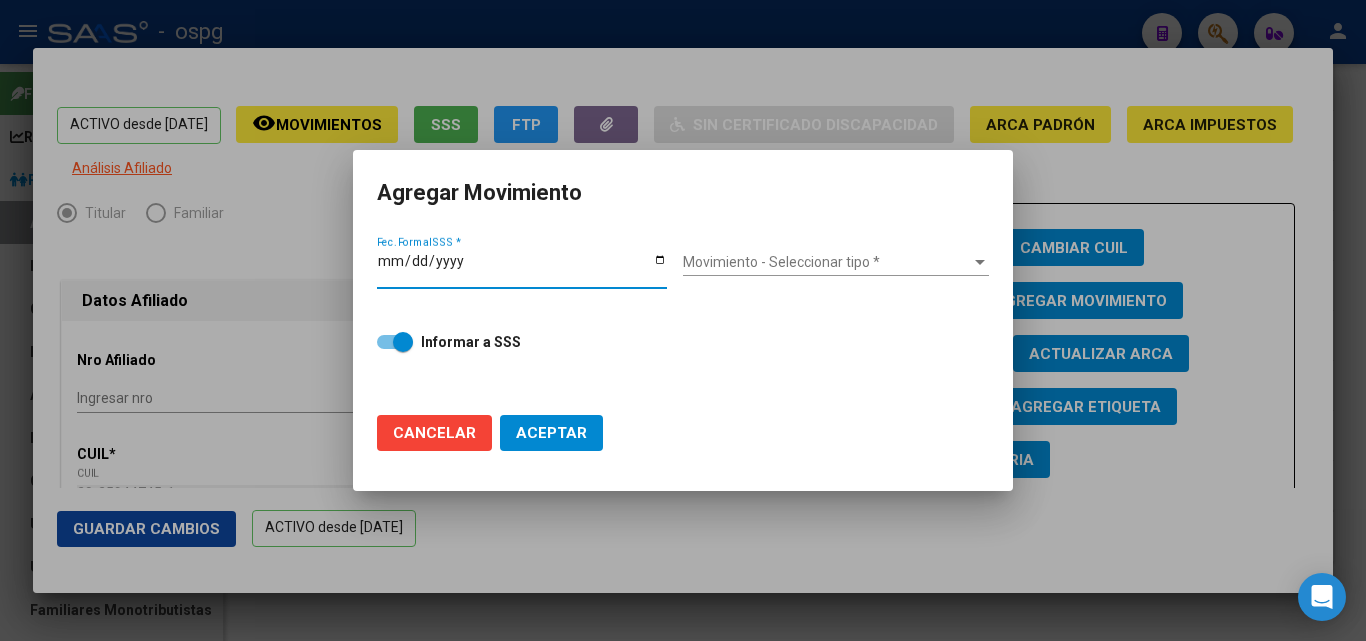 click on "Fec. Formal SSS *" at bounding box center (522, 268) 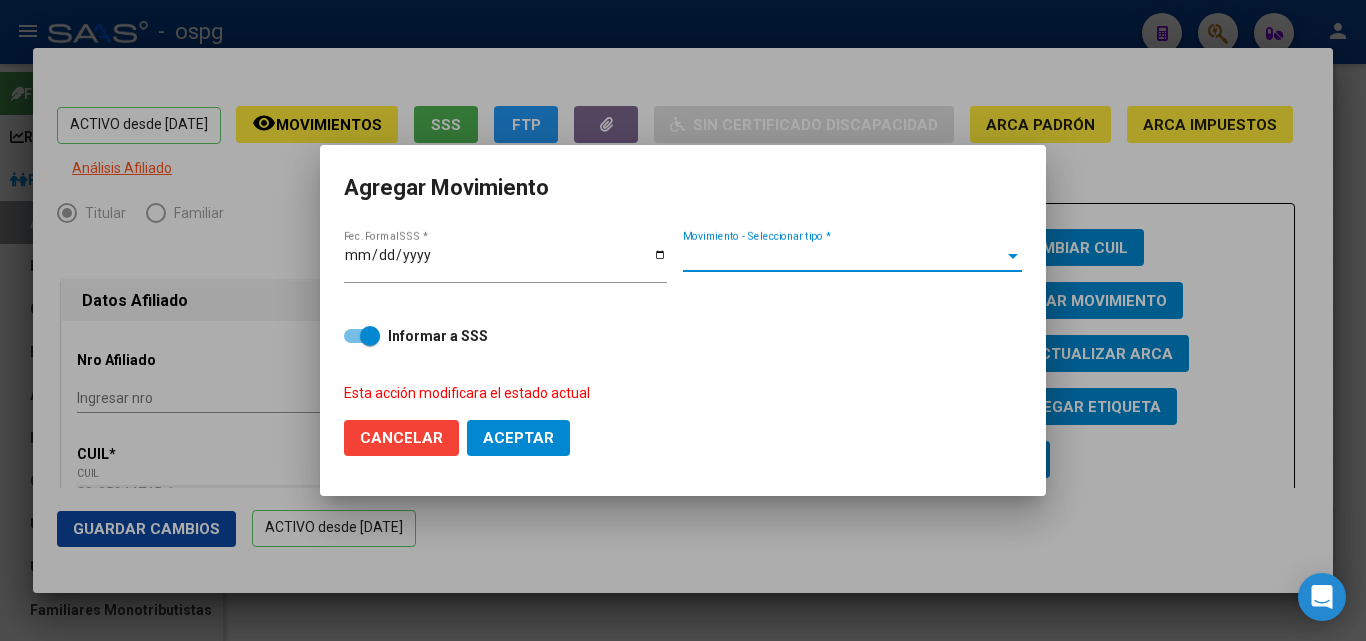 click on "Movimiento - Seleccionar tipo *" at bounding box center [843, 256] 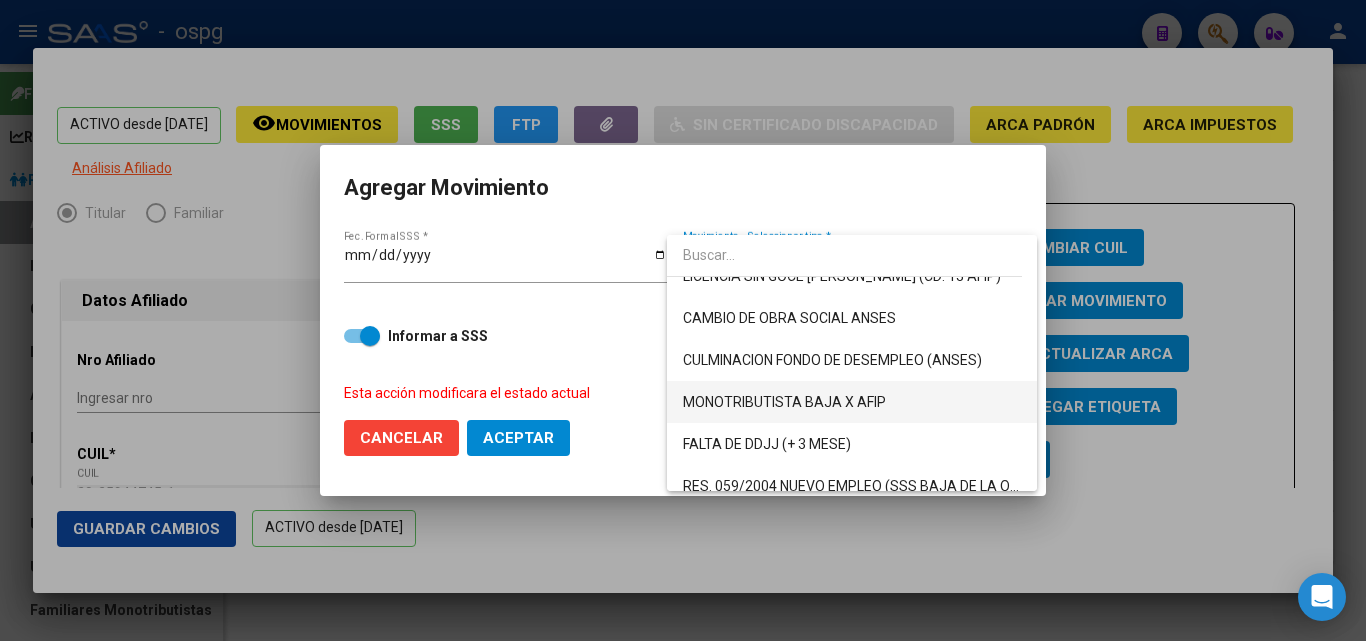 scroll, scrollTop: 500, scrollLeft: 0, axis: vertical 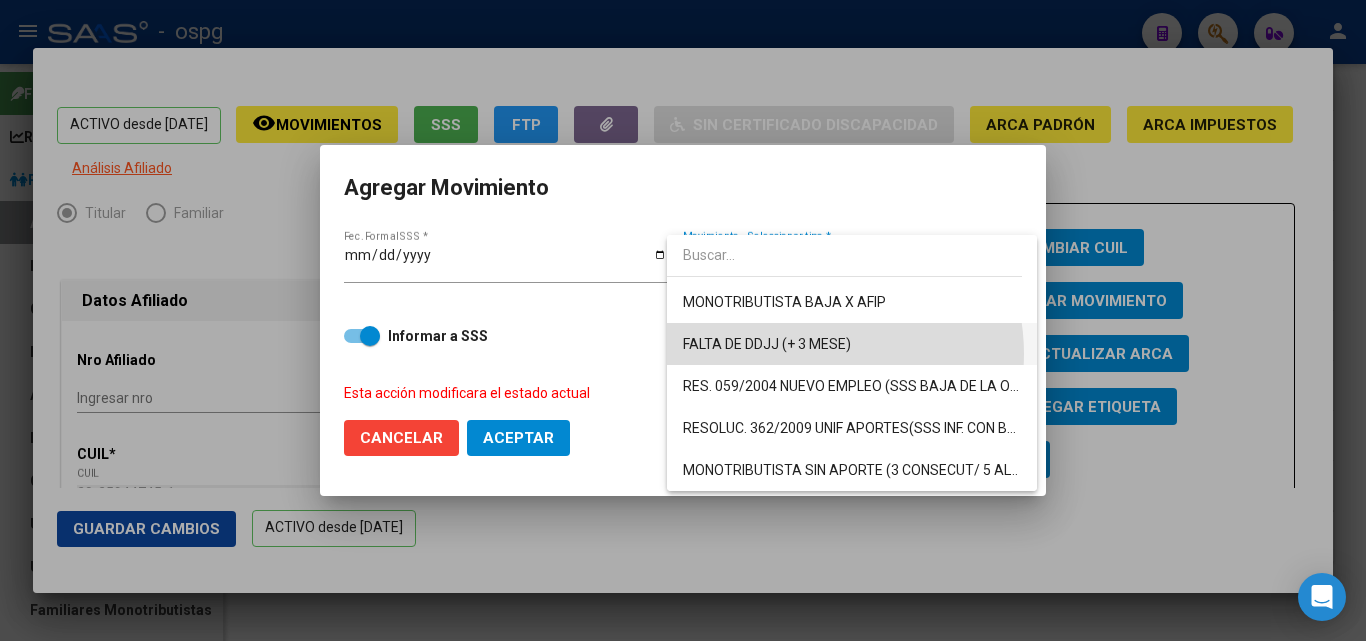 click on "FALTA DE DDJJ (+ 3 MESE)" at bounding box center [852, 344] 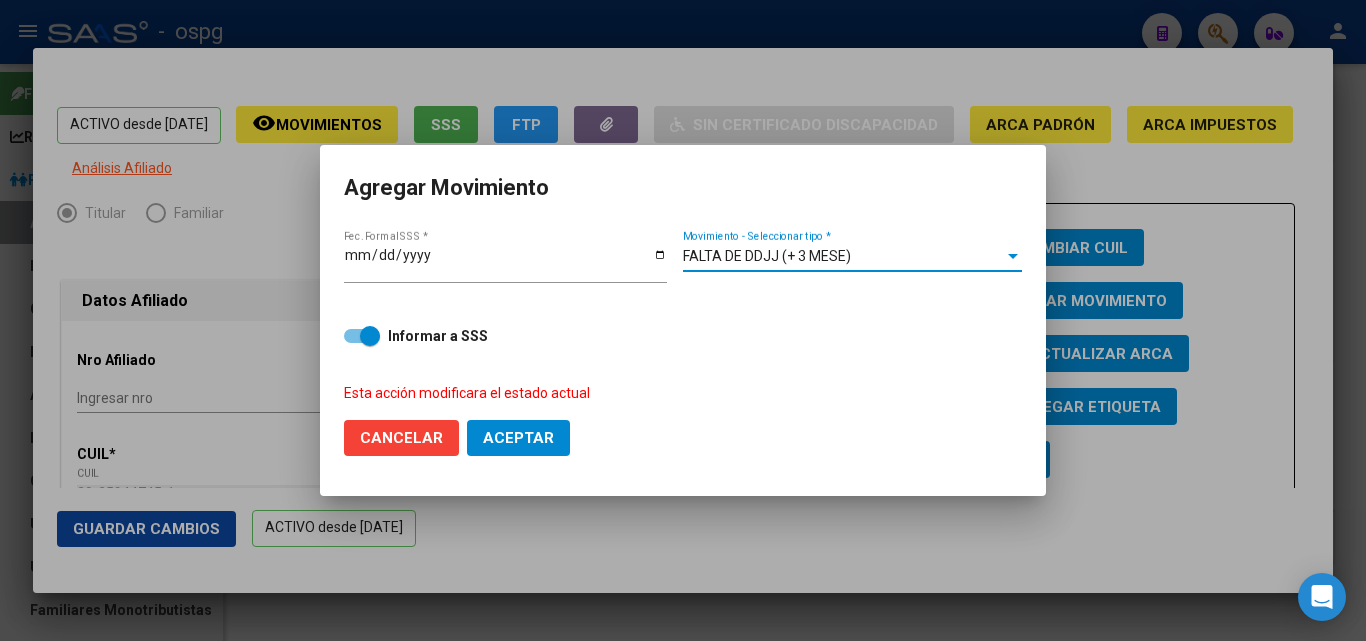 click on "Aceptar" 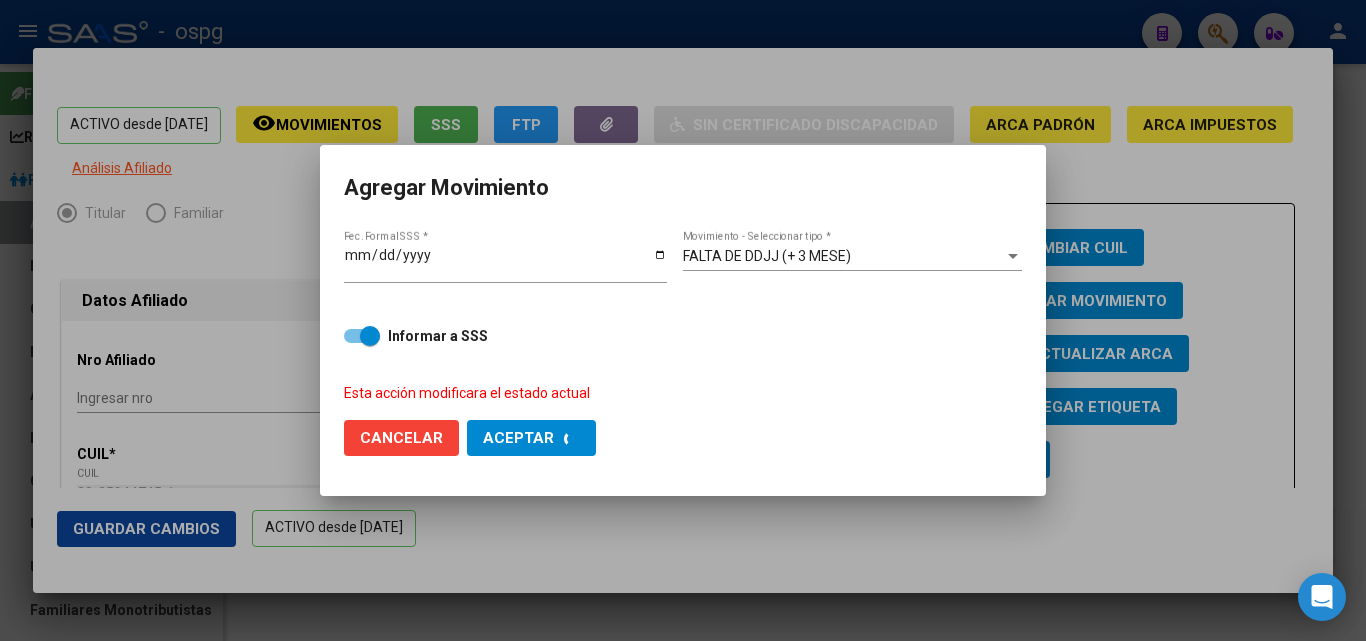 checkbox on "false" 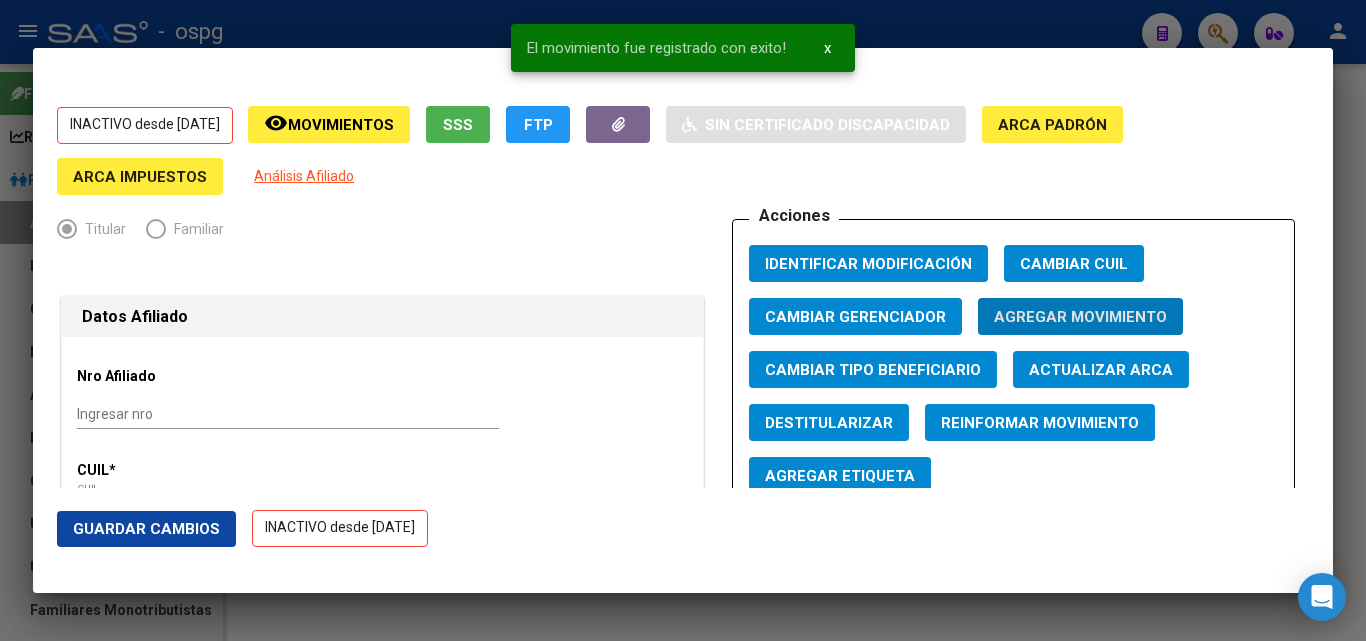 click at bounding box center (683, 320) 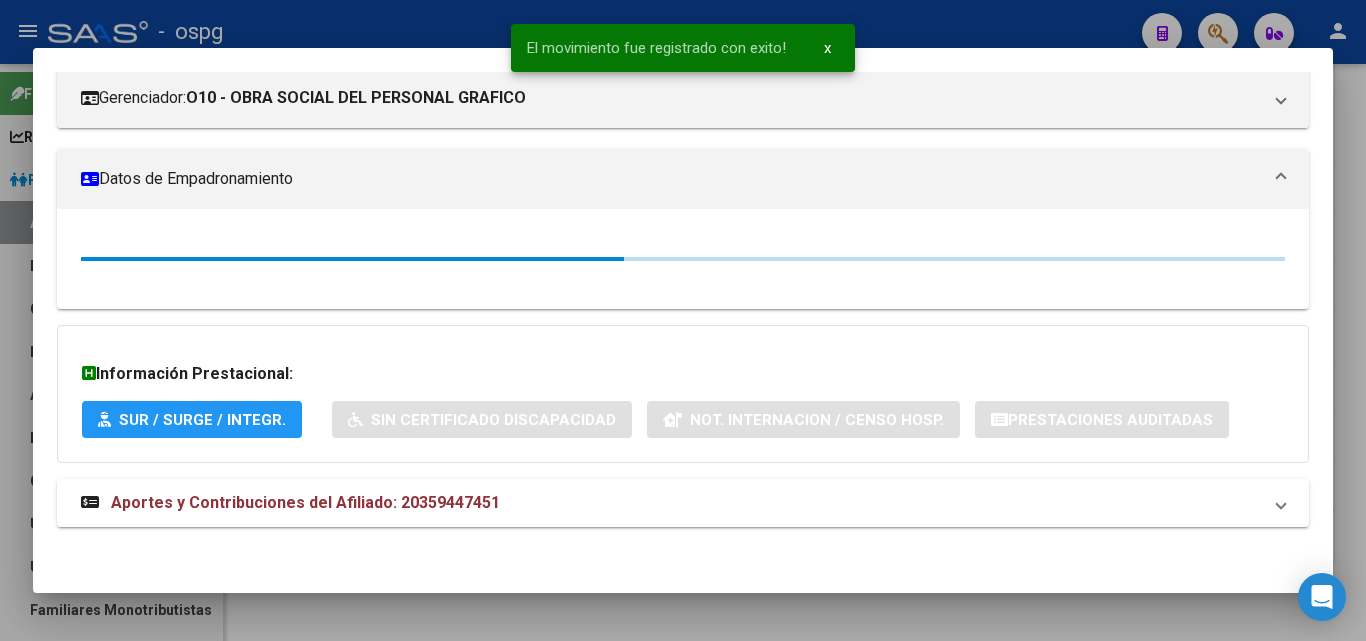 scroll, scrollTop: 300, scrollLeft: 0, axis: vertical 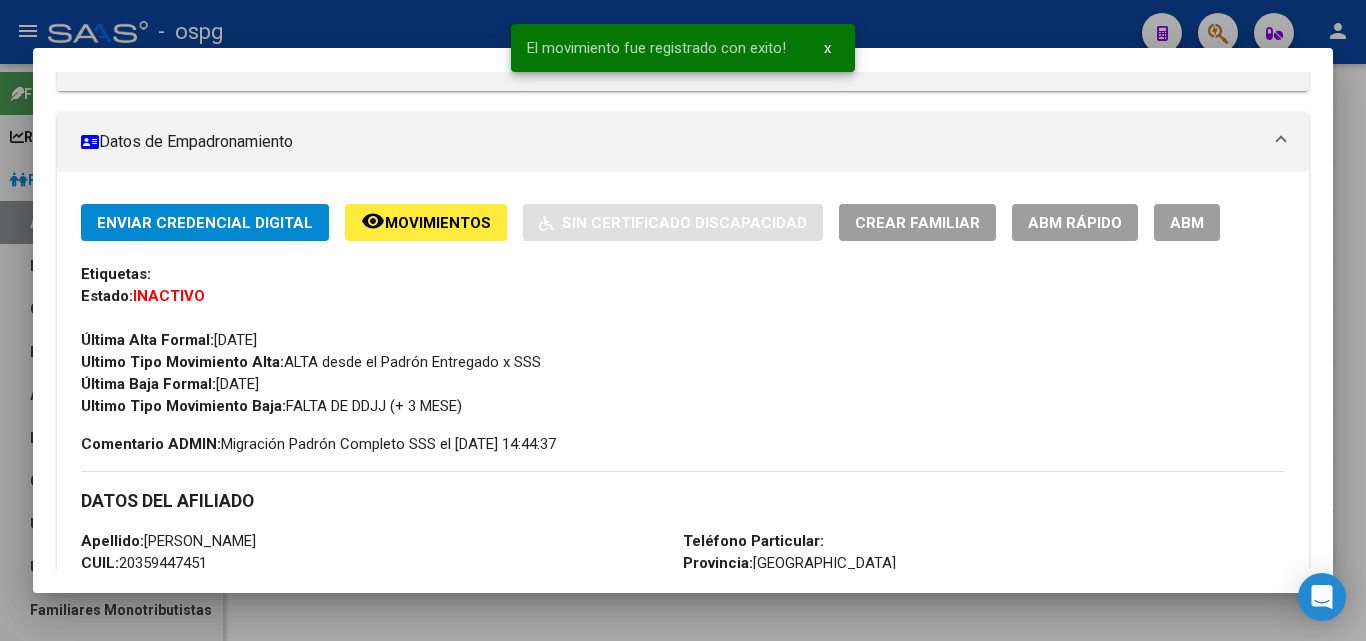 click at bounding box center [683, 320] 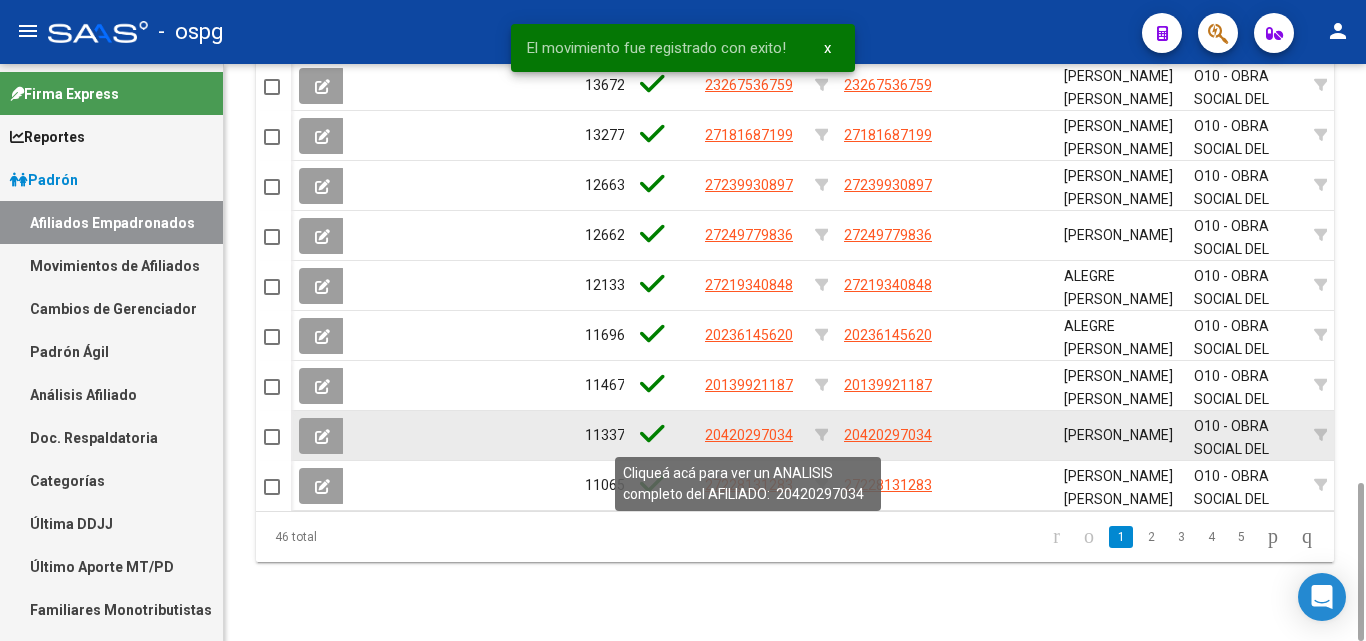 click on "20420297034" 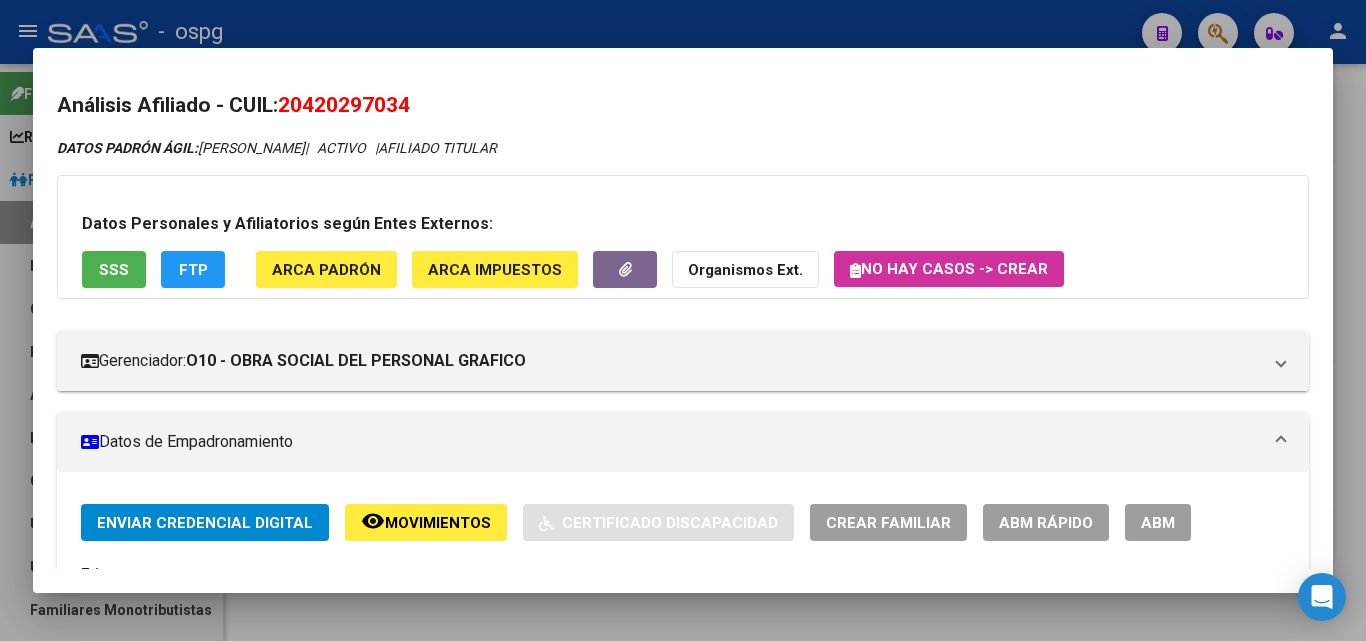 click at bounding box center (683, 320) 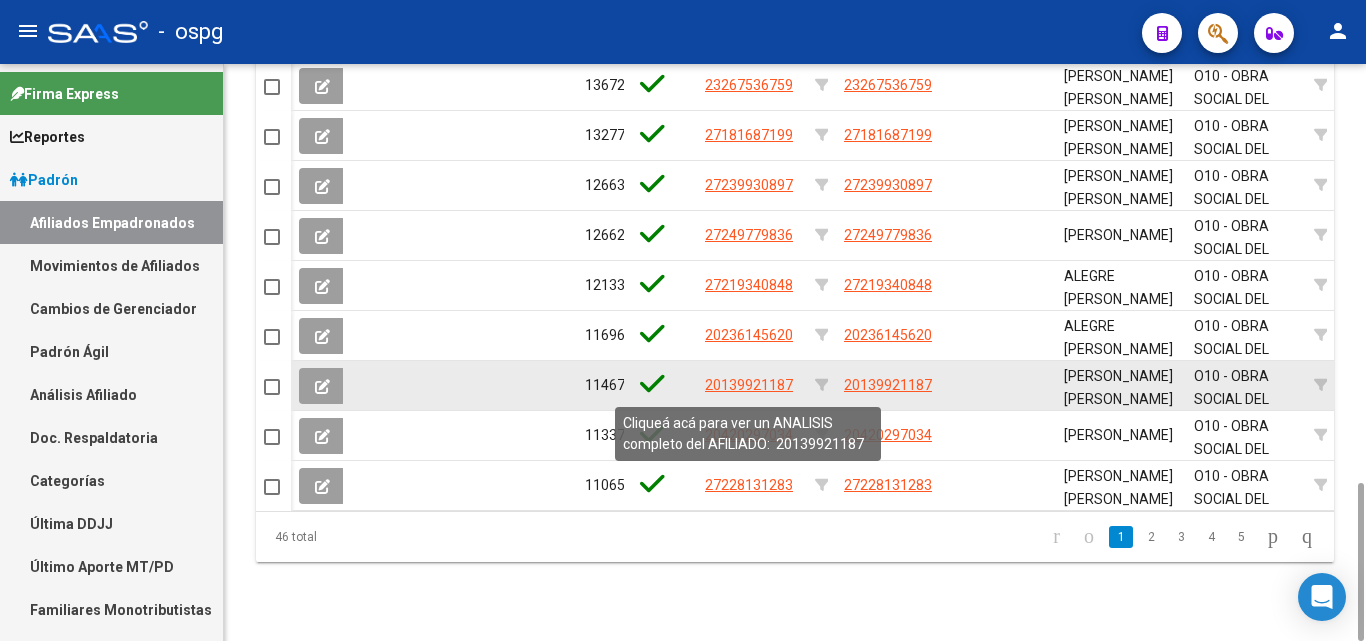 click on "20139921187" 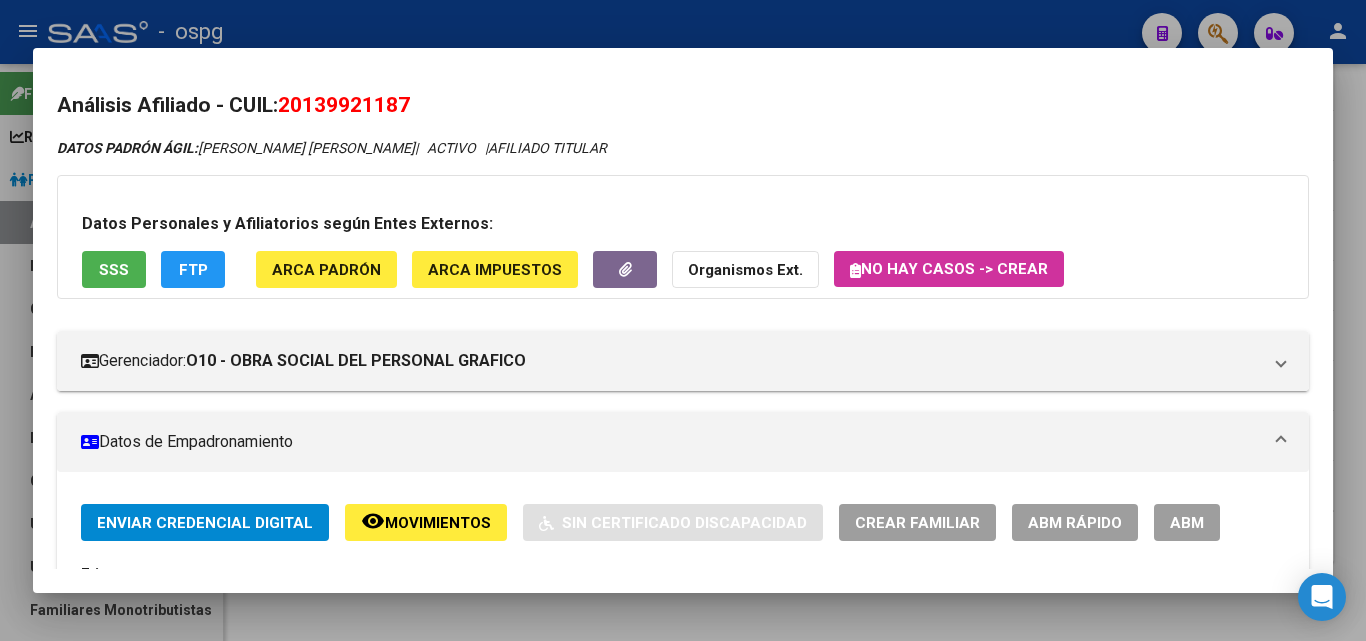 drag, startPoint x: 288, startPoint y: 107, endPoint x: 418, endPoint y: 110, distance: 130.0346 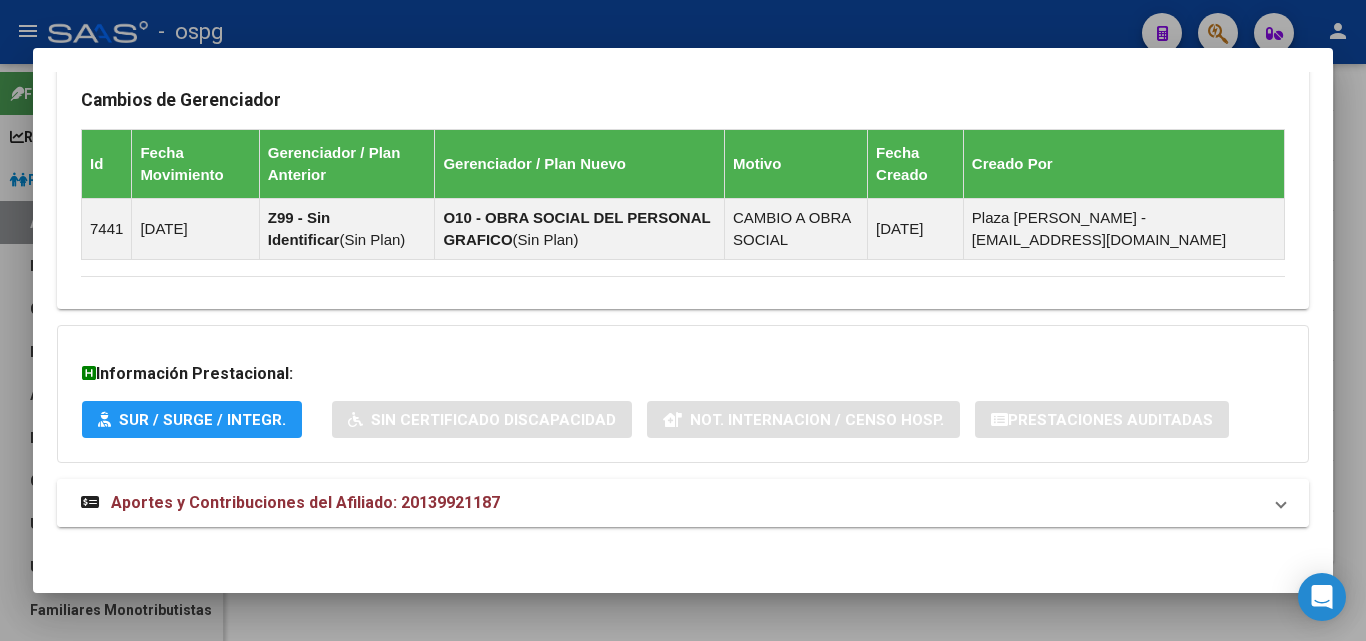 click on "Aportes y Contribuciones del Afiliado: 20139921187" at bounding box center (671, 503) 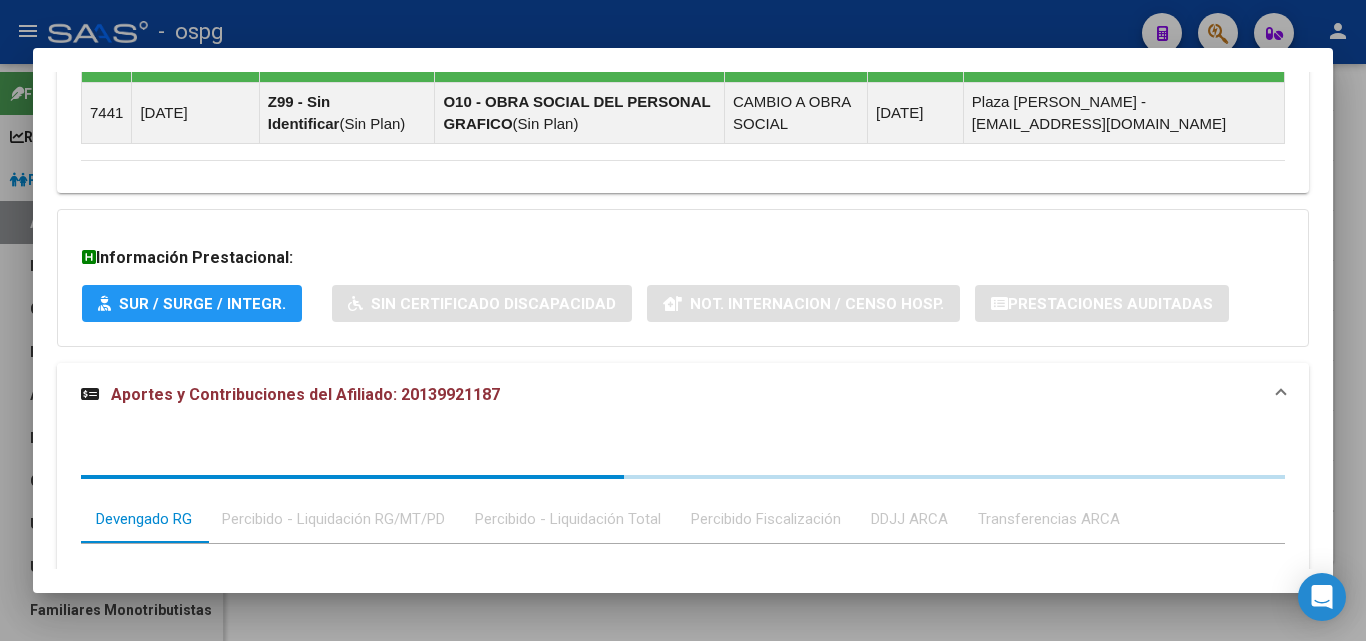 scroll, scrollTop: 1658, scrollLeft: 0, axis: vertical 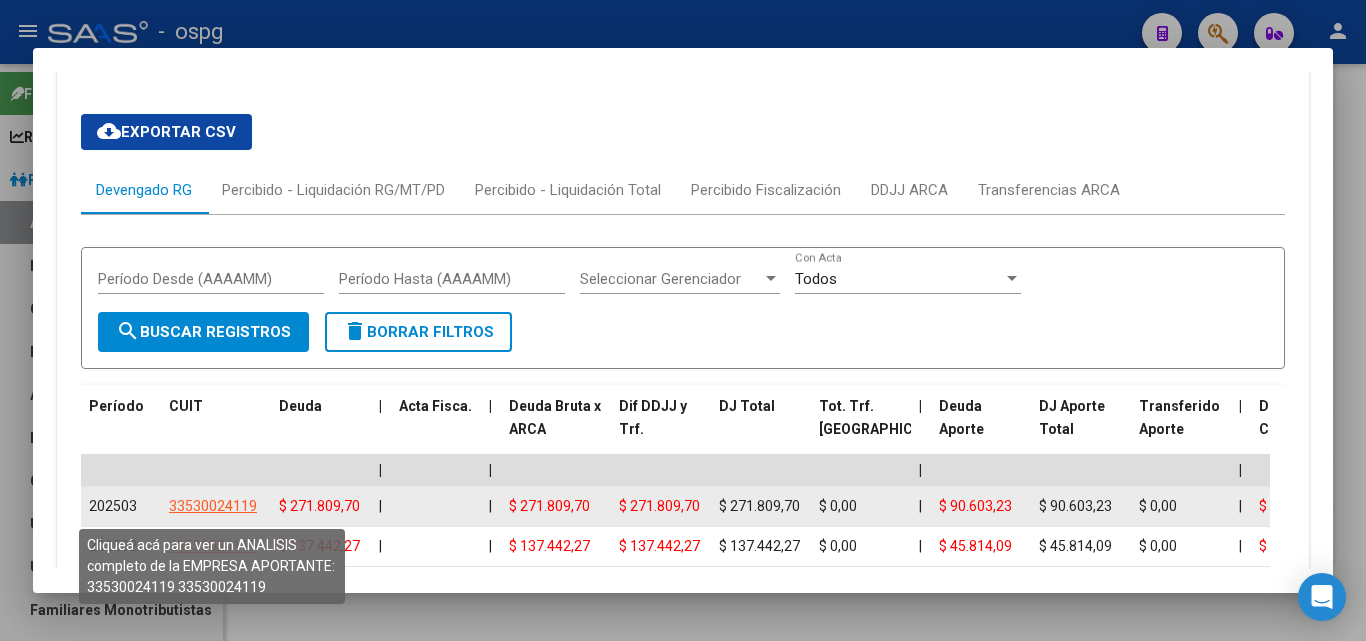 click on "33530024119" 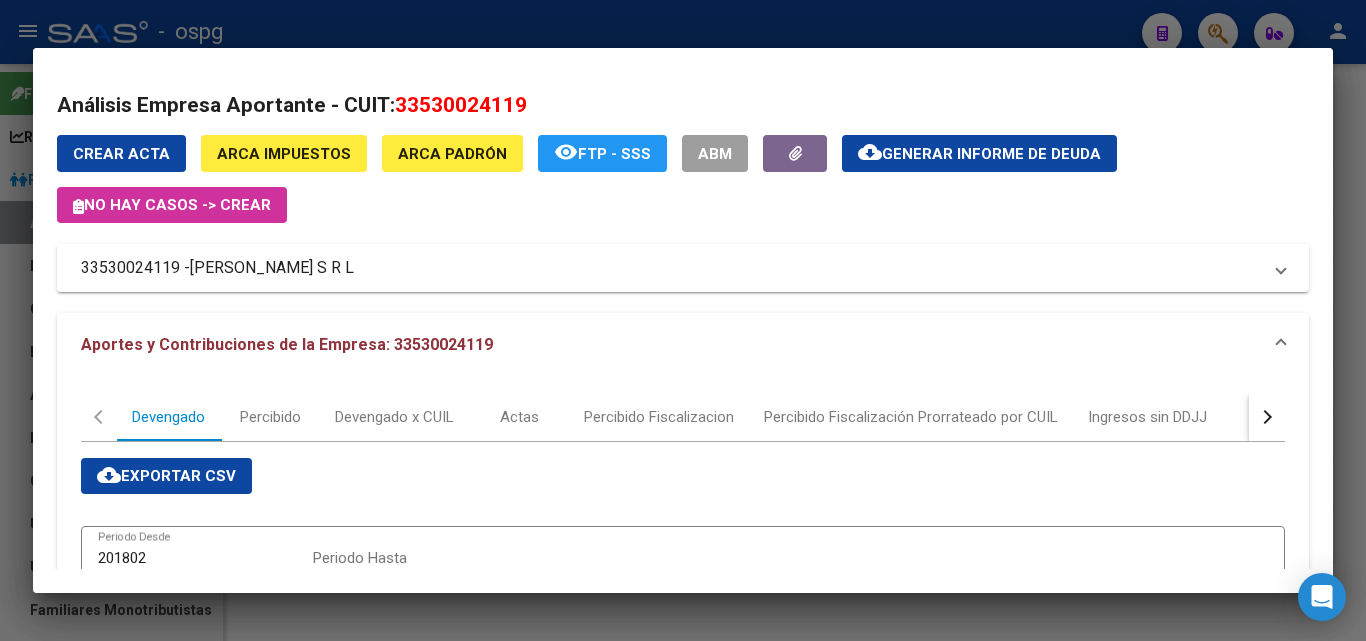 click at bounding box center (683, 320) 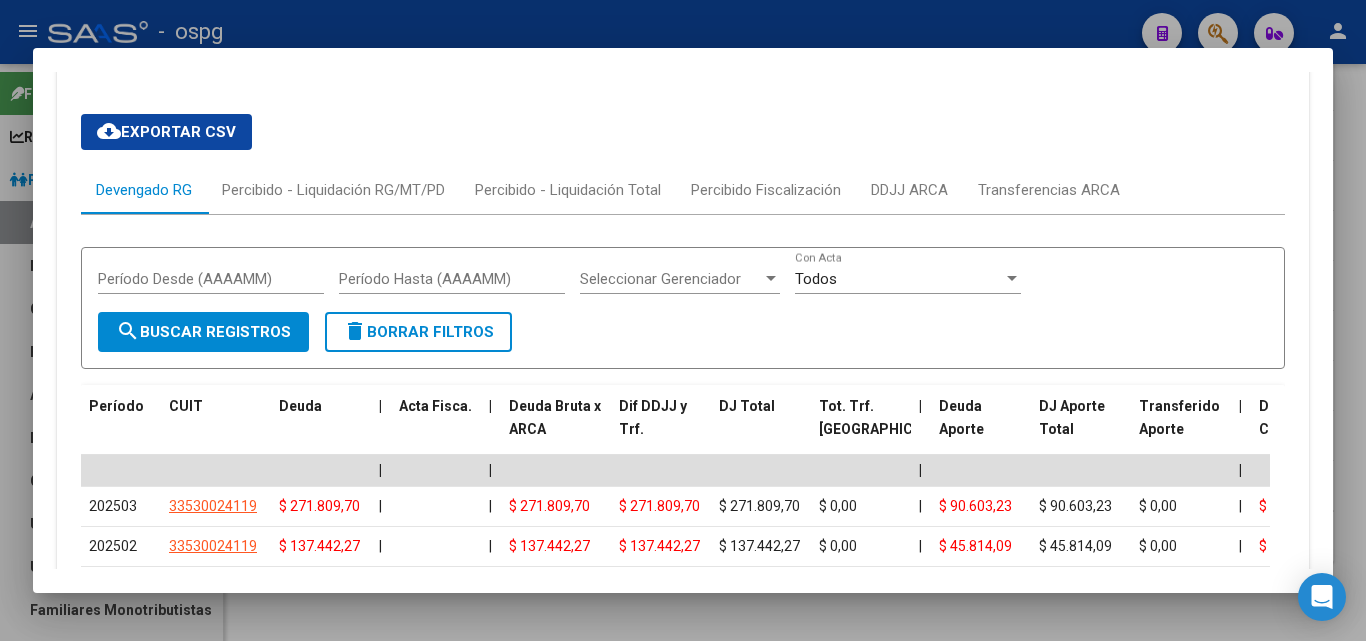 click at bounding box center (683, 320) 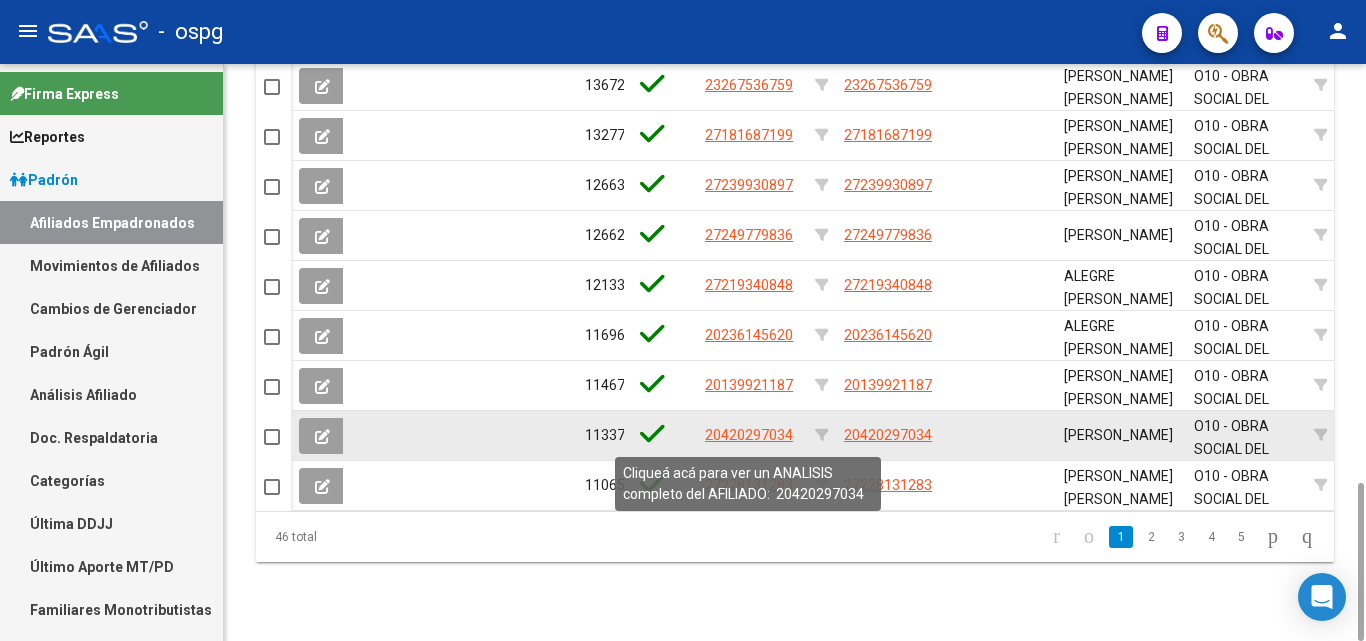 click on "20420297034" 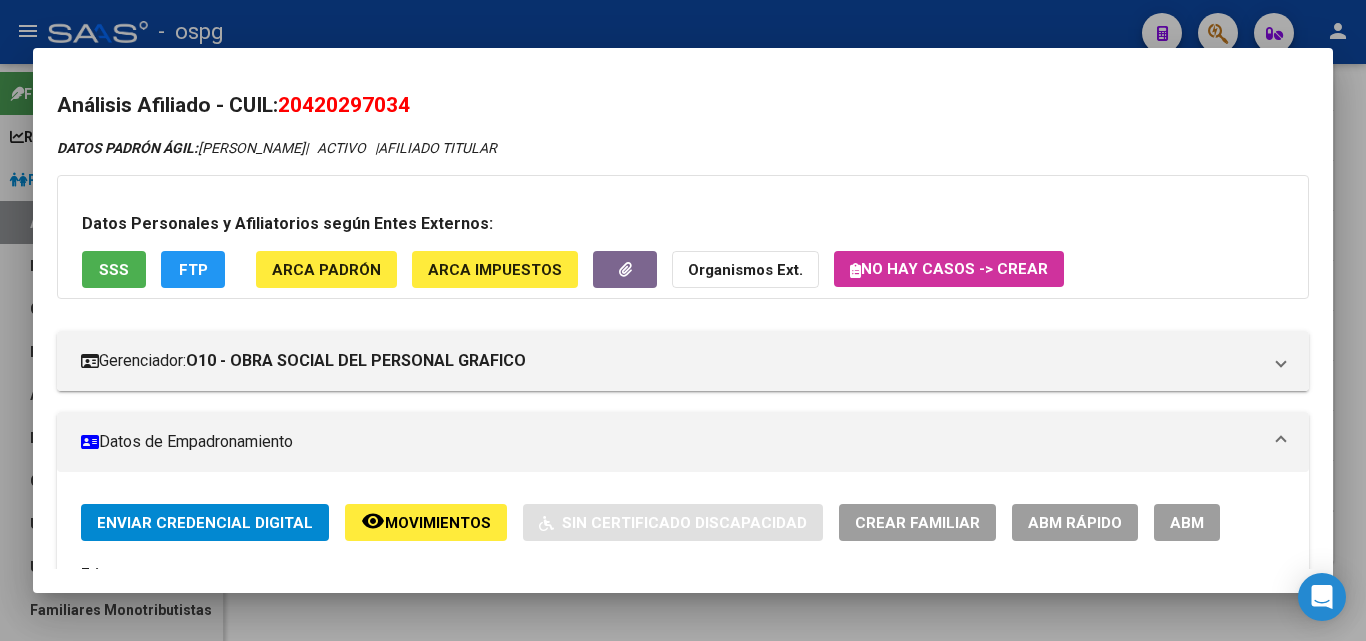drag, startPoint x: 291, startPoint y: 102, endPoint x: 418, endPoint y: 106, distance: 127.06297 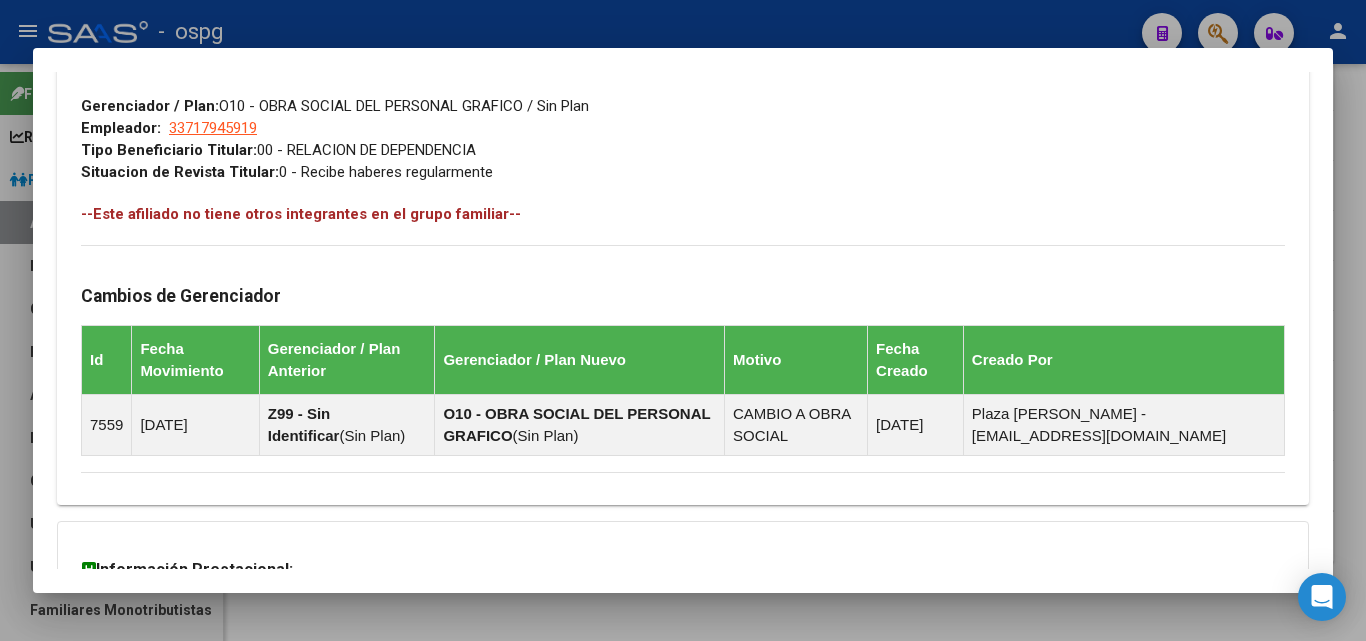 scroll, scrollTop: 1181, scrollLeft: 0, axis: vertical 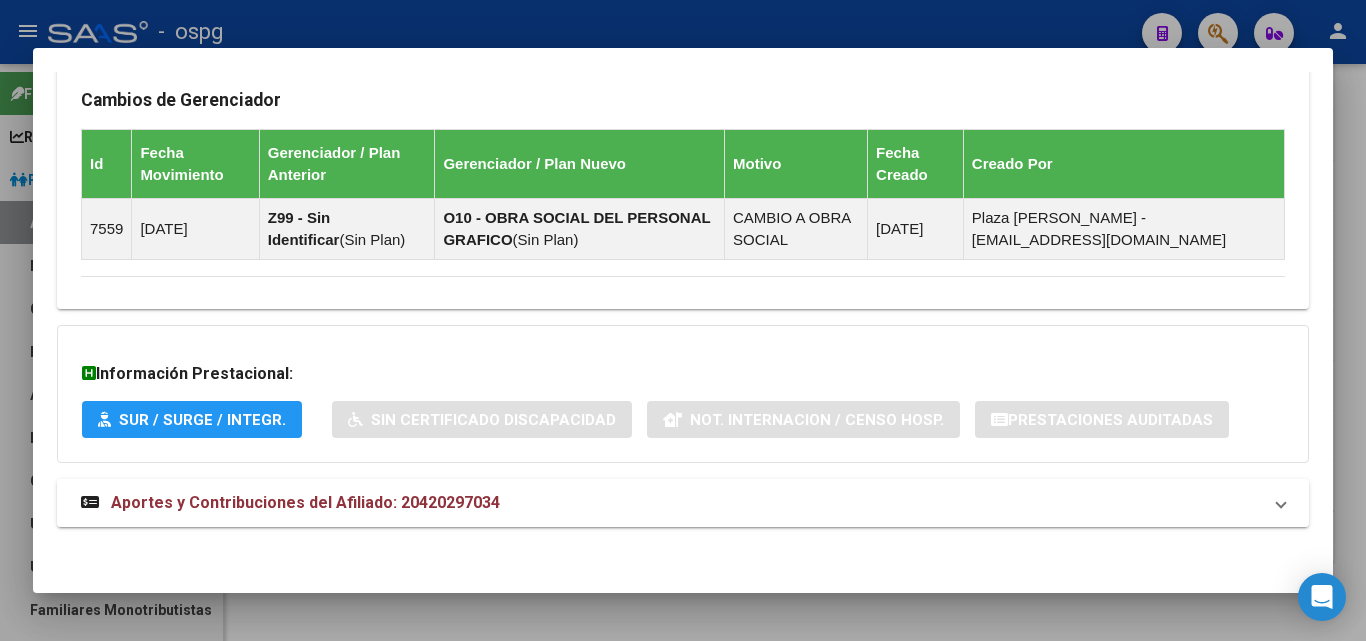 click on "Aportes y Contribuciones del Afiliado: 20420297034" at bounding box center [305, 502] 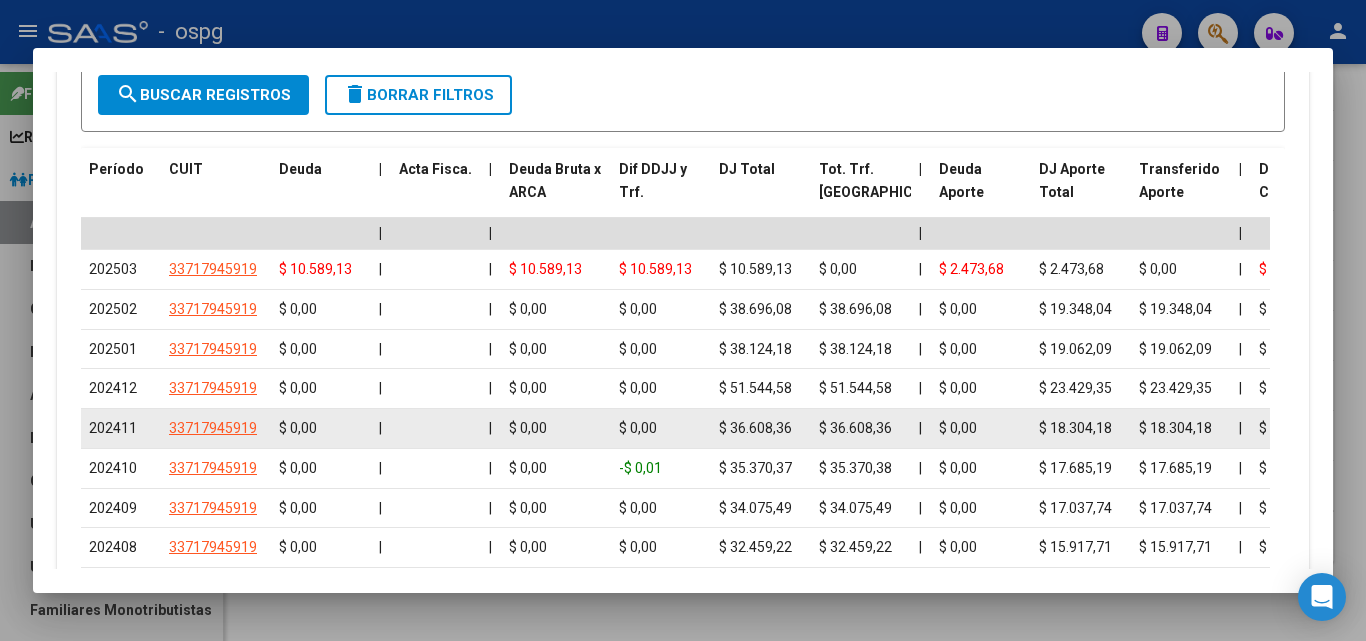 scroll, scrollTop: 1898, scrollLeft: 0, axis: vertical 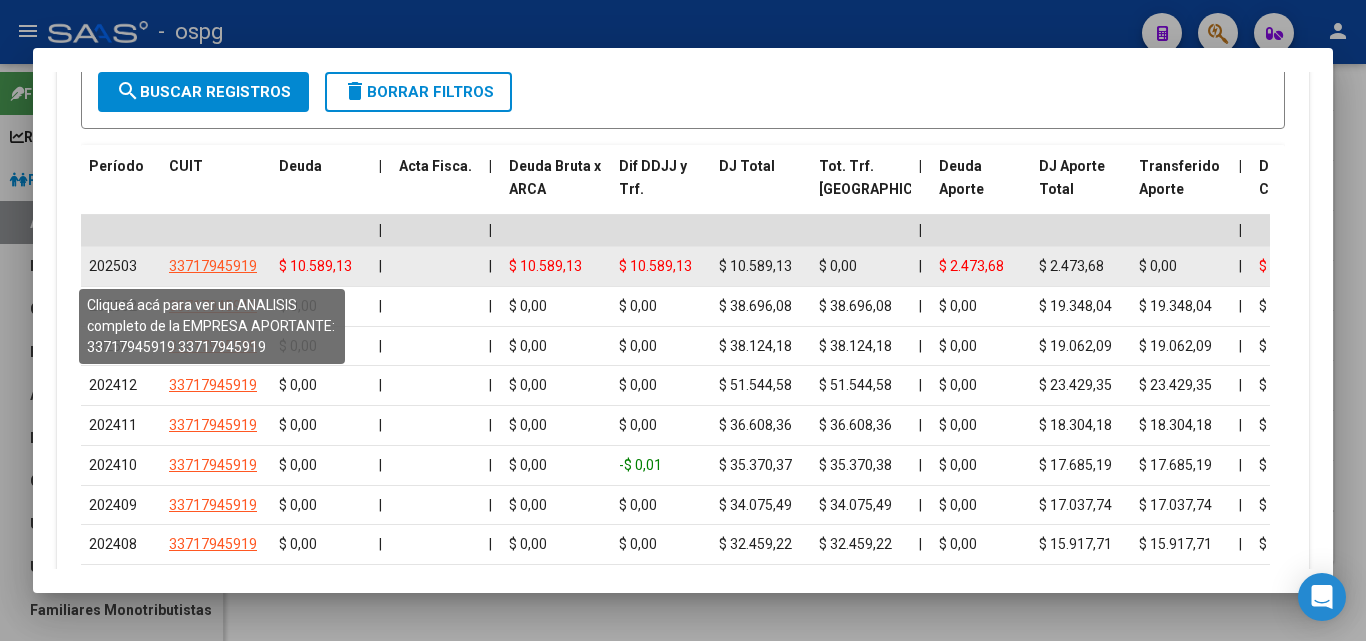 click on "33717945919" 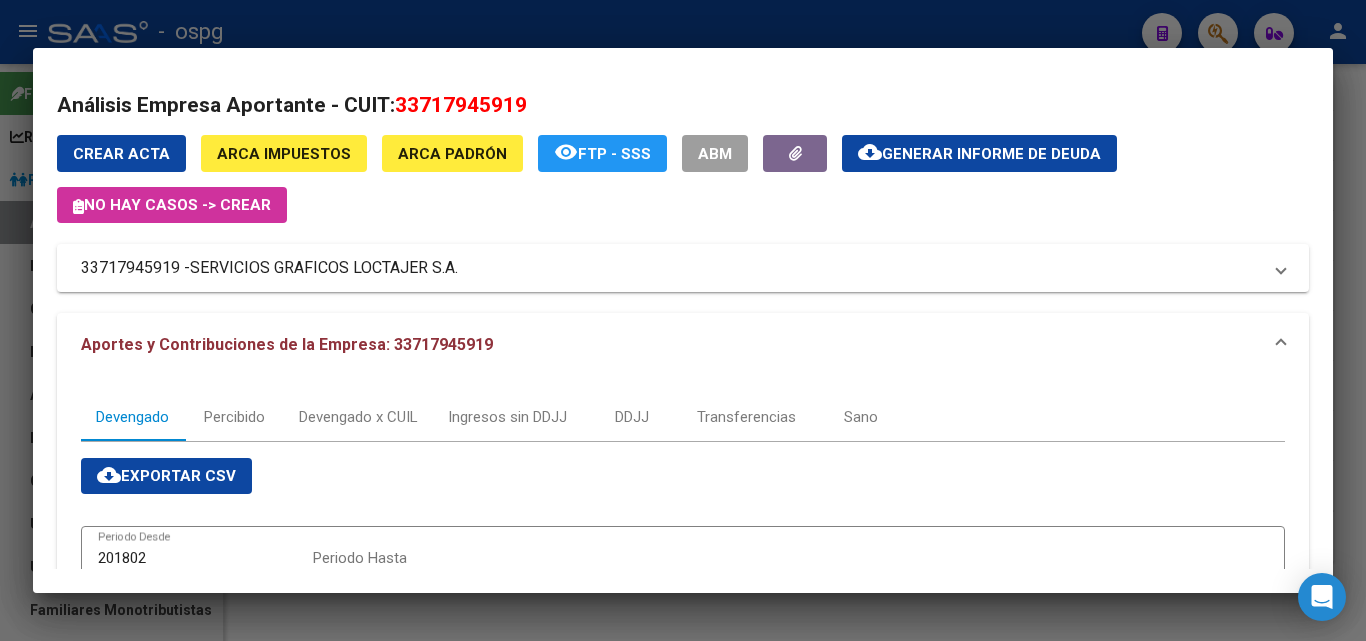 click at bounding box center [683, 320] 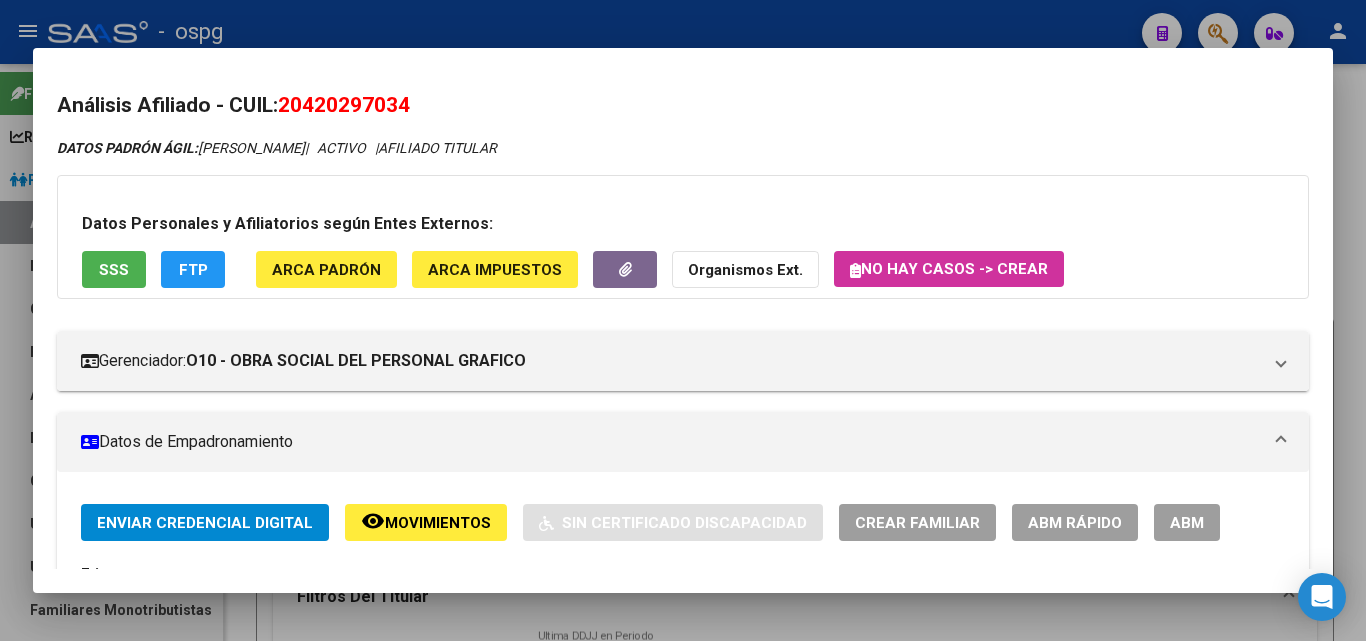 scroll, scrollTop: 0, scrollLeft: 0, axis: both 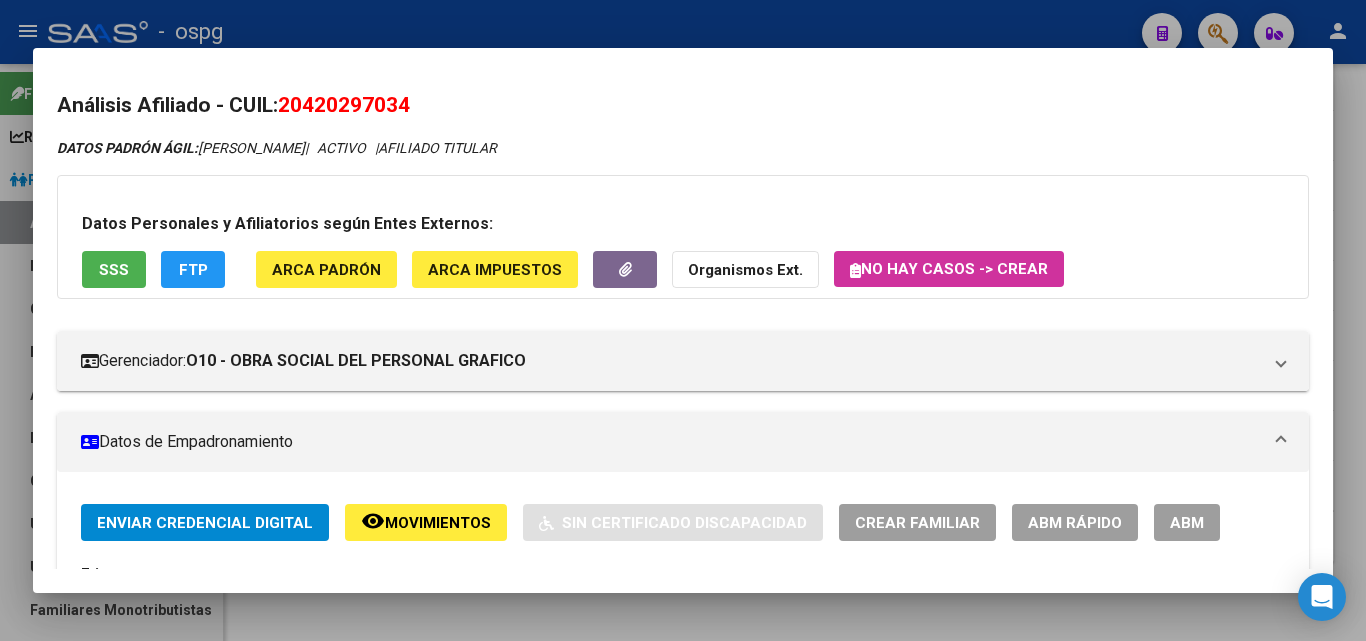 click on "ABM Rápido" 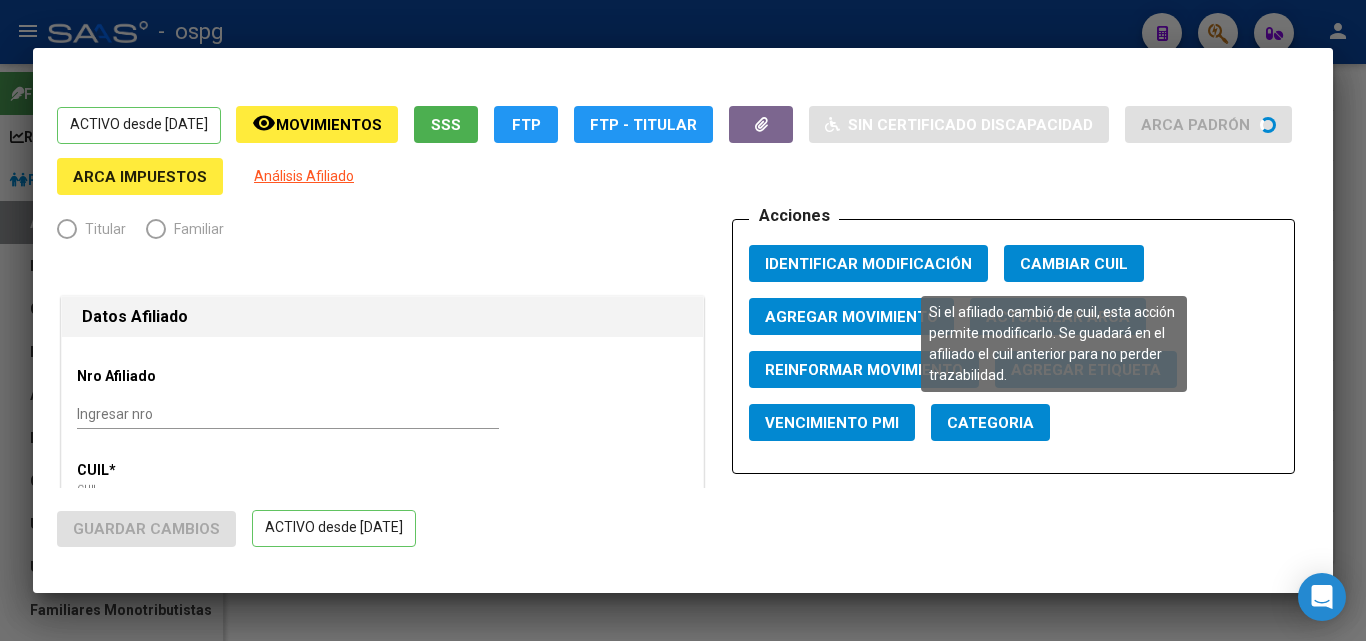 radio on "true" 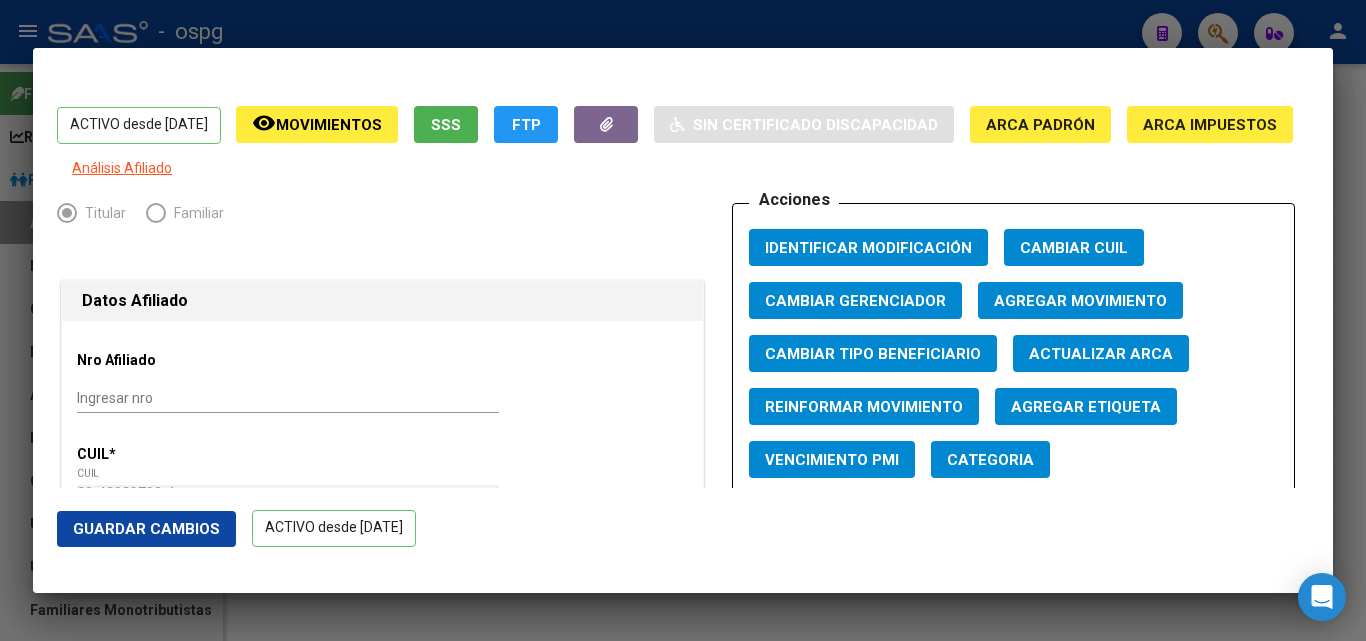 click on "Agregar Movimiento" 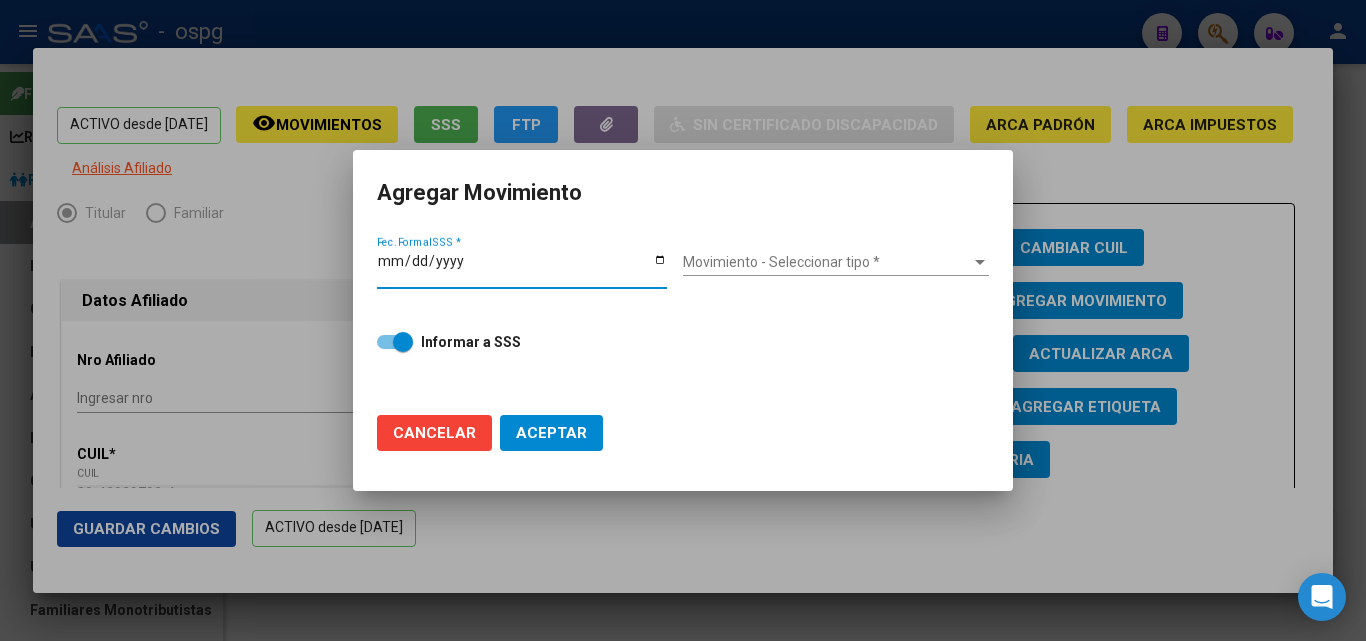 click on "Fec. Formal SSS *" at bounding box center (522, 268) 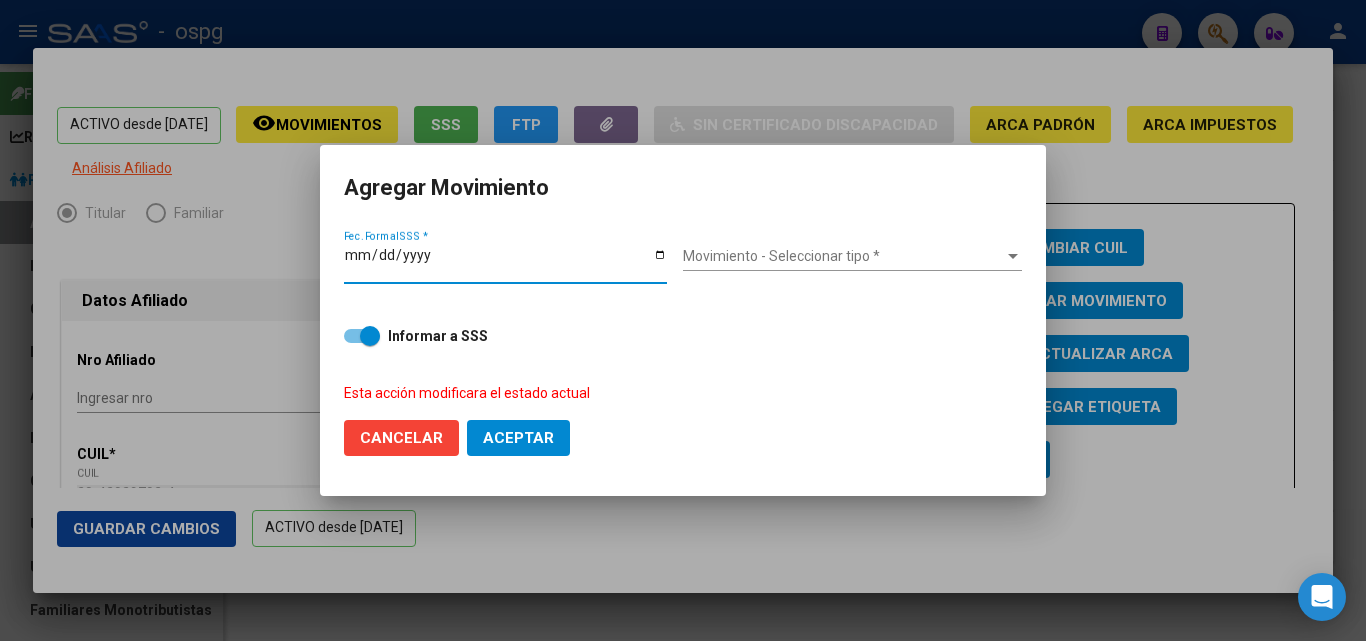 click on "Movimiento - Seleccionar tipo * Movimiento - Seleccionar tipo *" at bounding box center (852, 257) 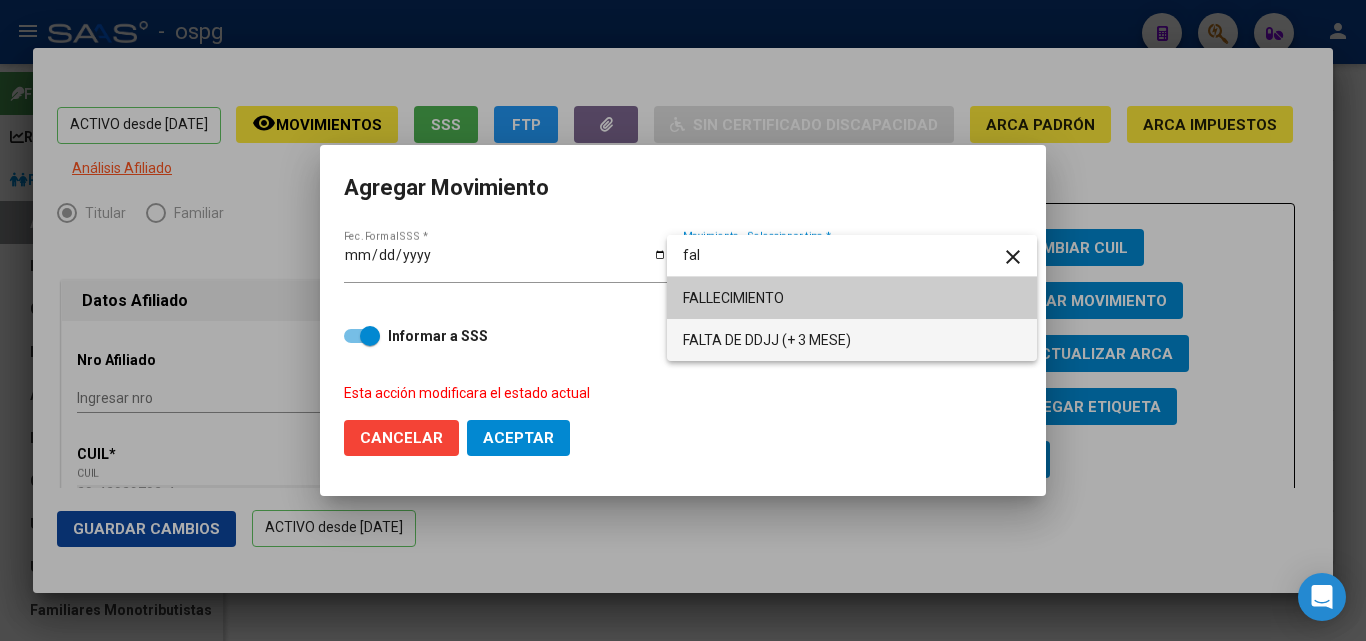 type on "fal" 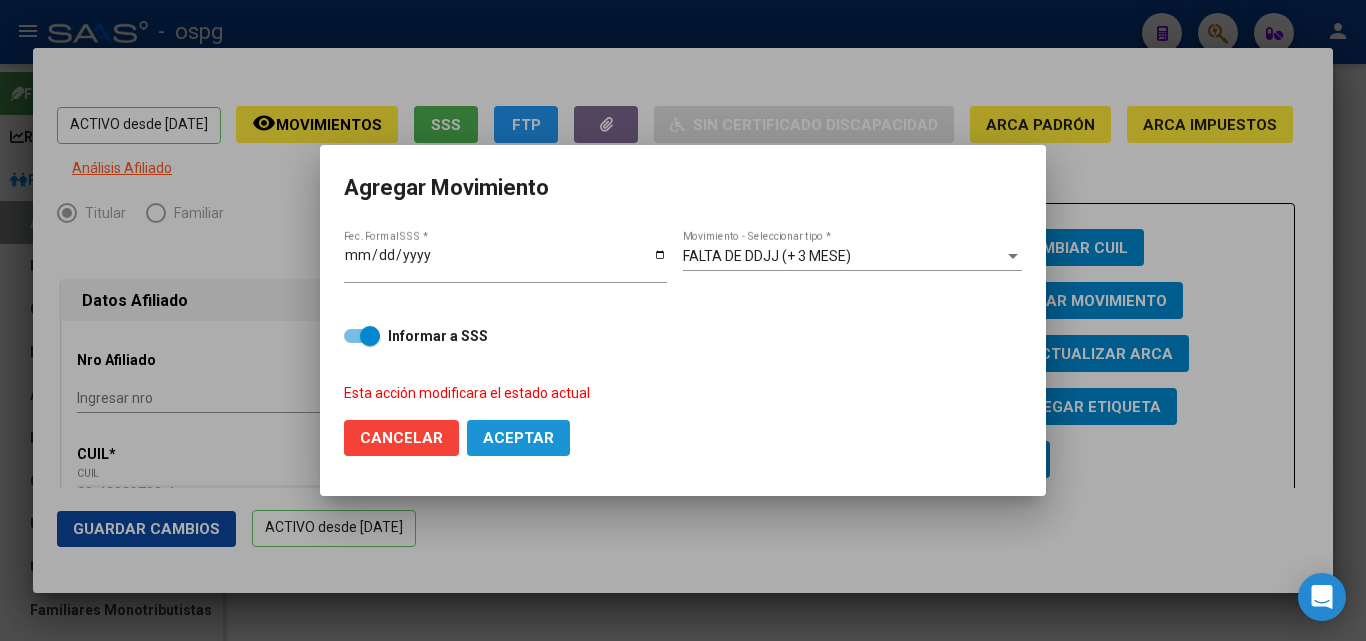 click on "Aceptar" 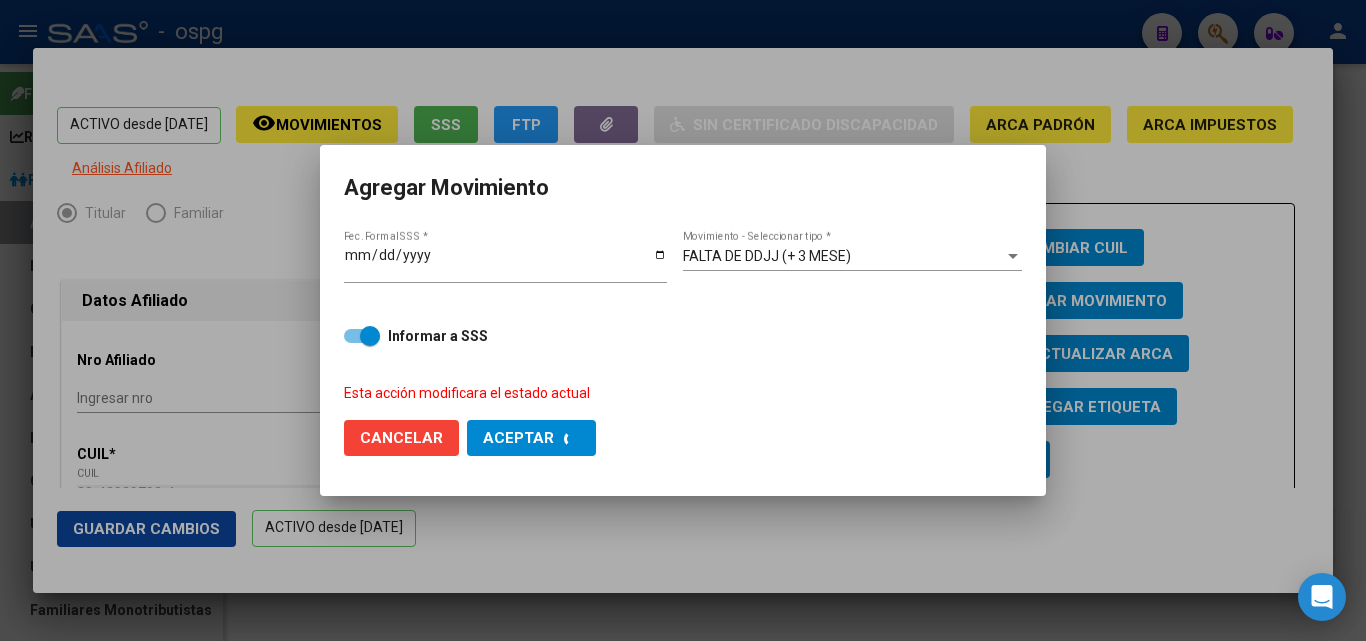 checkbox on "false" 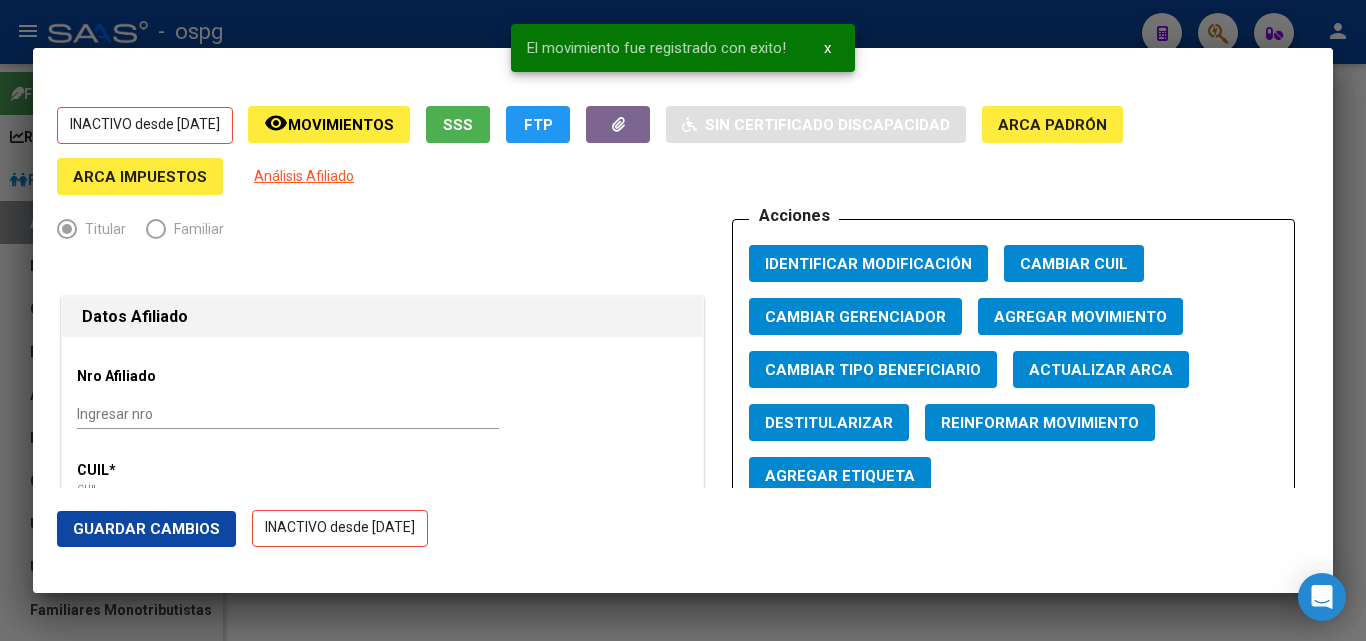 click at bounding box center (683, 320) 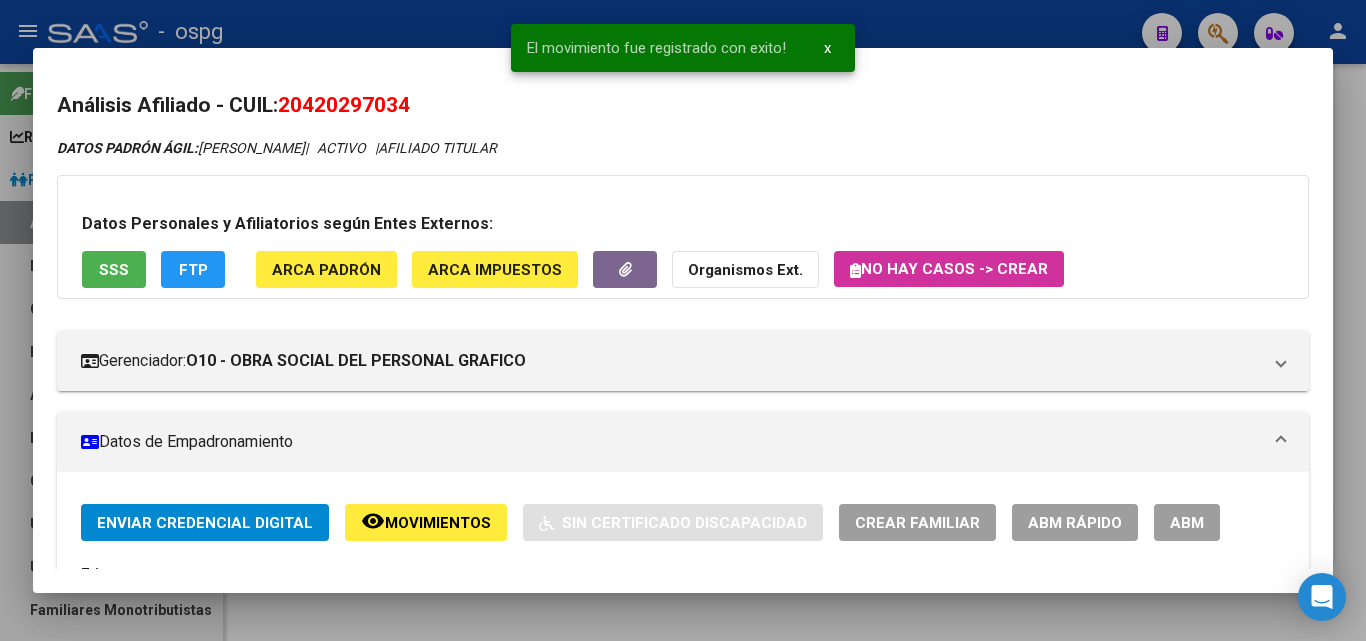 click on "Análisis Afiliado - CUIL:  20420297034 DATOS PADRÓN ÁGIL:  [PERSON_NAME]               |   ACTIVO   |     AFILIADO TITULAR  Datos Personales y Afiliatorios según Entes Externos: SSS FTP ARCA Padrón ARCA Impuestos Organismos Ext.   No hay casos -> Crear
Gerenciador:      O10 - OBRA SOCIAL DEL PERSONAL GRAFICO Atención telefónica: Atención emergencias: Otros Datos Útiles:    Datos de Empadronamiento  Enviar Credencial Digital remove_red_eye Movimientos    Sin Certificado Discapacidad Crear Familiar ABM Rápido ABM Etiquetas: Estado: INACTIVO Última Alta Formal:  [DATE] Ultimo Tipo Movimiento Alta:  ALTA desde el Padrón Entregado x SSS Última Baja Formal:  [DATE] Ultimo Tipo Movimiento Baja:  FALTA DE DDJJ (+ 3 MESE) Comentario ADMIN:  Migración Padrón Completo SSS el [DATE] 14:44:37 DATOS DEL AFILIADO Apellido:   [PERSON_NAME]          CUIL:  20420297034 Documento:  DU - DOCUMENTO UNICO 42029703  Nacionalidad:  EXTRANJERO DESCONOCIDO Parentesco:  Soltero |" at bounding box center (683, 320) 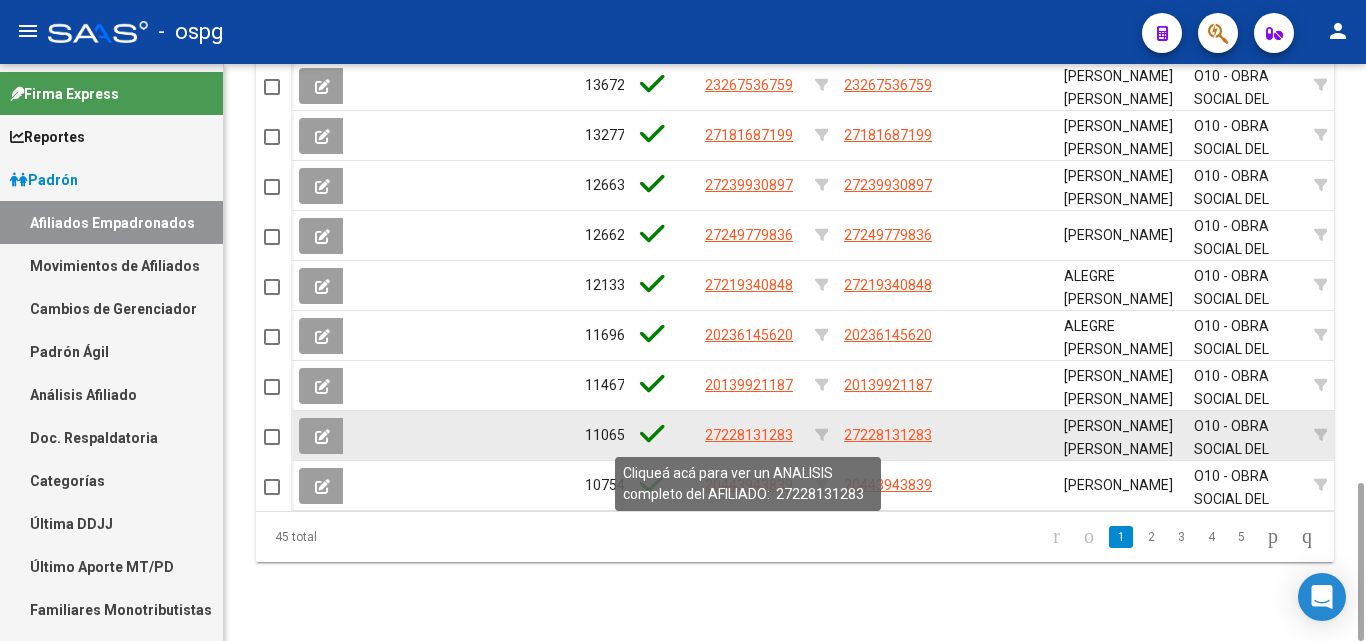 click on "27228131283" 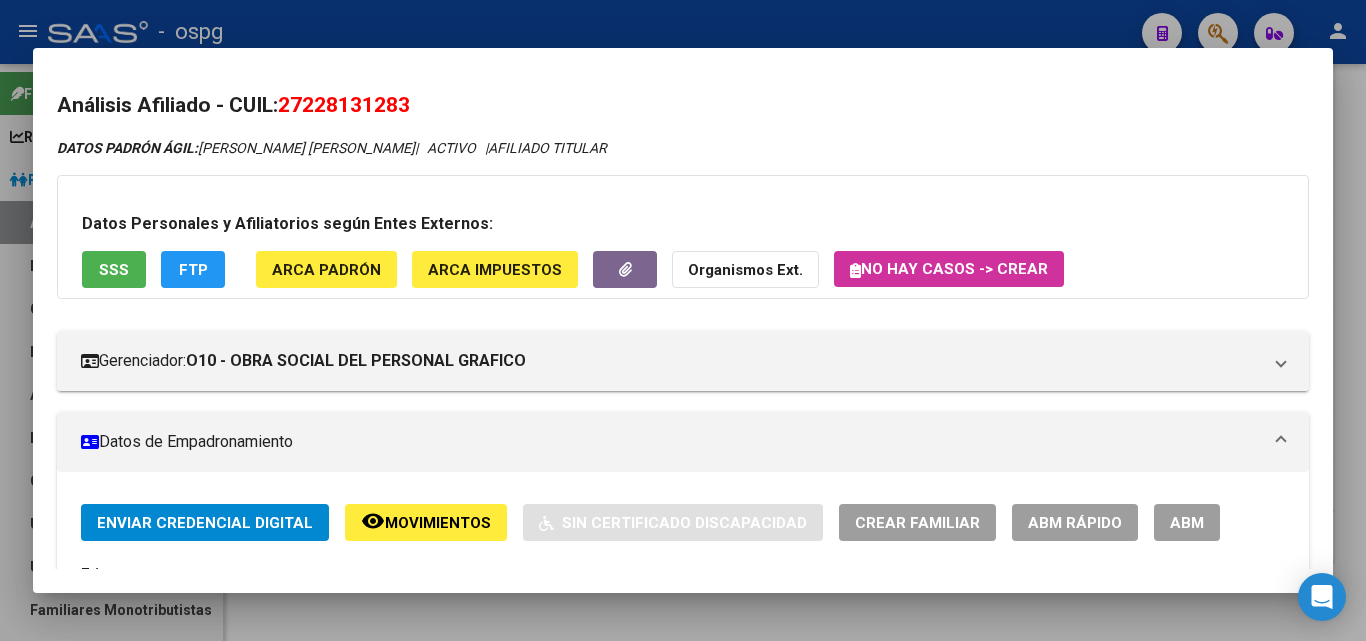 drag, startPoint x: 292, startPoint y: 97, endPoint x: 410, endPoint y: 96, distance: 118.004234 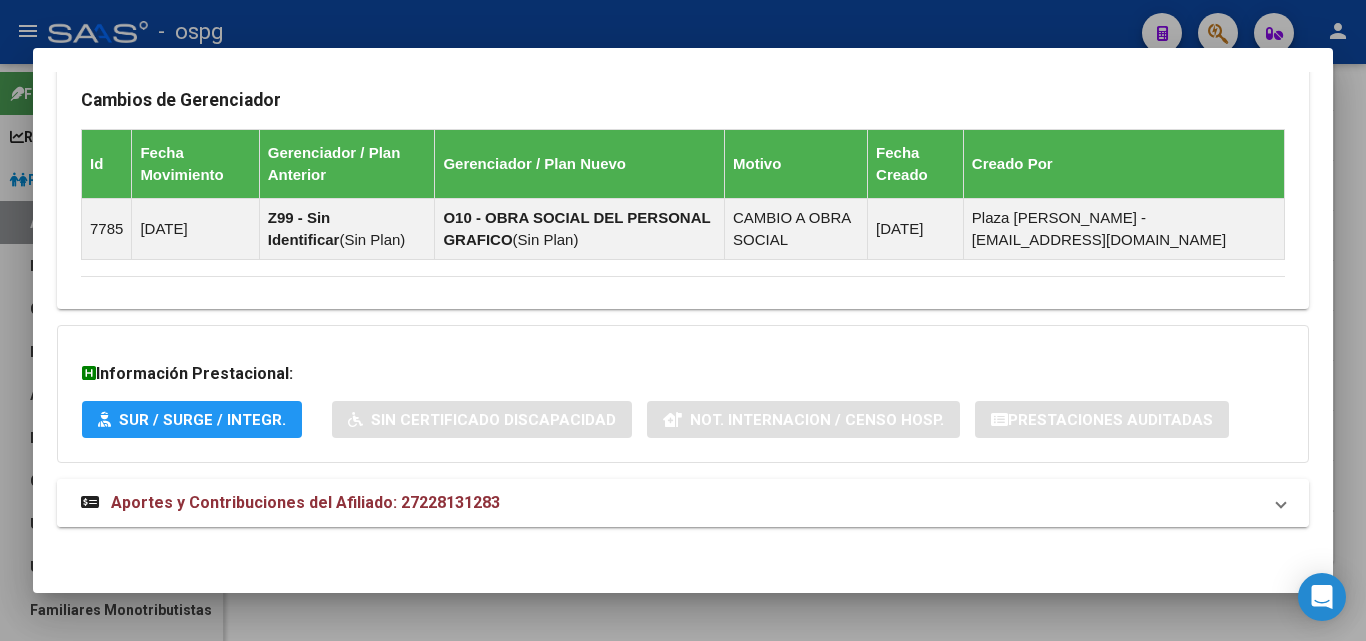 click on "Aportes y Contribuciones del Afiliado: 27228131283" at bounding box center (290, 503) 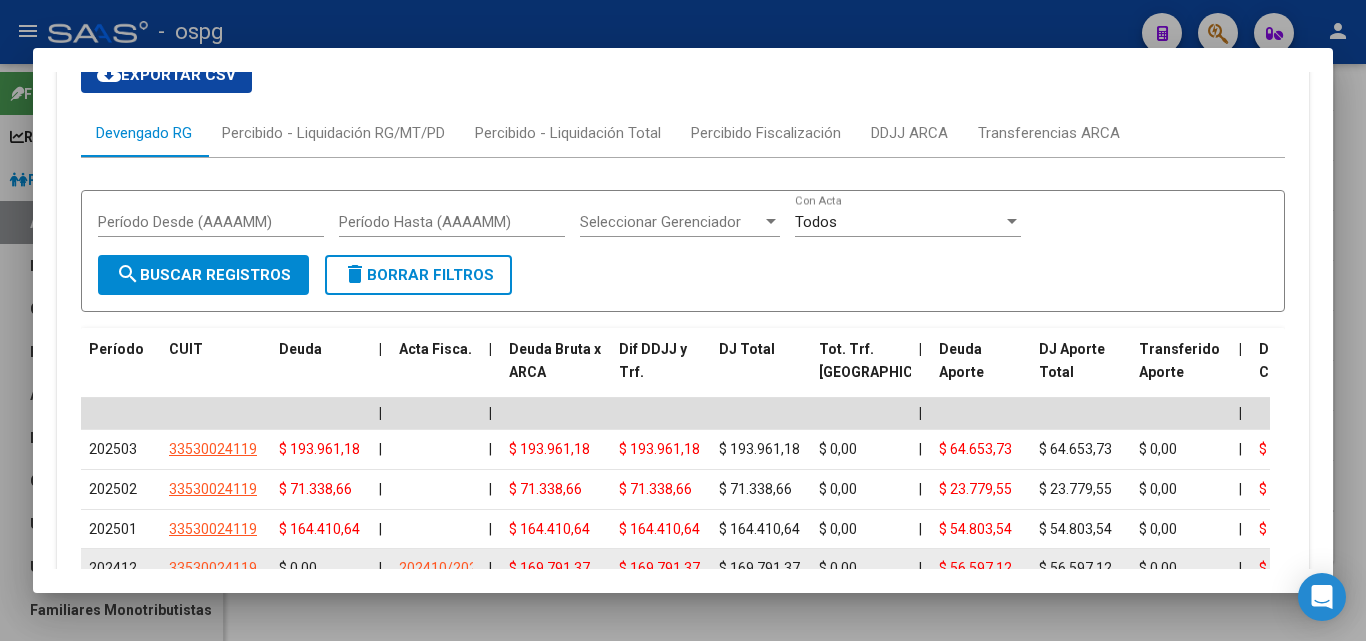 scroll, scrollTop: 1842, scrollLeft: 0, axis: vertical 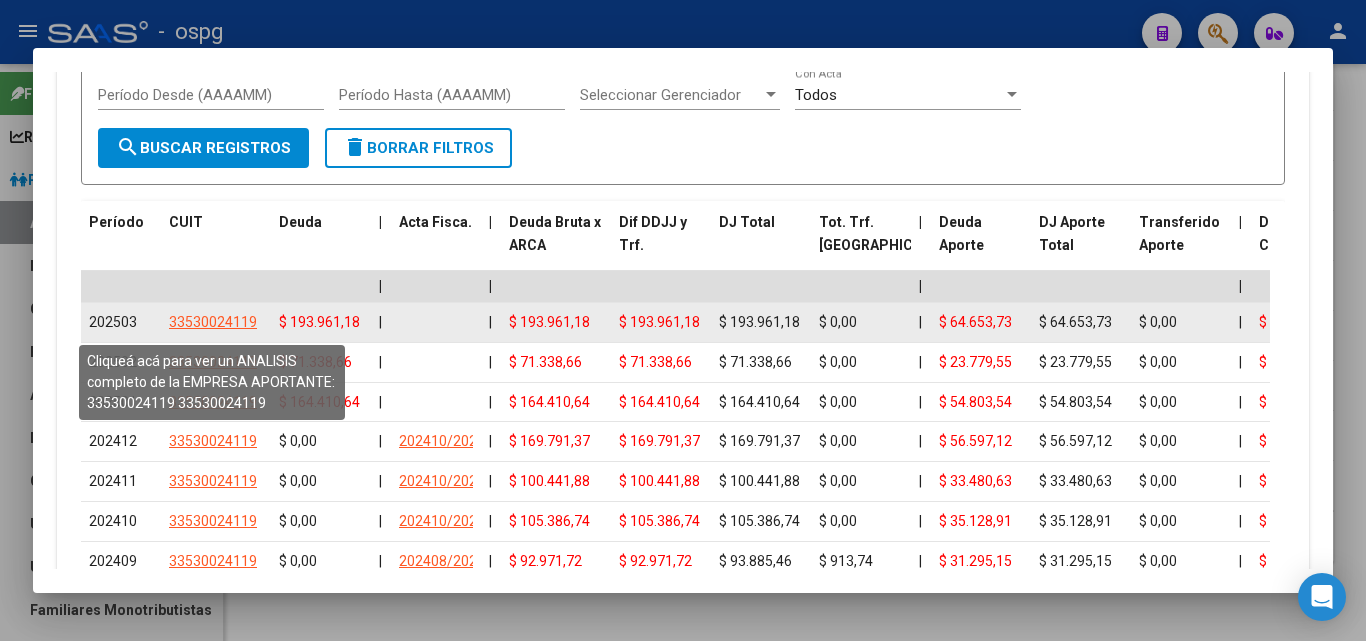 click on "33530024119" 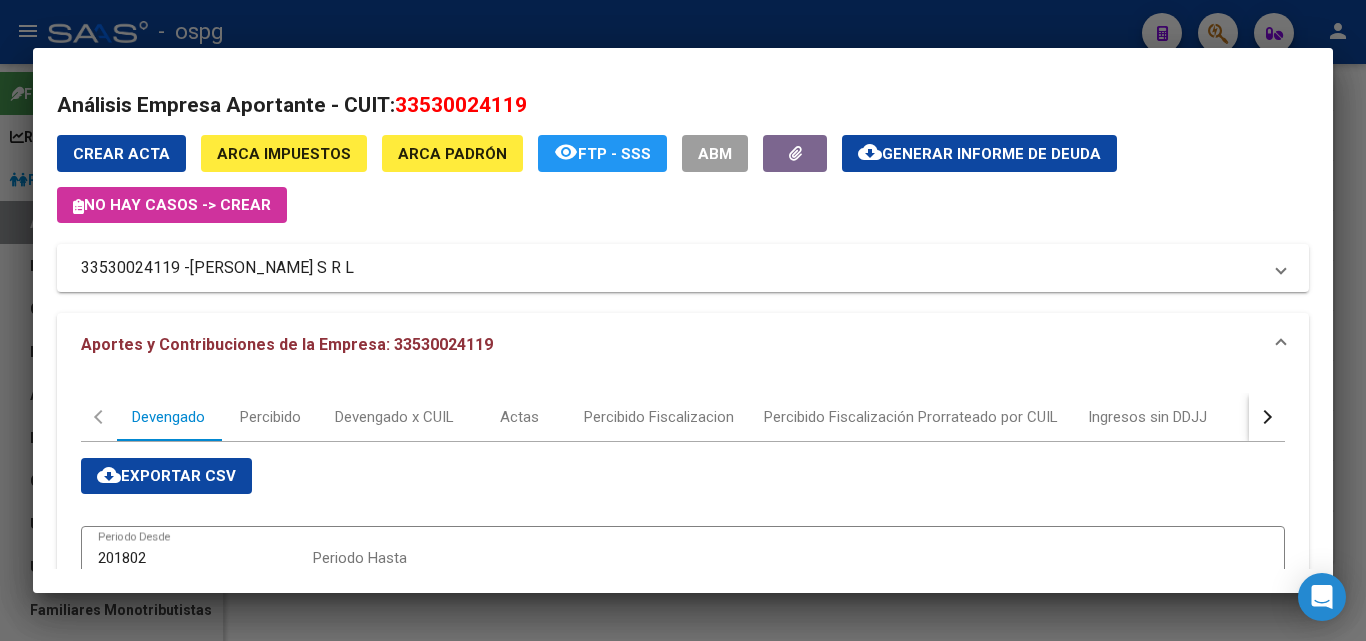 click at bounding box center [683, 320] 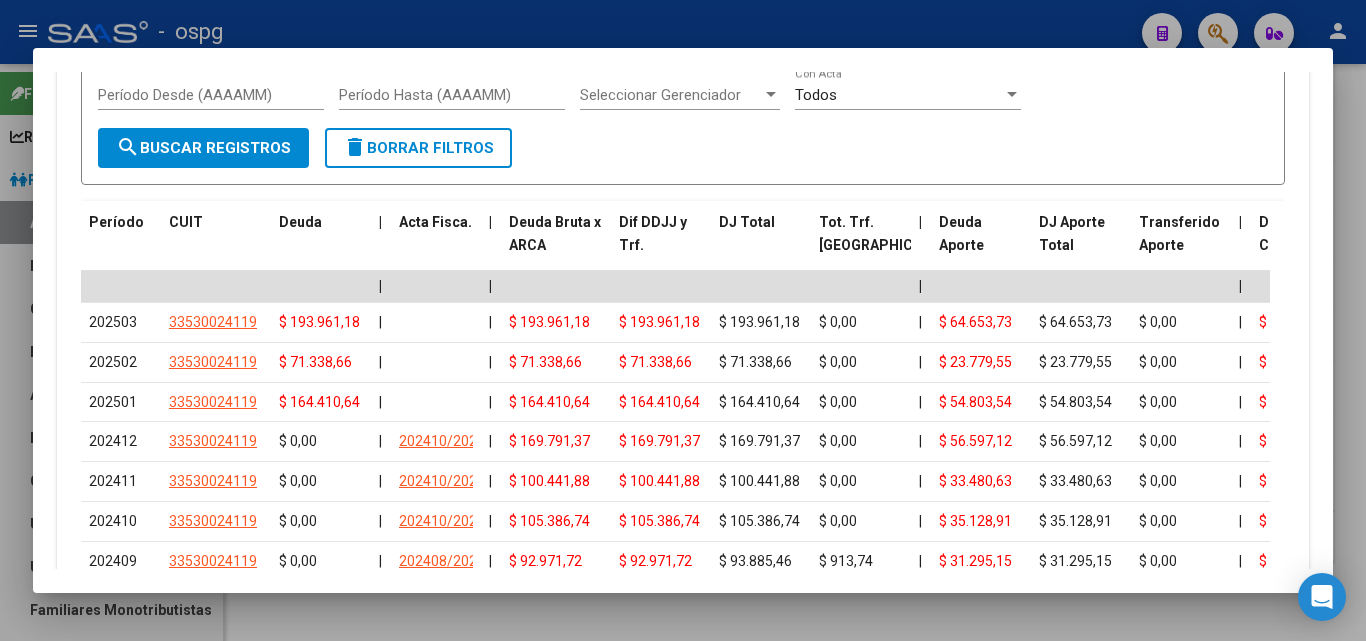 click at bounding box center (683, 320) 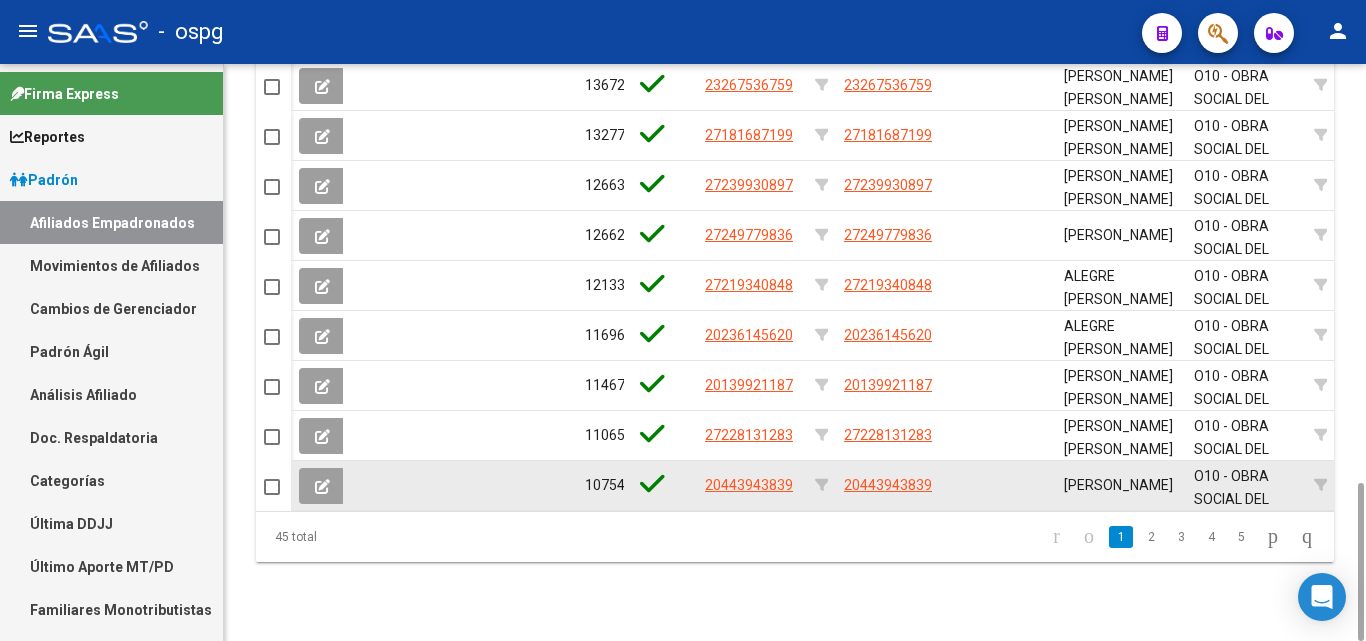 click on "20443943839" 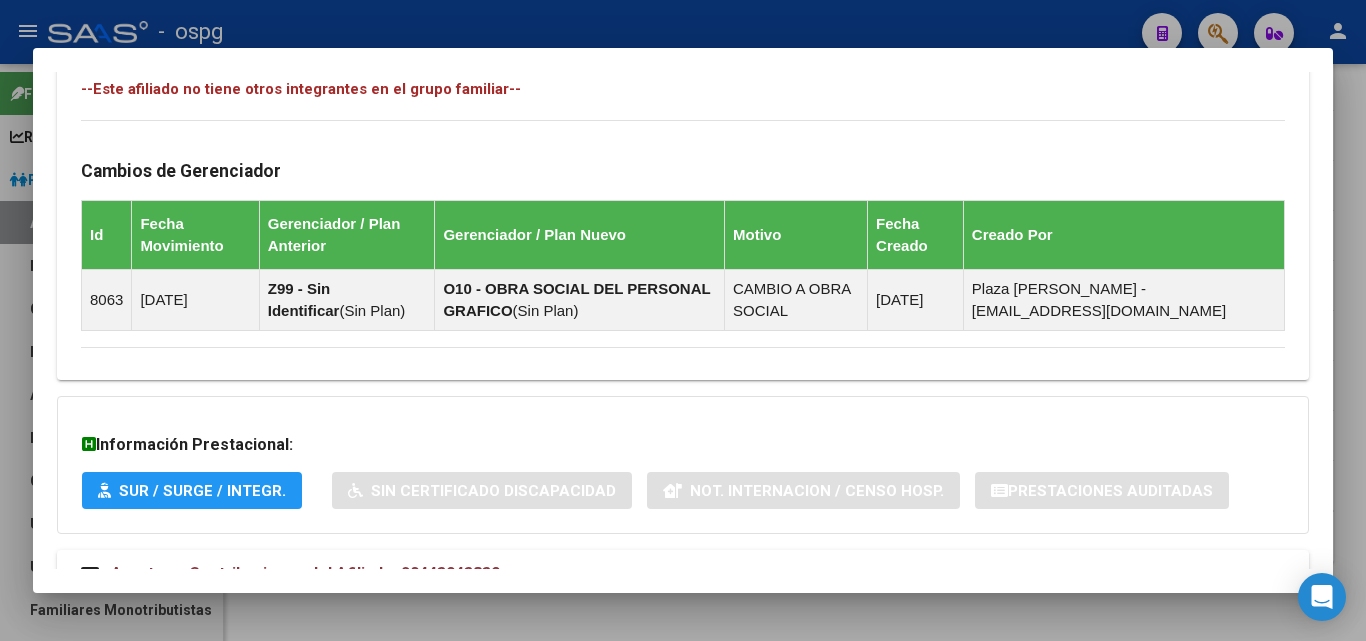 scroll, scrollTop: 1181, scrollLeft: 0, axis: vertical 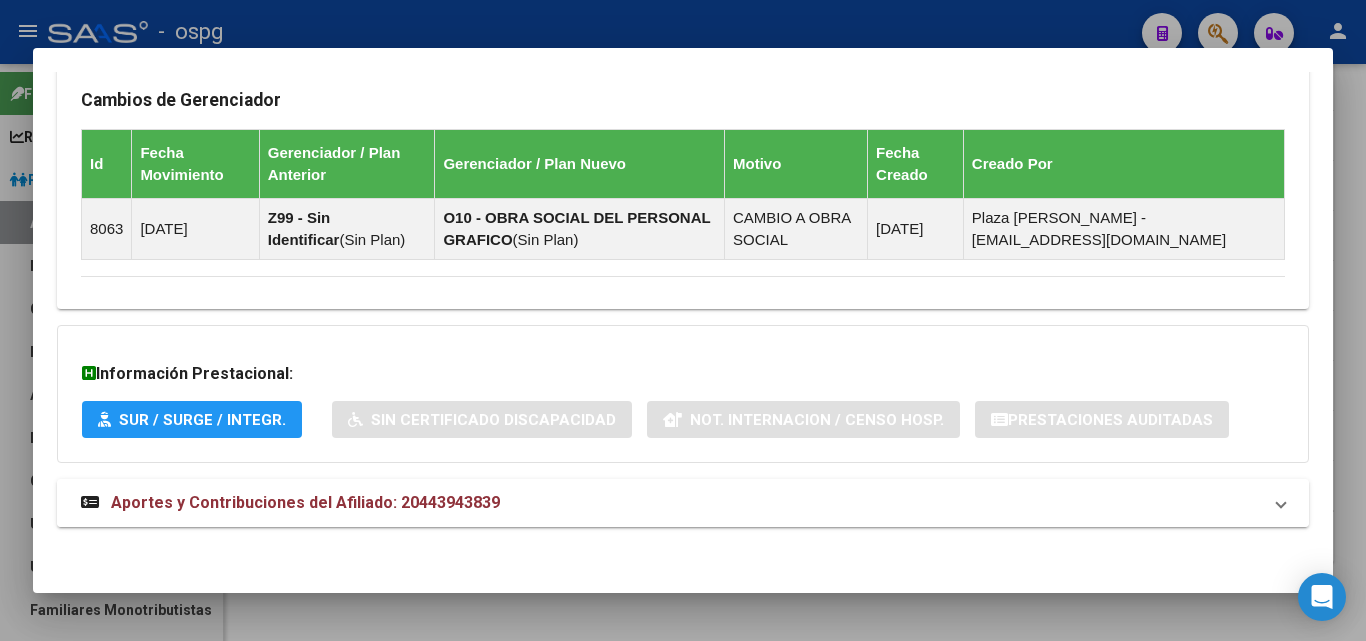 click on "Aportes y Contribuciones del Afiliado: 20443943839" at bounding box center [683, 503] 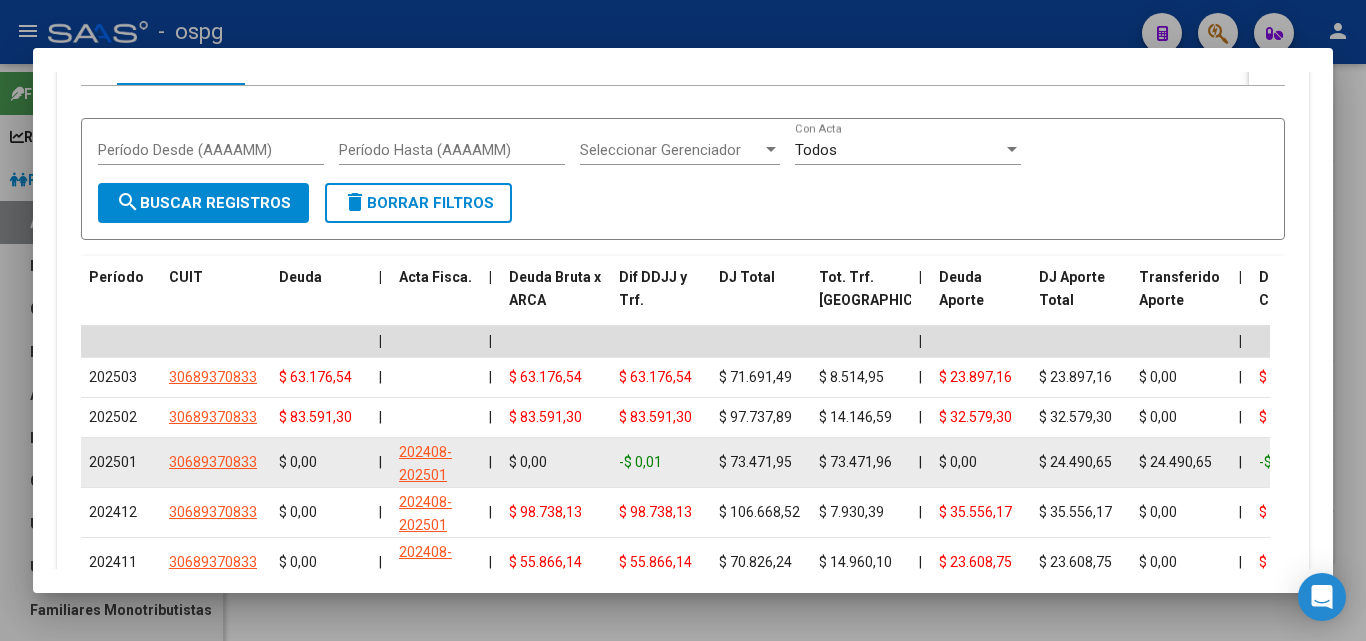 scroll, scrollTop: 1858, scrollLeft: 0, axis: vertical 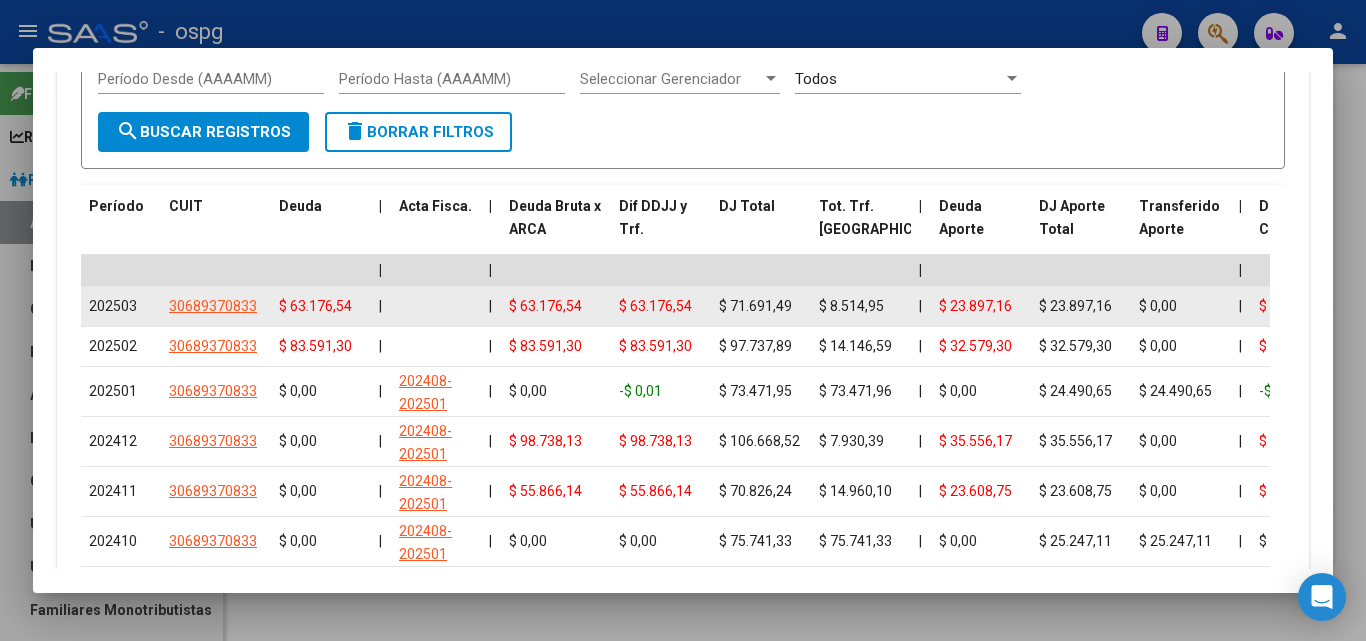 click on "30689370833" 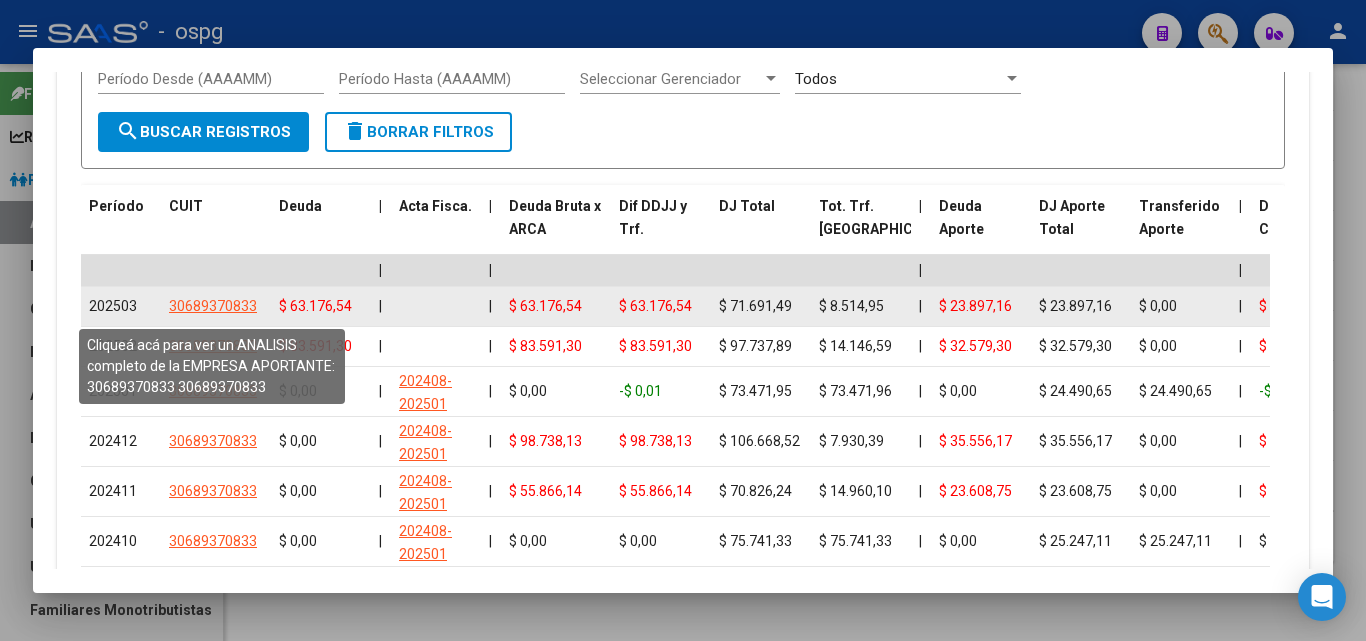 click on "30689370833" 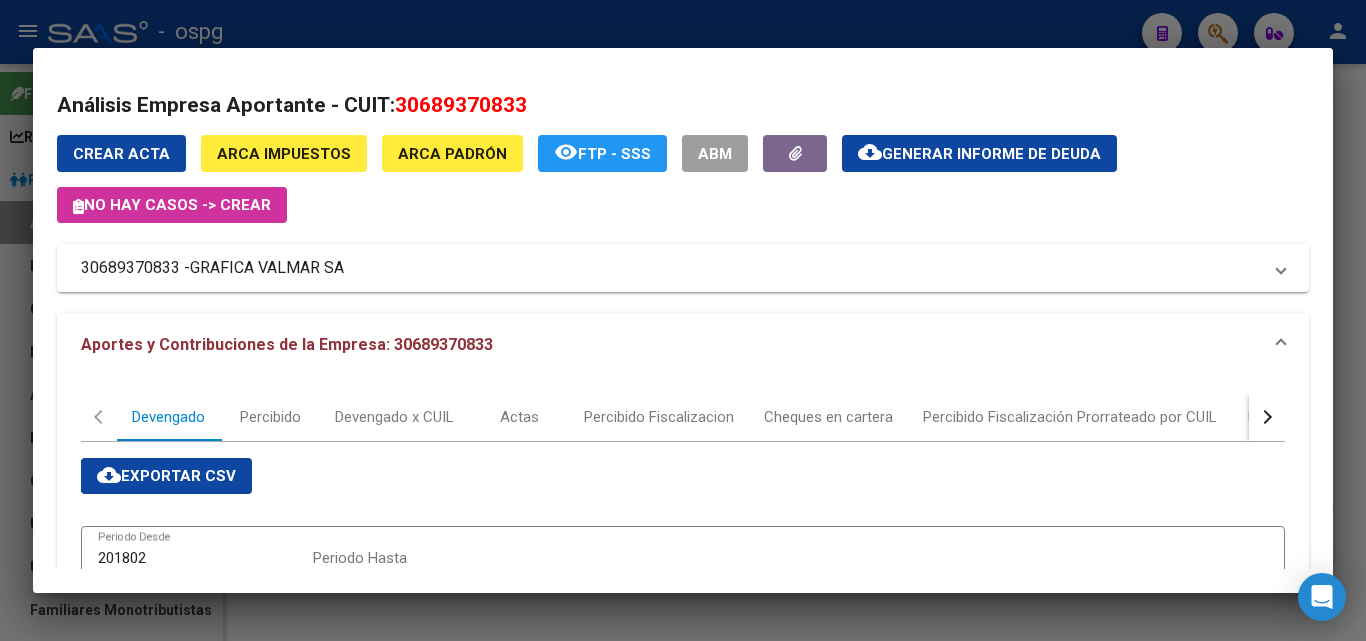 click at bounding box center (683, 320) 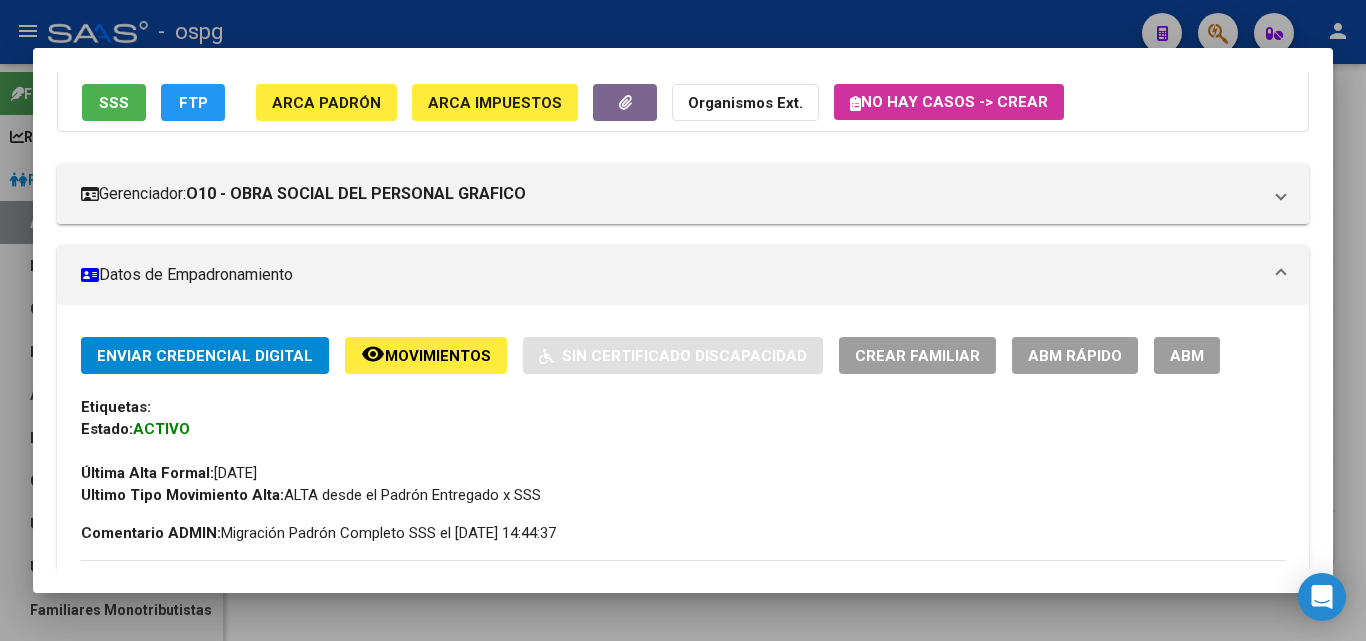 scroll, scrollTop: 0, scrollLeft: 0, axis: both 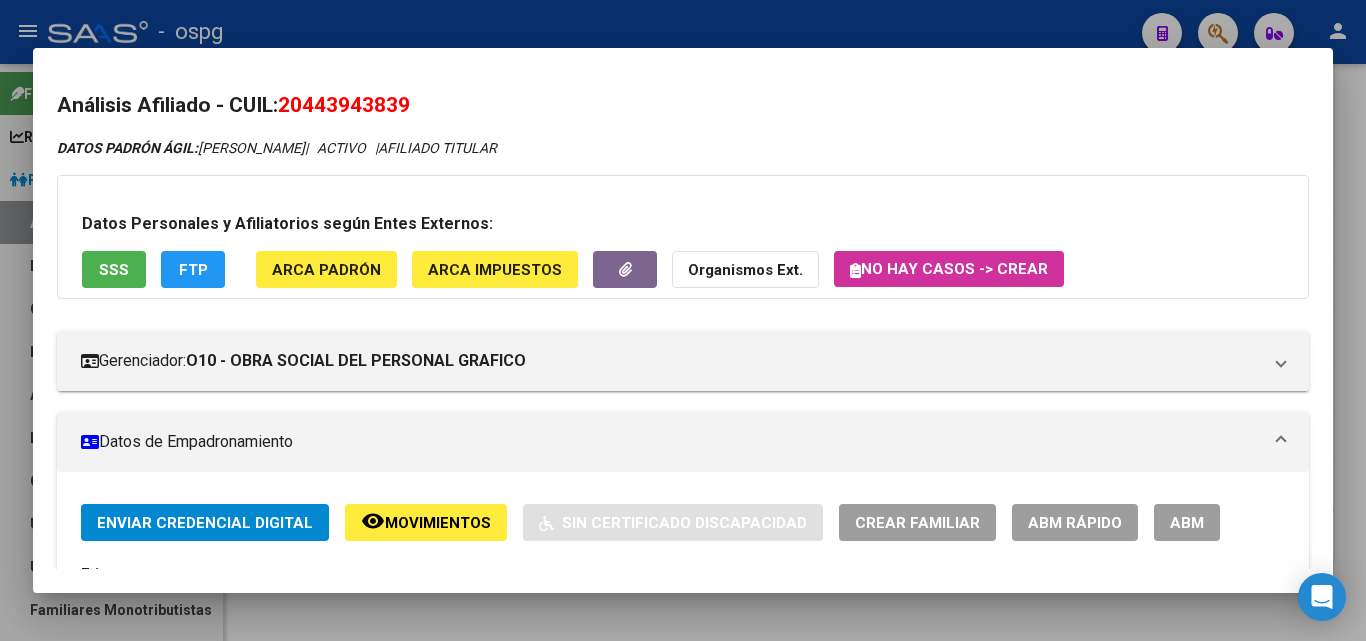 drag, startPoint x: 287, startPoint y: 103, endPoint x: 516, endPoint y: 88, distance: 229.49074 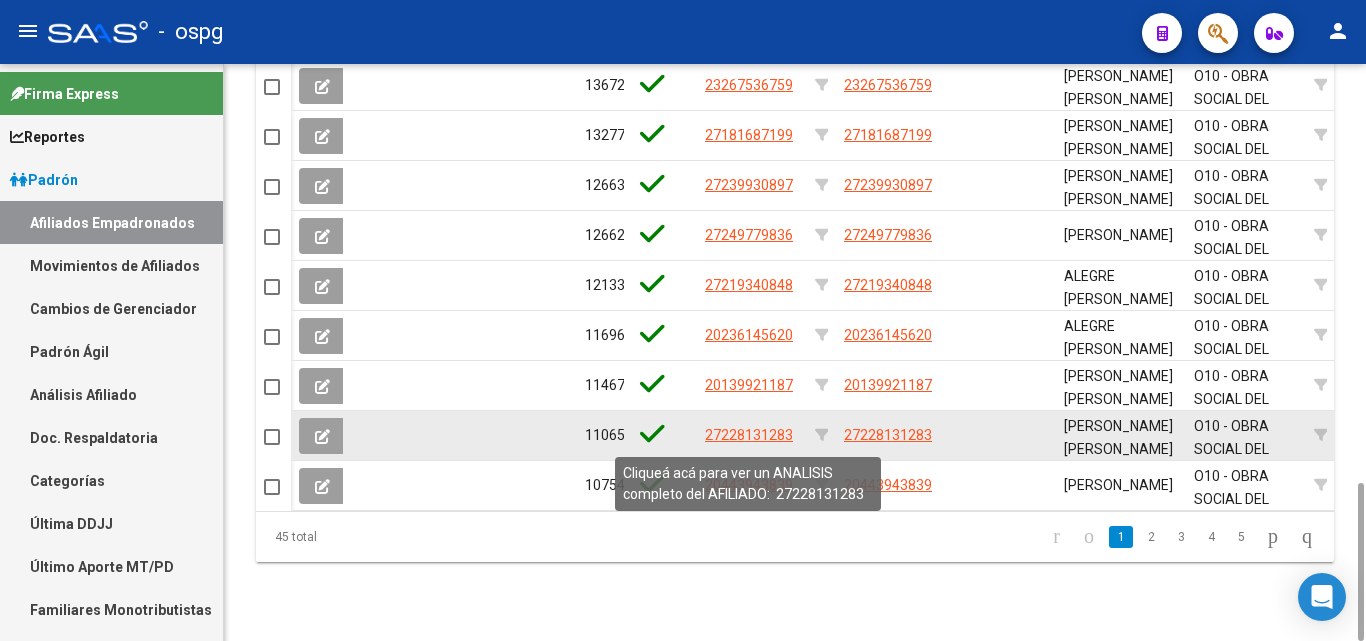 click on "27228131283" 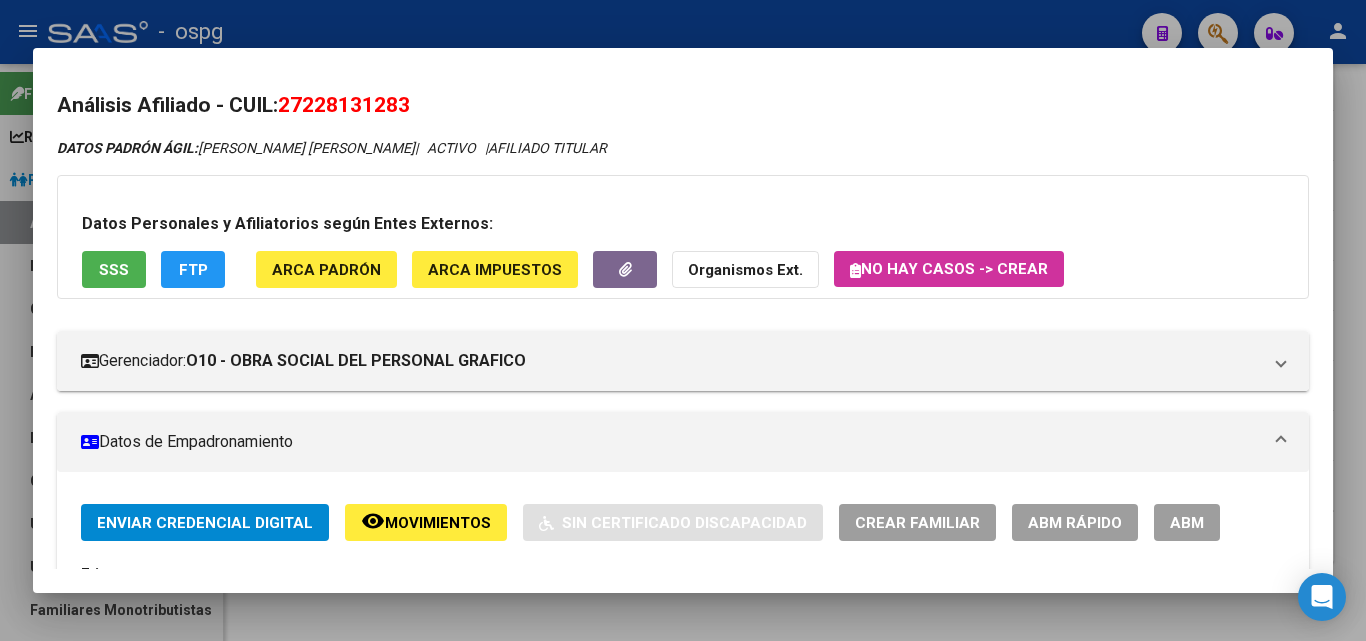 click on "Análisis Afiliado - CUIL:  27228131283 DATOS PADRÓN ÁGIL:  [PERSON_NAME] [PERSON_NAME]               |   ACTIVO   |     AFILIADO TITULAR  Datos Personales y Afiliatorios según Entes Externos: SSS FTP ARCA Padrón ARCA Impuestos Organismos Ext.   No hay casos -> Crear
Gerenciador:      O10 - OBRA SOCIAL DEL PERSONAL GRAFICO Atención telefónica: Atención emergencias: Otros Datos Útiles:    Datos de Empadronamiento  Enviar Credencial Digital remove_red_eye Movimientos    Sin Certificado Discapacidad Crear Familiar ABM Rápido ABM Etiquetas: Estado: ACTIVO Última Alta Formal:  [DATE] Ultimo Tipo Movimiento Alta:  ALTA desde el Padrón Entregado x SSS Comentario ADMIN:  Migración Padrón Completo SSS el [DATE] 14:44:37 DATOS DEL AFILIADO Apellido:   [PERSON_NAME] [PERSON_NAME]          CUIL:  27228131283 Documento:  DU - DOCUMENTO UNICO 22813128  Nacionalidad:  [DEMOGRAPHIC_DATA] Parentesco:  0 - Titular Estado Civil:  [DEMOGRAPHIC_DATA] Discapacitado:    NO (00) Sexo:  F Nacimiento:  [DEMOGRAPHIC_DATA] Edad:  52   [DEMOGRAPHIC_DATA]" at bounding box center (683, 320) 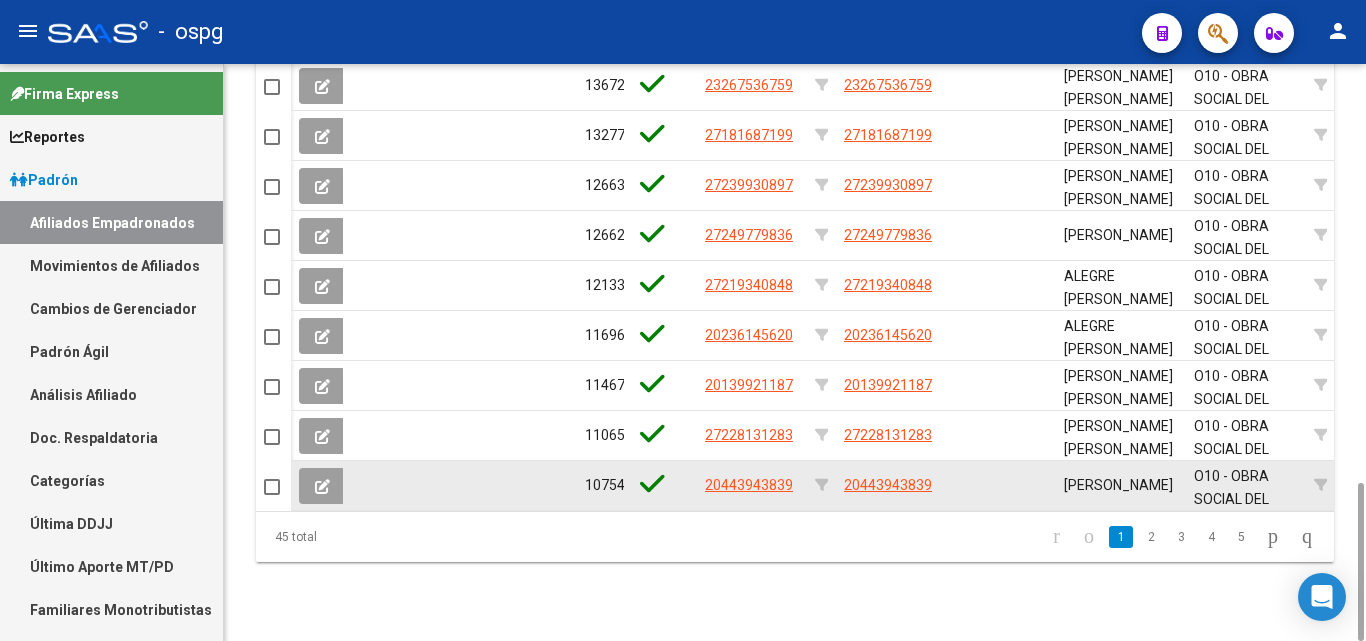 click on "20443943839" 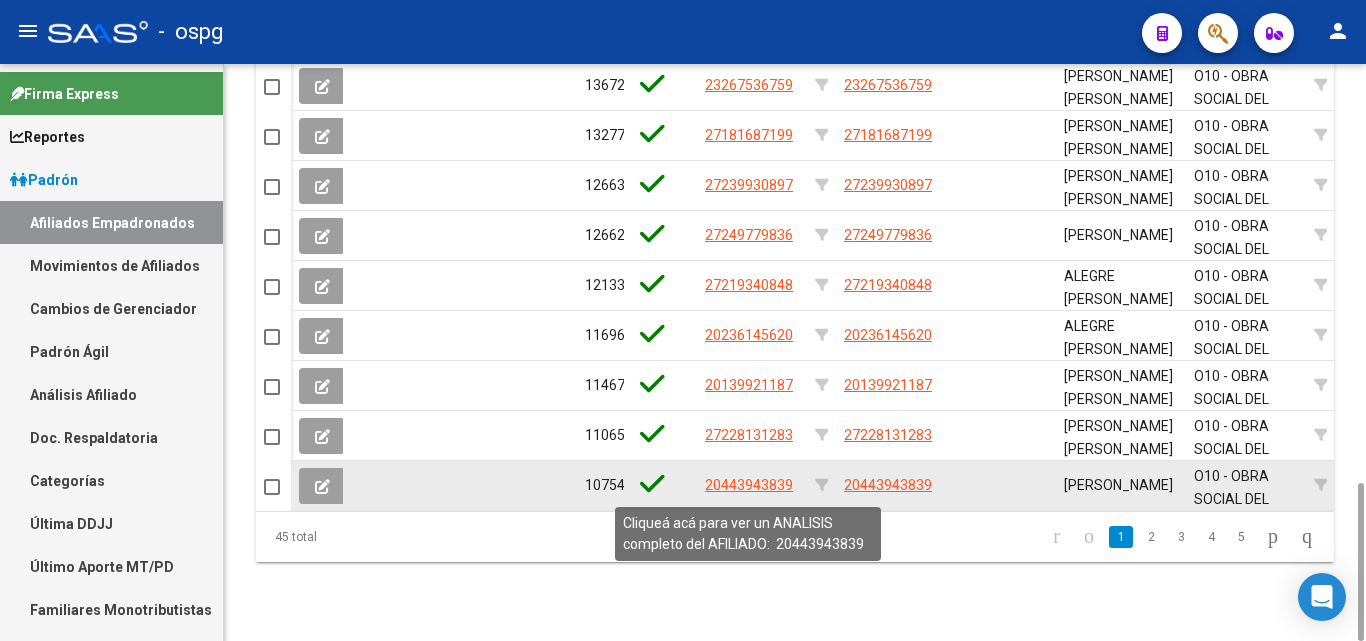 click on "20443943839" 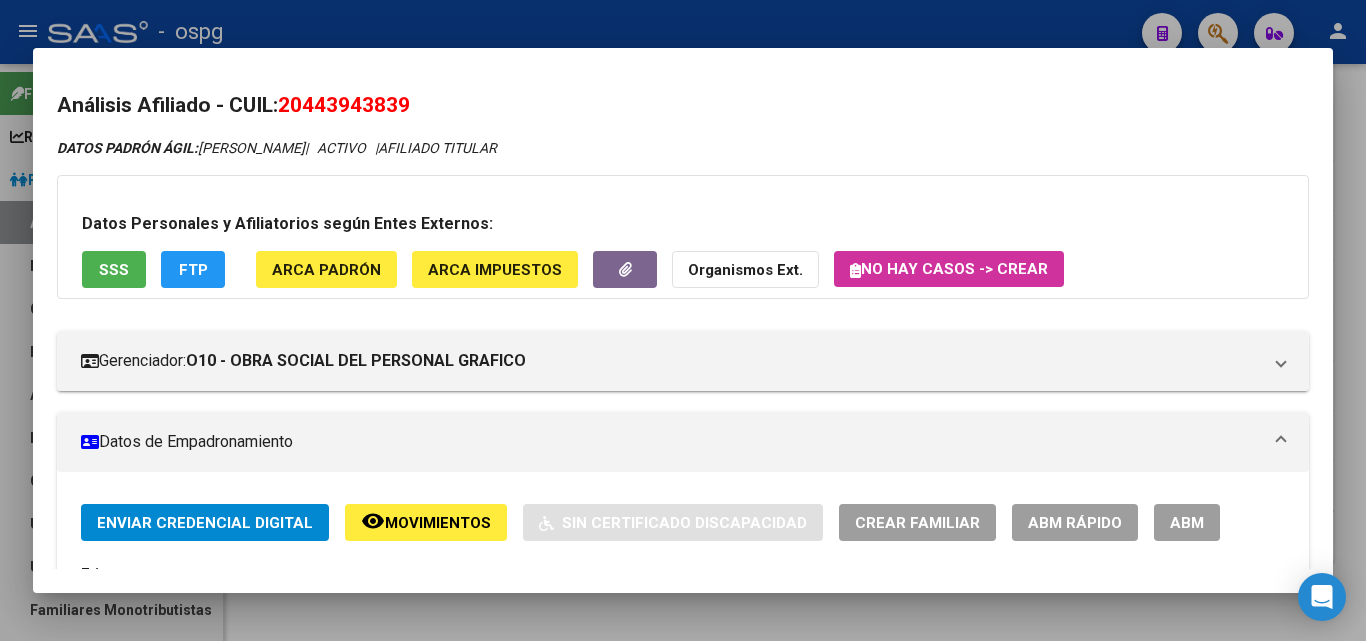 click at bounding box center (683, 320) 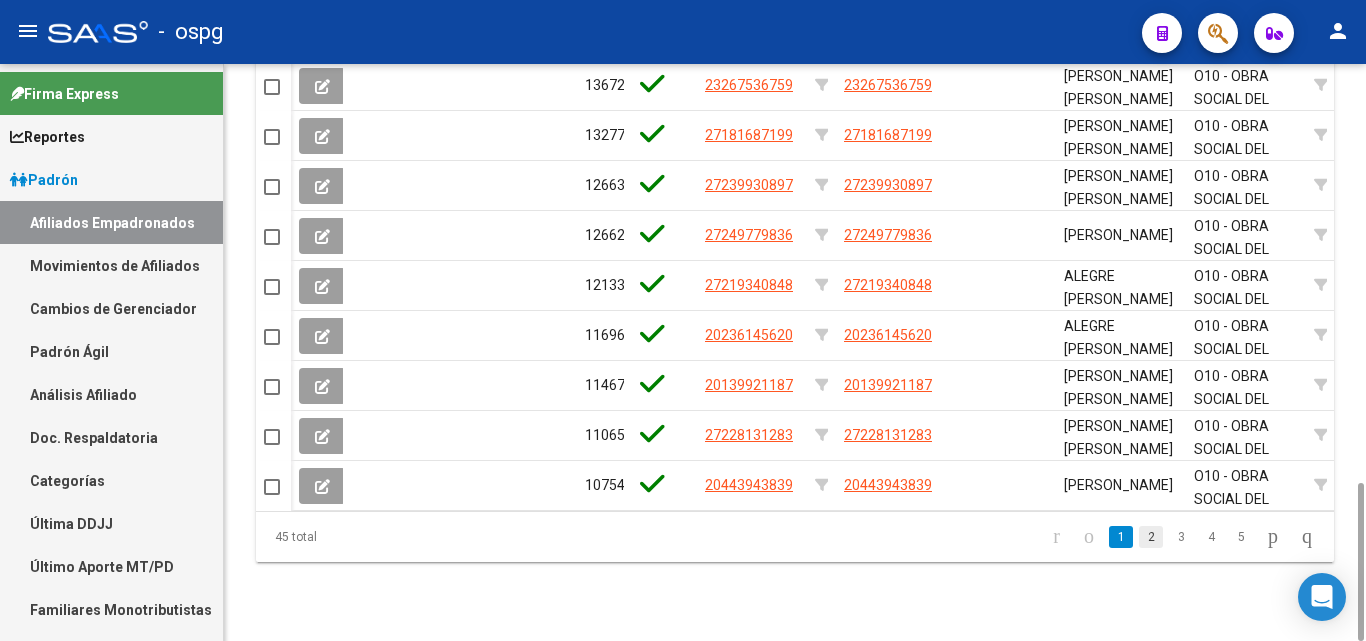 click on "2" 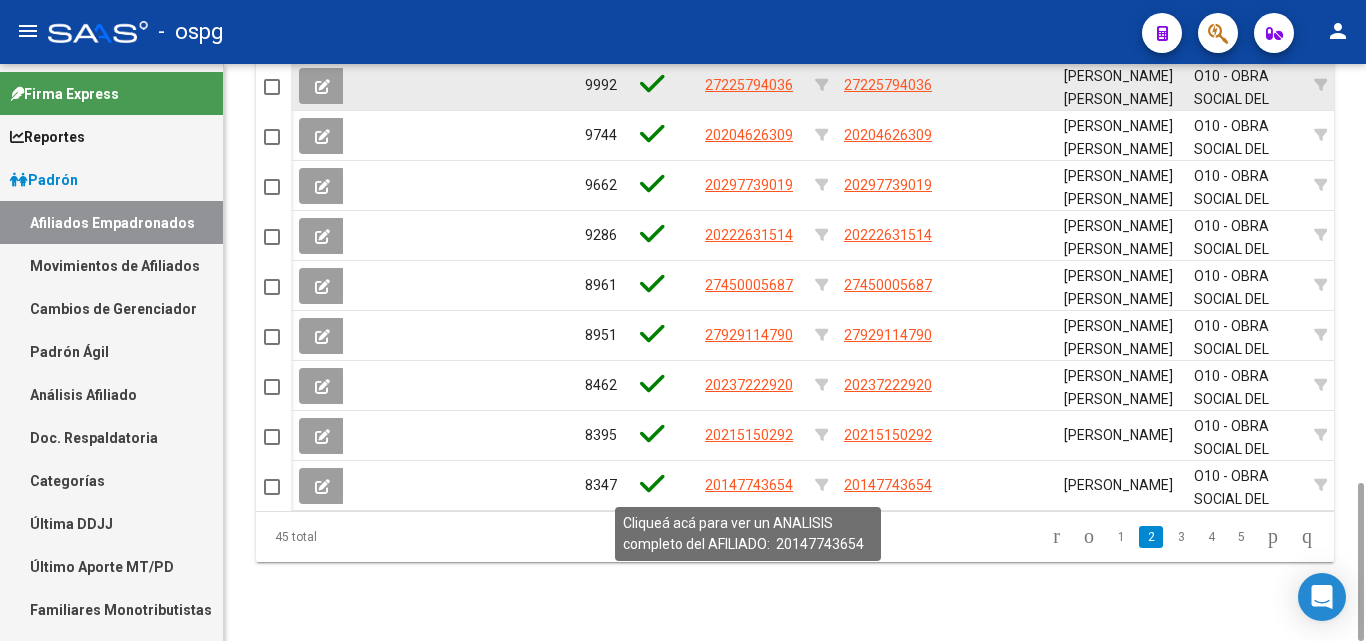 scroll, scrollTop: 1123, scrollLeft: 0, axis: vertical 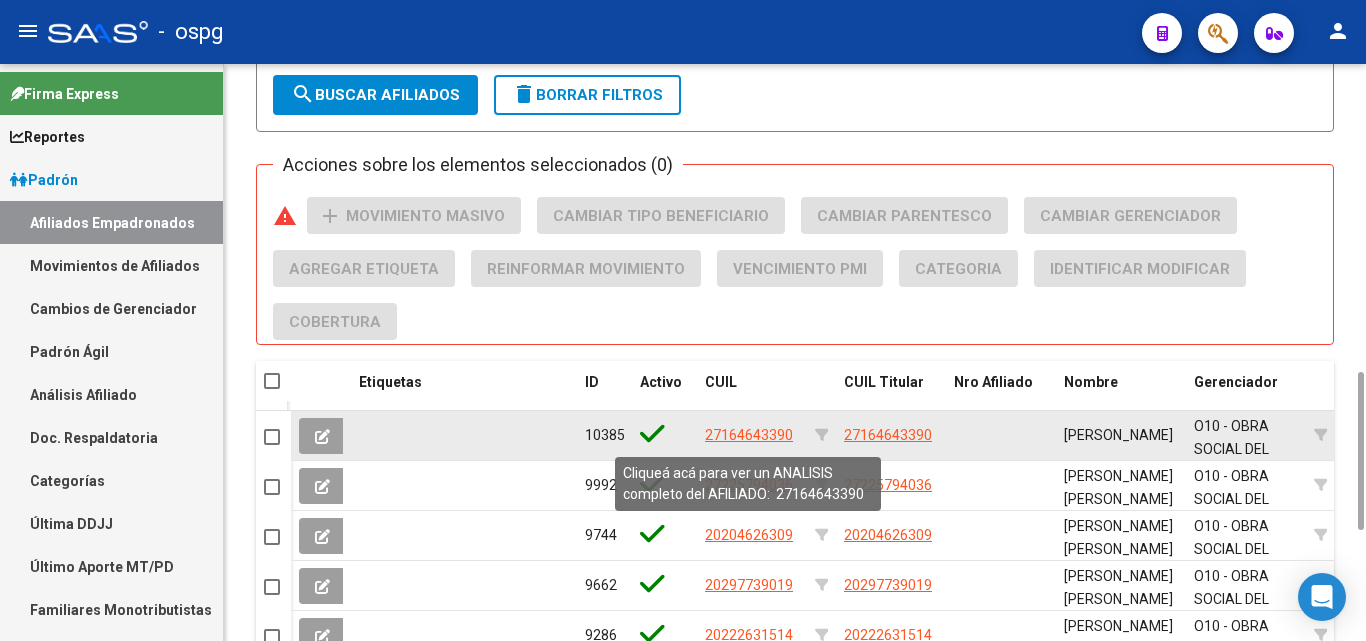 click on "27164643390" 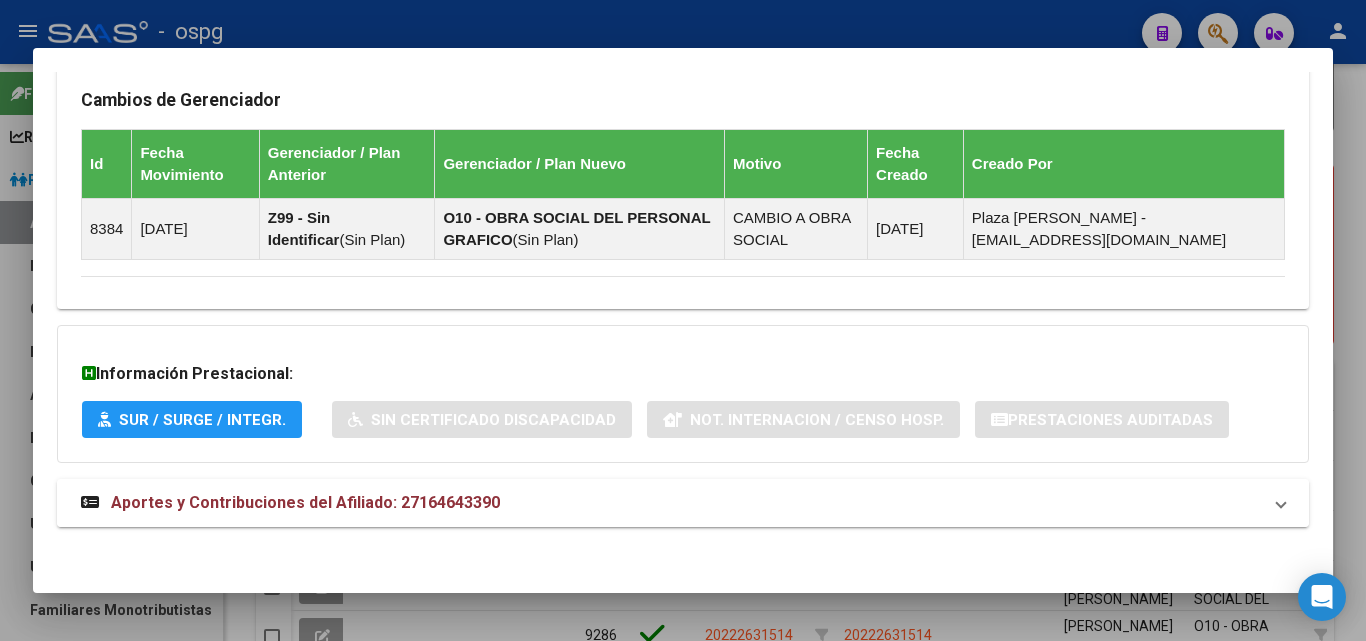 click on "Aportes y Contribuciones del Afiliado: 27164643390" at bounding box center [305, 502] 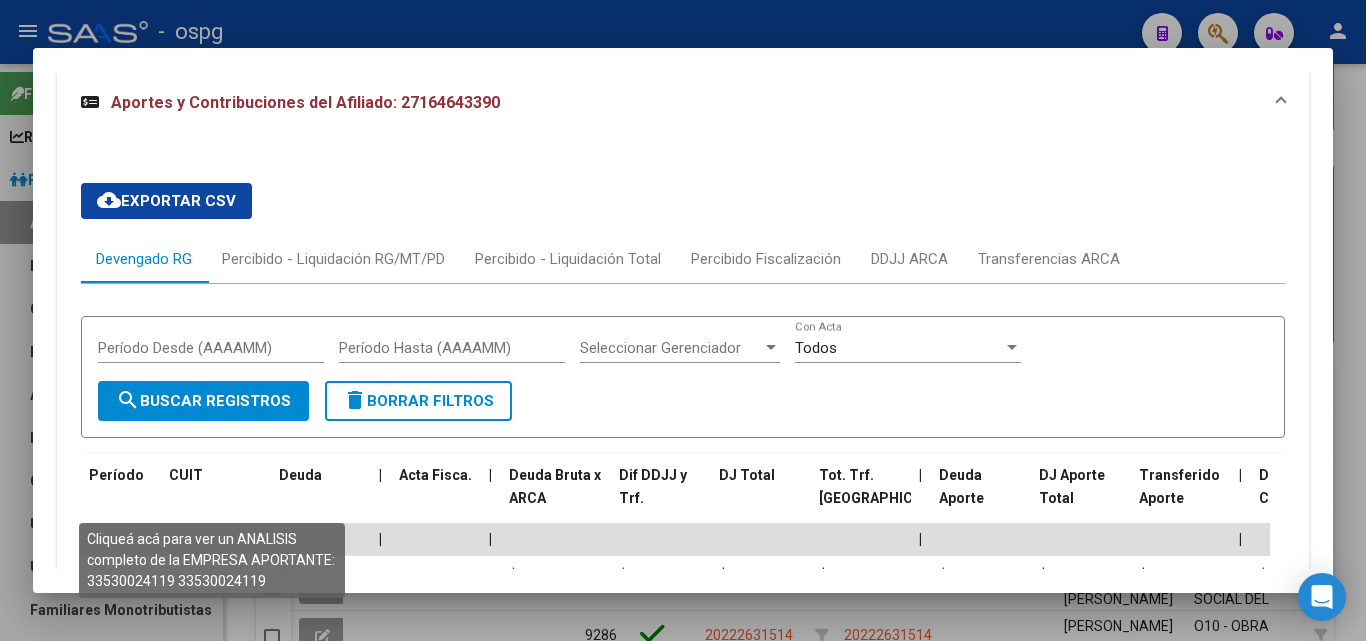 scroll, scrollTop: 1967, scrollLeft: 0, axis: vertical 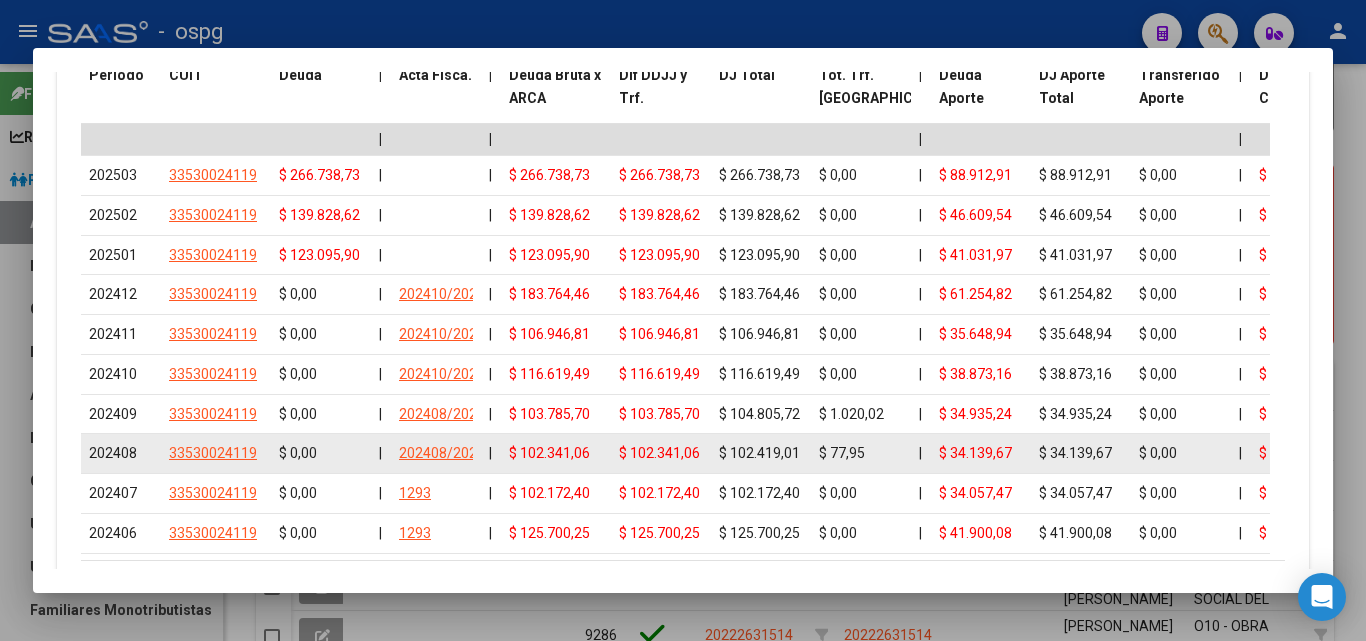 click on "33530024119" 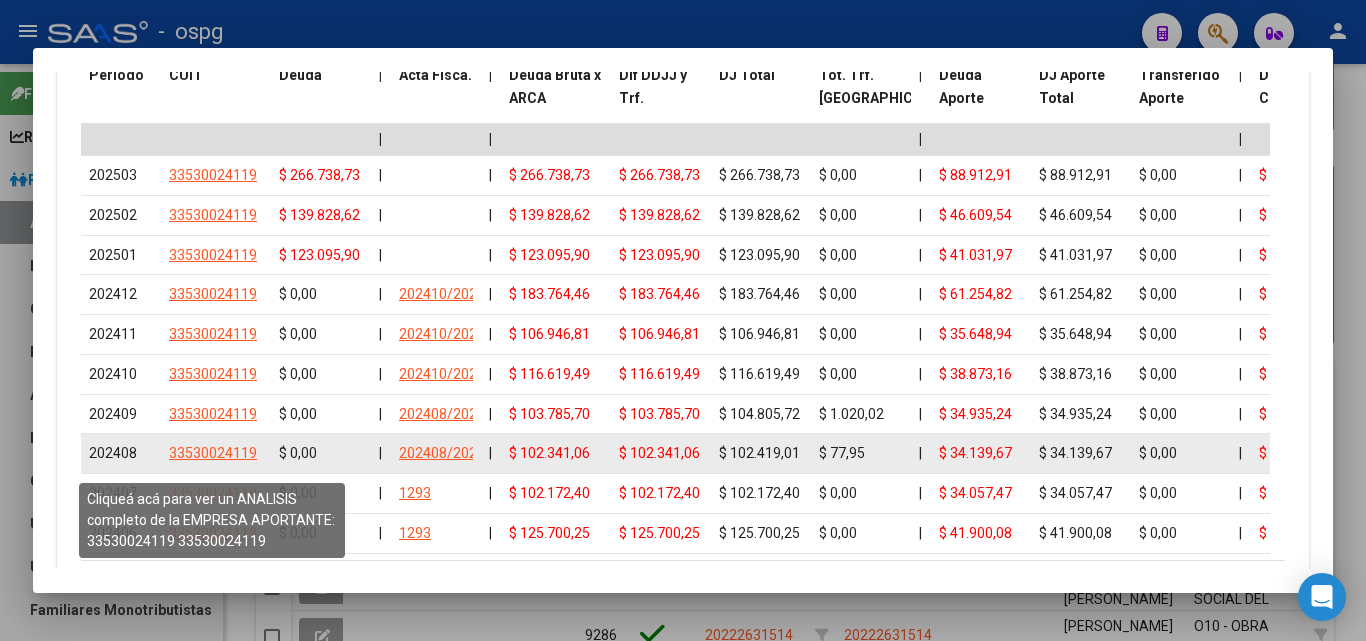 click on "33530024119" 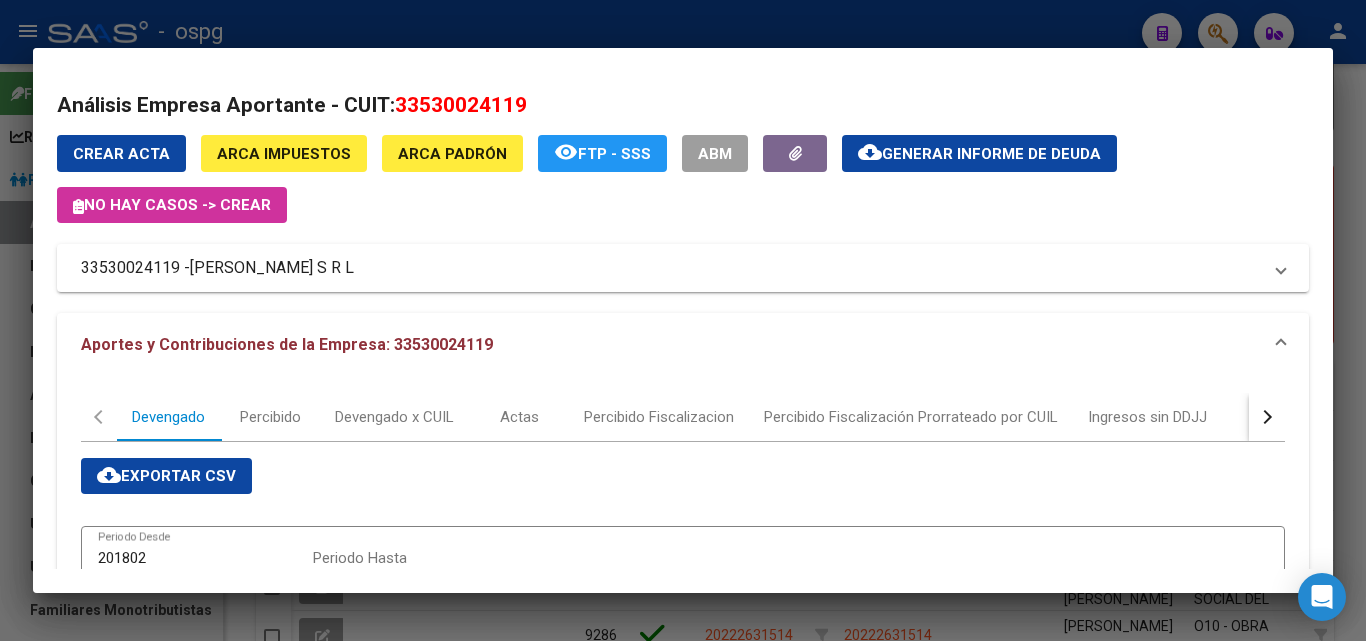 click at bounding box center [683, 320] 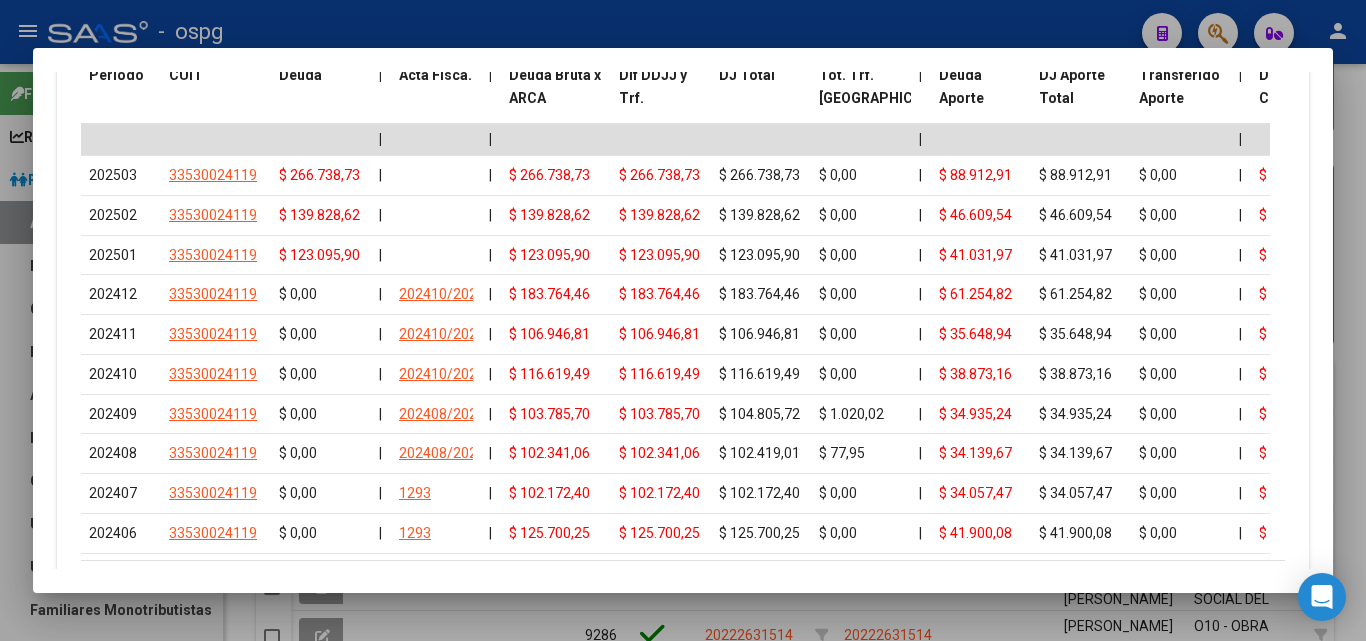 click at bounding box center [683, 320] 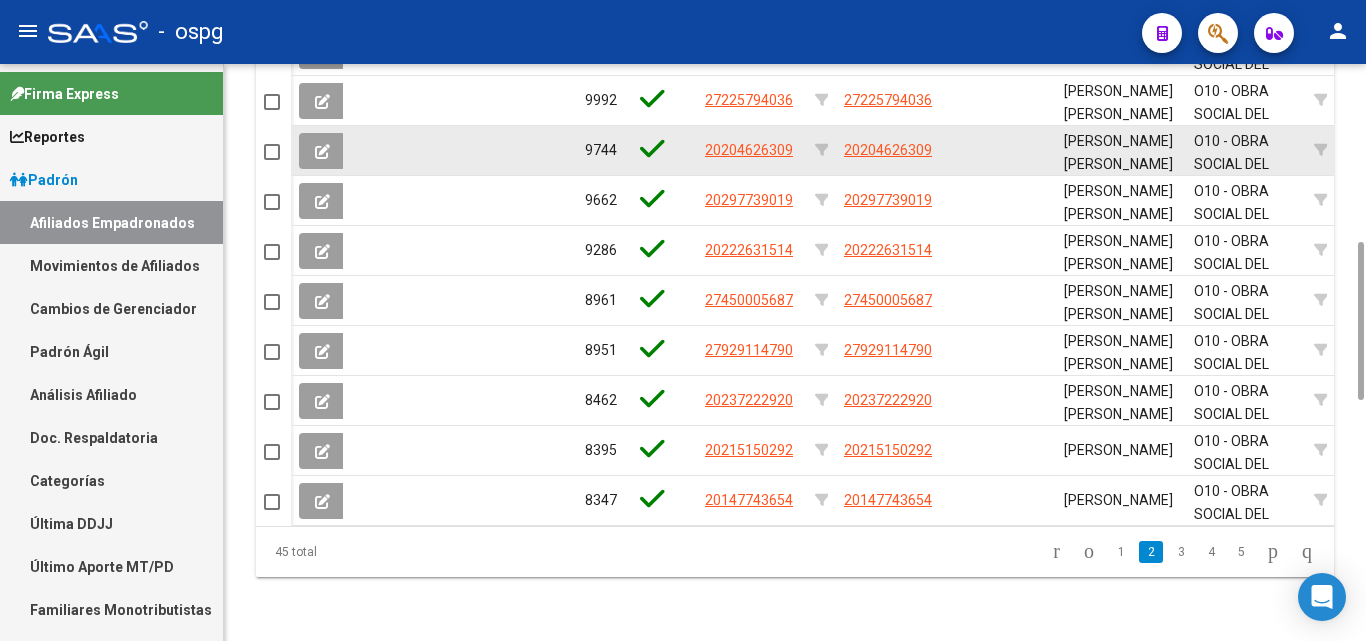 scroll, scrollTop: 1323, scrollLeft: 0, axis: vertical 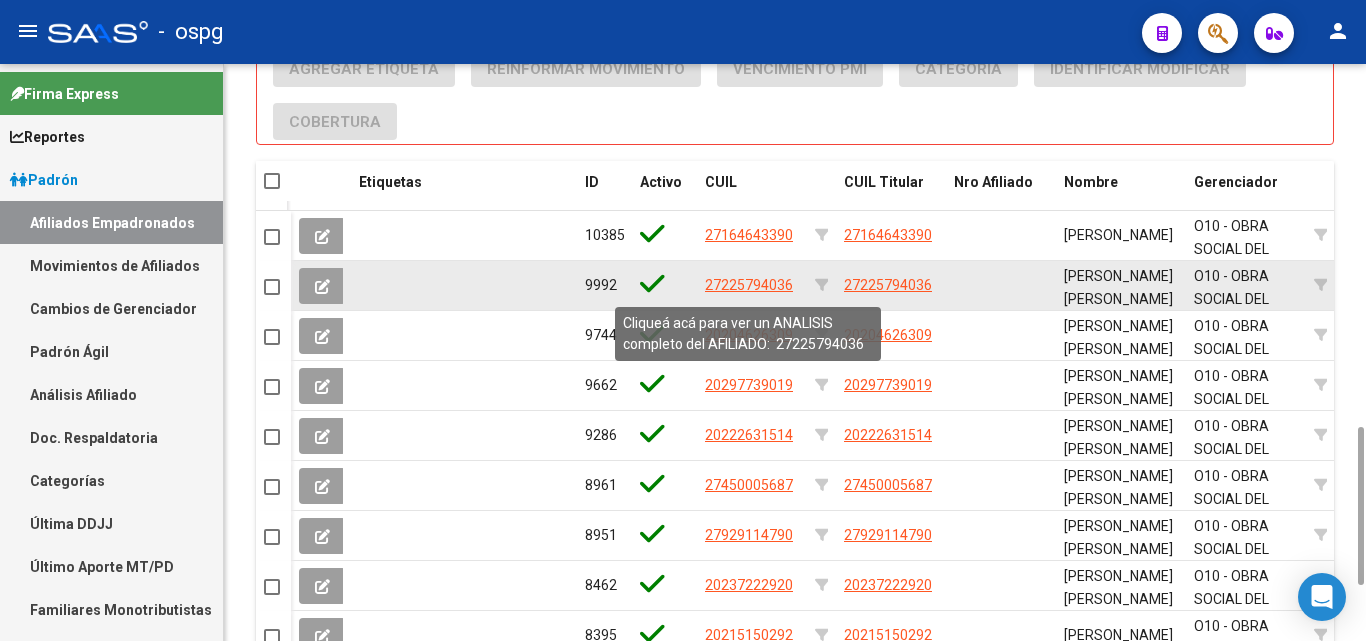 click on "27225794036" 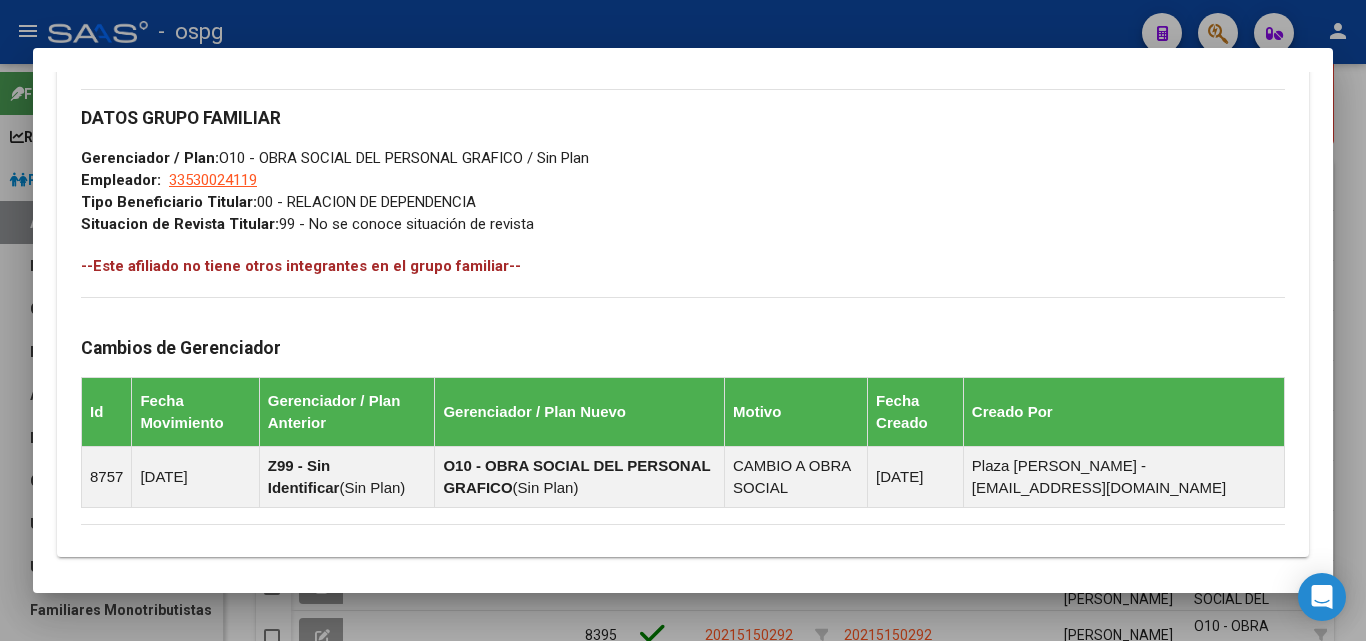scroll, scrollTop: 1181, scrollLeft: 0, axis: vertical 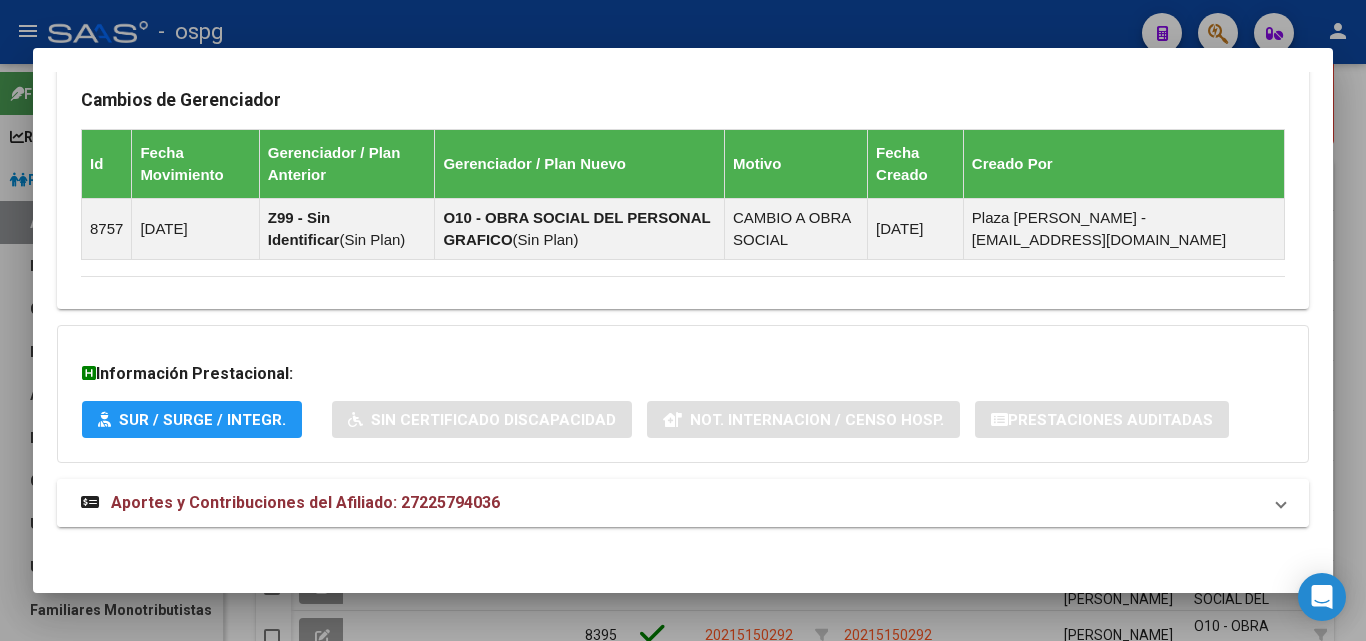 click on "Aportes y Contribuciones del Afiliado: 27225794036" at bounding box center (683, 503) 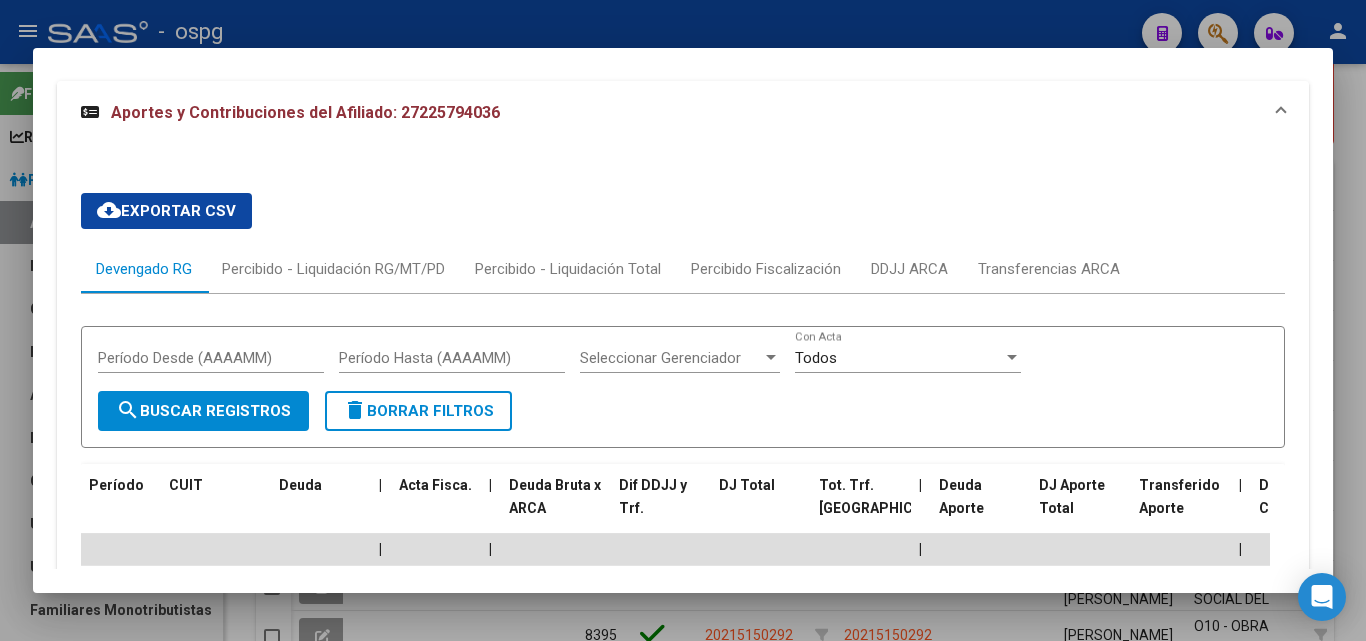 scroll, scrollTop: 1798, scrollLeft: 0, axis: vertical 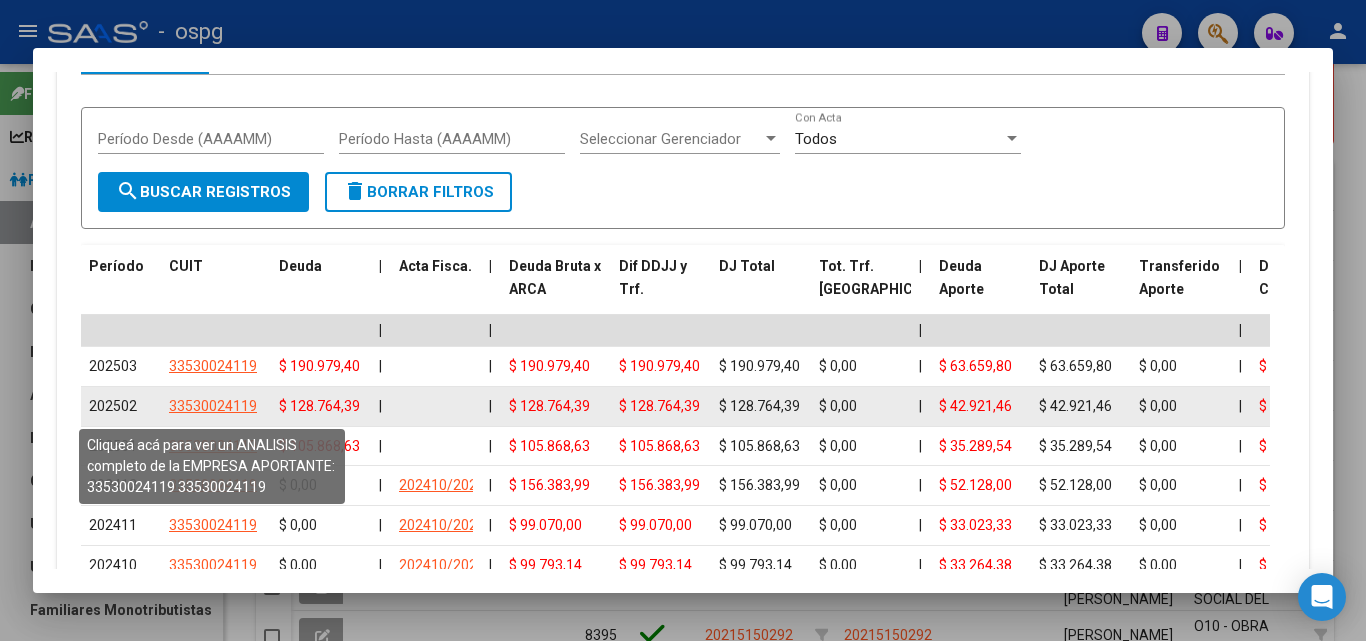 click on "33530024119" 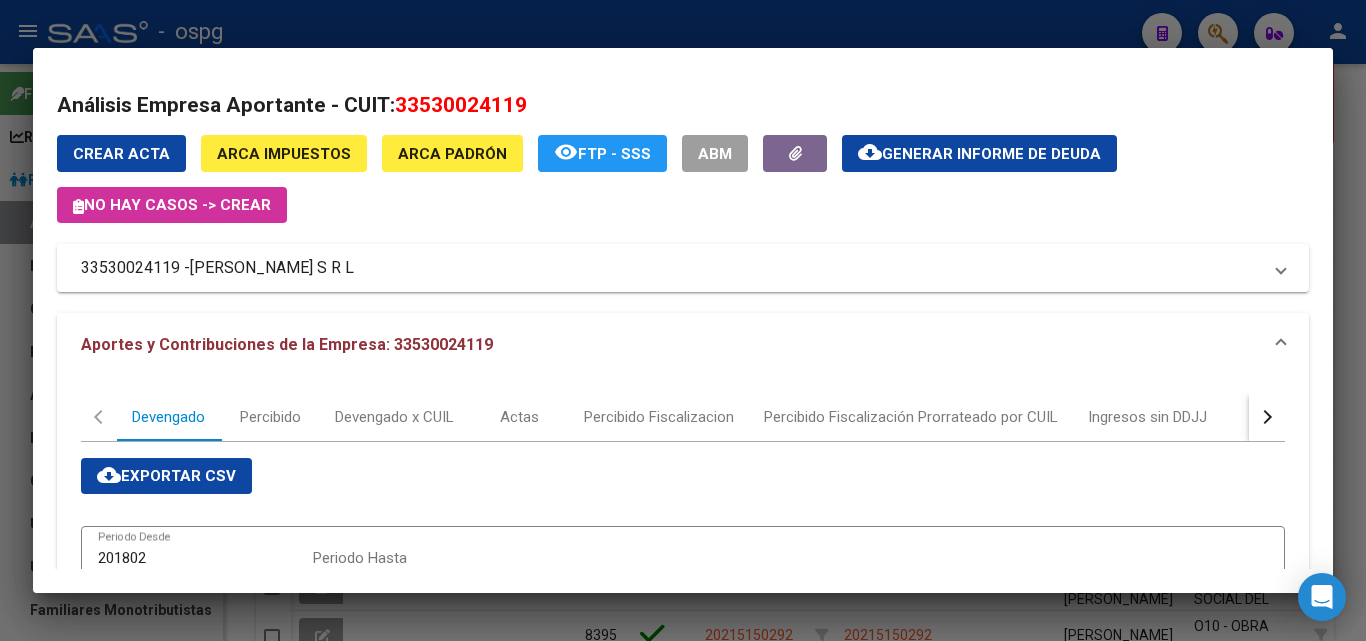 click at bounding box center [683, 320] 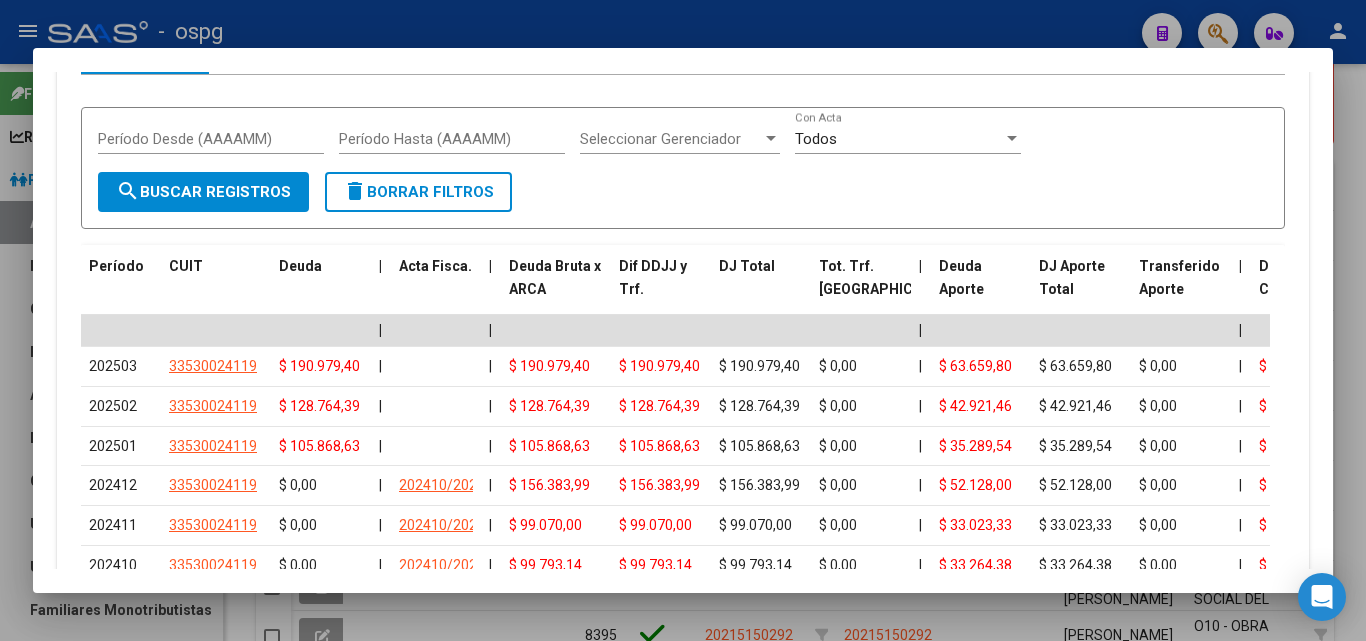 click at bounding box center [683, 320] 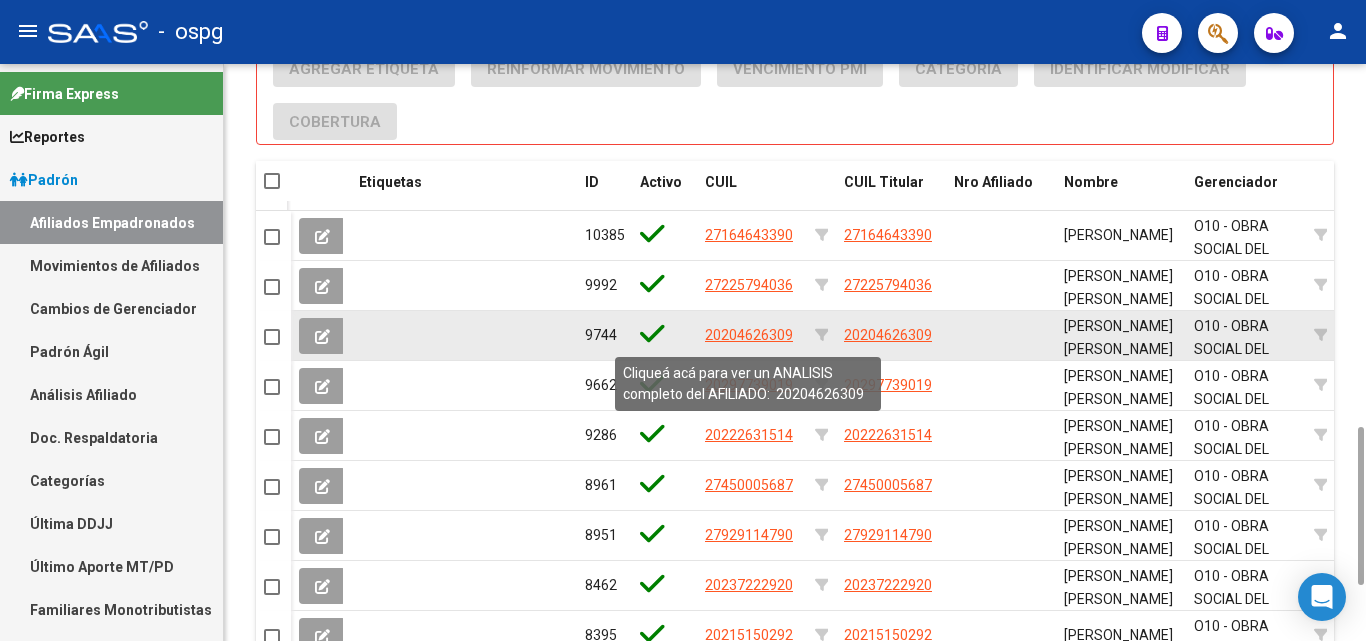 click on "20204626309" 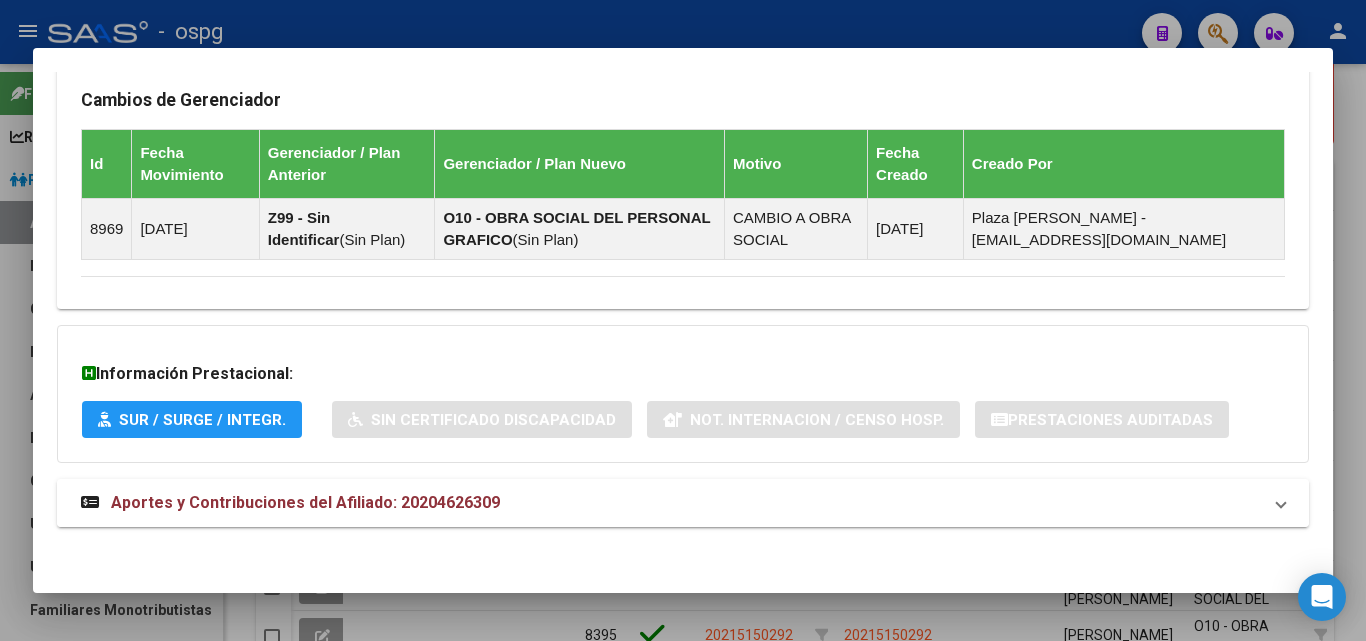 click on "Aportes y Contribuciones del Afiliado: 20204626309" at bounding box center (683, 503) 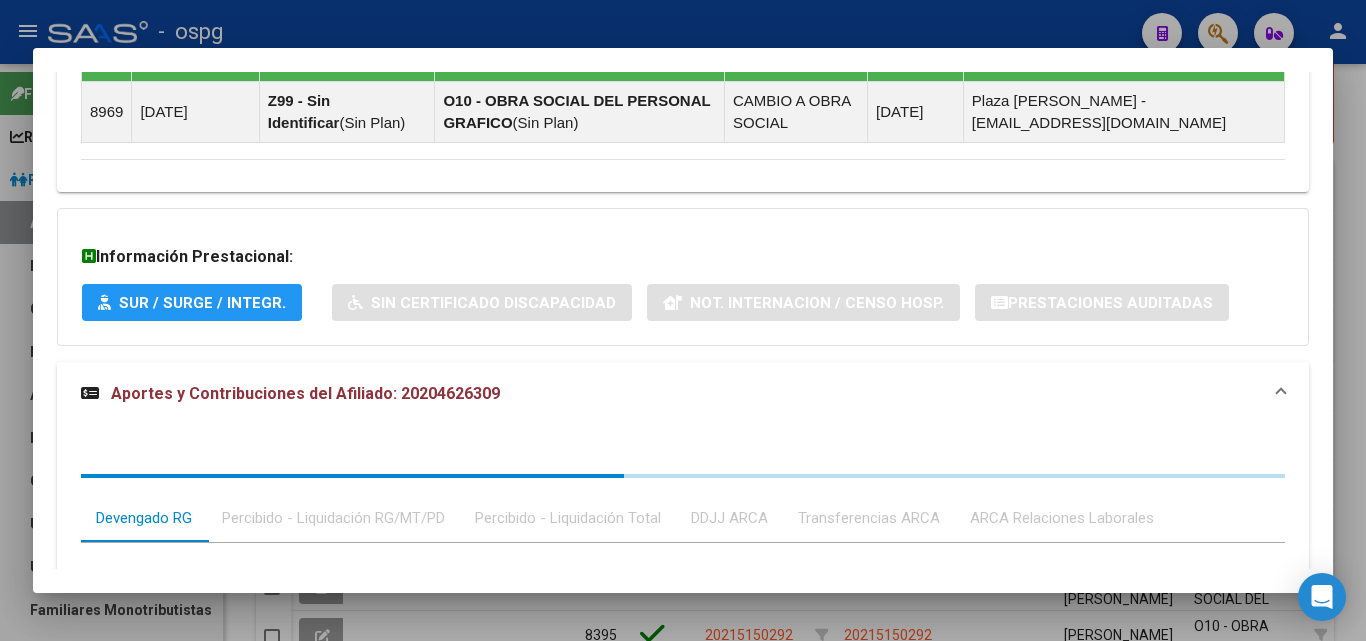 scroll, scrollTop: 1658, scrollLeft: 0, axis: vertical 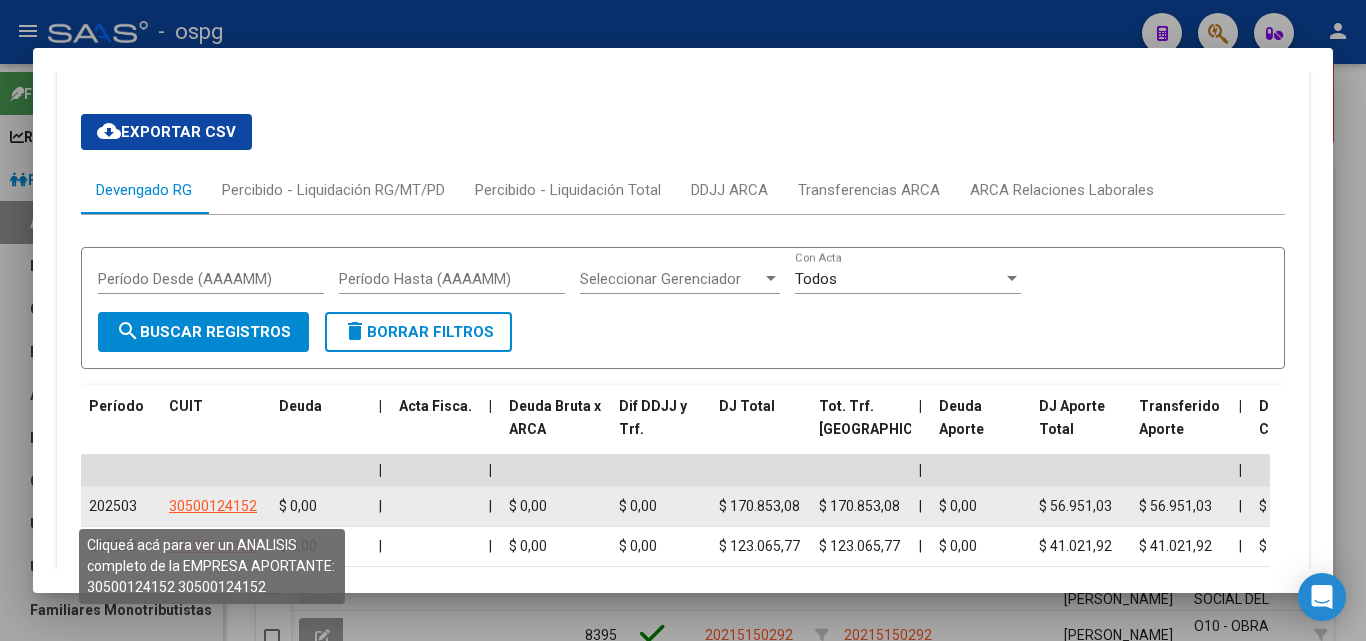 click on "30500124152" 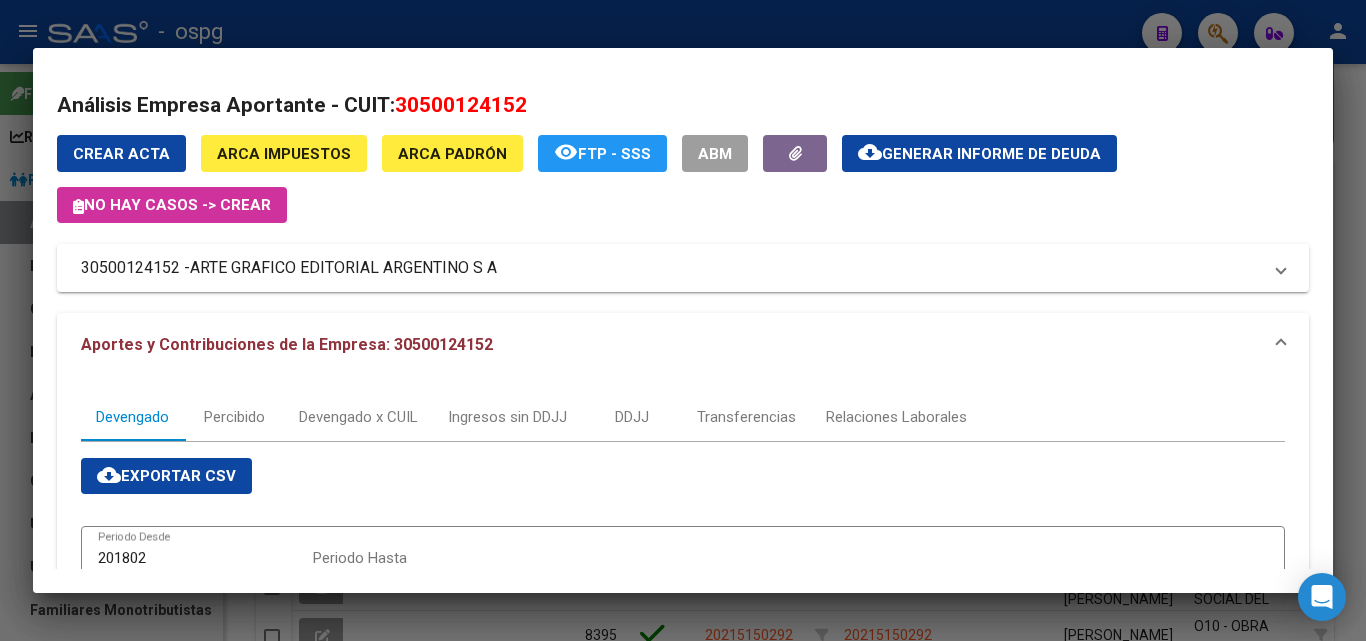 click at bounding box center (683, 320) 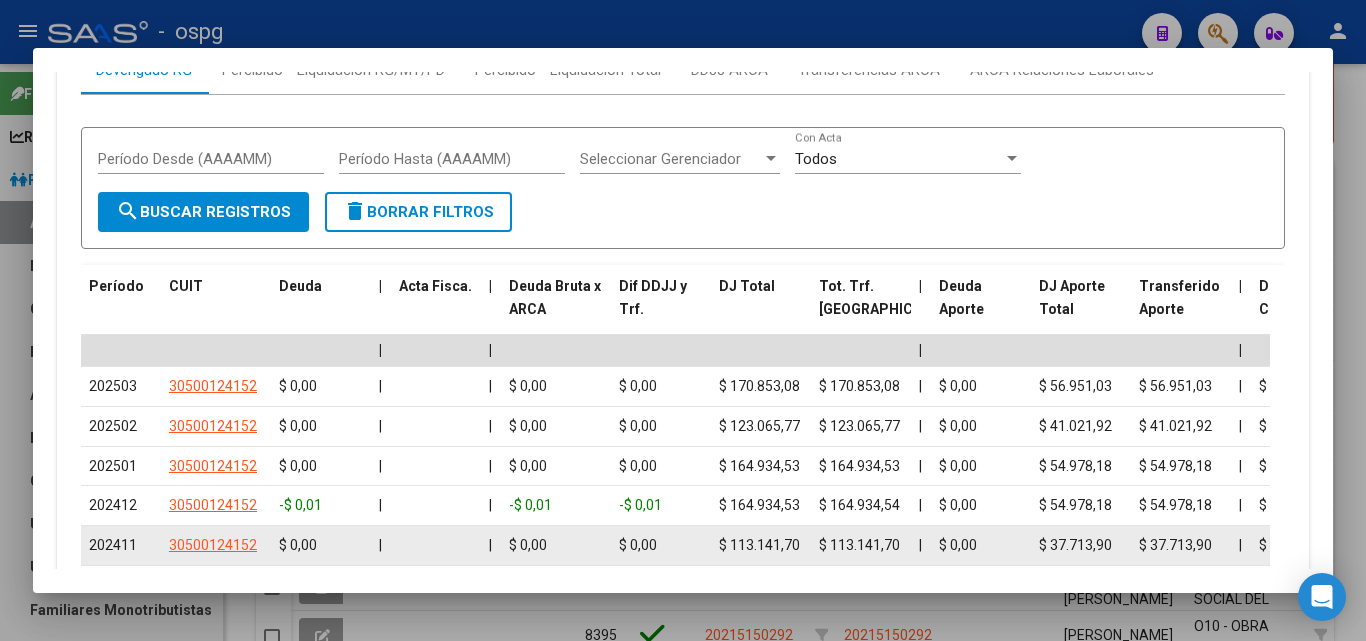 scroll, scrollTop: 1858, scrollLeft: 0, axis: vertical 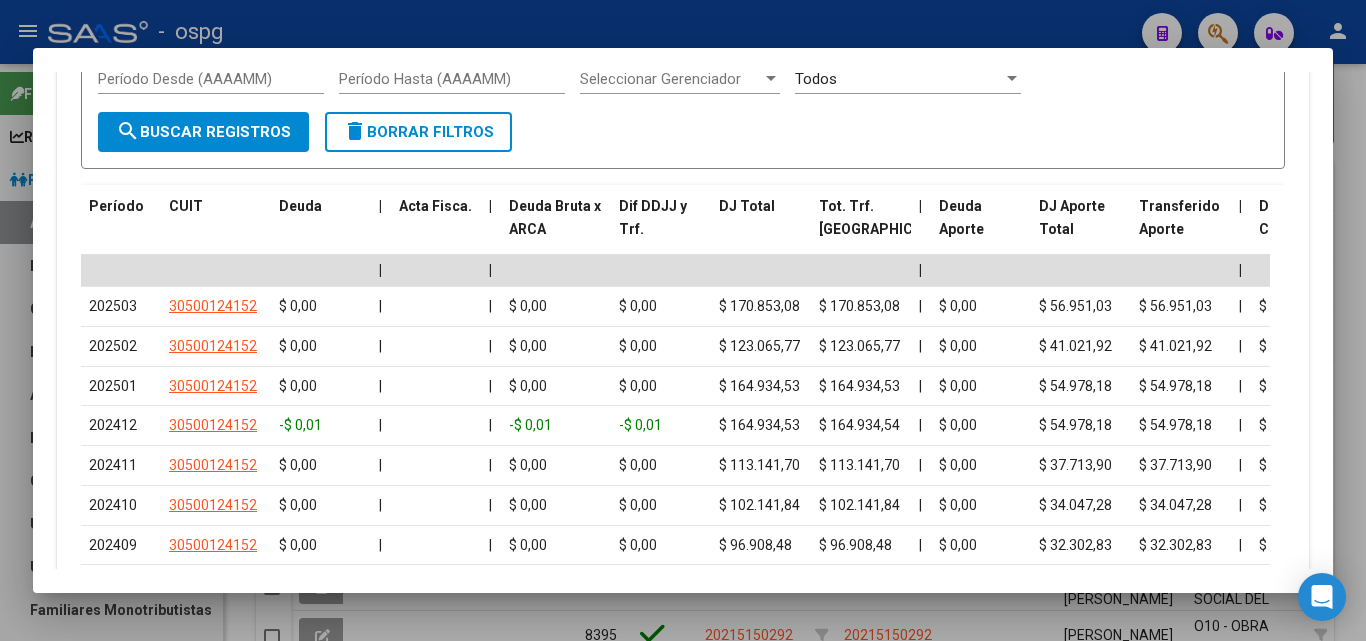 click at bounding box center [683, 320] 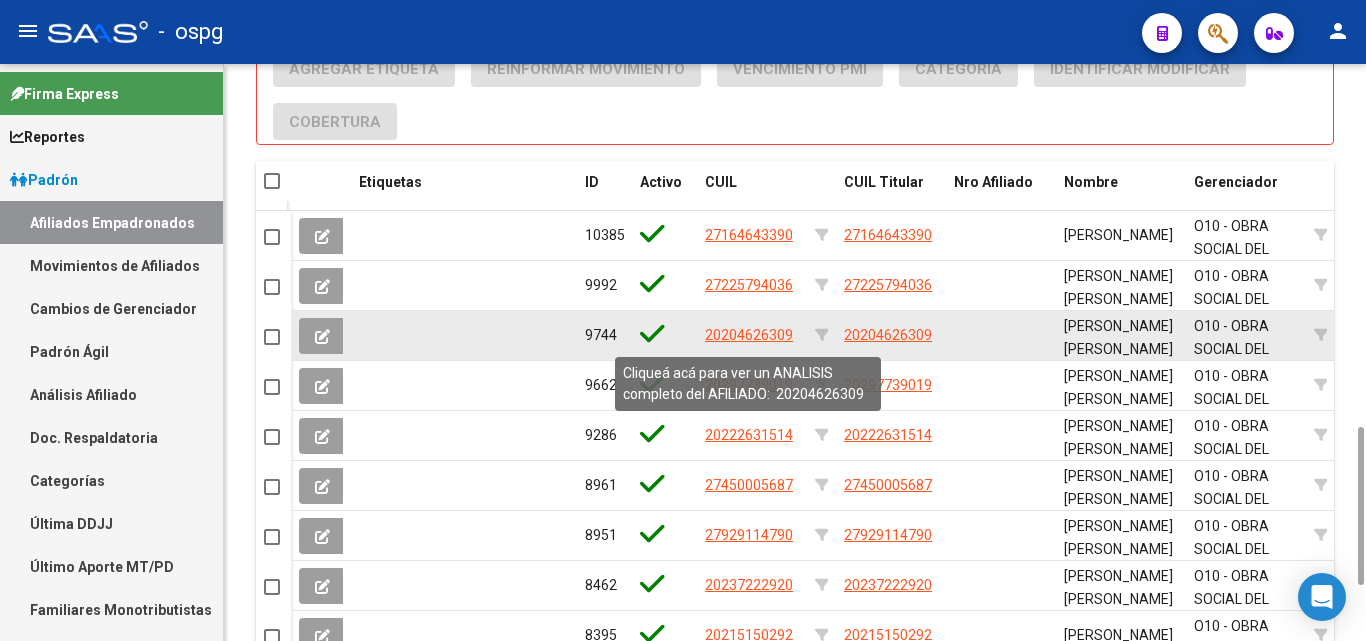 click on "20204626309" 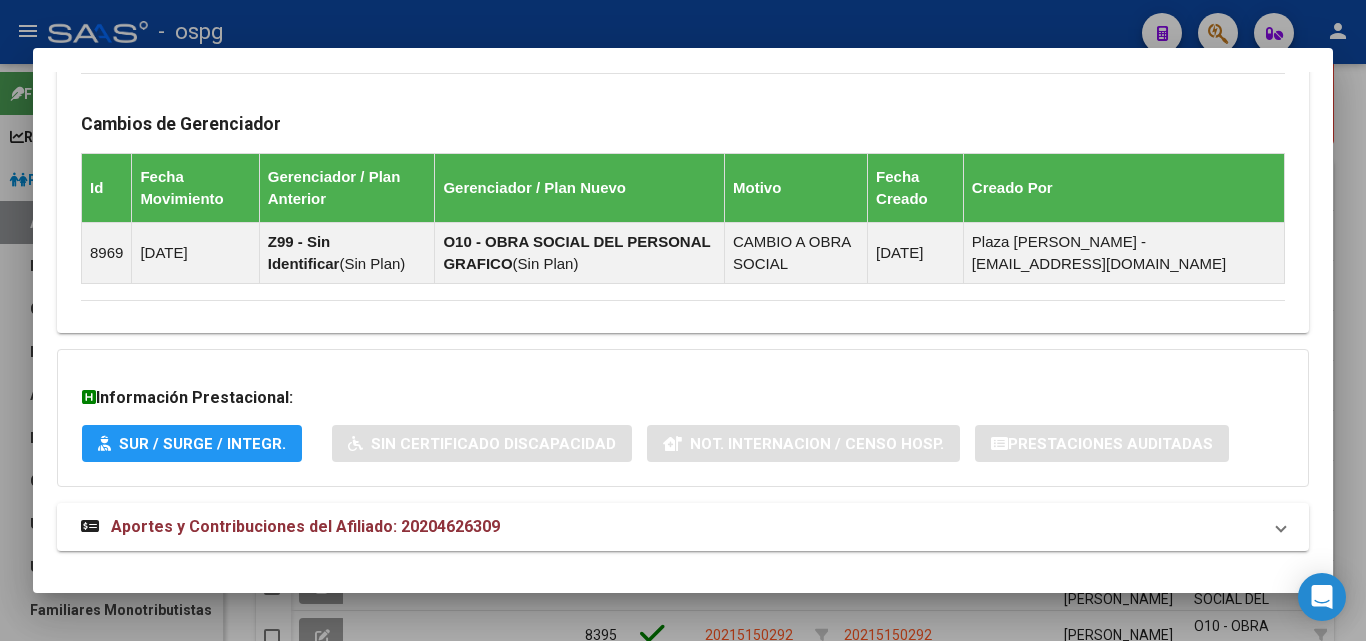 scroll, scrollTop: 1181, scrollLeft: 0, axis: vertical 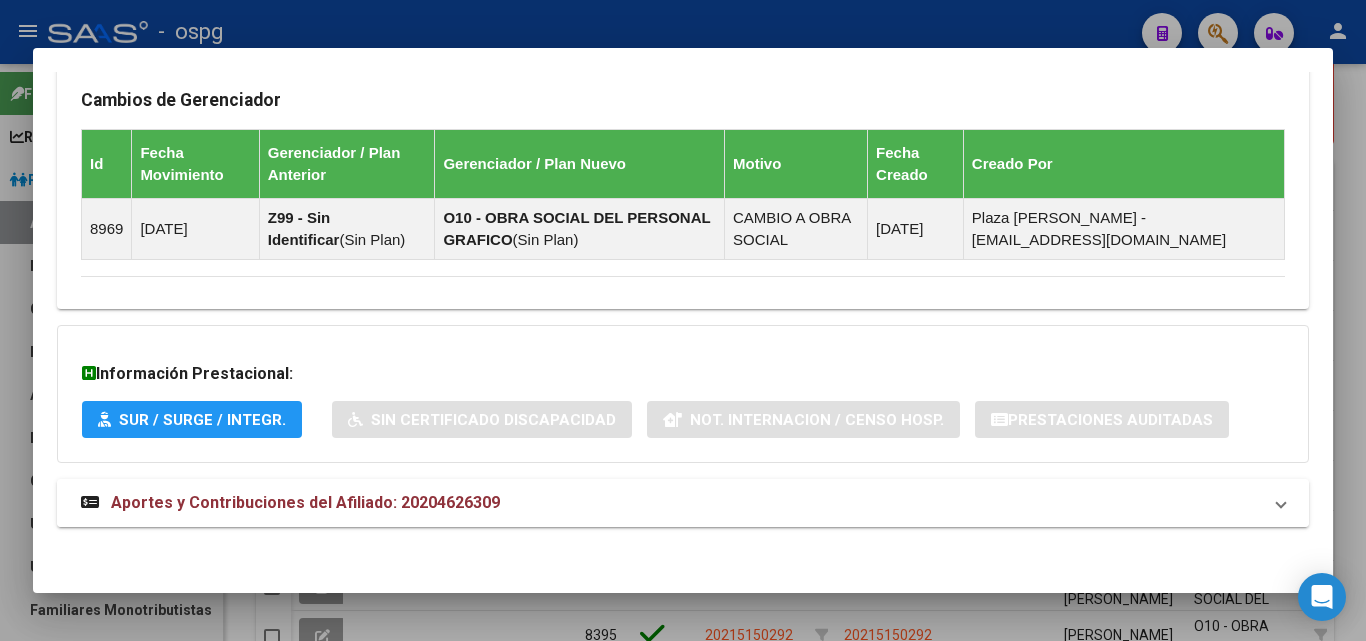 click on "Aportes y Contribuciones del Afiliado: 20204626309" at bounding box center (305, 502) 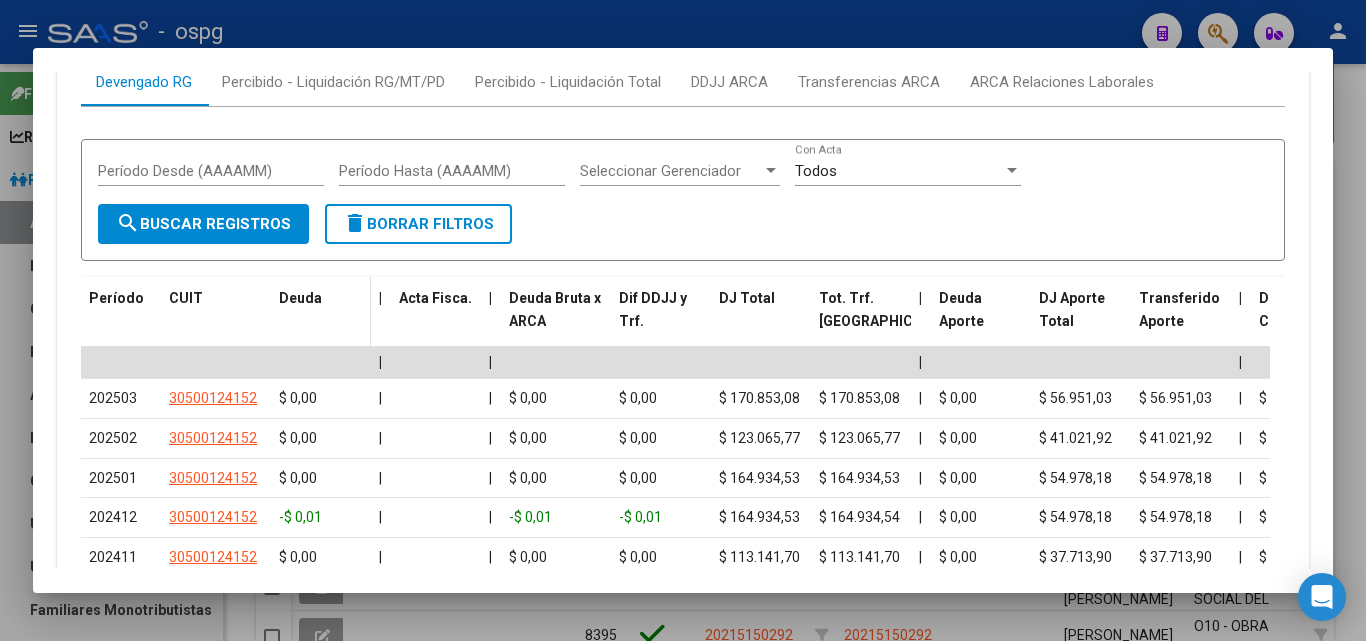 scroll, scrollTop: 1898, scrollLeft: 0, axis: vertical 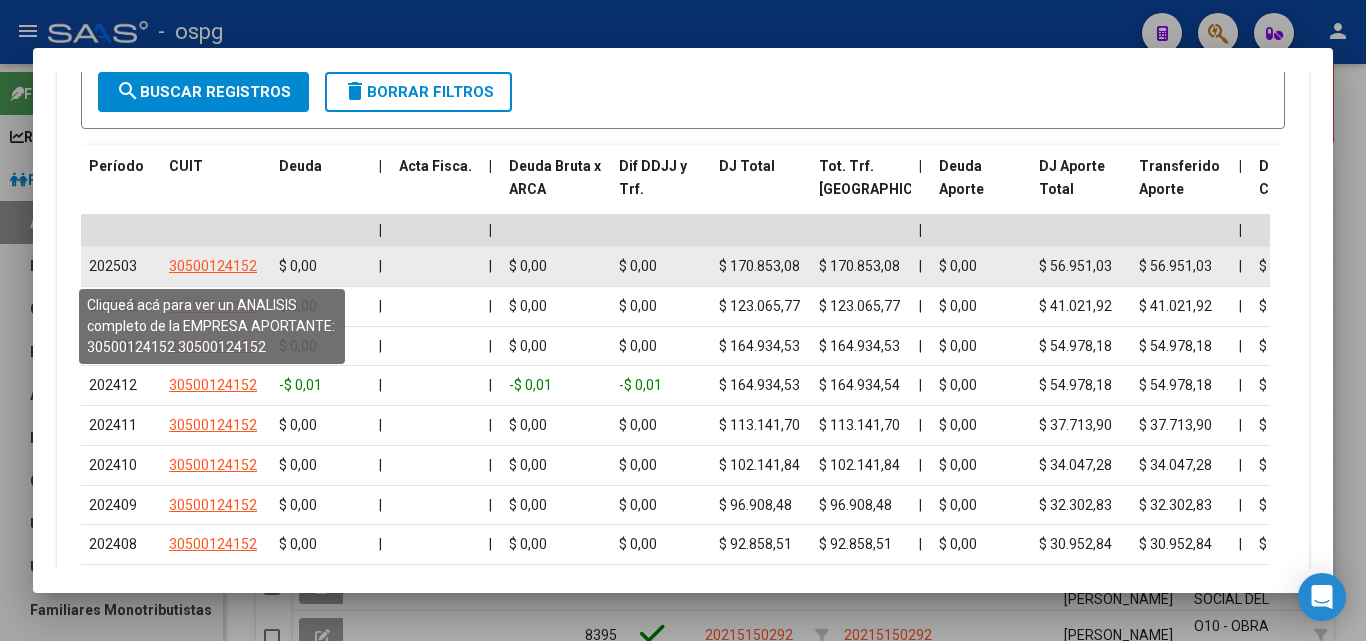 click on "30500124152" 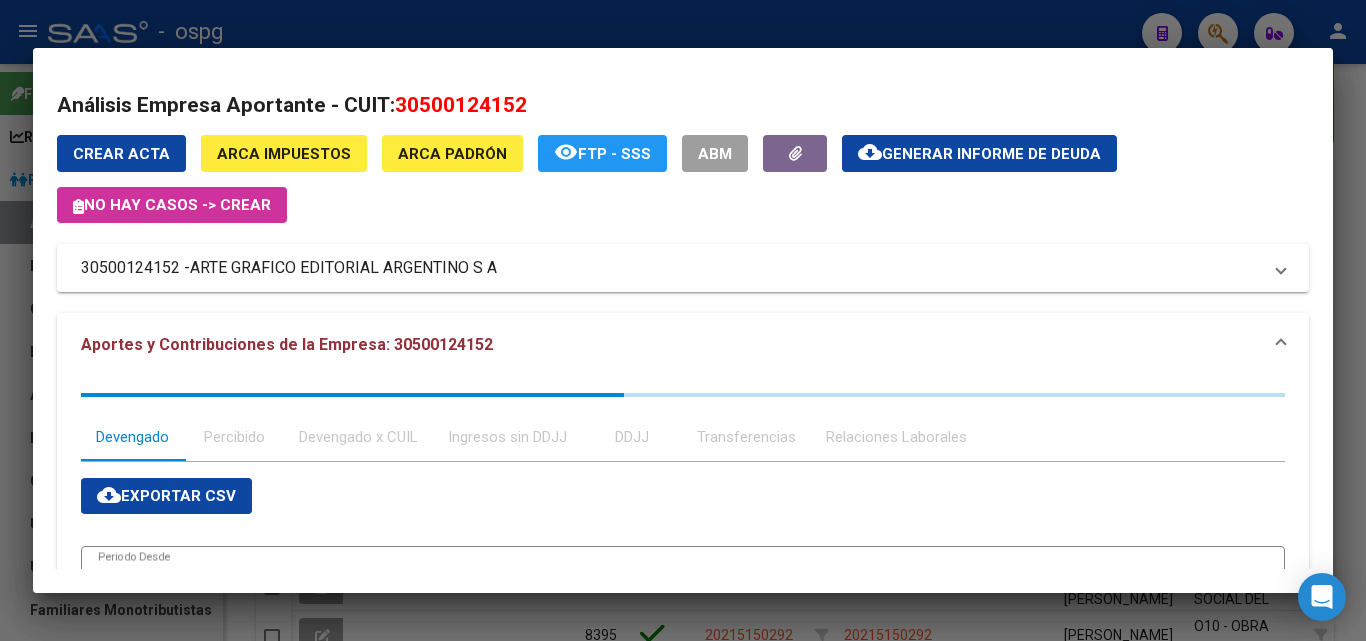 click at bounding box center (683, 320) 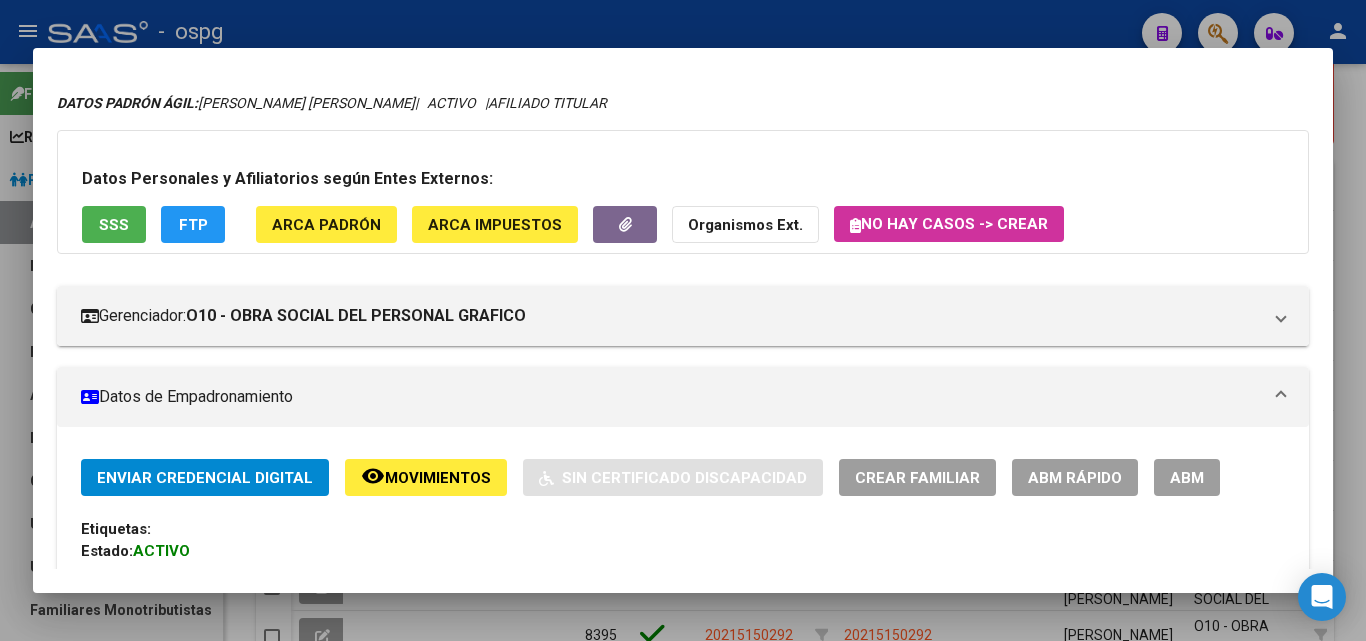 scroll, scrollTop: 0, scrollLeft: 0, axis: both 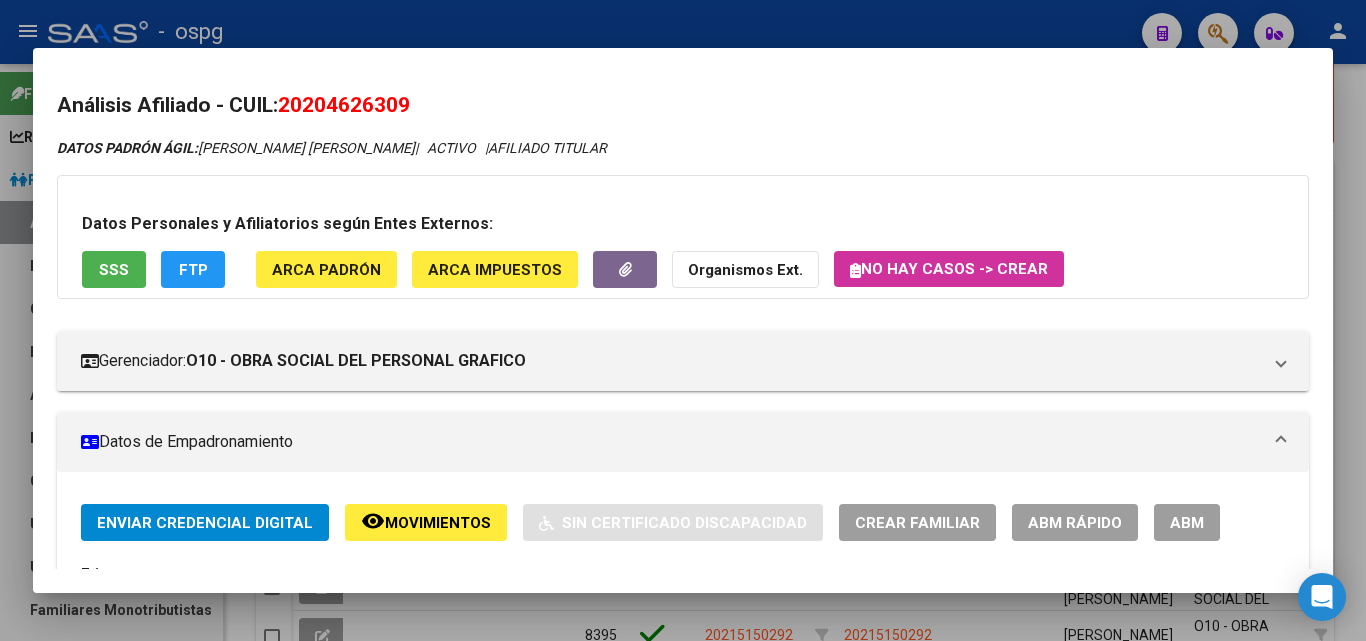 drag, startPoint x: 287, startPoint y: 105, endPoint x: 487, endPoint y: 86, distance: 200.90047 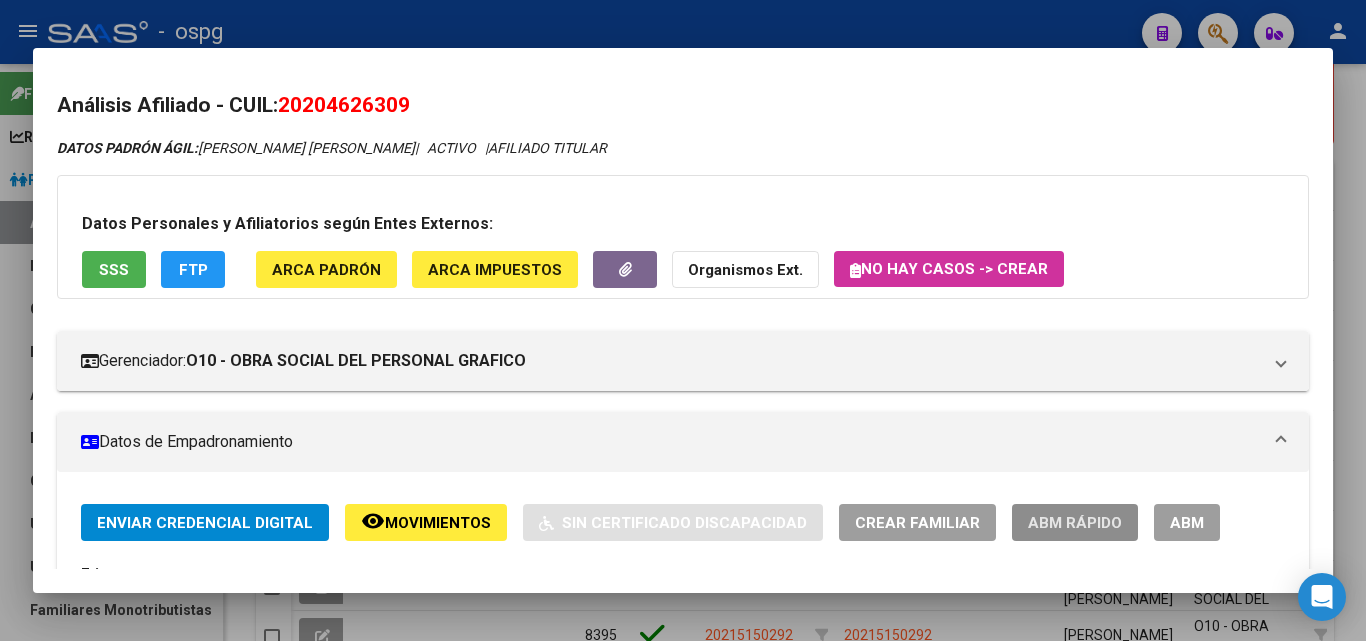 click on "ABM Rápido" 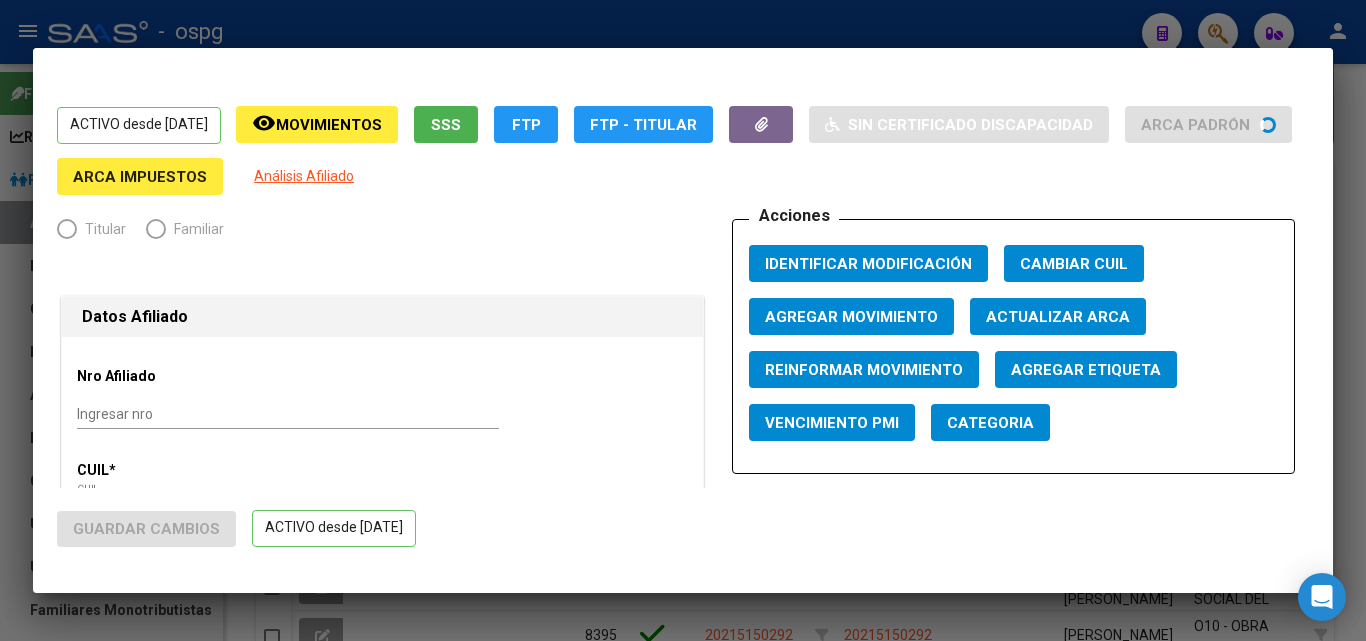 radio on "true" 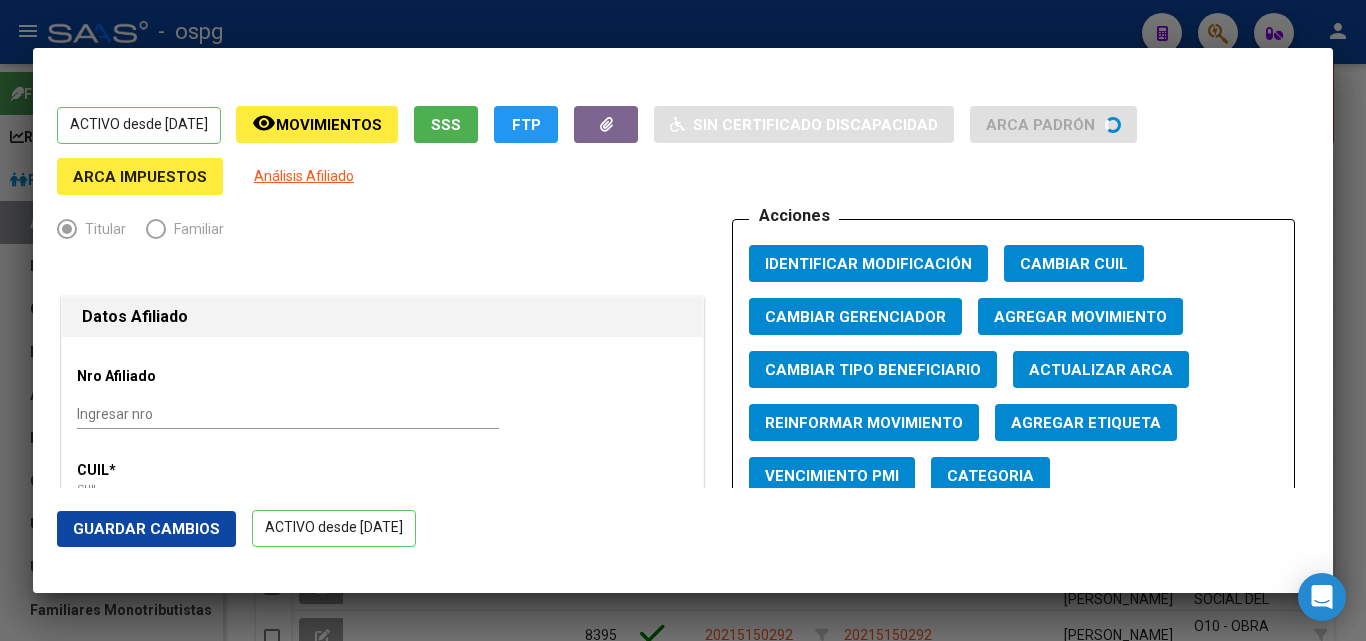 click on "Agregar Movimiento" 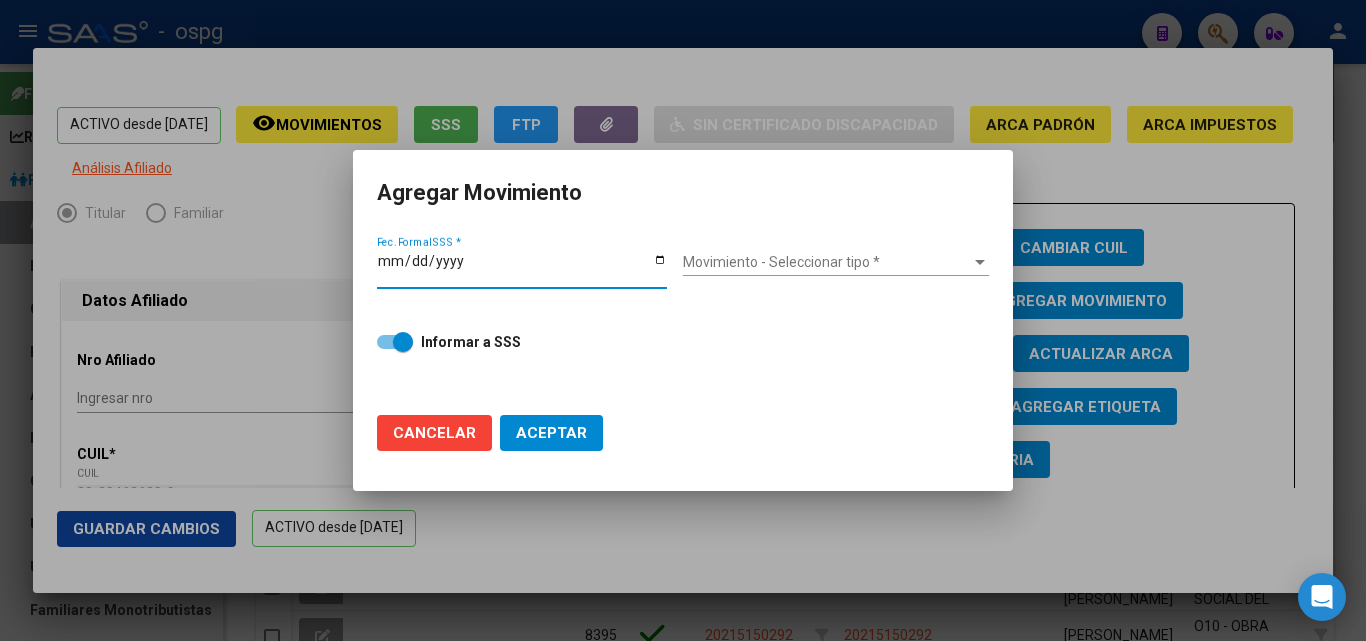 click on "Fec. Formal SSS *" at bounding box center [522, 268] 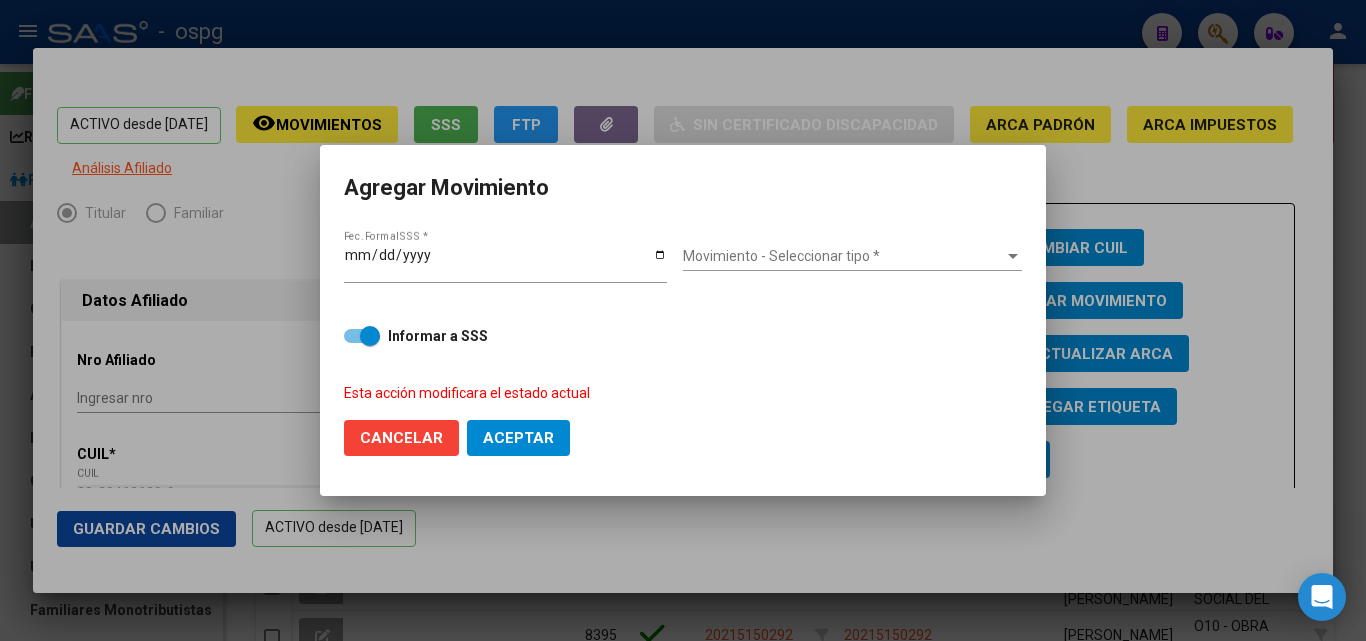 click on "Movimiento - Seleccionar tipo * Movimiento - Seleccionar tipo *" at bounding box center (852, 257) 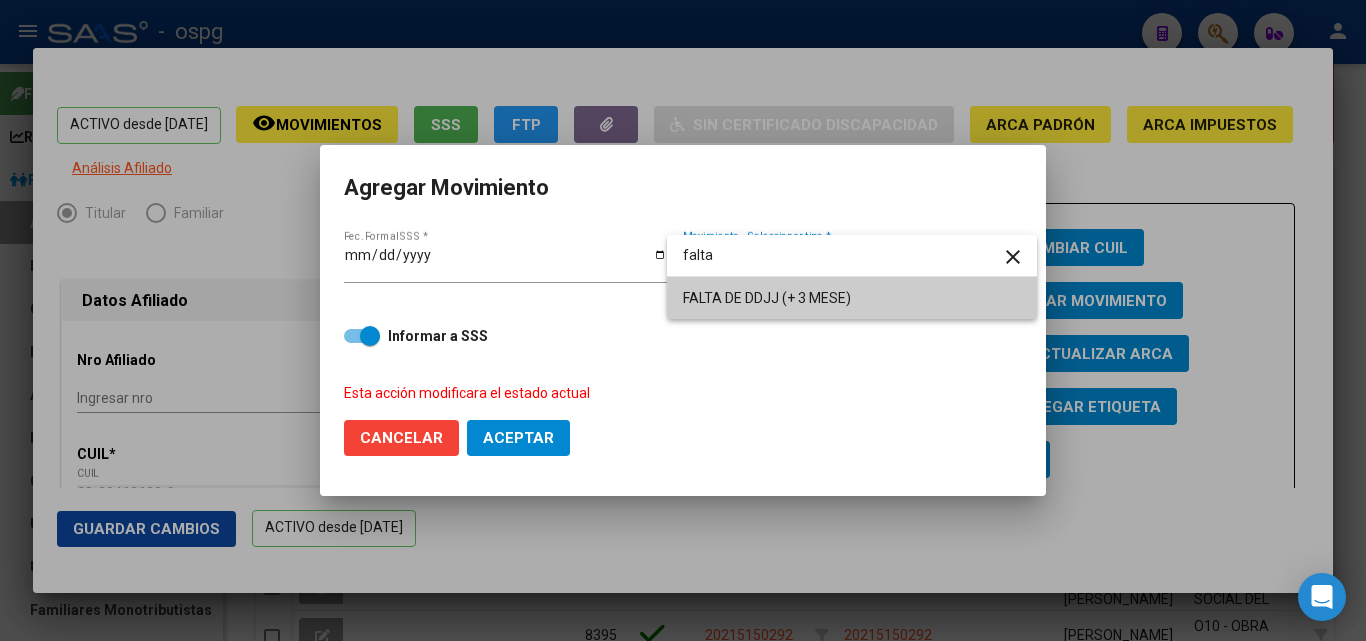 type on "falta" 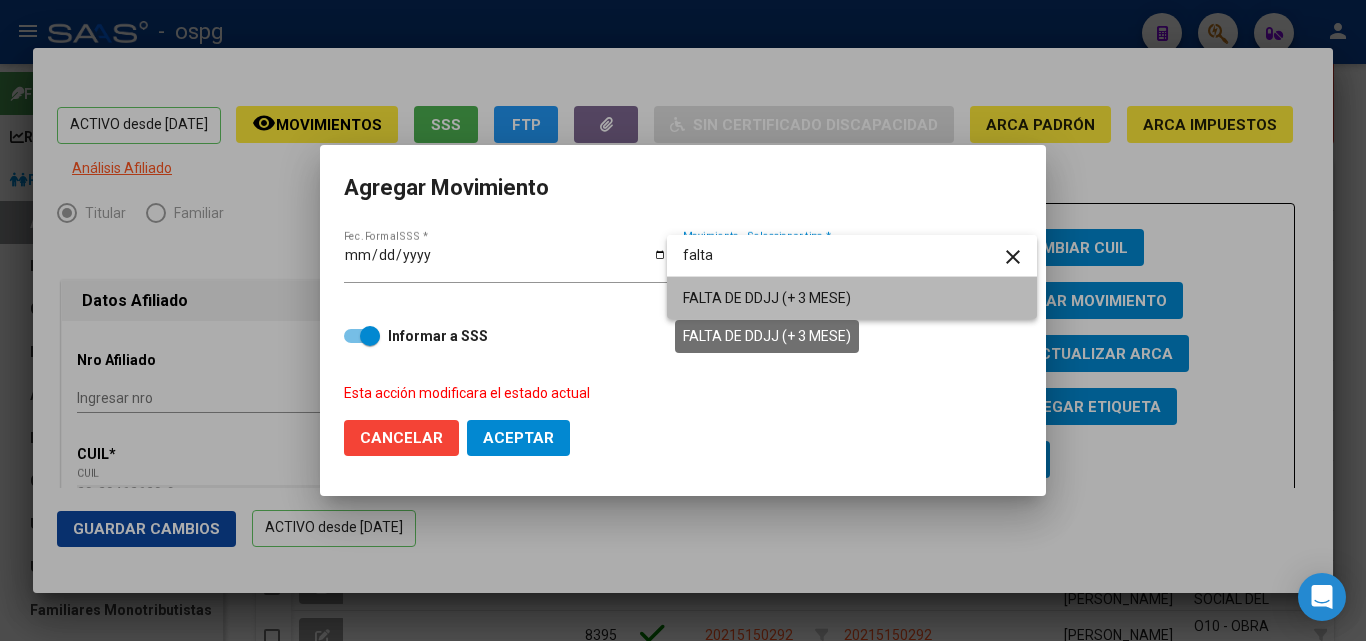 click on "FALTA DE DDJJ (+ 3 MESE)" at bounding box center [767, 298] 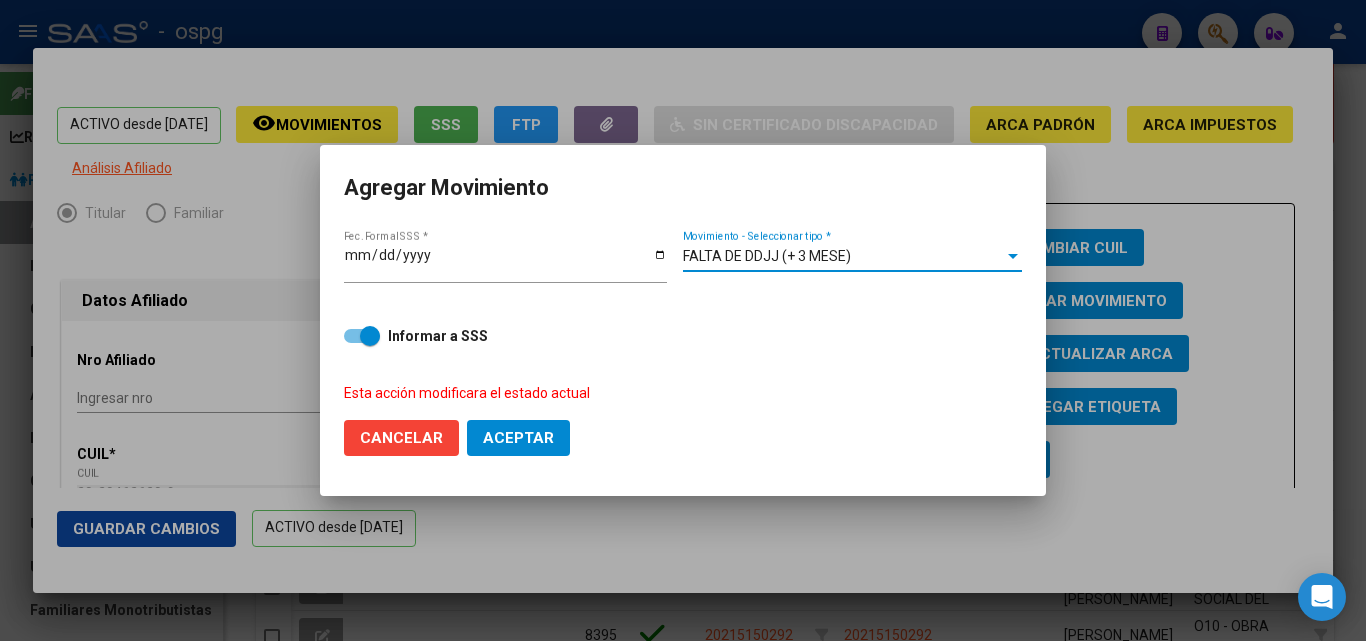 click on "Aceptar" 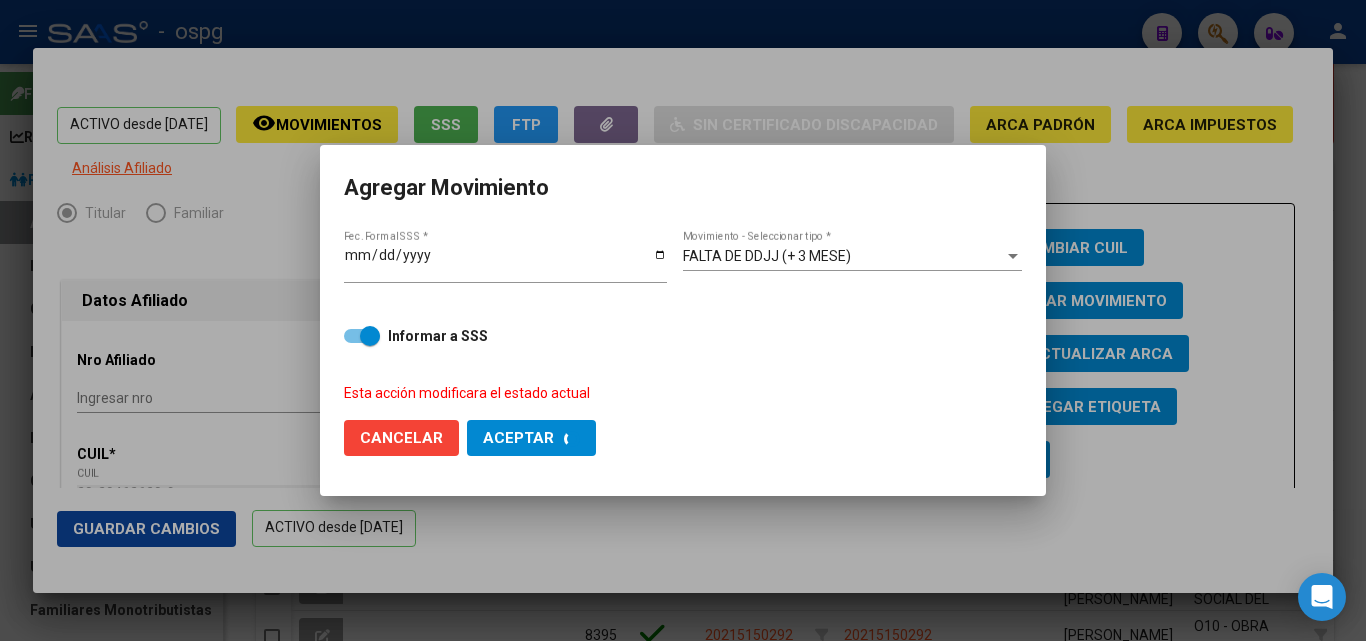 checkbox on "false" 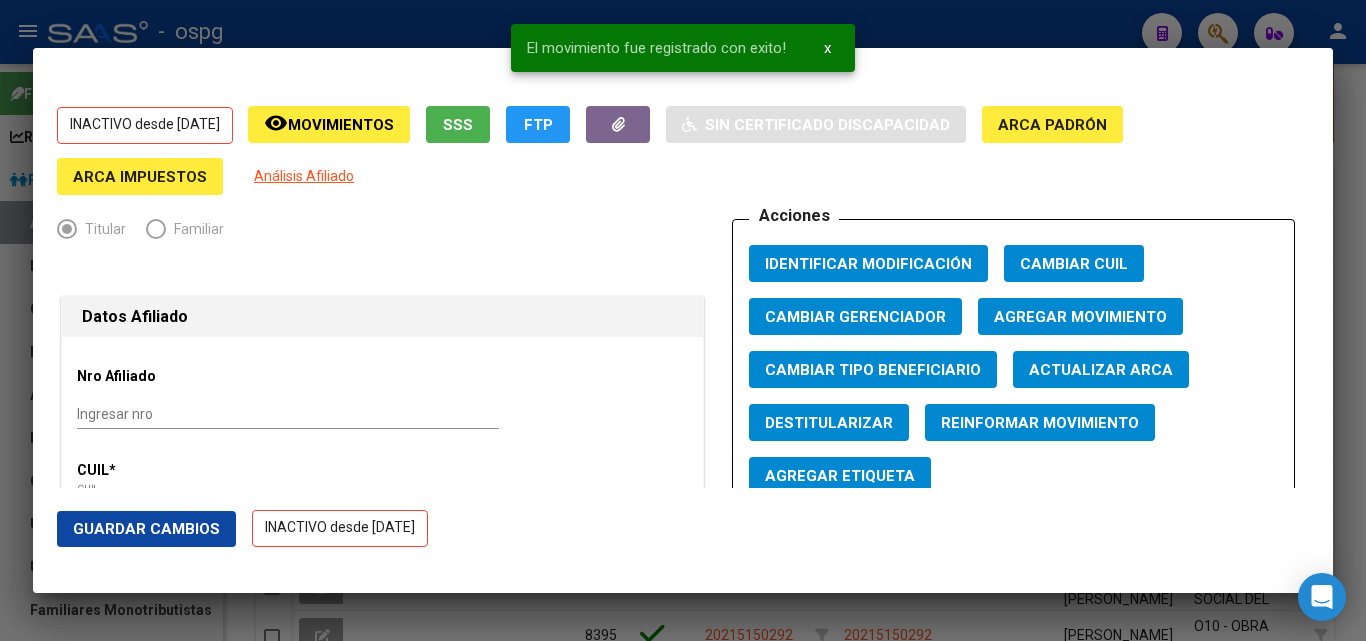 click at bounding box center (683, 320) 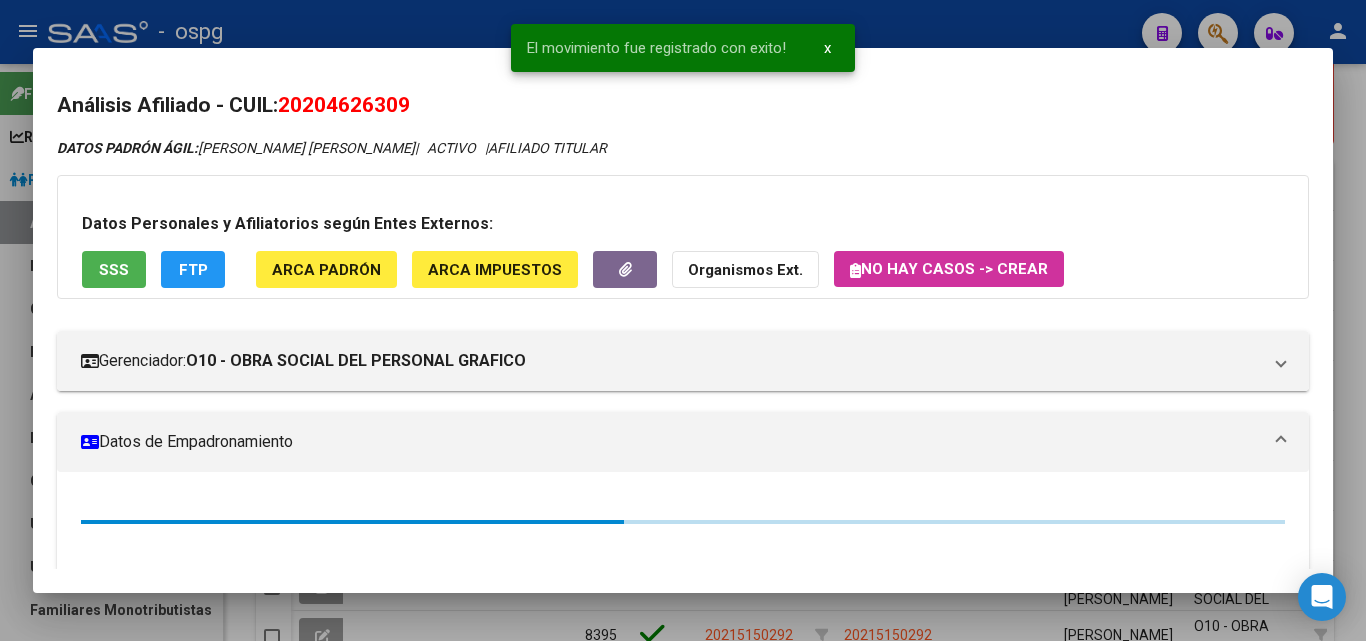 click at bounding box center [683, 320] 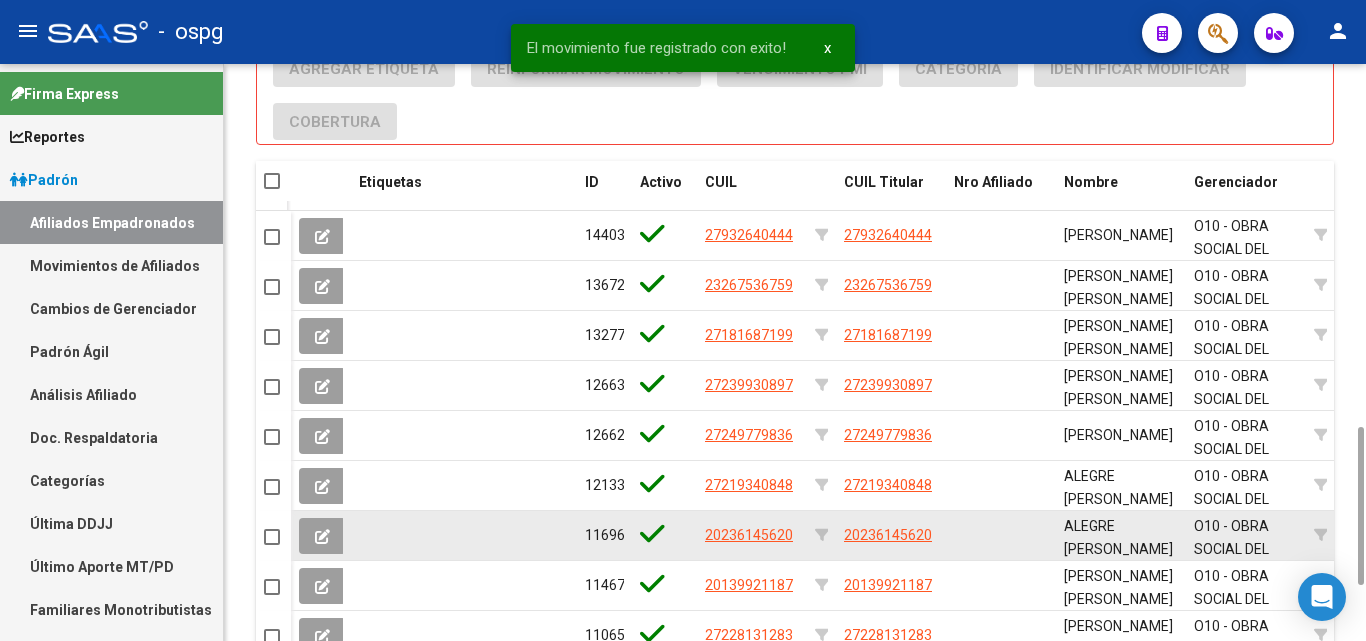 scroll, scrollTop: 1523, scrollLeft: 0, axis: vertical 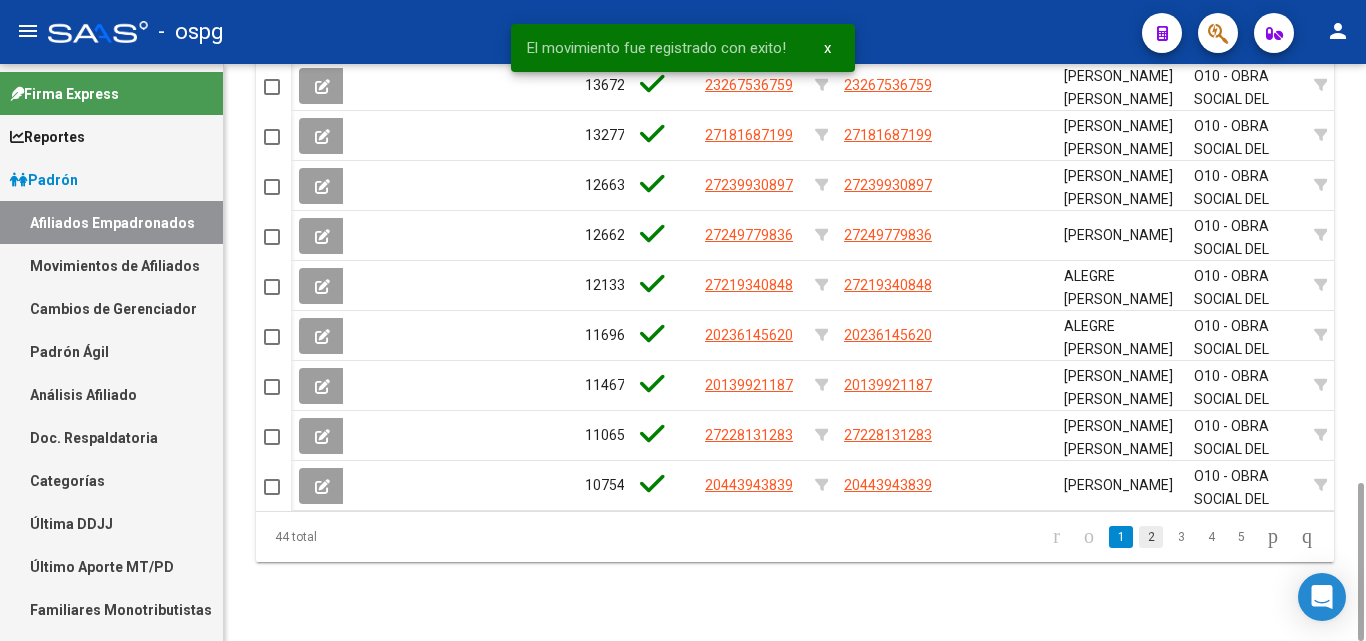 click on "2" 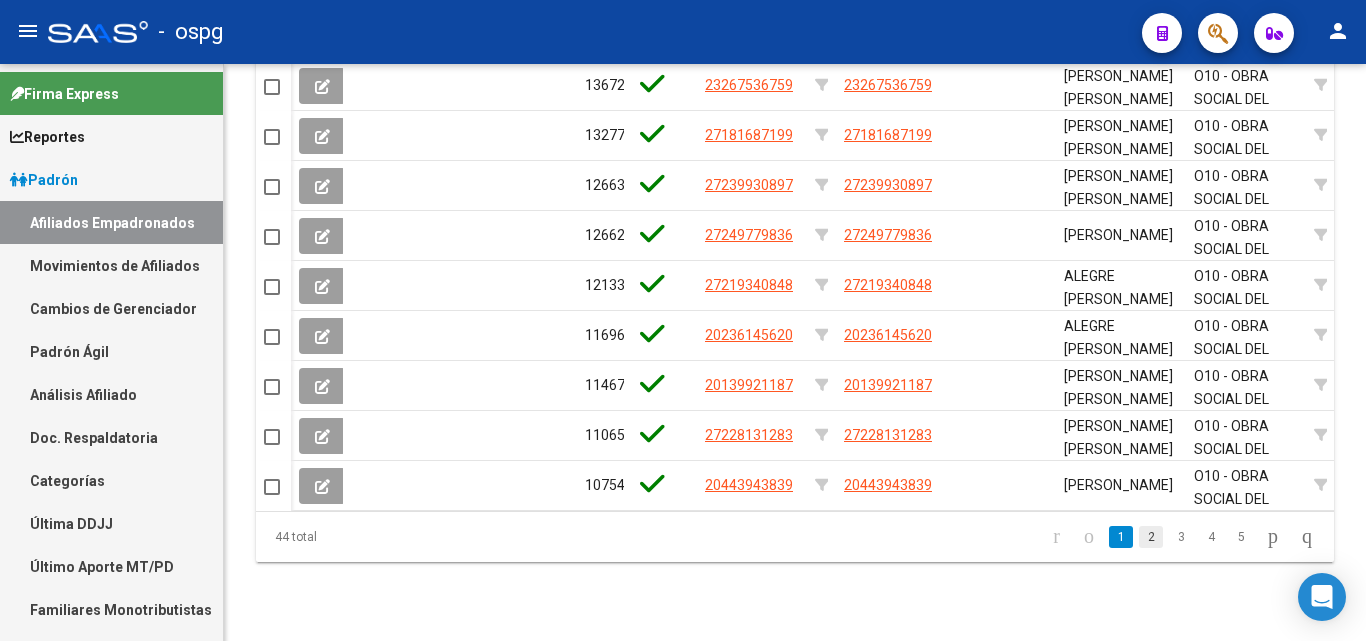 click on "2" 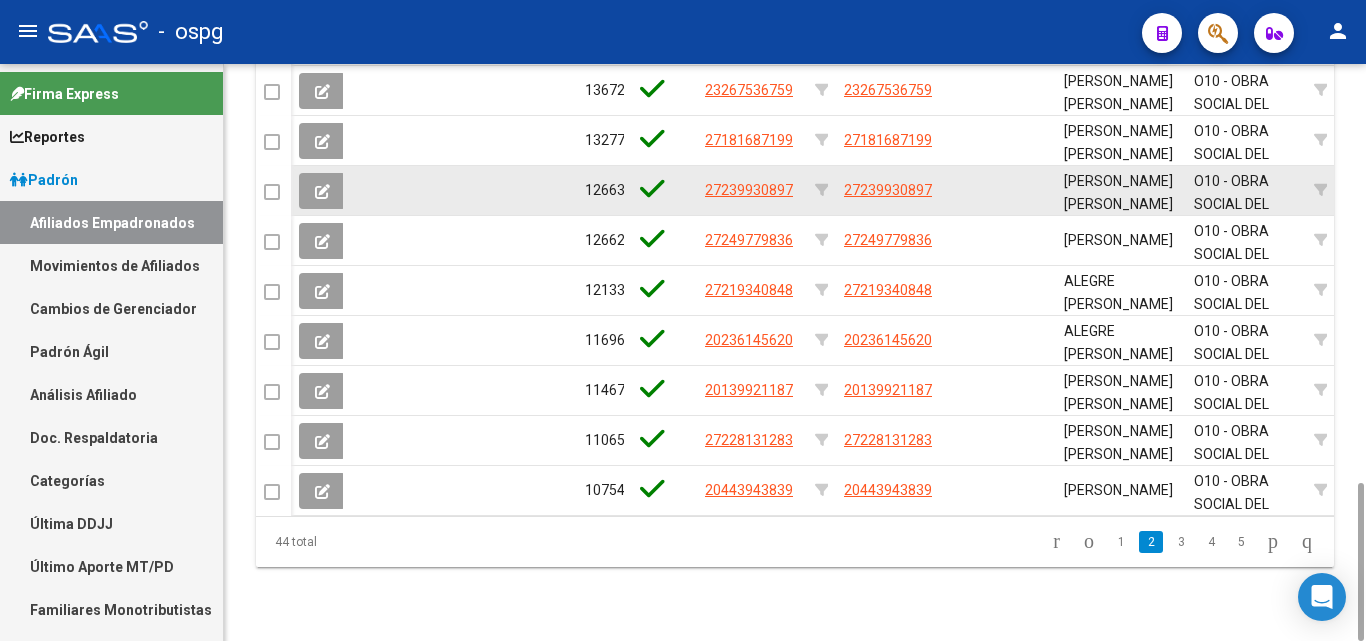 scroll, scrollTop: 1323, scrollLeft: 0, axis: vertical 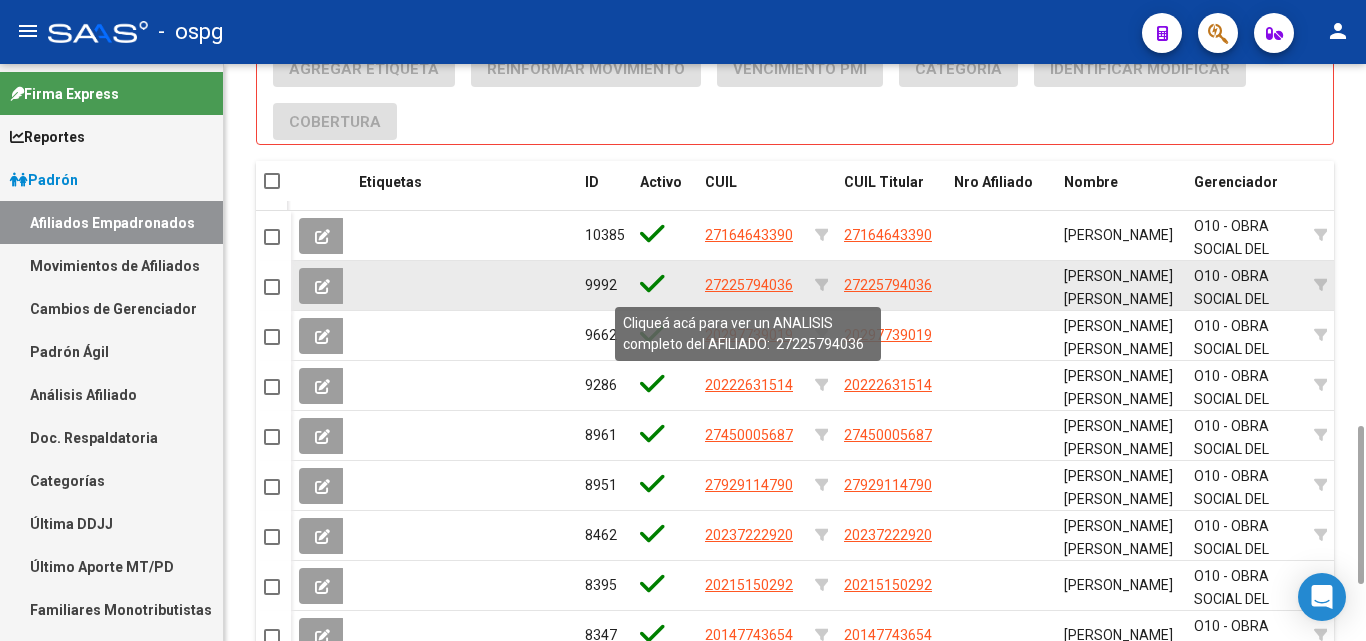 click on "27225794036" 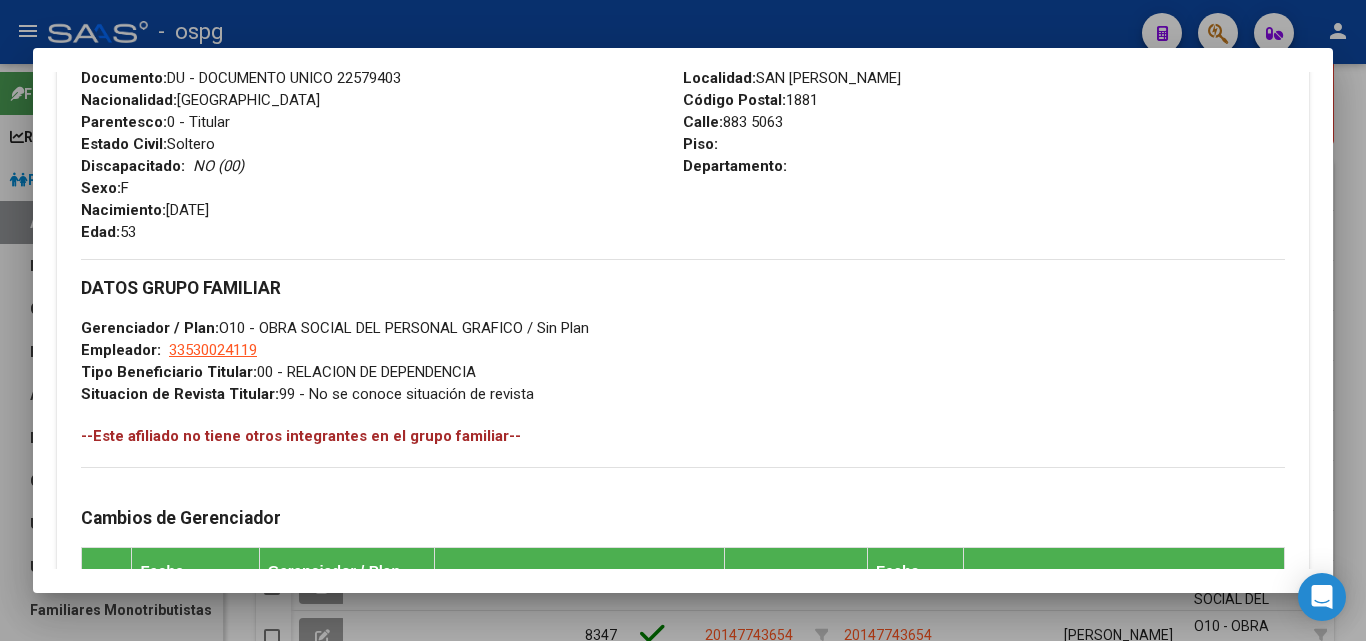 scroll, scrollTop: 1181, scrollLeft: 0, axis: vertical 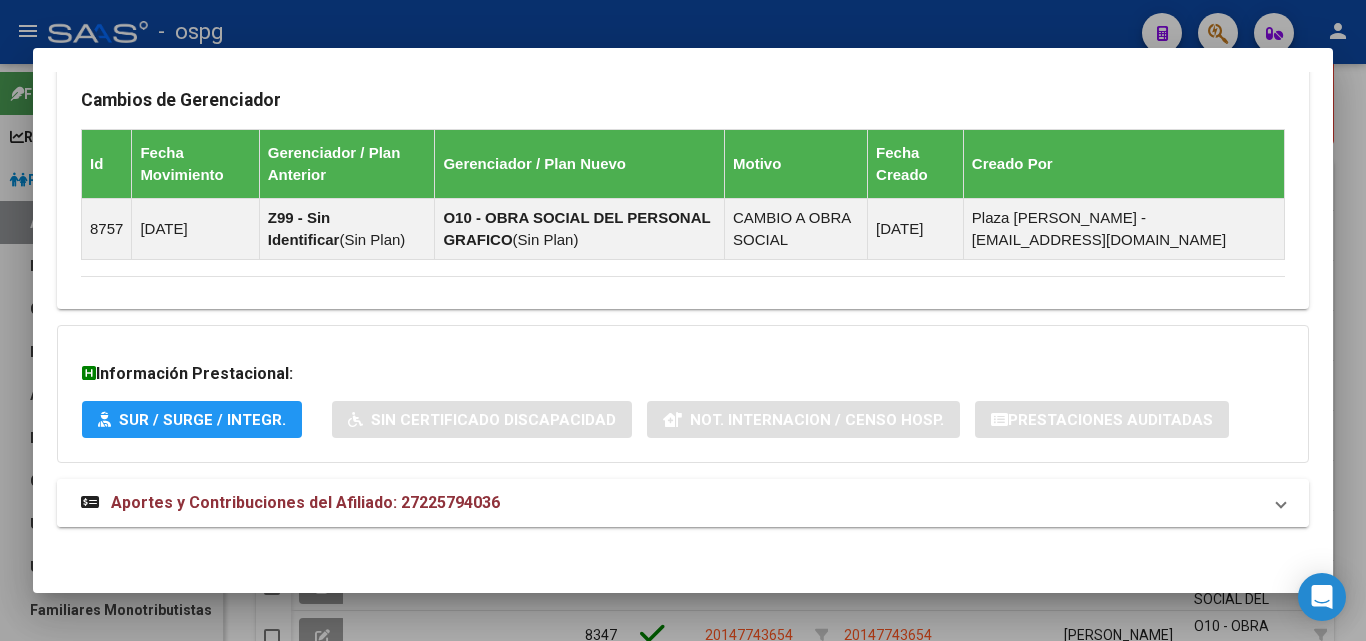 click on "Aportes y Contribuciones del Afiliado: 27225794036" at bounding box center [683, 503] 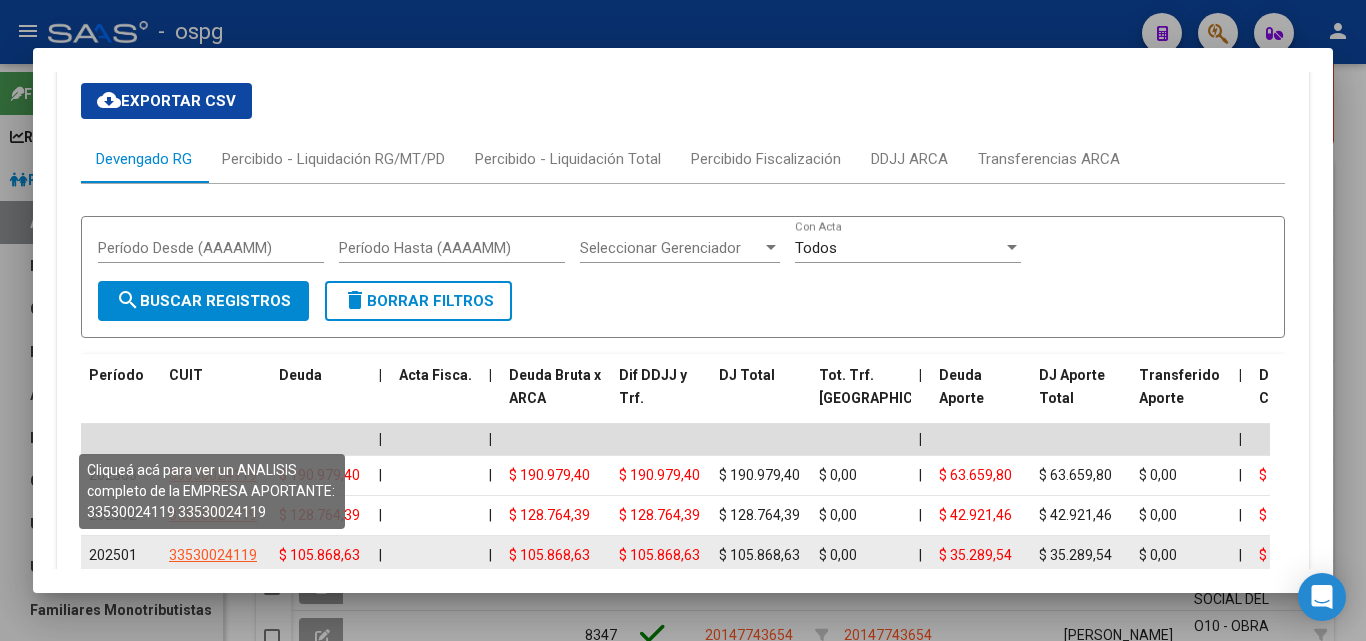 scroll, scrollTop: 1698, scrollLeft: 0, axis: vertical 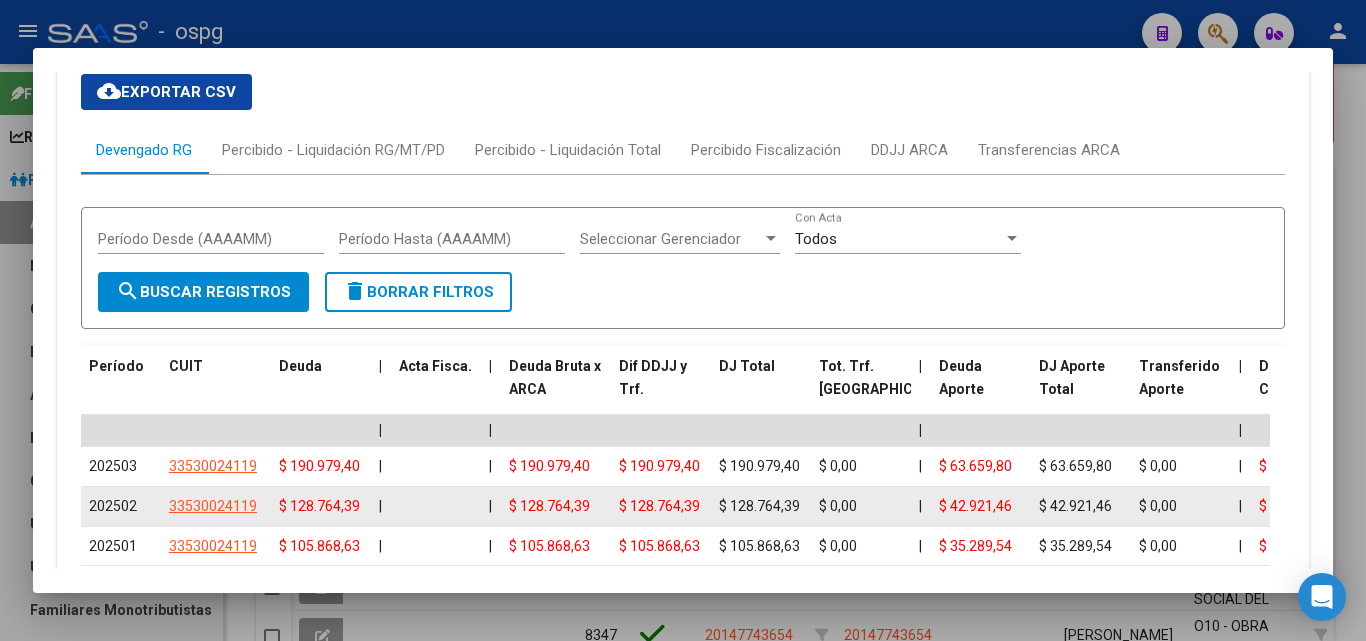 drag, startPoint x: 246, startPoint y: 531, endPoint x: 238, endPoint y: 524, distance: 10.630146 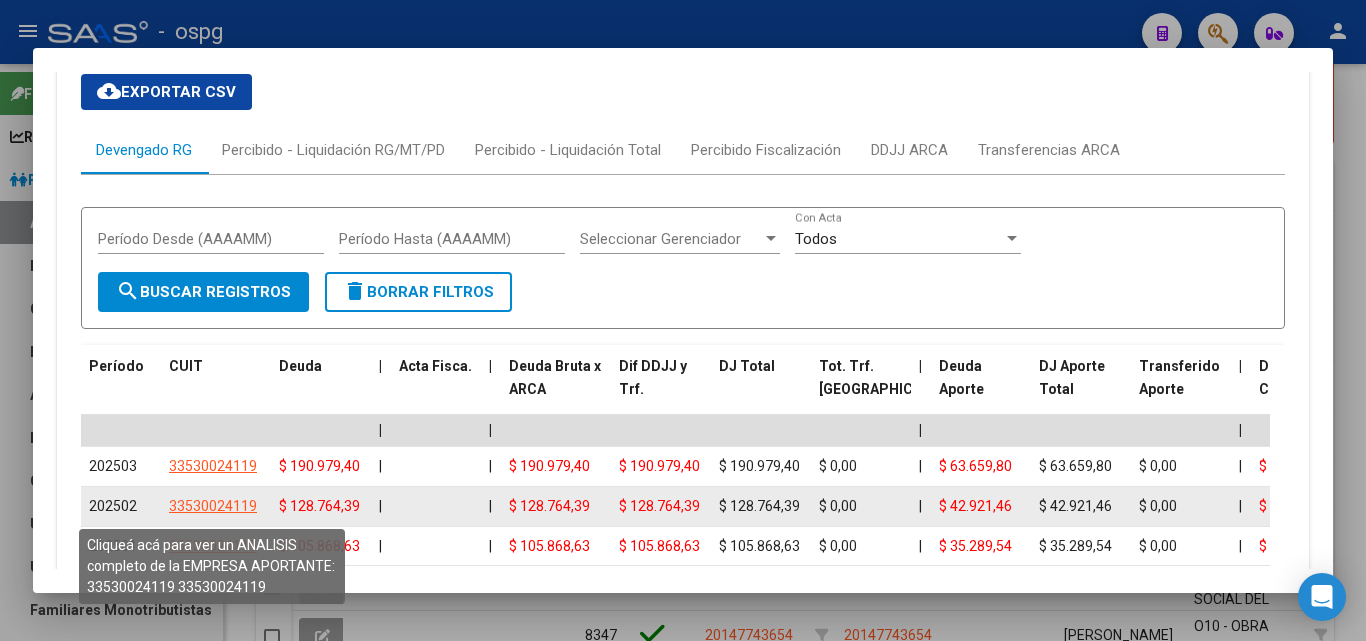 click on "33530024119" 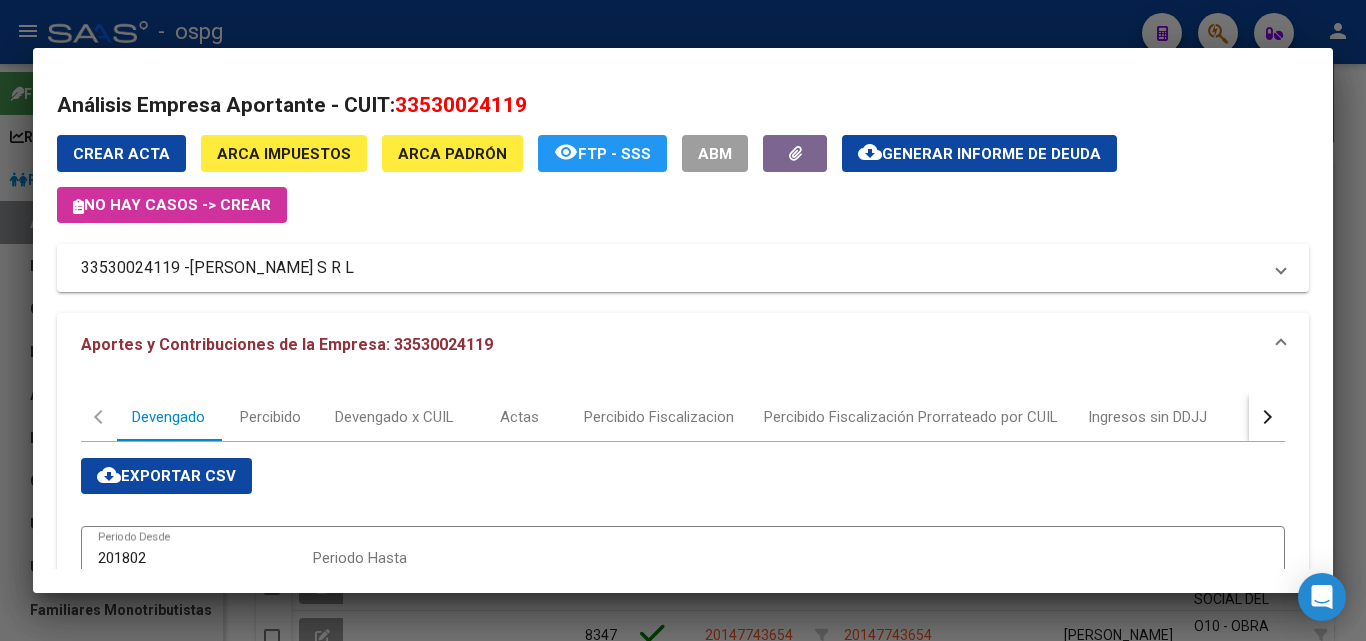click at bounding box center [683, 320] 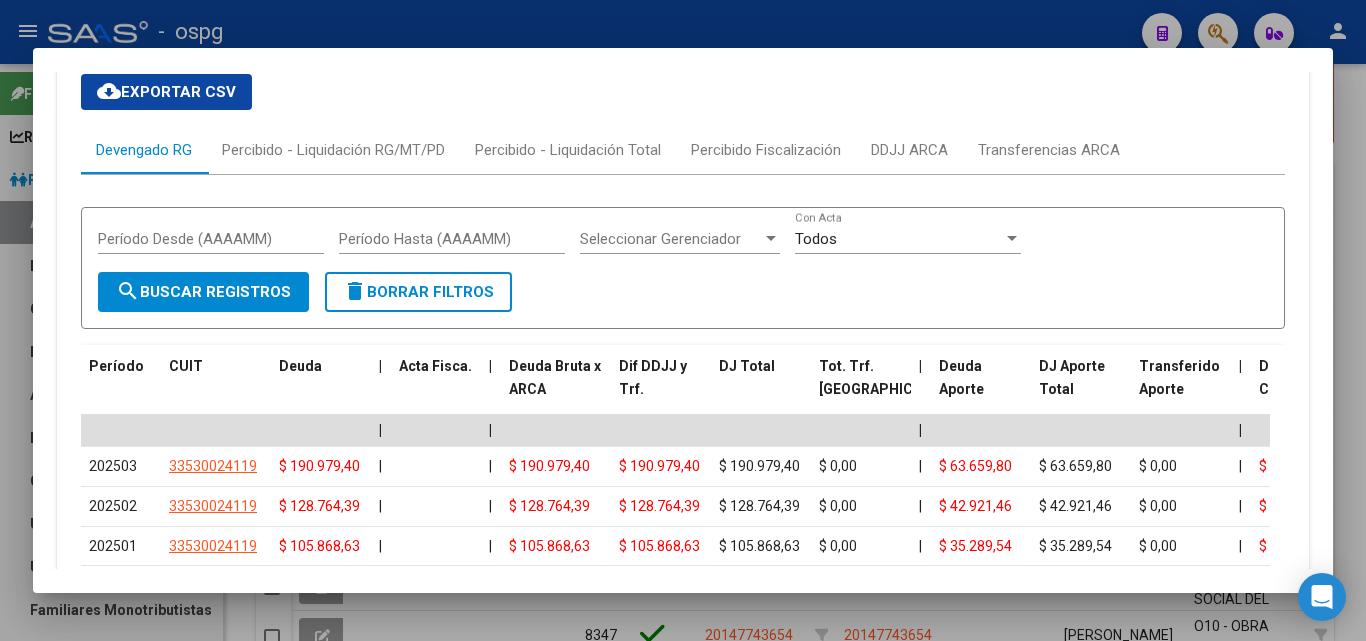 click at bounding box center [683, 320] 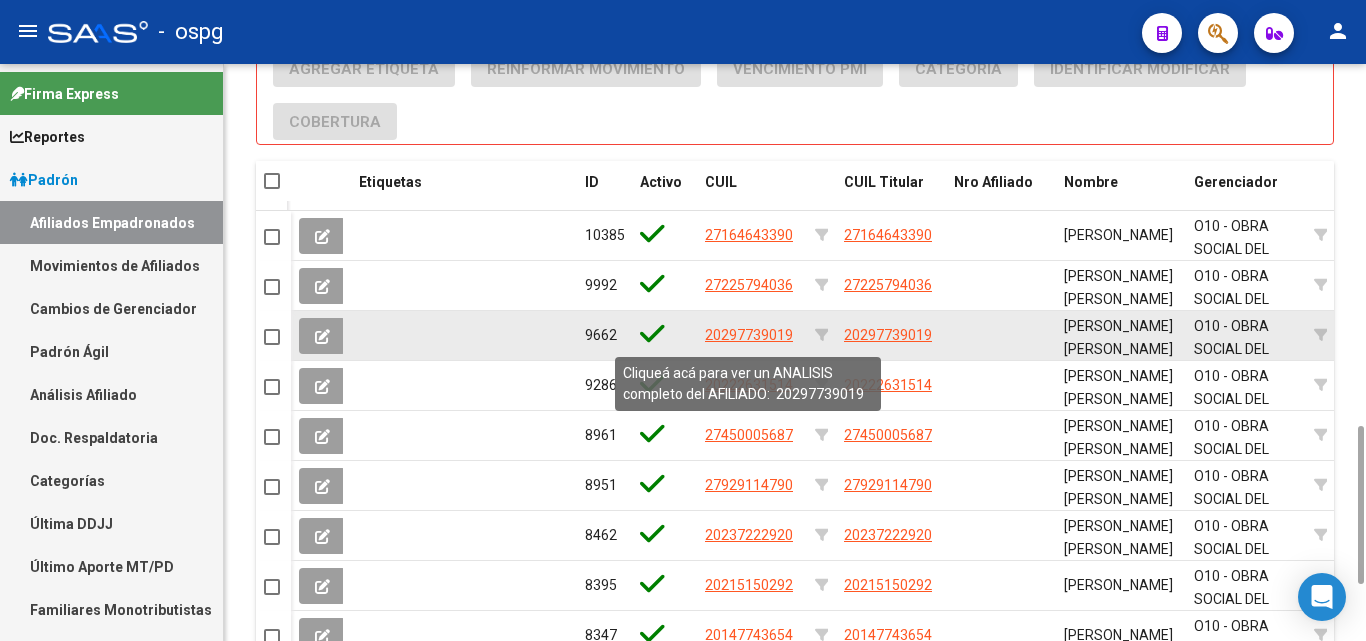 click on "20297739019" 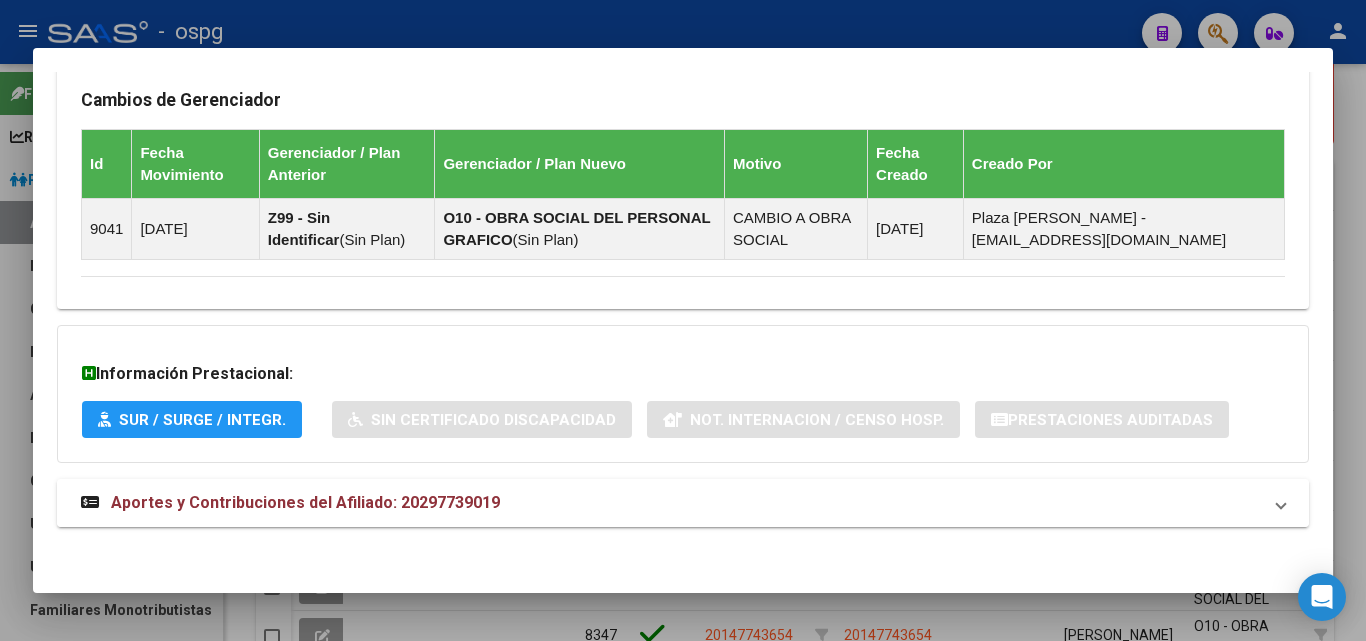 click on "Aportes y Contribuciones del Afiliado: 20297739019" at bounding box center (305, 502) 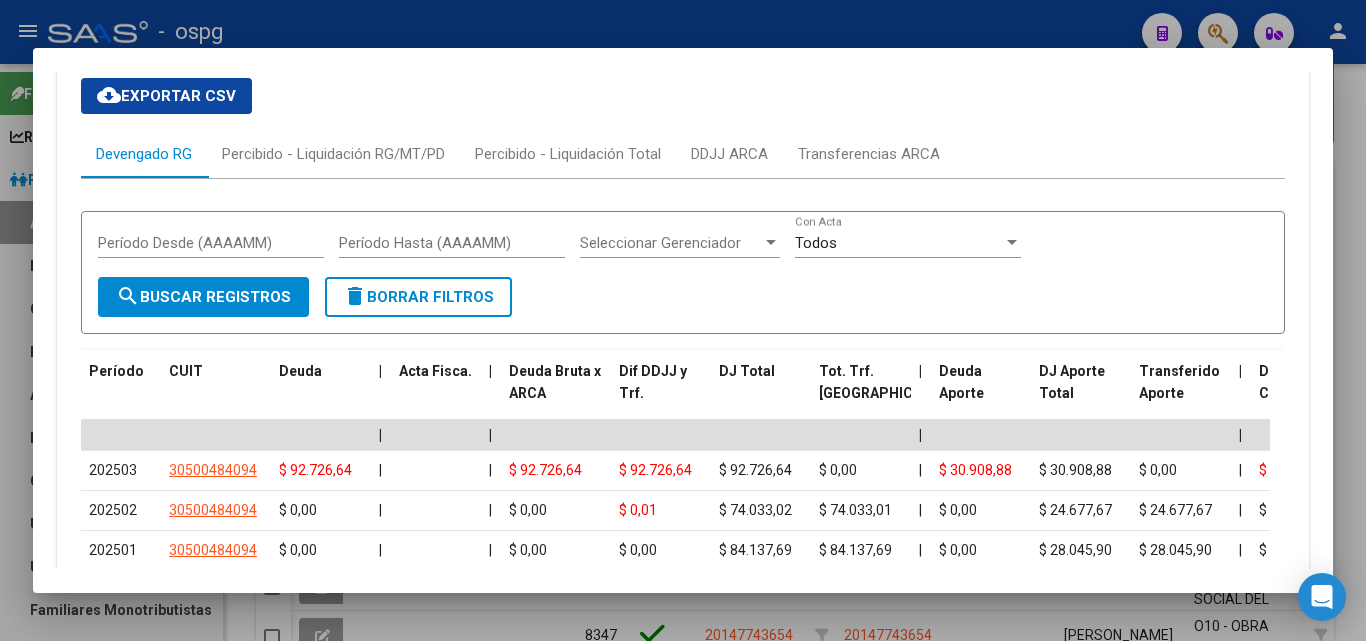 scroll, scrollTop: 1865, scrollLeft: 0, axis: vertical 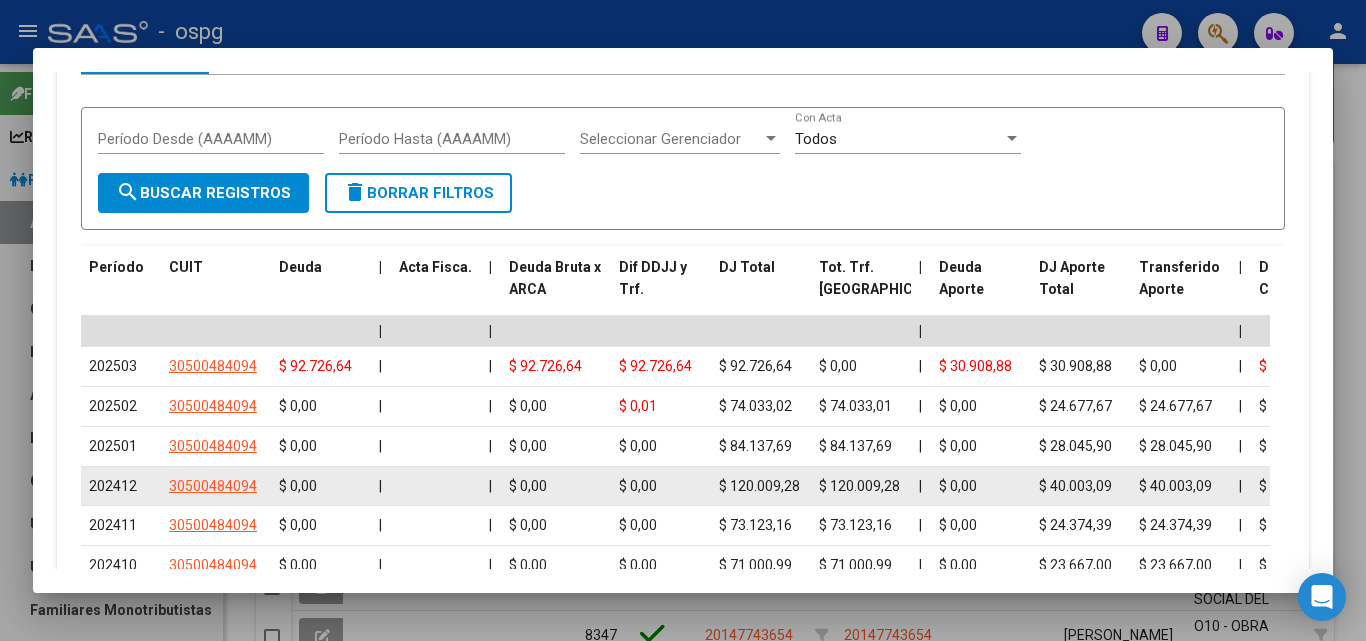 click on "30500484094" 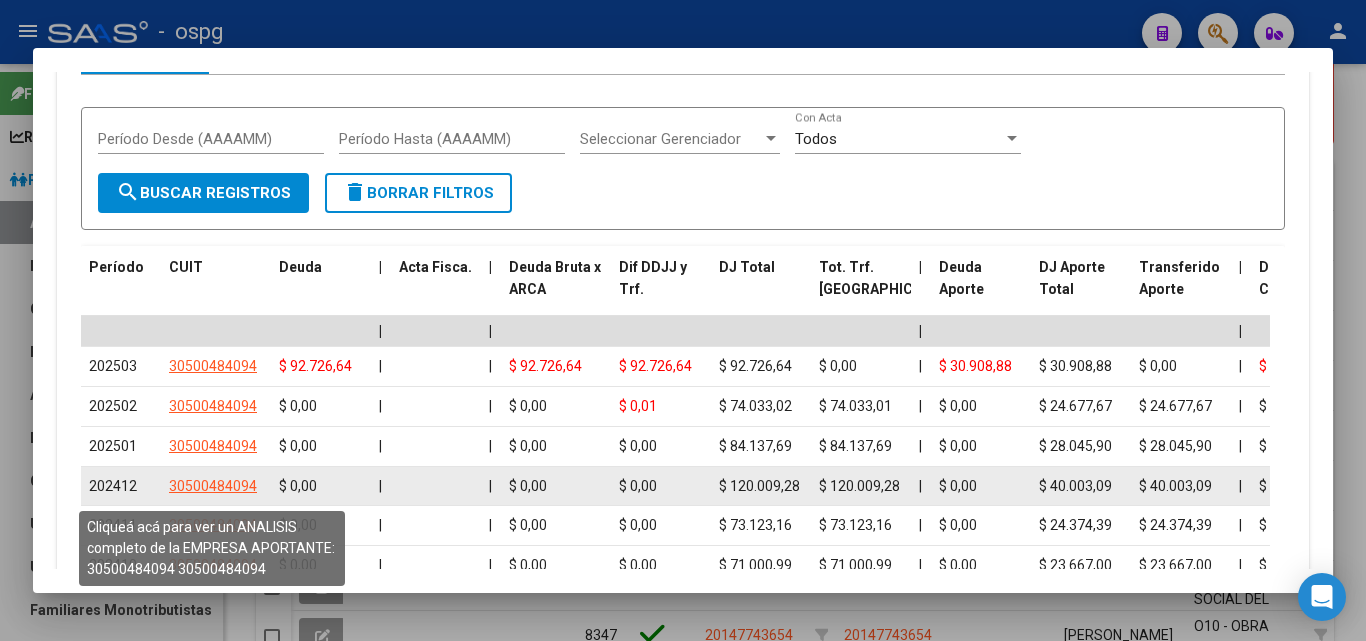 click on "30500484094" 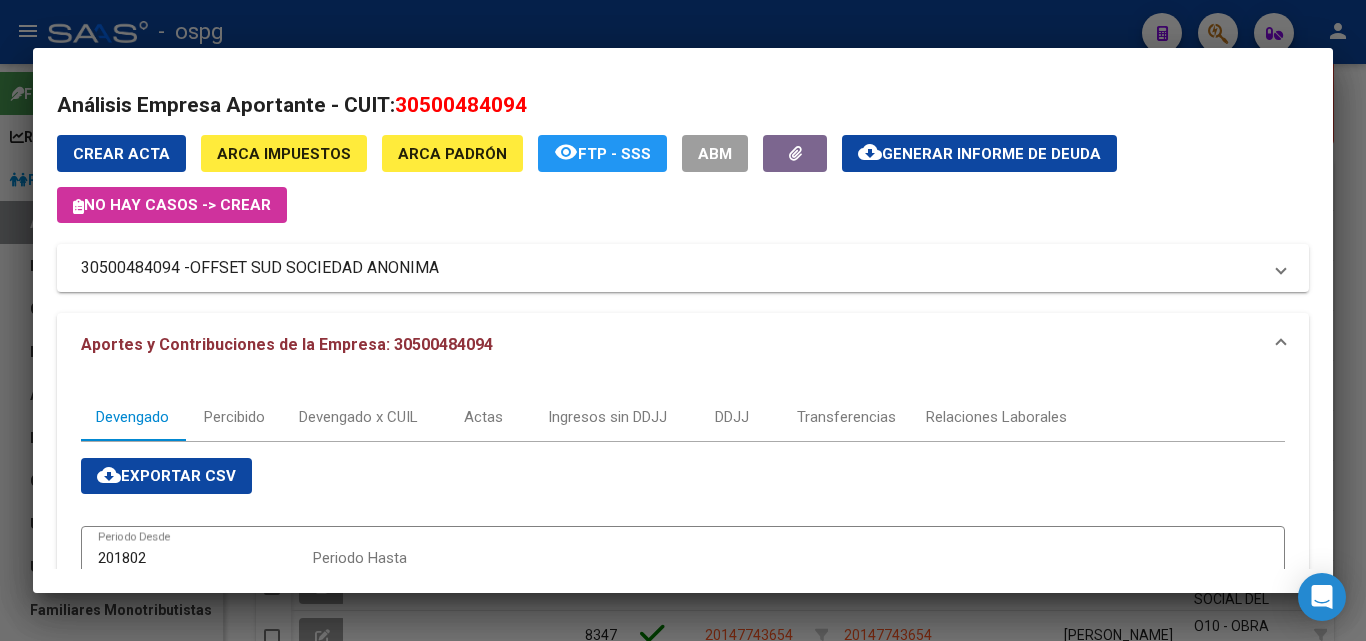 drag, startPoint x: 401, startPoint y: 115, endPoint x: 727, endPoint y: 68, distance: 329.3706 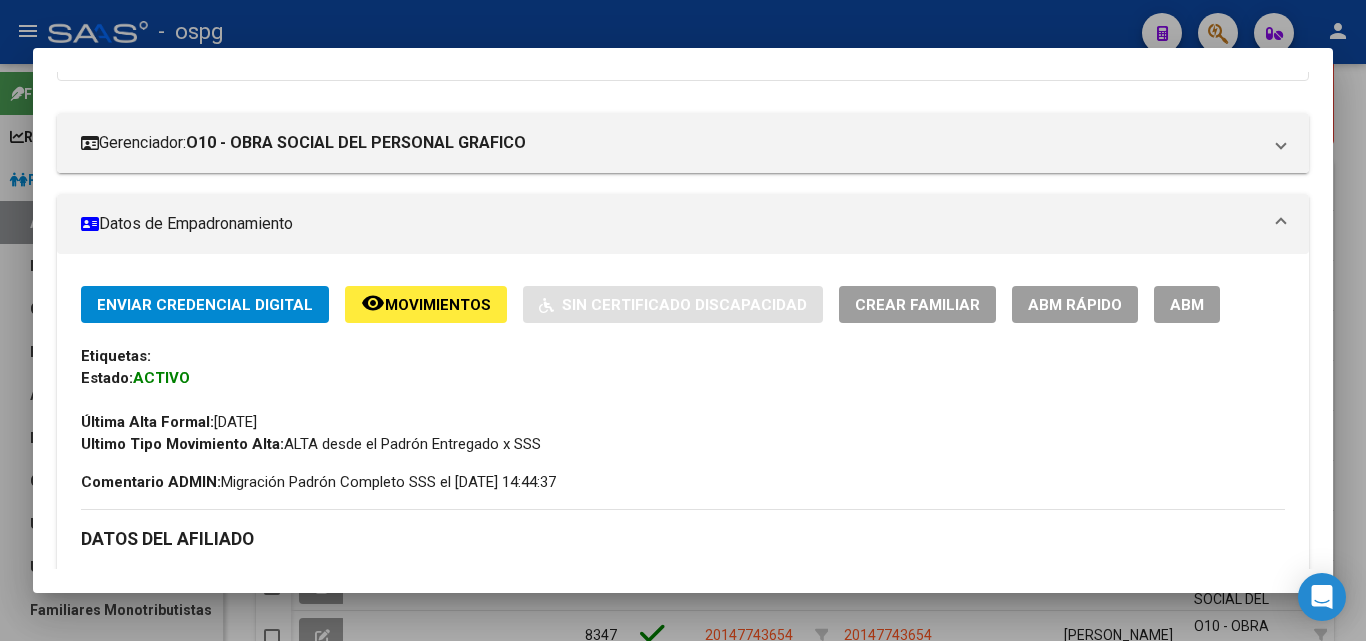 scroll, scrollTop: 0, scrollLeft: 0, axis: both 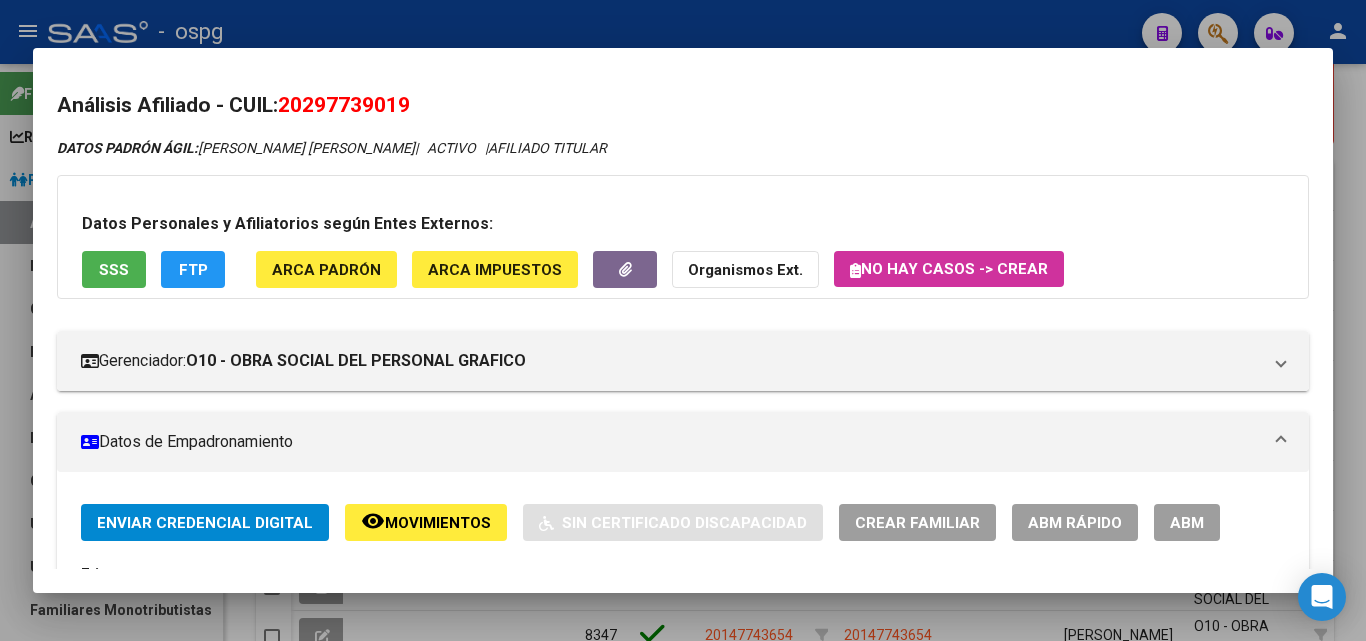 drag, startPoint x: 284, startPoint y: 105, endPoint x: 457, endPoint y: 110, distance: 173.07224 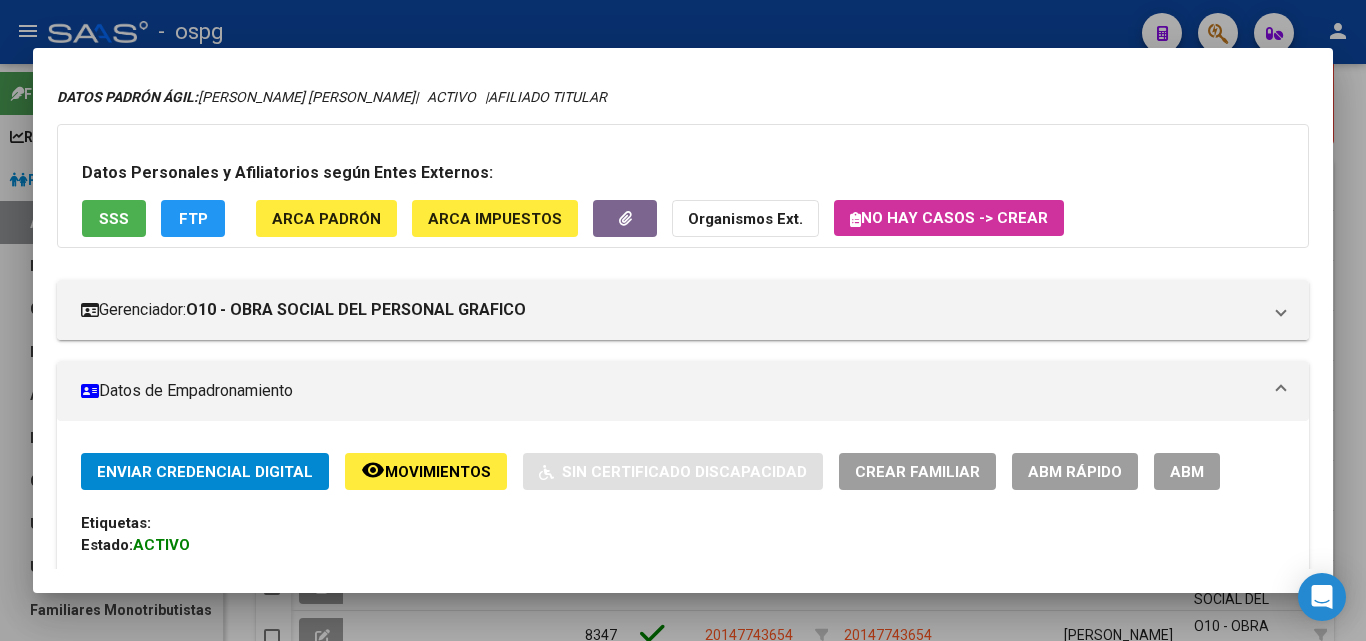 scroll, scrollTop: 100, scrollLeft: 0, axis: vertical 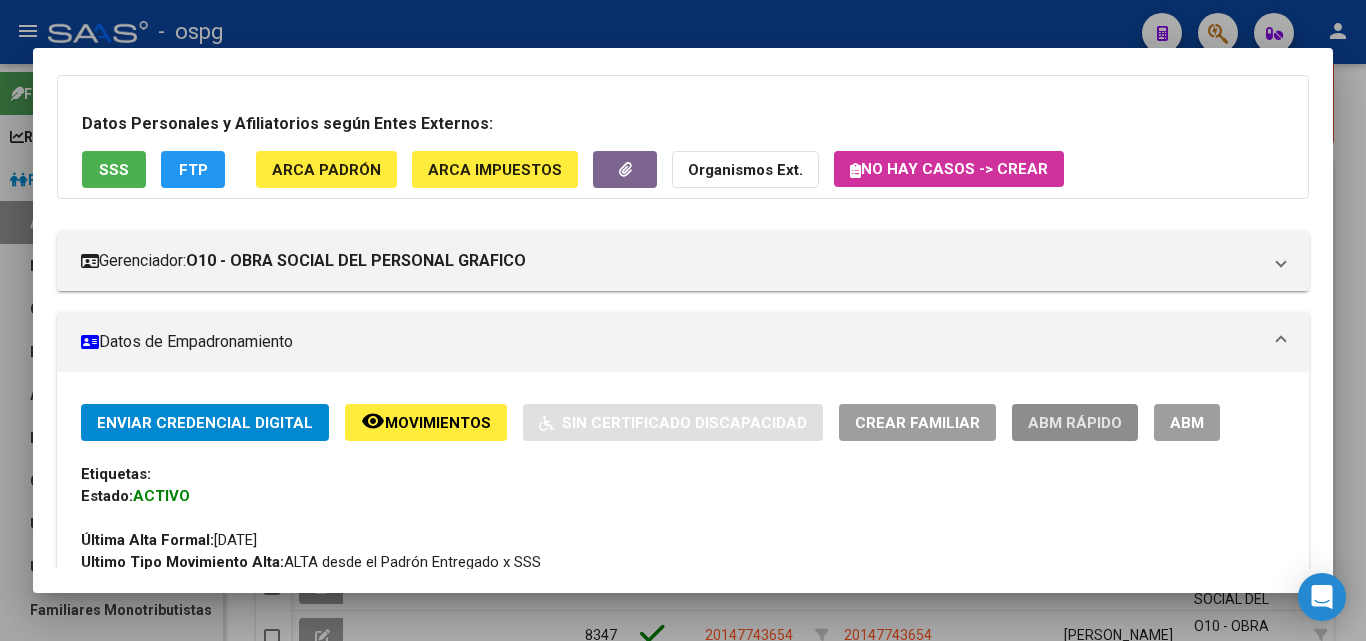 click on "ABM Rápido" 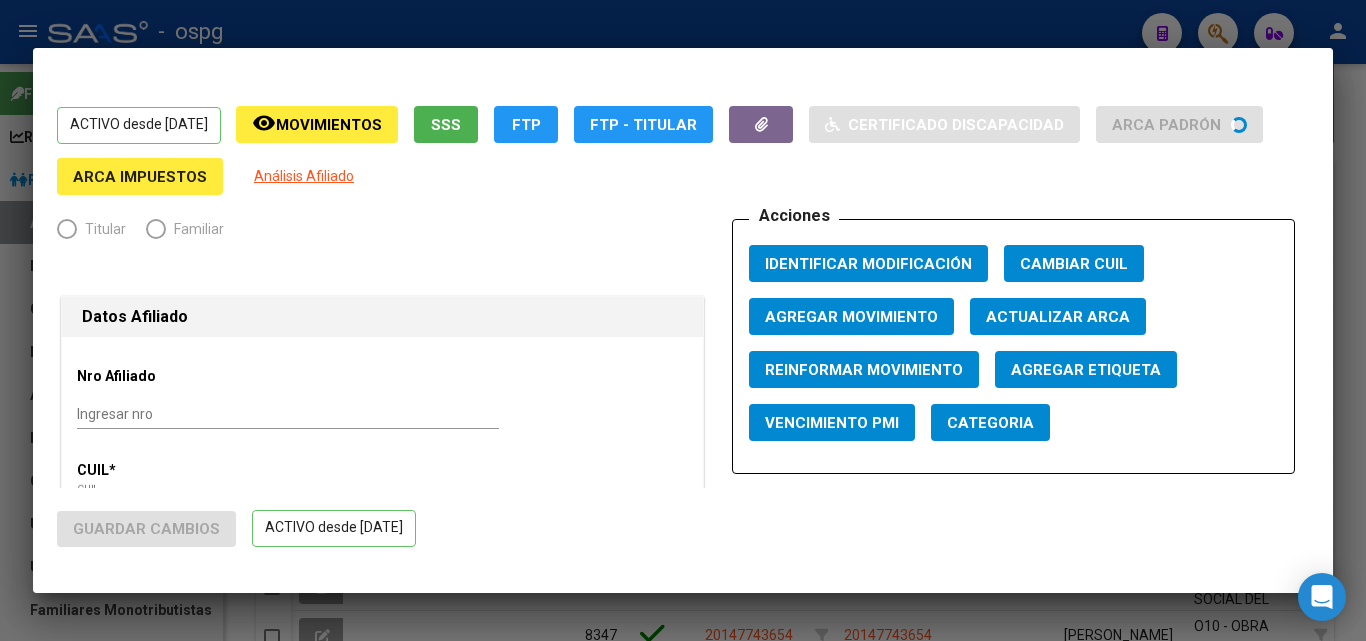 radio on "true" 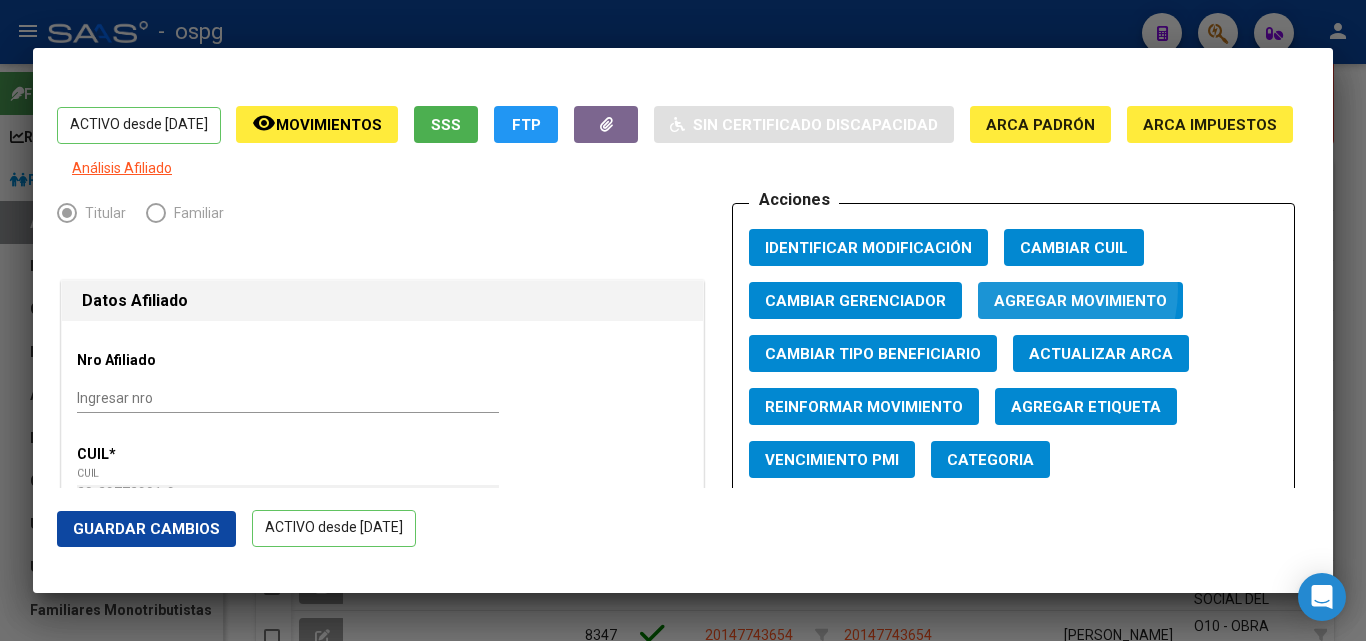 click on "Agregar Movimiento" 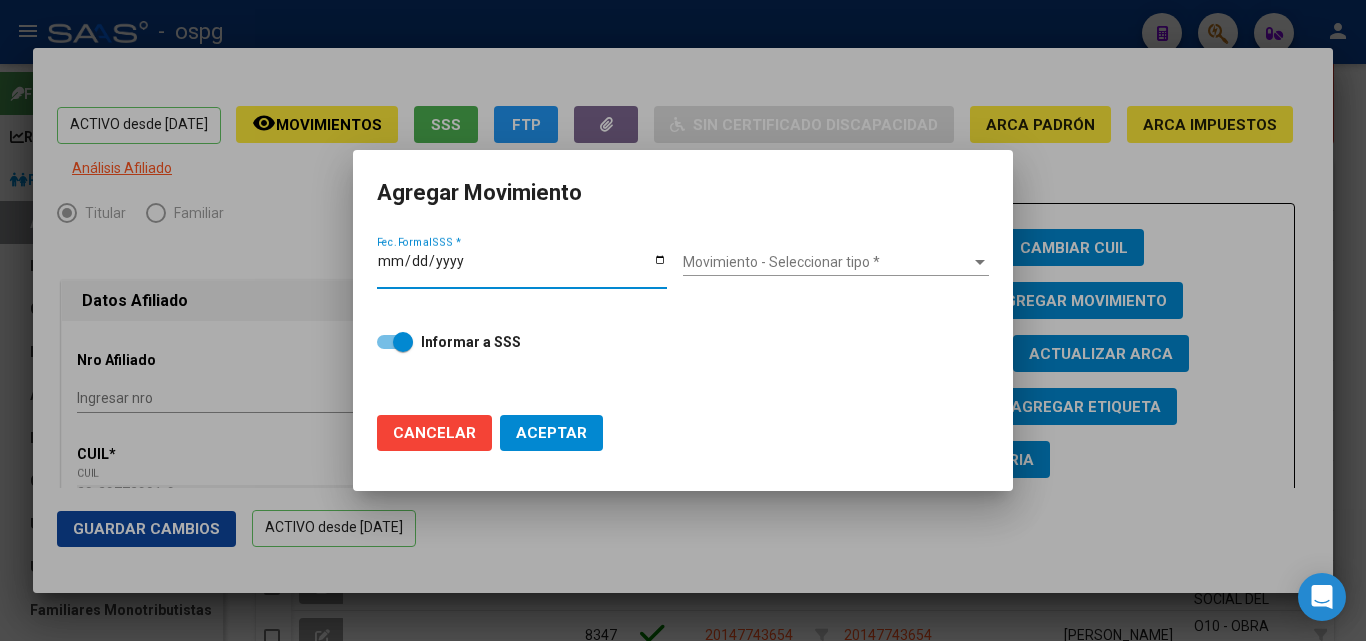 click on "Fec. Formal SSS *" at bounding box center [522, 268] 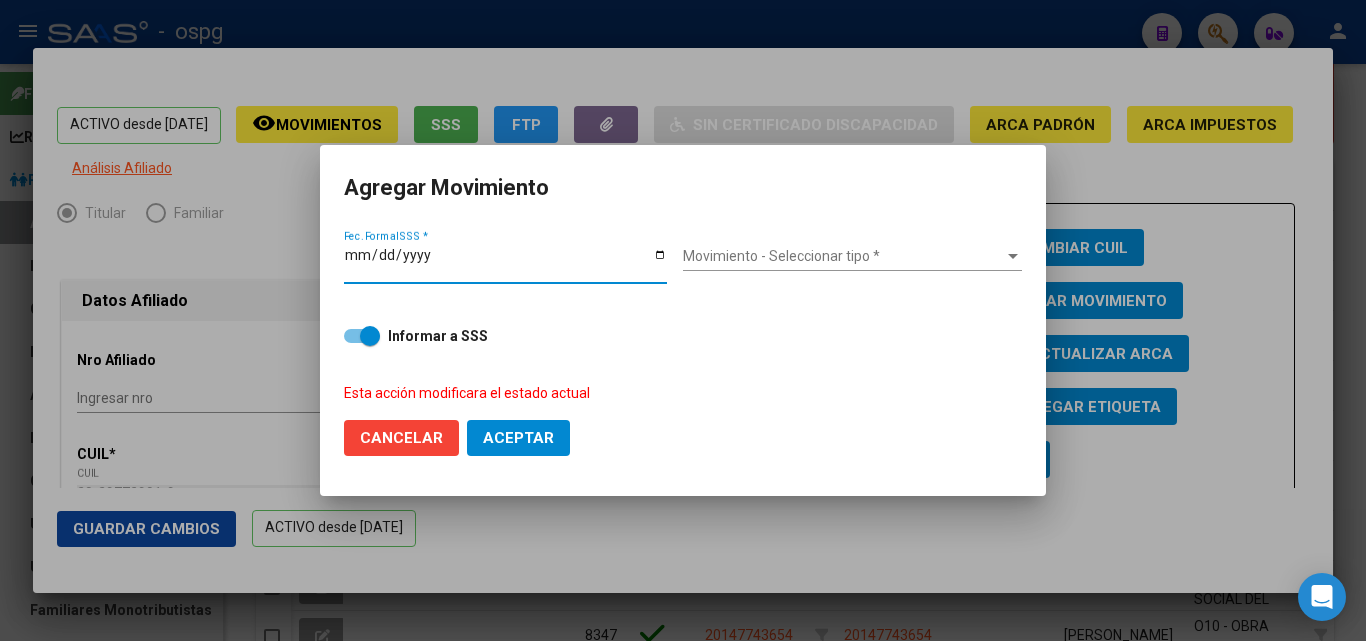 click on "Movimiento - Seleccionar tipo * Movimiento - Seleccionar tipo *" at bounding box center (852, 263) 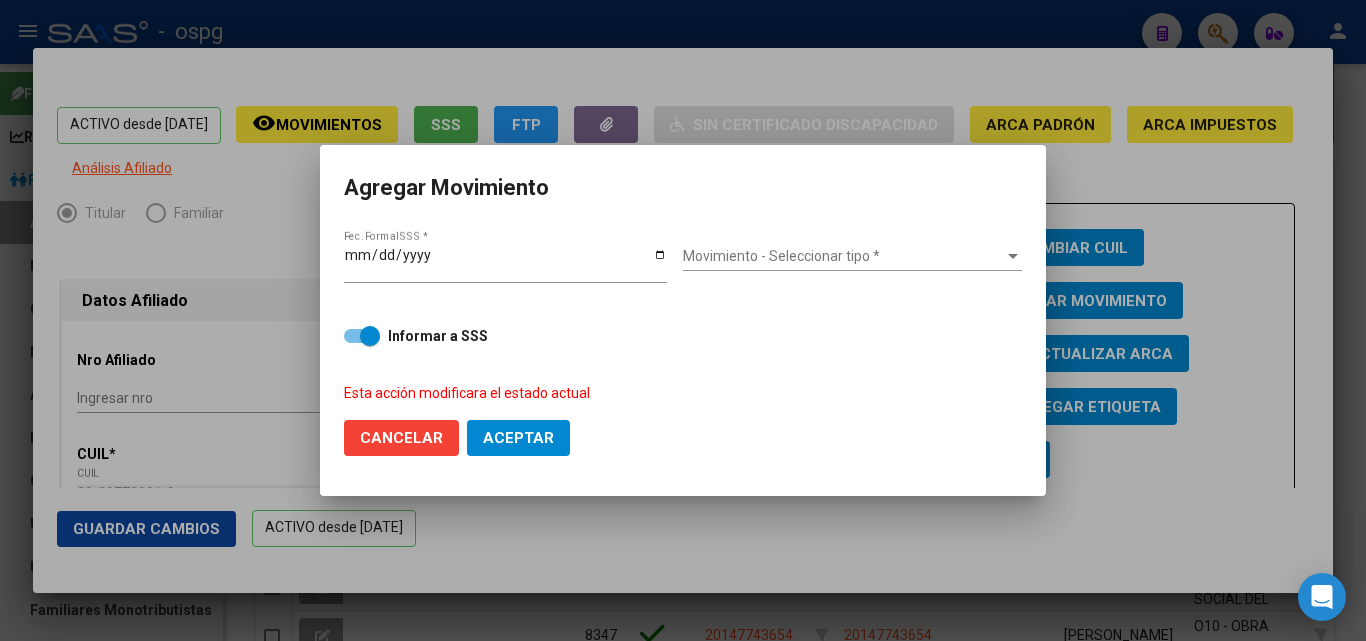 click on "Movimiento - Seleccionar tipo *" at bounding box center (843, 256) 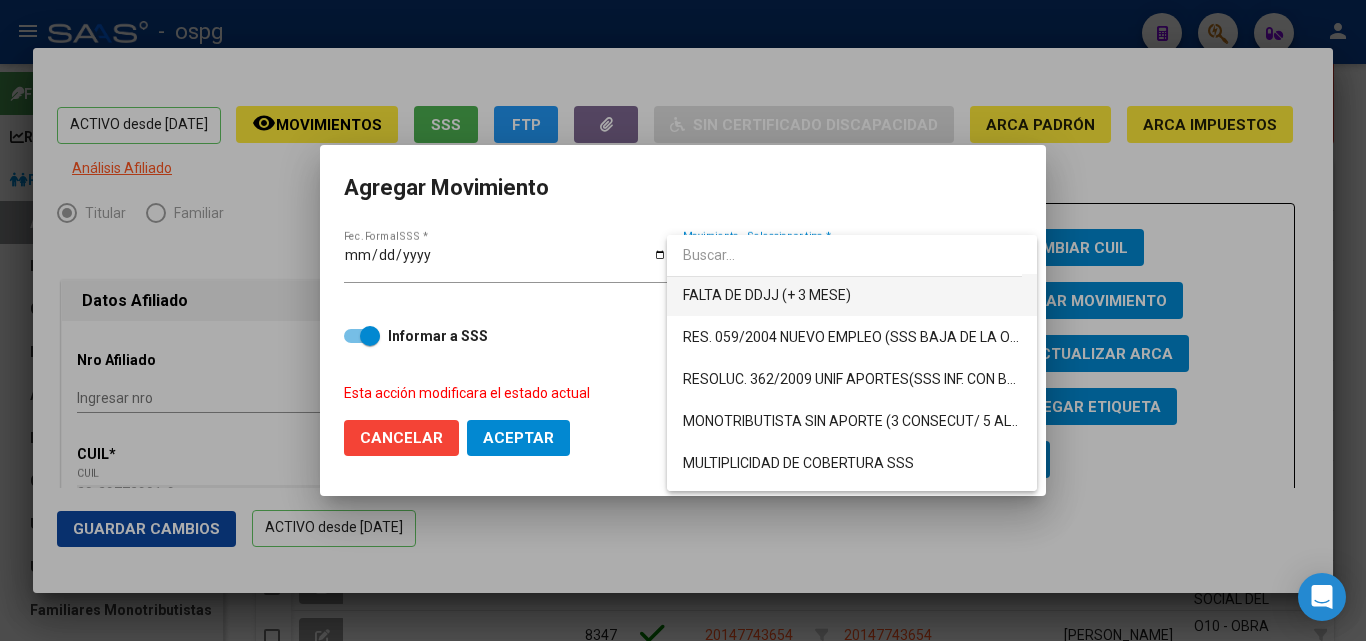 scroll, scrollTop: 500, scrollLeft: 0, axis: vertical 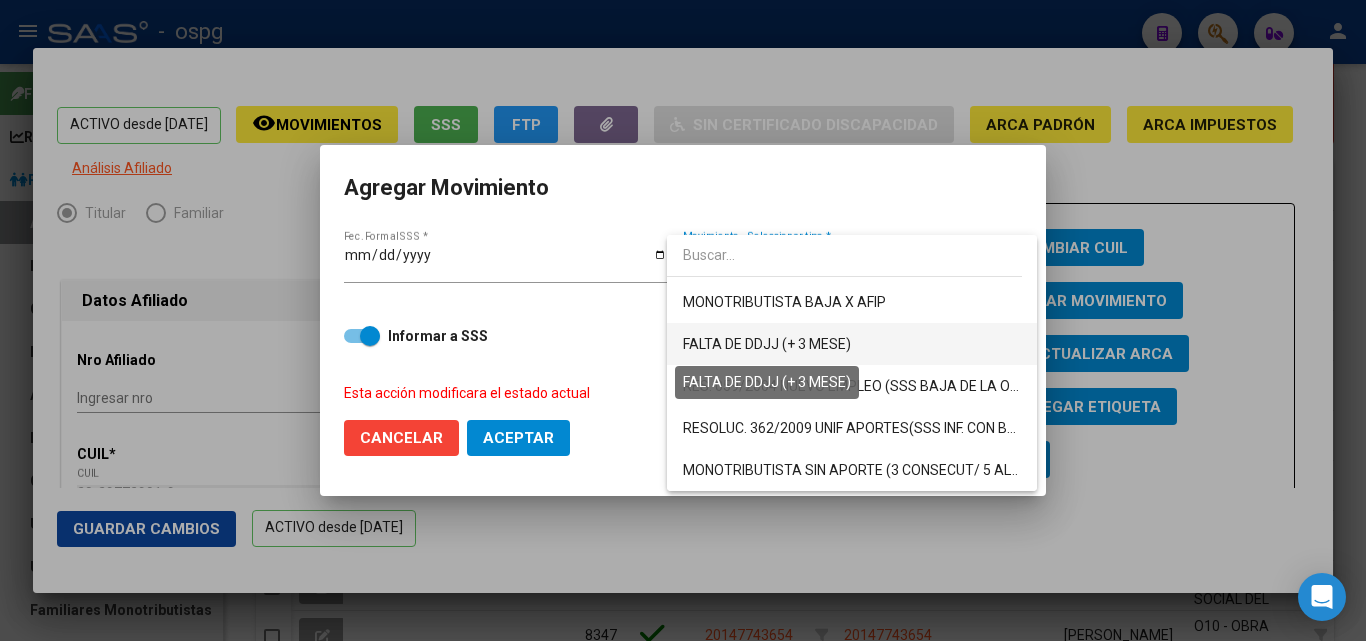 click on "FALTA DE DDJJ (+ 3 MESE)" at bounding box center [767, 344] 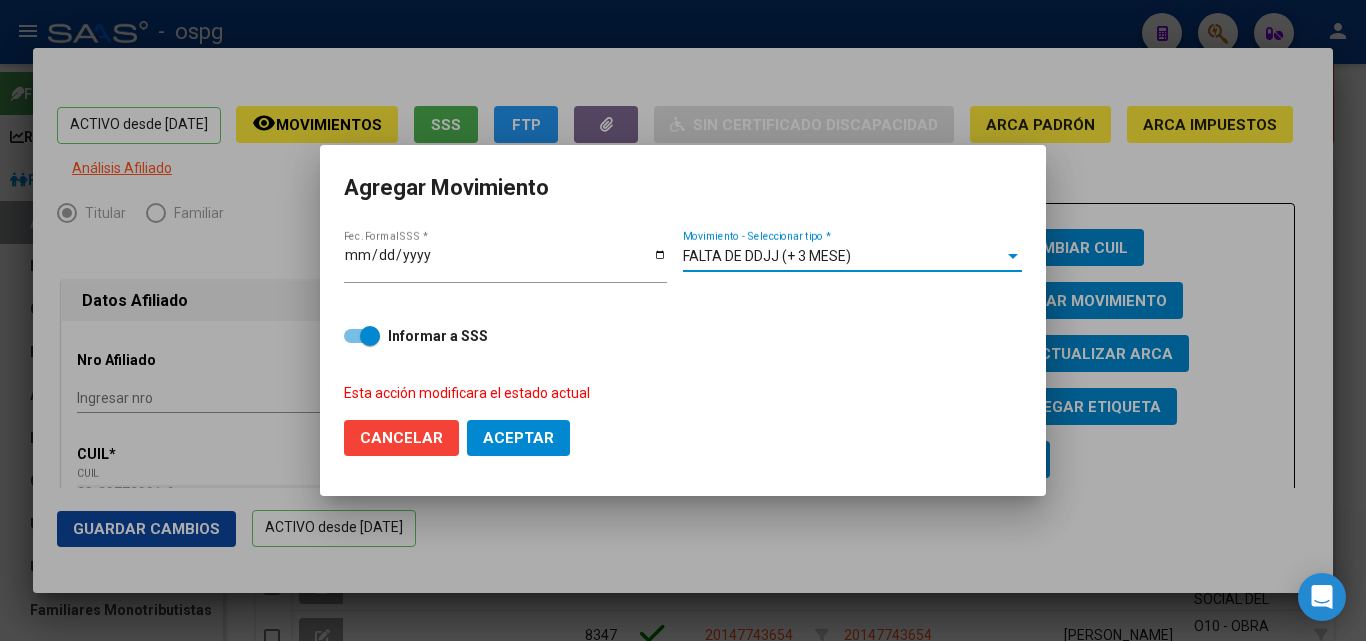 click on "Aceptar" 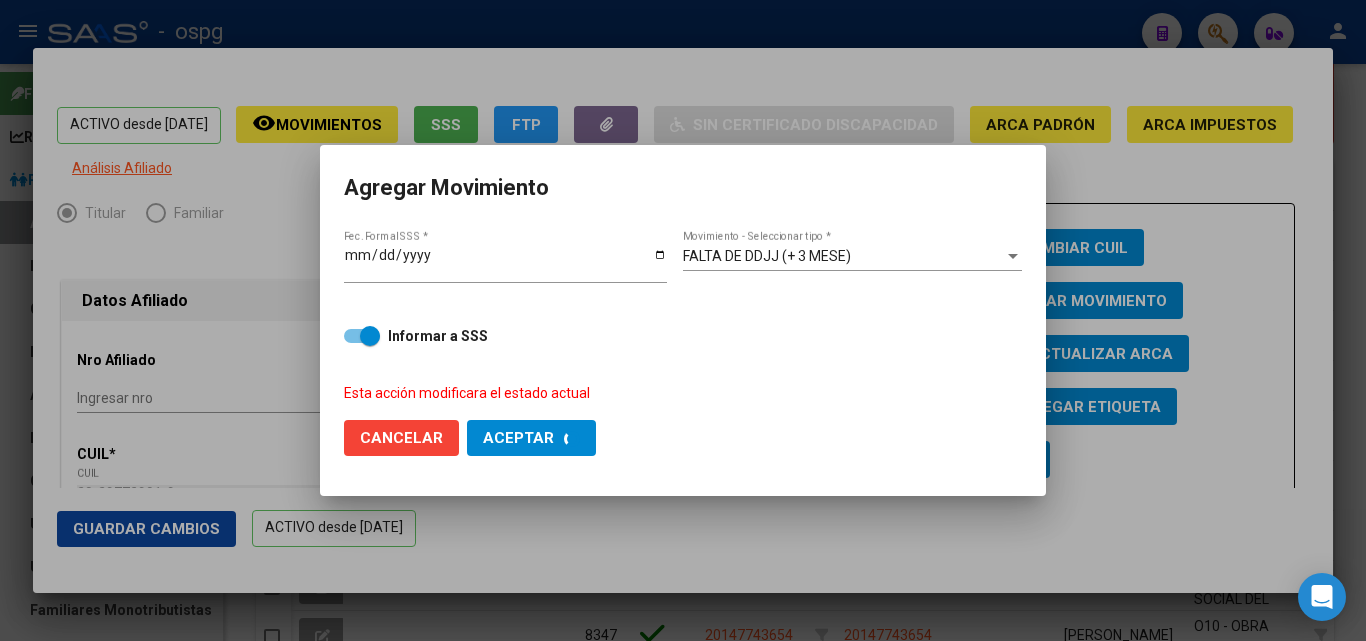 checkbox on "false" 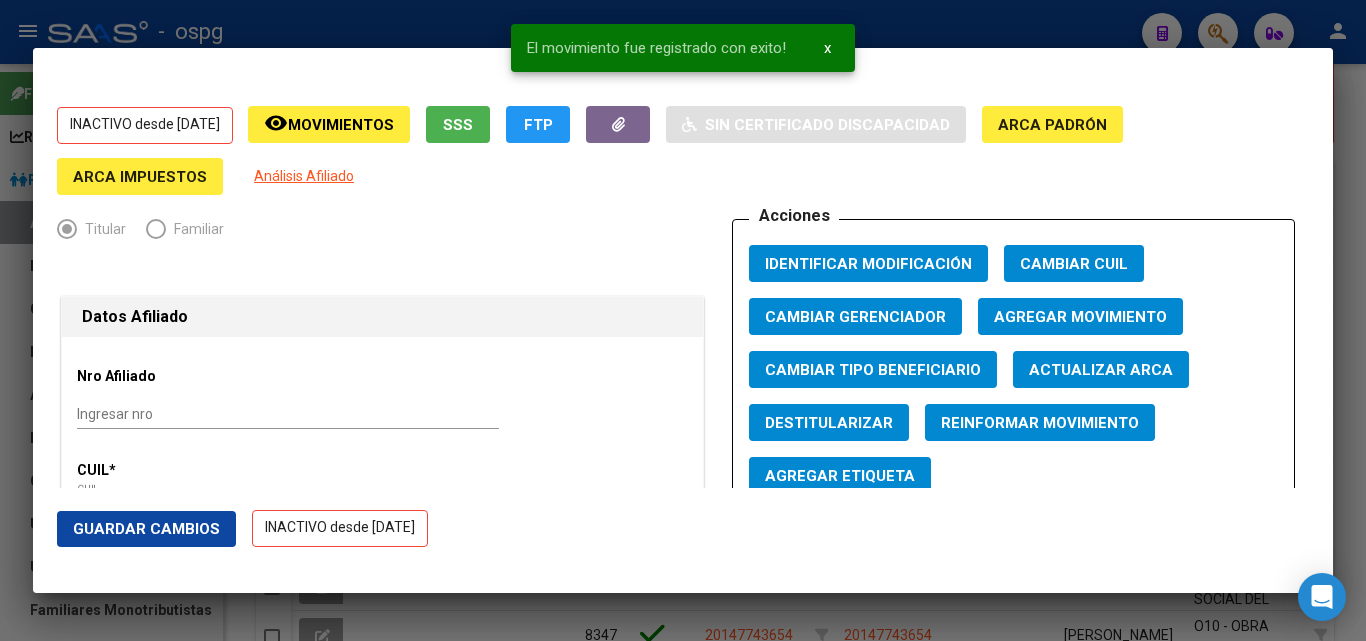 click at bounding box center (683, 320) 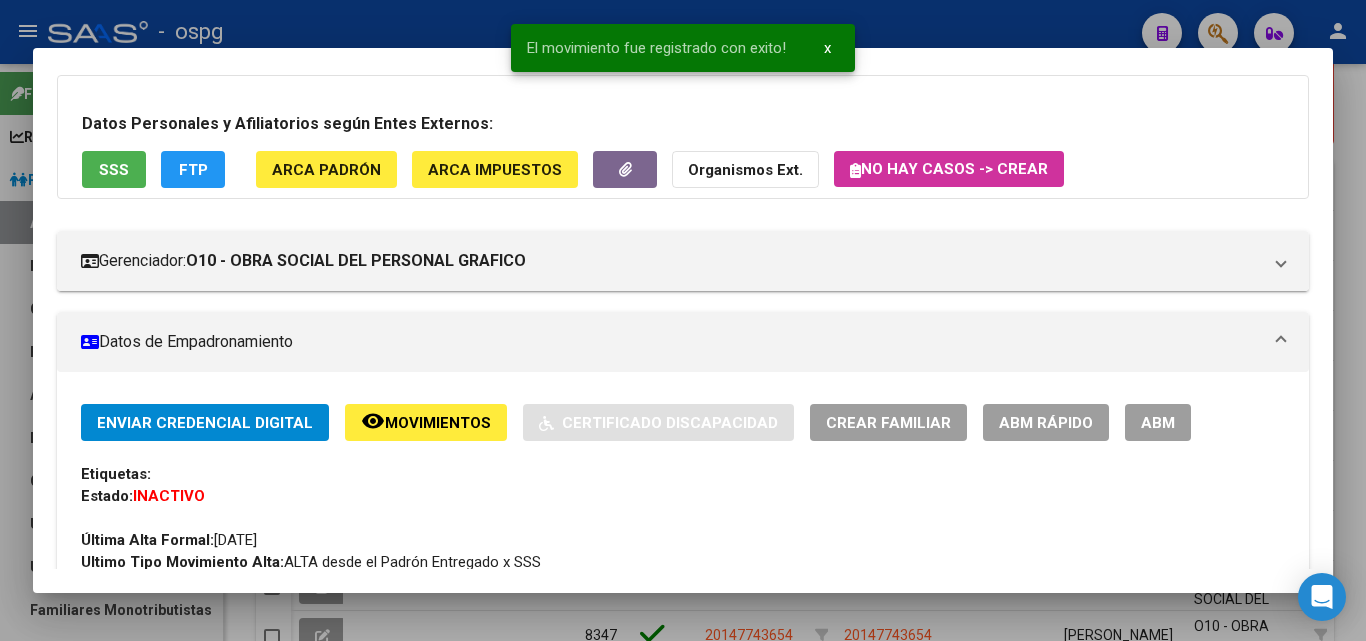 click at bounding box center [683, 320] 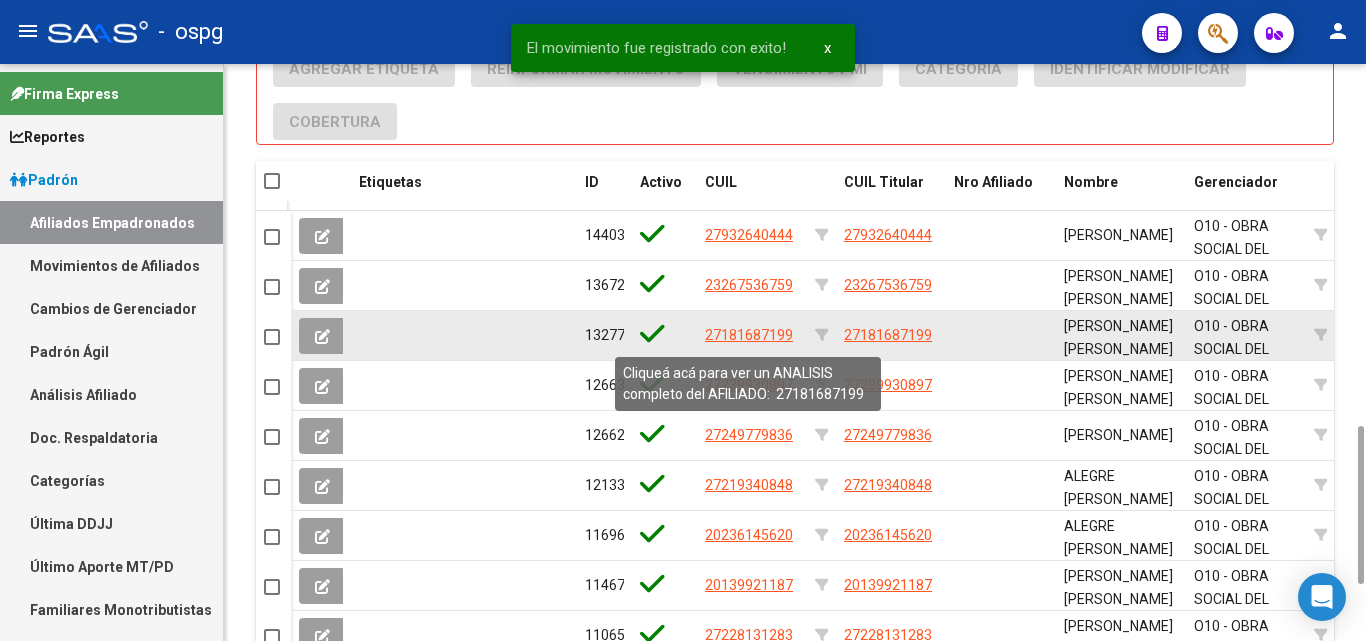 scroll, scrollTop: 1523, scrollLeft: 0, axis: vertical 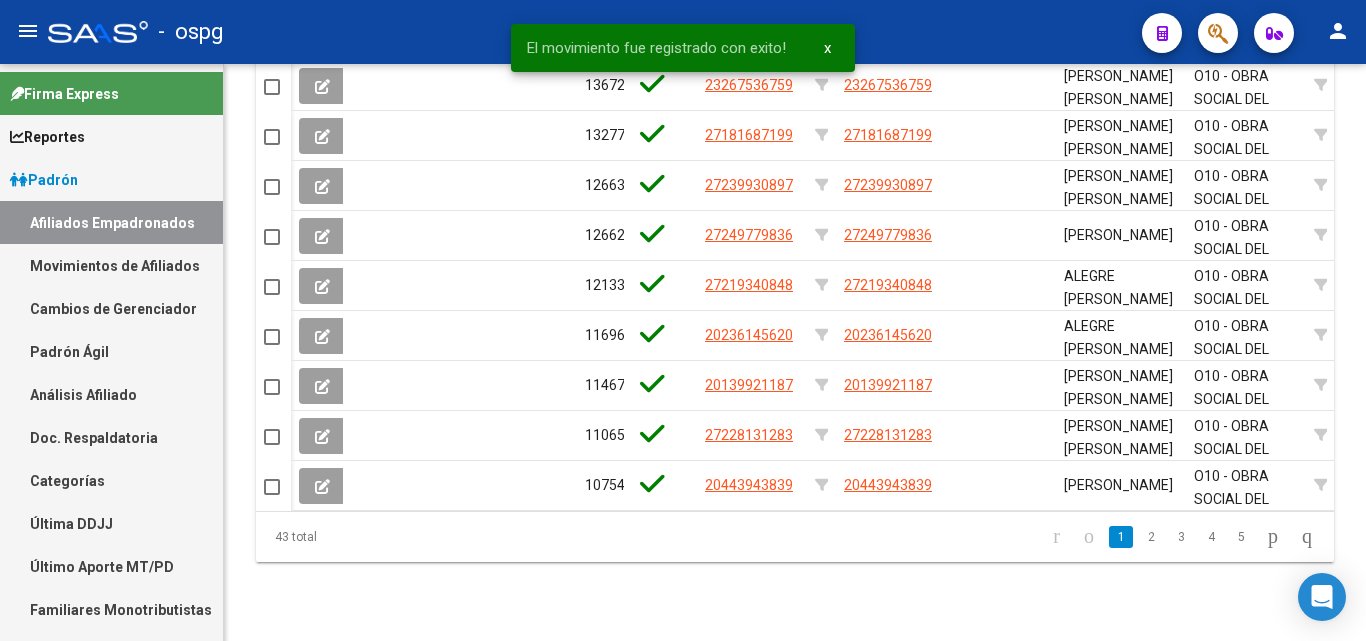 click on "3" 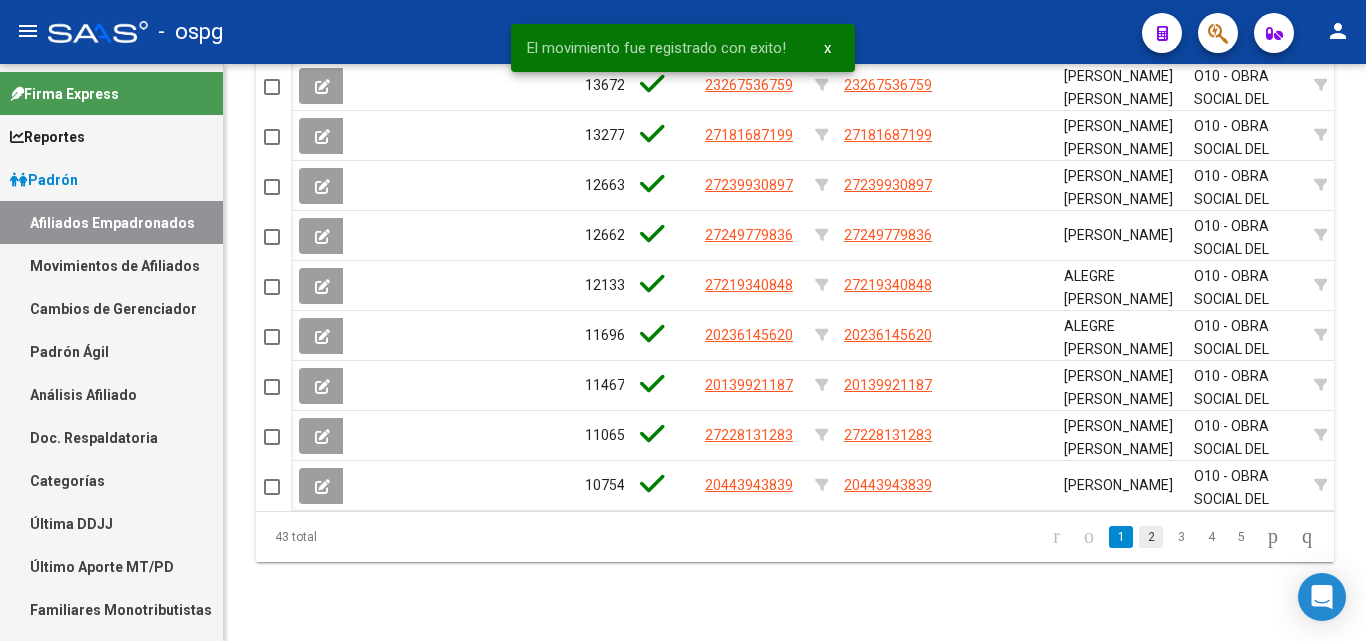 click on "2" 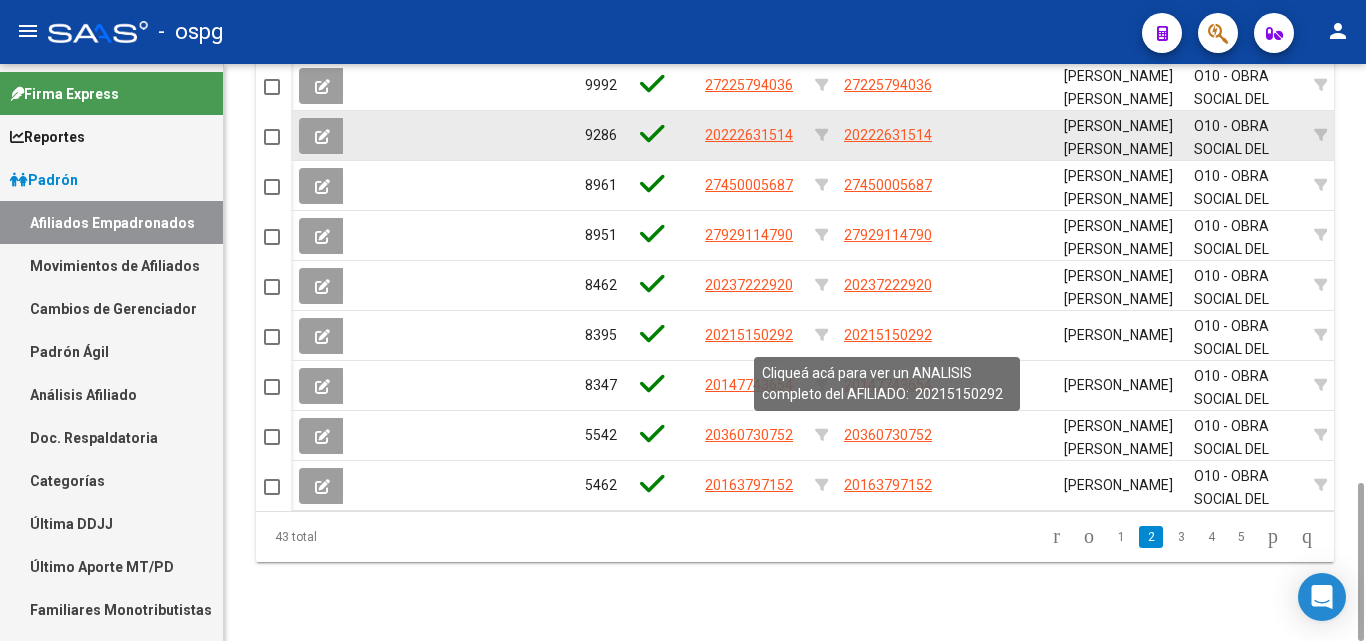 scroll, scrollTop: 1323, scrollLeft: 0, axis: vertical 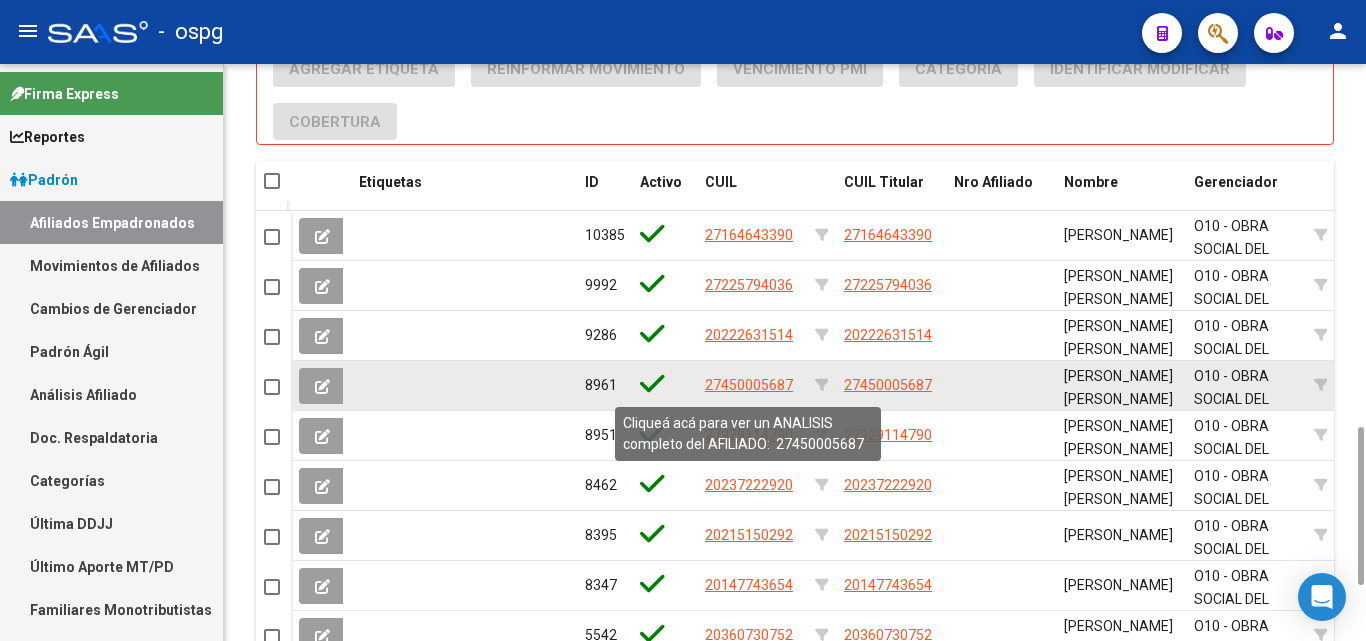 click on "27450005687" 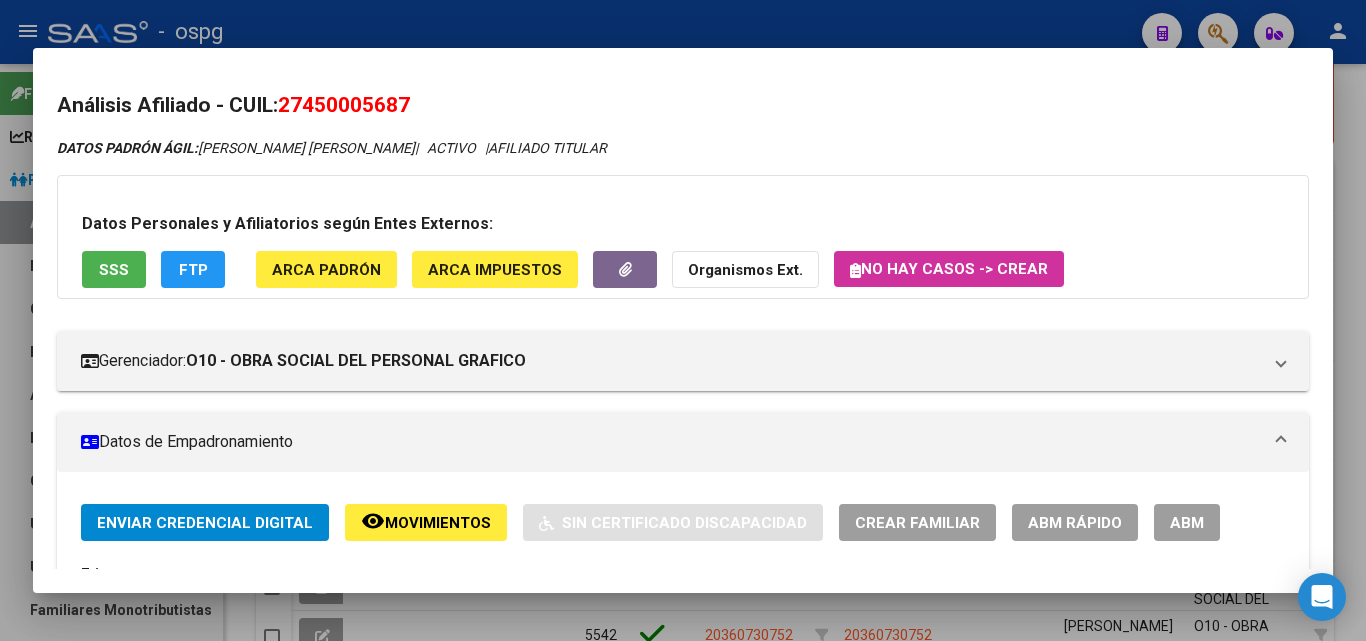 drag, startPoint x: 289, startPoint y: 104, endPoint x: 436, endPoint y: 96, distance: 147.21753 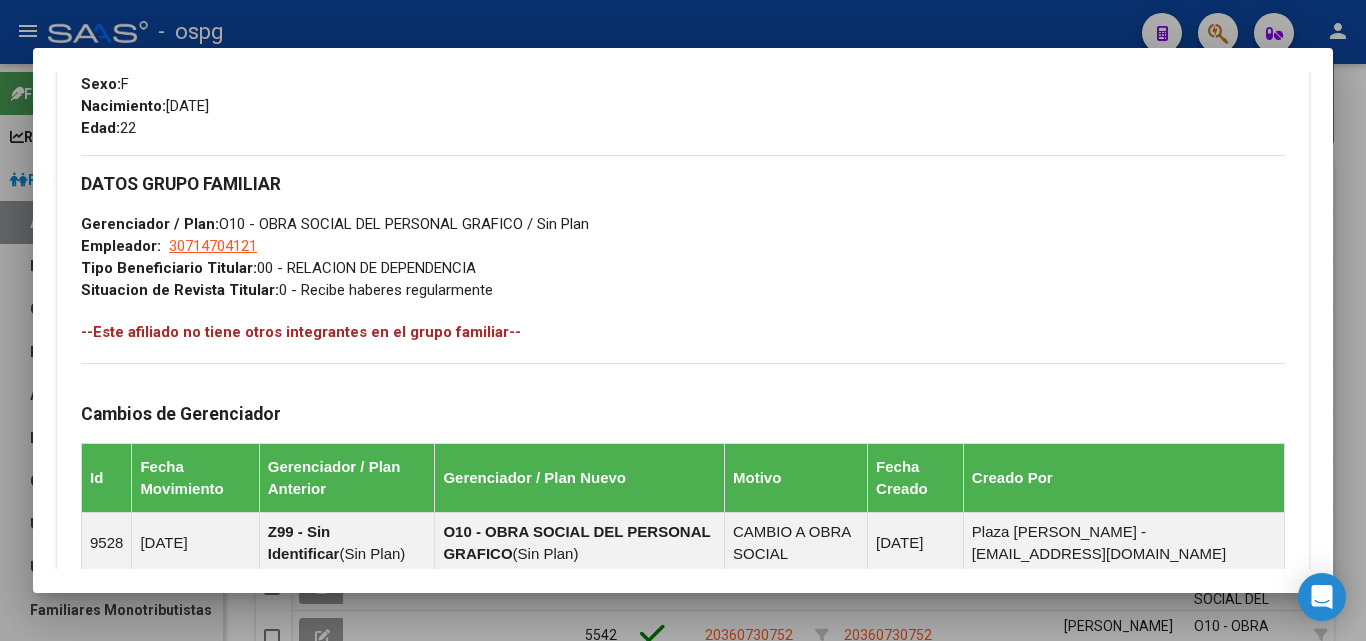 scroll, scrollTop: 1181, scrollLeft: 0, axis: vertical 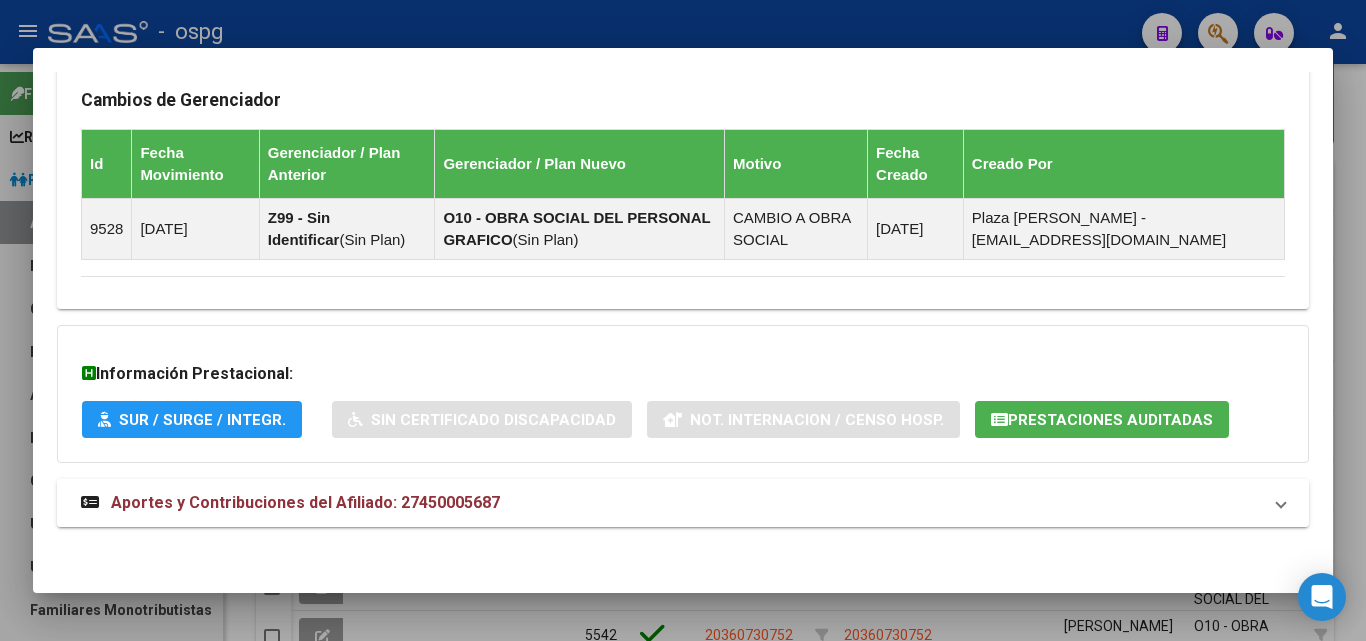 click on "Aportes y Contribuciones del Afiliado: 27450005687" at bounding box center [305, 502] 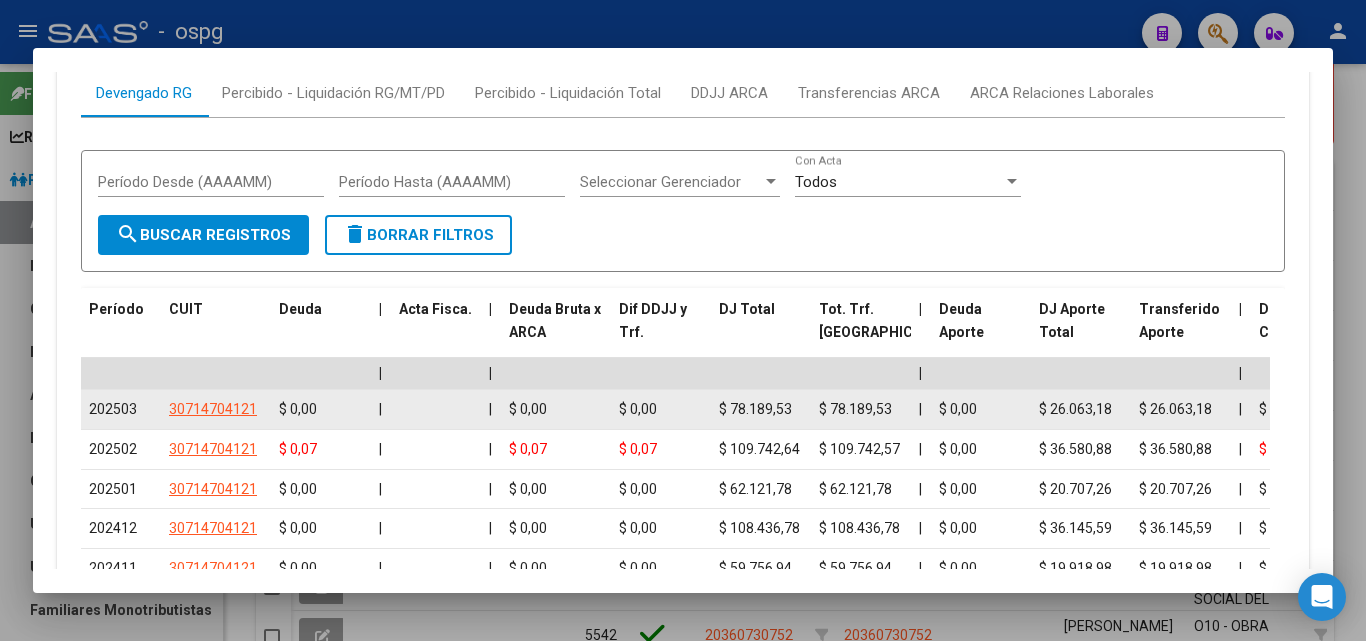 scroll, scrollTop: 1758, scrollLeft: 0, axis: vertical 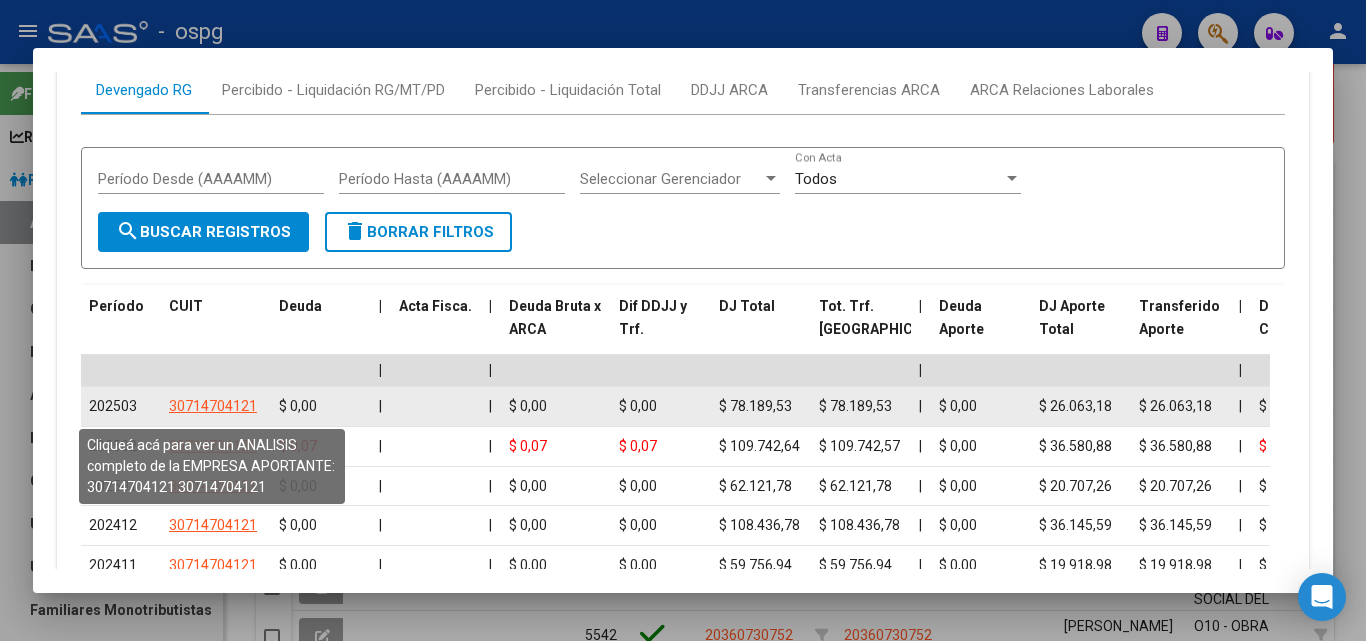 click on "30714704121" 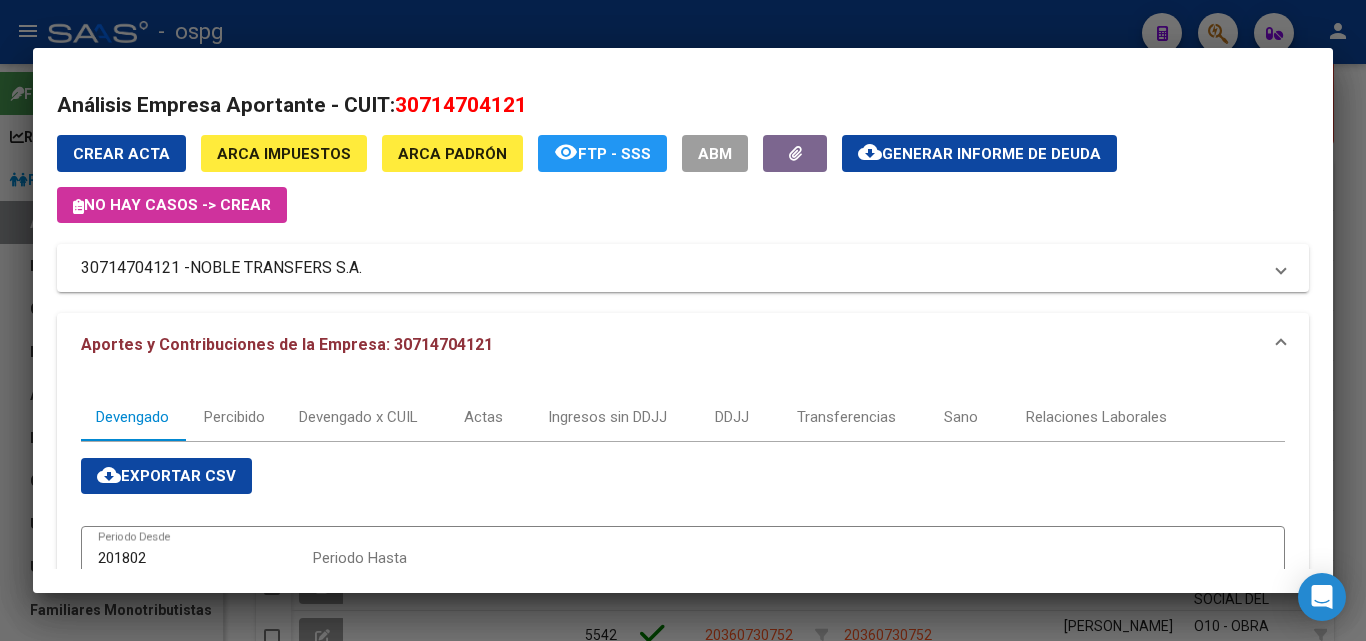 click at bounding box center [683, 320] 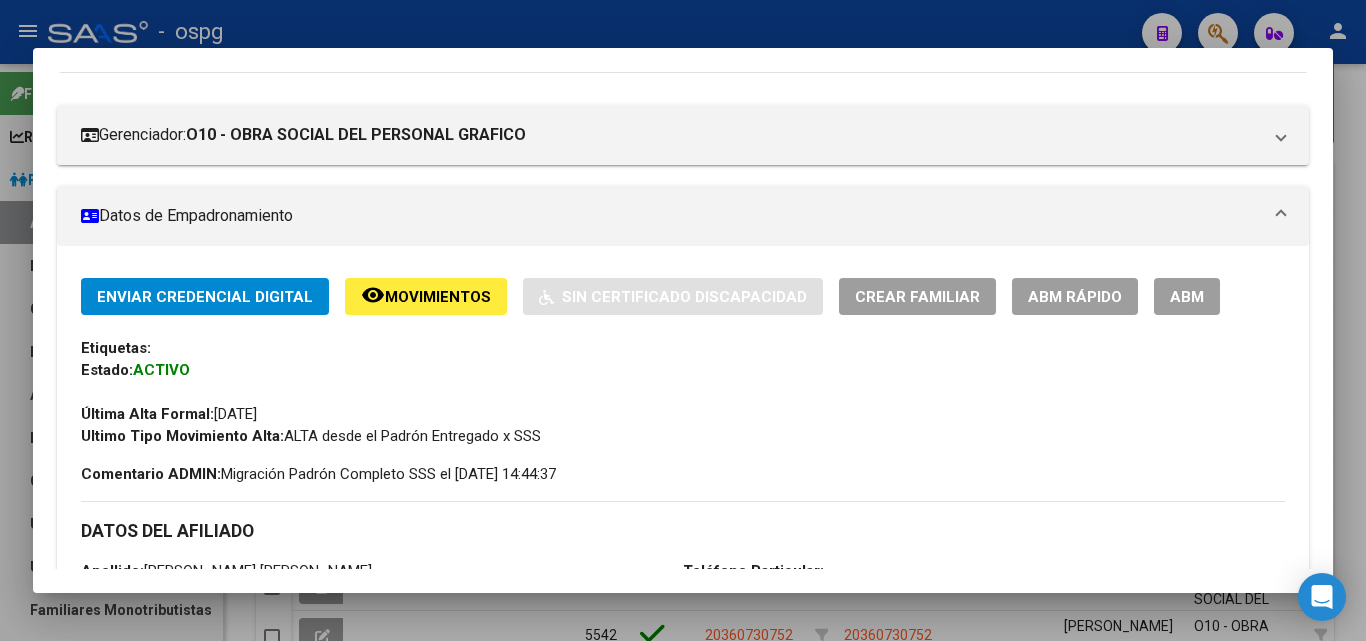scroll, scrollTop: 0, scrollLeft: 0, axis: both 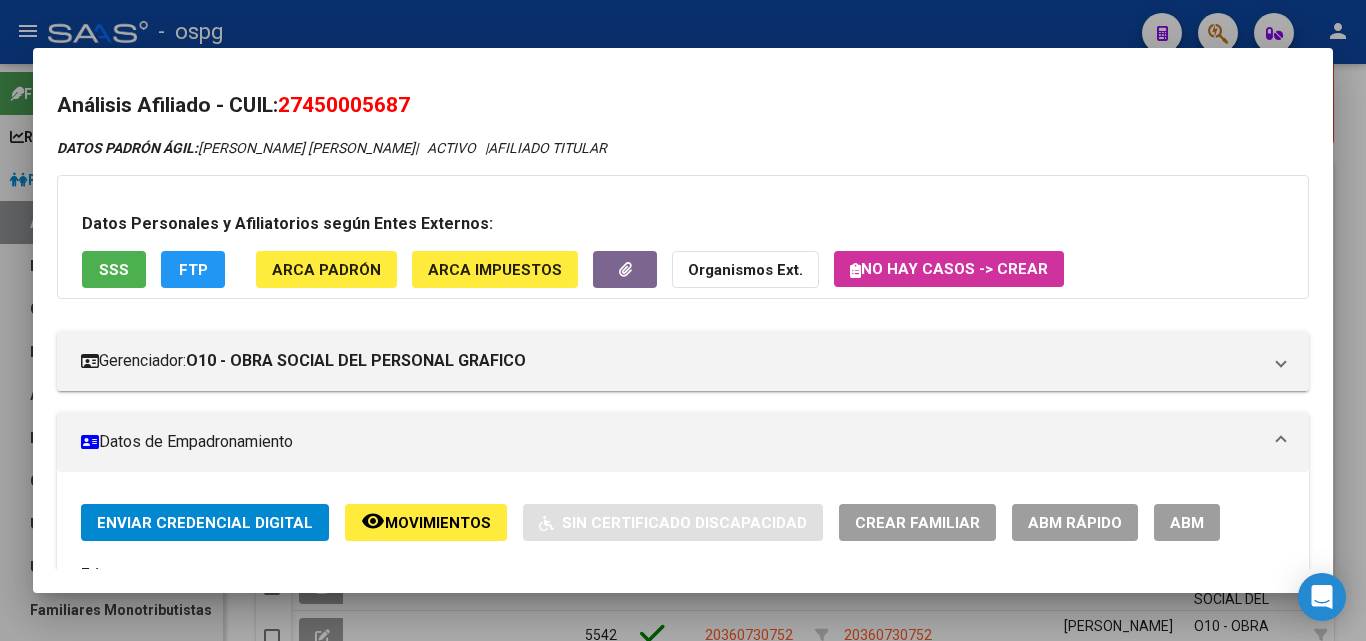 drag, startPoint x: 285, startPoint y: 111, endPoint x: 483, endPoint y: 99, distance: 198.3633 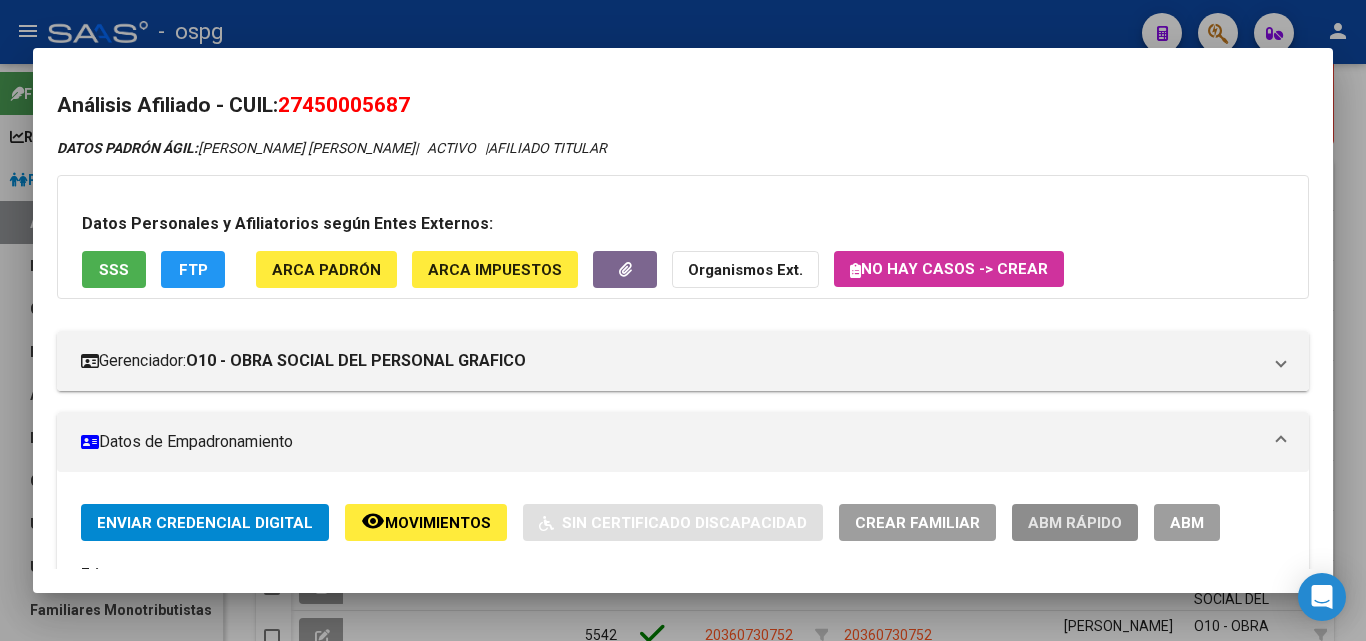 click on "ABM Rápido" 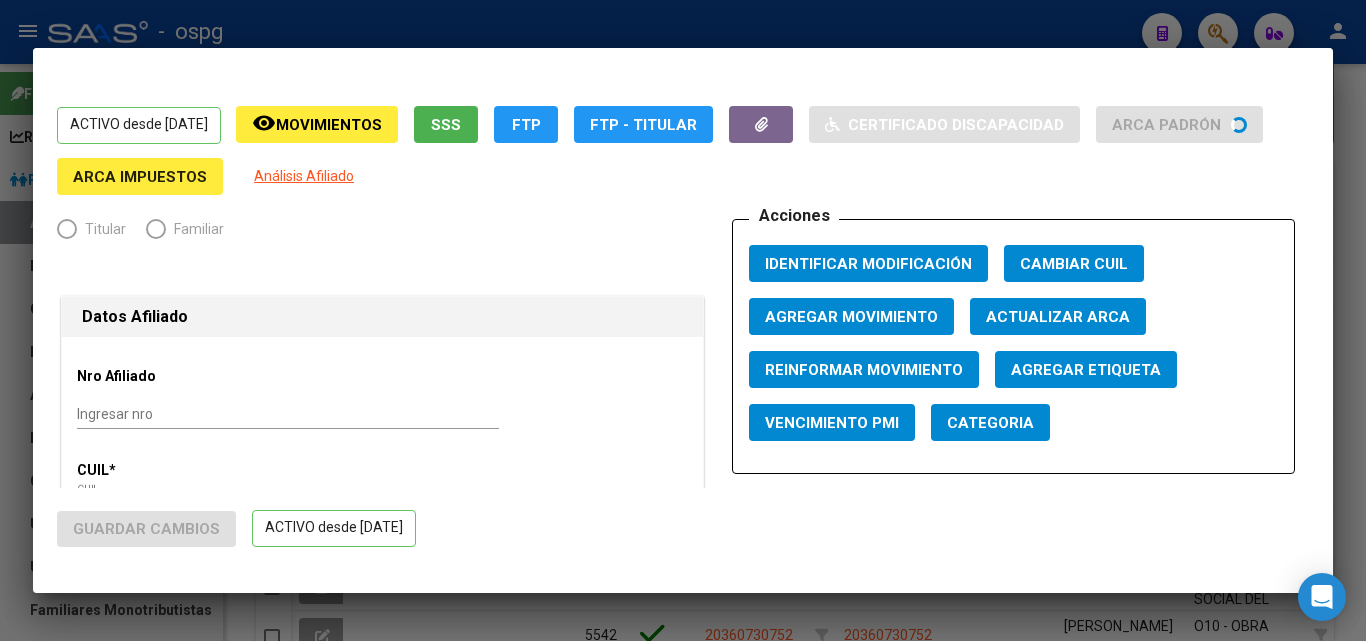 radio on "true" 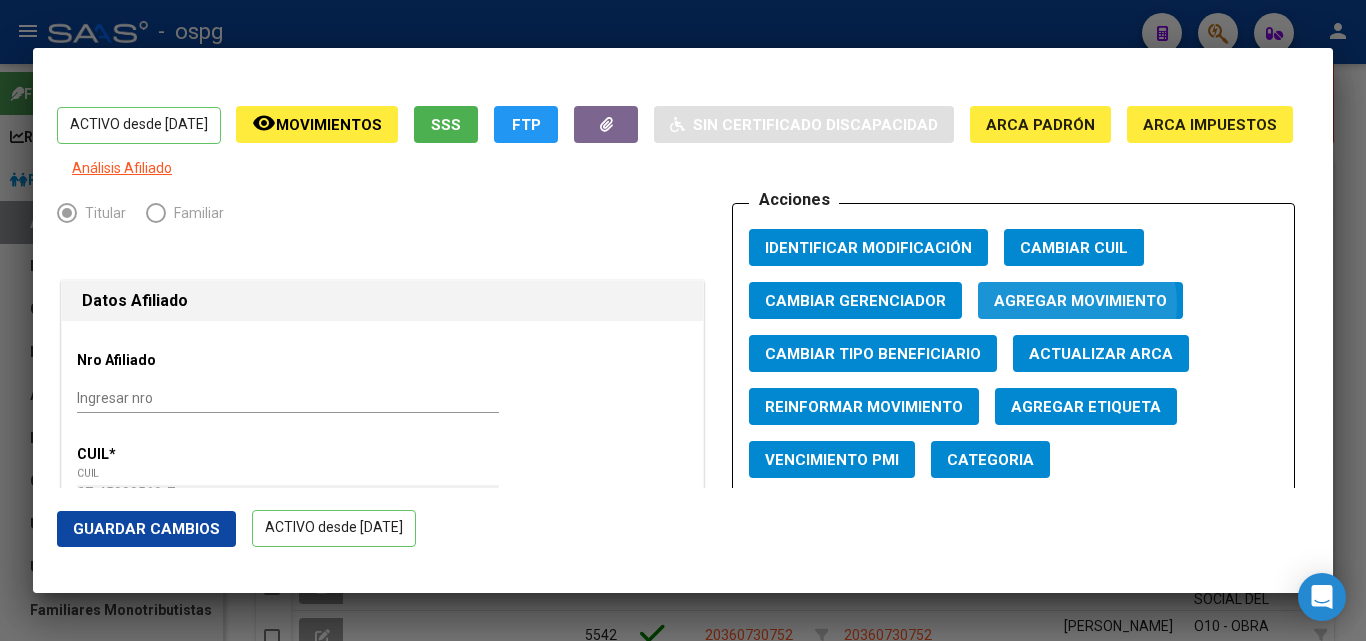 click on "Agregar Movimiento" 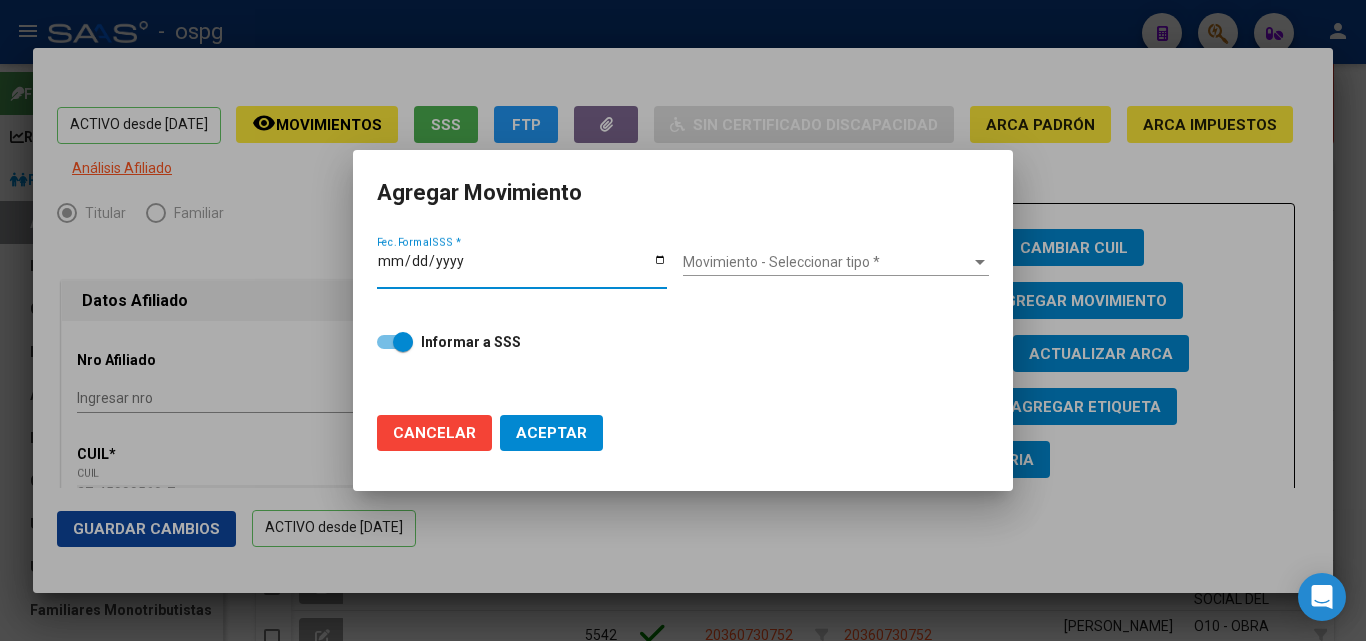 click on "Fec. Formal SSS *" at bounding box center (522, 268) 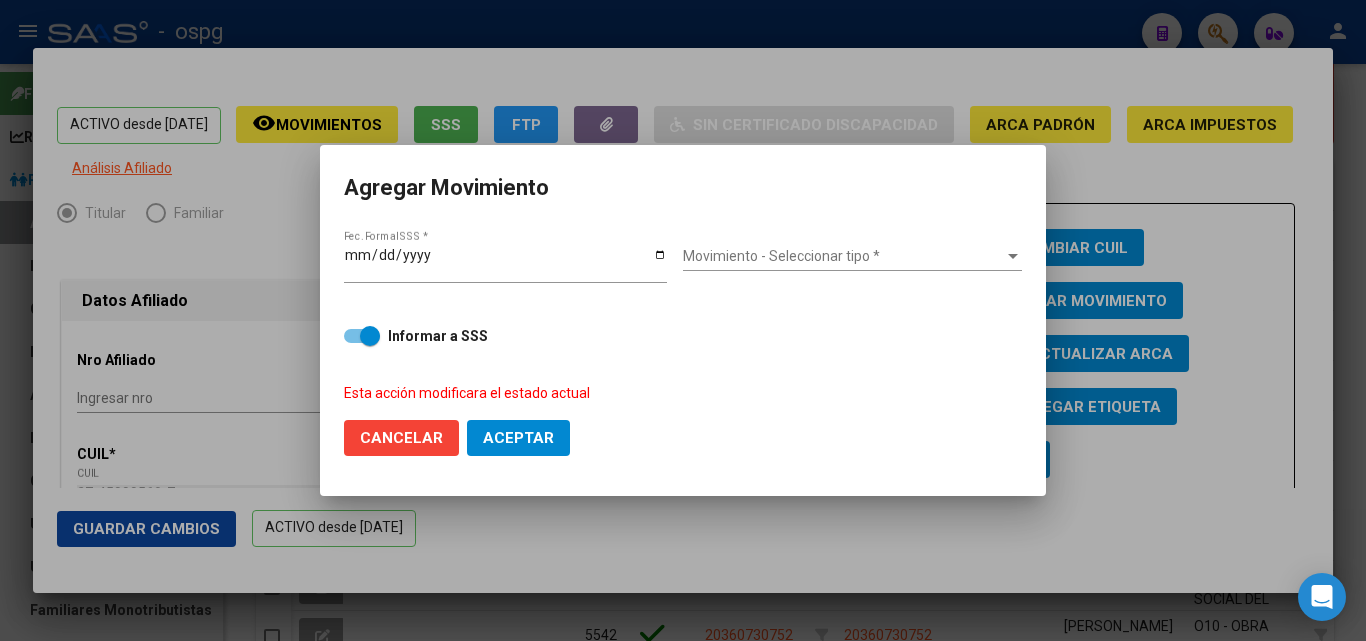 click on "Movimiento - Seleccionar tipo * Movimiento - Seleccionar tipo *" at bounding box center [852, 257] 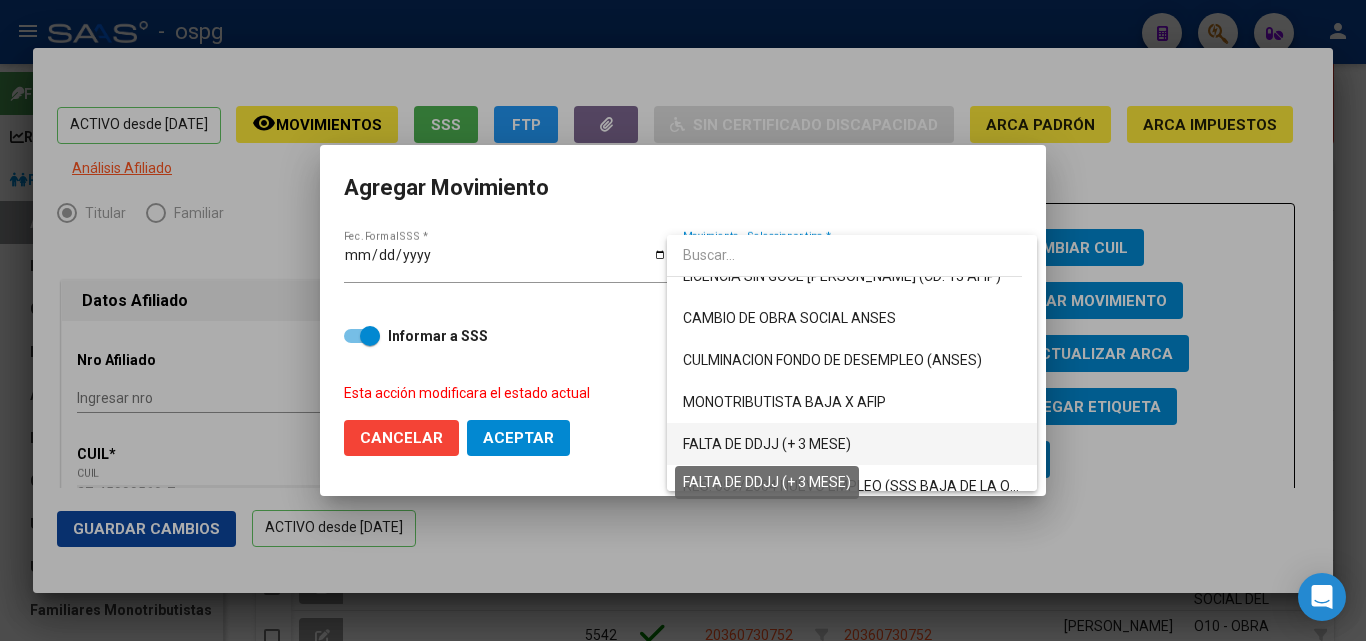 scroll, scrollTop: 500, scrollLeft: 0, axis: vertical 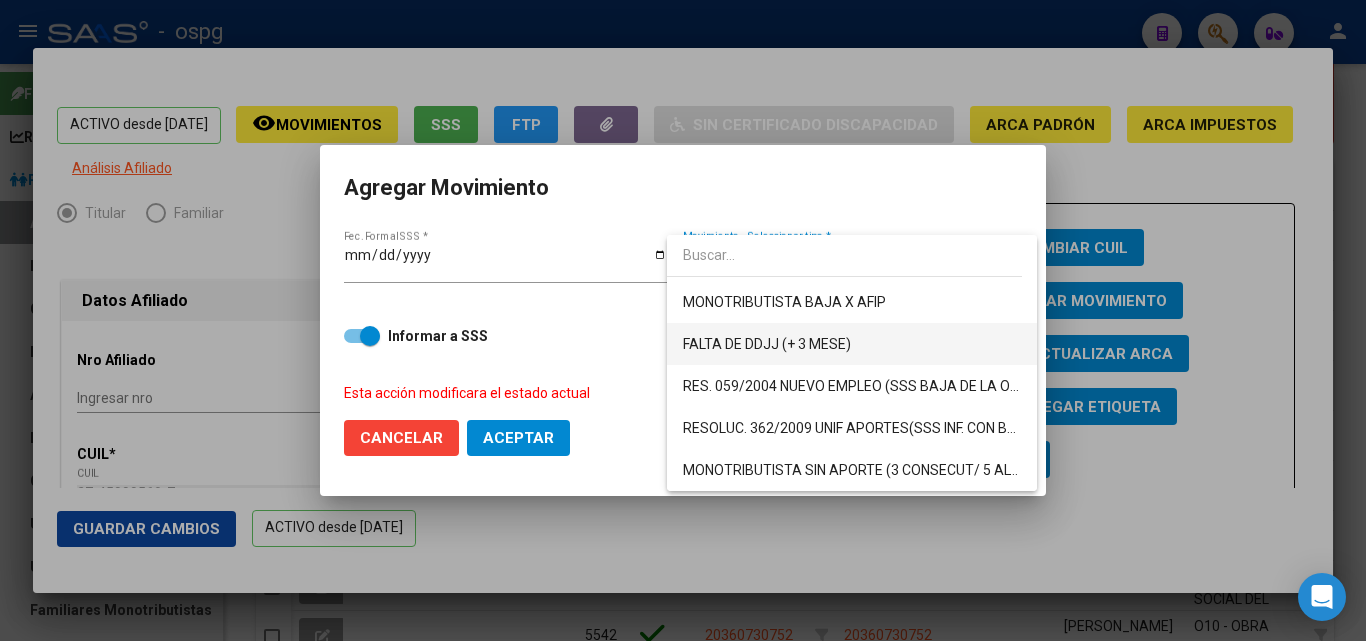 click on "FALTA DE DDJJ (+ 3 MESE)" at bounding box center [852, 344] 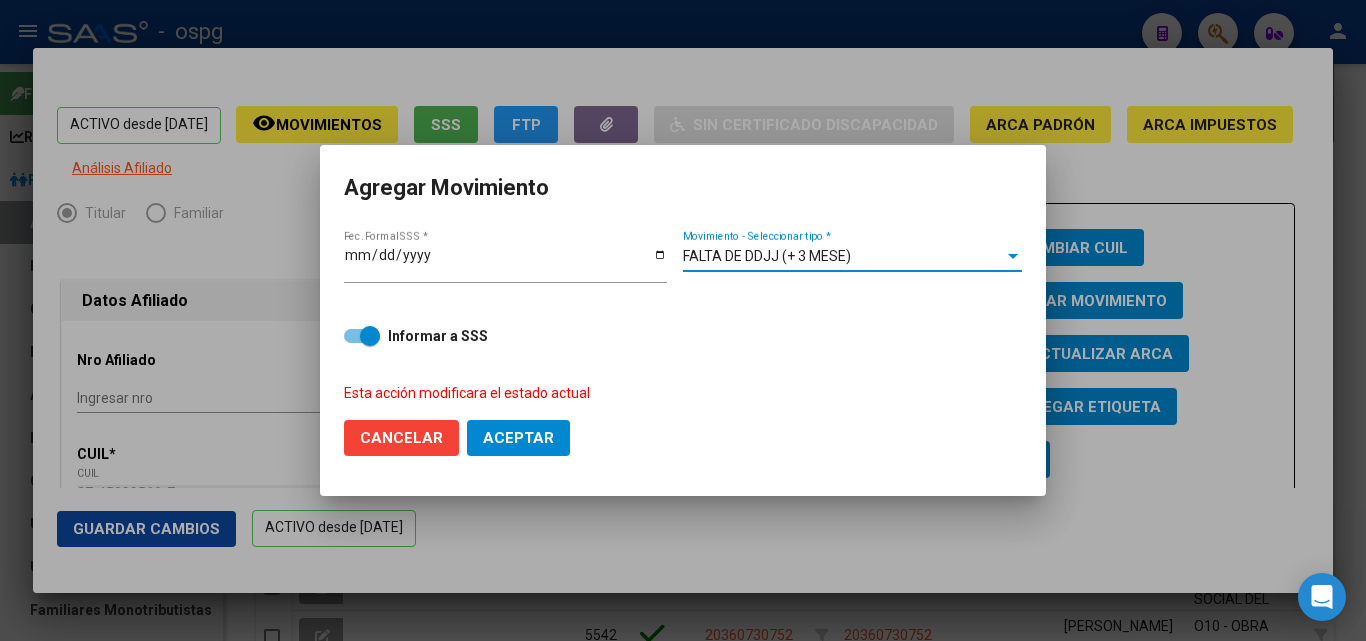 click on "Aceptar" 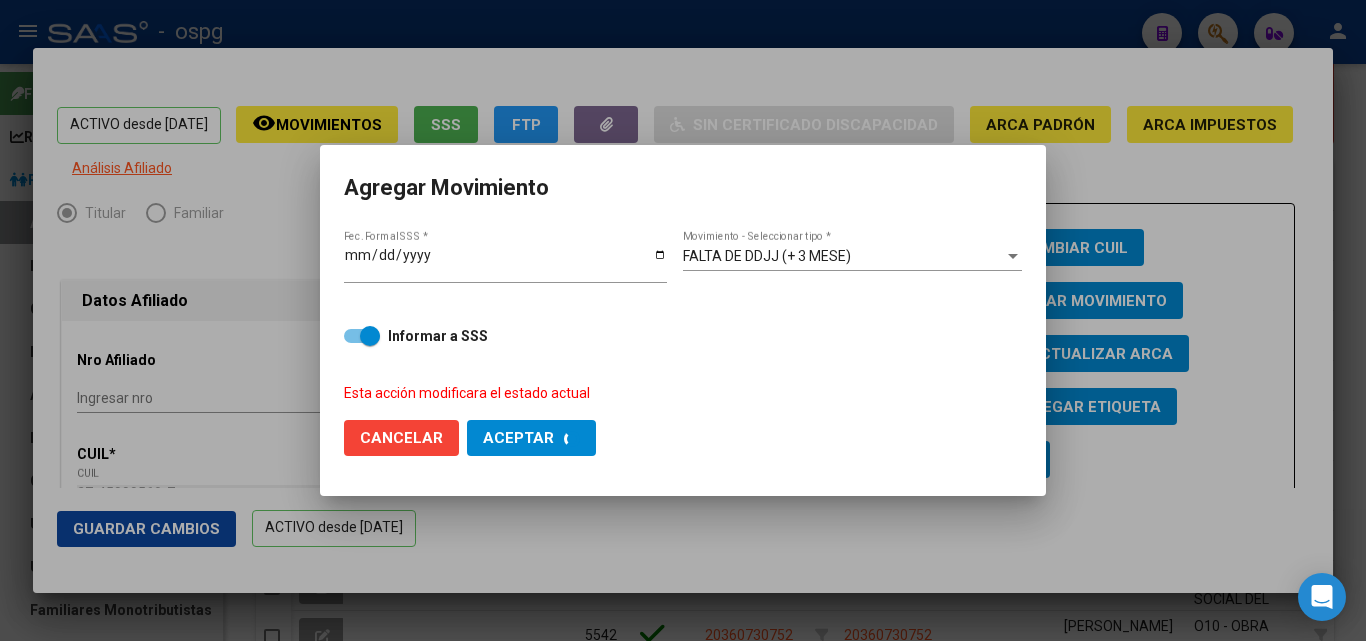 checkbox on "false" 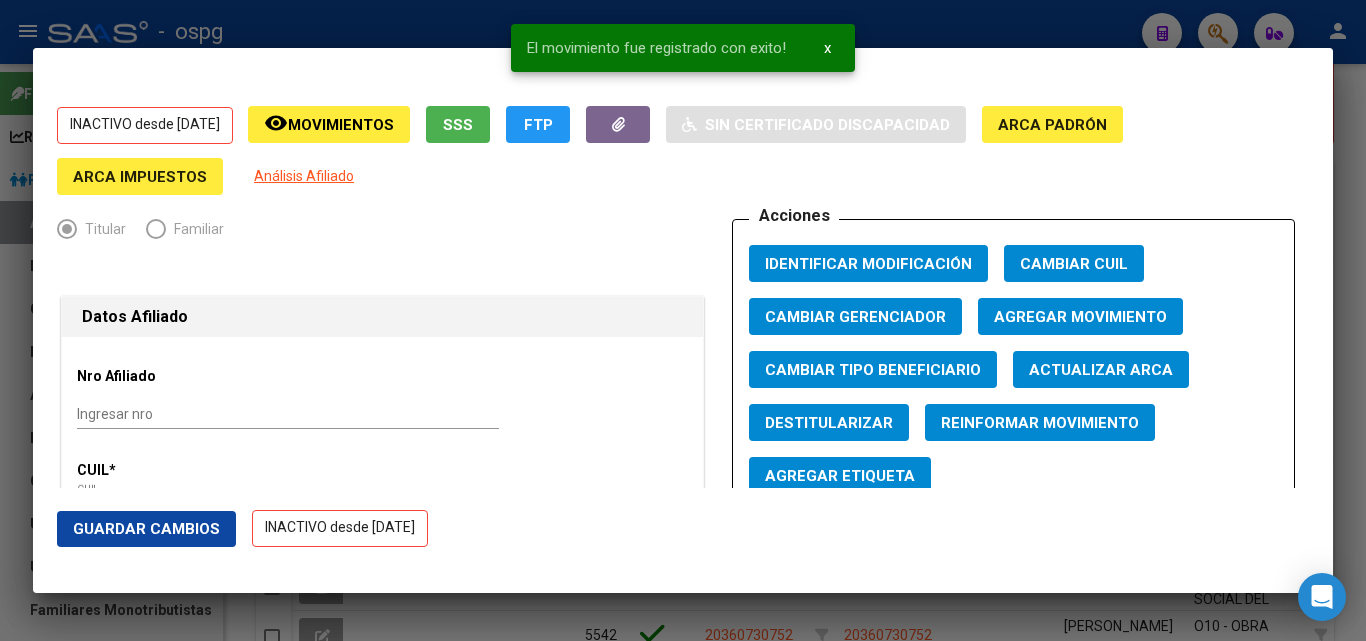 click on "El movimiento fue registrado con exito! x" at bounding box center (683, 48) 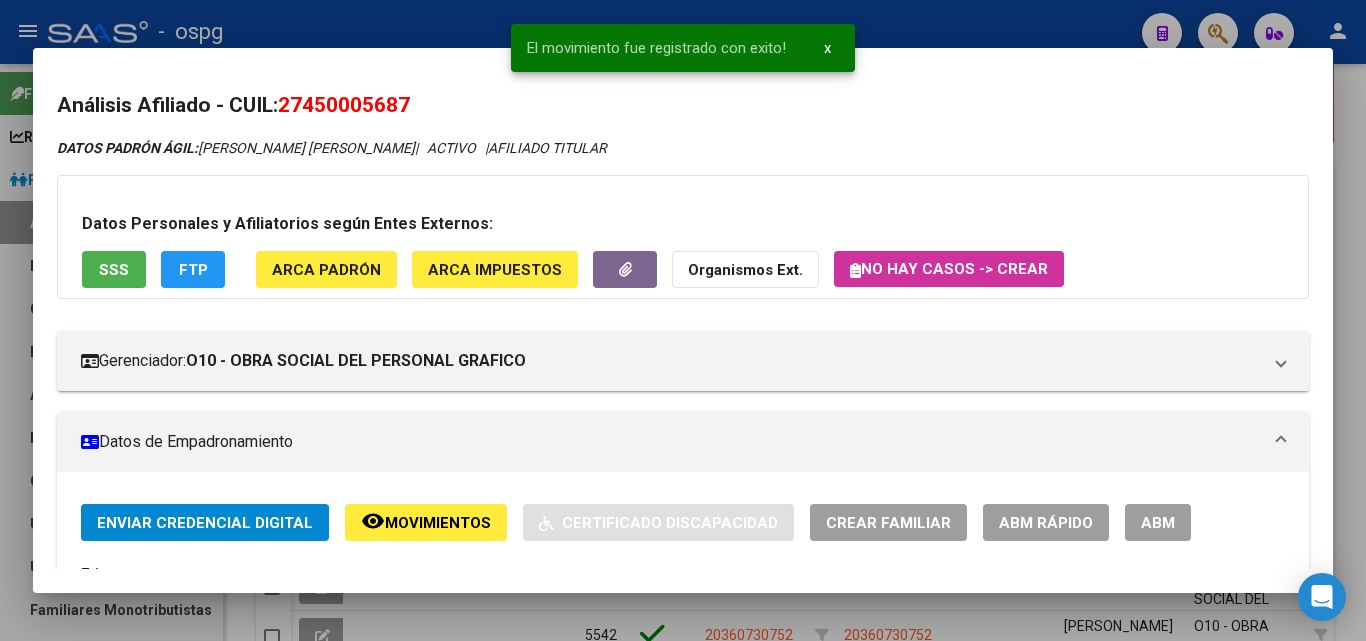 click at bounding box center (683, 320) 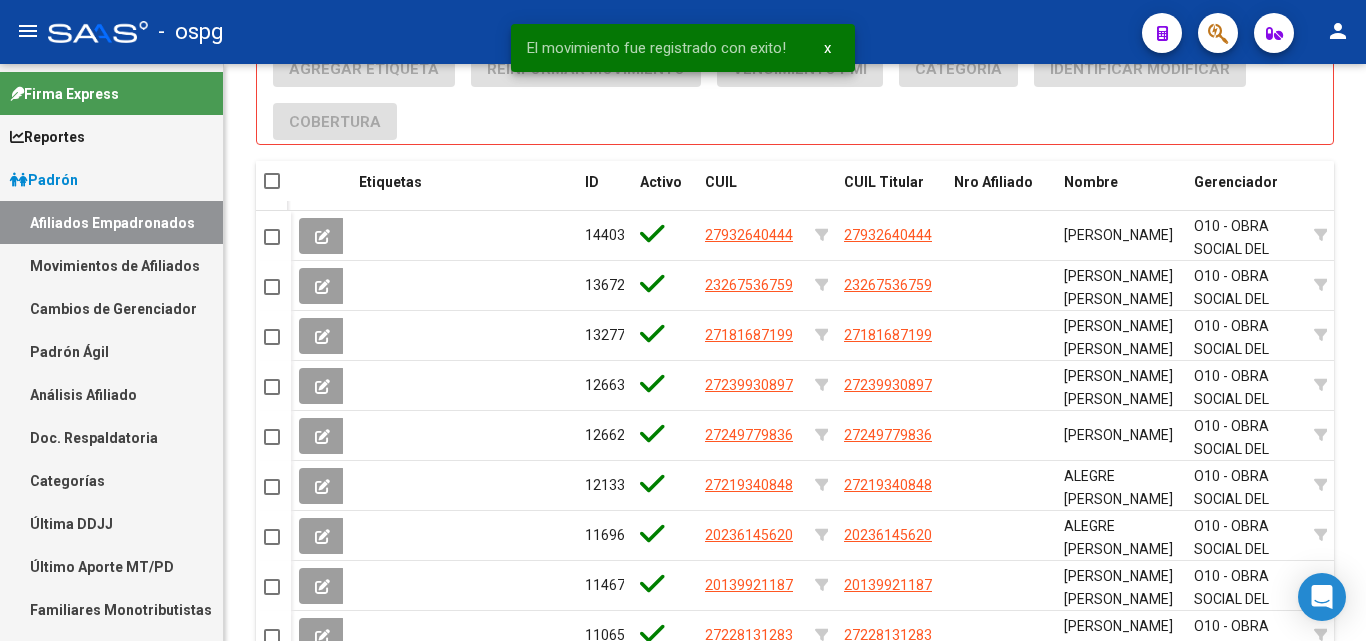 scroll, scrollTop: 1523, scrollLeft: 0, axis: vertical 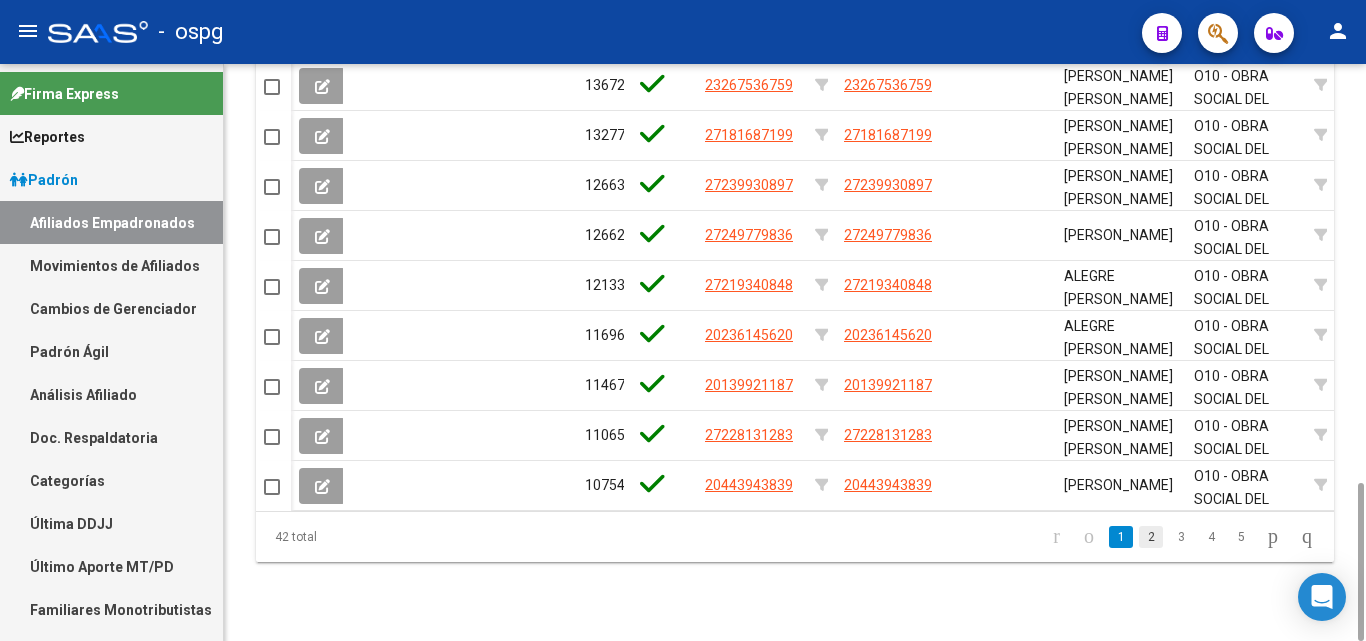 click on "2" 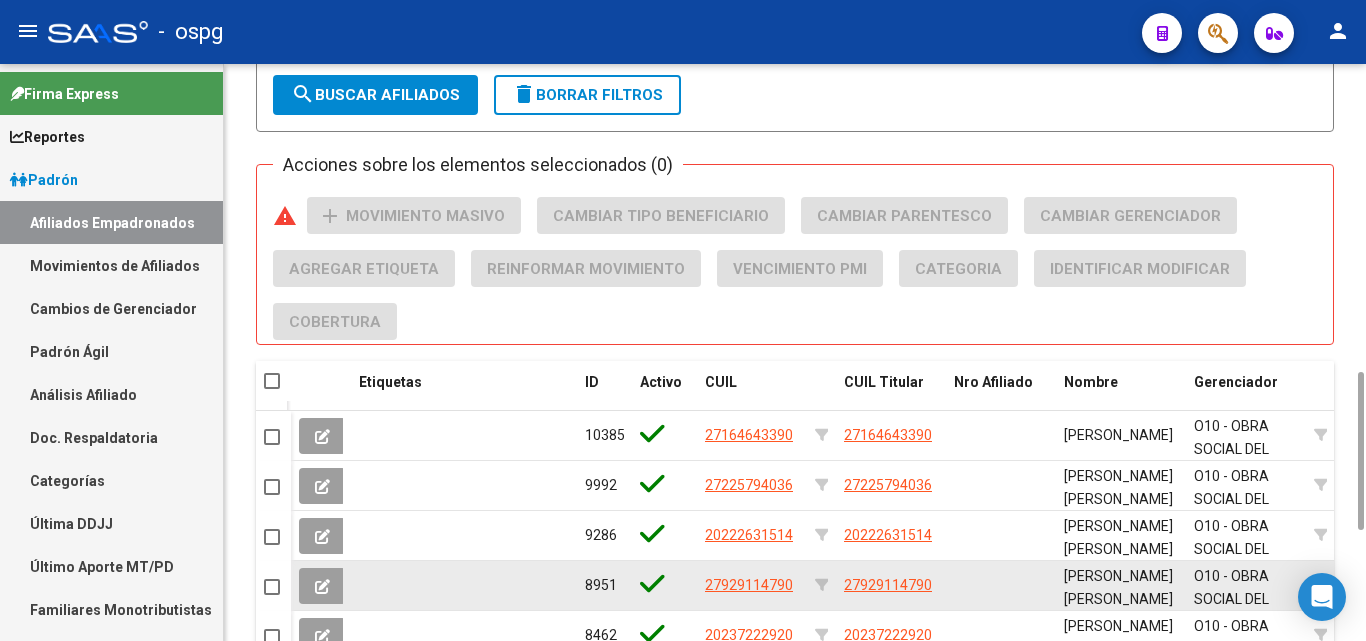 scroll, scrollTop: 1323, scrollLeft: 0, axis: vertical 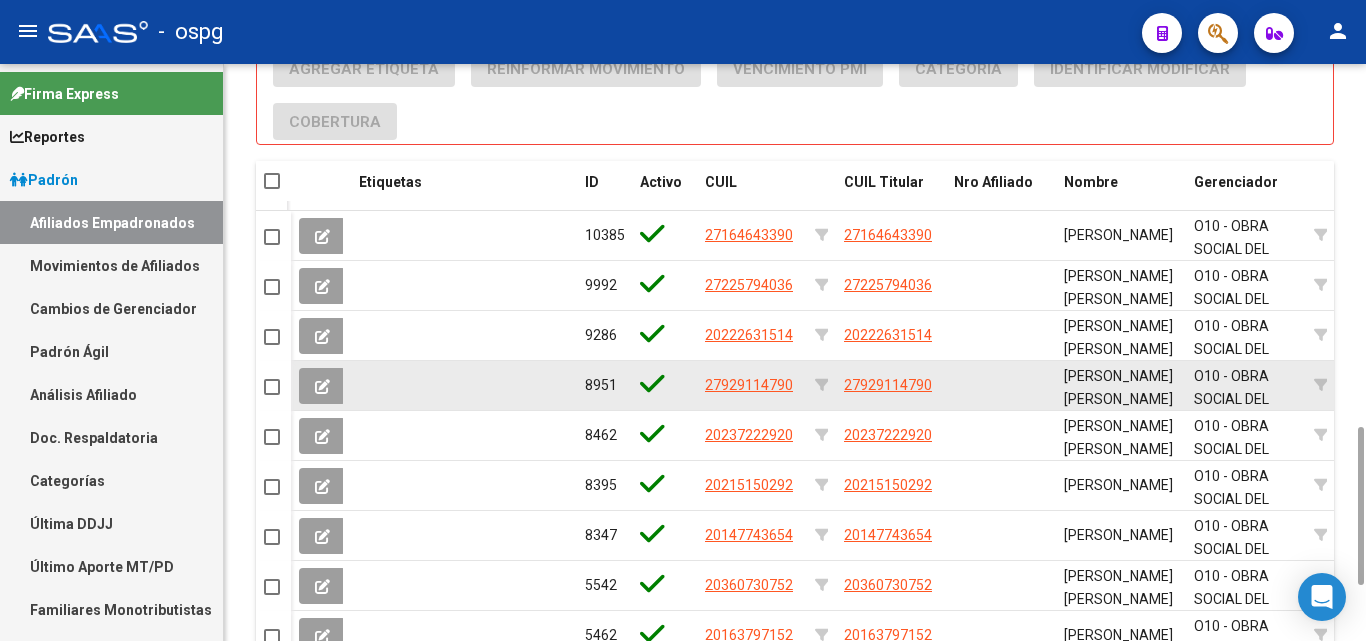 click on "27929114790" 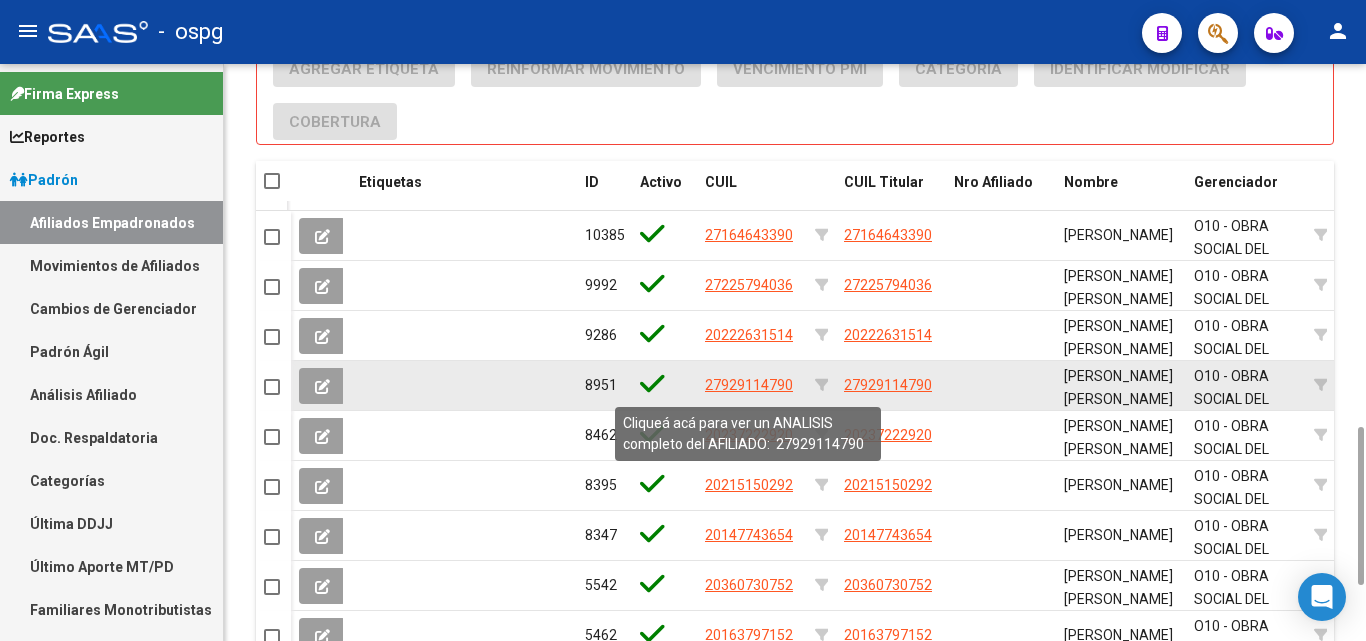 click on "27929114790" 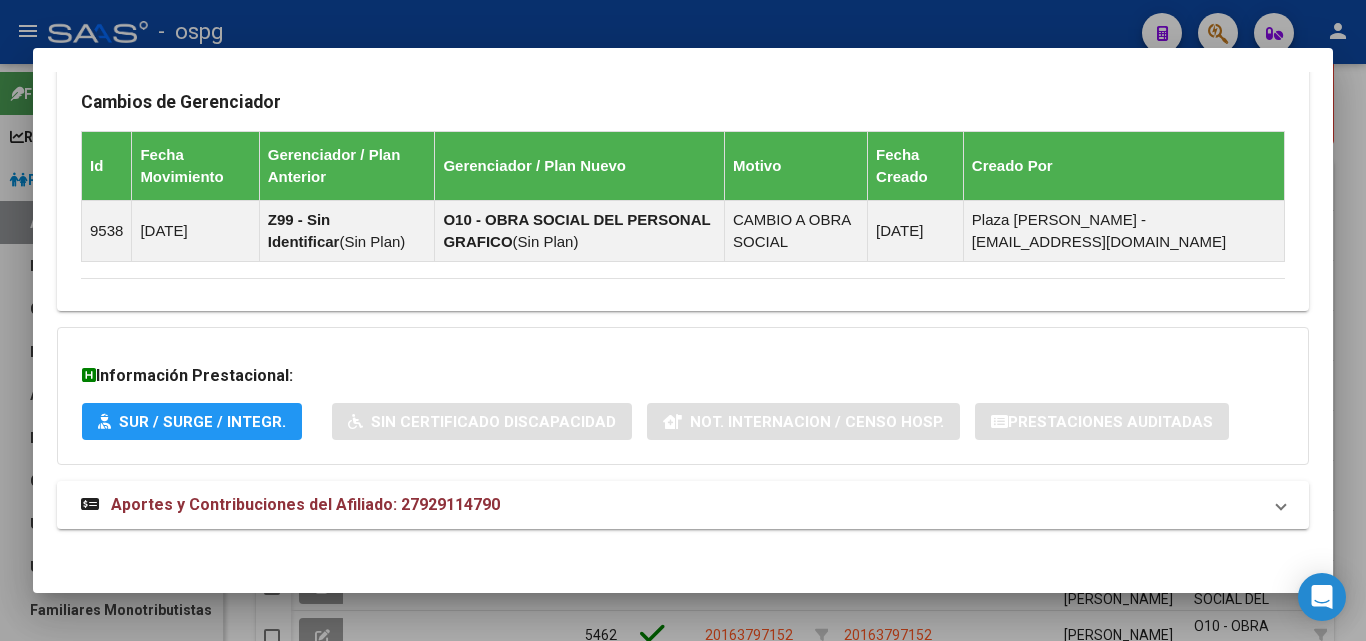 scroll, scrollTop: 1159, scrollLeft: 0, axis: vertical 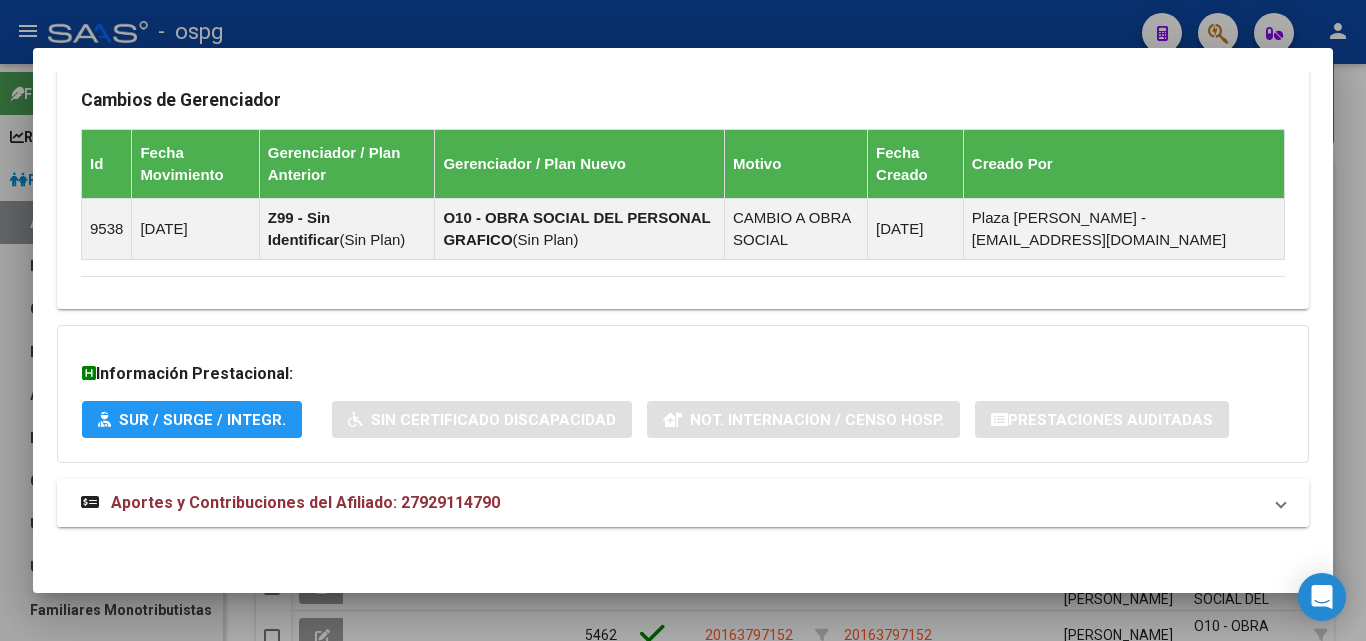 click on "Aportes y Contribuciones del Afiliado: 27929114790" at bounding box center [671, 503] 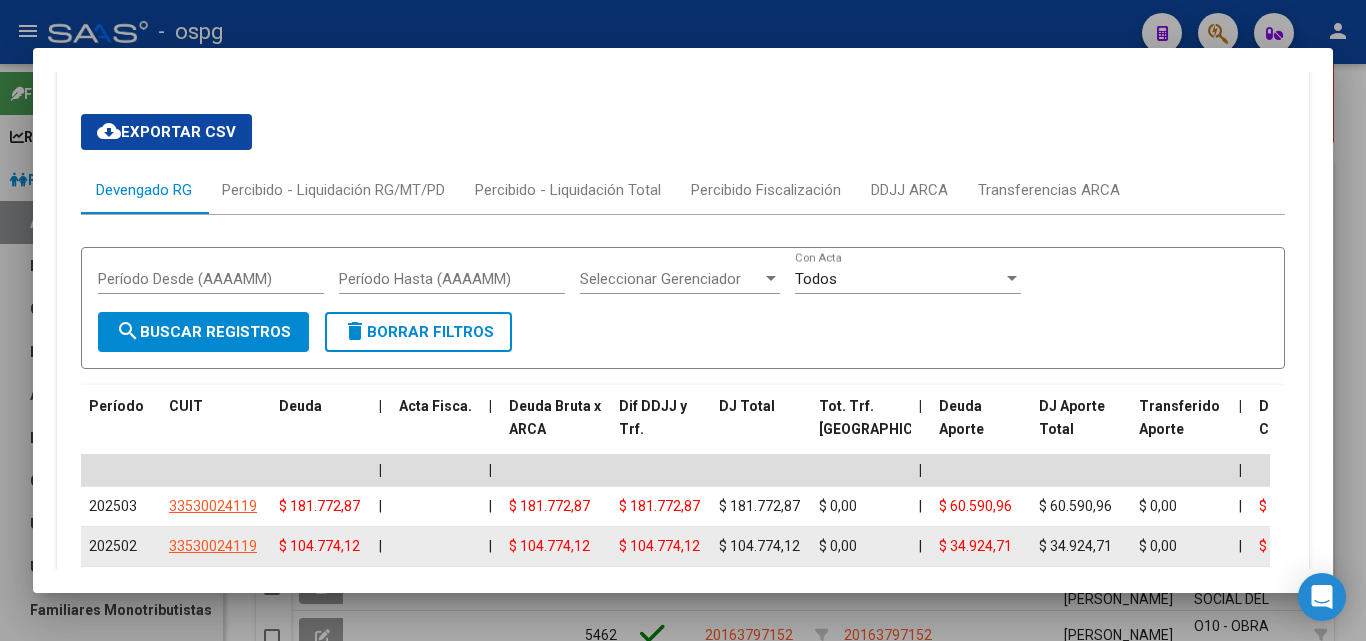 scroll, scrollTop: 2124, scrollLeft: 0, axis: vertical 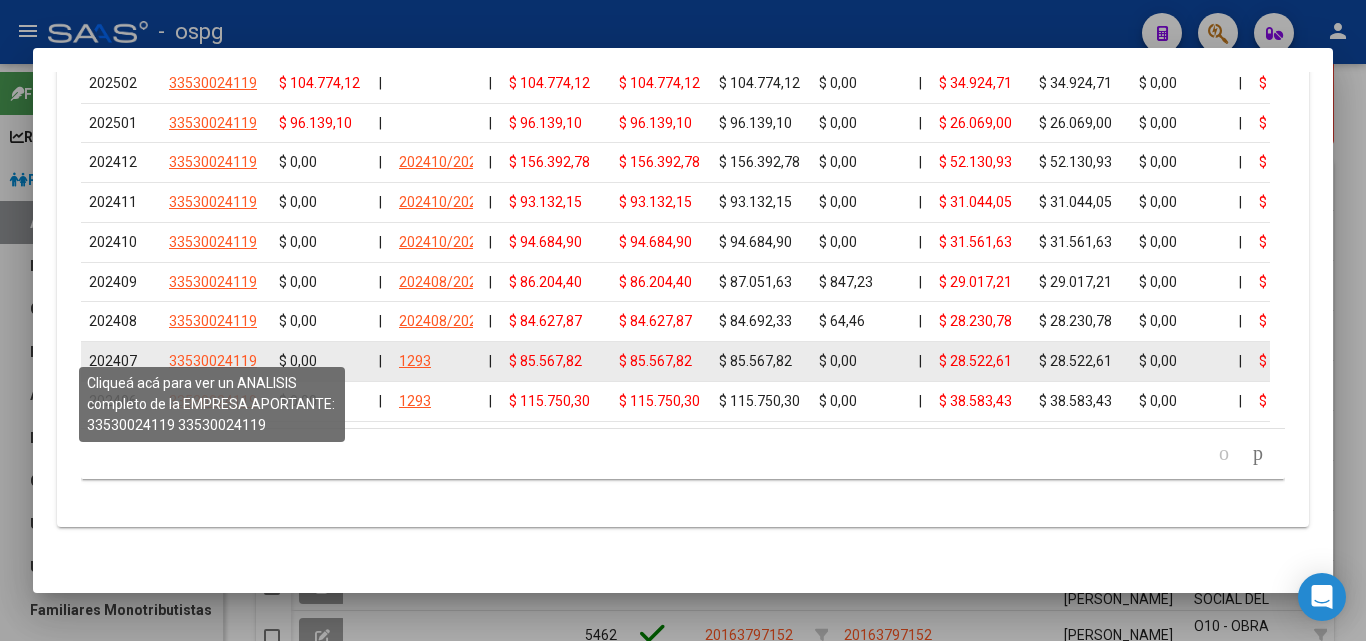 click on "33530024119" 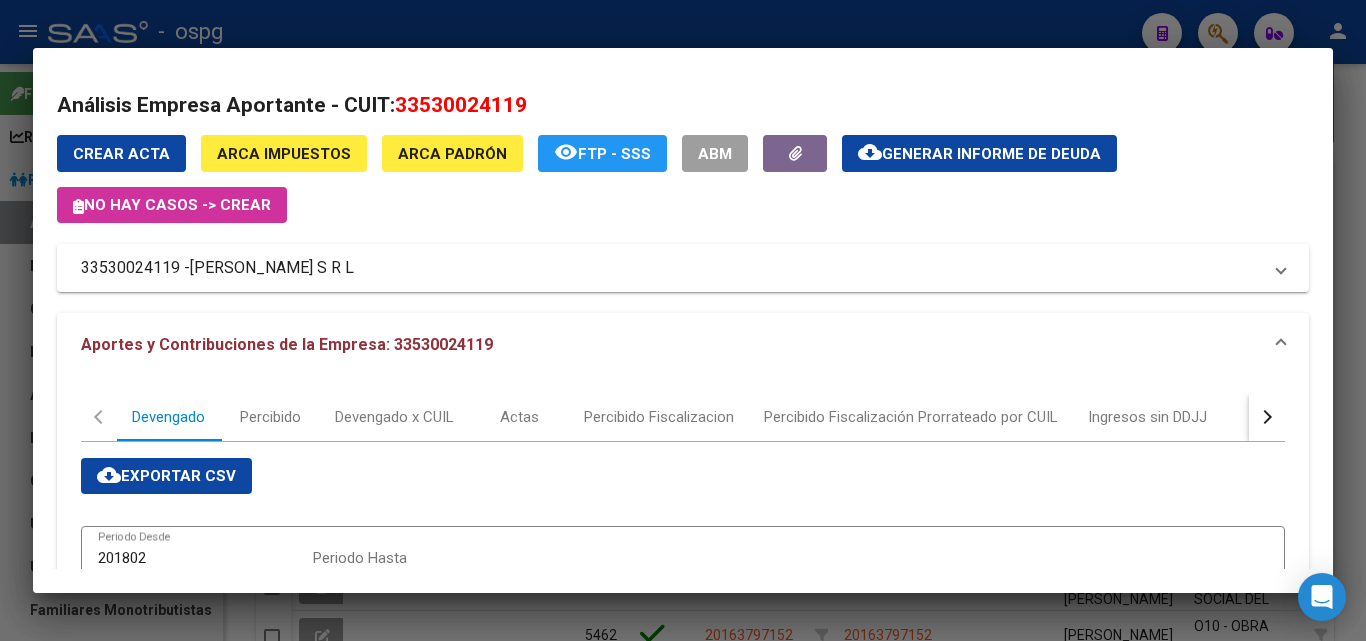 click at bounding box center [683, 320] 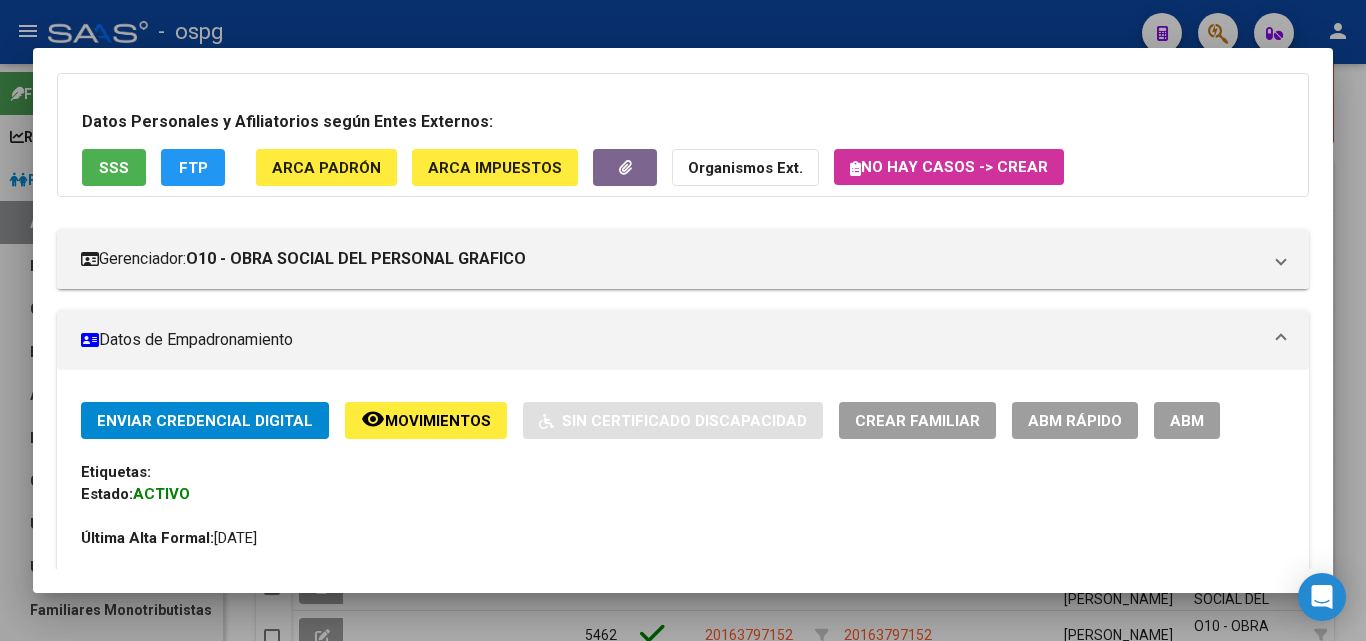 scroll, scrollTop: 0, scrollLeft: 0, axis: both 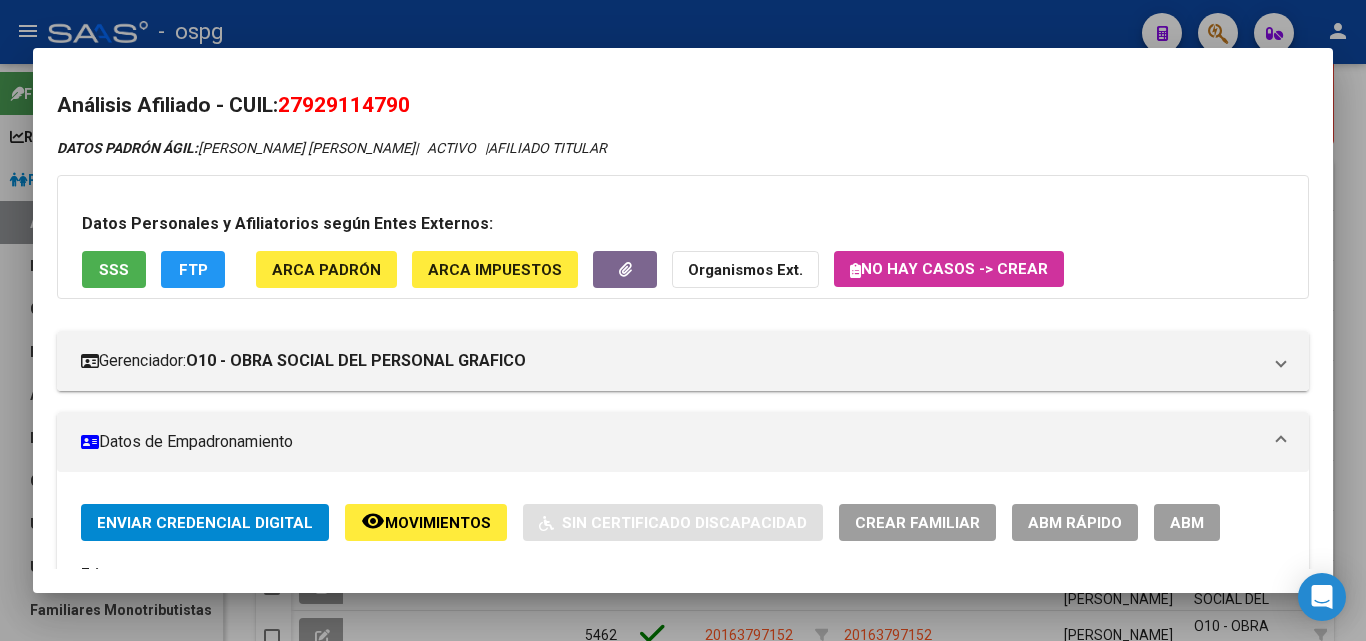 click at bounding box center (683, 320) 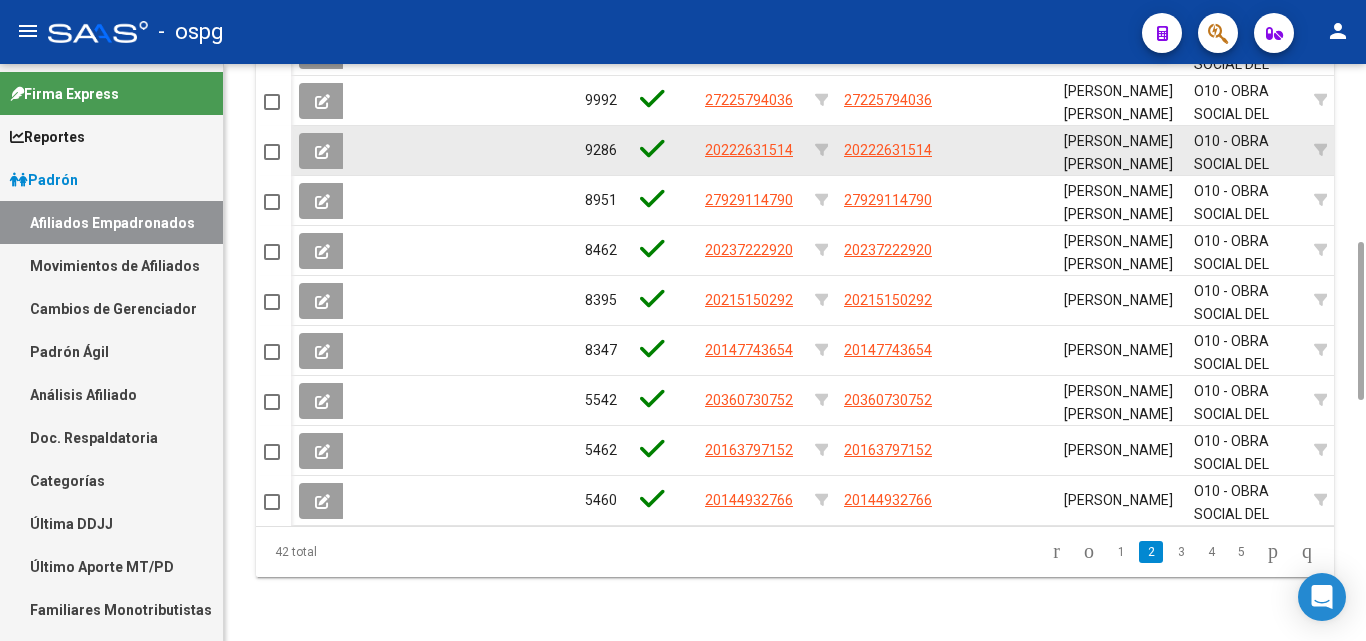 scroll, scrollTop: 1123, scrollLeft: 0, axis: vertical 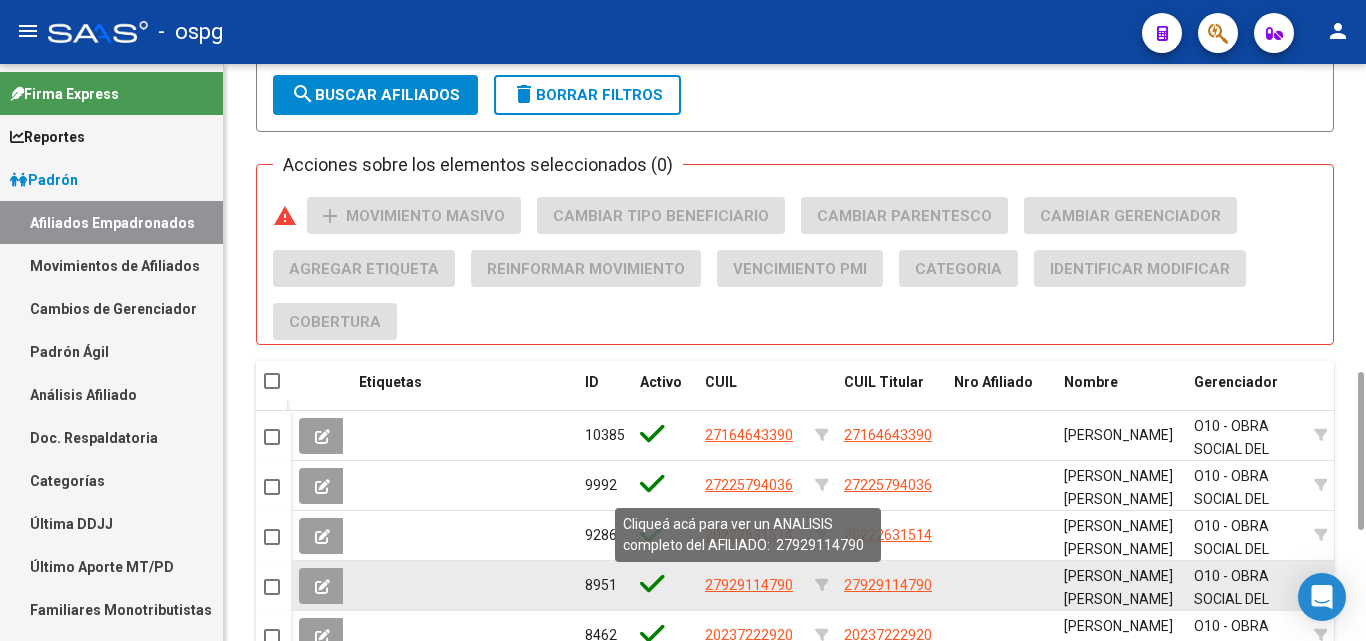 click on "27929114790" 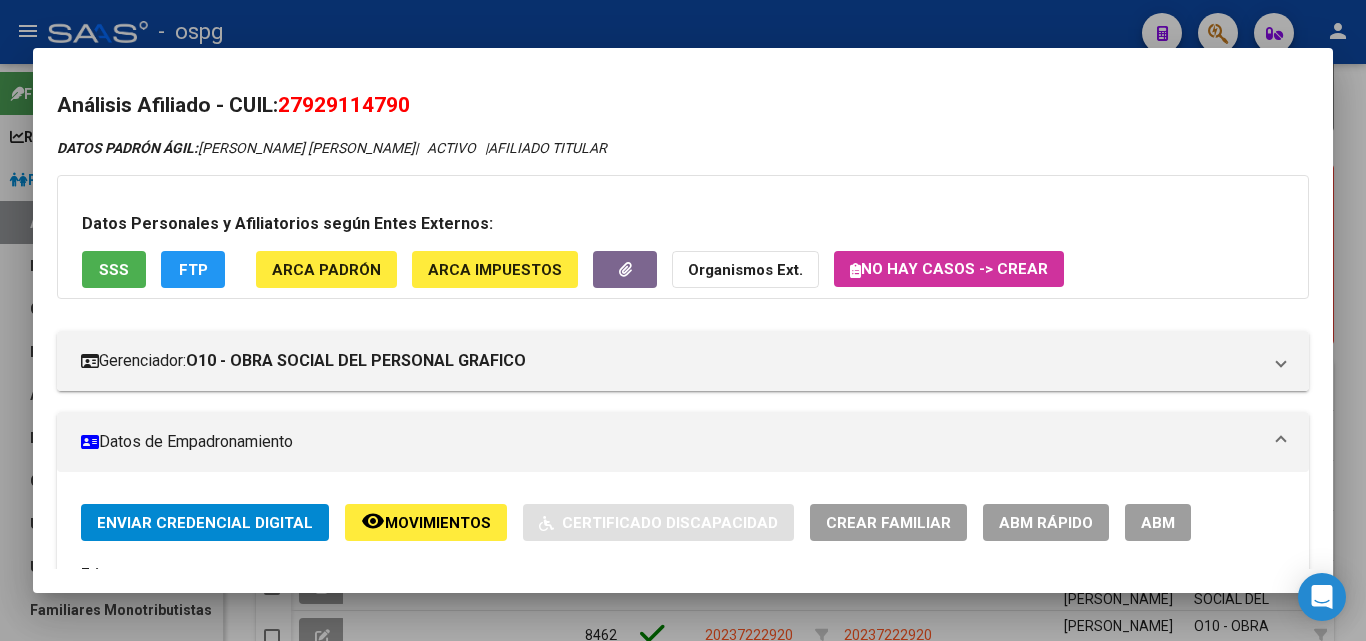 click at bounding box center (683, 320) 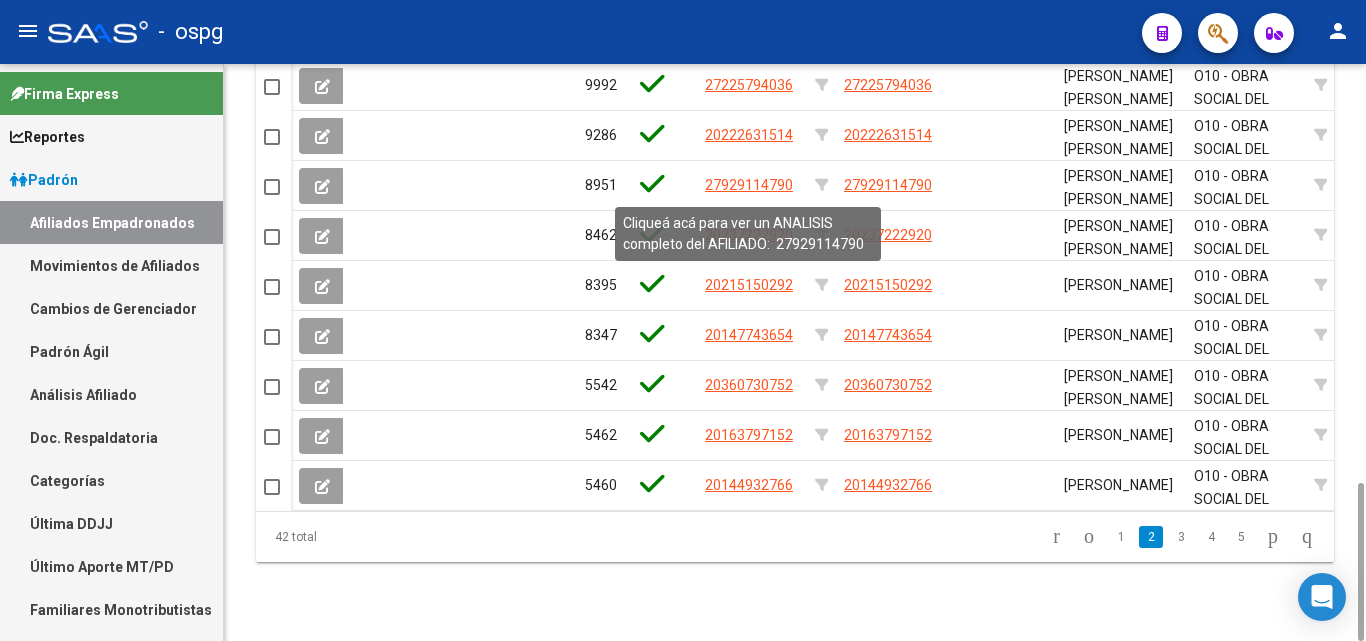 scroll, scrollTop: 1323, scrollLeft: 0, axis: vertical 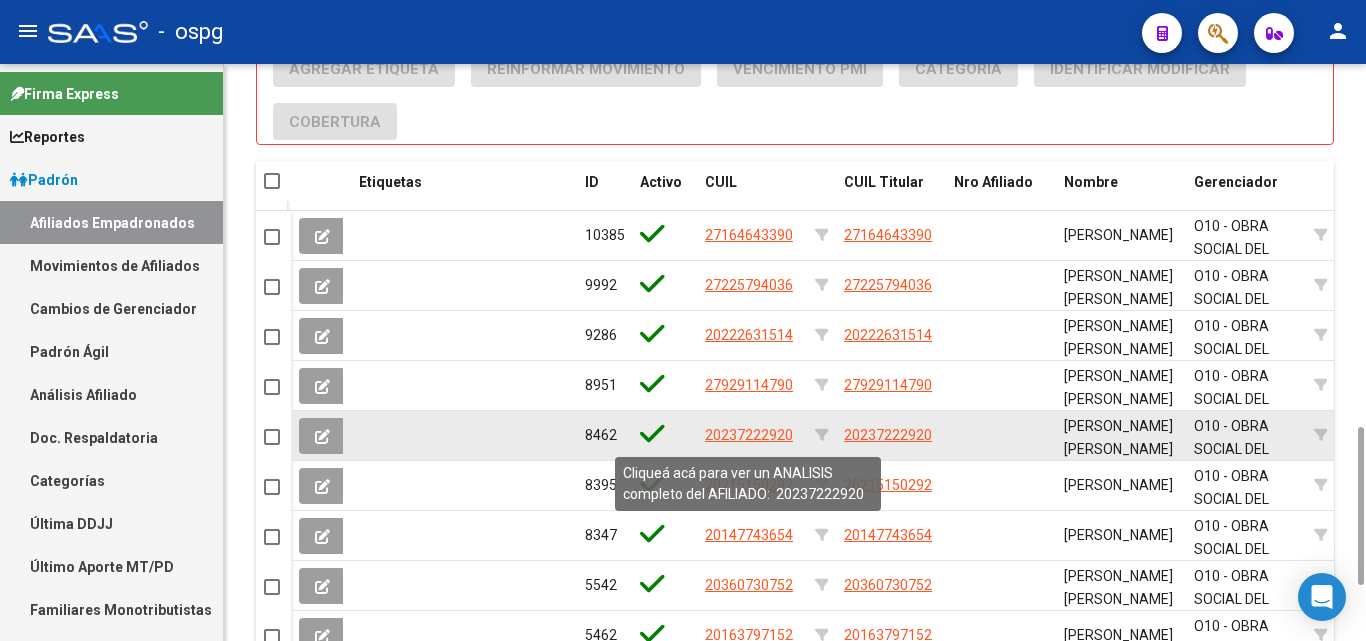 click on "20237222920" 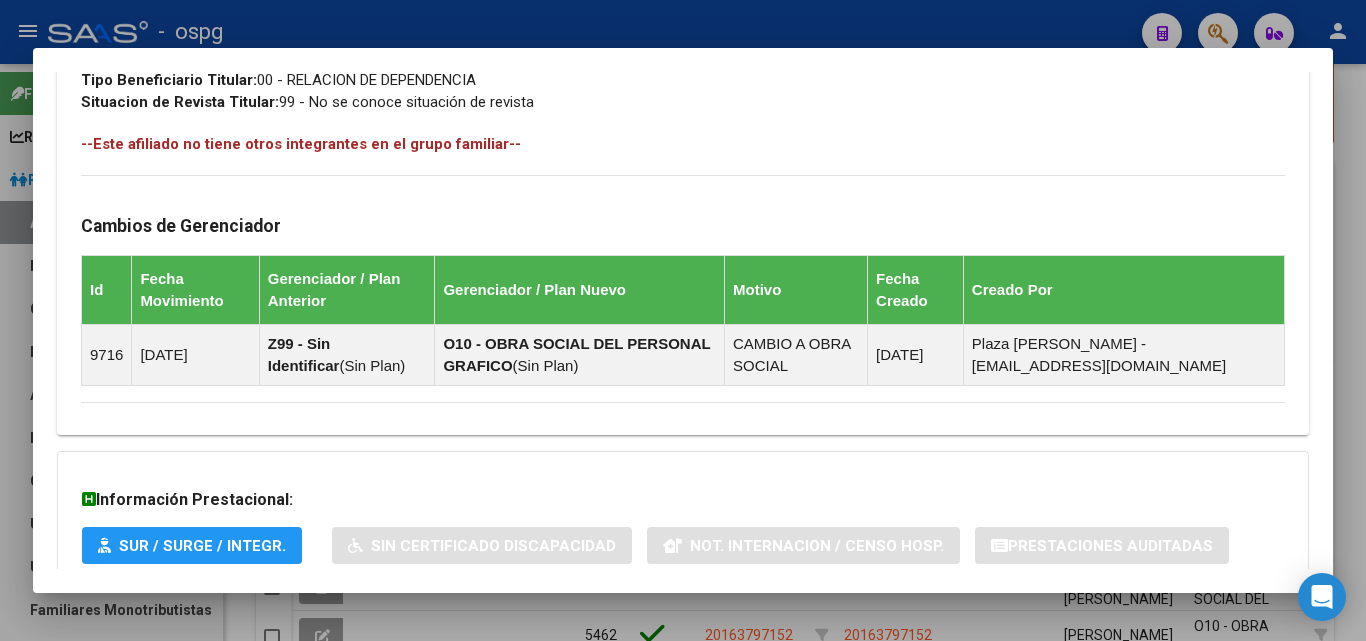 scroll, scrollTop: 1181, scrollLeft: 0, axis: vertical 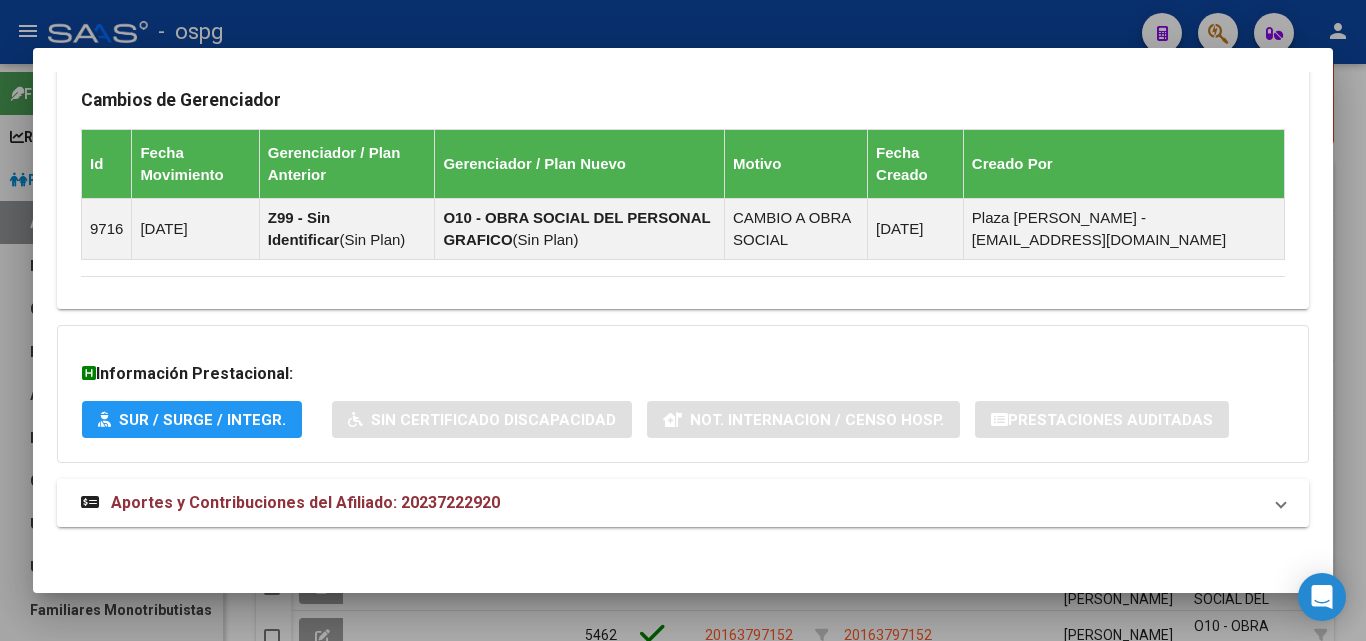 click on "Aportes y Contribuciones del Afiliado: 20237222920" at bounding box center [305, 502] 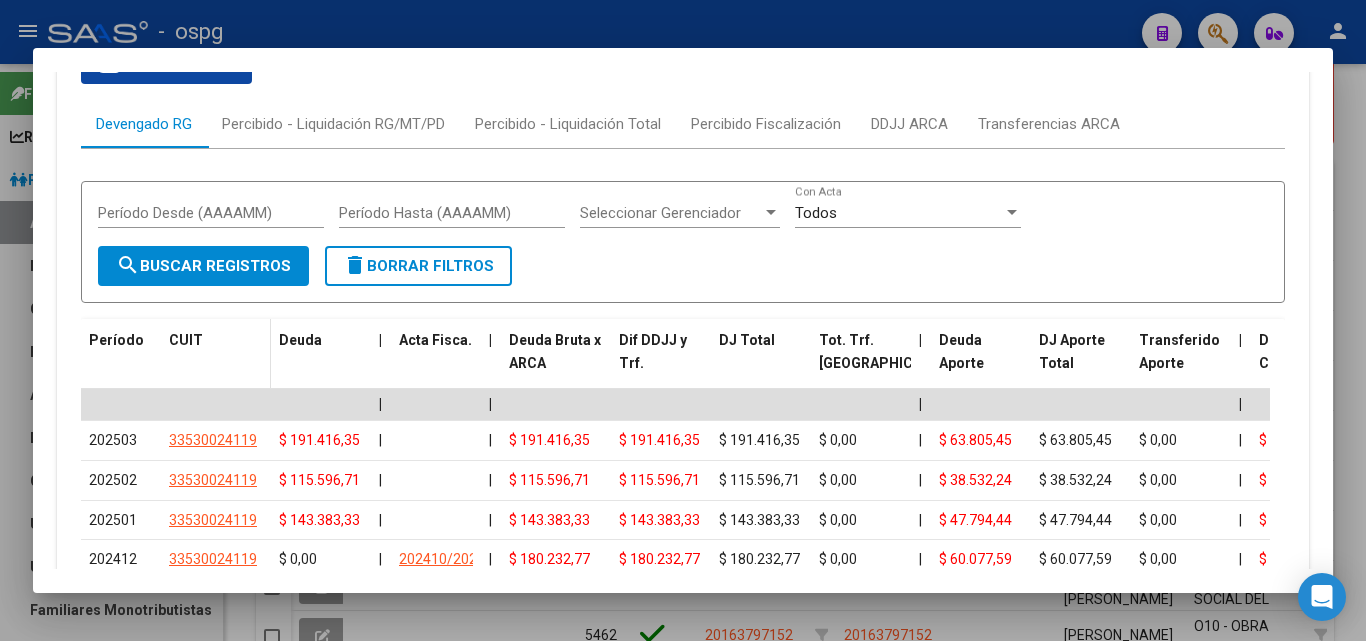 scroll, scrollTop: 1798, scrollLeft: 0, axis: vertical 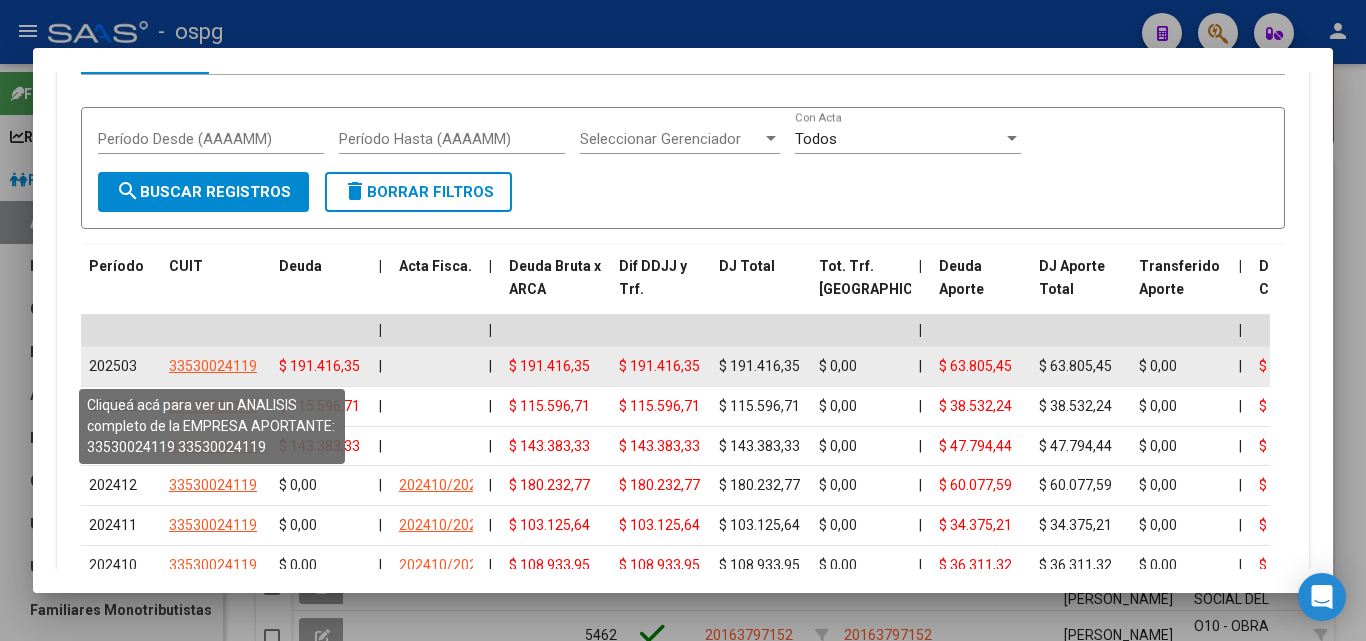 click on "33530024119" 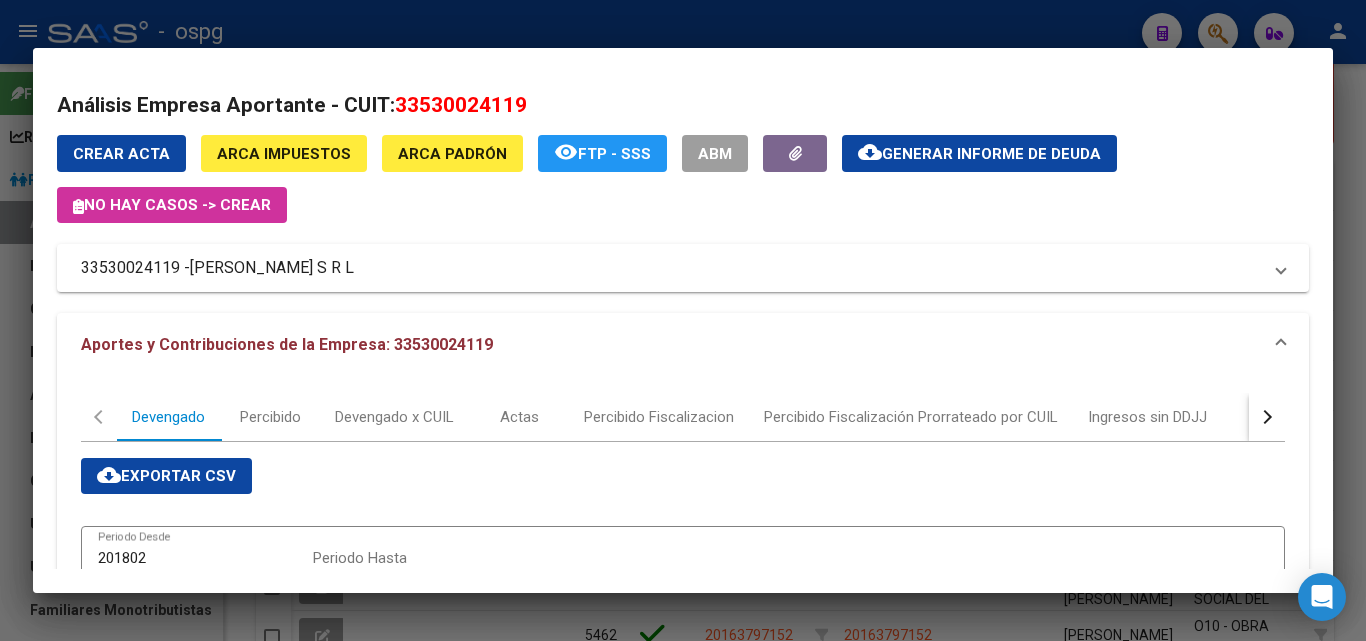 click on "Análisis Empresa Aportante - CUIT:  33530024119 Crear Acta ARCA Impuestos ARCA Padrón remove_red_eye  FTP - SSS  ABM  cloud_download  Generar informe de deuda   No hay casos -> Crear
33530024119 -   [PERSON_NAME] S R L Telefono:  Mail:  Observaciones:  Provincia:  Capital Federal Localidad:  CABA Calle:  ENTRE [PERSON_NAME] AV. Numero:  Dpto:  Aportes y Contribuciones de la Empresa: 33530024119 Devengado Percibido Devengado x CUIL Actas Percibido Fiscalizacion Percibido Fiscalización Prorrateado por CUIL Ingresos sin DDJJ DDJJ Transferencias Sano Relaciones Laborales cloud_download  Exportar CSV    201802 Periodo Desde    Periodo Hasta  search  Buscar  delete  Borrar Filtros  Período Deuda Total Con Intereses  Deuda Bruta Neto de Fiscalización e Incobrable Intereses Dias | Declarado Bruto ARCA Transferido Bruto ARCA | Cobrado Bruto por Fiscalización Incobrable / Acta virtual | Transferido De Más | Interés Aporte cobrado por ARCA Interés Contribución cobrado por ARCA | Total cobrado Sin DDJJ | DJ Aporte Trf Aporte" at bounding box center (683, 320) 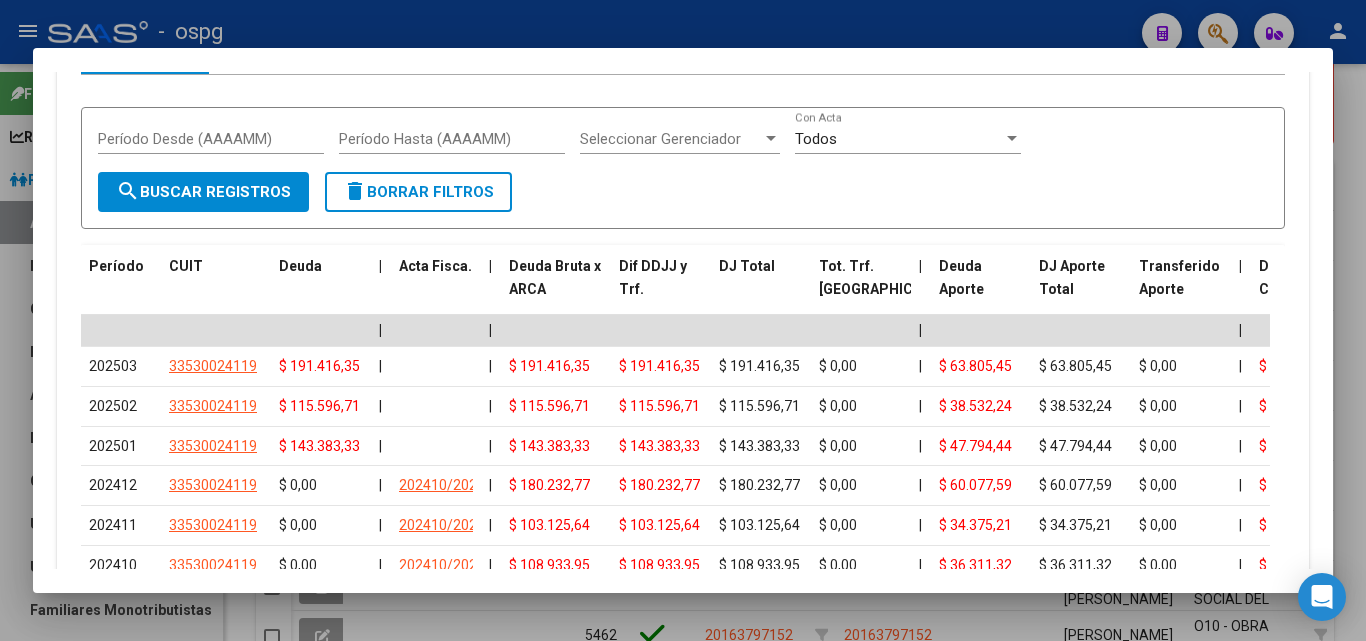 click at bounding box center [683, 320] 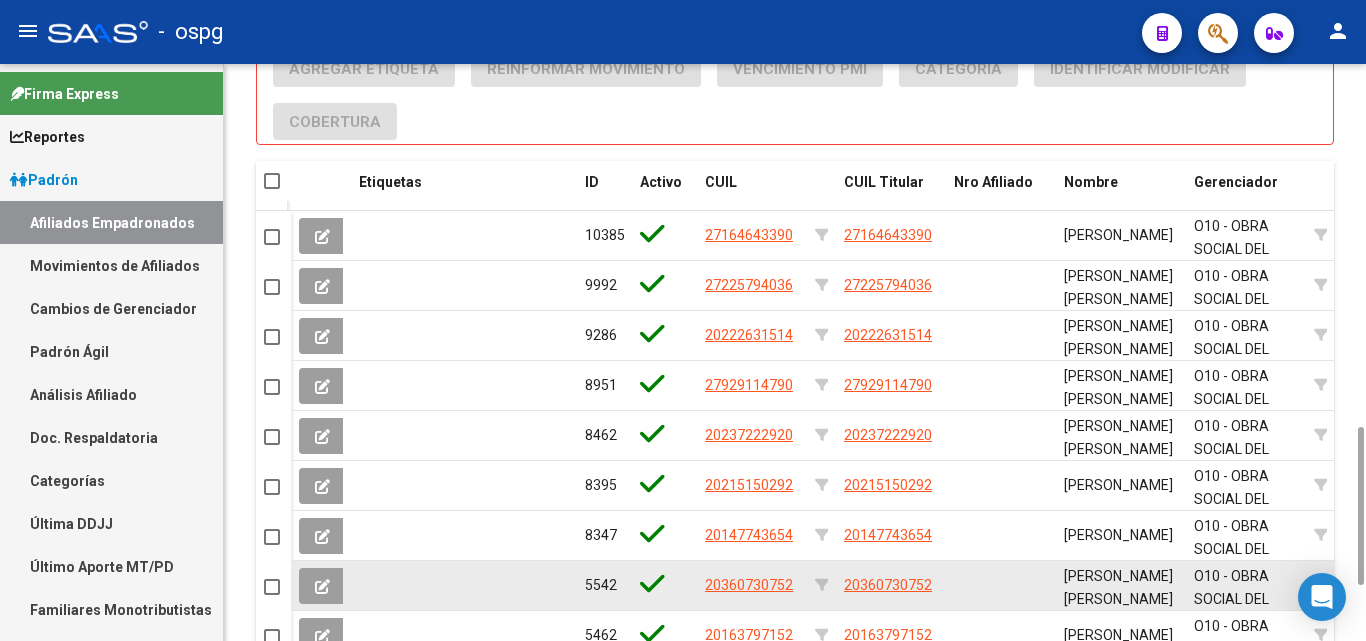 scroll, scrollTop: 1523, scrollLeft: 0, axis: vertical 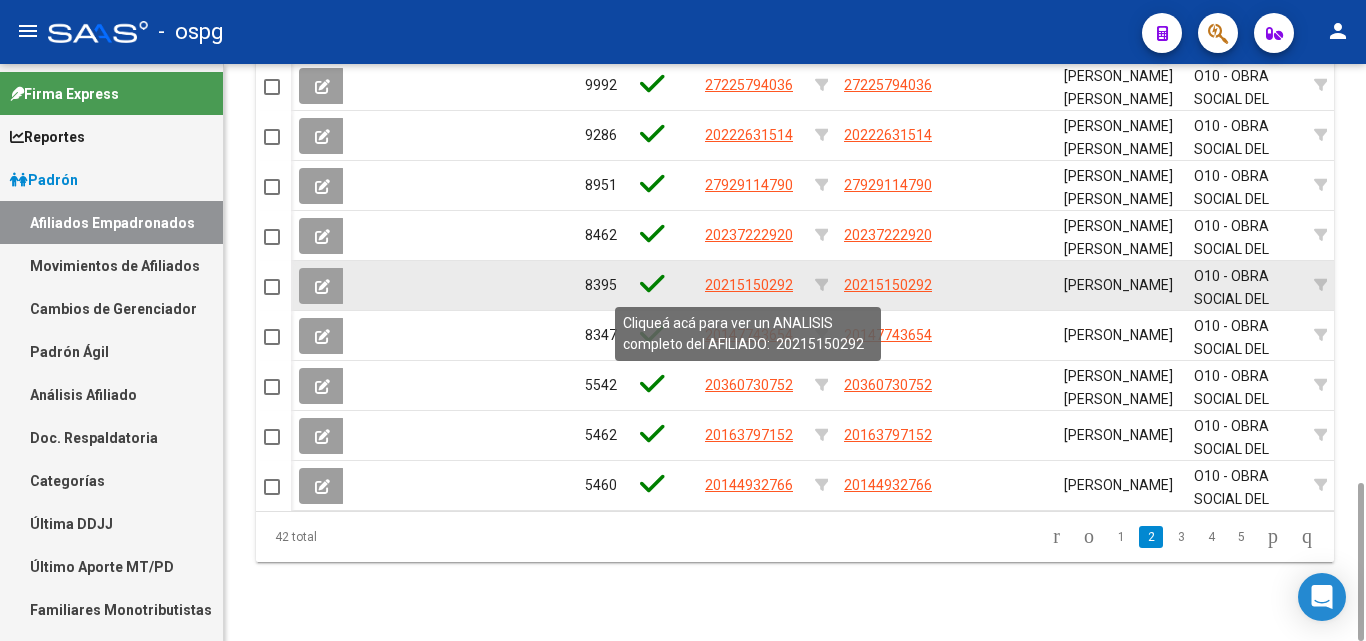 click on "20215150292" 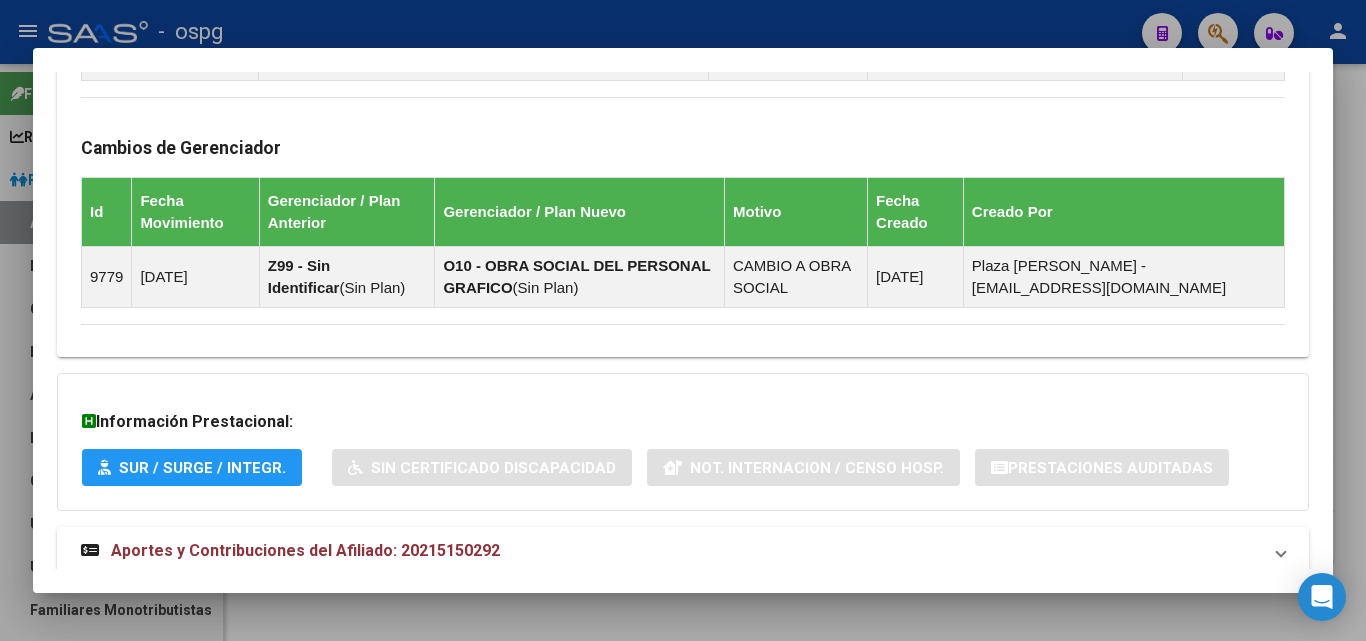 scroll, scrollTop: 1248, scrollLeft: 0, axis: vertical 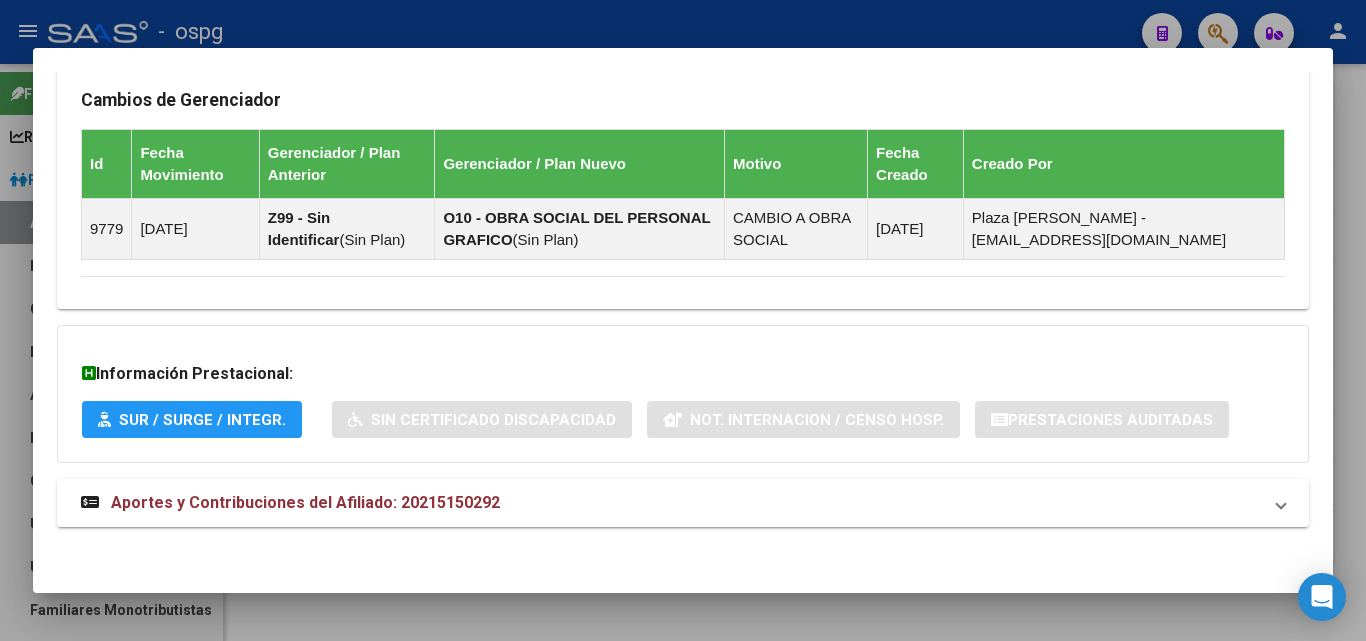 drag, startPoint x: 191, startPoint y: 488, endPoint x: 228, endPoint y: 458, distance: 47.63402 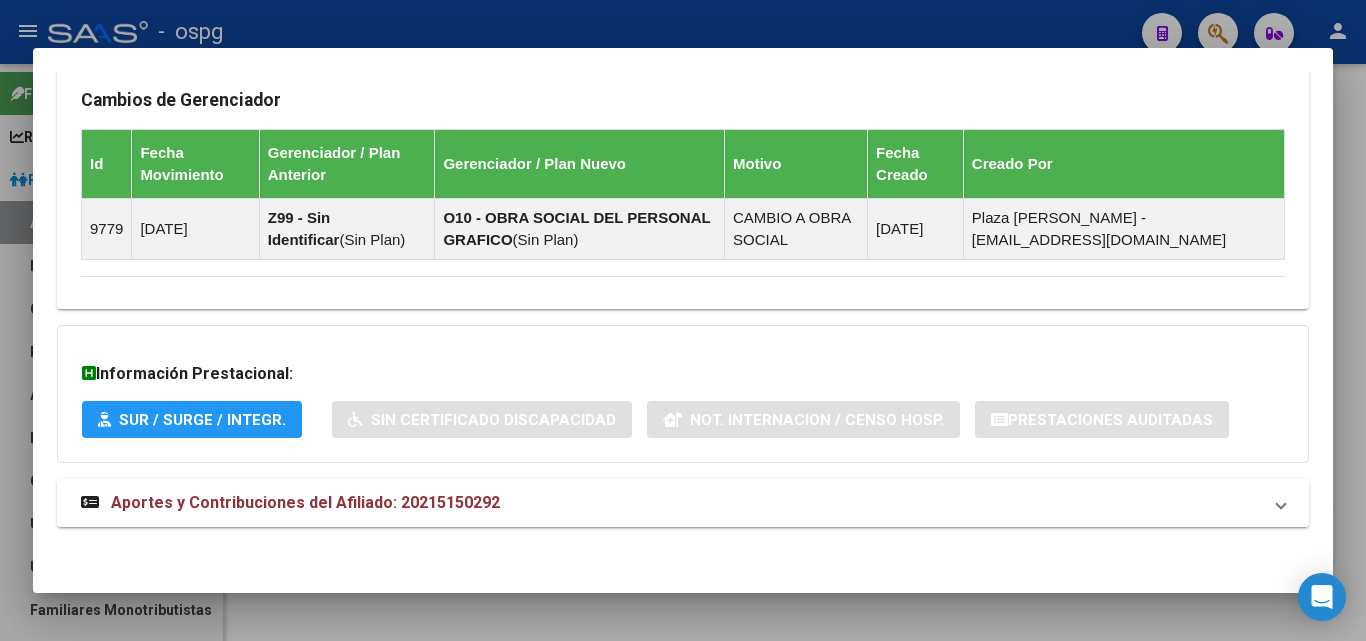 click on "Aportes y Contribuciones del Afiliado: 20215150292" at bounding box center (683, 503) 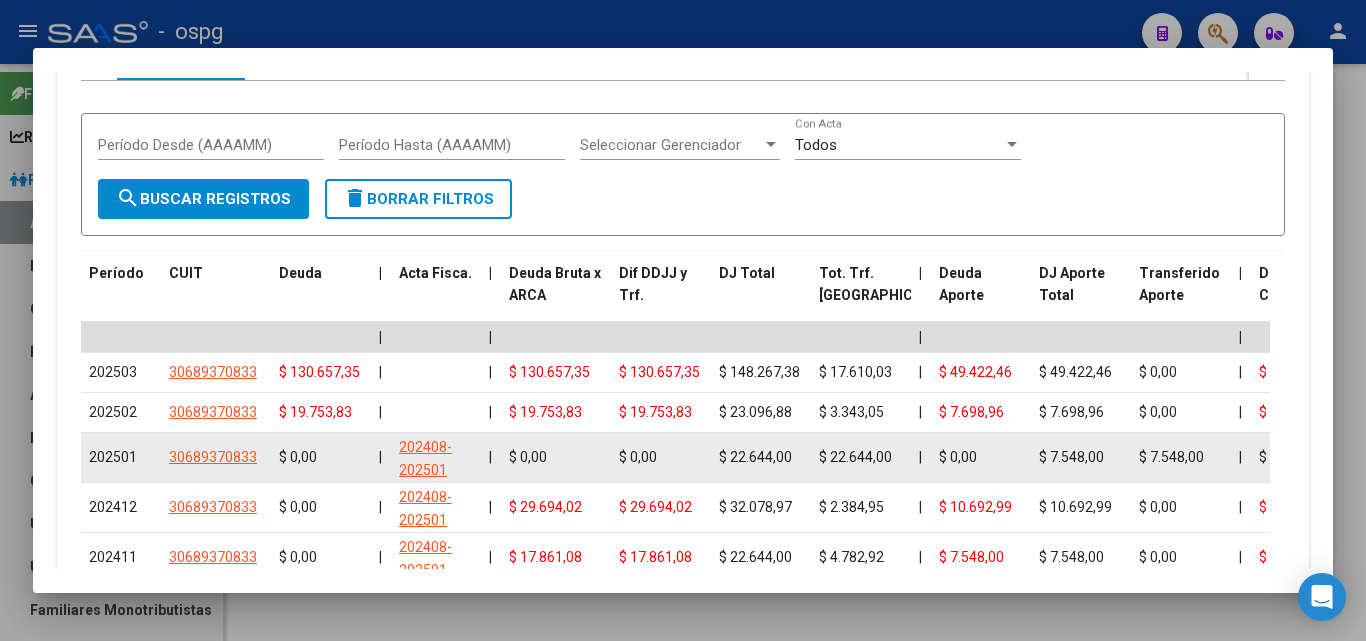 scroll, scrollTop: 1865, scrollLeft: 0, axis: vertical 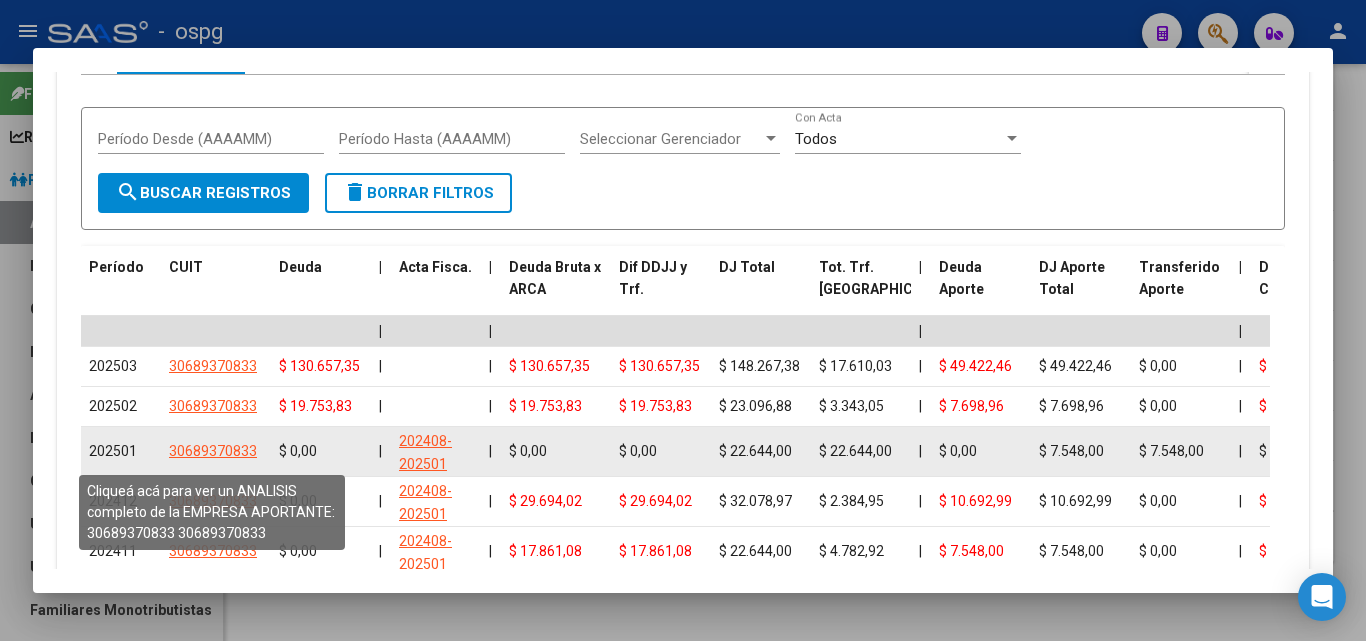 click on "30689370833" 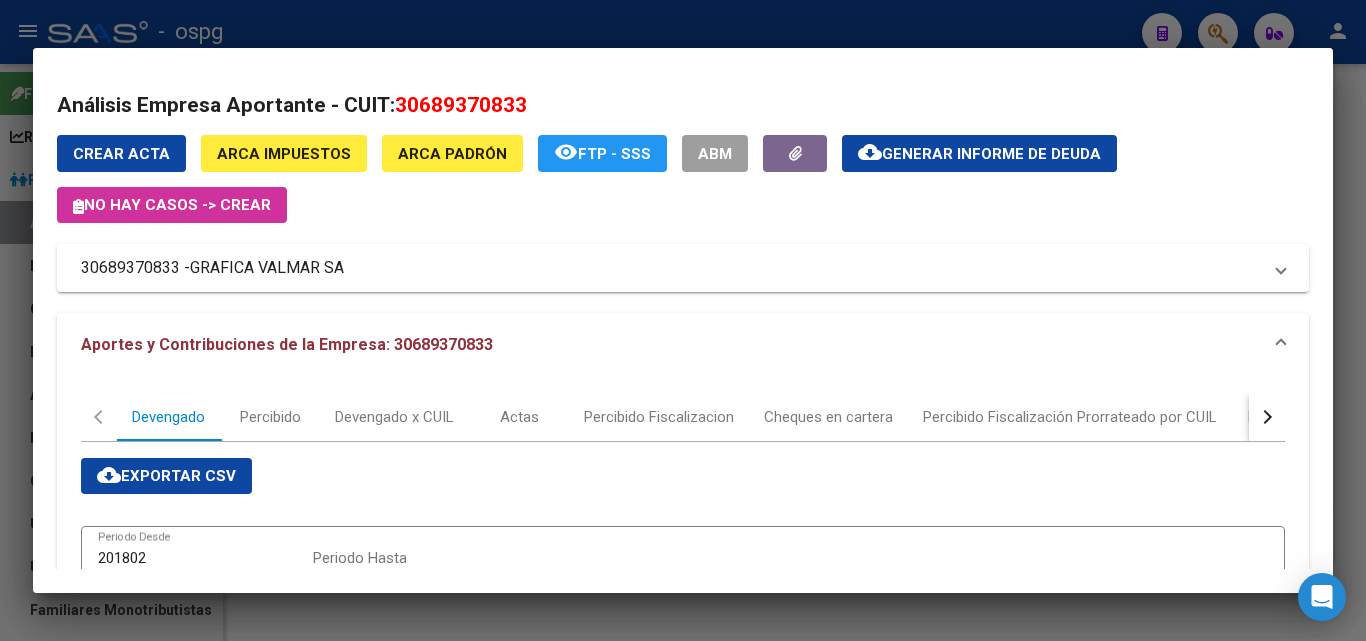 click at bounding box center [683, 320] 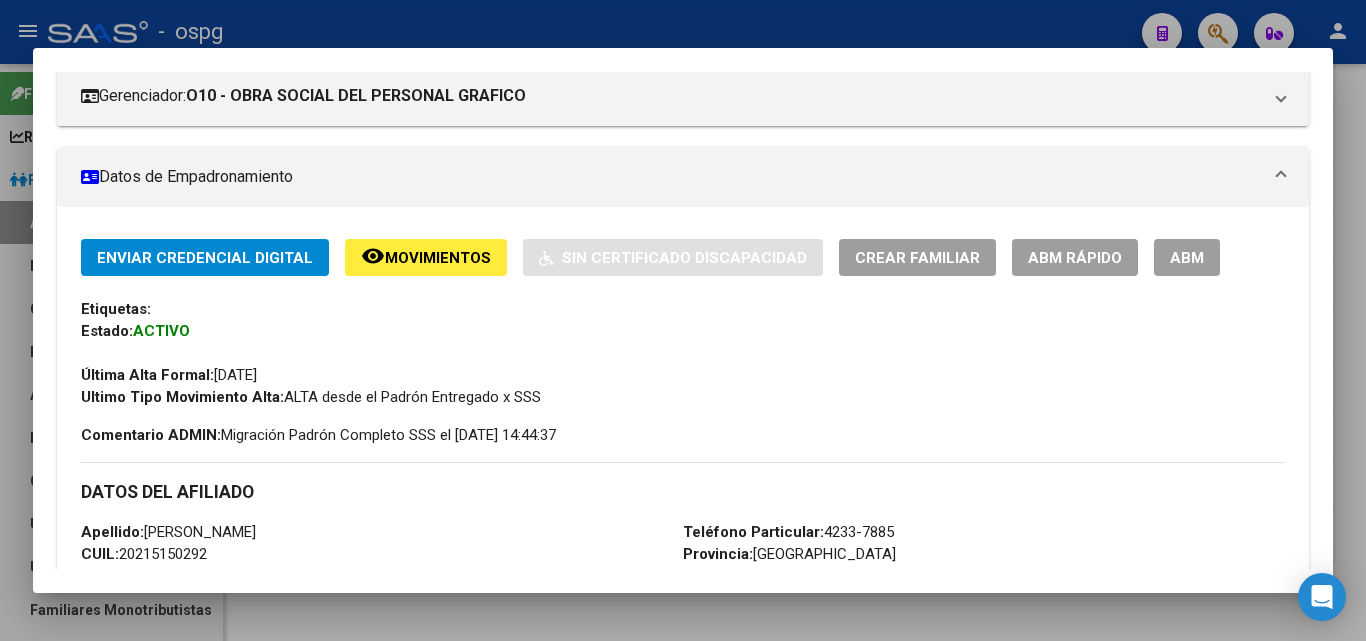 scroll, scrollTop: 0, scrollLeft: 0, axis: both 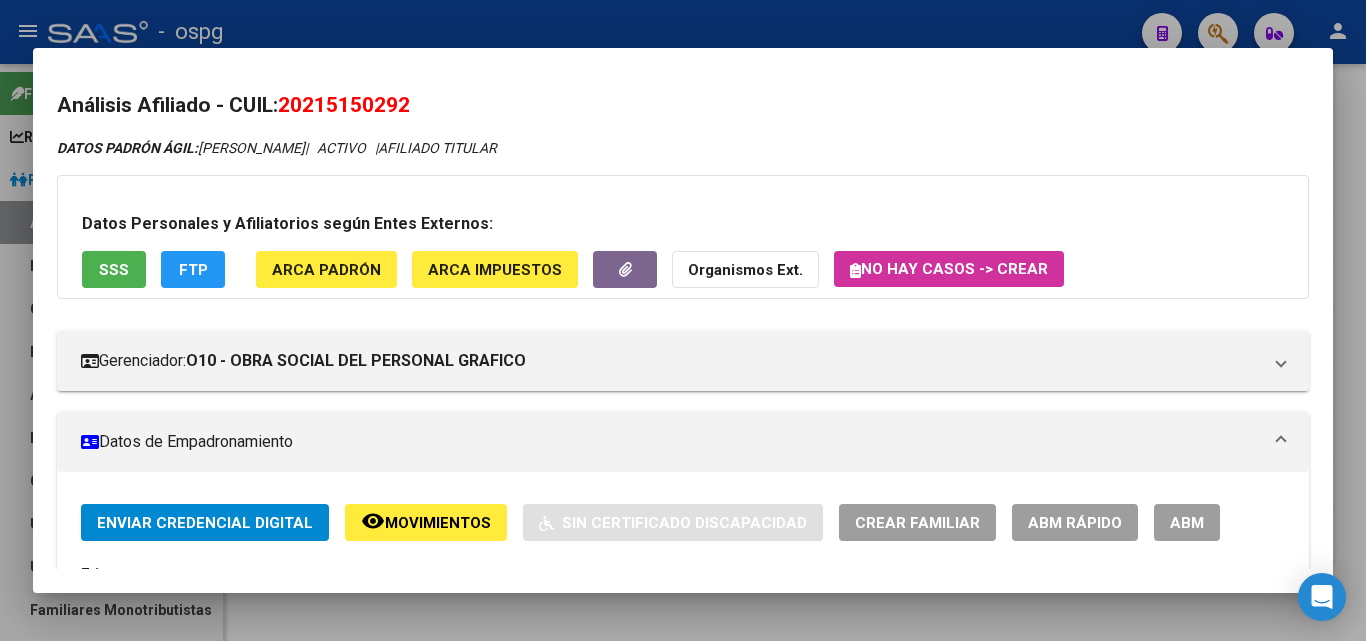 drag, startPoint x: 288, startPoint y: 107, endPoint x: 416, endPoint y: 109, distance: 128.01562 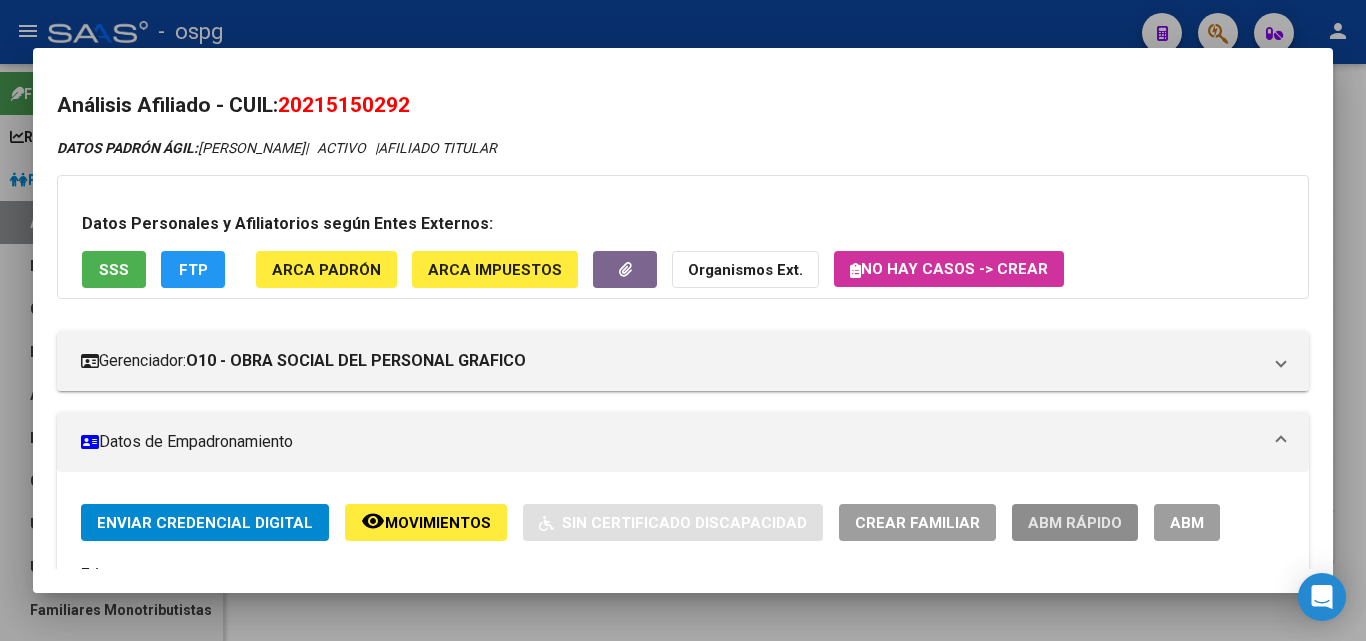 click on "ABM Rápido" 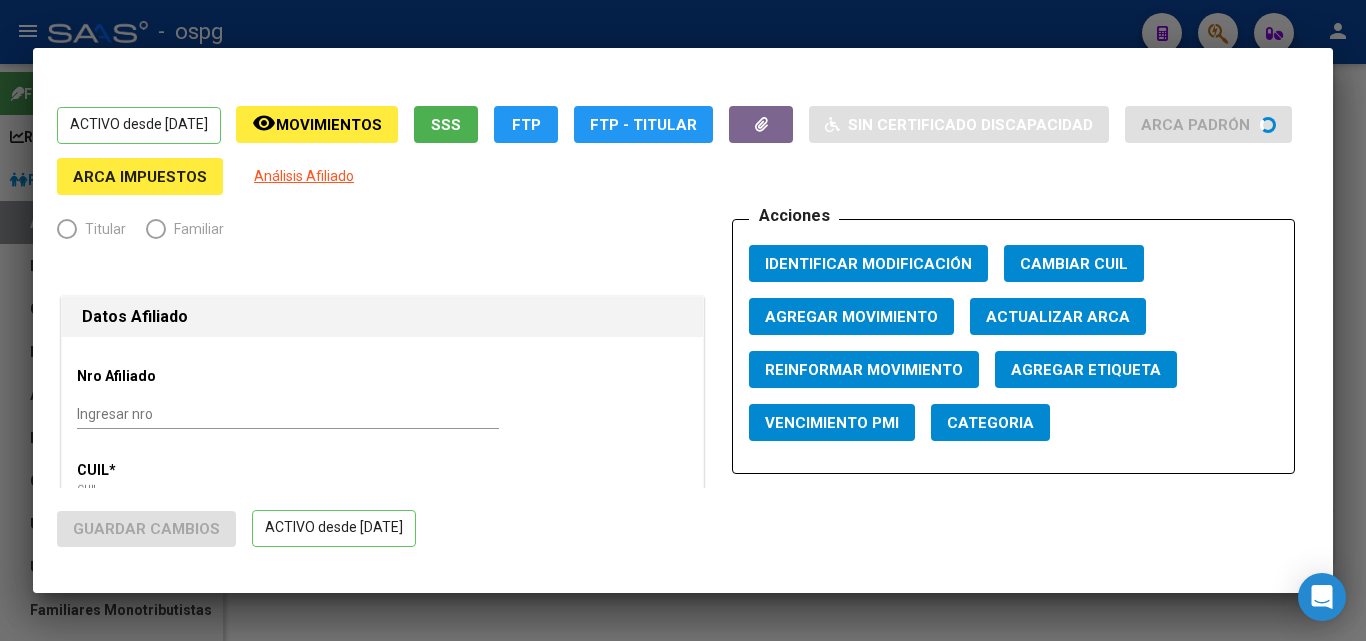 radio on "true" 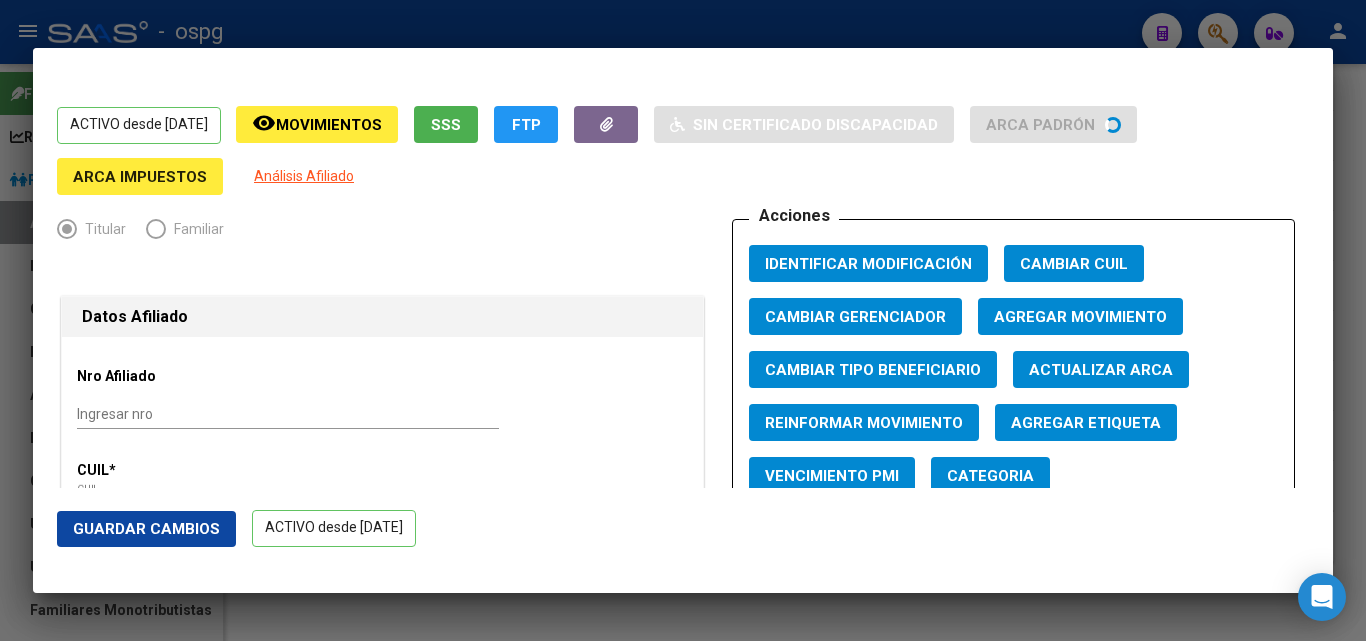 click on "Agregar Movimiento" 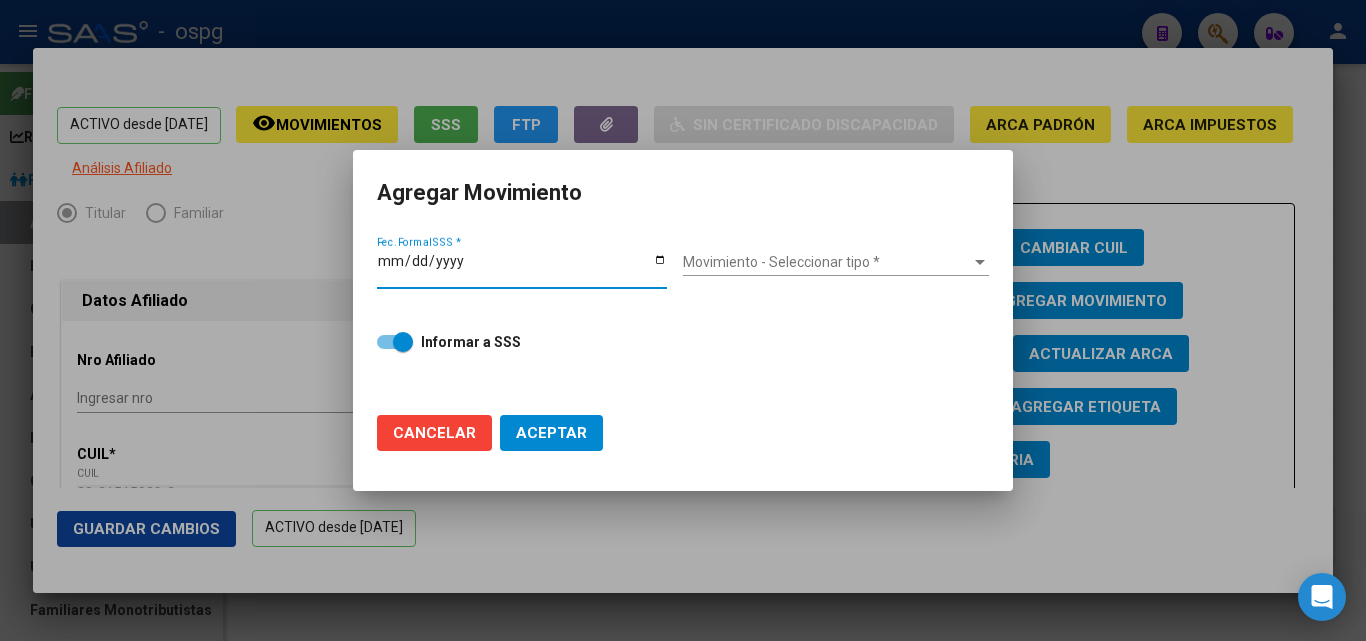 click on "Fec. Formal SSS *" at bounding box center (522, 268) 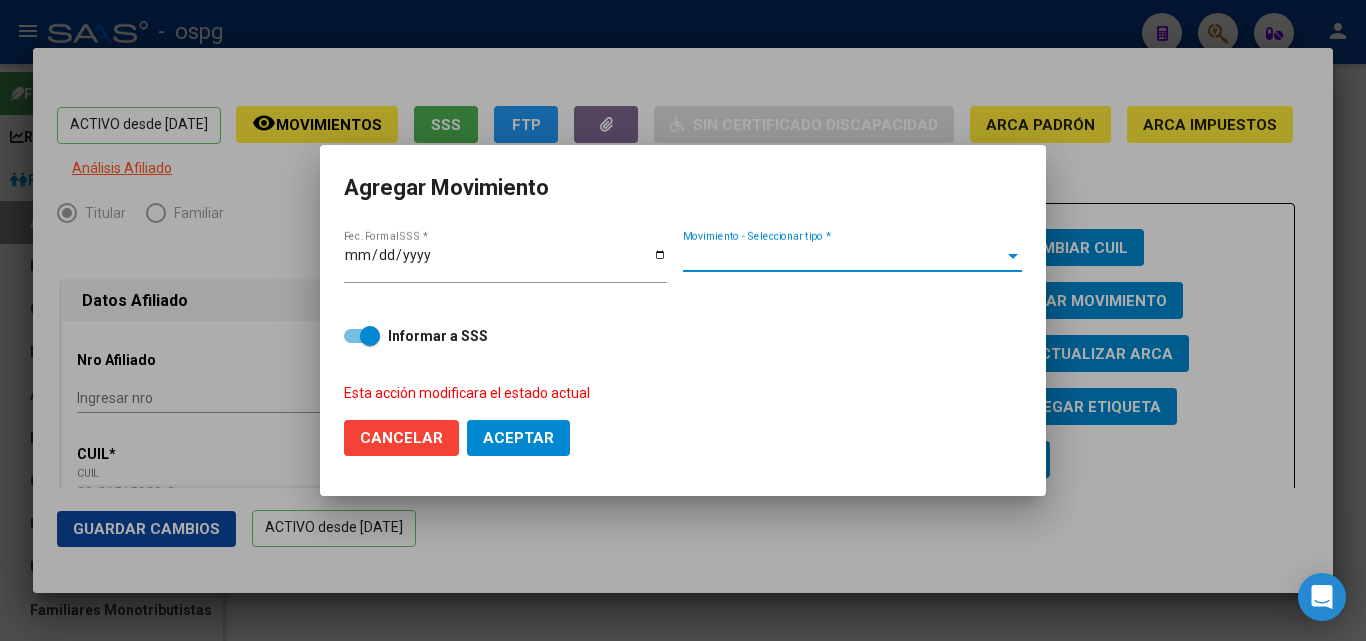 click on "Movimiento - Seleccionar tipo *" at bounding box center (843, 256) 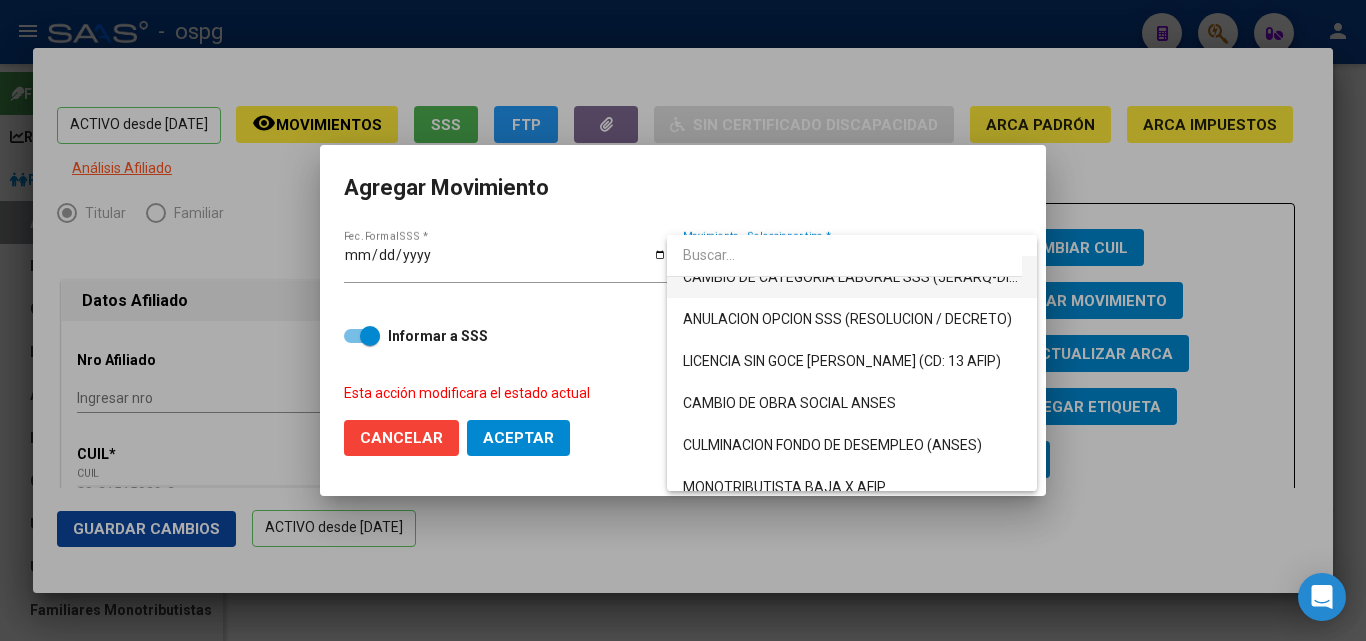 scroll, scrollTop: 400, scrollLeft: 0, axis: vertical 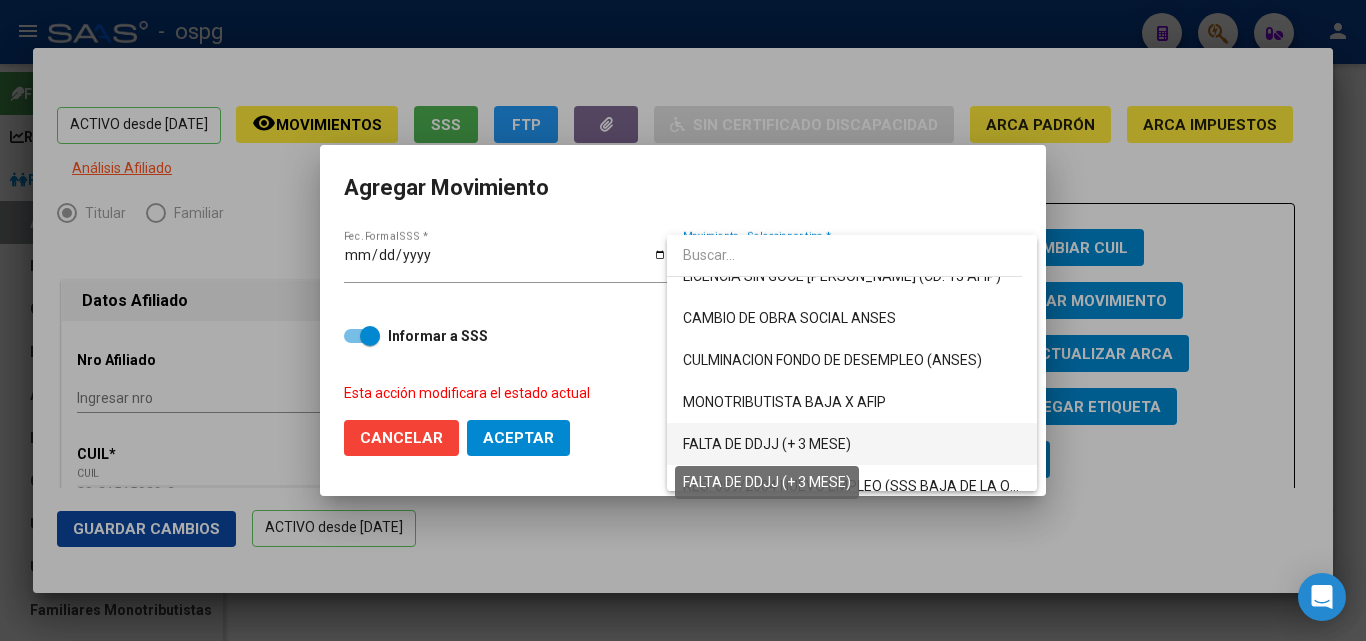 click on "FALTA DE DDJJ (+ 3 MESE)" at bounding box center (767, 444) 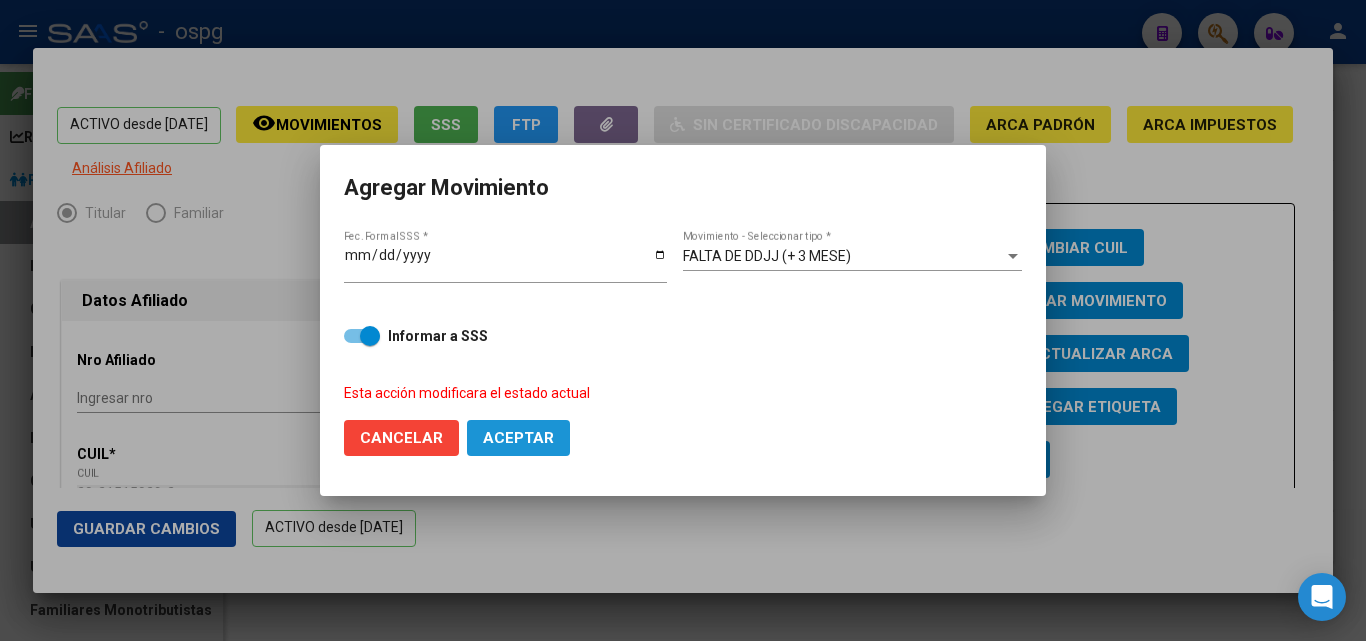 click on "Aceptar" 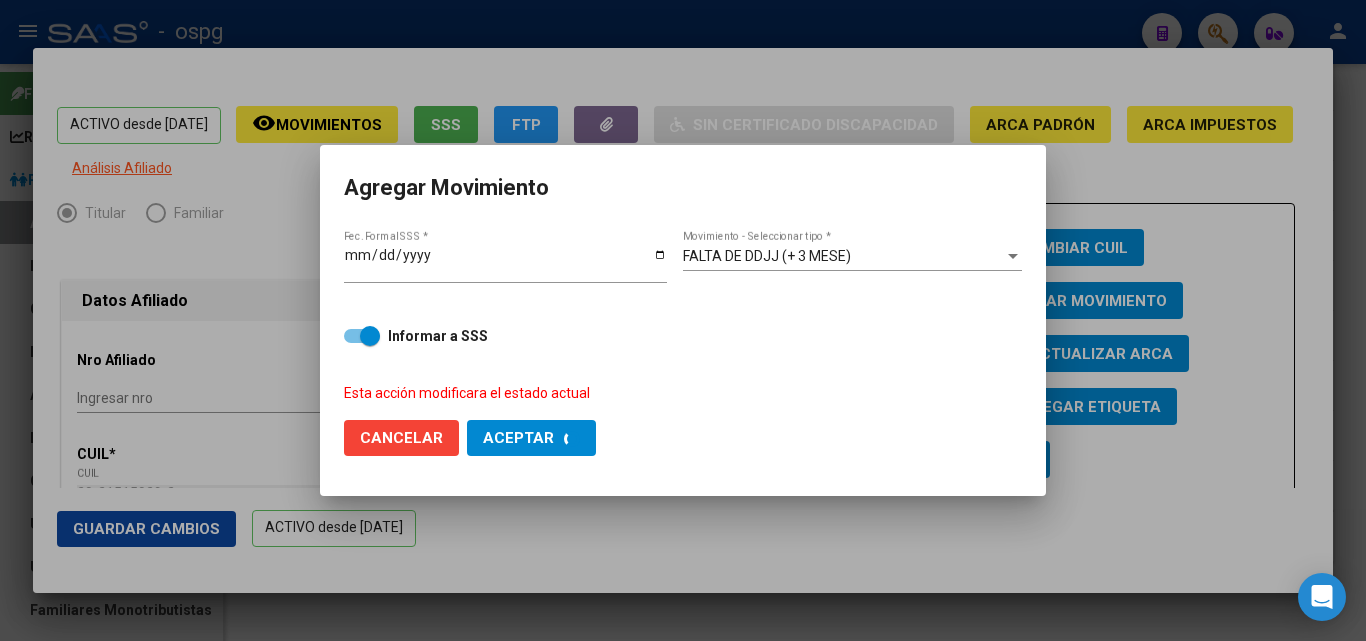 checkbox on "false" 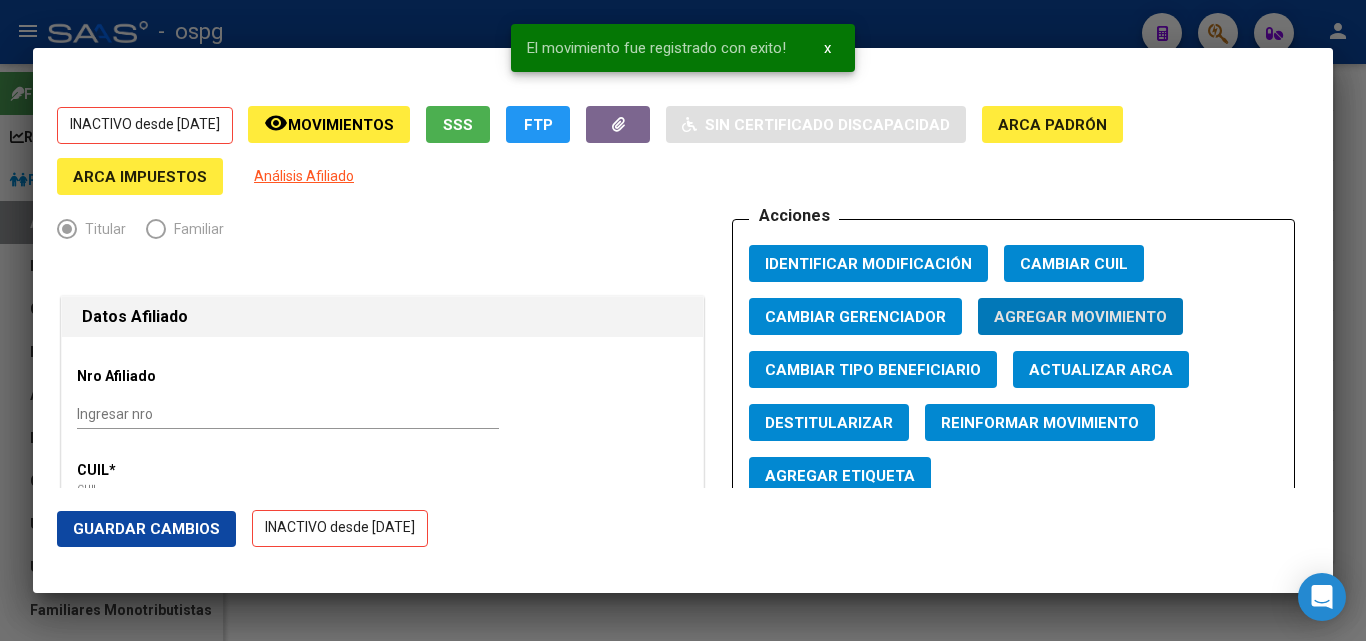 click at bounding box center (683, 320) 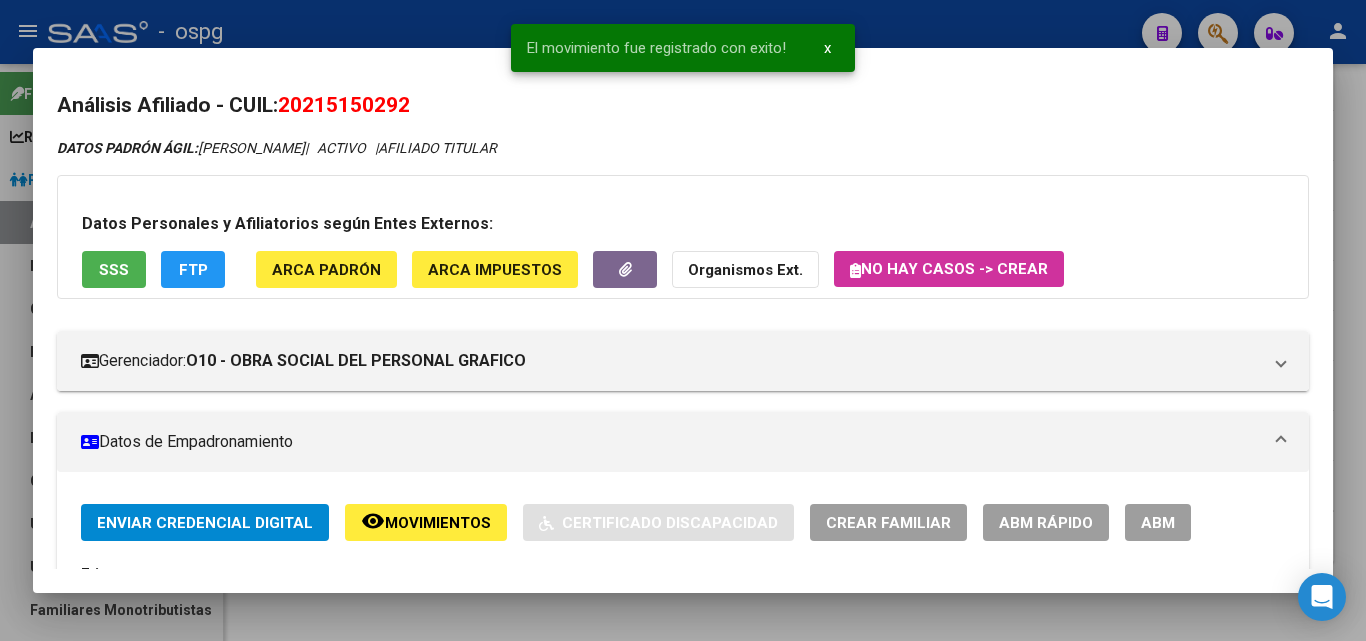 click at bounding box center (683, 320) 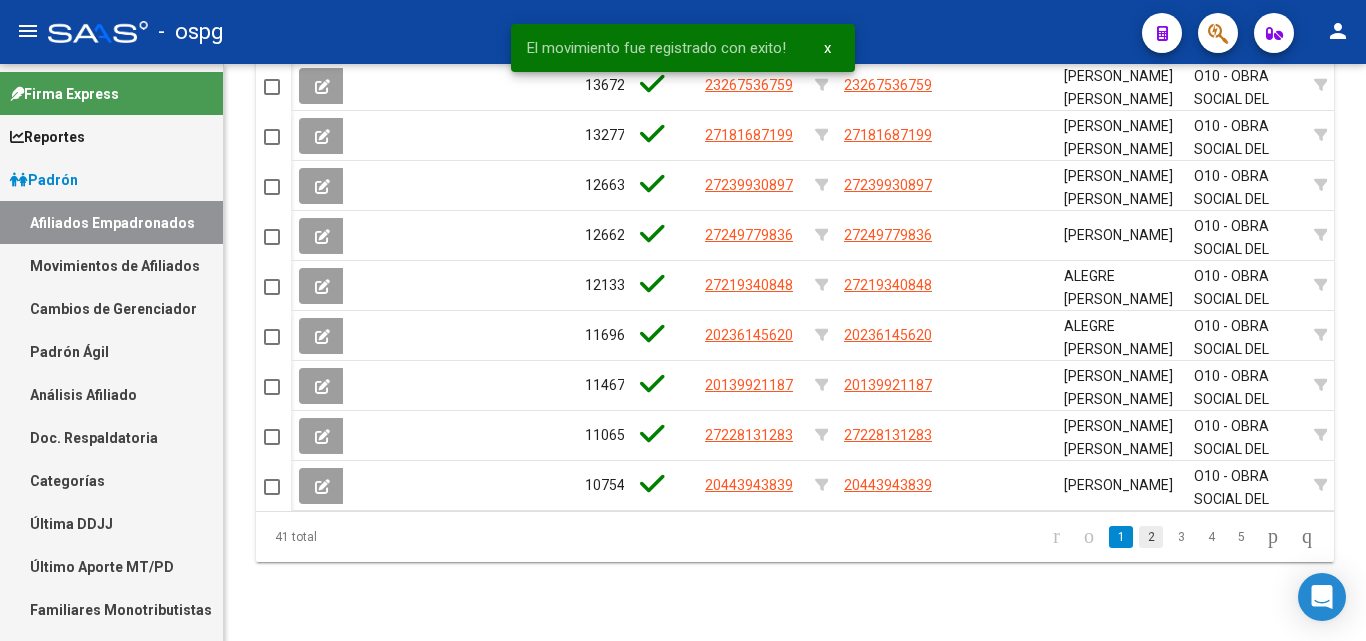 click on "2" 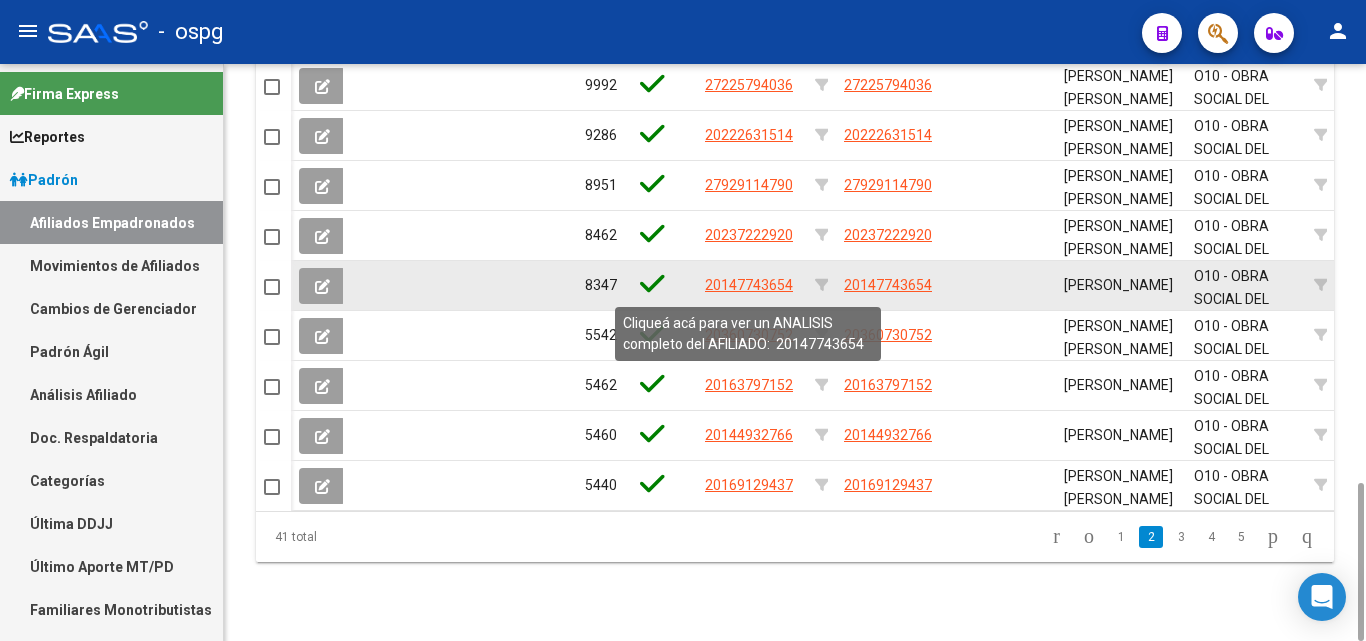 click on "20147743654" 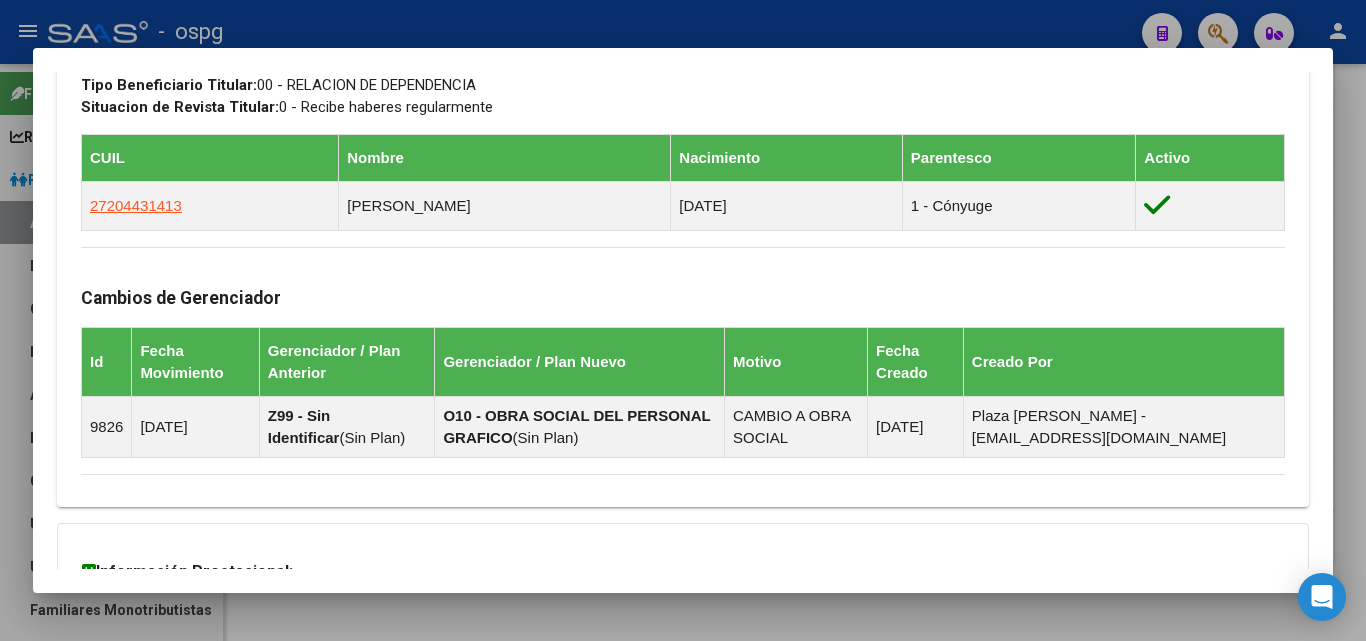 scroll, scrollTop: 1248, scrollLeft: 0, axis: vertical 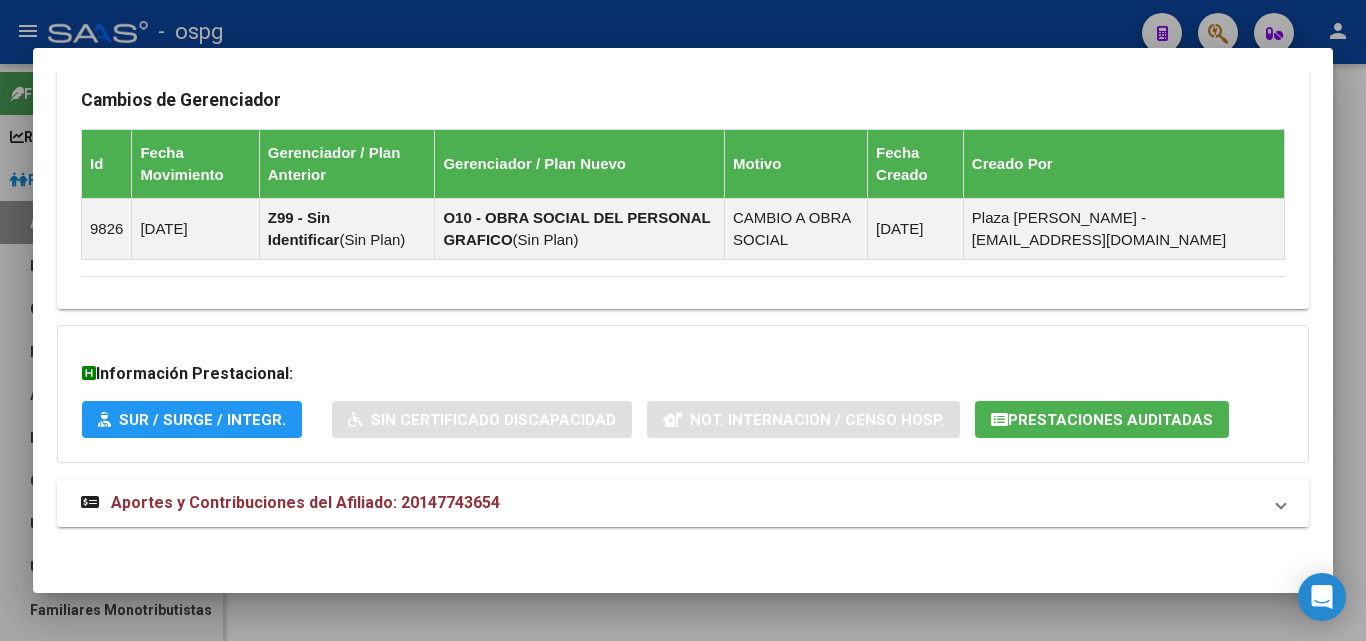 click on "Aportes y Contribuciones del Afiliado: 20147743654" at bounding box center (305, 502) 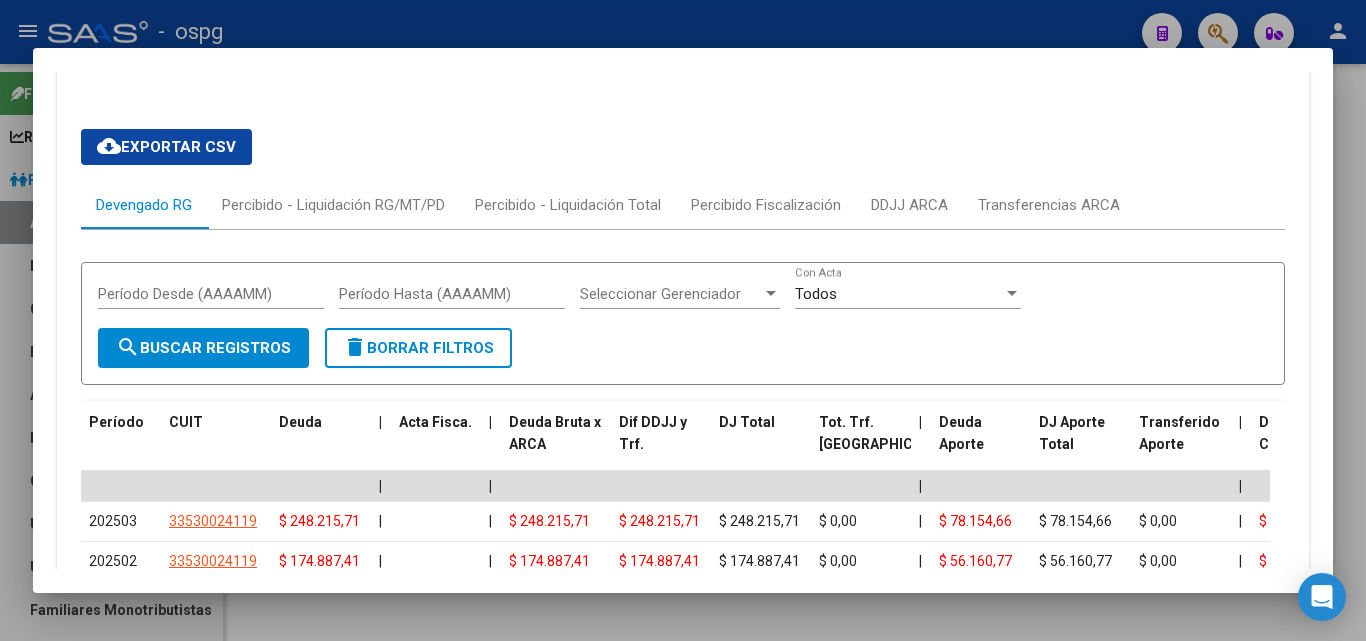 scroll, scrollTop: 2010, scrollLeft: 0, axis: vertical 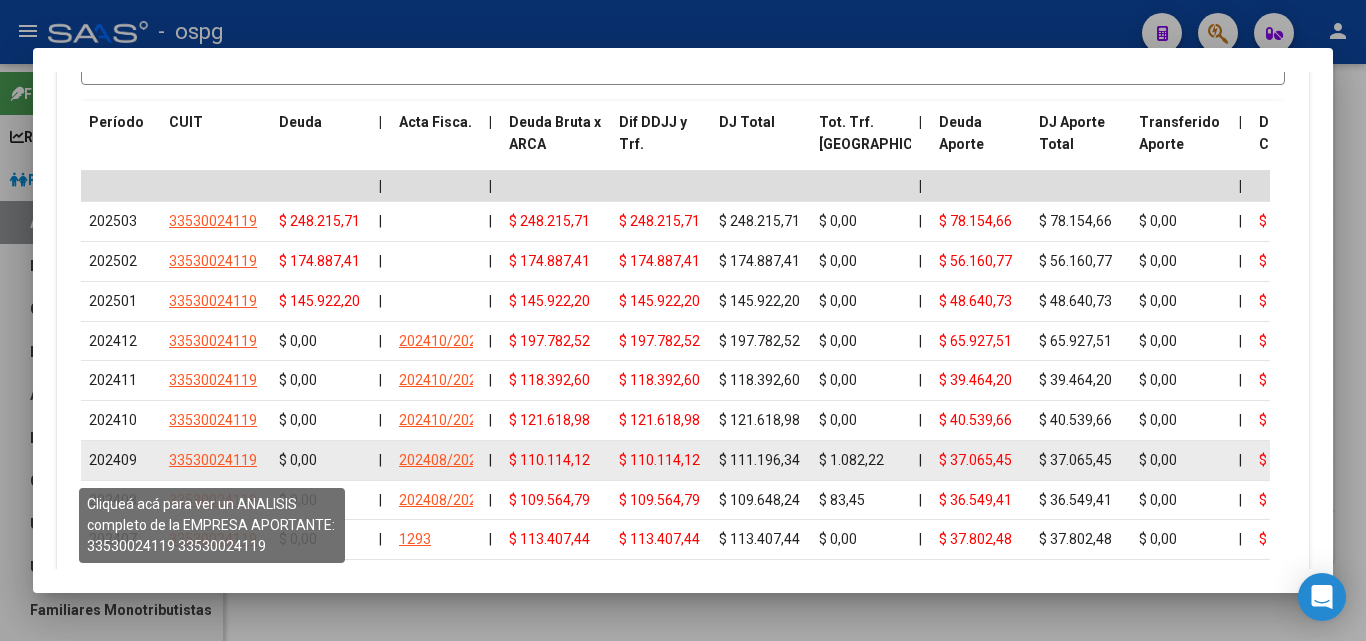 click on "33530024119" 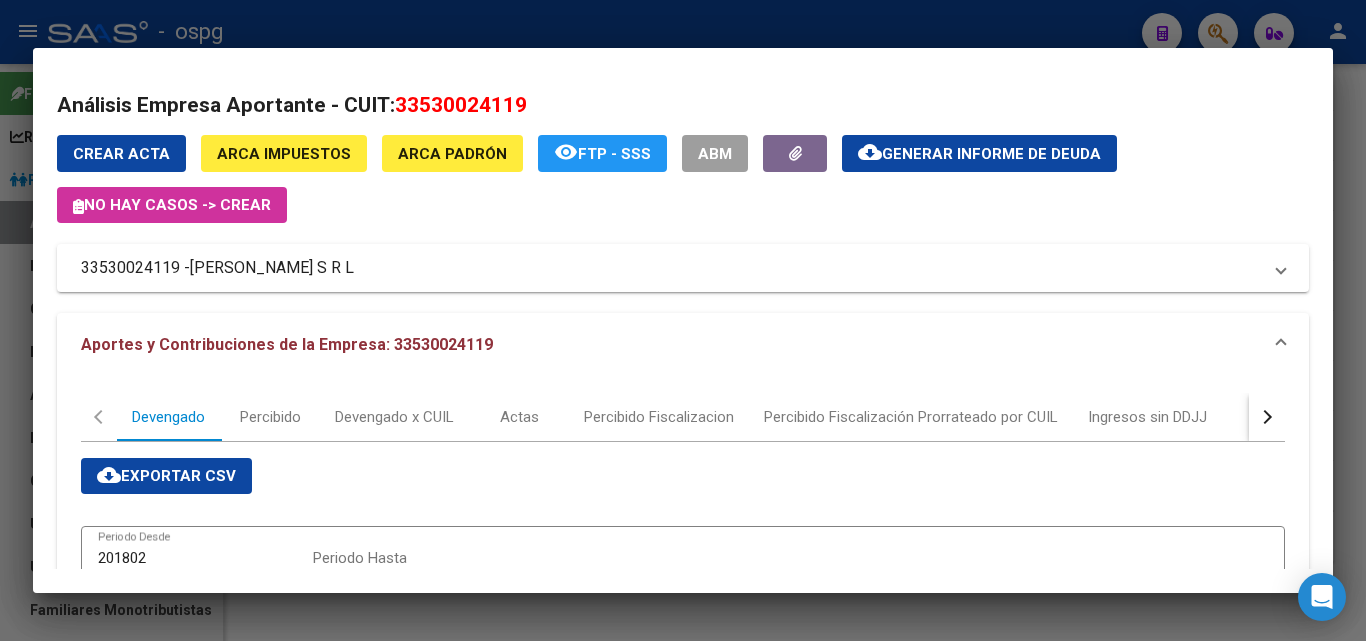 drag, startPoint x: 509, startPoint y: 19, endPoint x: 571, endPoint y: 138, distance: 134.18271 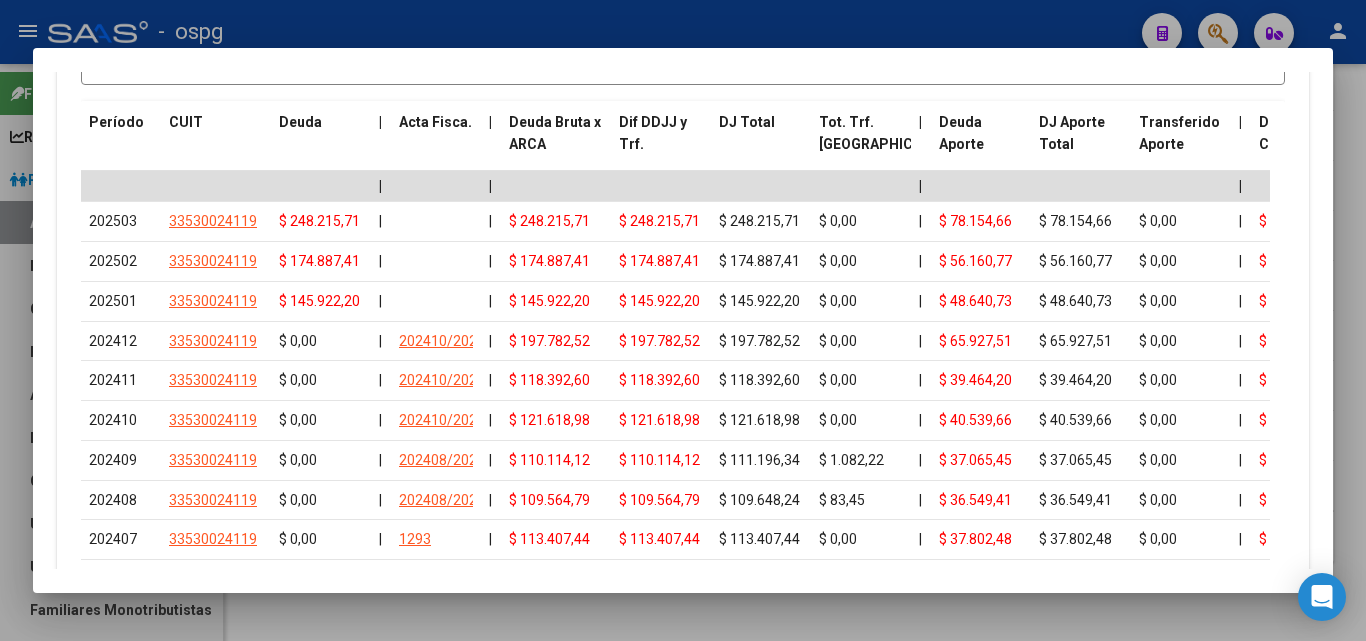 click at bounding box center [683, 320] 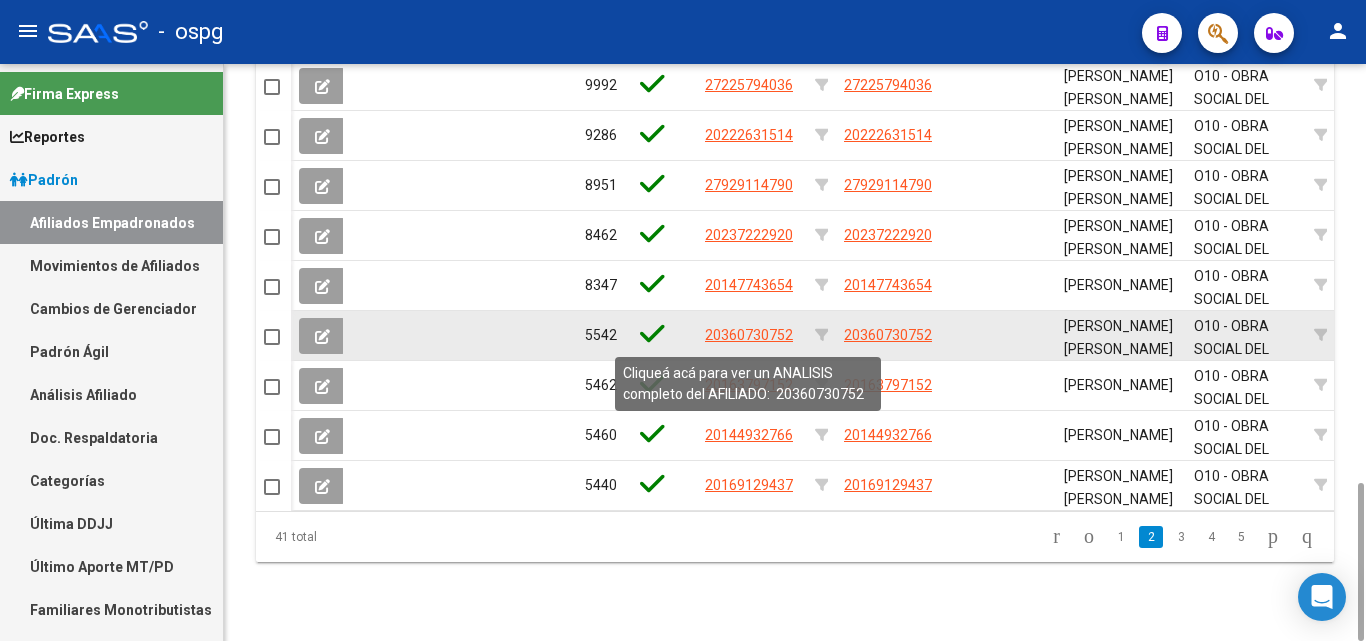 click on "20360730752" 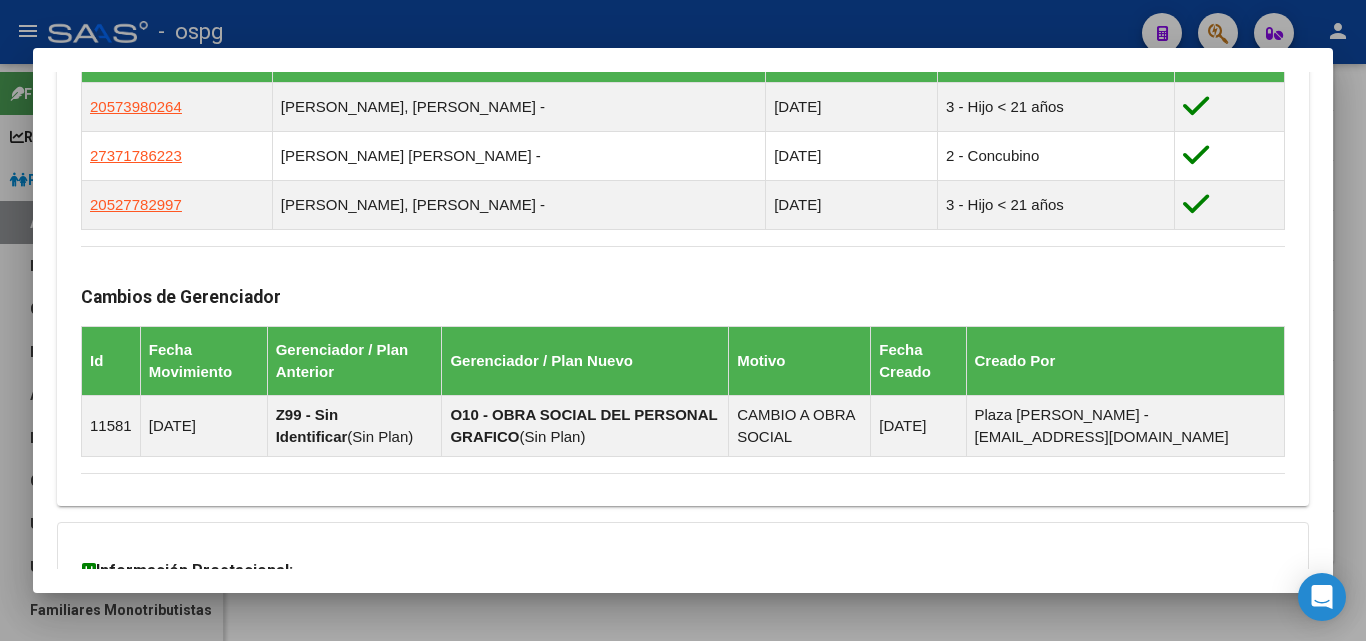 scroll, scrollTop: 1346, scrollLeft: 0, axis: vertical 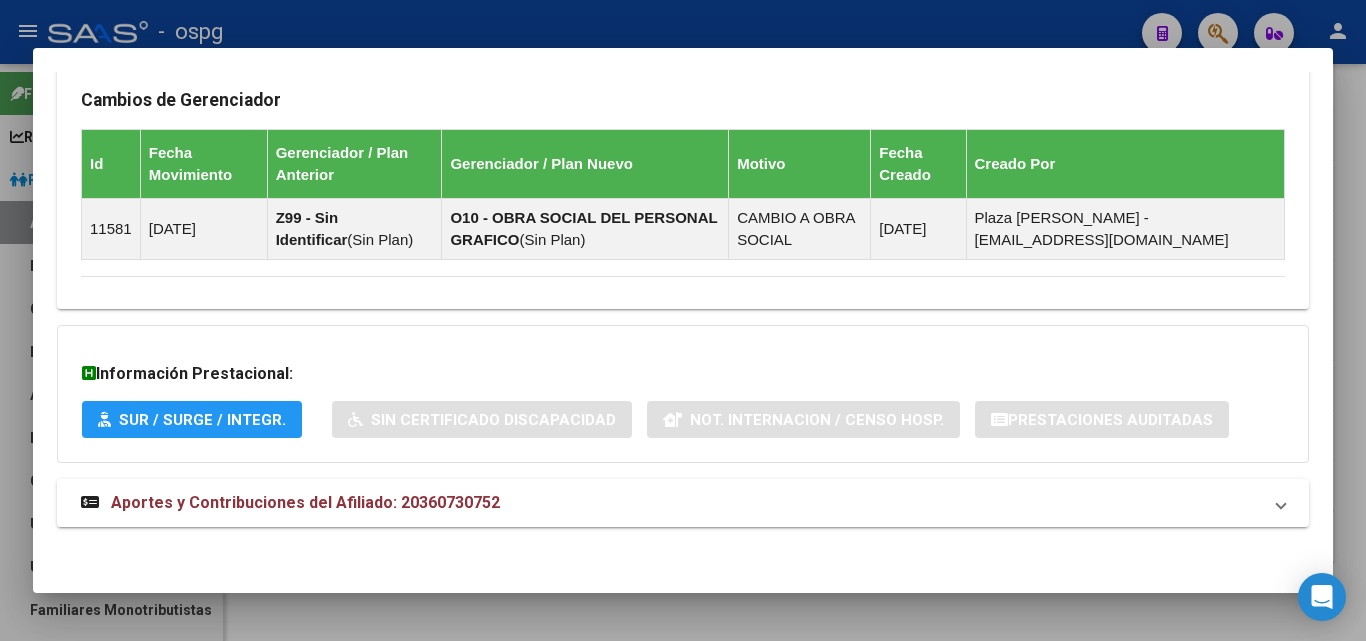 click on "Aportes y Contribuciones del Afiliado: 20360730752" at bounding box center (683, 503) 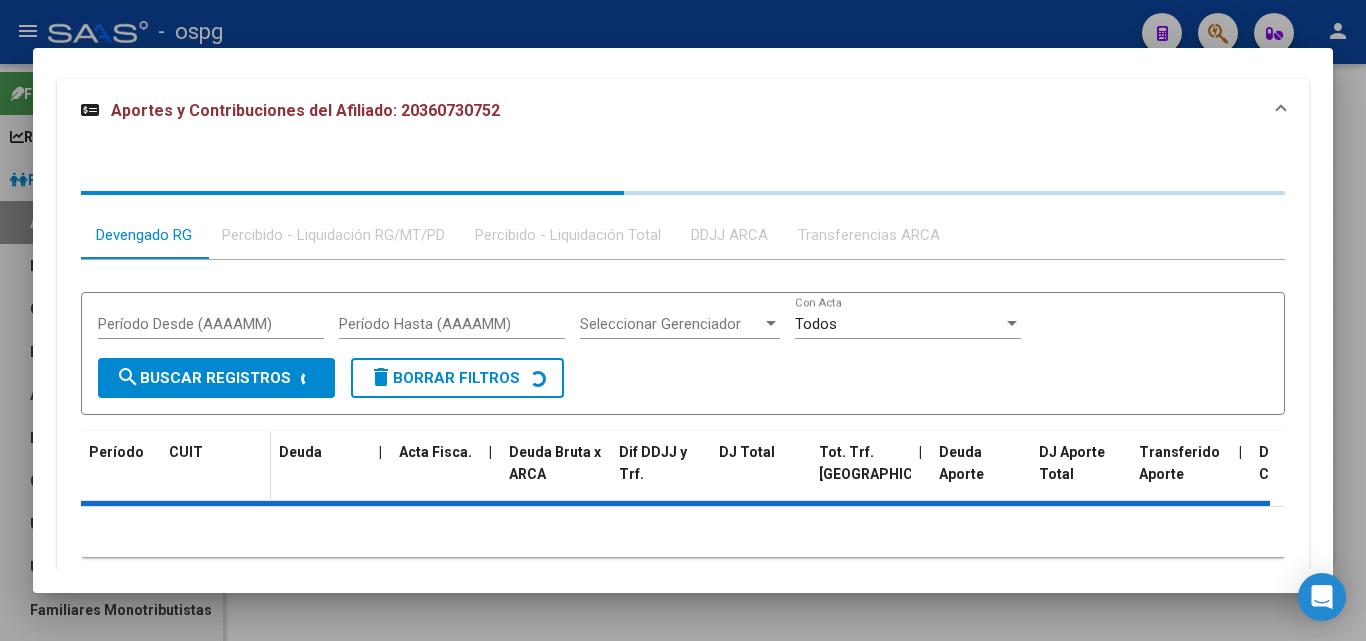 scroll, scrollTop: 1824, scrollLeft: 0, axis: vertical 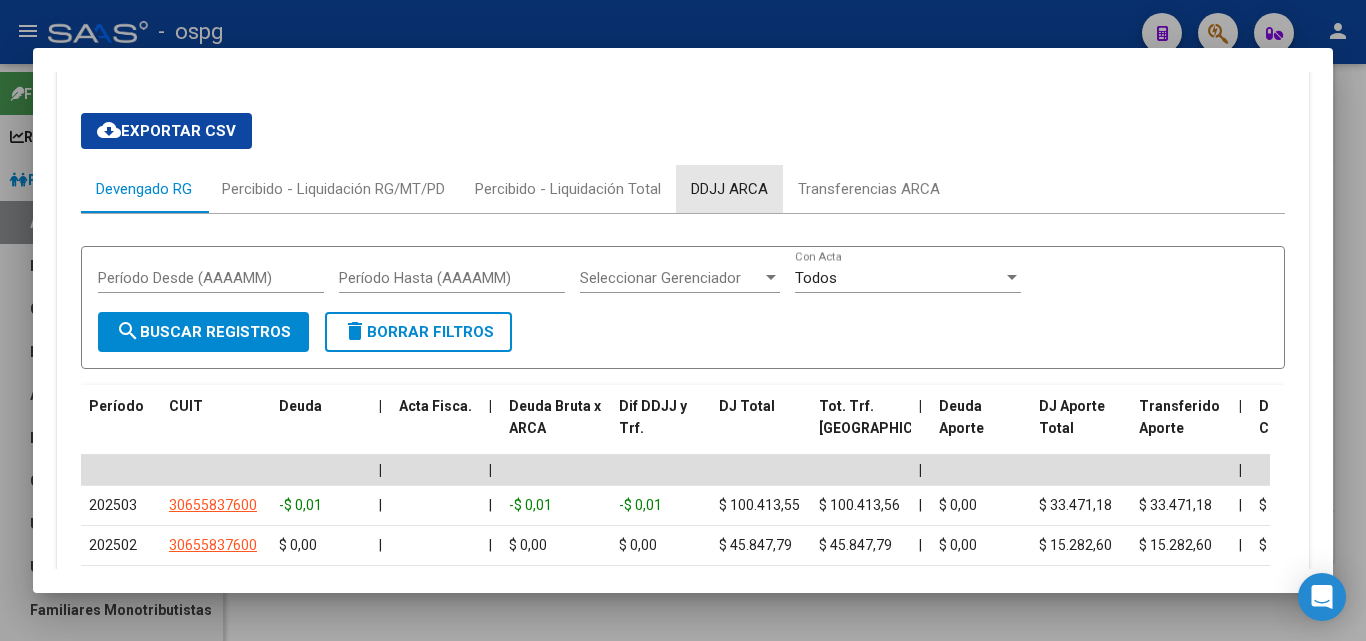 click on "DDJJ ARCA" at bounding box center (729, 189) 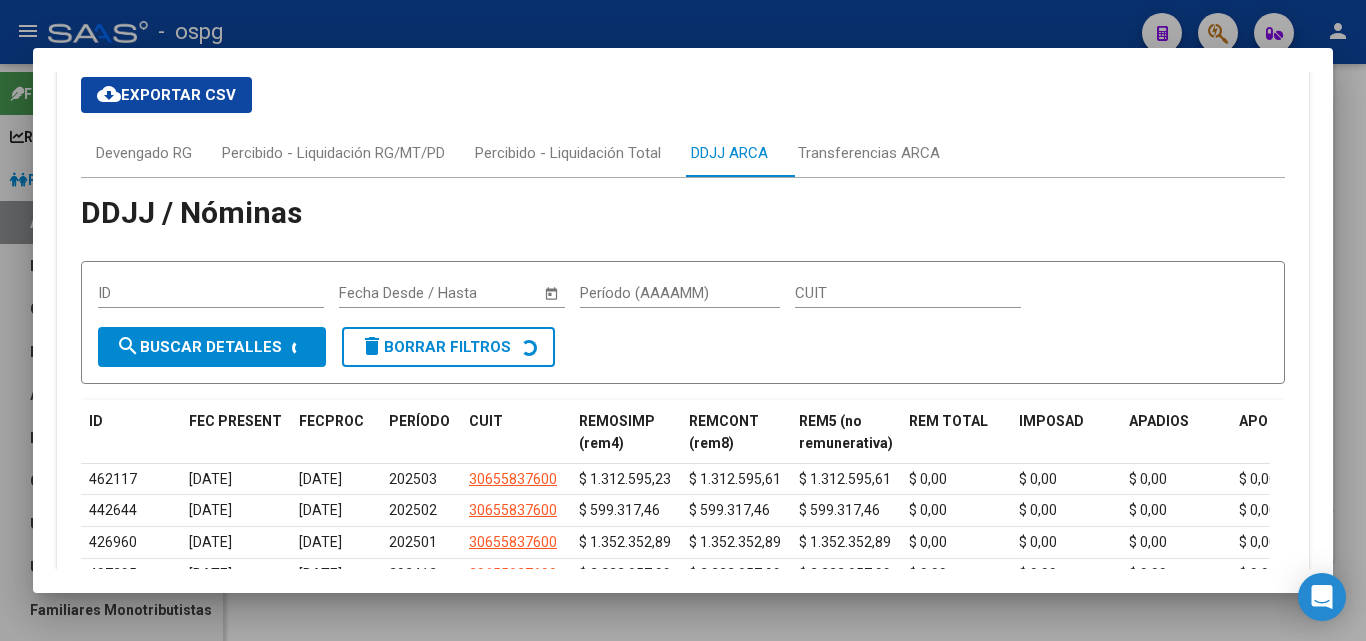 scroll, scrollTop: 1824, scrollLeft: 0, axis: vertical 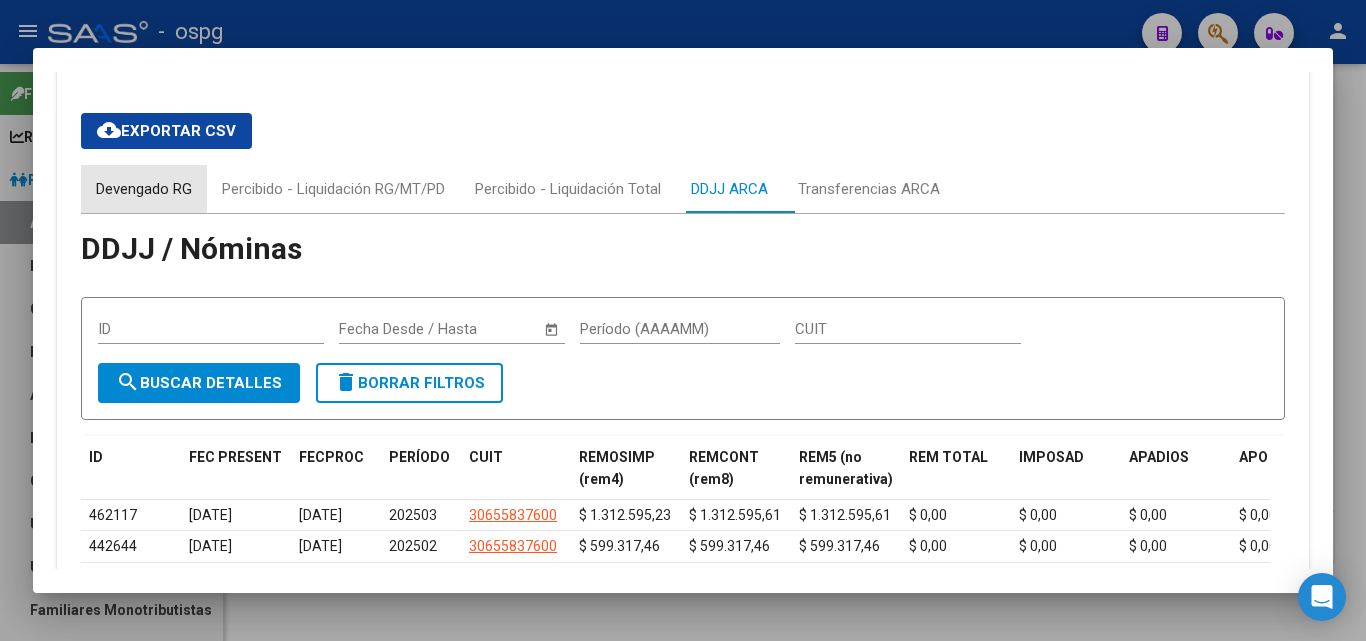 click on "Devengado RG" at bounding box center [144, 189] 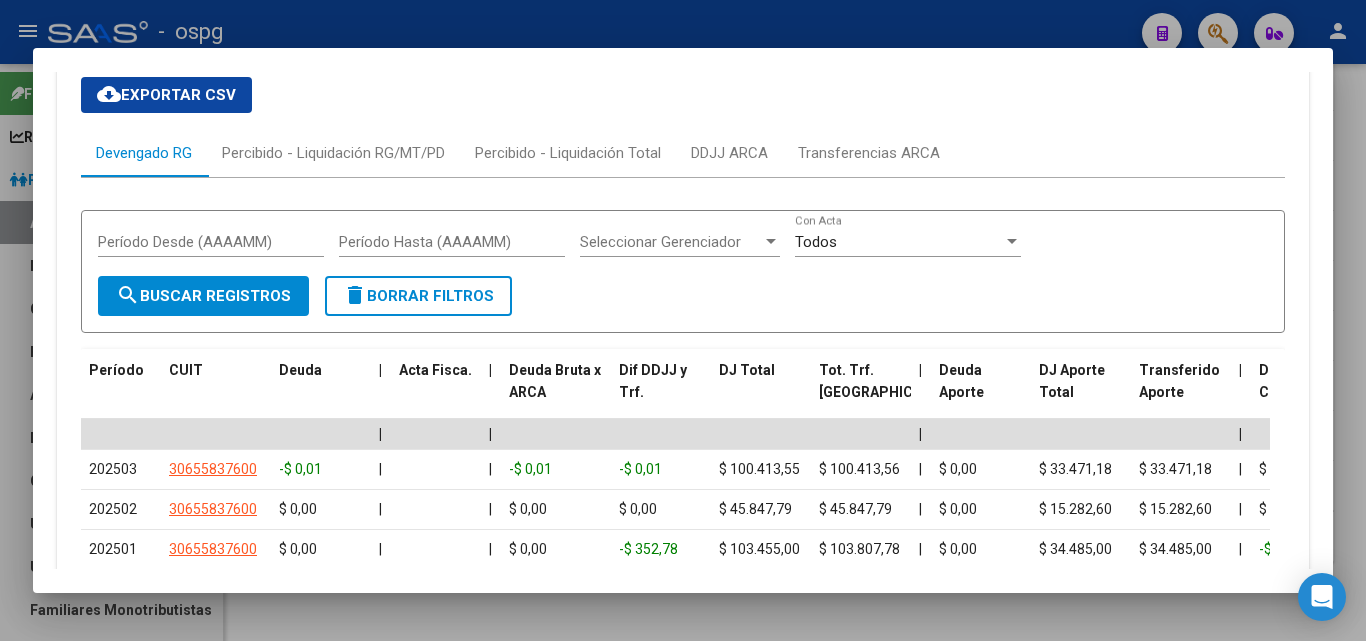 scroll, scrollTop: 2124, scrollLeft: 0, axis: vertical 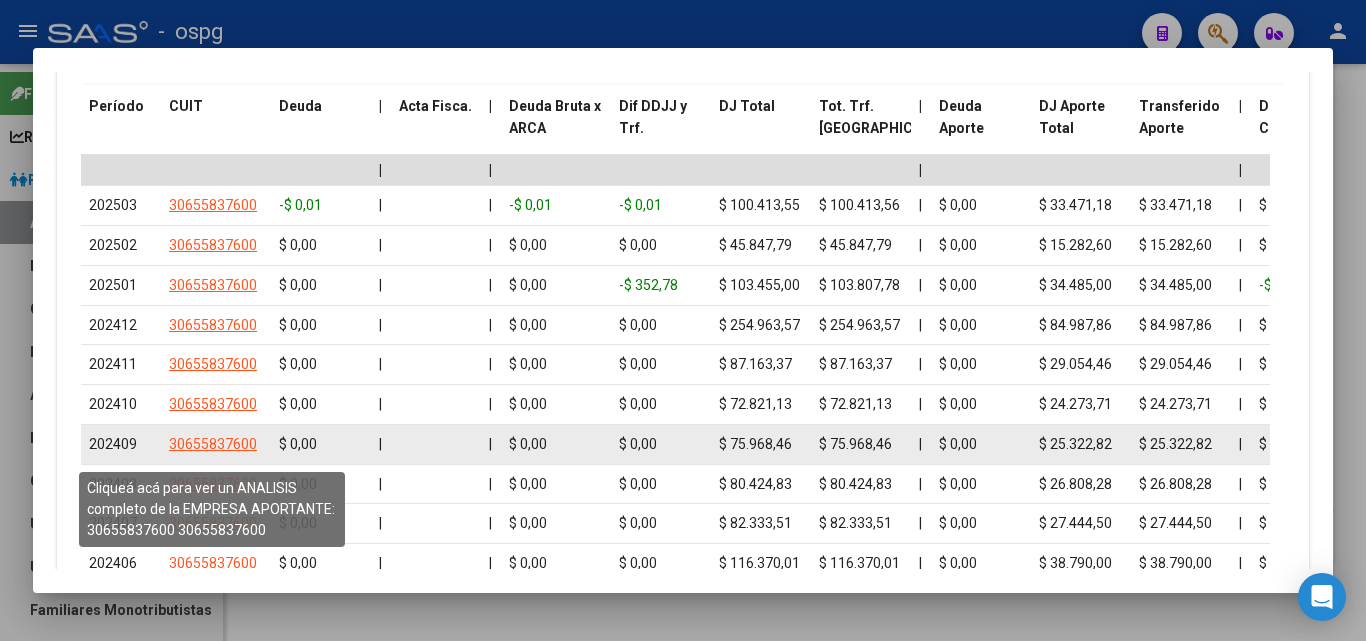click on "30655837600" 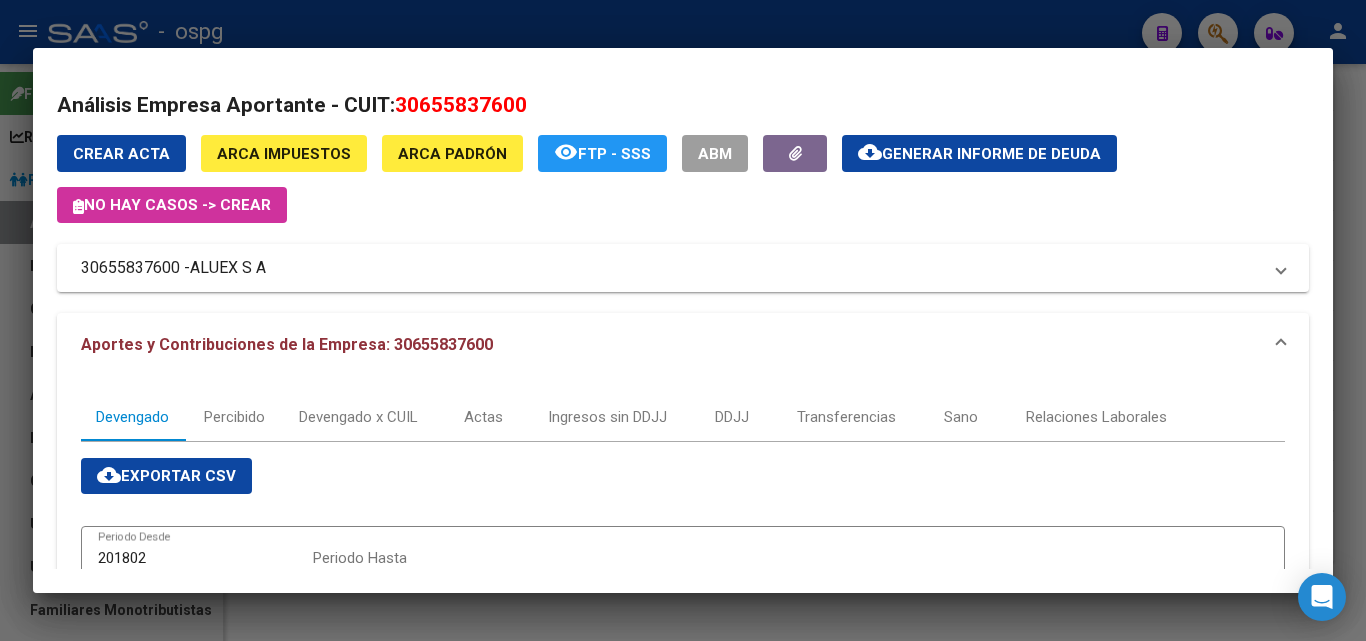 click on "Análisis Empresa Aportante - CUIT:  30655837600 Crear Acta ARCA Impuestos ARCA Padrón remove_red_eye  FTP - SSS  ABM  cloud_download  Generar informe de deuda   No hay casos -> Crear
30655837600 -   ALUEX S A Telefono:  Mail:  Observaciones:  Provincia:  Capital Federal Localidad:  CABA Calle:  PARANA Numero:  Dpto:  Aportes y Contribuciones de la Empresa: 30655837600 Devengado Percibido Devengado x CUIL Actas Ingresos sin DDJJ DDJJ Transferencias Sano Relaciones Laborales cloud_download  Exportar CSV    201802 Periodo Desde    Periodo Hasta  search  Buscar  delete  Borrar Filtros  Período Deuda Total Con Intereses  Deuda Bruta Neto de Fiscalización e Incobrable Intereses Dias | Declarado Bruto ARCA Transferido Bruto ARCA | Cobrado Bruto por Fiscalización Incobrable / Acta virtual | Transferido De Más | Interés Aporte cobrado por ARCA Interés Contribución cobrado por ARCA | Total cobrado Sin DDJJ | DJ Aporte Trf Aporte DJ Contribucion Trf Contribucion $ 0,97 $ 0,53 $ 0,44 | $ 103.466.350,41 |" at bounding box center (683, 320) 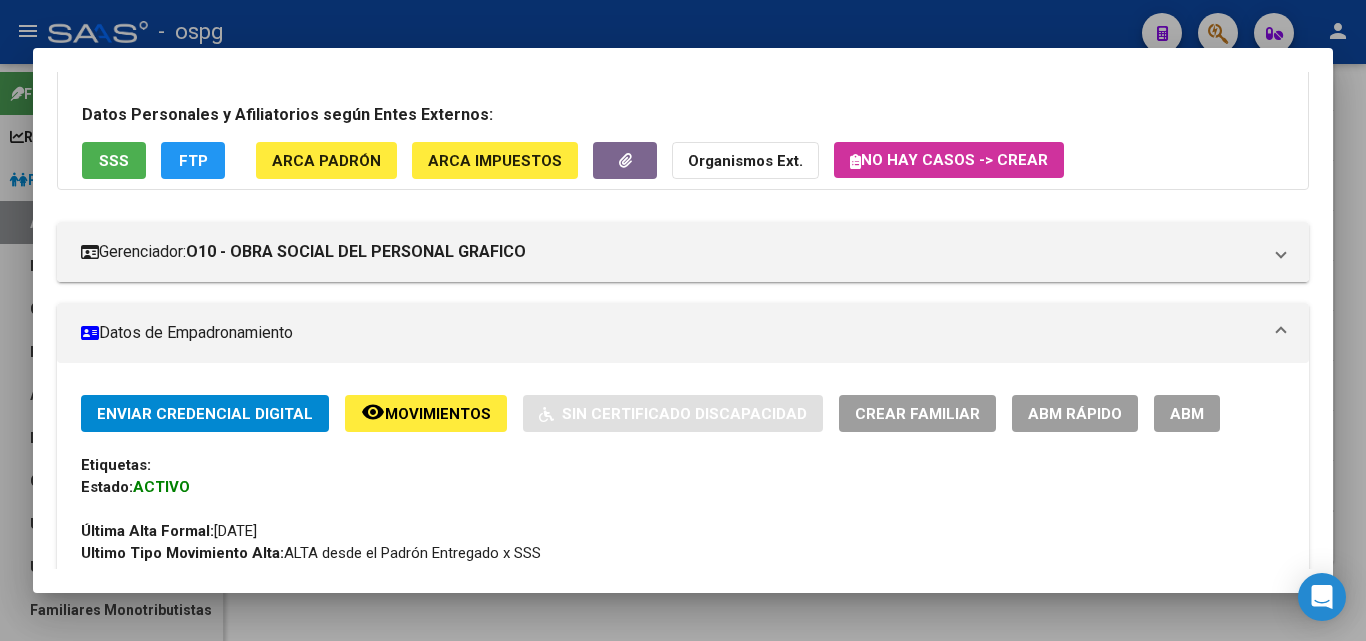 scroll, scrollTop: 0, scrollLeft: 0, axis: both 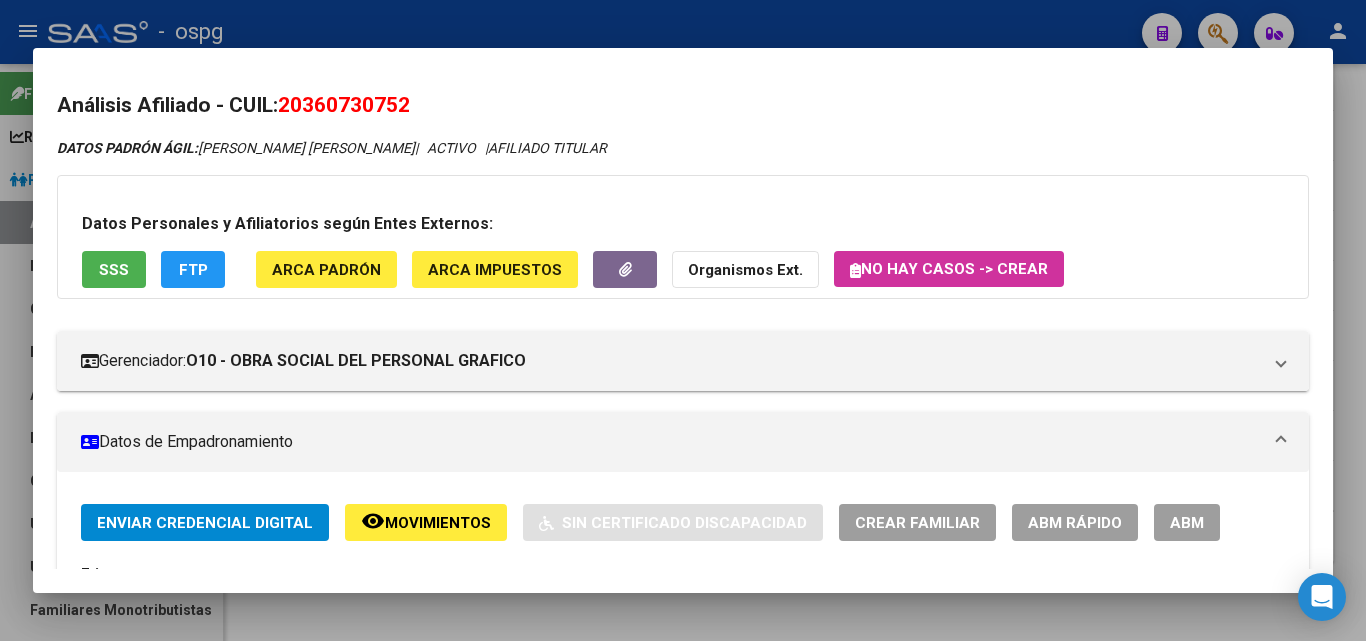 drag, startPoint x: 286, startPoint y: 95, endPoint x: 442, endPoint y: 101, distance: 156.11534 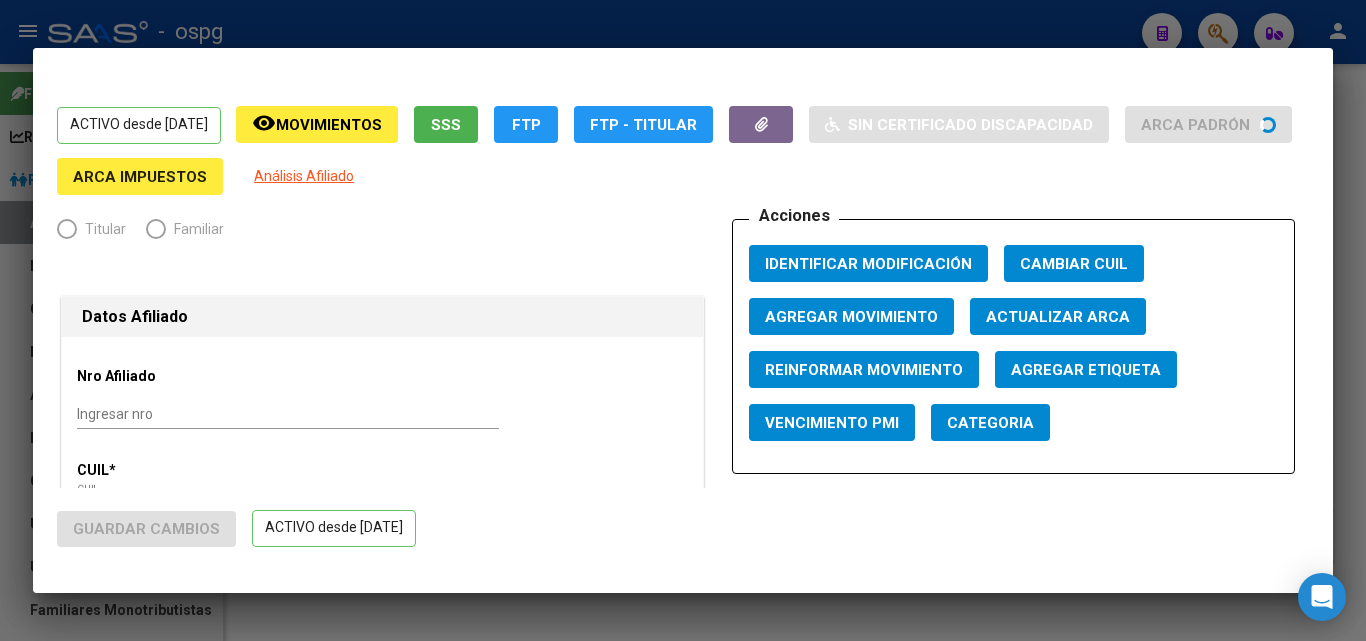 radio on "true" 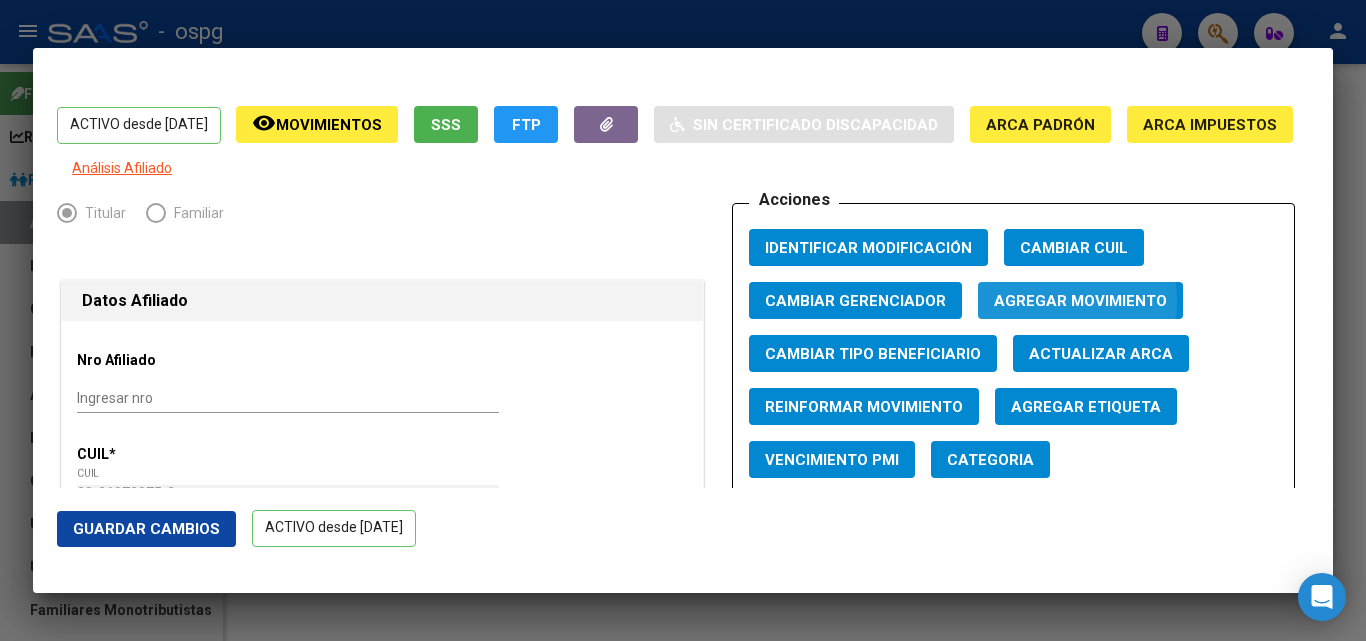 click on "Agregar Movimiento" 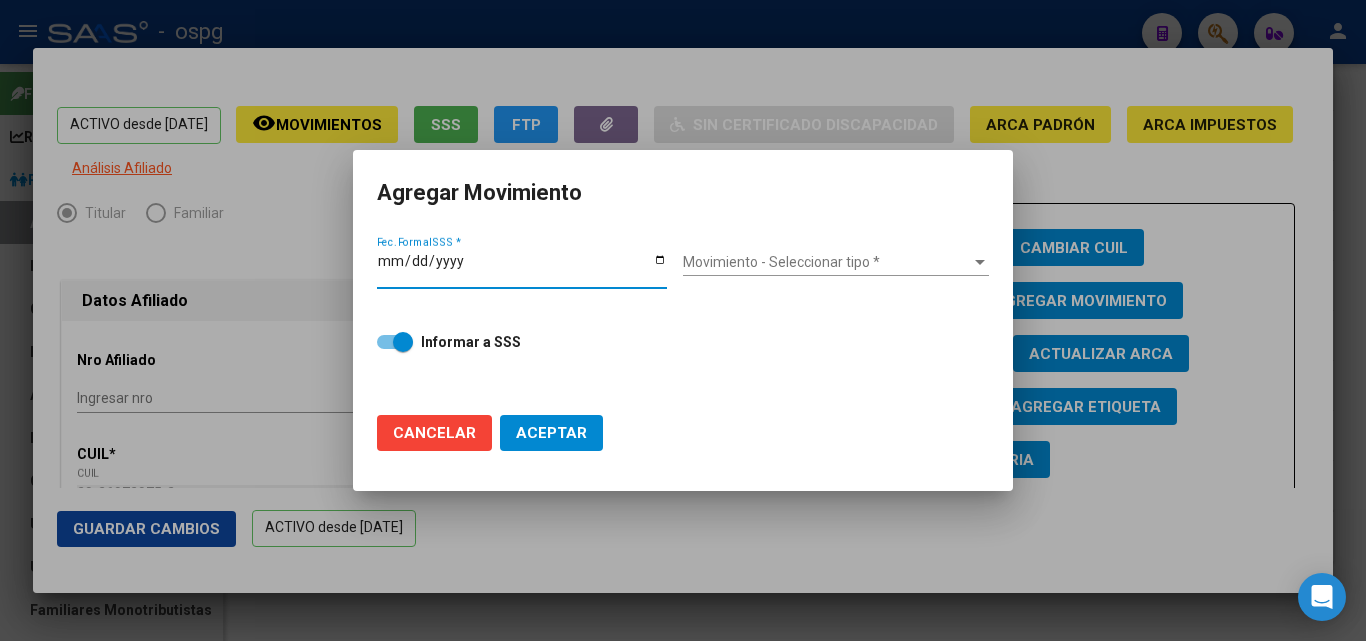 click on "Fec. Formal SSS *" at bounding box center [522, 268] 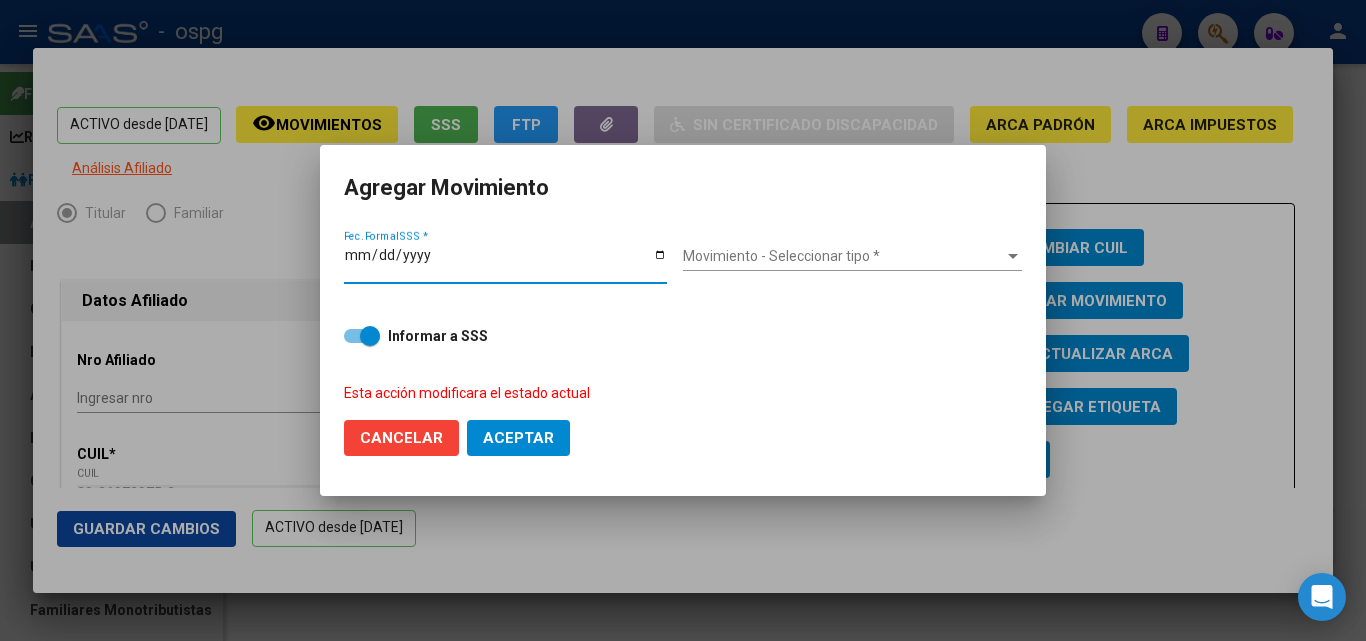 click on "Movimiento - Seleccionar tipo *" at bounding box center [843, 256] 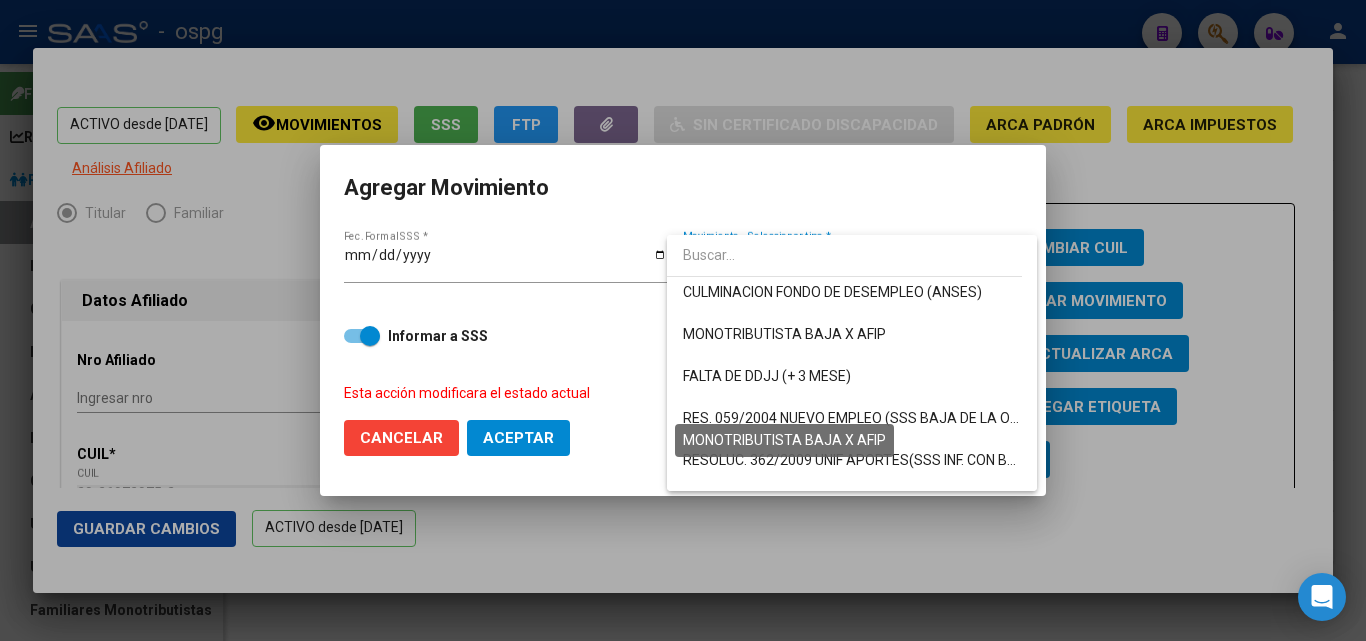 scroll, scrollTop: 500, scrollLeft: 0, axis: vertical 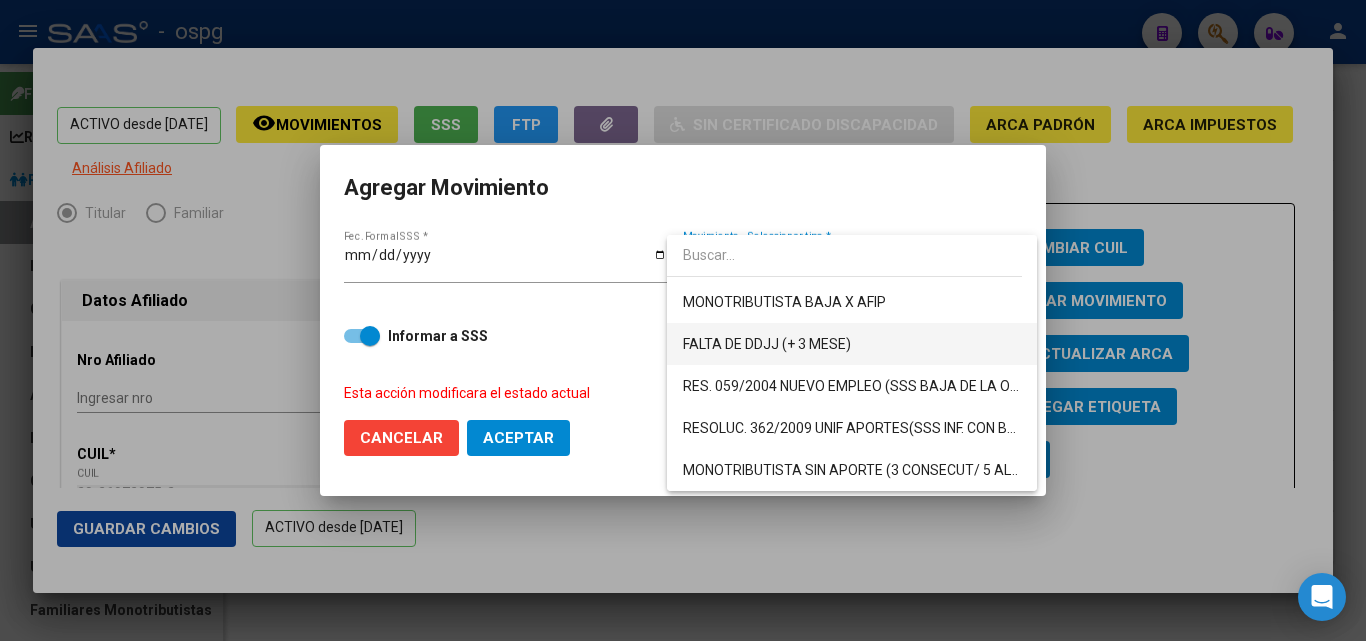 click on "FALTA DE DDJJ (+ 3 MESE)" at bounding box center [852, 344] 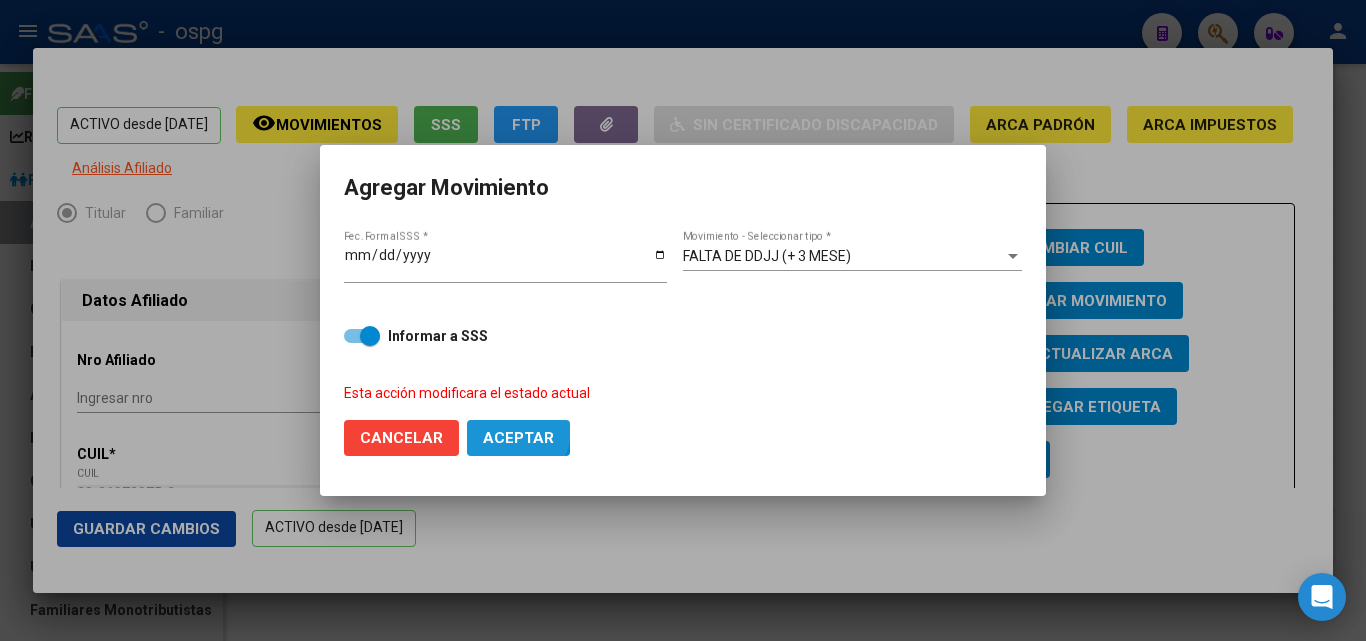 click on "Aceptar" 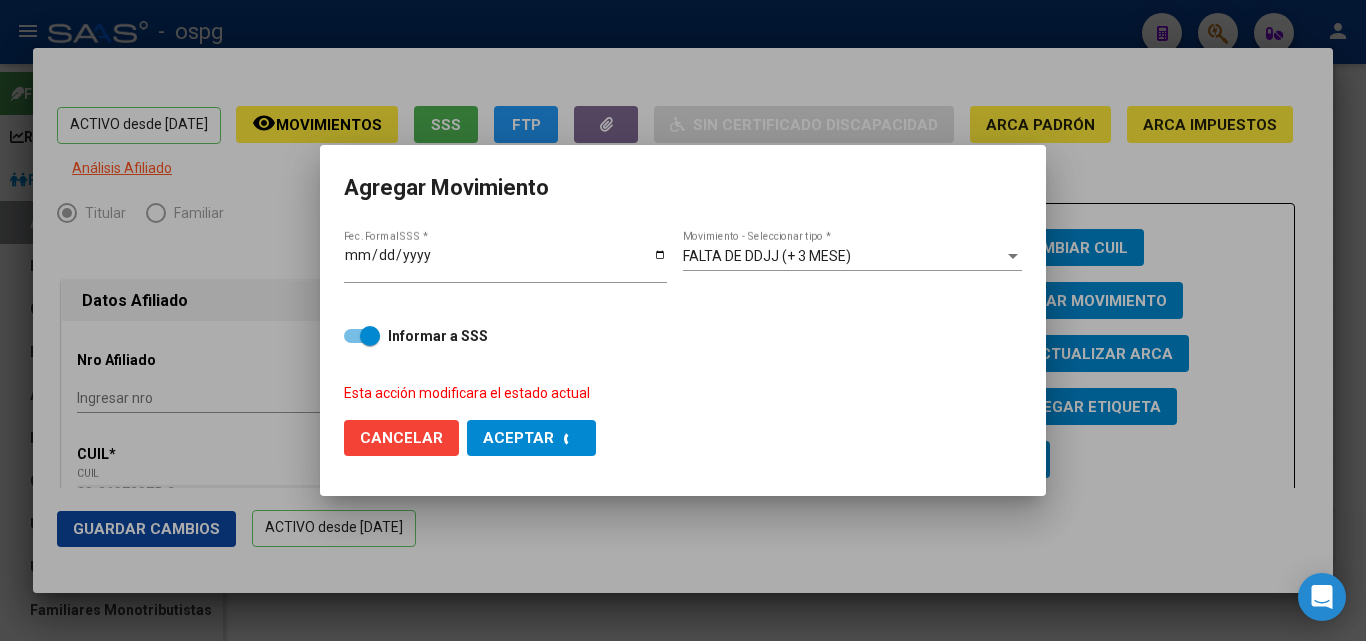 checkbox on "false" 